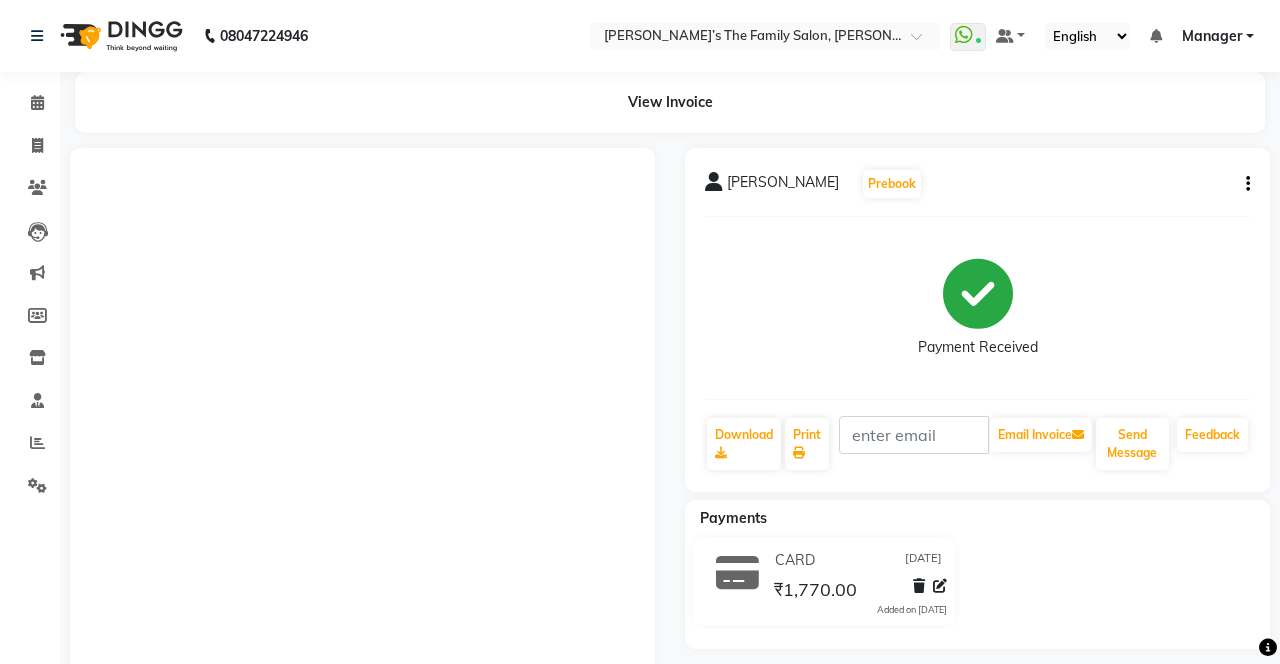 scroll, scrollTop: 0, scrollLeft: 0, axis: both 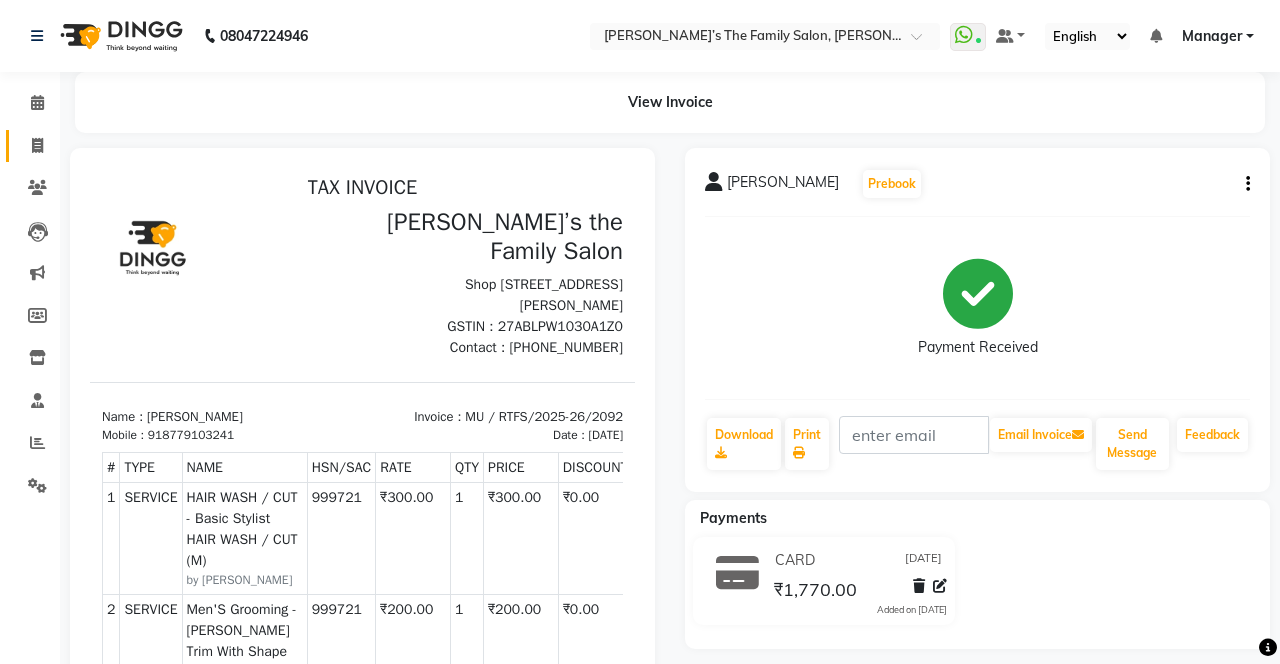 click 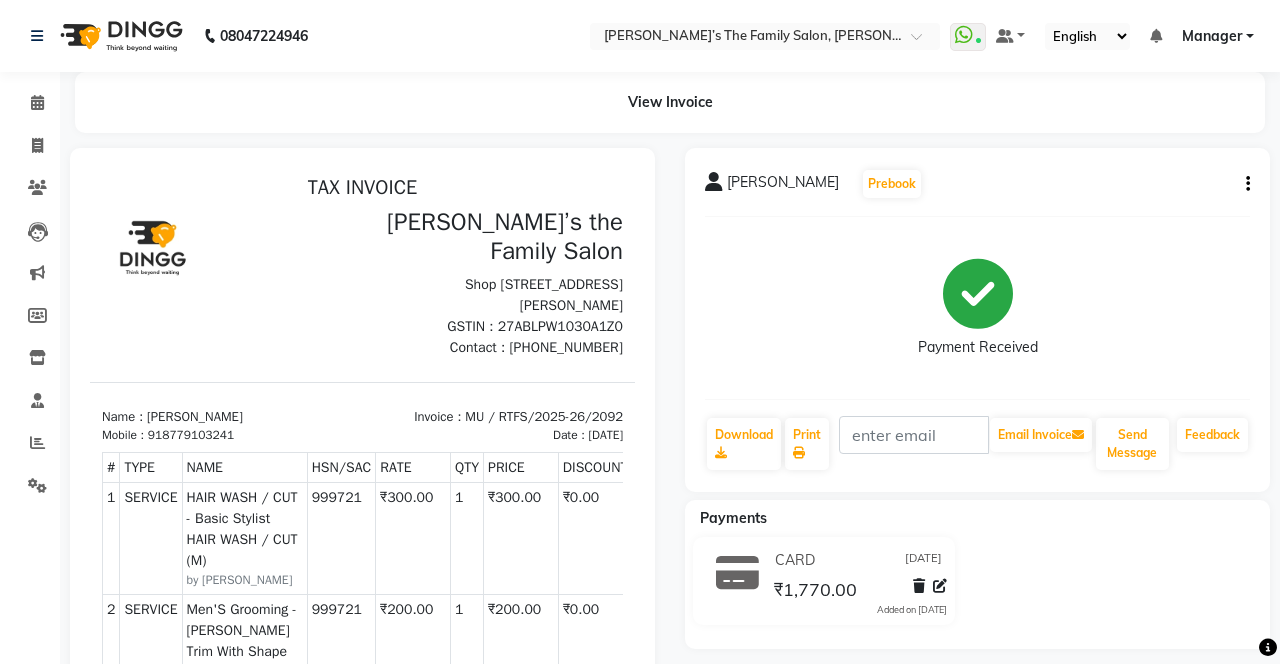 select on "service" 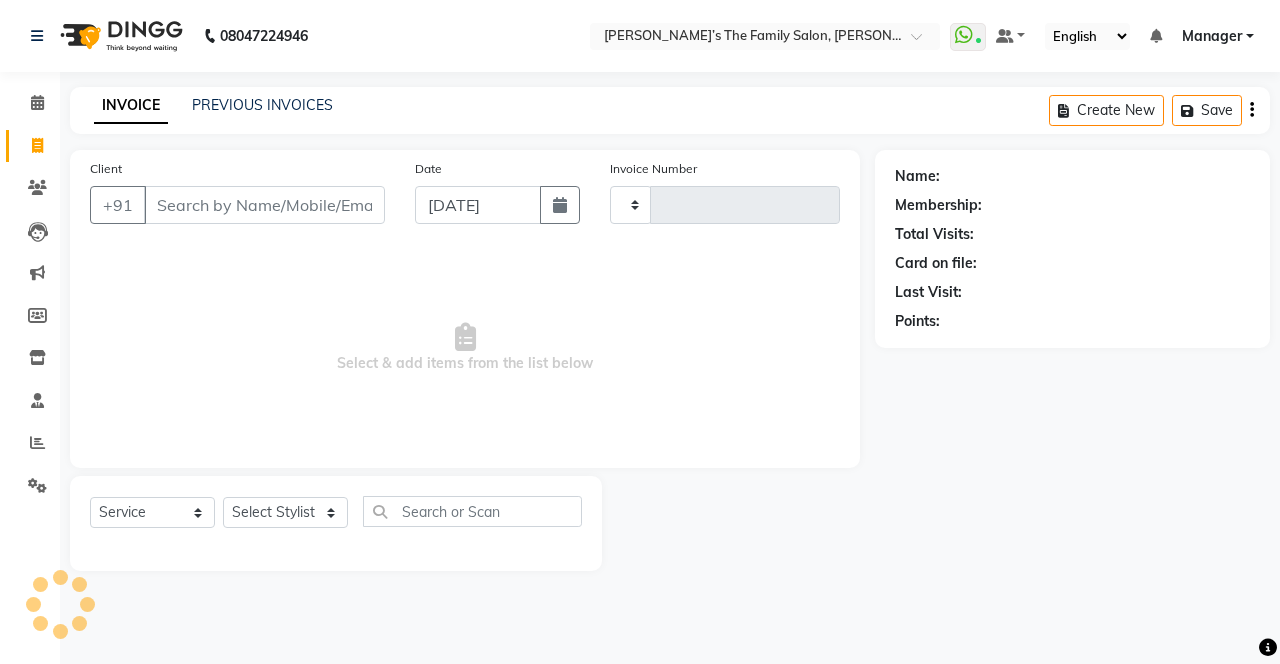 type on "2093" 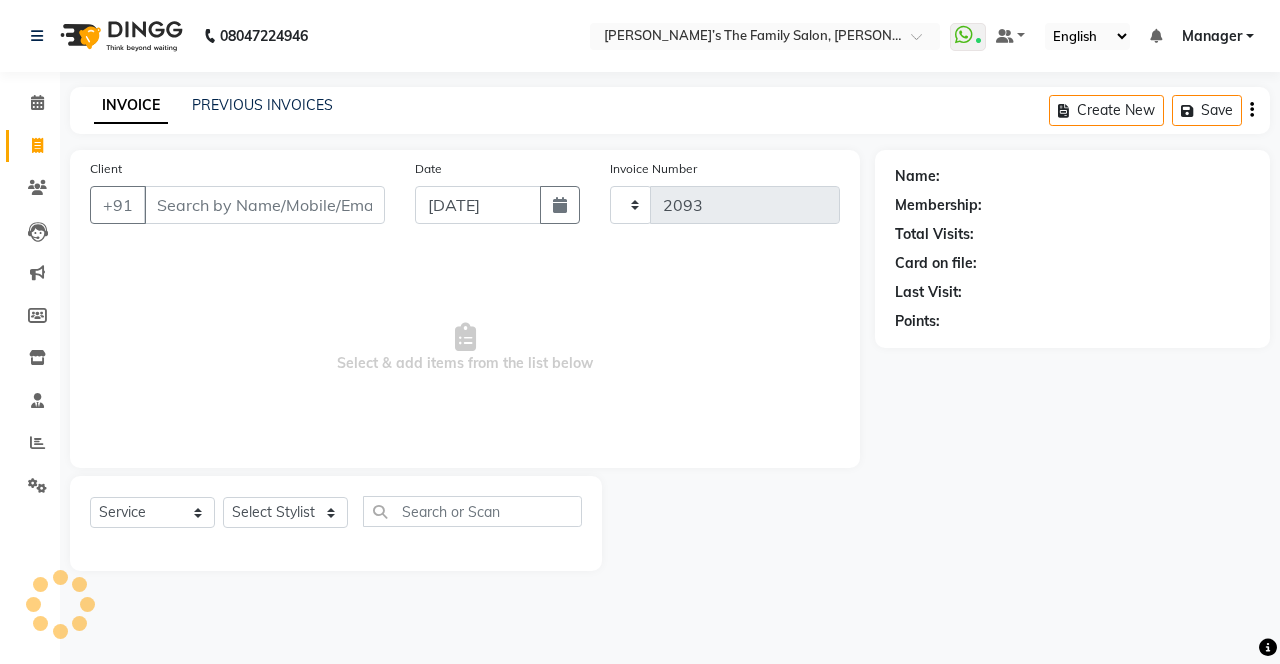 select on "8003" 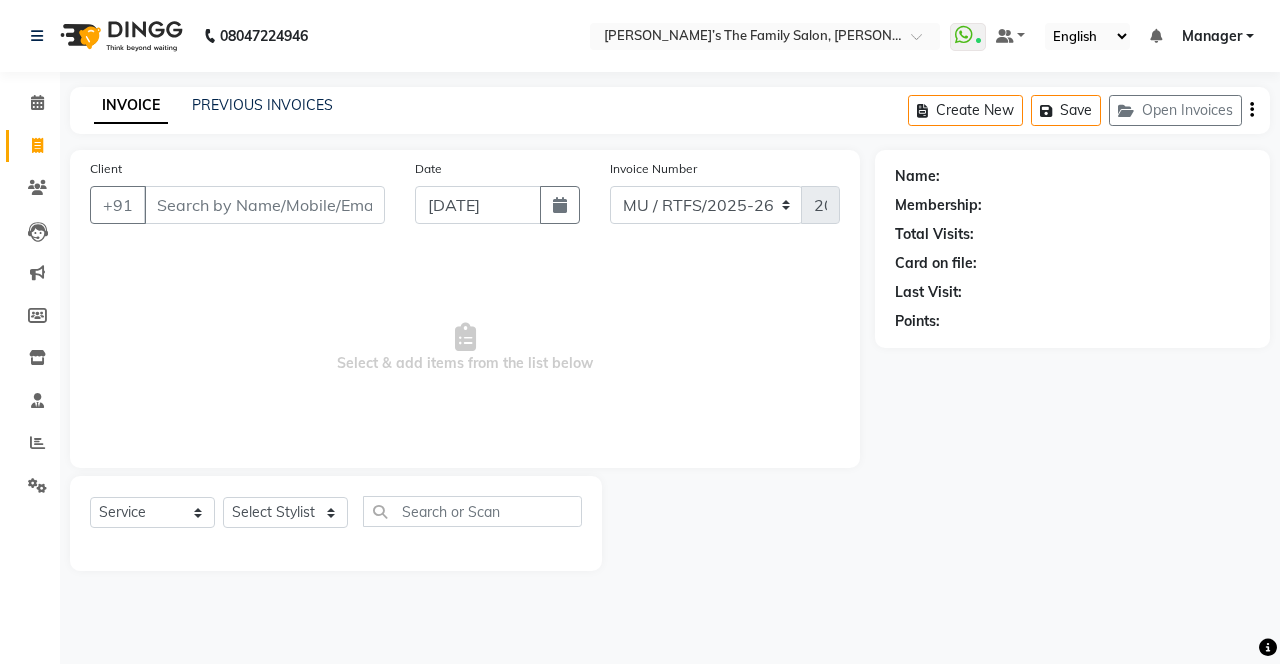click on "Client" at bounding box center [264, 205] 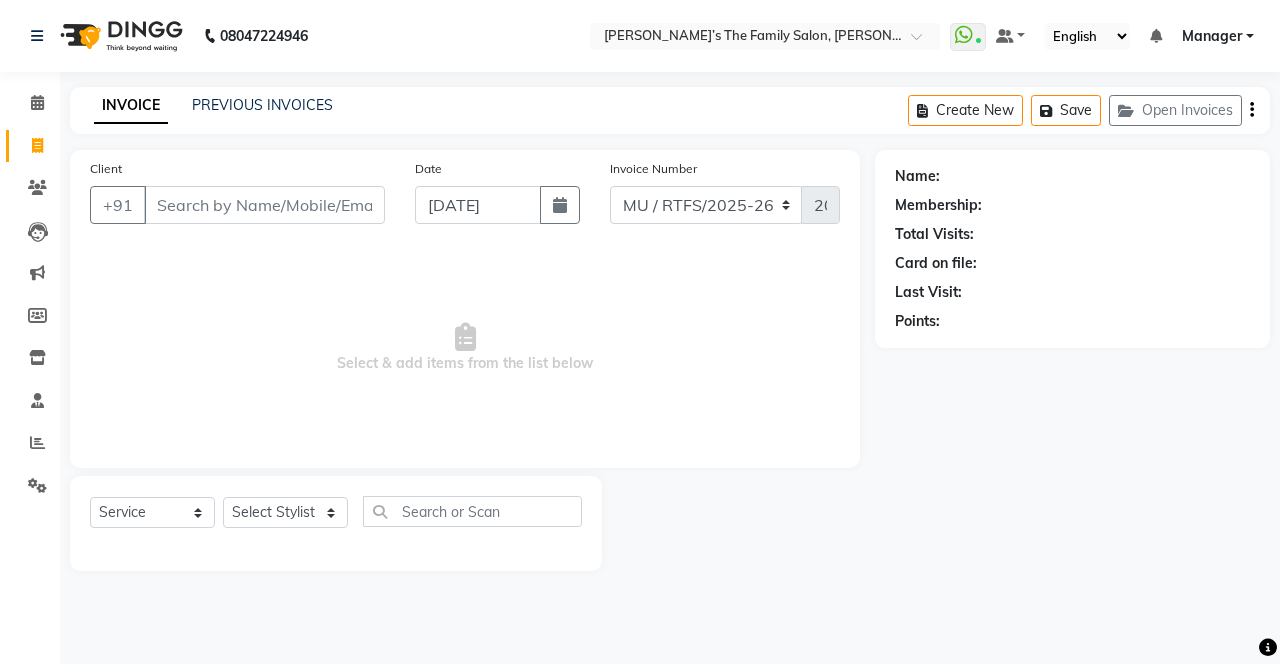 click on "Client" at bounding box center (264, 205) 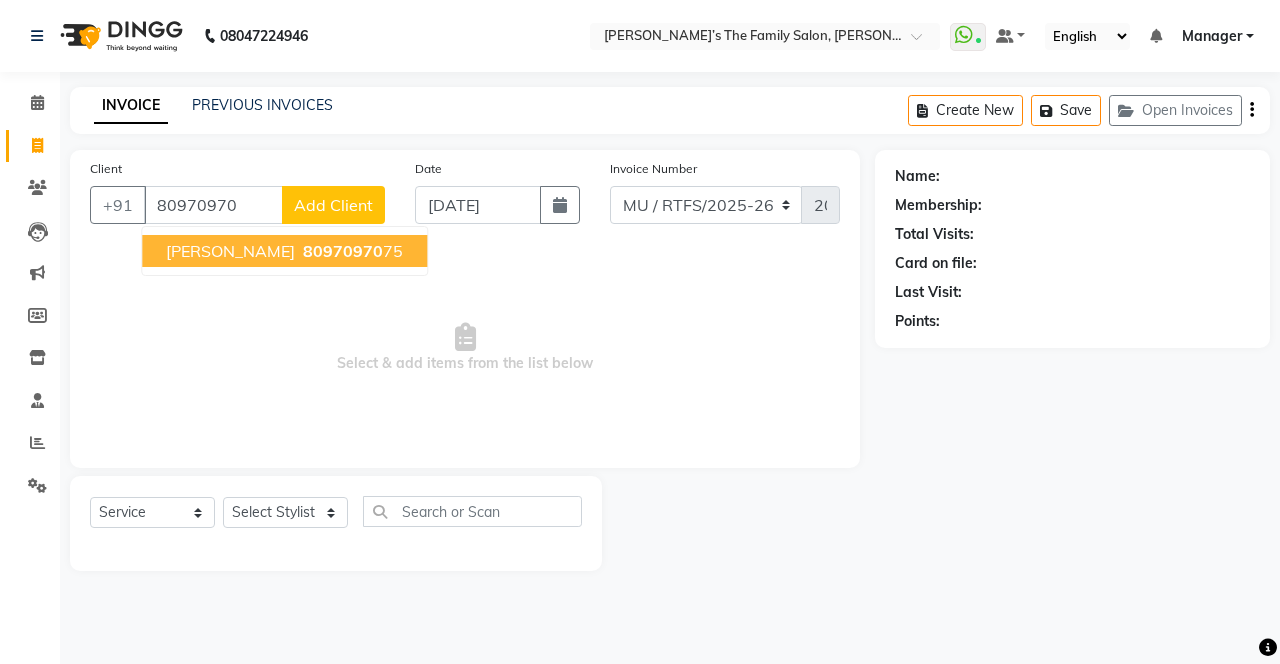 click on "[PERSON_NAME]" at bounding box center [230, 251] 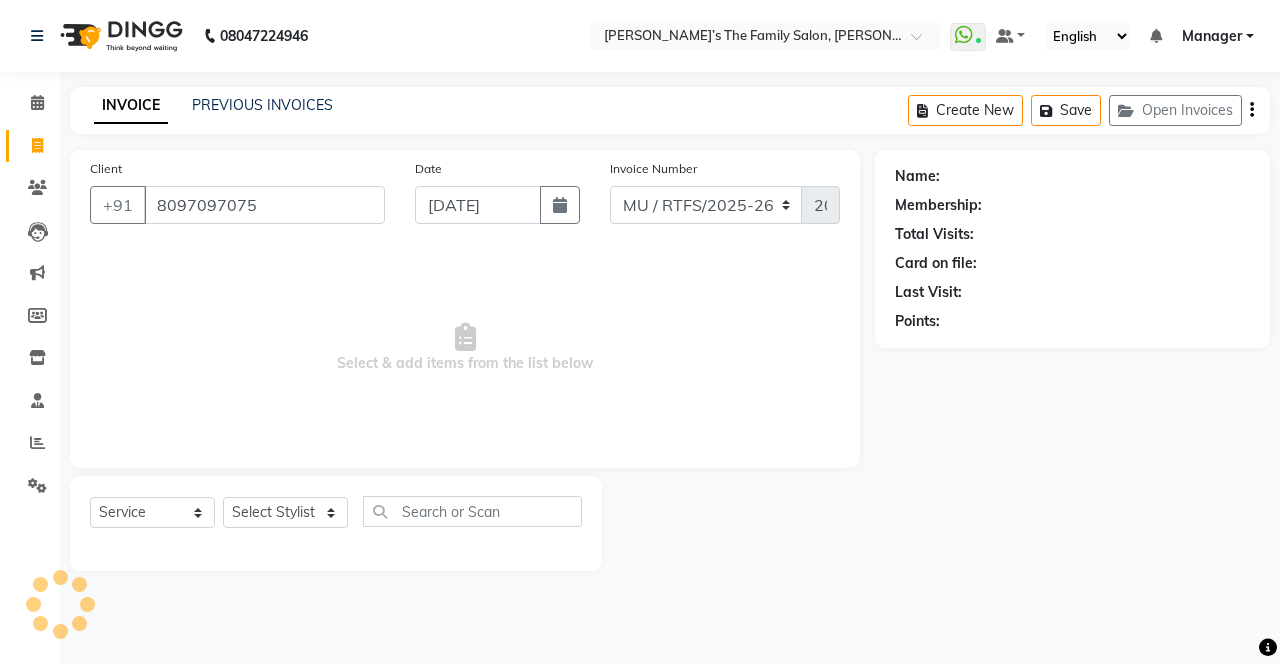 type on "8097097075" 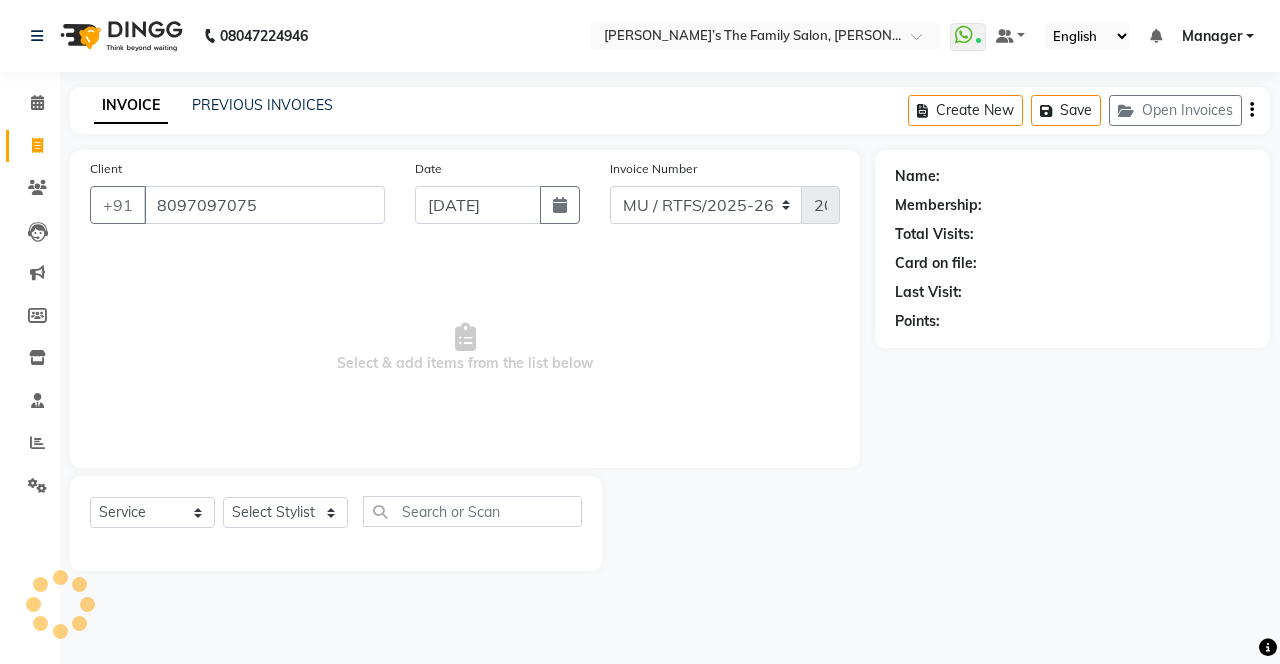 select on "1: Object" 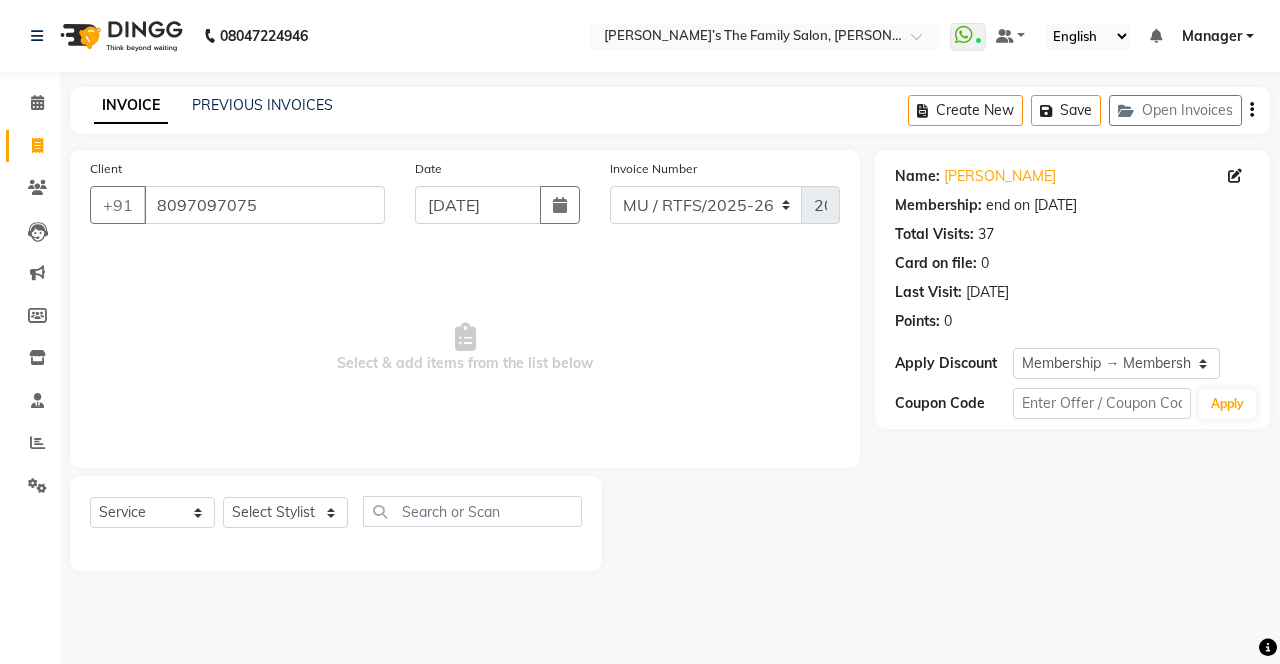click on "[PERSON_NAME]" 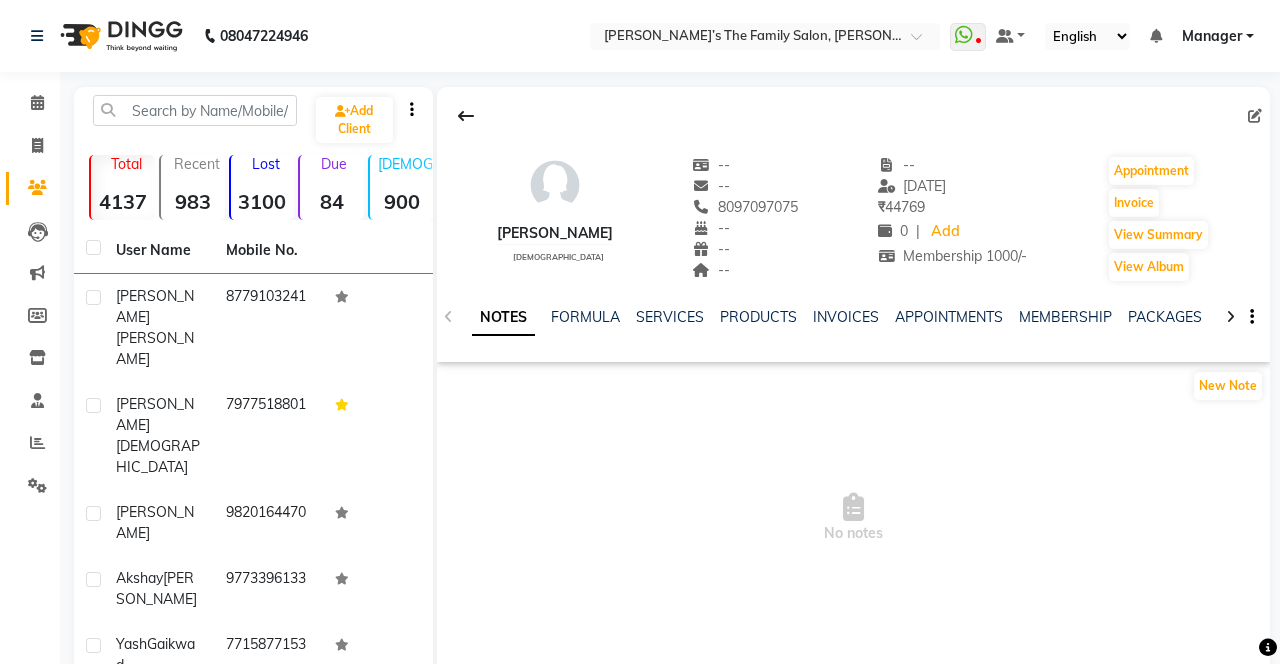 scroll, scrollTop: 0, scrollLeft: 0, axis: both 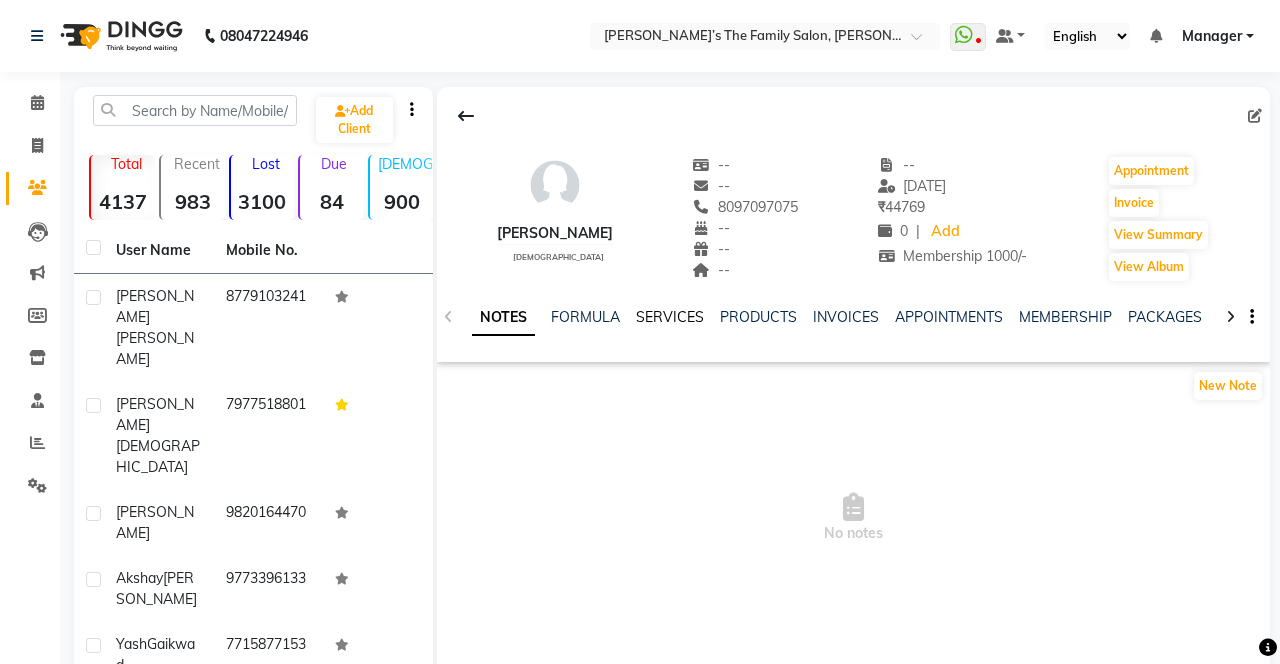 click on "SERVICES" 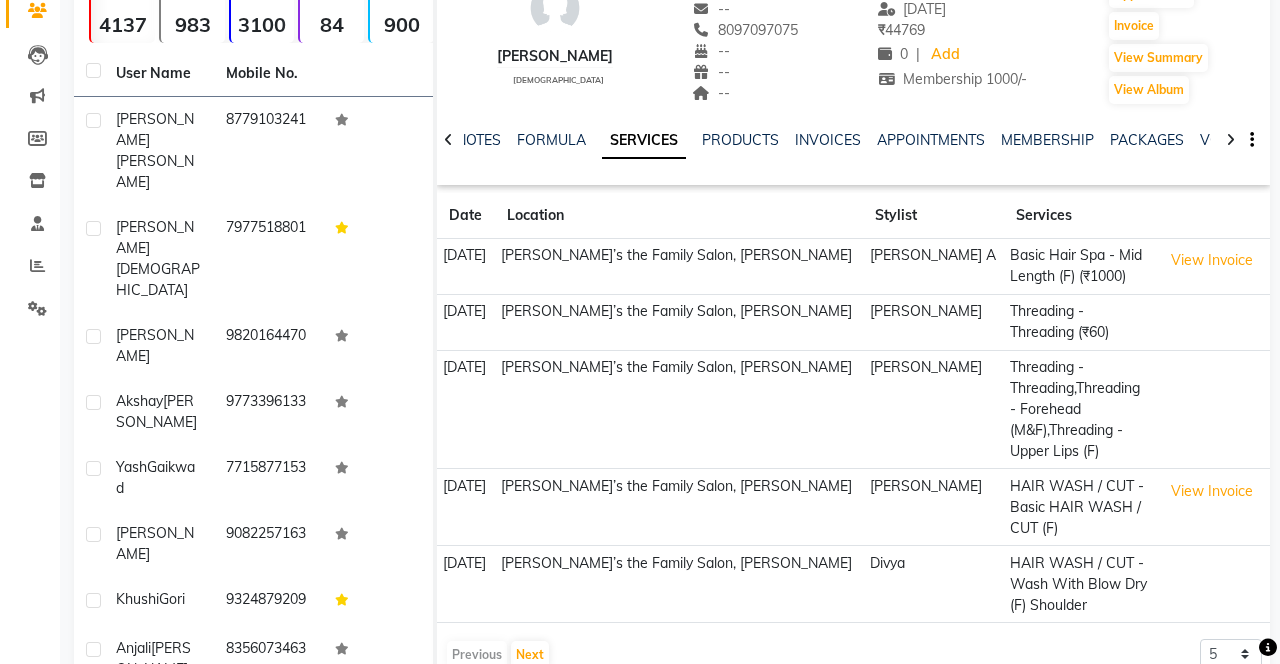 scroll, scrollTop: 214, scrollLeft: 0, axis: vertical 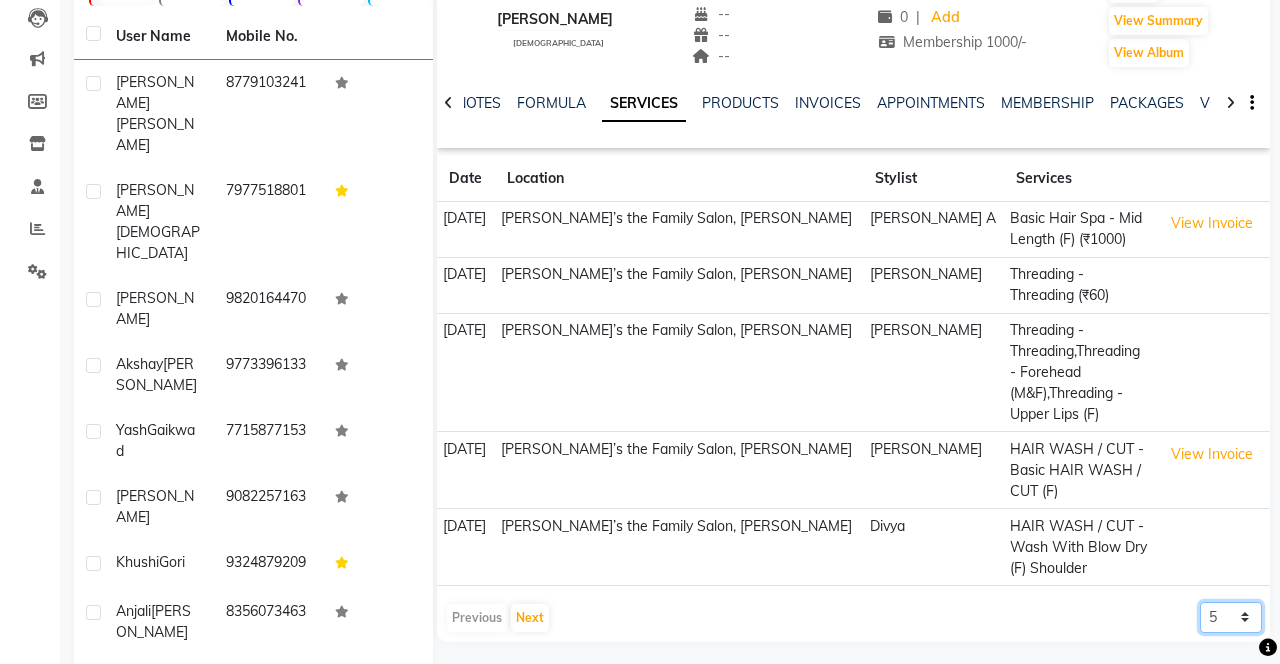 click on "5 10 50 100 500" 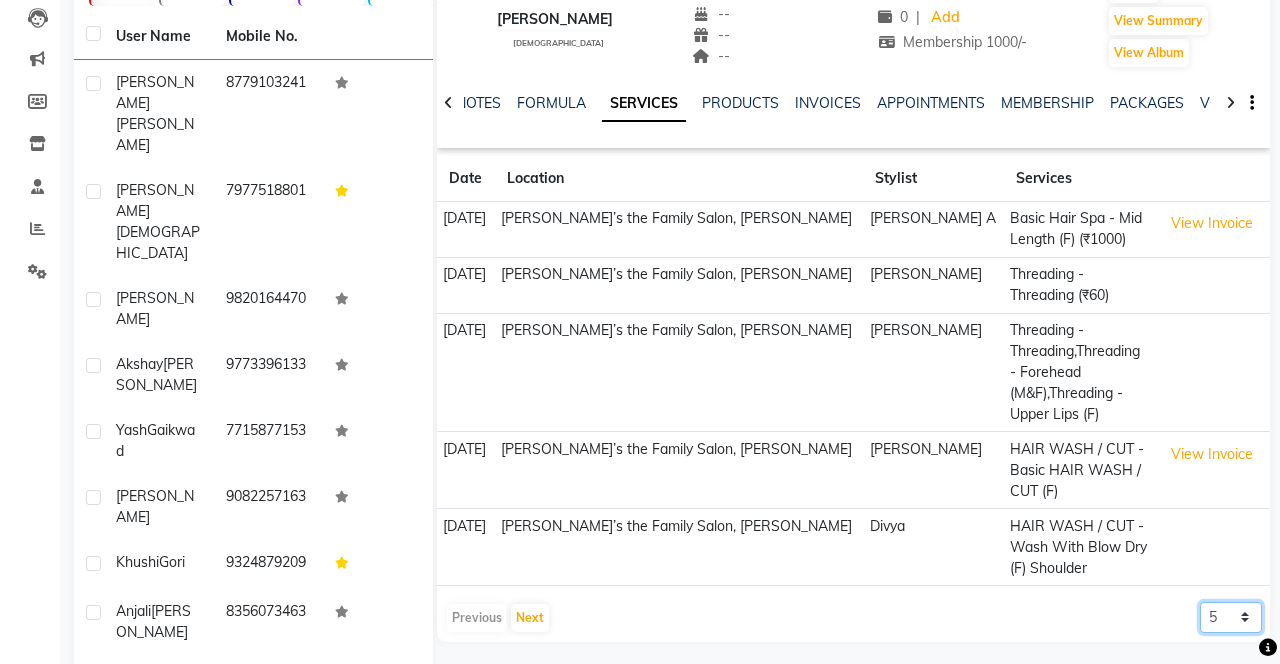 select on "100" 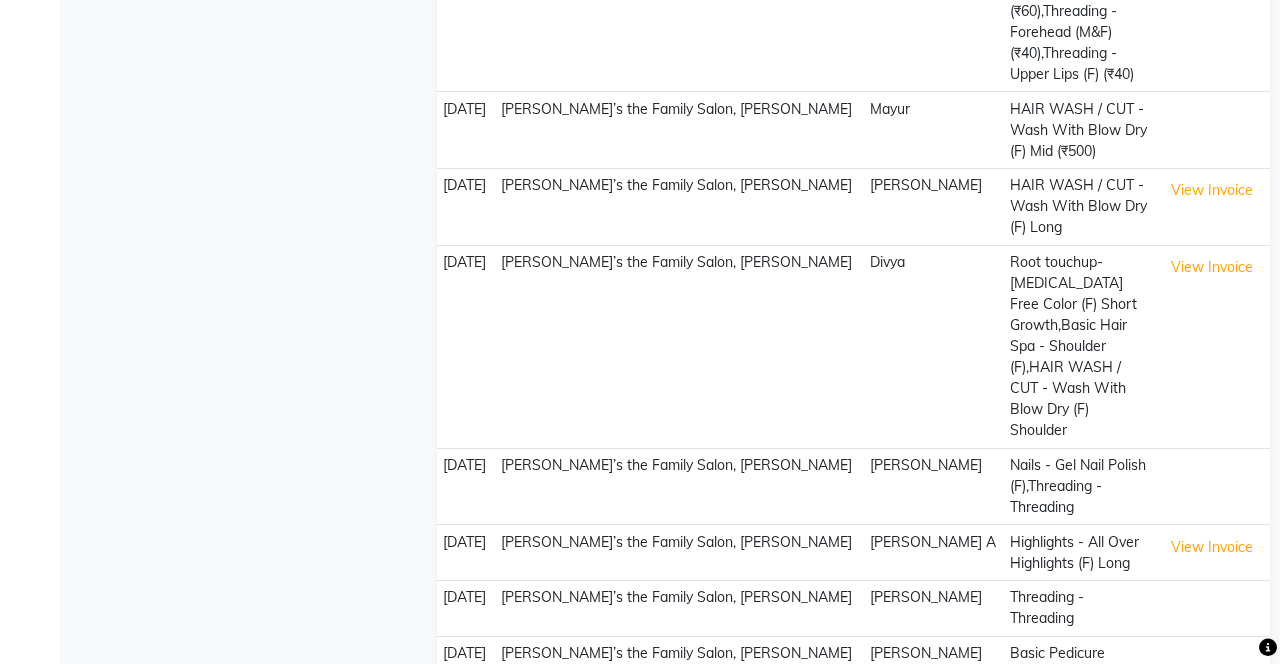 scroll, scrollTop: 1620, scrollLeft: 0, axis: vertical 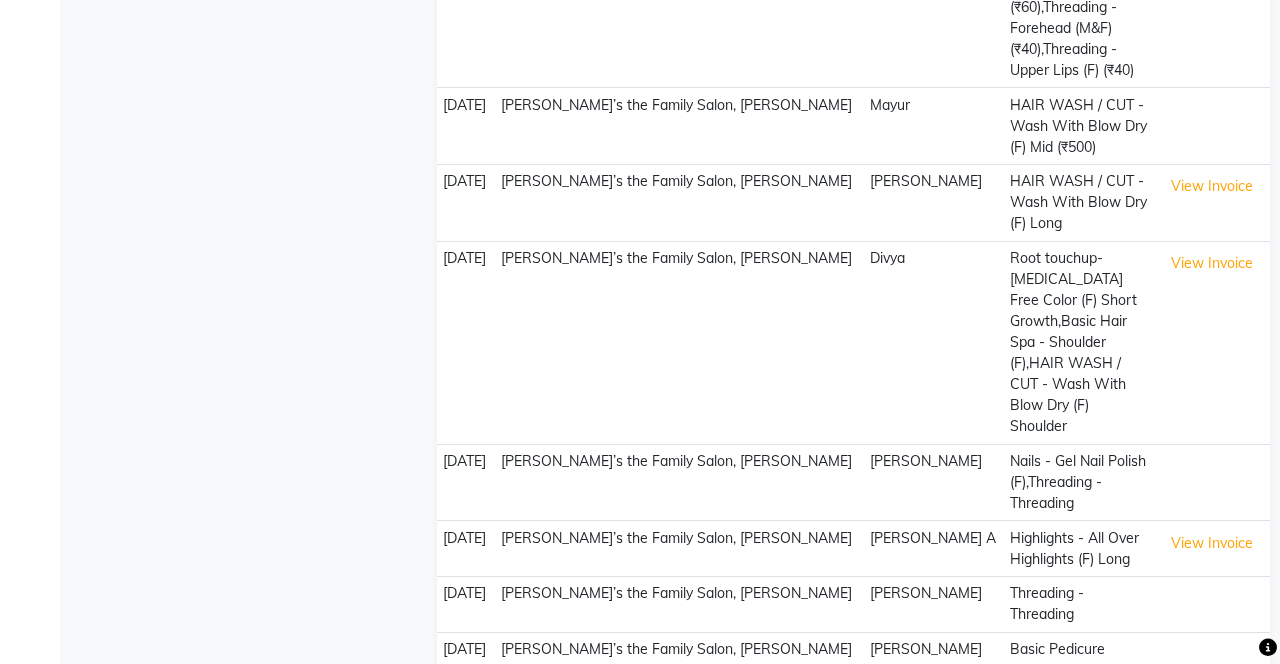 click on "View Invoice" 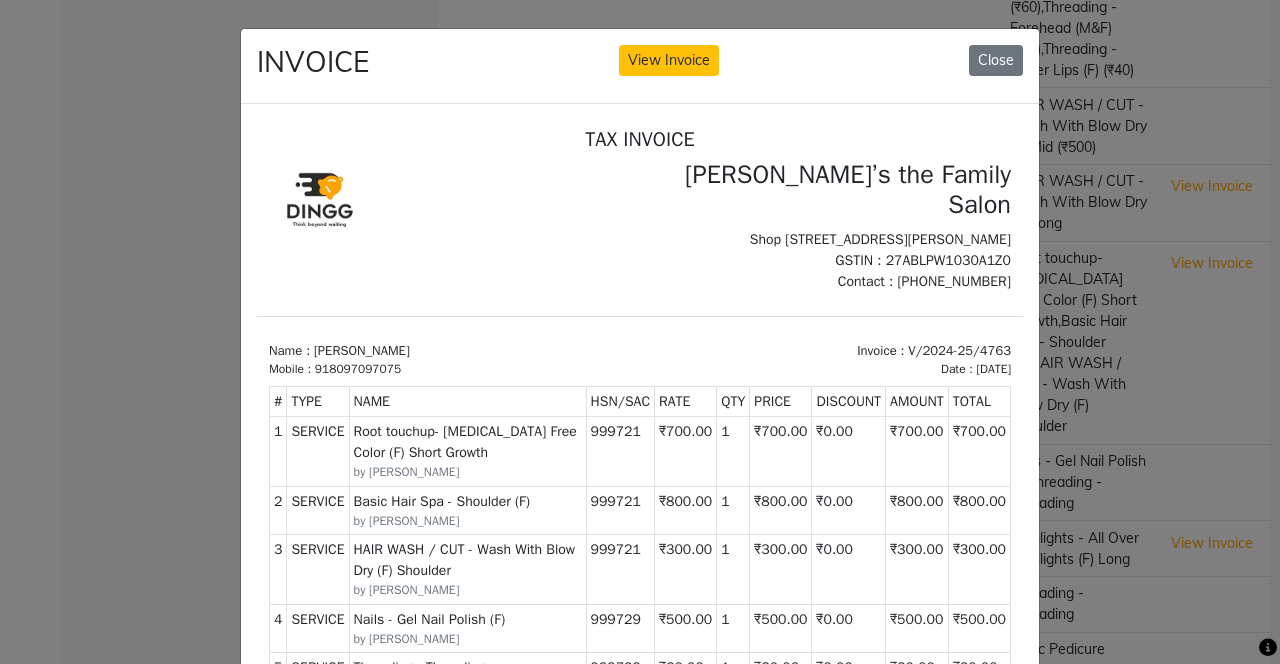 scroll, scrollTop: 15, scrollLeft: 0, axis: vertical 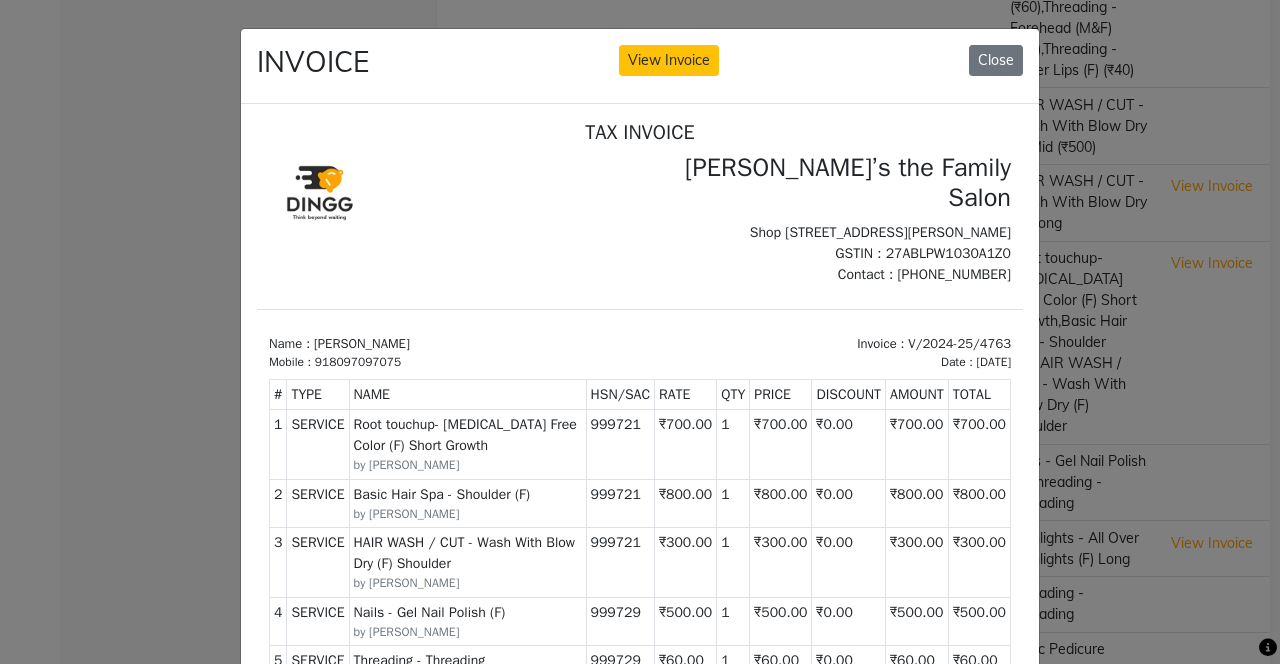 click on "Close" 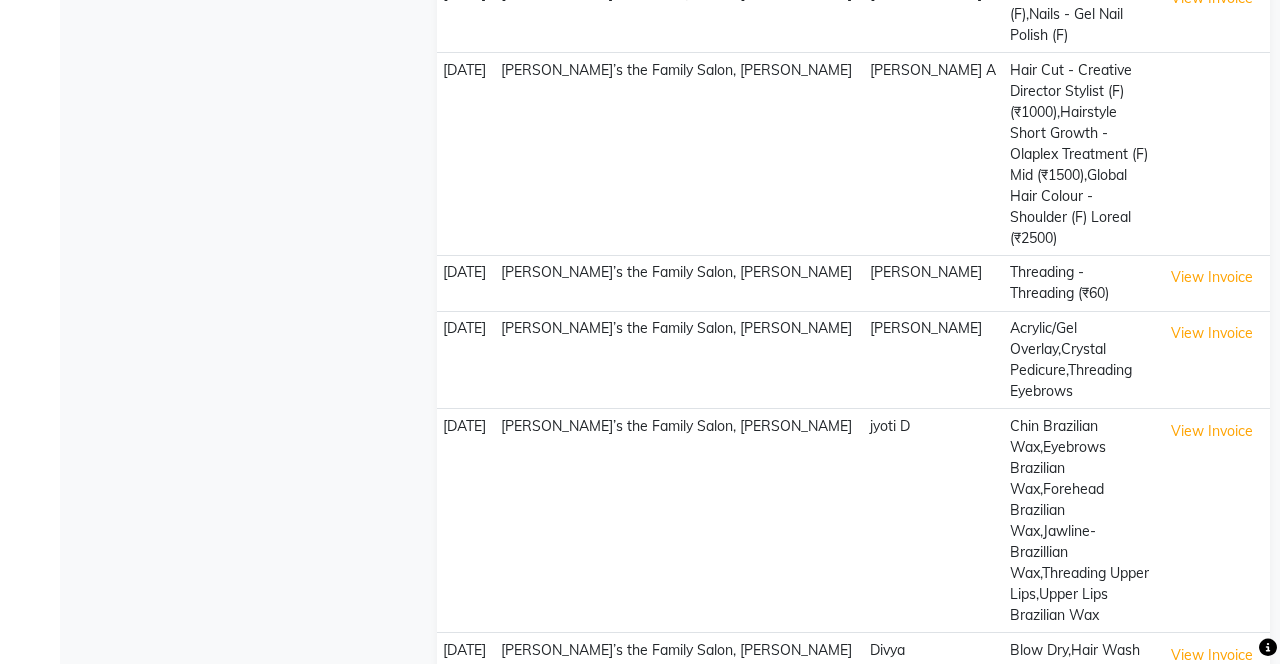 scroll, scrollTop: 3950, scrollLeft: 0, axis: vertical 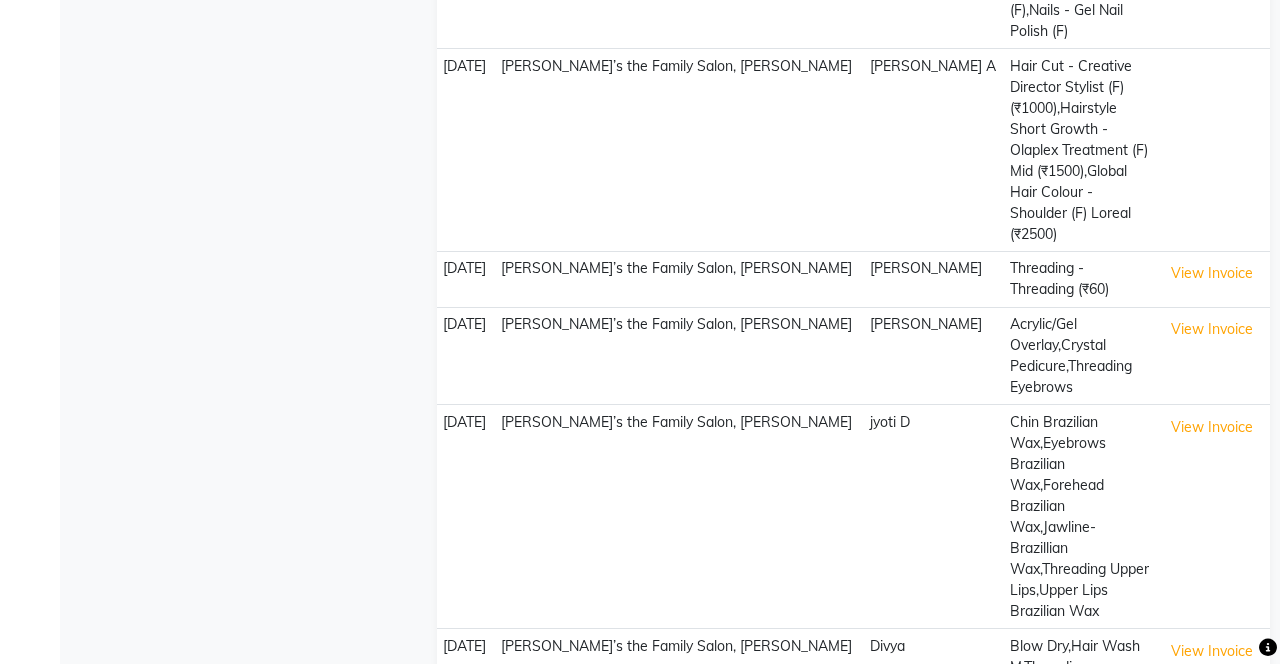 click on "View Invoice" 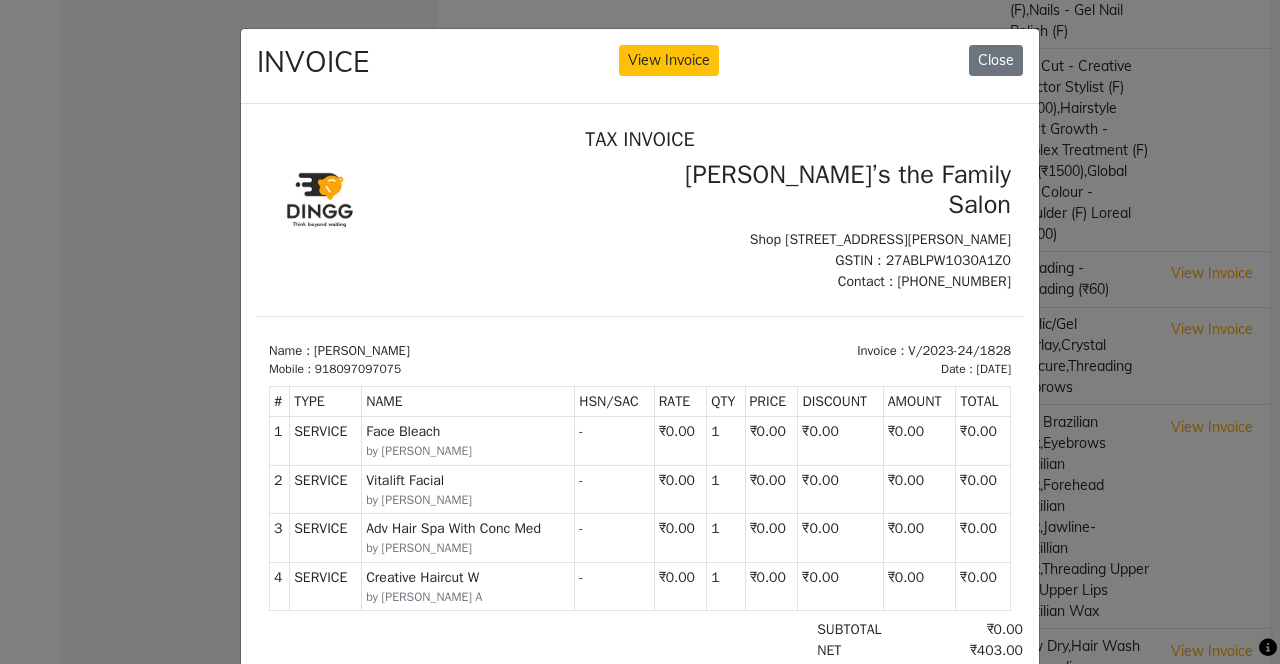 scroll, scrollTop: 16, scrollLeft: 0, axis: vertical 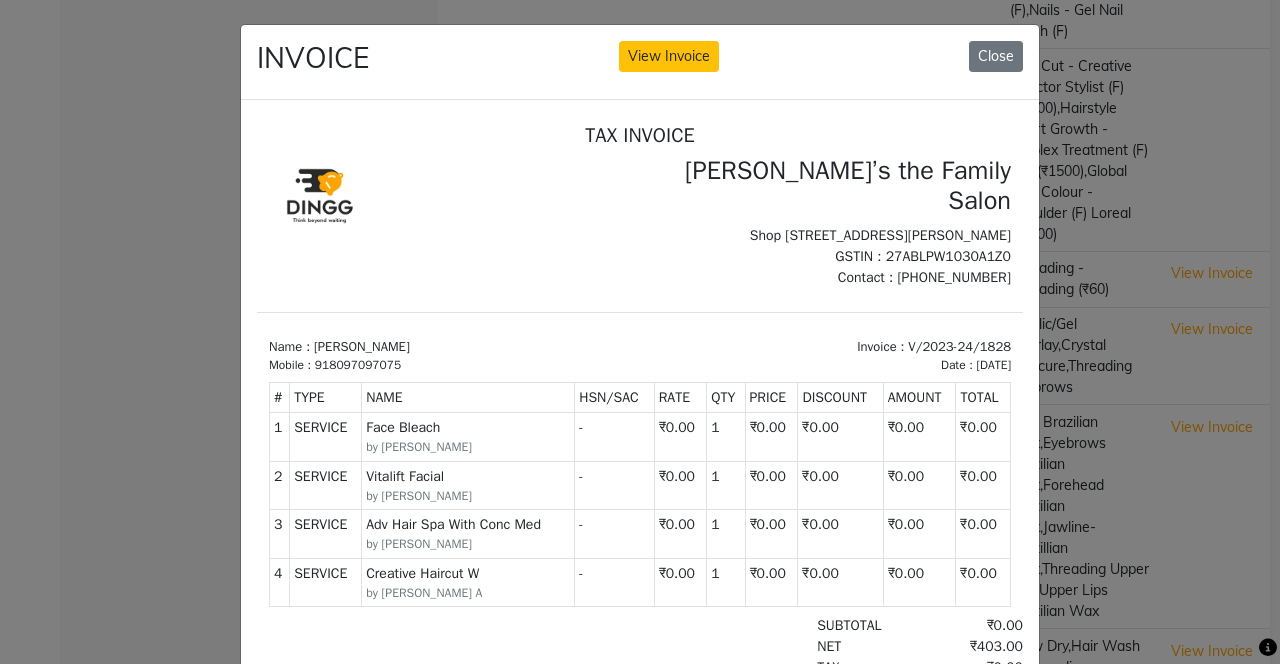 click on "Close" 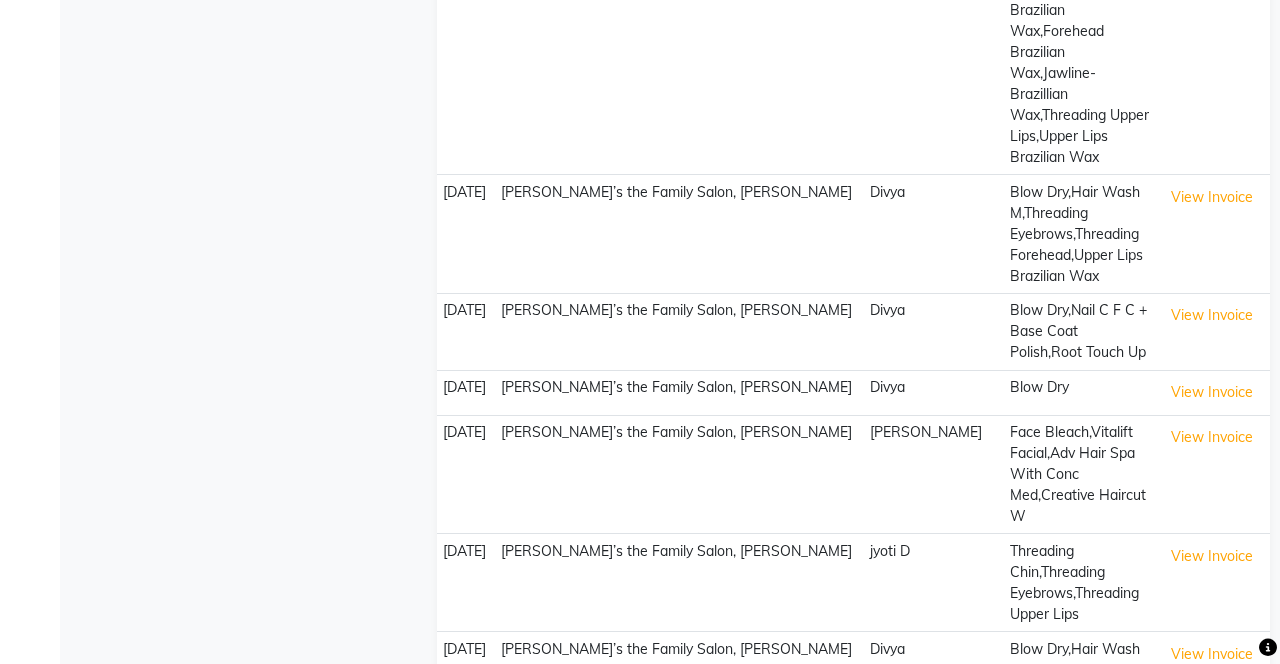 scroll, scrollTop: 4408, scrollLeft: 0, axis: vertical 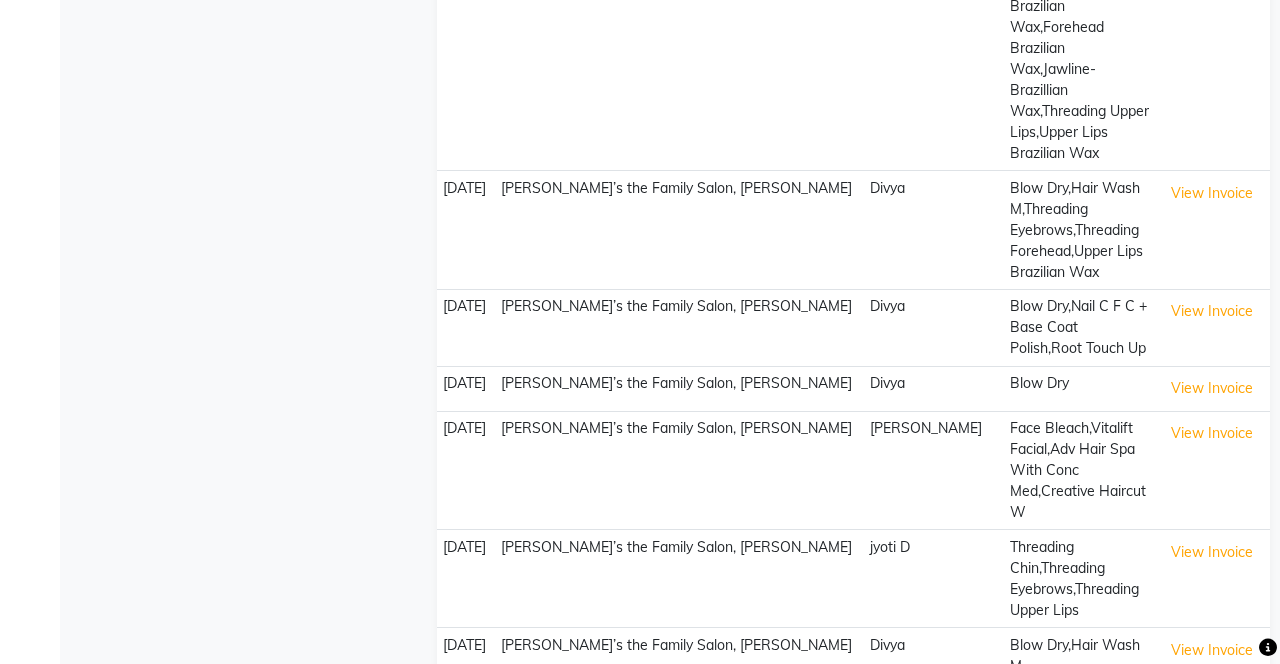 click on "View Invoice" 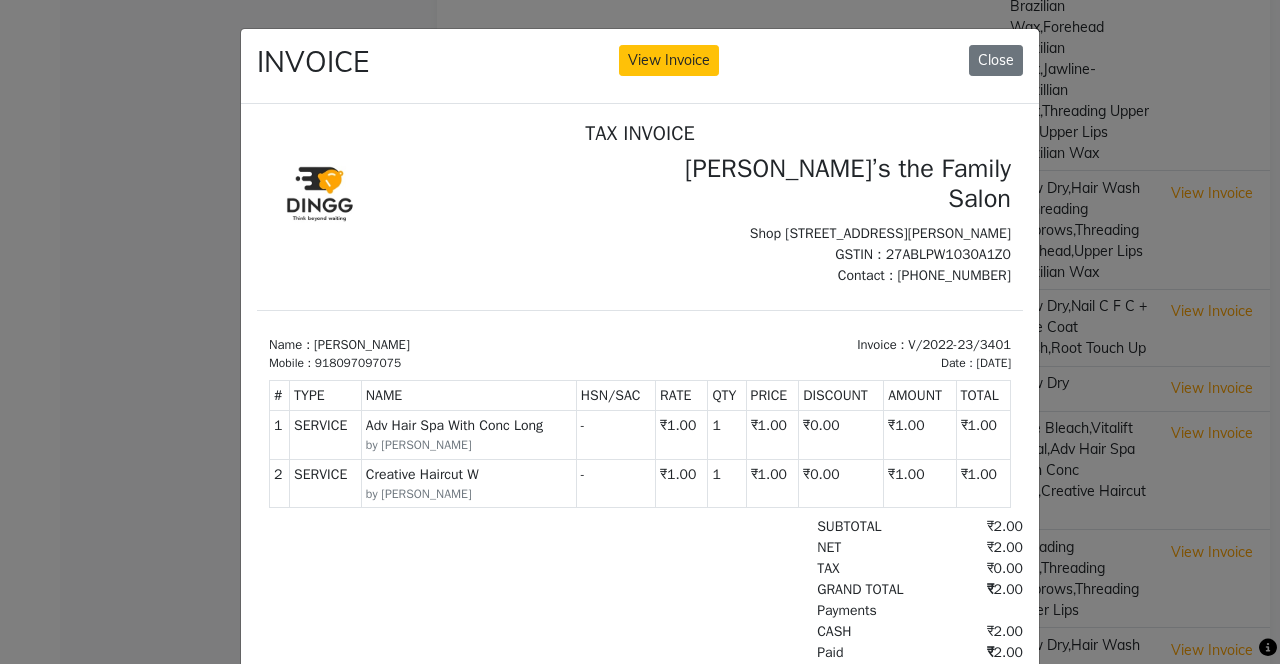 scroll, scrollTop: 16, scrollLeft: 0, axis: vertical 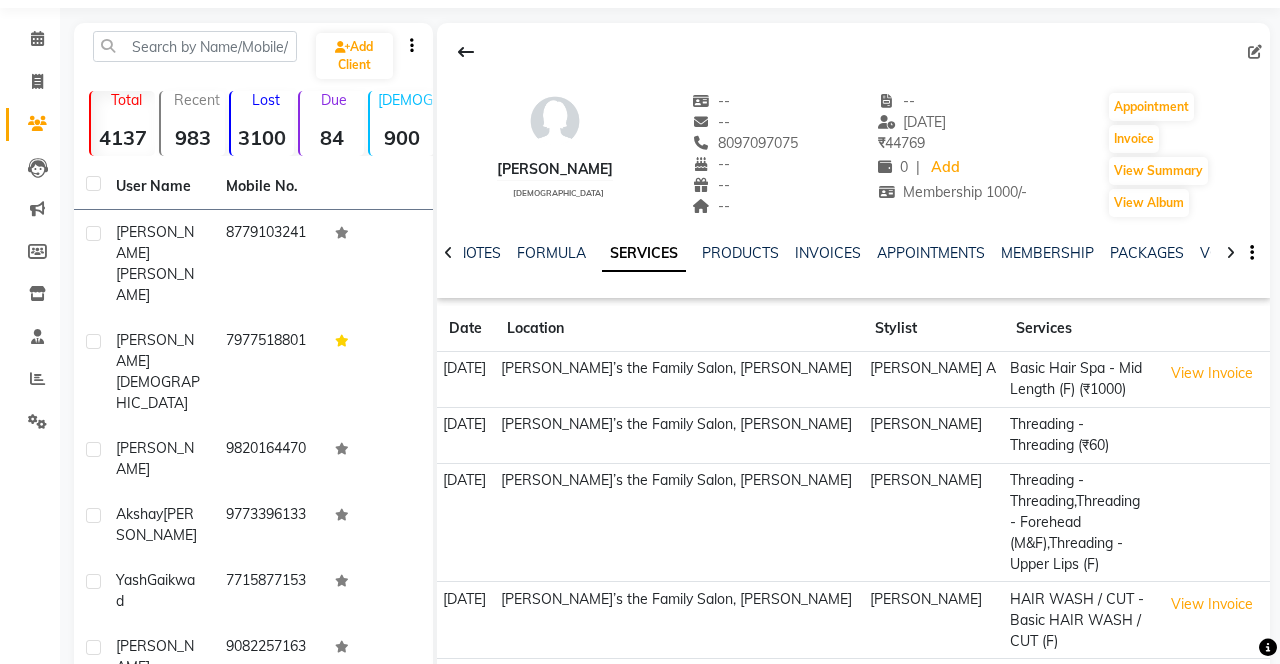 click on "Basic Hair Spa - Mid Length (F) (₹1000)" 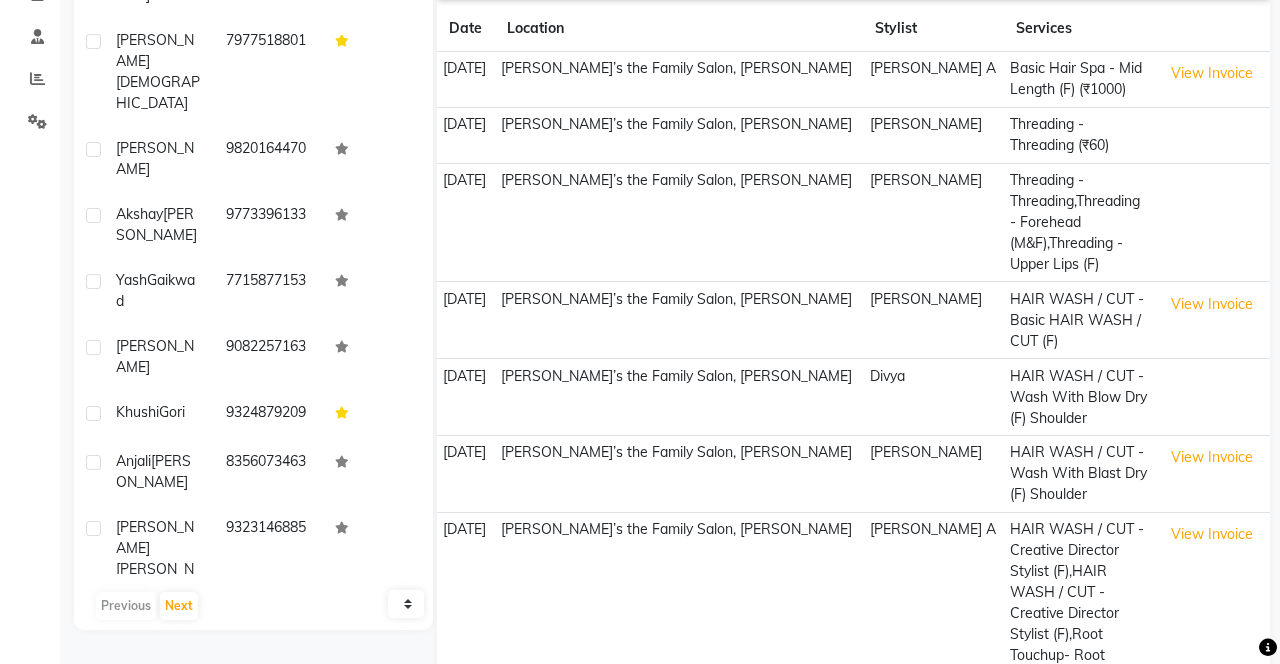 scroll, scrollTop: 0, scrollLeft: 0, axis: both 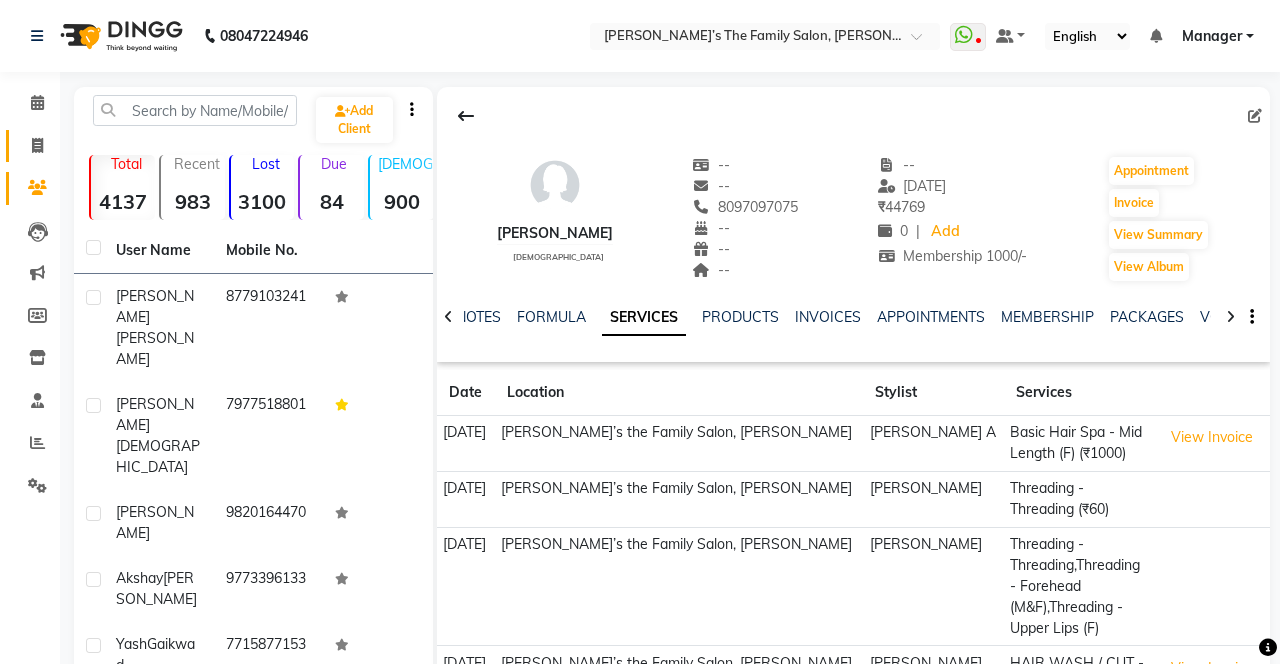 click 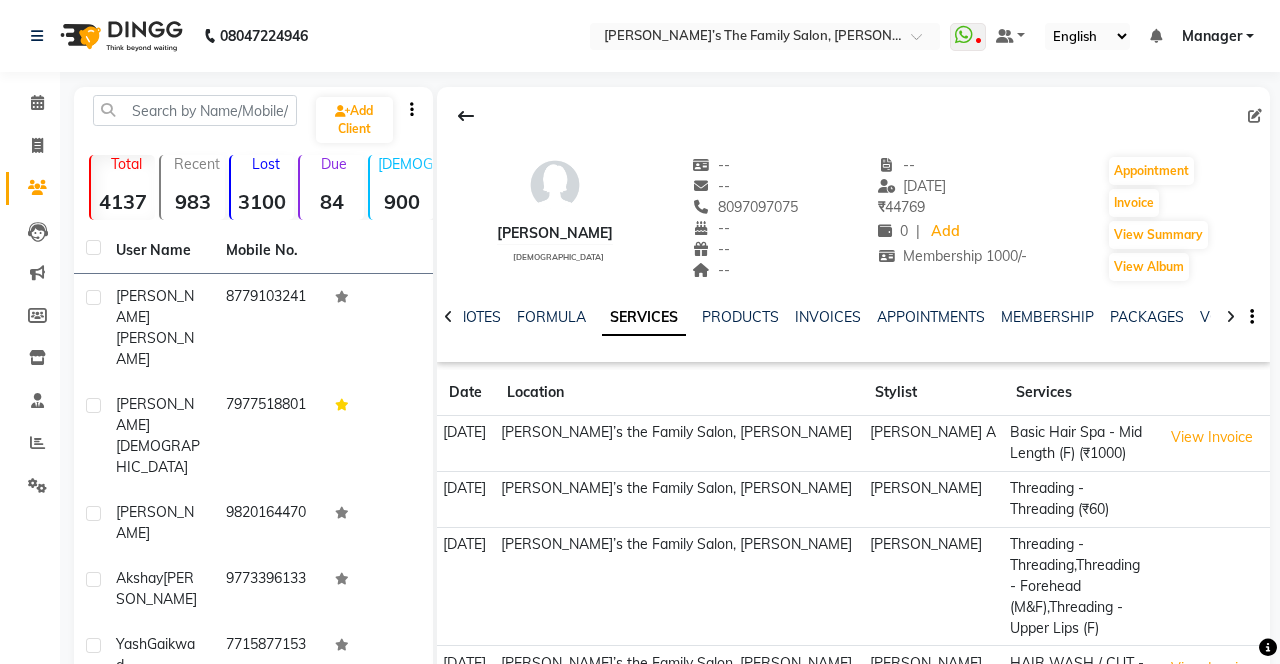 select on "service" 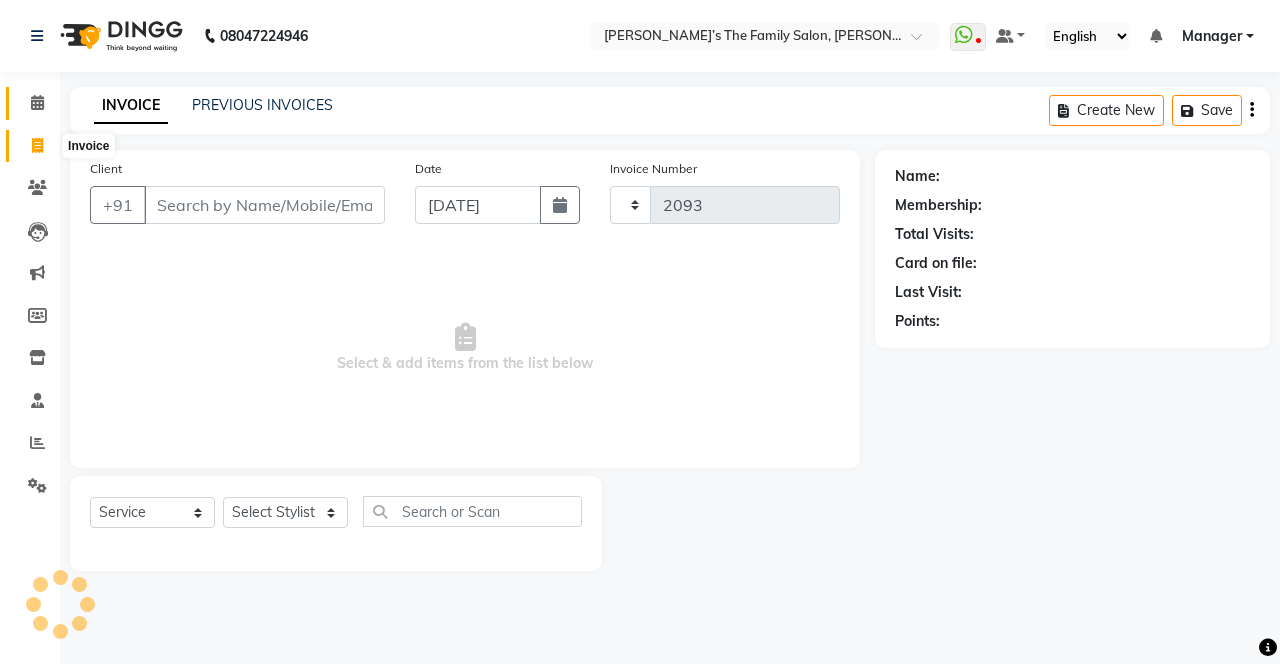 click 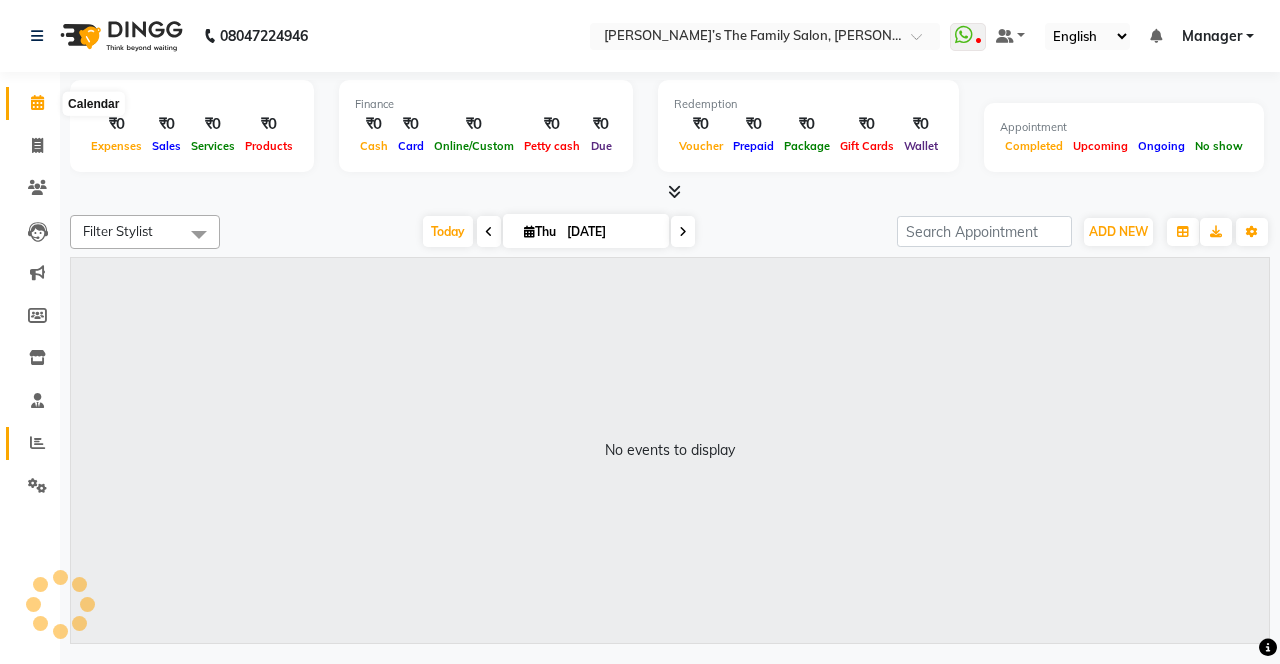 click 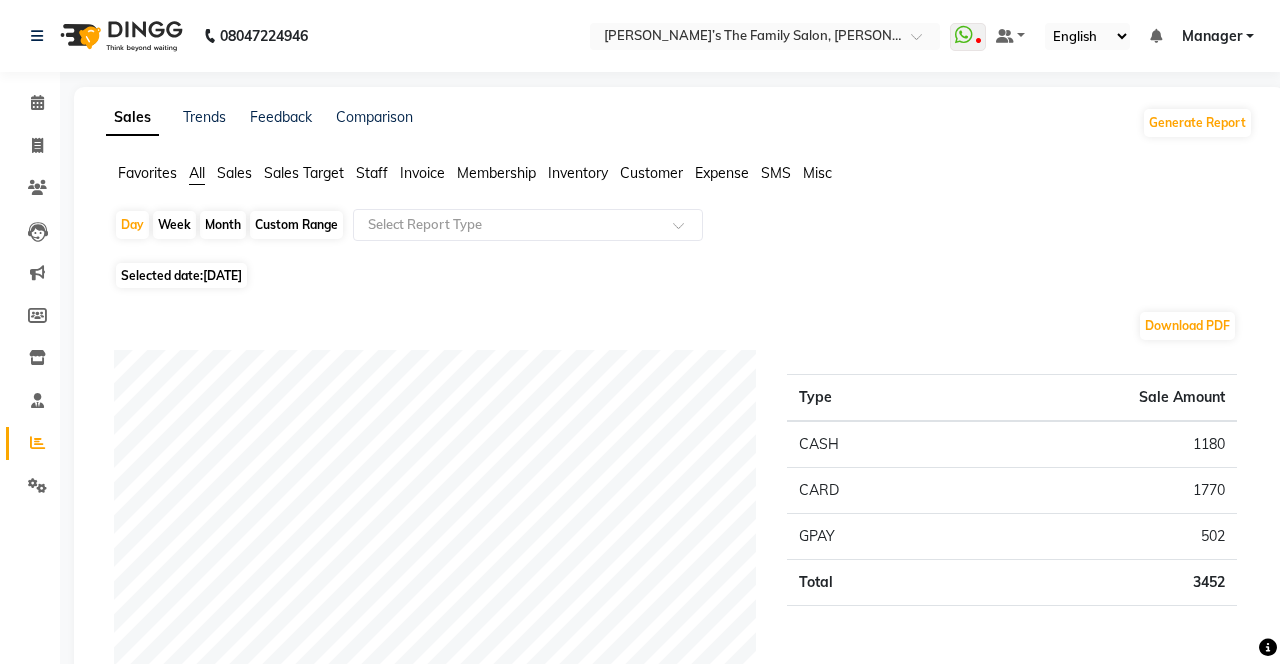 click on "Expense" 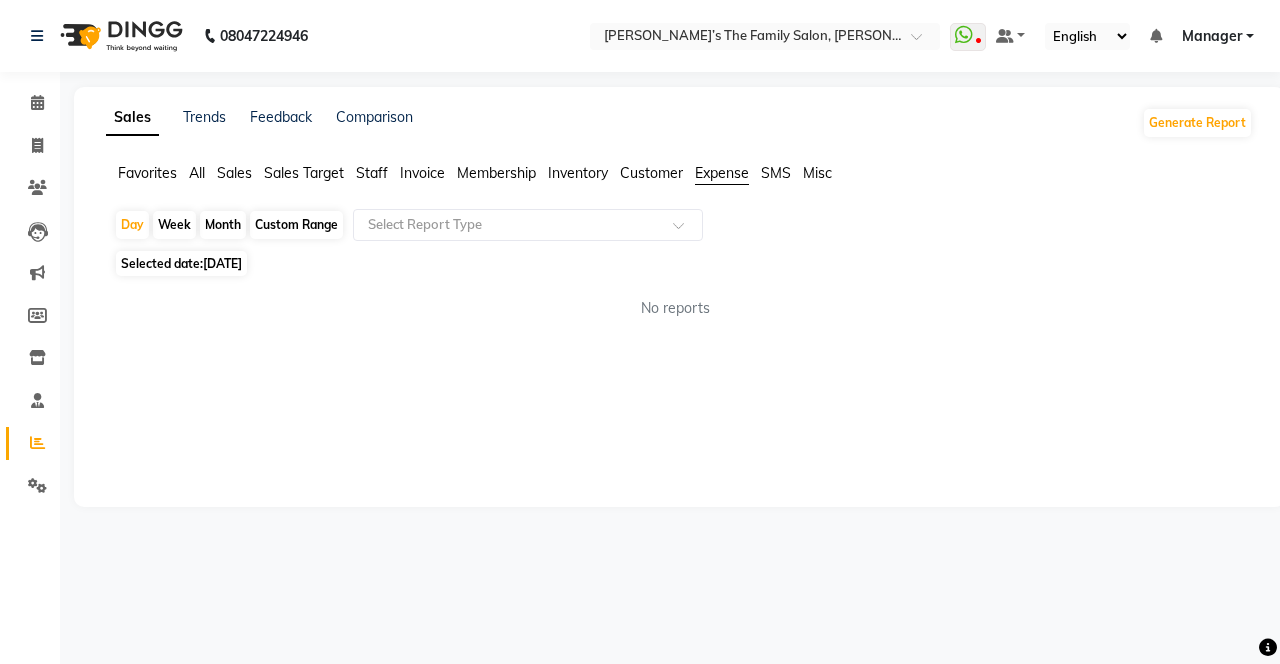 click on "[DATE]" 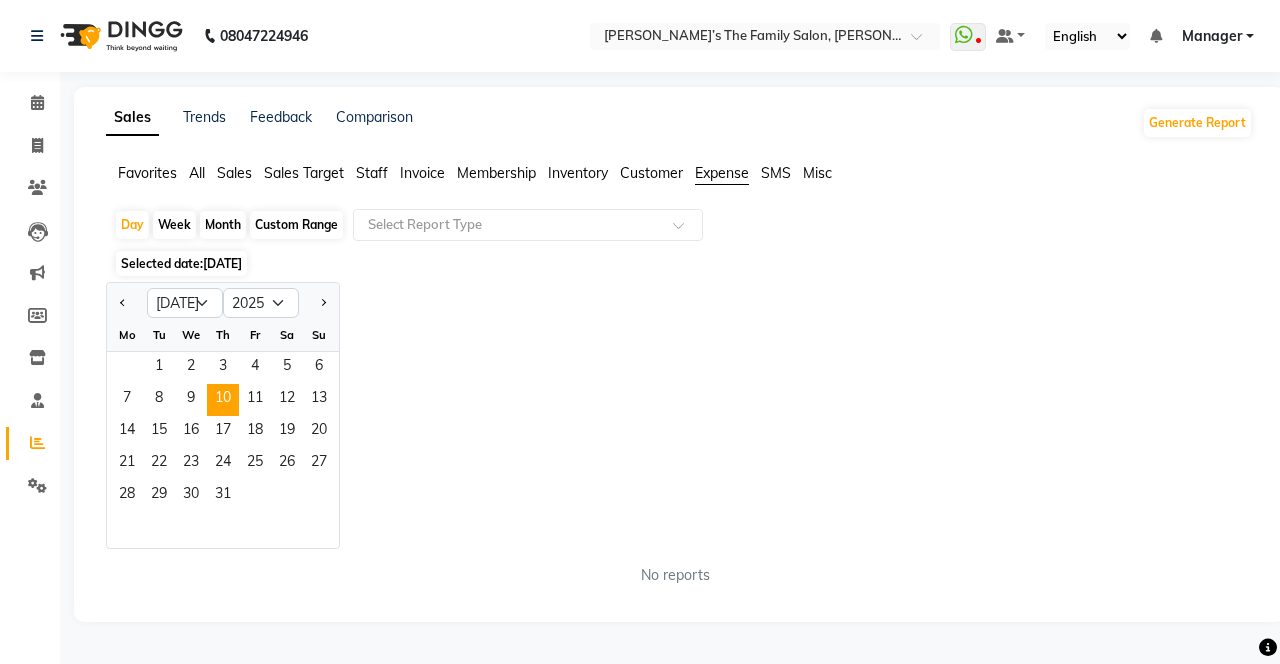 click 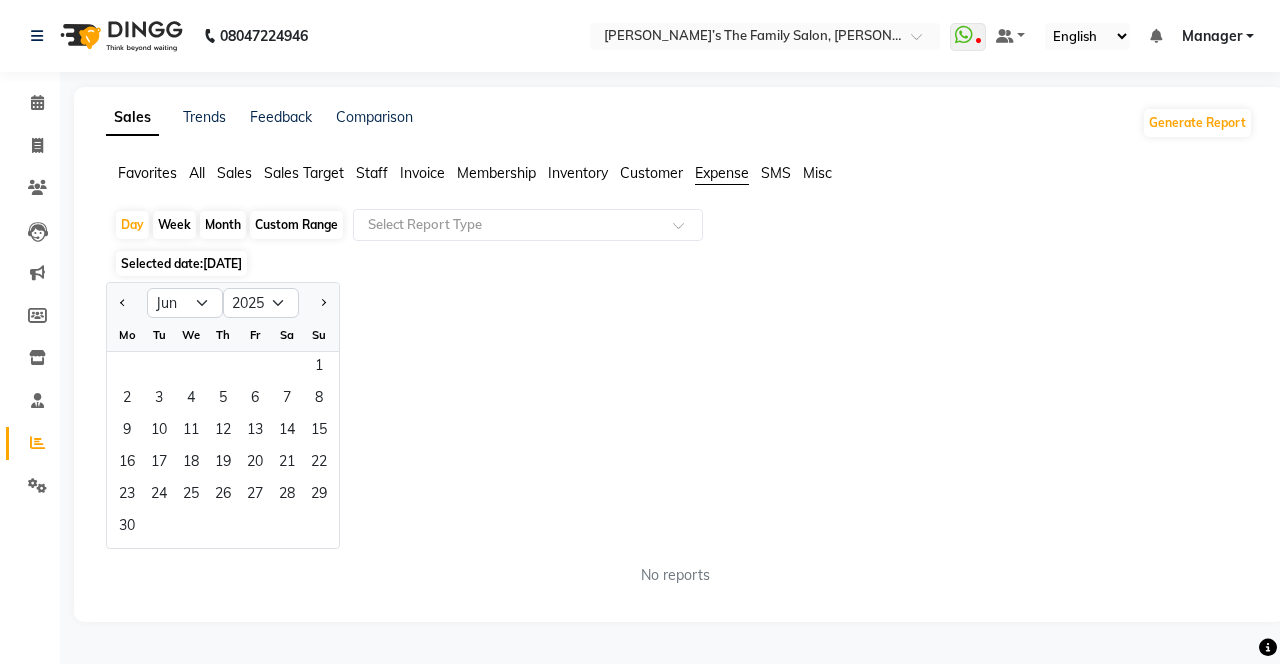 click on "7" 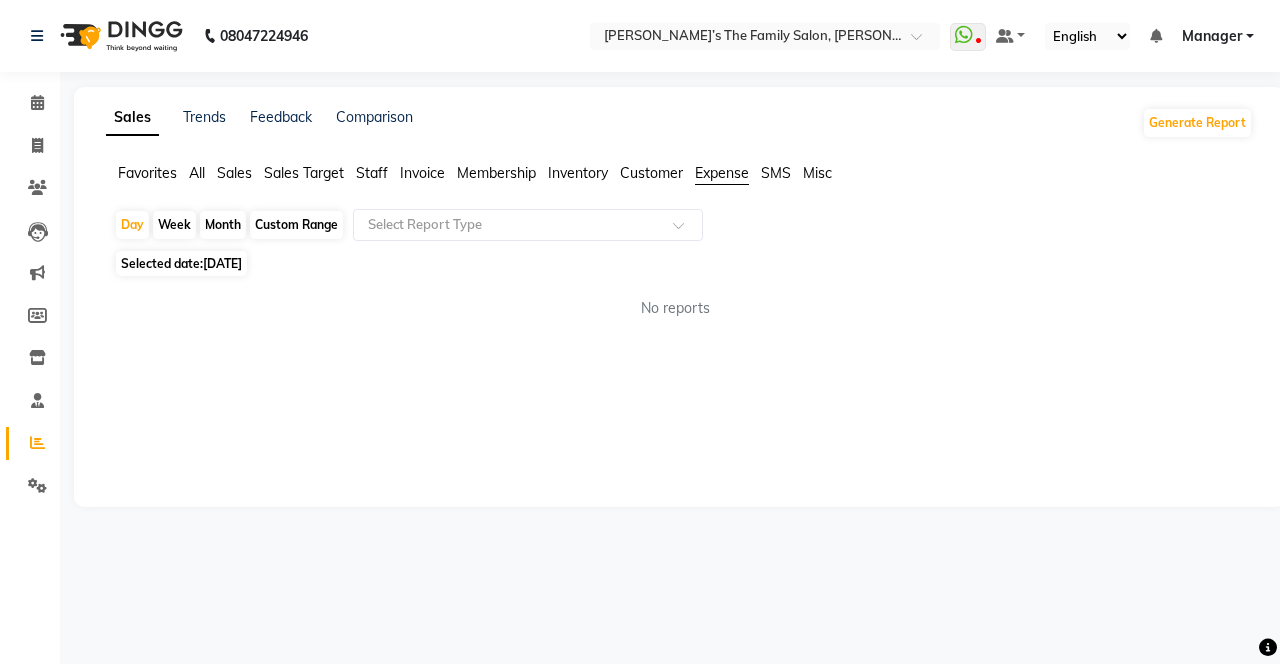 click on "Day" 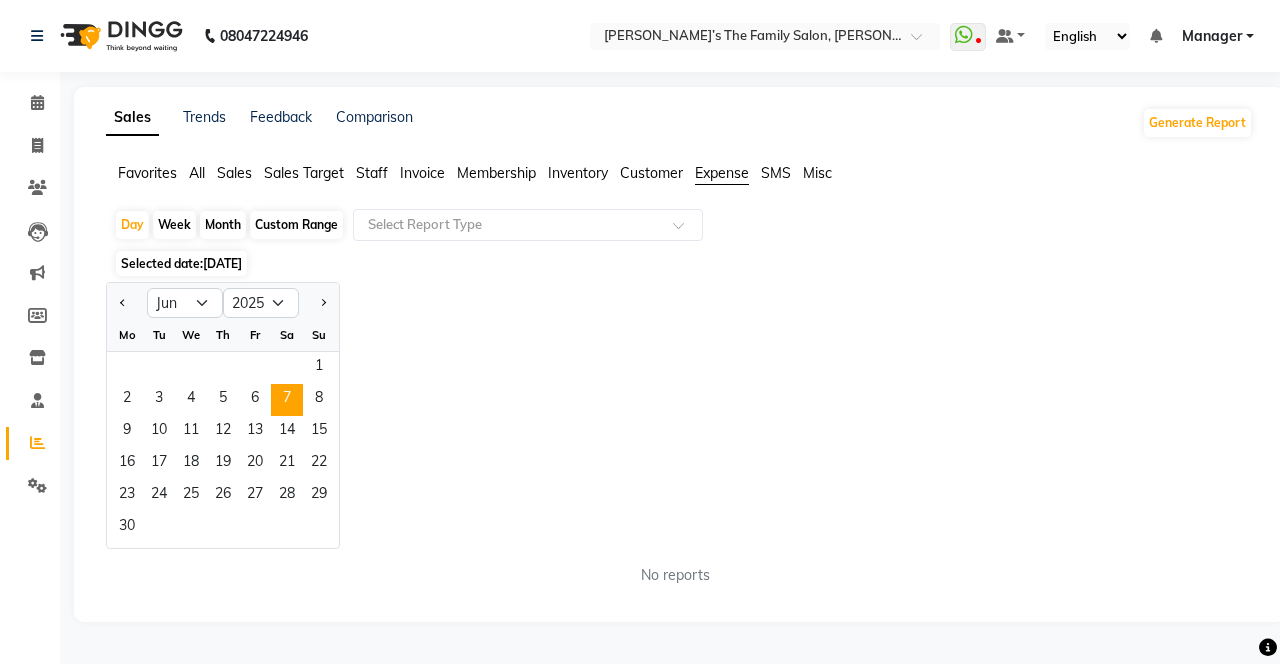 click on "6" 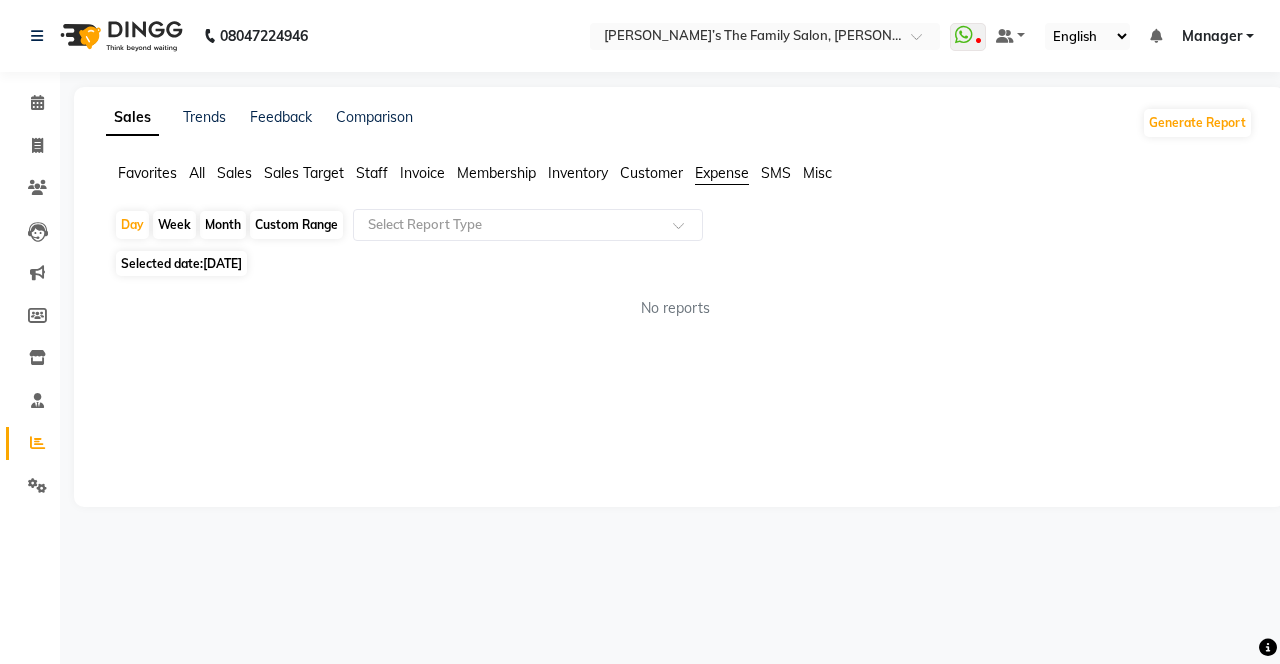 click 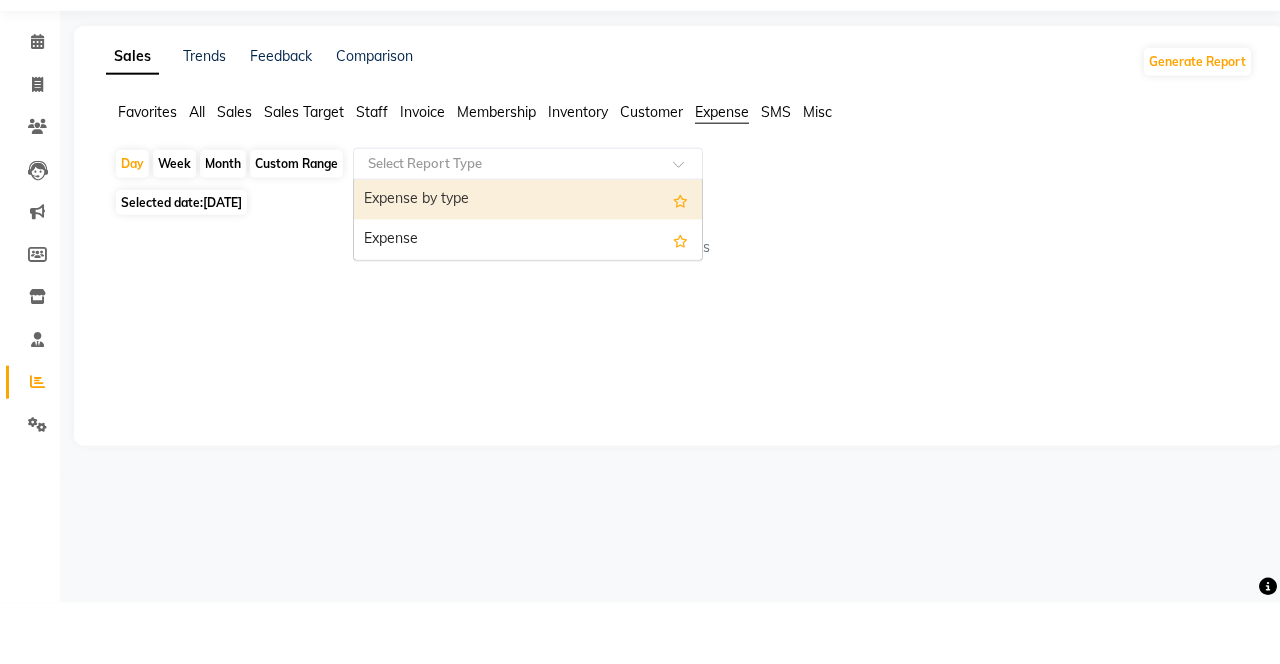 click on "Expense" at bounding box center [528, 301] 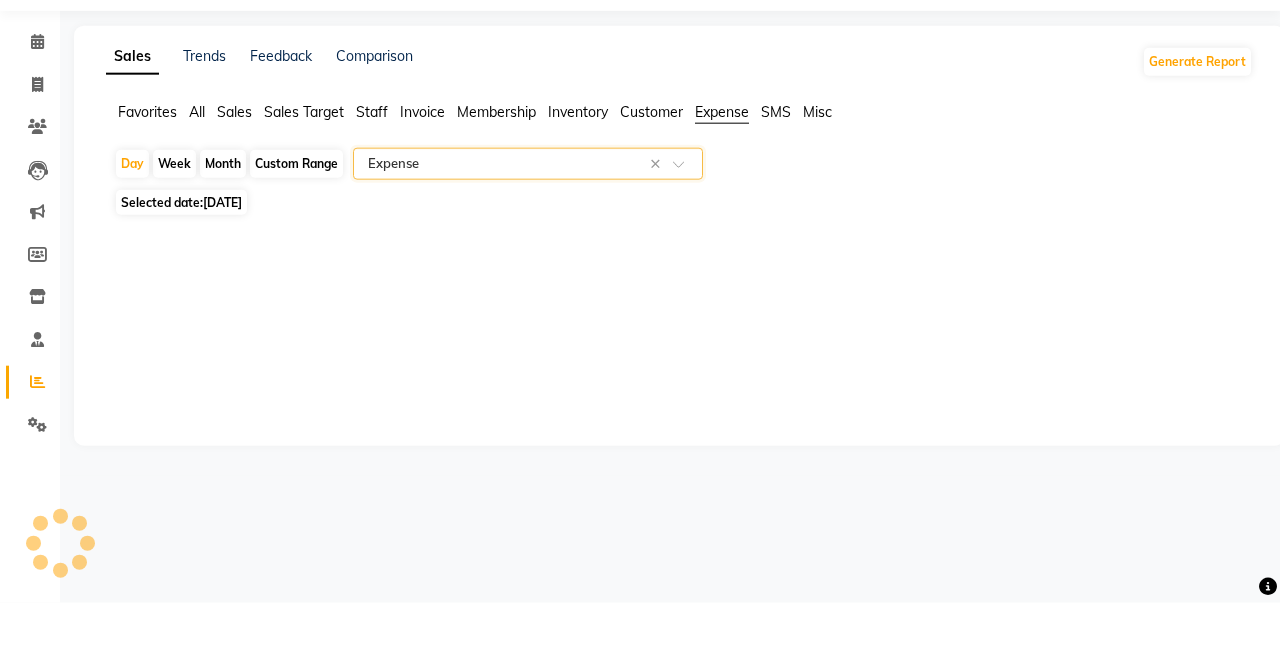 select on "full_report" 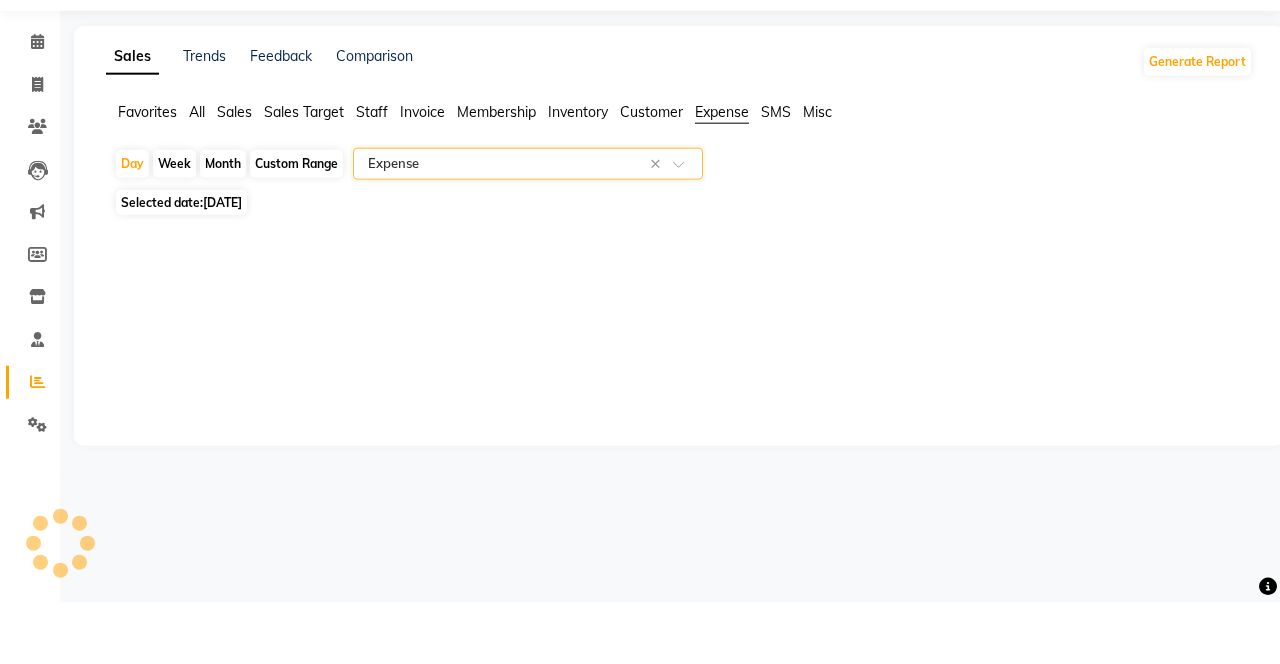 select on "csv" 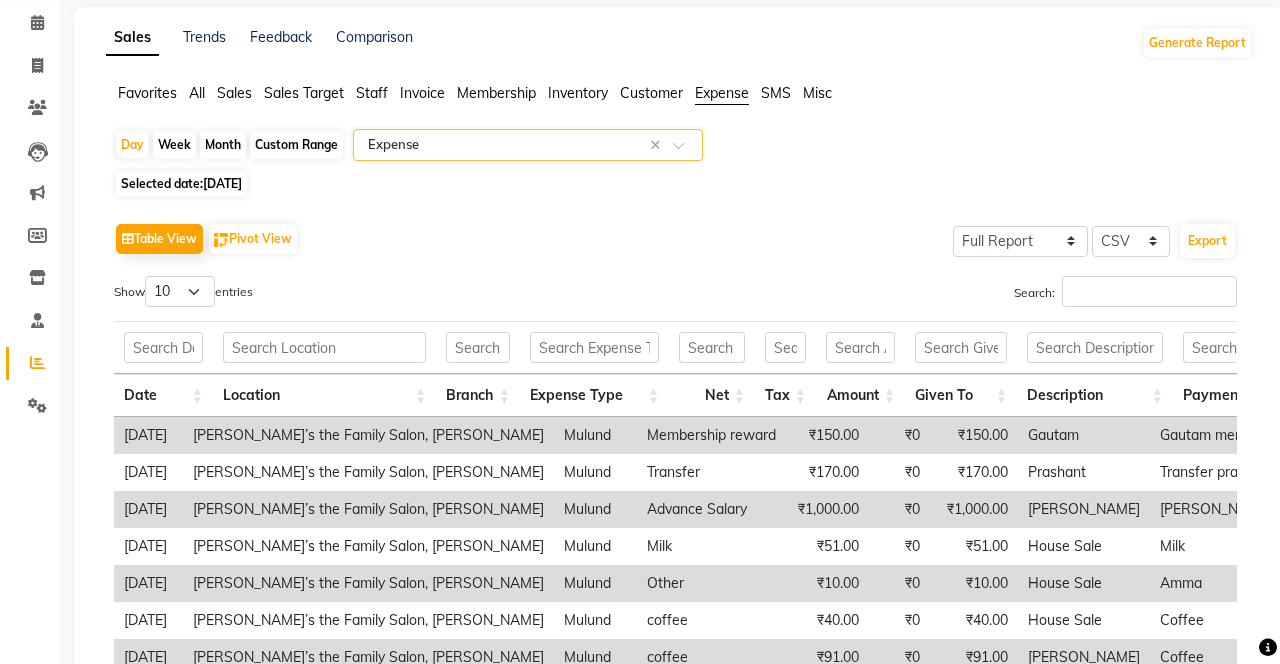 scroll, scrollTop: 0, scrollLeft: 0, axis: both 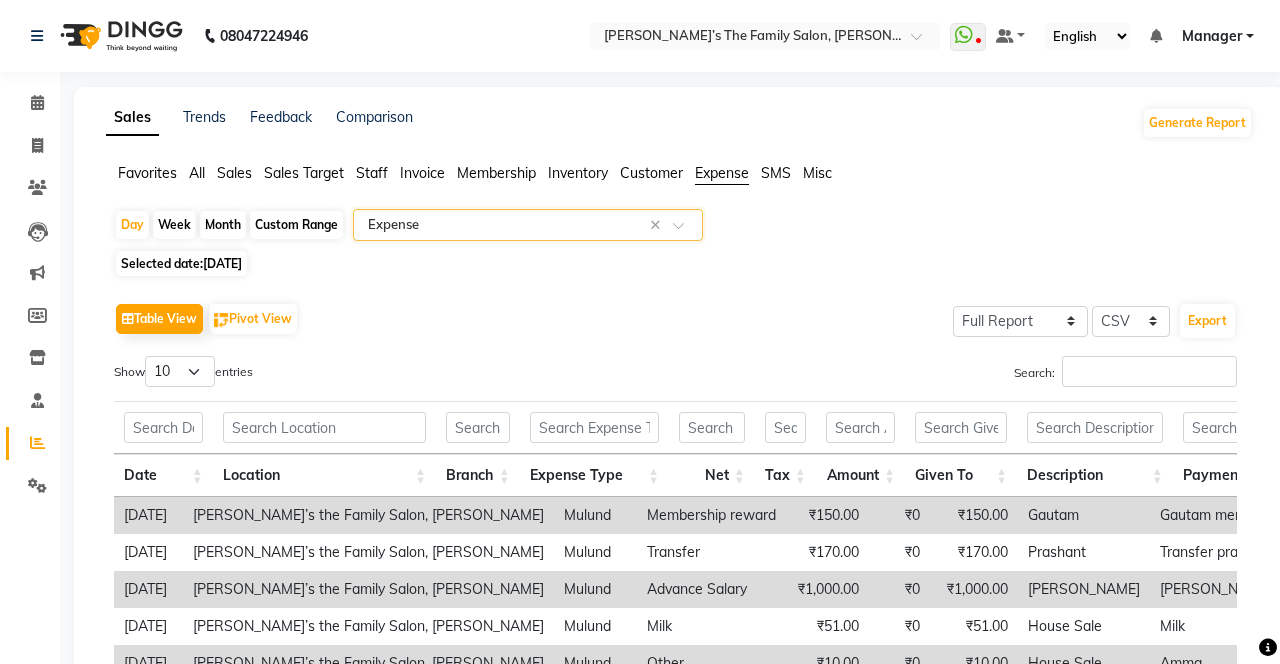 click on "Day" 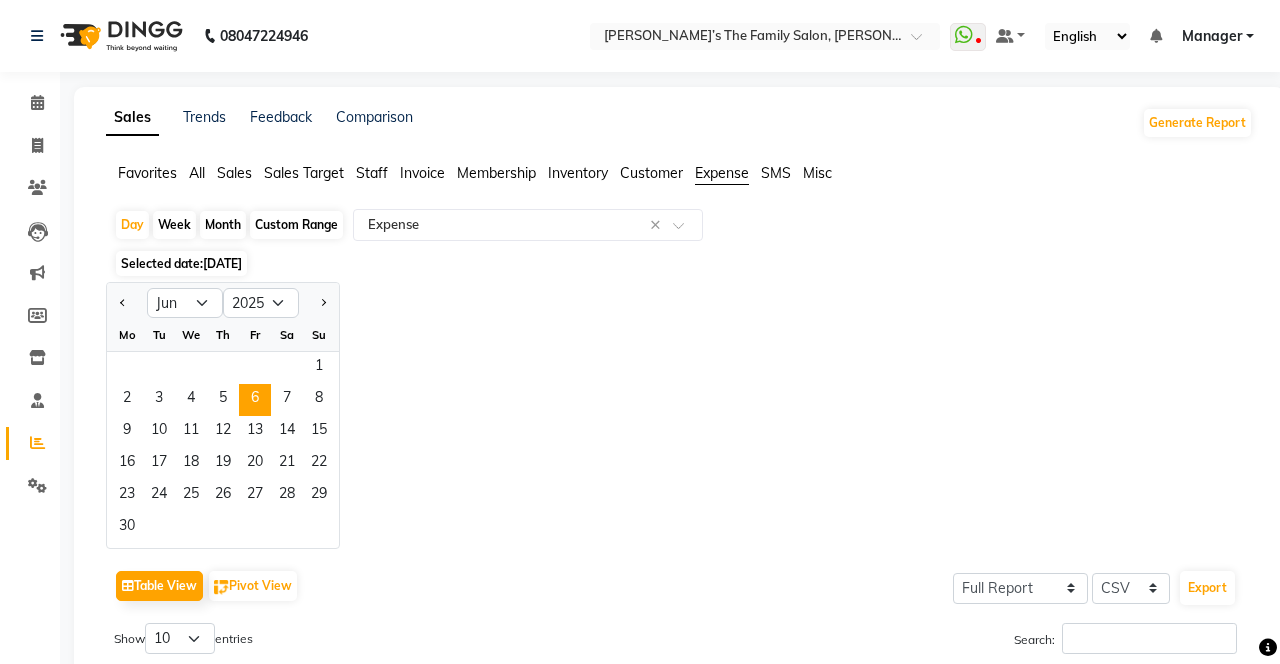 click on "7" 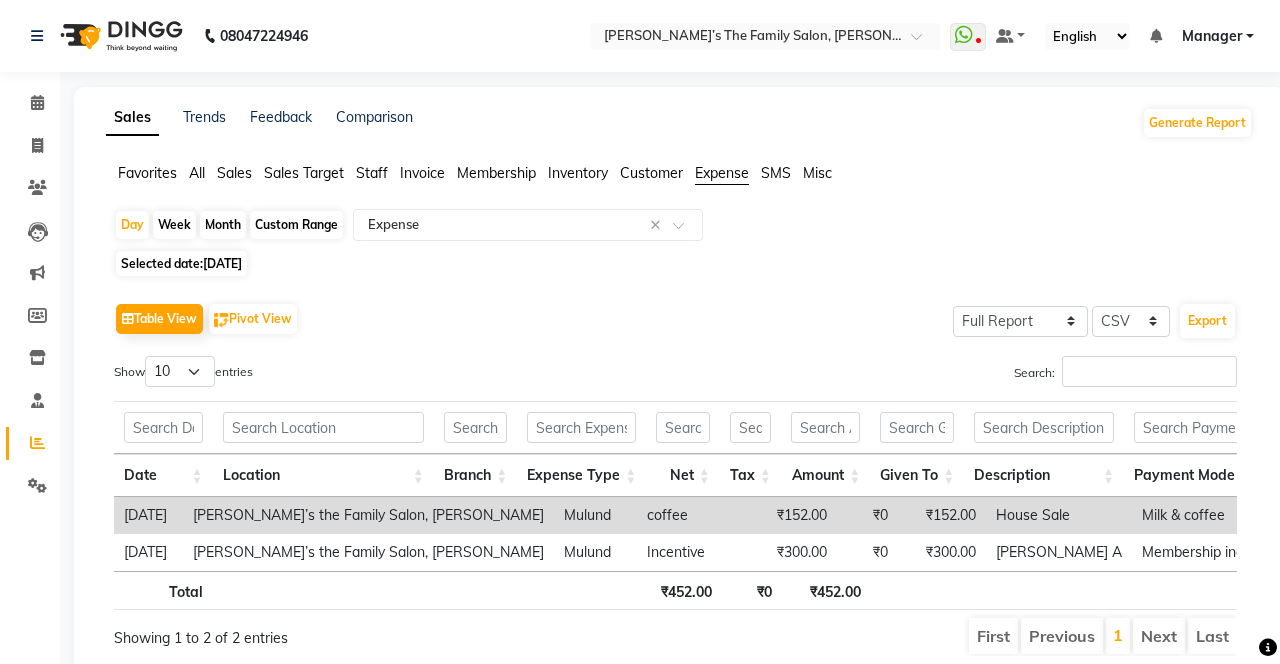 click on "Next" at bounding box center [1159, 636] 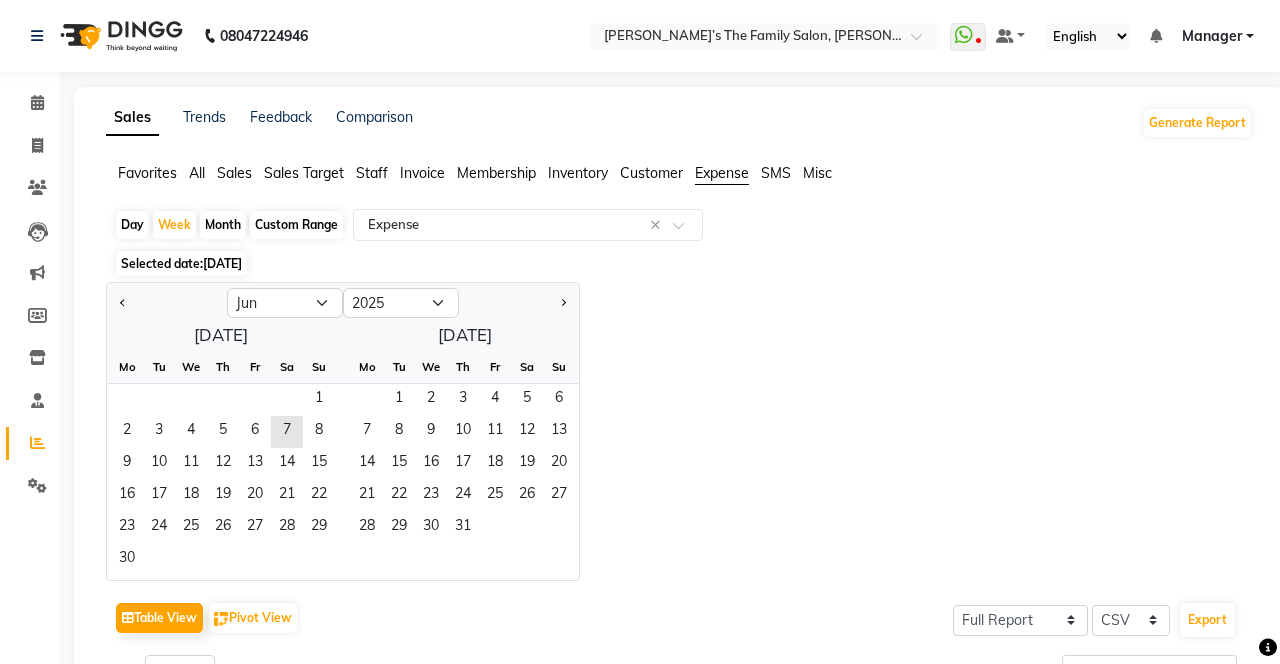 click on "8" 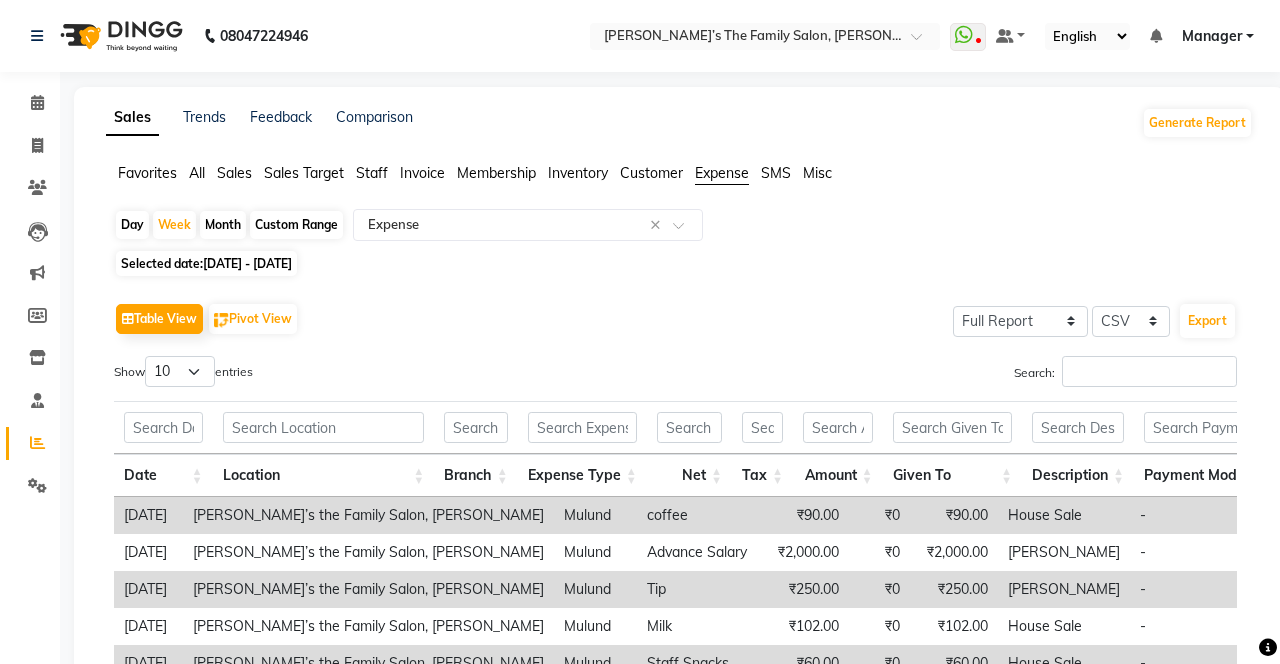 click on "Day" 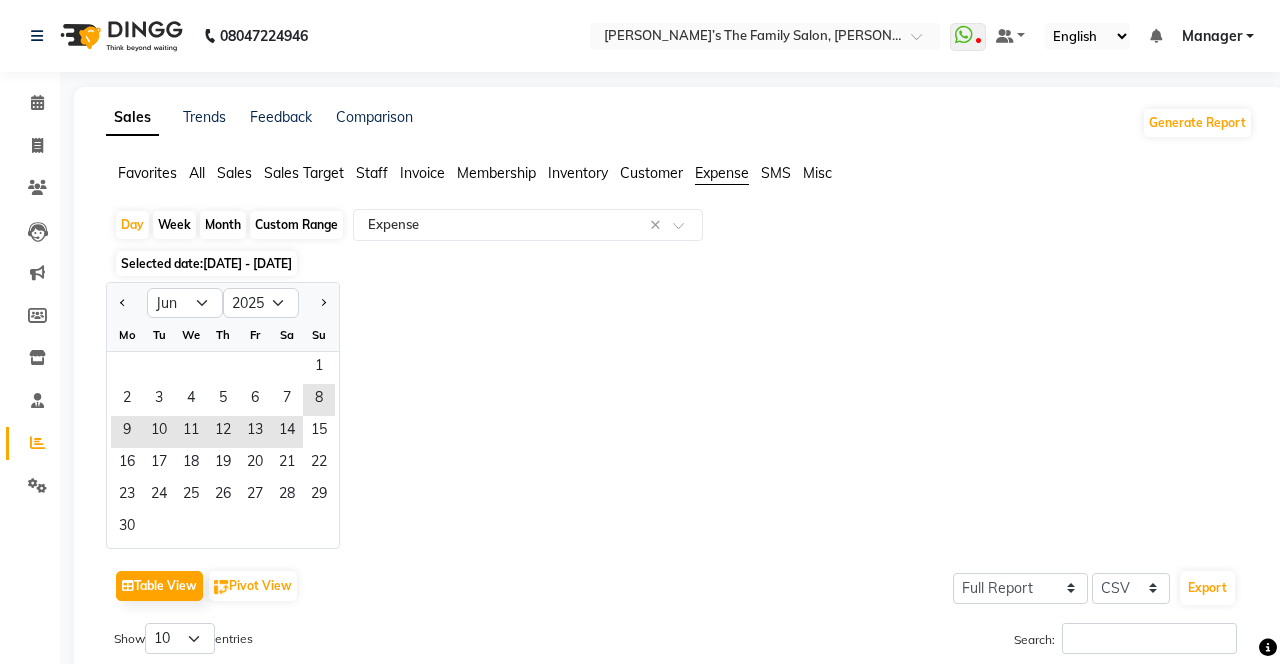 click on "8" 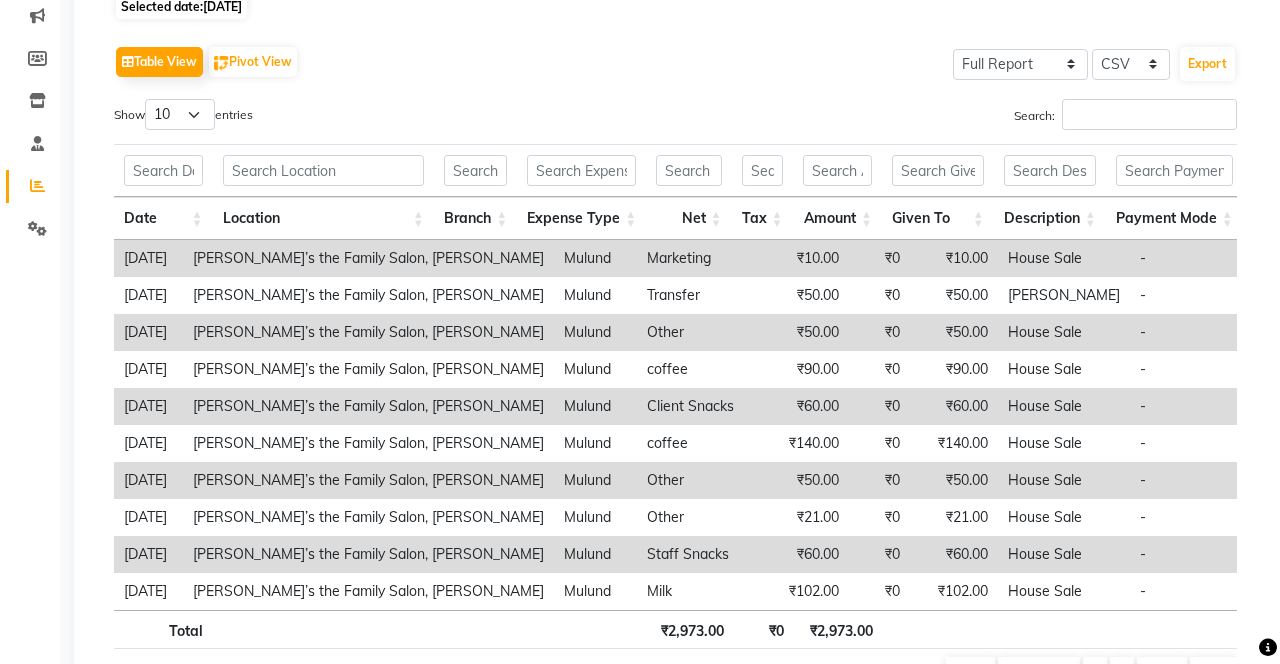 scroll, scrollTop: 287, scrollLeft: 0, axis: vertical 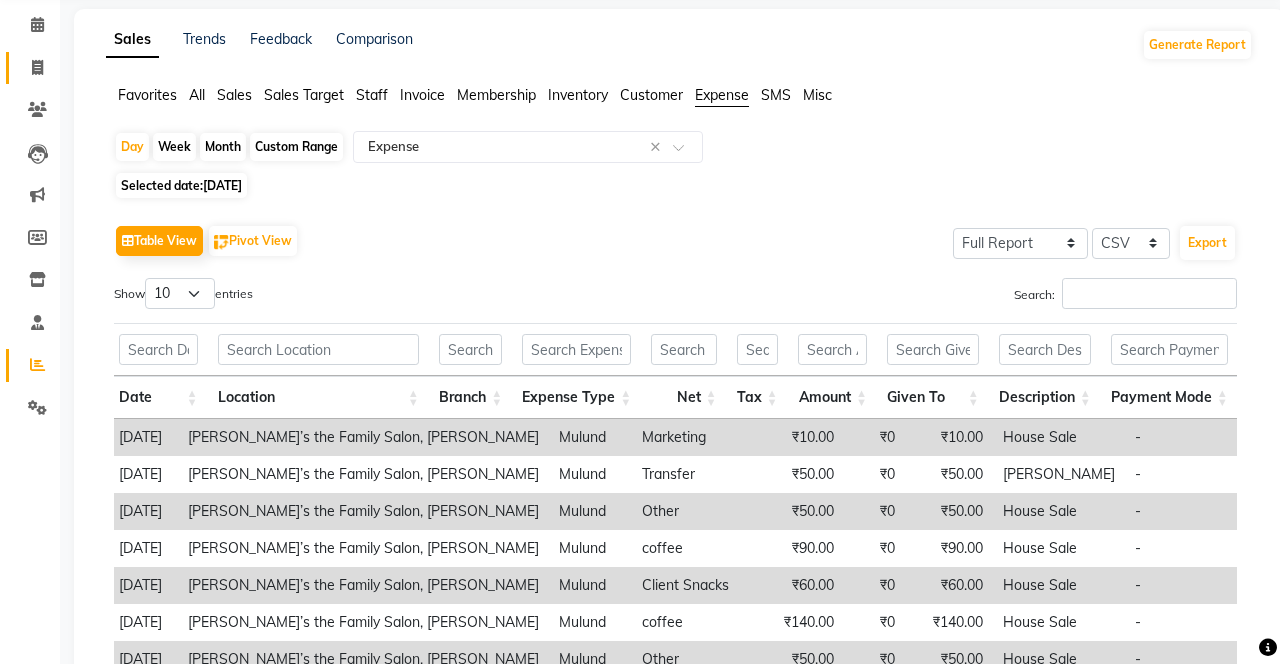 click 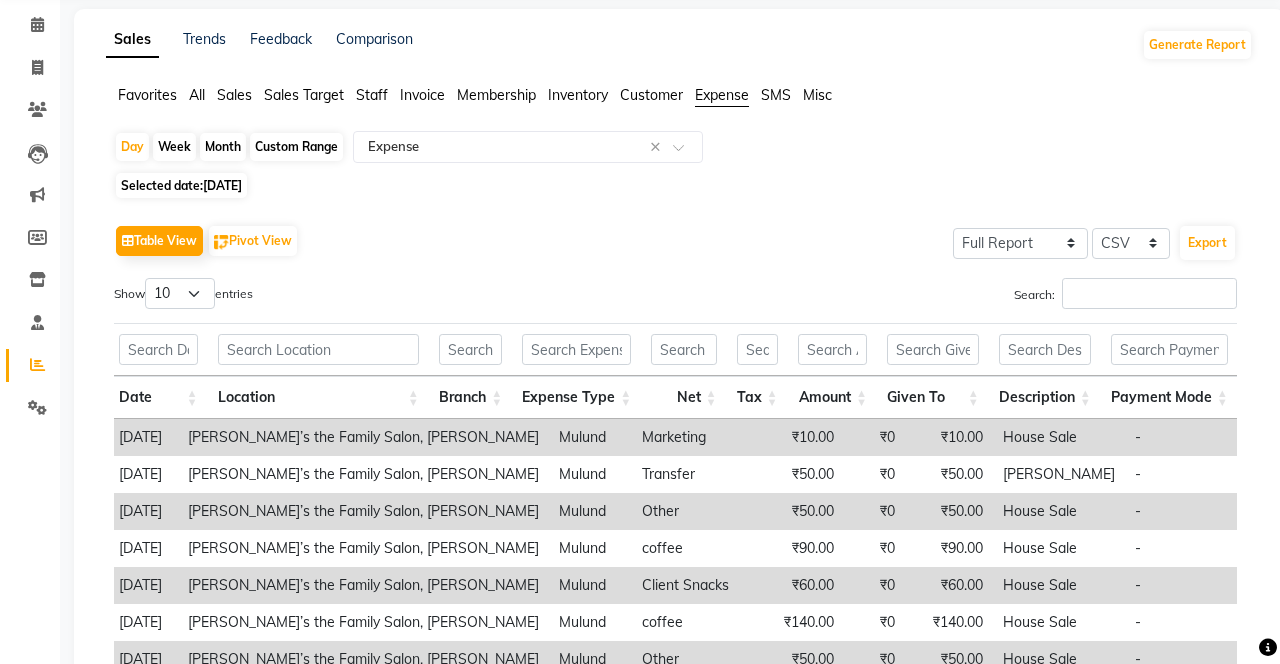 select on "service" 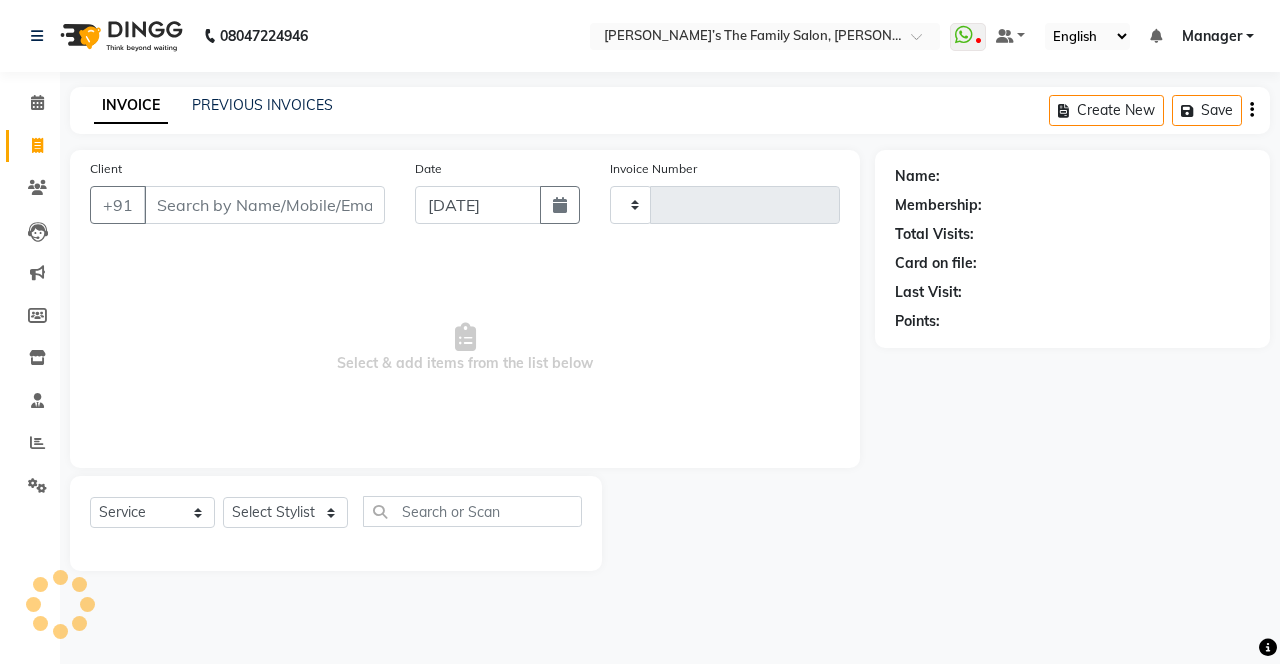 scroll, scrollTop: 0, scrollLeft: 0, axis: both 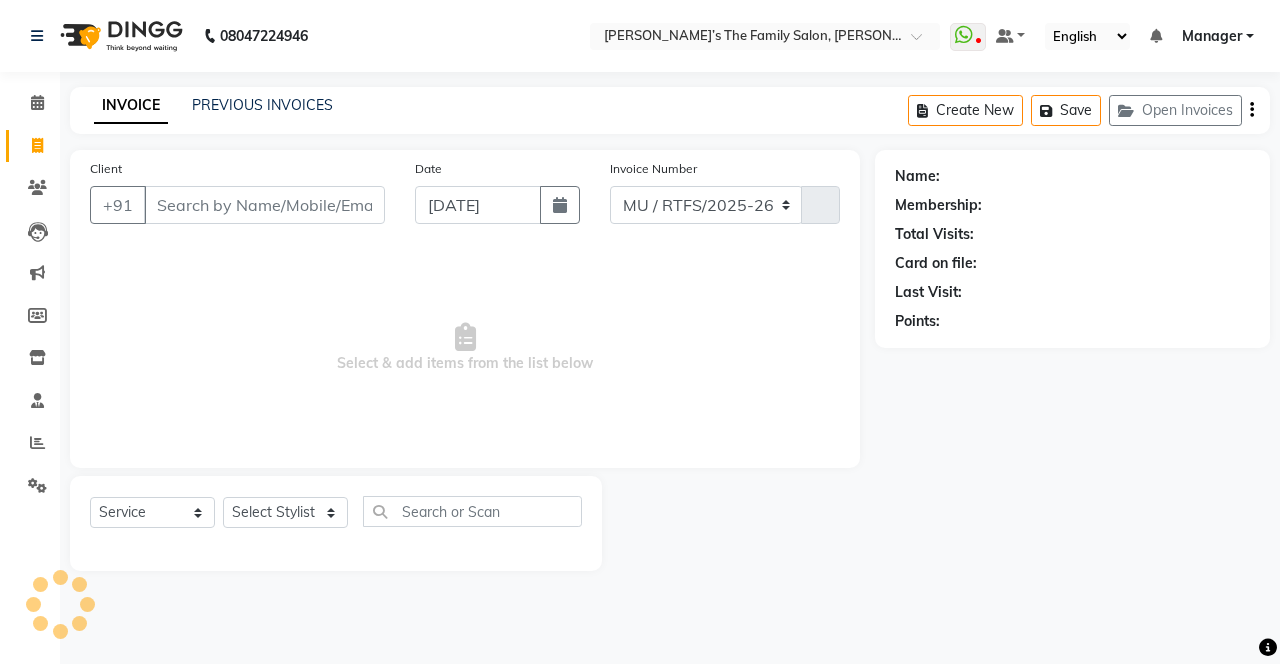 select on "8003" 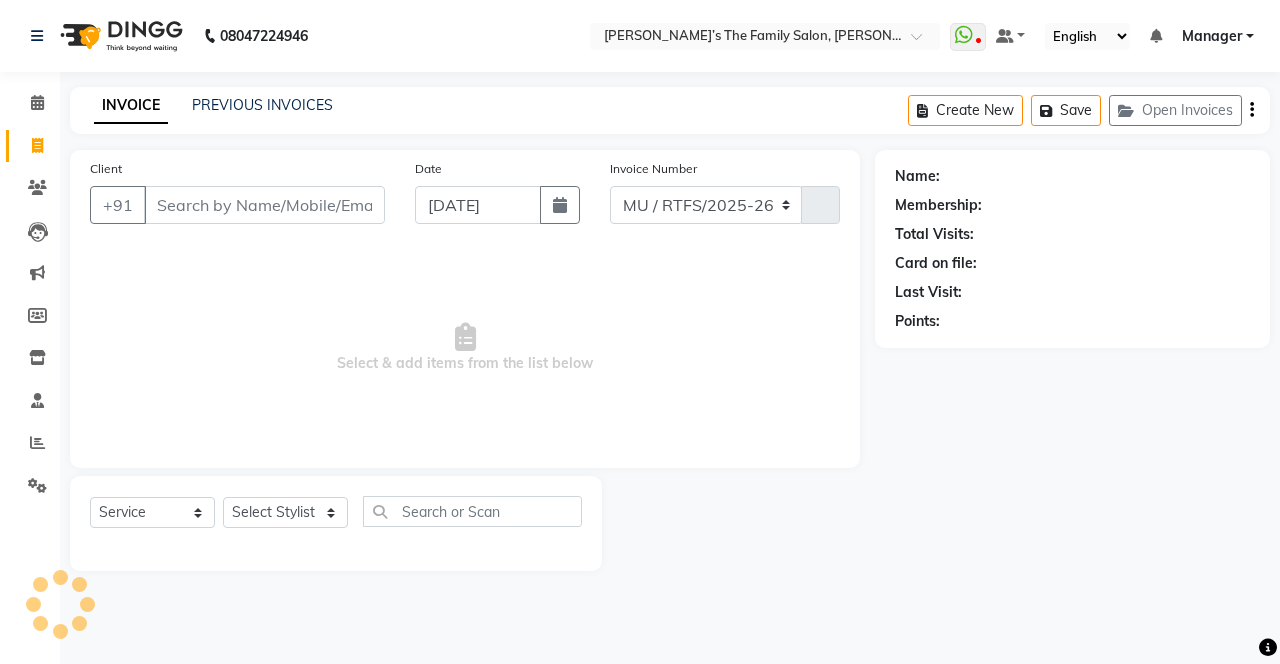 type on "2093" 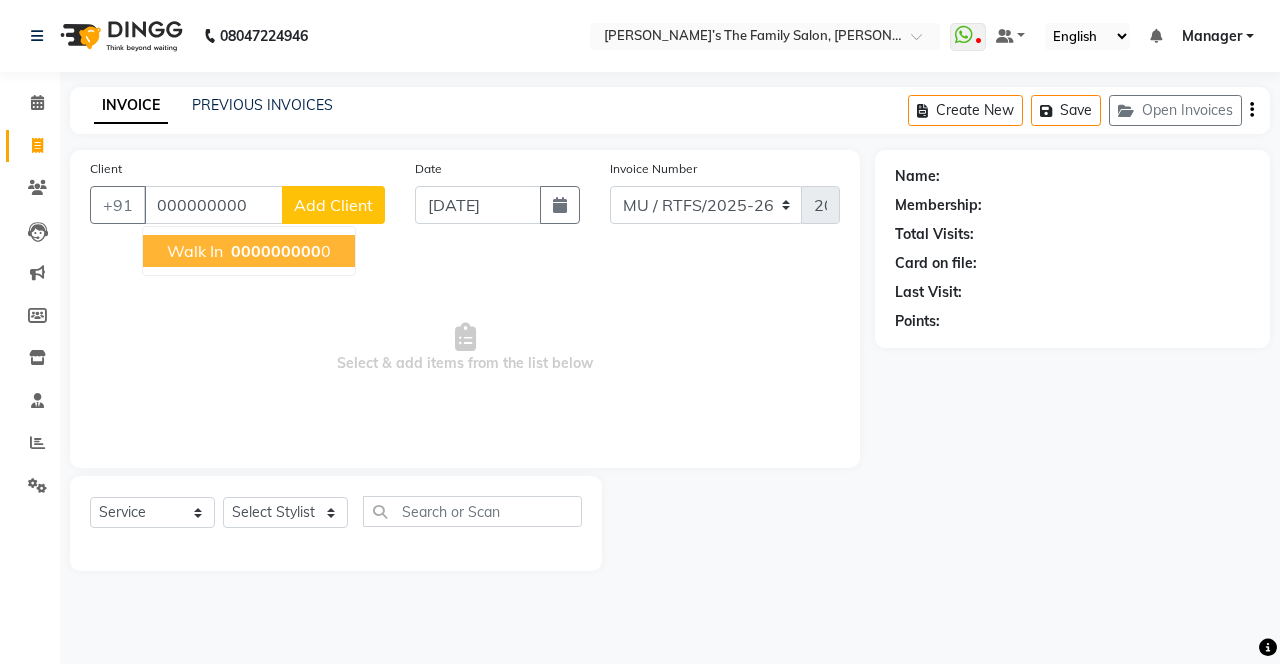 click on "000000000" at bounding box center (276, 251) 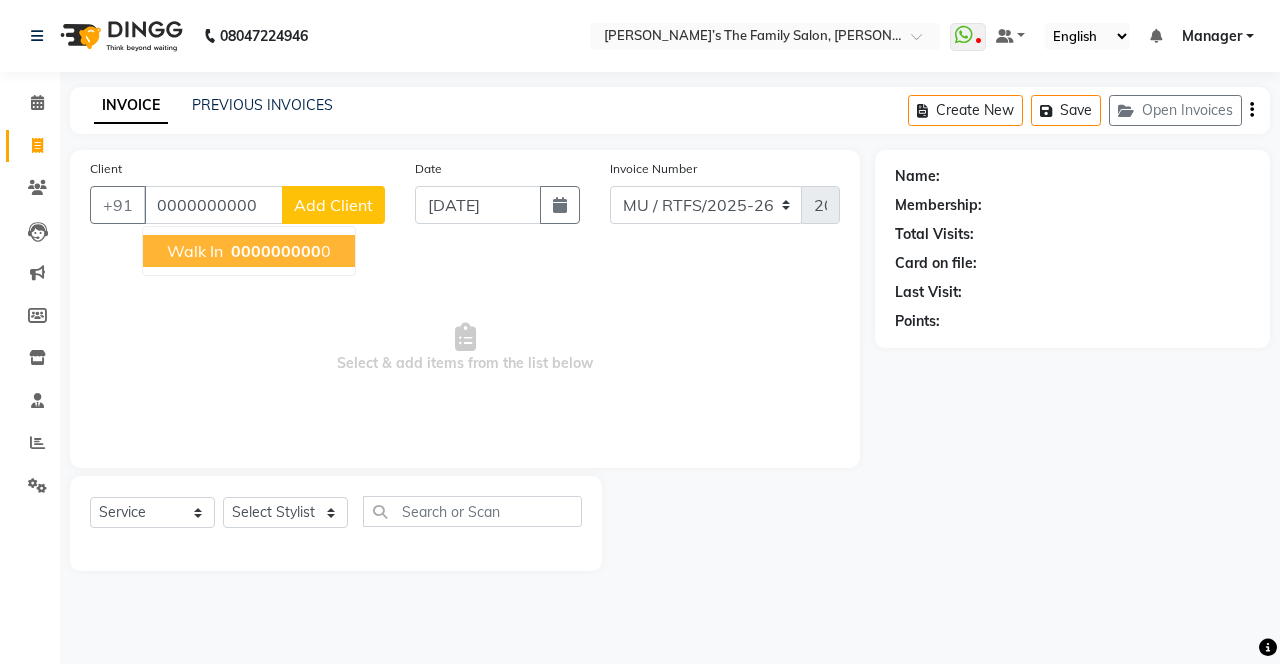 type on "0000000000" 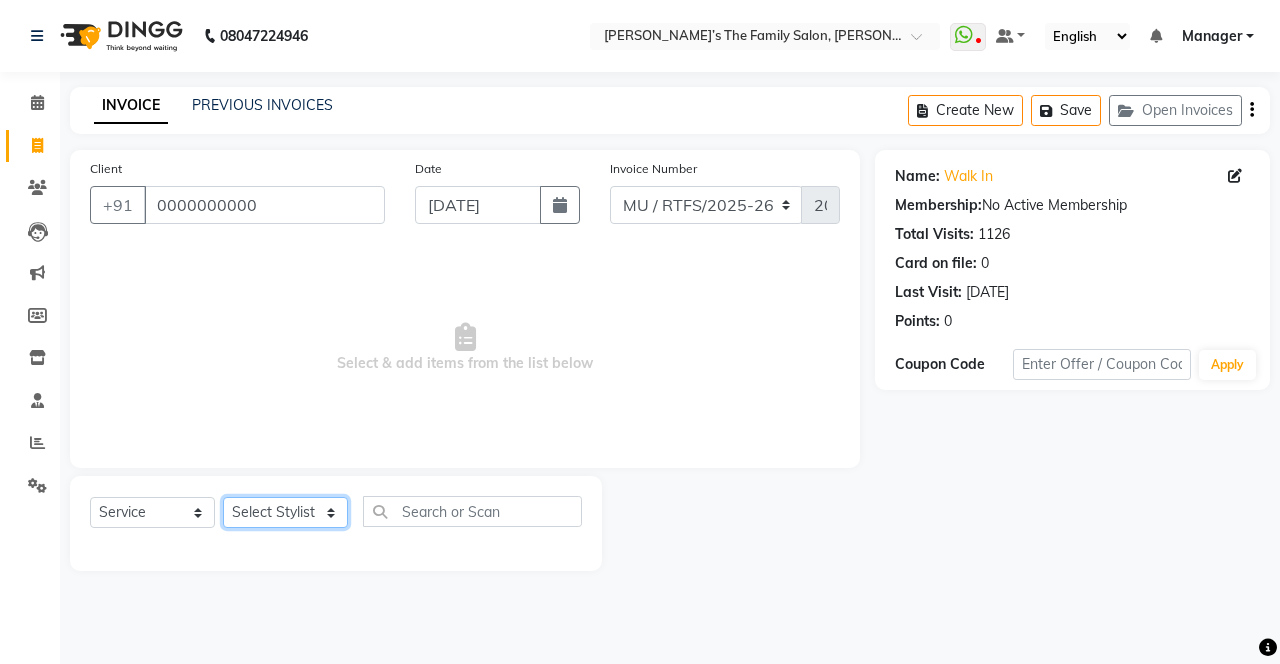 click on "Select Stylist Aarohi P [PERSON_NAME] [PERSON_NAME] [PERSON_NAME] [PERSON_NAME] A Gautam  House sale [PERSON_NAME] [PERSON_NAME]  Manager Meenakshi [PERSON_NAME]  [PERSON_NAME]  [PERSON_NAME] [PERSON_NAME] [PERSON_NAME] Vikas H [PERSON_NAME]" 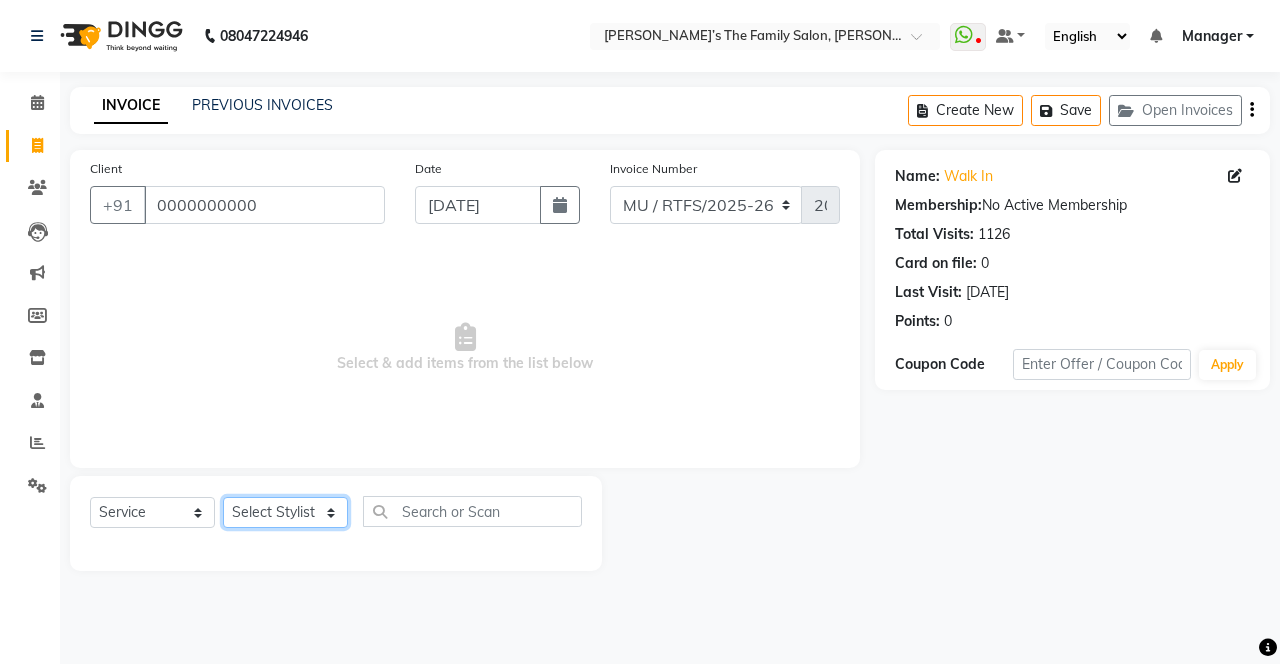 select on "75237" 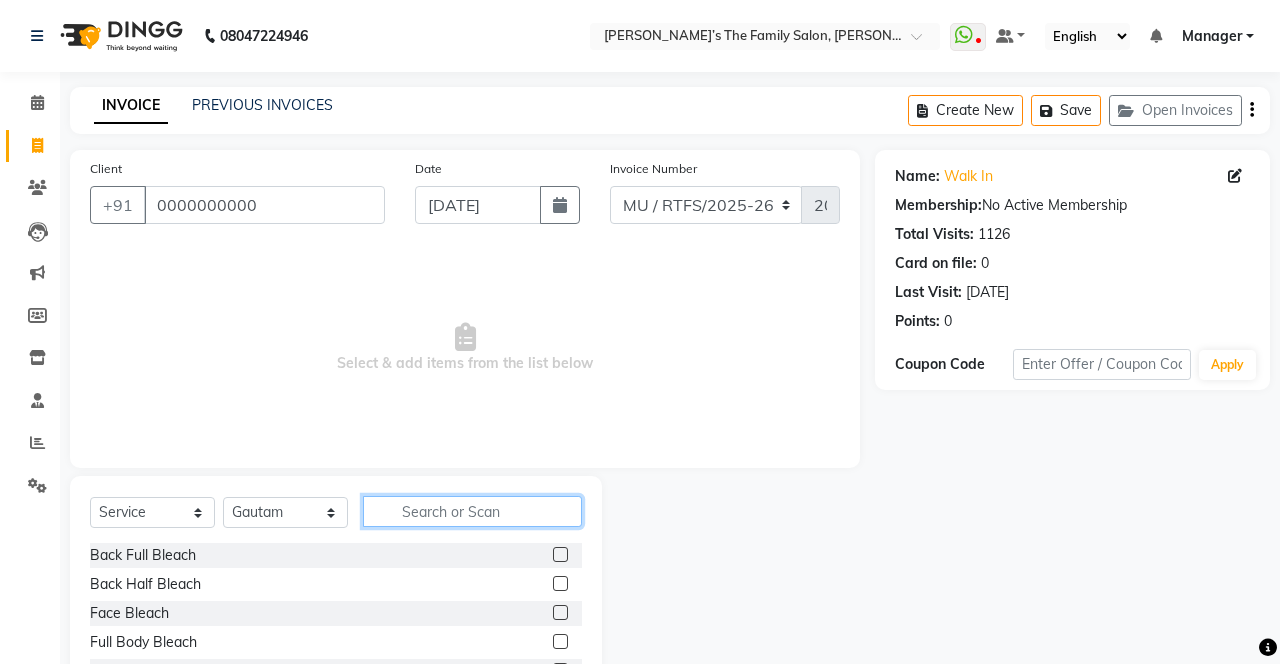 click 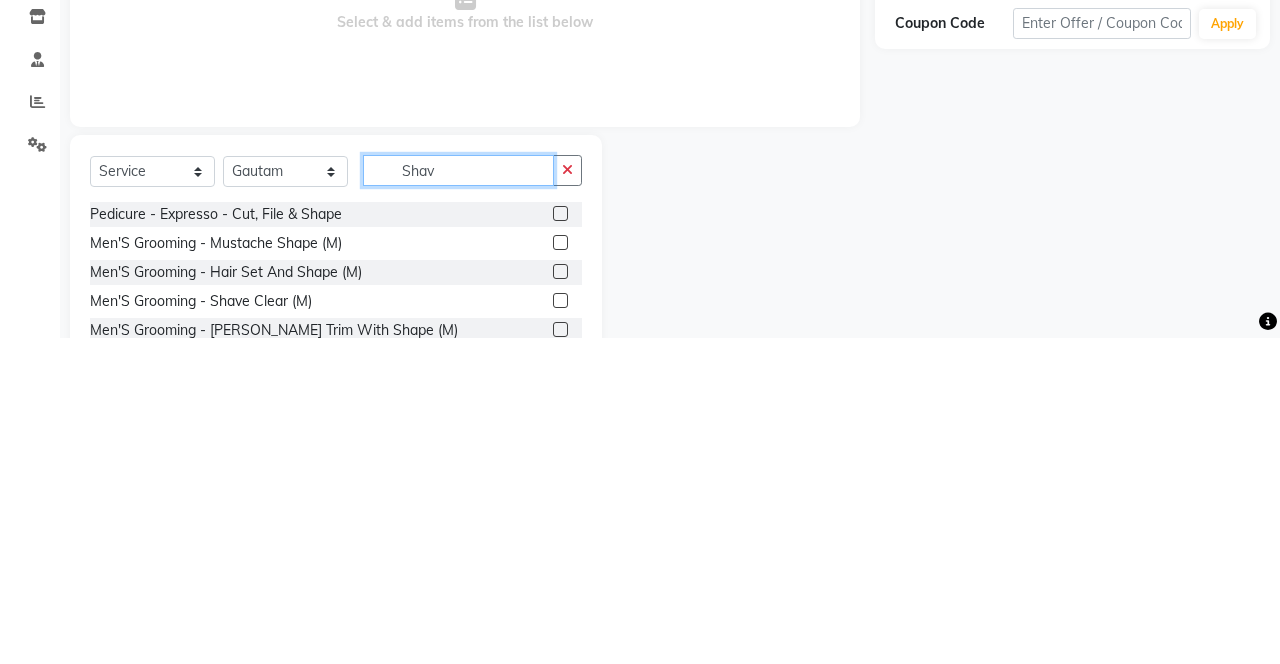 scroll, scrollTop: 0, scrollLeft: 0, axis: both 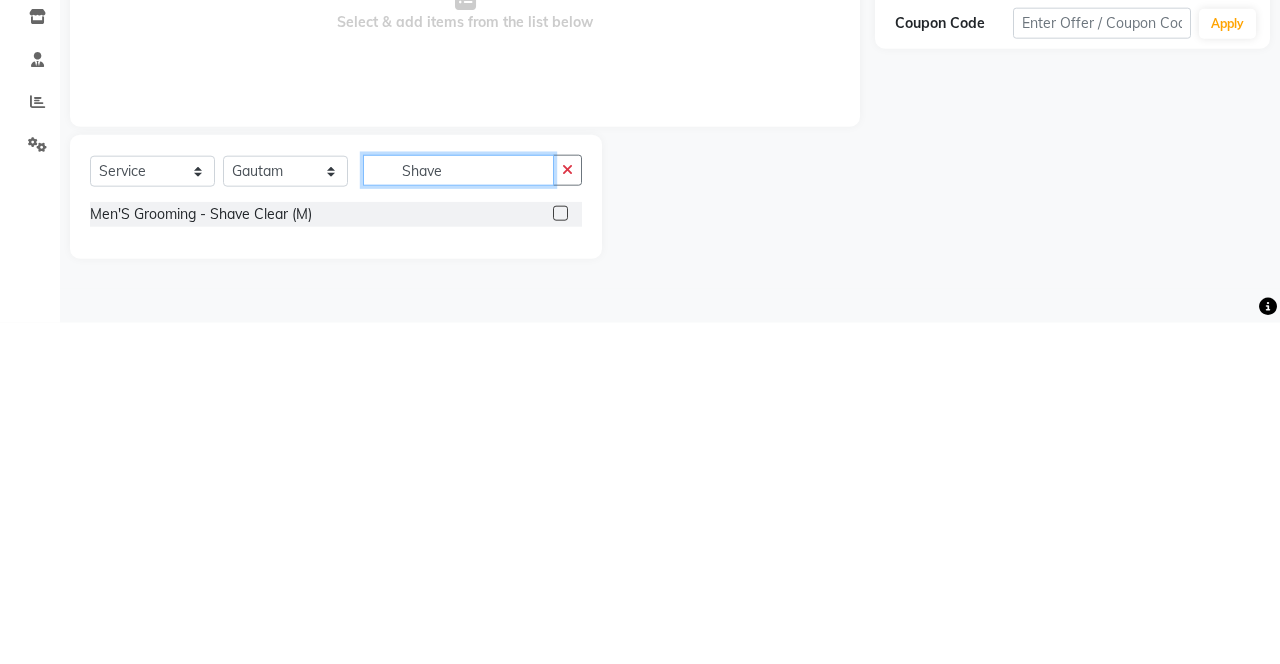 type on "Shave" 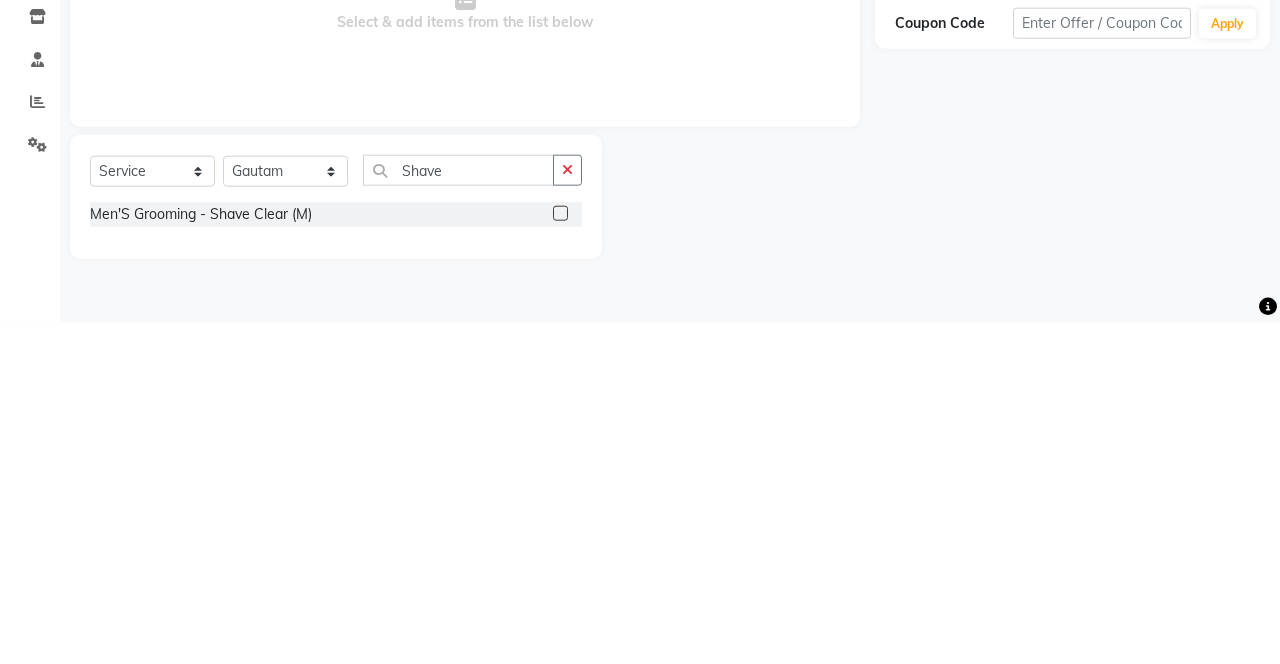 click 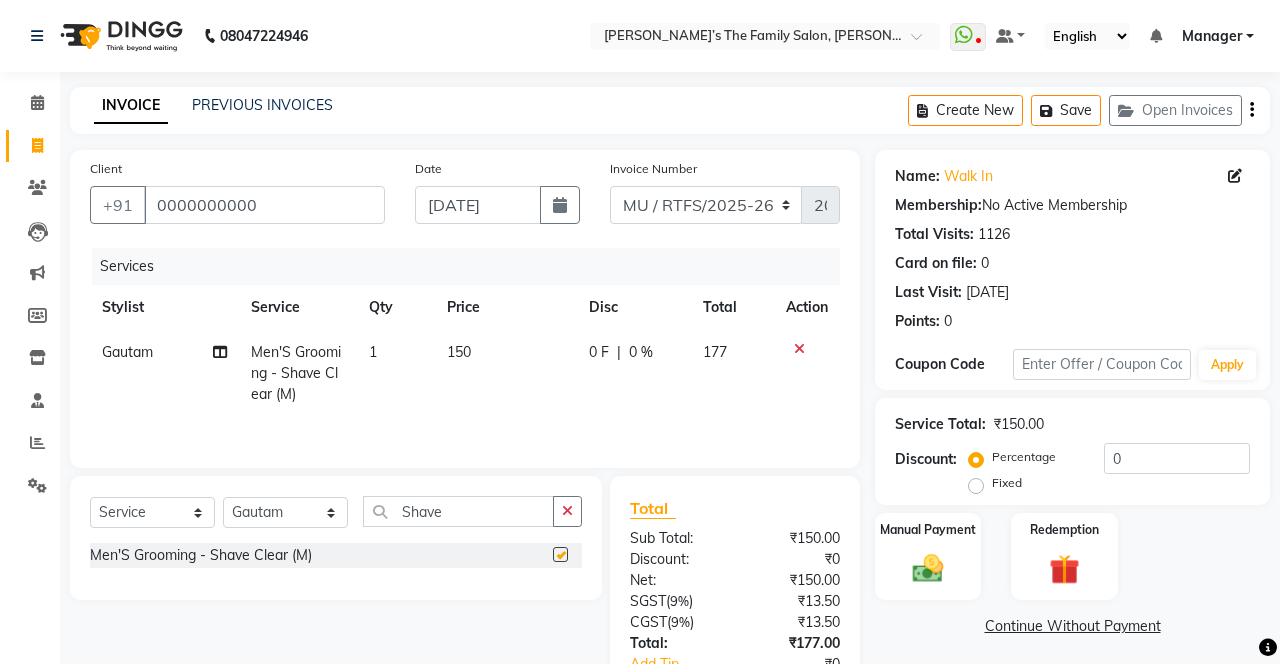 checkbox on "false" 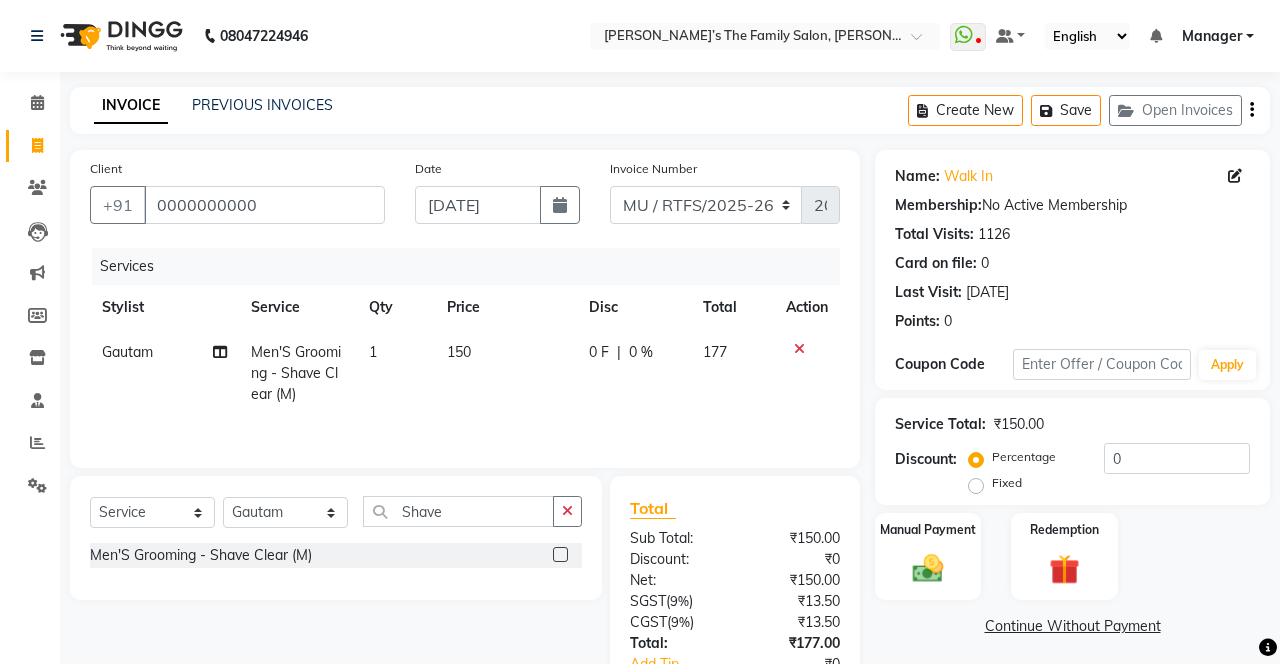 scroll, scrollTop: 70, scrollLeft: 0, axis: vertical 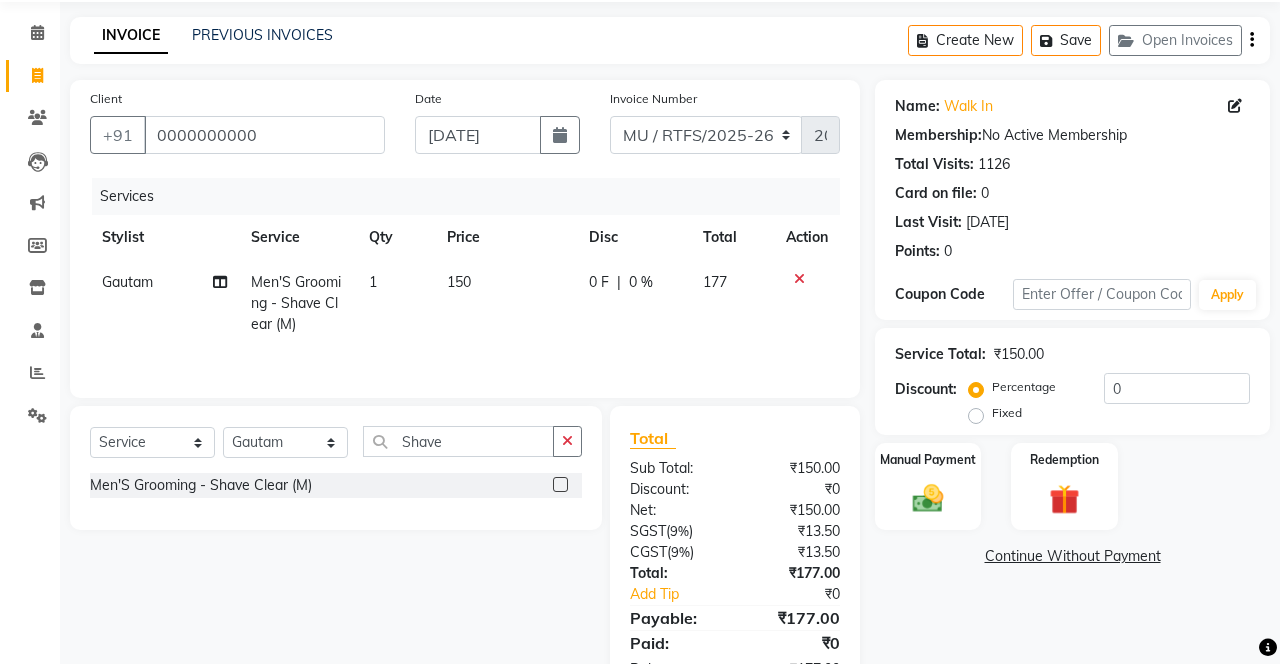 click on "Name: Walk In Membership:  No Active Membership  Total Visits:  1126 Card on file:  0 Last Visit:   08-07-2025 Points:   0  Coupon Code Apply Service Total:  ₹150.00  Discount:  Percentage   Fixed  0 Manual Payment Redemption  Continue Without Payment" 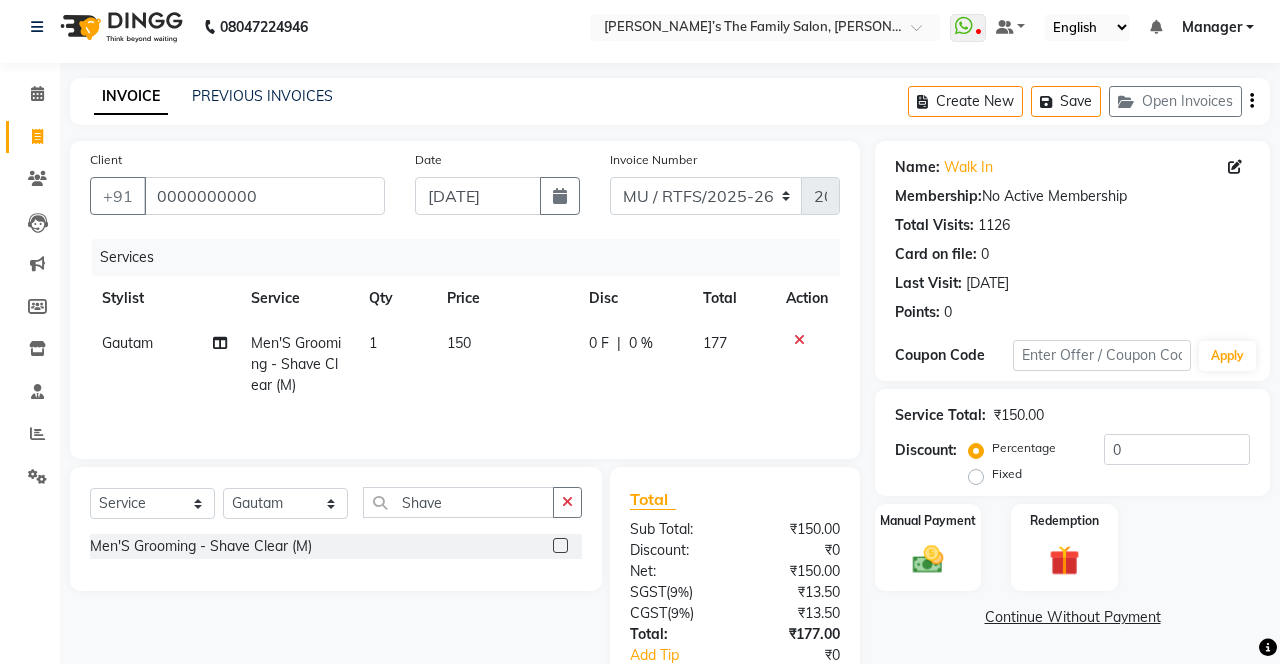 scroll, scrollTop: 0, scrollLeft: 0, axis: both 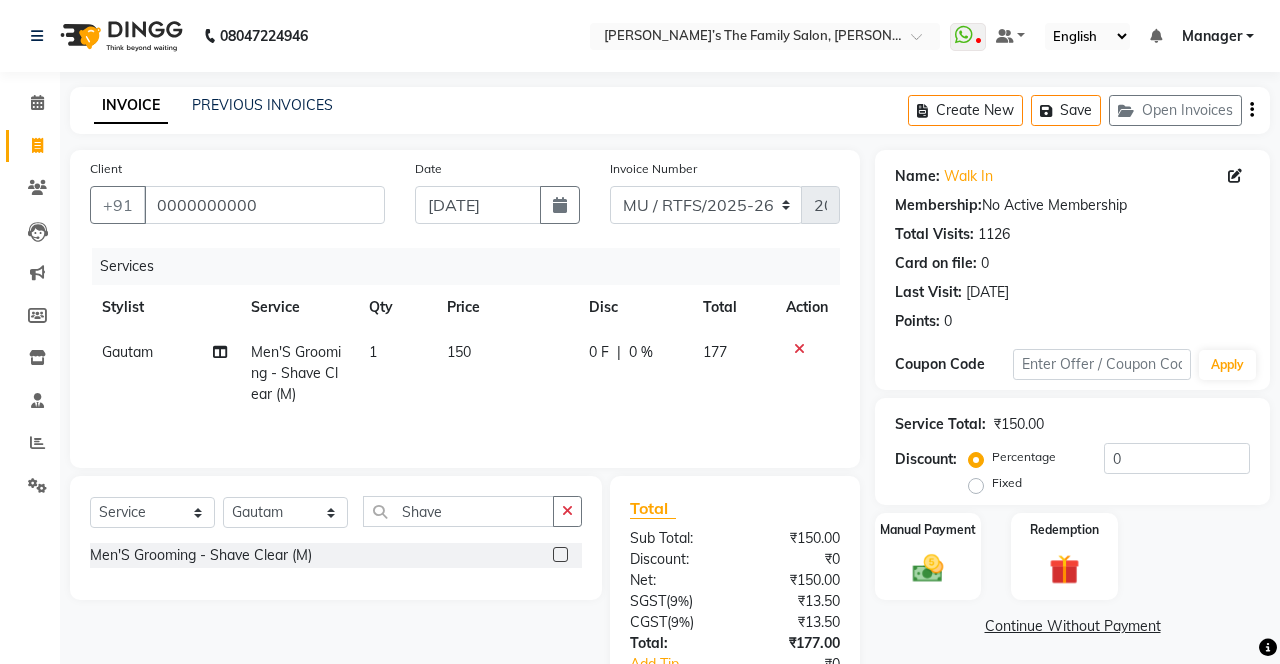 click 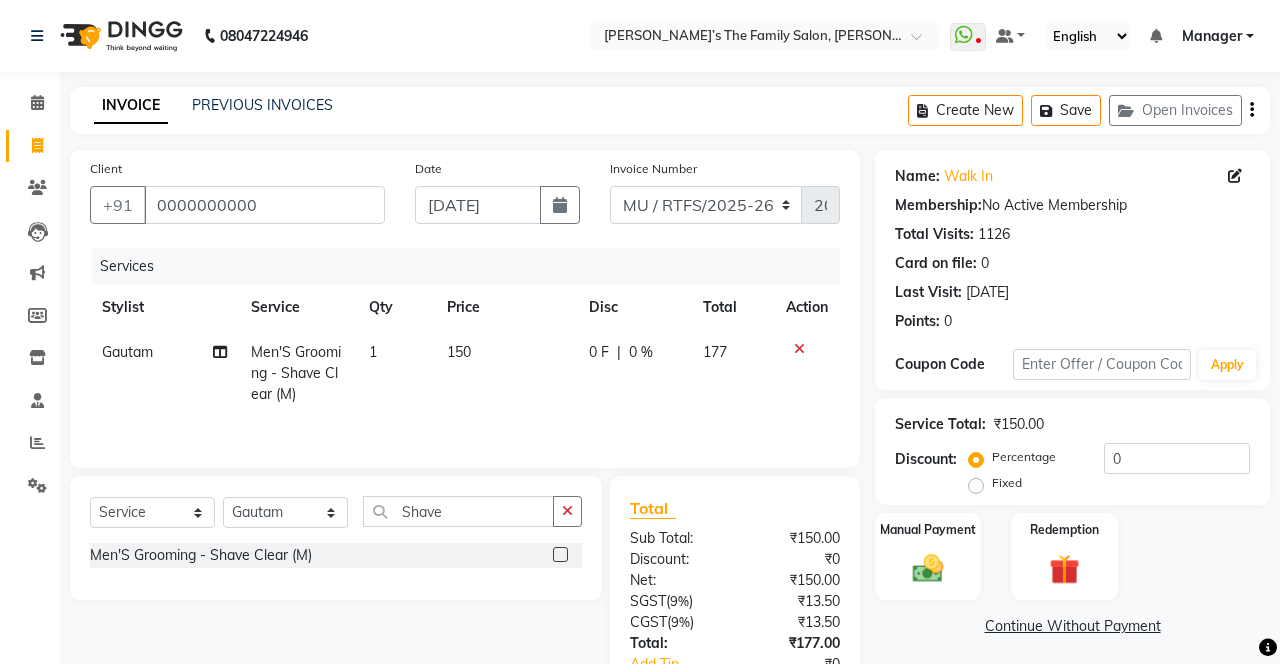 select on "service" 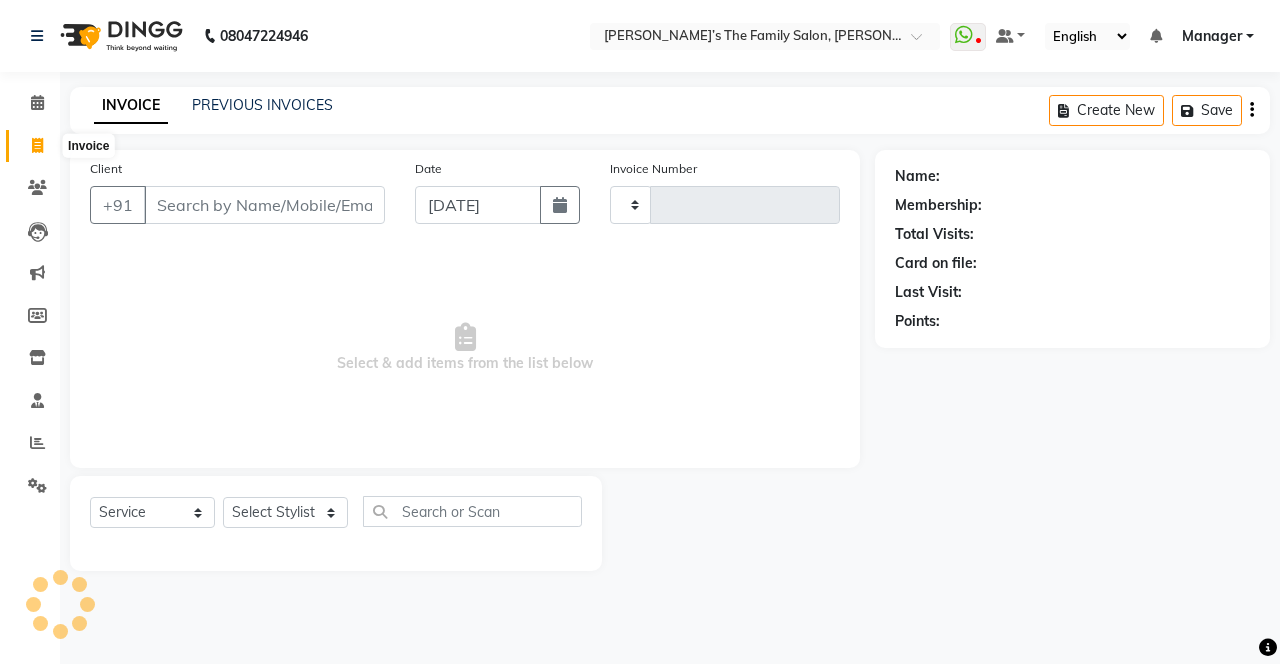 type on "2093" 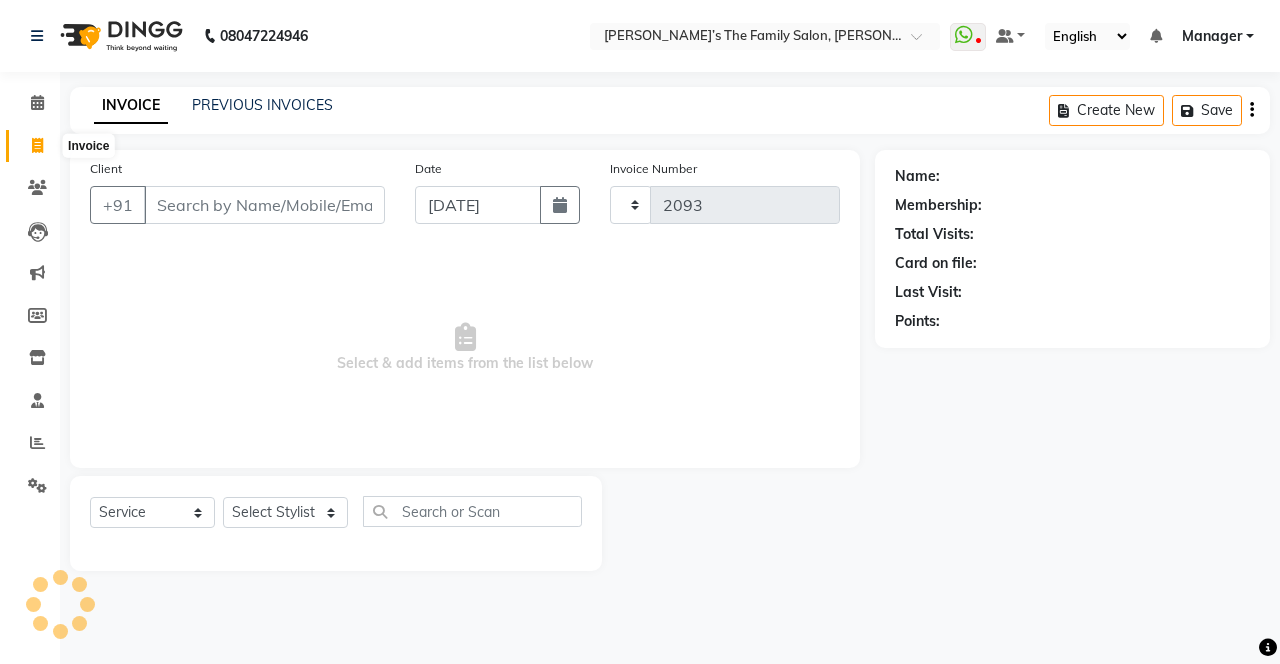 select on "8003" 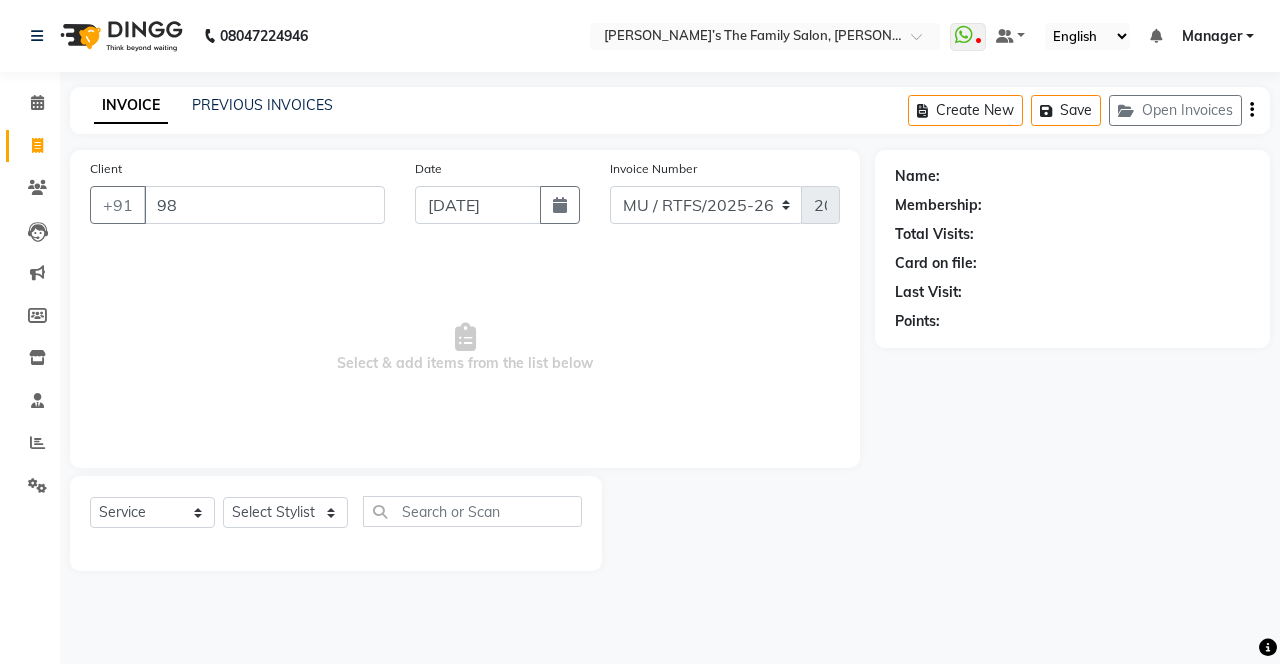 click on "98" at bounding box center [264, 205] 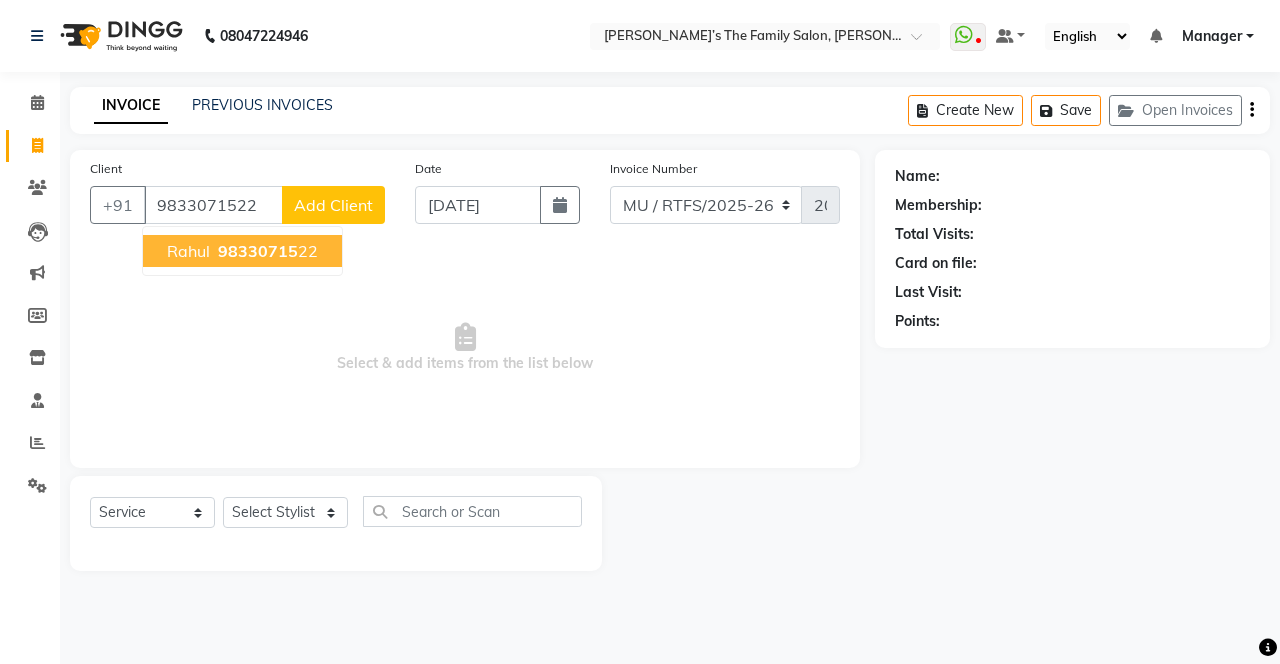 type on "9833071522" 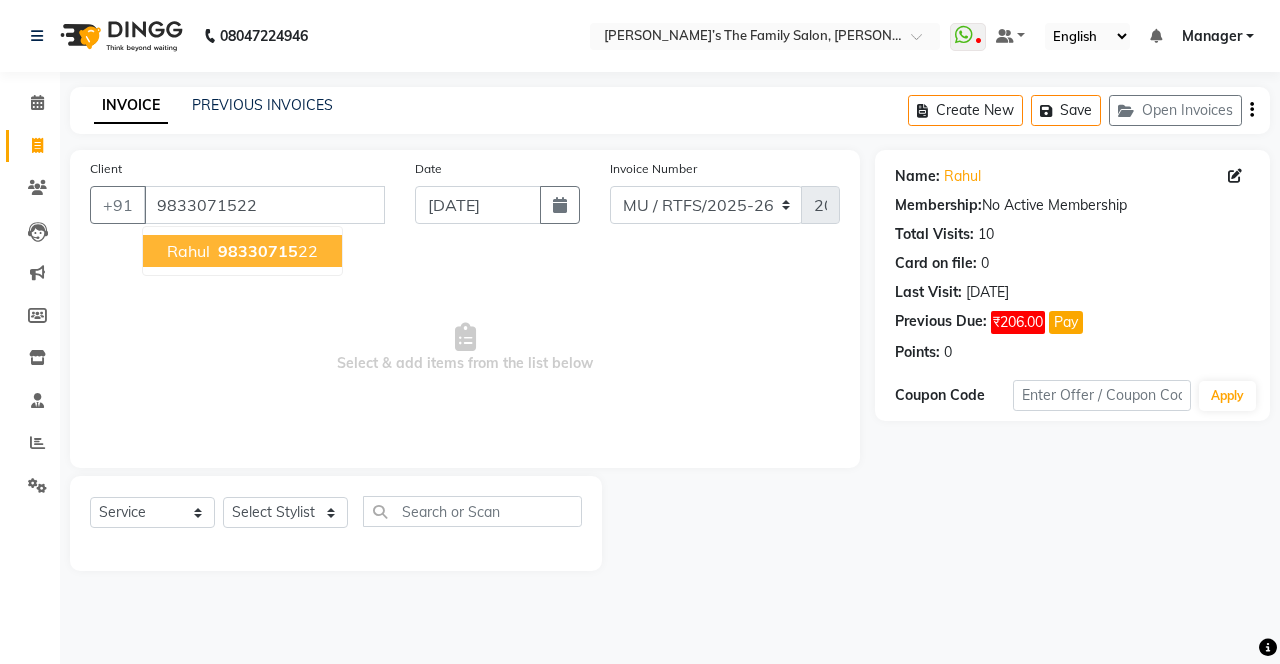 click on "98330715" at bounding box center [258, 251] 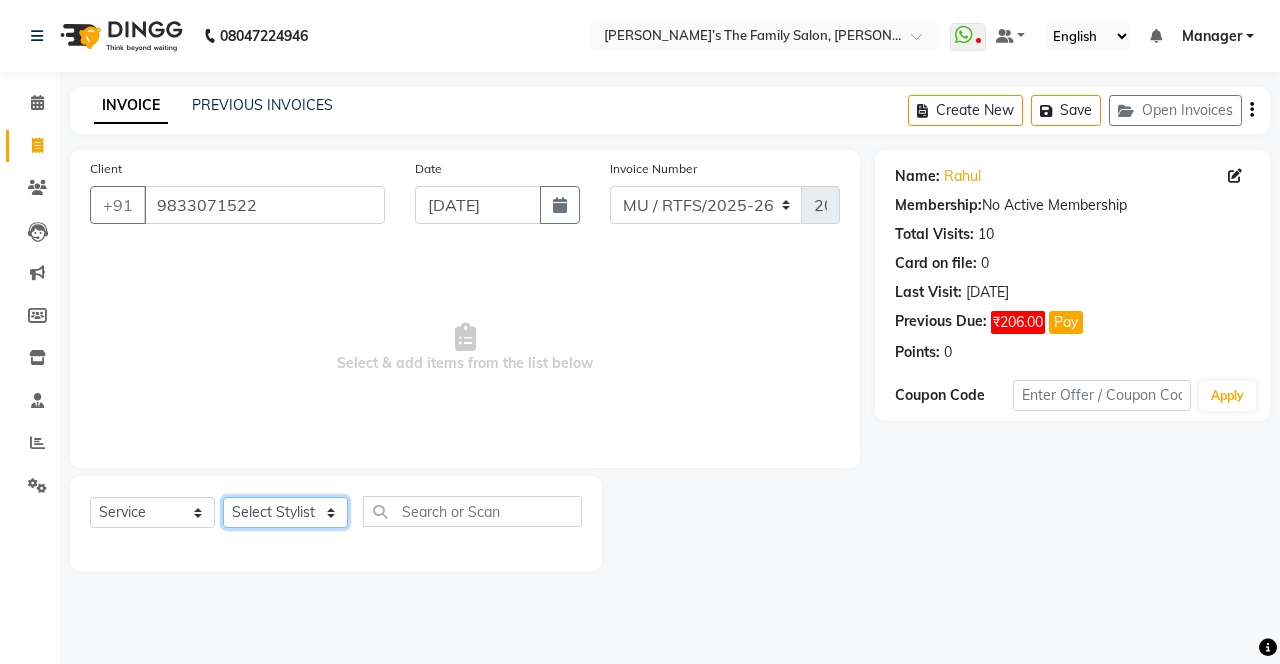 click on "Select Stylist Aarohi P [PERSON_NAME] [PERSON_NAME] [PERSON_NAME] [PERSON_NAME] A Gautam  House sale [PERSON_NAME] [PERSON_NAME]  Manager Meenakshi [PERSON_NAME]  [PERSON_NAME]  [PERSON_NAME] [PERSON_NAME] [PERSON_NAME] Vikas H [PERSON_NAME]" 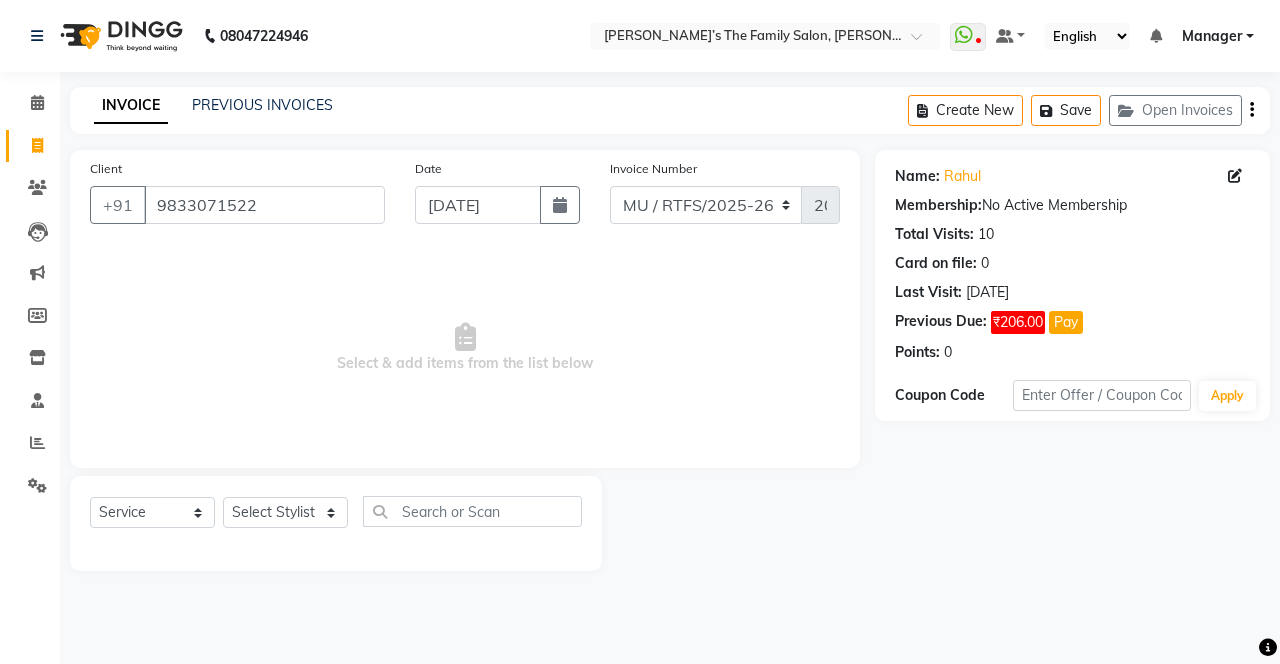 click on "Rahul" 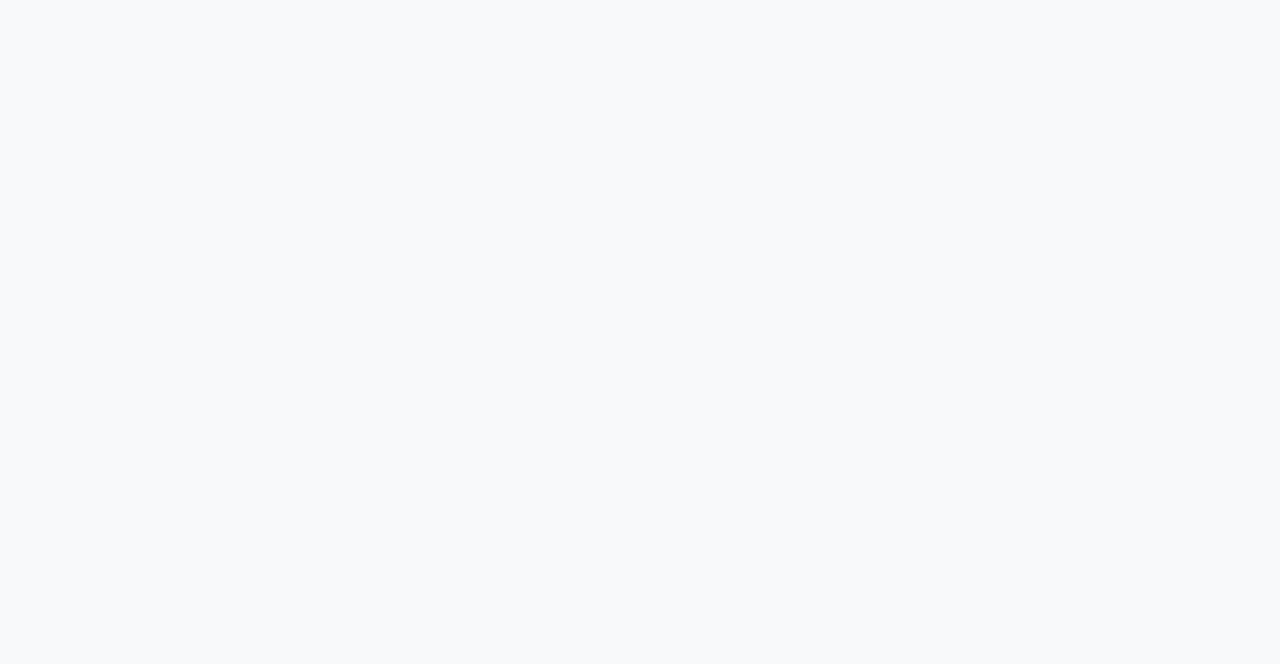 scroll, scrollTop: 0, scrollLeft: 0, axis: both 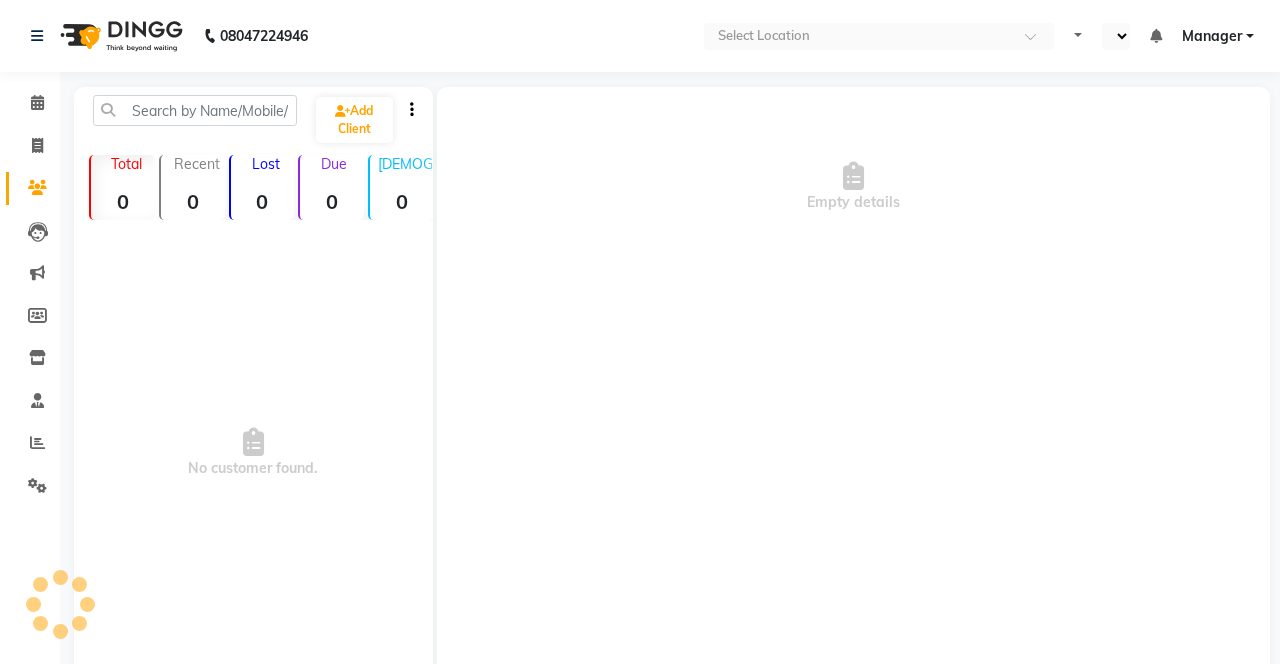 select on "en" 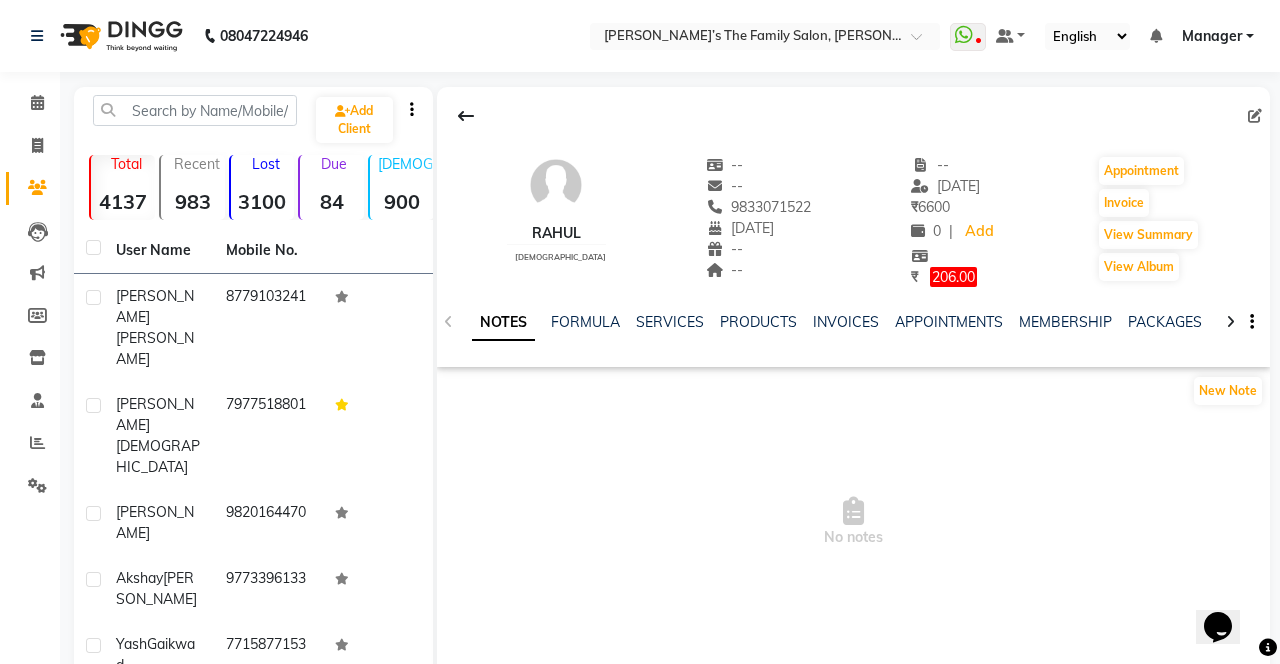 scroll, scrollTop: 0, scrollLeft: 0, axis: both 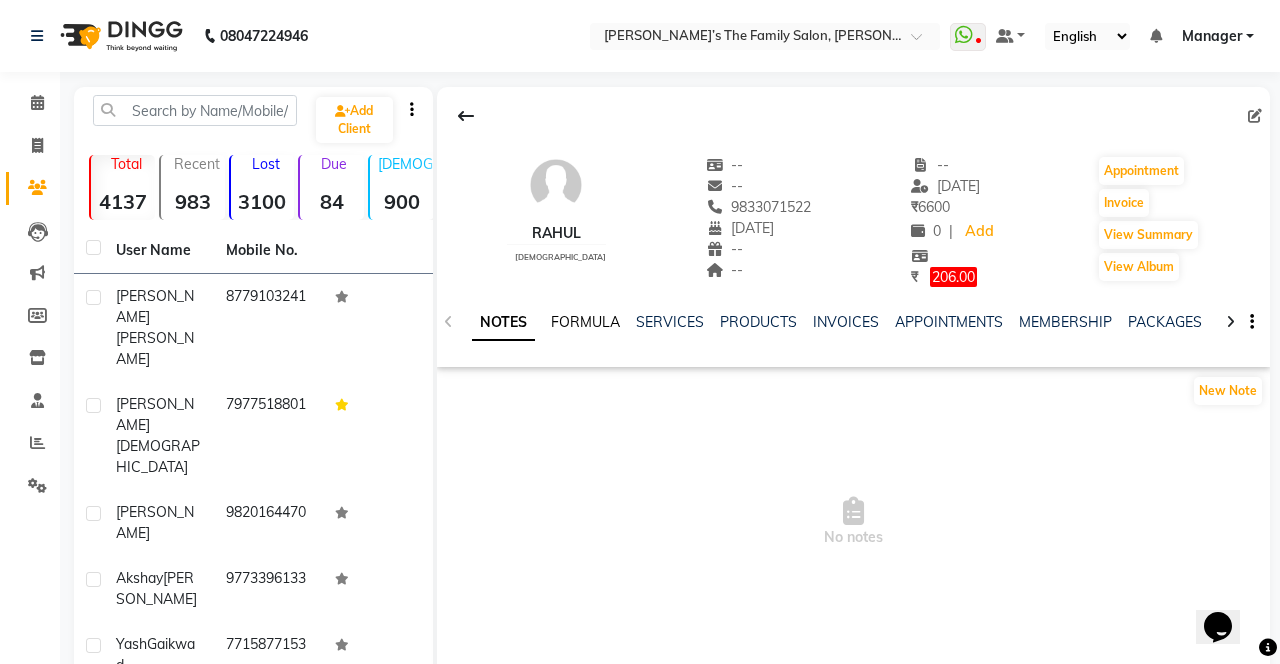 click on "FORMULA" 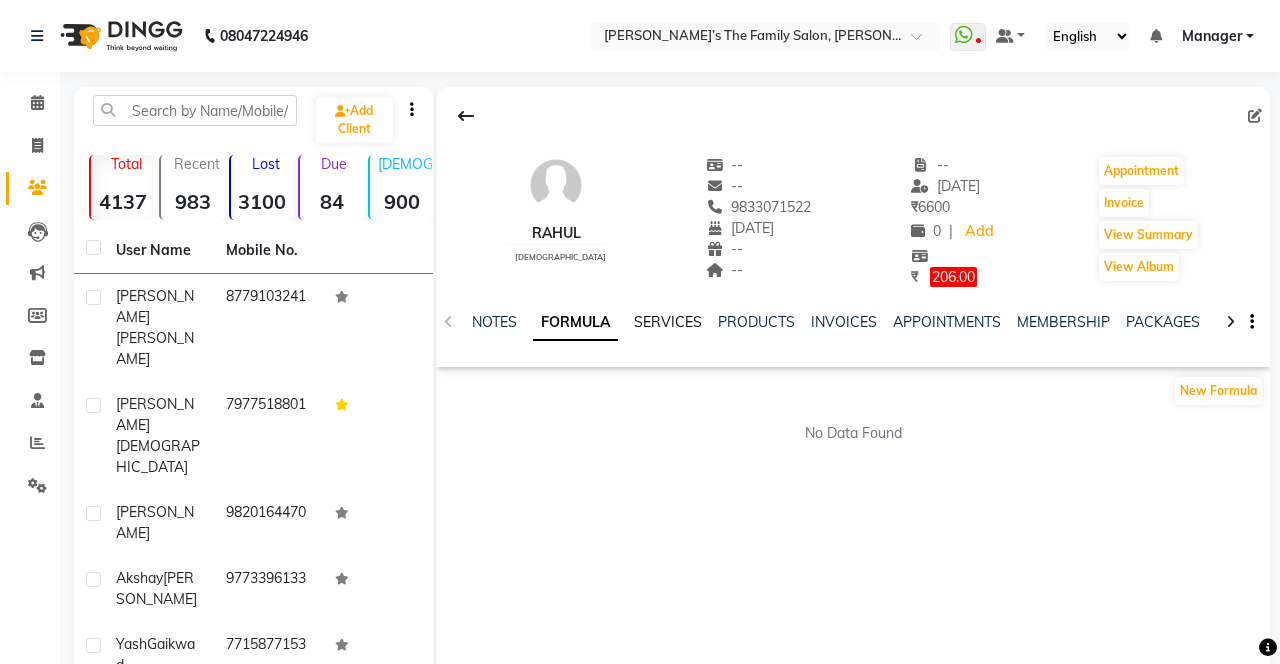 click on "SERVICES" 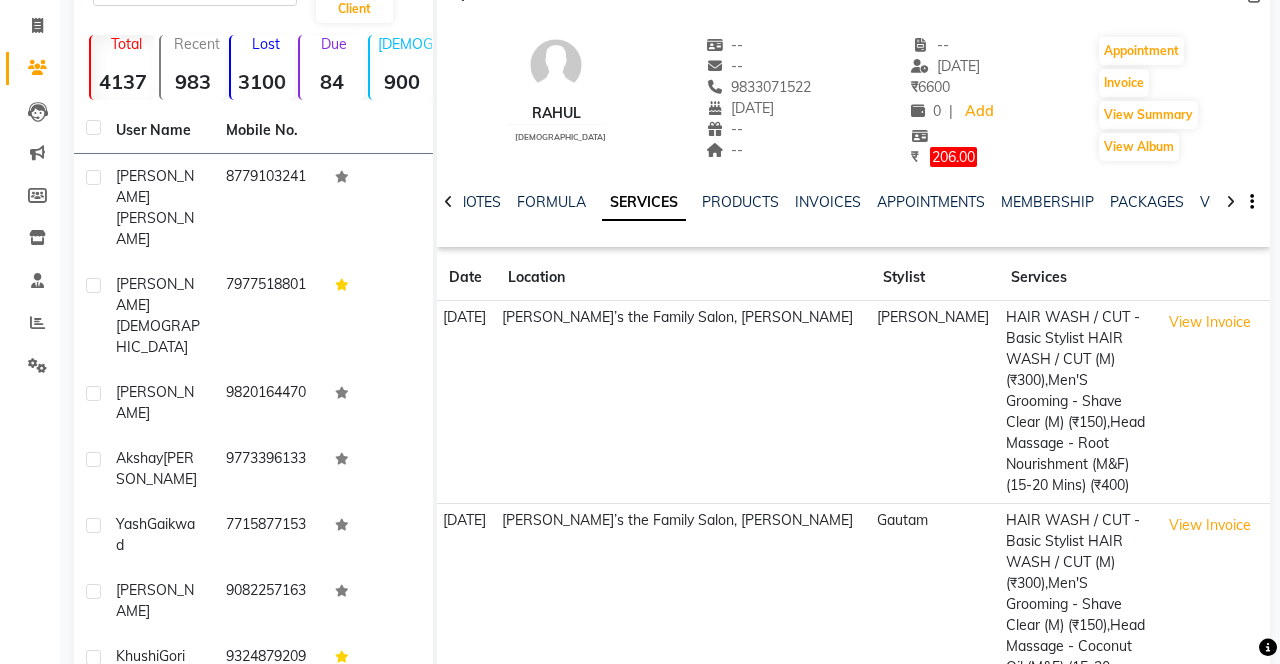 scroll, scrollTop: 123, scrollLeft: 0, axis: vertical 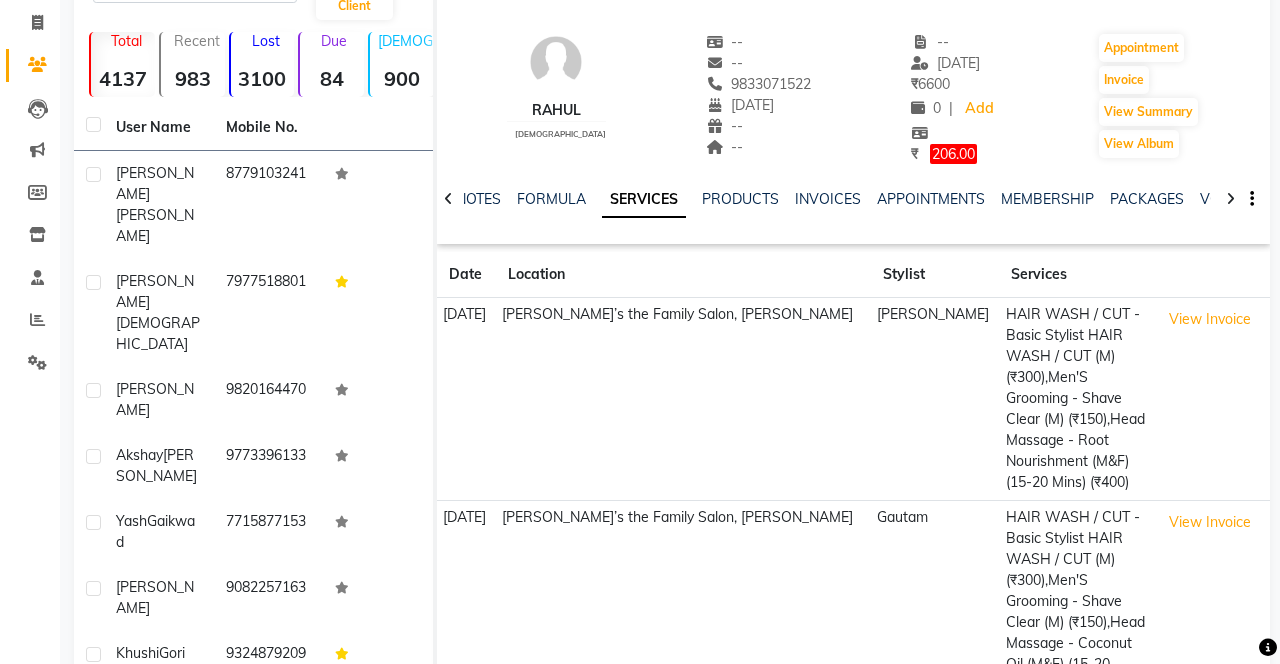 click on "View Invoice" 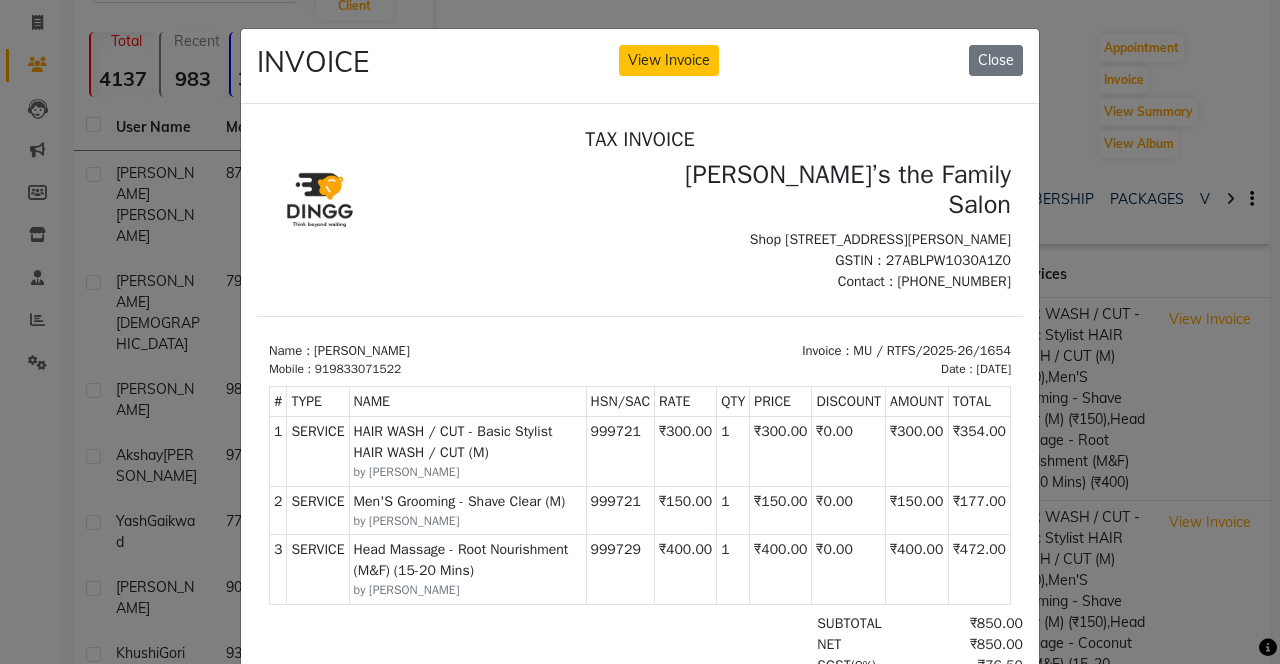 scroll, scrollTop: 16, scrollLeft: 0, axis: vertical 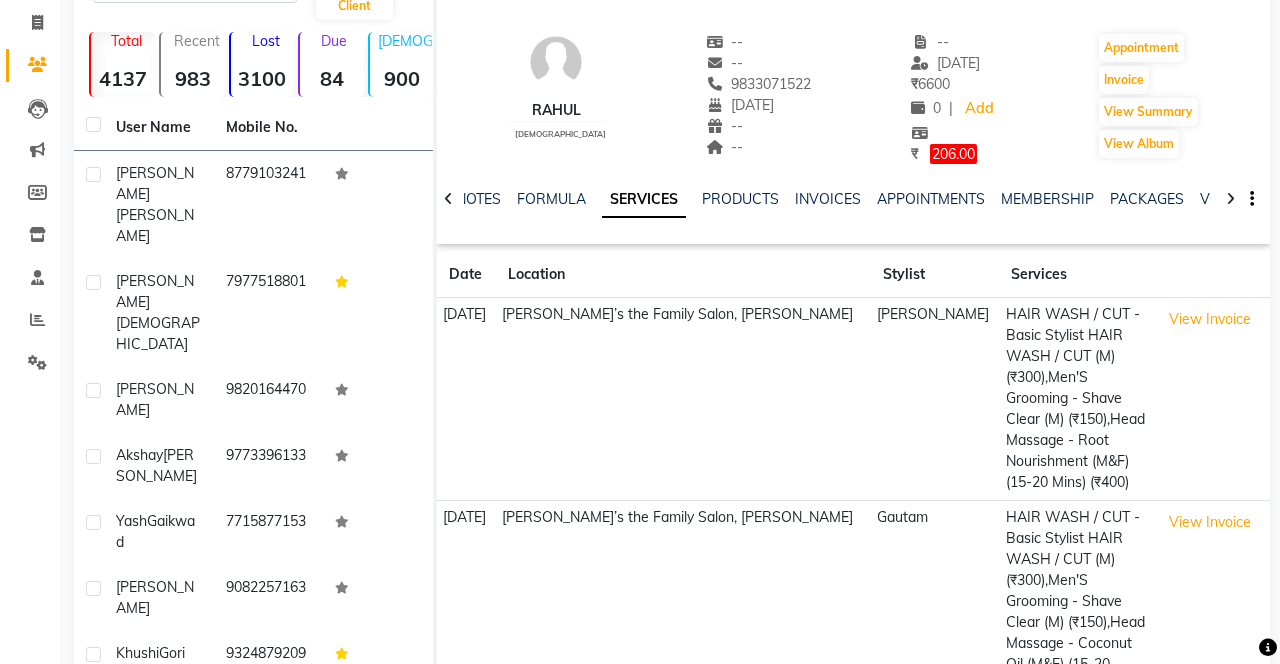 click on "View Invoice" 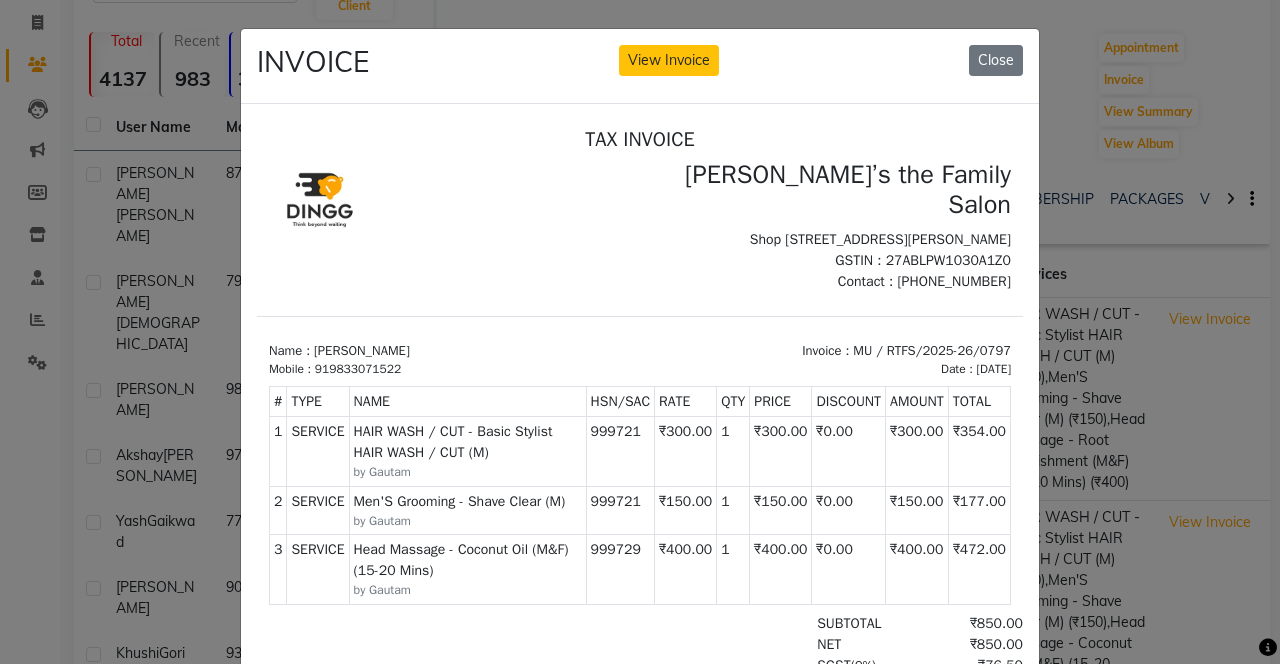 scroll, scrollTop: 16, scrollLeft: 0, axis: vertical 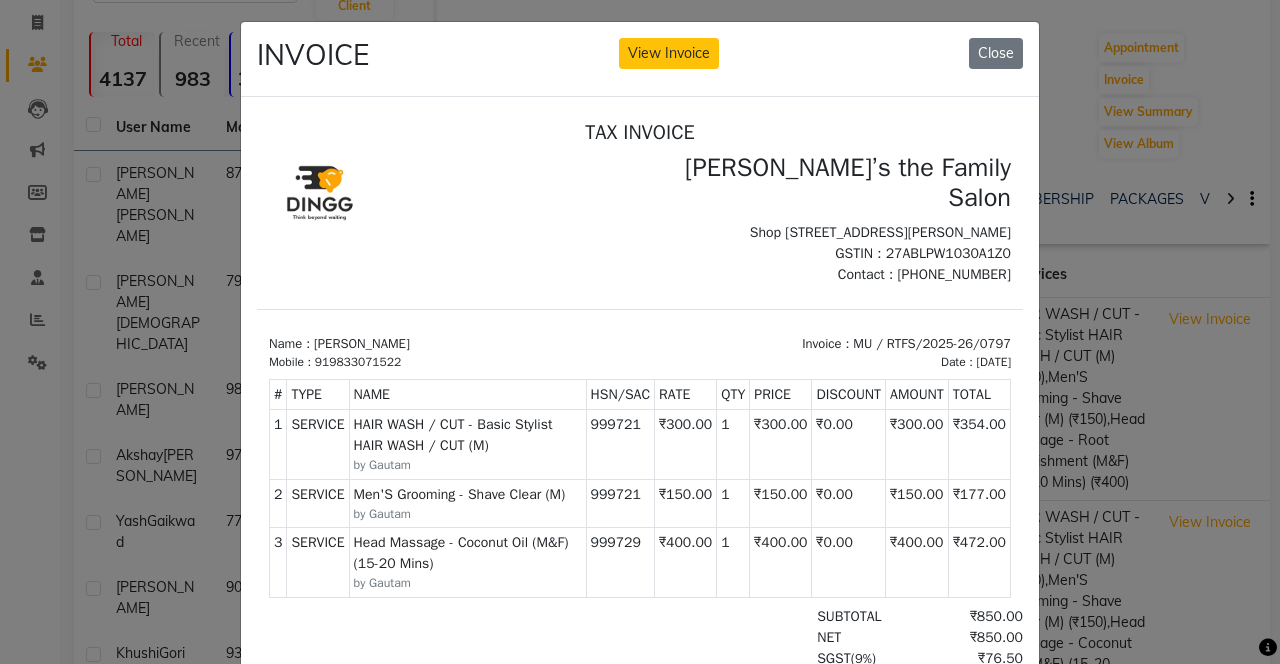 click on "Close" 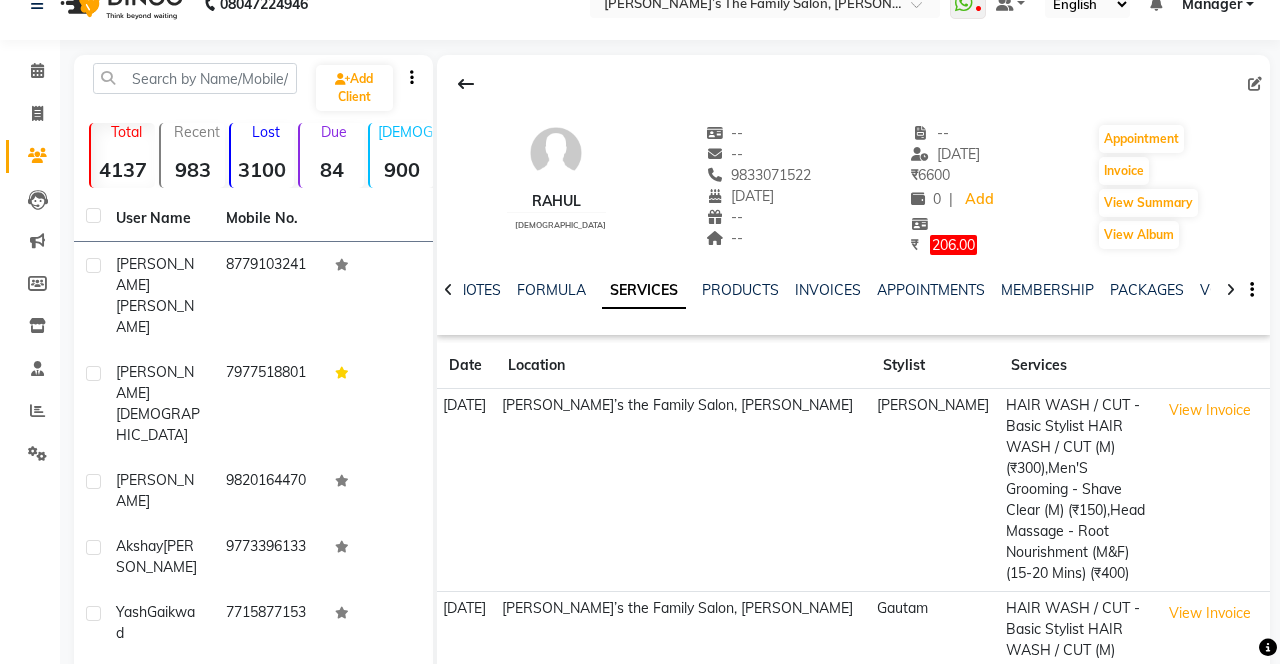 scroll, scrollTop: 0, scrollLeft: 0, axis: both 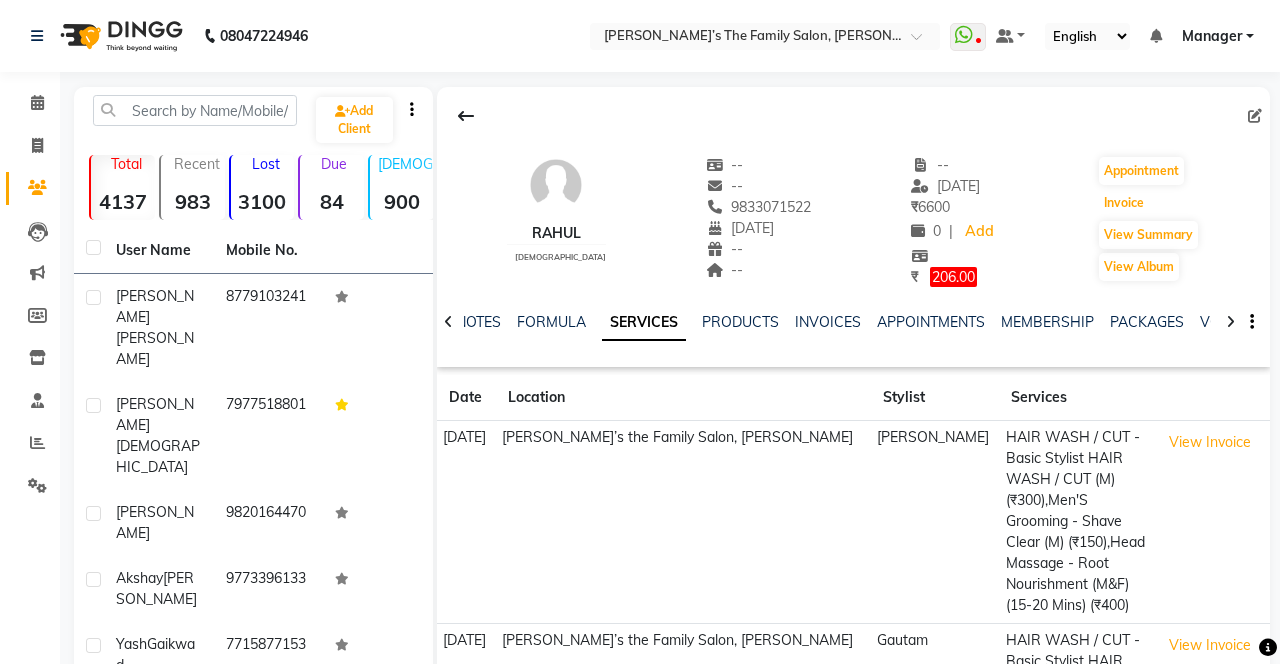 click on "Invoice" 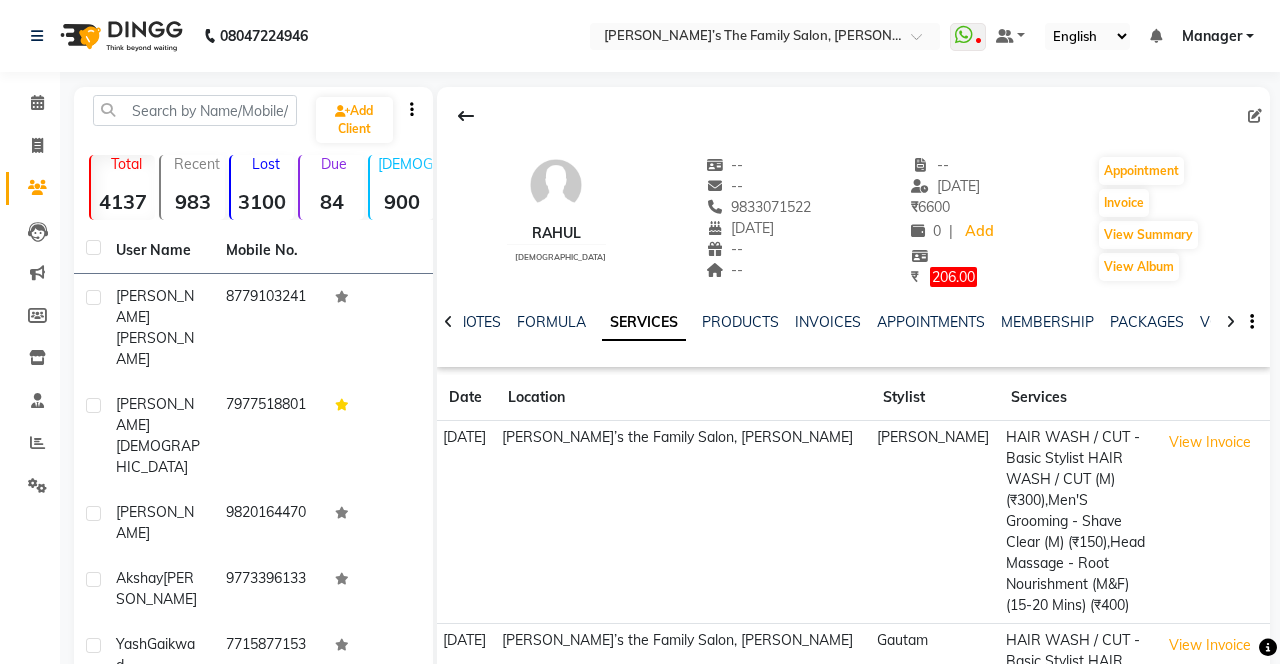 select on "service" 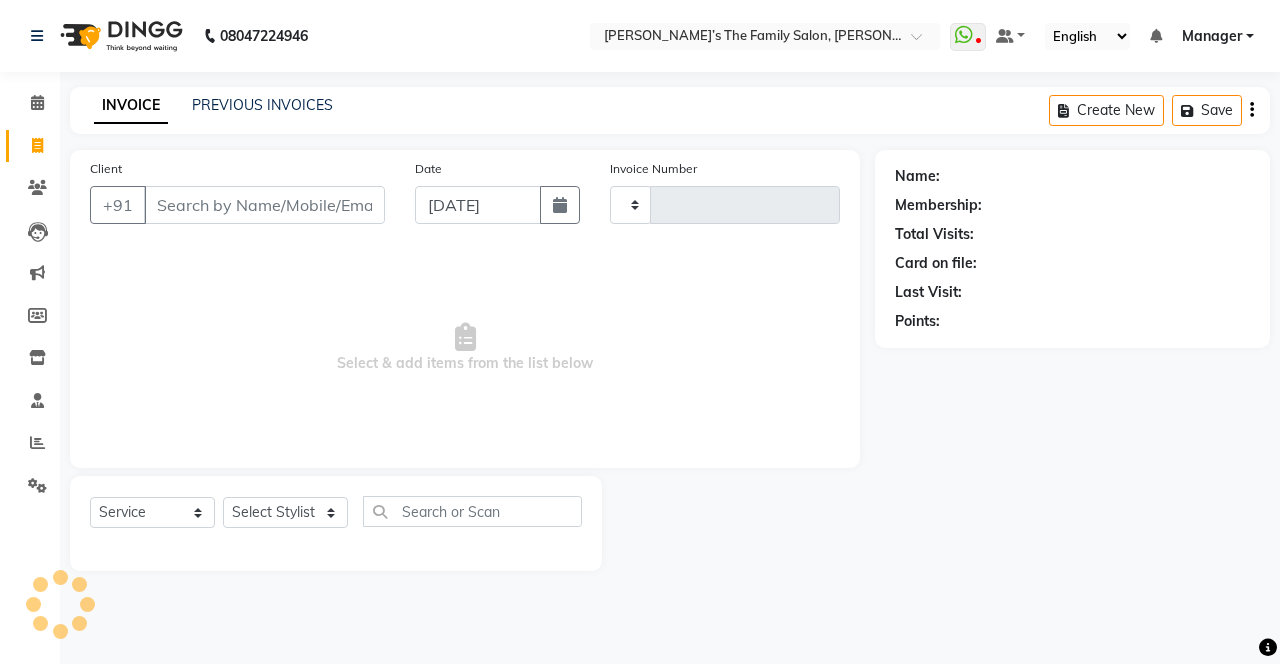 type on "2093" 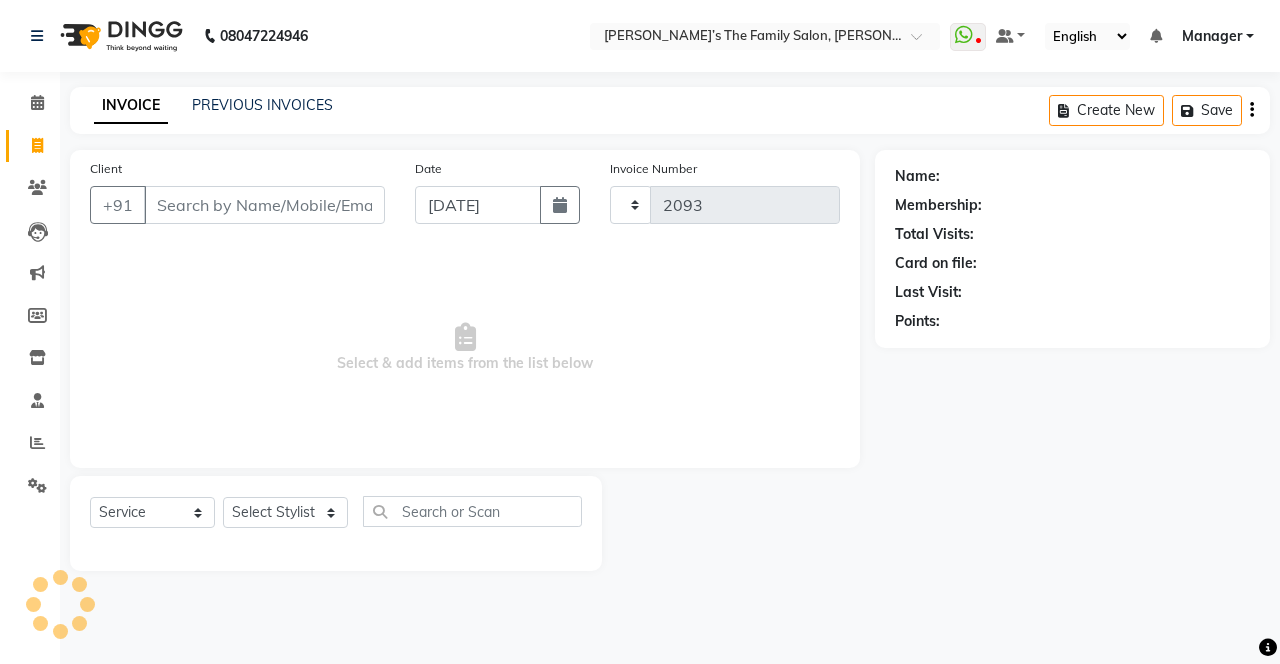 select on "8003" 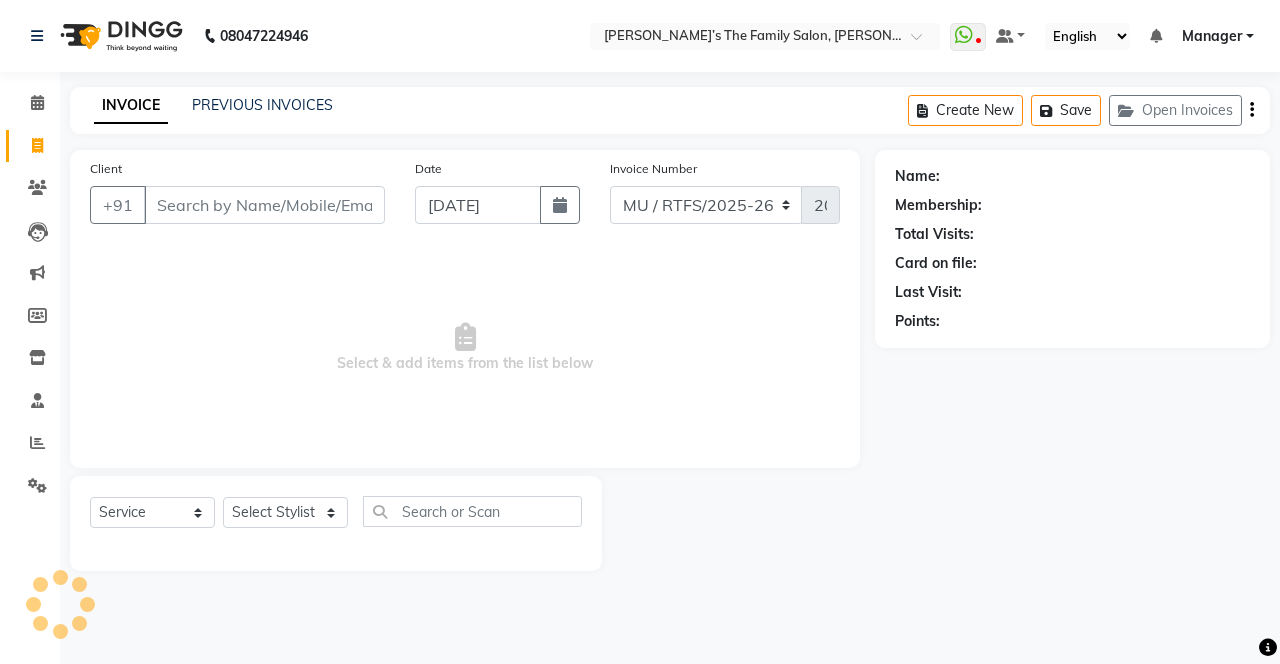 type on "9833071522" 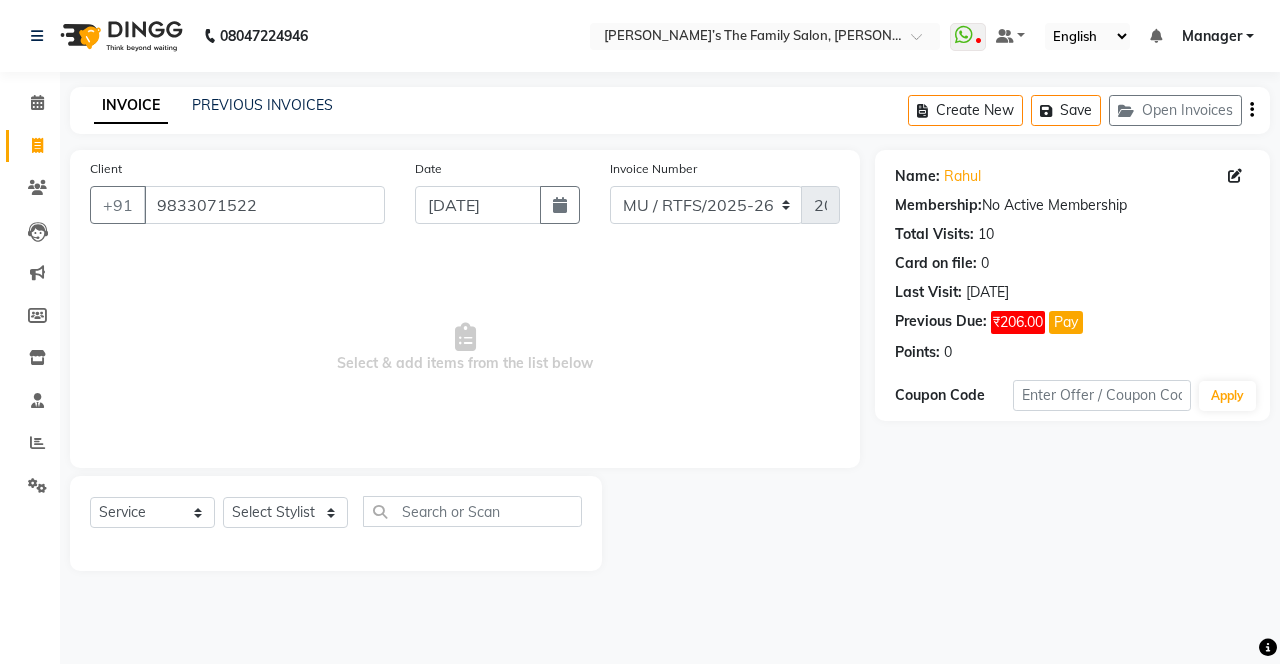 click on "Rahul" 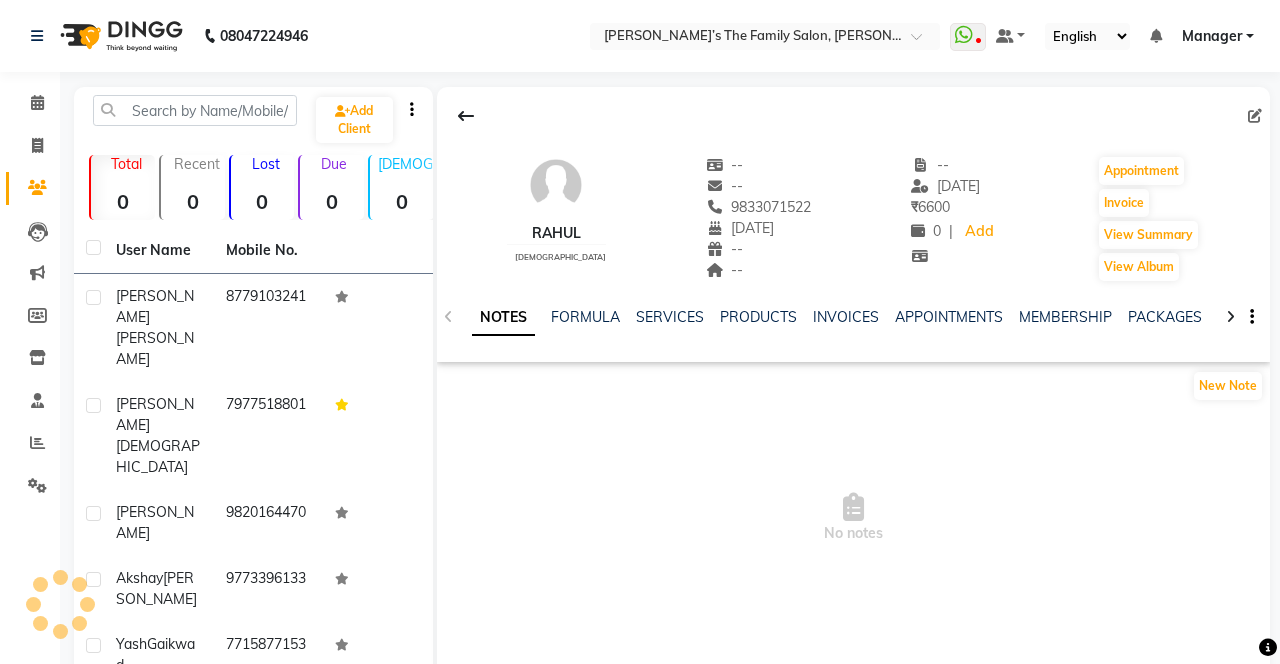 scroll, scrollTop: 0, scrollLeft: 0, axis: both 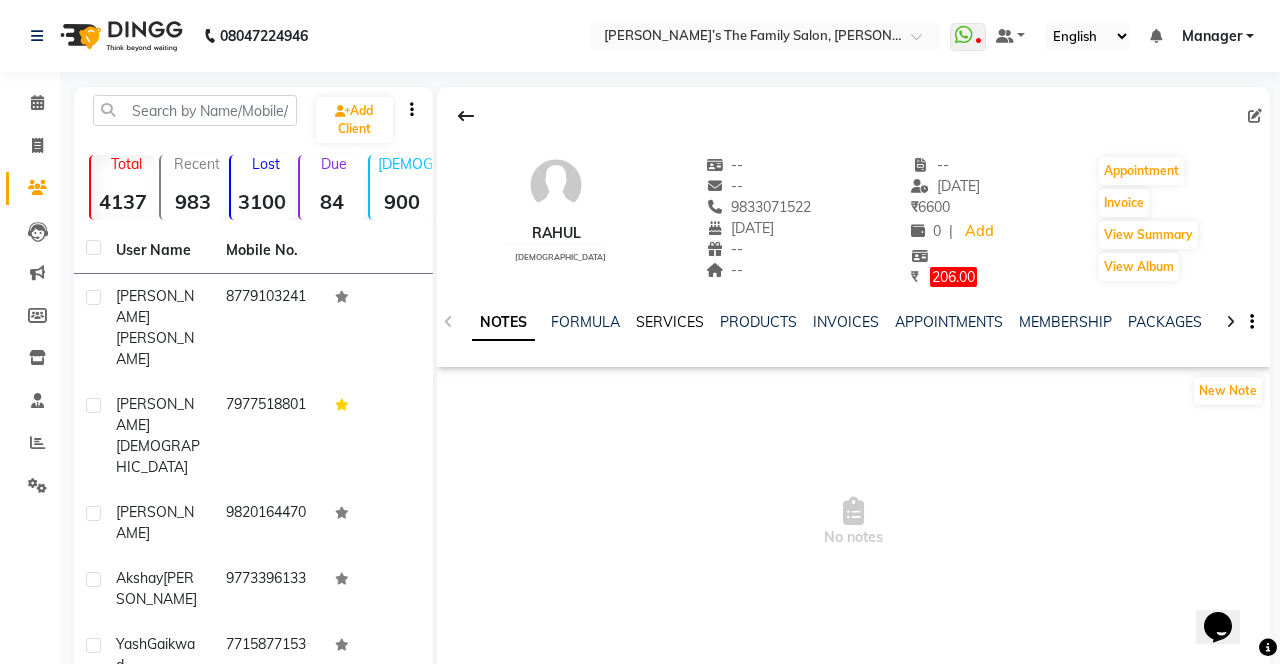 click on "SERVICES" 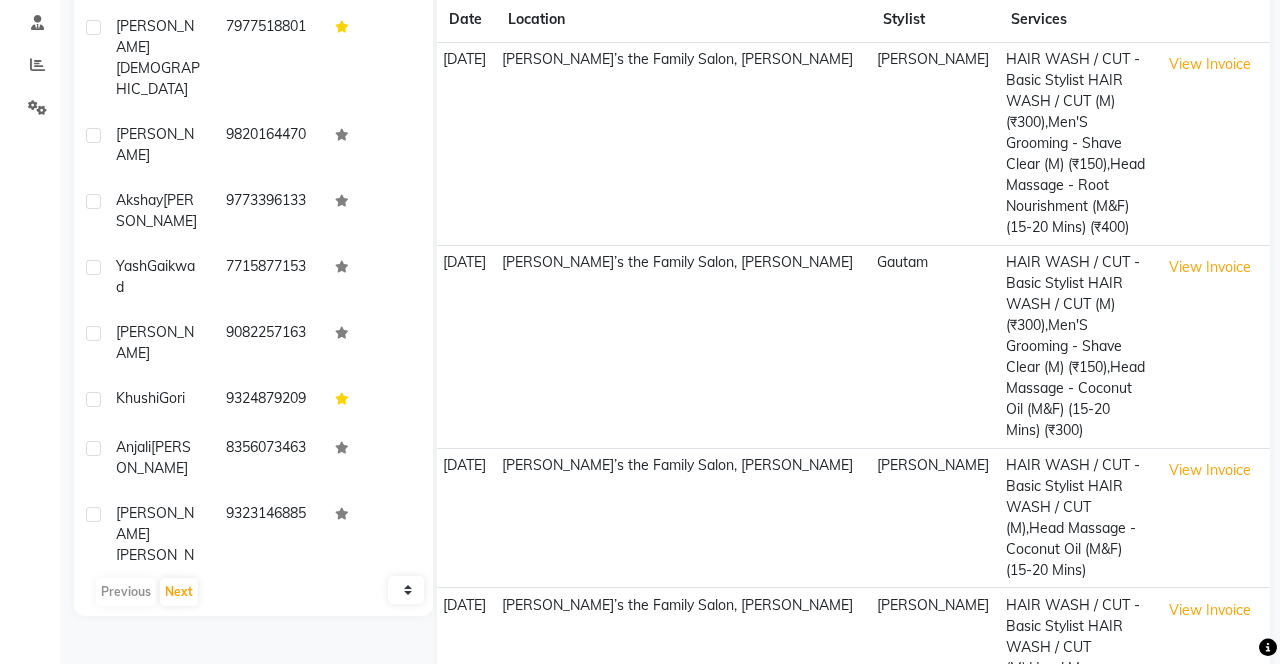 scroll, scrollTop: 381, scrollLeft: 0, axis: vertical 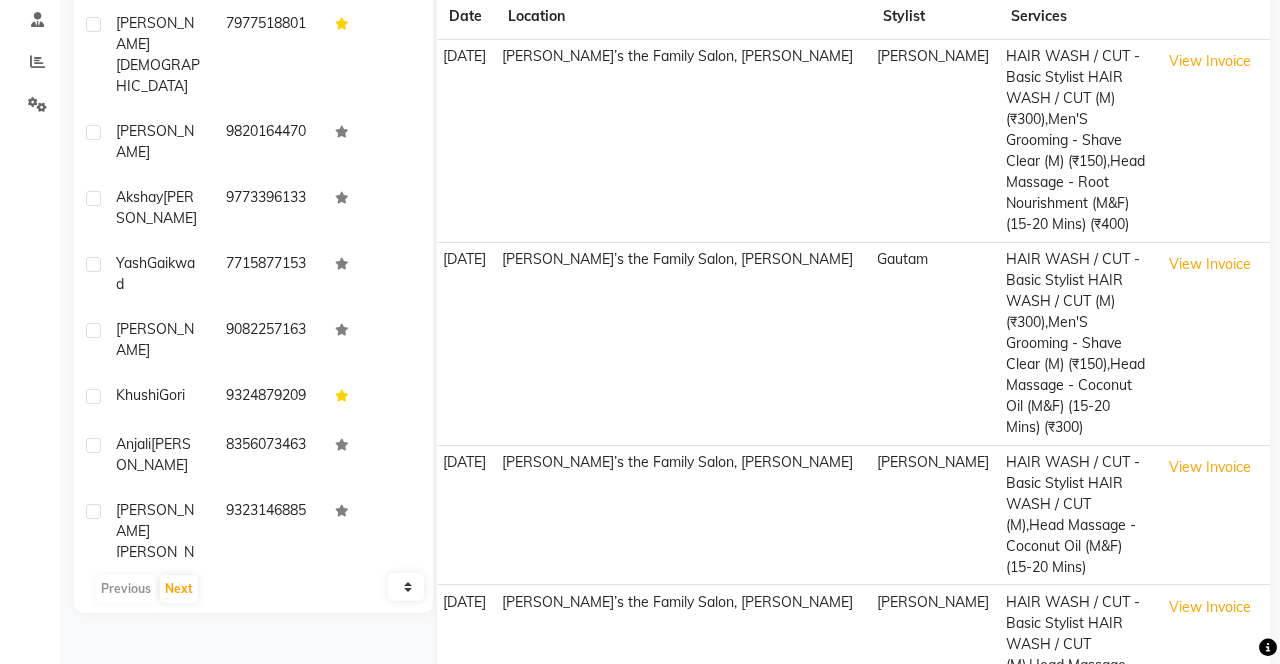 click on "View Invoice" 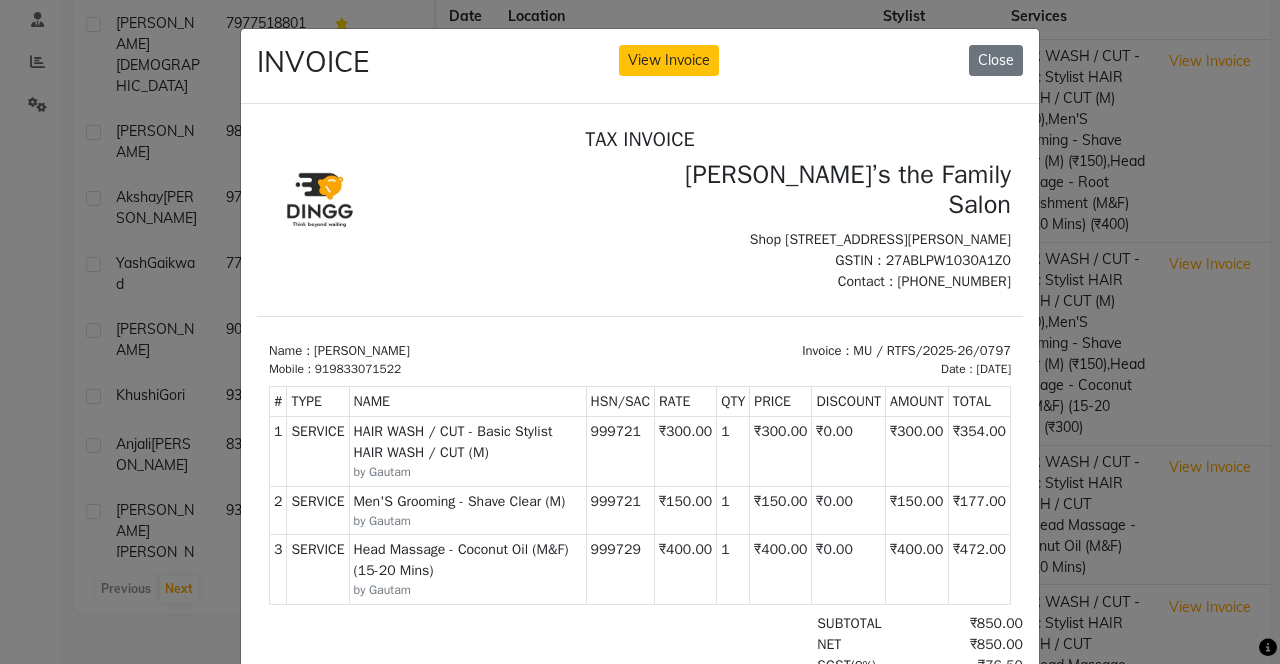 scroll, scrollTop: 16, scrollLeft: 0, axis: vertical 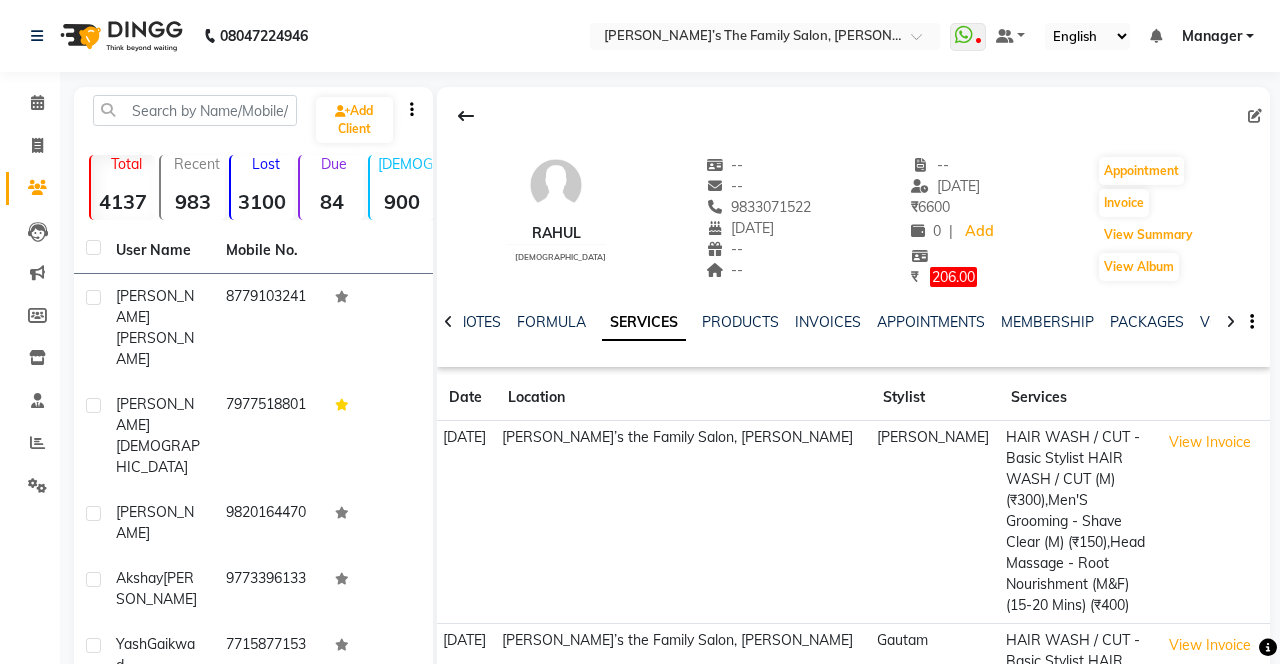 click on "View Summary" 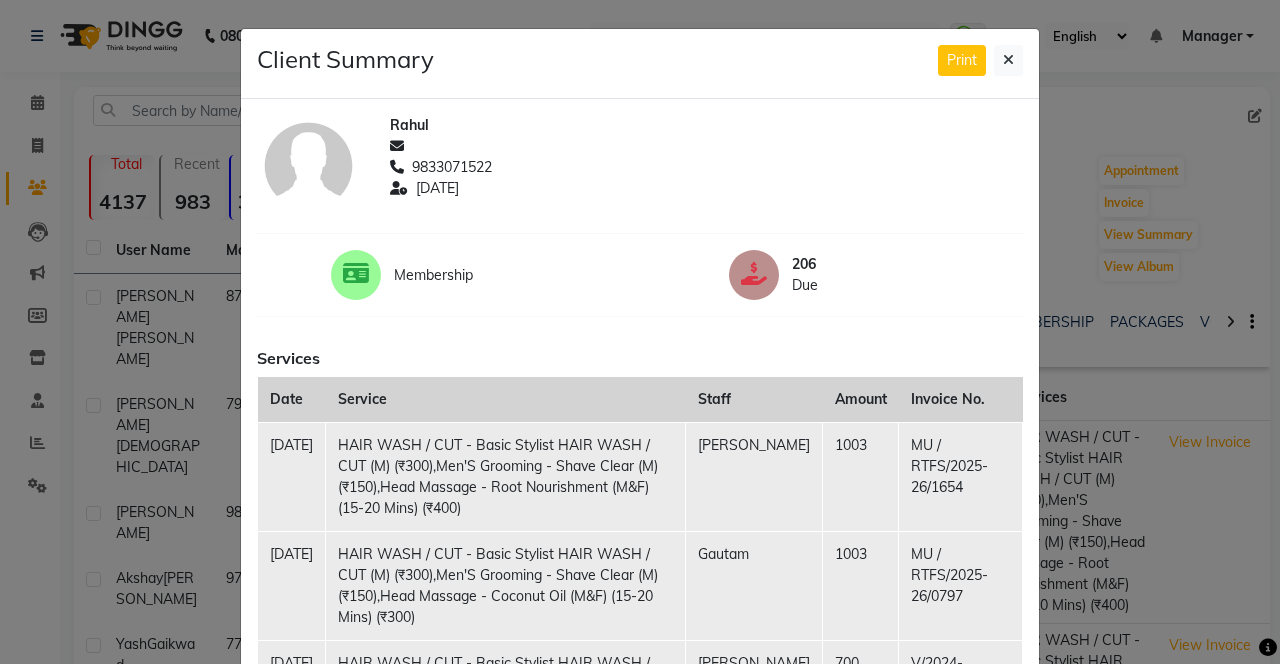 click 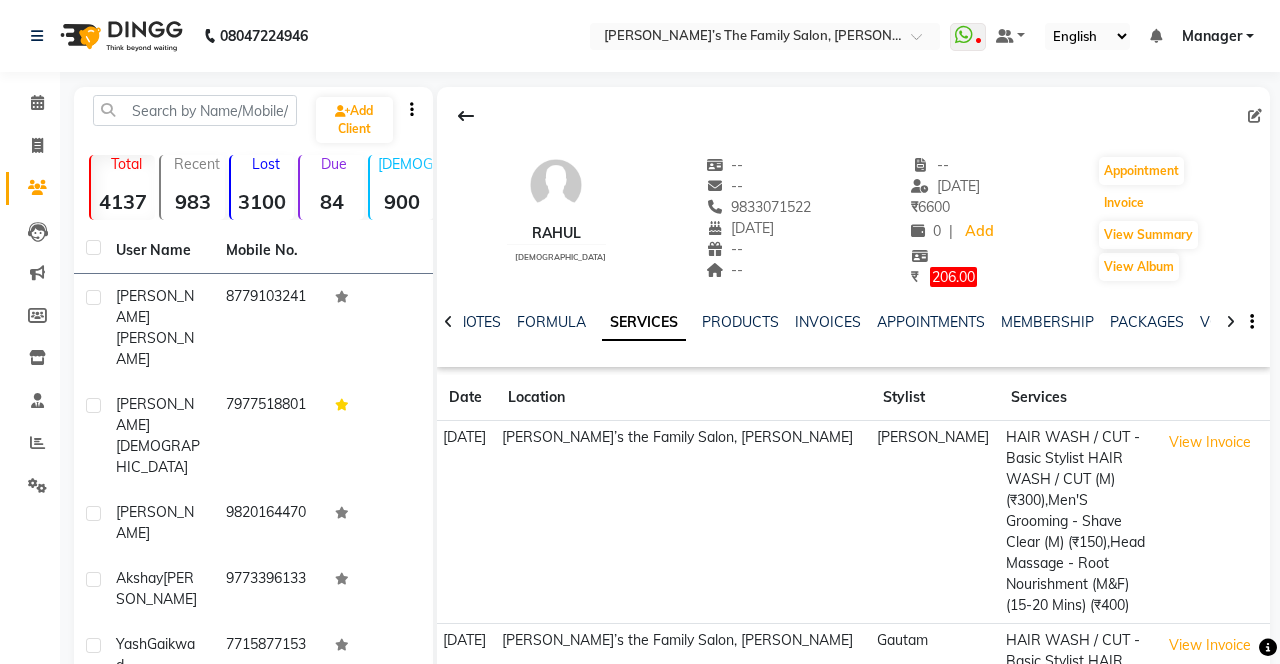 click on "Invoice" 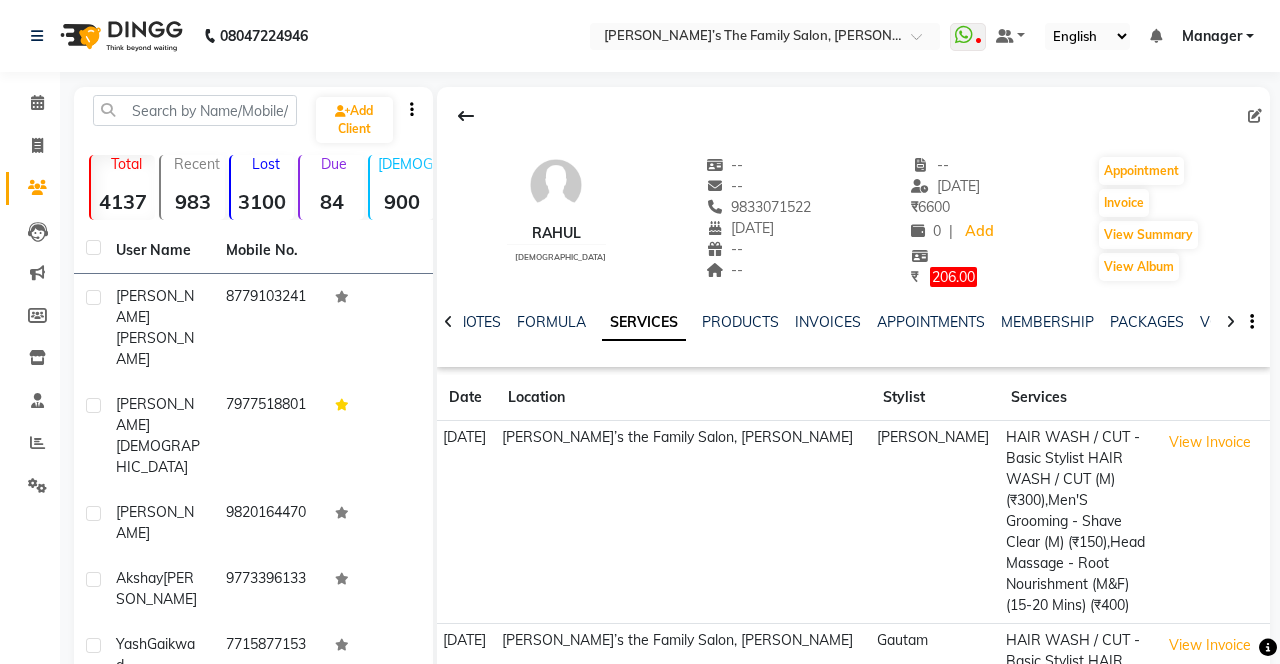select on "service" 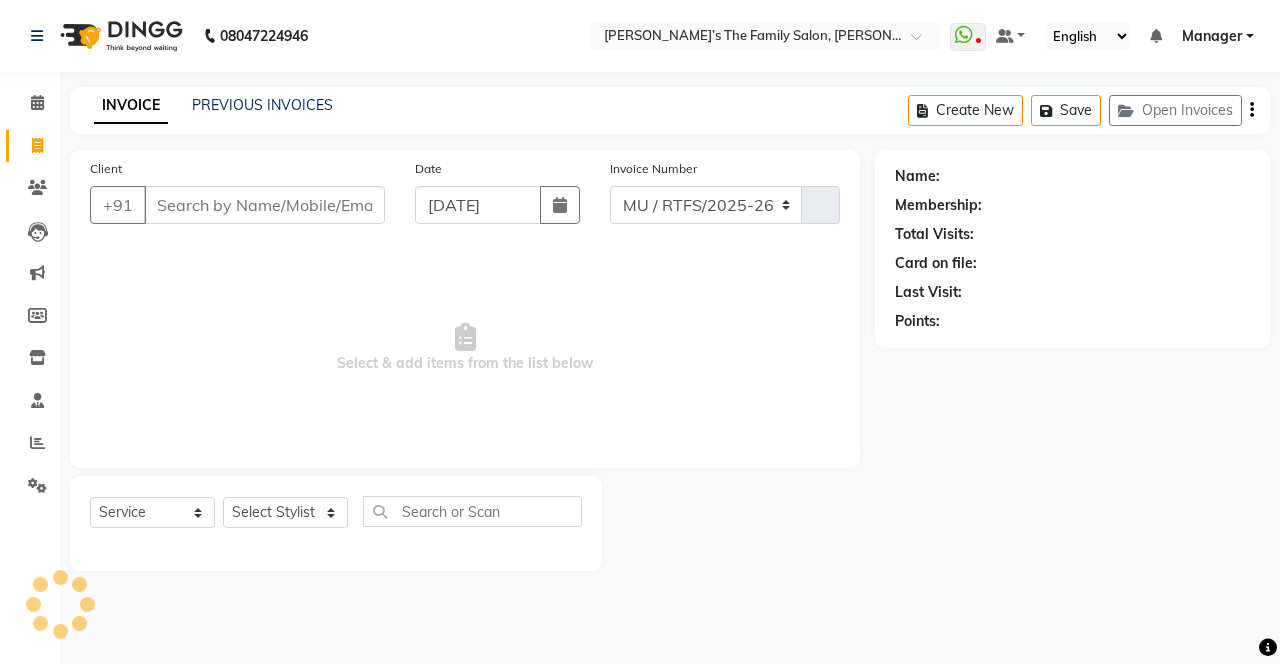 select on "8003" 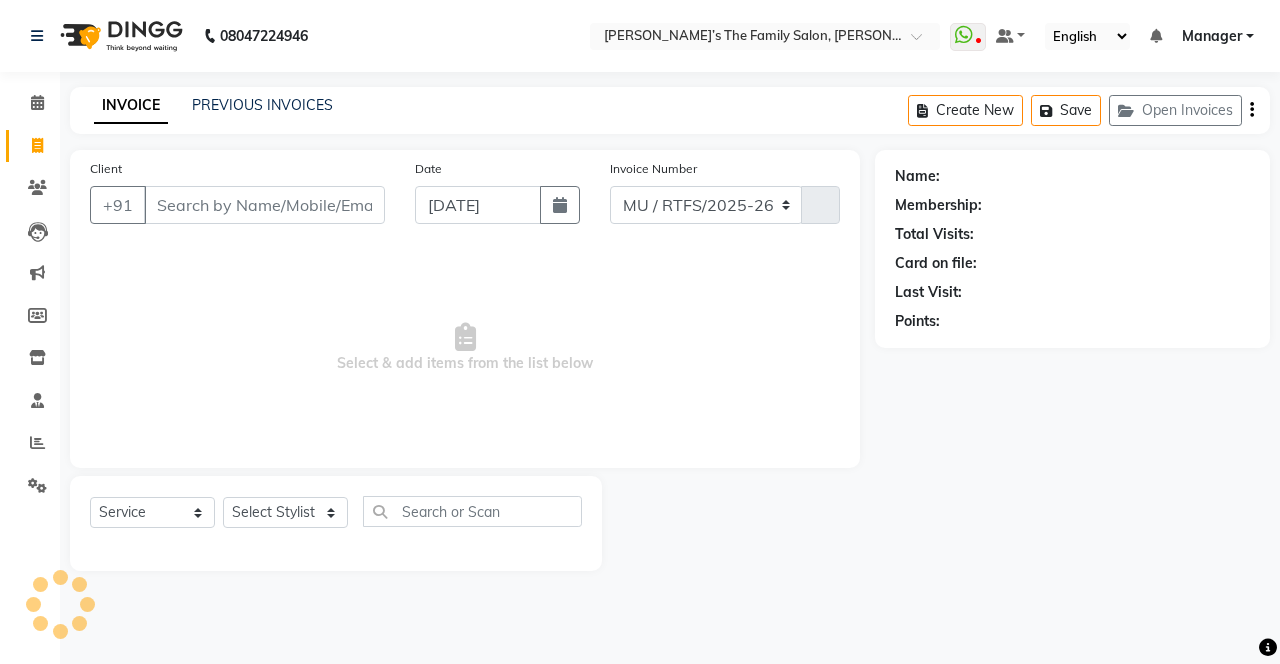 type on "2093" 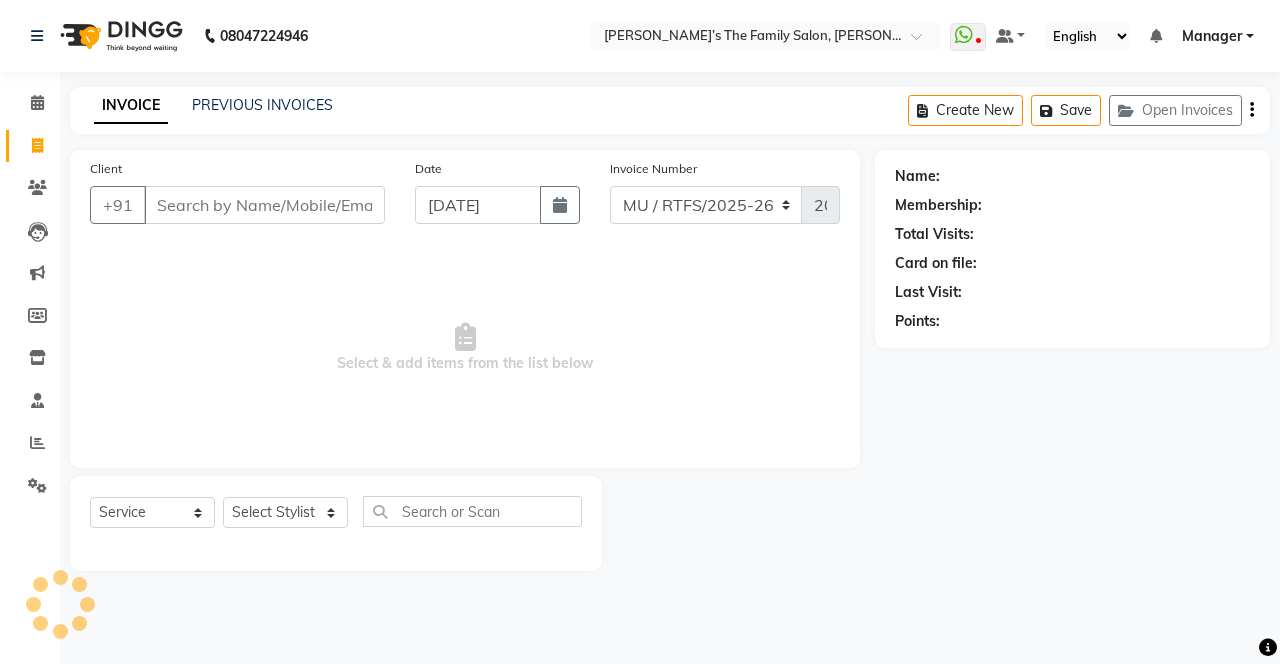 type on "9833071522" 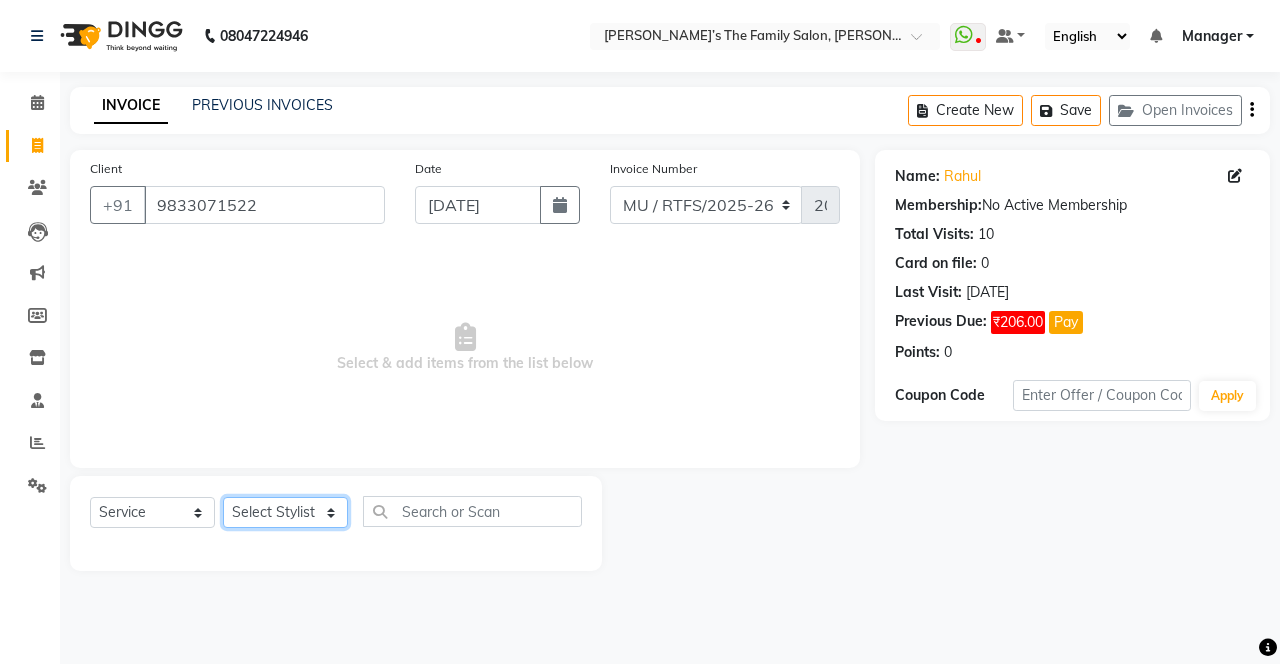 click on "Select Stylist Aarohi P [PERSON_NAME] [PERSON_NAME] [PERSON_NAME] [PERSON_NAME] A Gautam  House sale [PERSON_NAME] [PERSON_NAME]  Manager Meenakshi [PERSON_NAME]  [PERSON_NAME]  [PERSON_NAME] [PERSON_NAME] [PERSON_NAME] Vikas H [PERSON_NAME]" 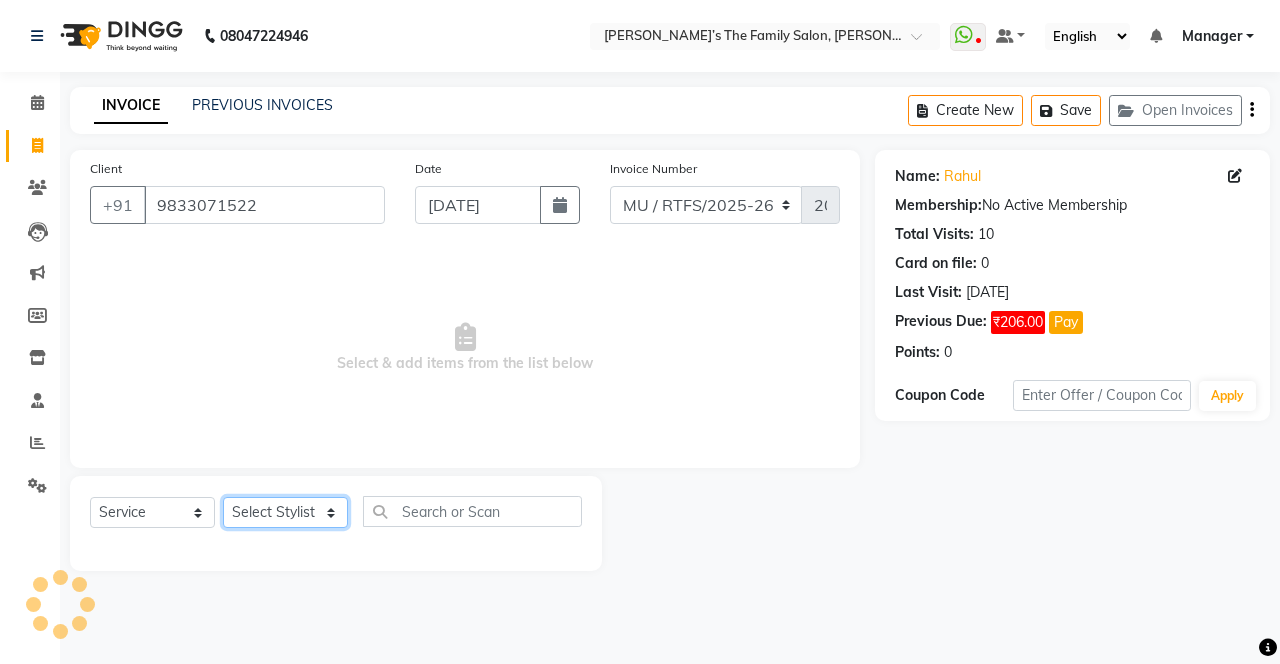 select on "75237" 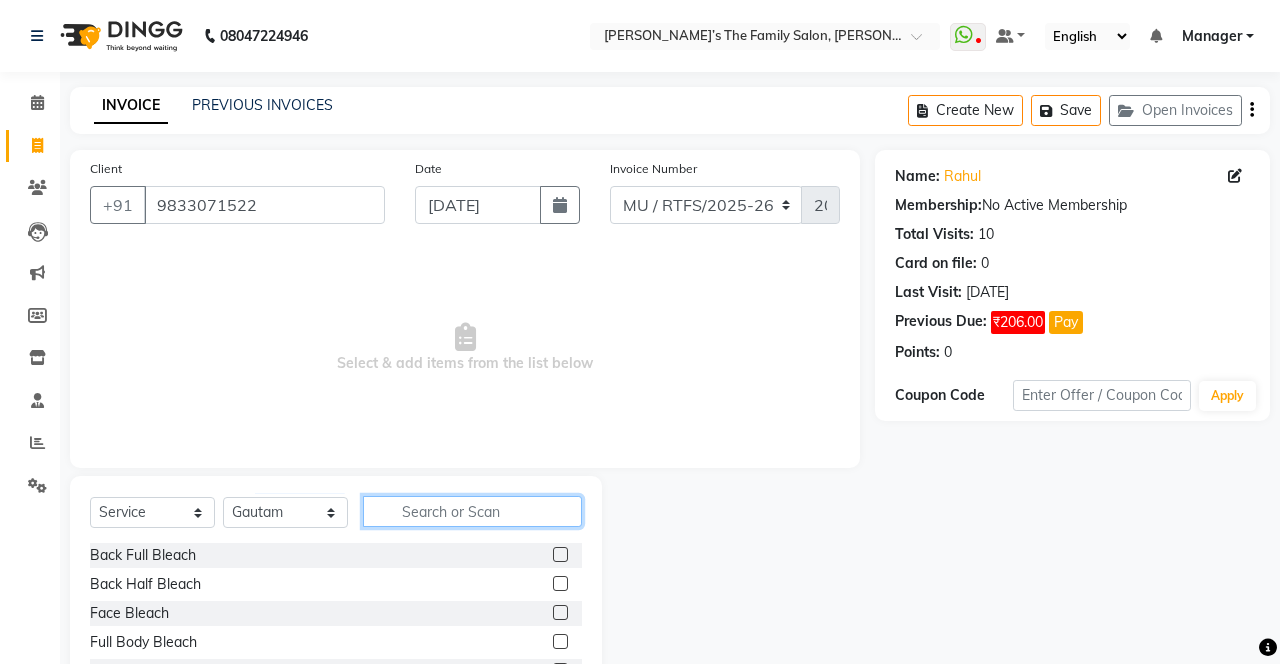 click 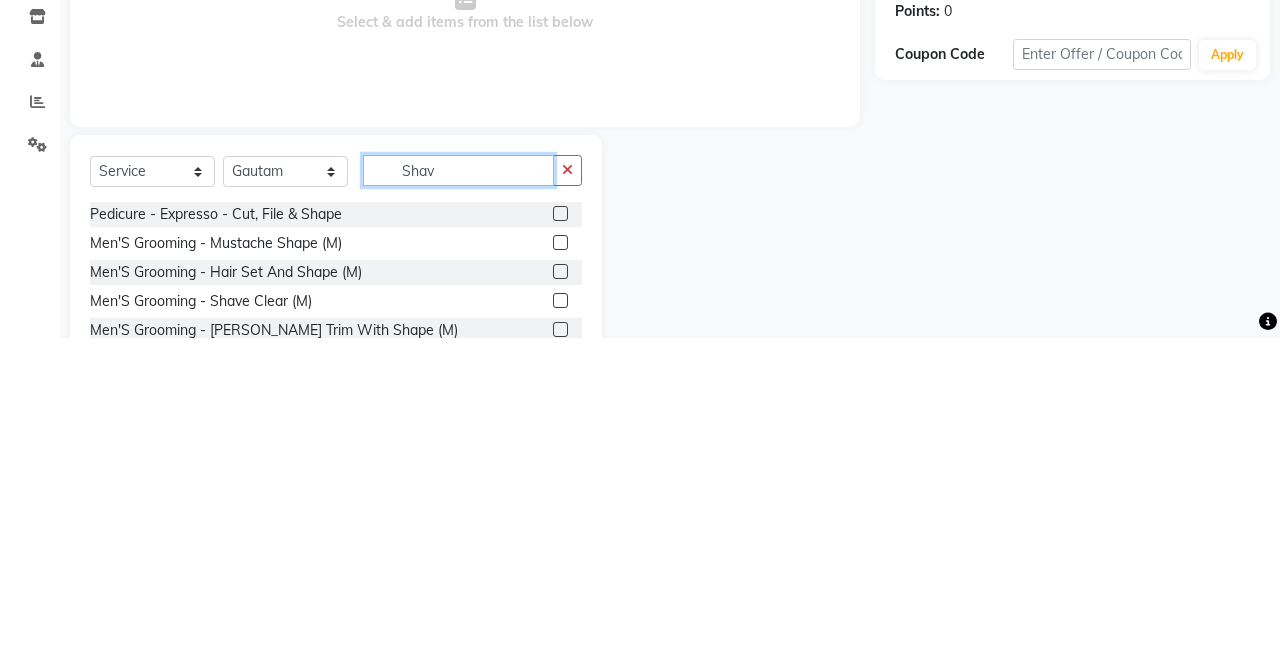 scroll, scrollTop: 0, scrollLeft: 0, axis: both 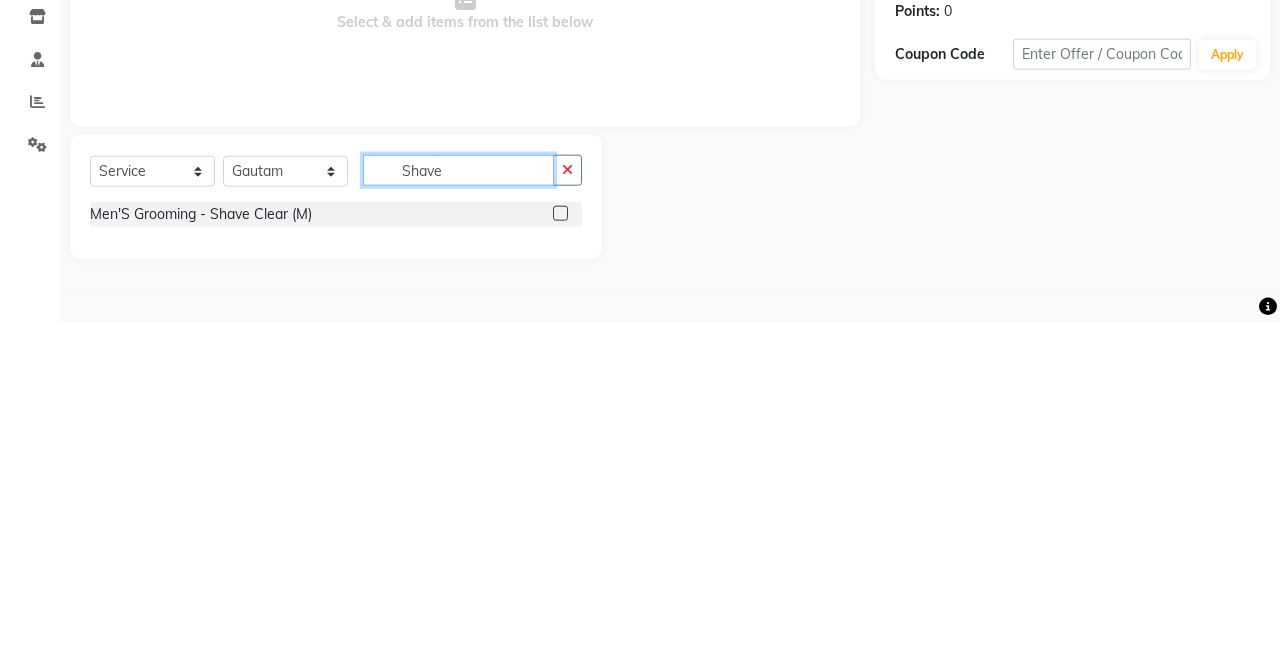 type on "Shave" 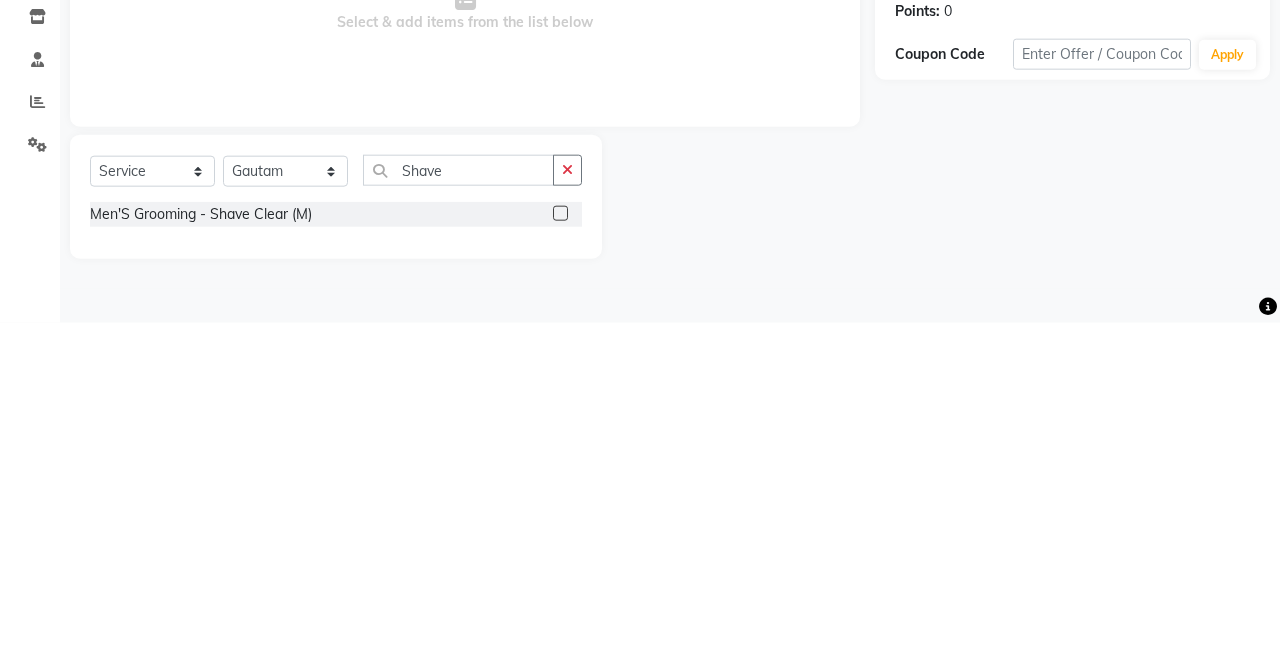 click 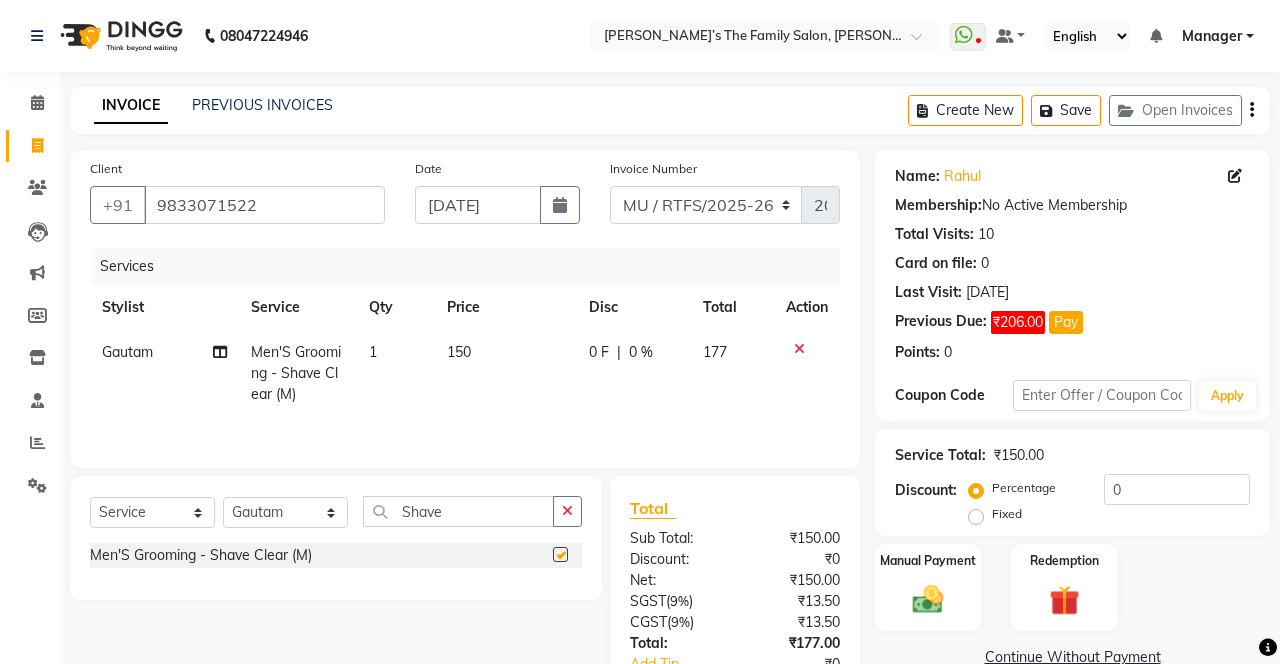 checkbox on "false" 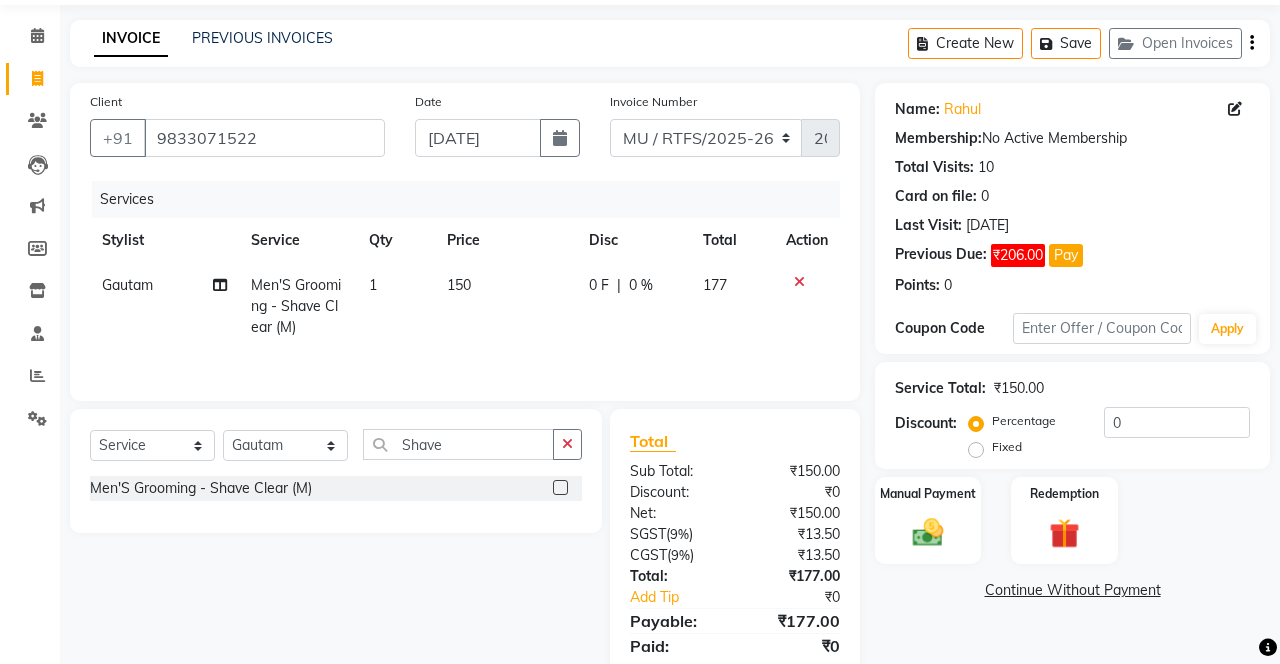 scroll, scrollTop: 70, scrollLeft: 0, axis: vertical 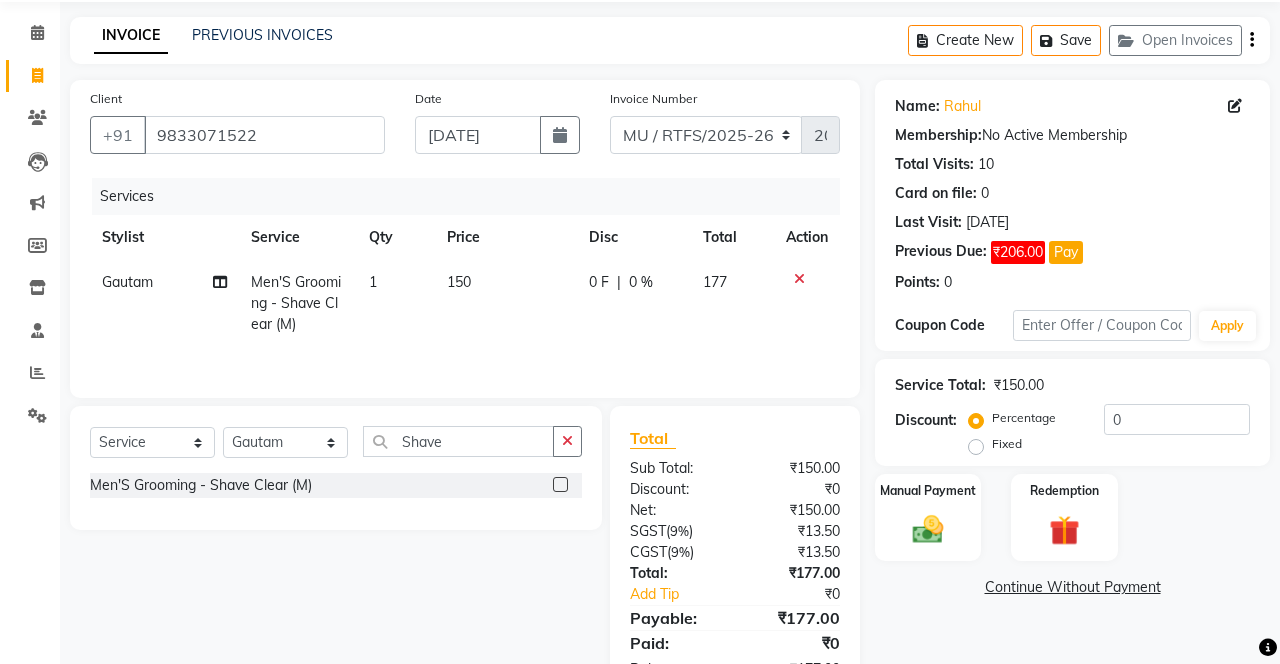click 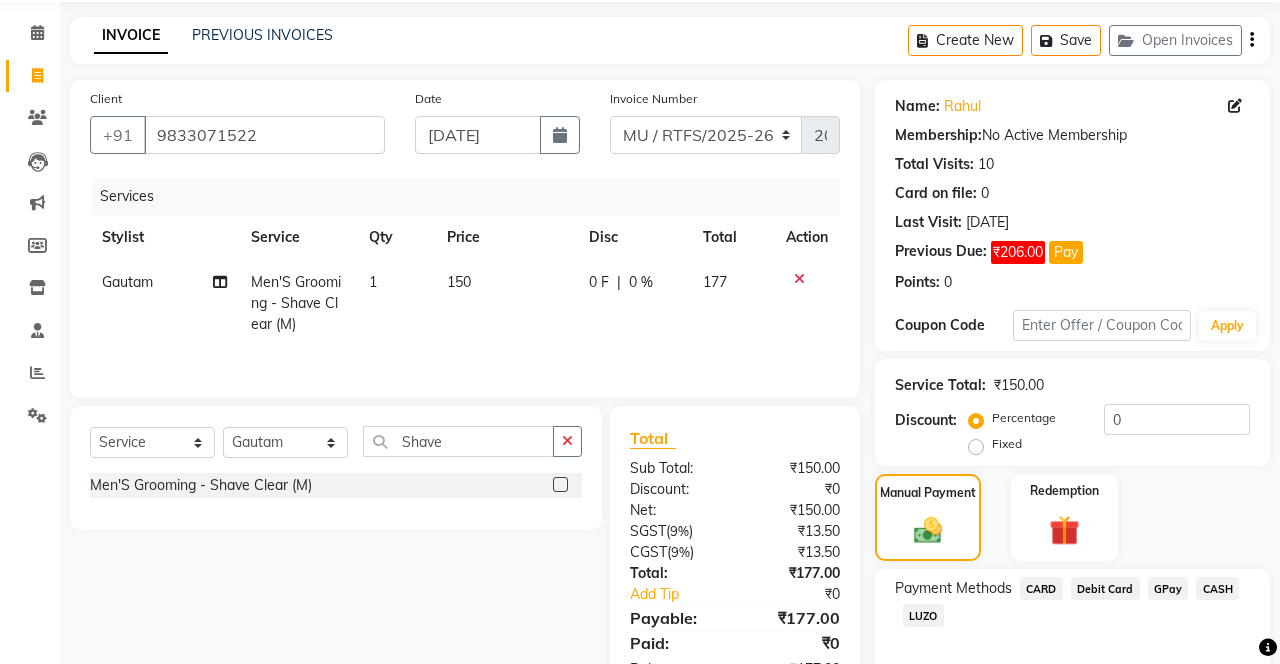 click on "CASH" 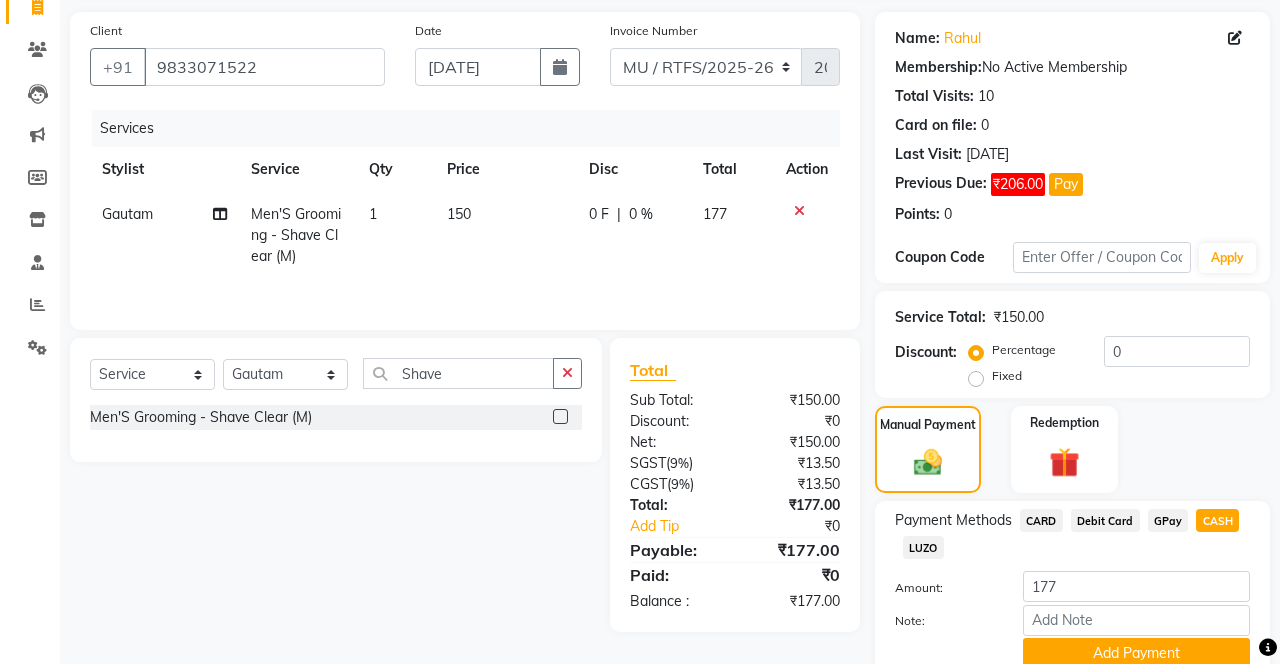 scroll, scrollTop: 155, scrollLeft: 0, axis: vertical 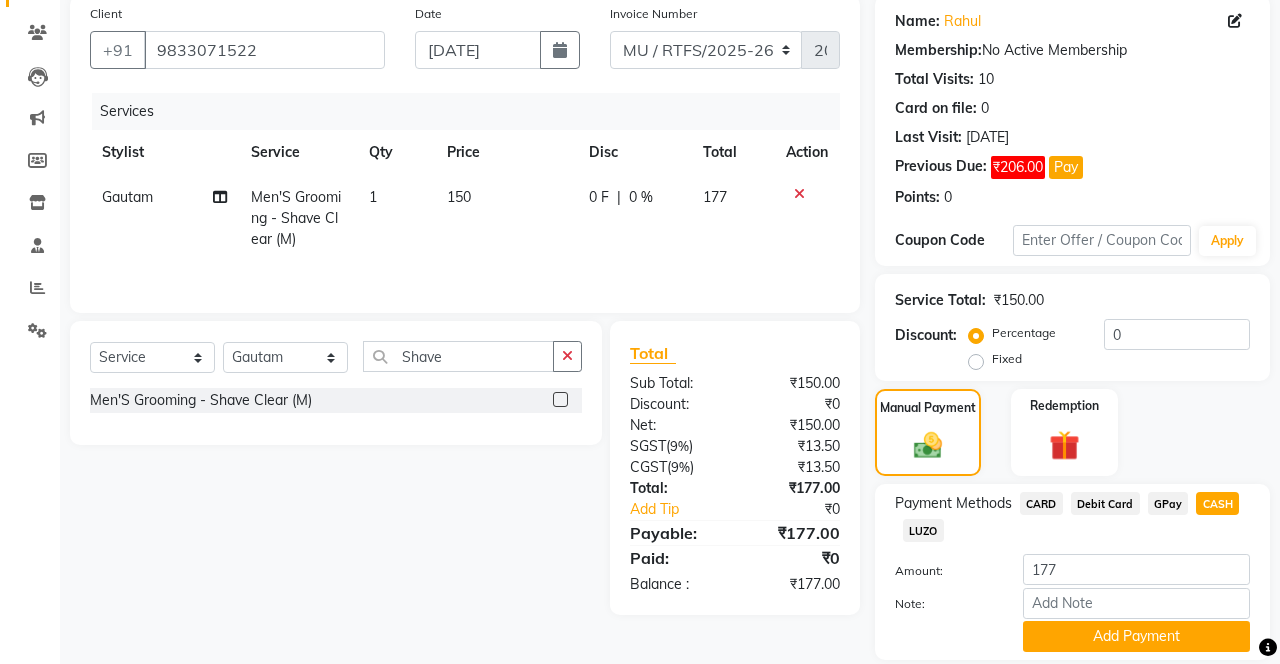 click on "Add Payment" 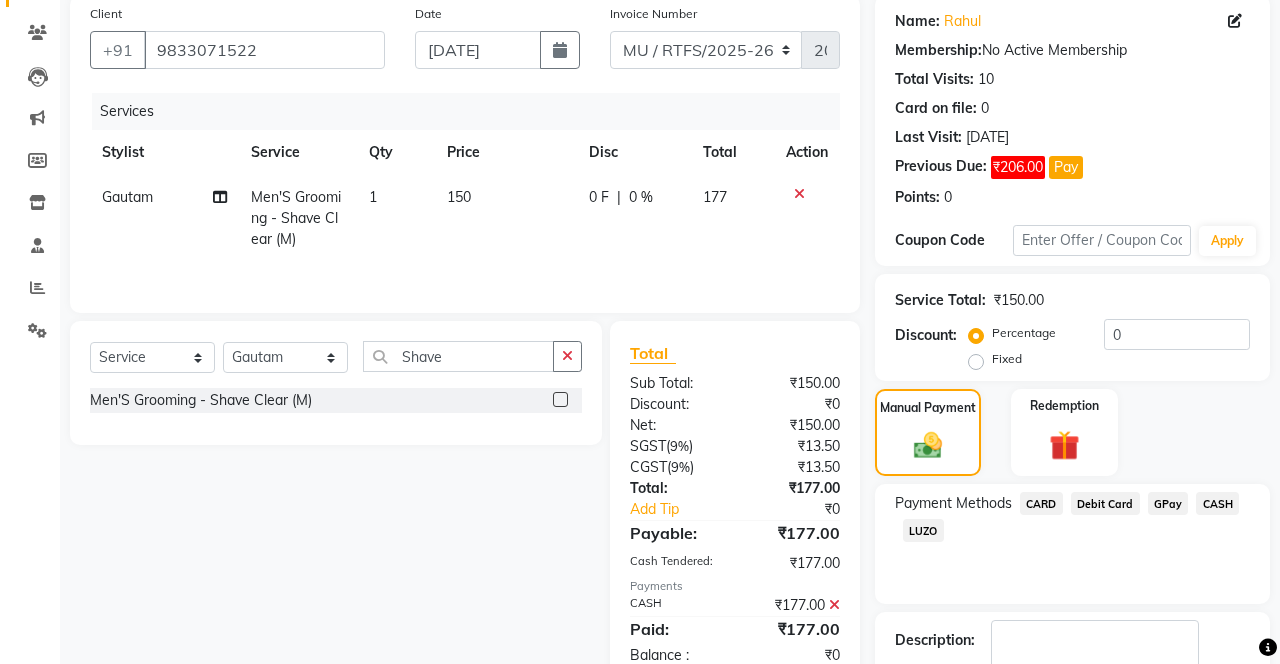 scroll, scrollTop: 214, scrollLeft: 0, axis: vertical 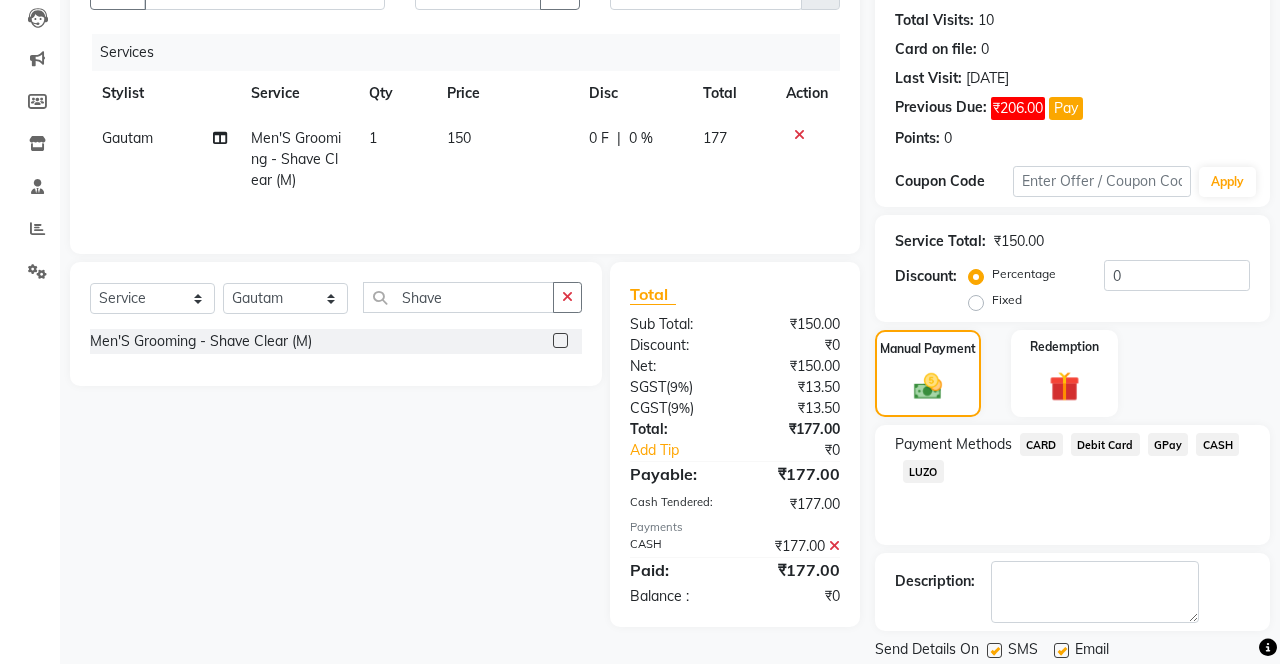 click on "Checkout" 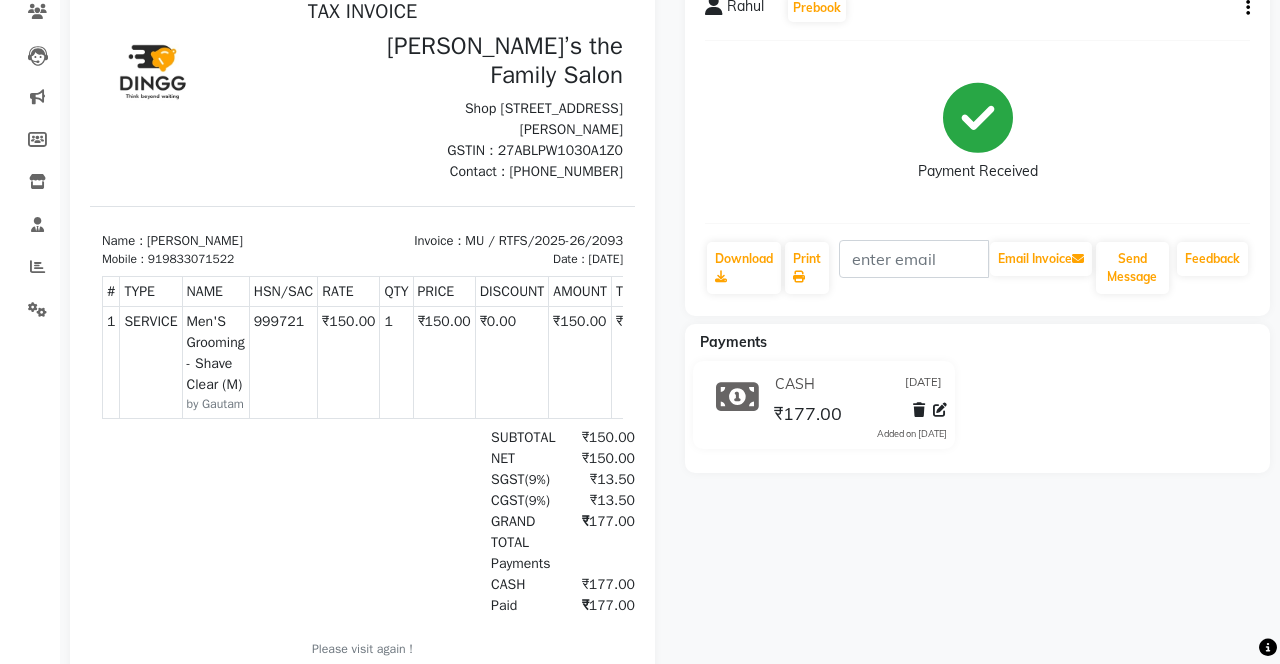 scroll, scrollTop: 0, scrollLeft: 0, axis: both 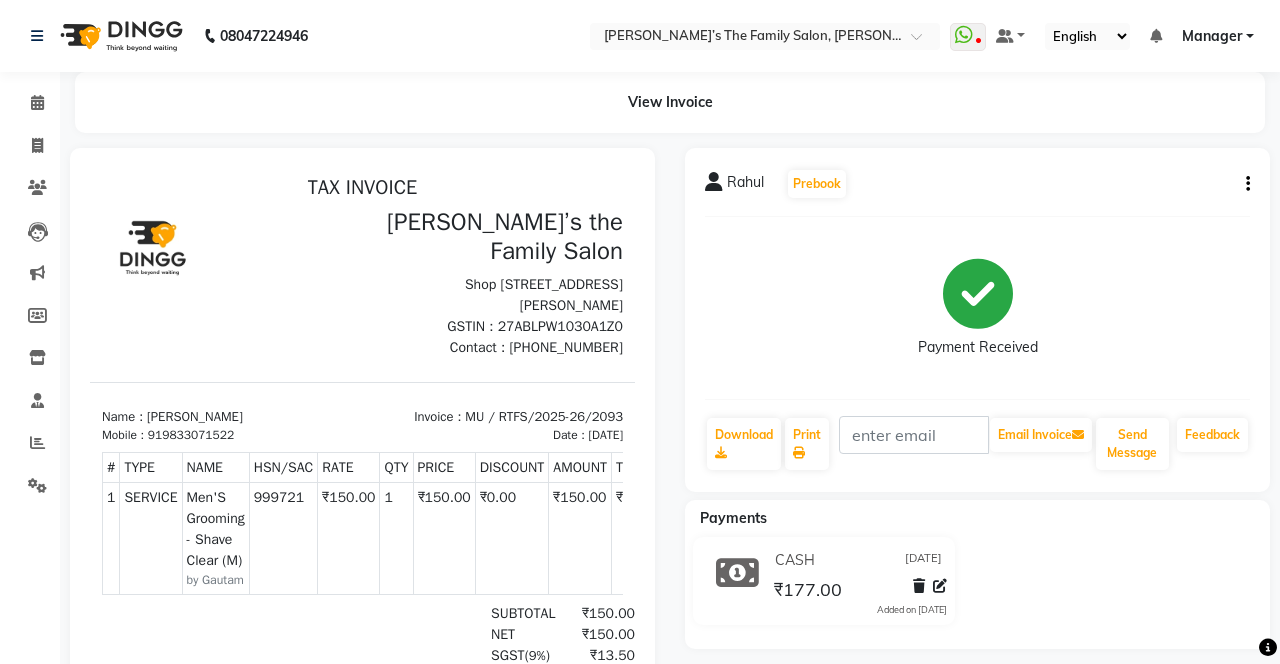 click at bounding box center (964, 35) 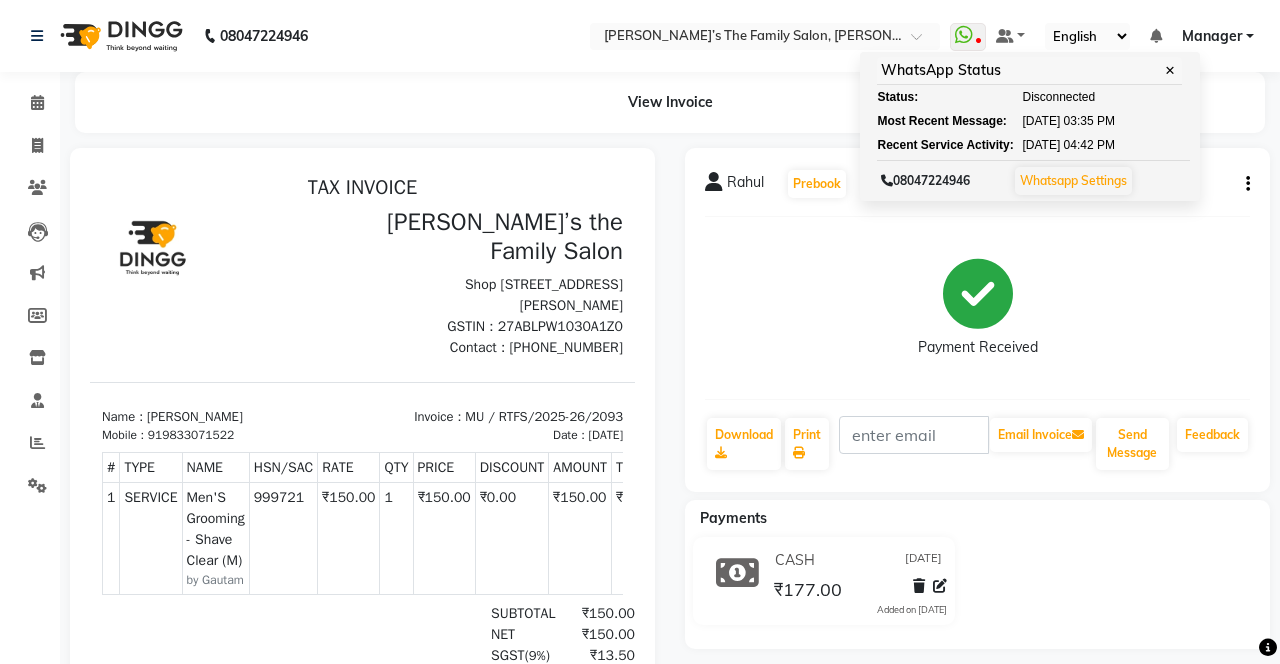 click on "Whatsapp Settings" at bounding box center (1073, 180) 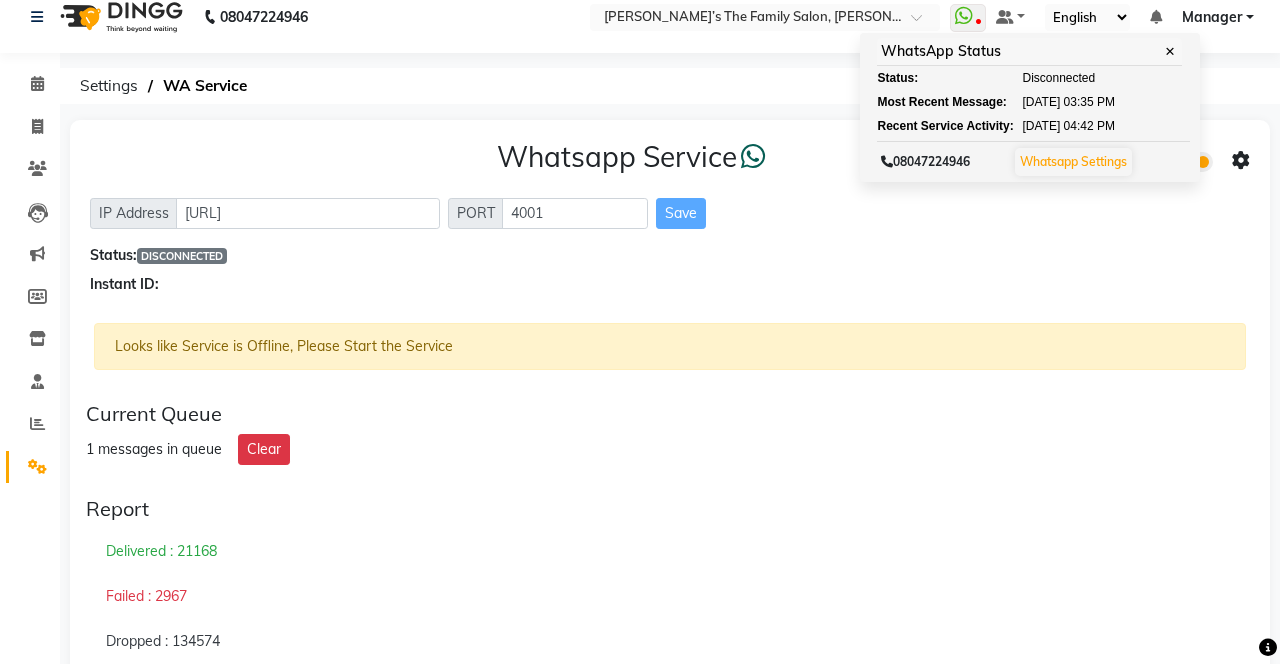 scroll, scrollTop: 0, scrollLeft: 0, axis: both 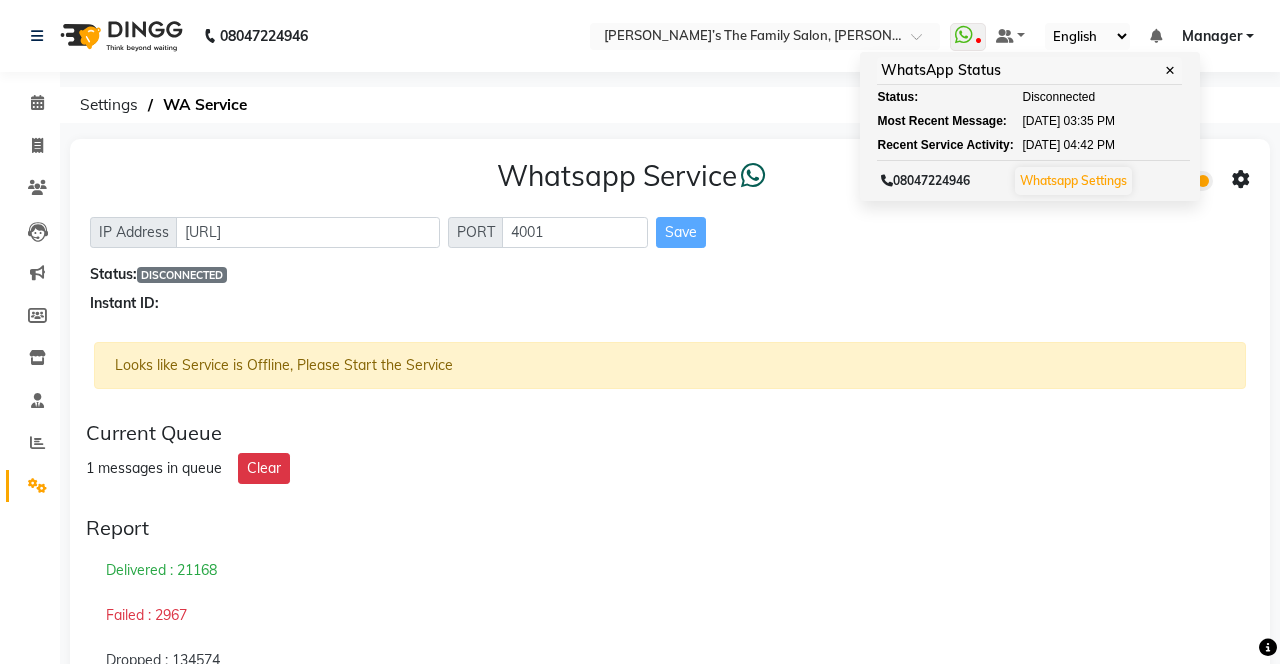 click on "Instant ID:" 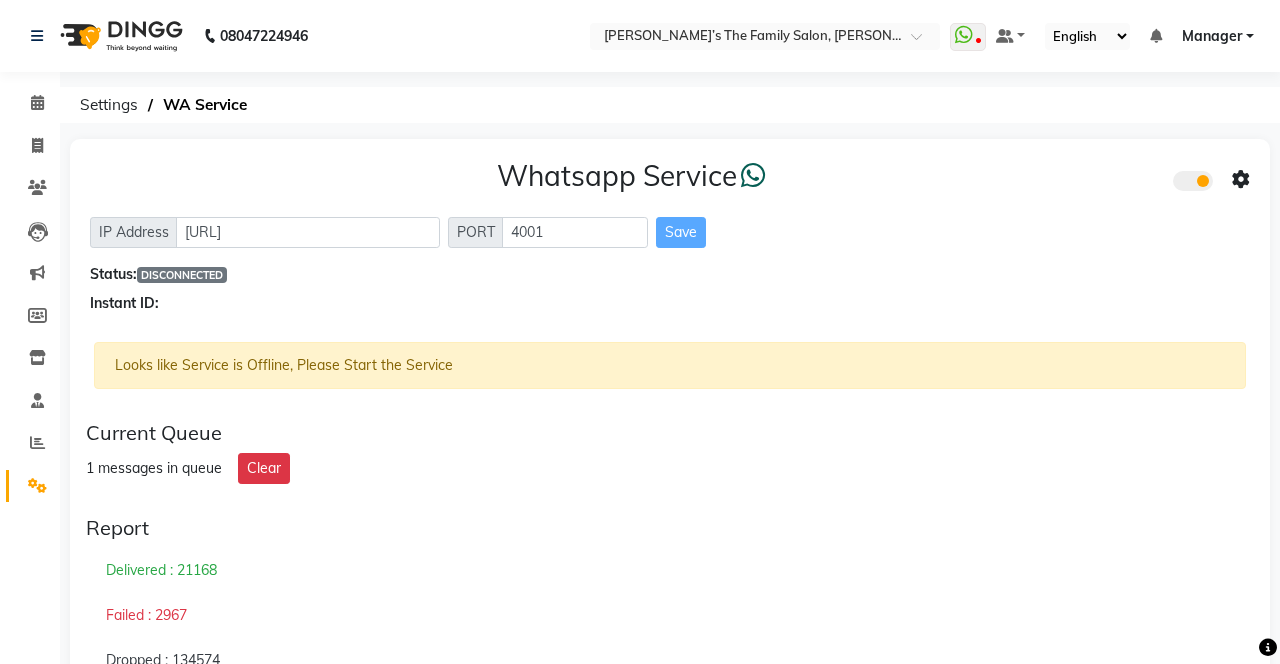 scroll, scrollTop: 43, scrollLeft: 0, axis: vertical 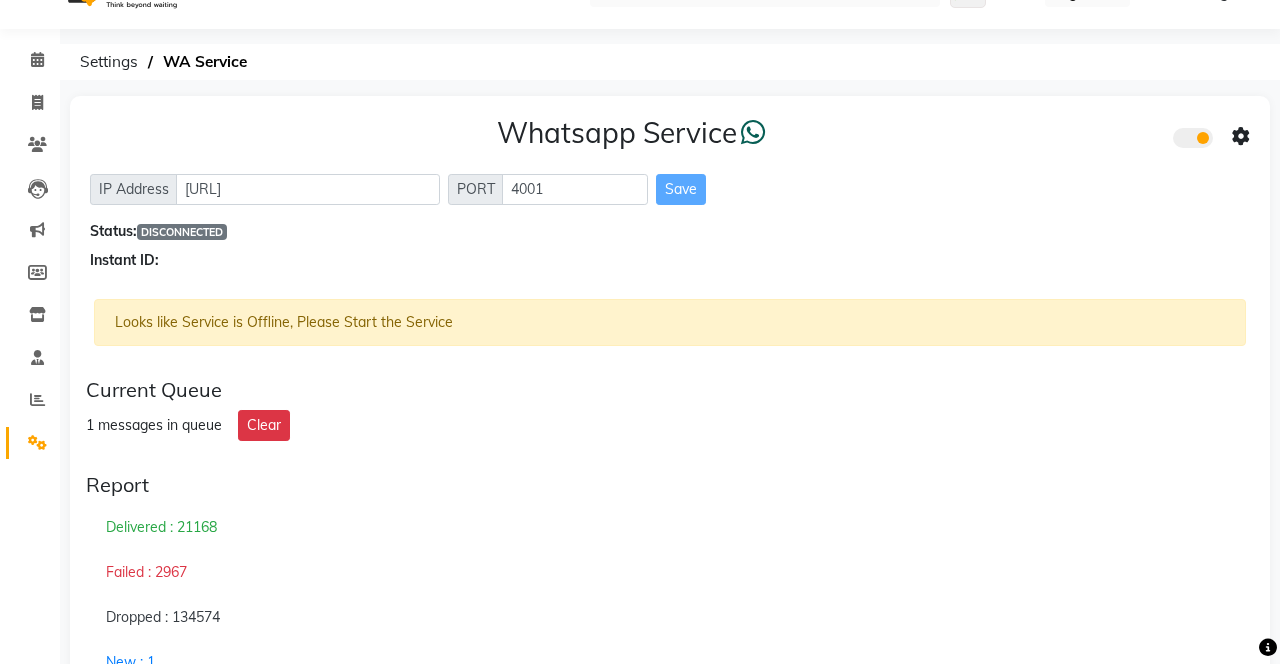 click 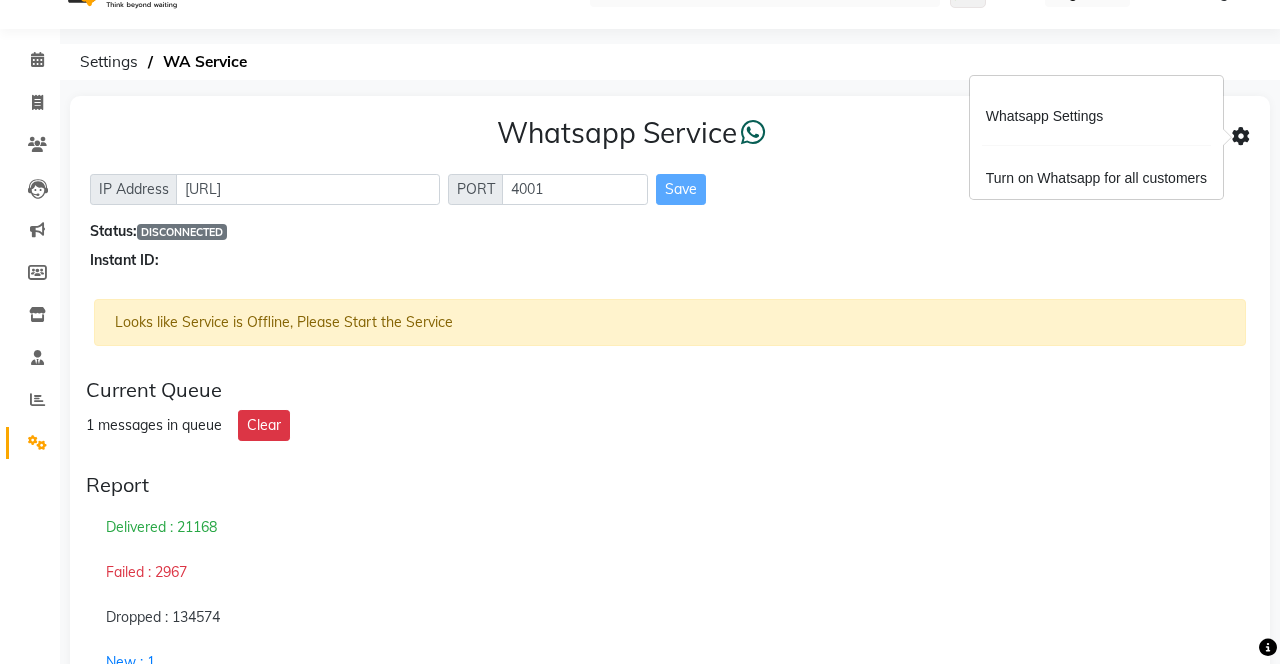 click on "Whatsapp Settings" at bounding box center [1096, 116] 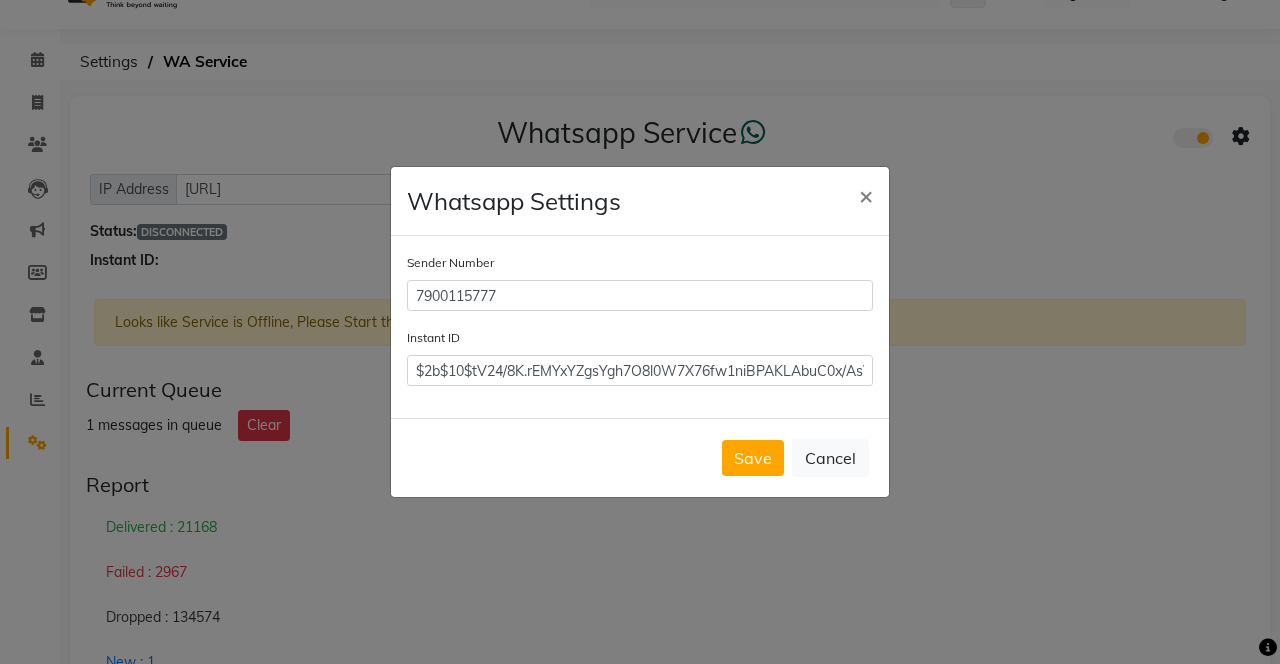 click on "×" 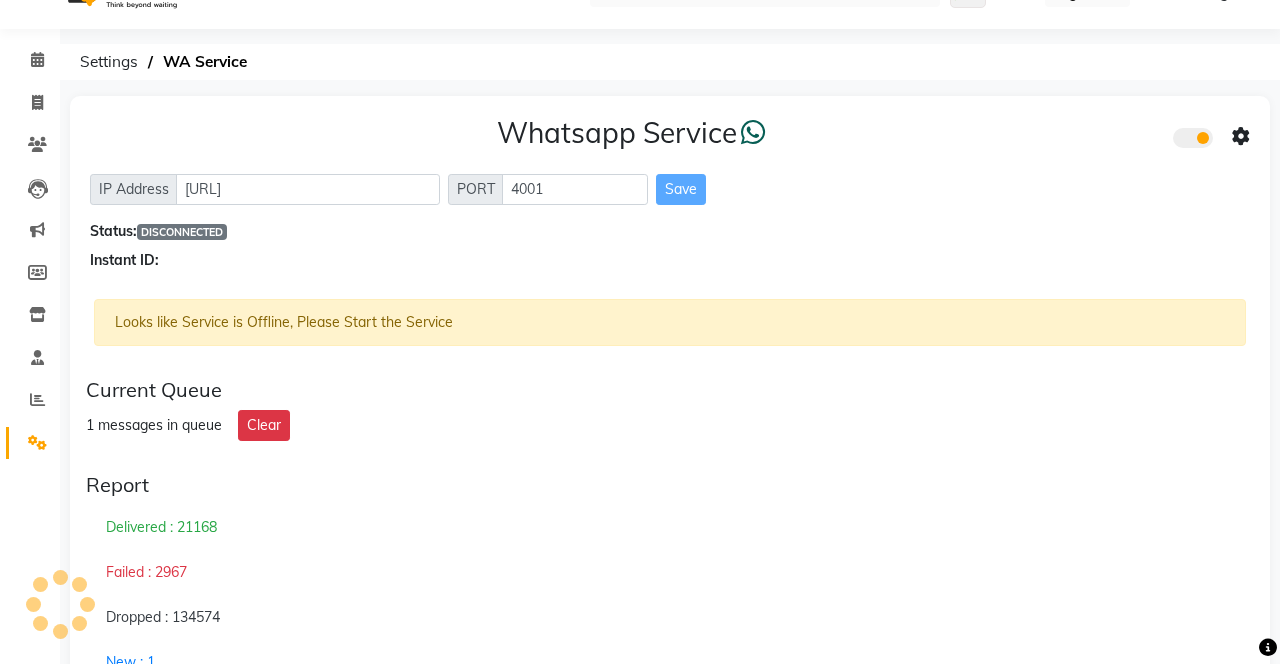 click 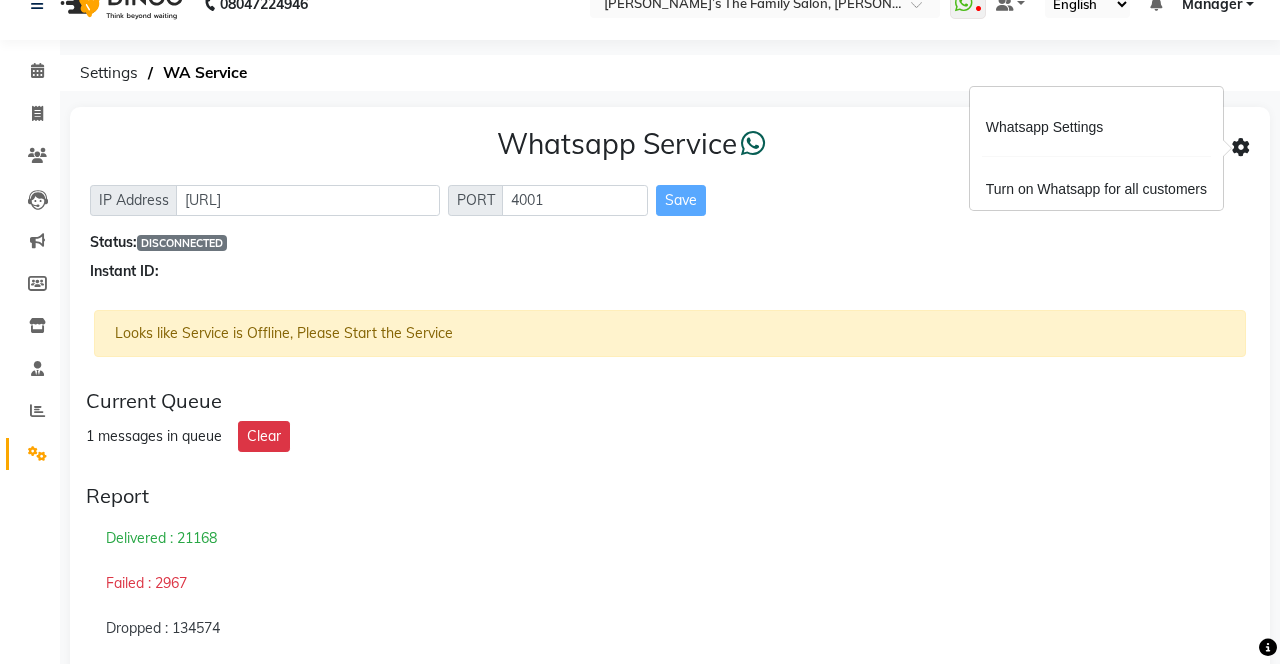 scroll, scrollTop: 0, scrollLeft: 0, axis: both 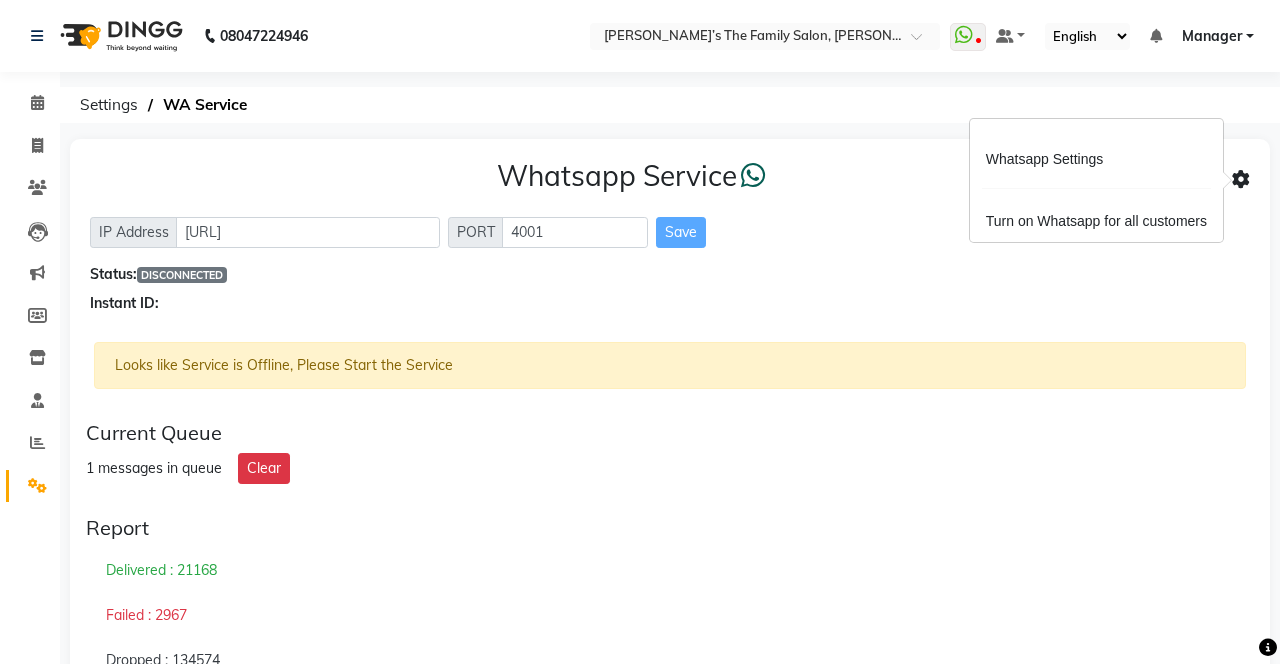 click on "IP Address http://localhost PORT 4001 Save" 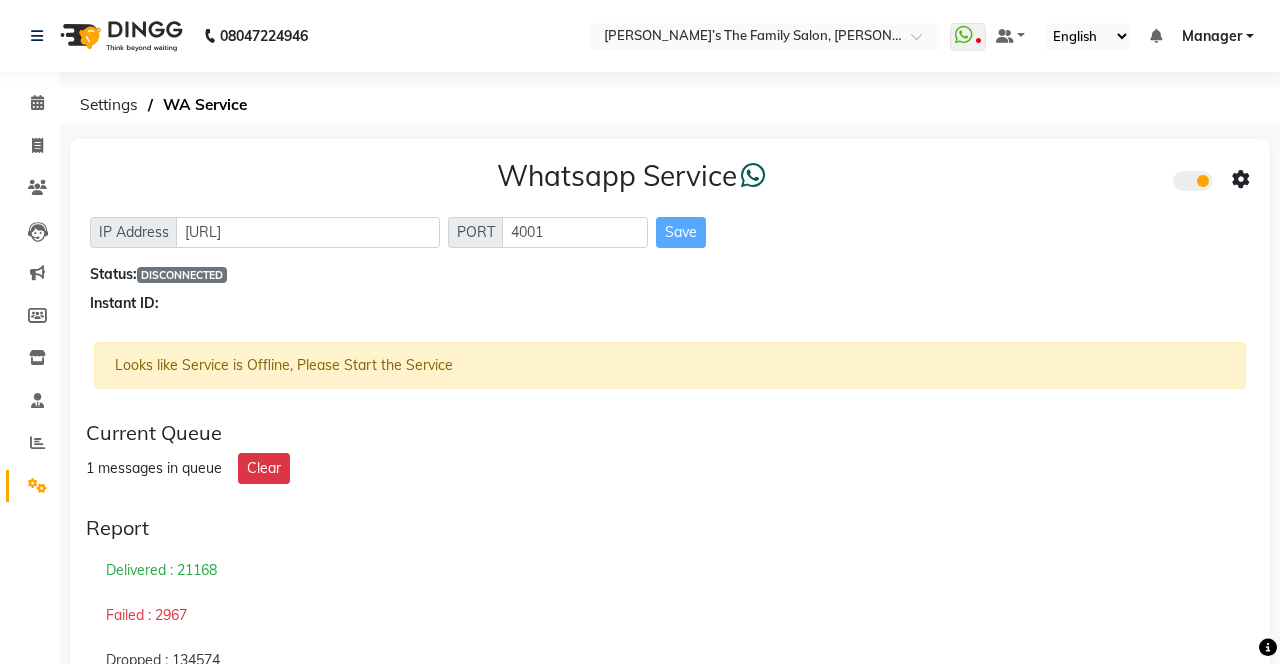 click at bounding box center (968, 37) 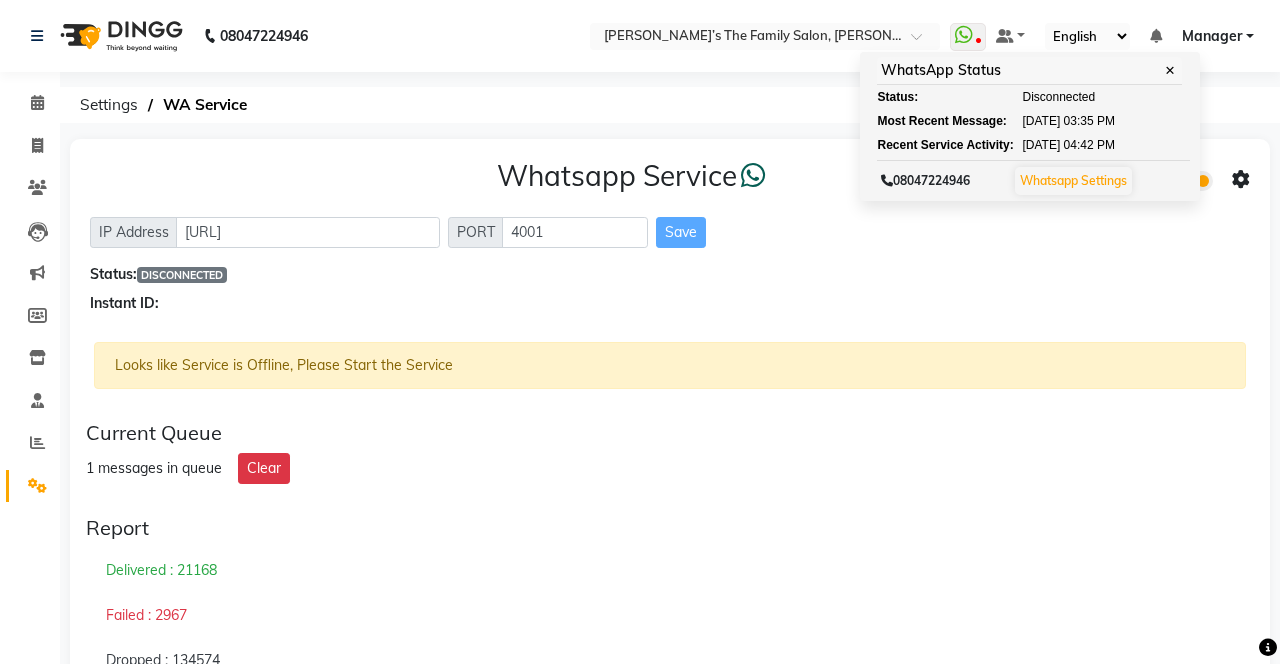 click on "Whatsapp Service  IP Address http://localhost PORT 4001 Save Status:  DISCONNECTED Instant ID: Looks like Service is Offline, Please Start the Service Current Queue 1 messages in queue Clear Report  Delivered : 21168  Failed : 2967  Dropped : 134574  New : 1" 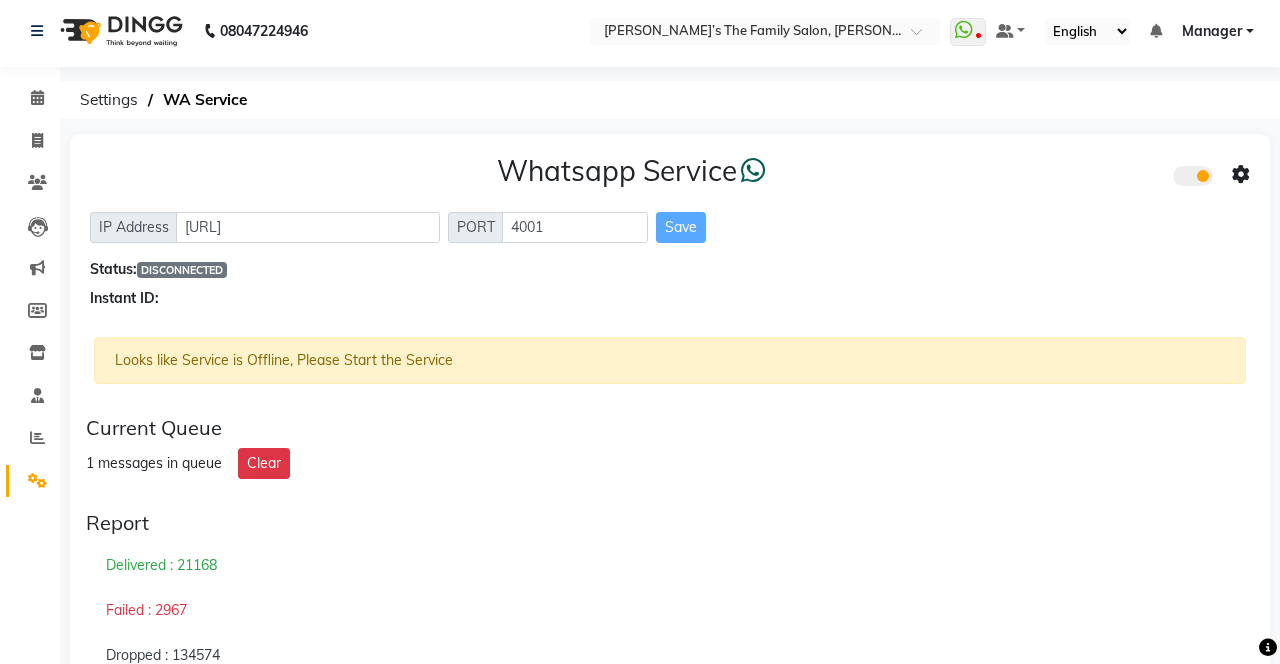 scroll, scrollTop: 43, scrollLeft: 0, axis: vertical 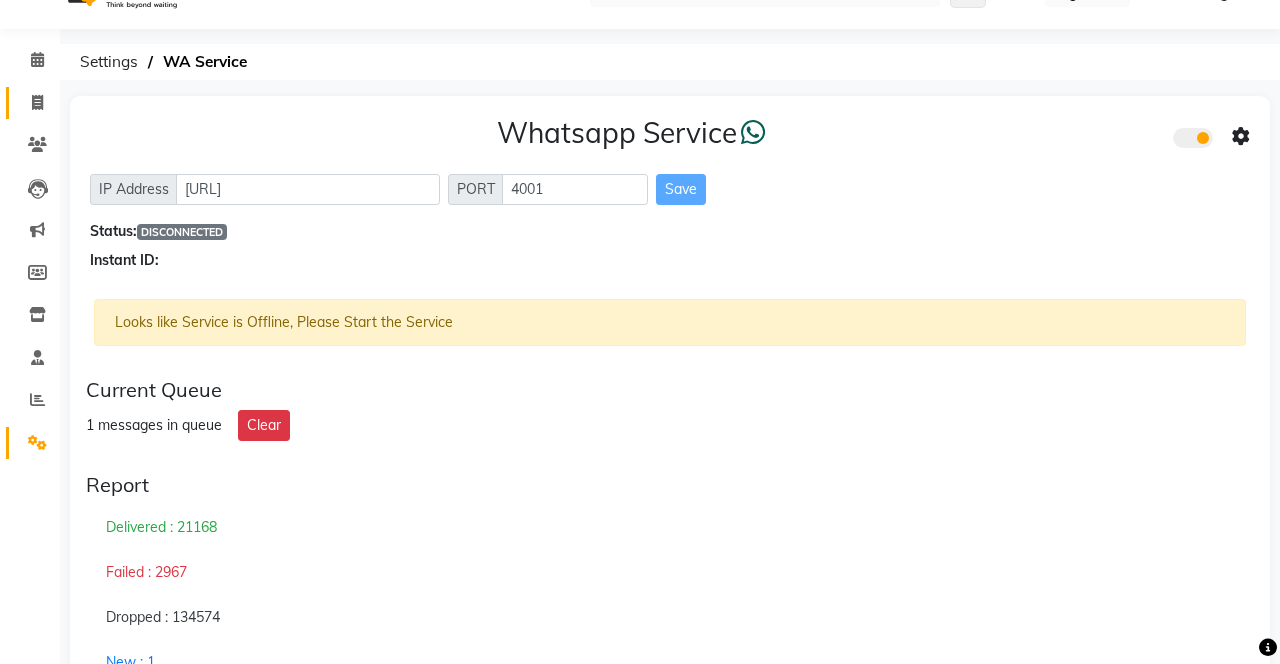 click 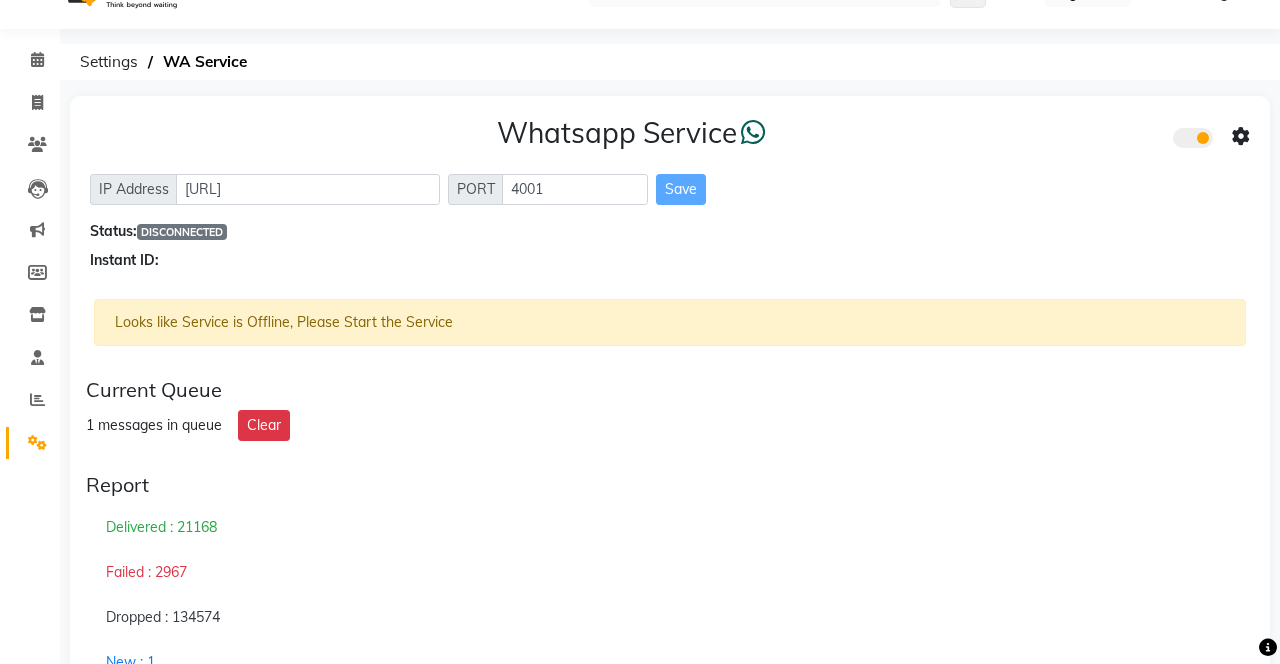 scroll, scrollTop: 0, scrollLeft: 0, axis: both 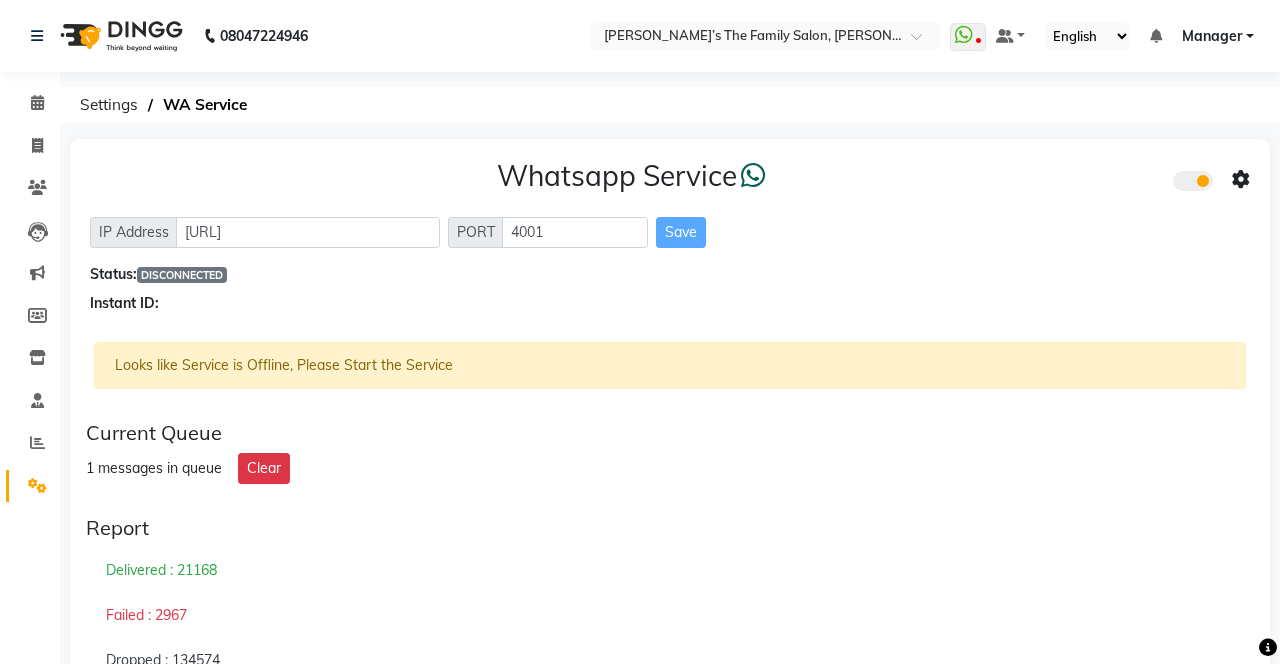 select on "service" 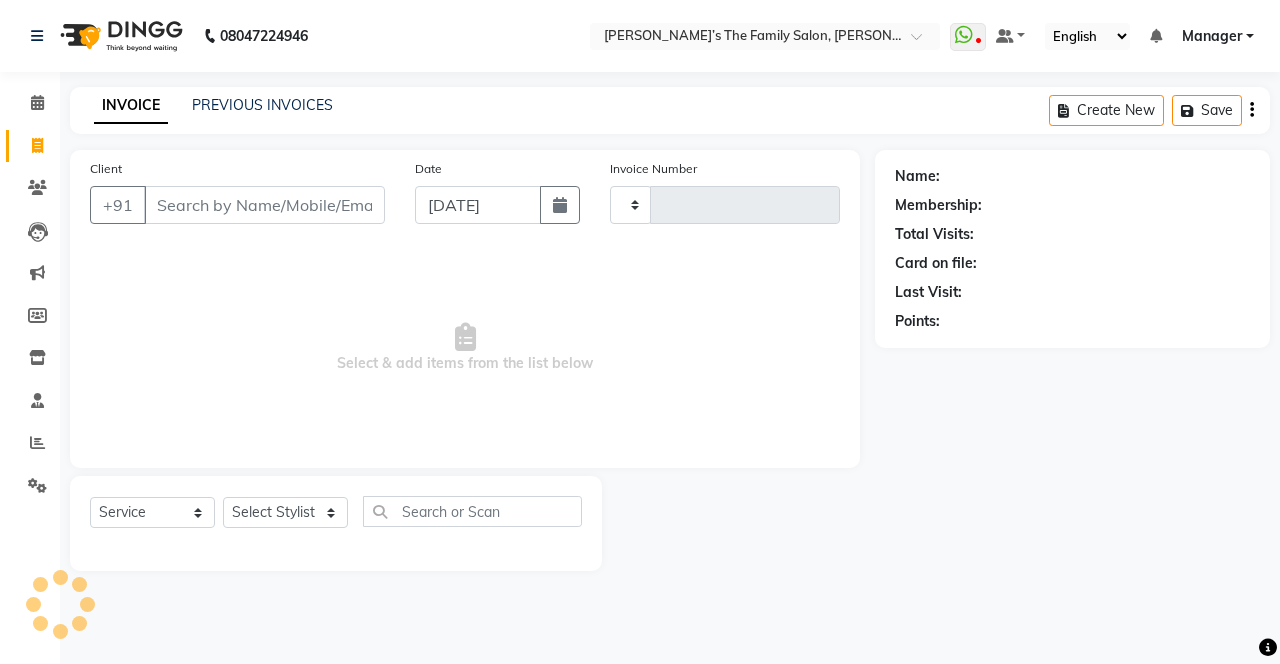 type on "2094" 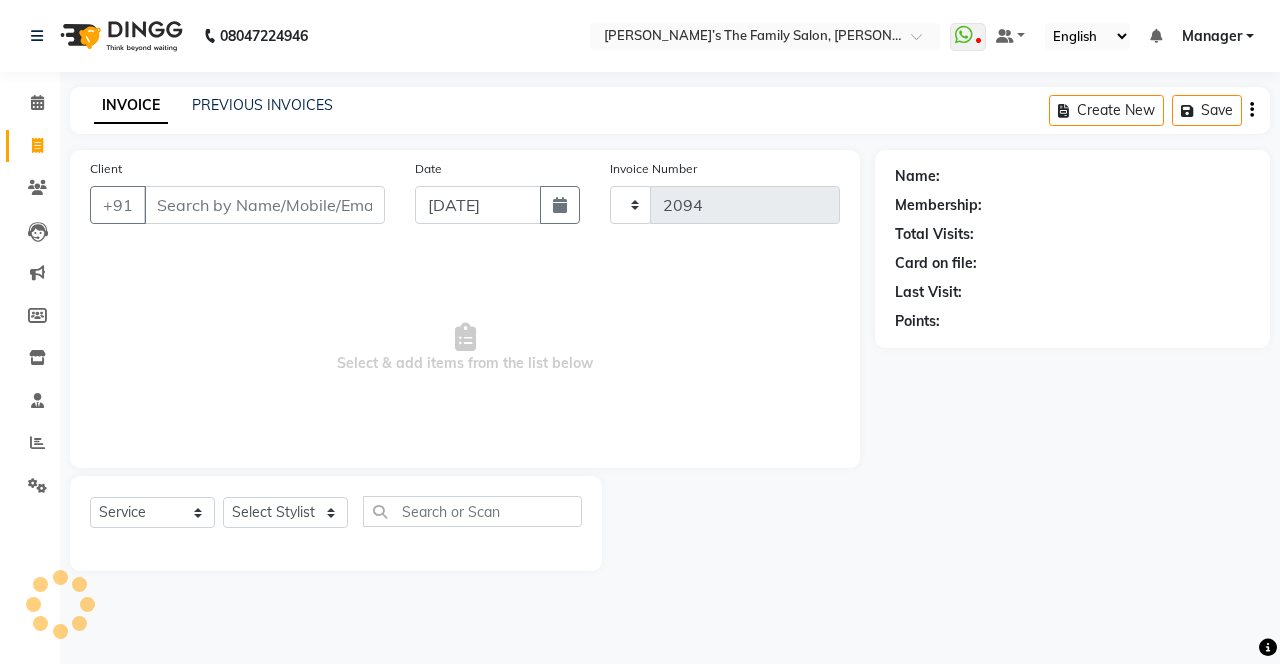 select on "8003" 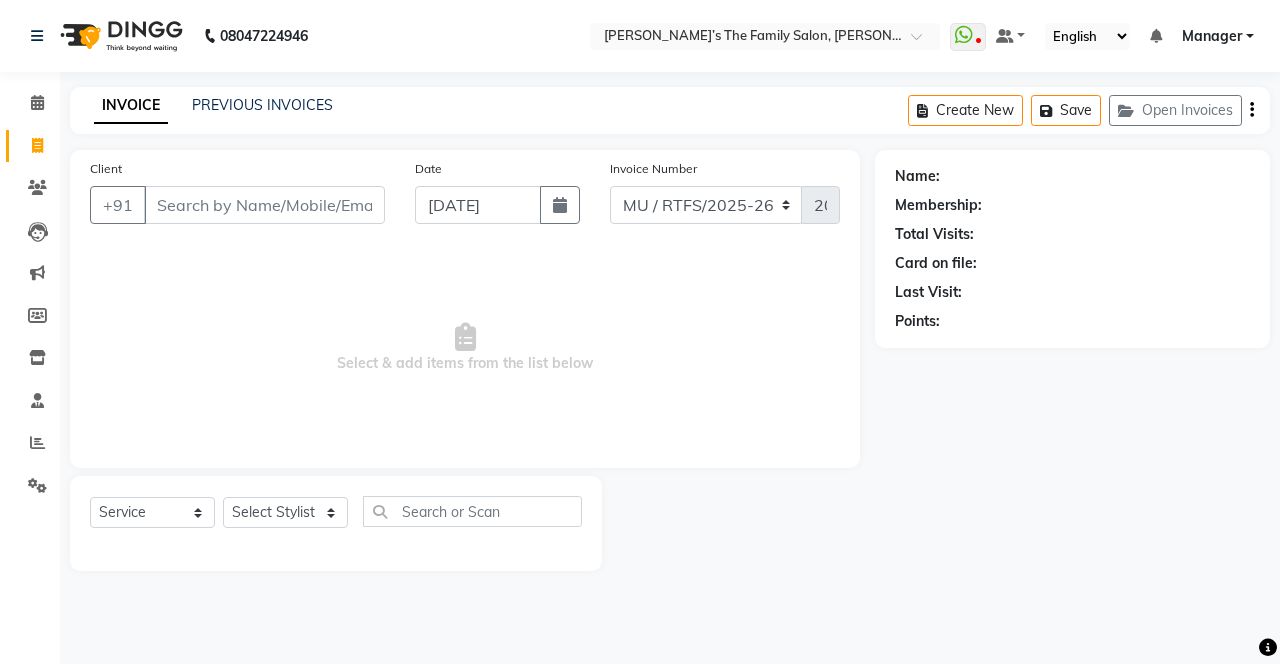 click on "Open Invoices" 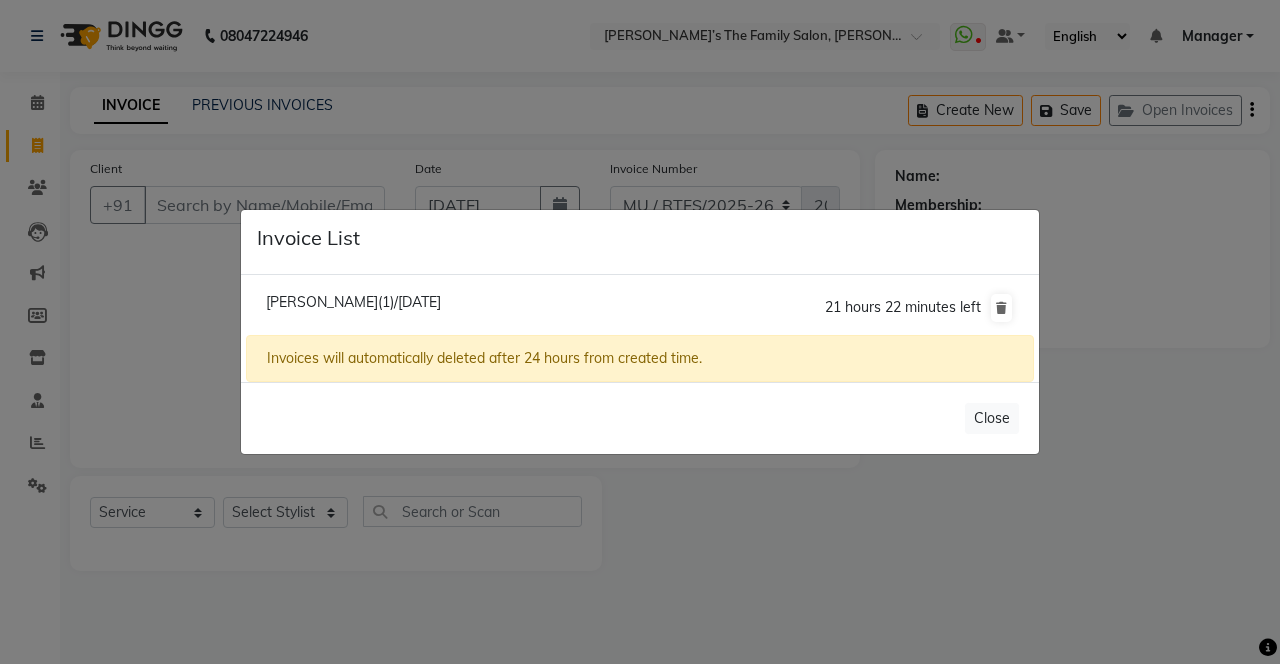 click 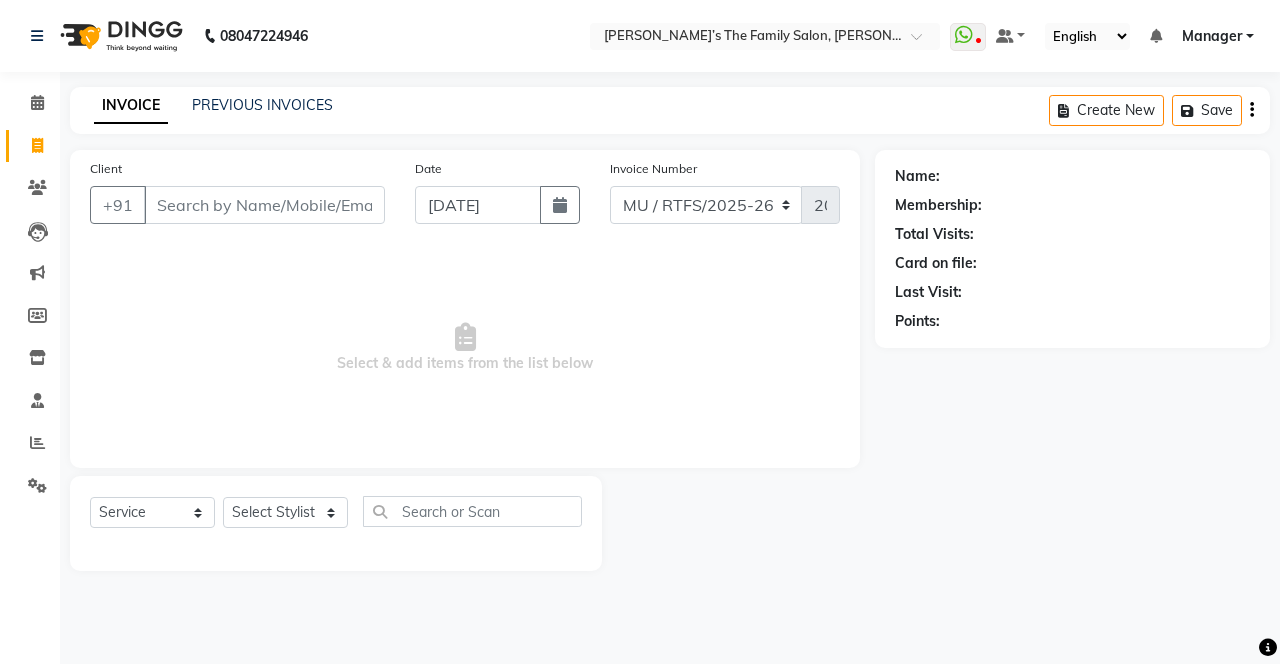 click at bounding box center [968, 37] 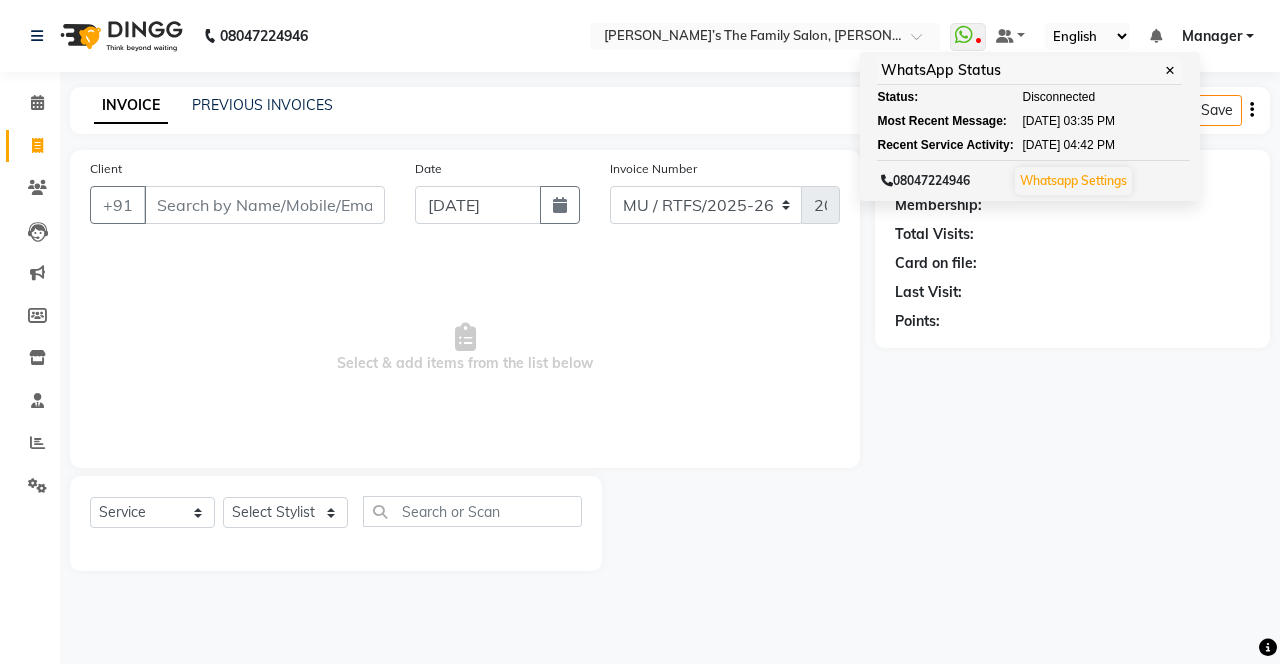click at bounding box center (964, 35) 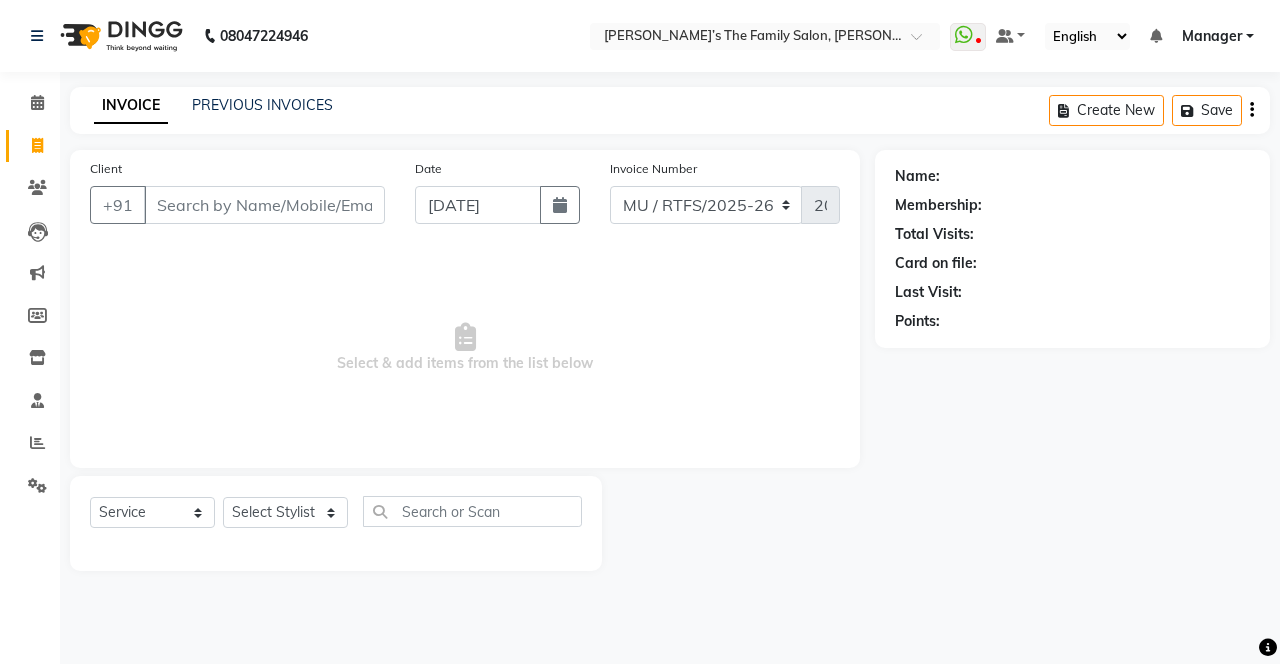 click at bounding box center [968, 37] 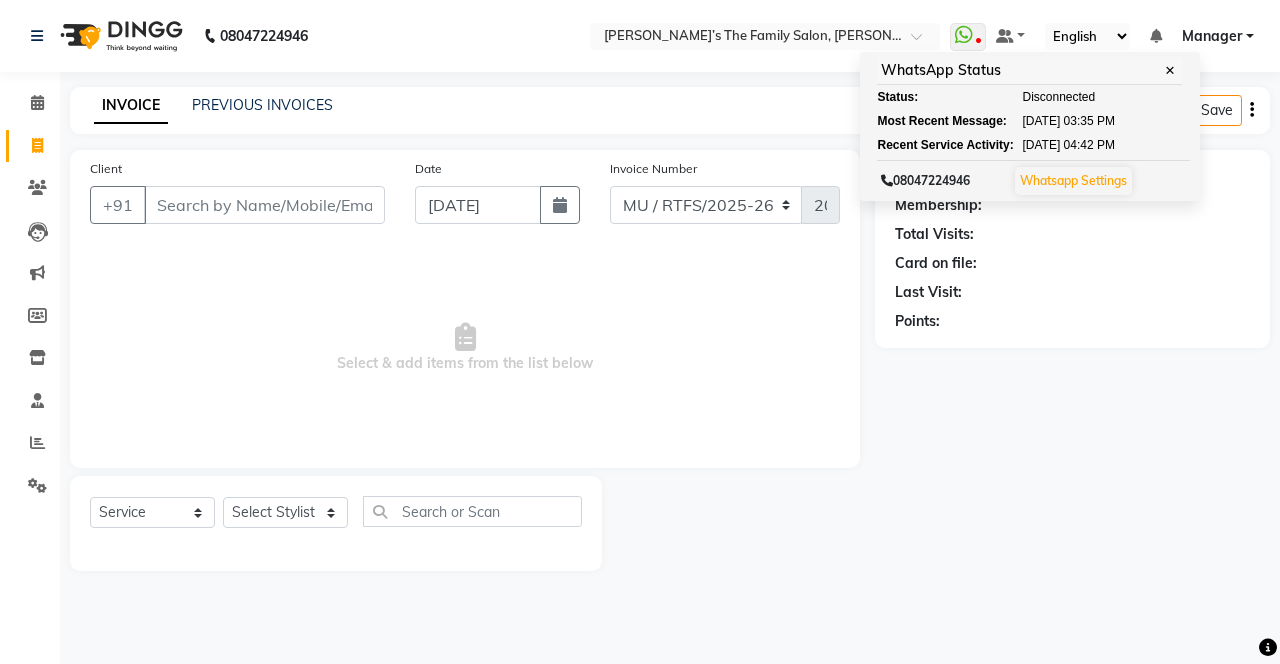 click at bounding box center [1011, 36] 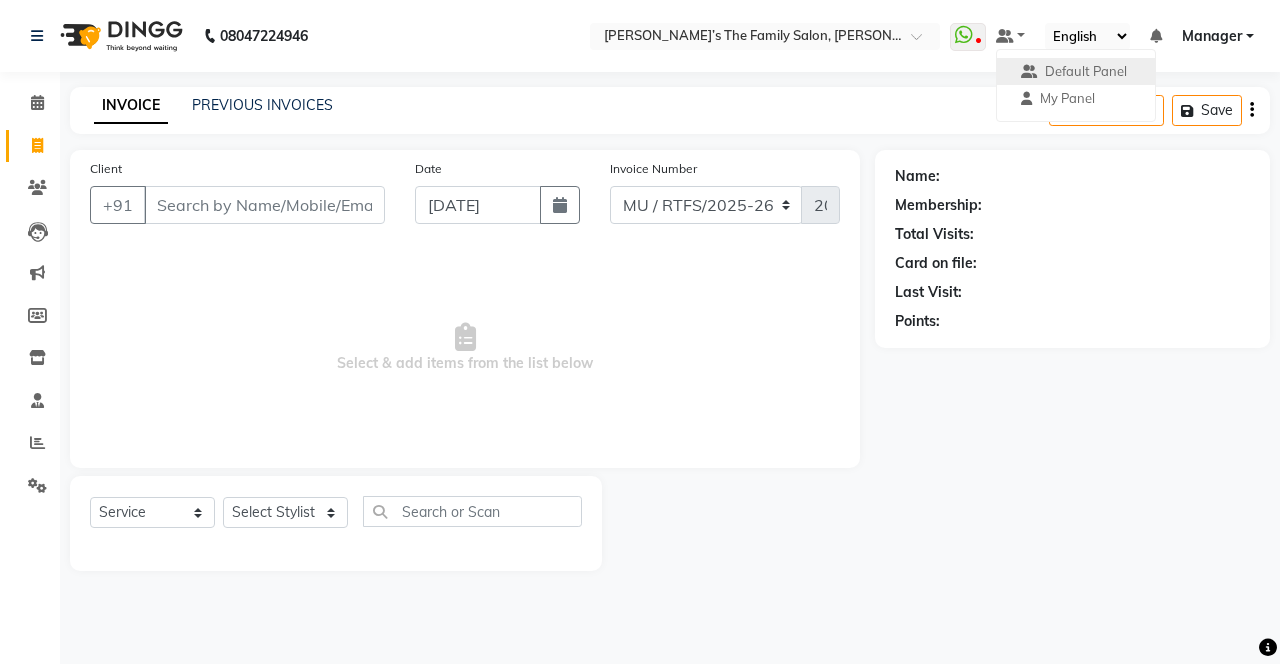 click on "Name: Membership: Total Visits: Card on file: Last Visit:  Points:" 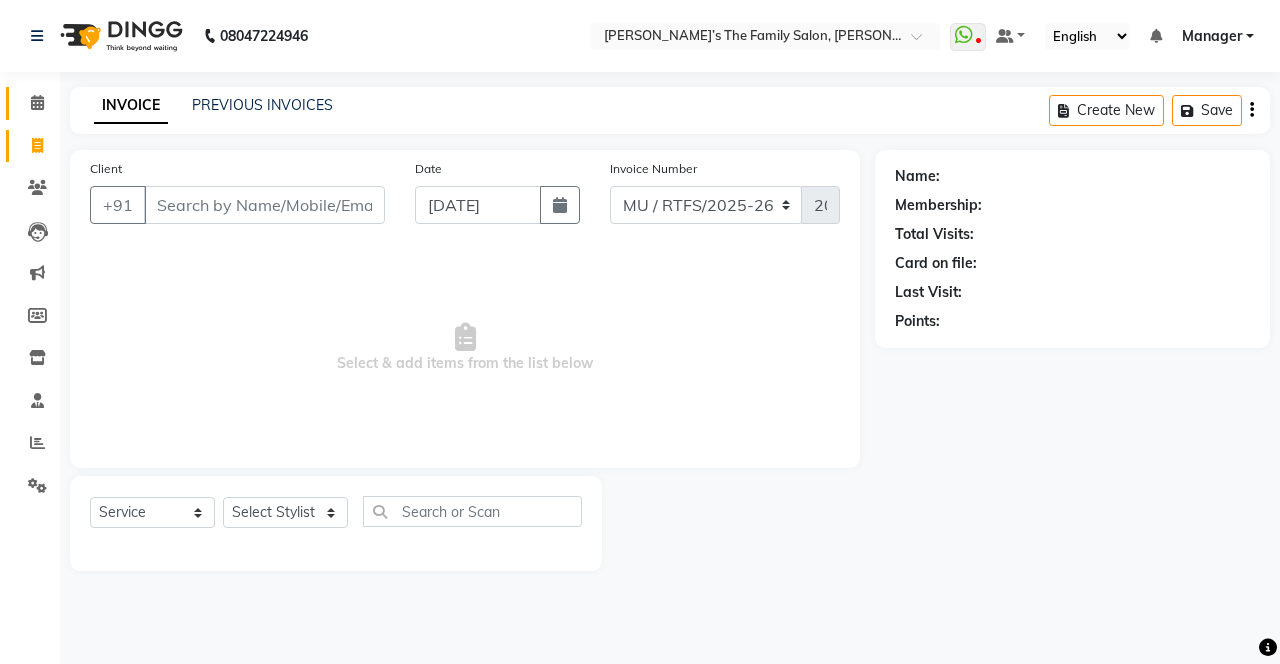 click 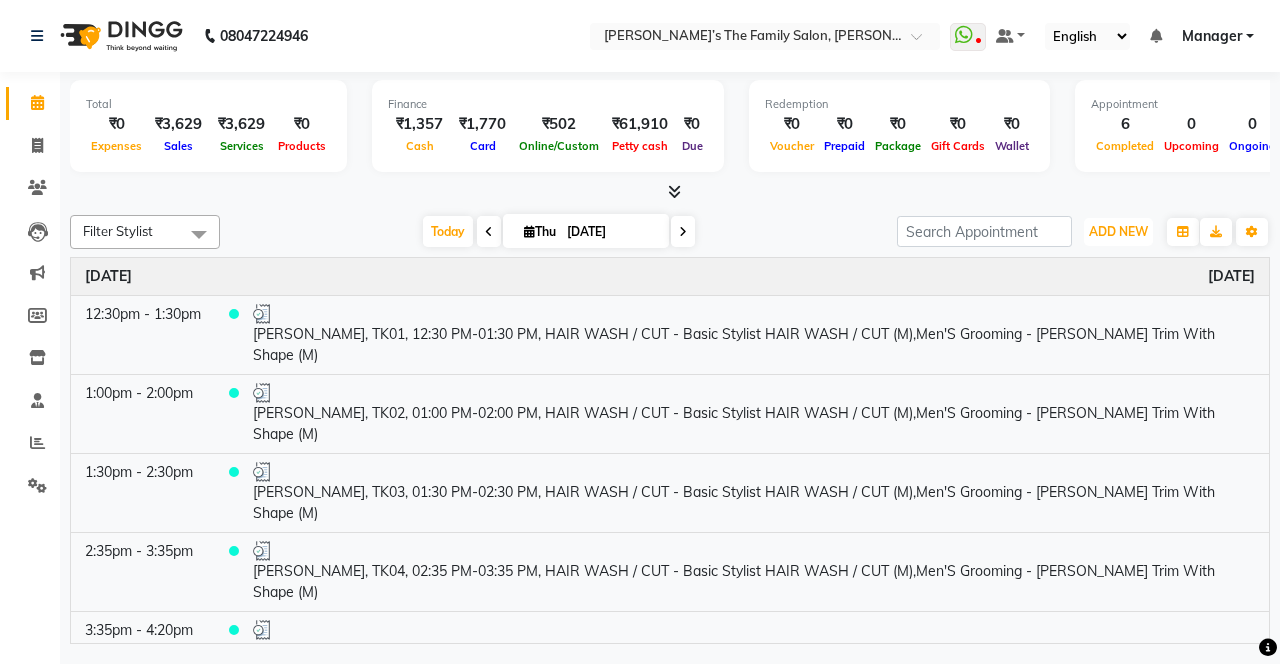 click on "ADD NEW" at bounding box center [1118, 231] 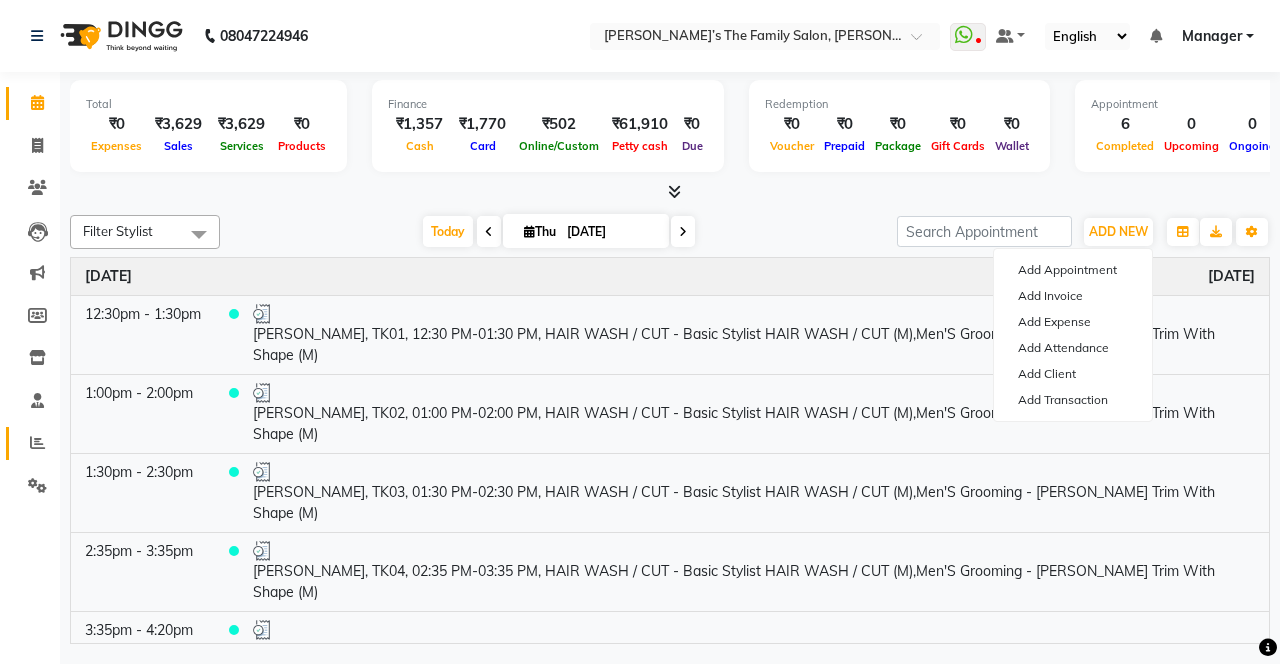 click 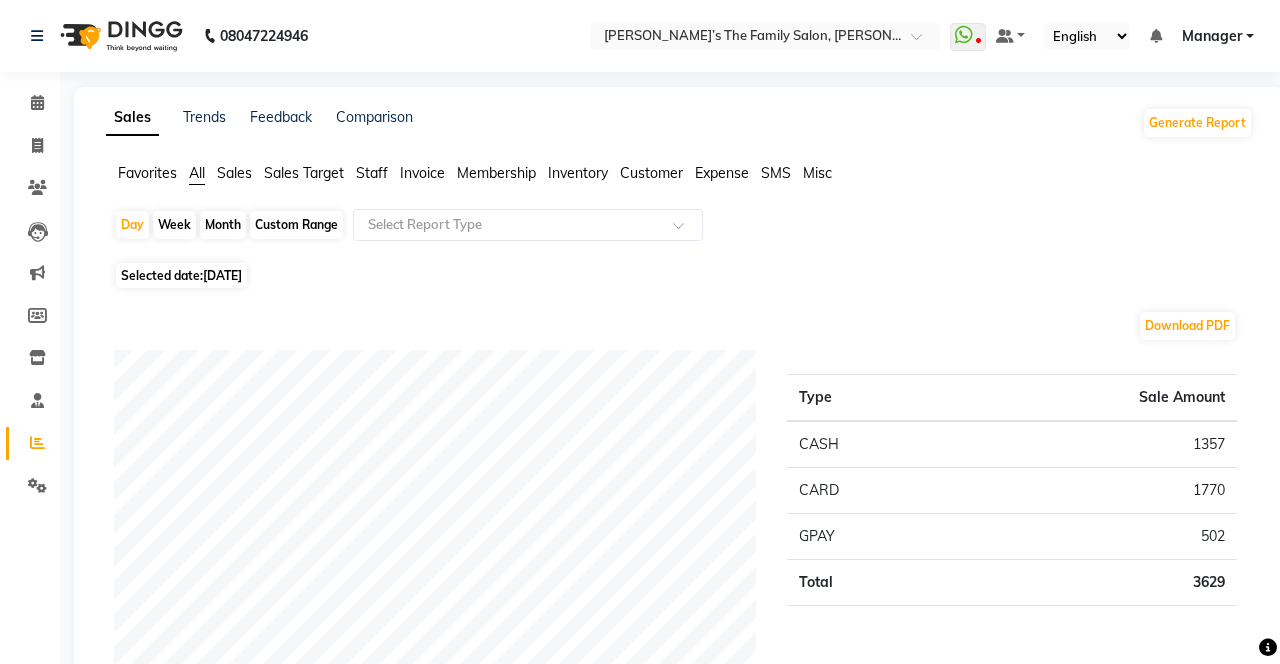 click 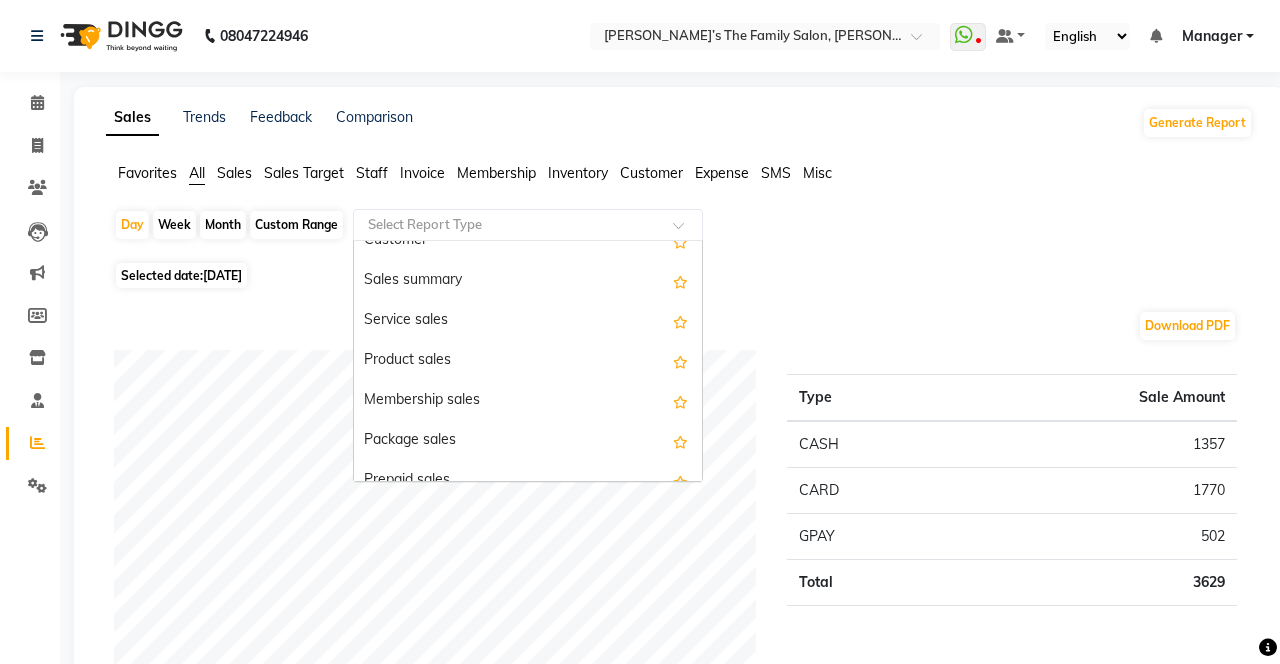 scroll, scrollTop: 54, scrollLeft: 0, axis: vertical 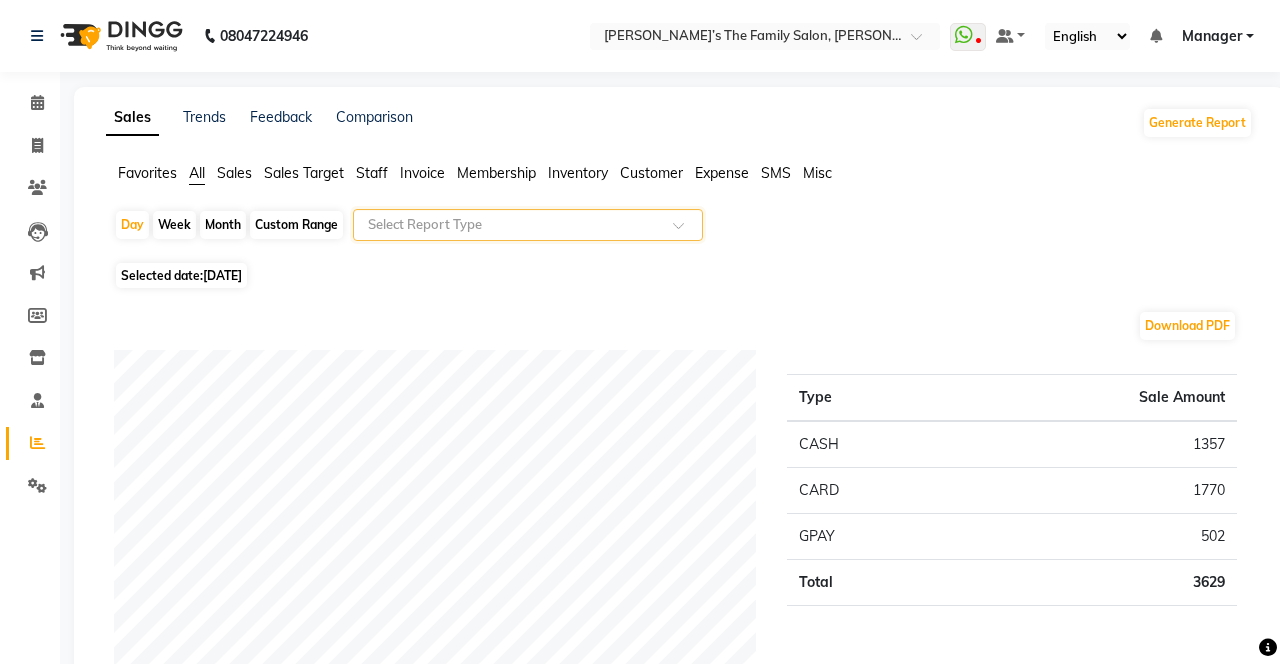 click 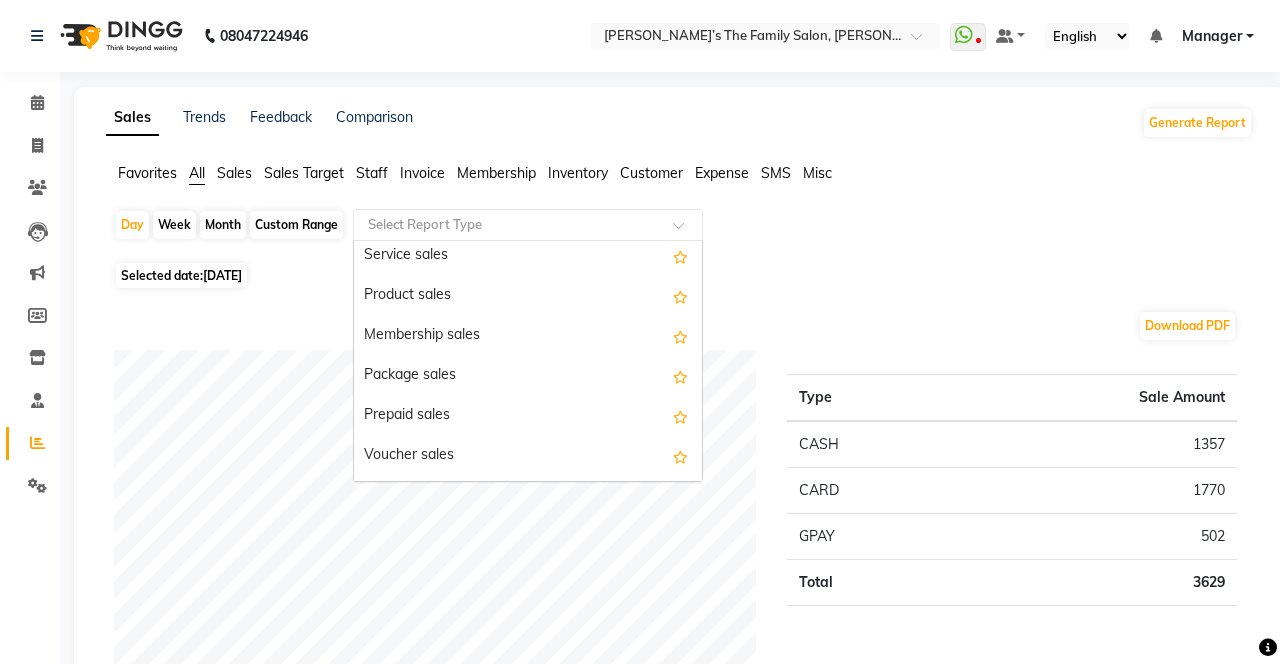 scroll, scrollTop: 120, scrollLeft: 0, axis: vertical 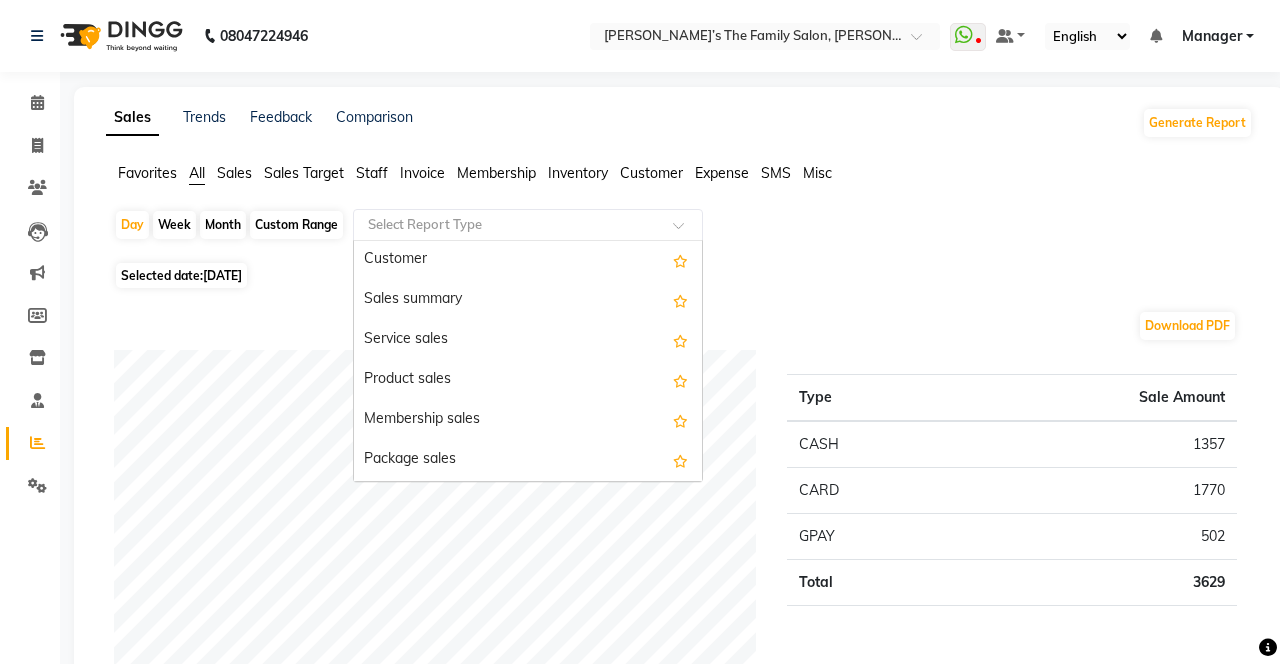 click on "Expense" 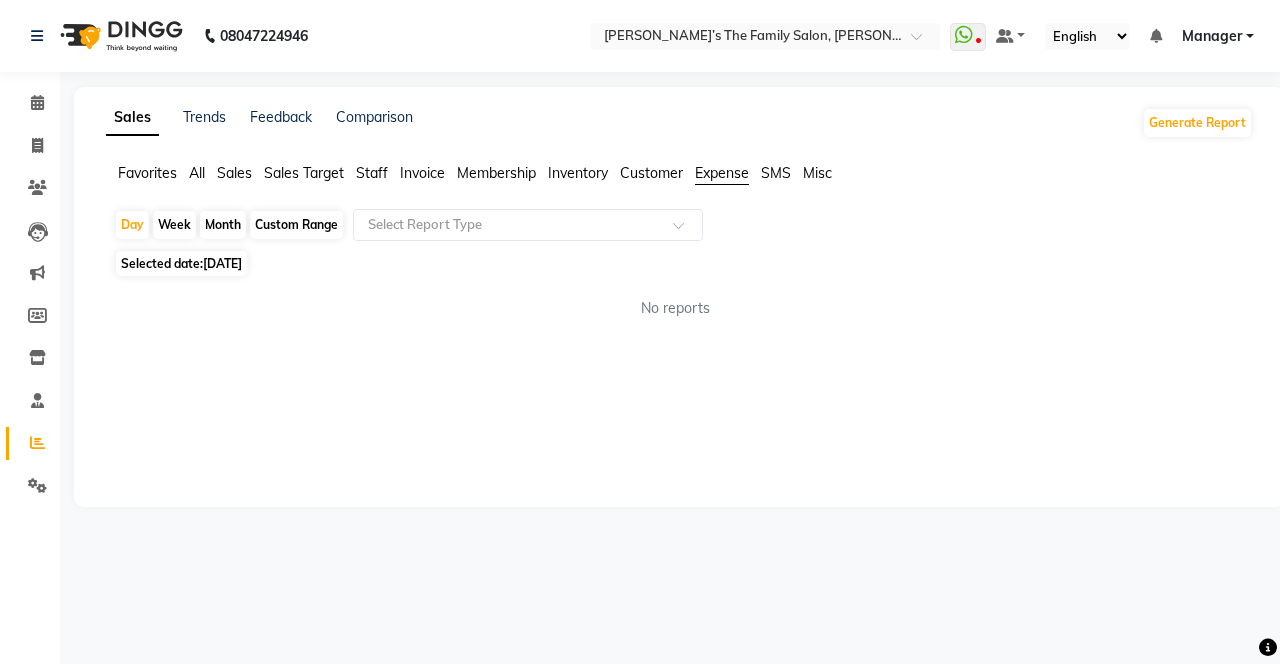 click 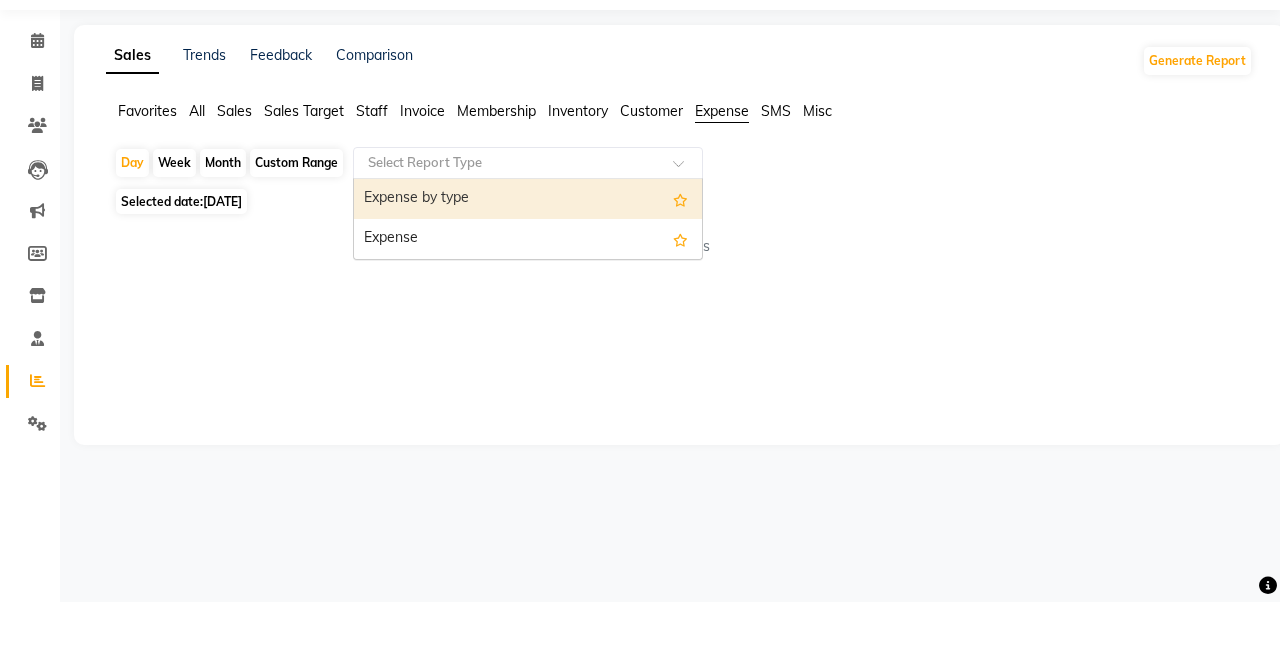 click on "Expense" at bounding box center (528, 301) 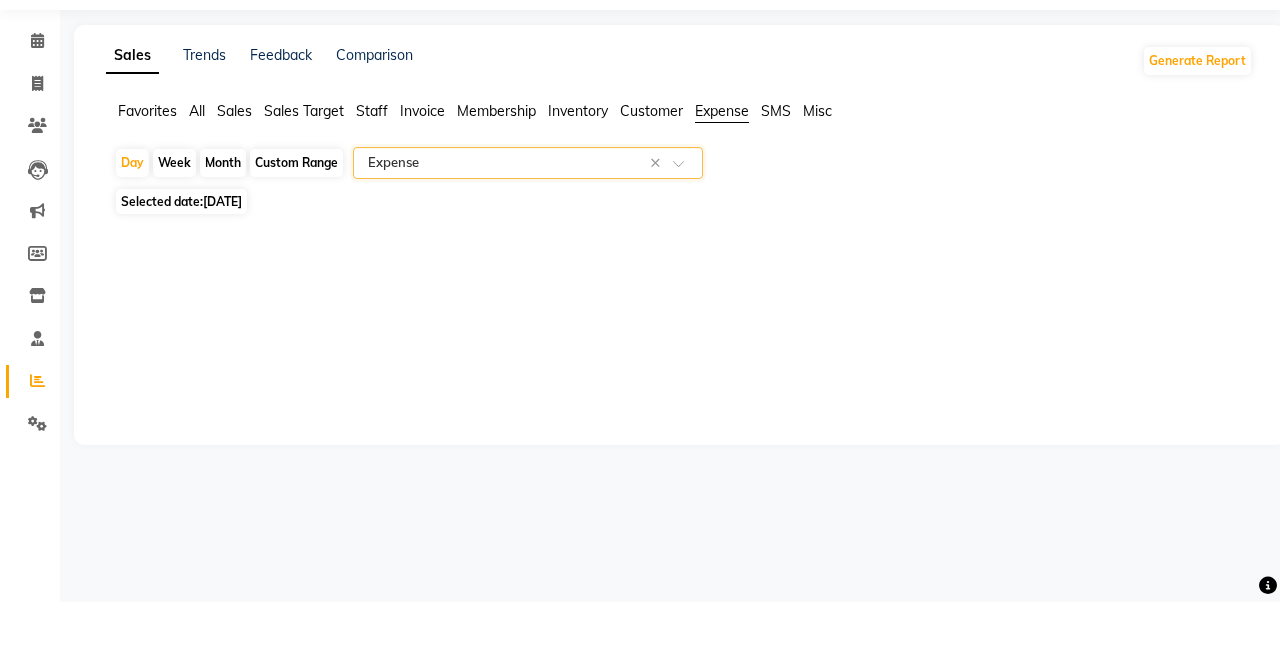 click on "Day" 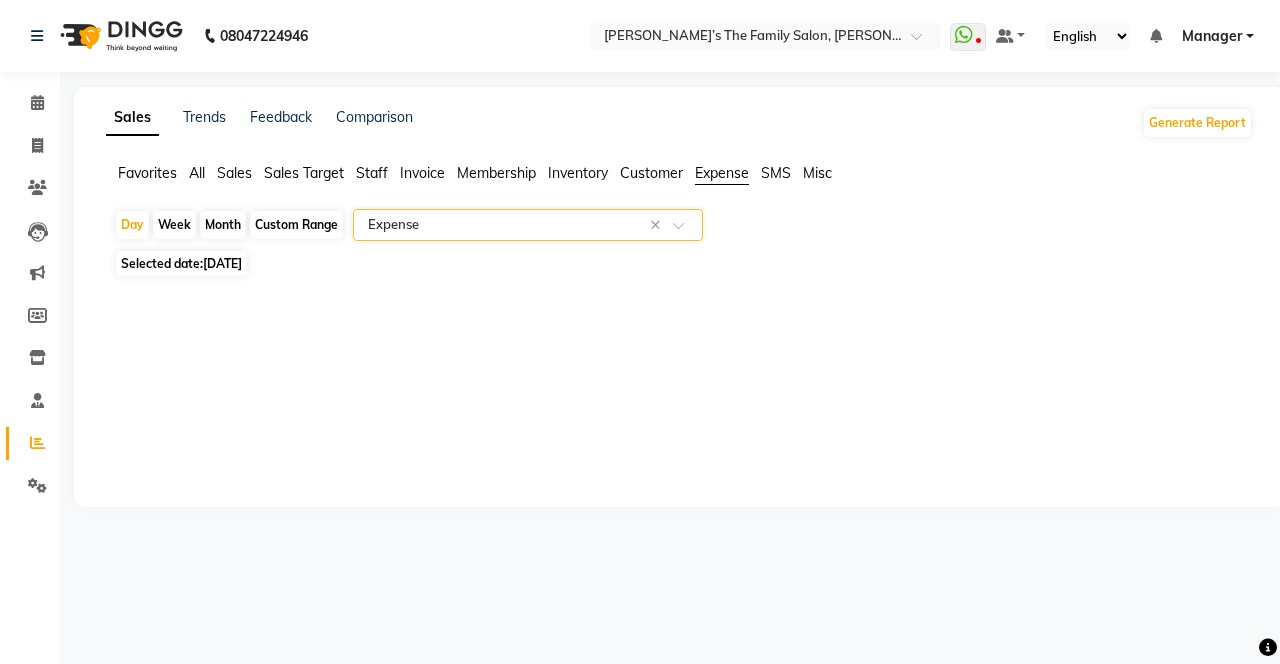 select on "7" 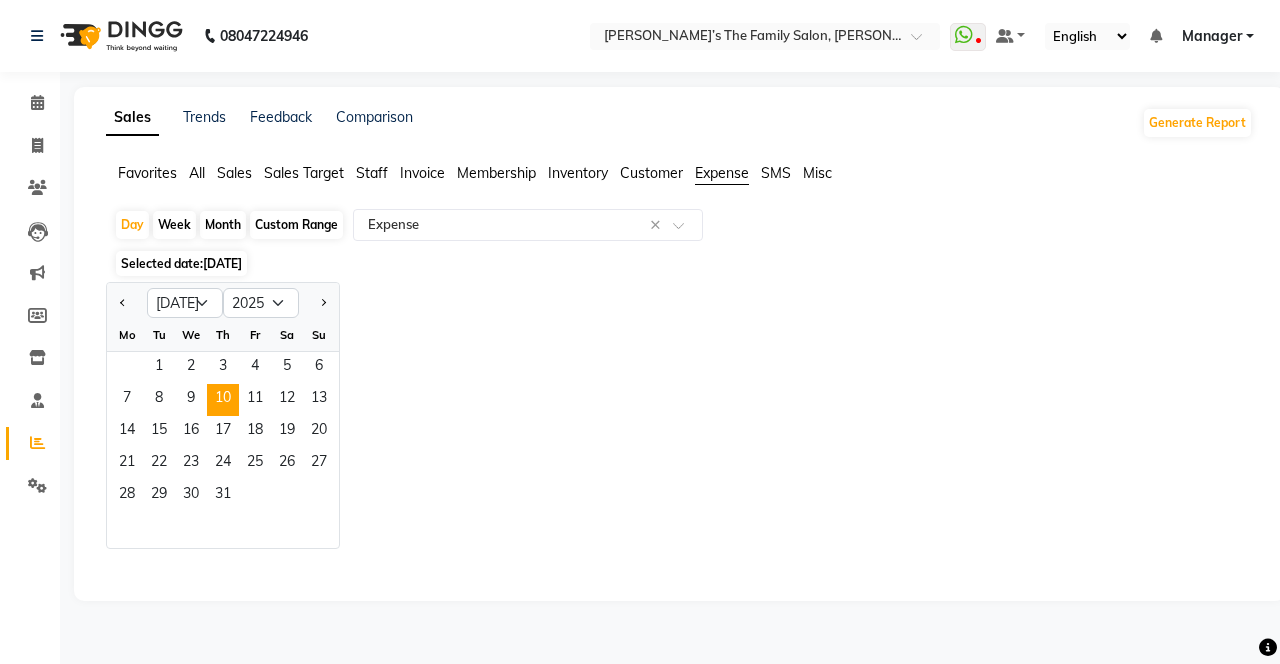 click 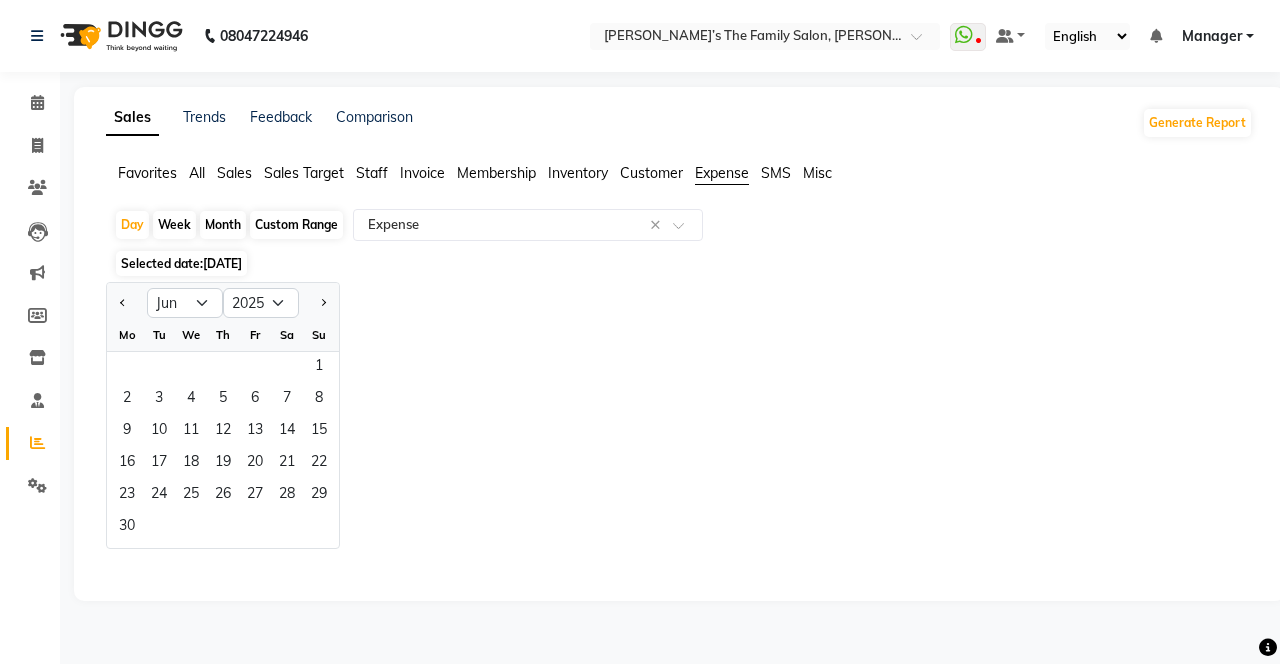 click on "8" 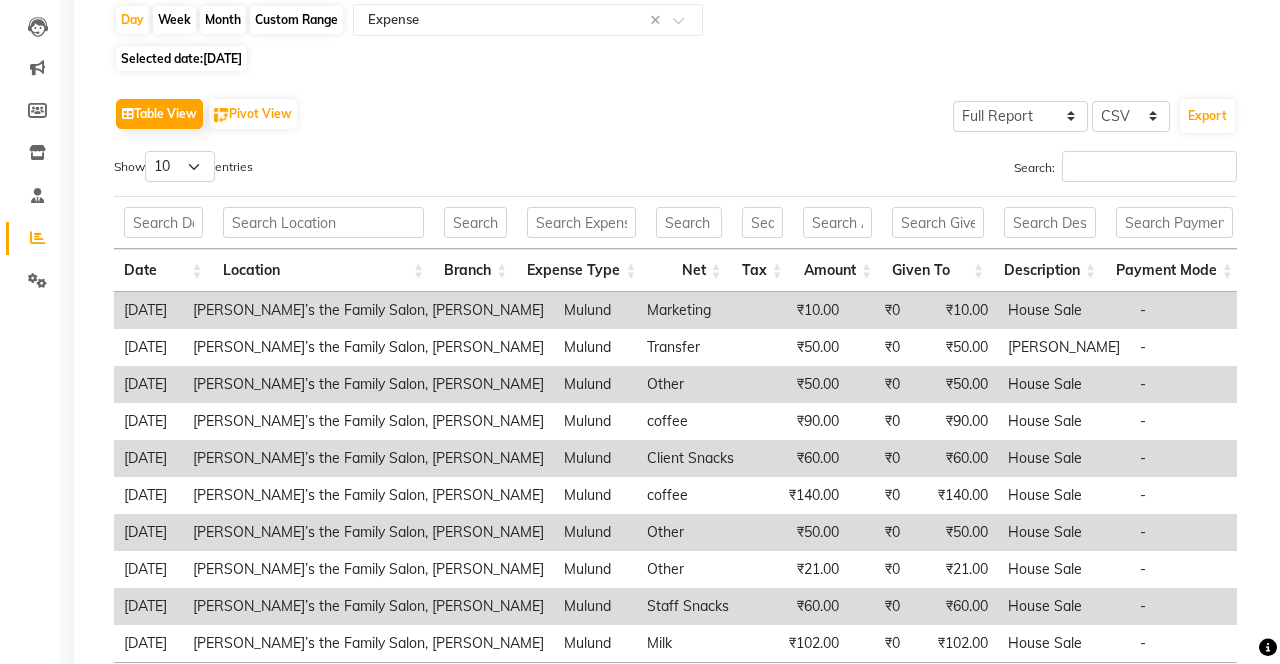 scroll, scrollTop: 0, scrollLeft: 0, axis: both 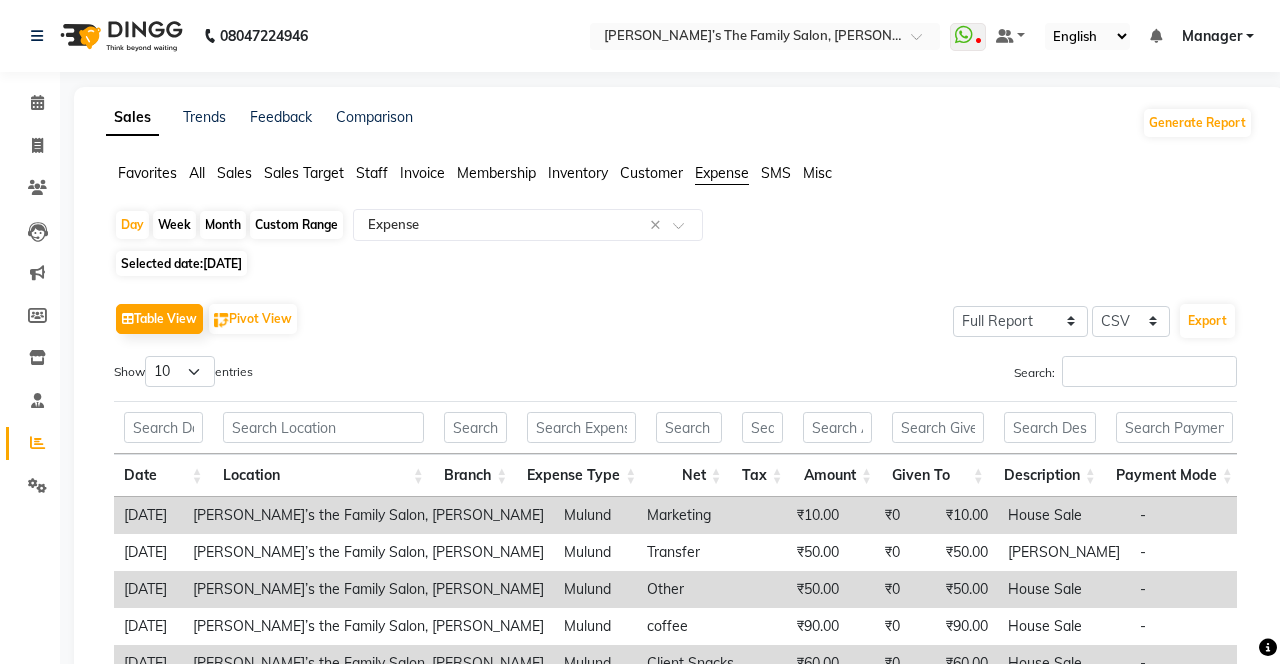 click on "Day" 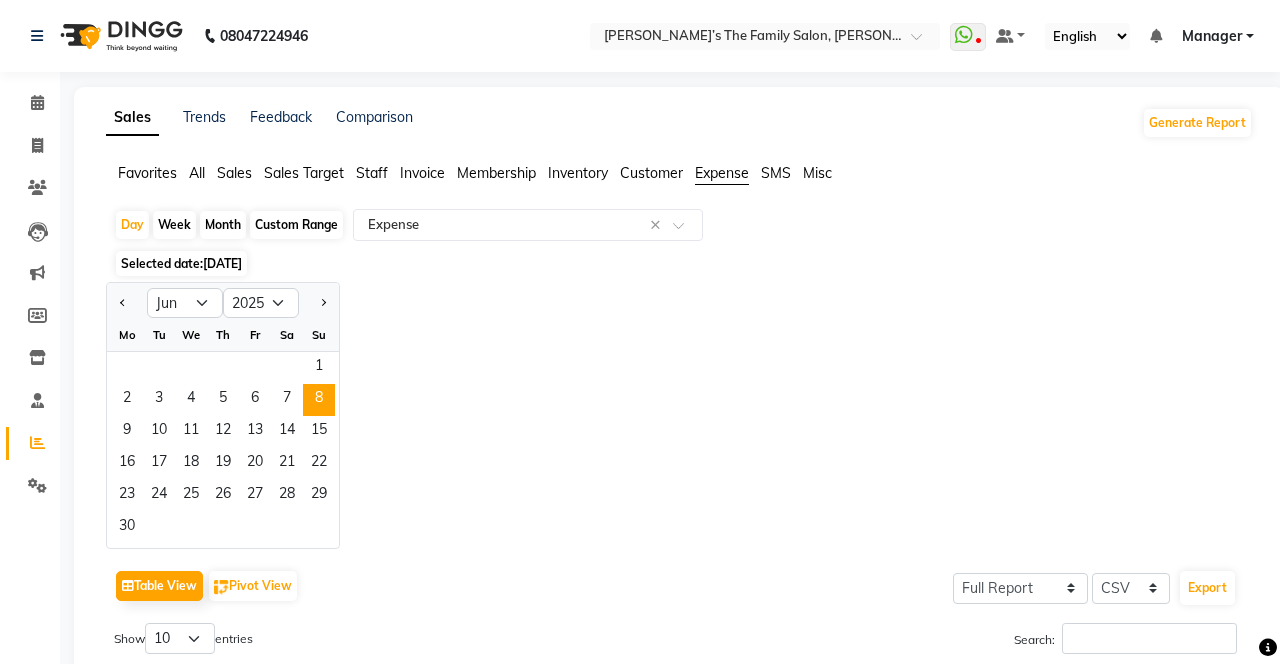 click on "7" 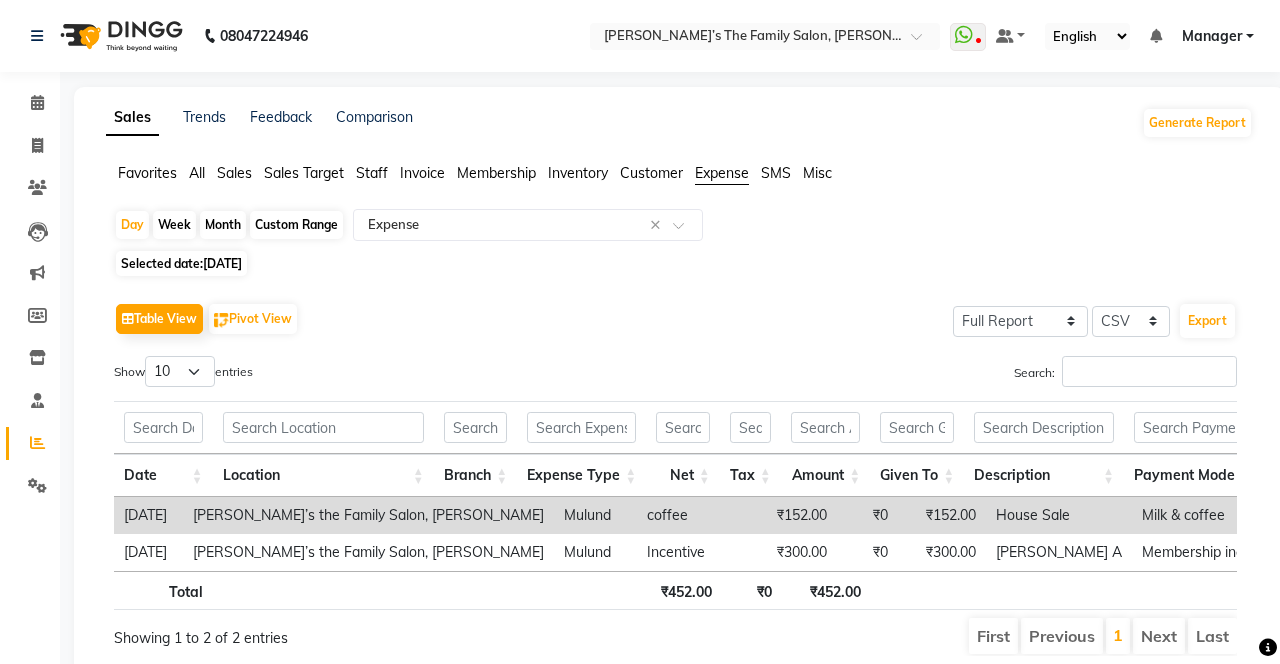 click on "Day" 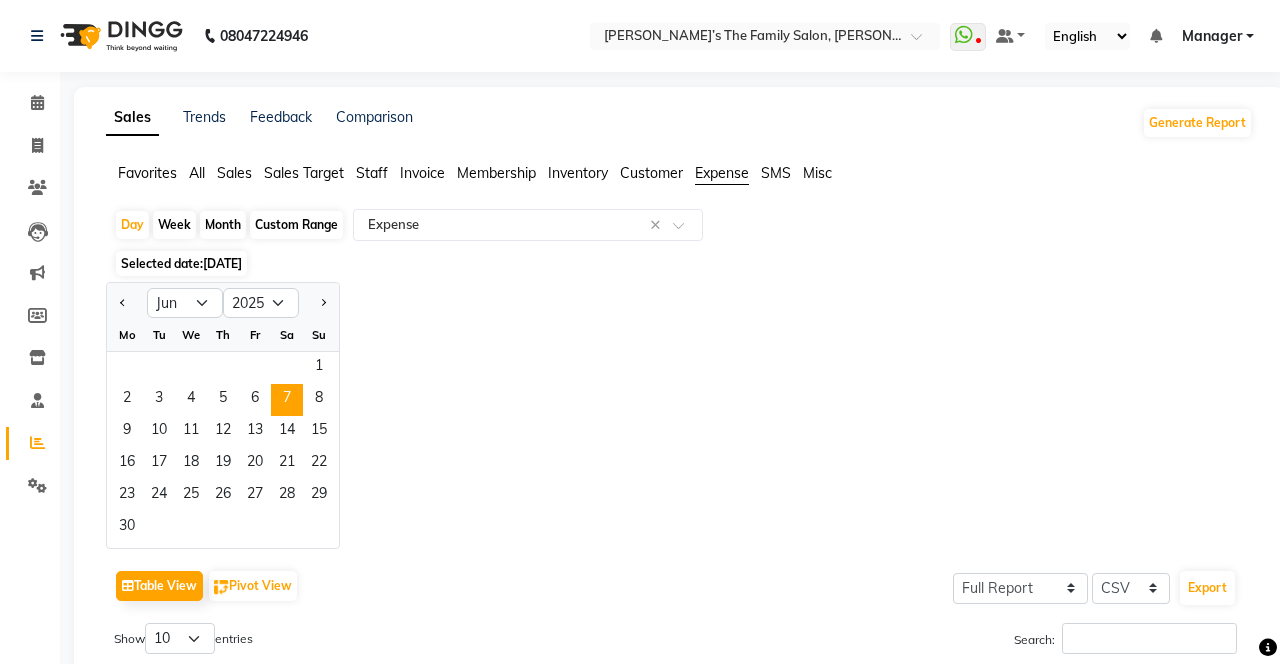 click on "8" 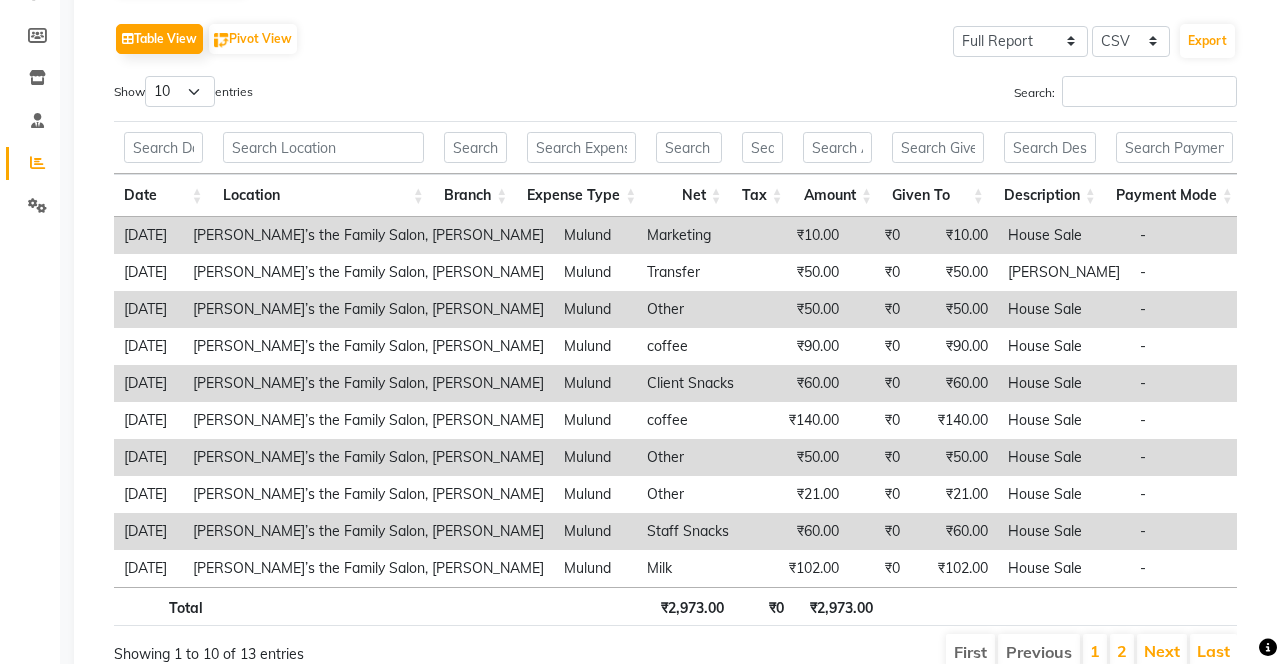 scroll, scrollTop: 281, scrollLeft: 0, axis: vertical 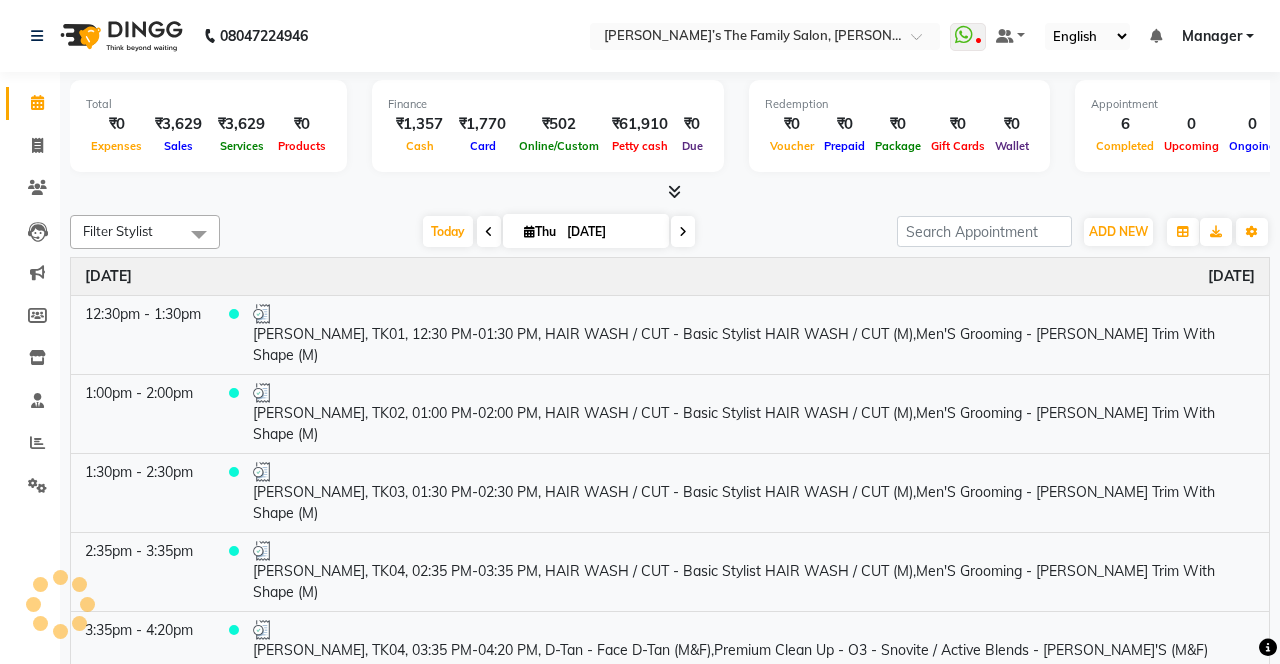 select on "service" 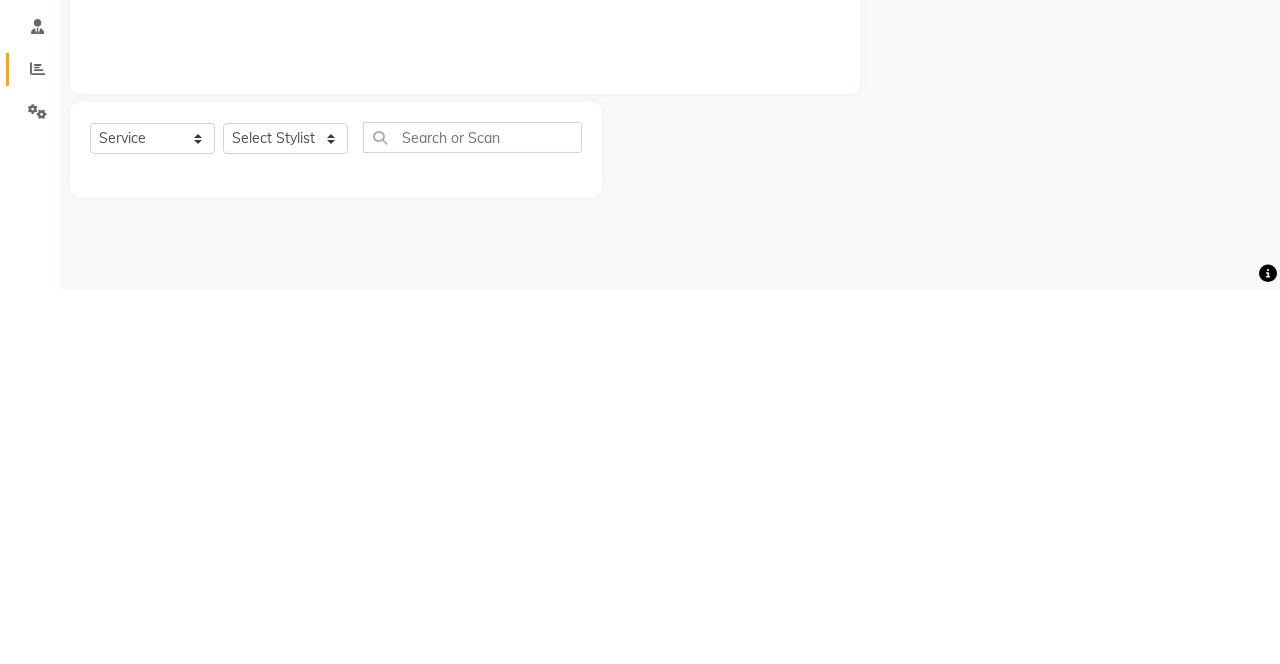 click 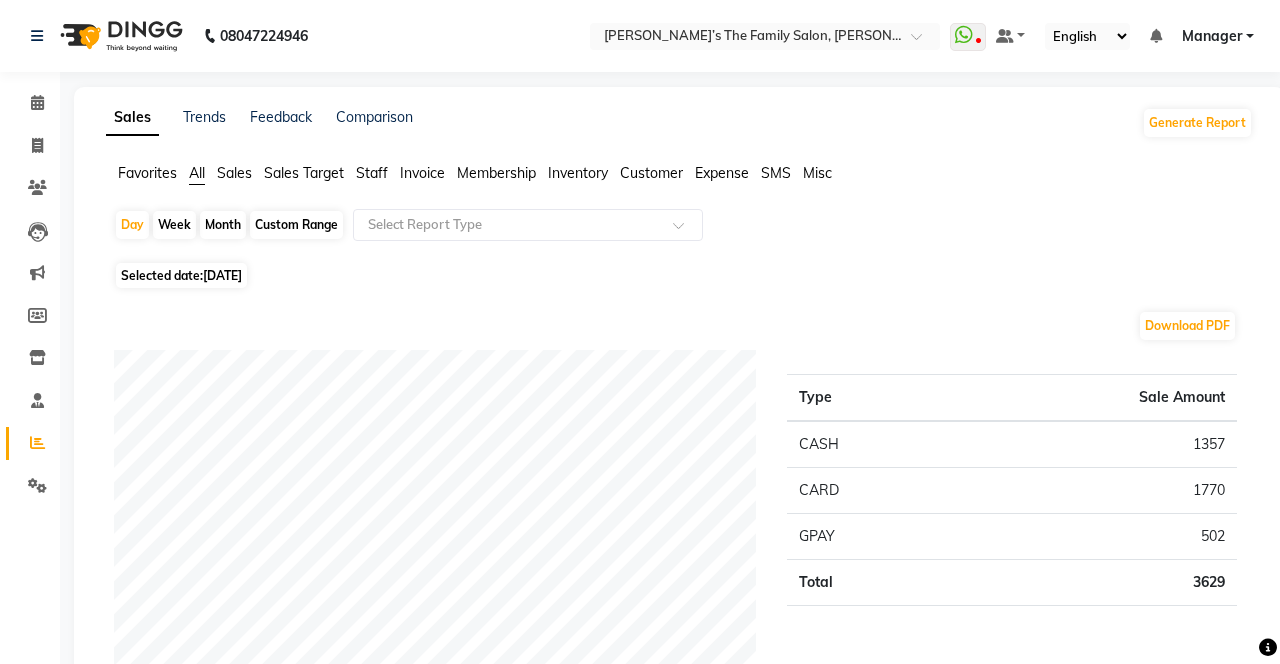 click on "Expense" 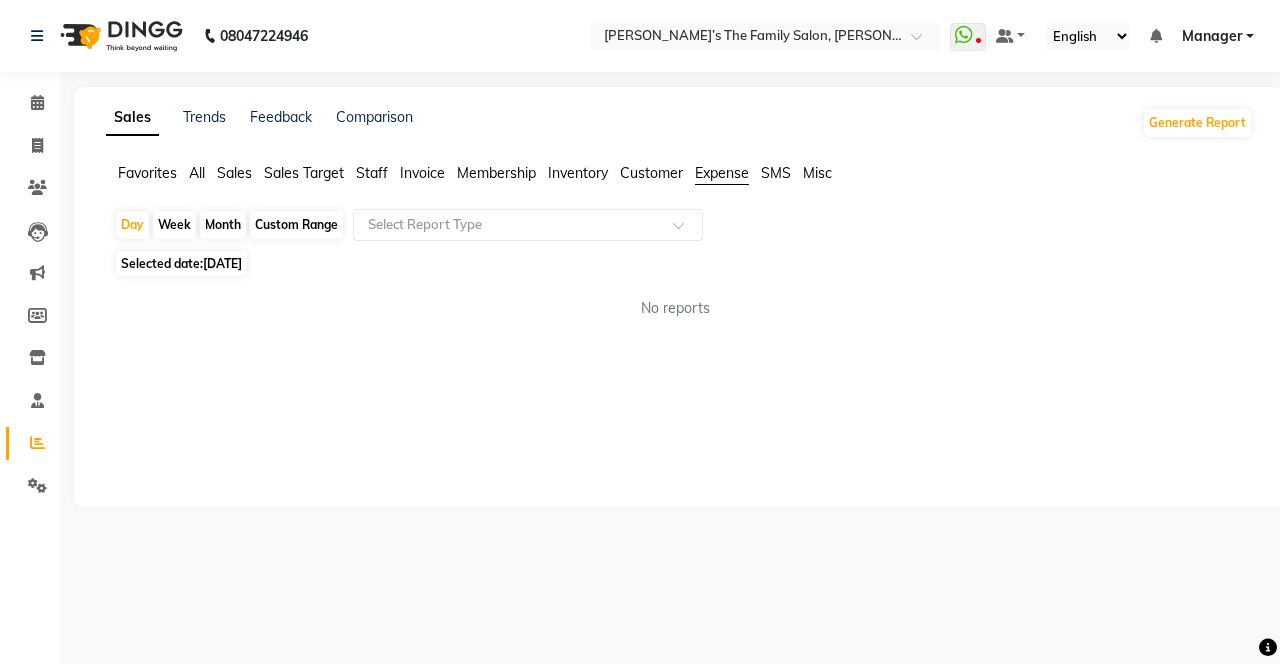 click 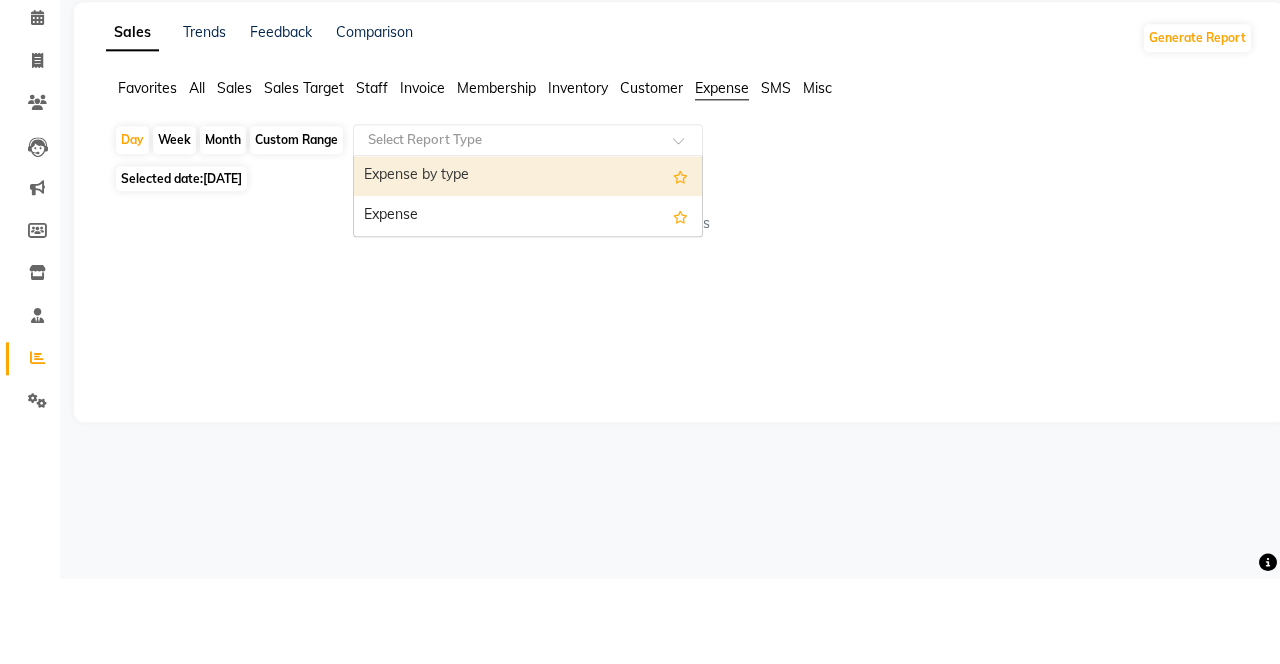 click on "Expense" at bounding box center [528, 301] 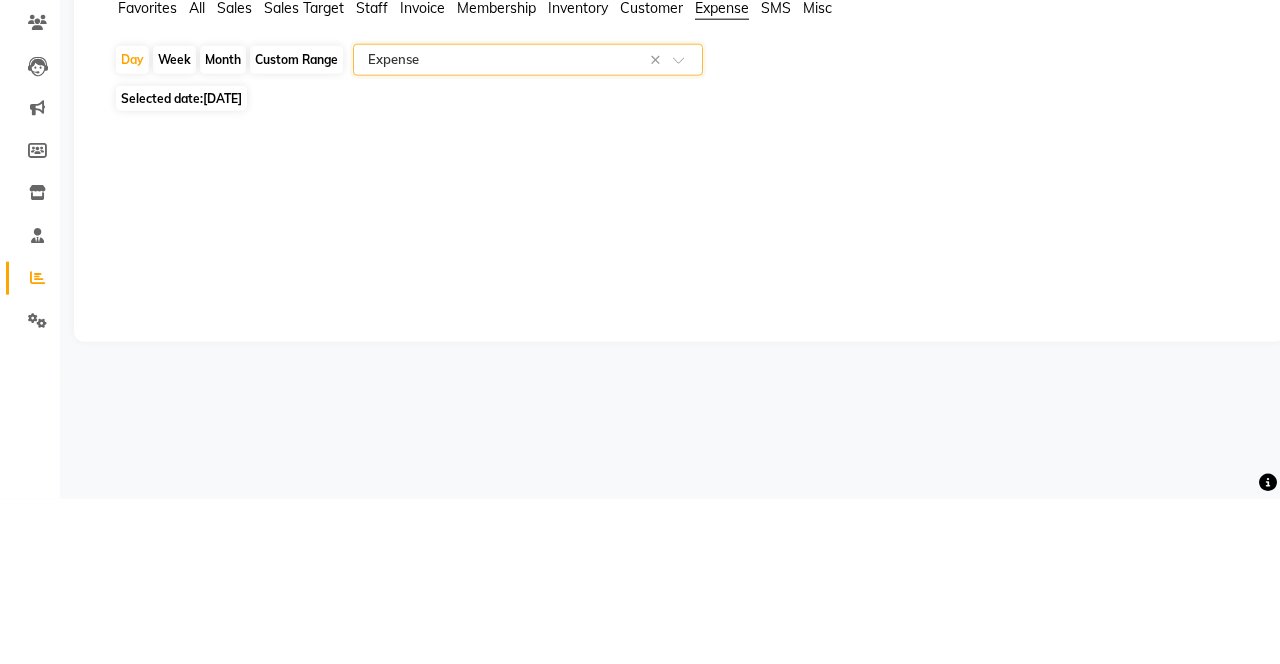 click on "Day" 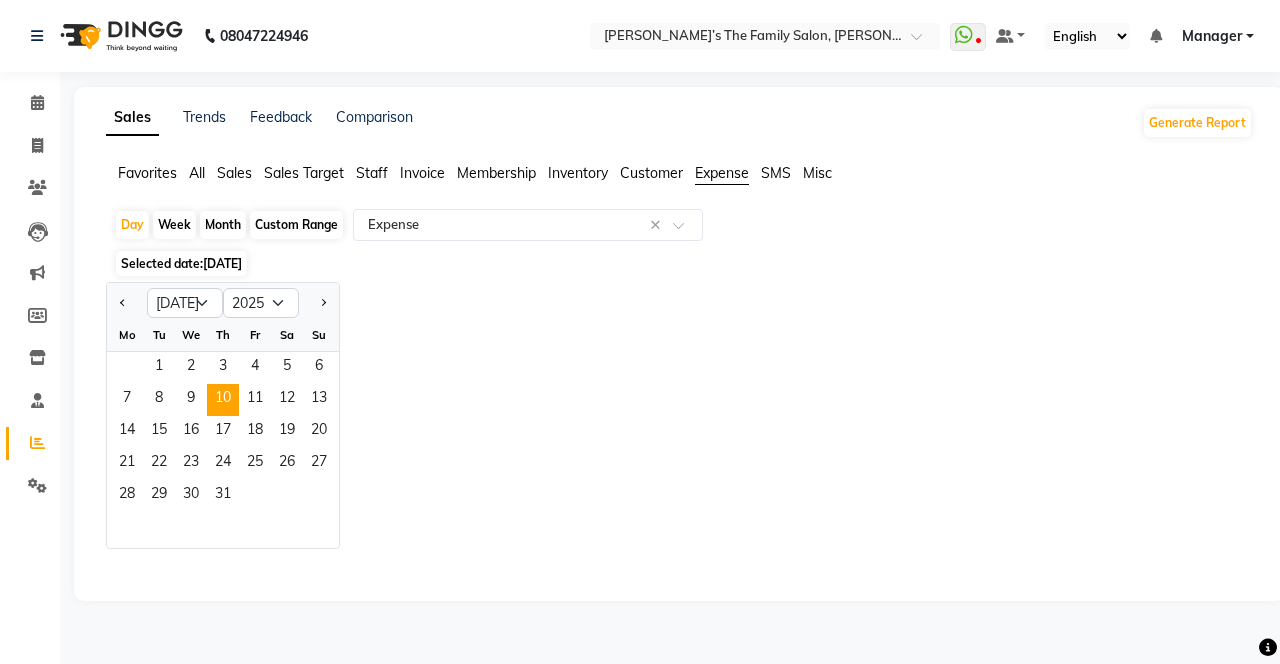 click 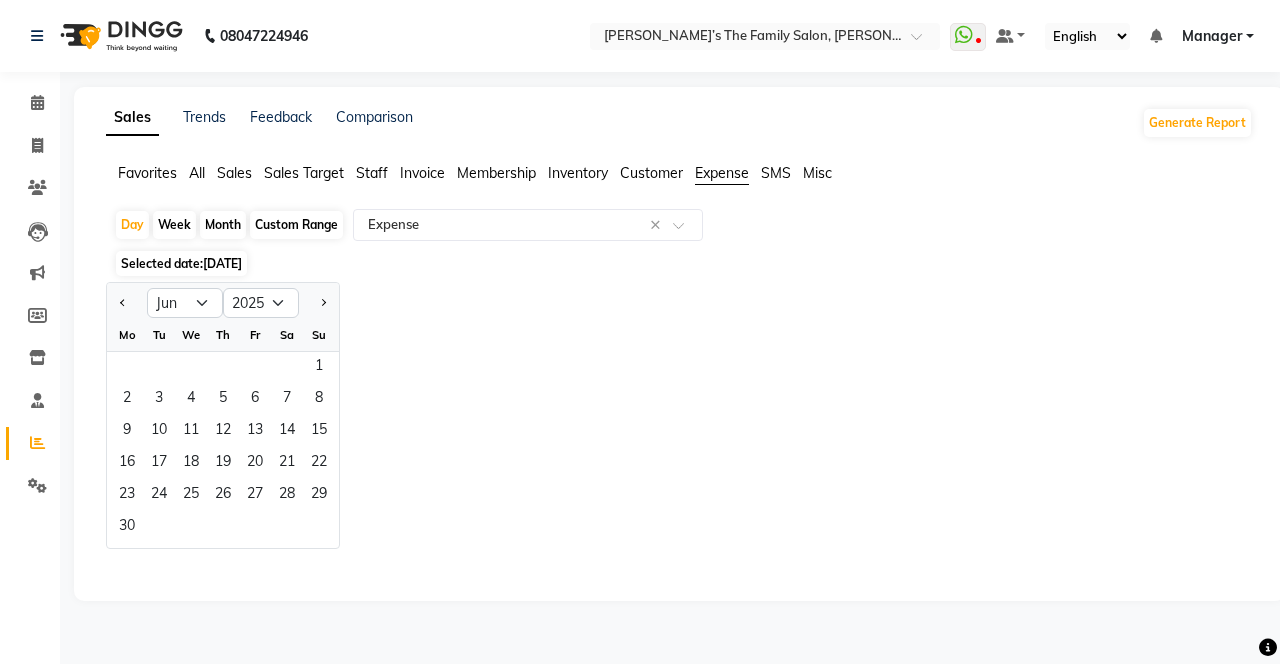 click on "8" 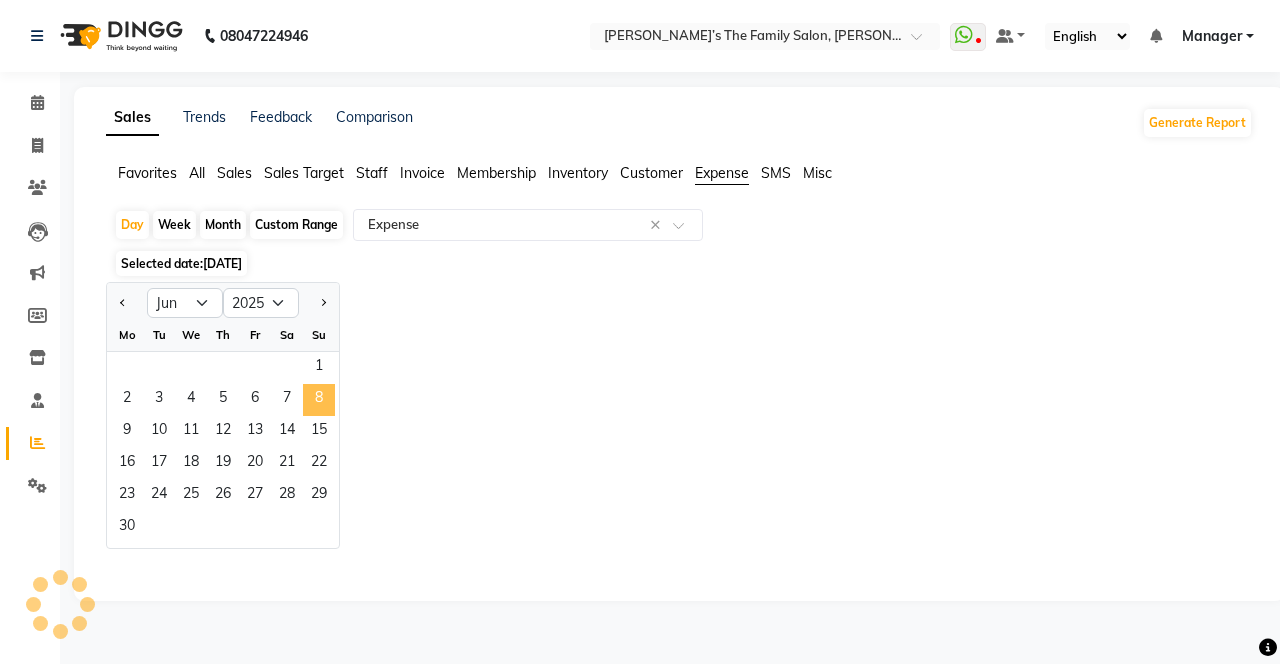 select on "full_report" 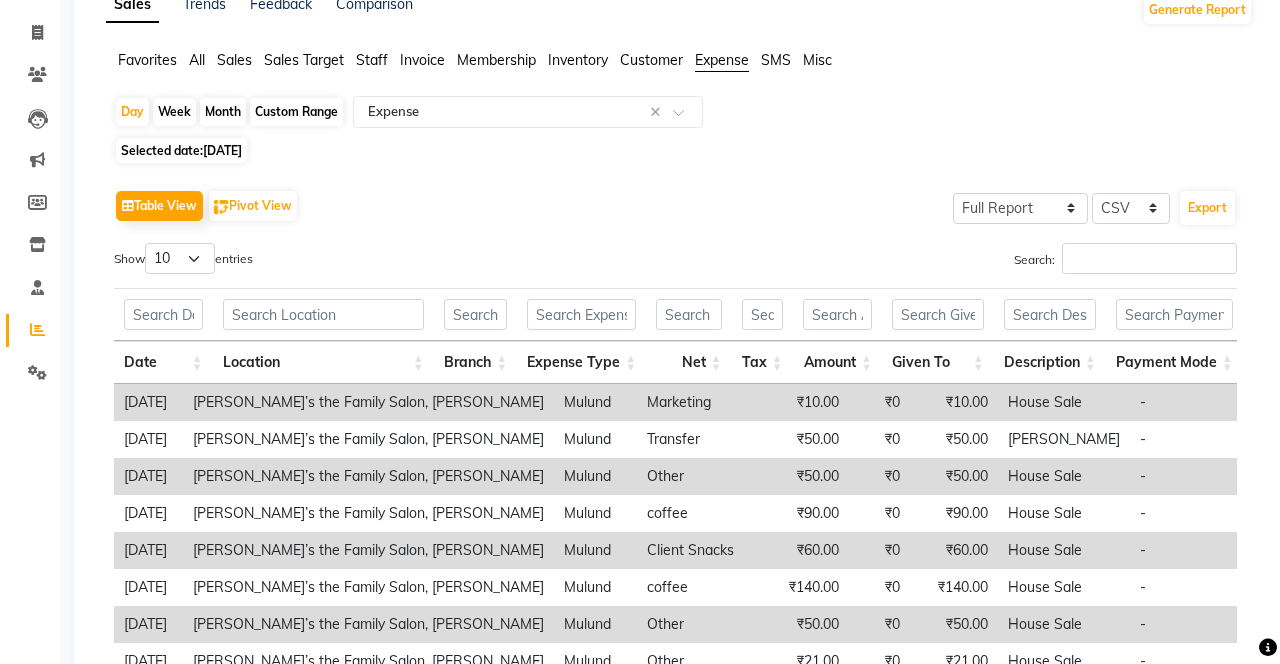 scroll, scrollTop: 0, scrollLeft: 0, axis: both 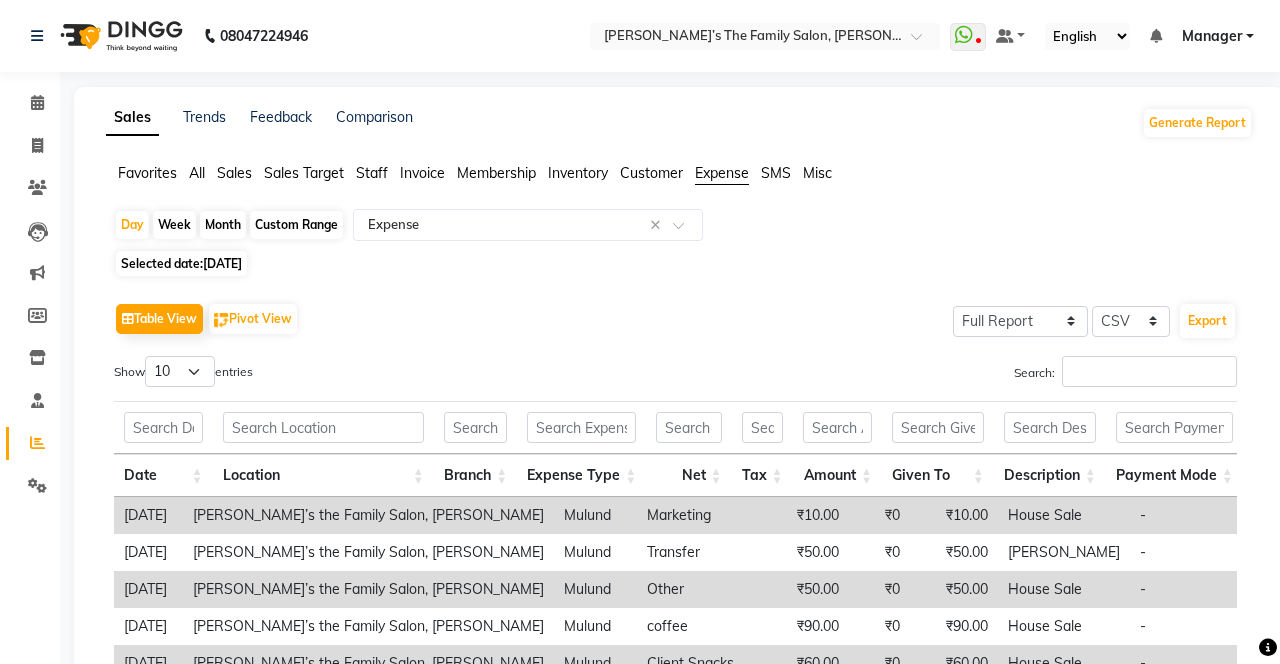 click on "Day" 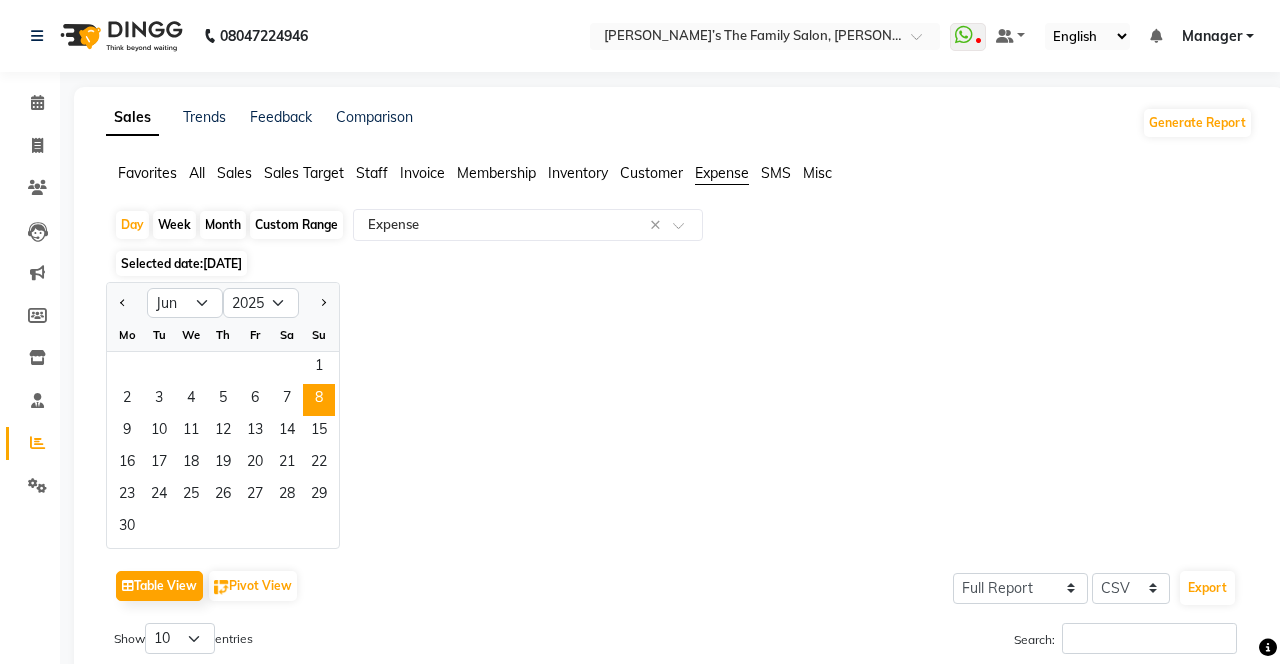 click on "9" 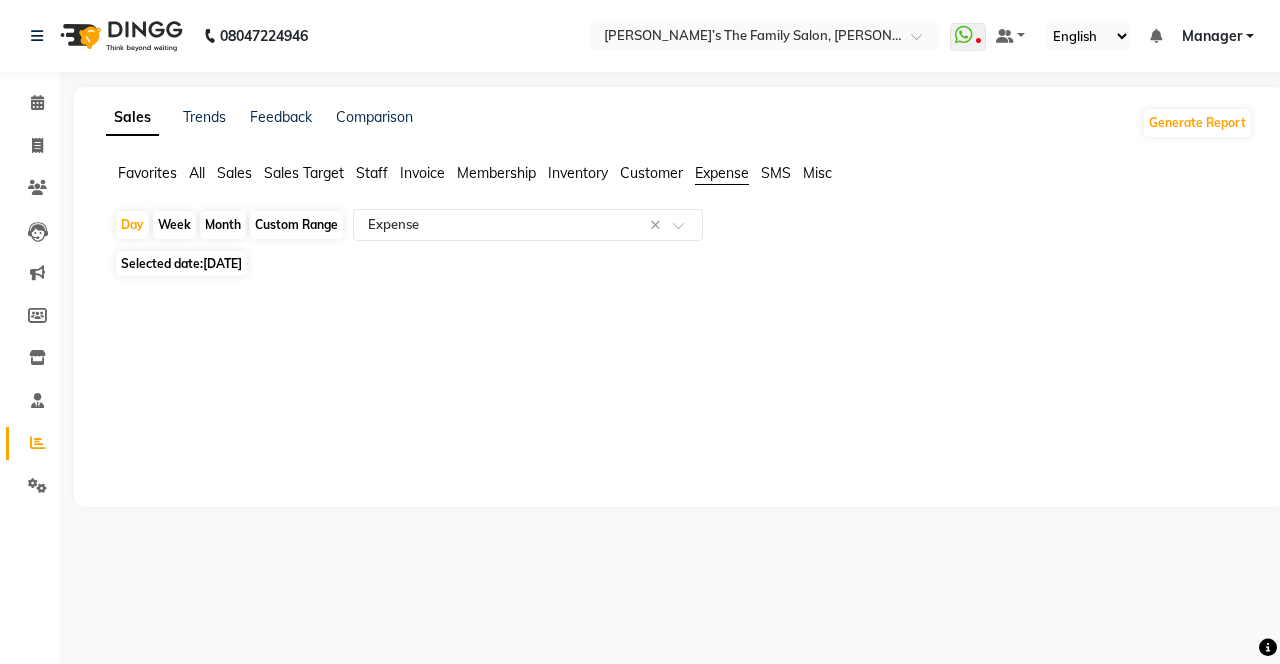 click on "Day" 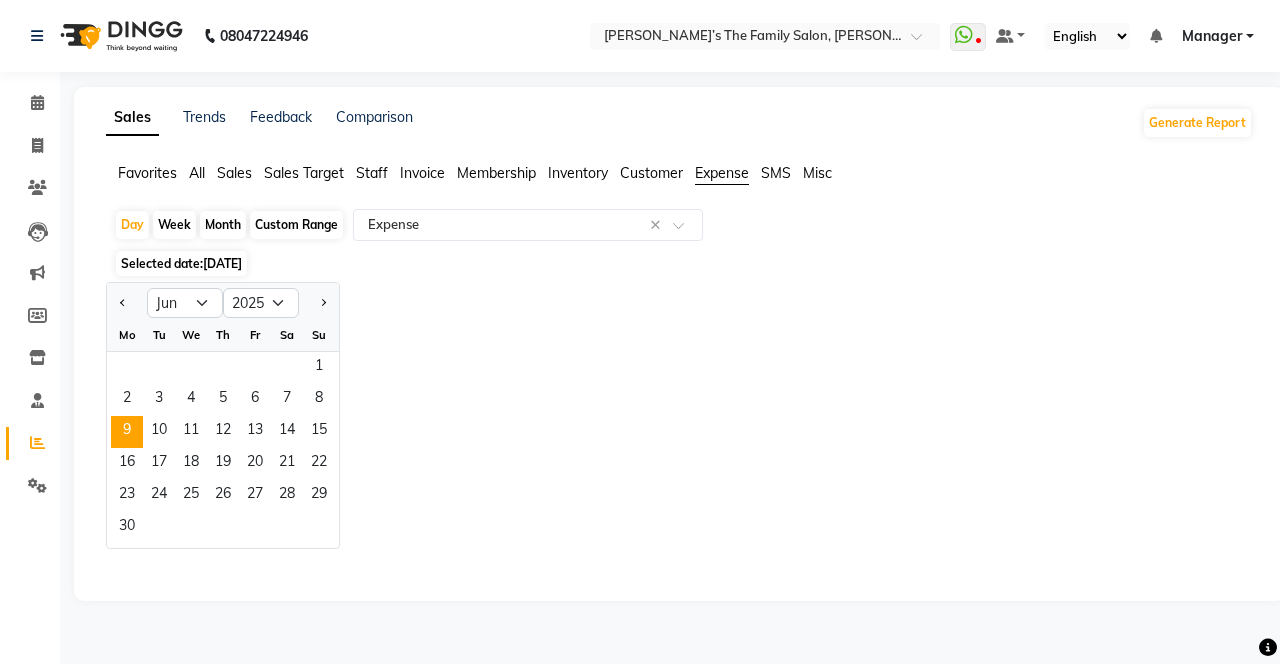 click on "10" 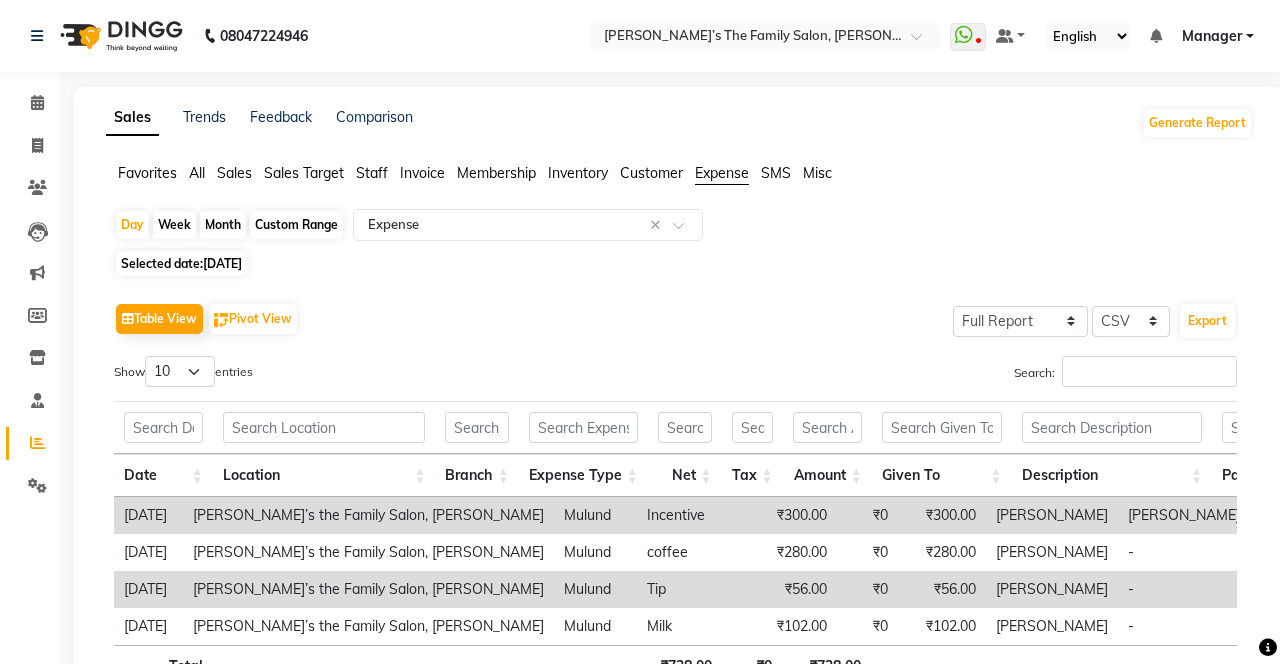 scroll, scrollTop: 65, scrollLeft: 0, axis: vertical 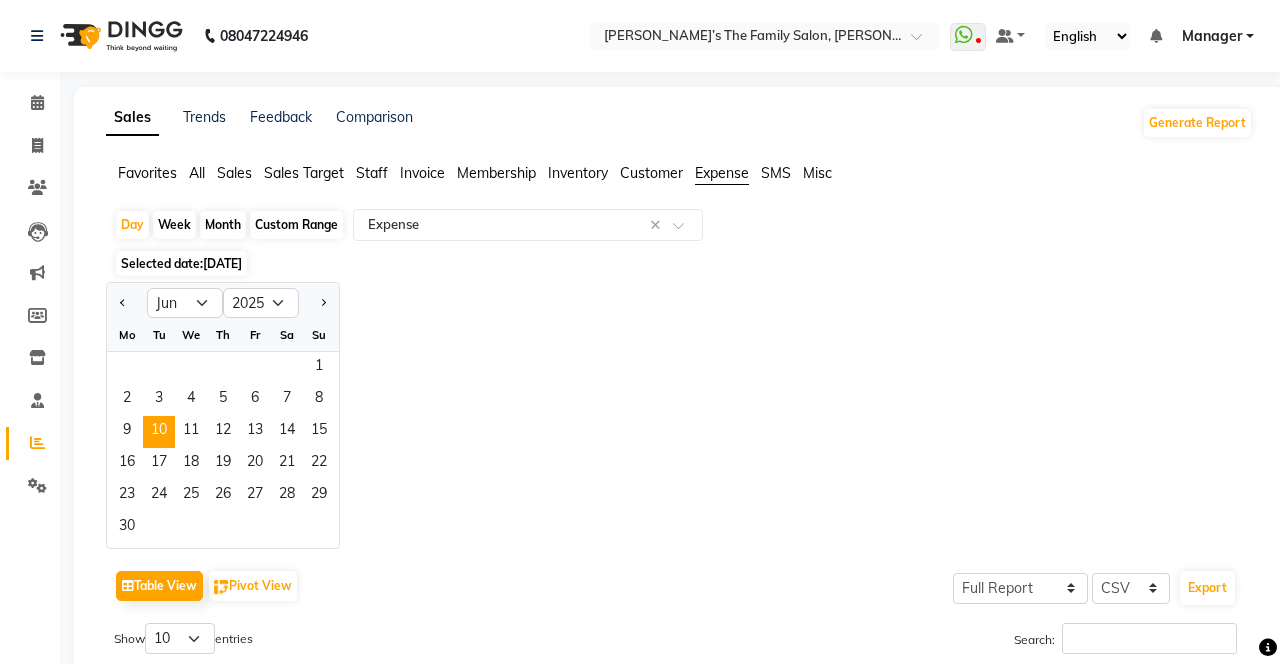 click on "11" 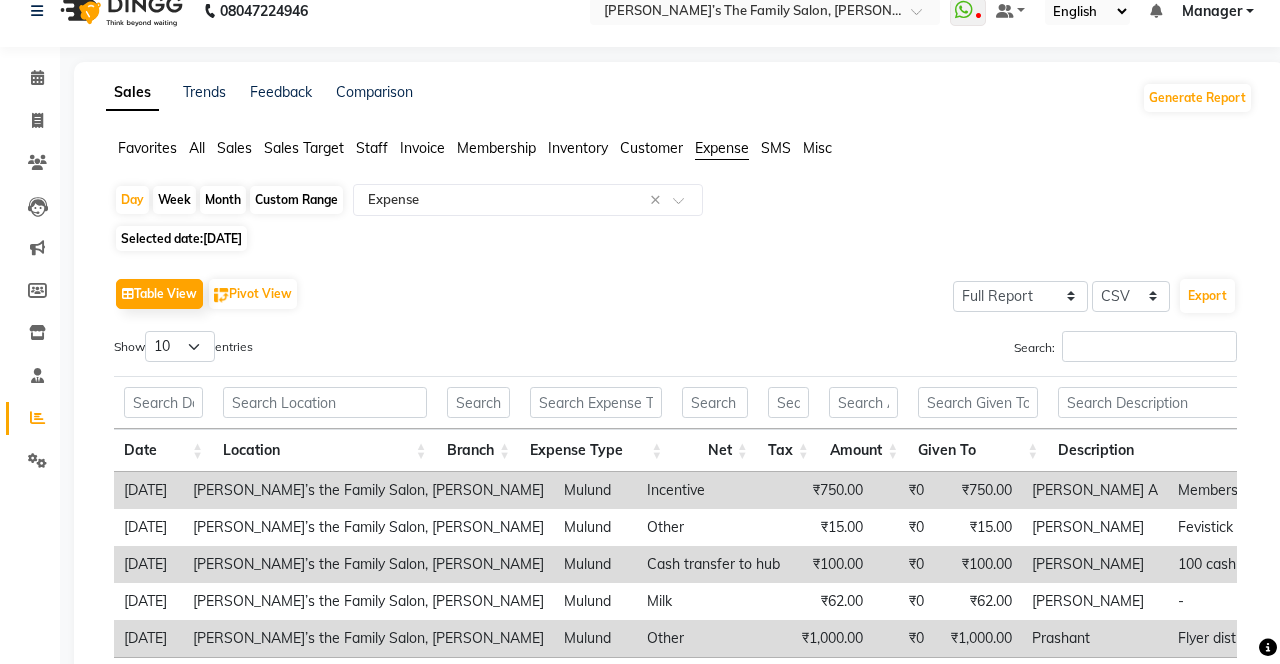 scroll, scrollTop: 102, scrollLeft: 0, axis: vertical 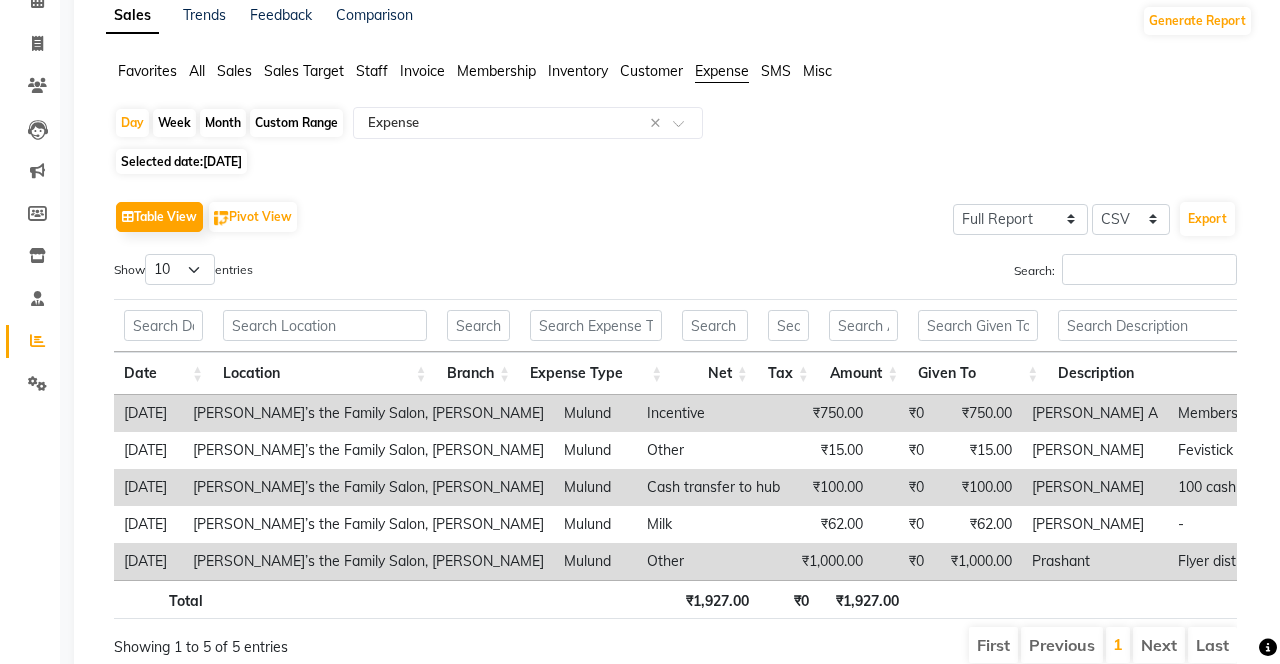 click on "Day" 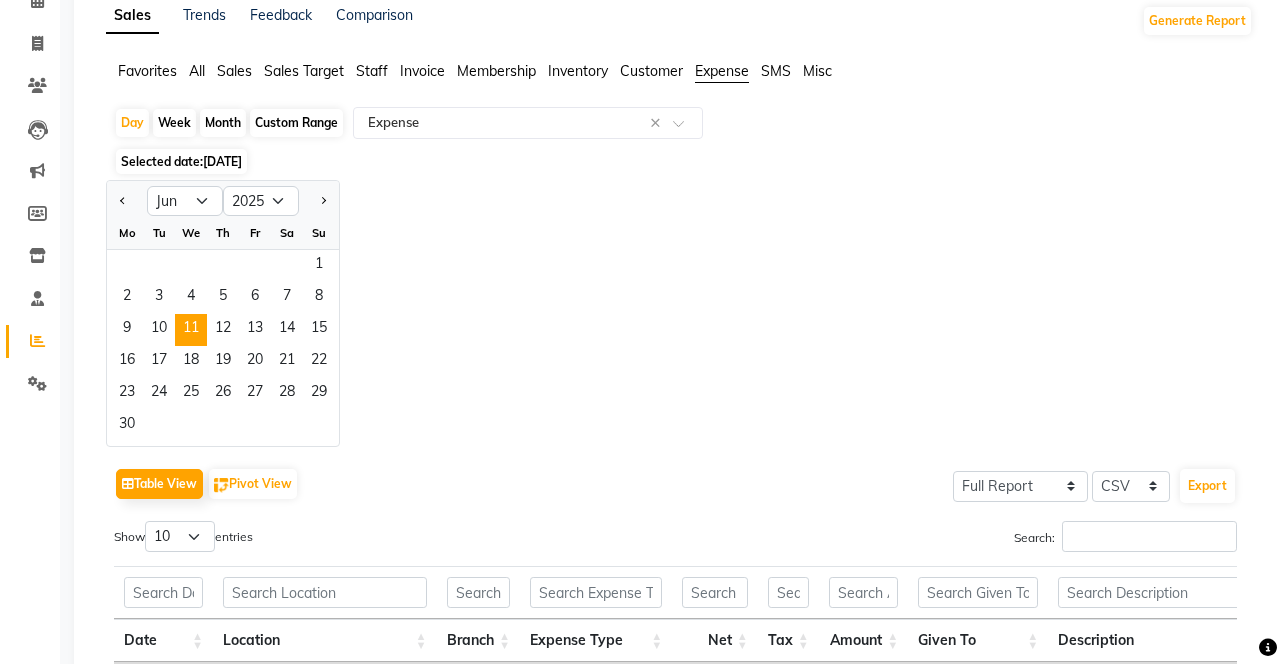 click on "12" 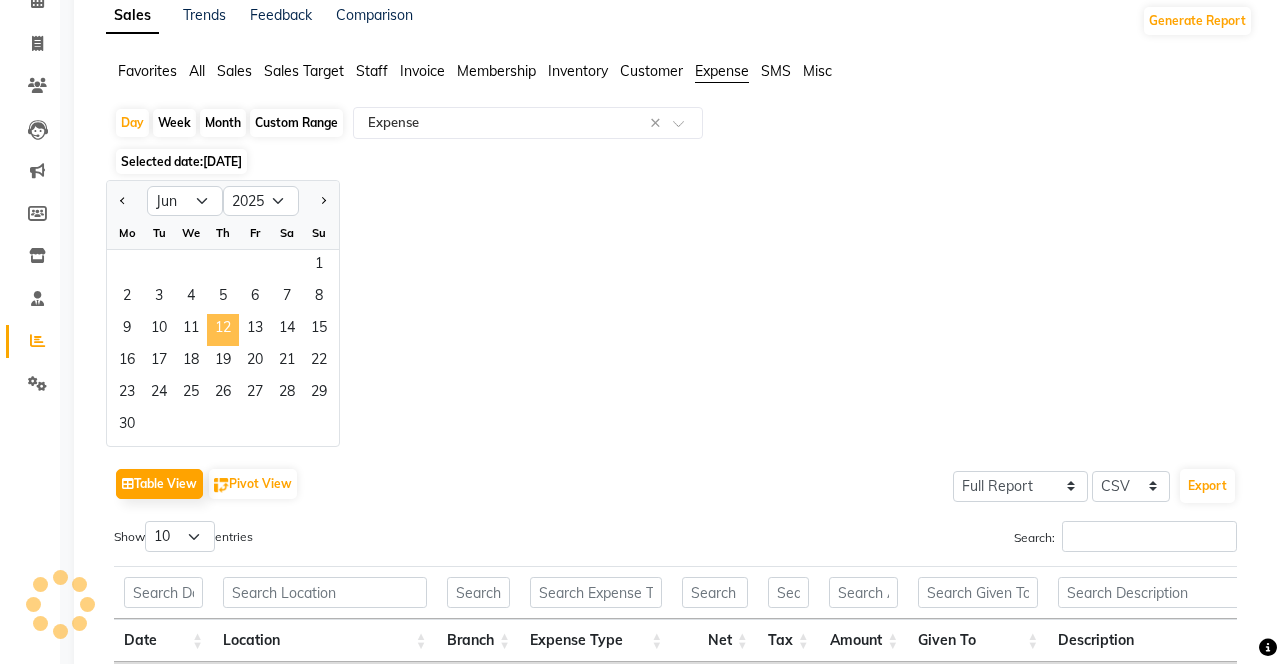 scroll, scrollTop: 0, scrollLeft: 0, axis: both 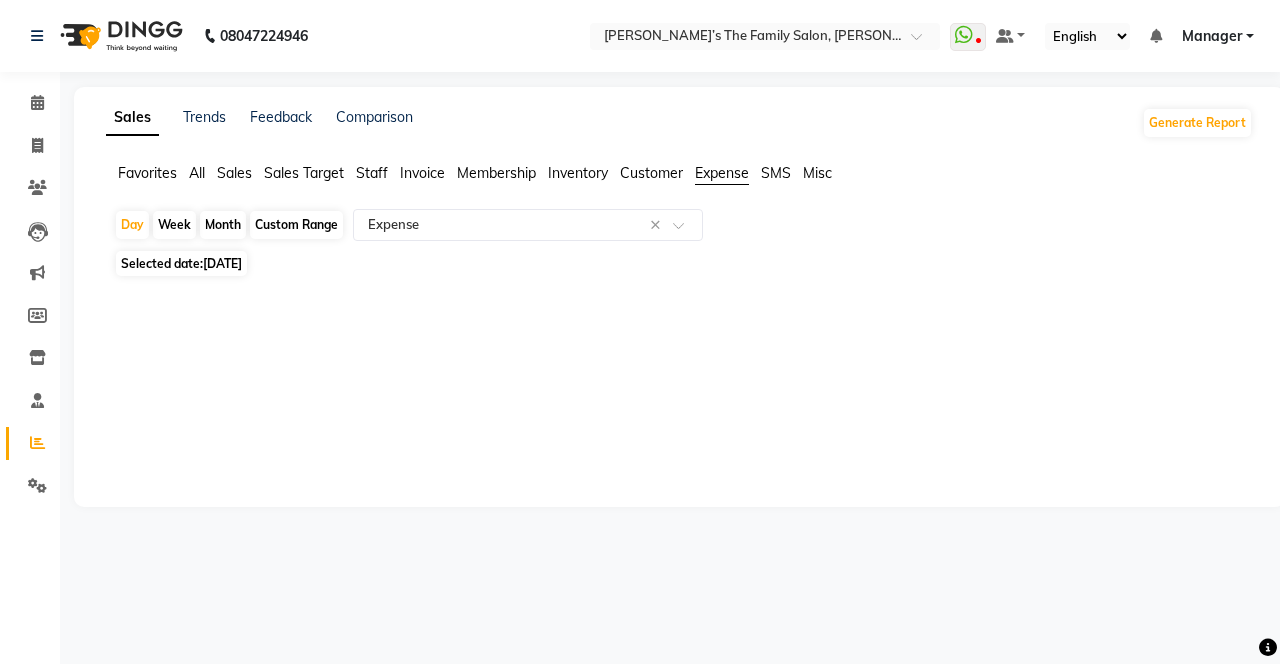 click on "Day" 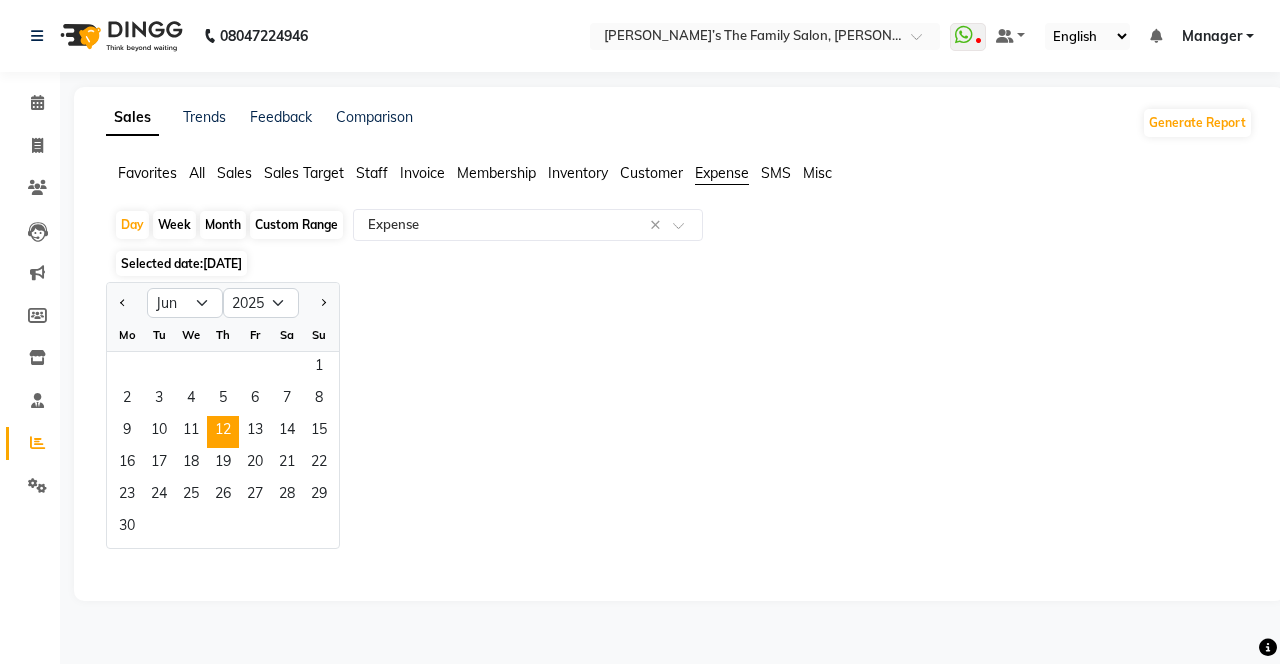 click on "18" 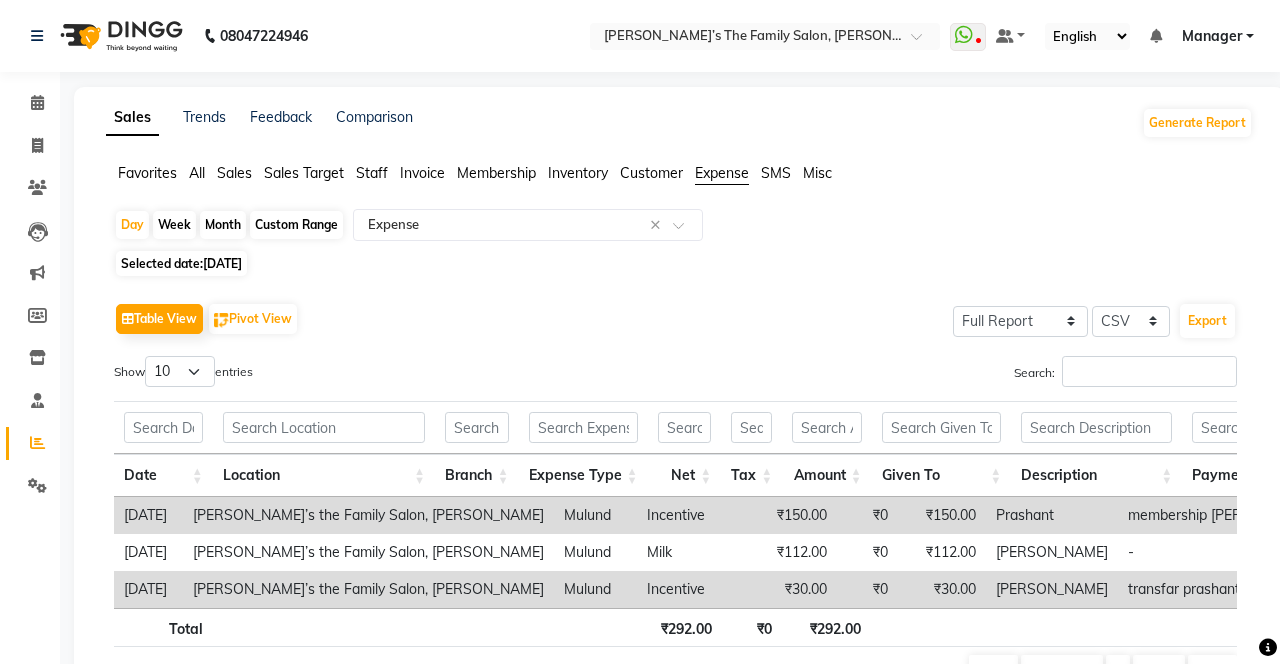click on "Day" 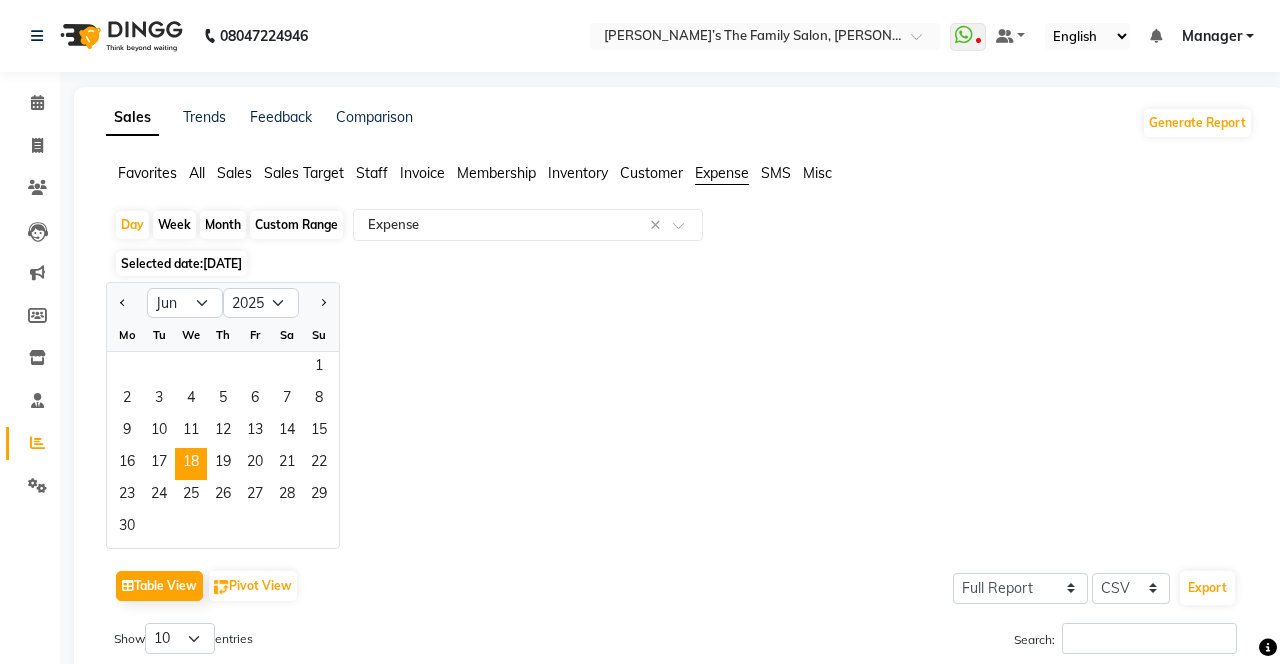 click on "11" 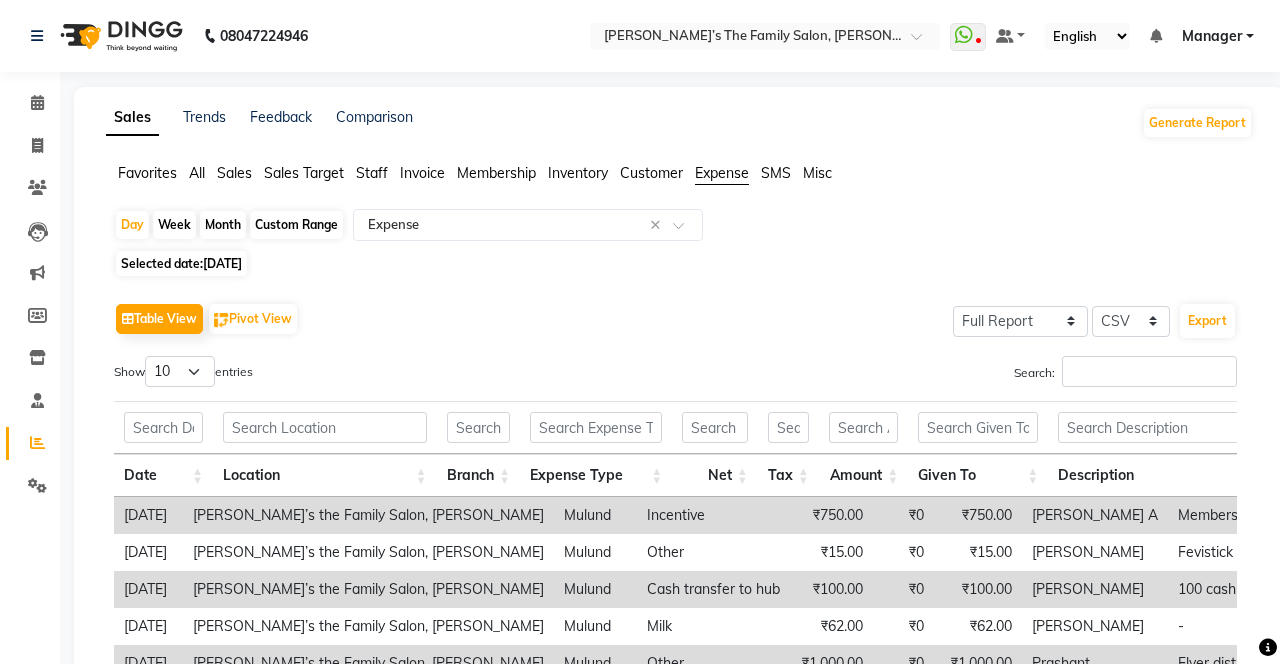 click on "Day" 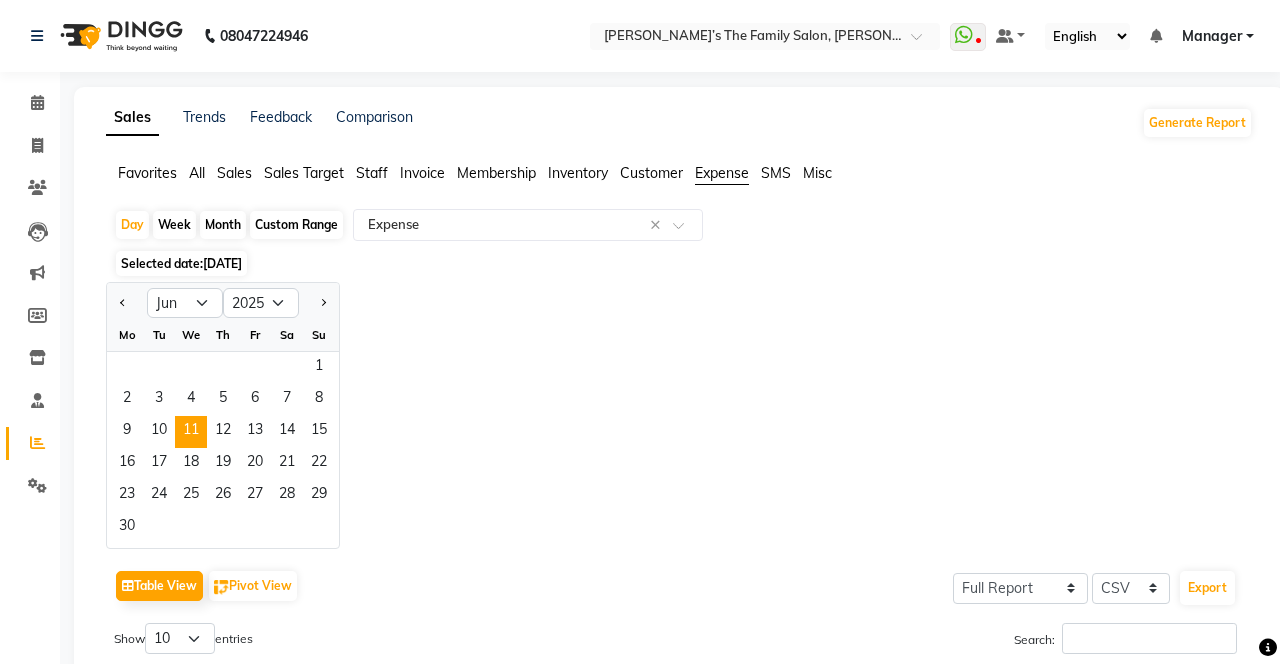 click on "12" 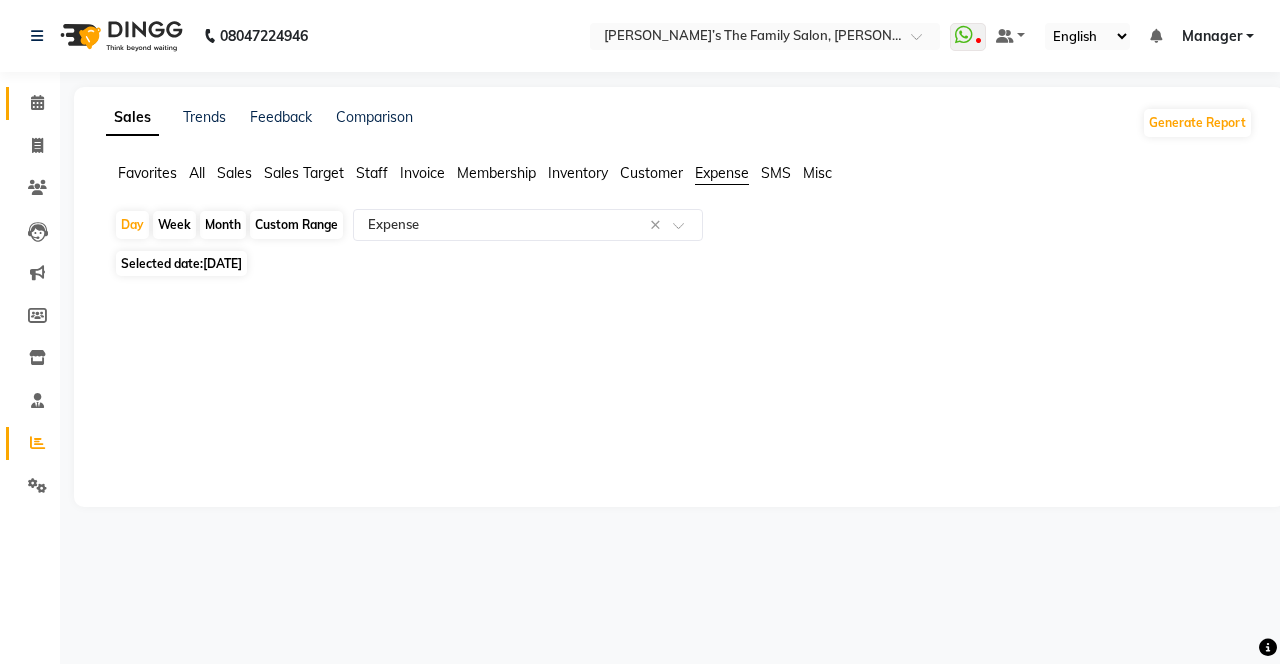 click 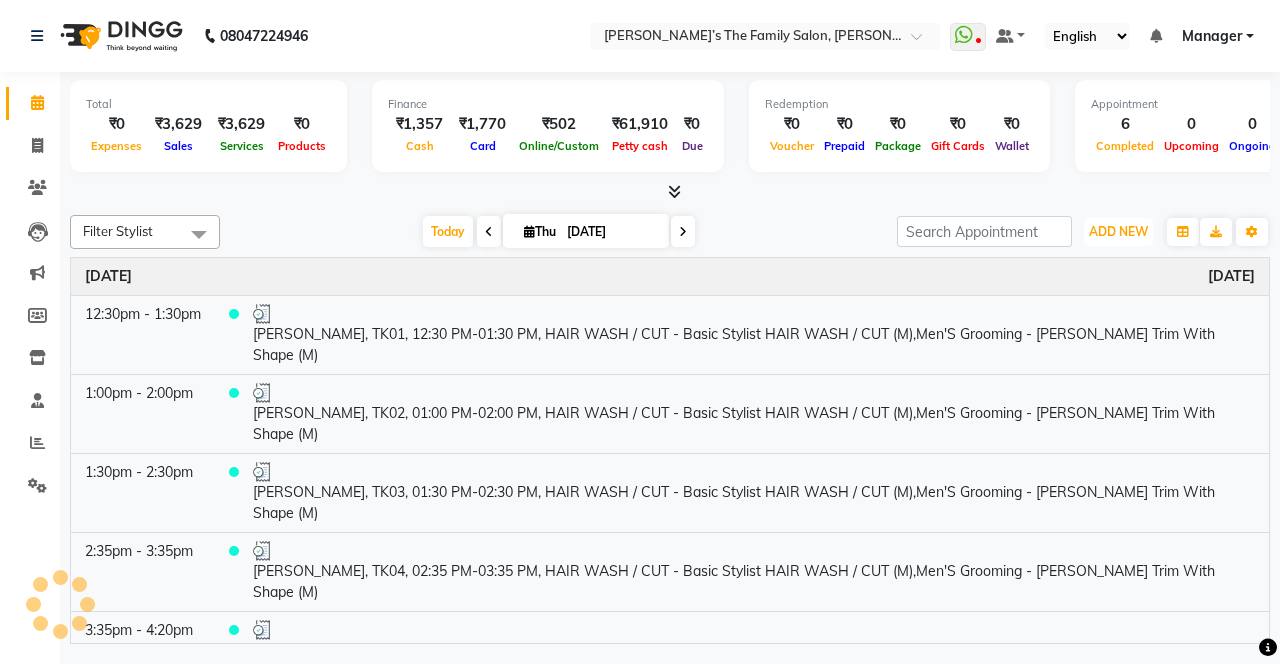 click on "ADD NEW" at bounding box center (1118, 231) 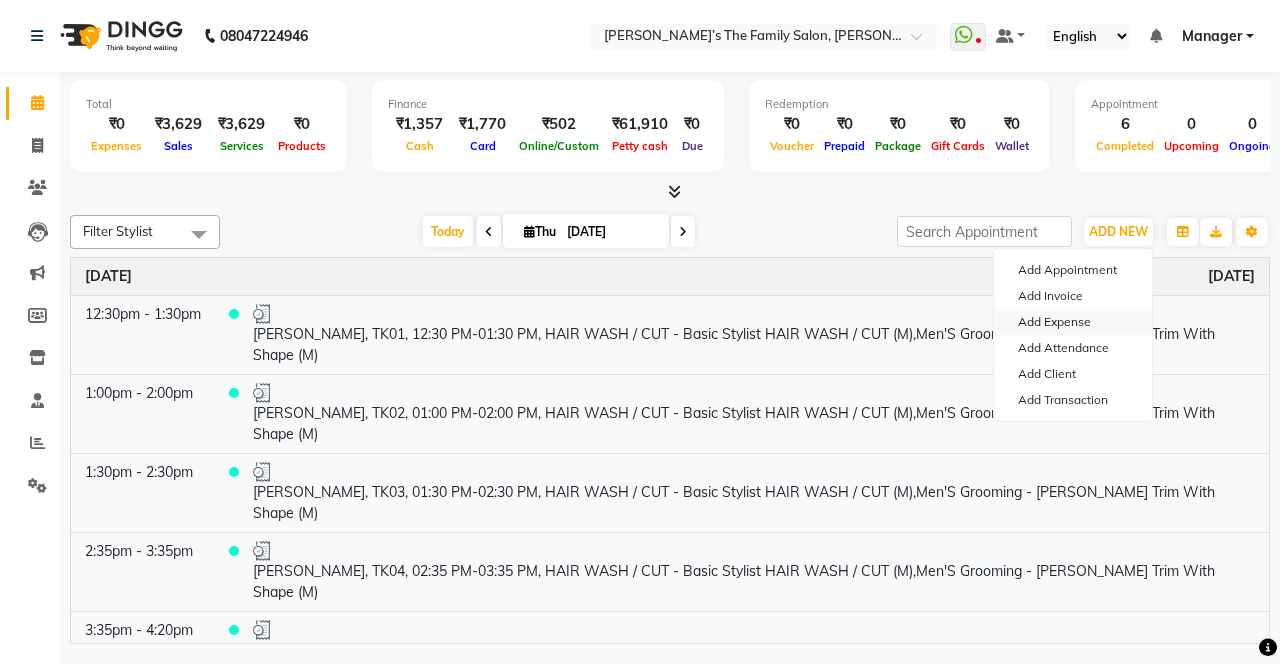 click on "Add Expense" at bounding box center (1073, 322) 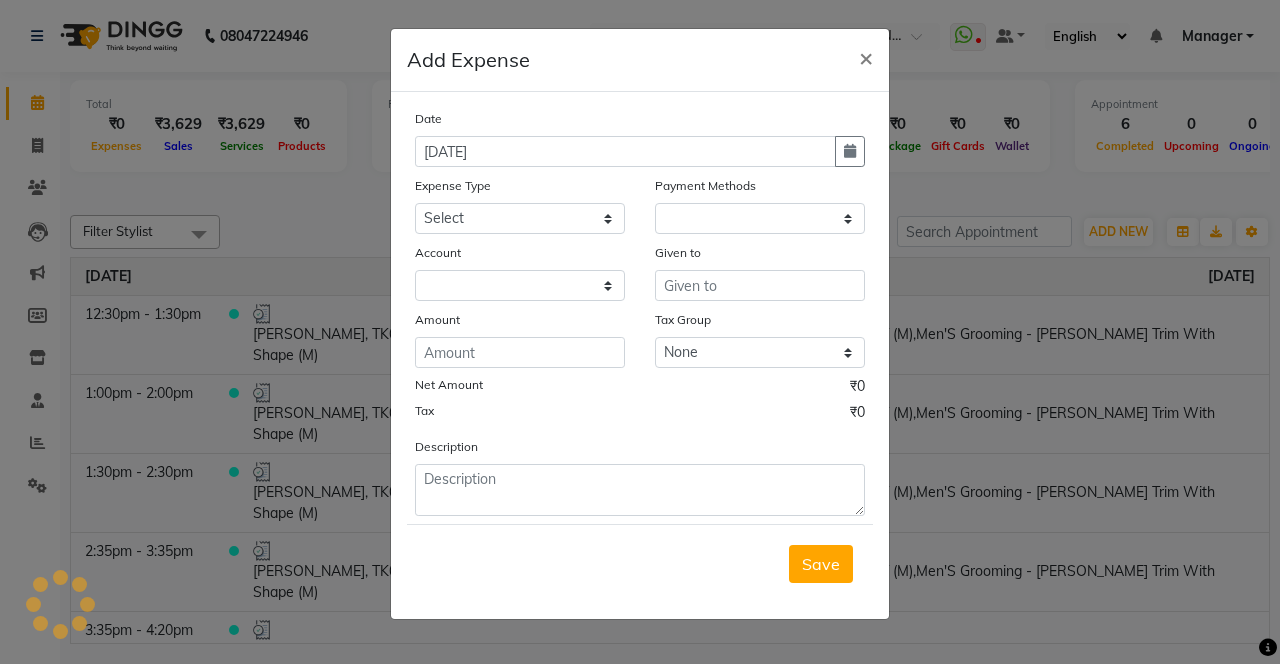 select on "1" 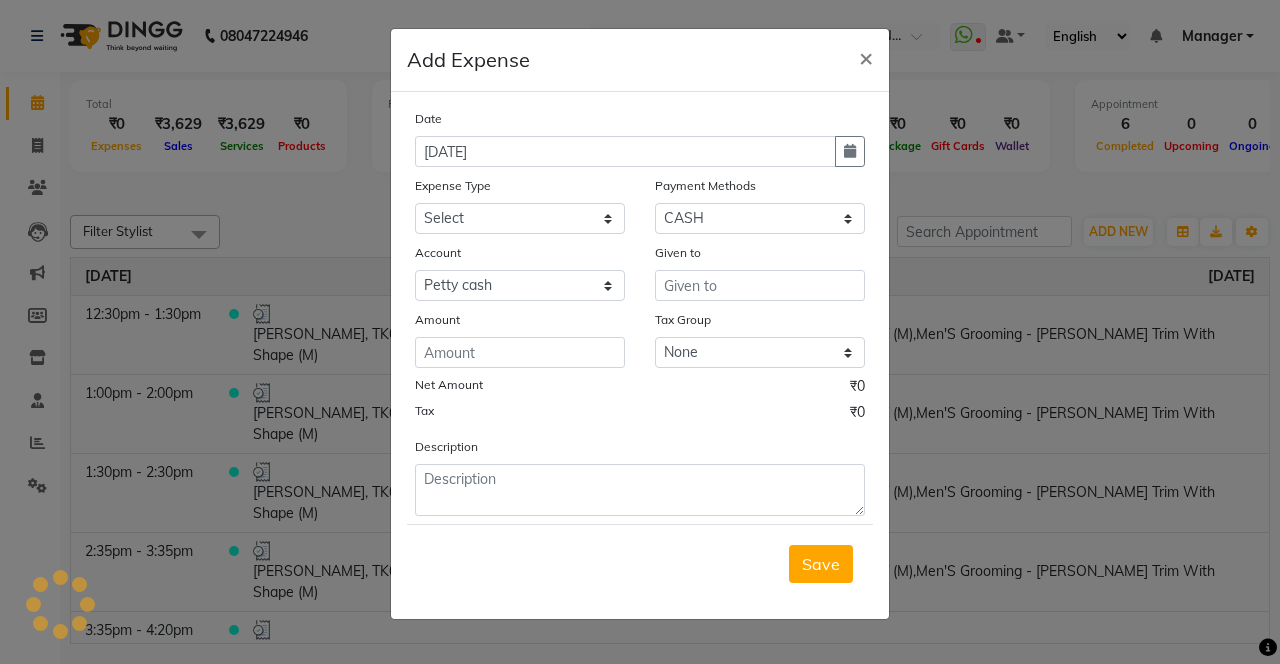 click 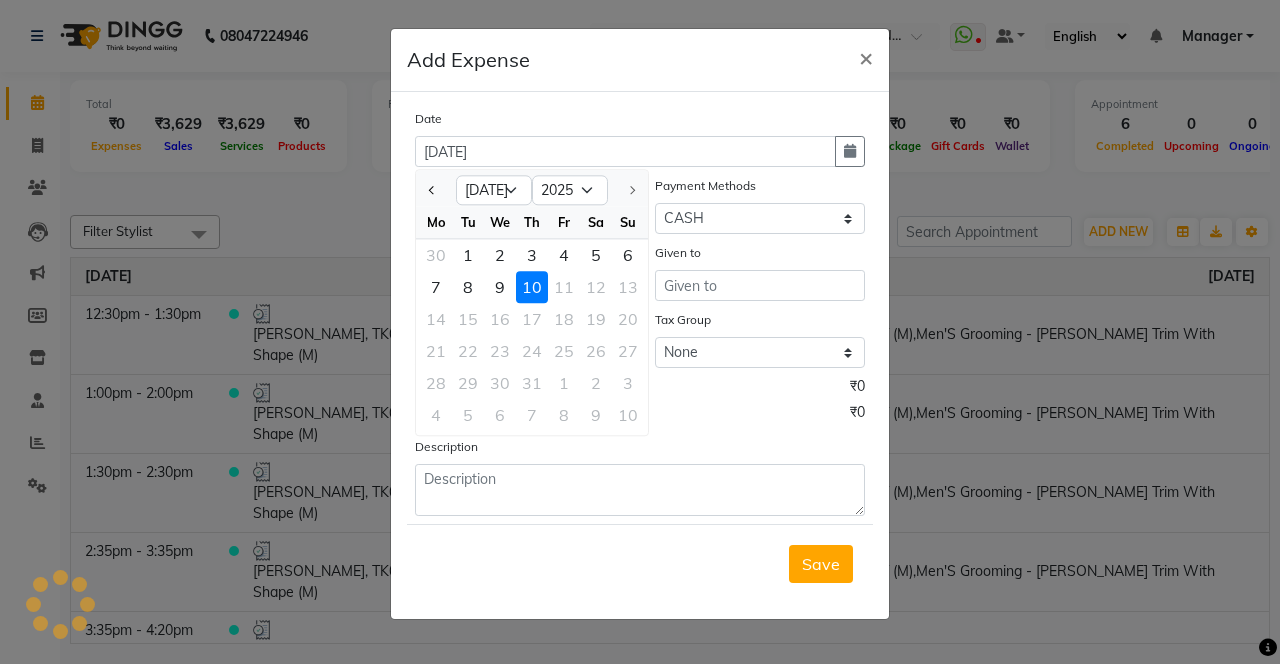 click 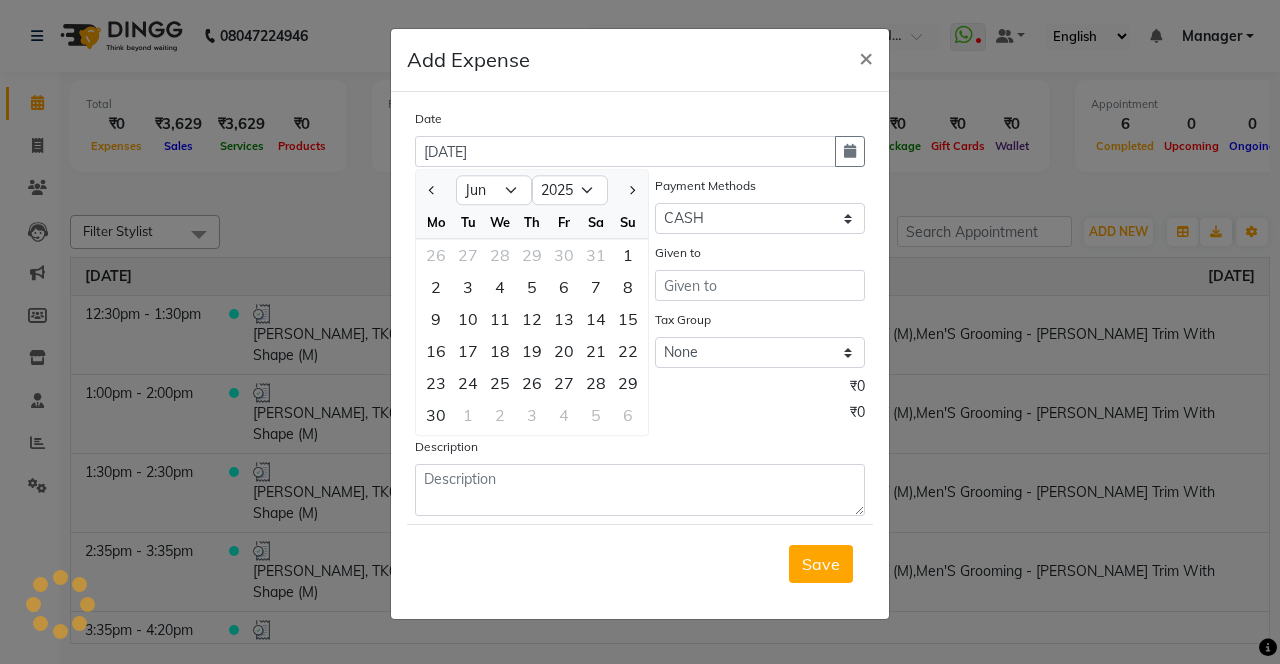 click on "12" 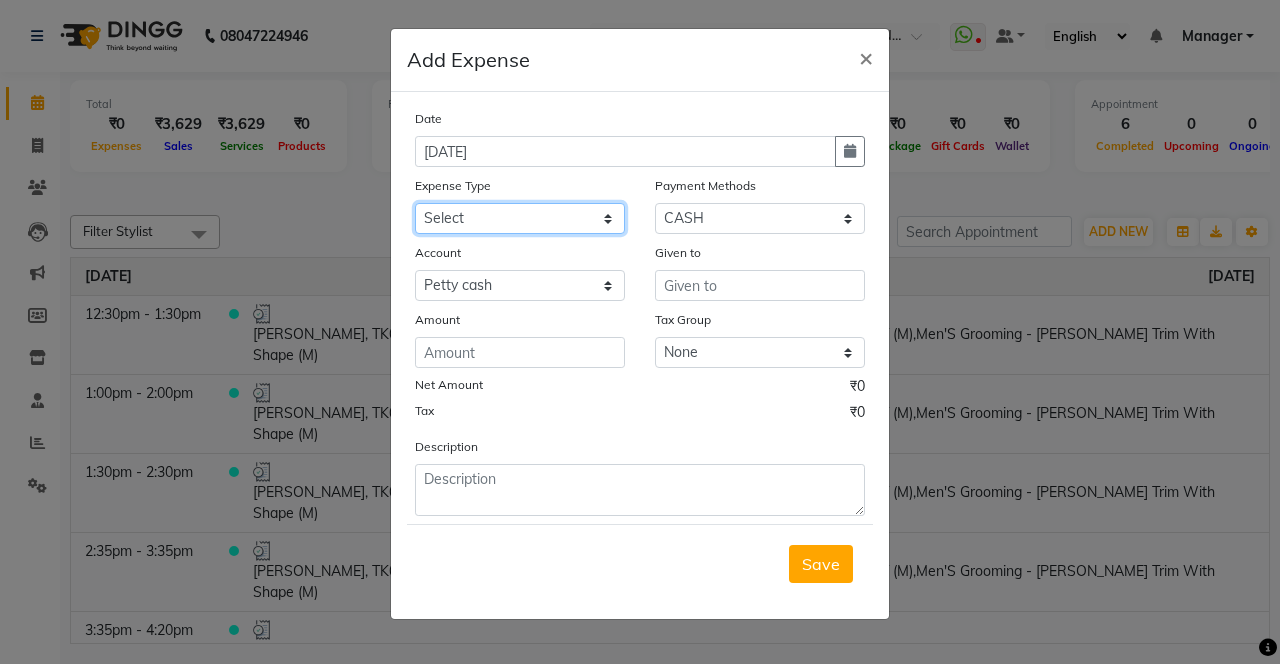 click on "Select Advance Salary Bank charges Car maintenance  Cash transfer to bank Cash transfer to hub Client Snacks Clinical charges coffee Equipment Fuel Govt fee Incentive Insurance International purchase Loan Repayment Maintenance Marketing Membership reward Milk Miscellaneous MRA Other Pantry Product Rent Staff Snacks Tax Tea & Refreshment Tip Transfer Utilities" 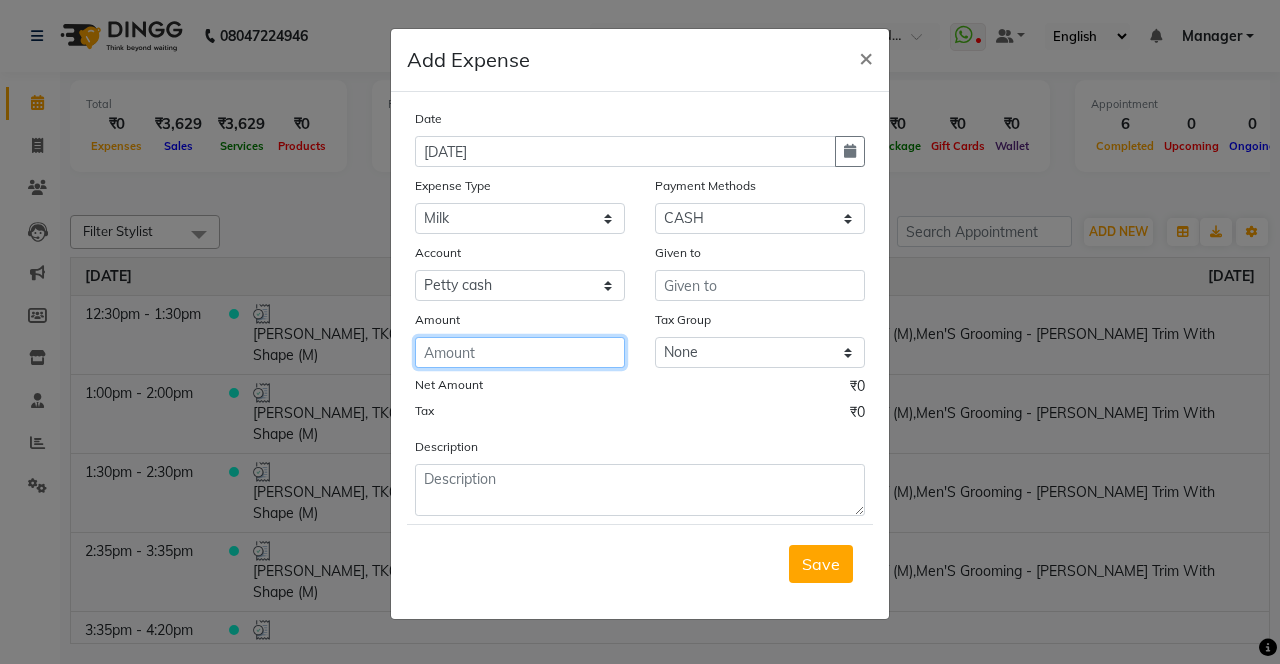 click 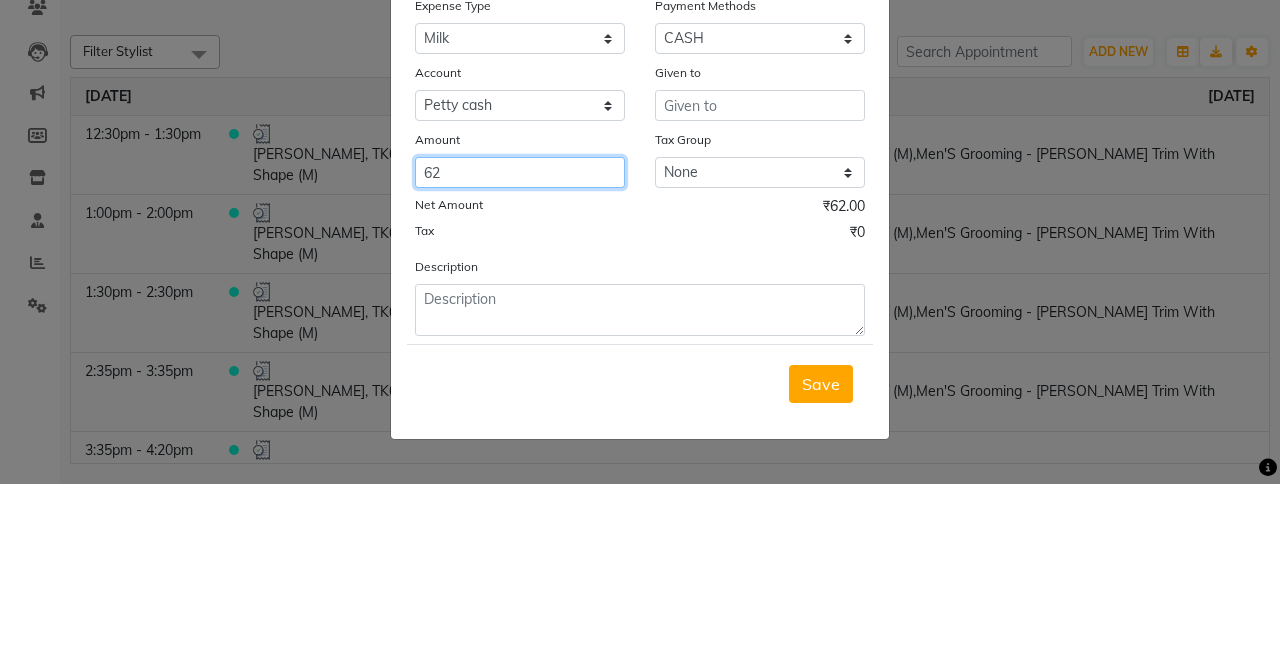 type on "62" 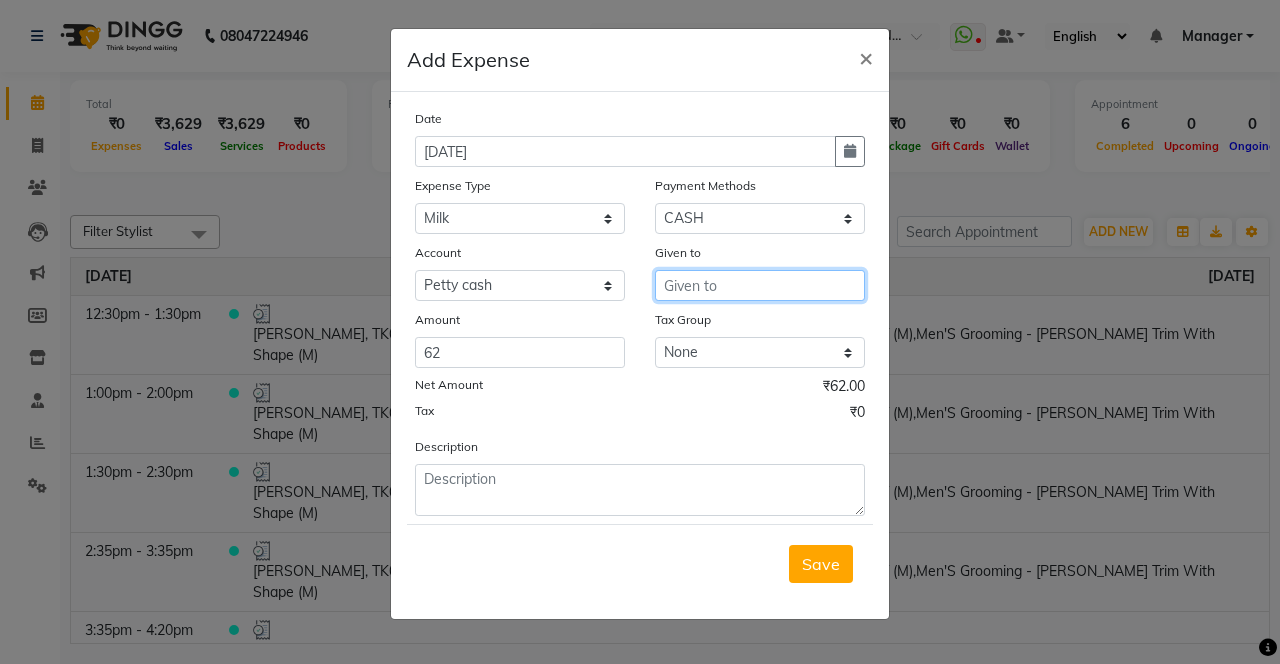 click at bounding box center (760, 285) 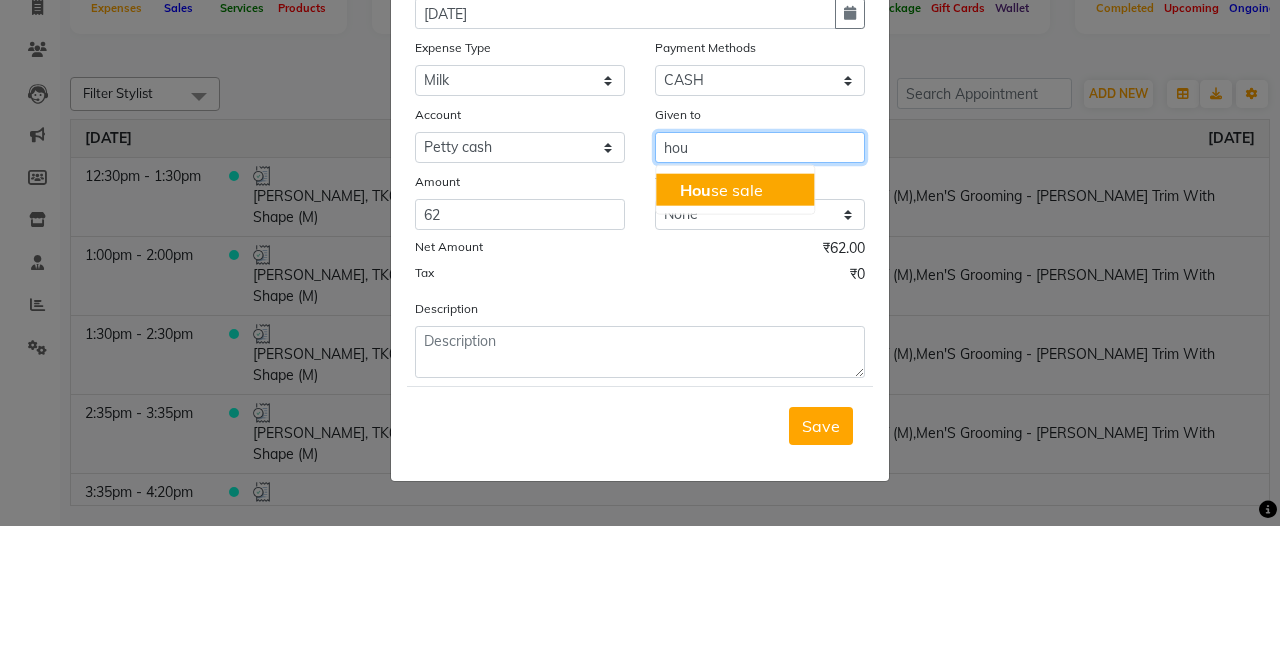 click on "Hou se sale" at bounding box center [735, 328] 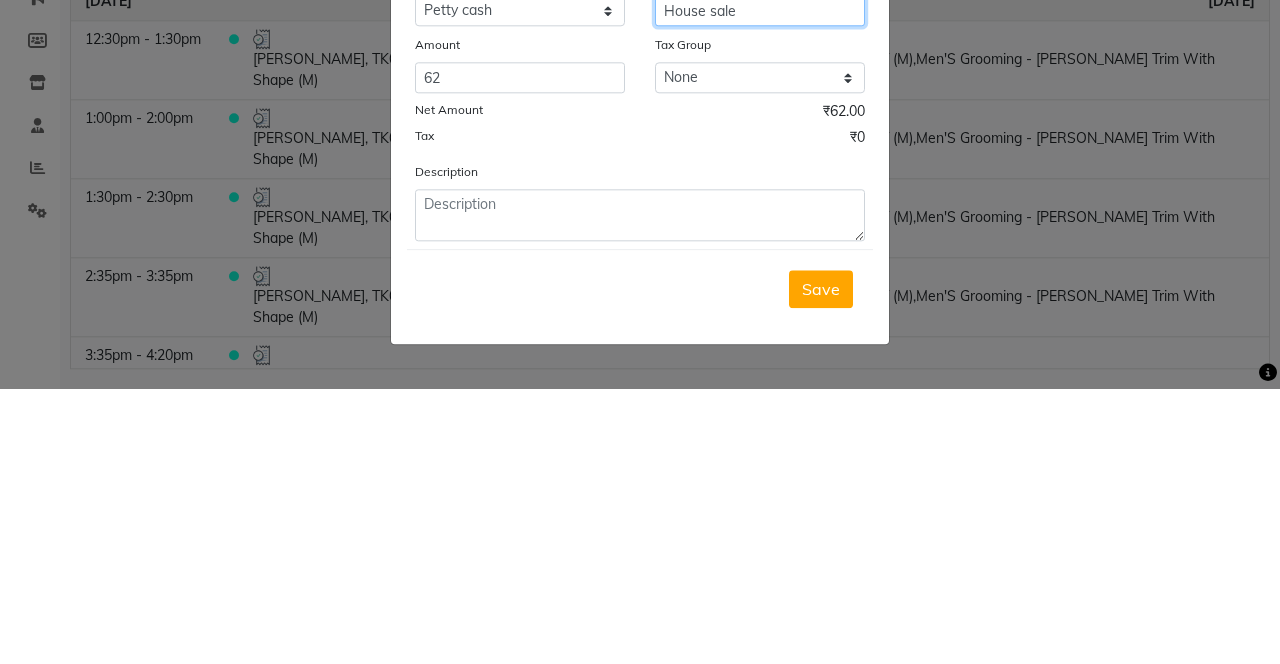 type on "House sale" 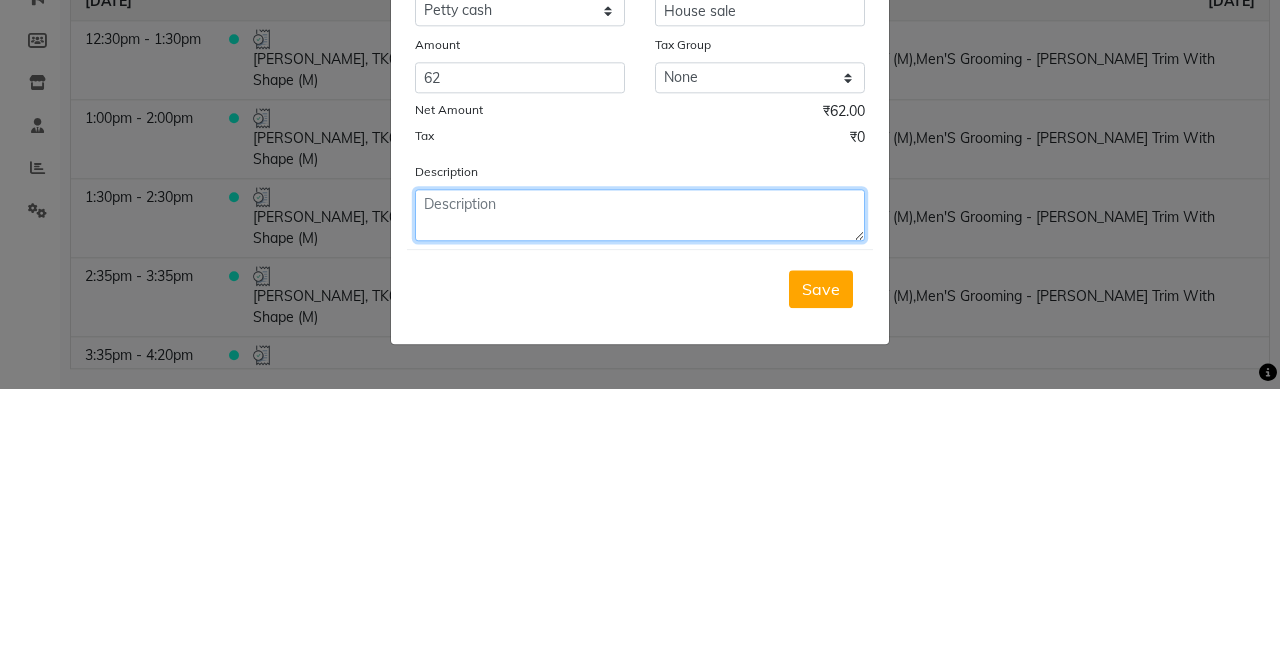 click 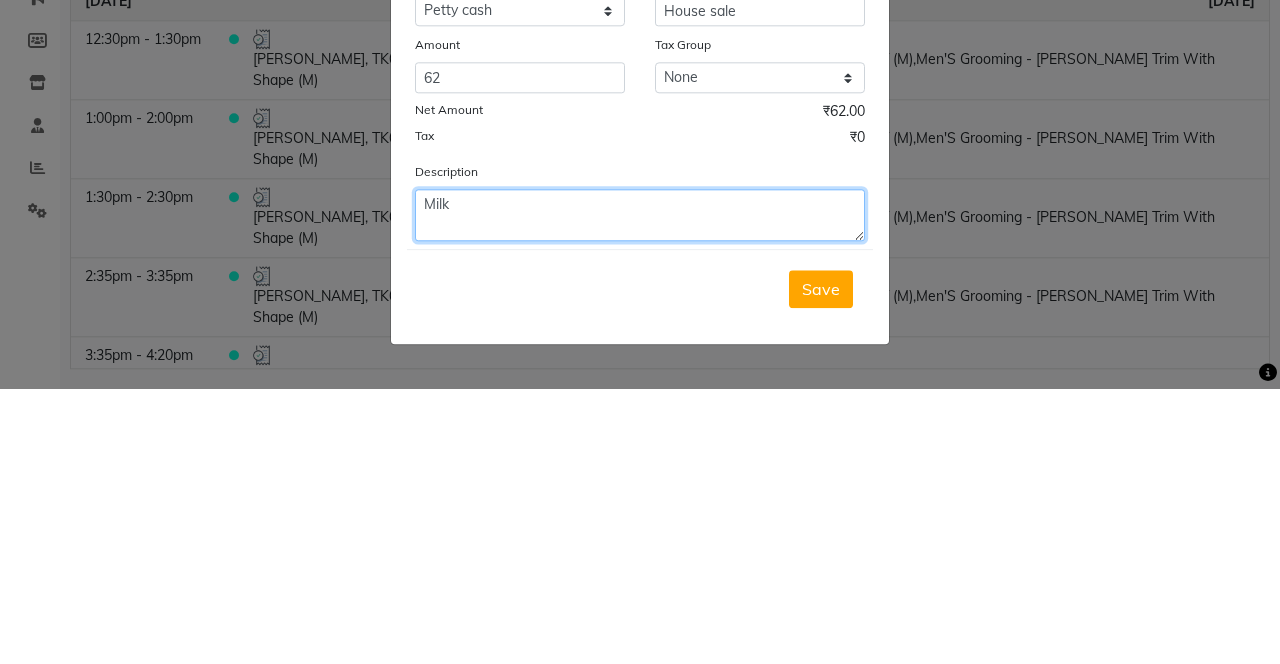 type on "Milk" 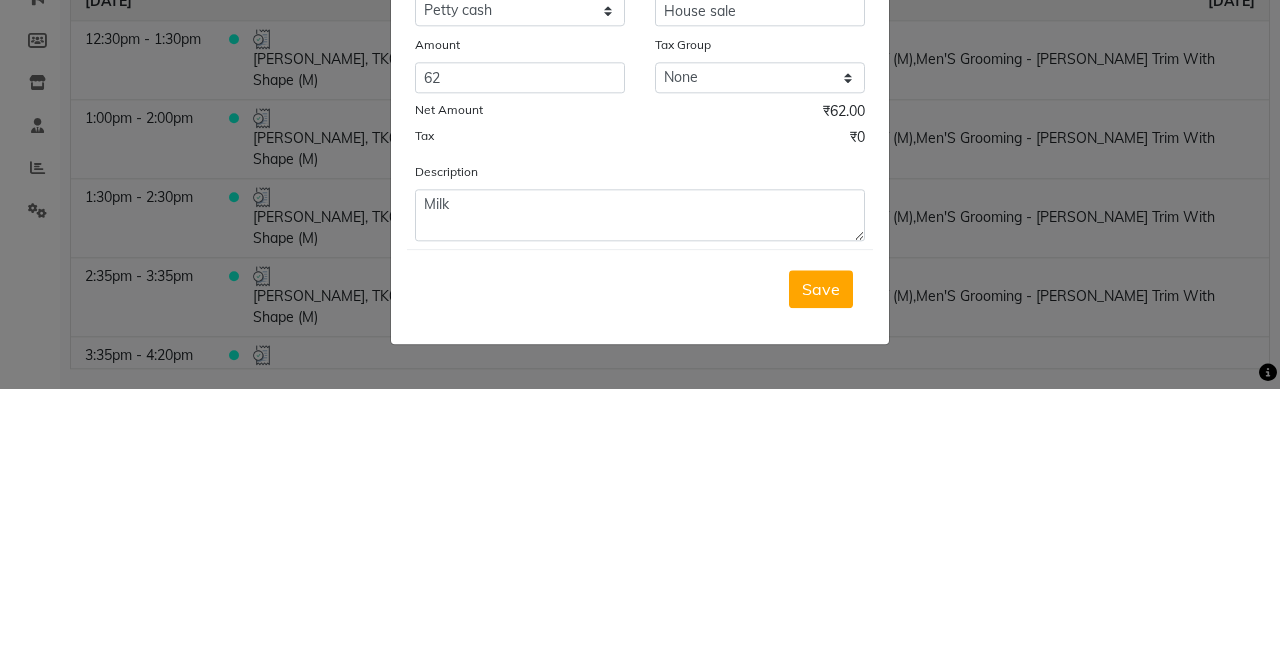 click on "Save" at bounding box center (821, 564) 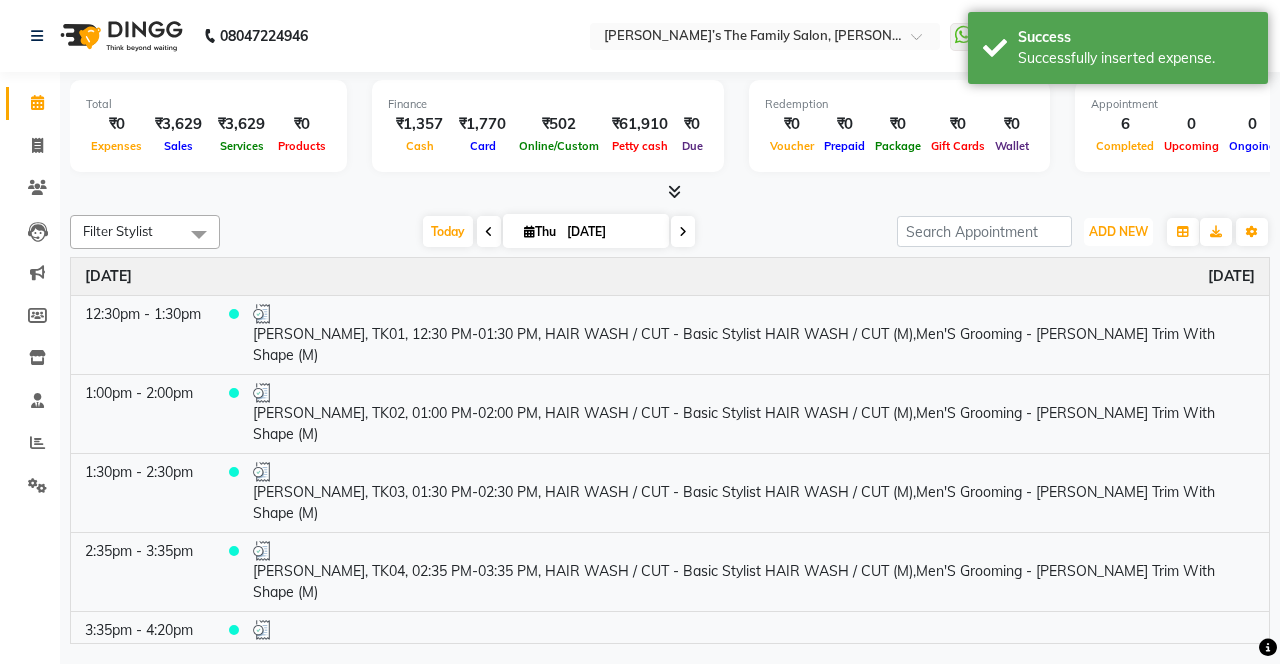 click on "ADD NEW Toggle Dropdown" at bounding box center (1118, 232) 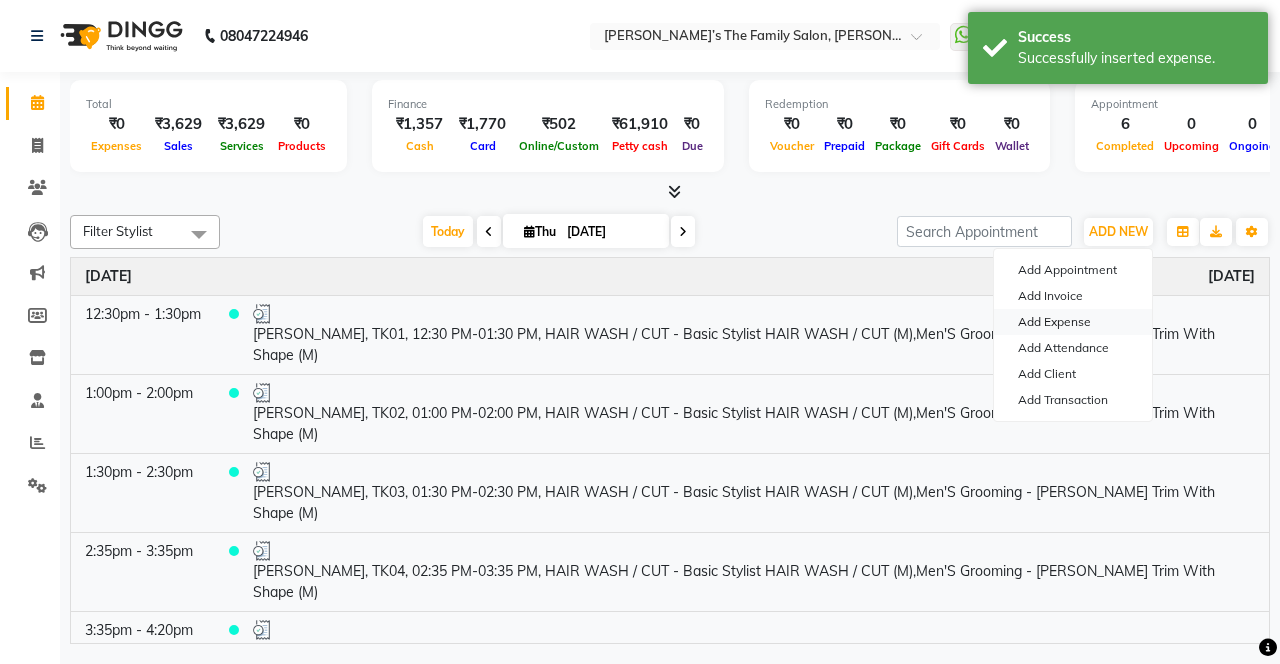 click on "Add Expense" at bounding box center [1073, 322] 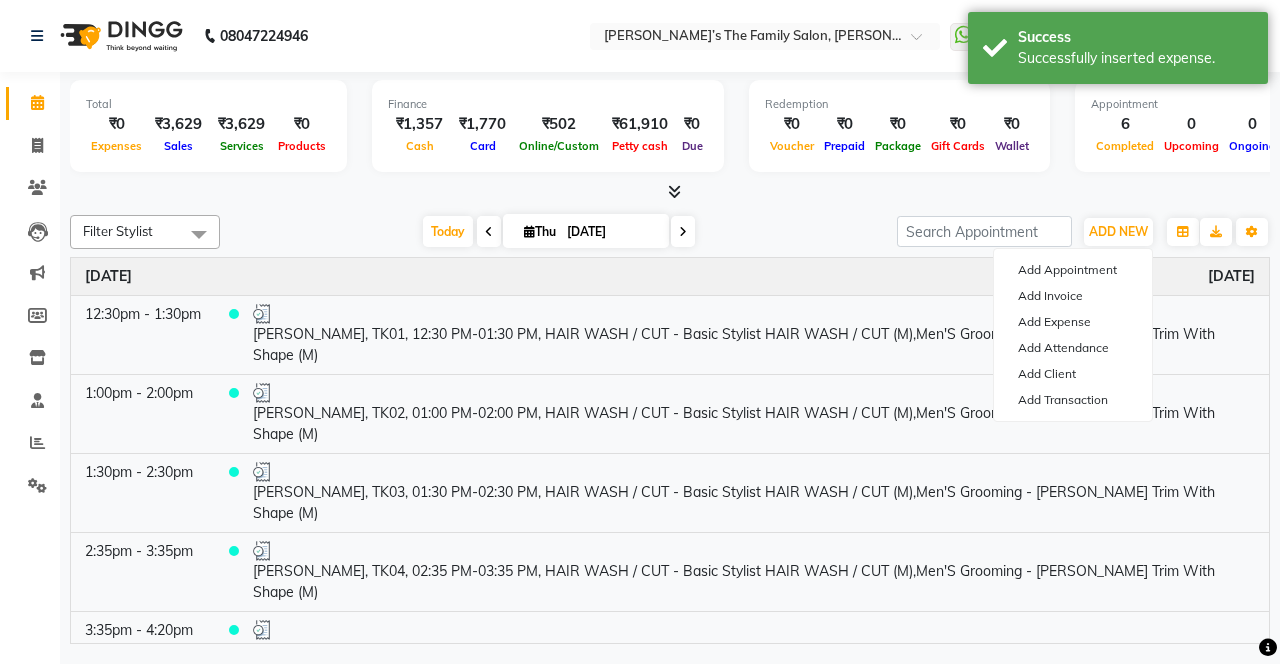select on "1" 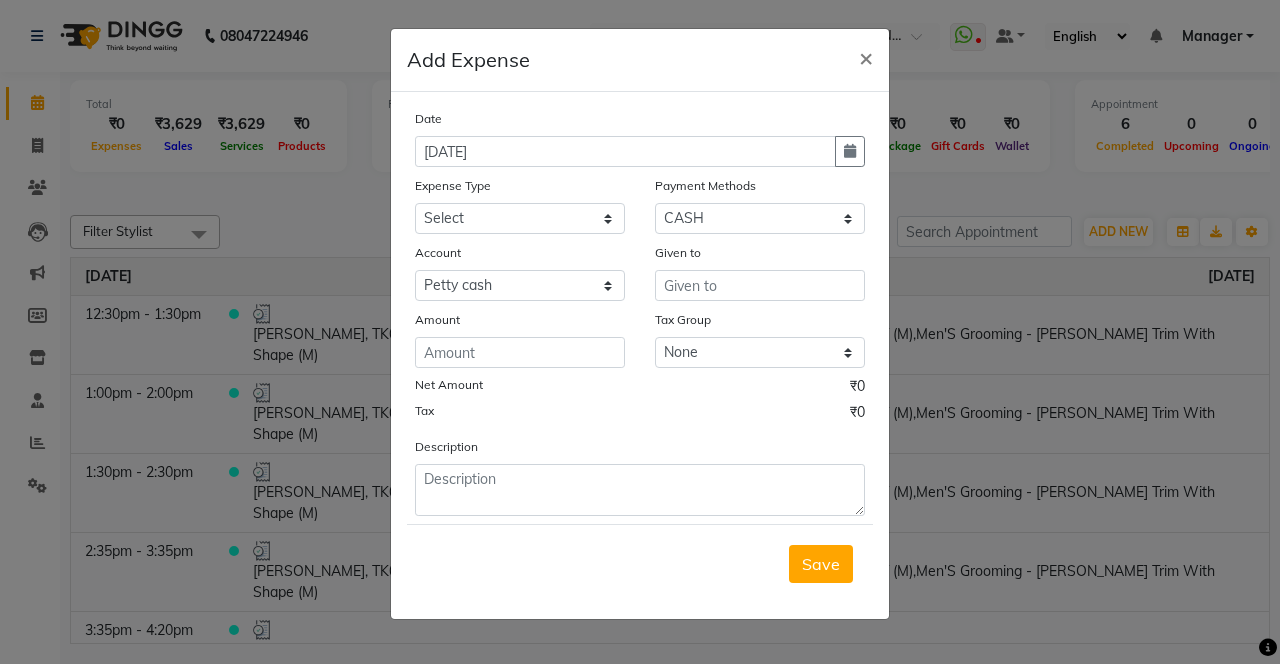 click 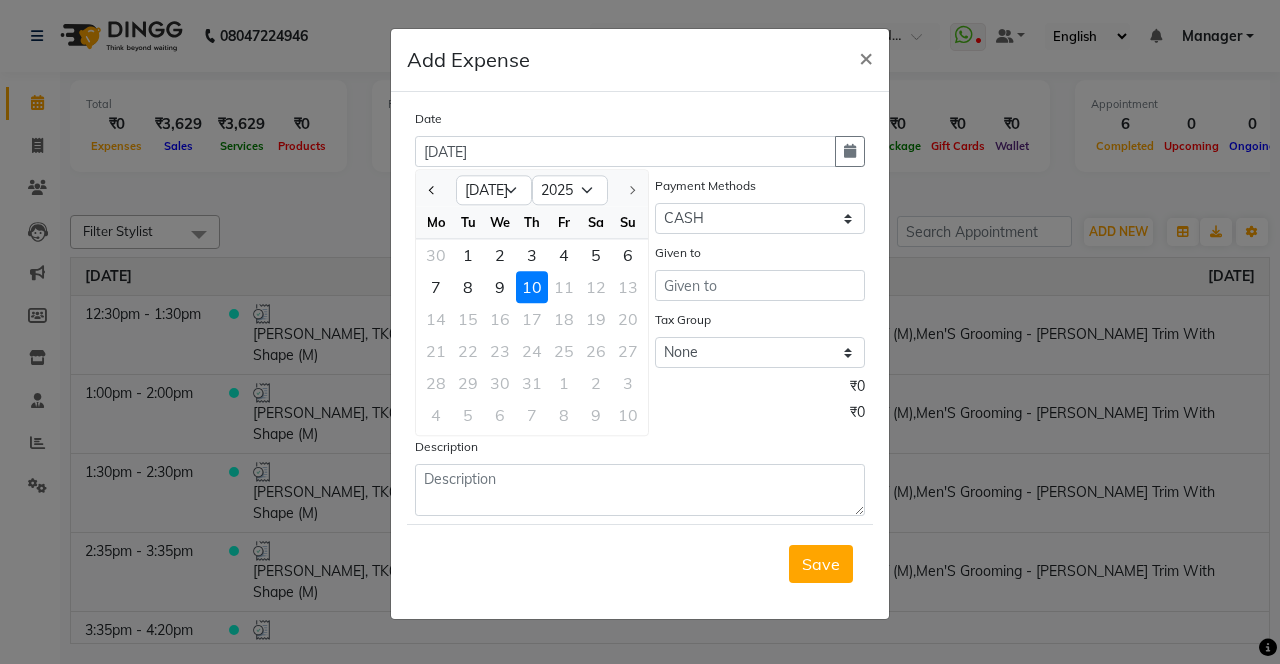 click 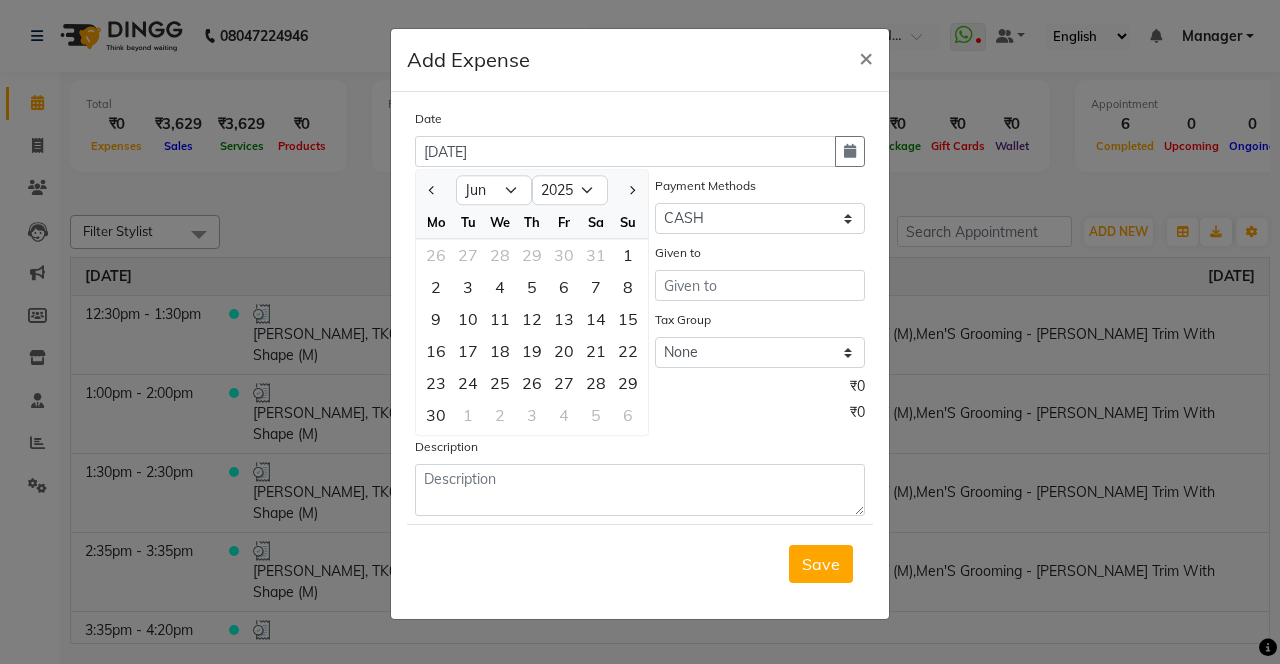 click on "12" 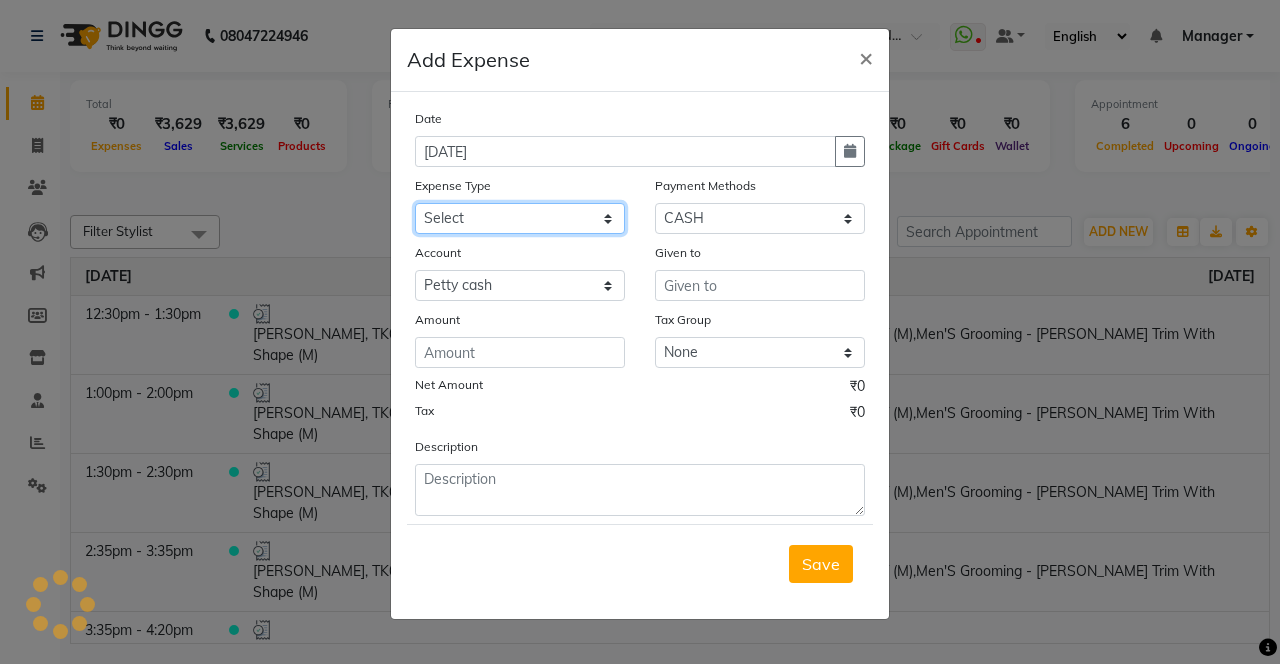 click on "Select Advance Salary Bank charges Car maintenance  Cash transfer to bank Cash transfer to hub Client Snacks Clinical charges coffee Equipment Fuel Govt fee Incentive Insurance International purchase Loan Repayment Maintenance Marketing Membership reward Milk Miscellaneous MRA Other Pantry Product Rent Staff Snacks Tax Tea & Refreshment Tip Transfer Utilities" 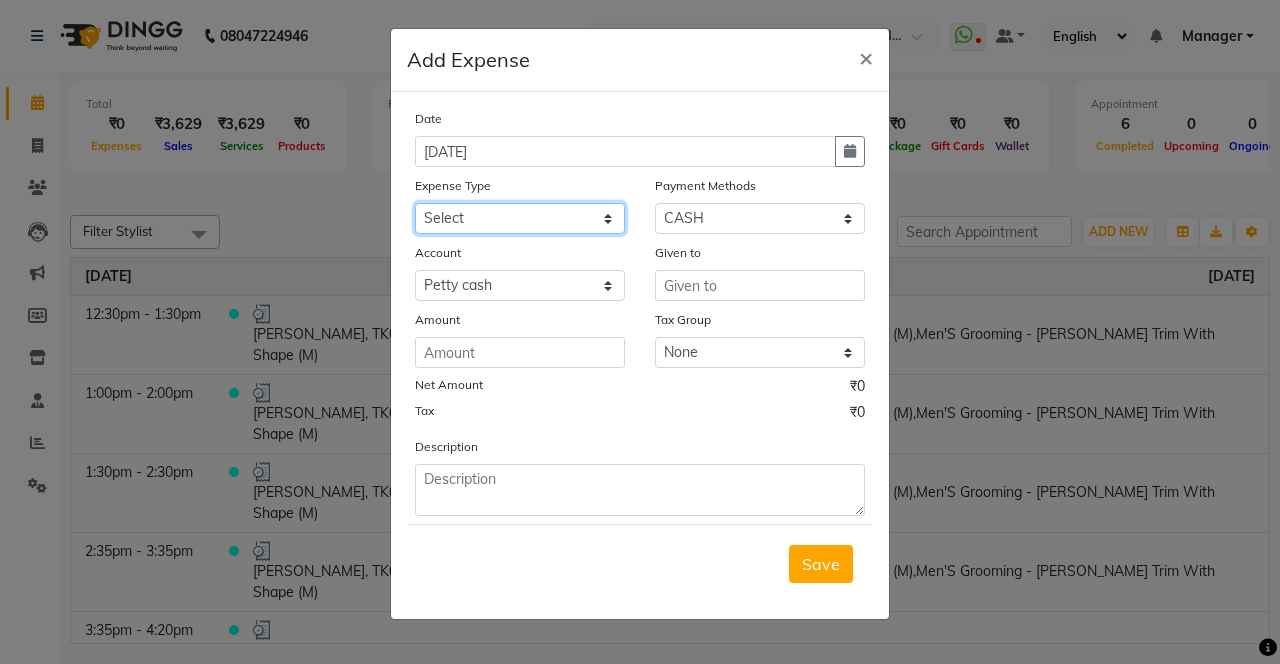 select on "22628" 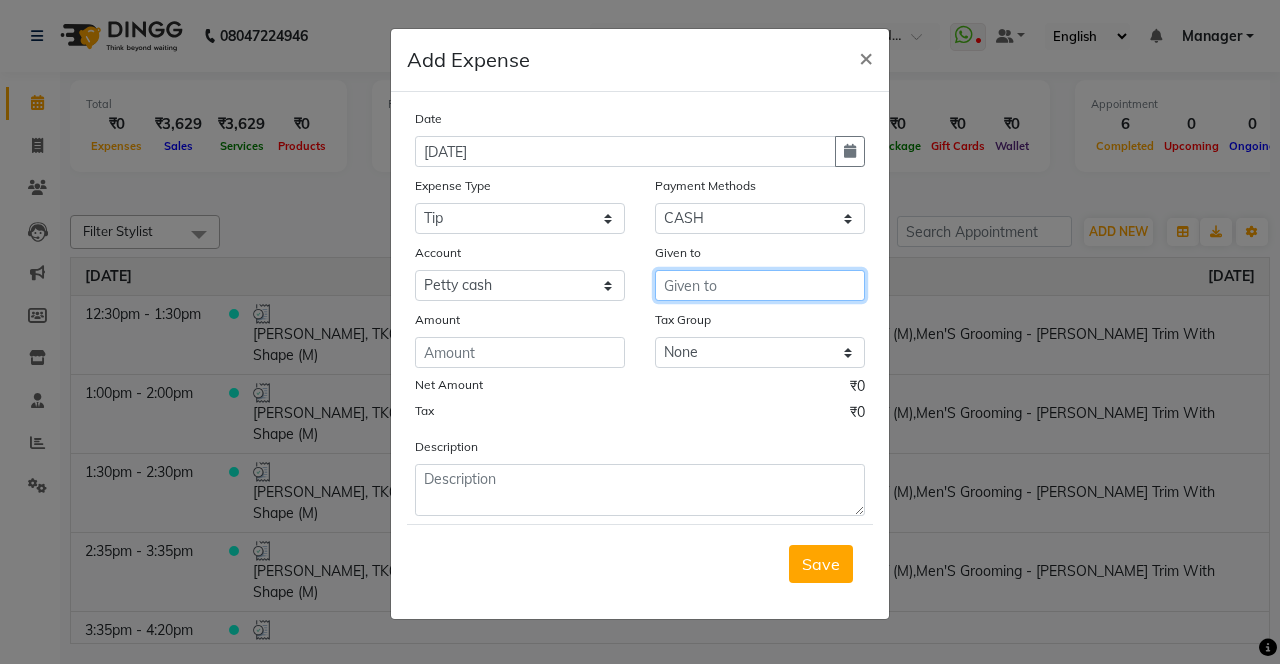 click at bounding box center (760, 285) 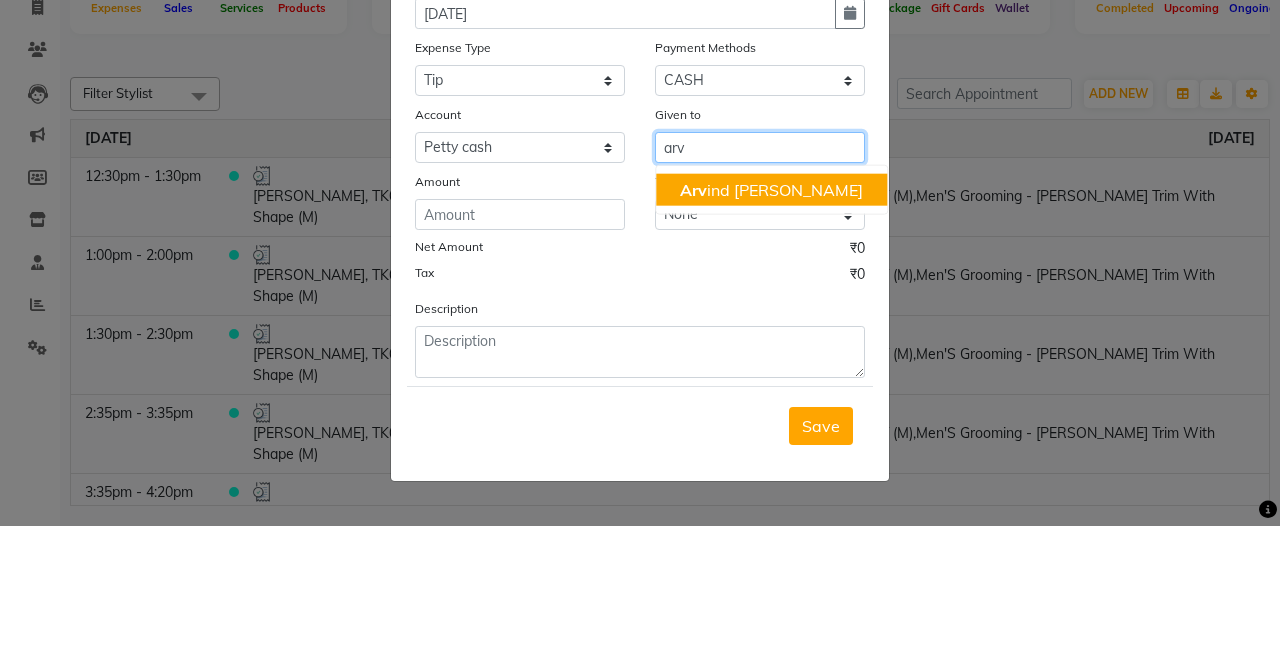 click on "Arv ind  Chaurasiya" at bounding box center [771, 328] 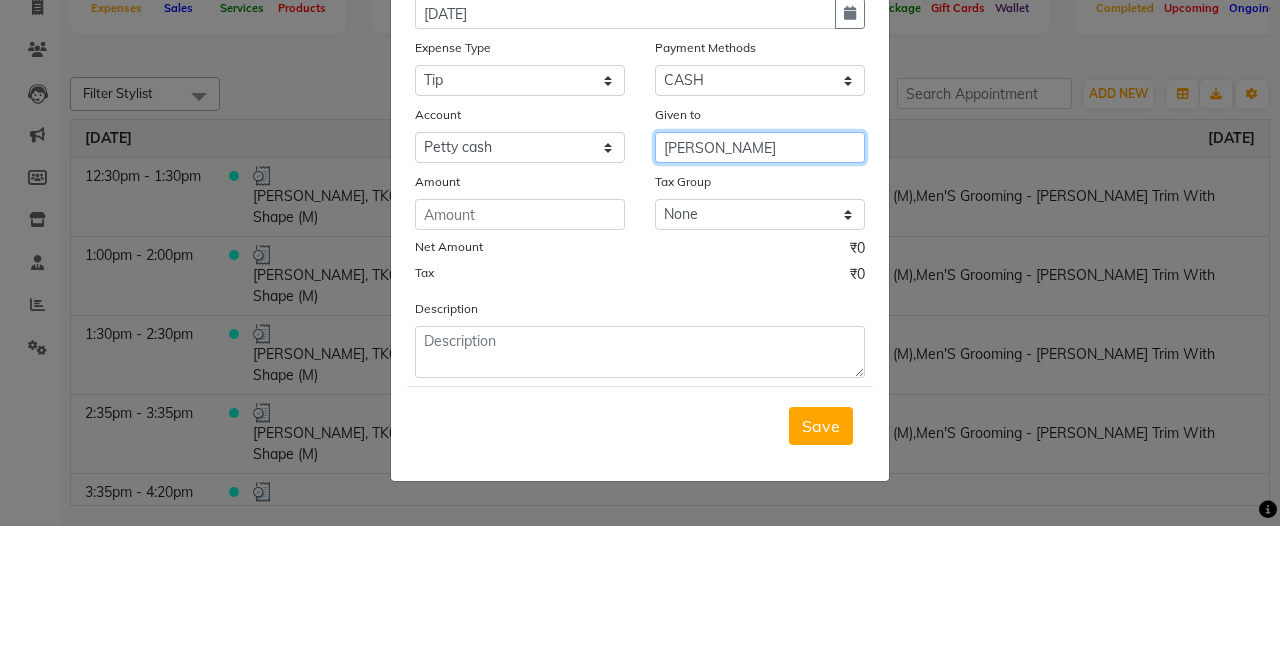 type on "[PERSON_NAME]" 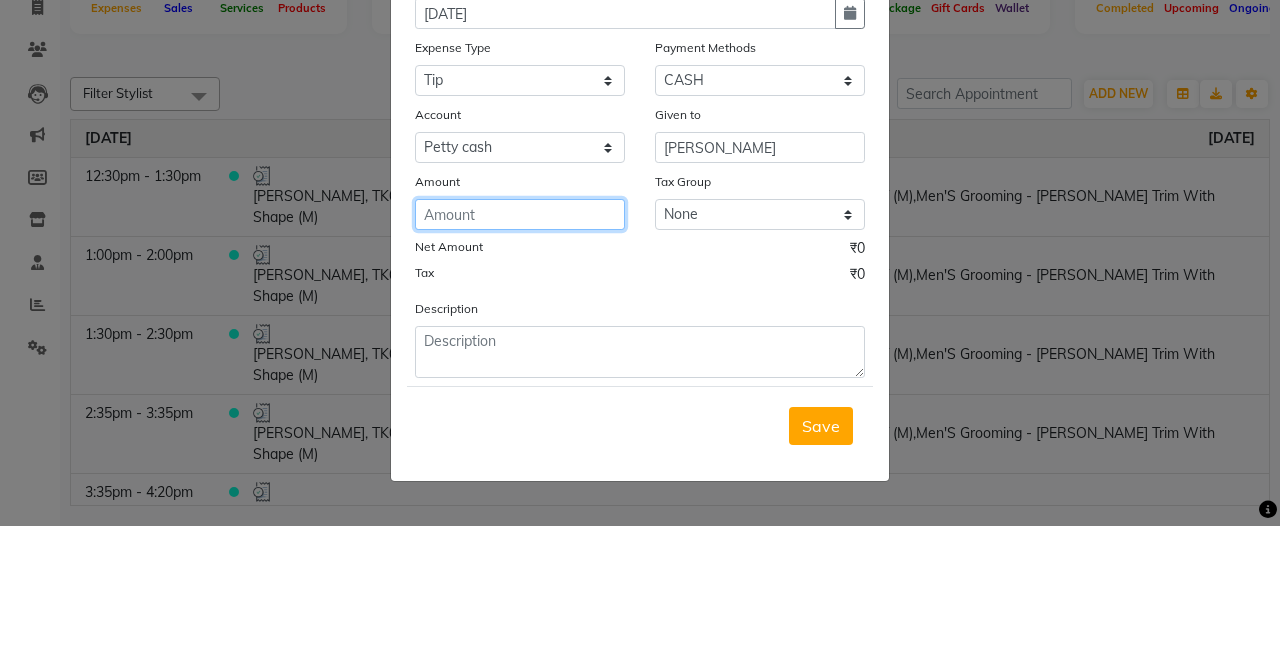 click 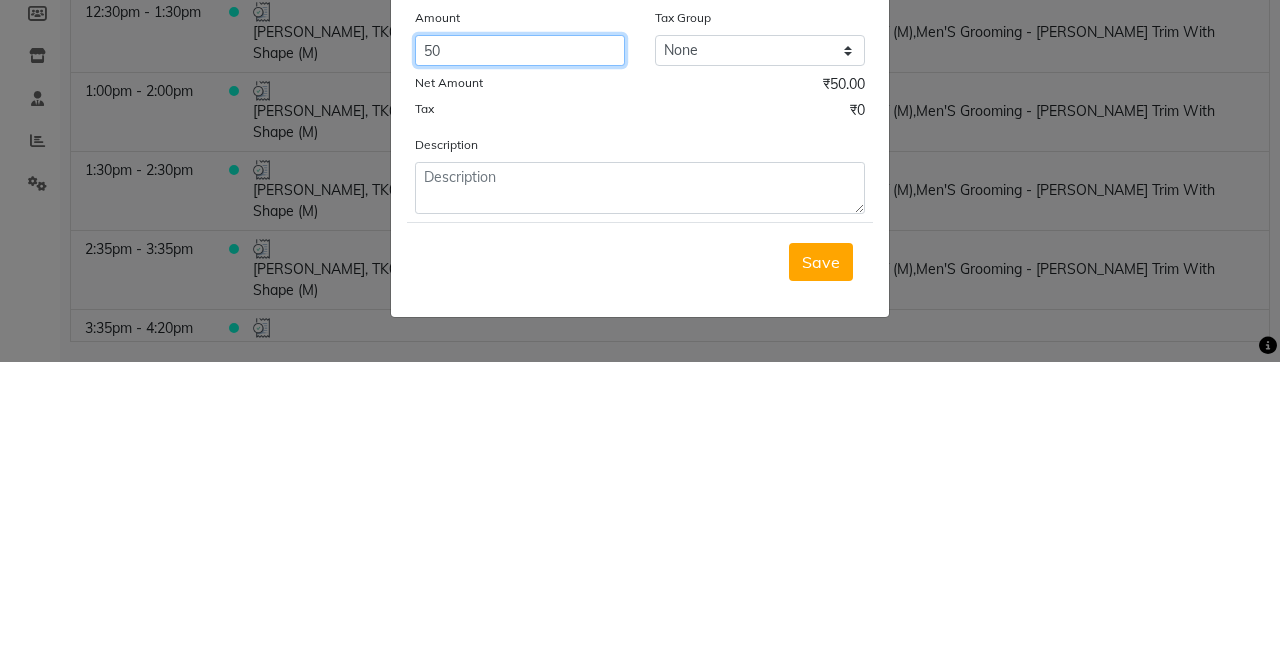 type on "50" 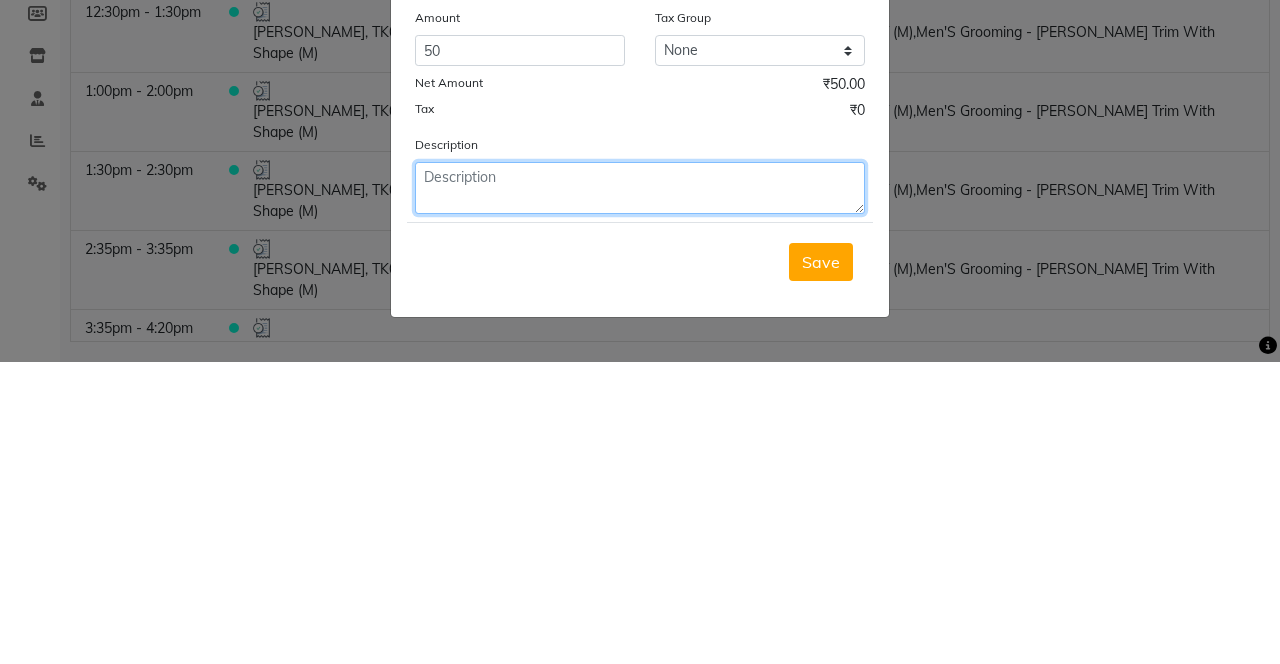 click 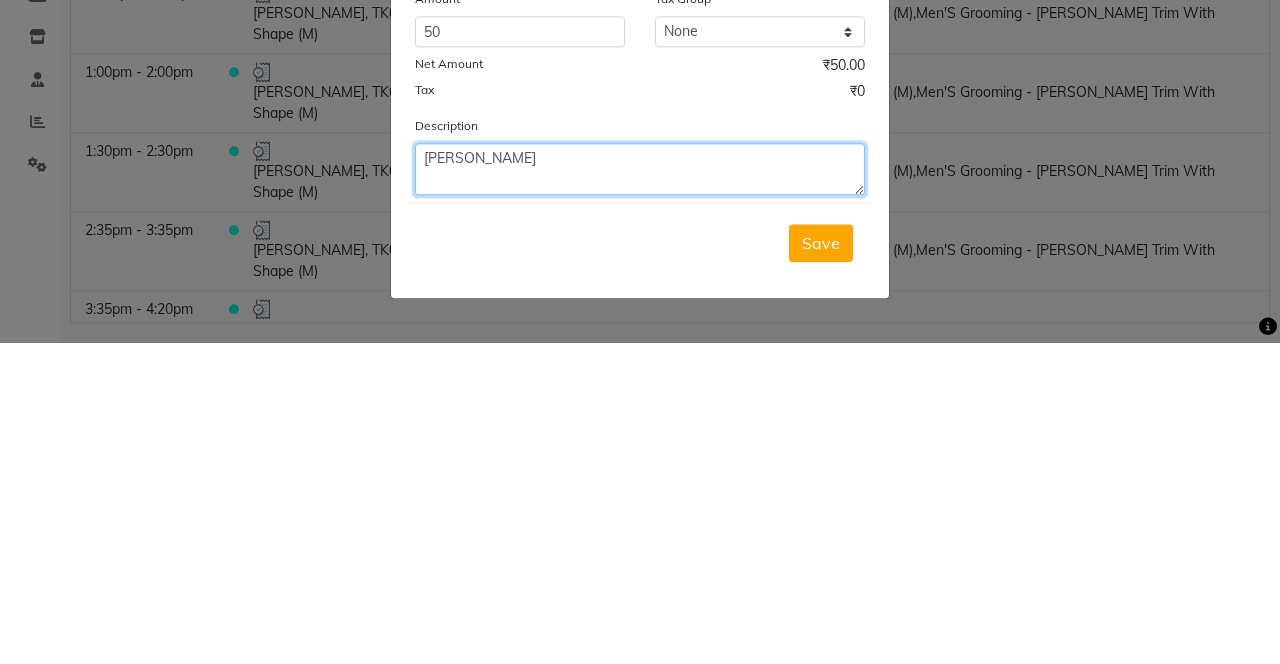 type on "Arvind tip" 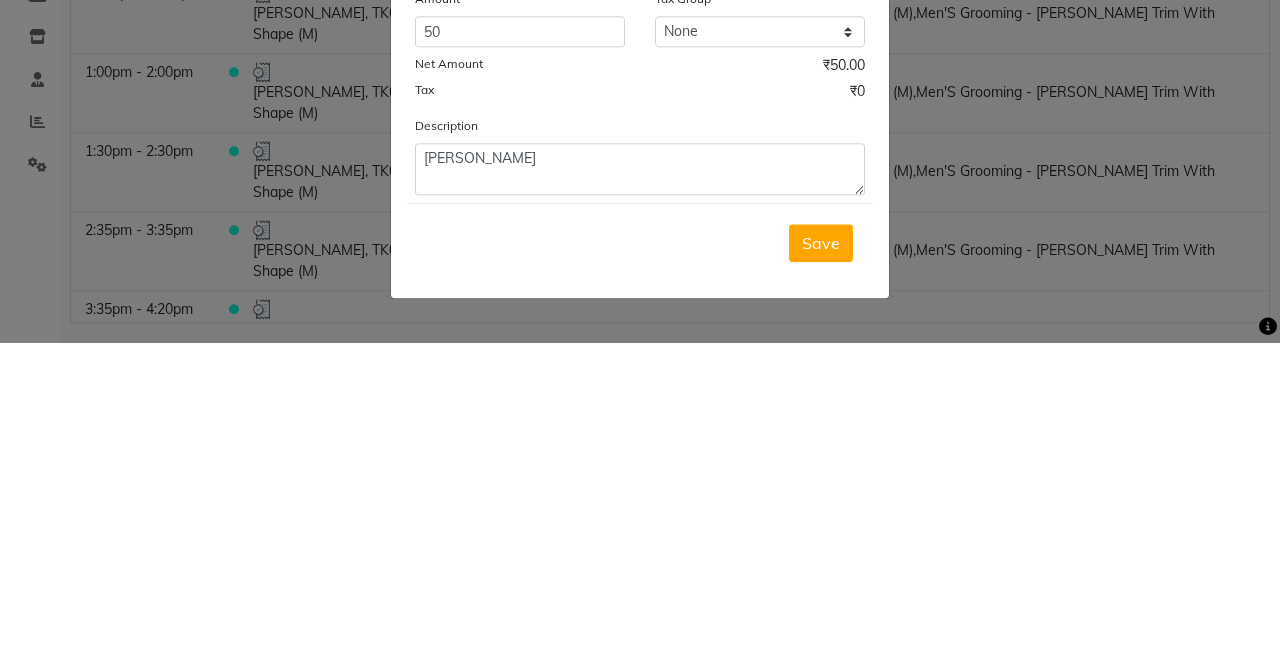 click on "Save" at bounding box center (821, 564) 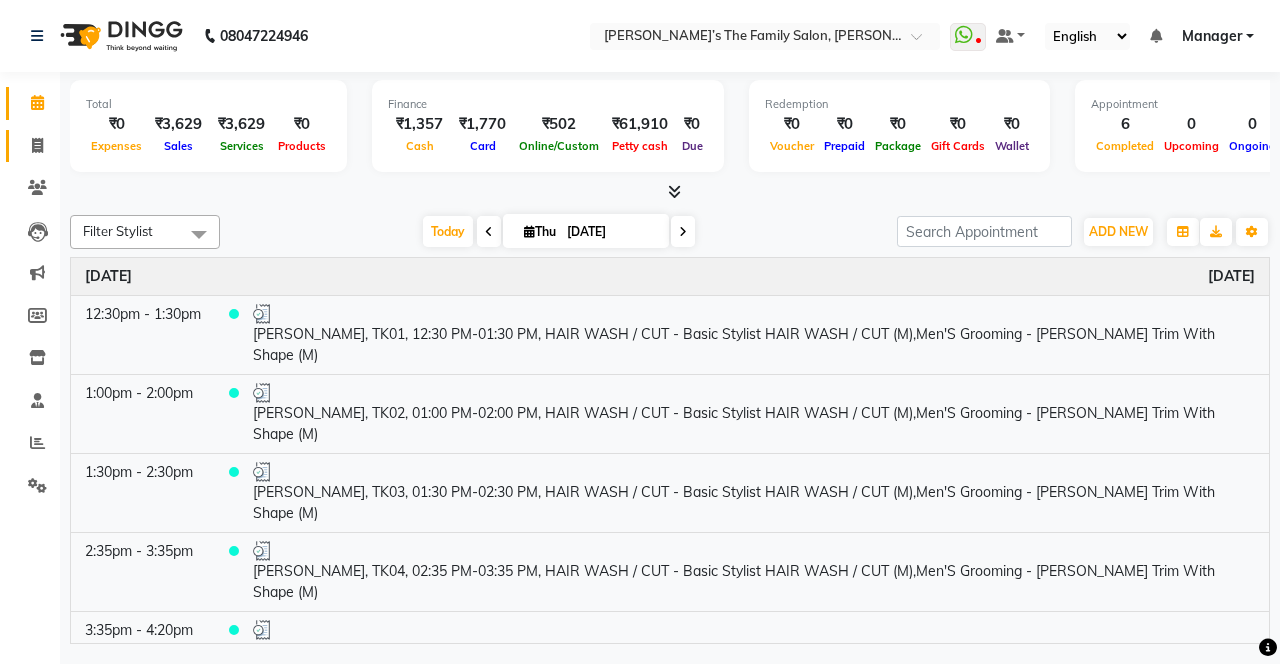 click on "Invoice" 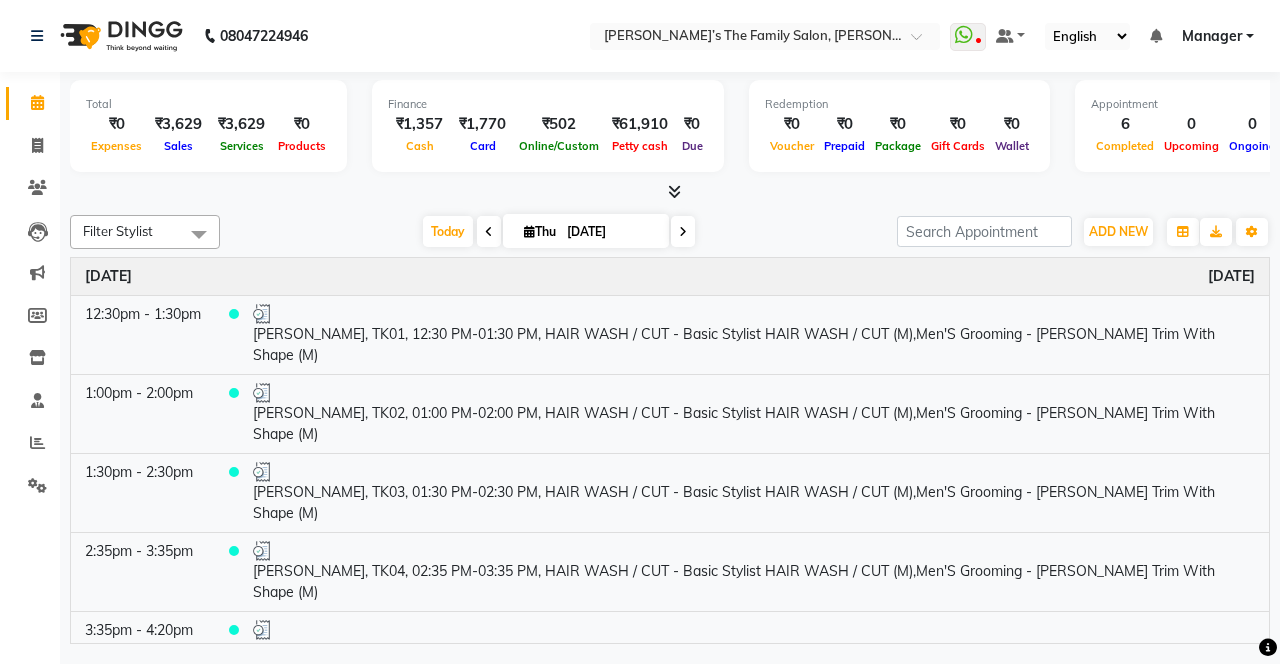 select on "service" 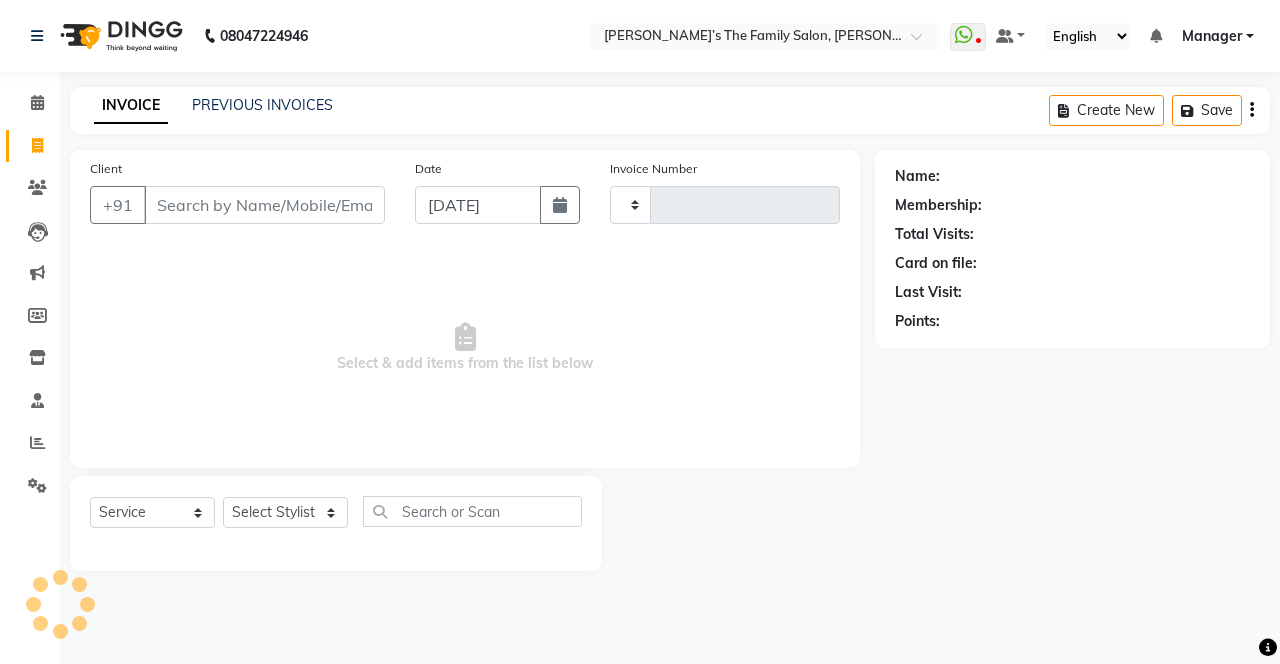 type on "2094" 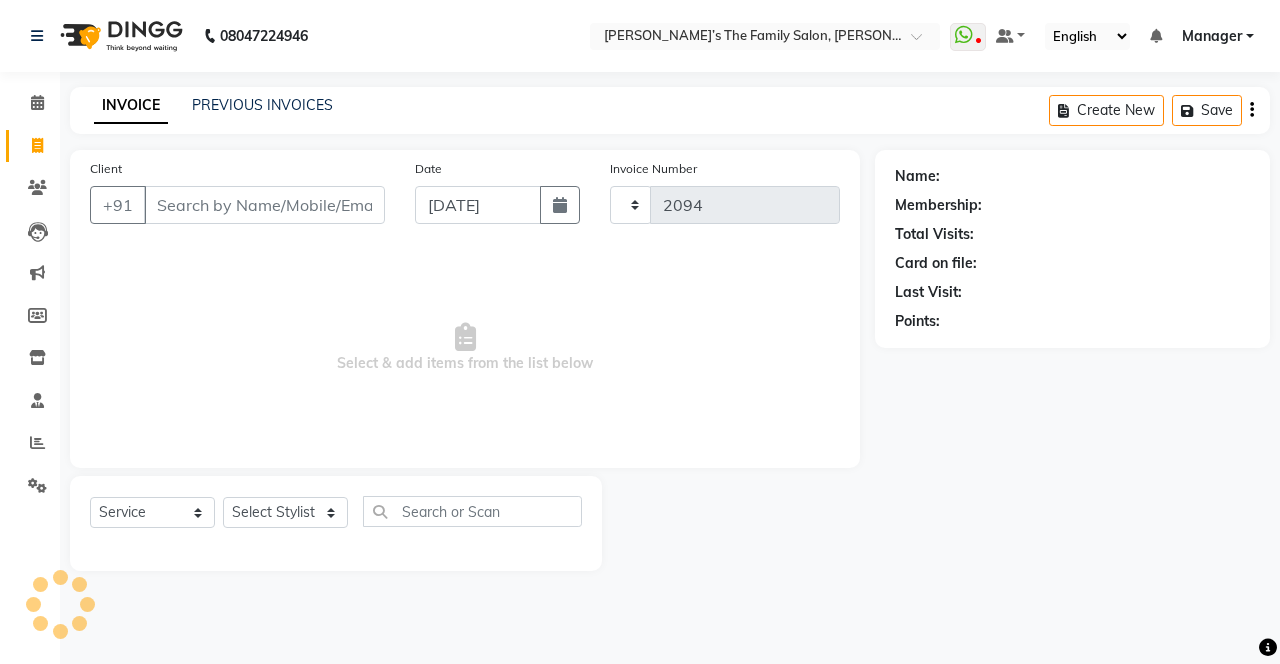 select on "8003" 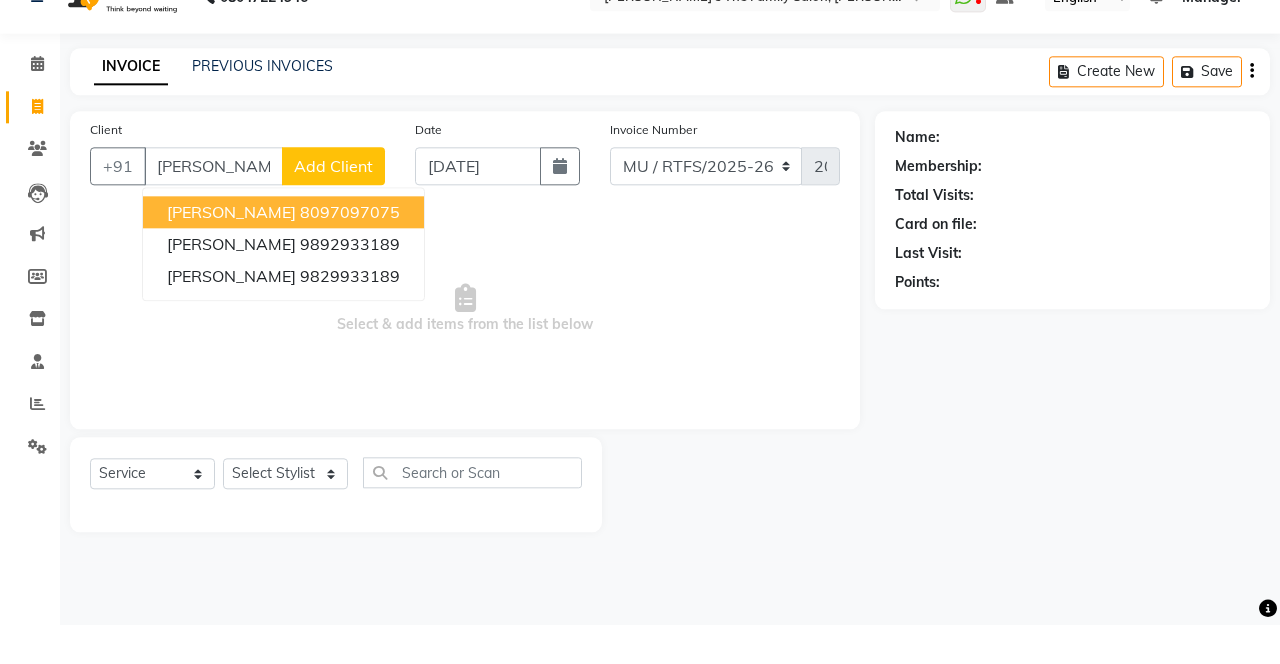 click on "Sujata Ghadle" at bounding box center (231, 251) 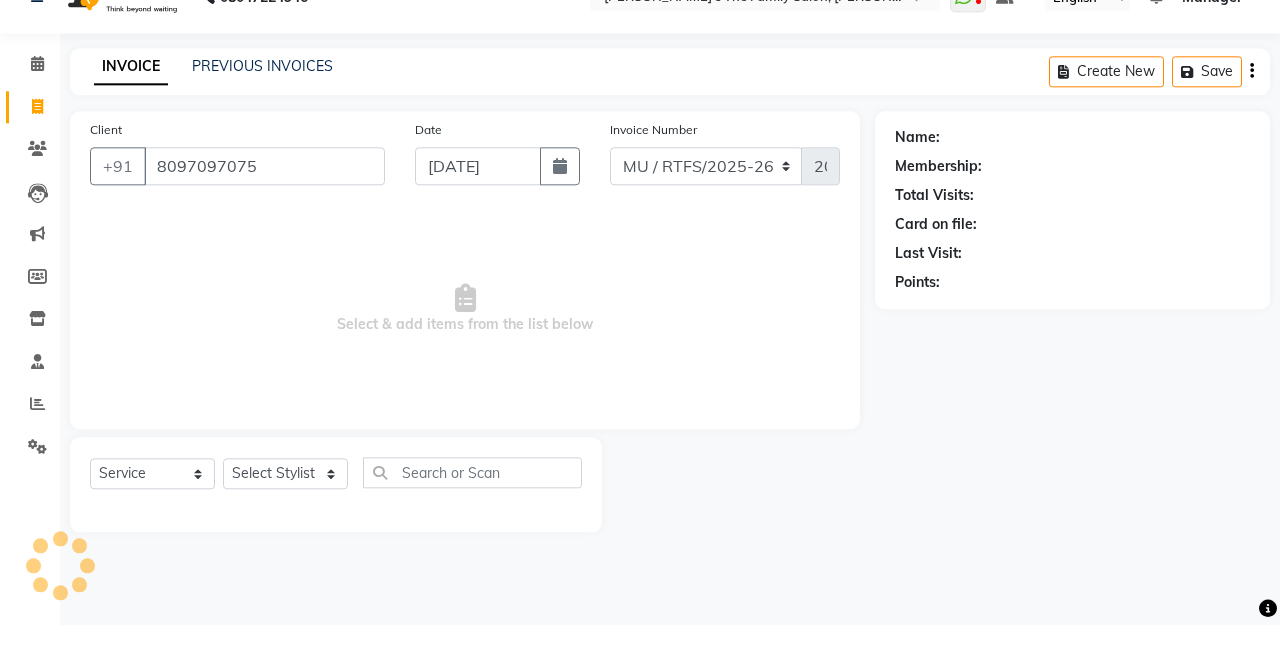 type on "8097097075" 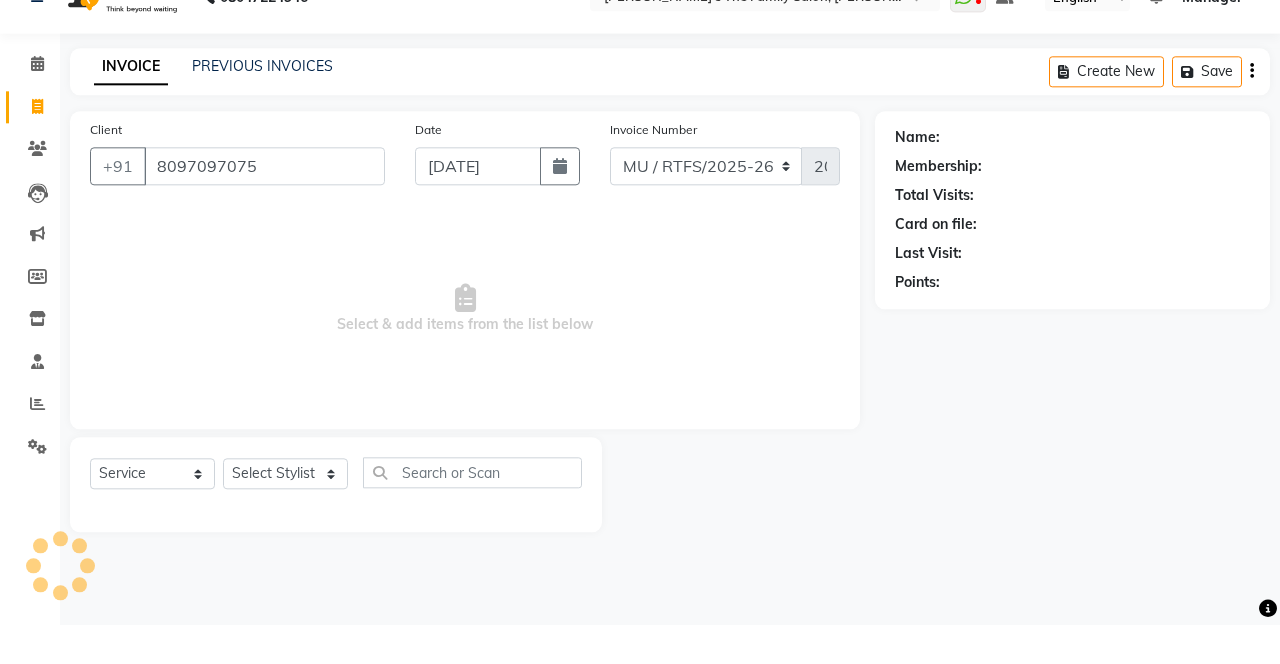 select on "1: Object" 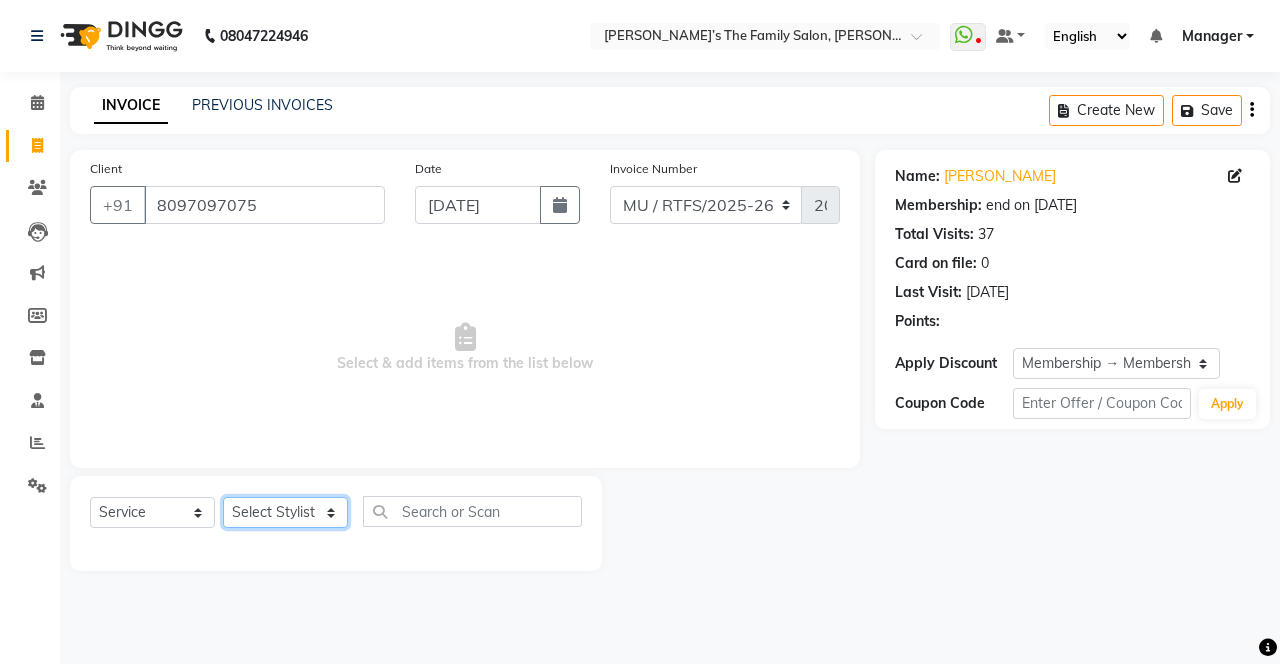 click on "Select Stylist Aarohi P [PERSON_NAME] [PERSON_NAME] [PERSON_NAME] [PERSON_NAME] A Gautam  House sale [PERSON_NAME] [PERSON_NAME]  Manager Meenakshi [PERSON_NAME]  [PERSON_NAME]  [PERSON_NAME] [PERSON_NAME] [PERSON_NAME] Vikas H [PERSON_NAME]" 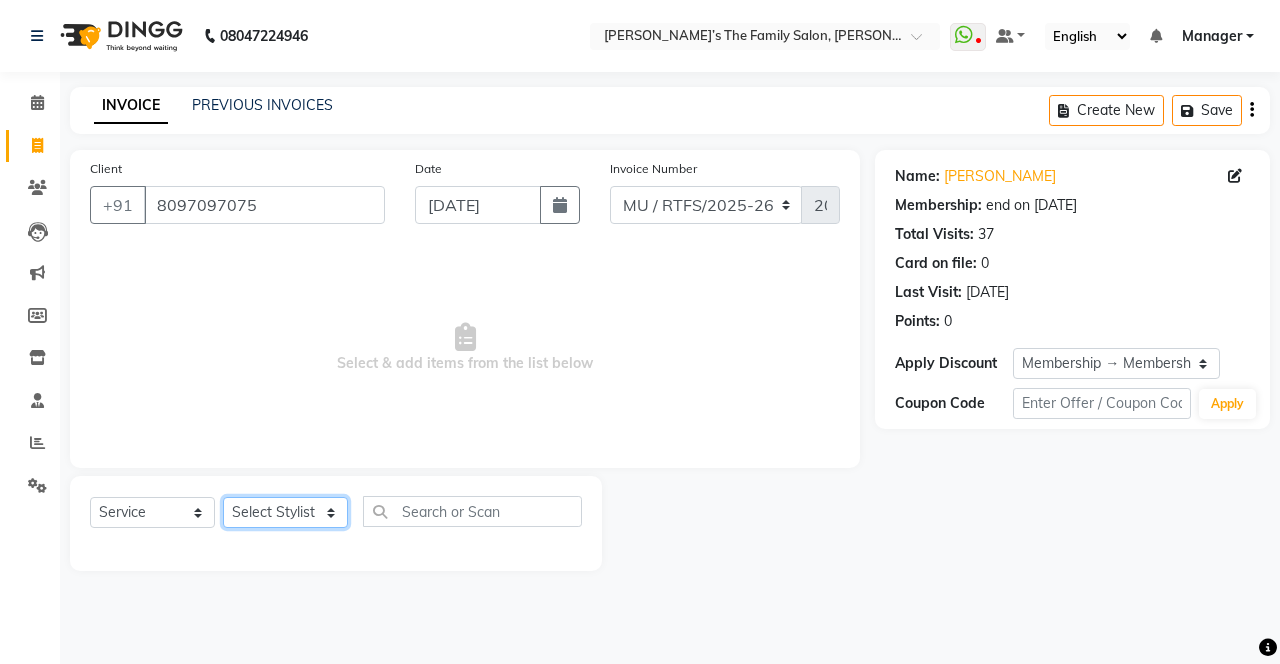 select on "59307" 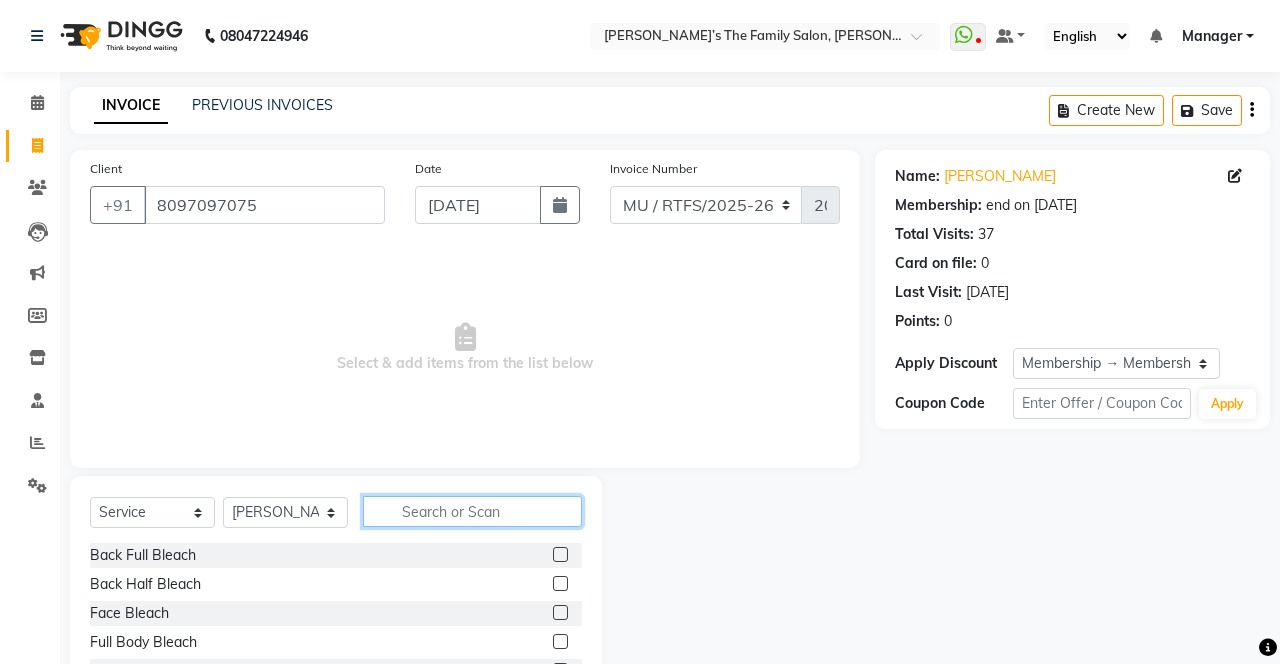 click 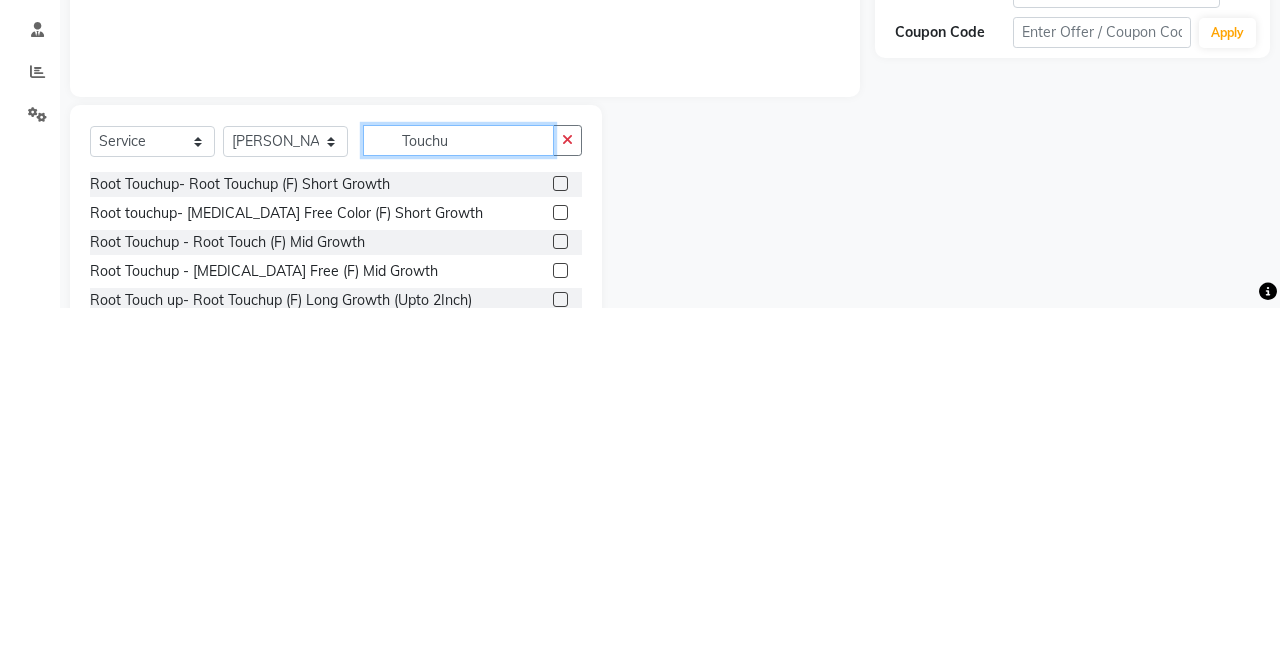 scroll, scrollTop: 68, scrollLeft: 0, axis: vertical 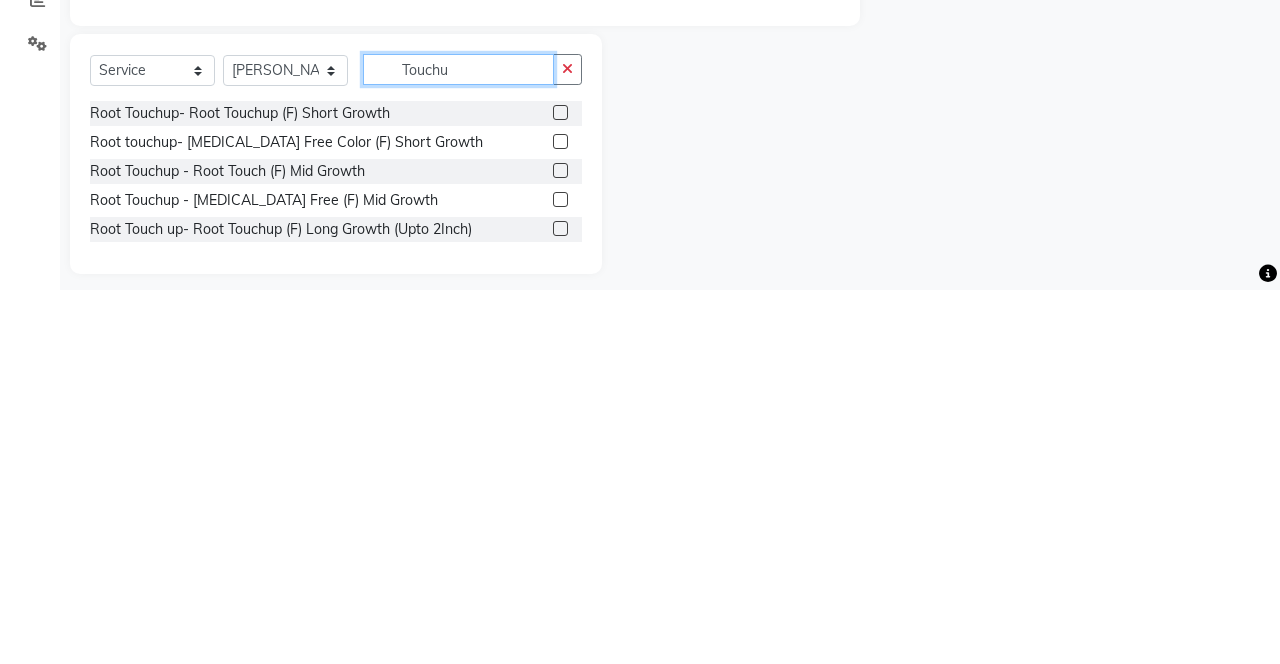 type on "Touchu" 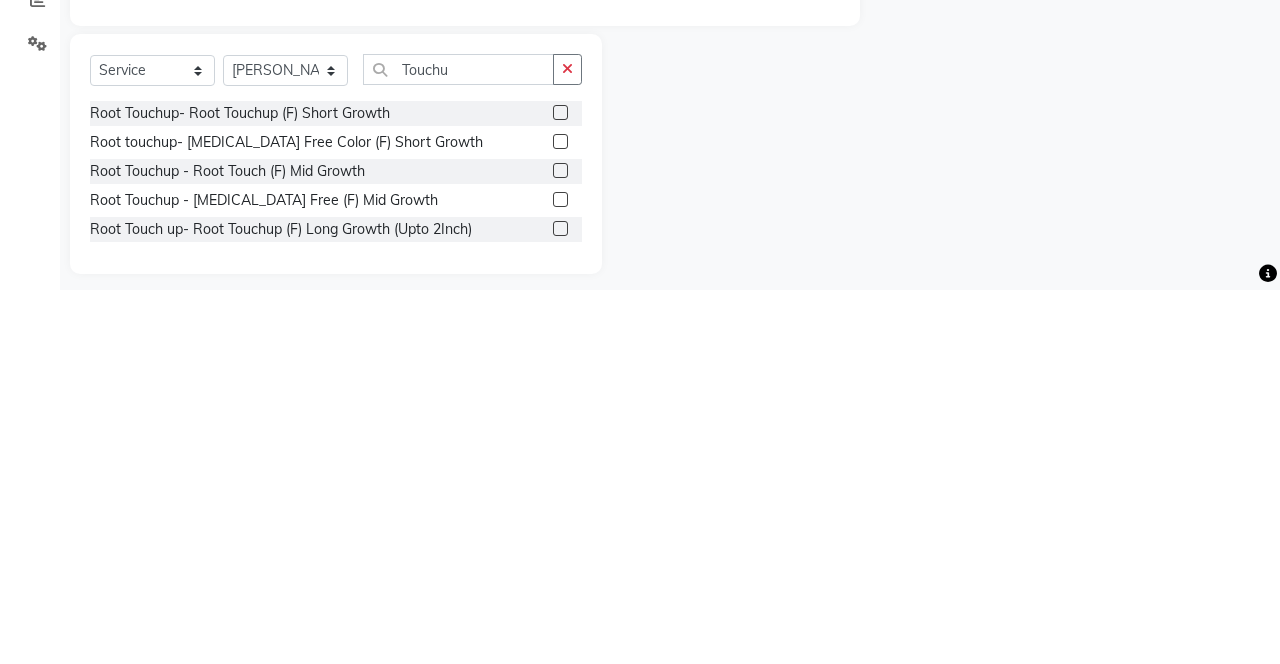 click 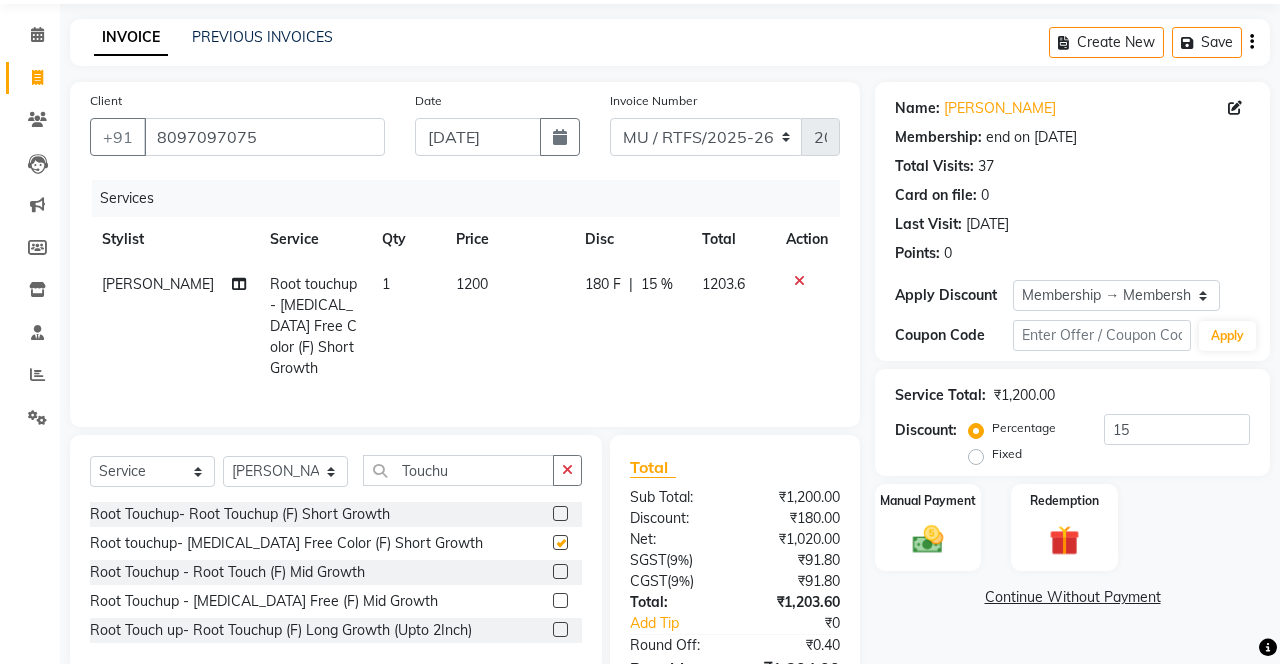 checkbox on "false" 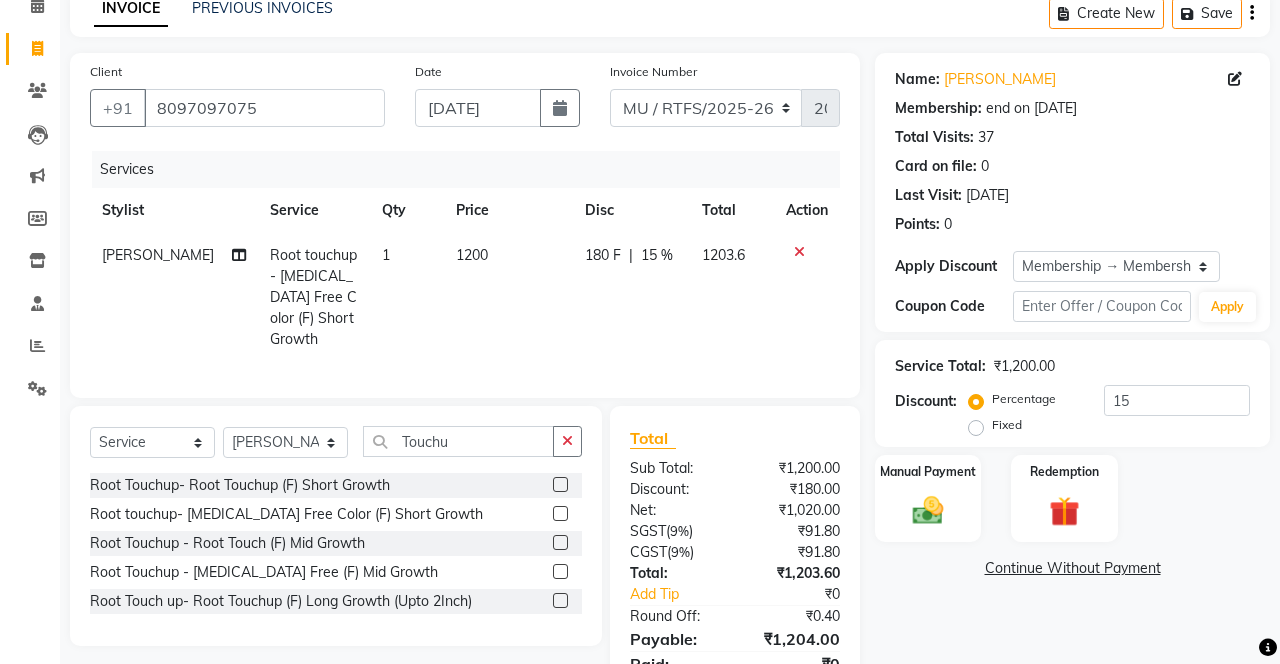 click 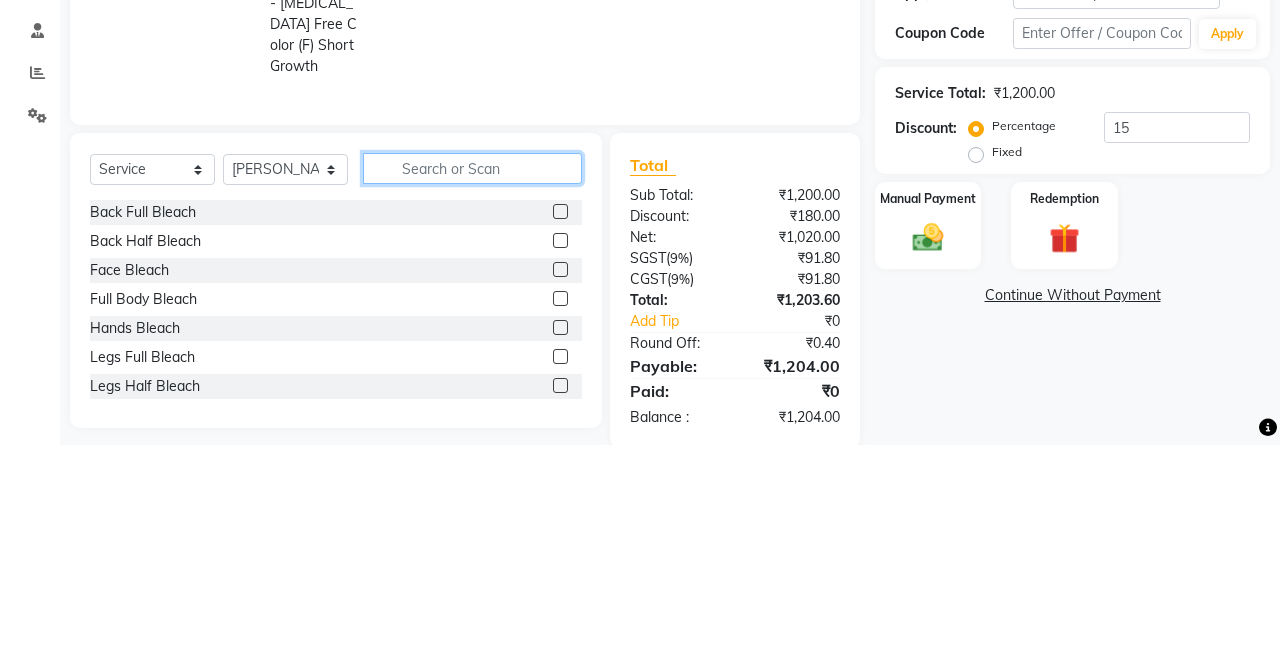 scroll, scrollTop: 150, scrollLeft: 0, axis: vertical 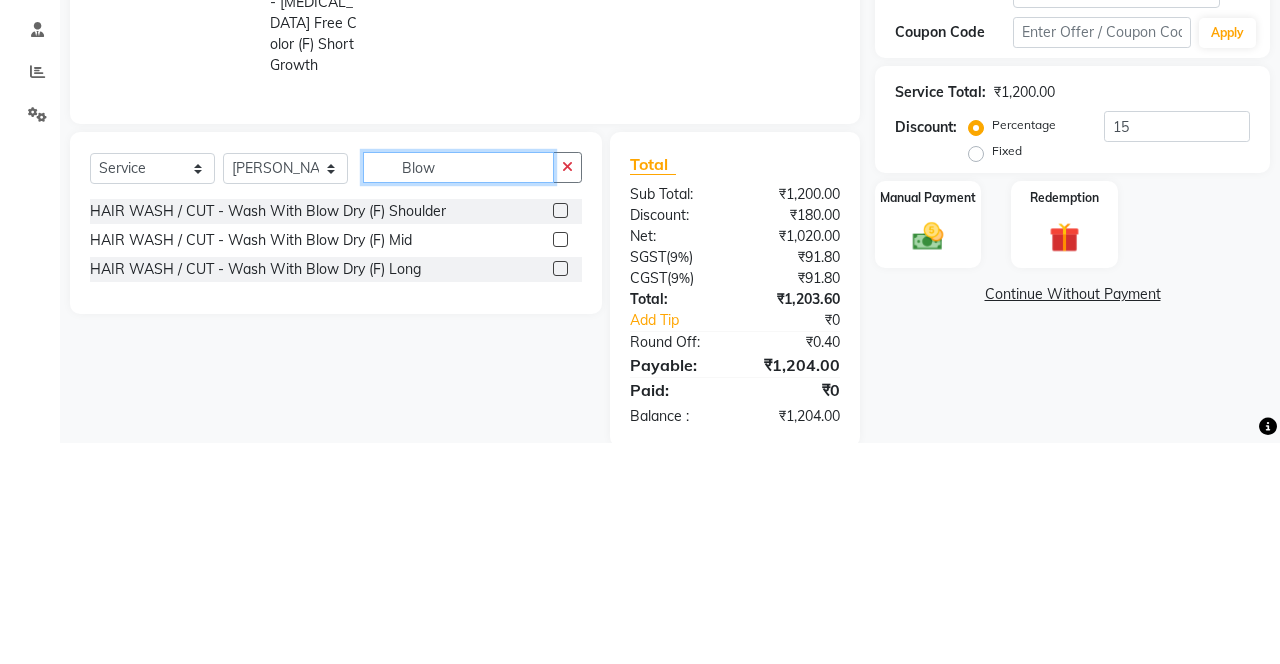 type on "Blow" 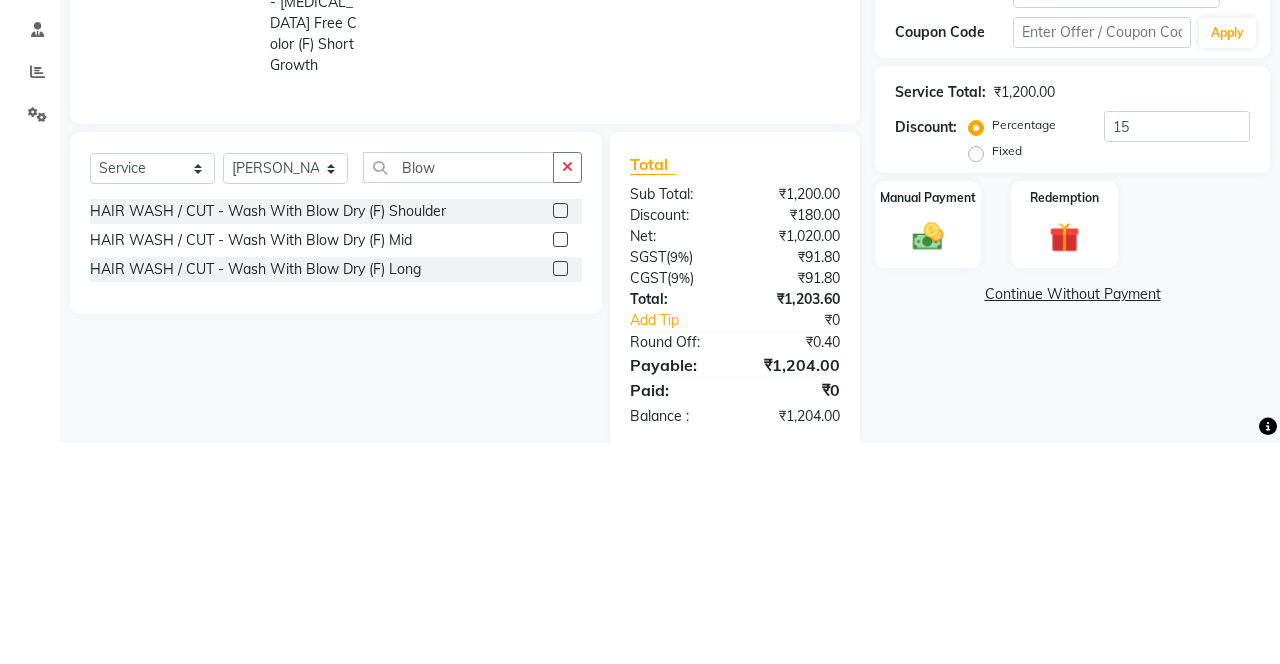 click 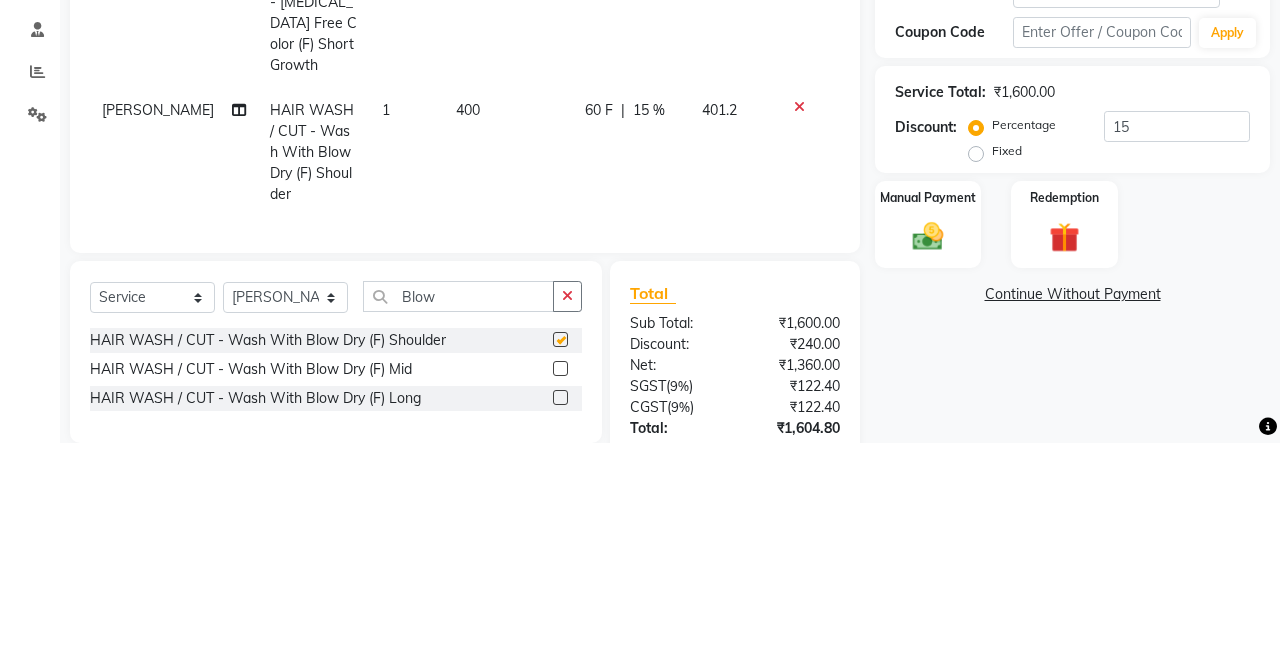 scroll, scrollTop: 150, scrollLeft: 0, axis: vertical 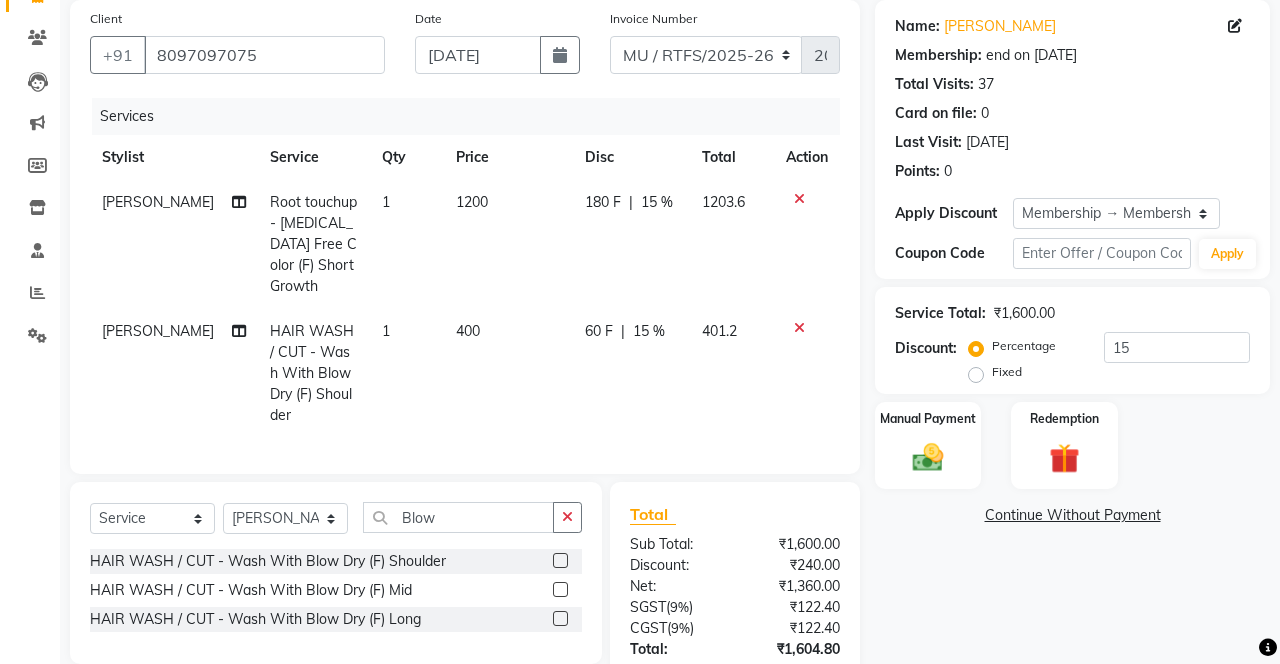 checkbox on "false" 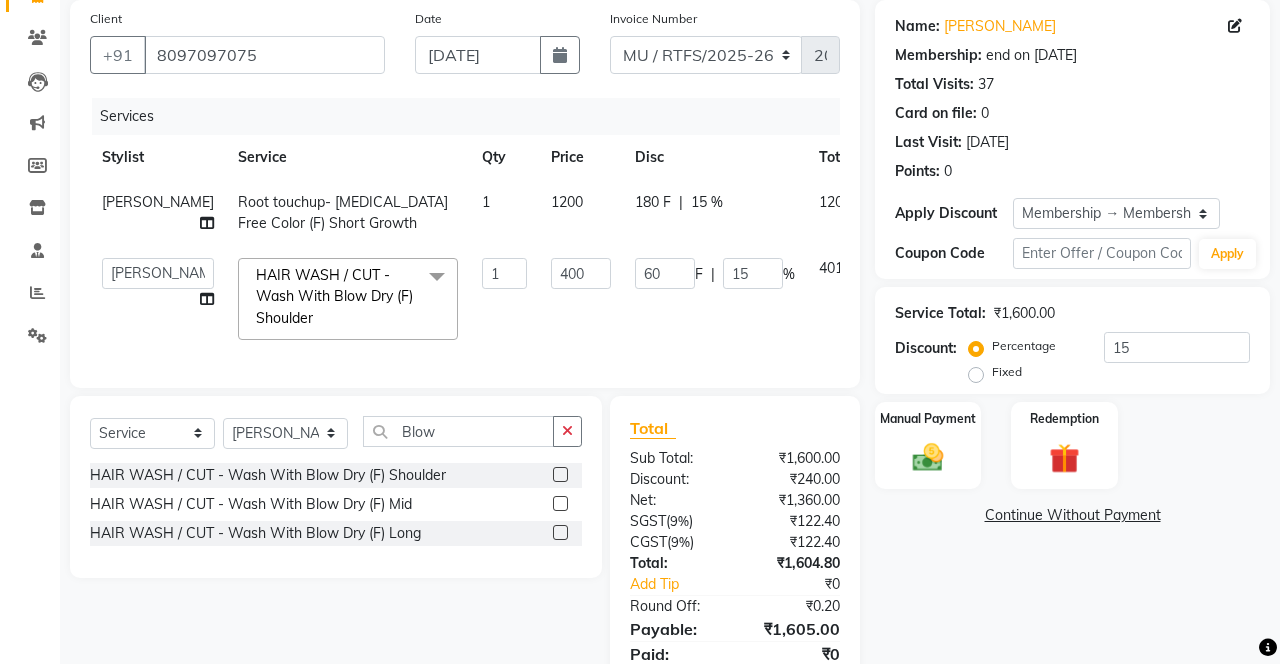 click 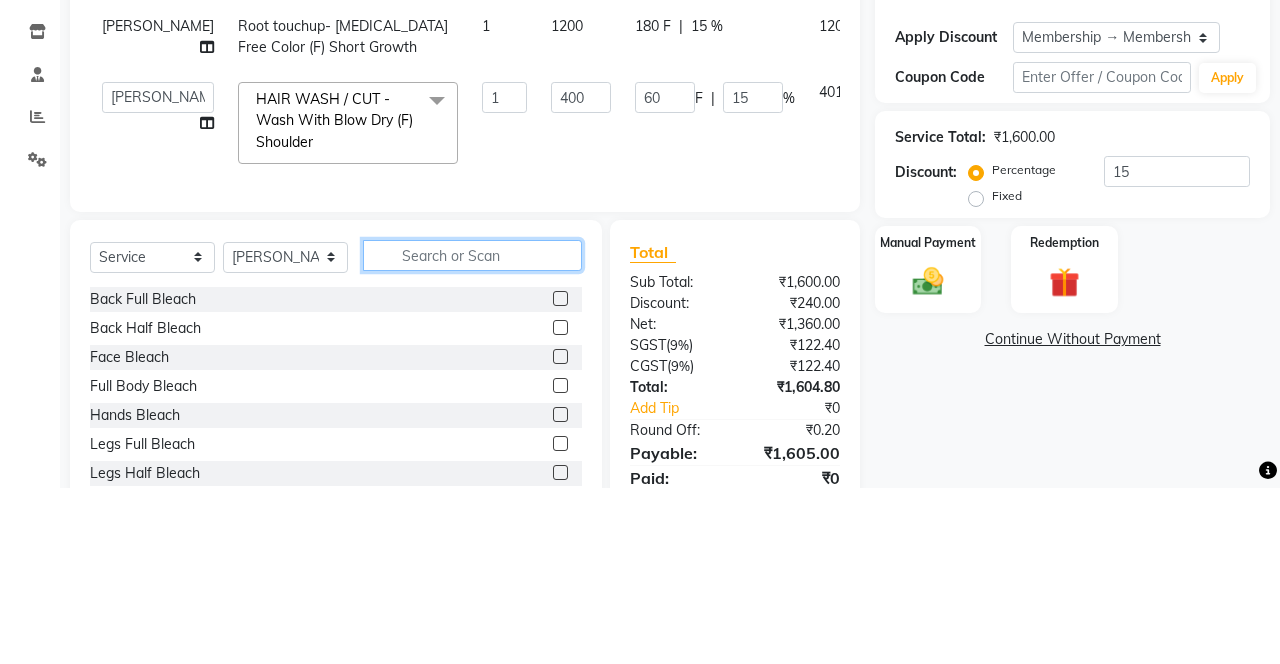 scroll, scrollTop: 150, scrollLeft: 0, axis: vertical 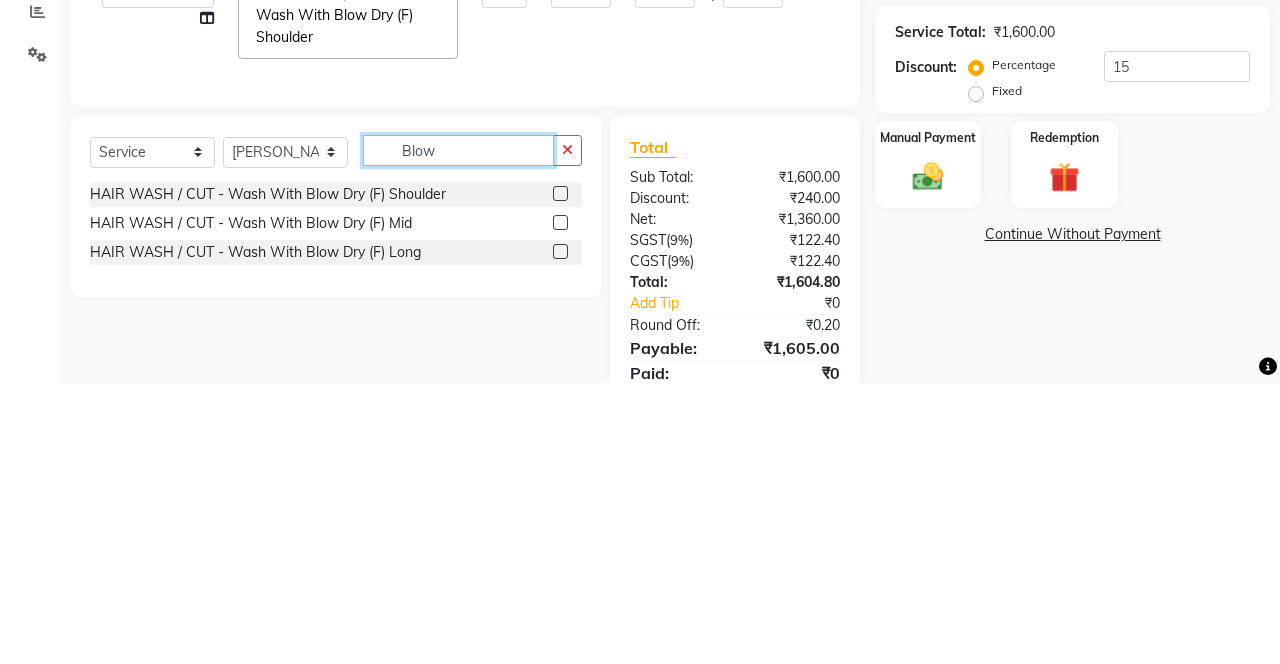 type on "Blow" 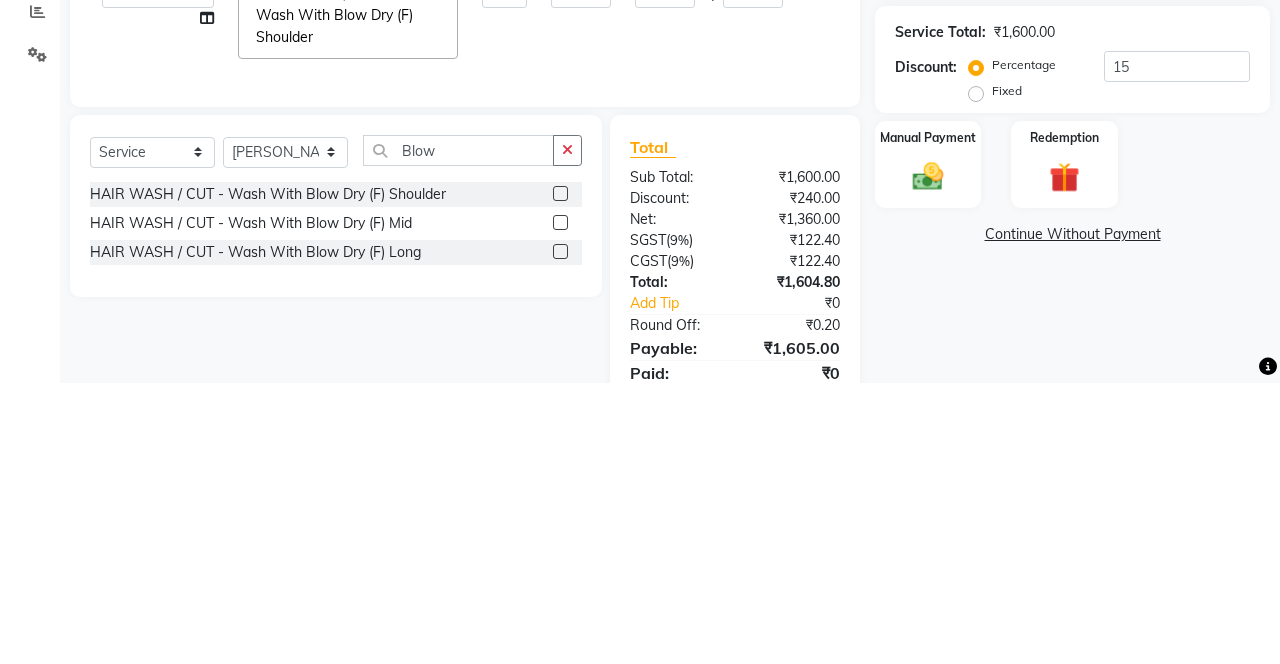 click 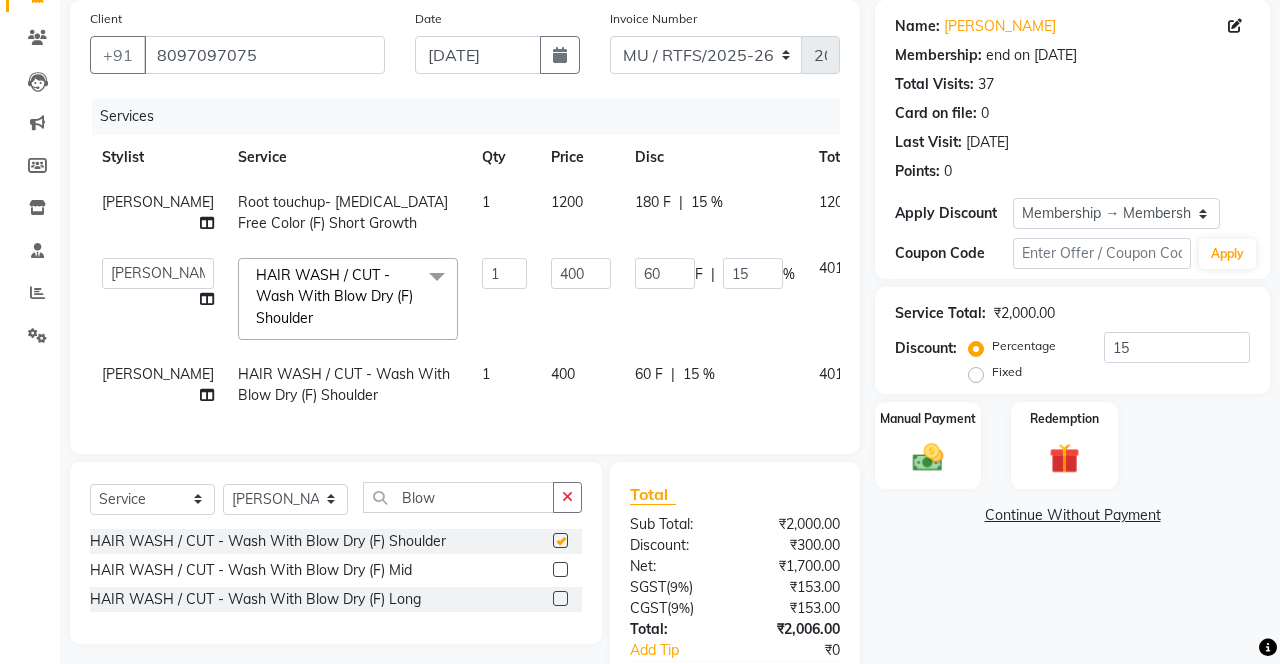 checkbox on "false" 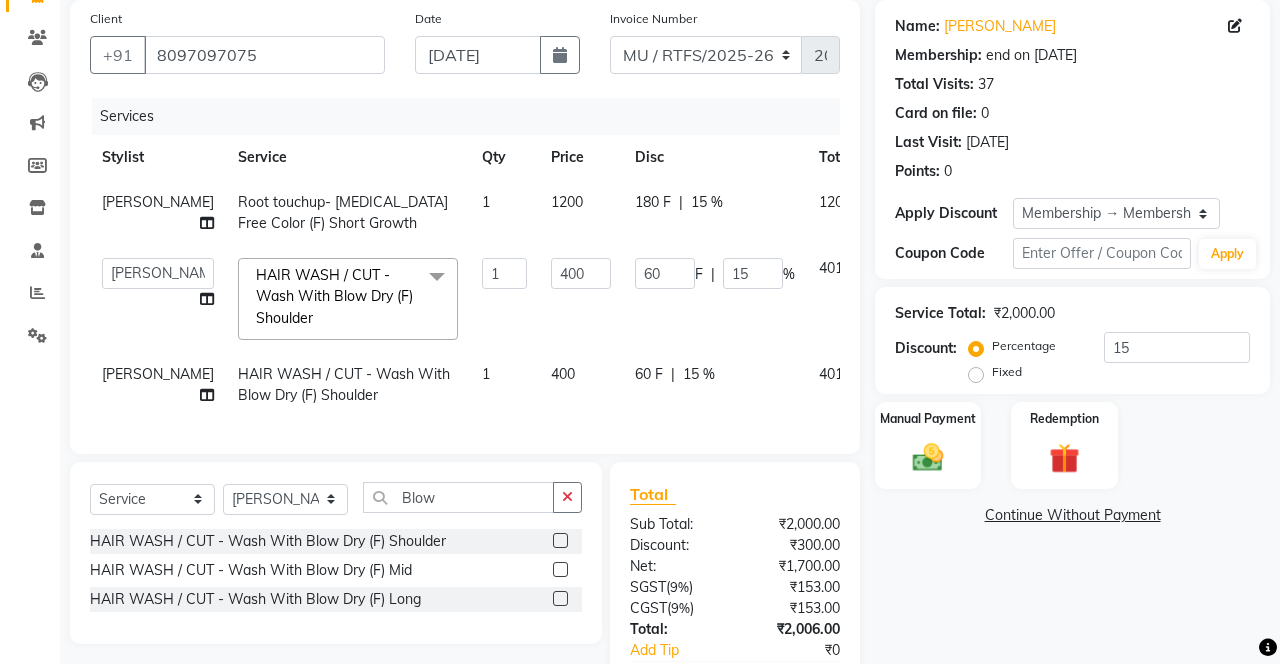 click on "400" 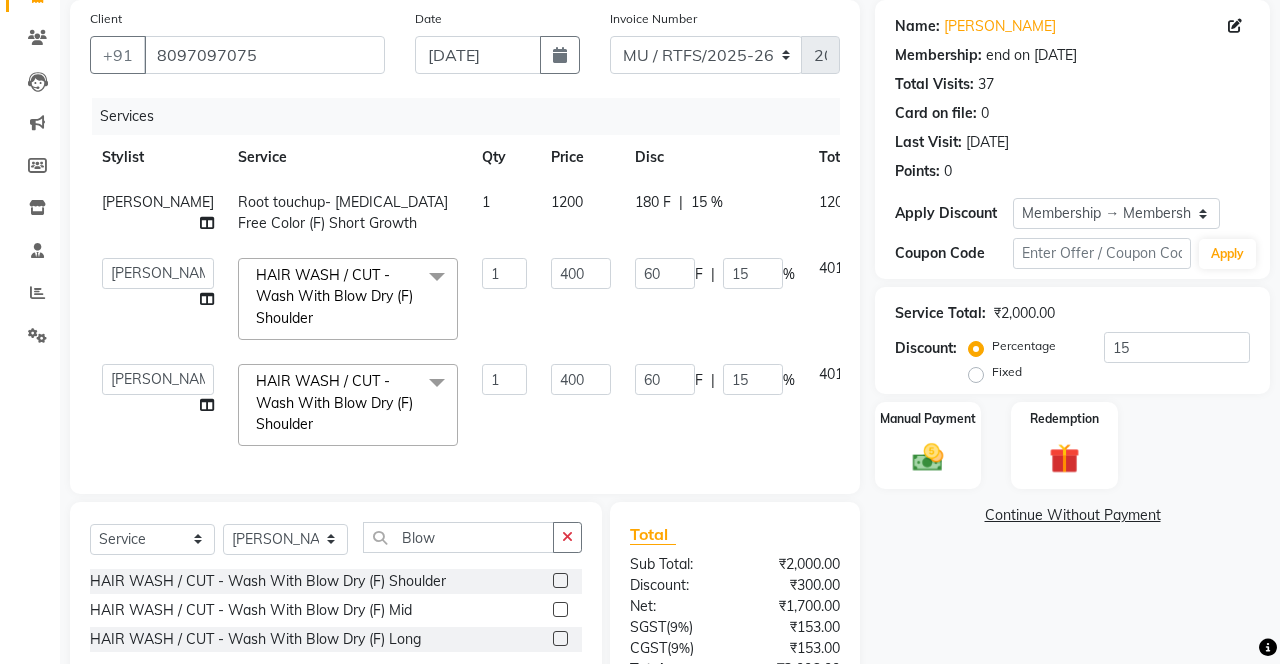 scroll, scrollTop: 0, scrollLeft: 64, axis: horizontal 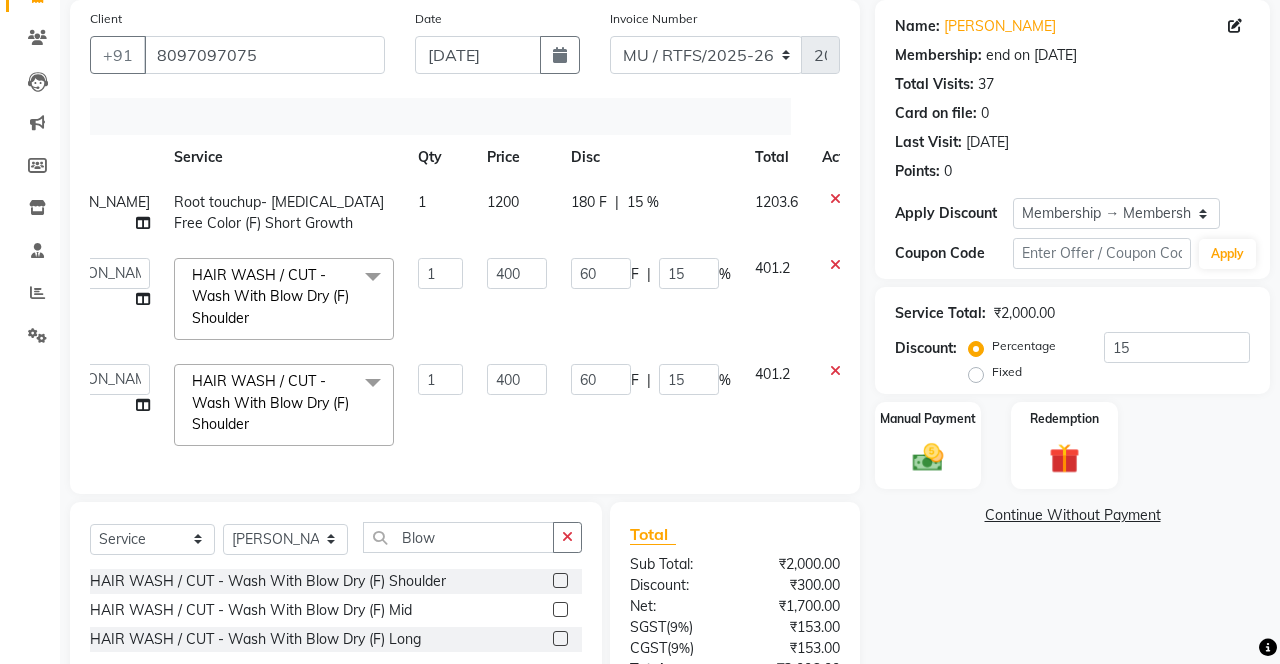 click 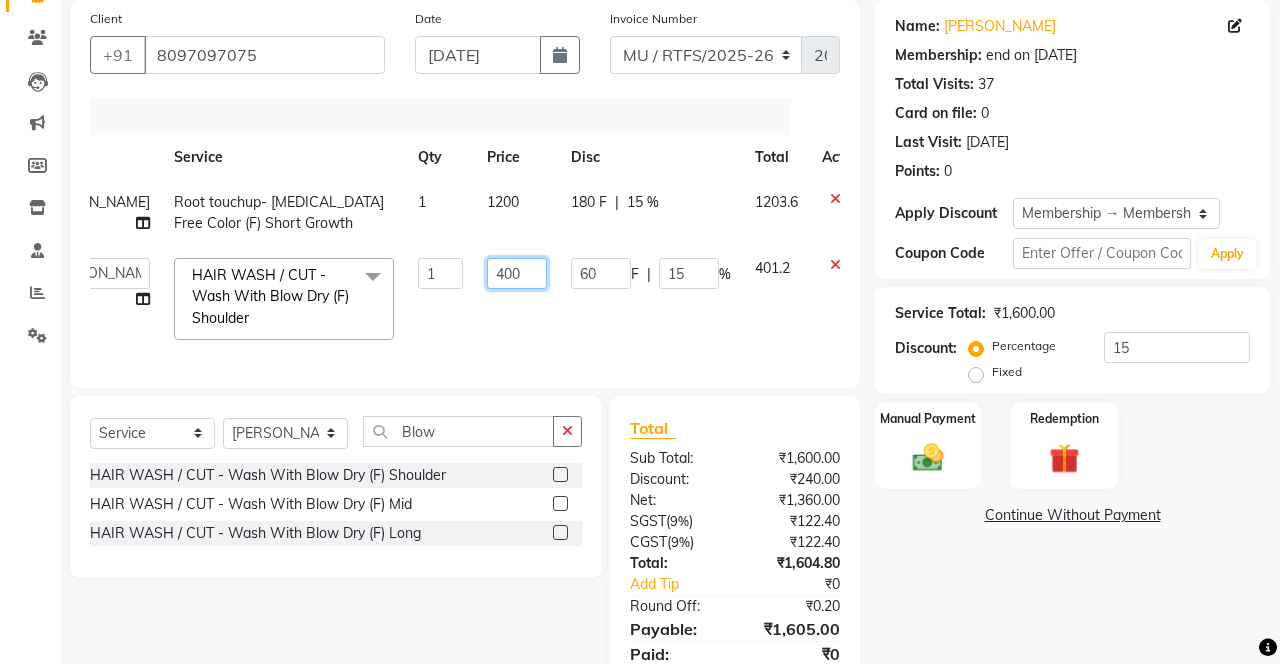 click on "400" 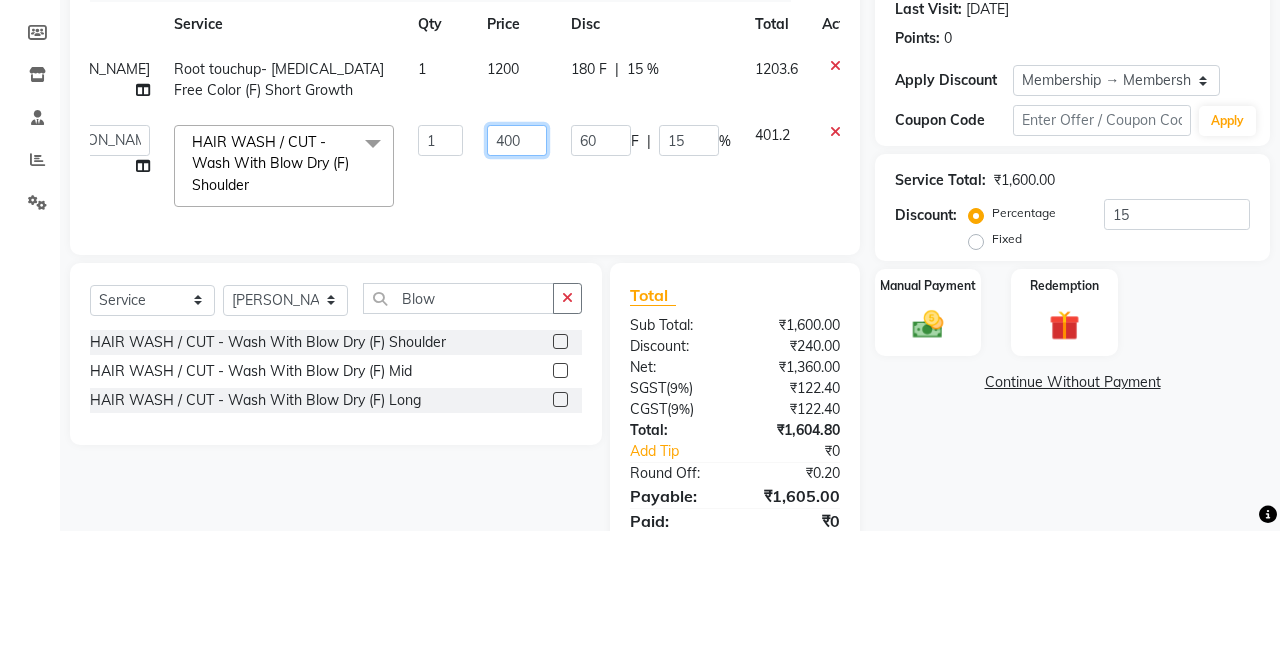 scroll, scrollTop: 150, scrollLeft: 0, axis: vertical 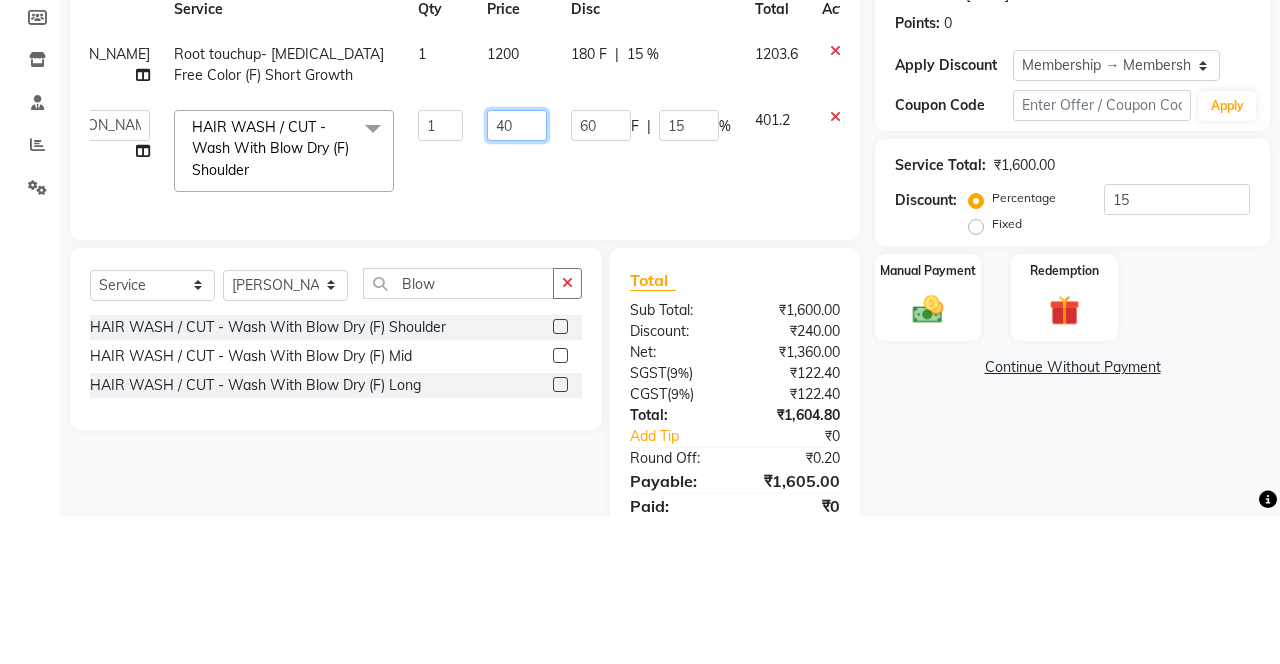 type on "4" 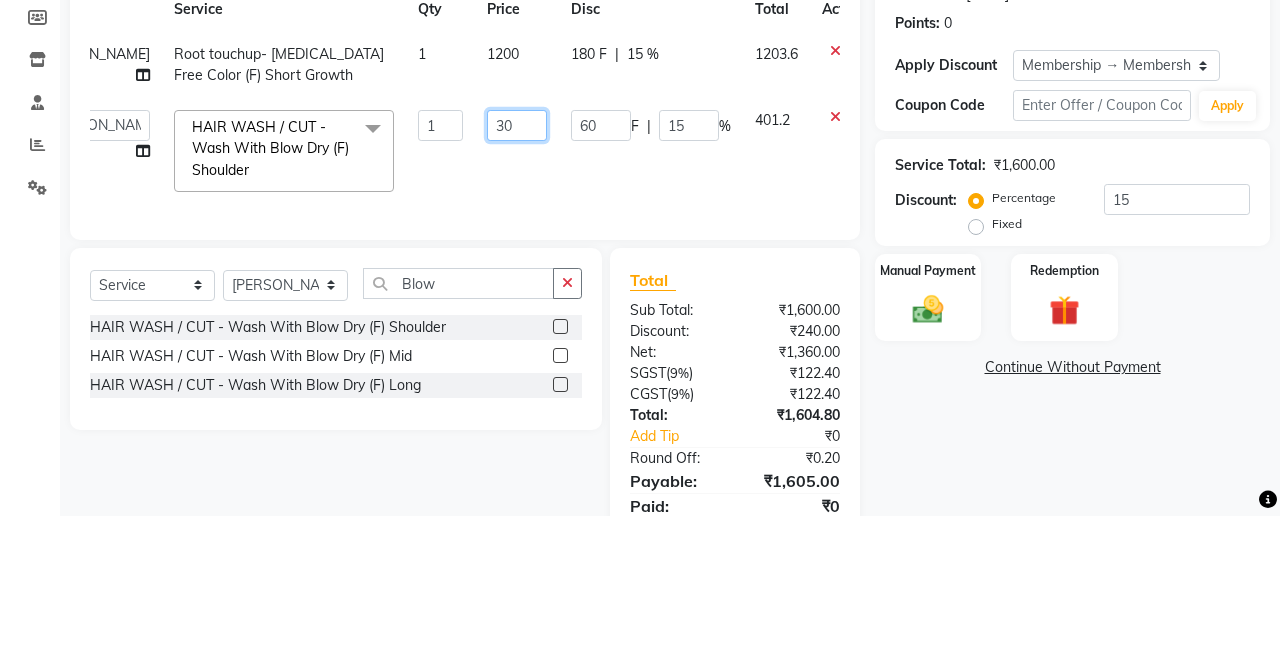 type on "300" 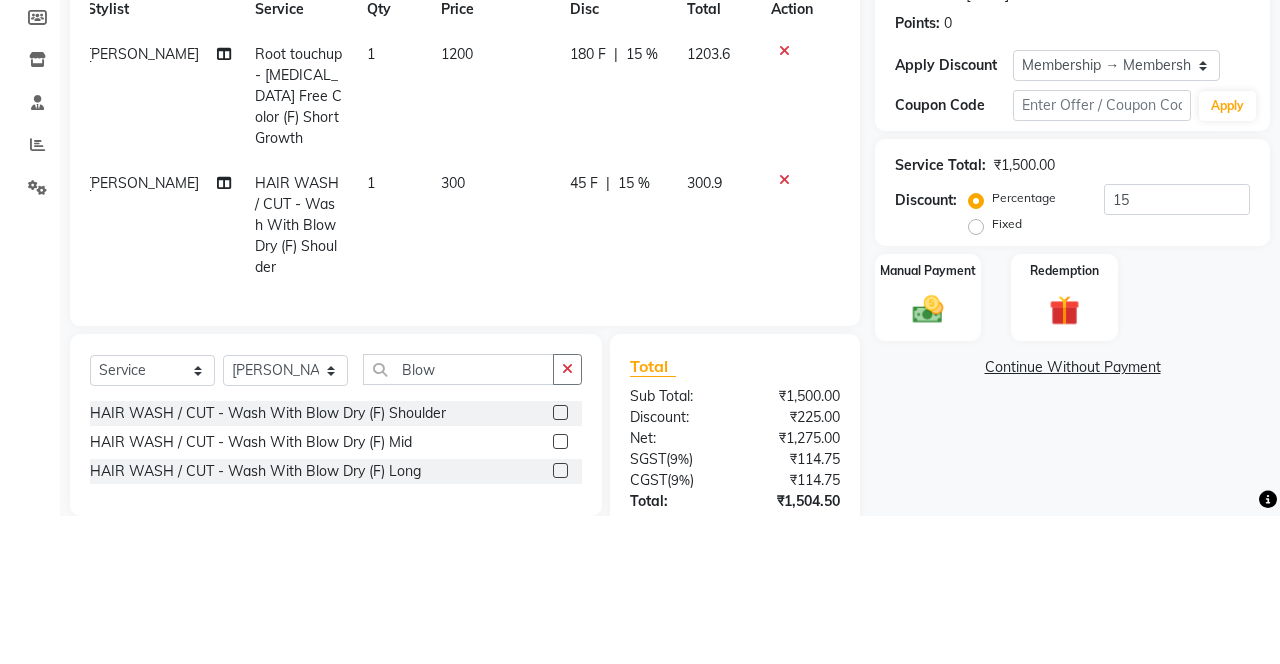 scroll, scrollTop: 0, scrollLeft: 14, axis: horizontal 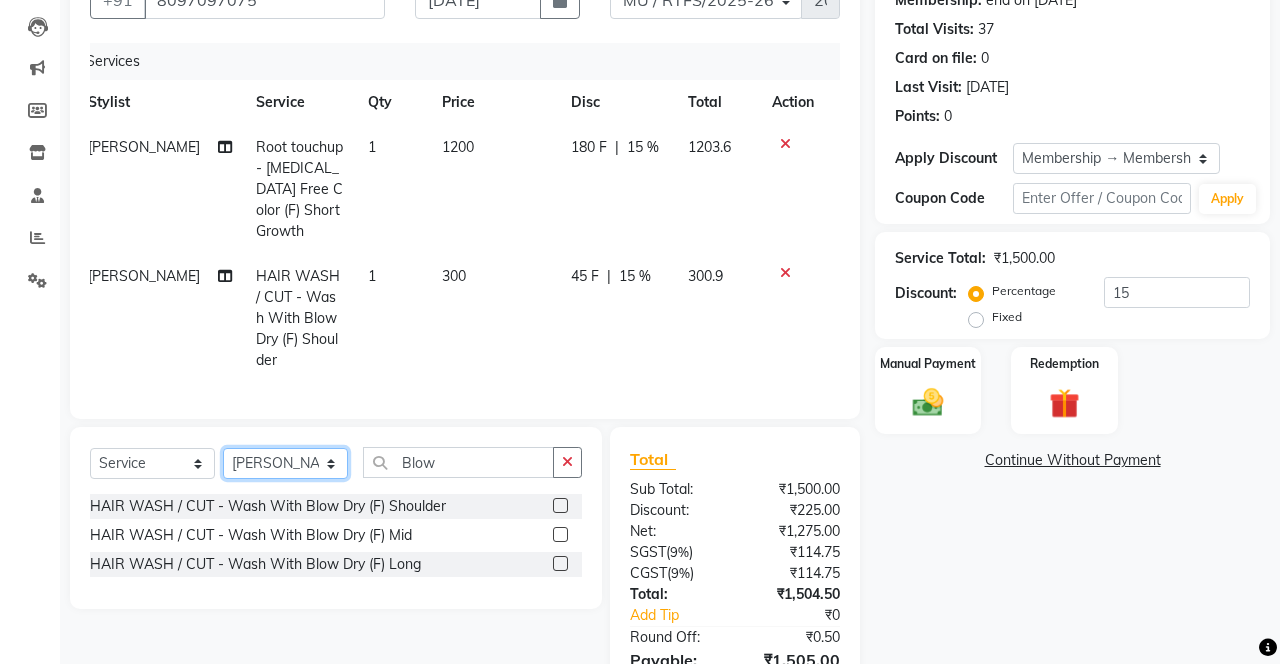 click on "Select Stylist Aarohi P [PERSON_NAME] [PERSON_NAME] [PERSON_NAME] [PERSON_NAME] A Gautam  House sale [PERSON_NAME] [PERSON_NAME]  Manager Meenakshi [PERSON_NAME]  [PERSON_NAME]  [PERSON_NAME] [PERSON_NAME] [PERSON_NAME] Vikas H [PERSON_NAME]" 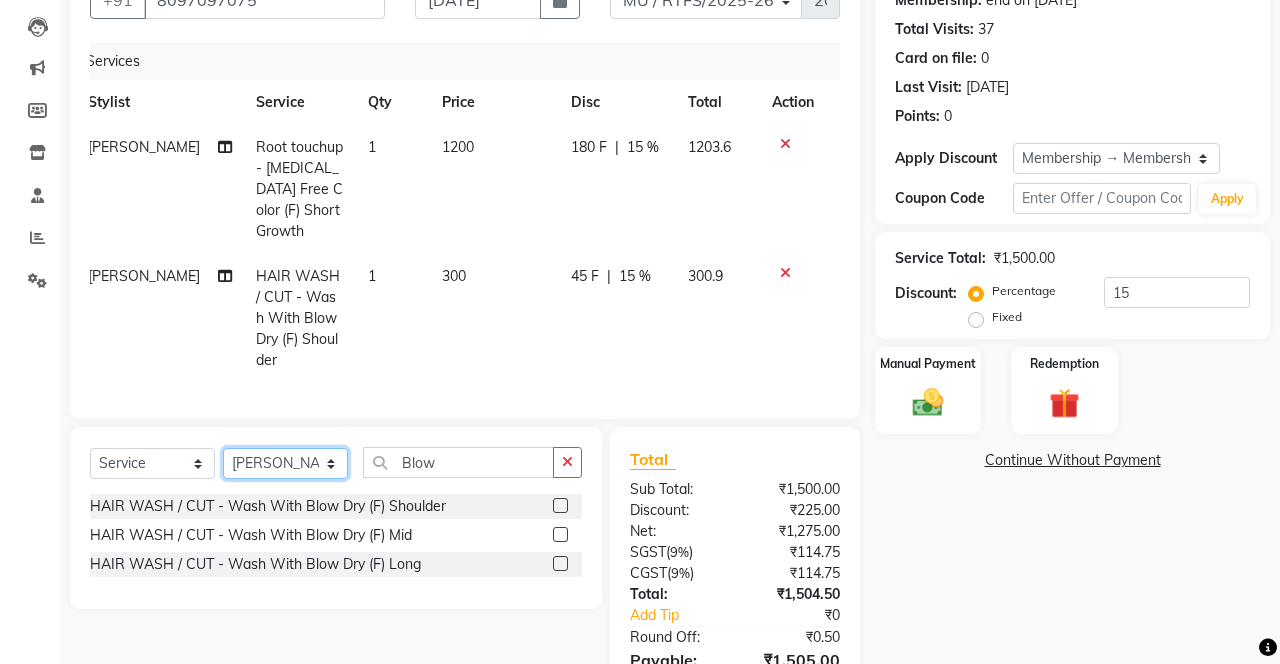 select on "36025" 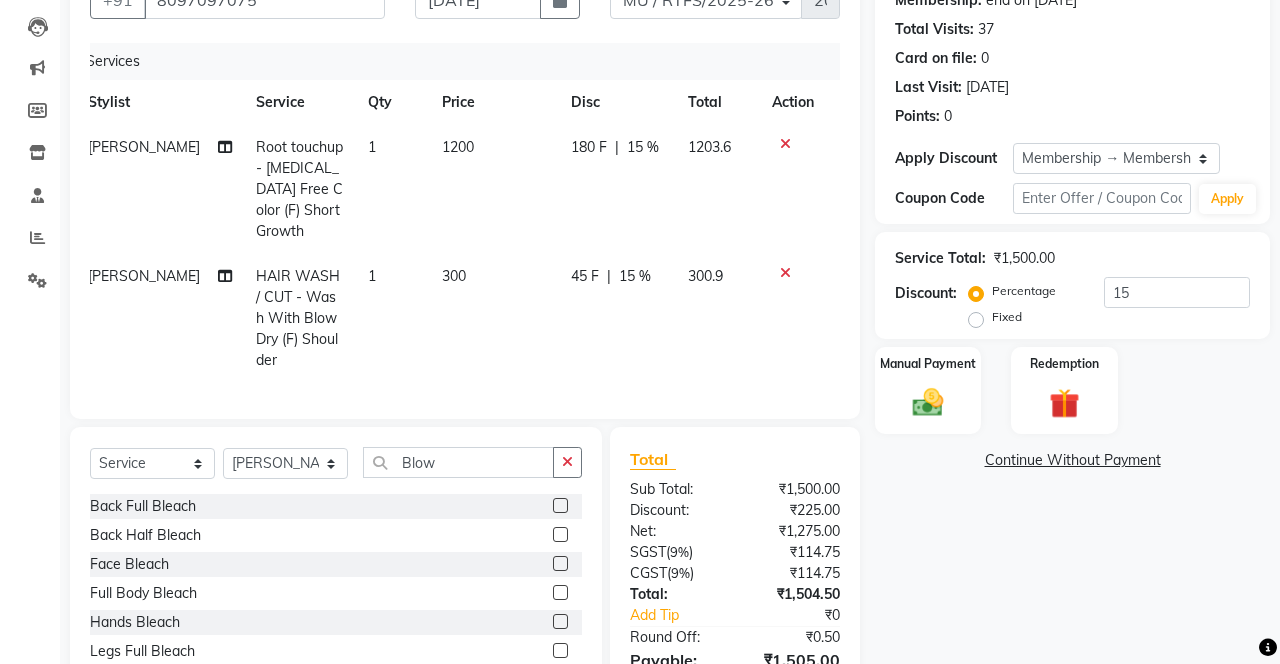 click 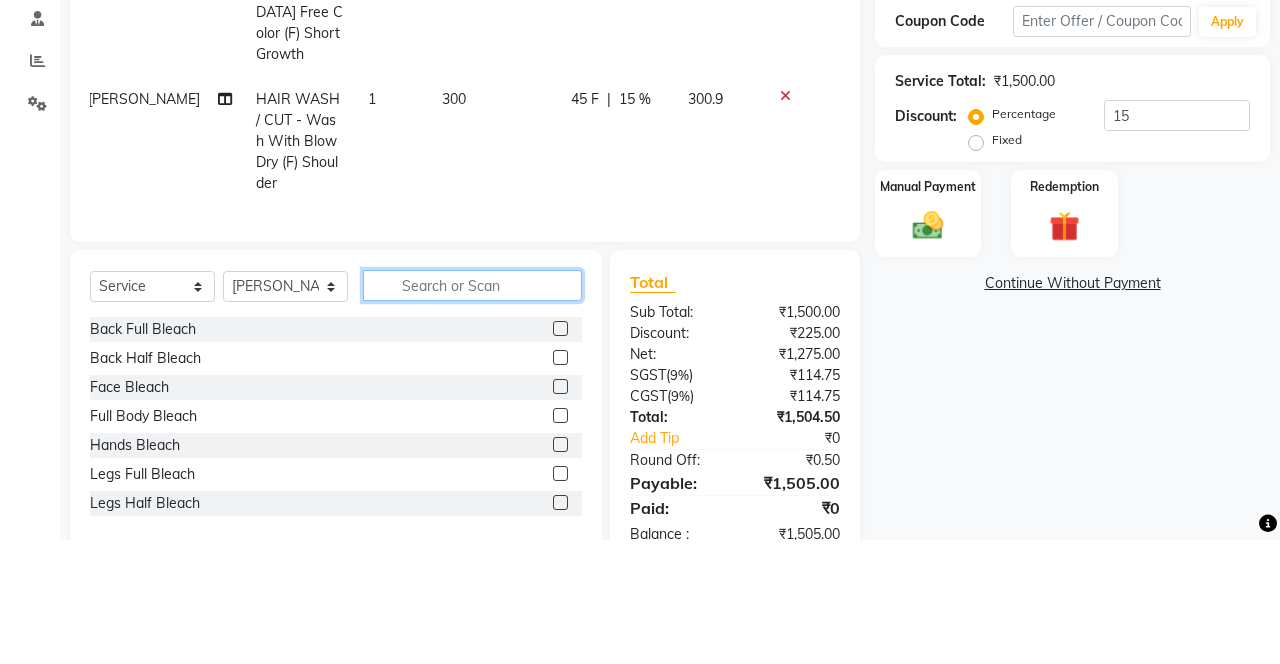 scroll, scrollTop: 258, scrollLeft: 0, axis: vertical 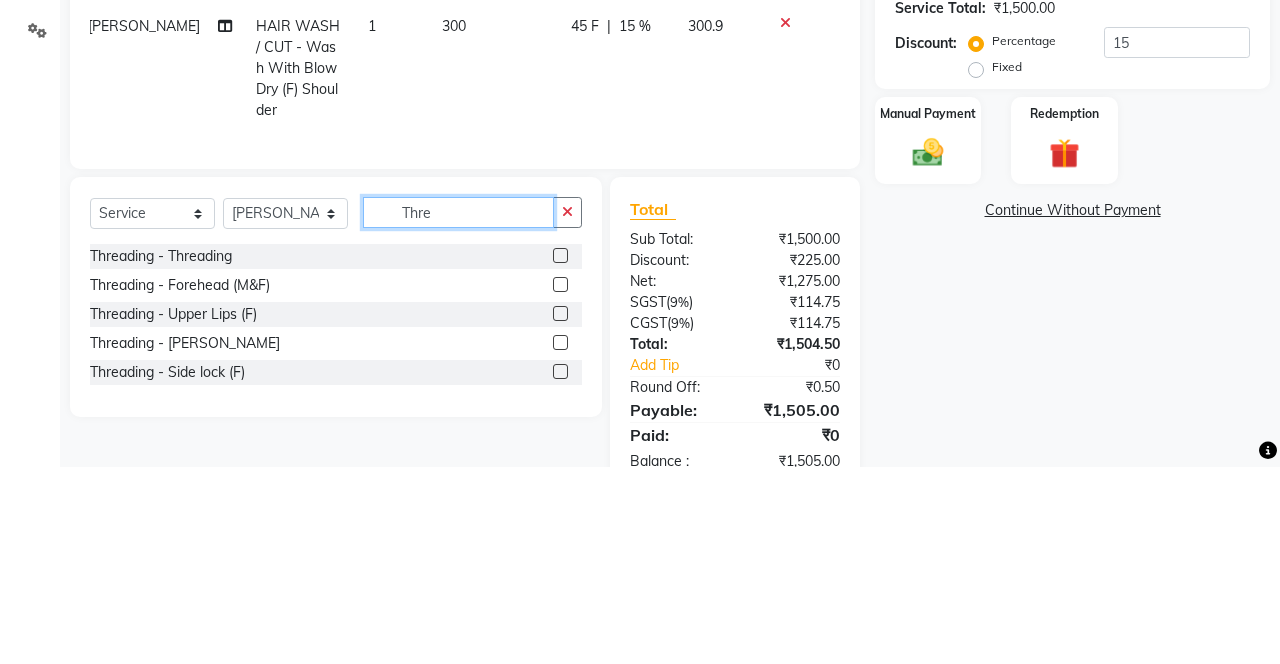 type on "Thre" 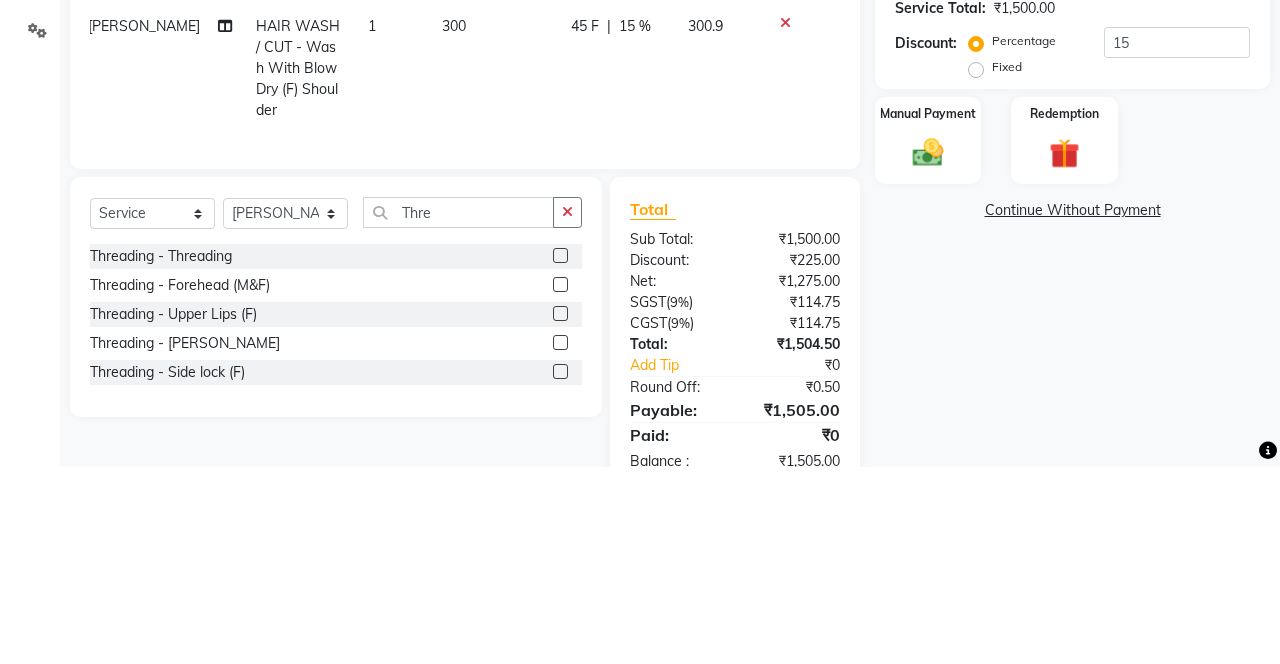 click 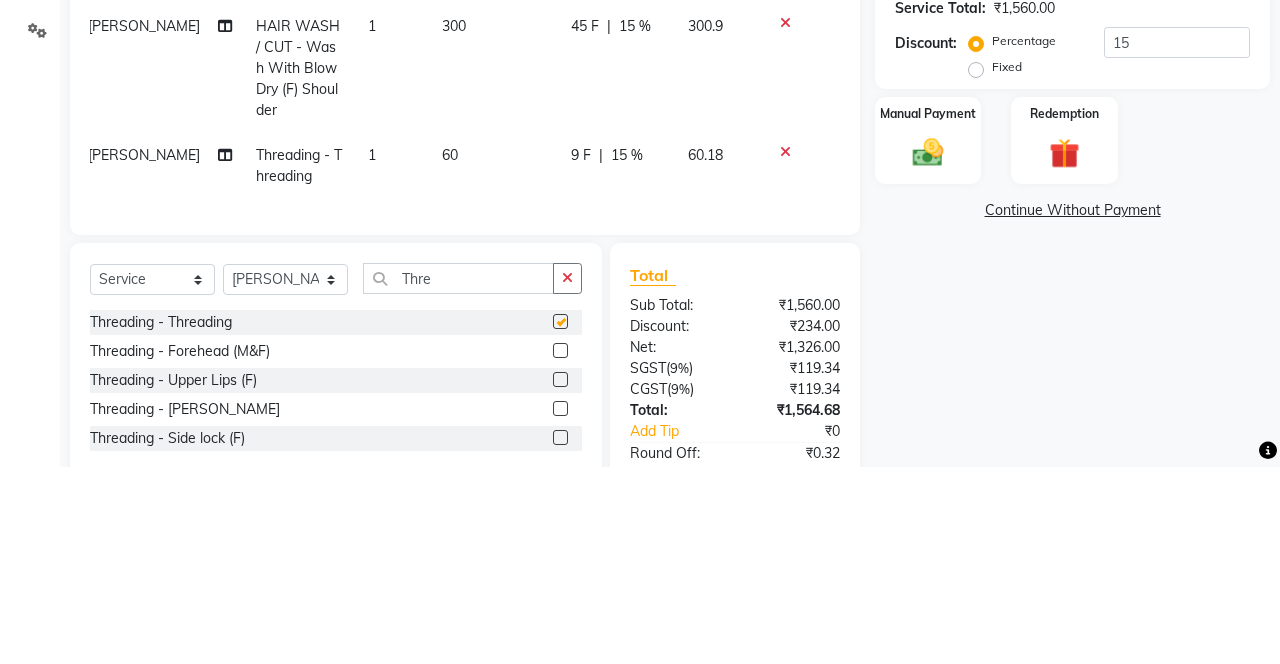 scroll, scrollTop: 258, scrollLeft: 0, axis: vertical 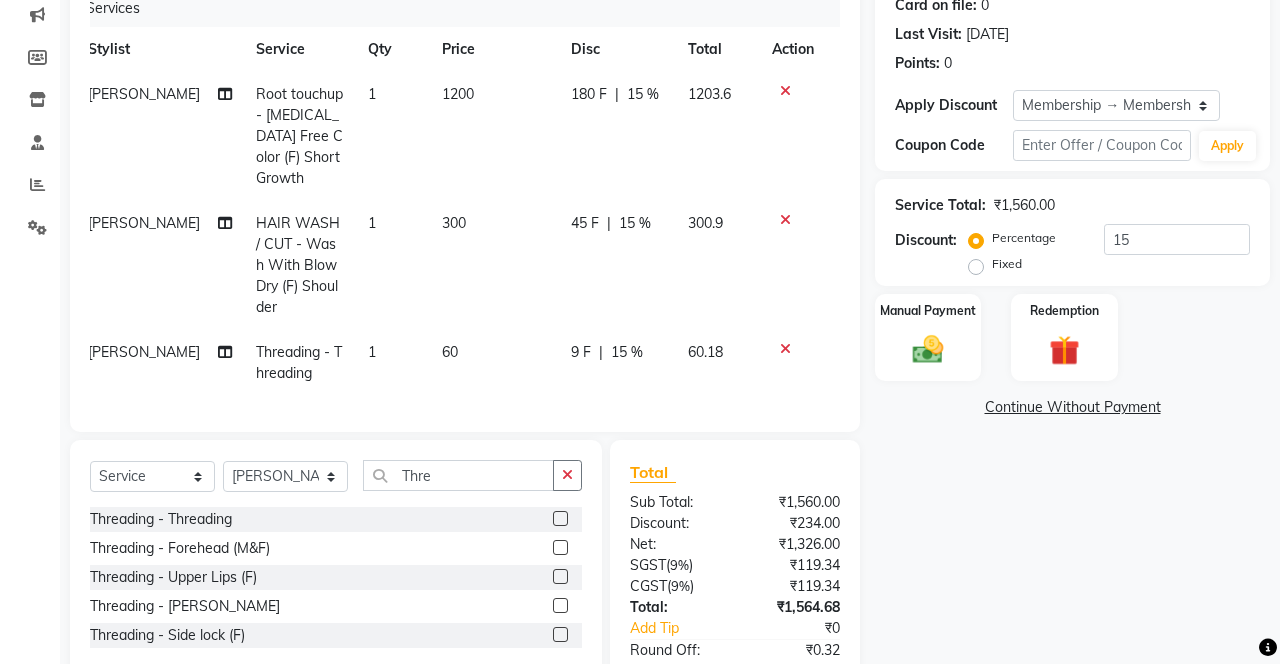 checkbox on "false" 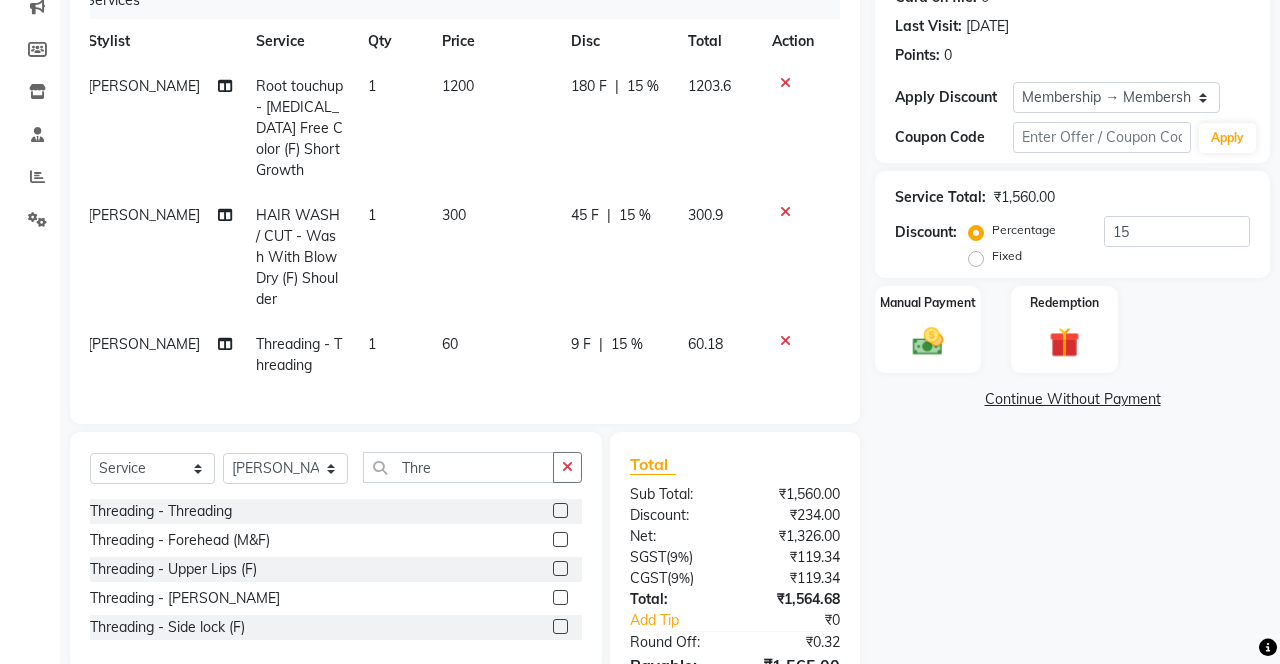 scroll, scrollTop: 270, scrollLeft: 0, axis: vertical 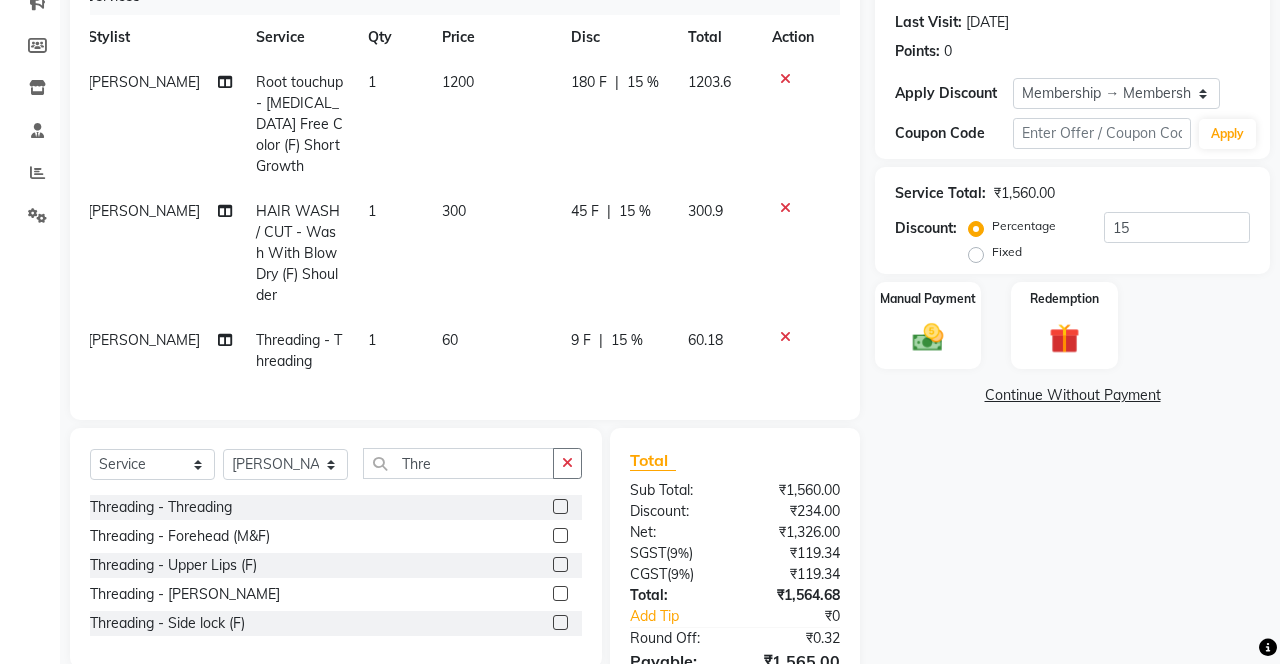 click 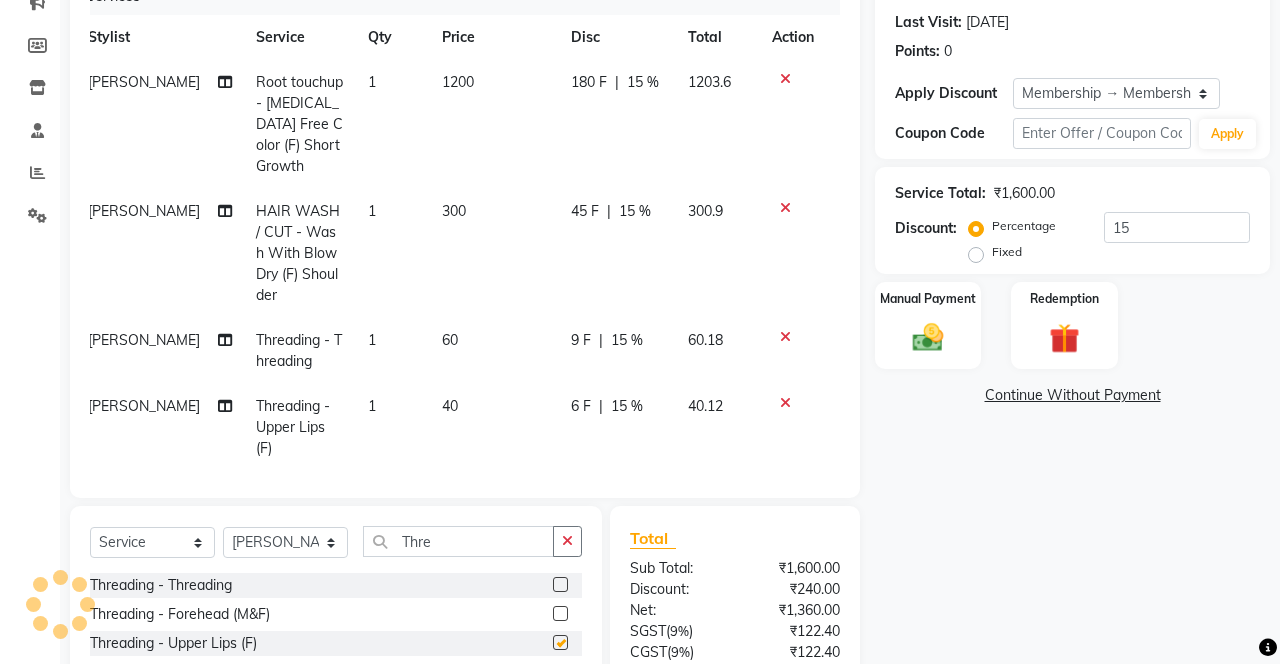 checkbox on "false" 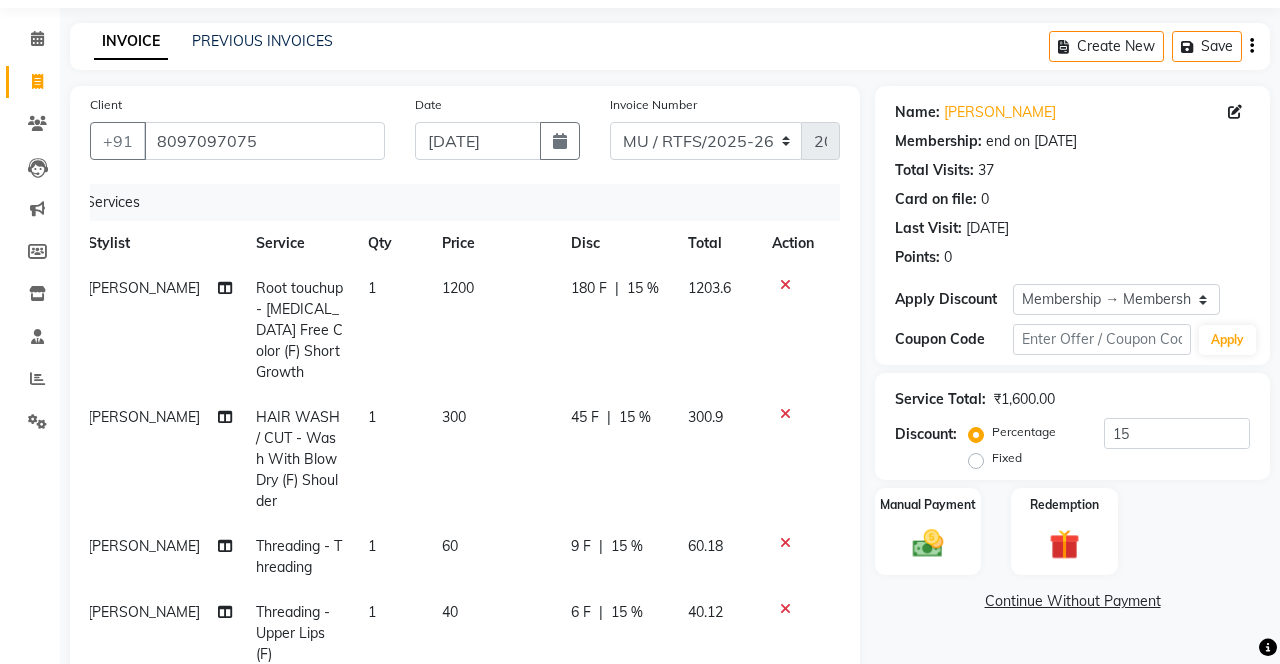 scroll, scrollTop: 0, scrollLeft: 0, axis: both 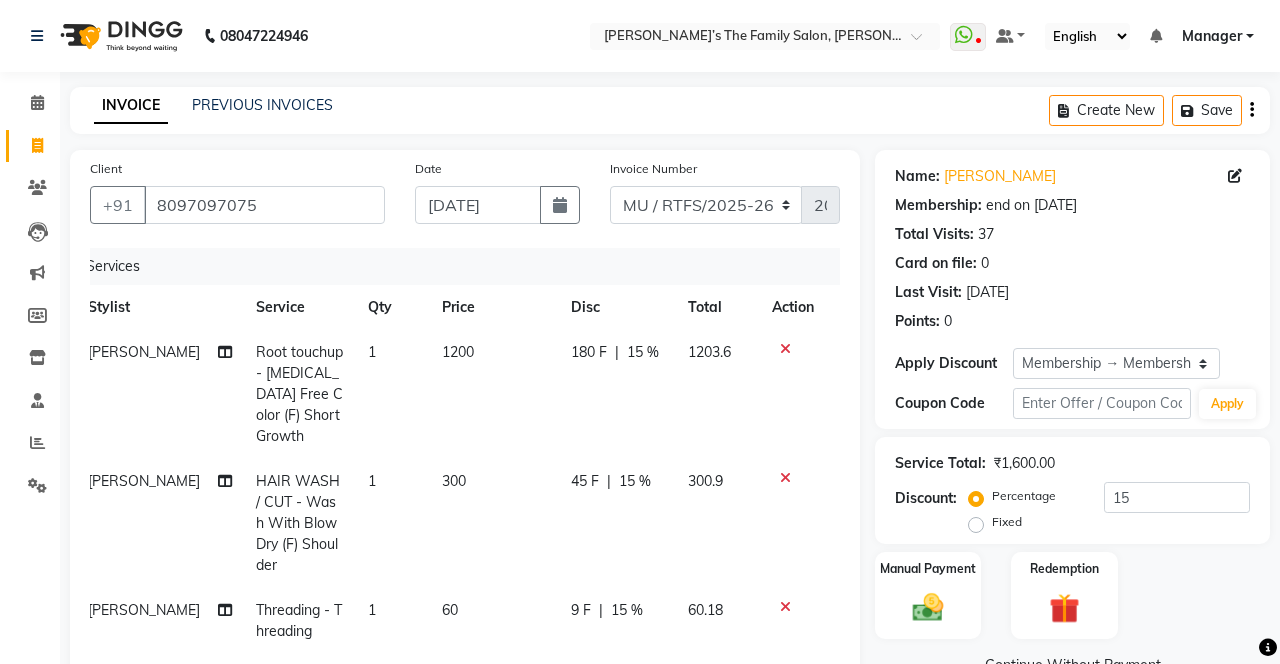 click on "Save" 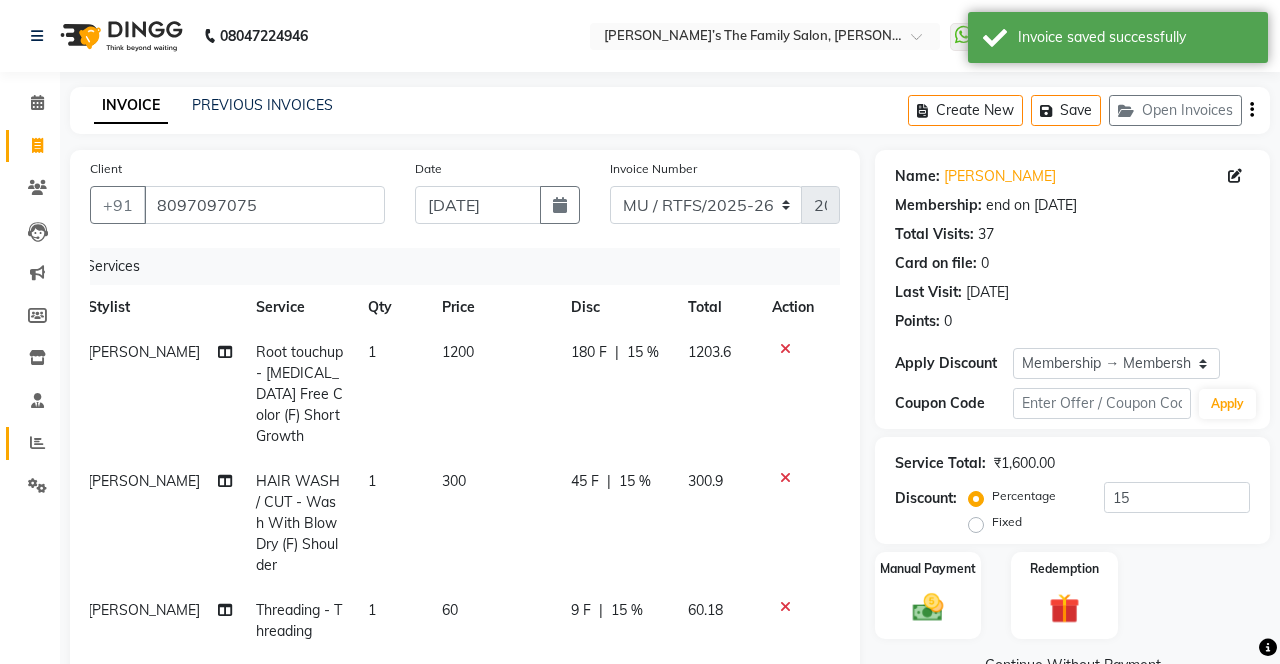 click 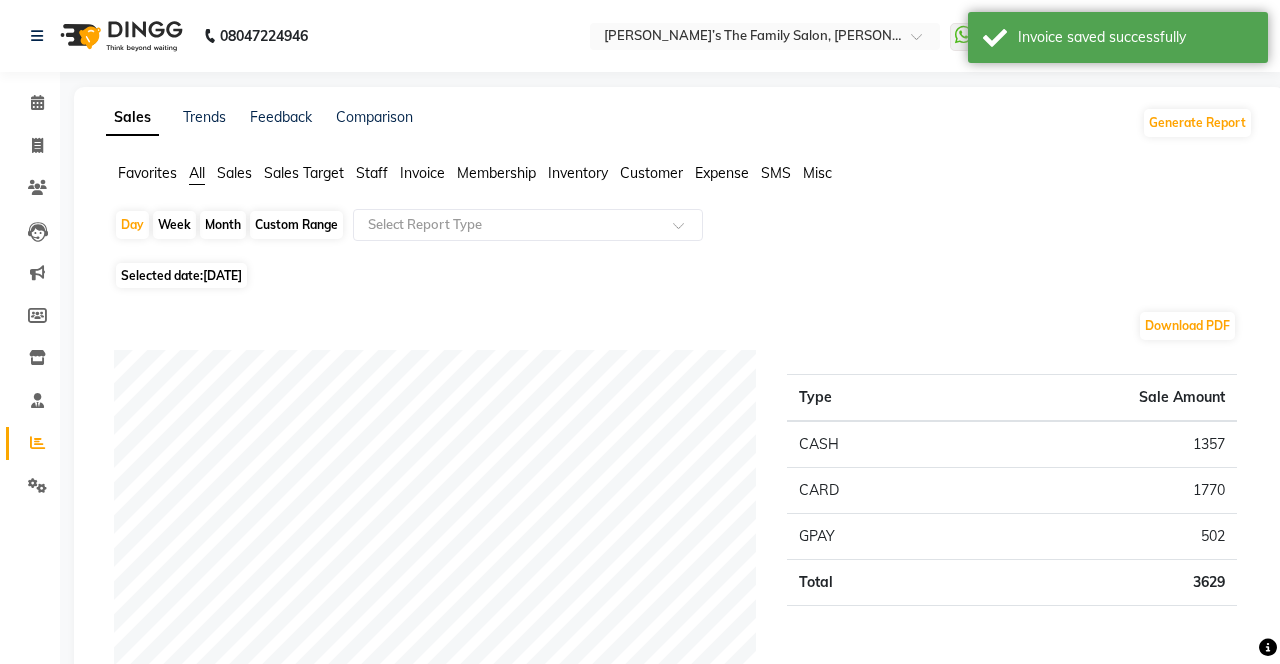 click on "Staff" 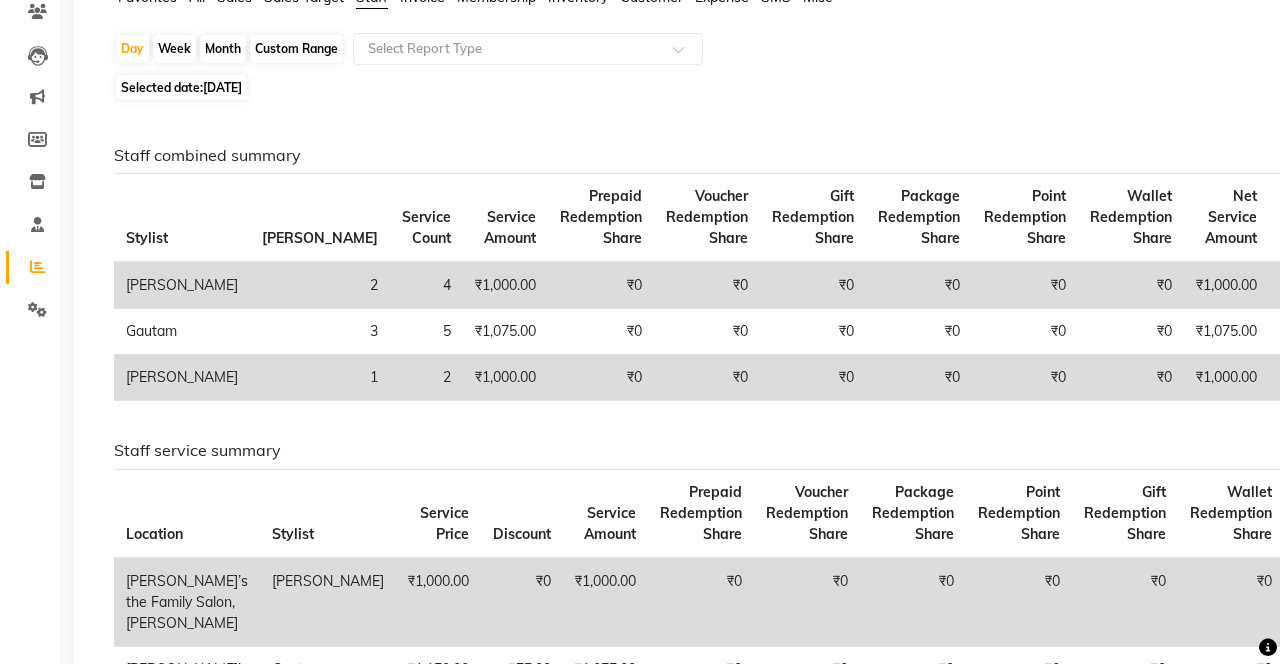scroll, scrollTop: 0, scrollLeft: 0, axis: both 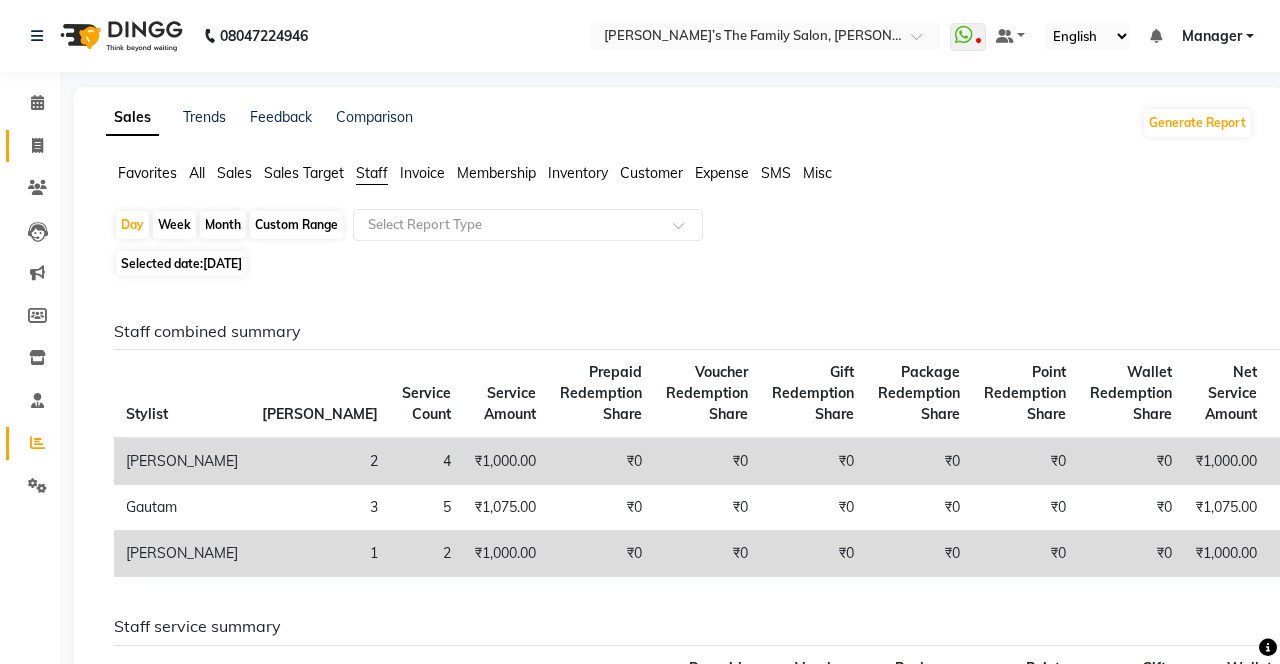 click 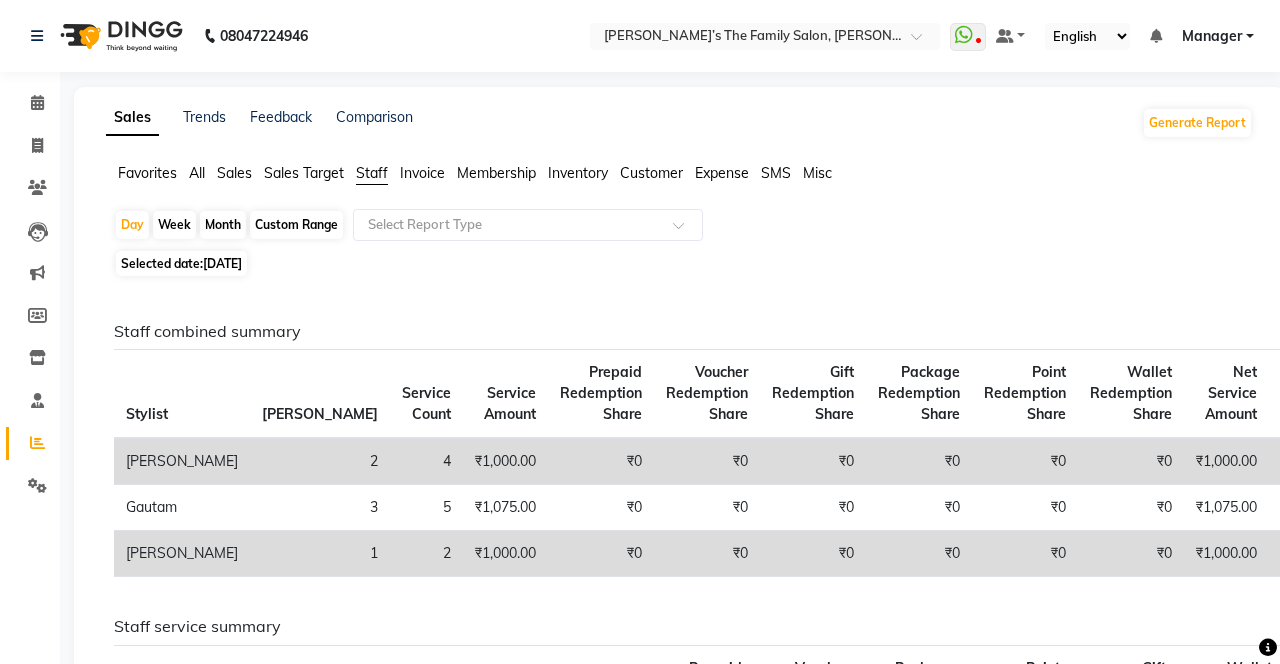 select on "service" 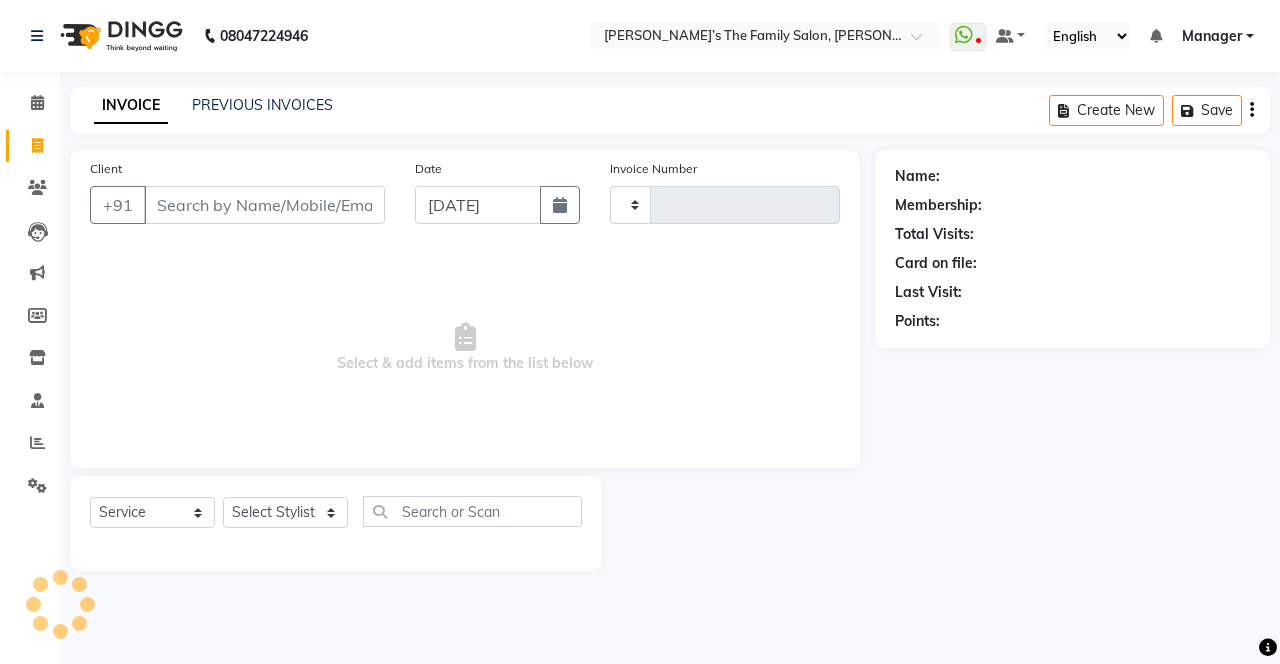 type on "2094" 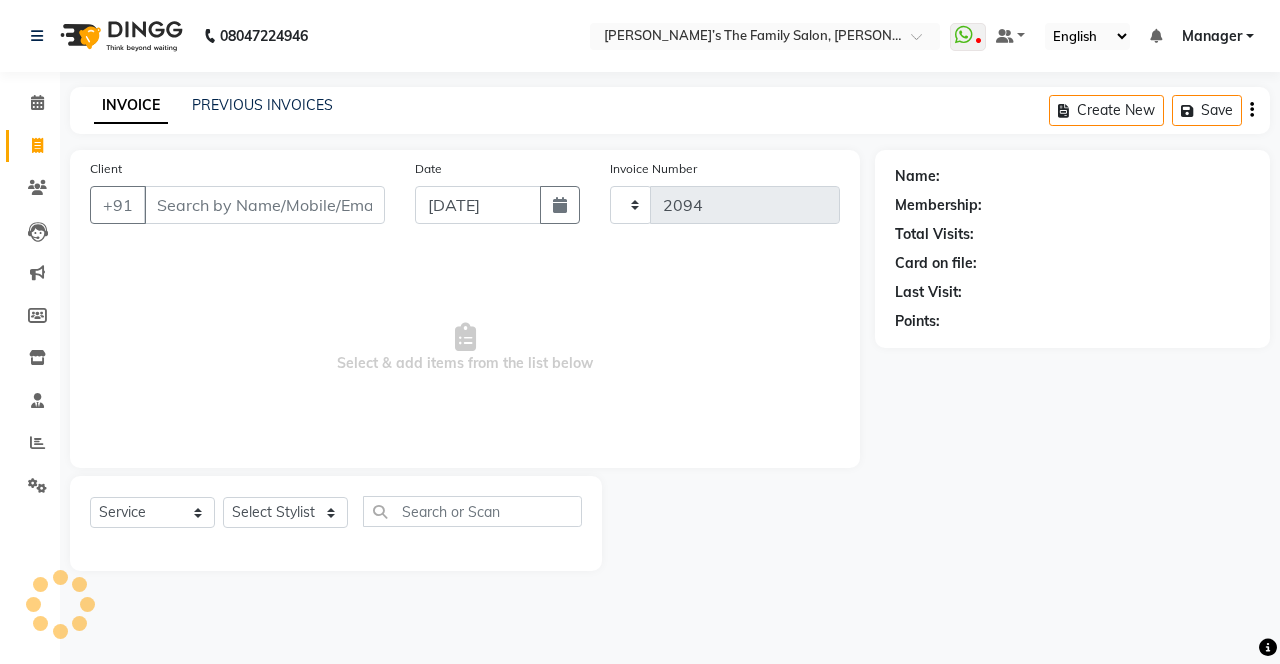select on "8003" 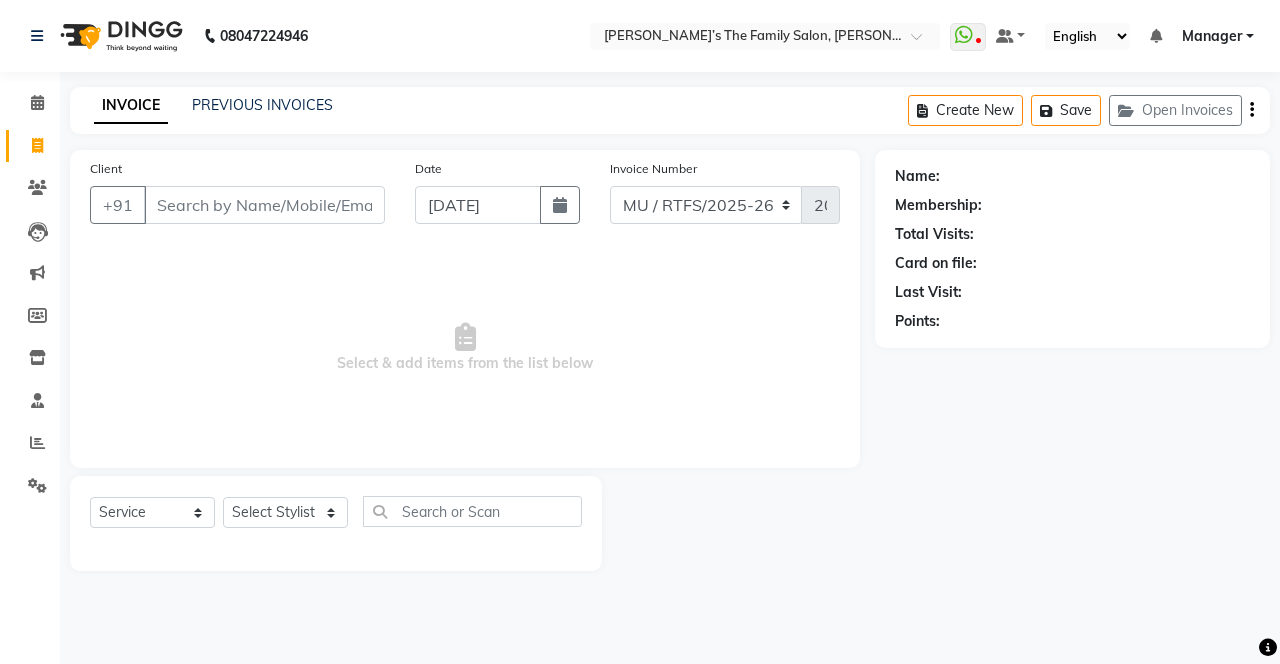 click on "Open Invoices" 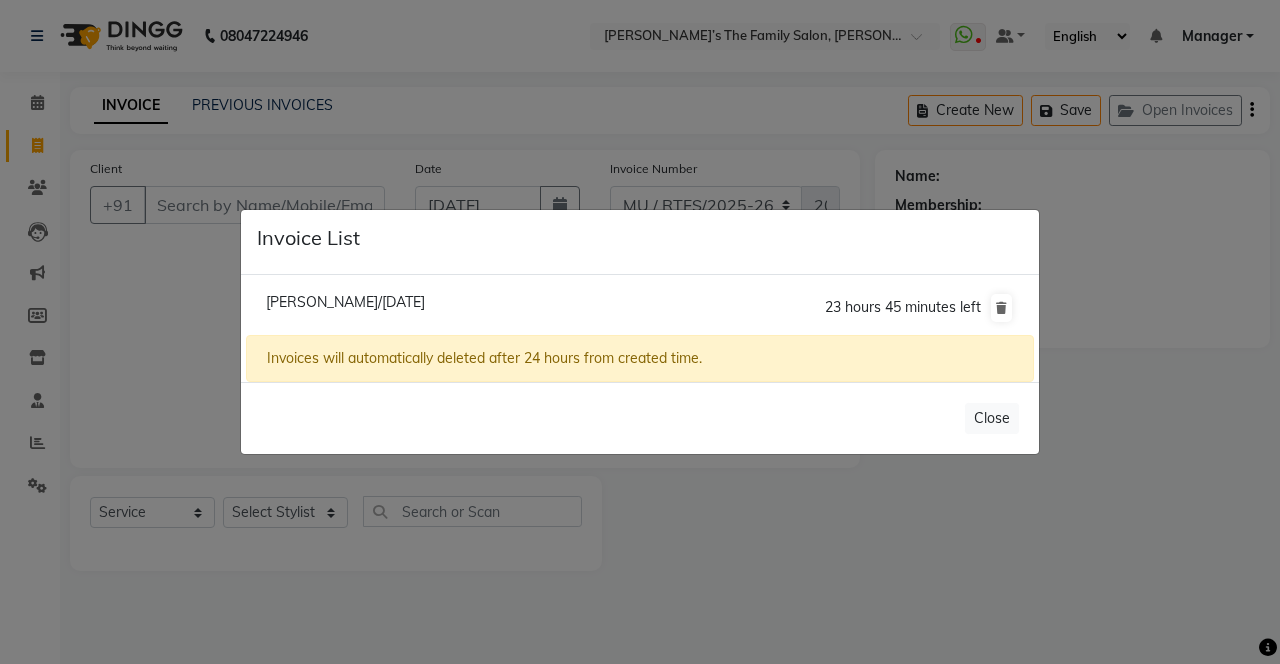 click on "Sujata Ghadle/10 July 2025" 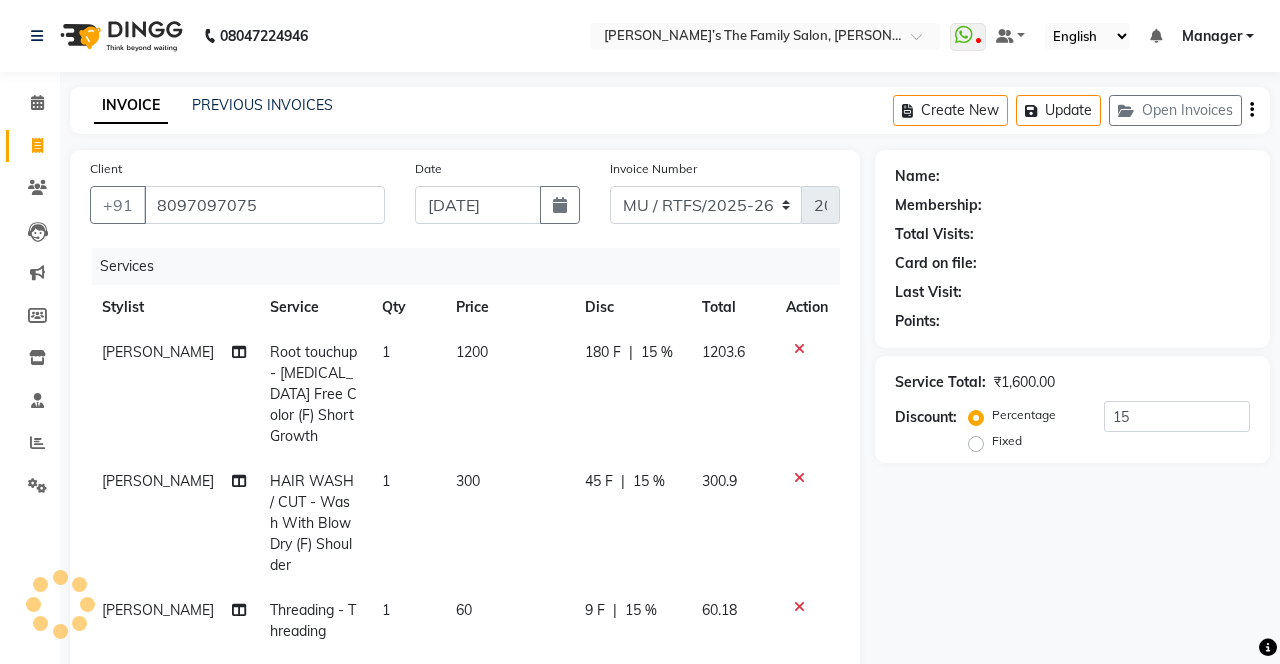 type on "0" 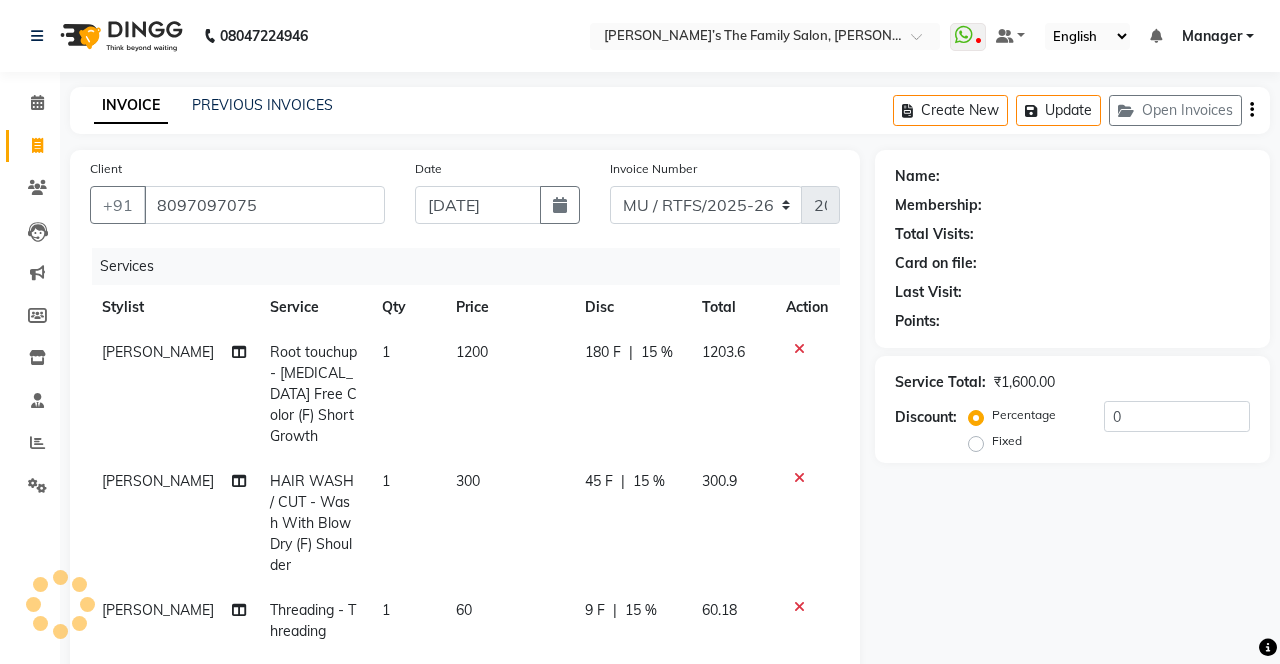 select on "1: Object" 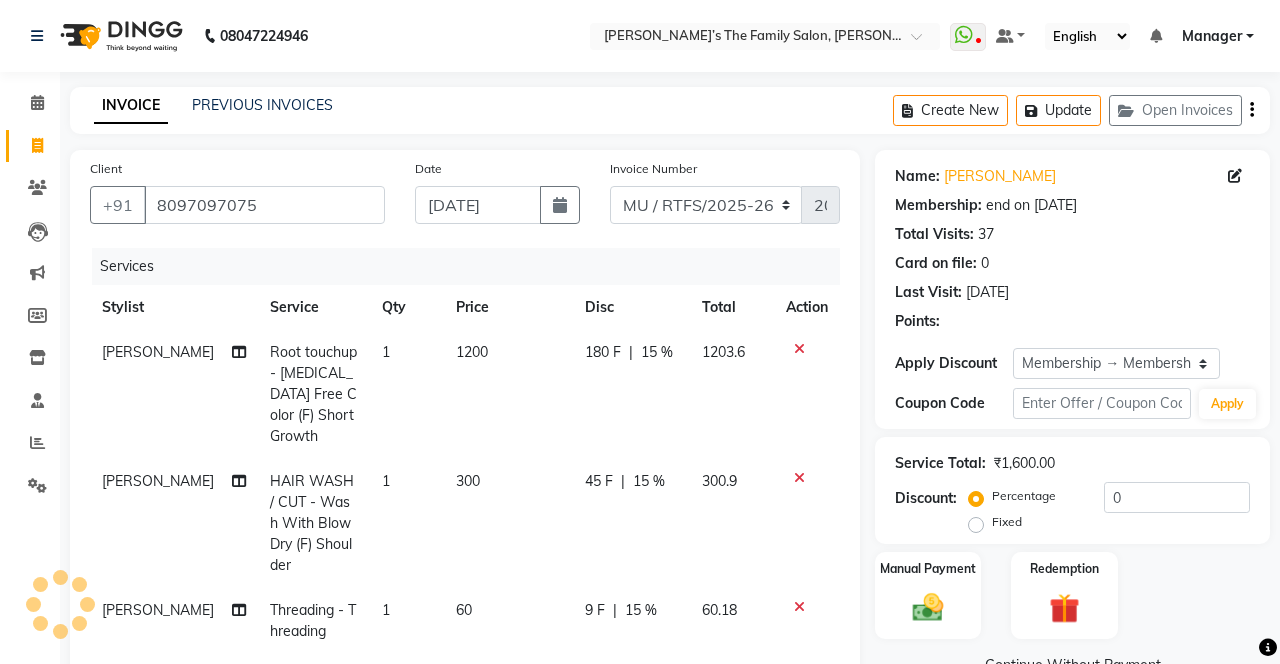 type on "15" 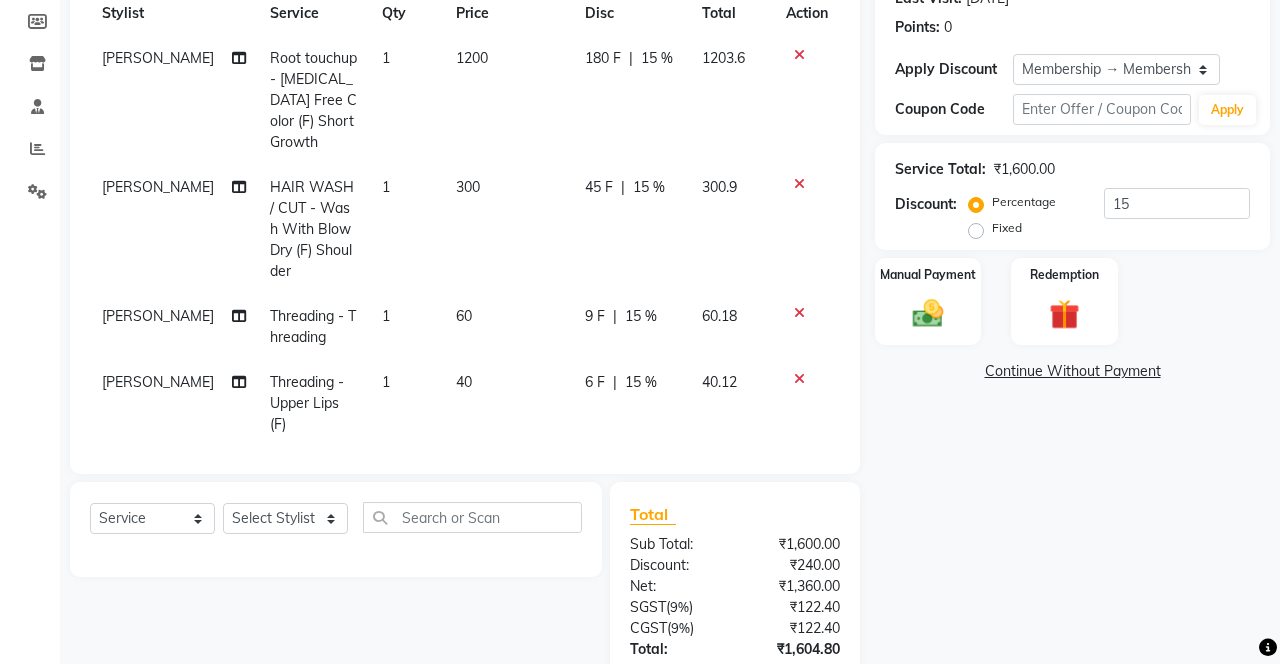 scroll, scrollTop: 304, scrollLeft: 0, axis: vertical 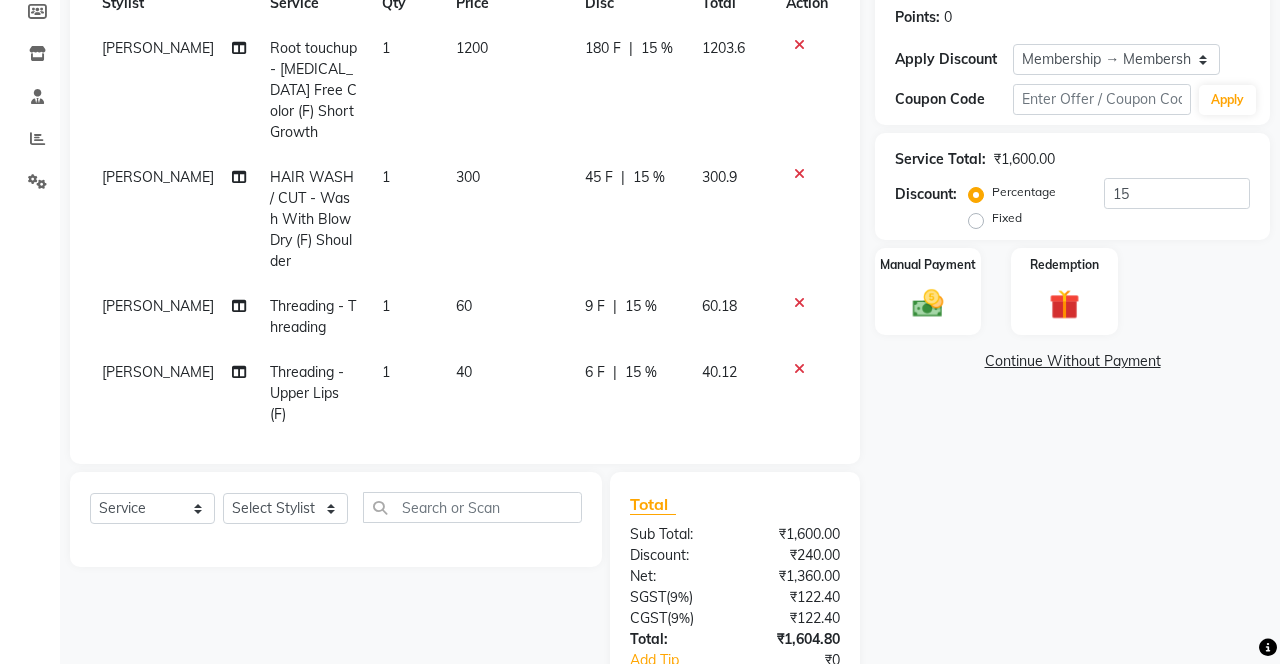 click 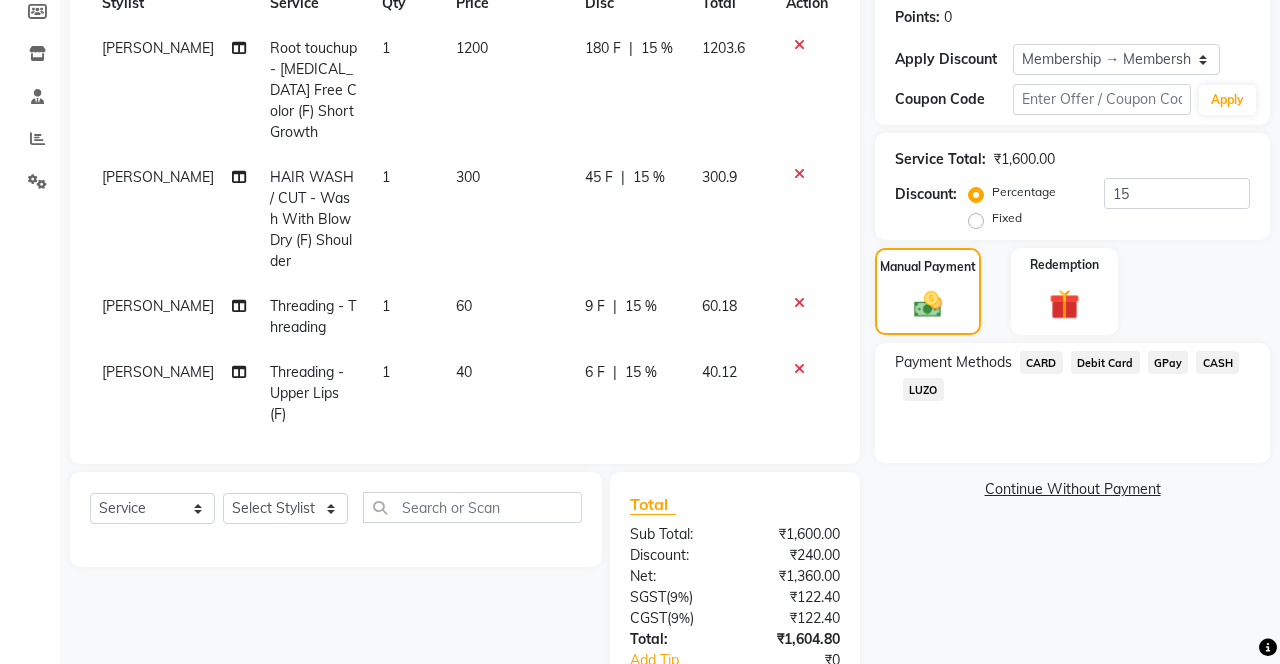 click on "CASH" 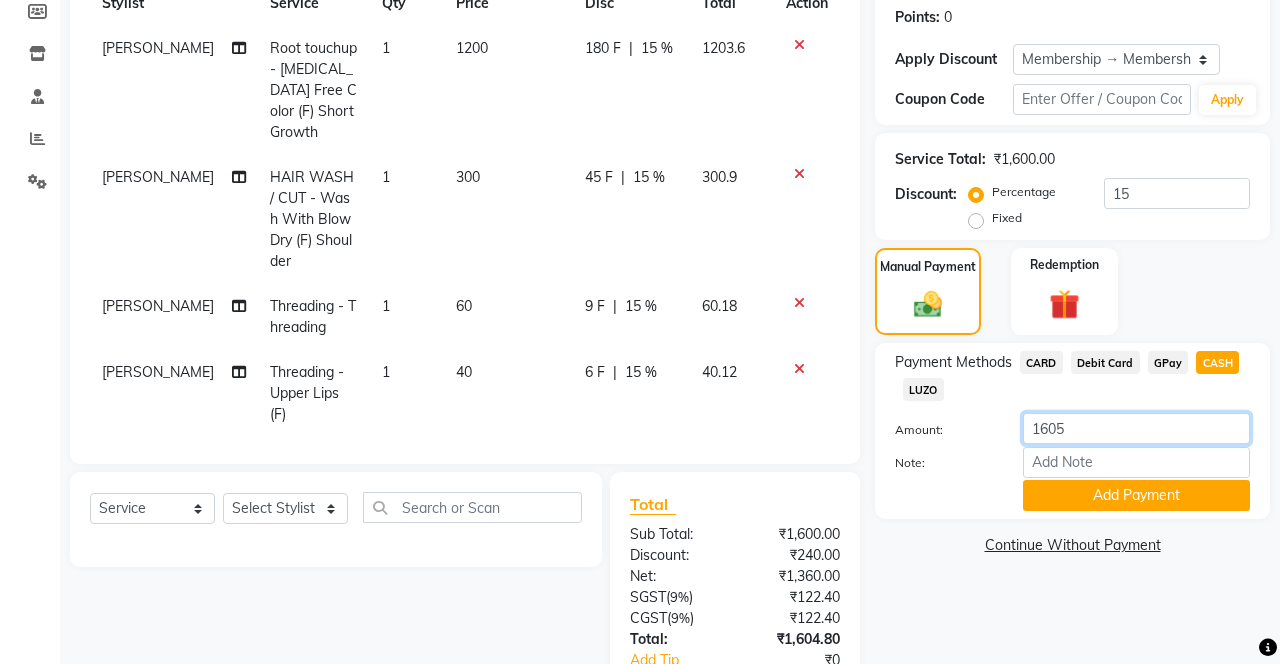click on "1605" 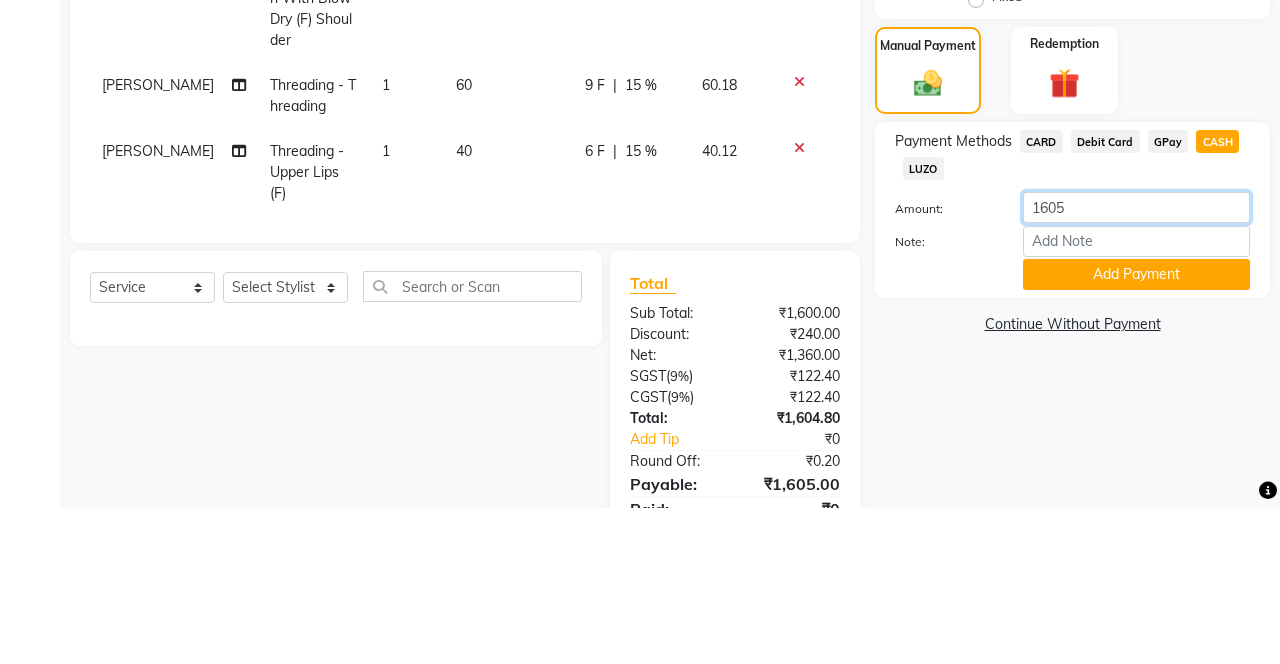 scroll, scrollTop: 368, scrollLeft: 0, axis: vertical 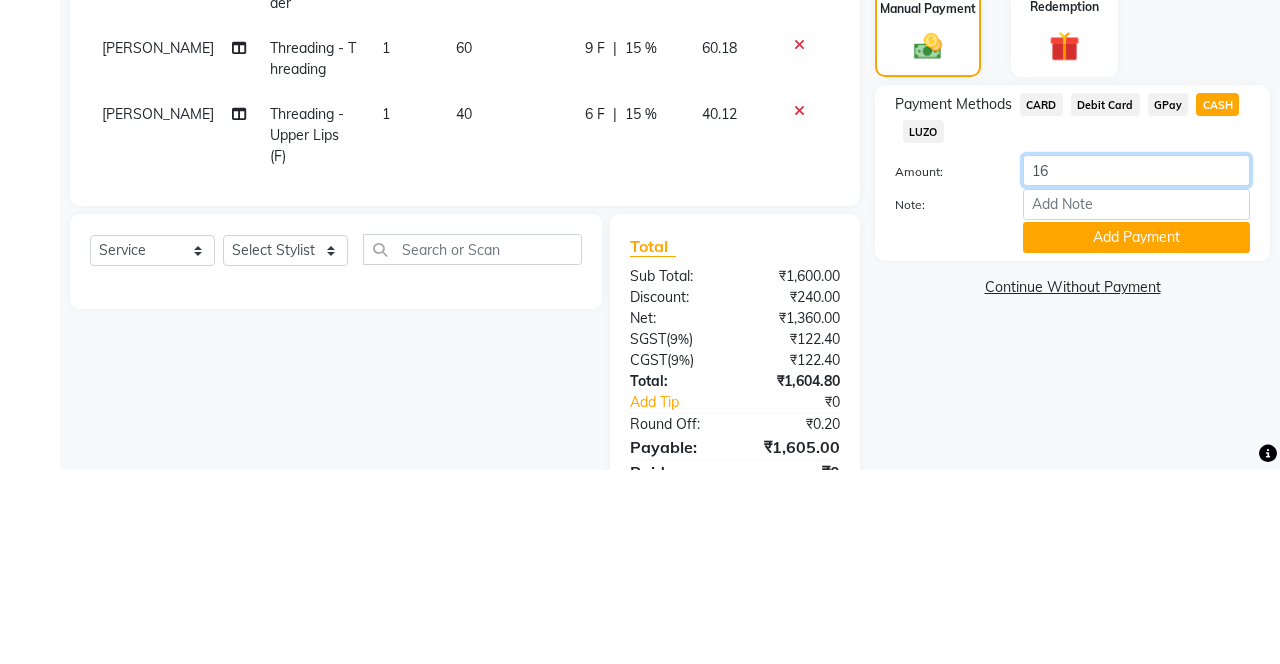 type on "1" 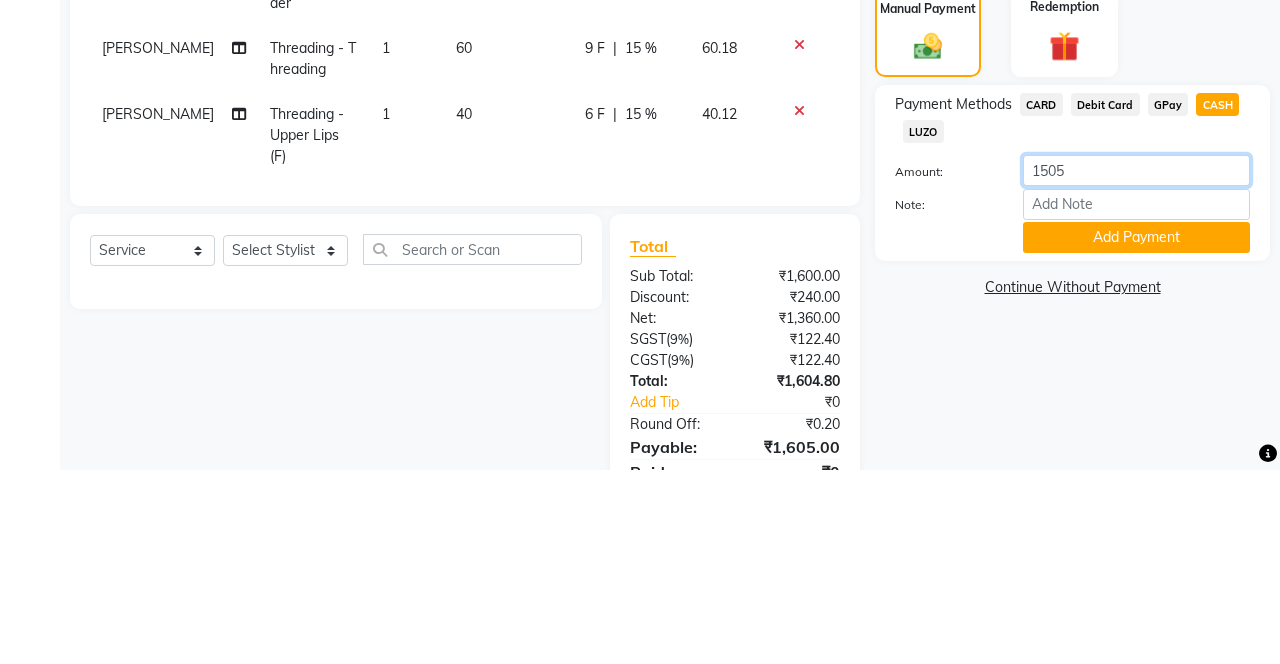 scroll, scrollTop: 368, scrollLeft: 0, axis: vertical 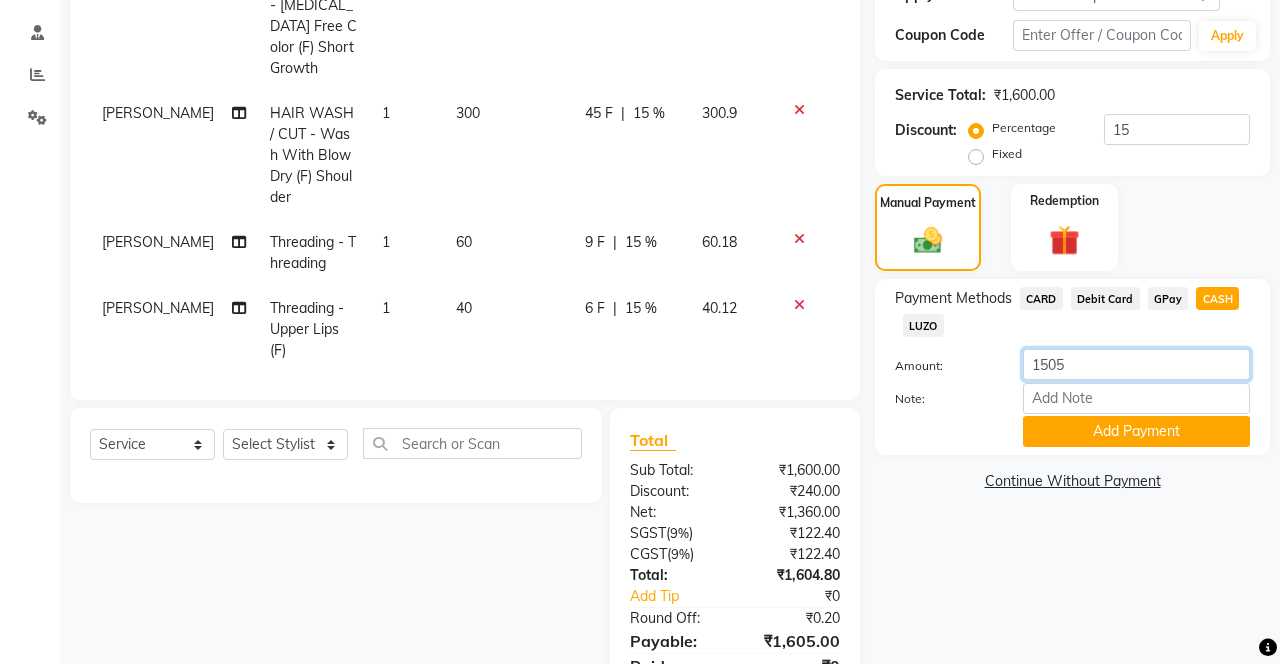 type on "1505" 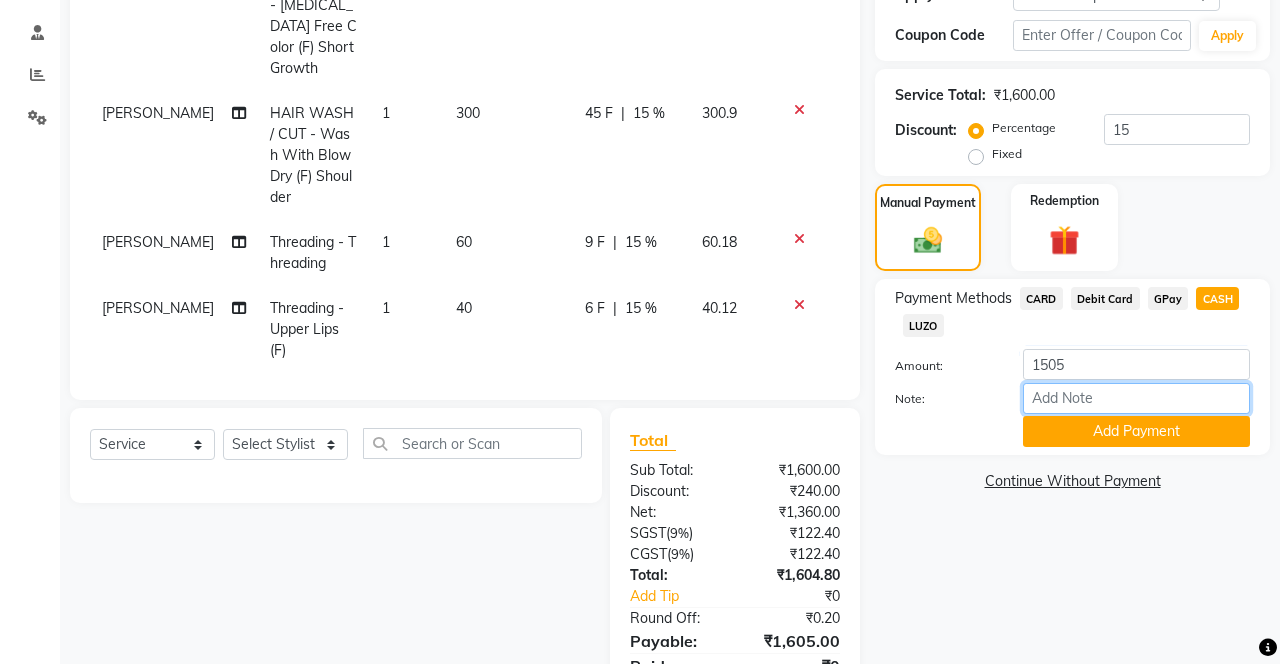 click on "Note:" at bounding box center [1136, 398] 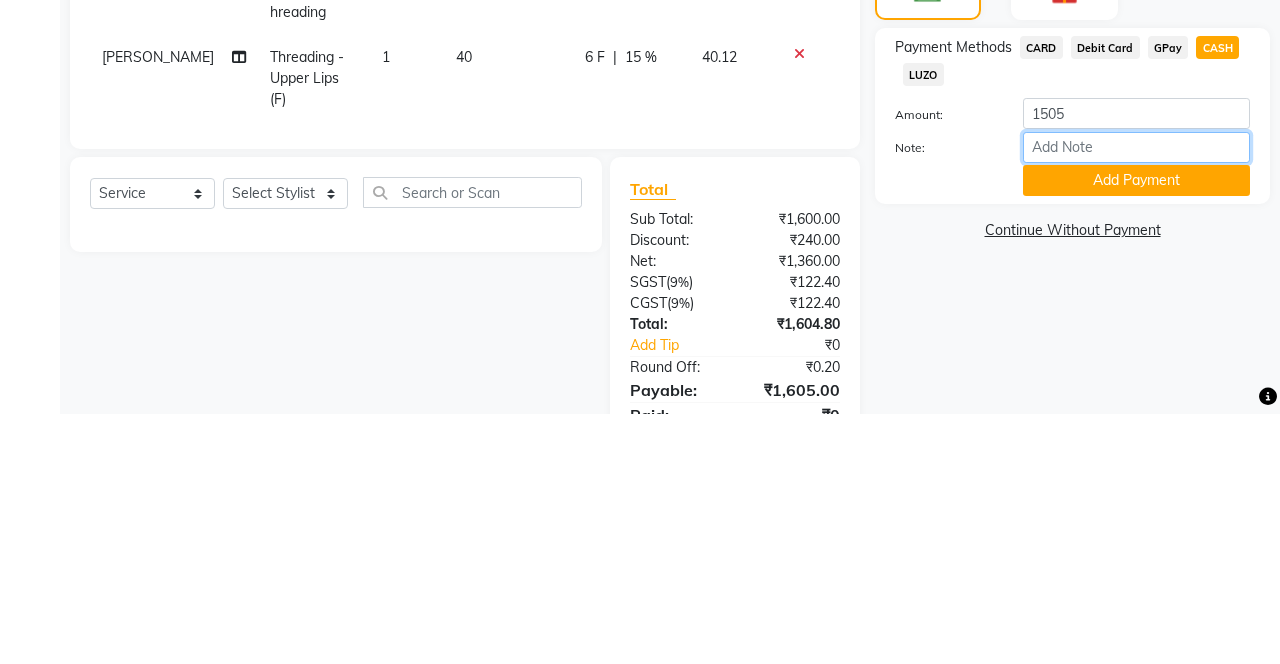 scroll, scrollTop: 368, scrollLeft: 0, axis: vertical 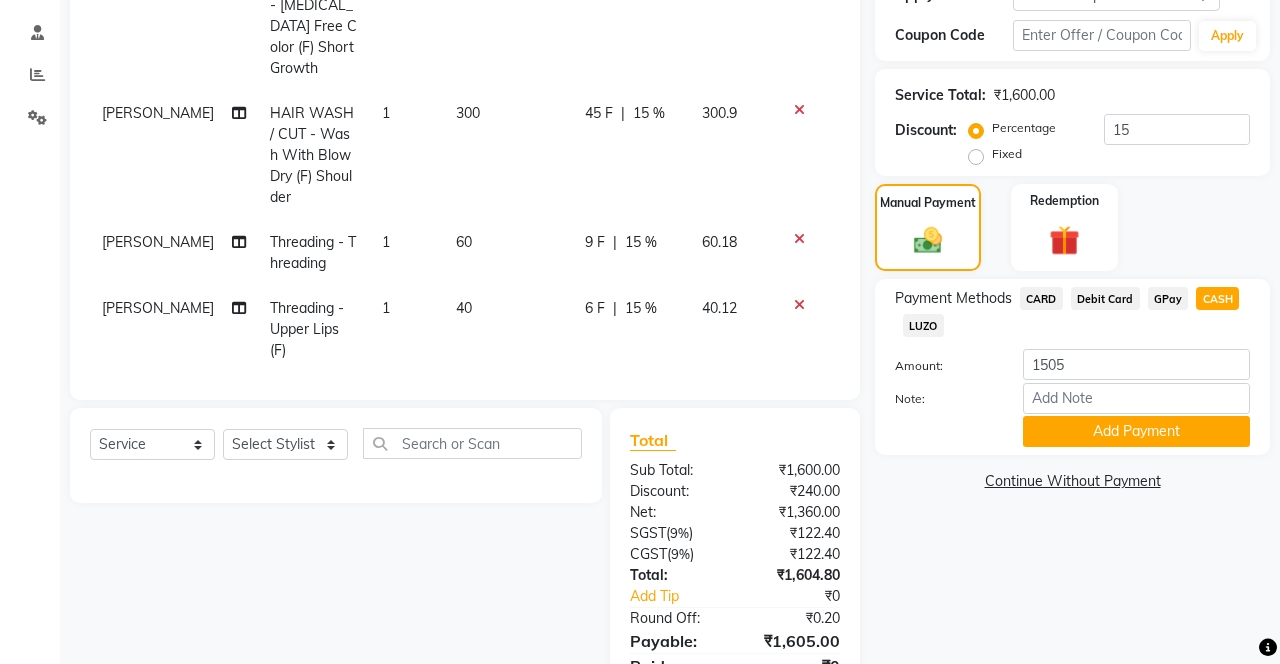click on "Add Payment" 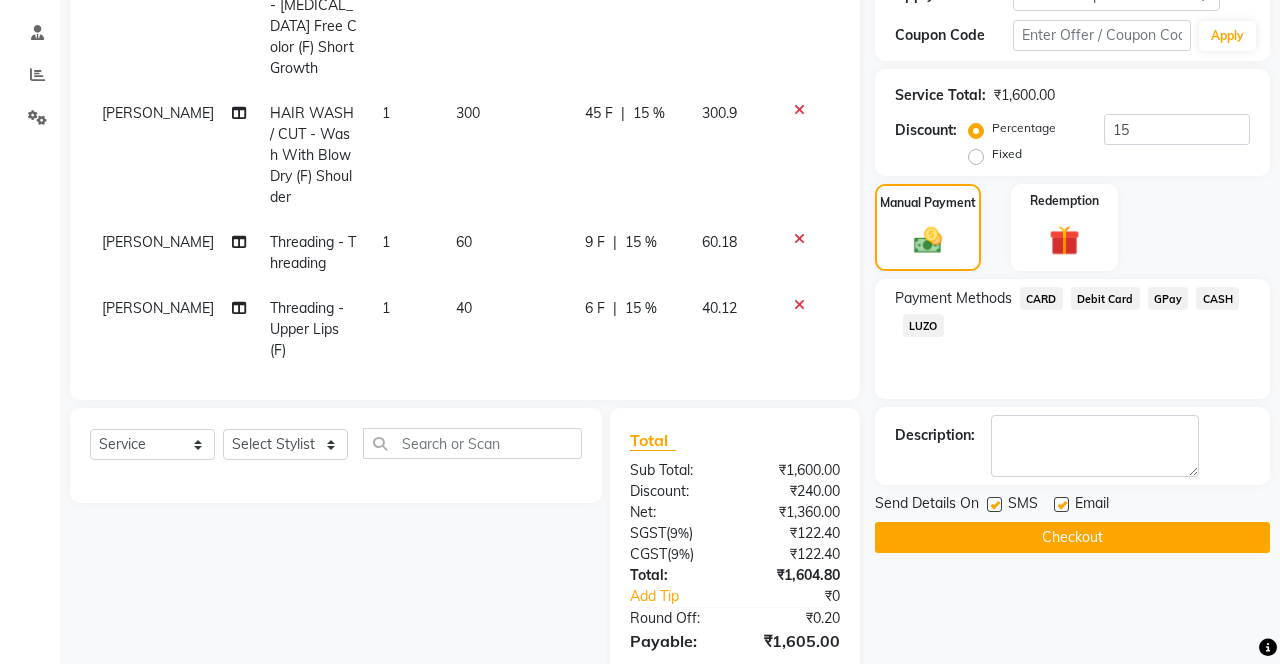 scroll, scrollTop: 408, scrollLeft: 0, axis: vertical 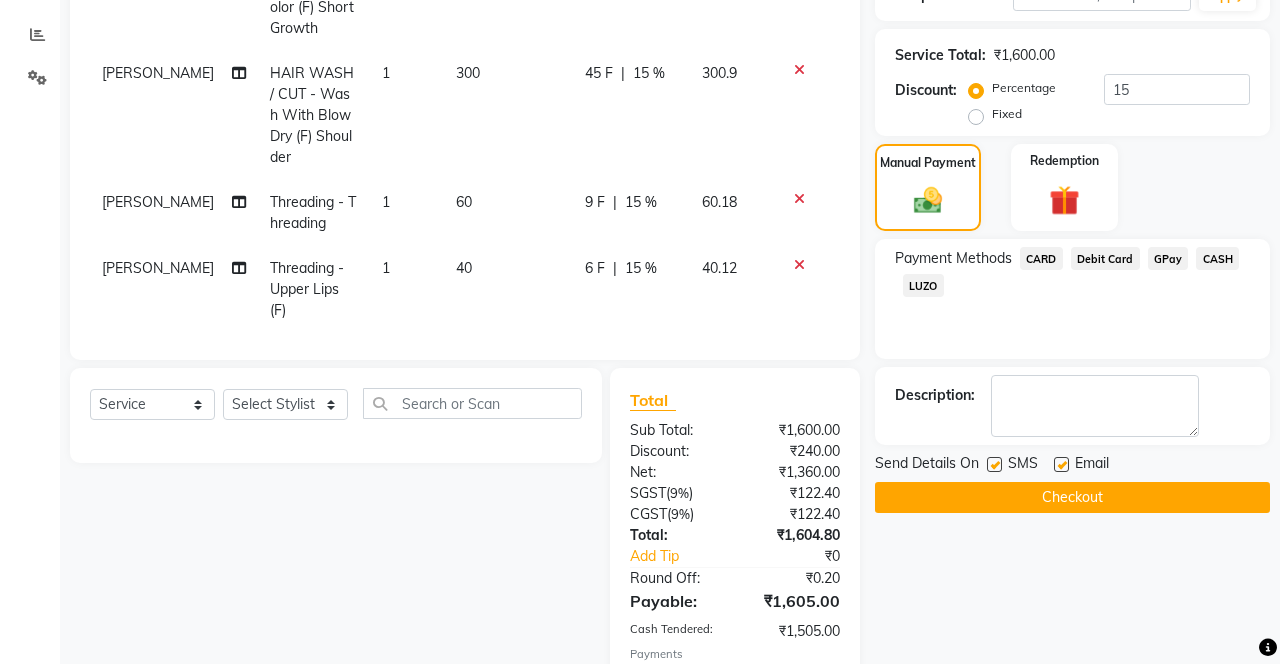click on "Checkout" 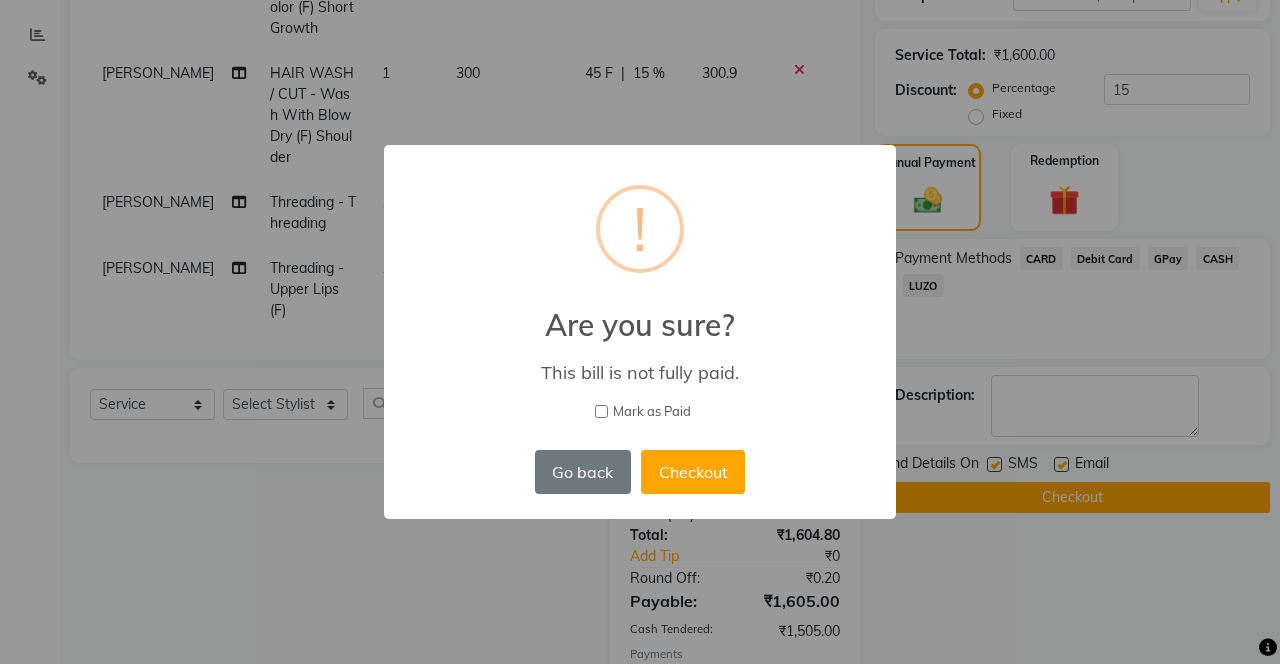 click on "Checkout" at bounding box center [693, 472] 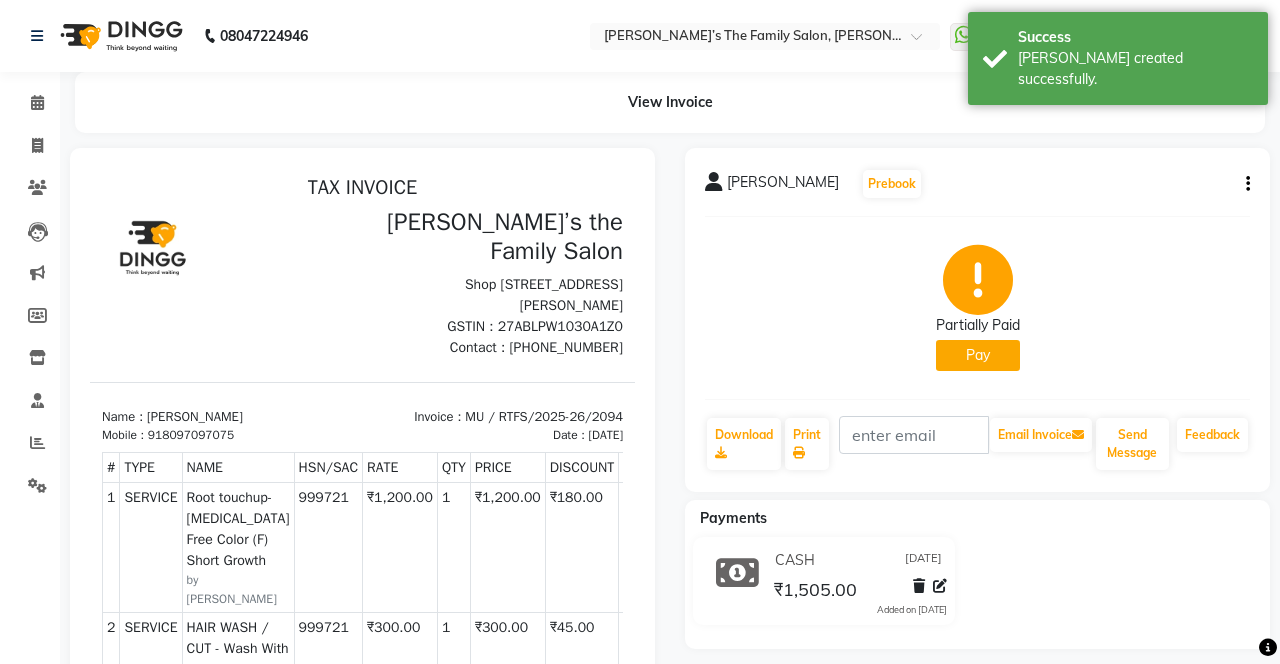 scroll, scrollTop: 0, scrollLeft: 0, axis: both 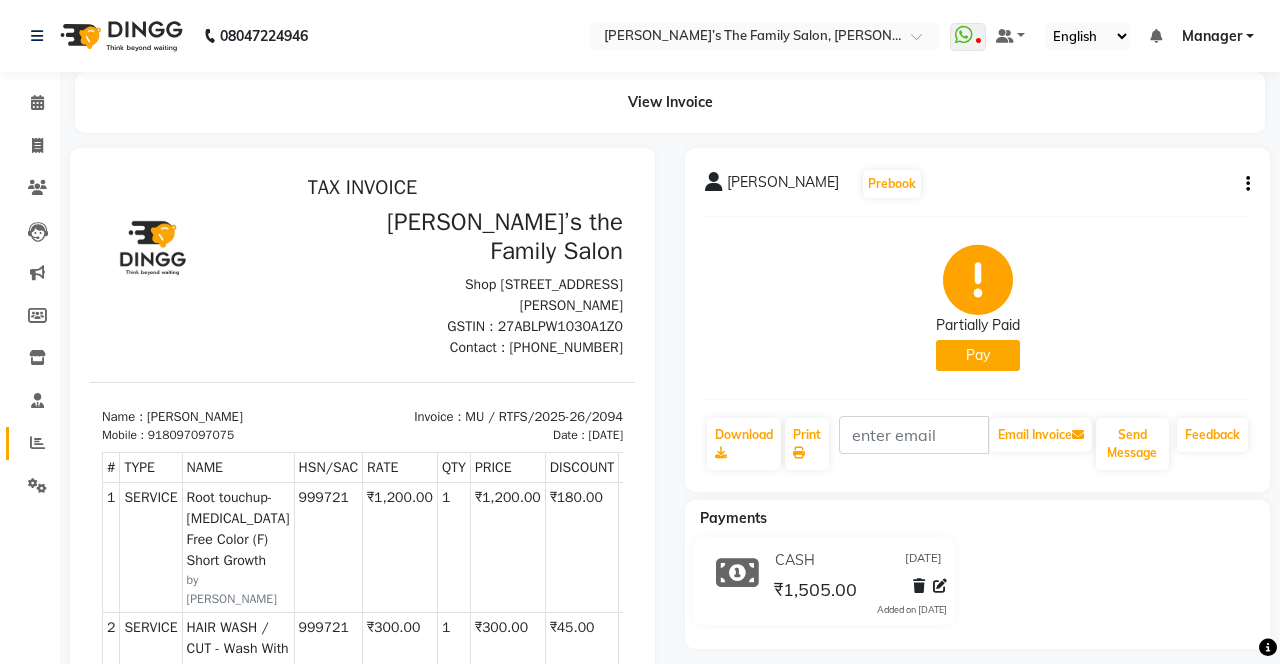 click 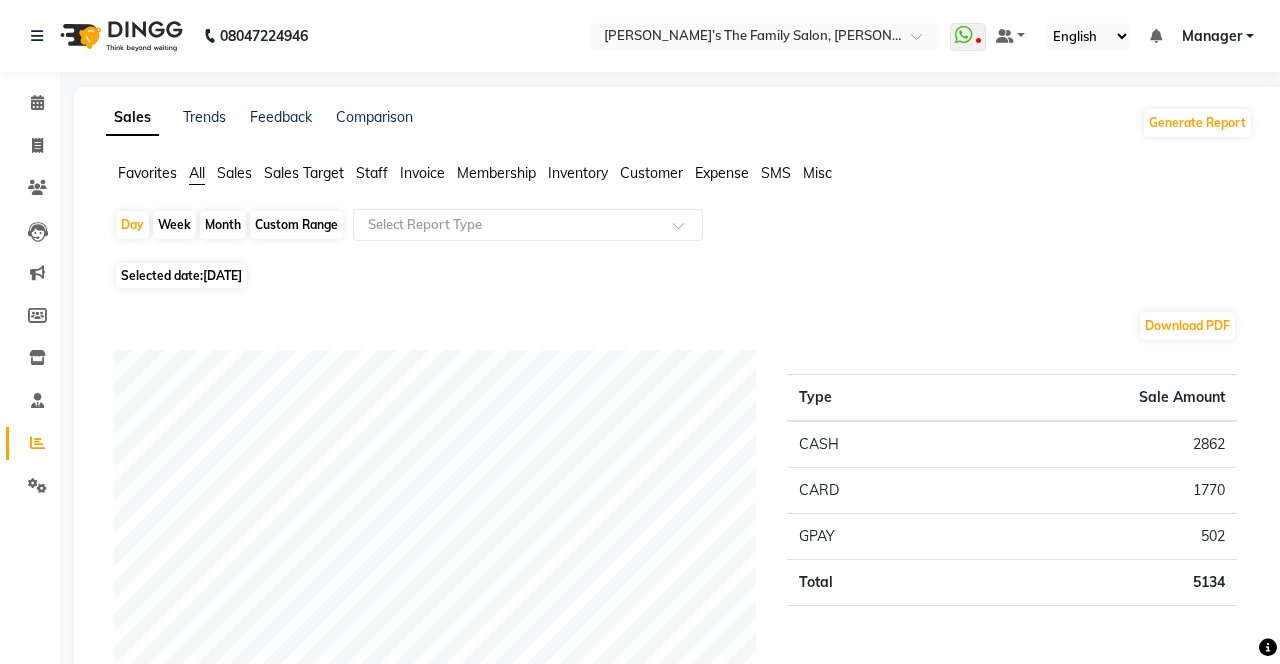click on "Month" 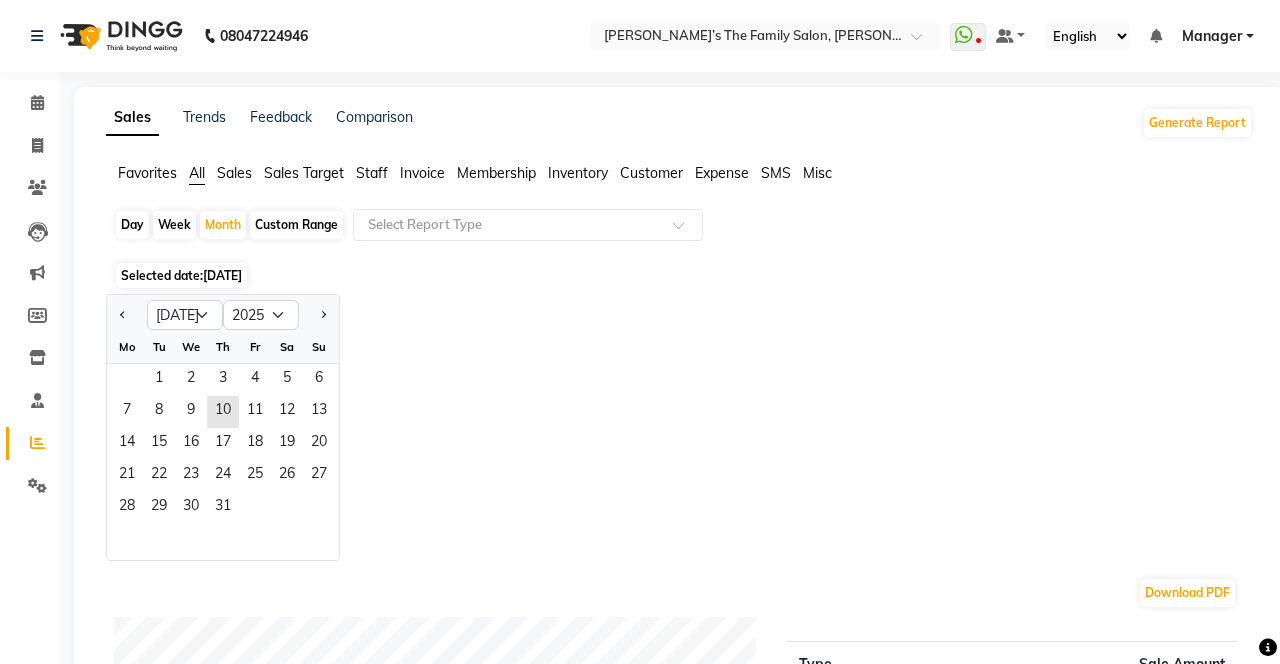 click on "10" 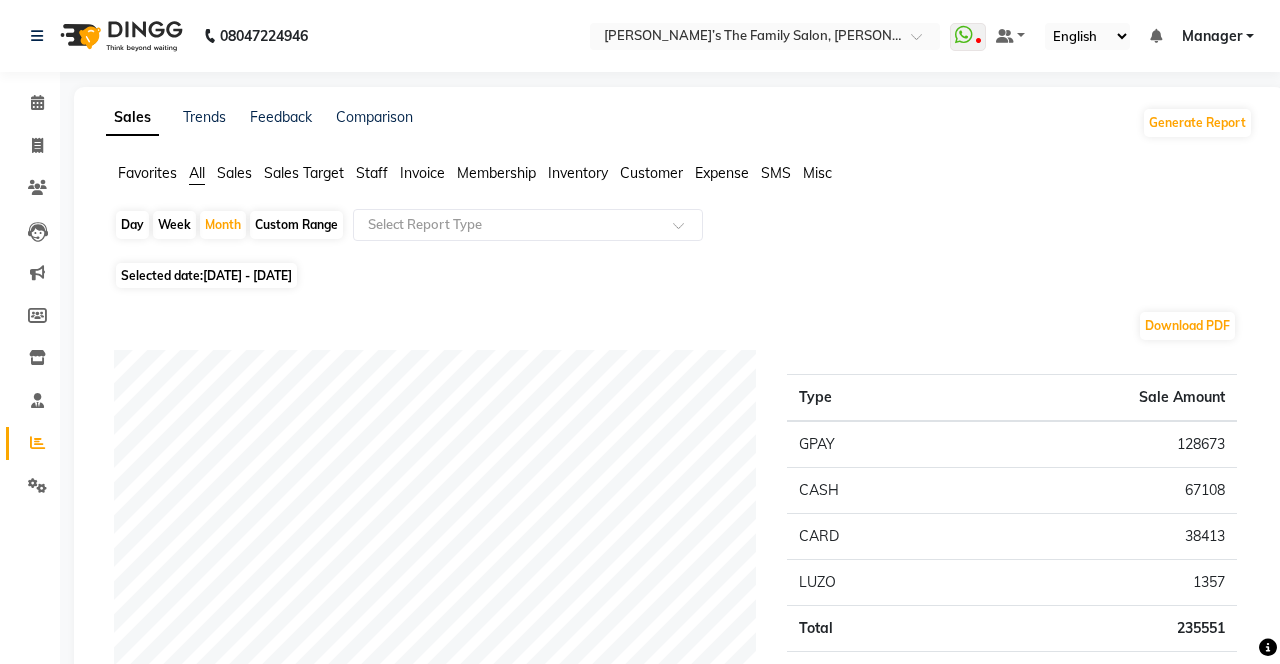 click on "Invoice" 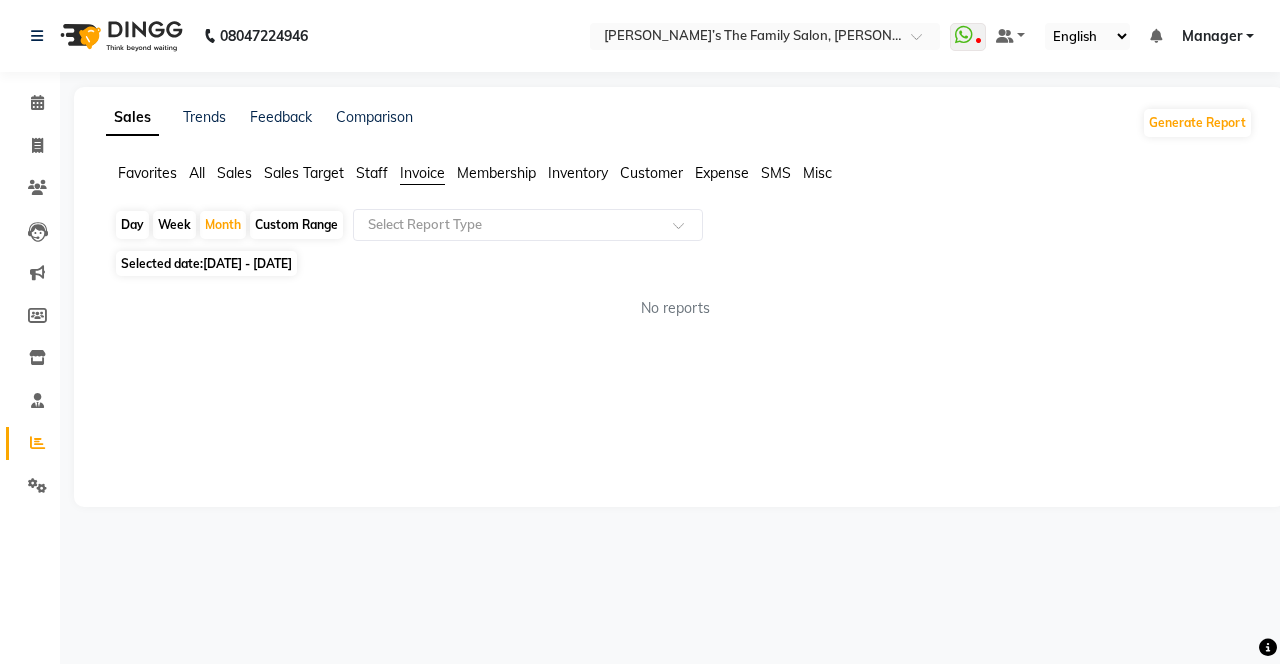 click on "Staff" 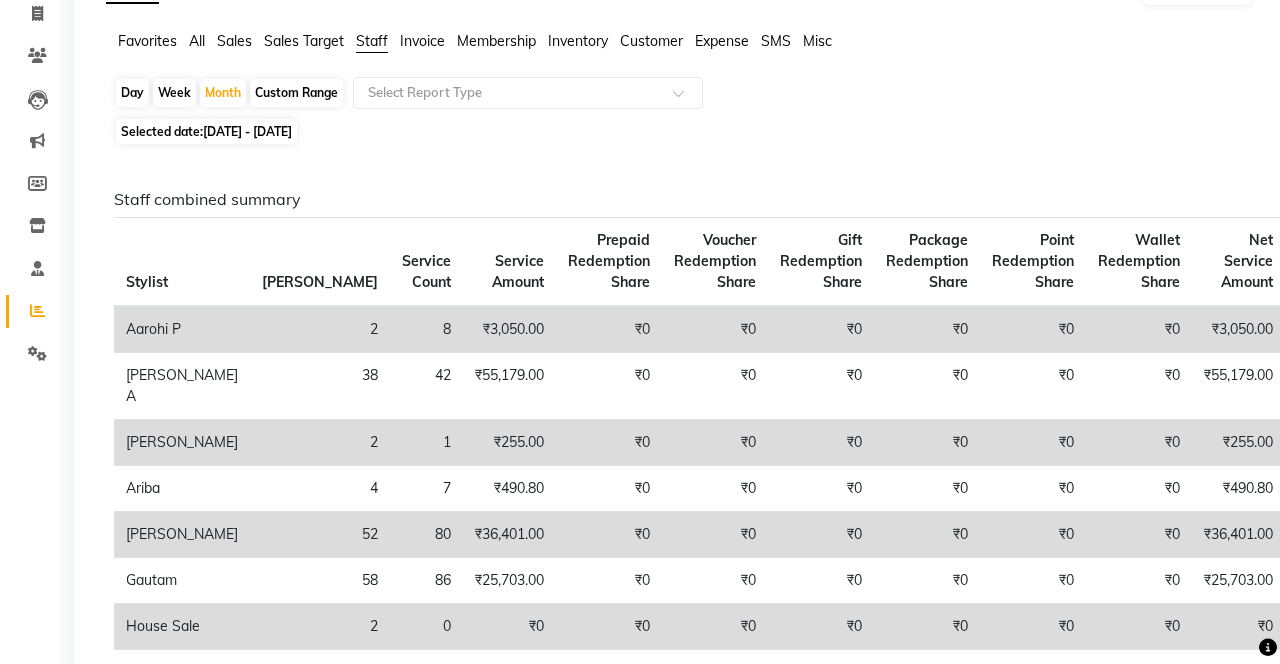 scroll, scrollTop: 0, scrollLeft: 0, axis: both 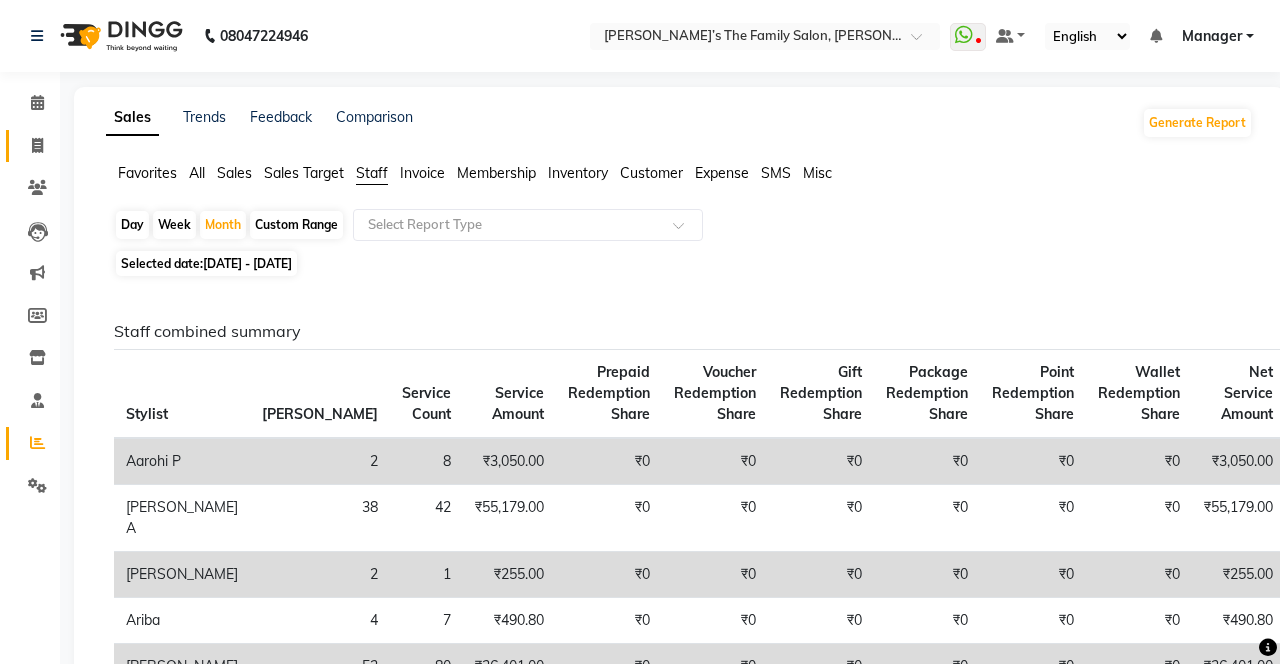 click 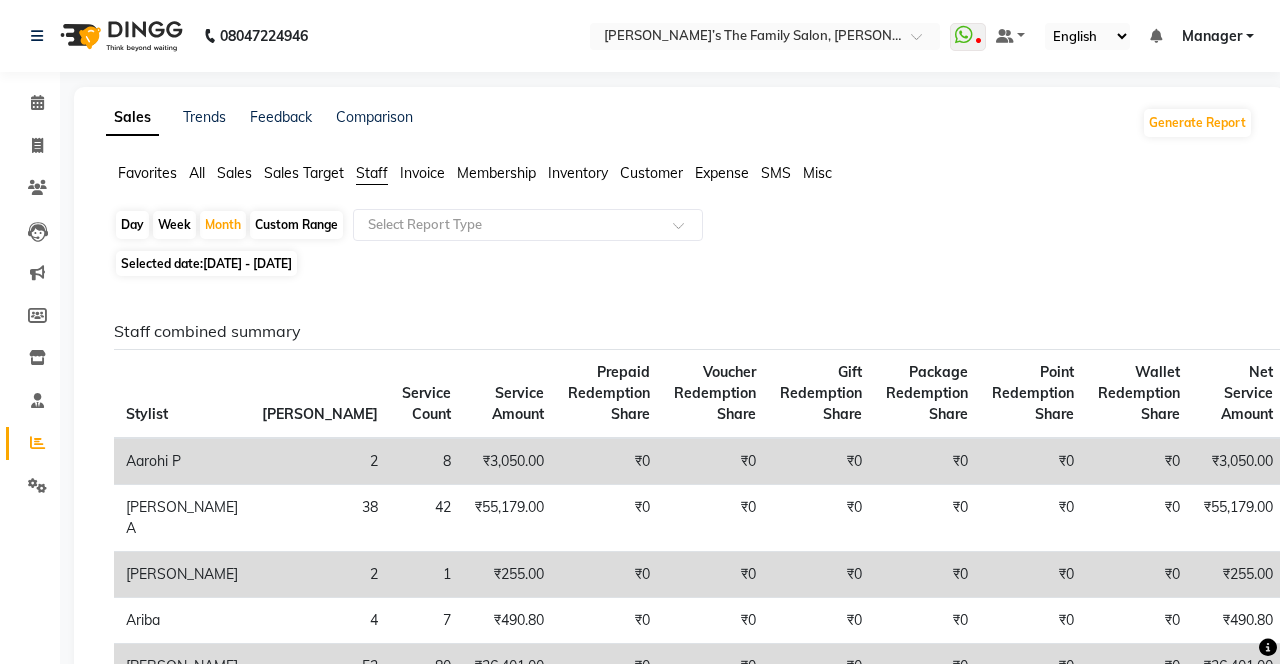 select on "service" 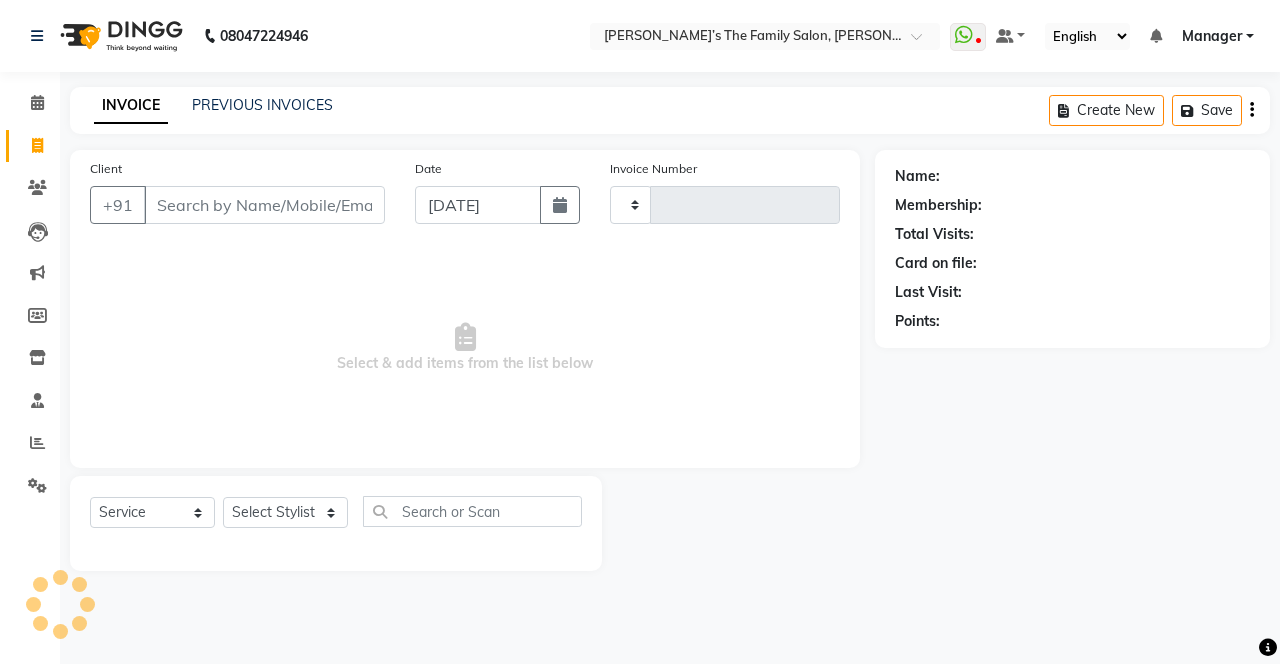 type on "2095" 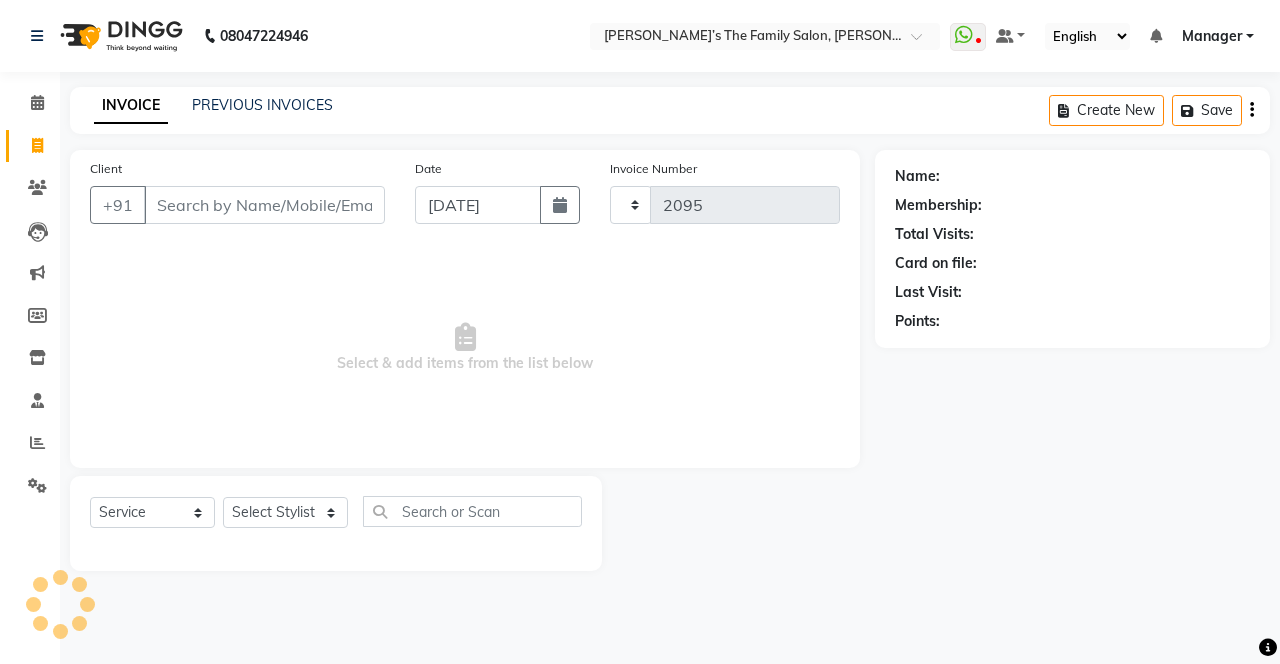 select on "8003" 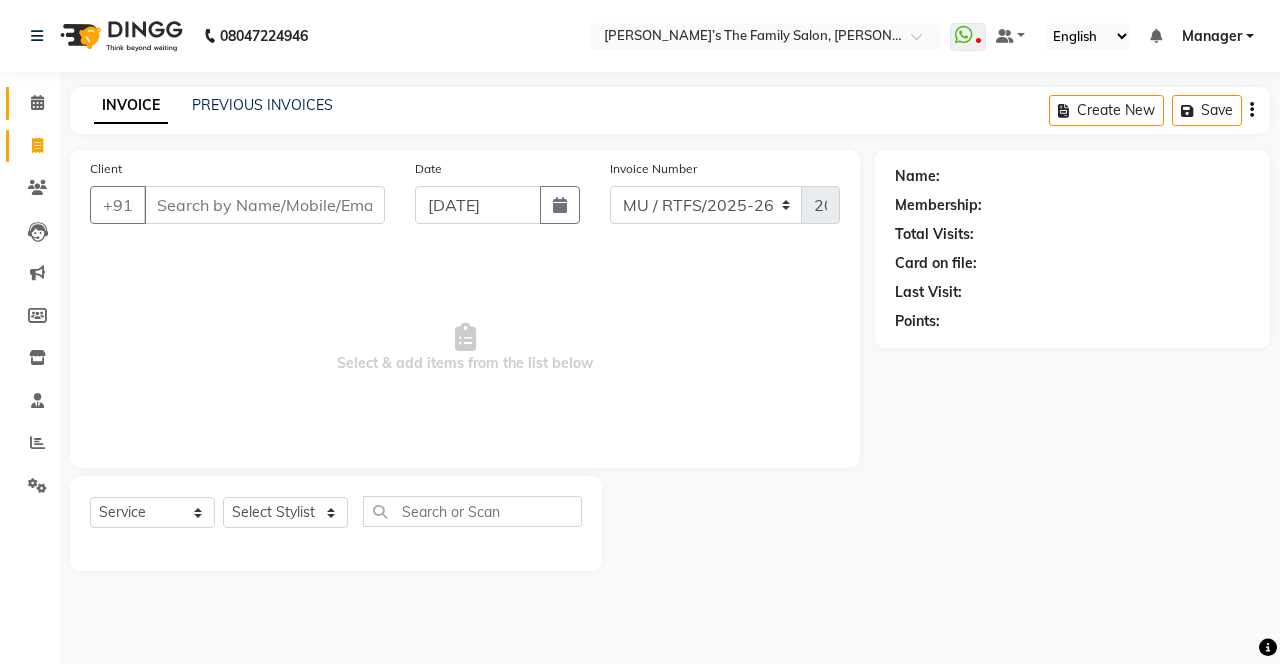 click 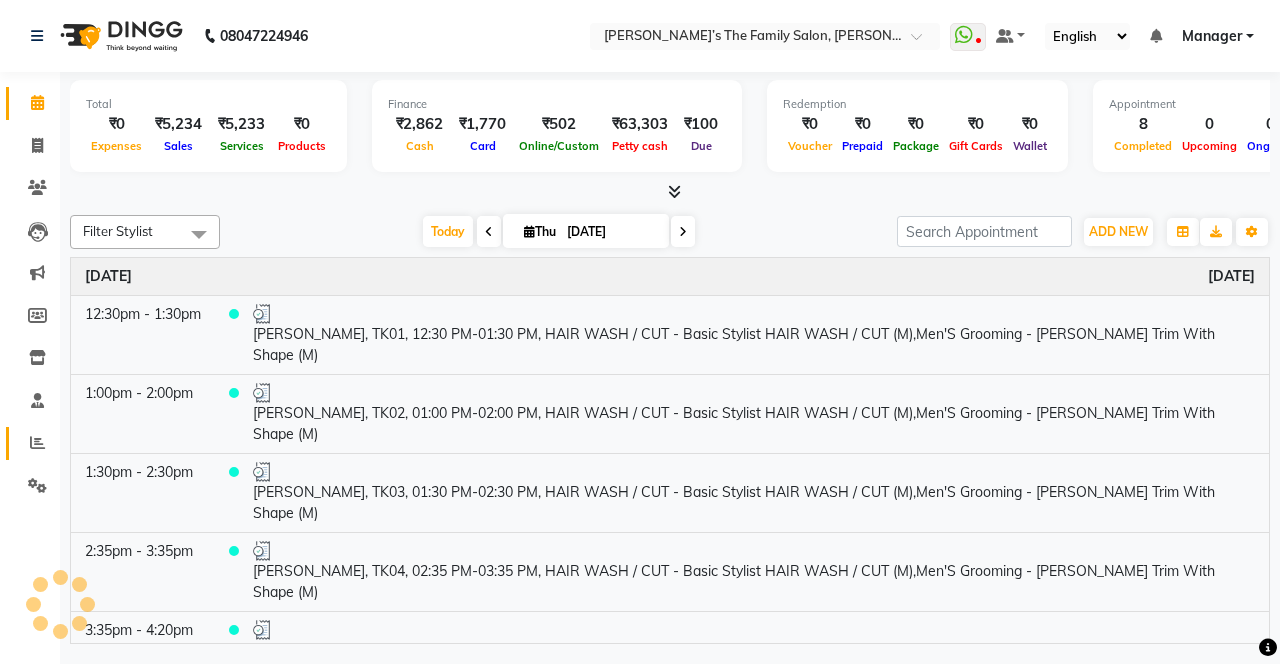 click 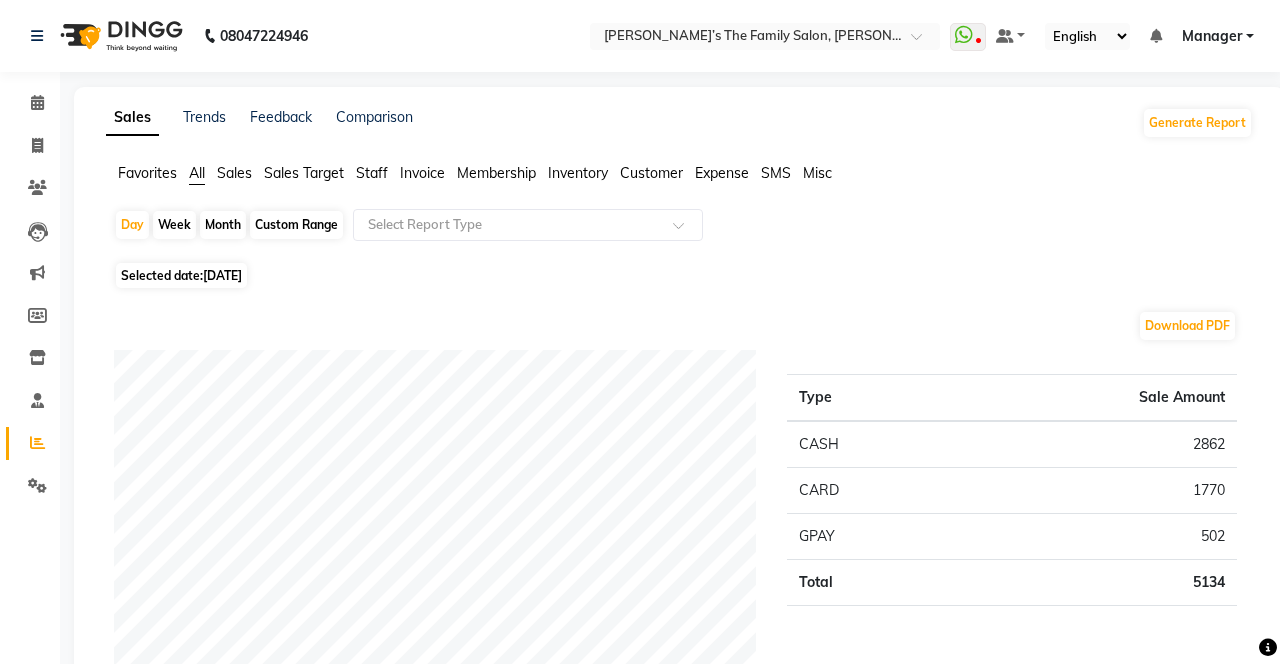 click on "Expense" 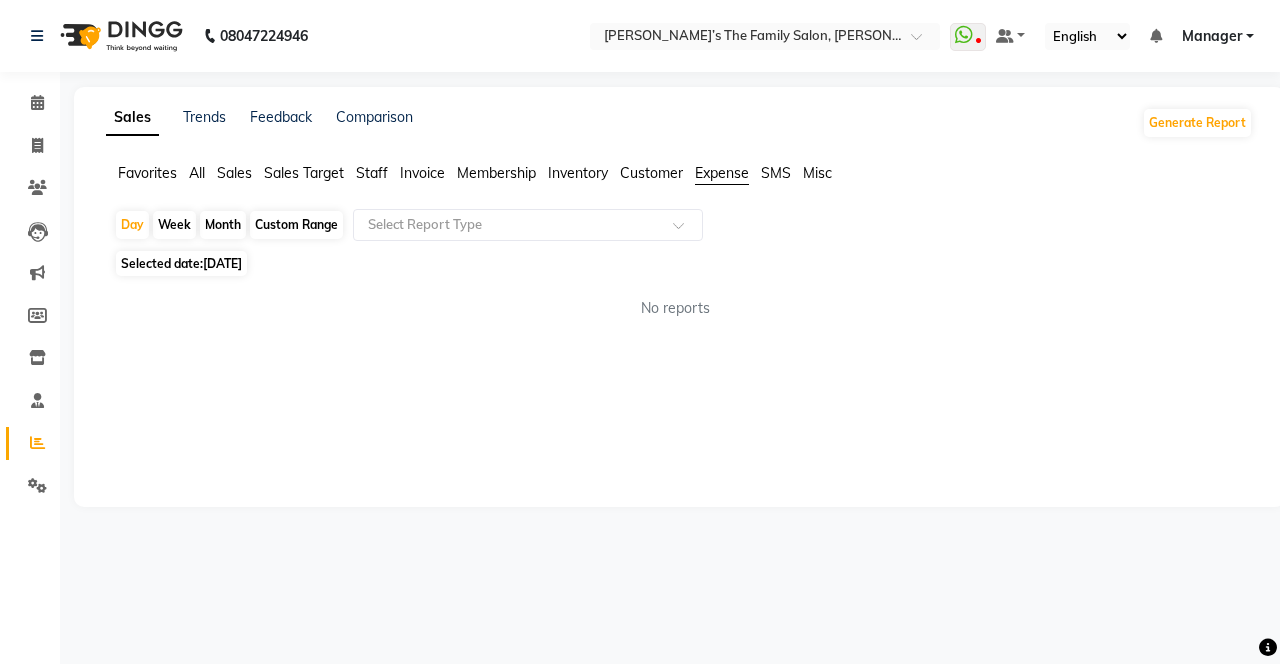 click 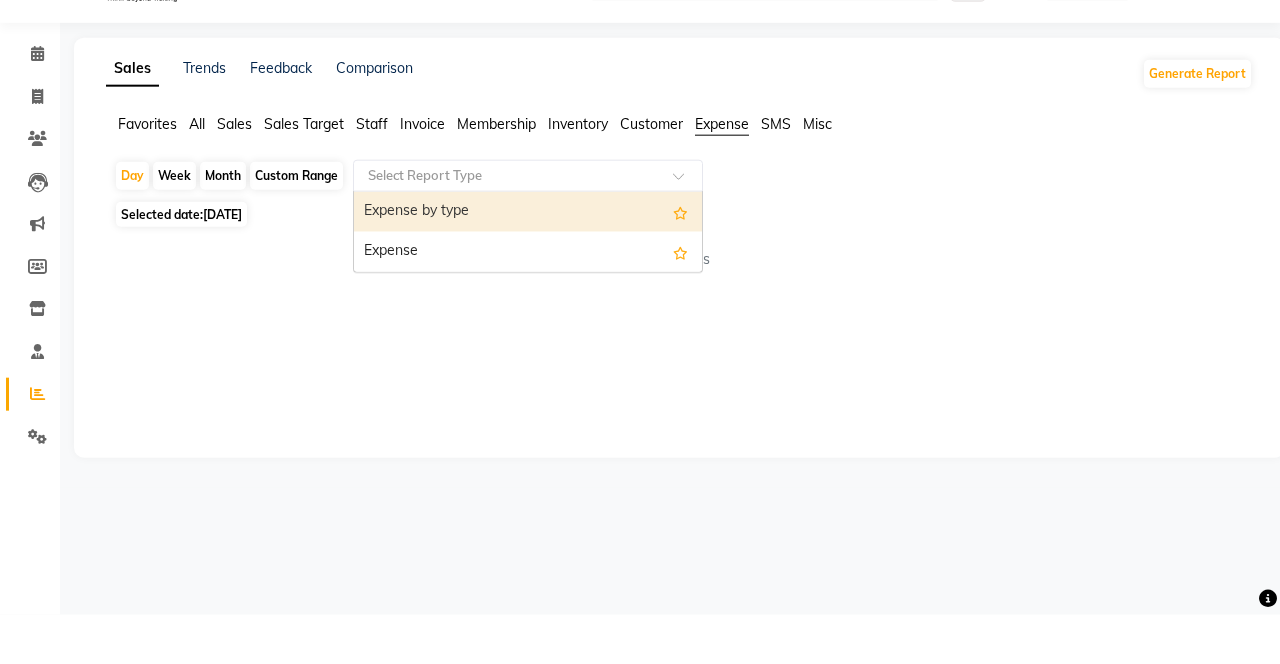 click on "Expense" at bounding box center [528, 301] 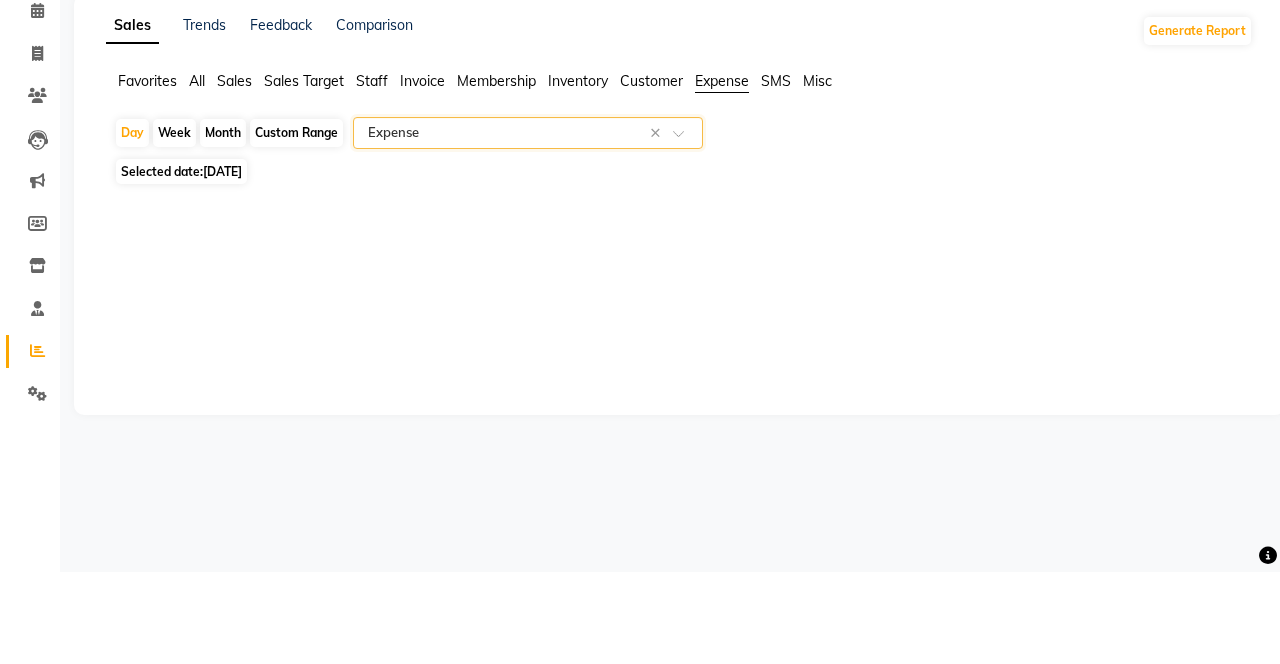 click on "Day" 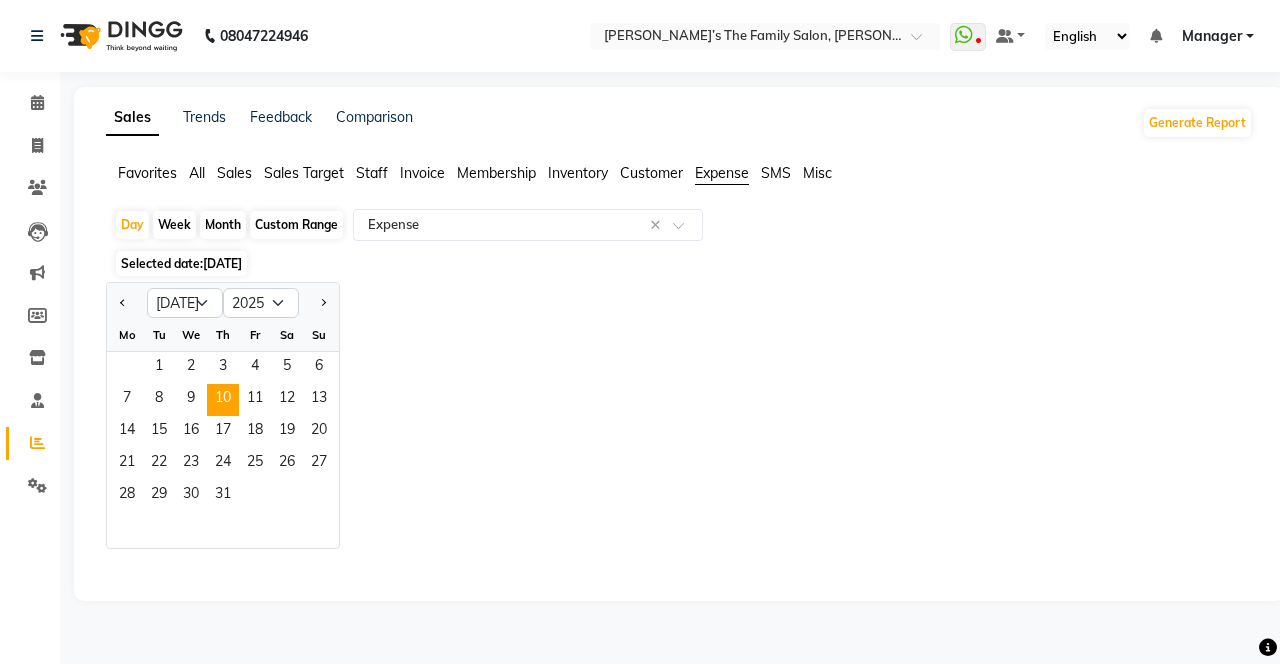 click 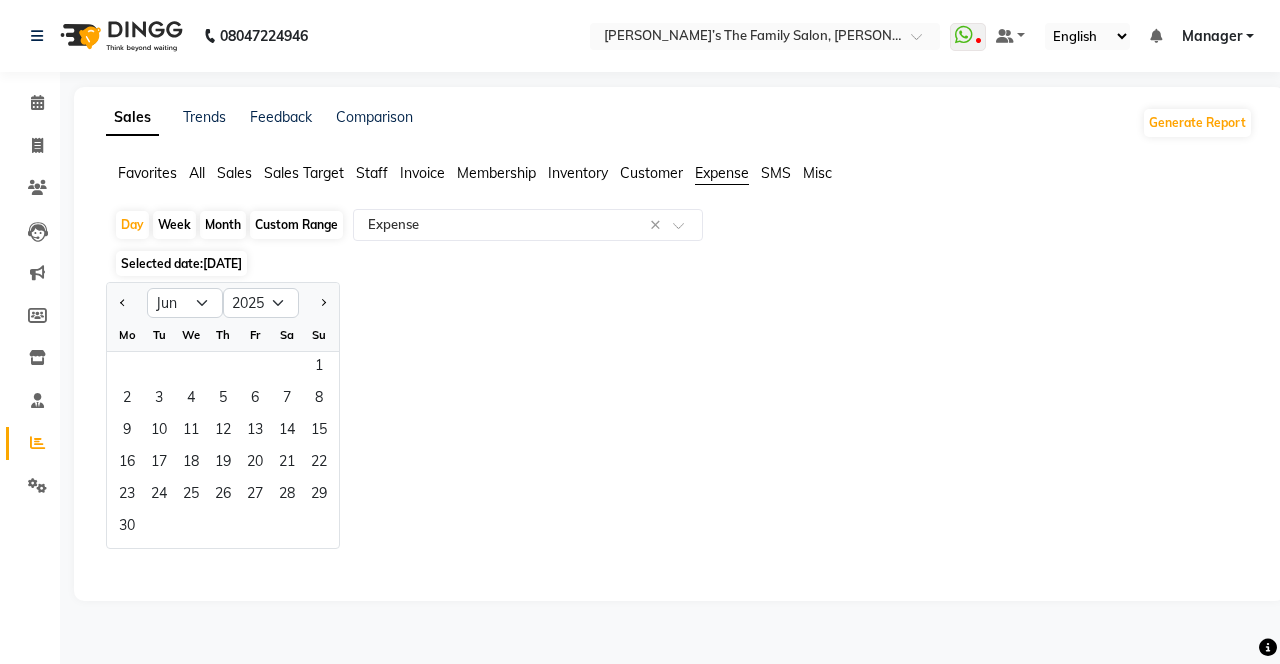 click on "8" 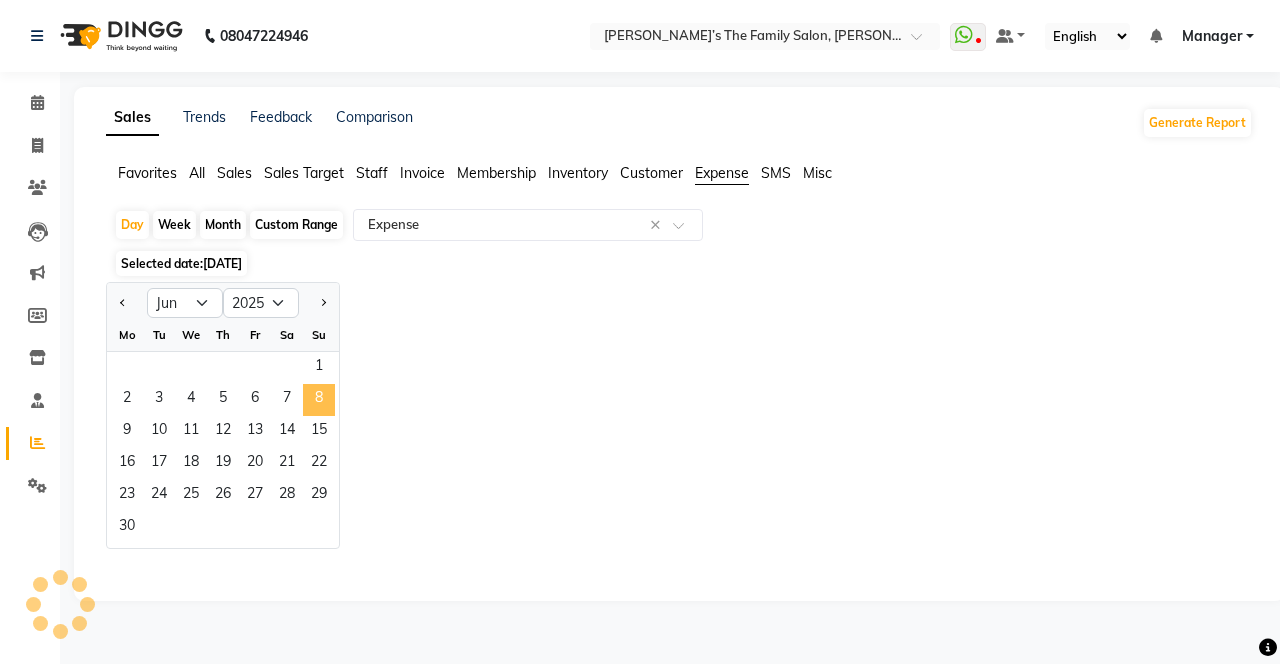 select on "full_report" 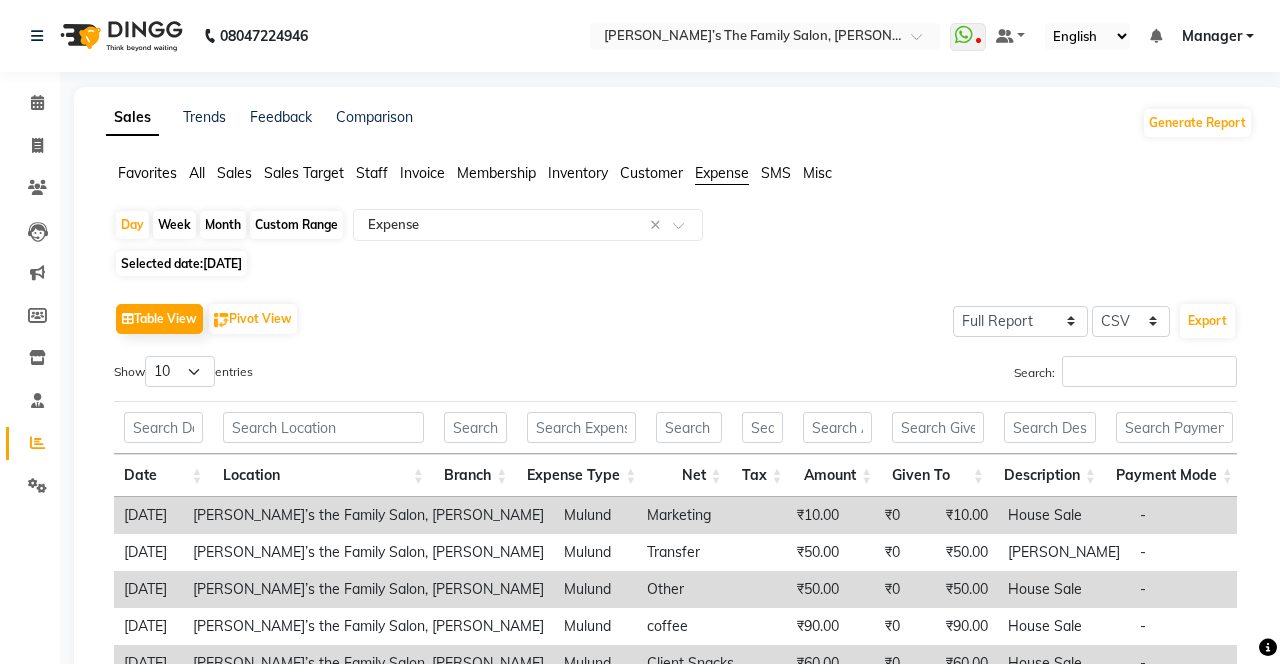 scroll, scrollTop: 0, scrollLeft: 2, axis: horizontal 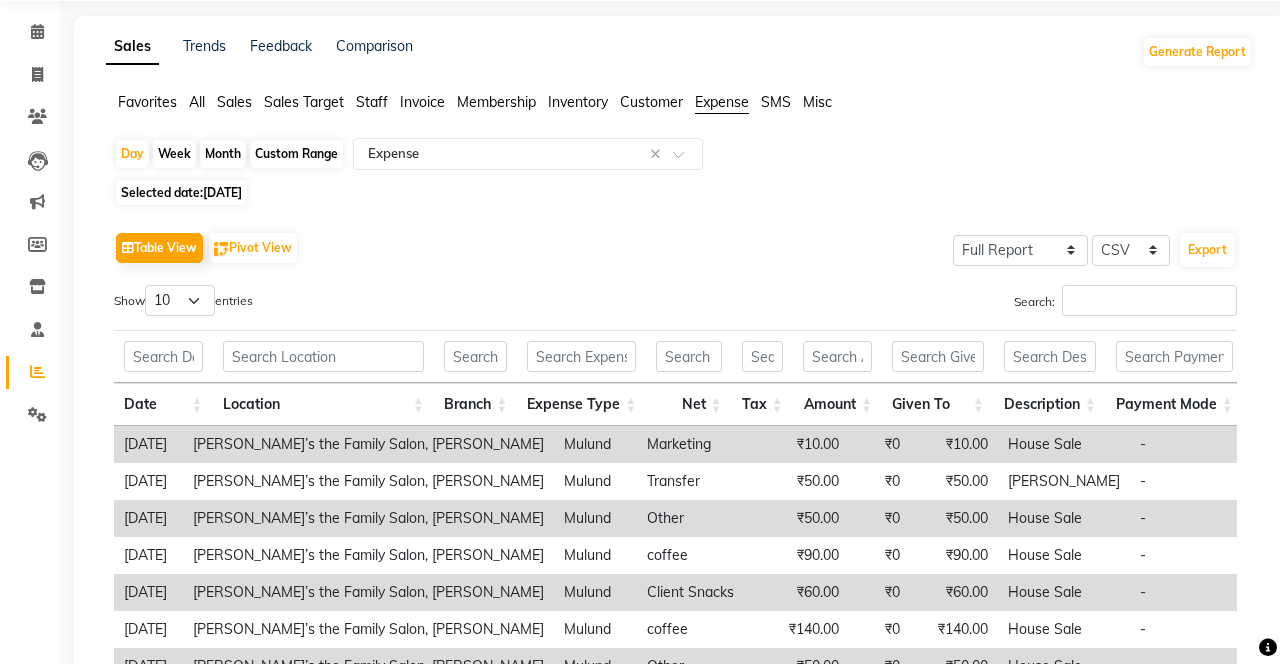 click on "Day" 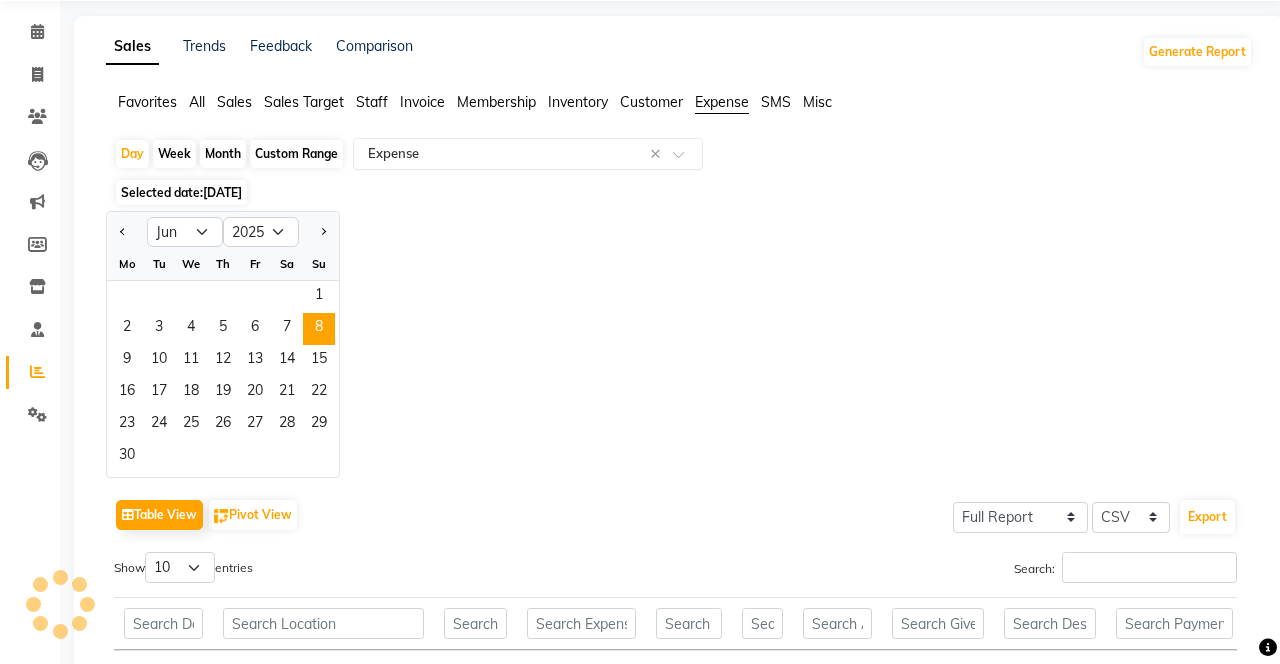 click on "13" 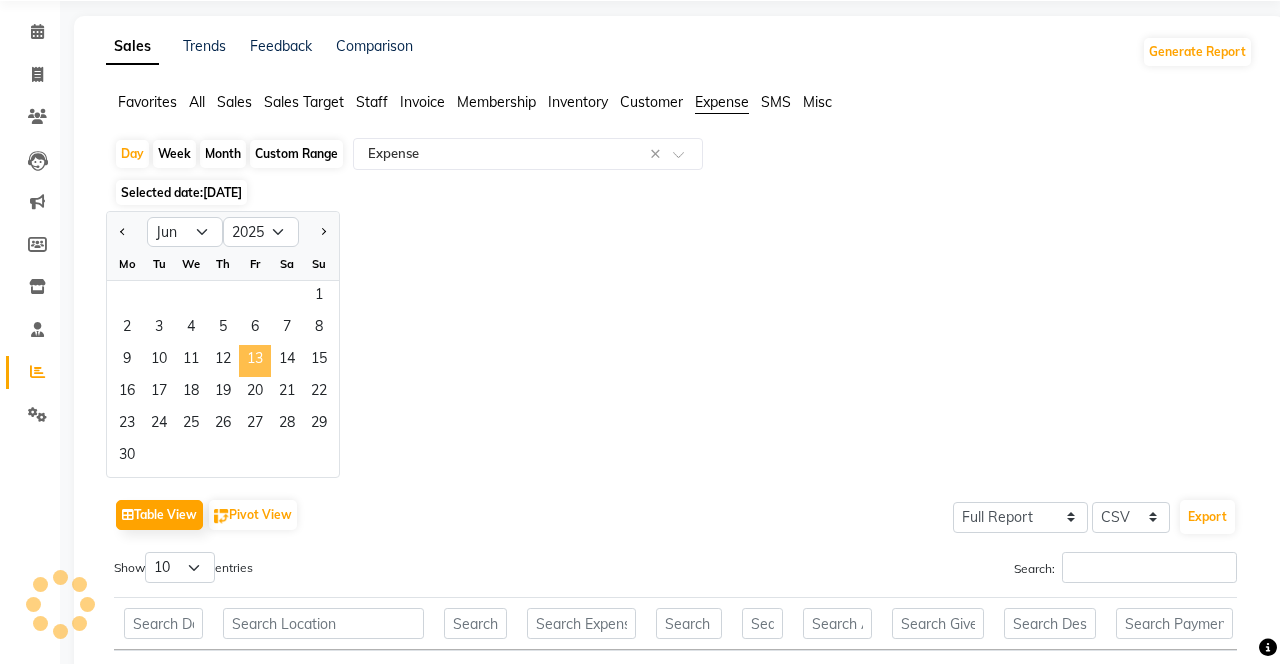 click on "12" 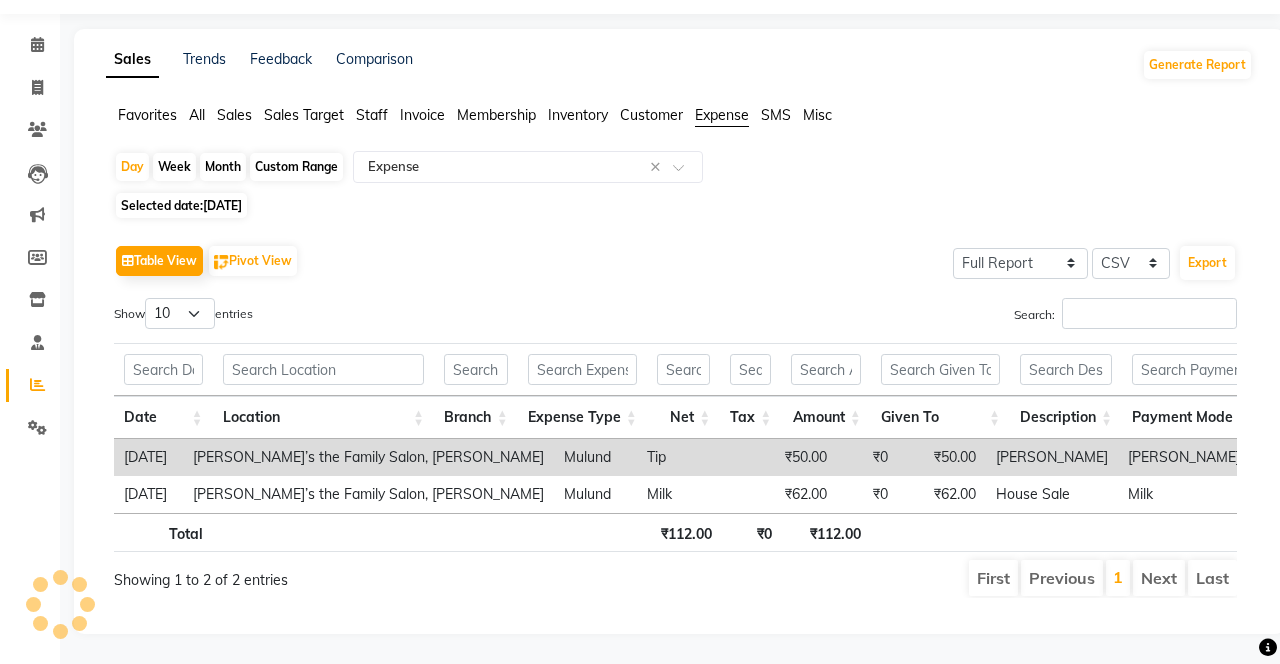 scroll, scrollTop: 0, scrollLeft: 0, axis: both 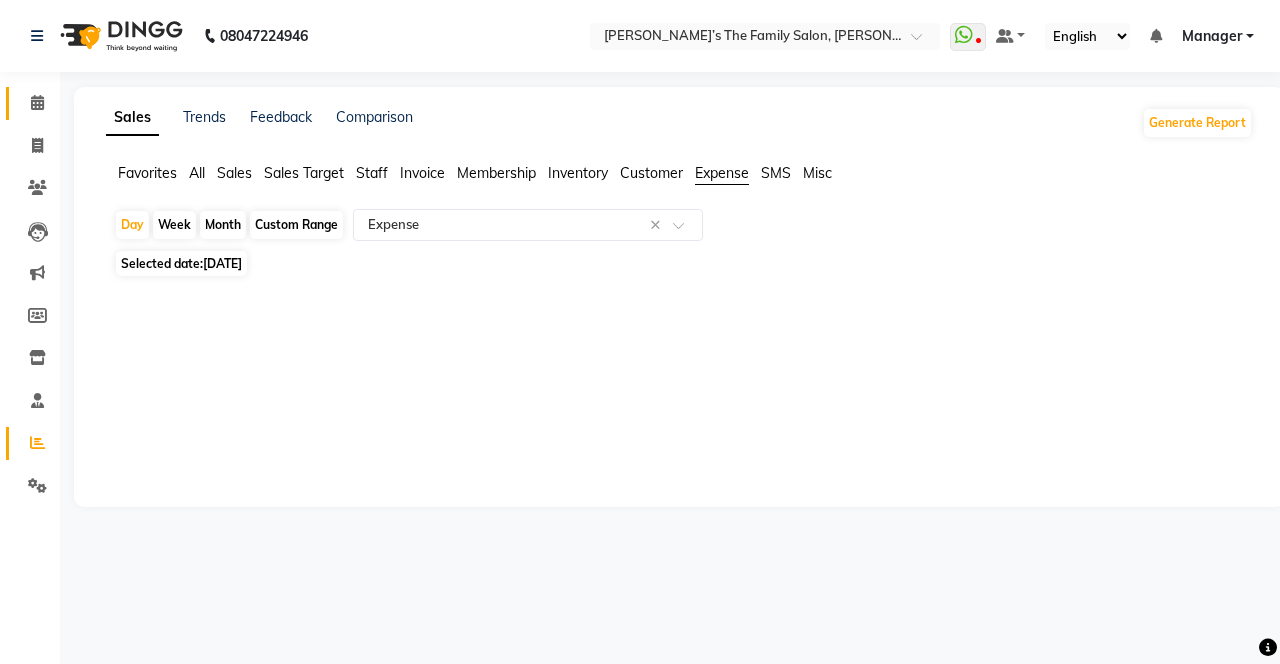 click 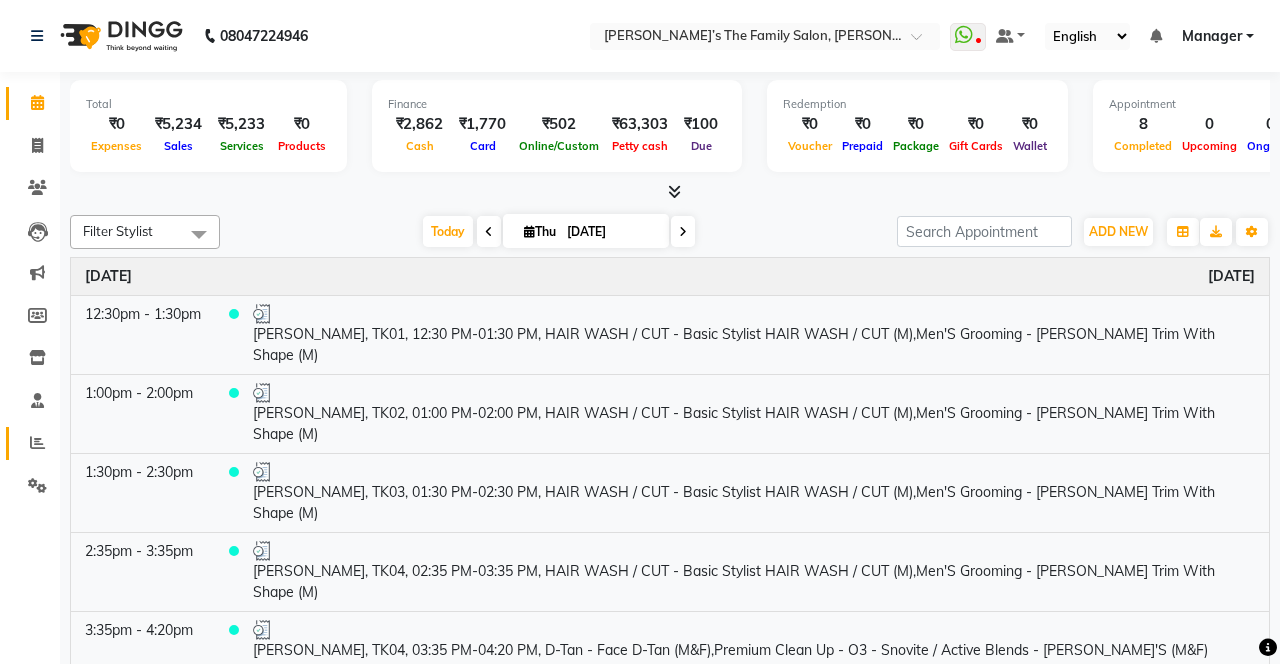 click 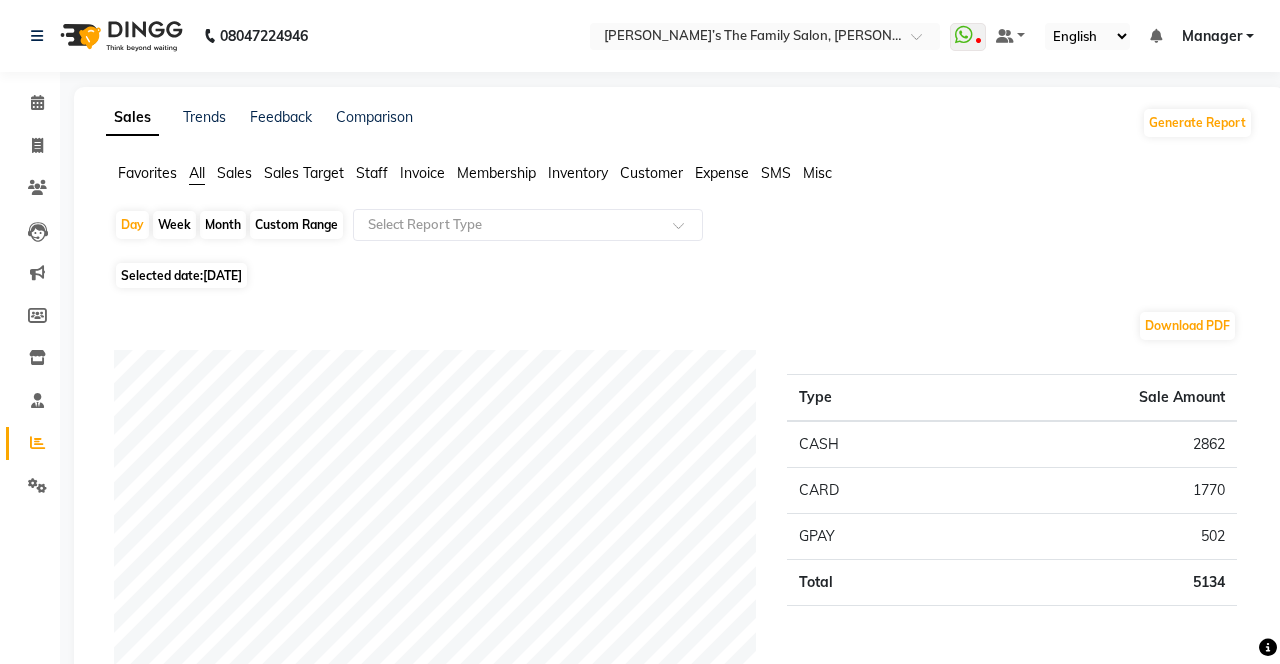 click 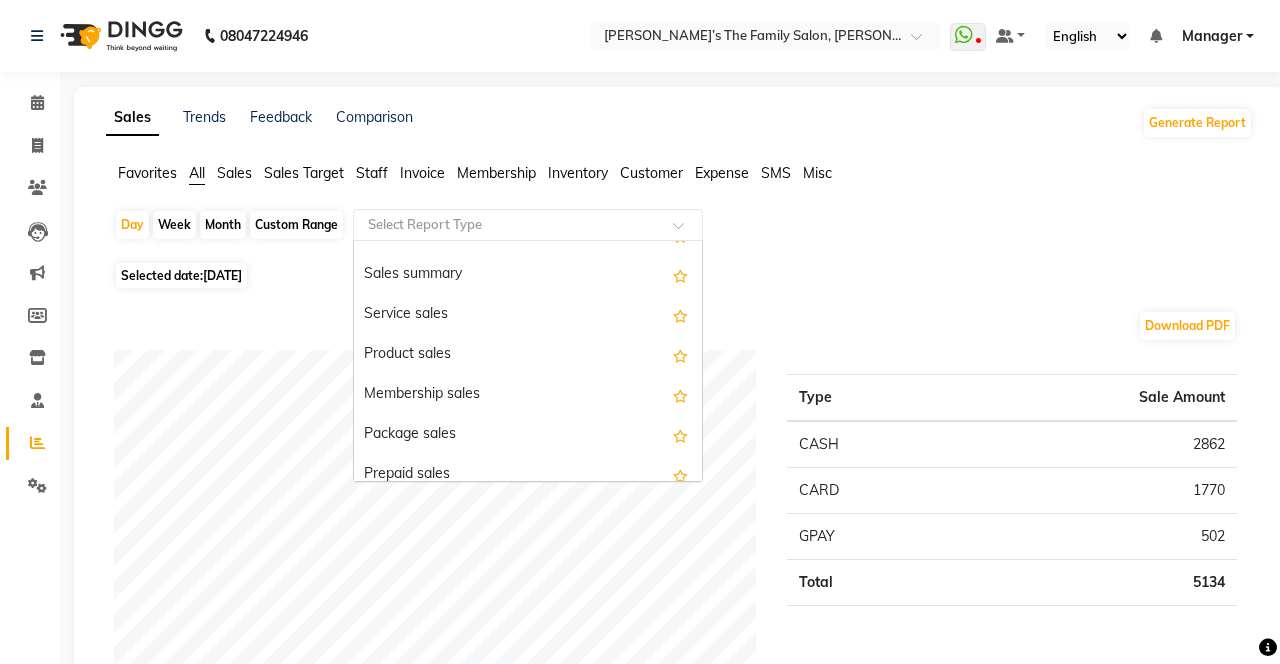 scroll, scrollTop: 76, scrollLeft: 0, axis: vertical 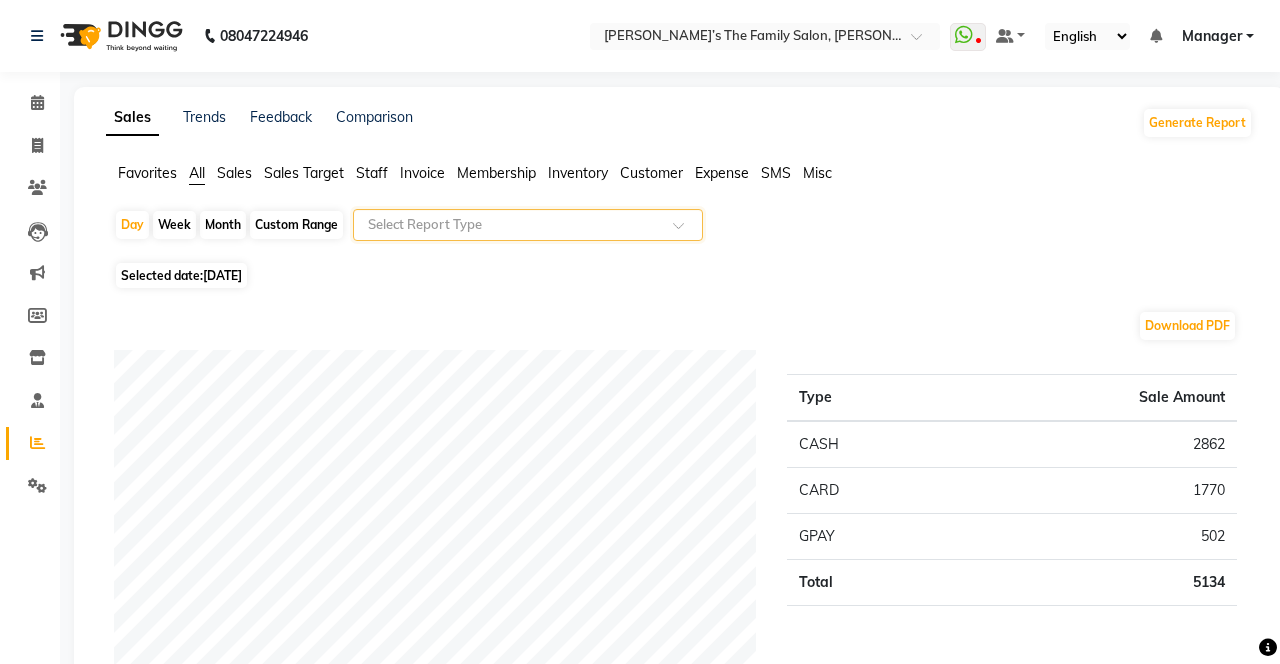 click on "Expense" 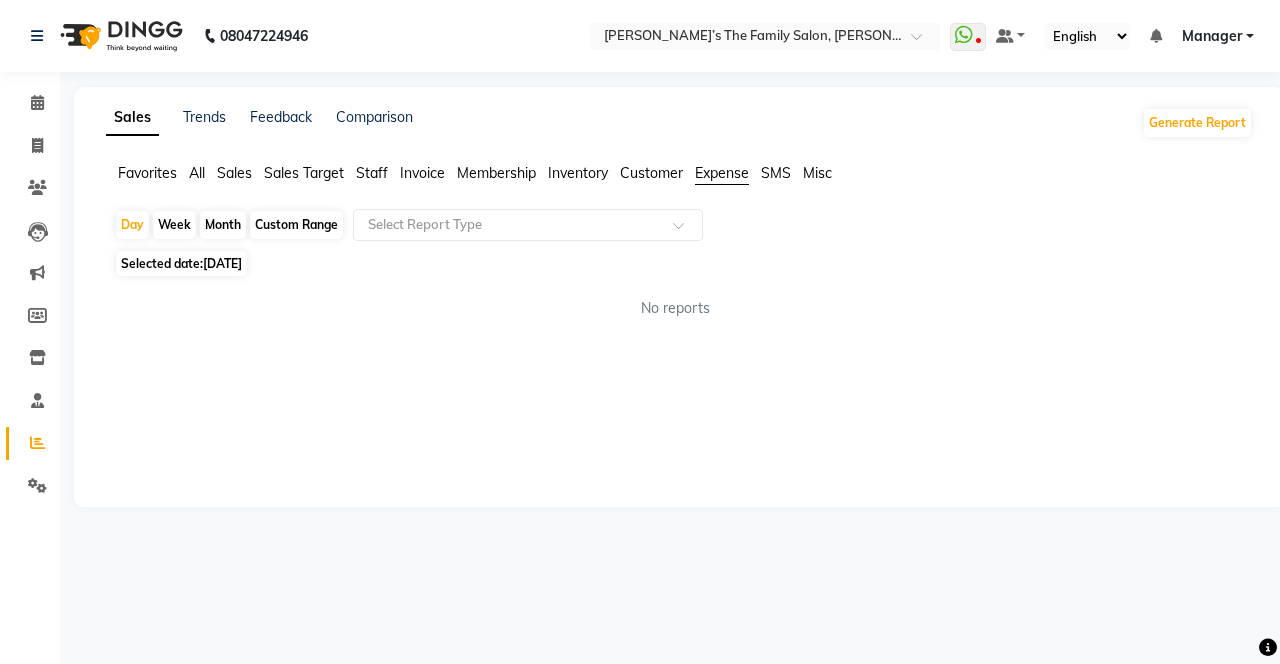 click 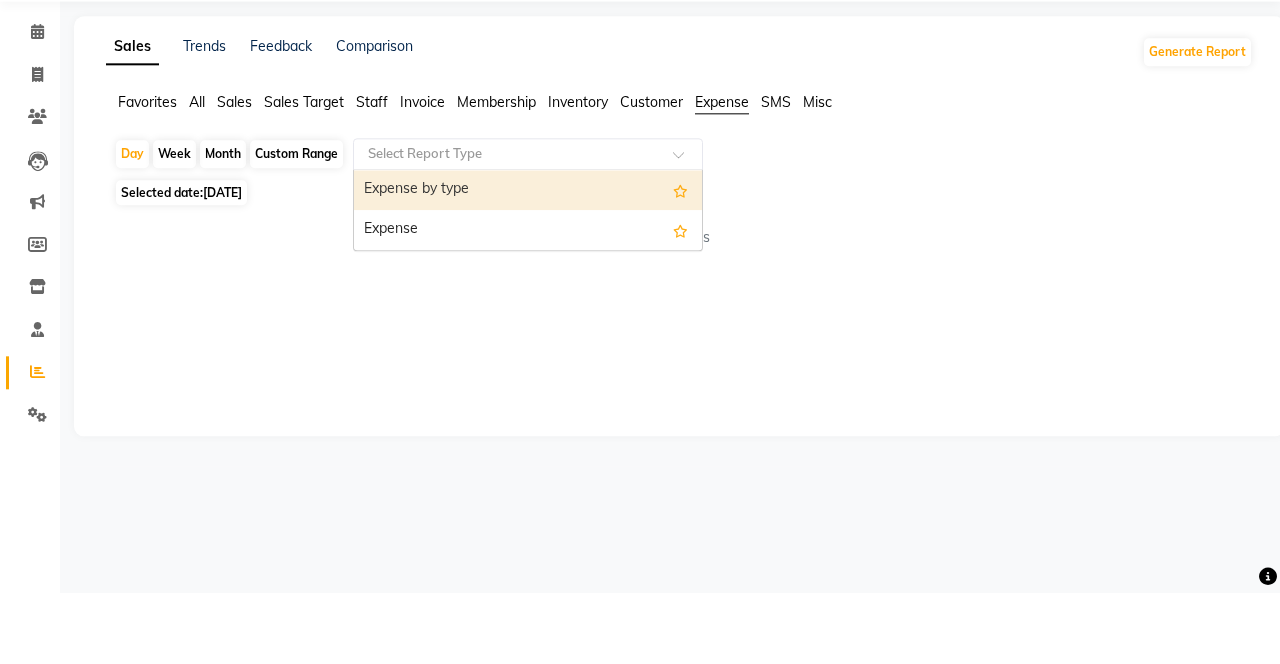 click on "Expense" at bounding box center [528, 301] 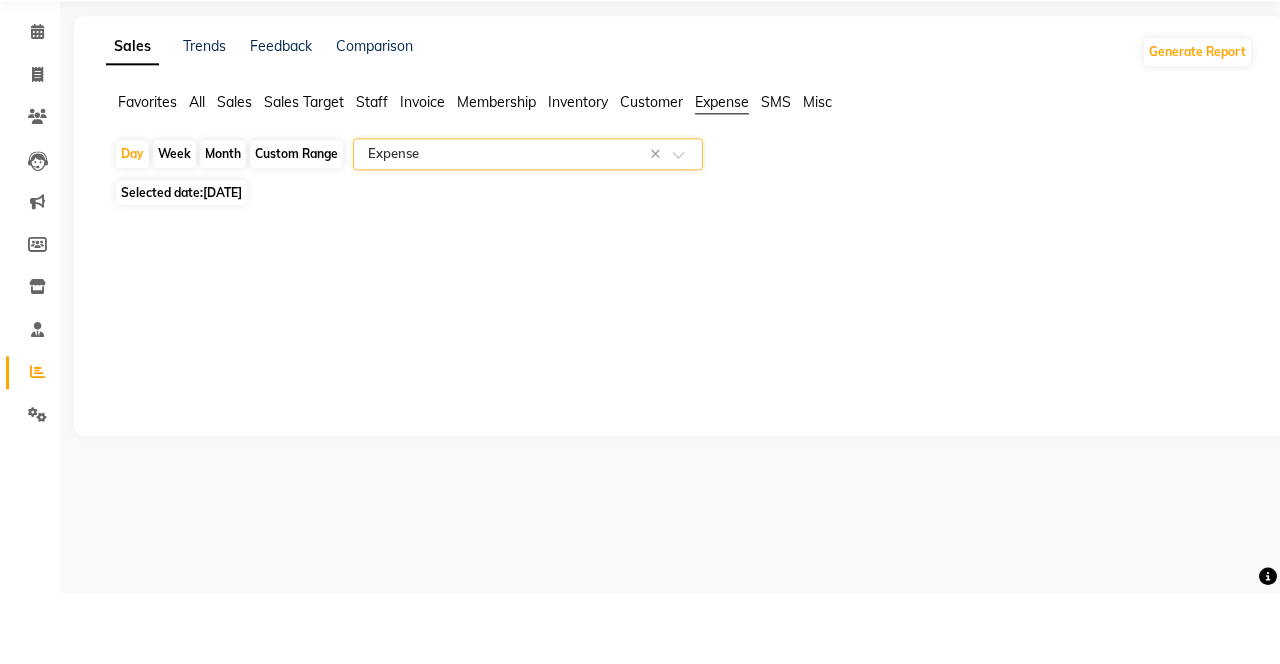 click on "Day" 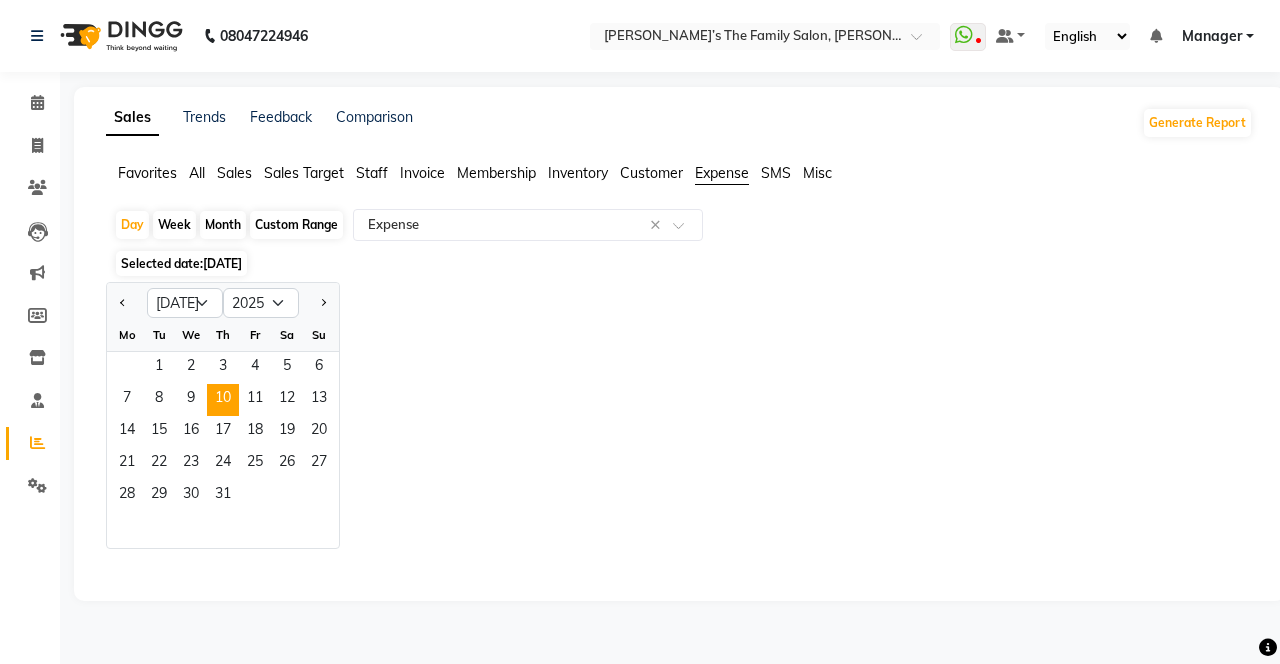click 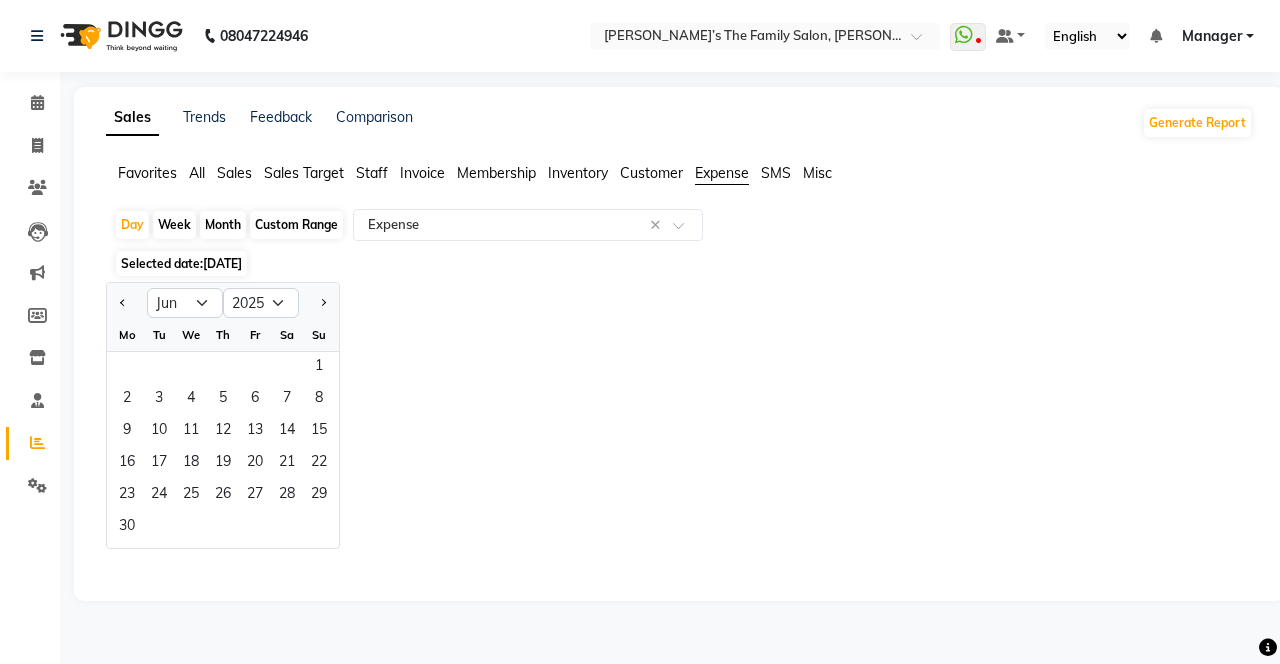 click on "12" 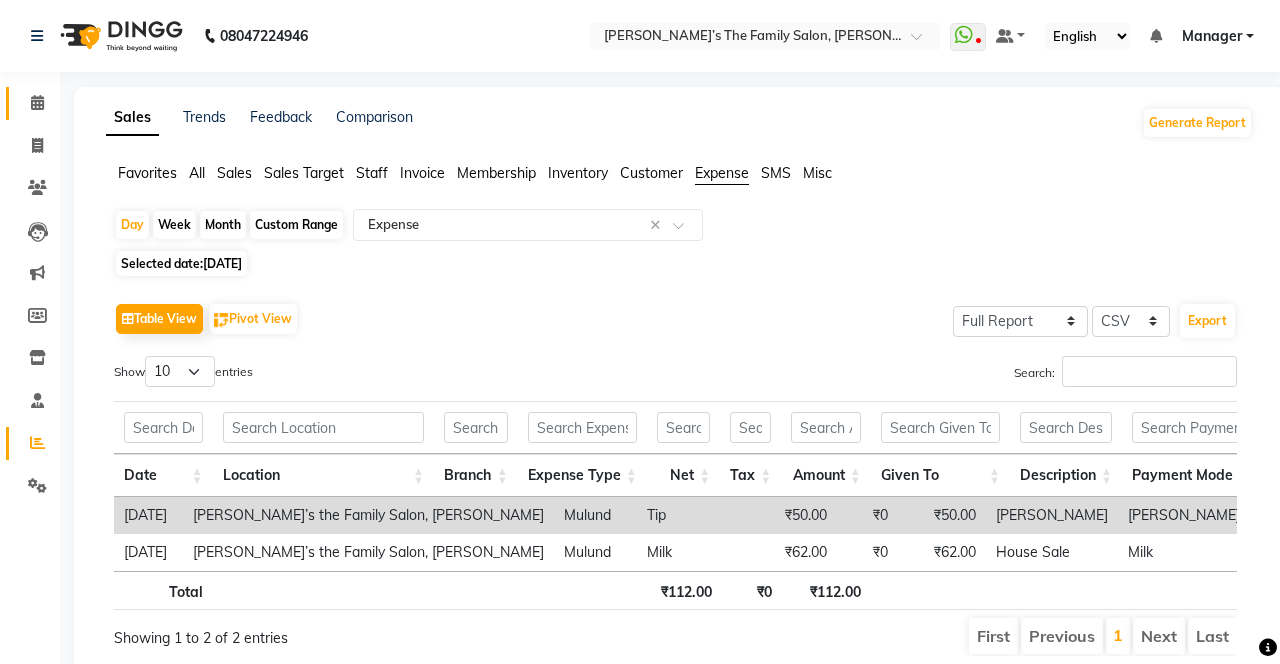 click 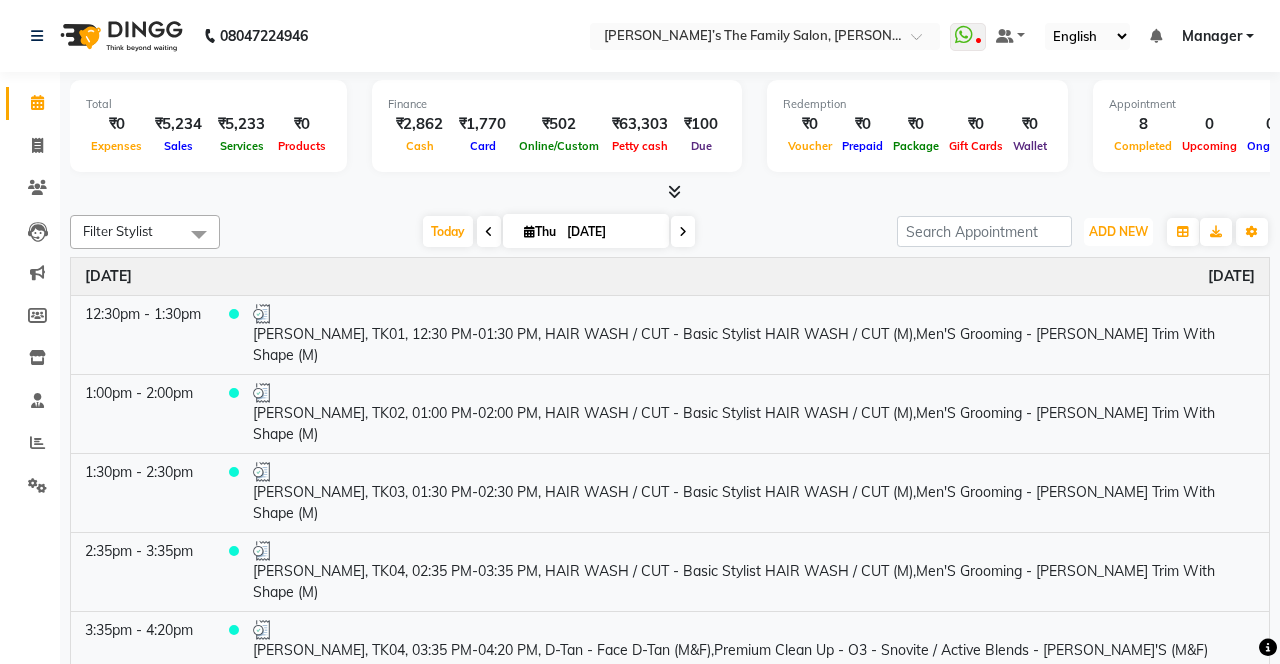 click on "ADD NEW" at bounding box center (1118, 231) 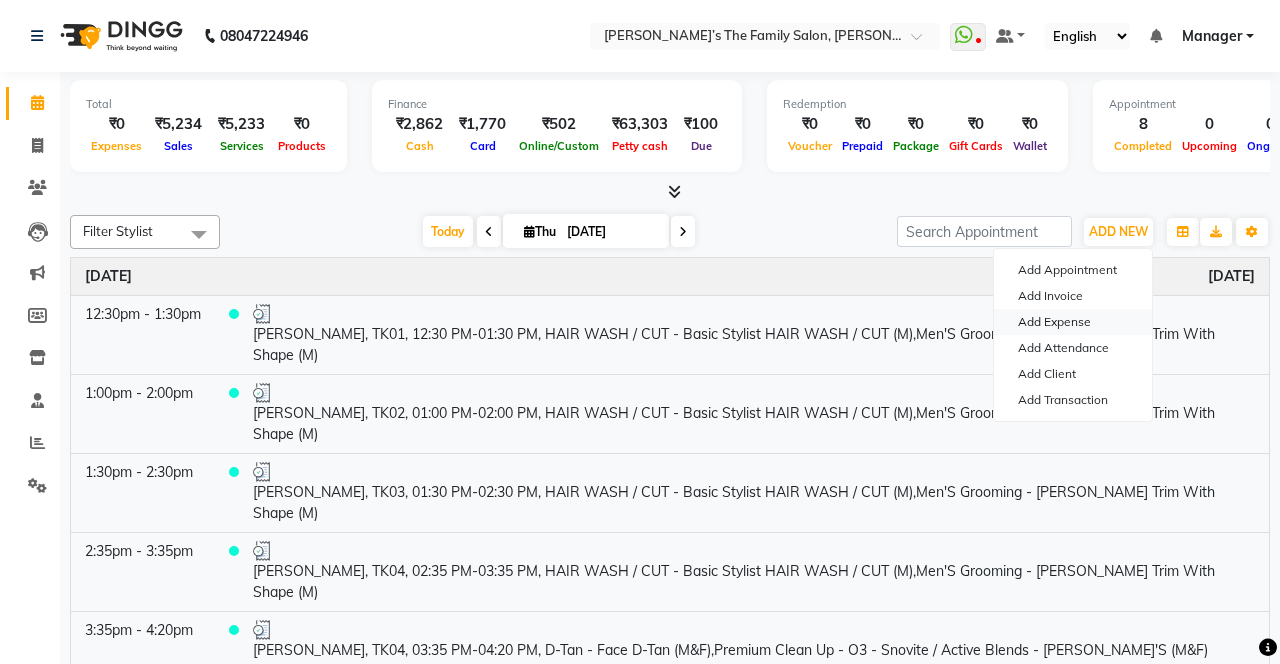 click on "Add Expense" at bounding box center (1073, 322) 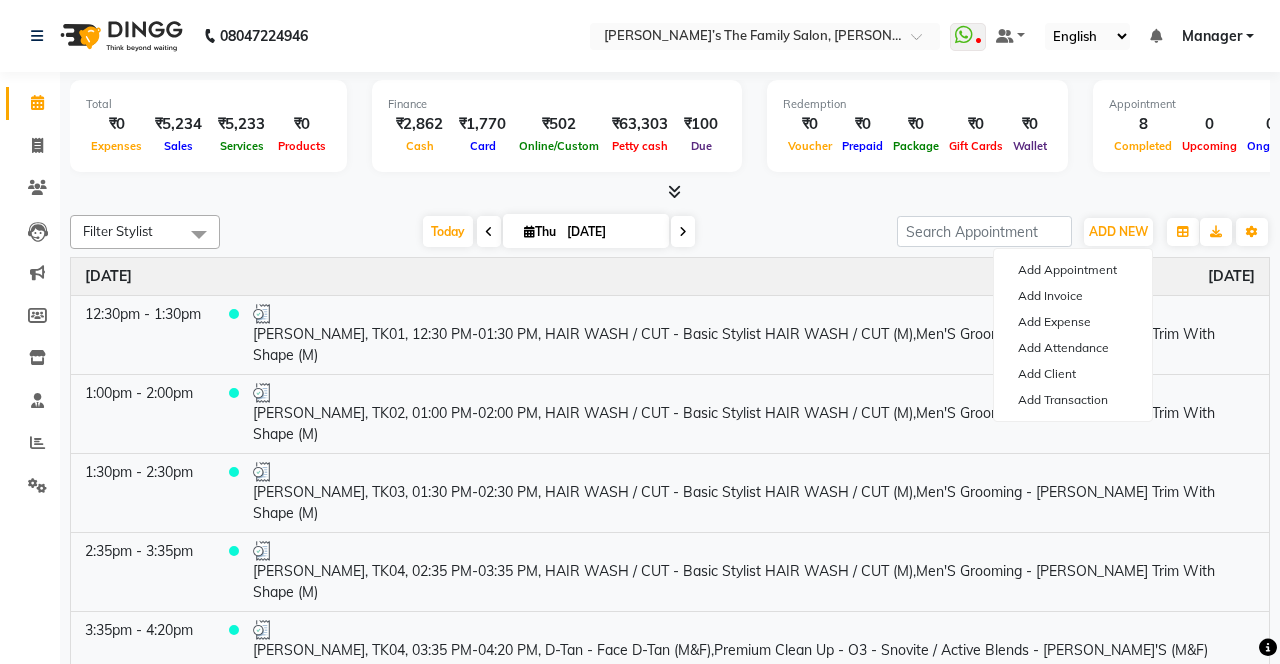 select on "1" 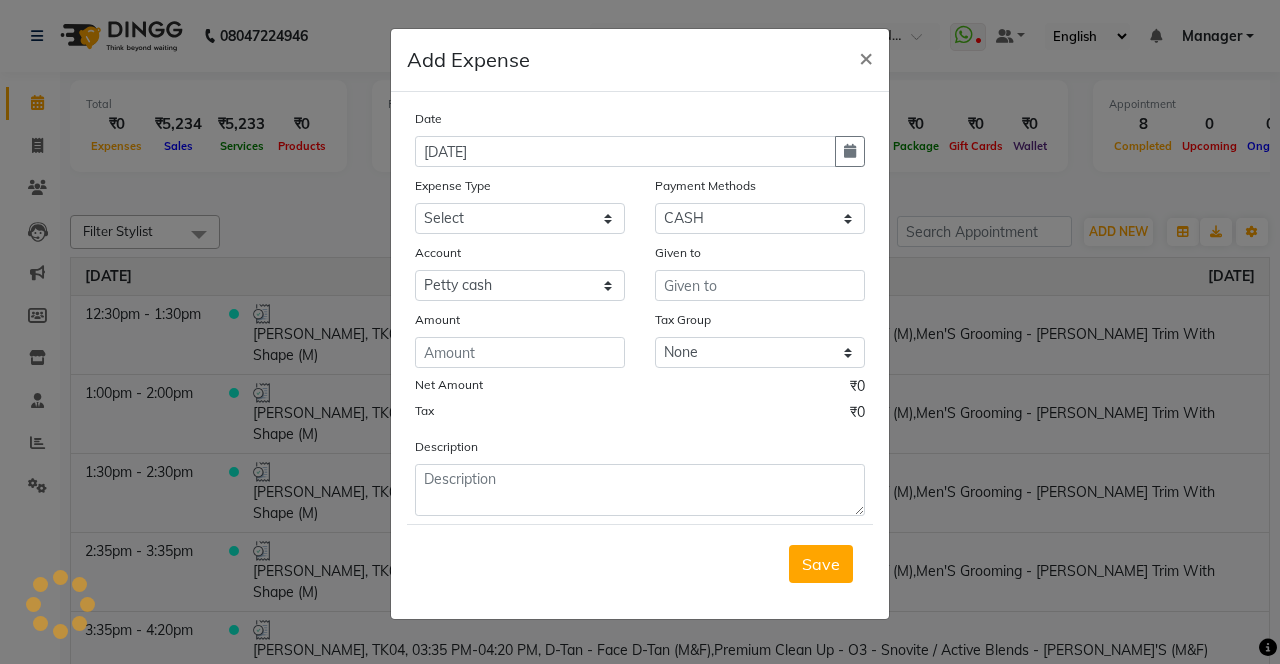 click 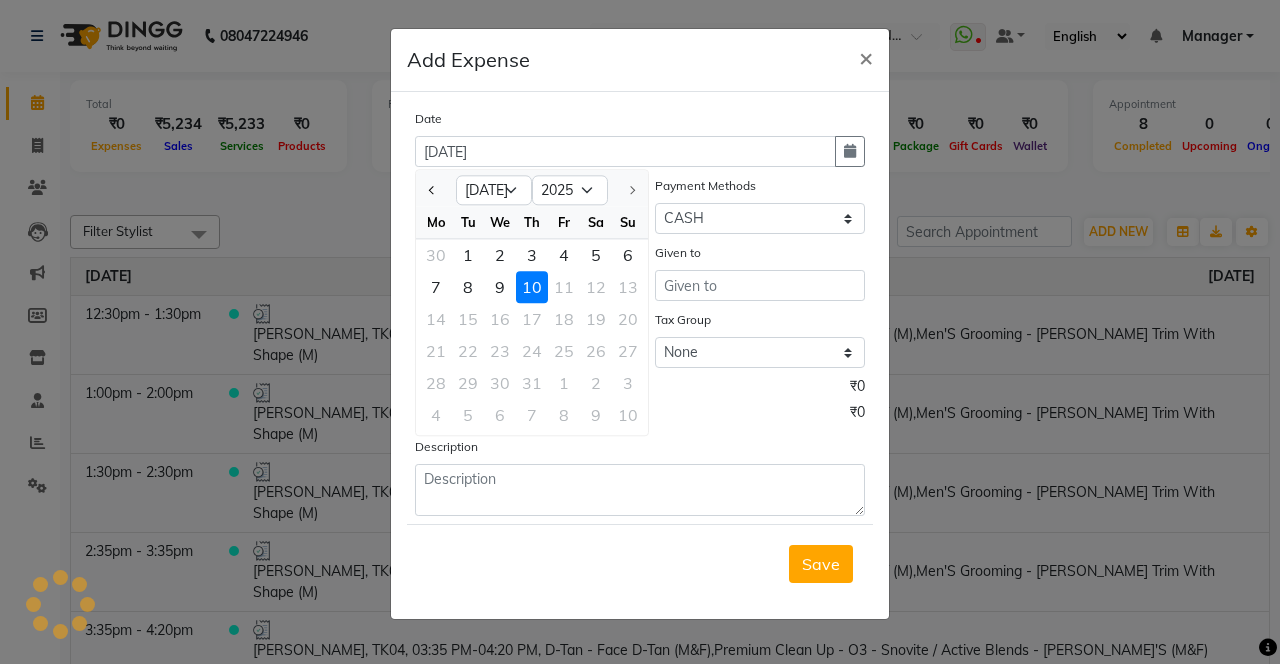 click 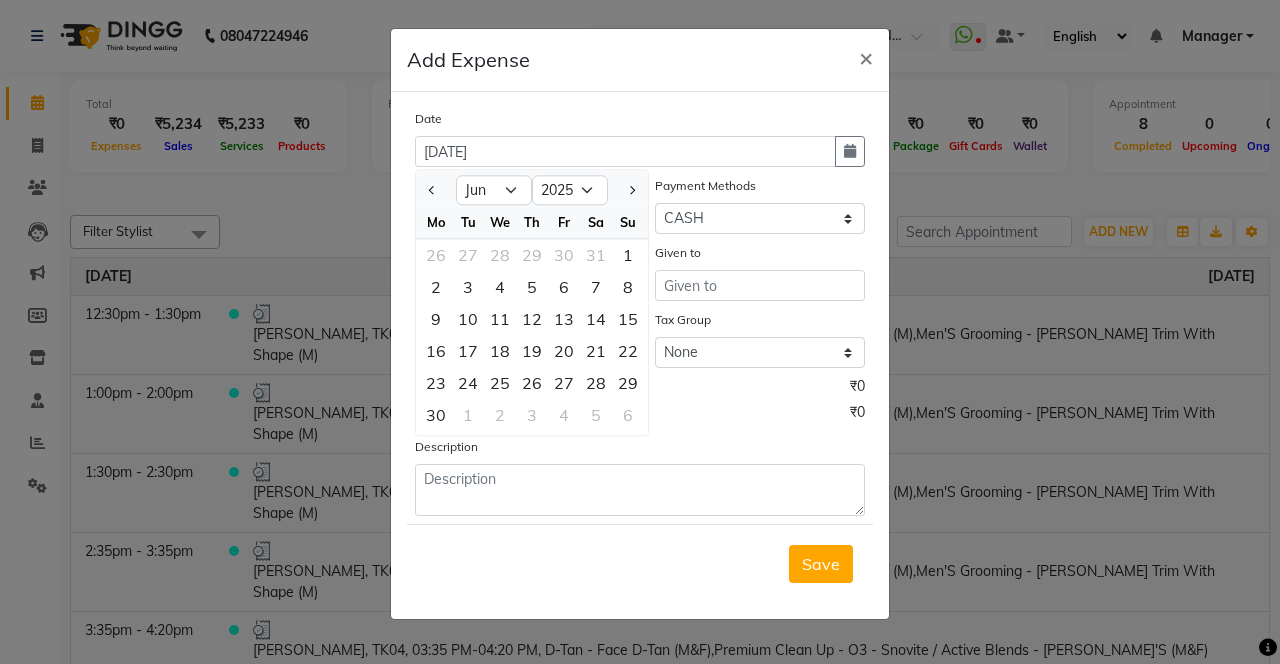 click on "12" 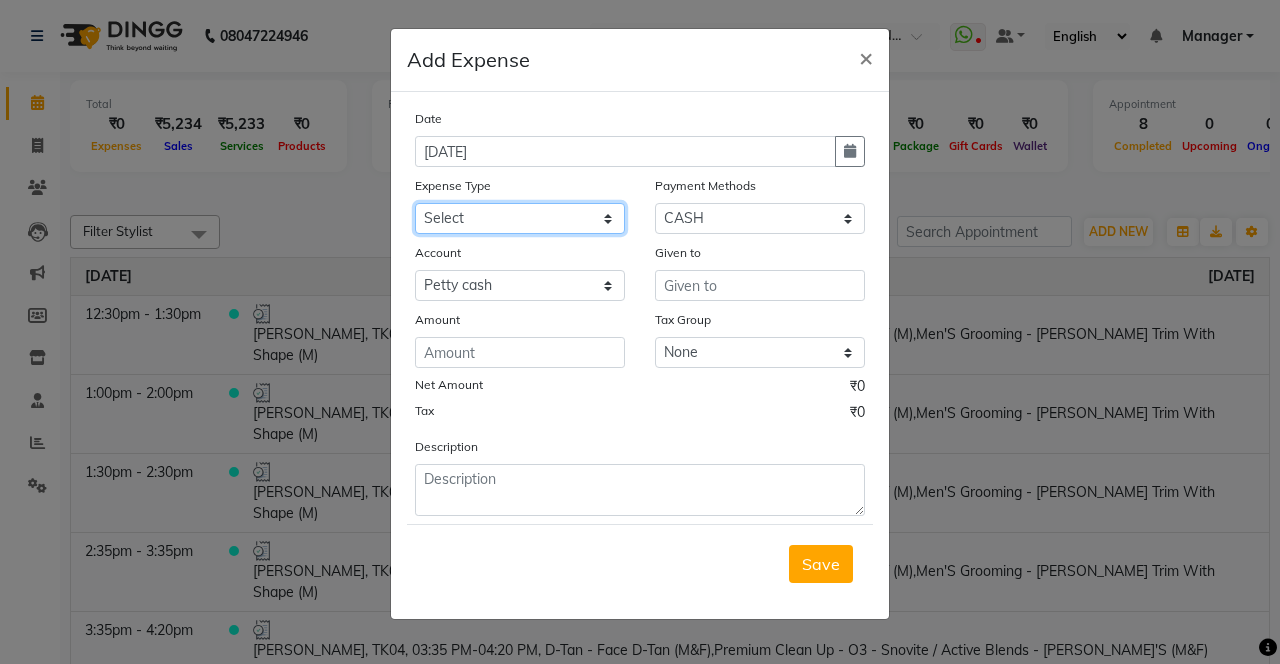 click on "Select Advance Salary Bank charges Car maintenance  Cash transfer to bank Cash transfer to hub Client Snacks Clinical charges coffee Equipment Fuel Govt fee Incentive Insurance International purchase Loan Repayment Maintenance Marketing Membership reward Milk Miscellaneous MRA Other Pantry Product Rent Staff Snacks Tax Tea & Refreshment Tip Transfer Utilities" 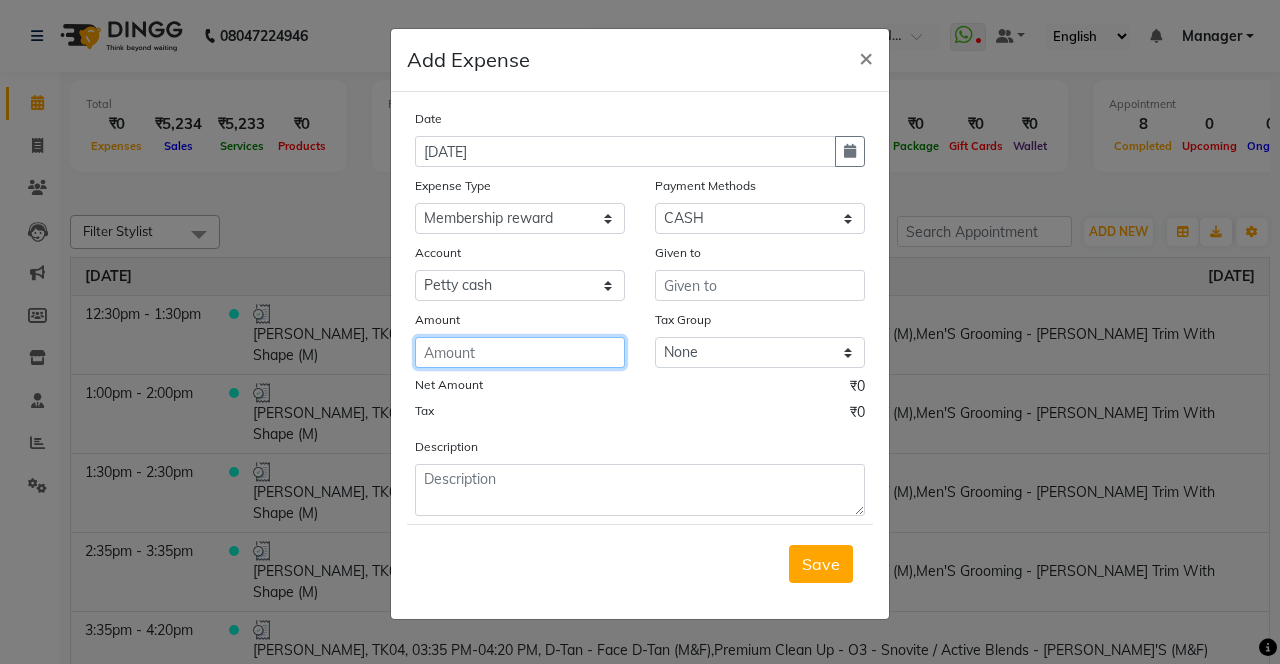 click 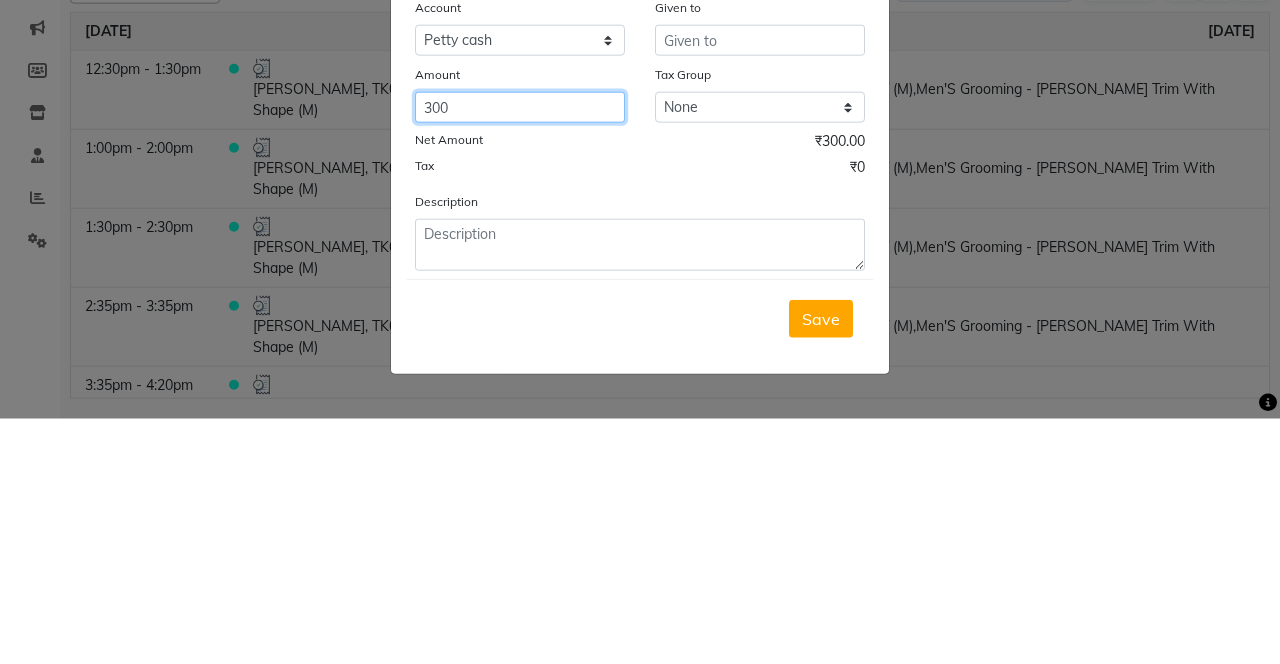 type on "300" 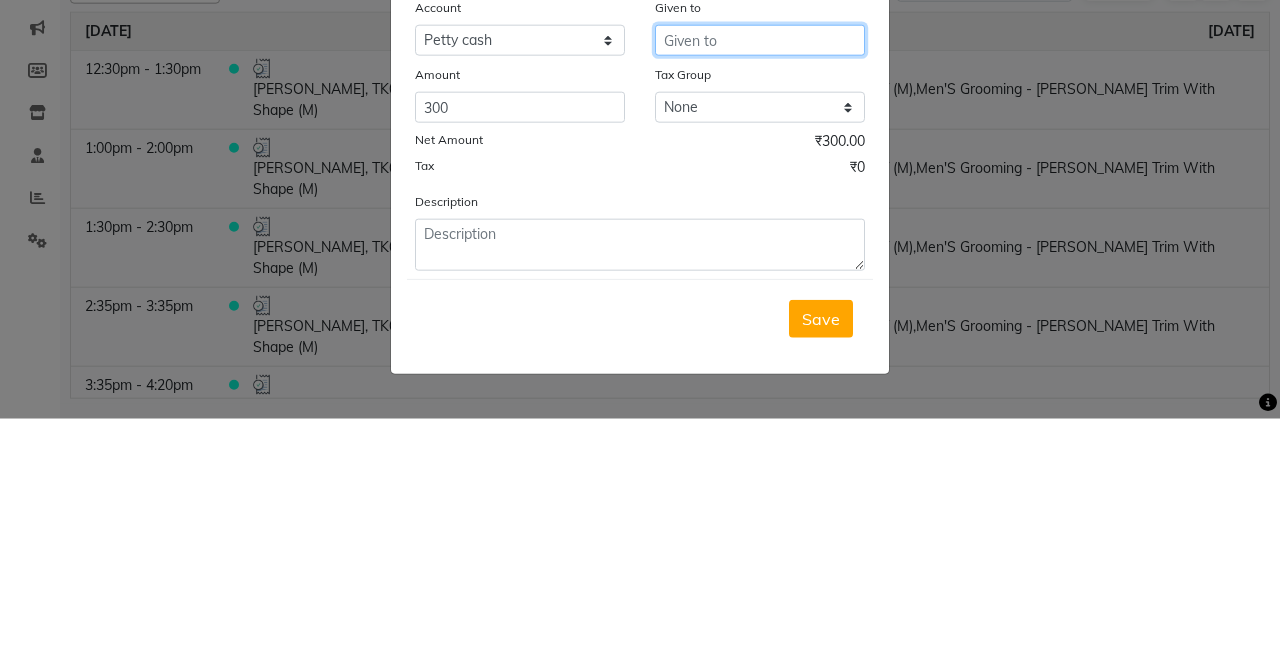 click at bounding box center [760, 285] 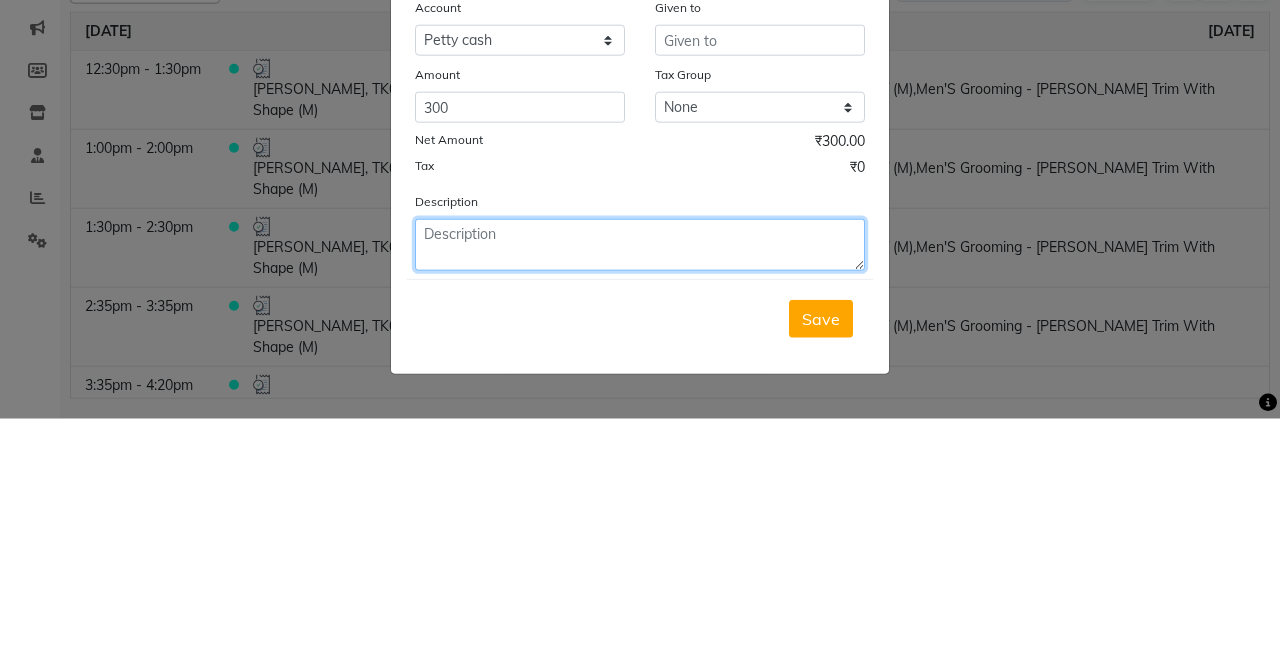 click 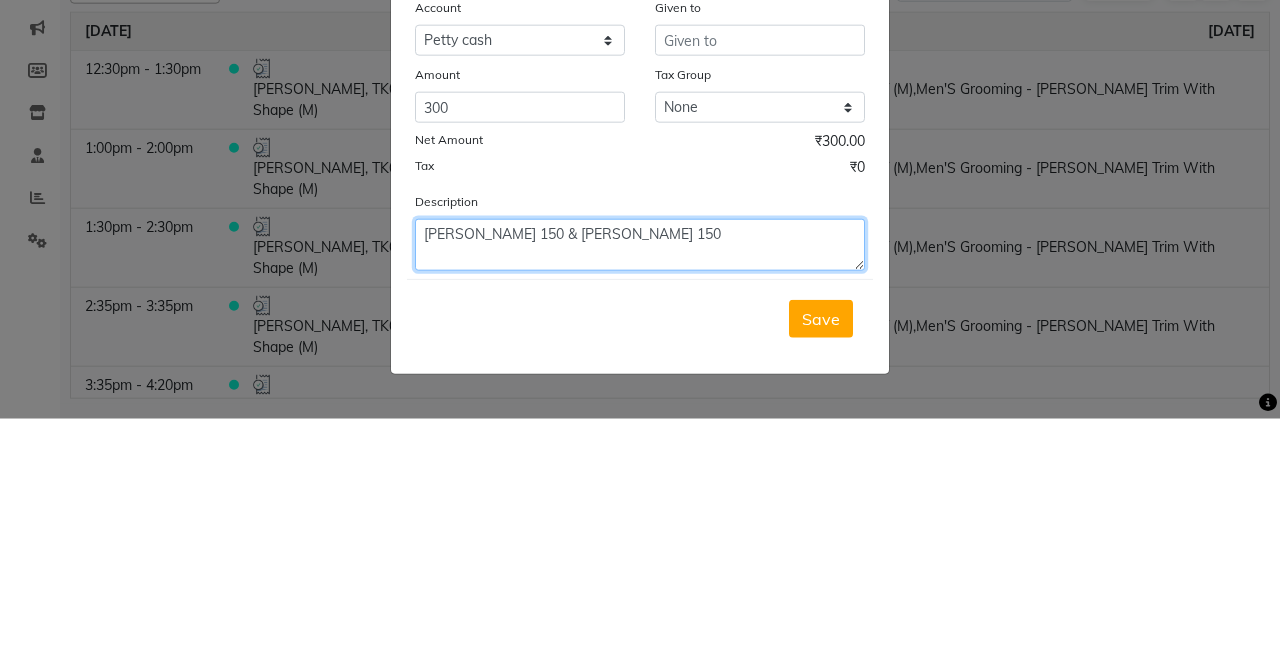type on "Aniket 150 & Minakshi 150" 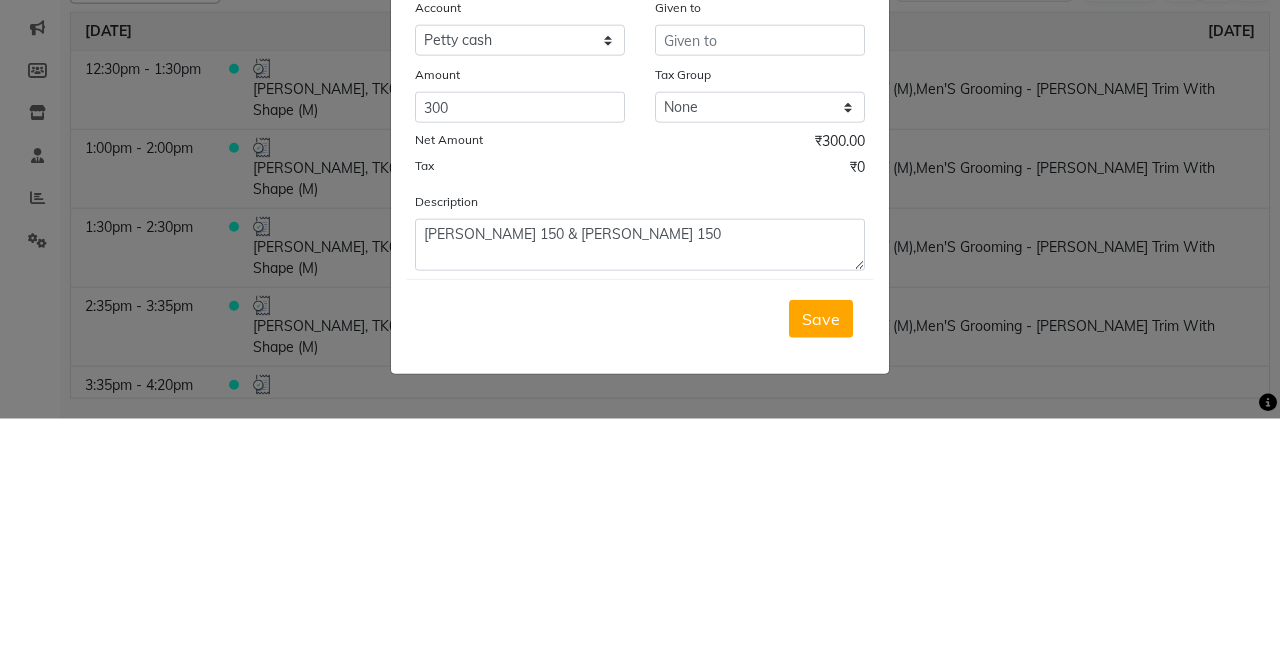 click on "Save" at bounding box center [821, 564] 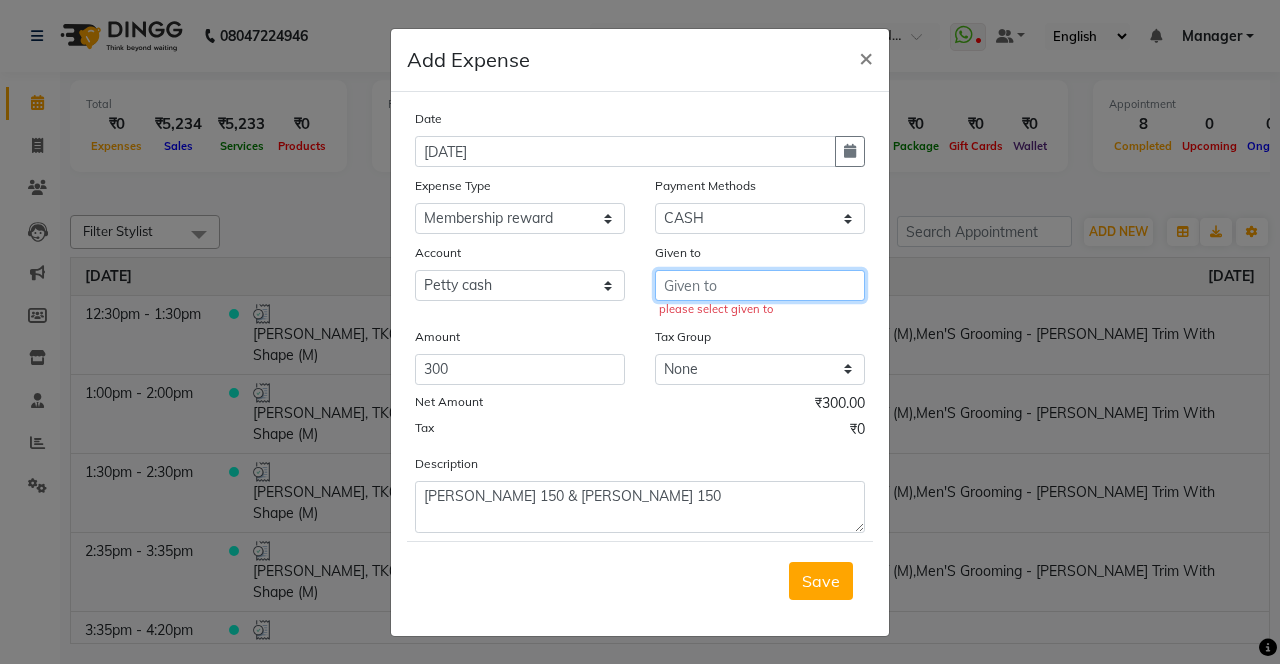 click at bounding box center (760, 285) 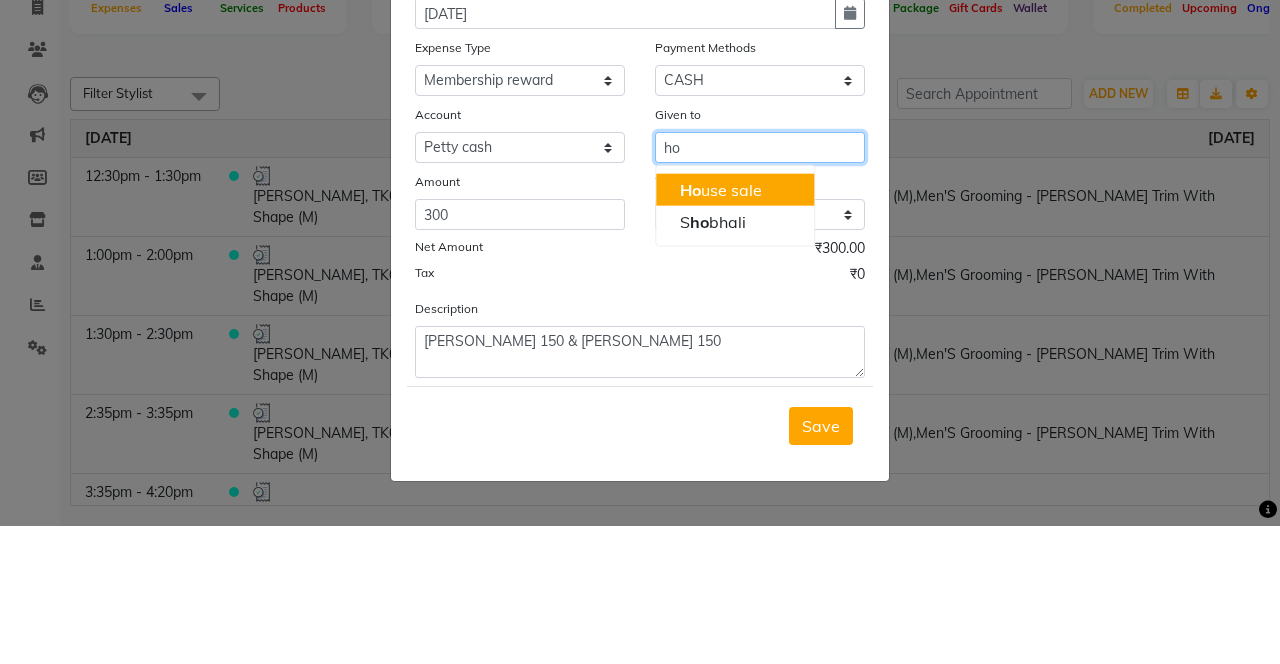 click on "Ho use sale" at bounding box center [735, 328] 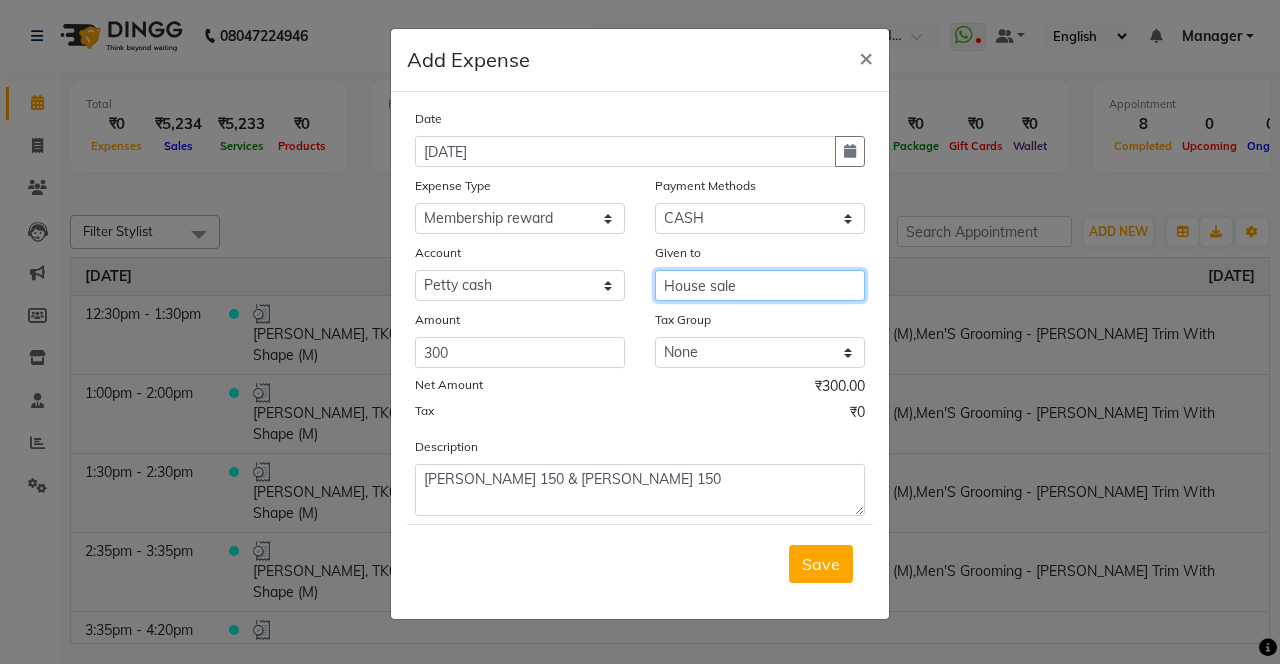 type on "House sale" 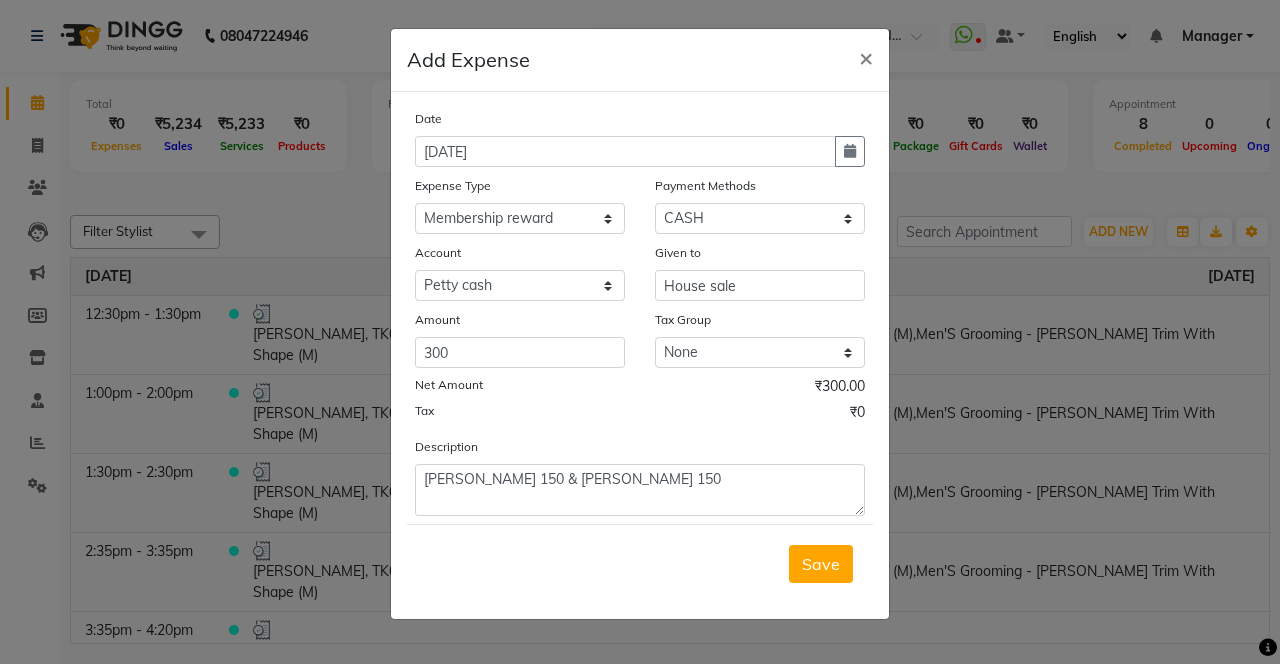 click on "Save" at bounding box center (821, 564) 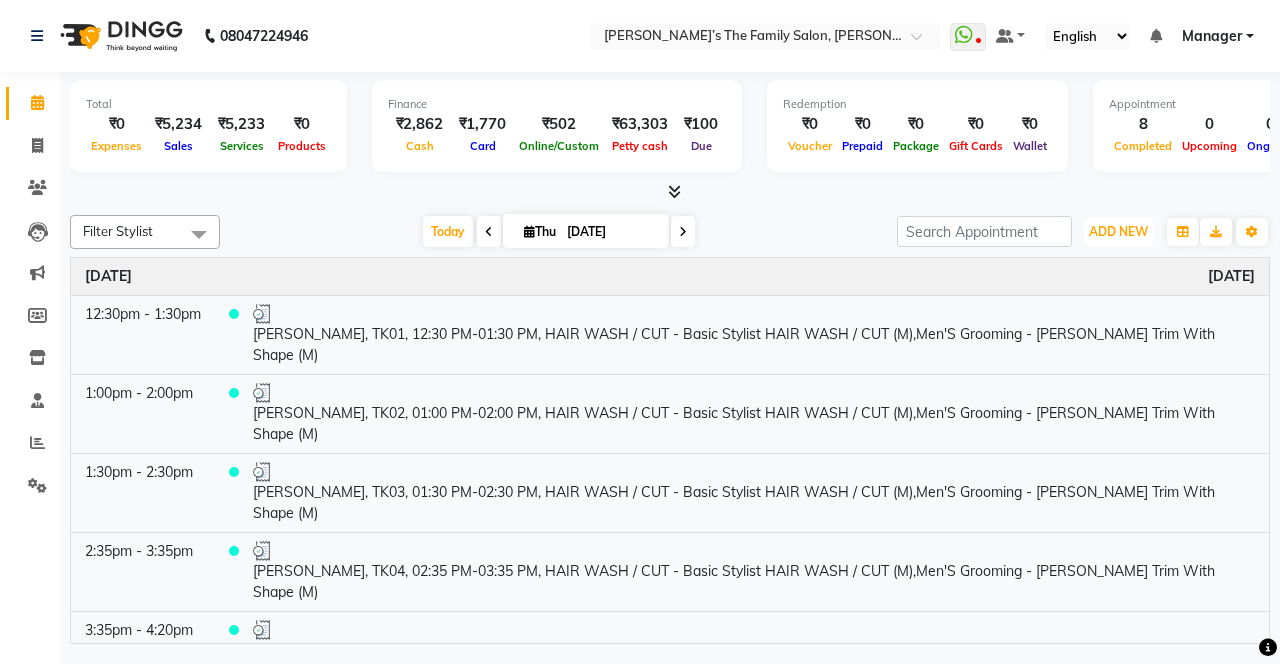 click on "ADD NEW Toggle Dropdown" at bounding box center (1118, 232) 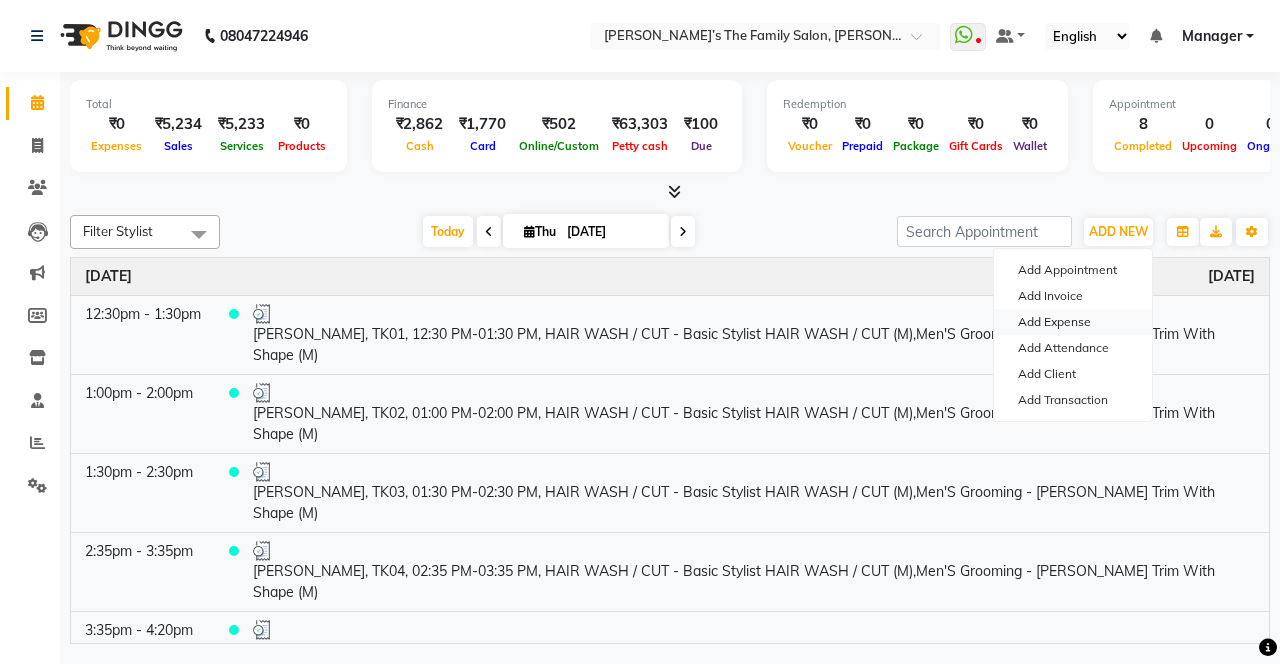click on "Add Expense" at bounding box center (1073, 322) 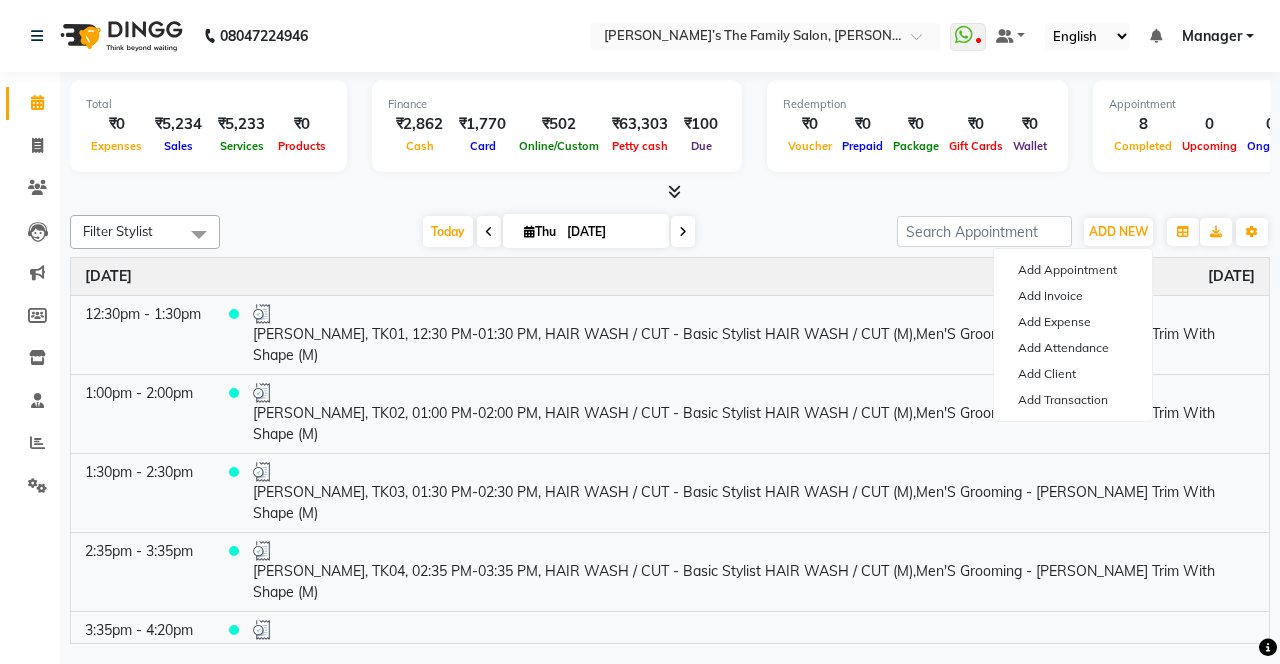 select on "4229" 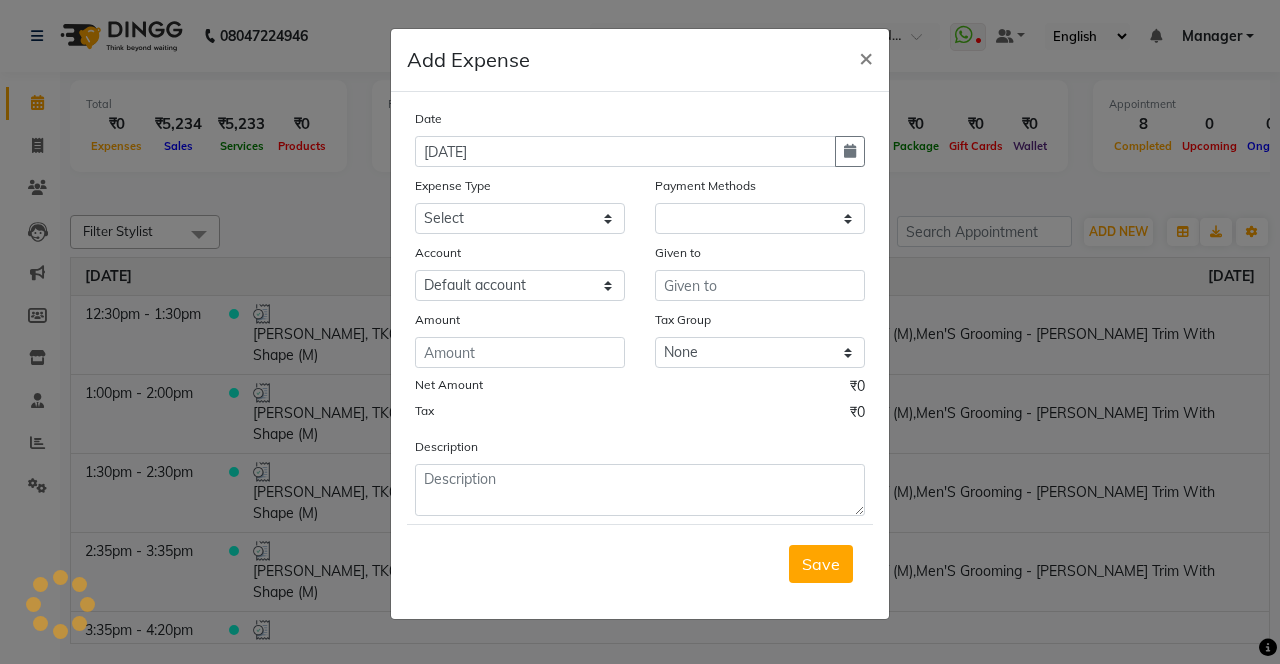 select on "1" 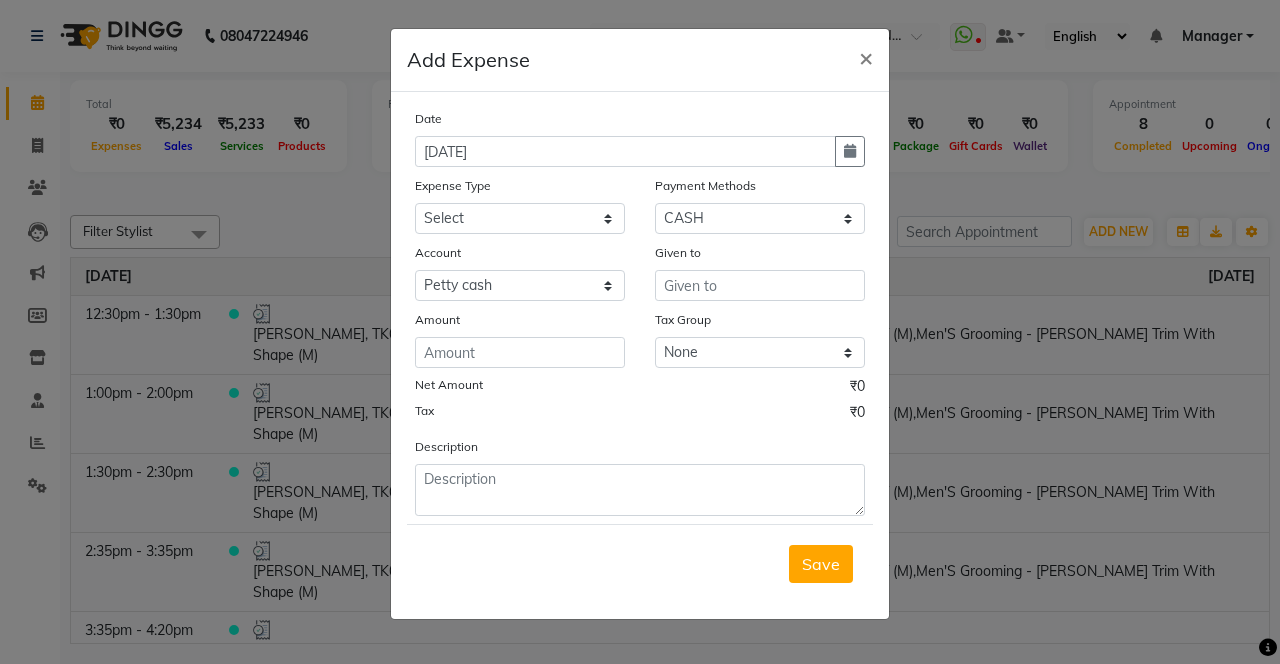 click 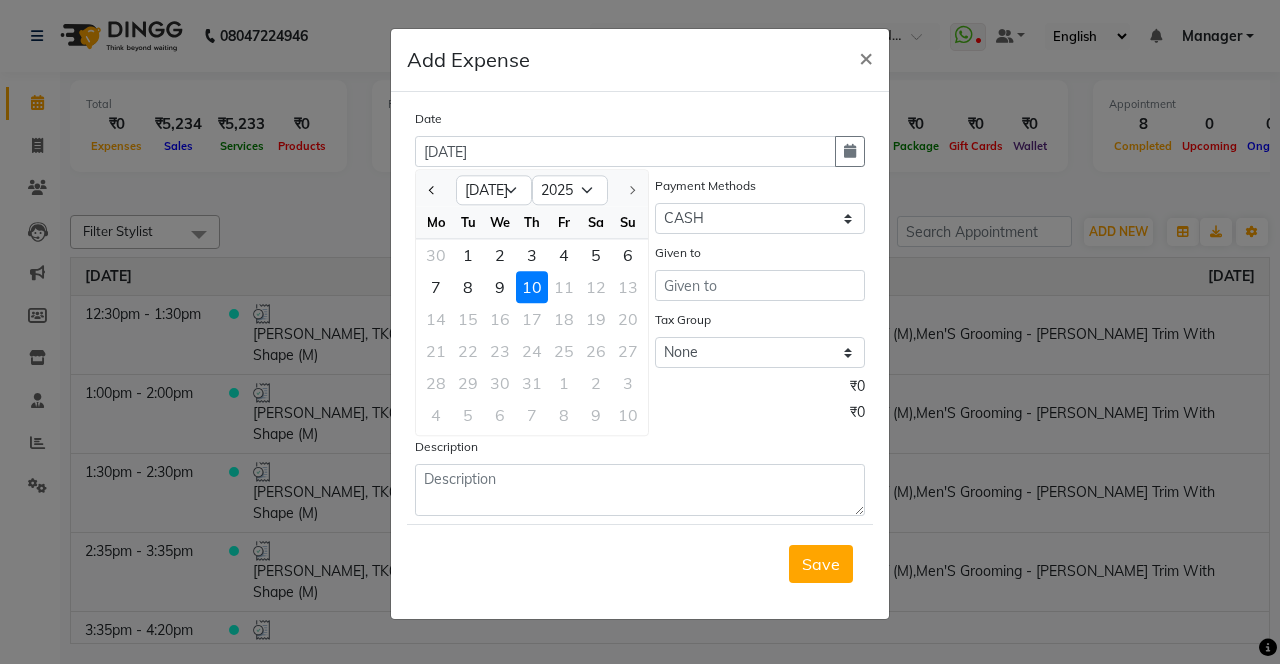 click 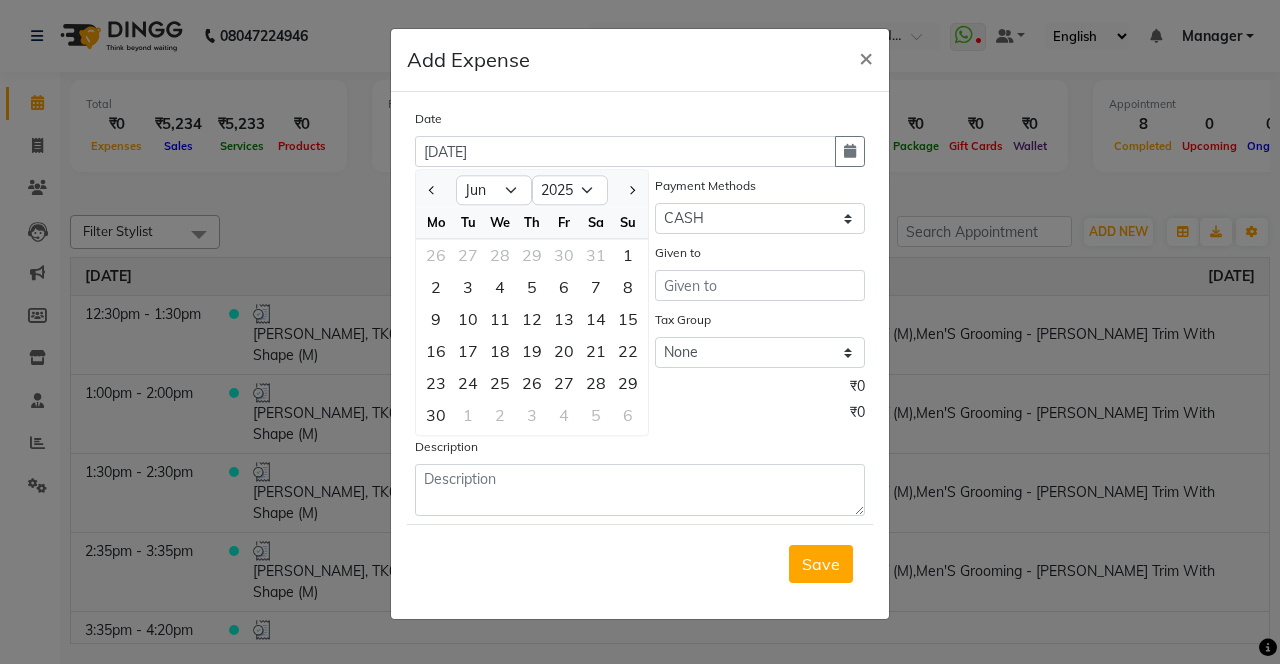 click on "13" 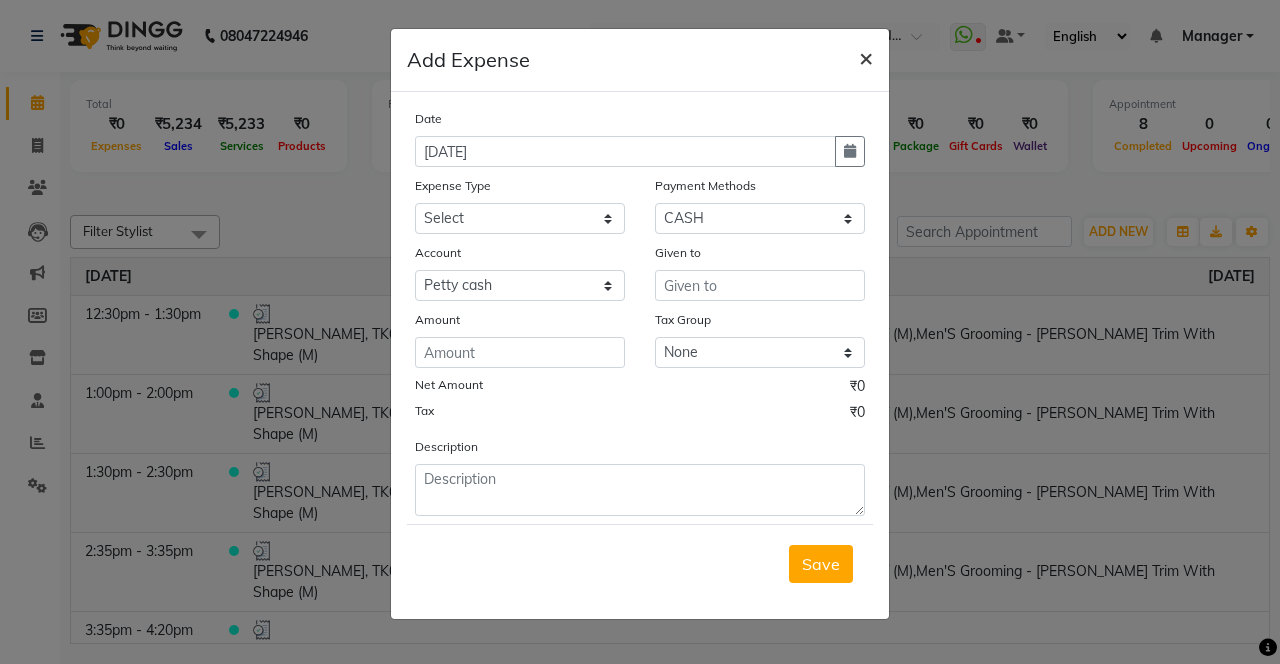 click on "×" 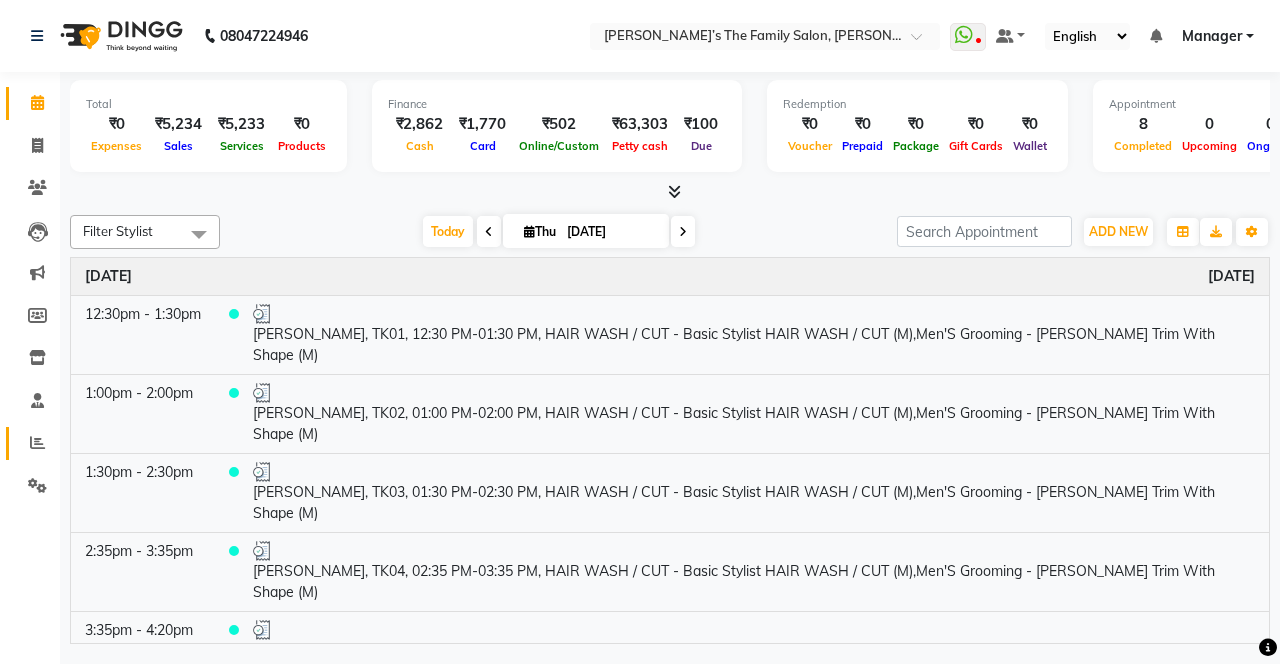 click 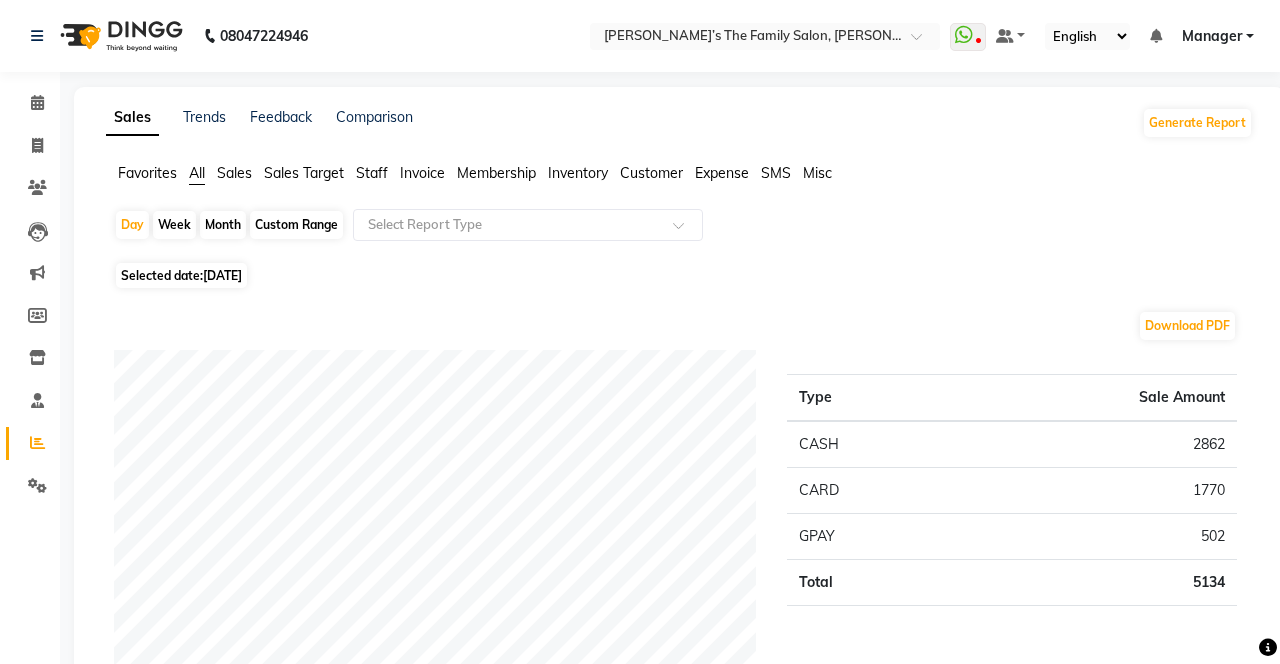 click on "Expense" 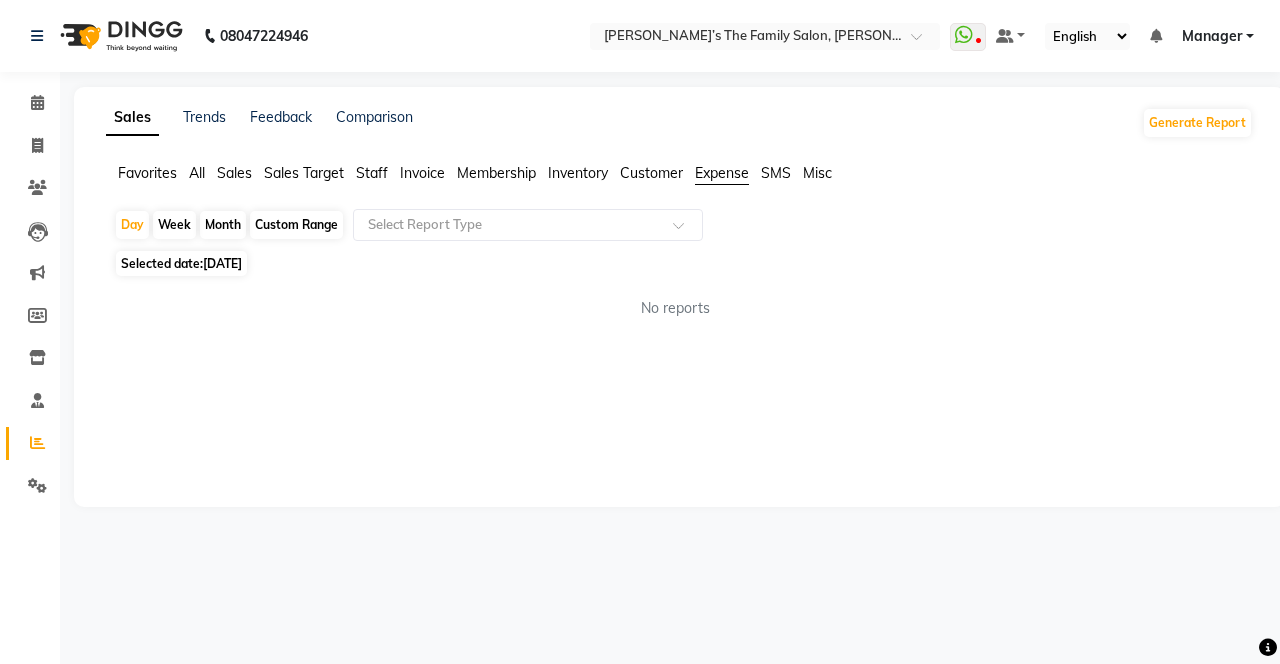 click 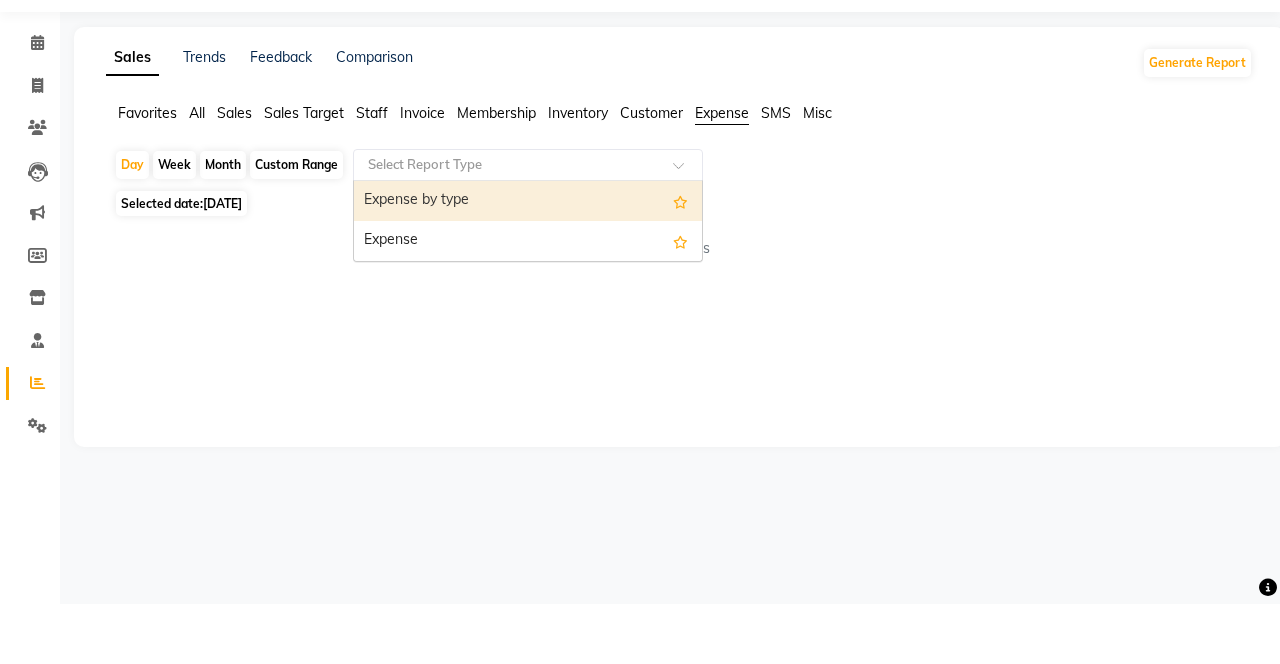 click on "Expense" at bounding box center [528, 301] 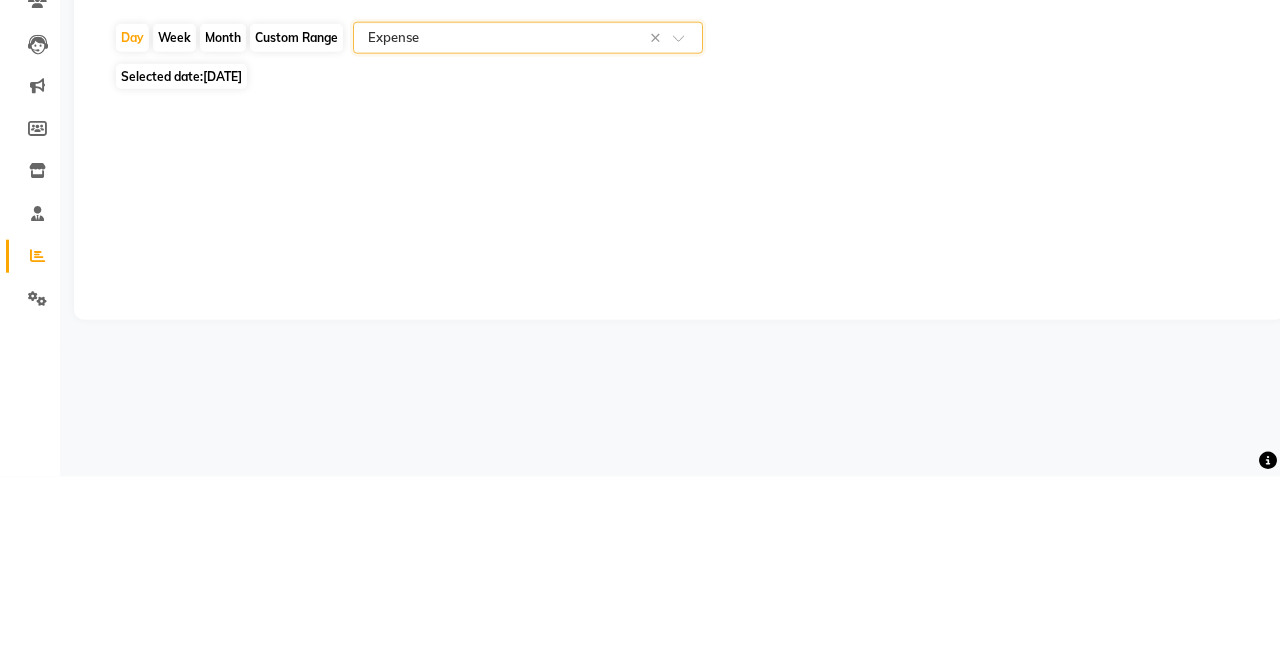 click on "Day" 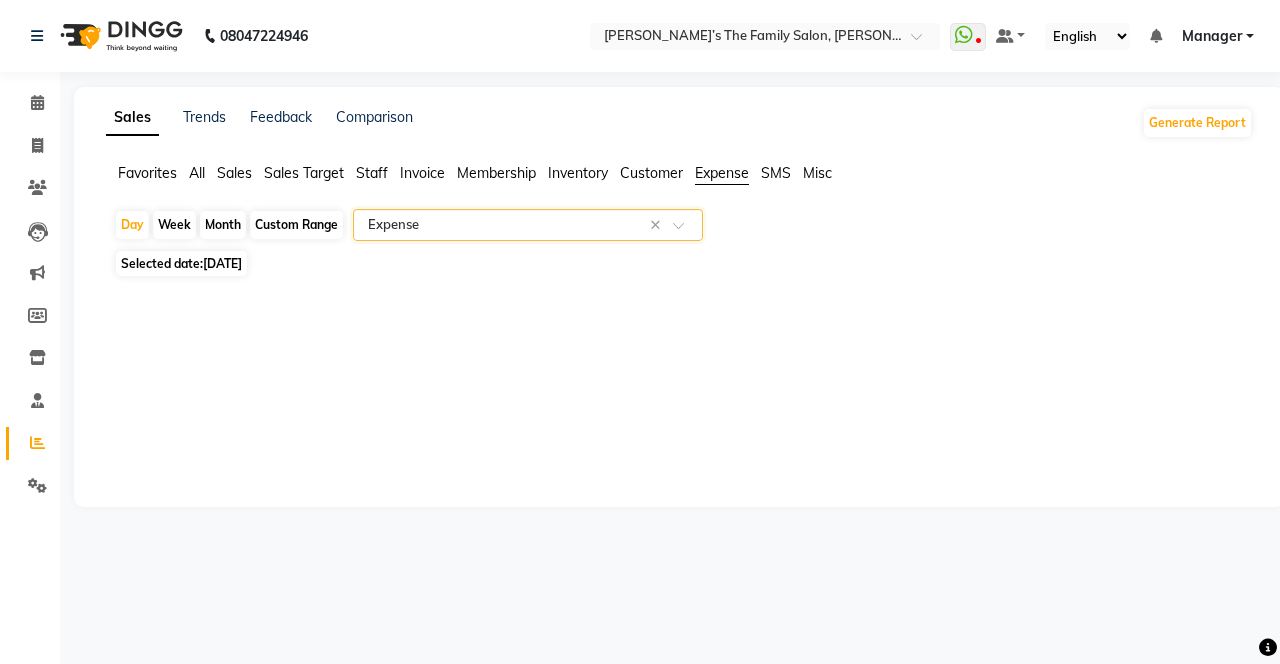 select on "7" 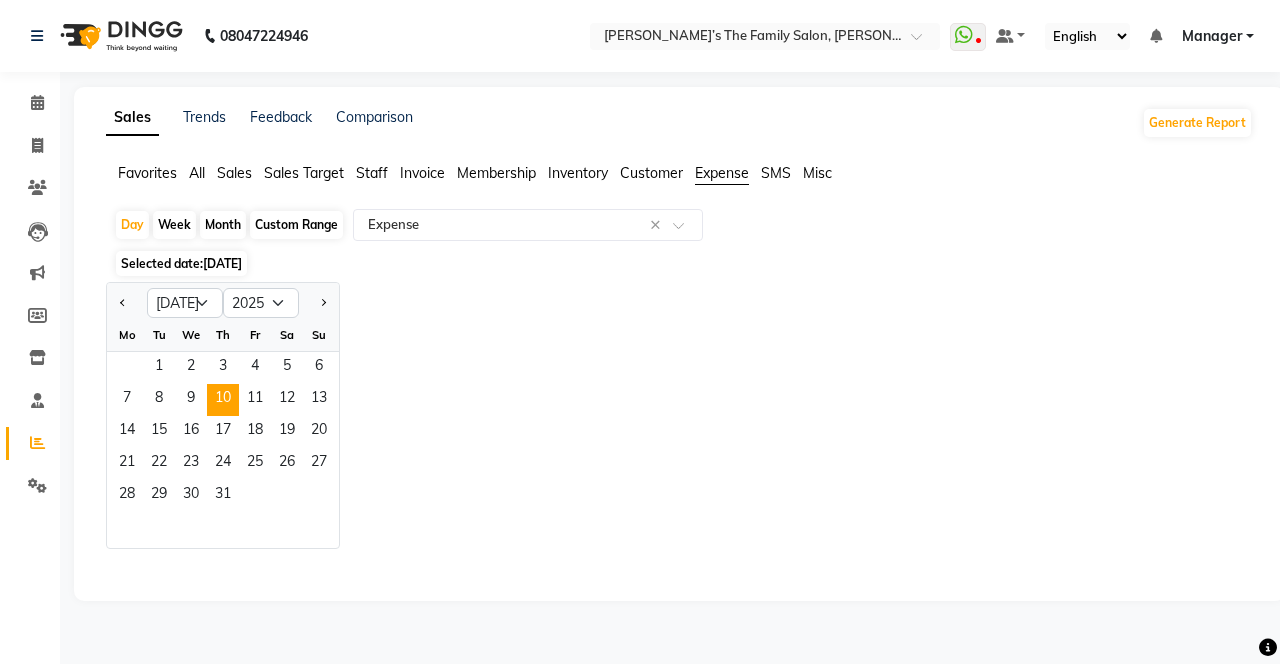 click 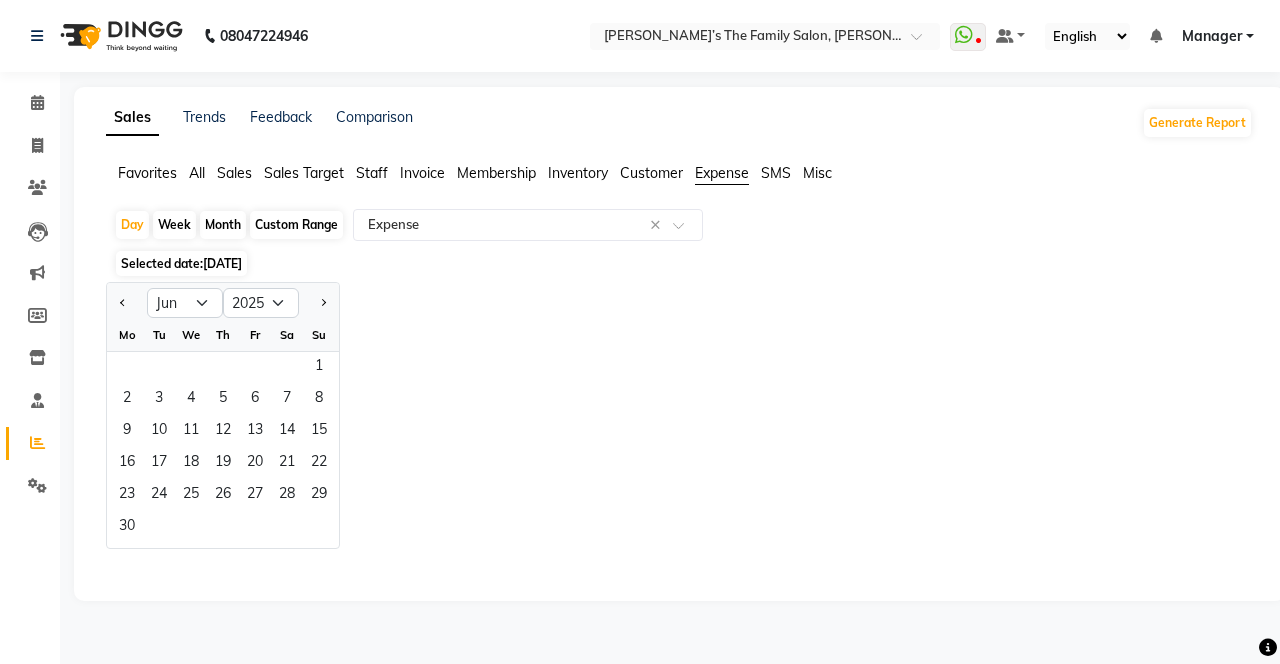 click on "13" 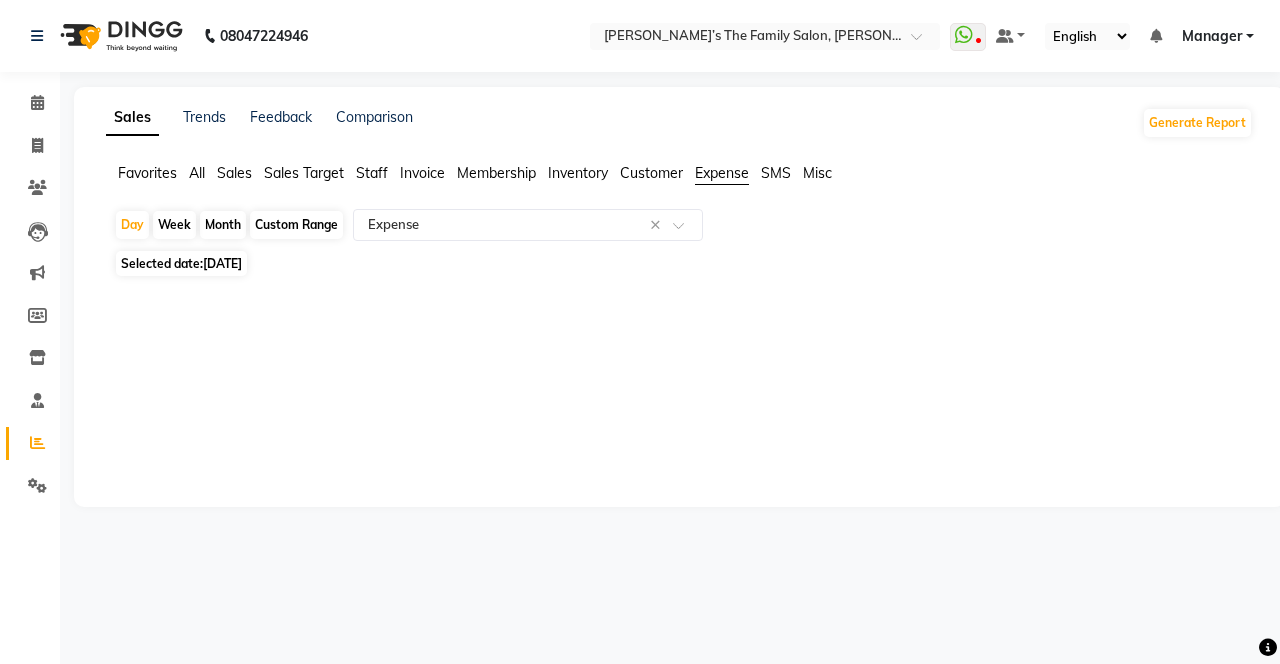 click on "Day" 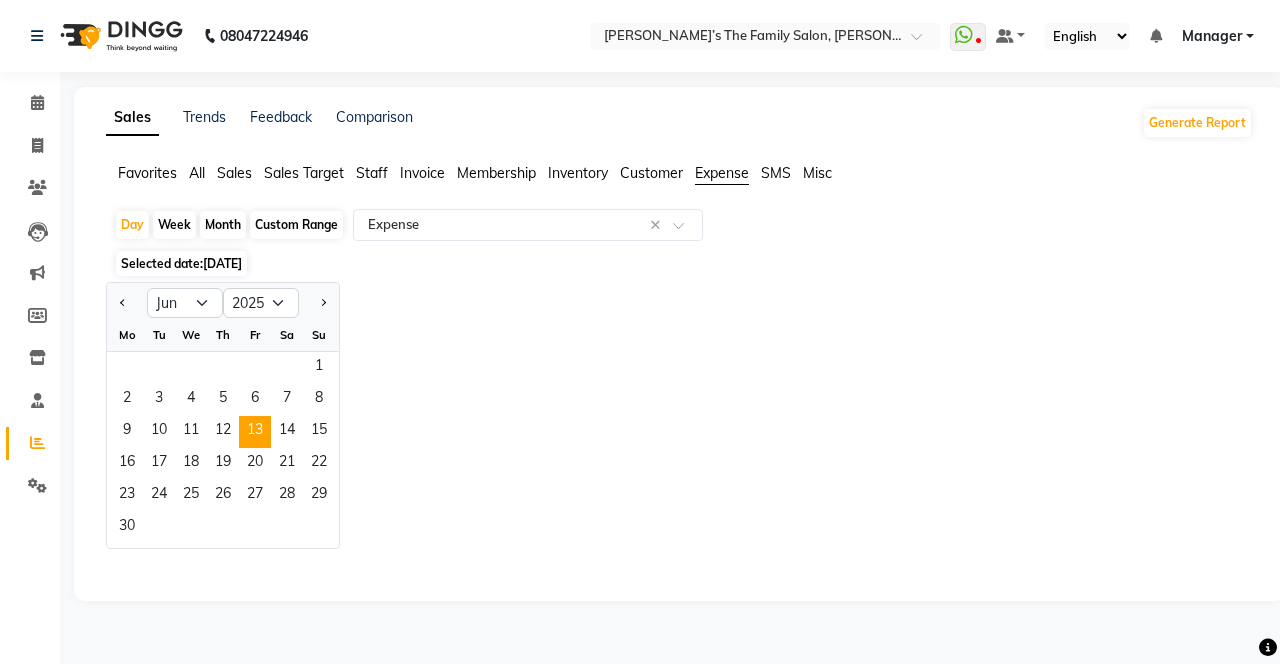 click on "14" 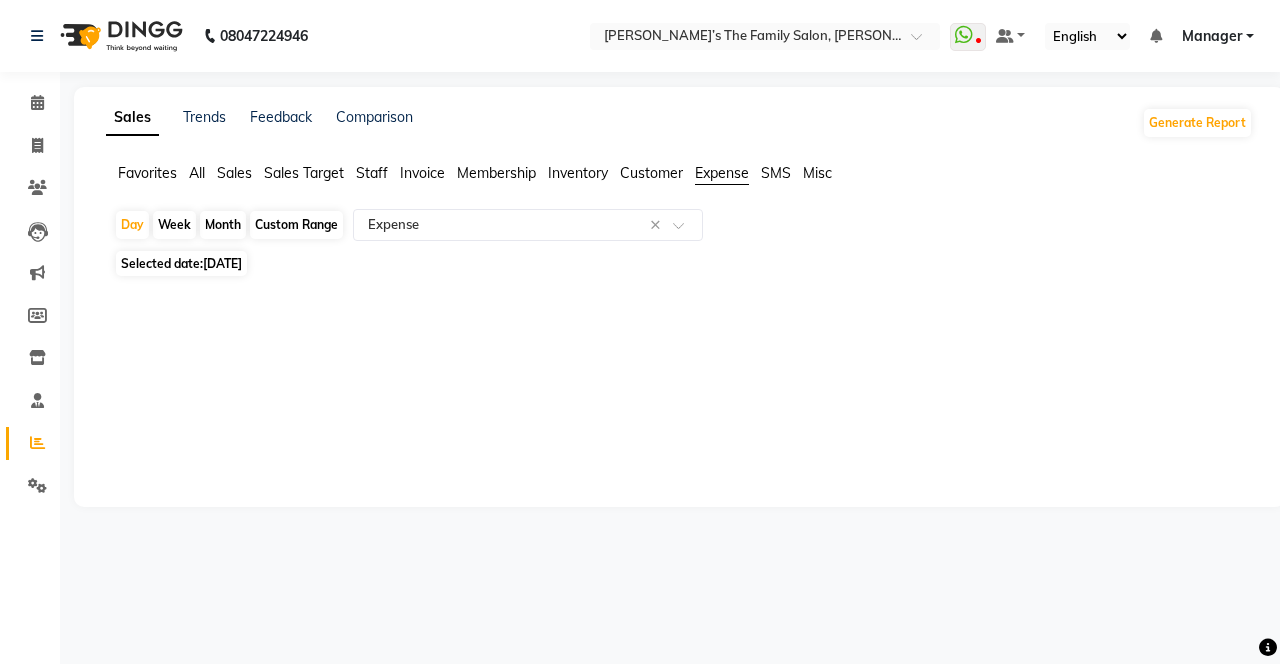 click on "Day" 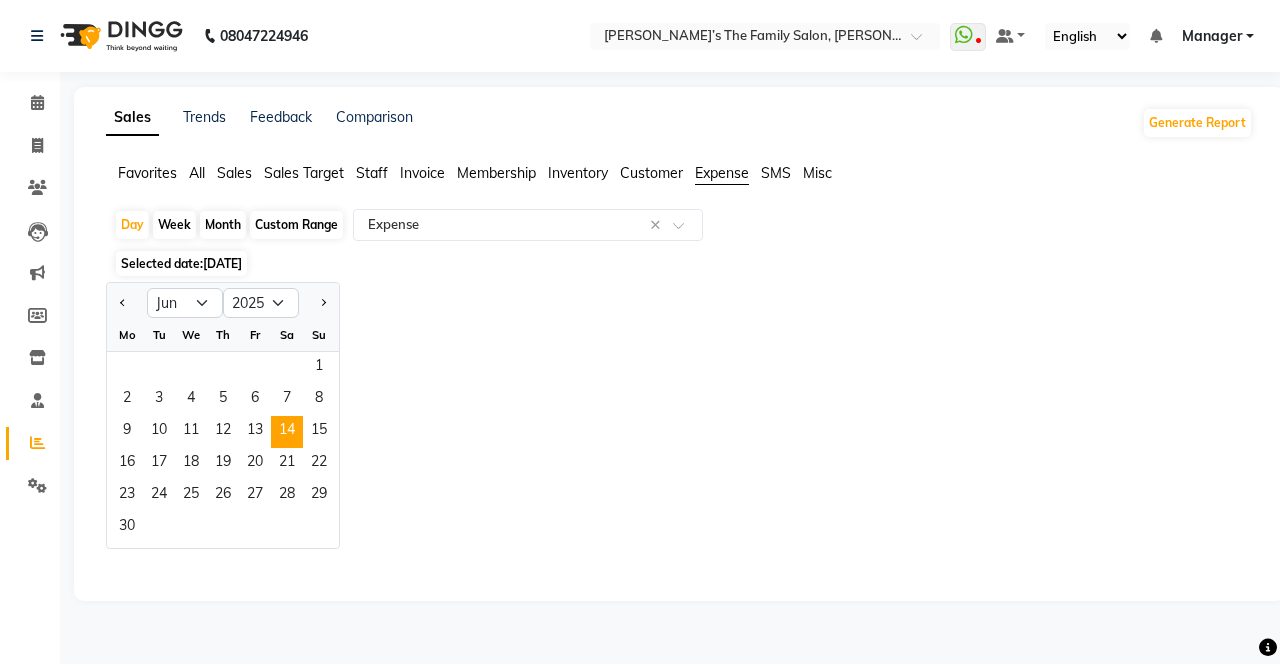 click on "15" 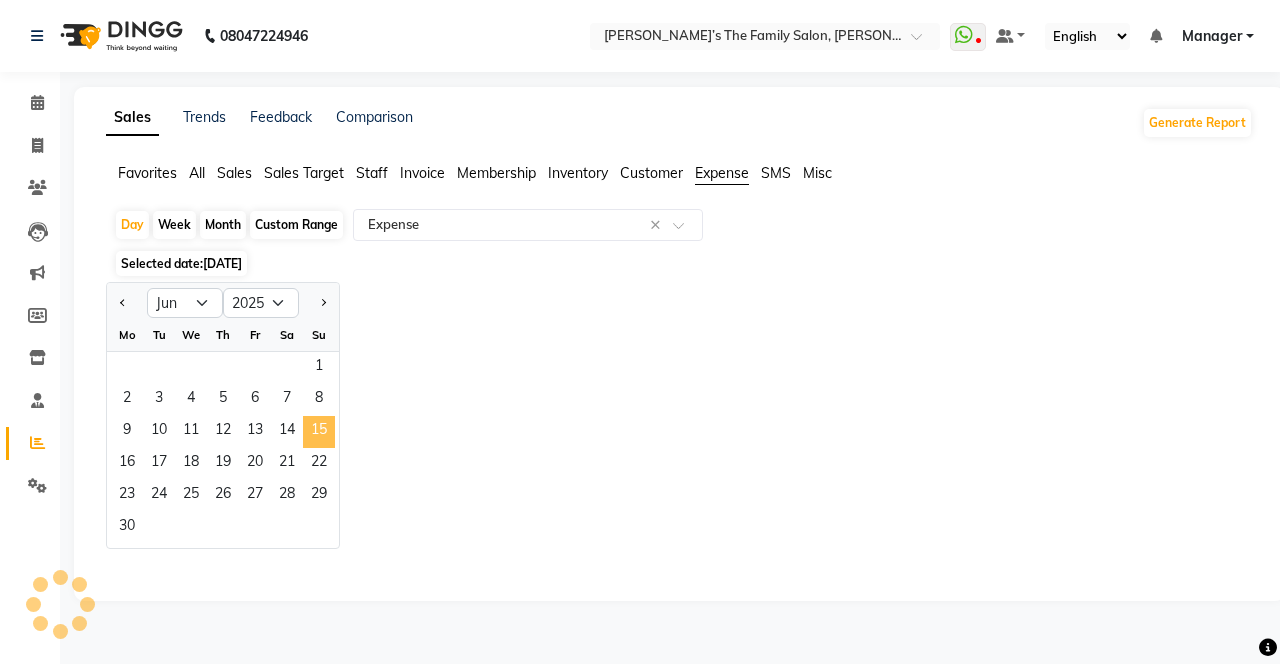 select on "full_report" 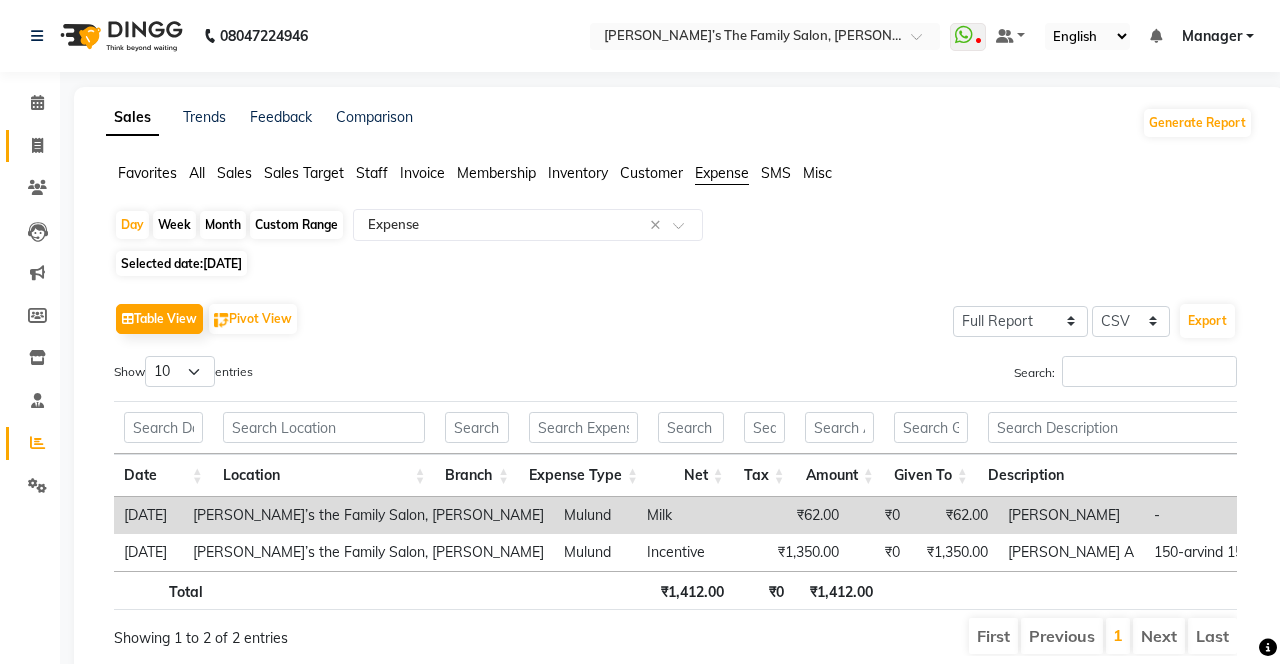 click 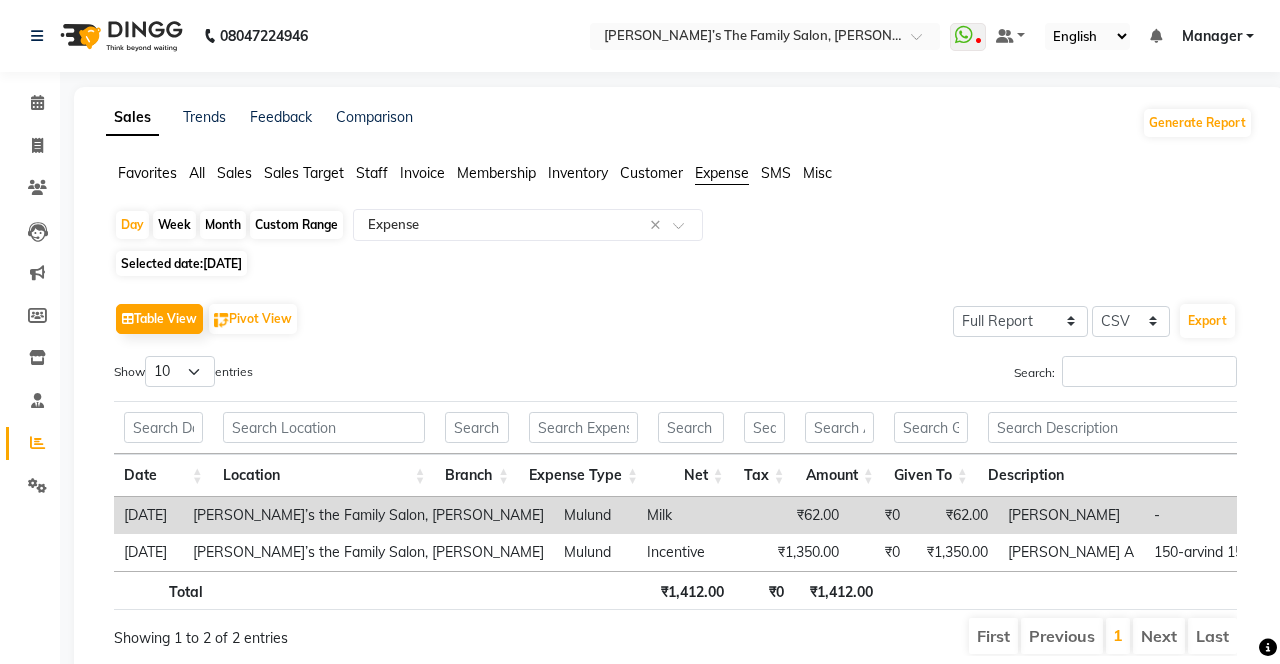 select on "service" 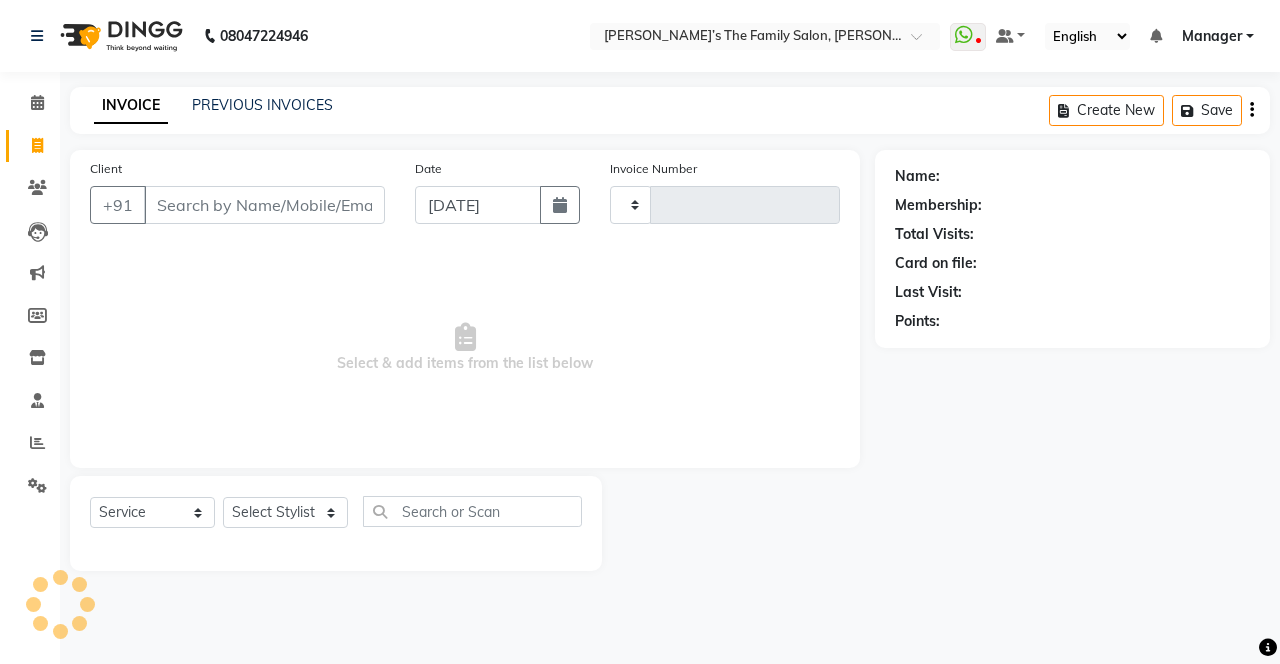type on "2095" 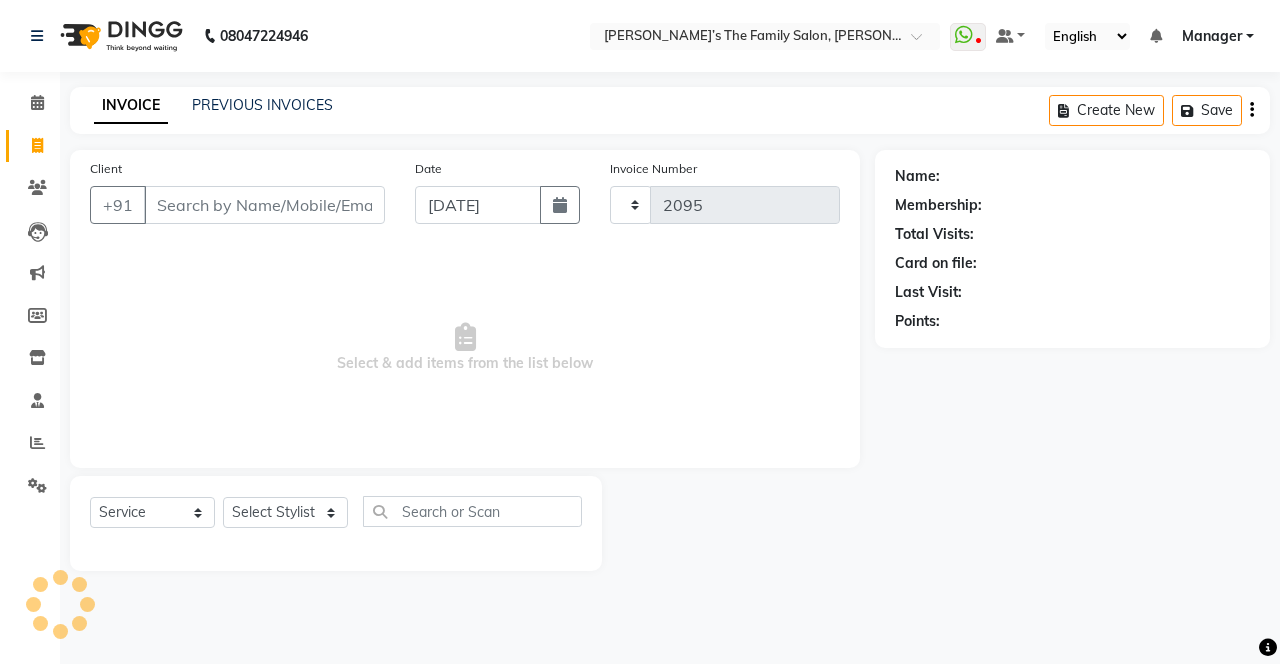 select on "8003" 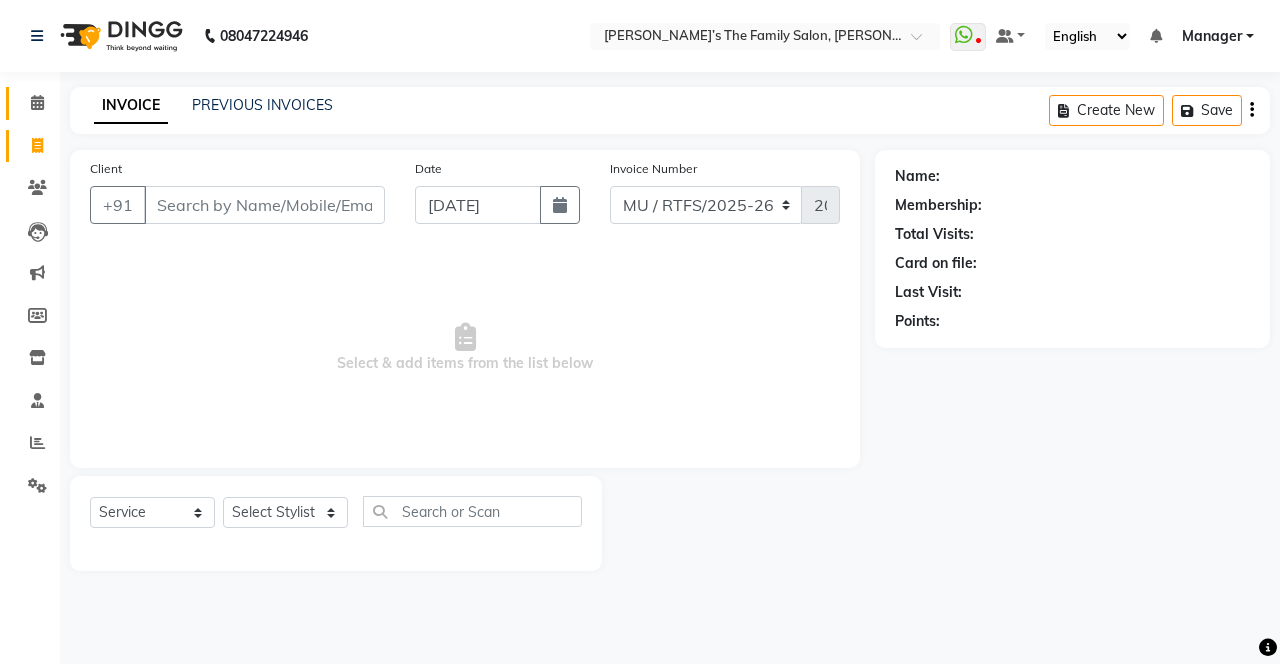 click on "Calendar" 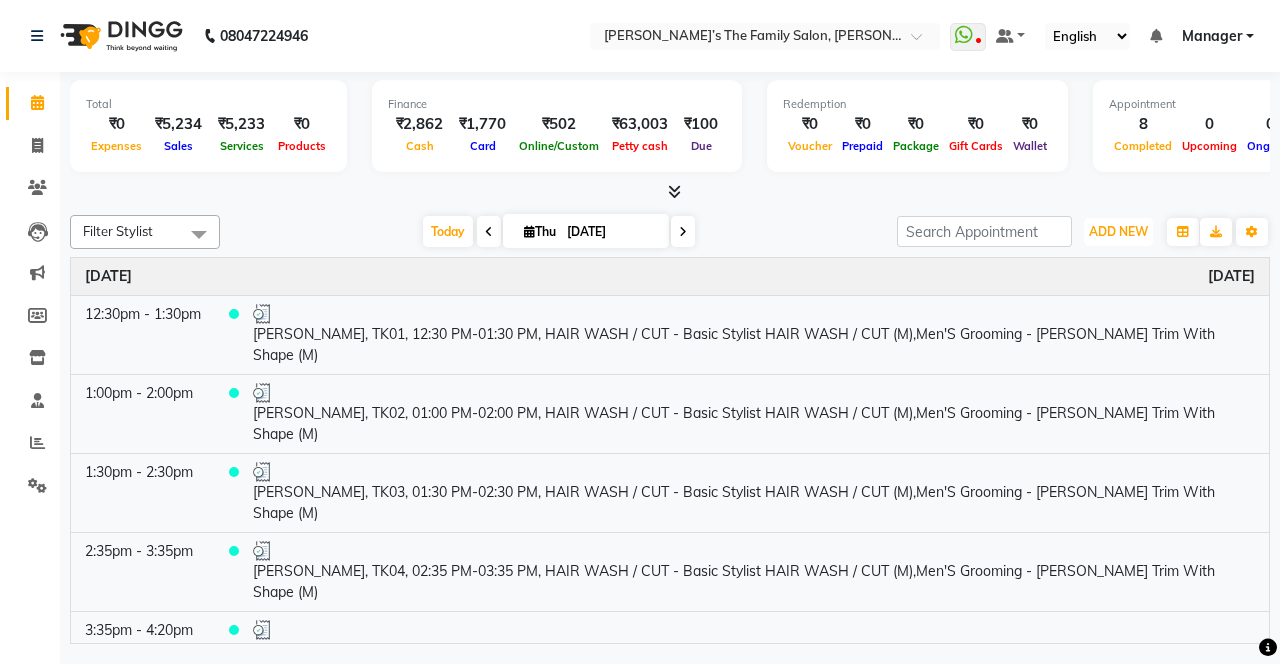 click on "ADD NEW" at bounding box center (1118, 231) 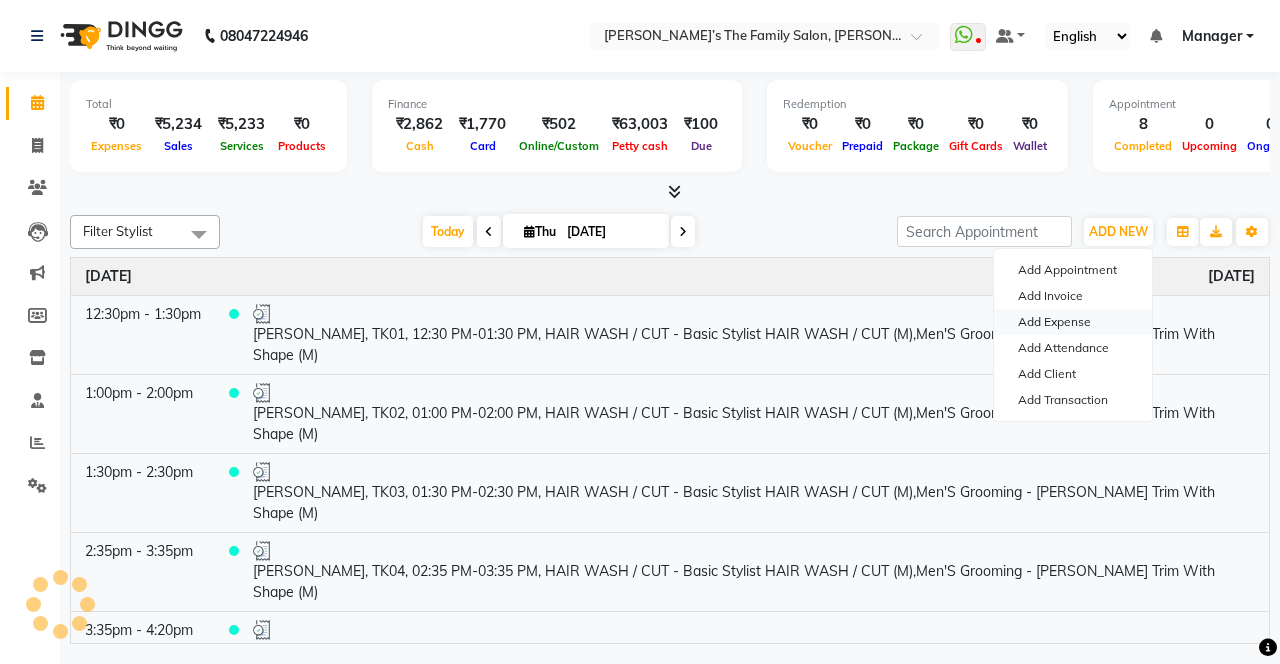 click on "Add Expense" at bounding box center (1073, 322) 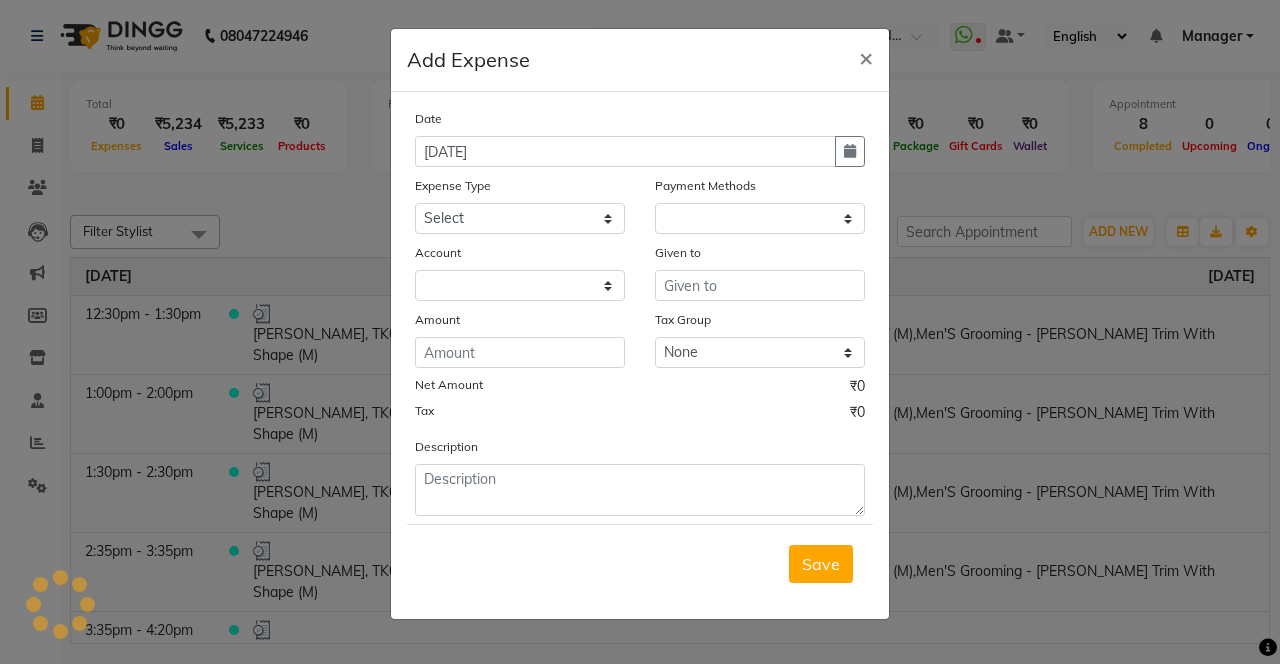 select on "1" 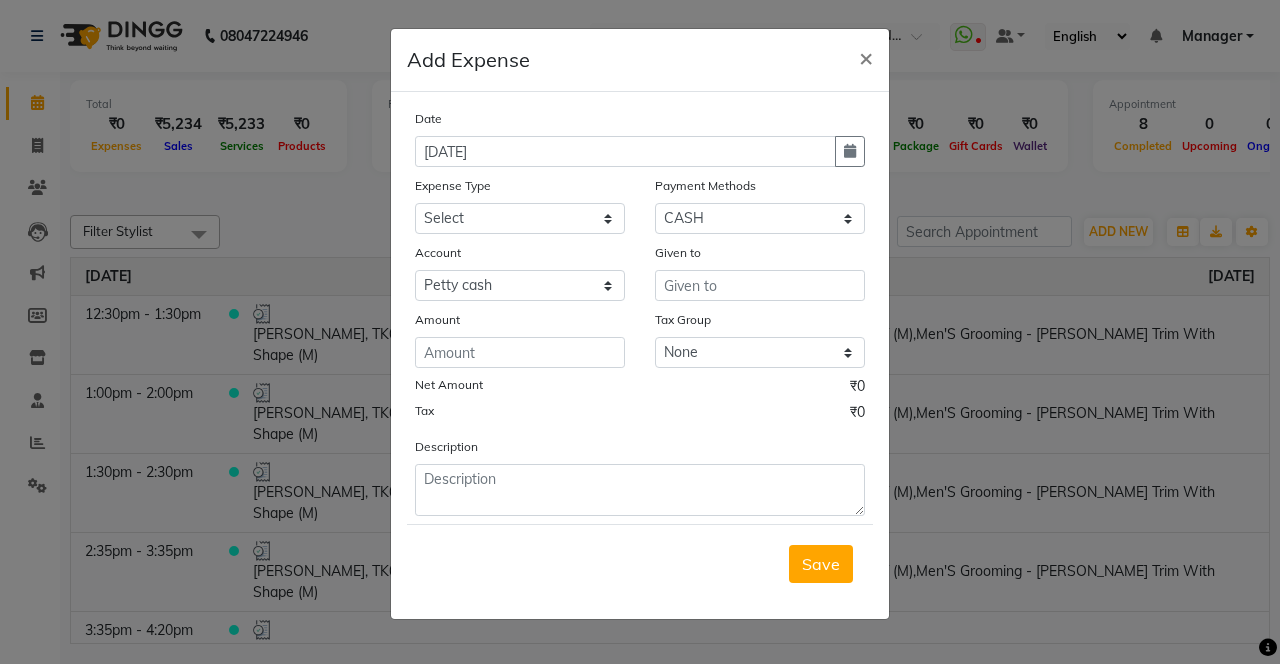 click 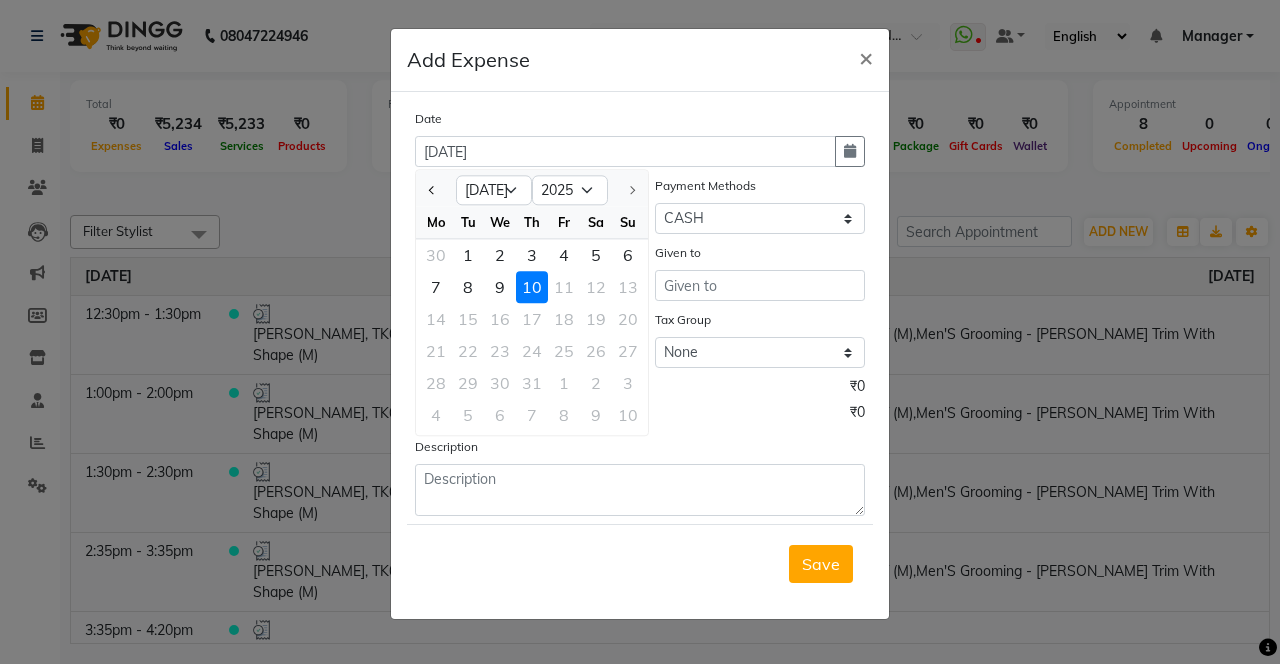click 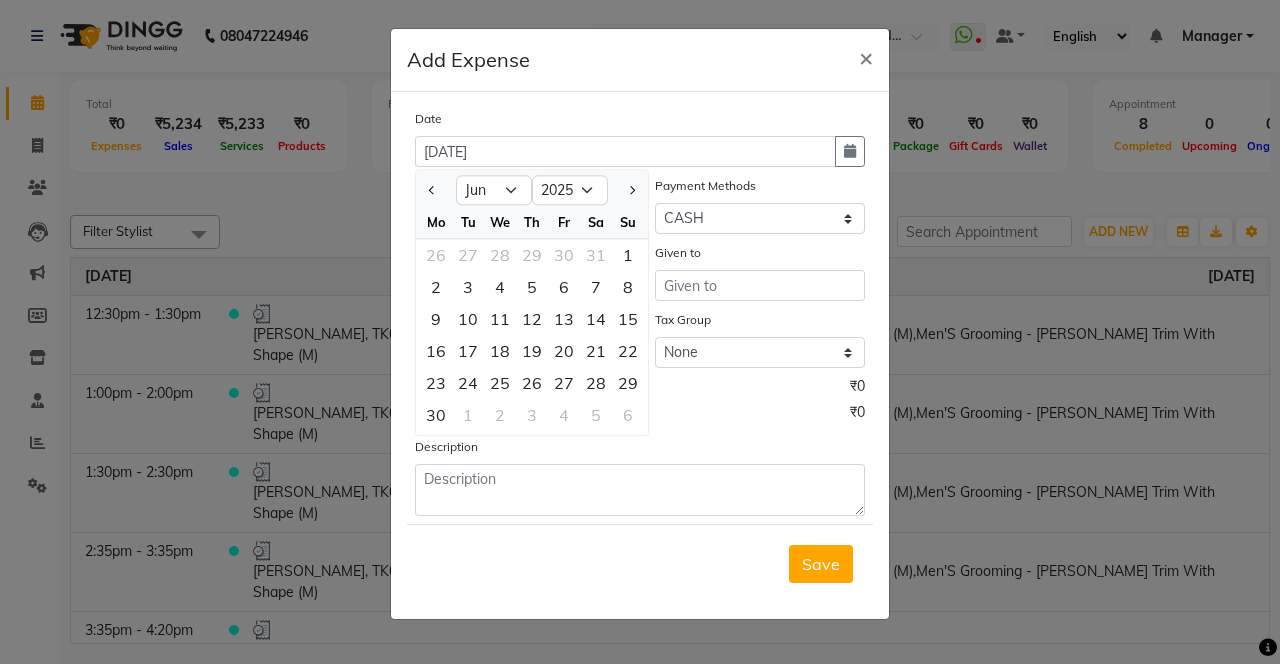 click on "13" 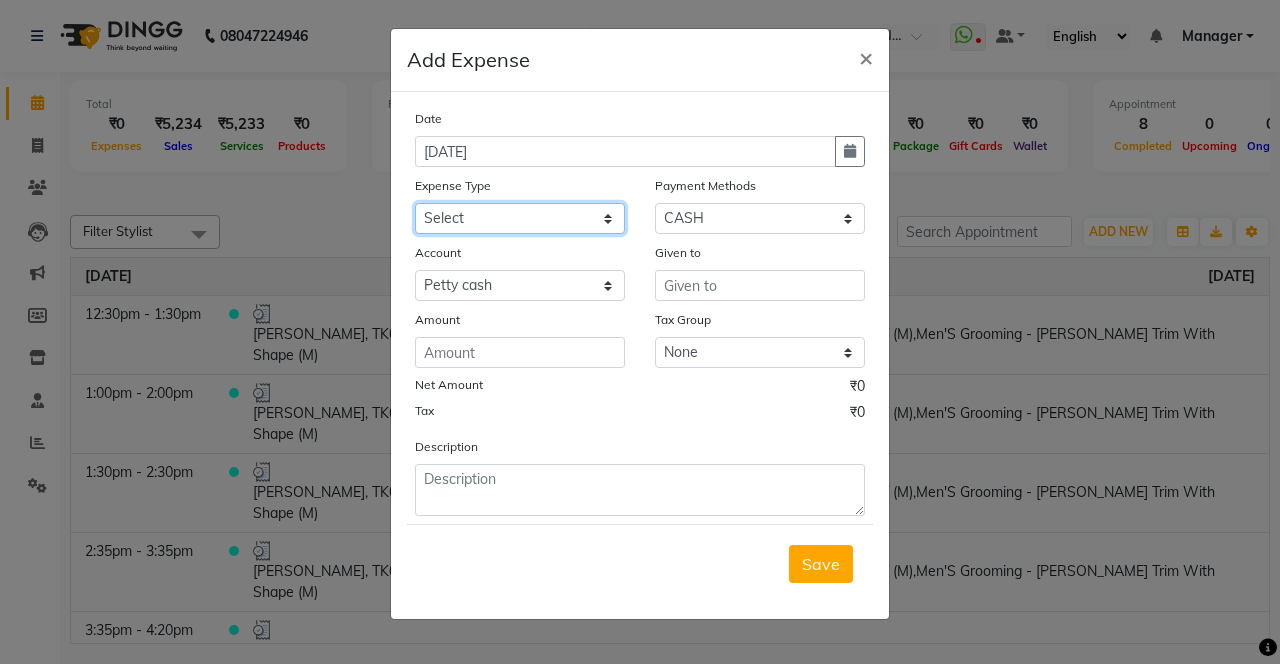 click on "Select Advance Salary Bank charges Car maintenance  Cash transfer to bank Cash transfer to hub Client Snacks Clinical charges coffee Equipment Fuel Govt fee Incentive Insurance International purchase Loan Repayment Maintenance Marketing Membership reward Milk Miscellaneous MRA Other Pantry Product Rent Staff Snacks Tax Tea & Refreshment Tip Transfer Utilities" 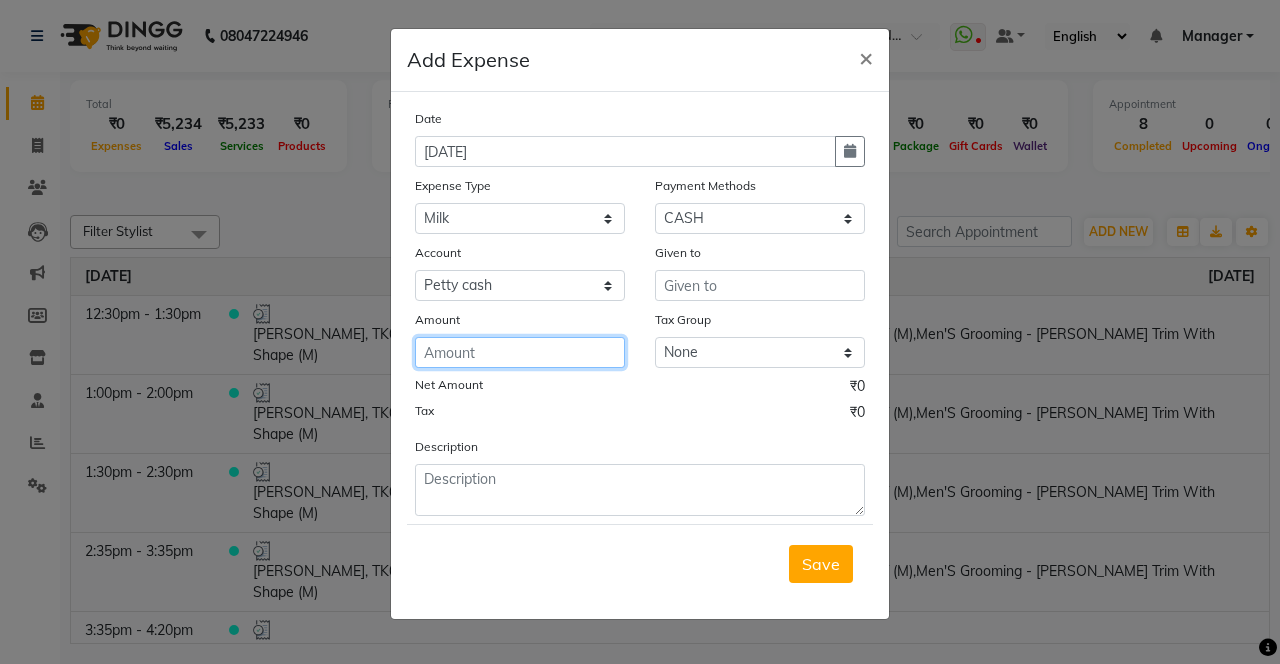 click 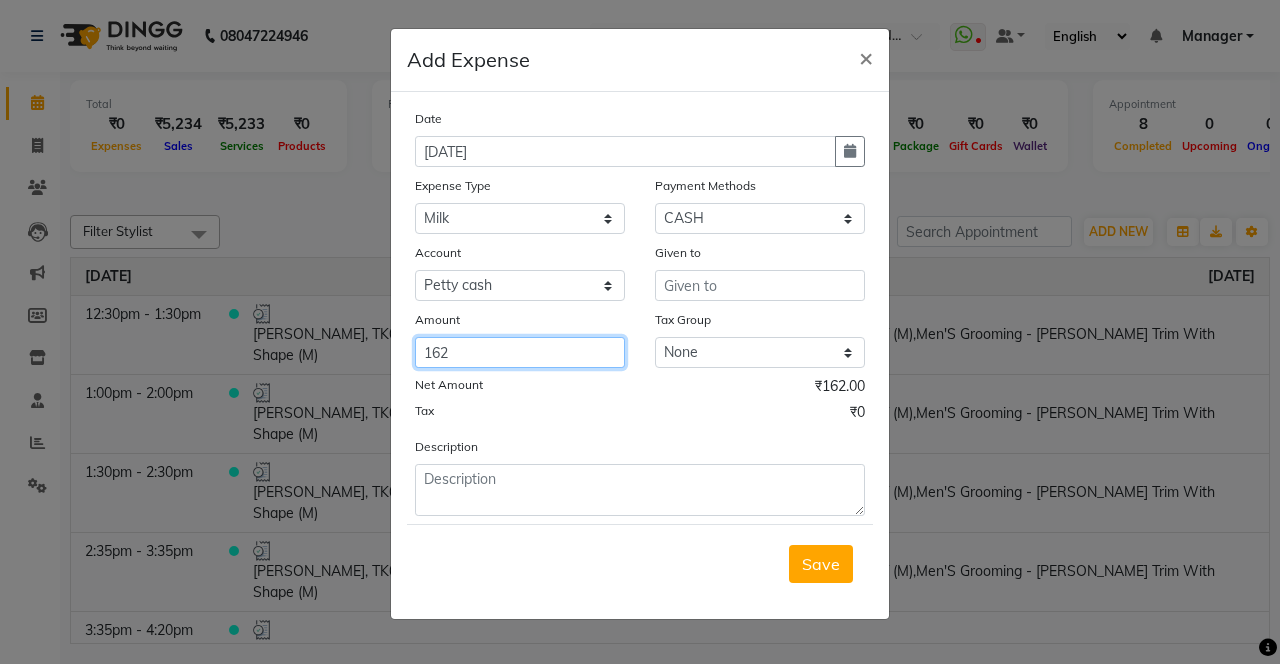 type on "162" 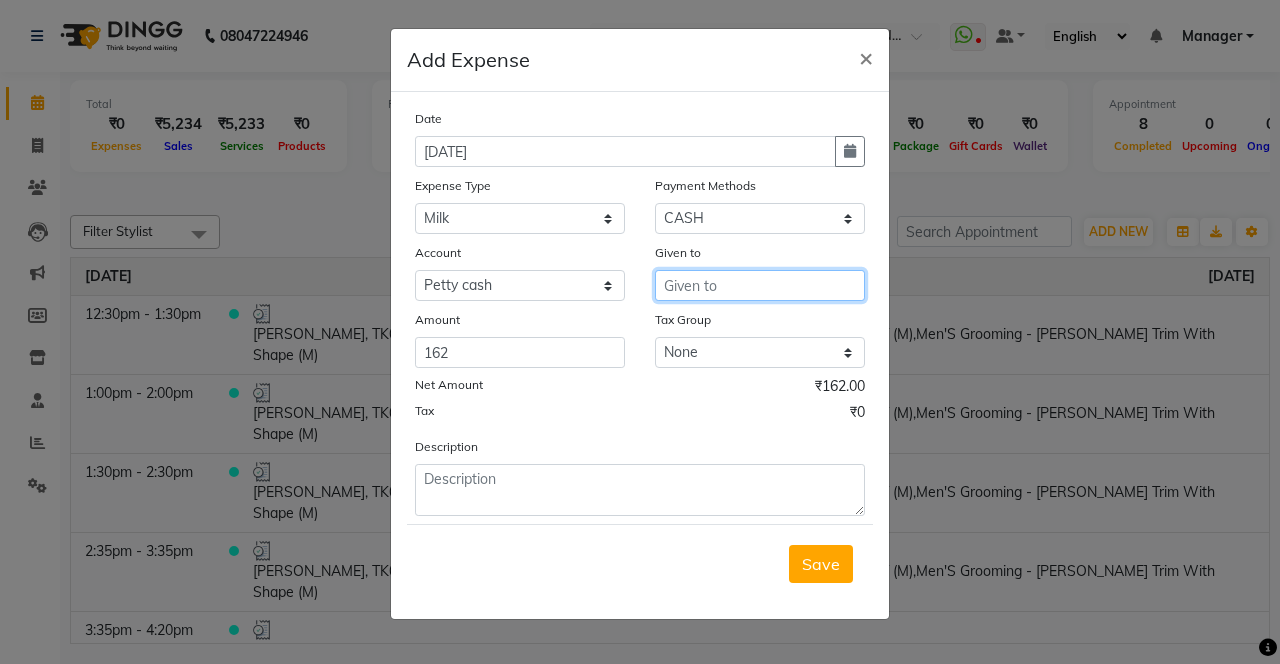 click at bounding box center [760, 285] 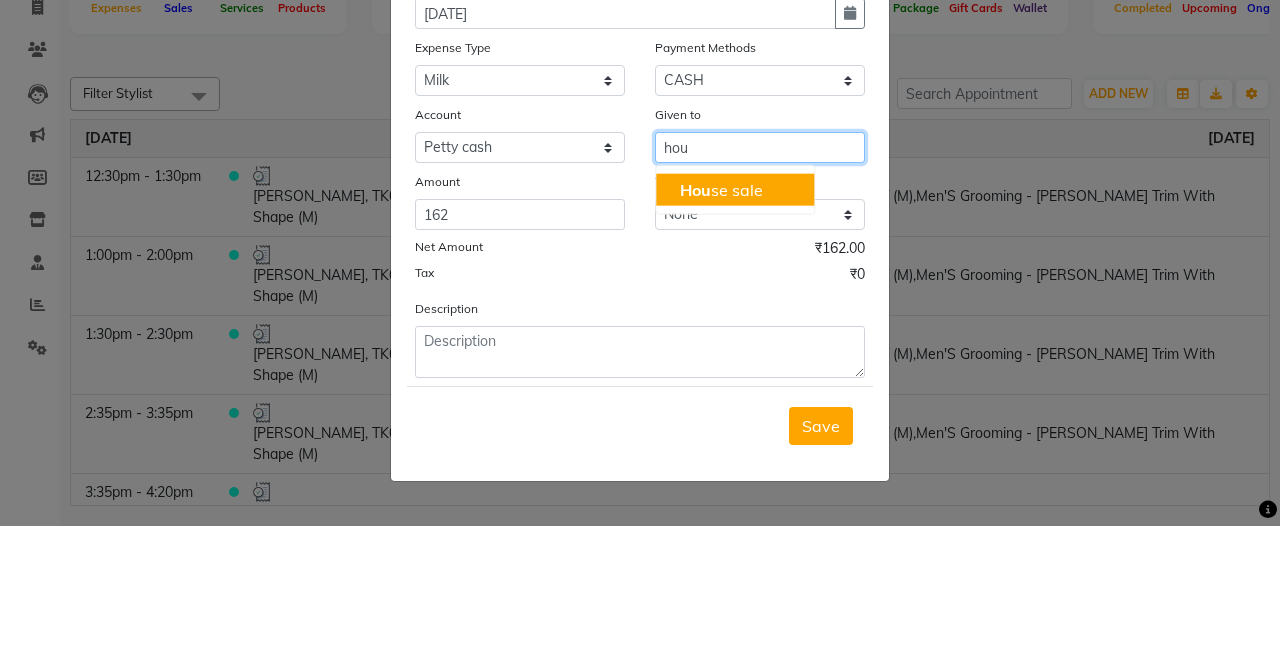 click on "Hou se sale" at bounding box center (735, 328) 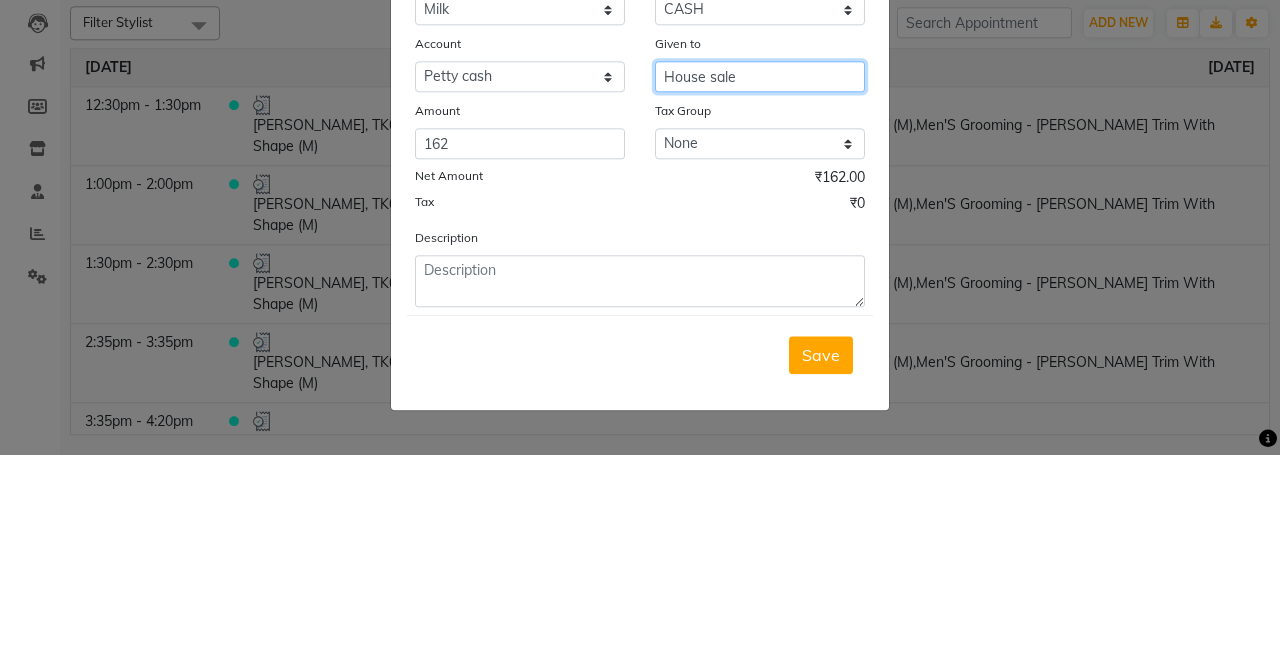 type on "House sale" 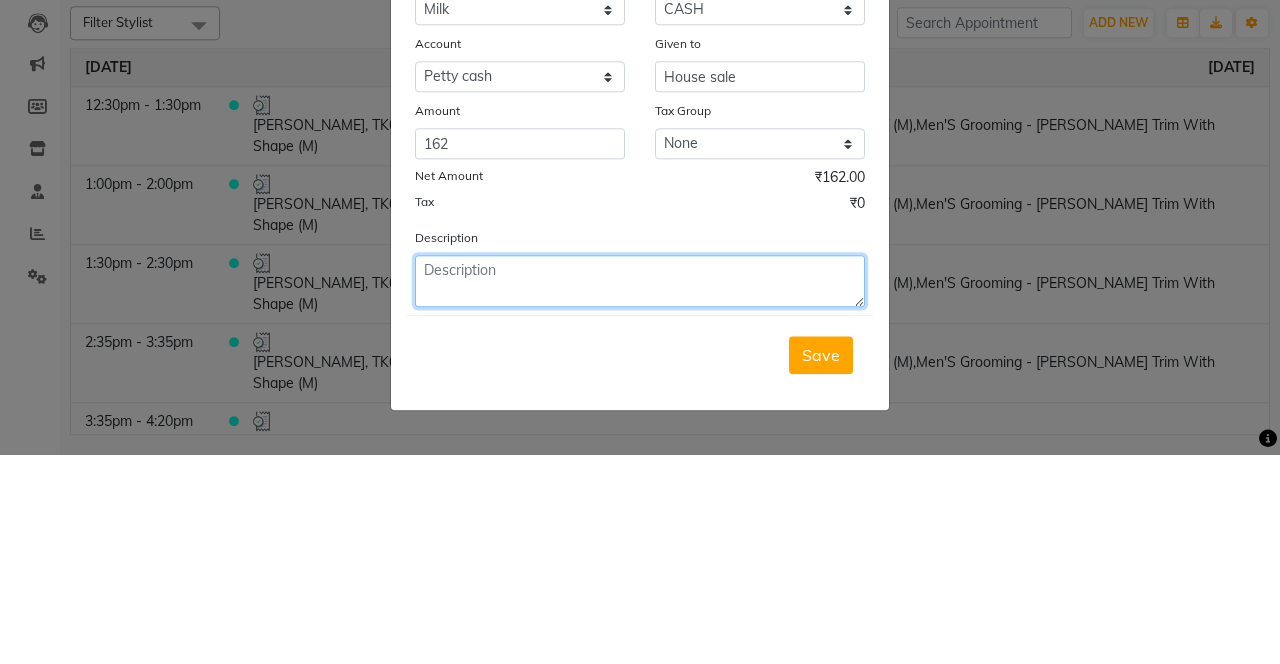 click 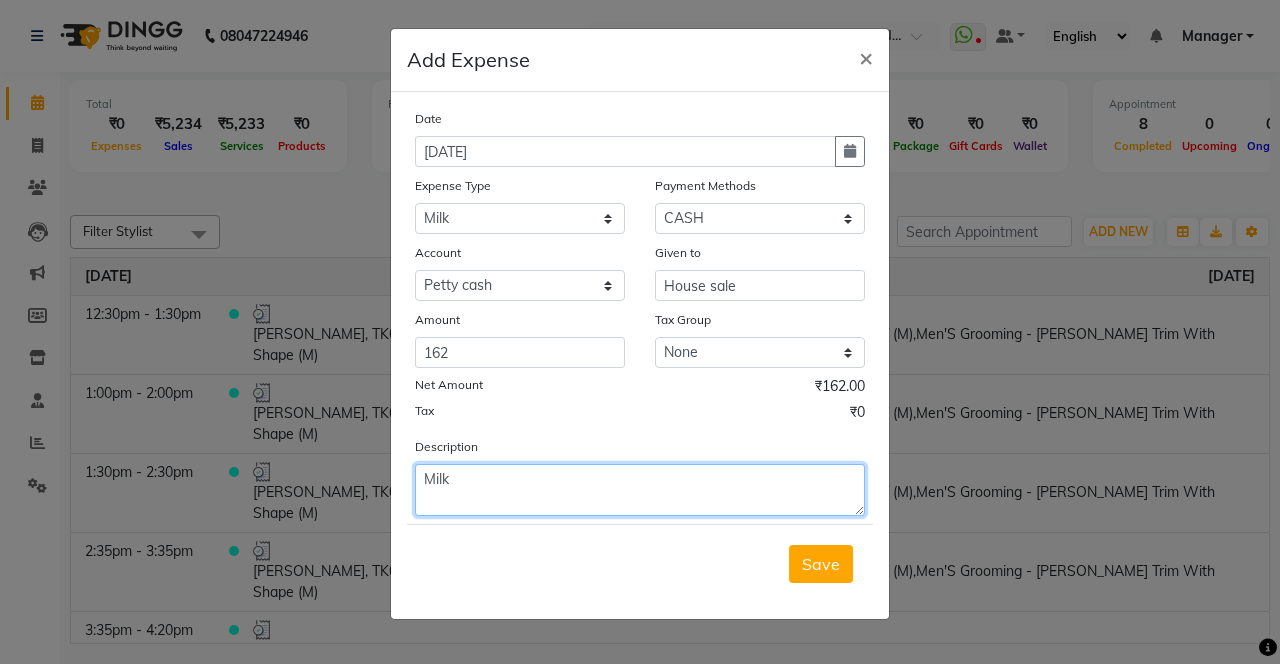 type on "Milk" 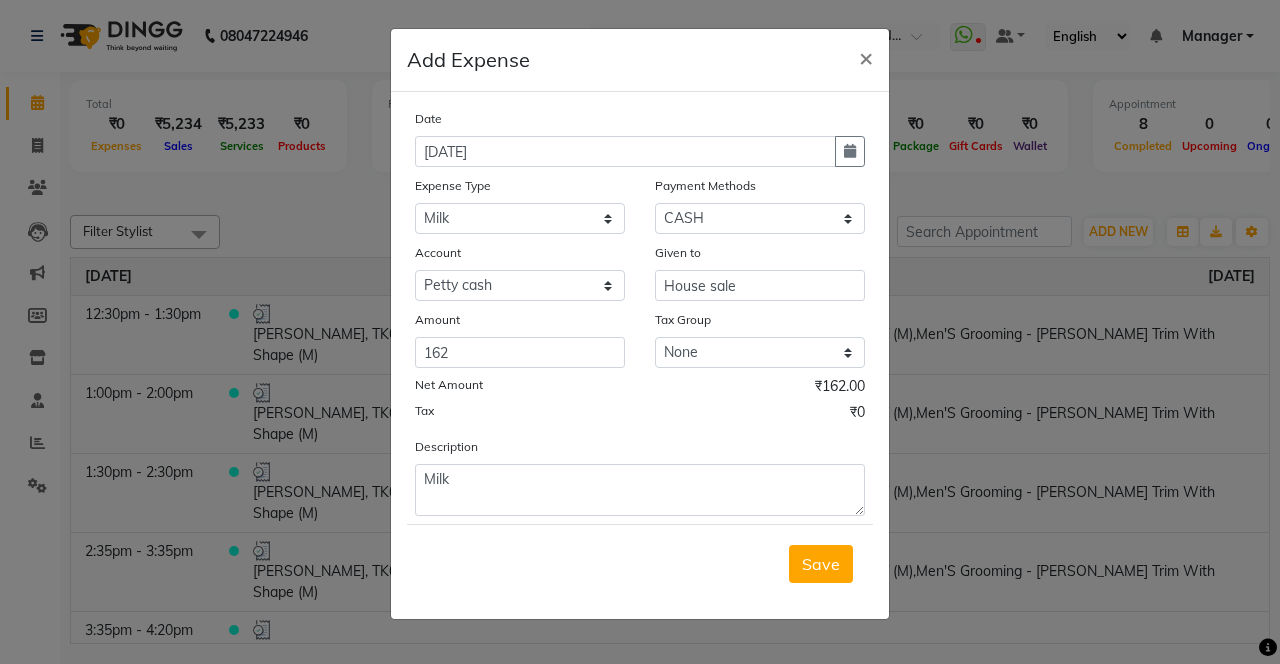 click on "Save" at bounding box center (821, 564) 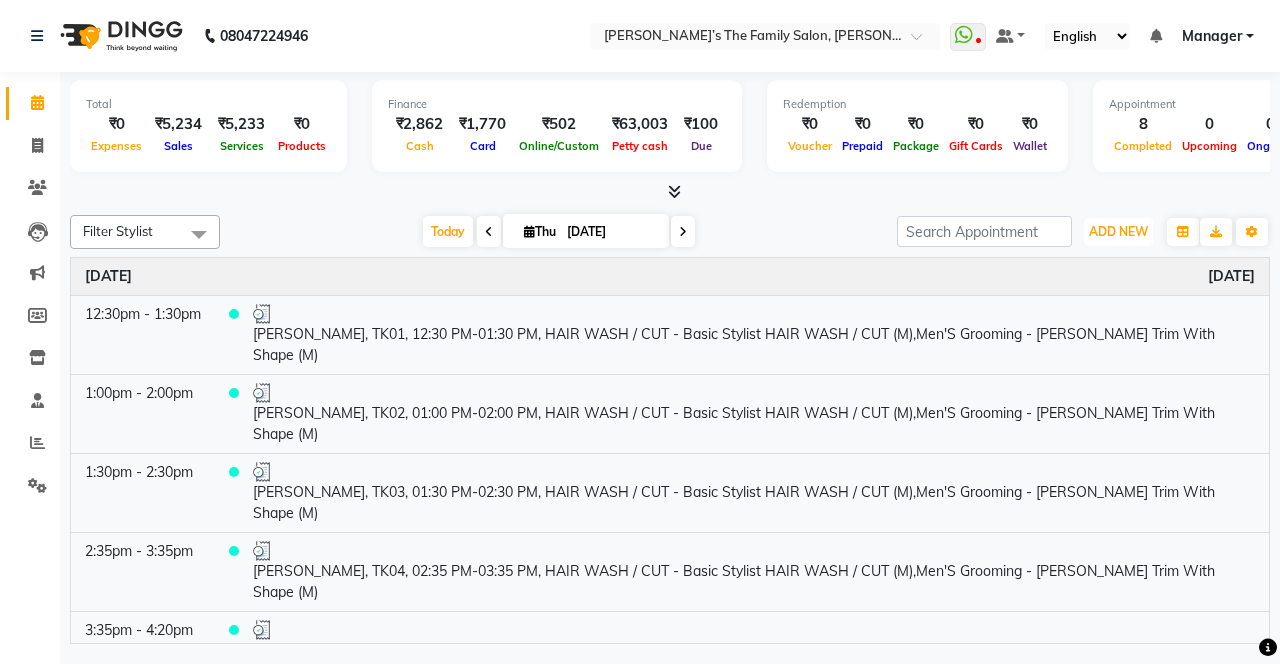 click on "ADD NEW" at bounding box center [1118, 231] 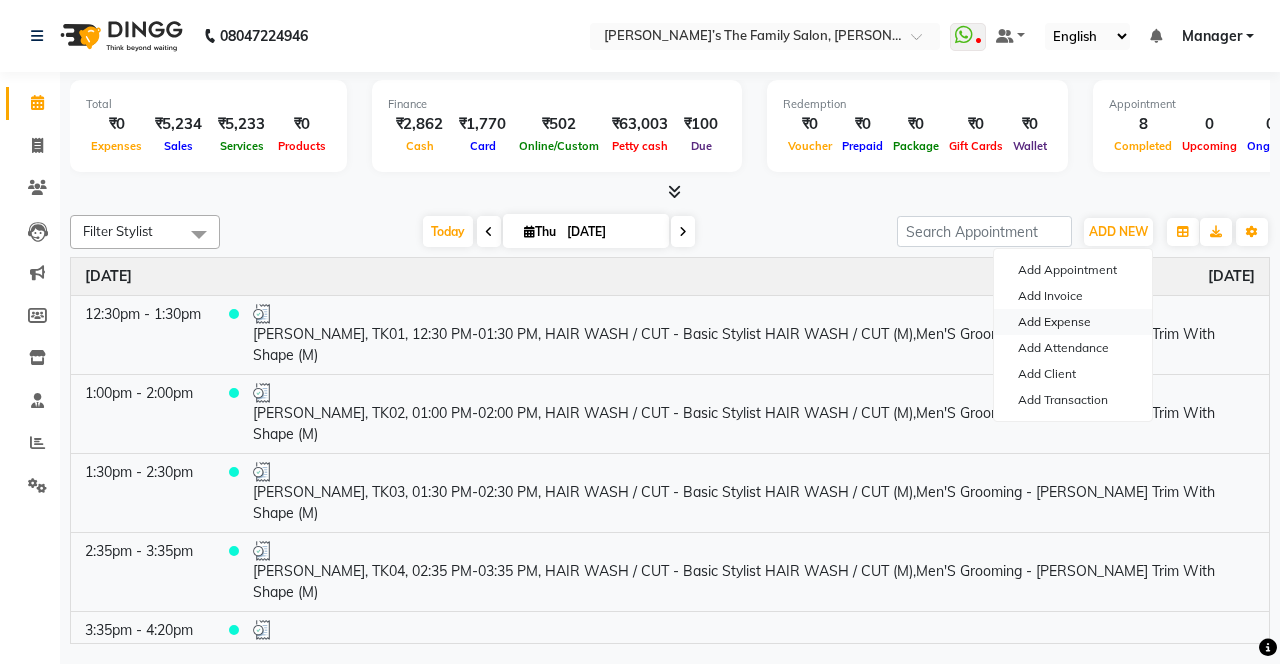 click on "Add Expense" at bounding box center (1073, 322) 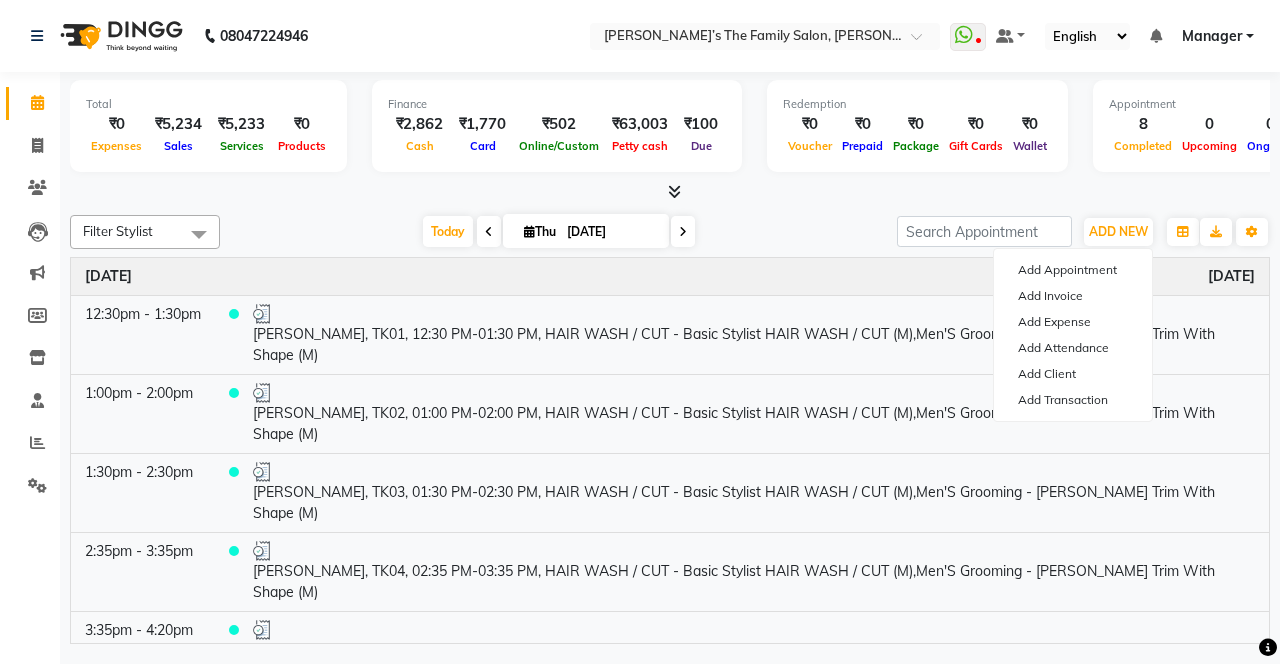 select on "1" 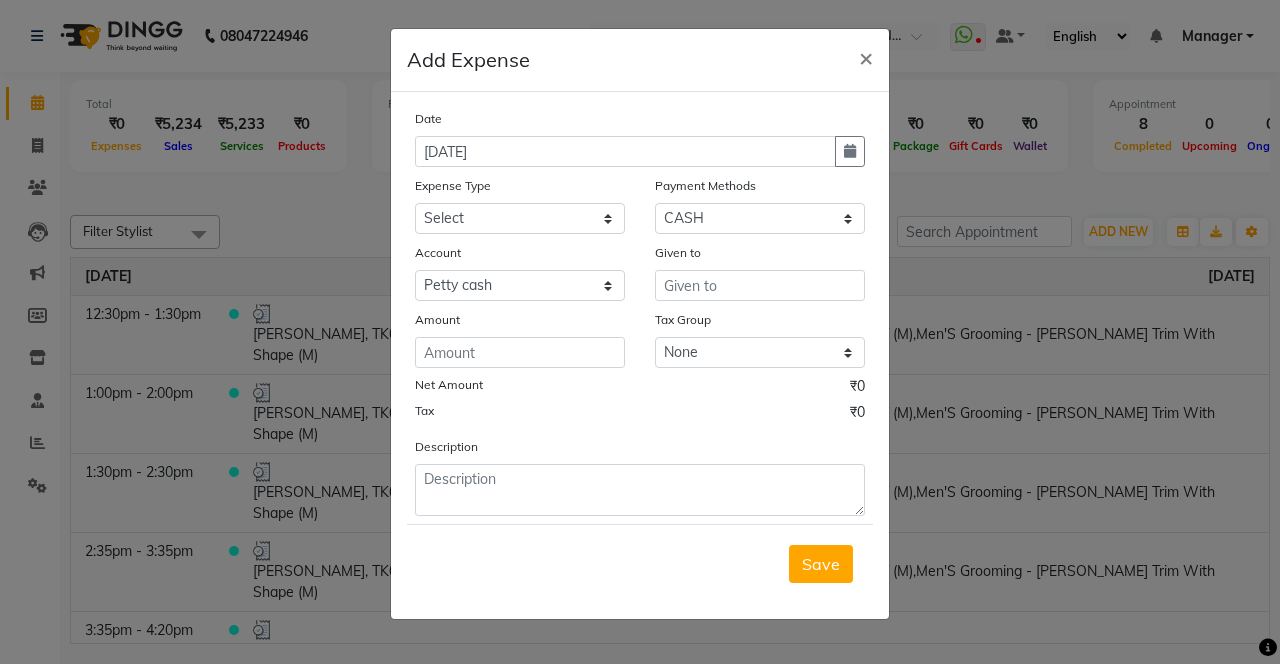 click 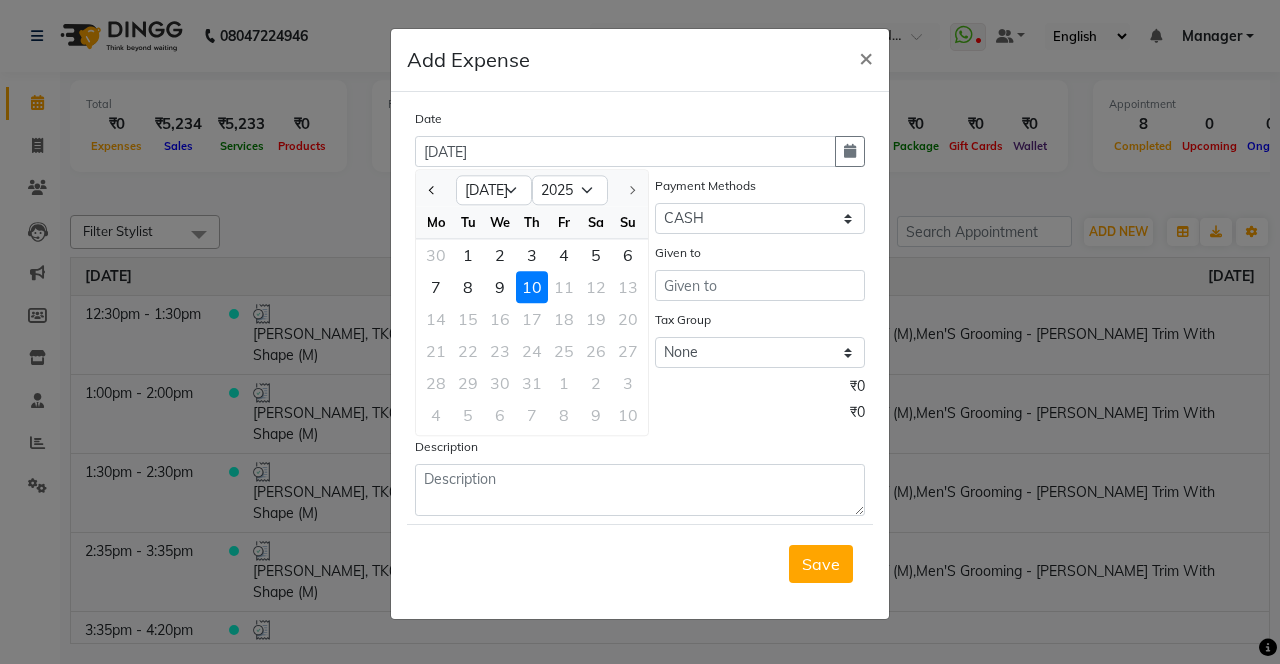 click 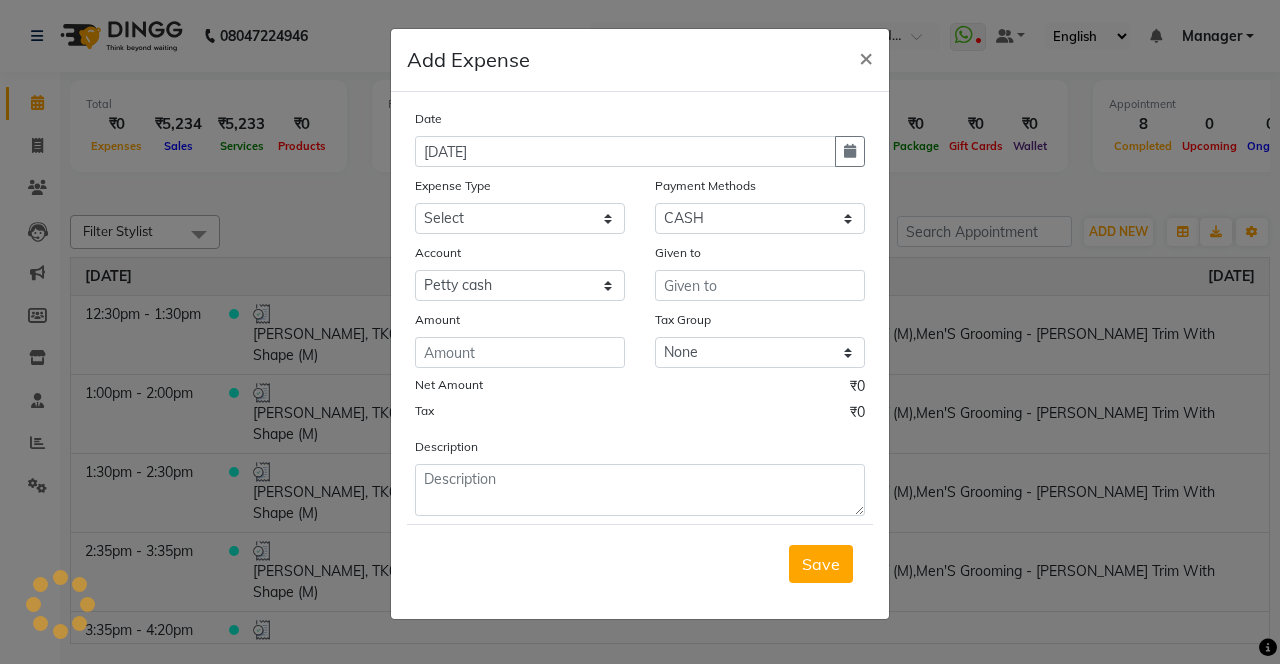 click 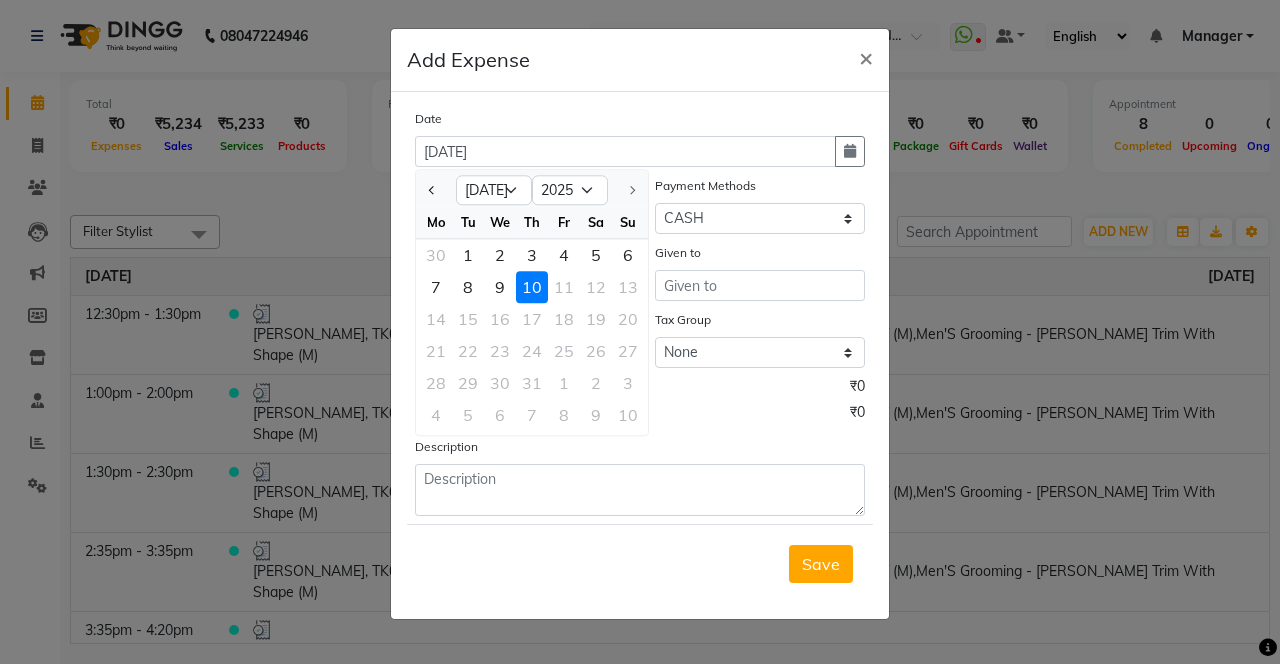 click 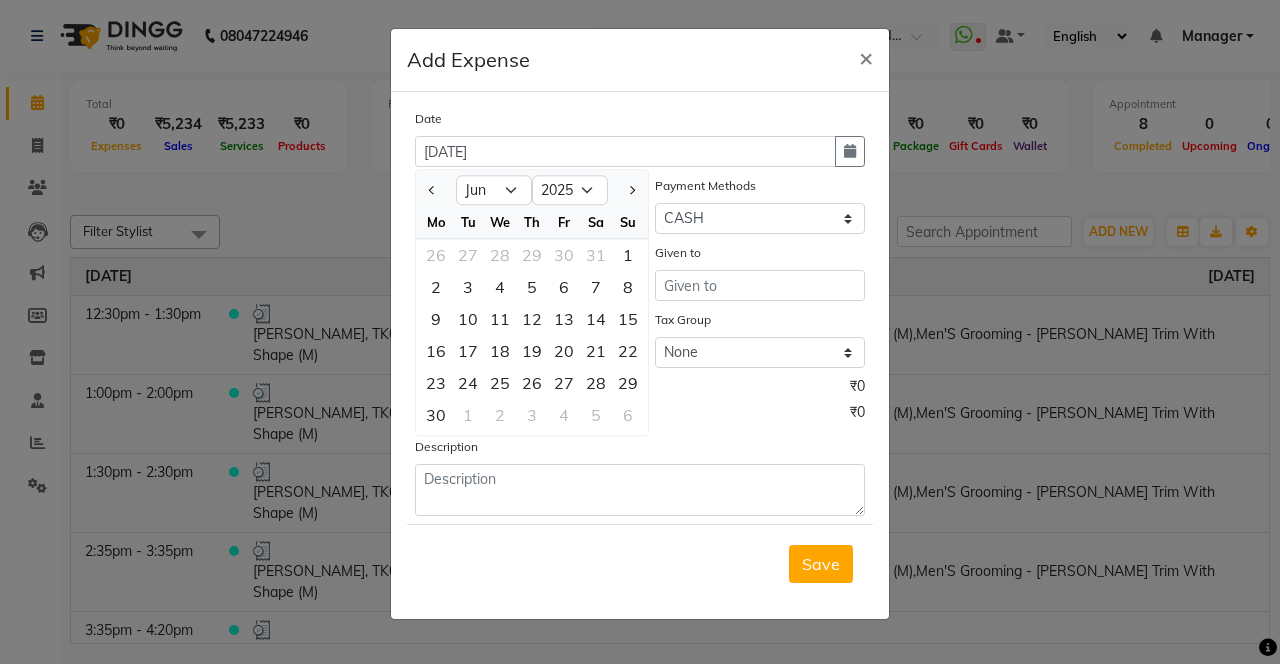 click on "13" 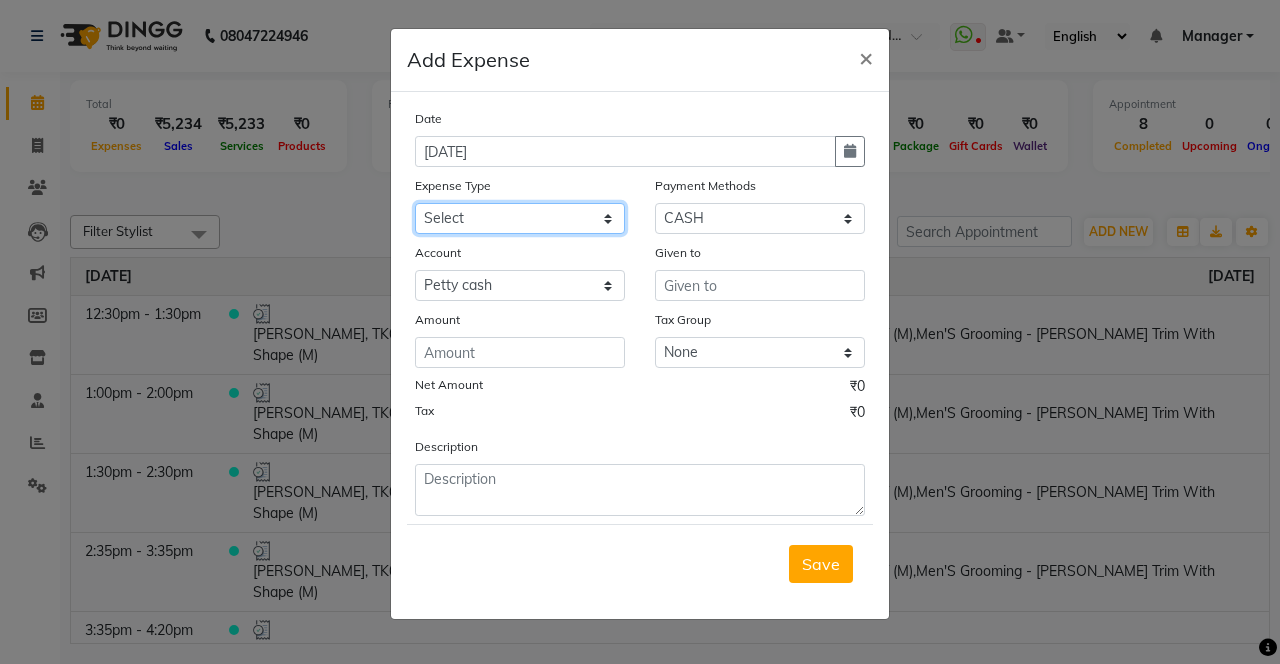 click on "Select Advance Salary Bank charges Car maintenance  Cash transfer to bank Cash transfer to hub Client Snacks Clinical charges coffee Equipment Fuel Govt fee Incentive Insurance International purchase Loan Repayment Maintenance Marketing Membership reward Milk Miscellaneous MRA Other Pantry Product Rent Staff Snacks Tax Tea & Refreshment Tip Transfer Utilities" 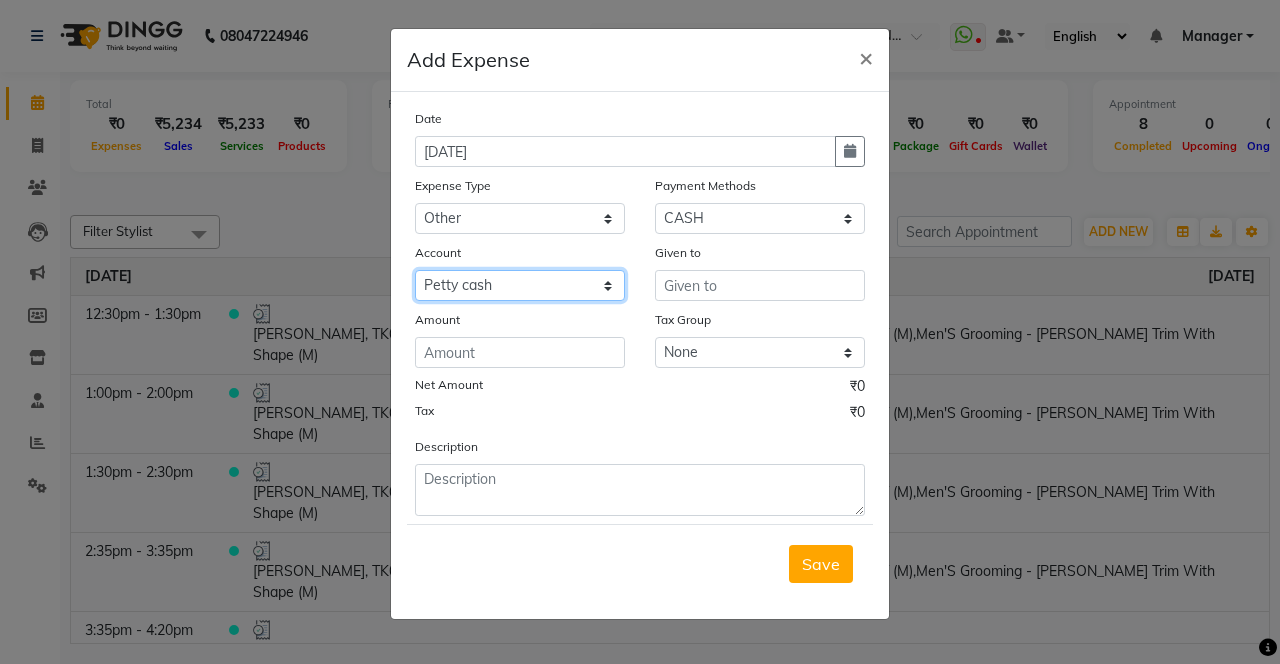 click on "Select Petty cash Default account" 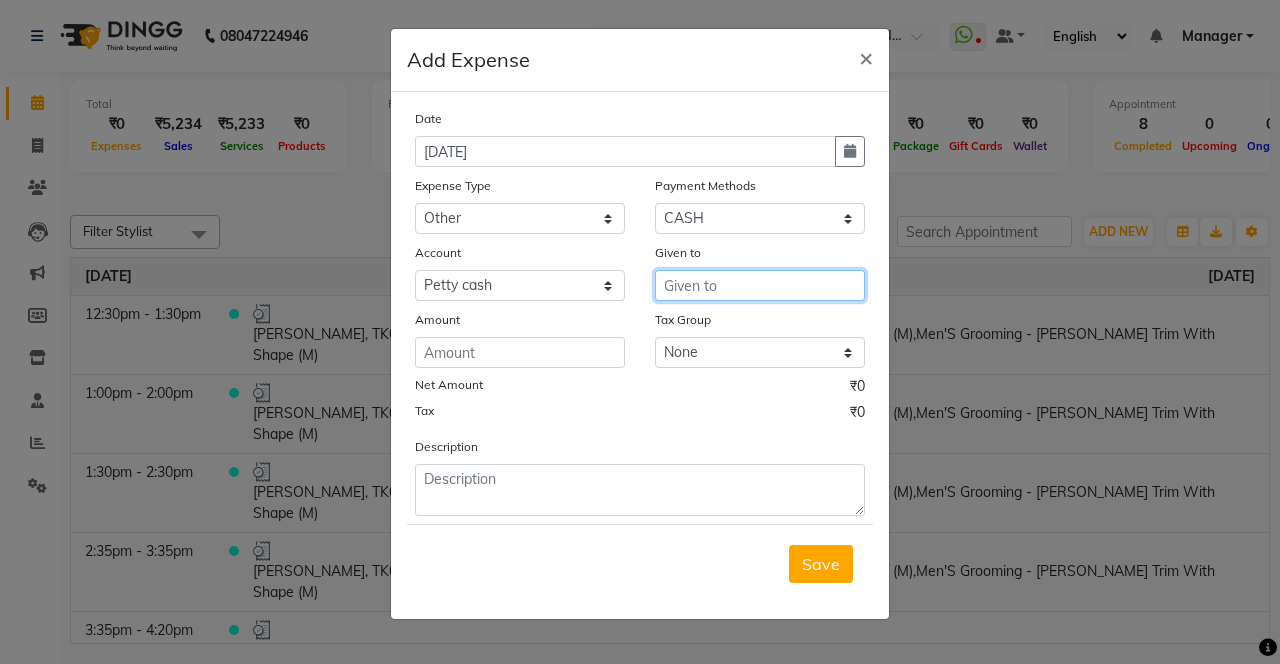 click at bounding box center [760, 285] 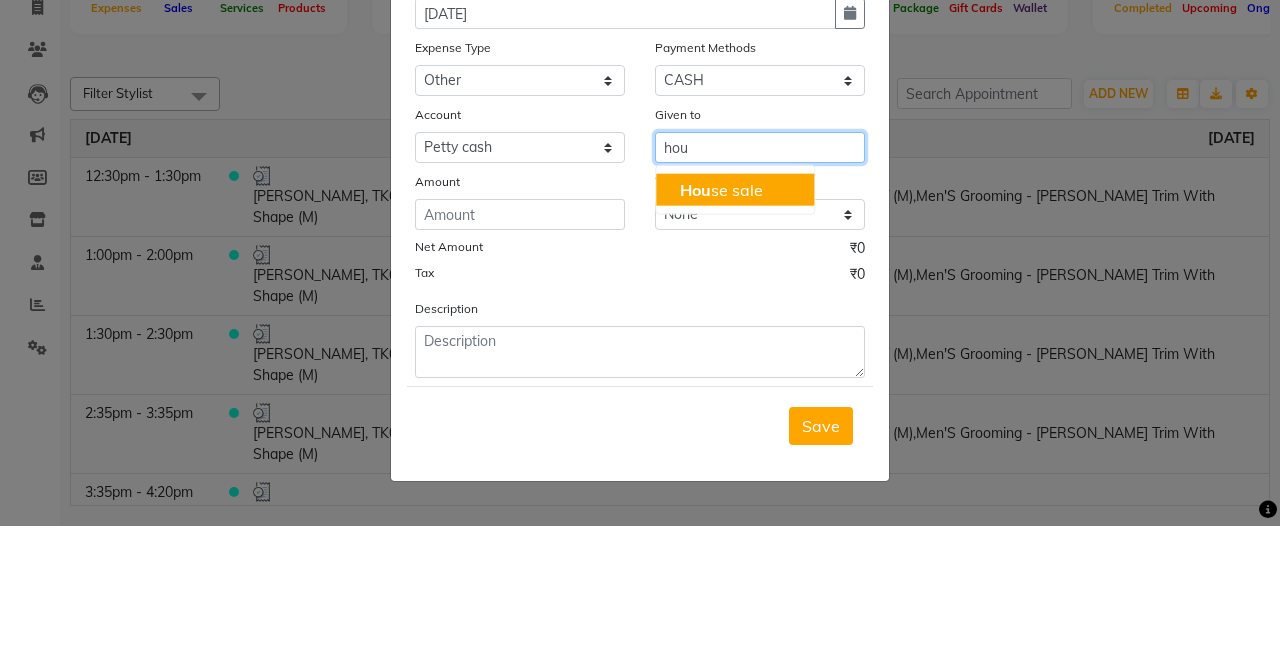 click on "Hou se sale" at bounding box center (735, 328) 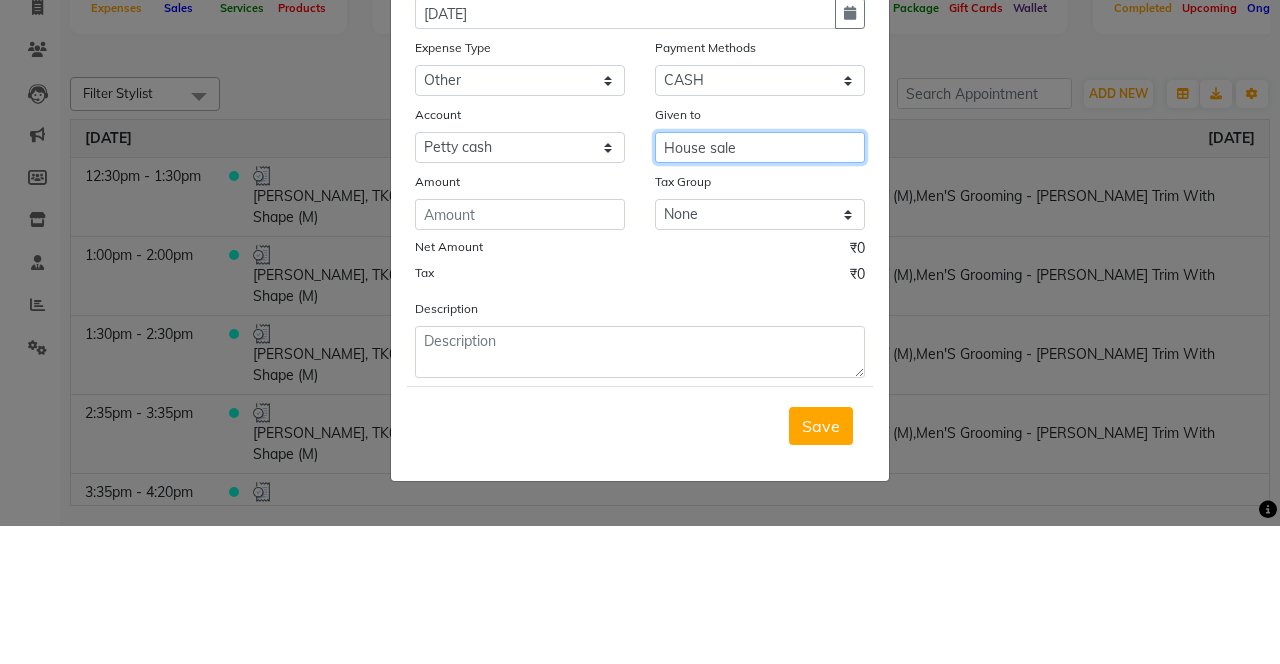 type on "House sale" 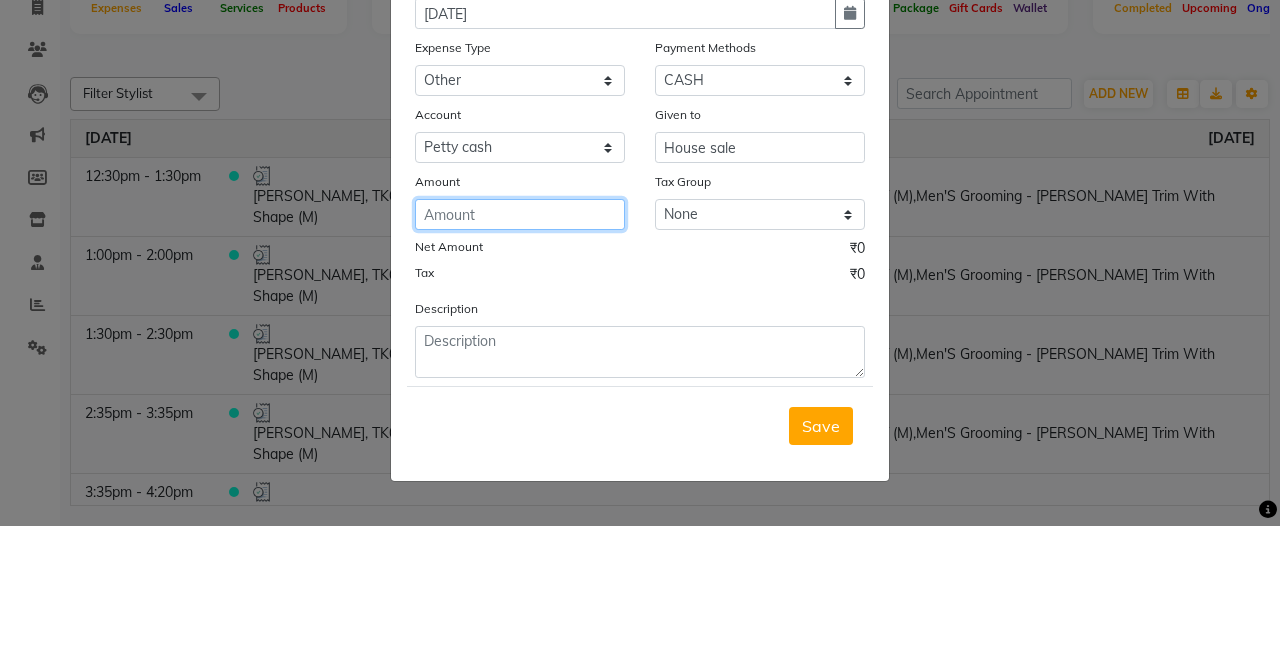 click 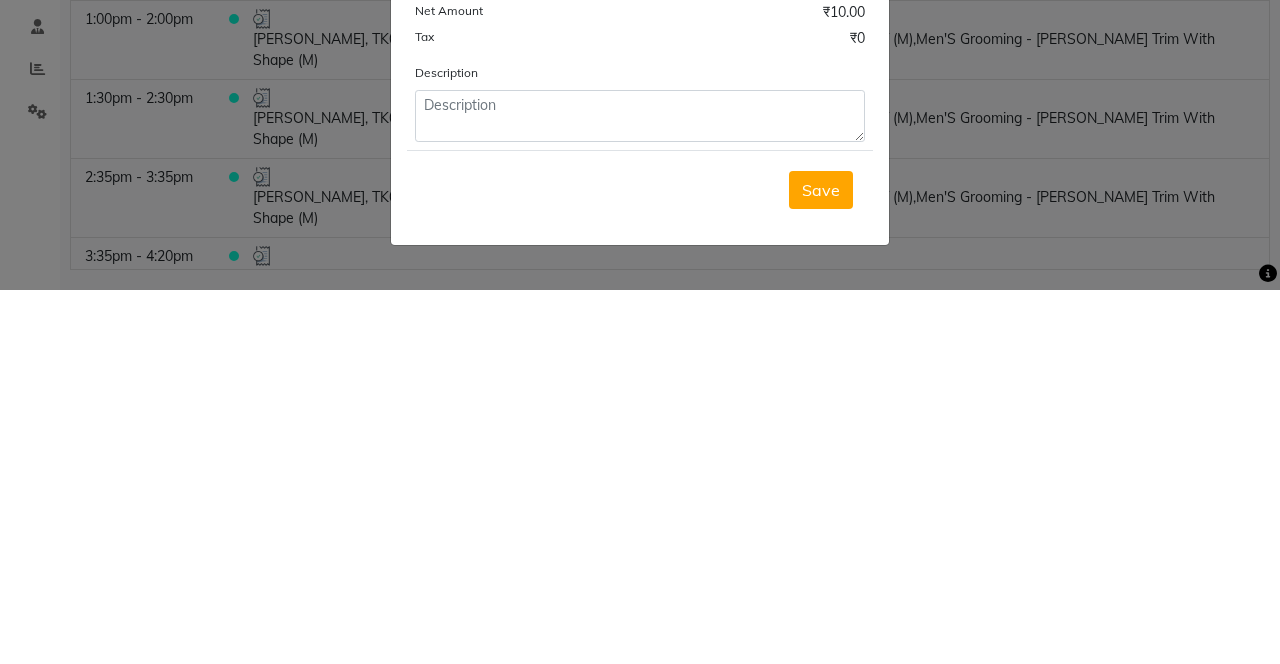 type on "10" 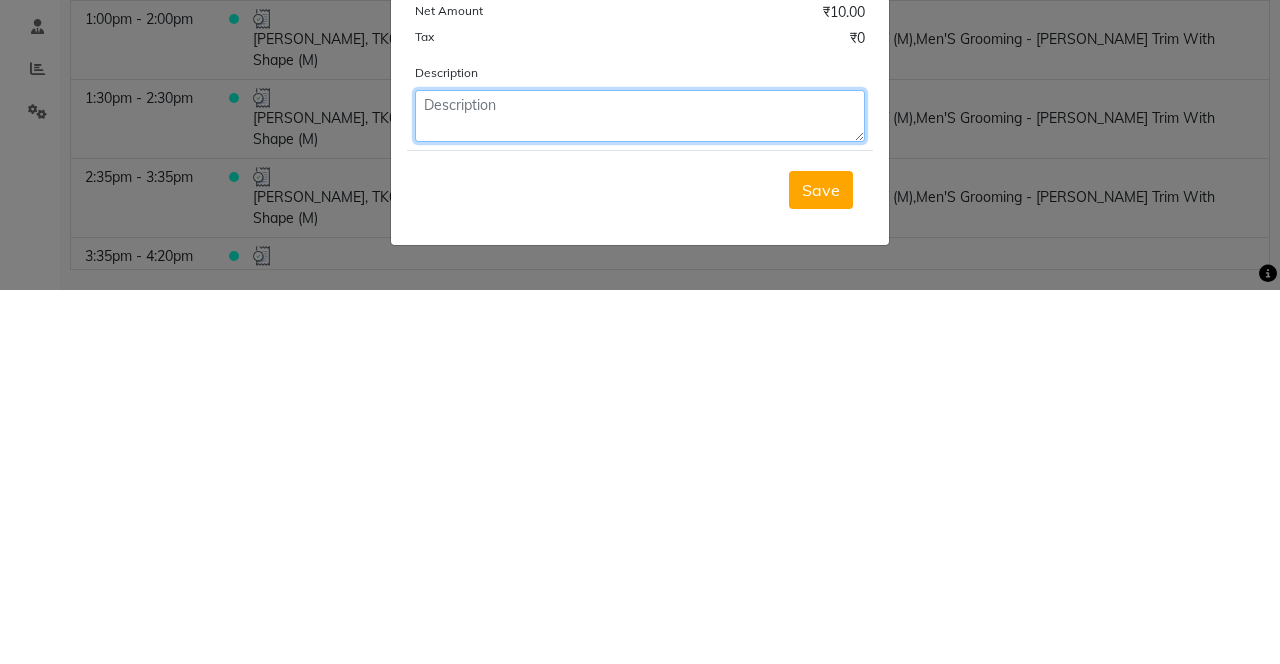 click 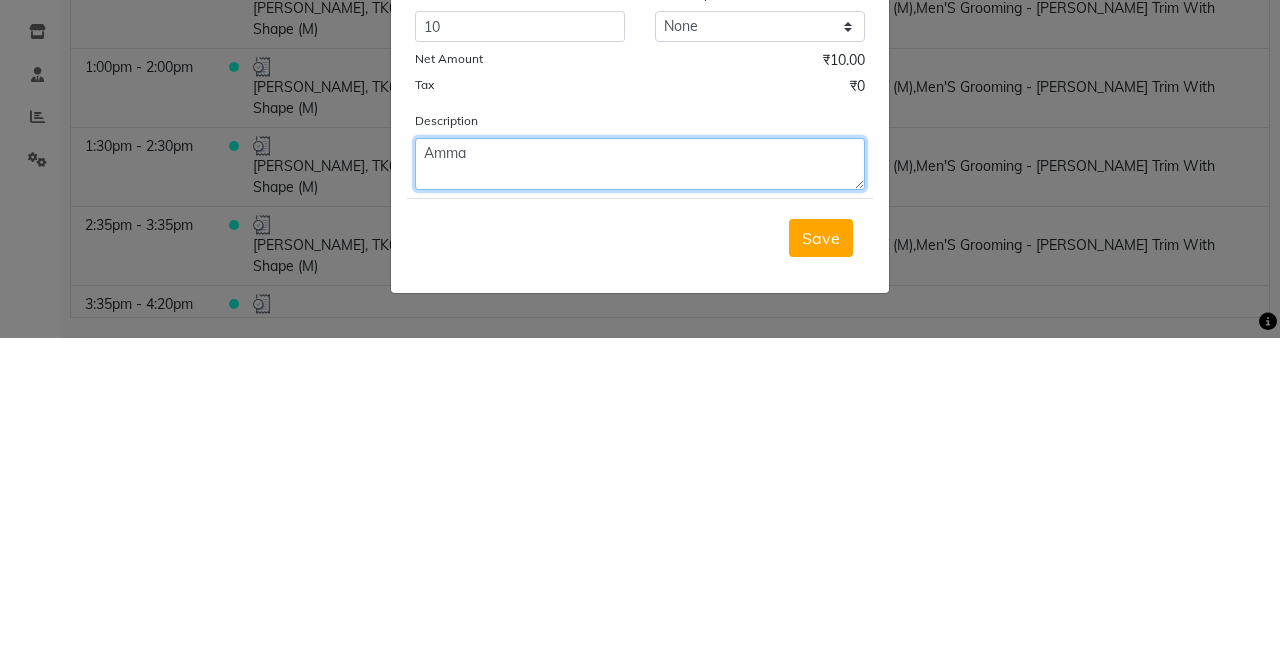 type on "Amma" 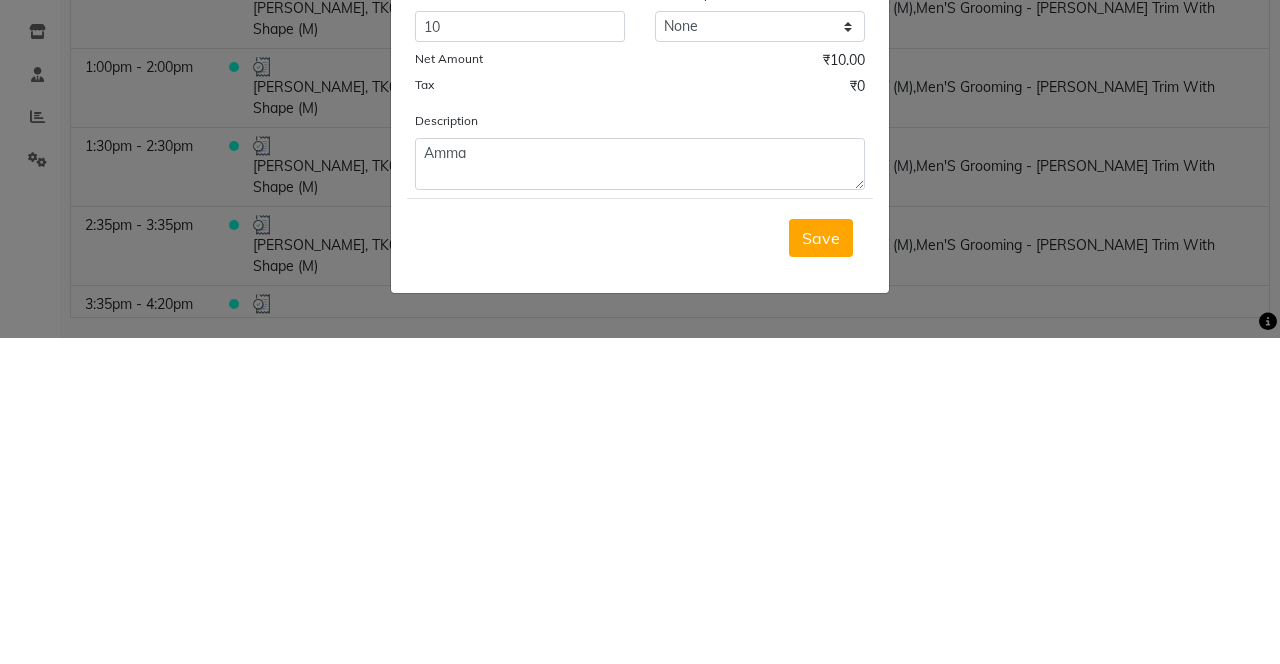 click on "Save" at bounding box center [821, 564] 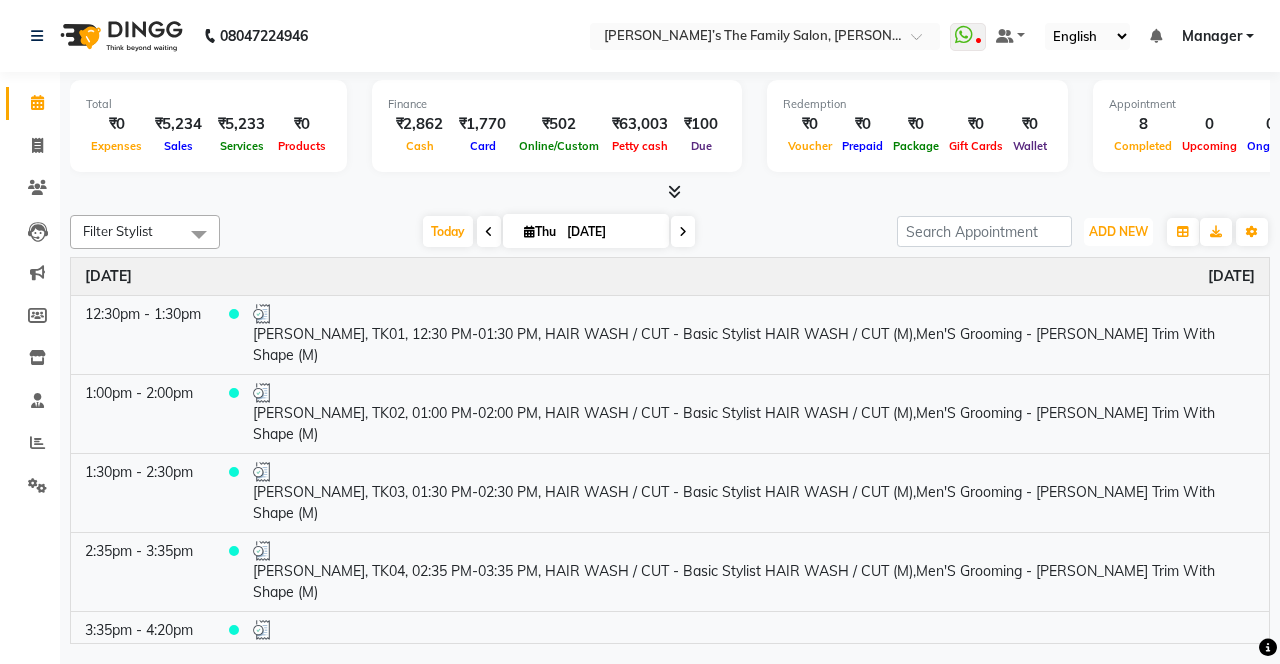click on "ADD NEW Toggle Dropdown" at bounding box center [1118, 232] 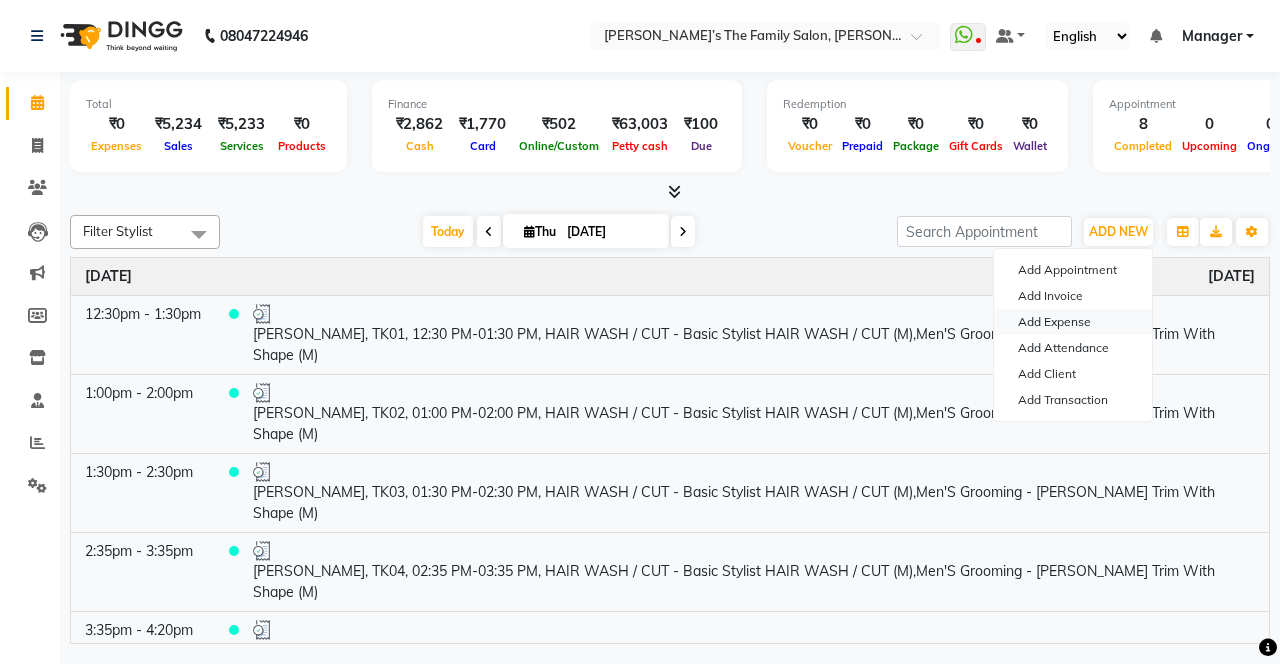 click on "Add Expense" at bounding box center [1073, 322] 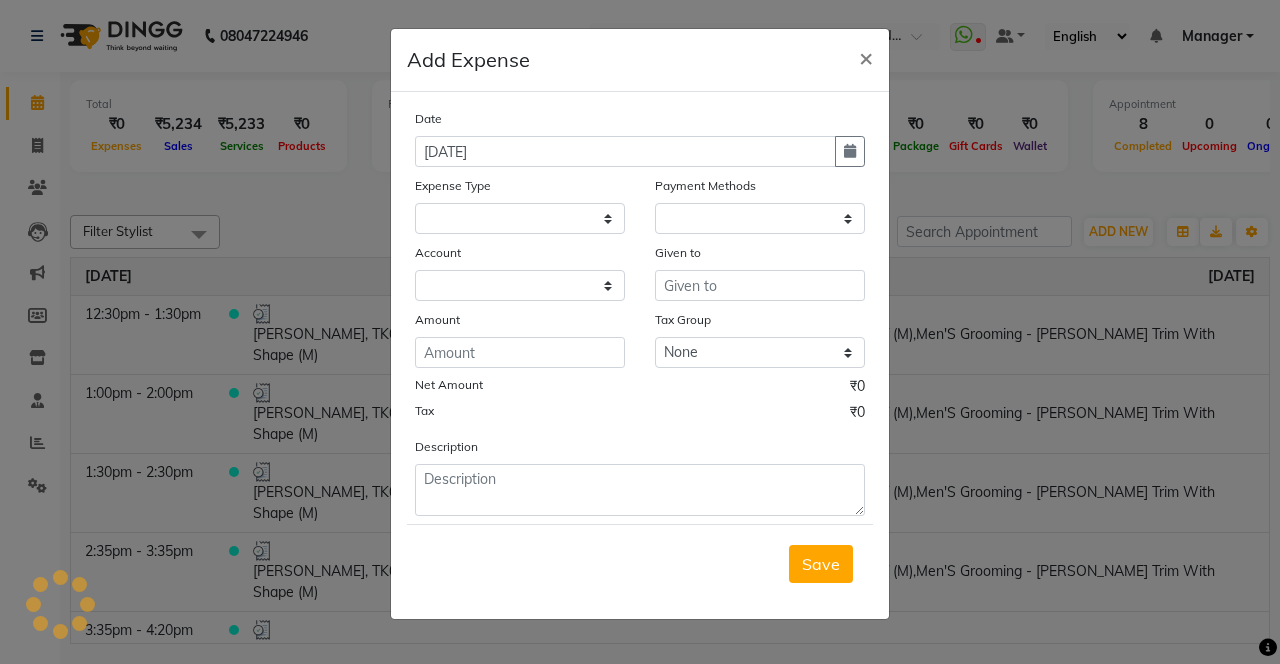 select on "1" 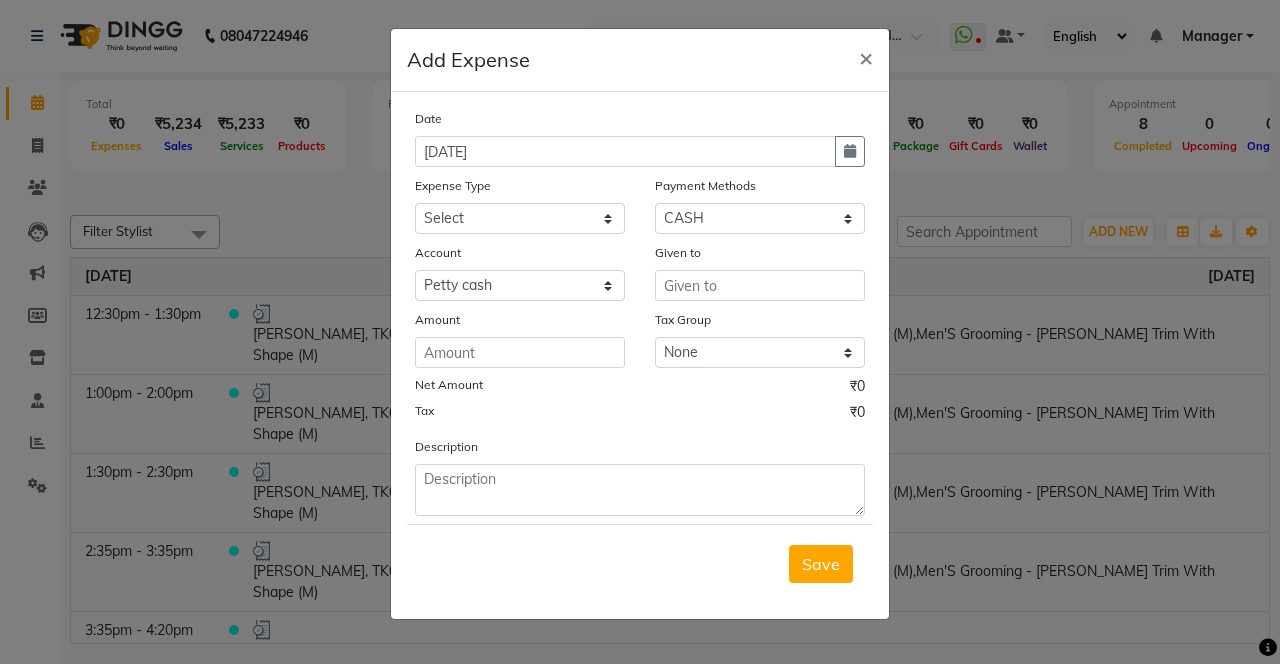 click 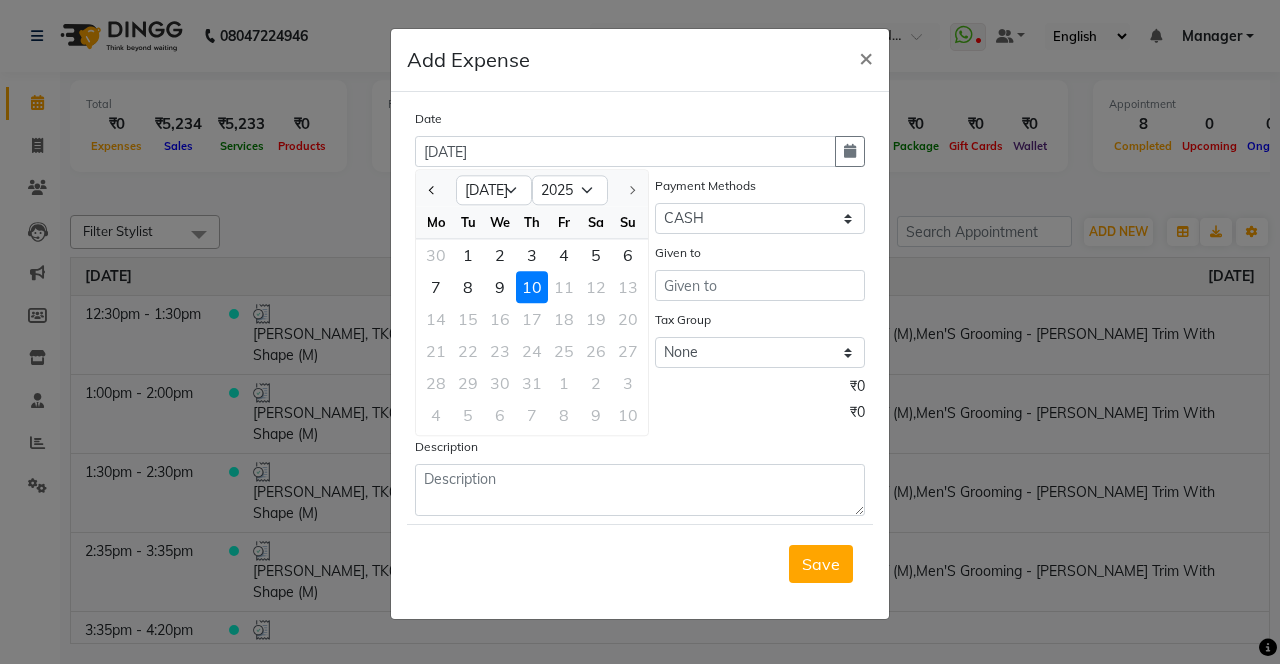 click 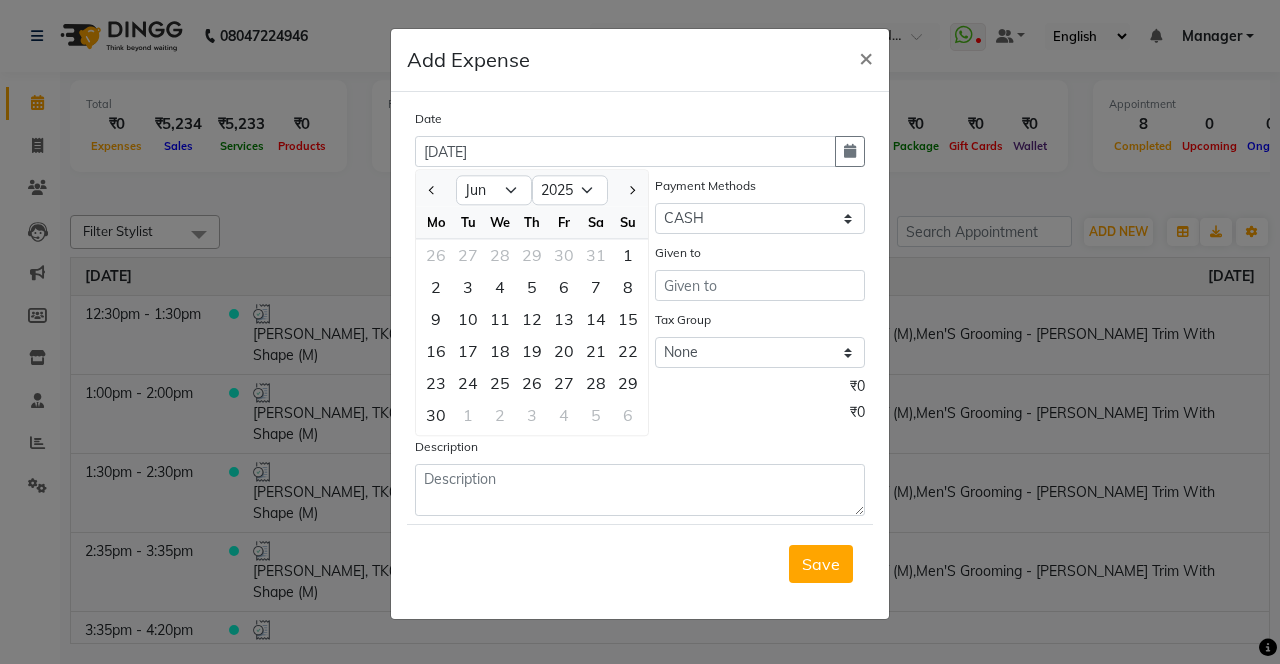 click on "13" 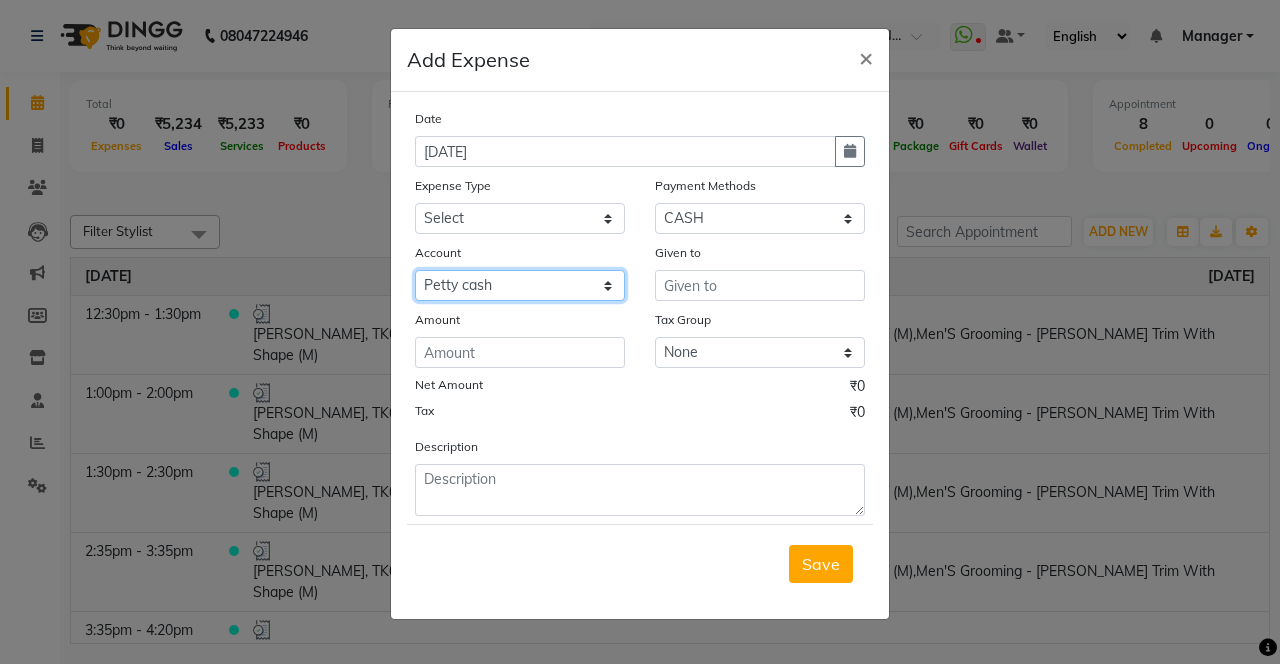 click on "Select Petty cash Default account" 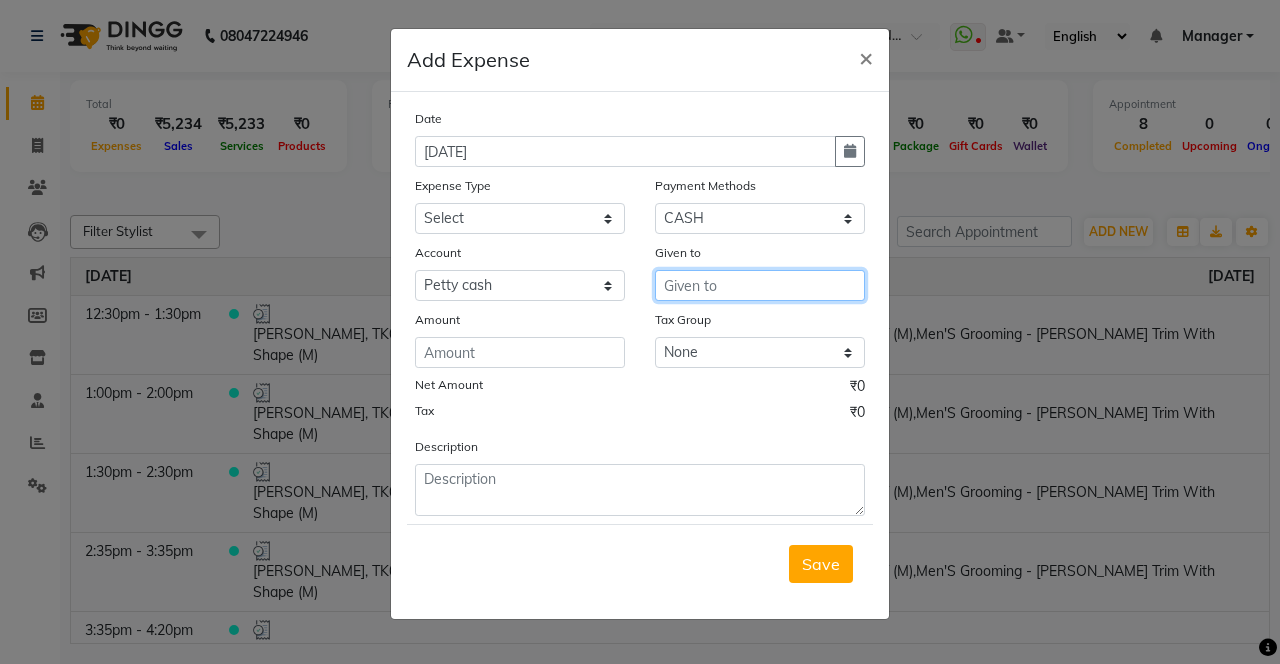 click at bounding box center [760, 285] 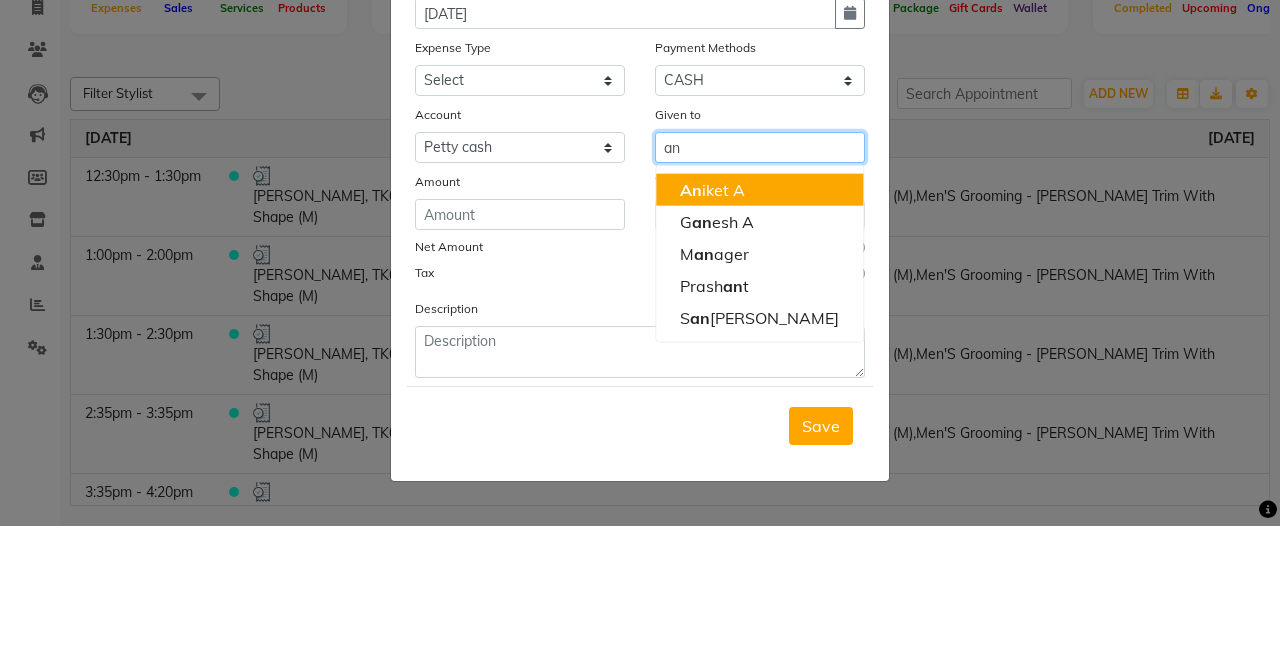 click on "An iket A" at bounding box center (759, 328) 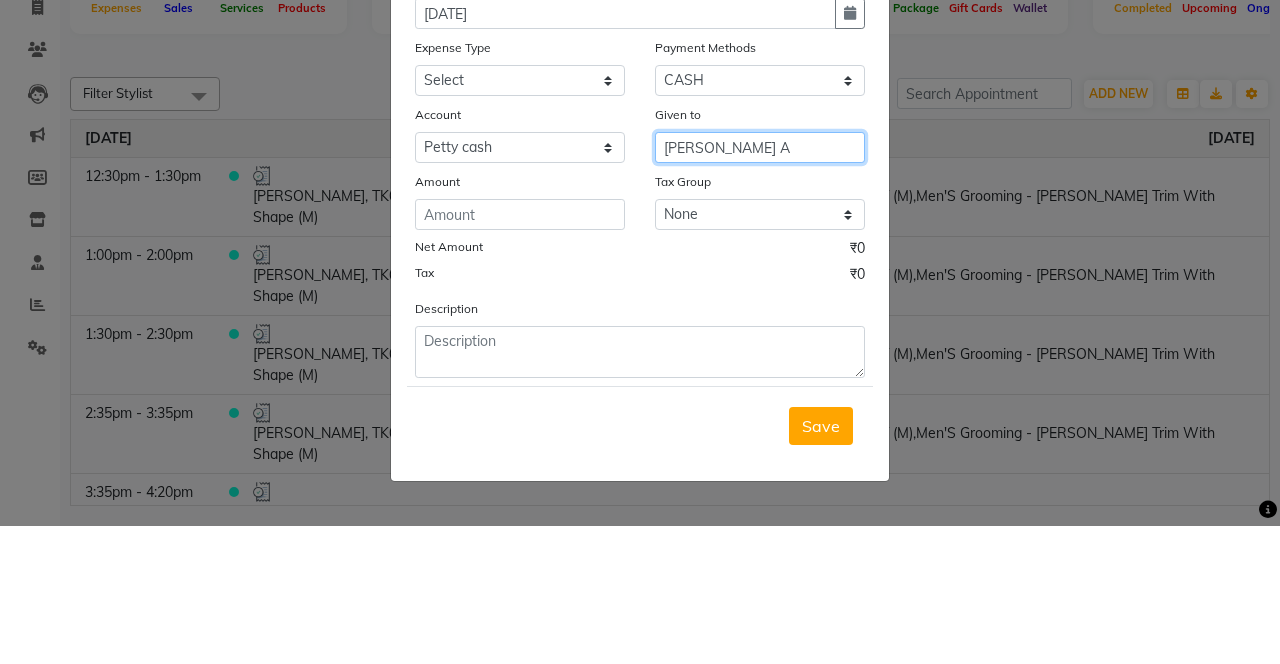 type on "Aniket A" 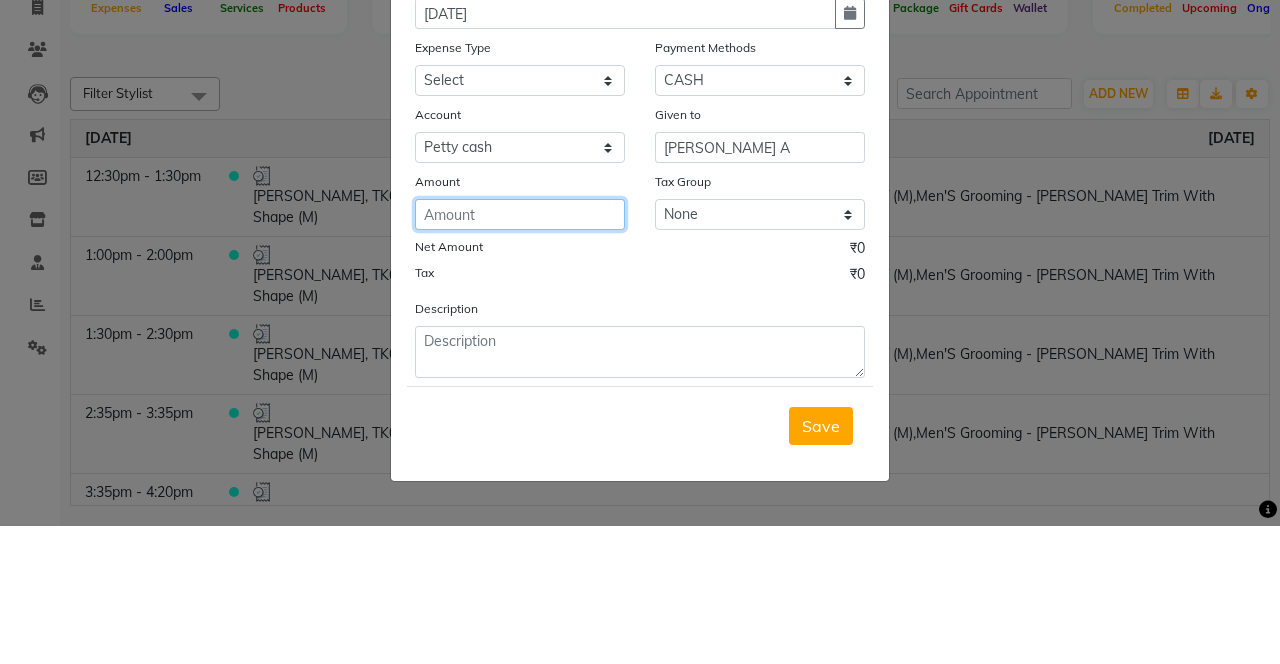 click 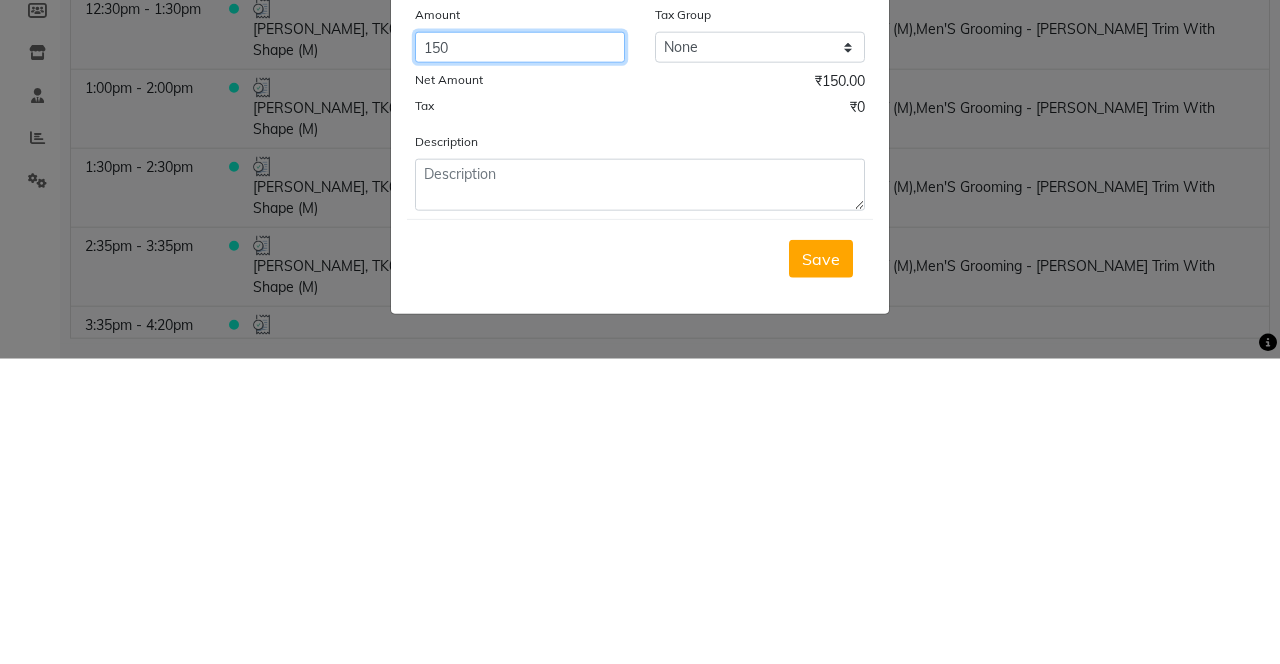 type on "150" 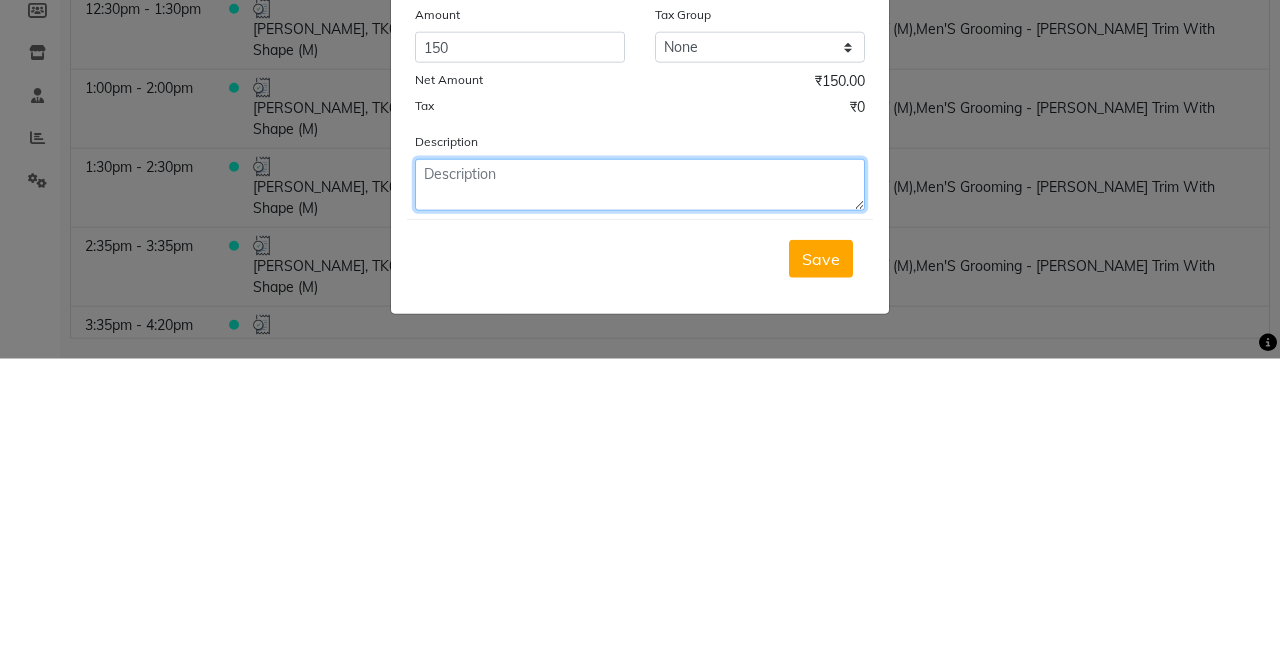click 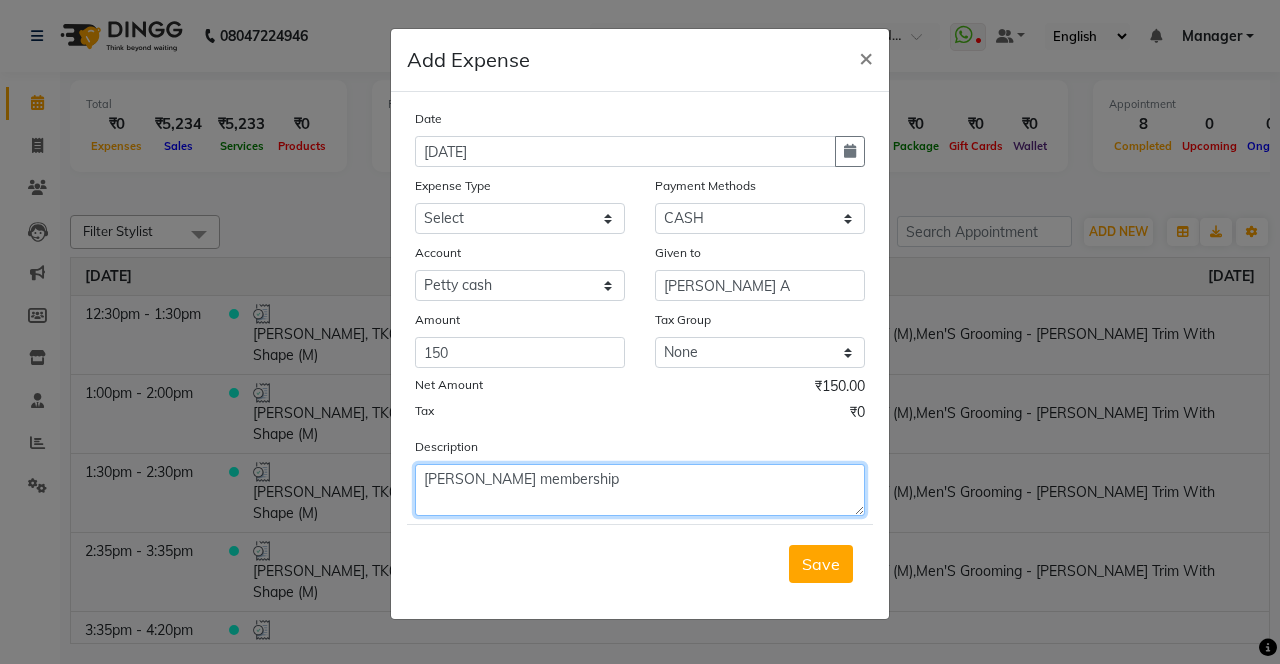 type on "Aniket membership" 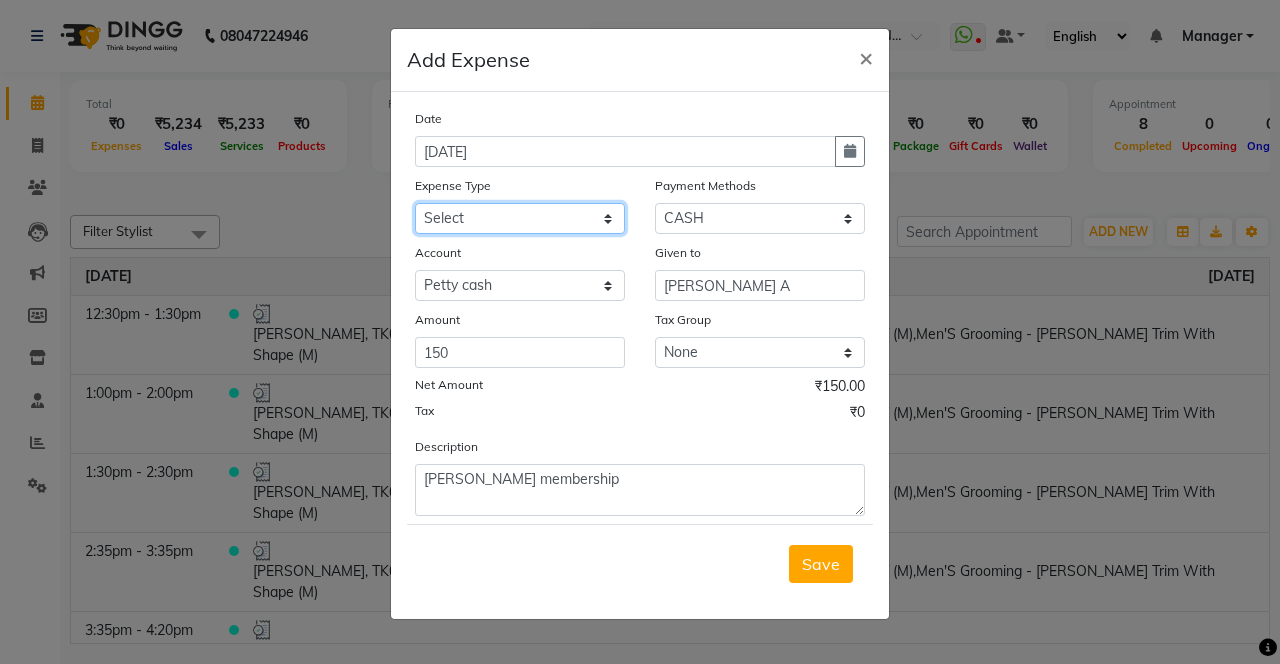 click on "Select Advance Salary Bank charges Car maintenance  Cash transfer to bank Cash transfer to hub Client Snacks Clinical charges coffee Equipment Fuel Govt fee Incentive Insurance International purchase Loan Repayment Maintenance Marketing Membership reward Milk Miscellaneous MRA Other Pantry Product Rent Staff Snacks Tax Tea & Refreshment Tip Transfer Utilities" 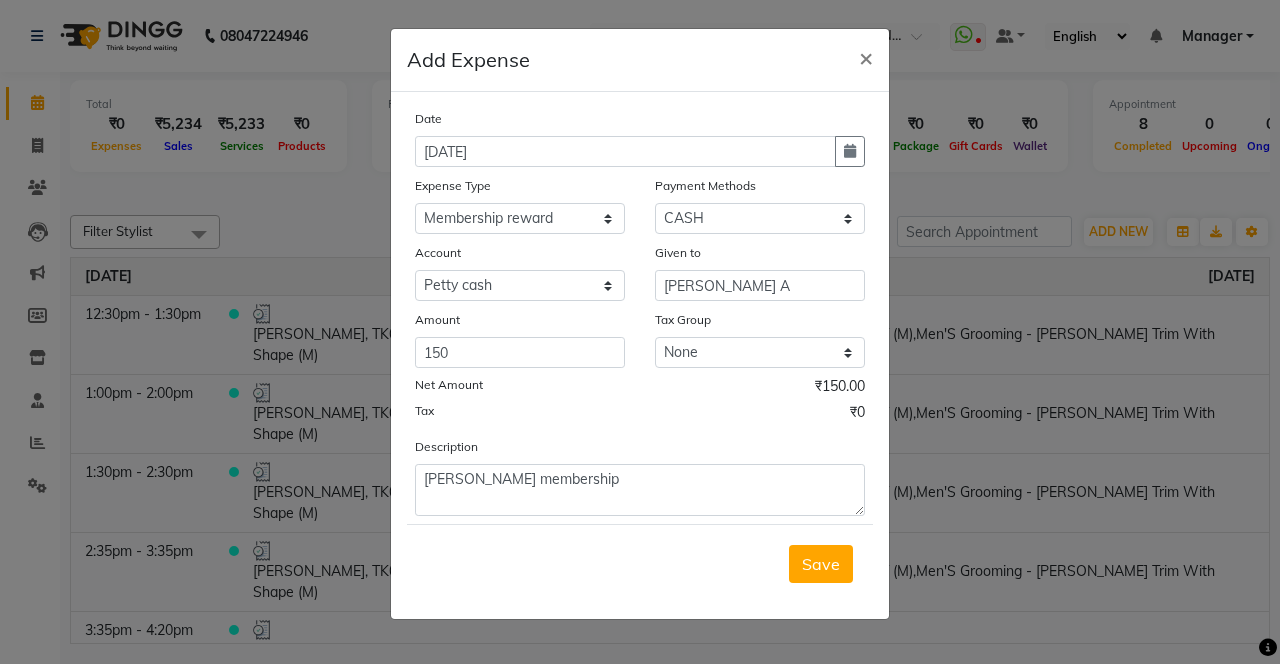 click on "Save" at bounding box center (821, 564) 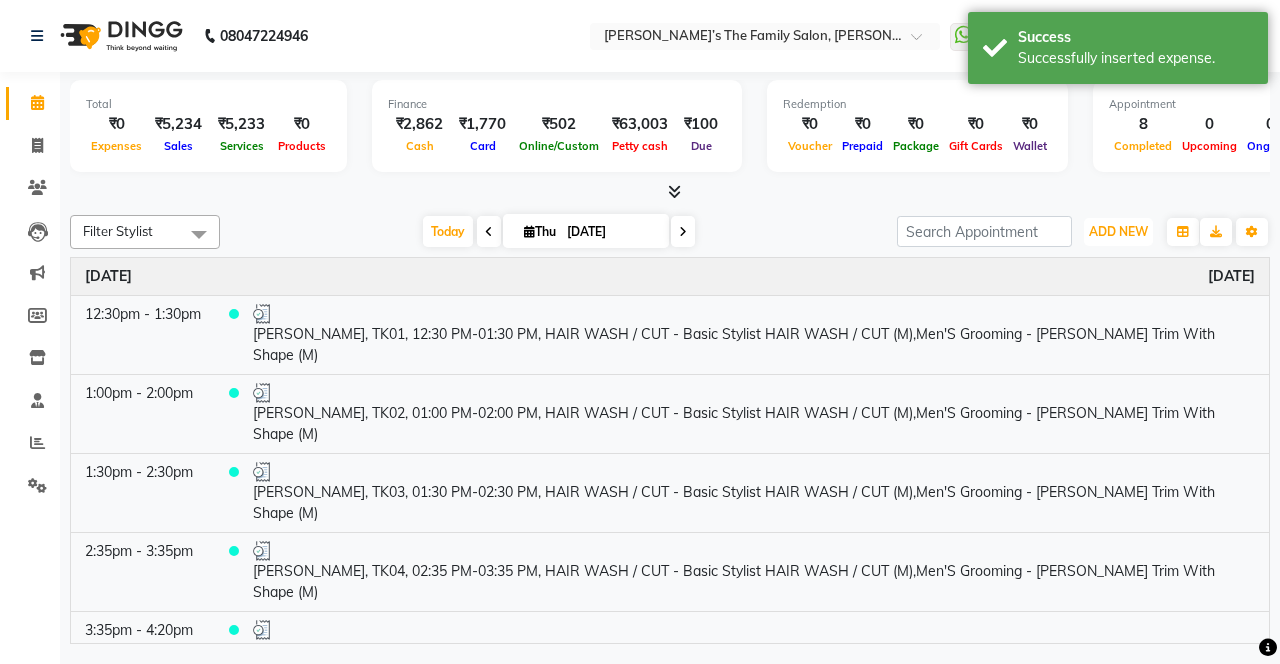 click on "ADD NEW" at bounding box center [1118, 231] 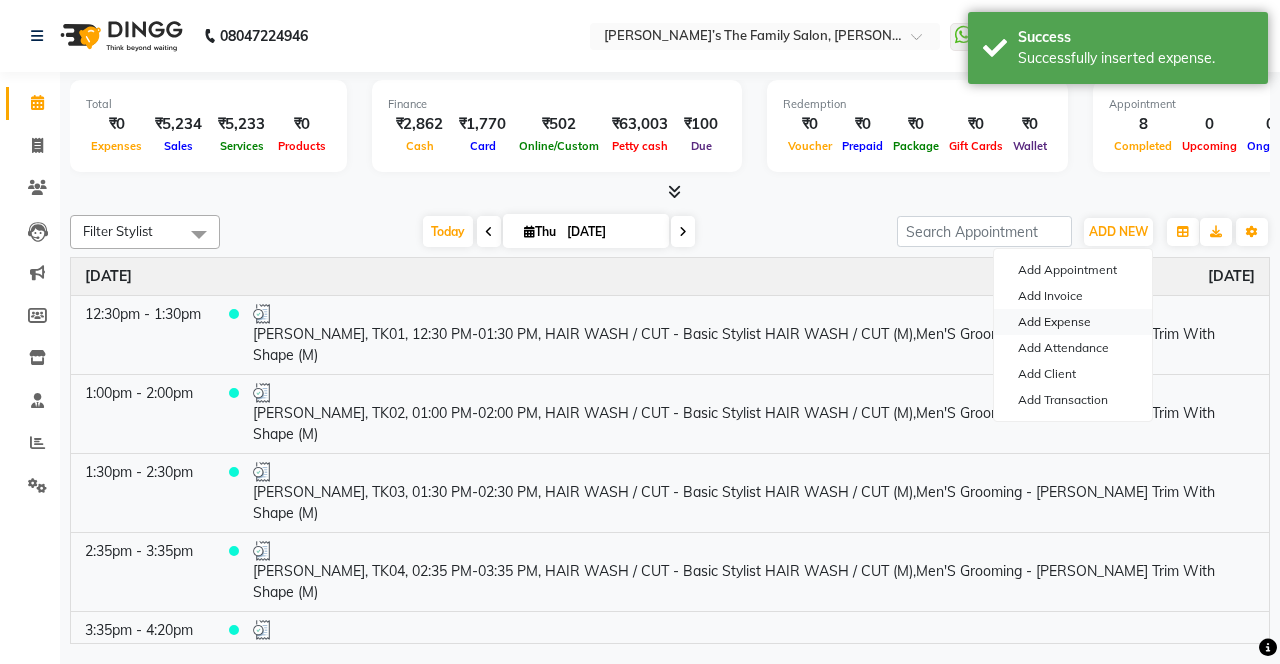 click on "Add Expense" at bounding box center (1073, 322) 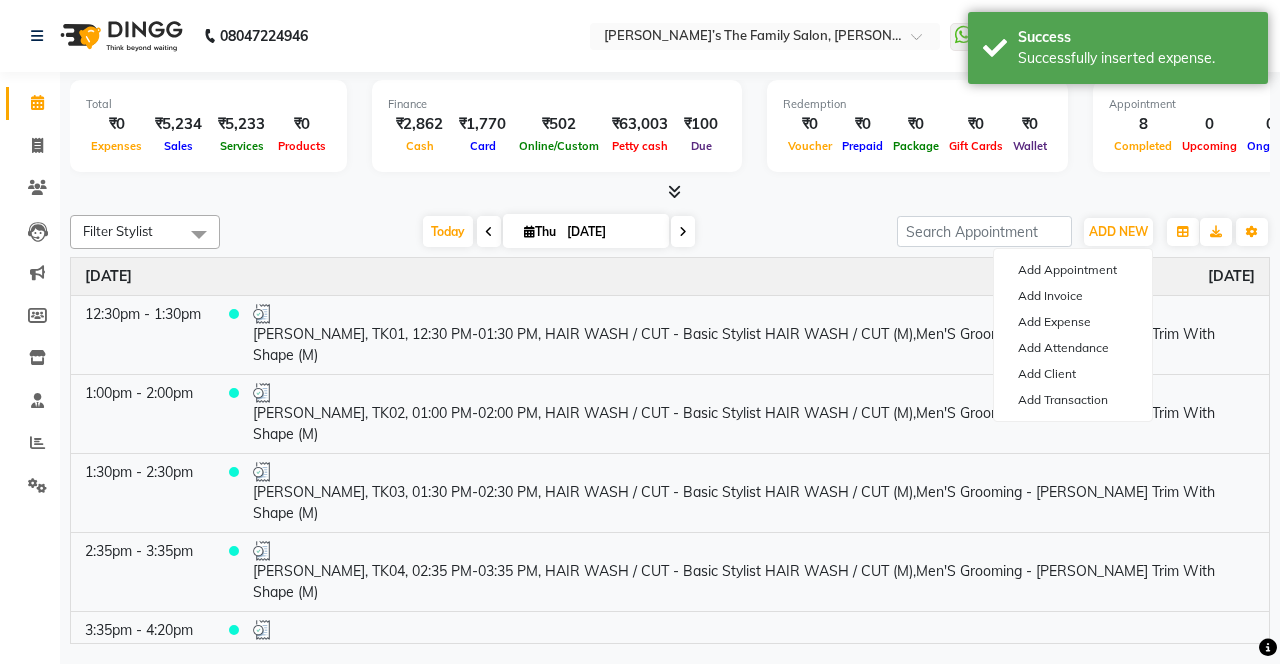 select on "1" 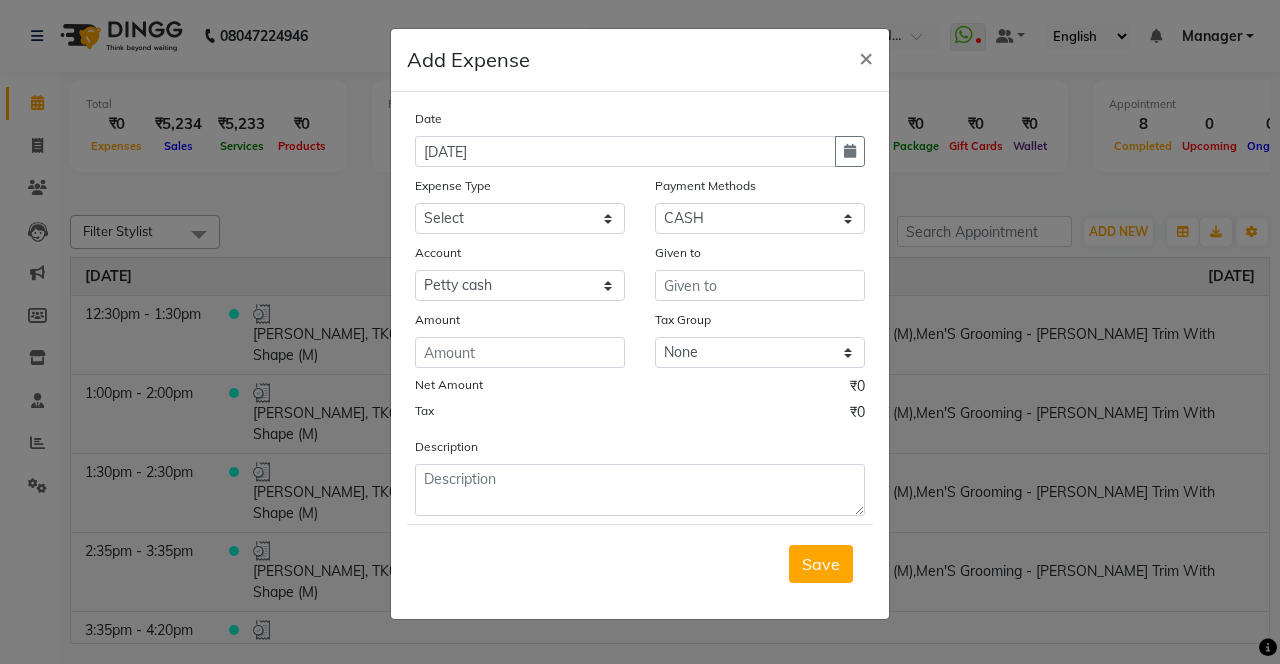 click 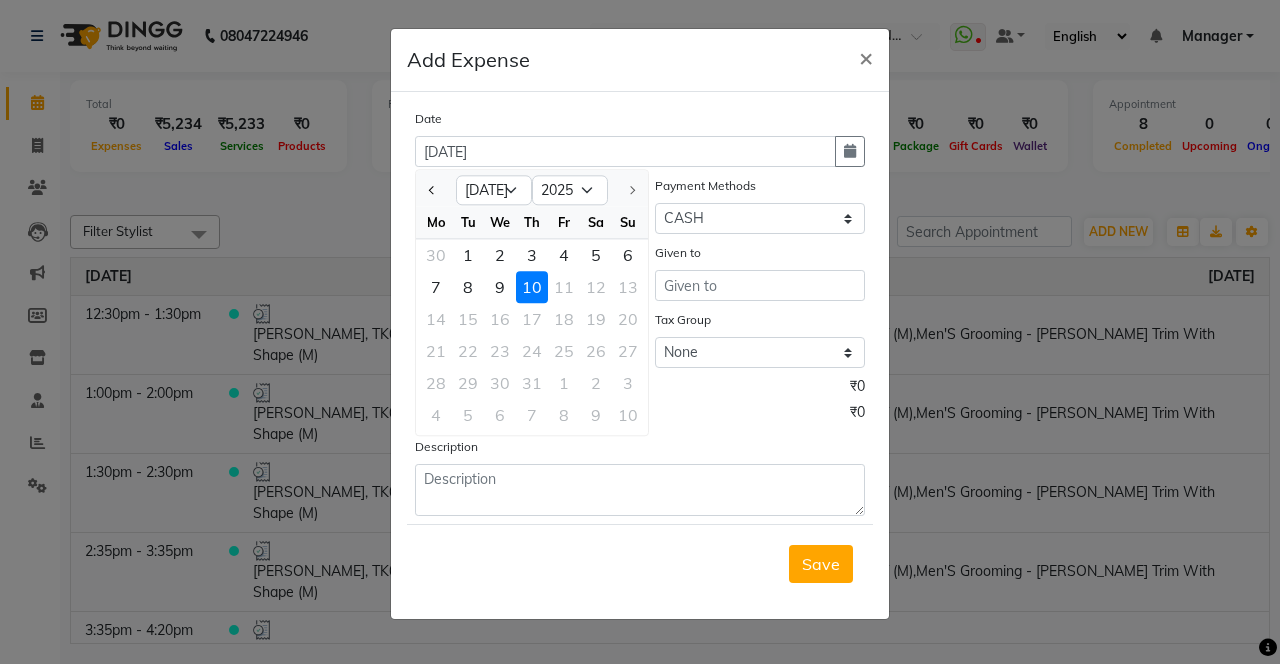 click 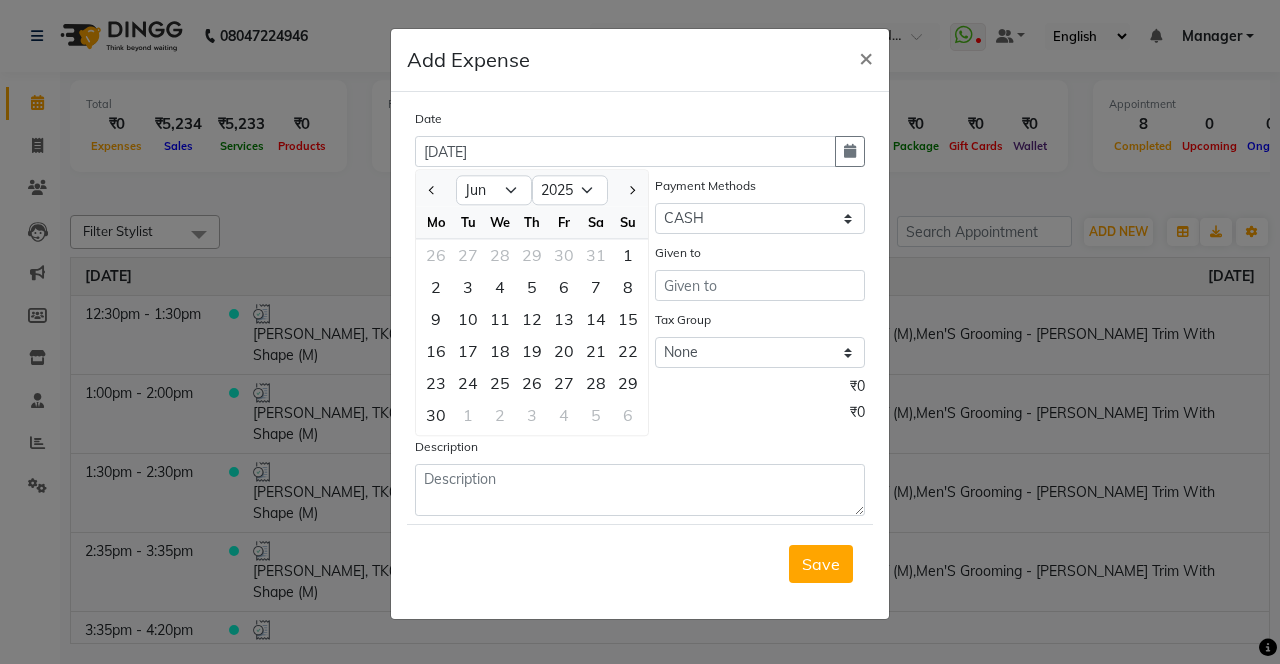 click on "14" 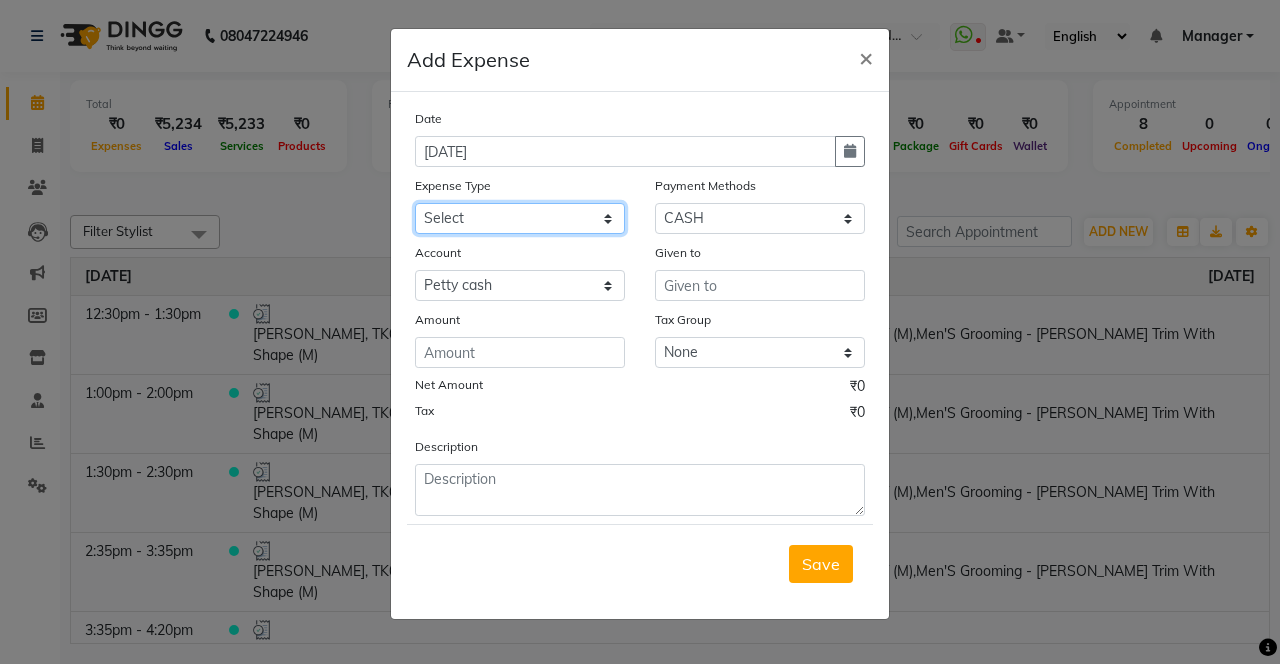 click on "Select Advance Salary Bank charges Car maintenance  Cash transfer to bank Cash transfer to hub Client Snacks Clinical charges coffee Equipment Fuel Govt fee Incentive Insurance International purchase Loan Repayment Maintenance Marketing Membership reward Milk Miscellaneous MRA Other Pantry Product Rent Staff Snacks Tax Tea & Refreshment Tip Transfer Utilities" 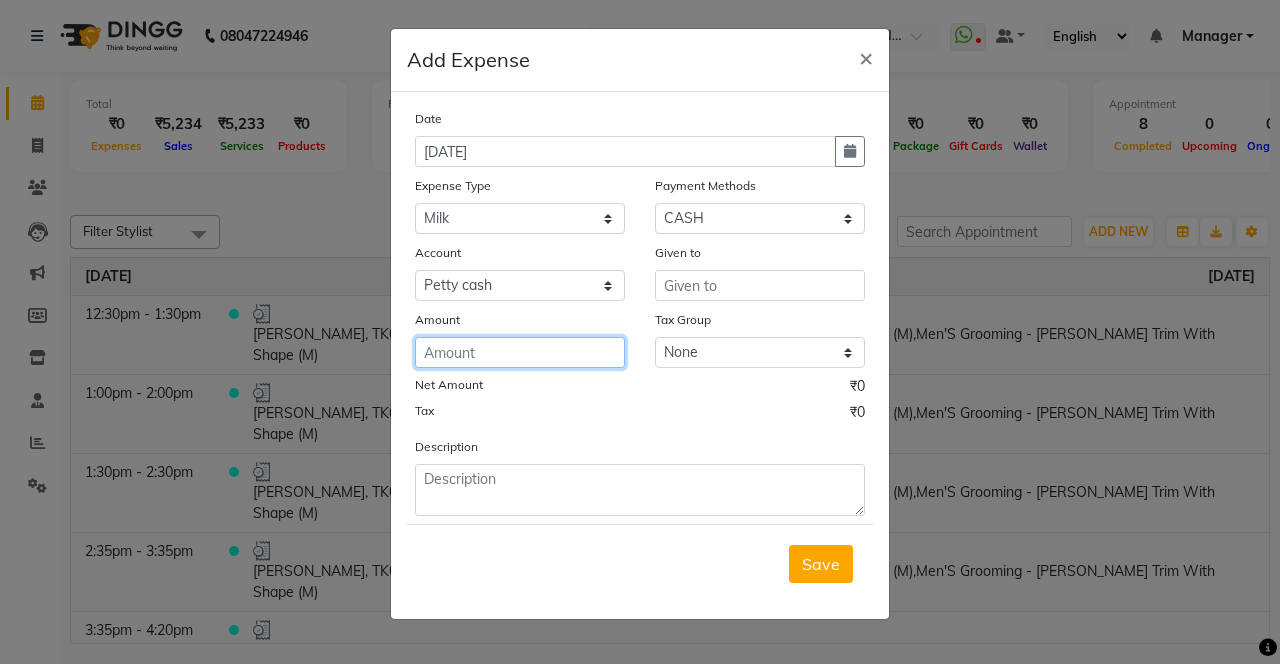 click 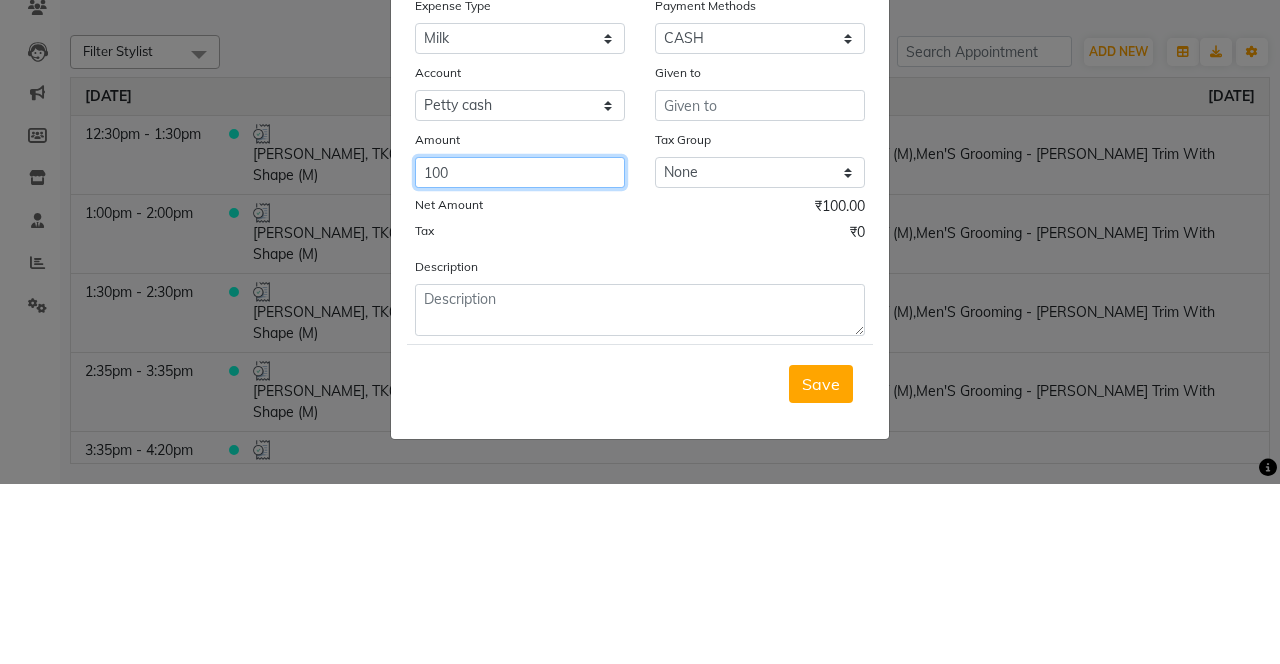 type on "100" 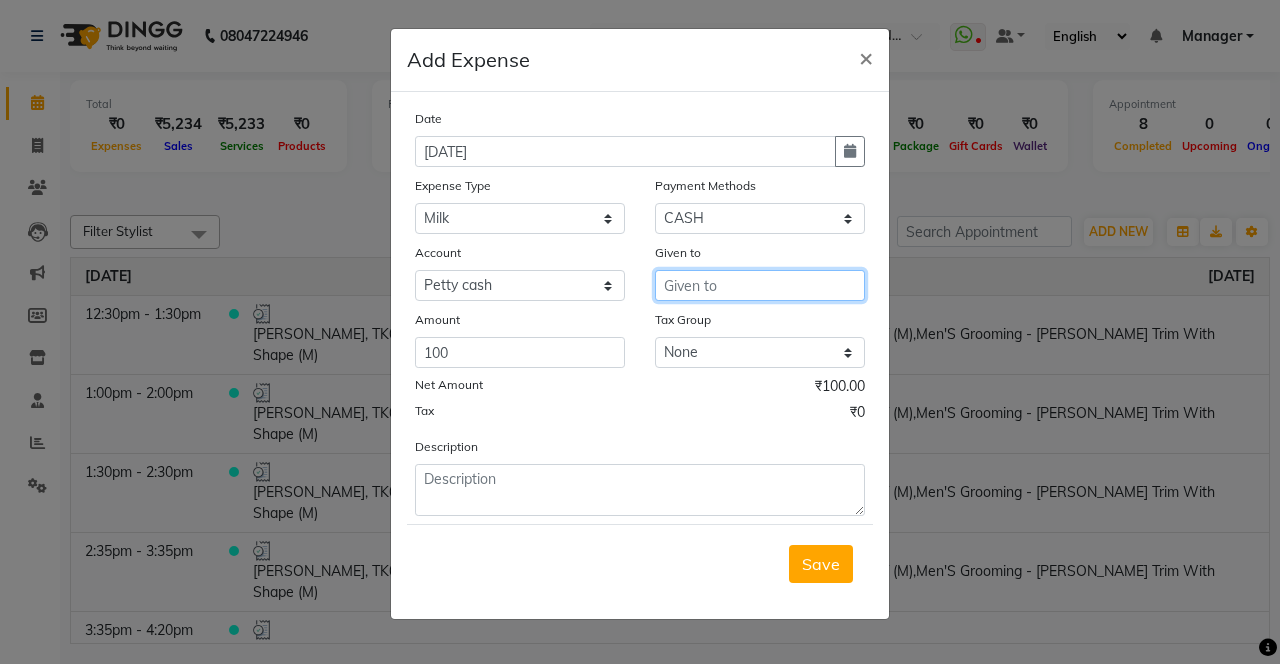 click at bounding box center (760, 285) 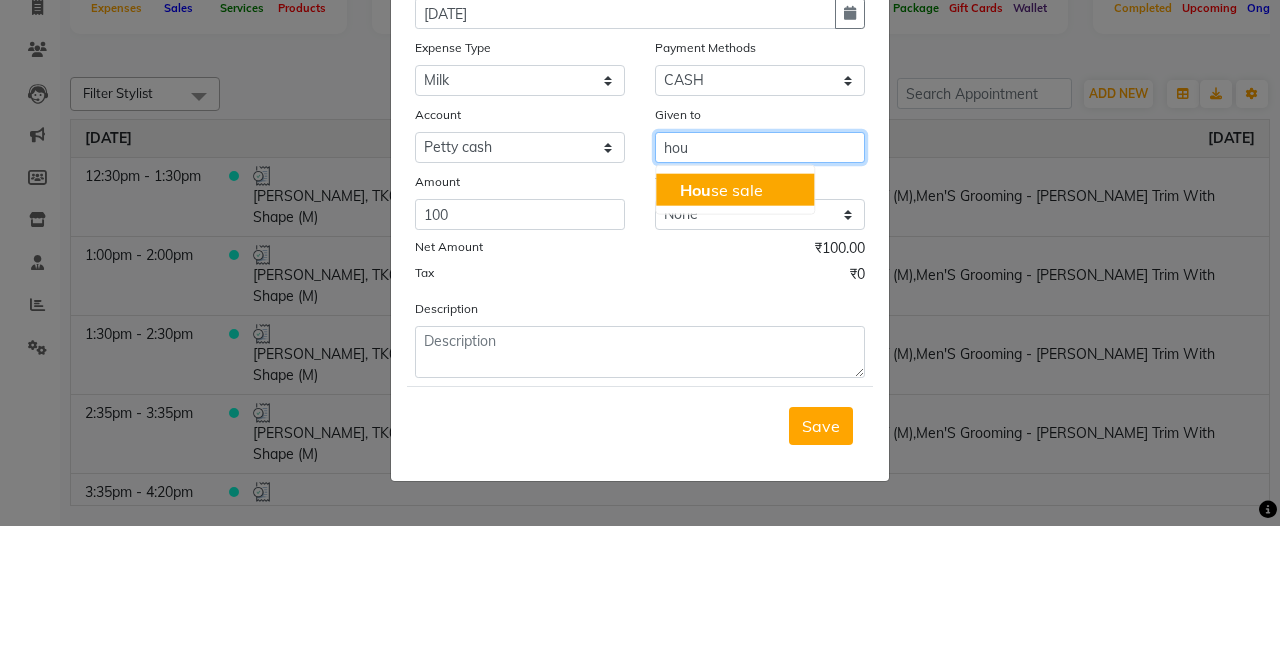 click on "Hou se sale" at bounding box center [735, 328] 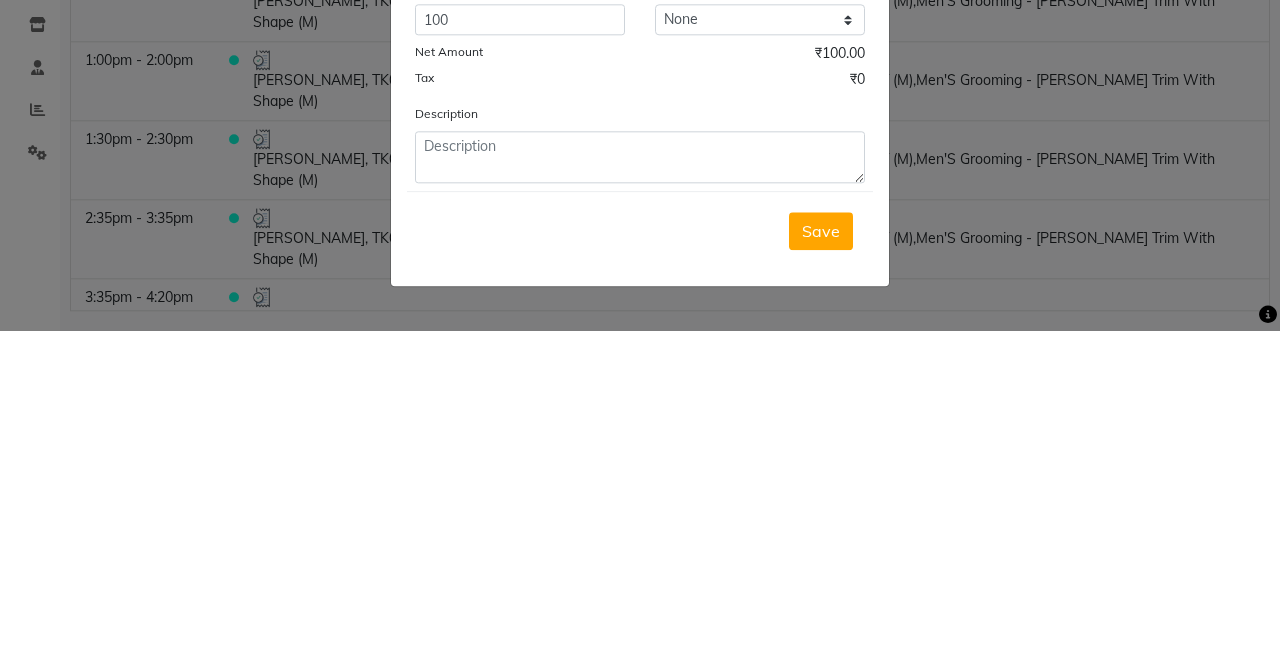 type on "House sale" 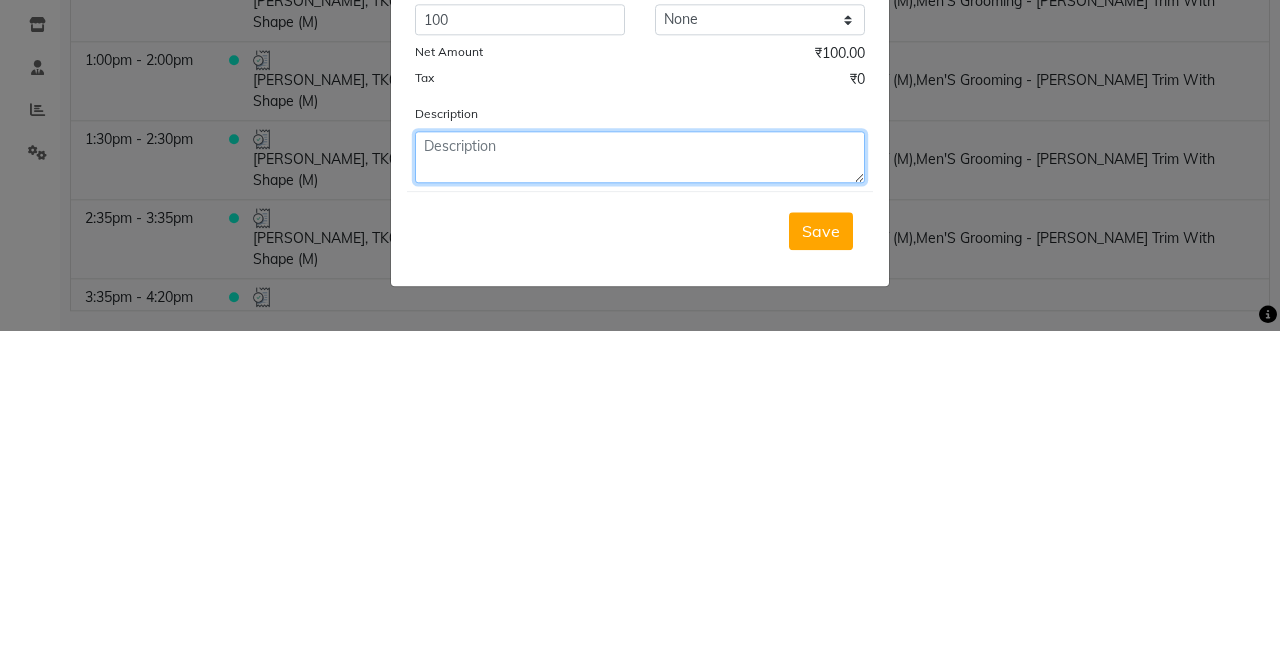click 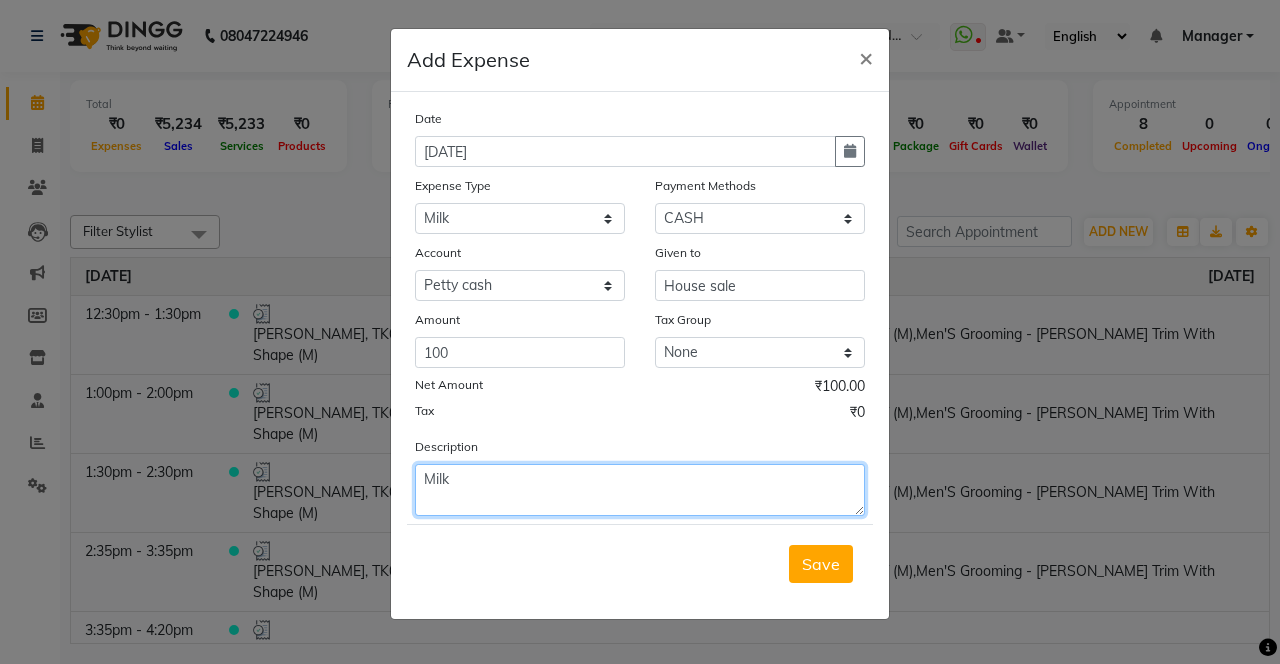 type on "Milk" 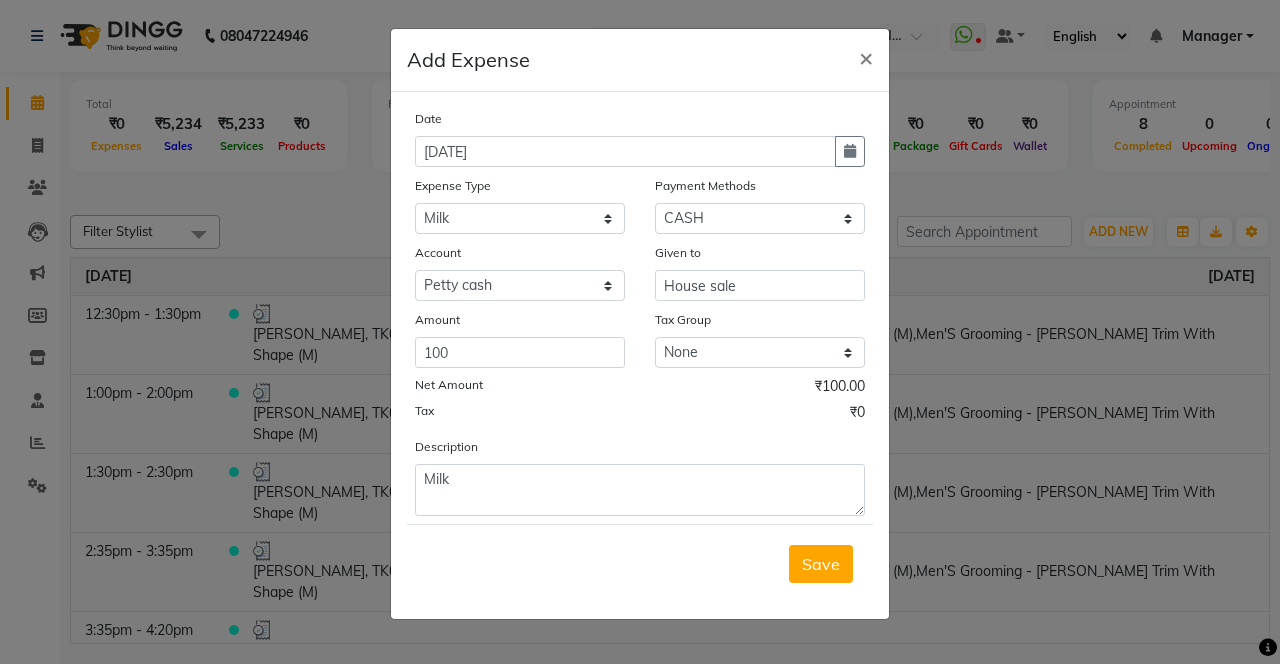 click on "Save" at bounding box center (821, 564) 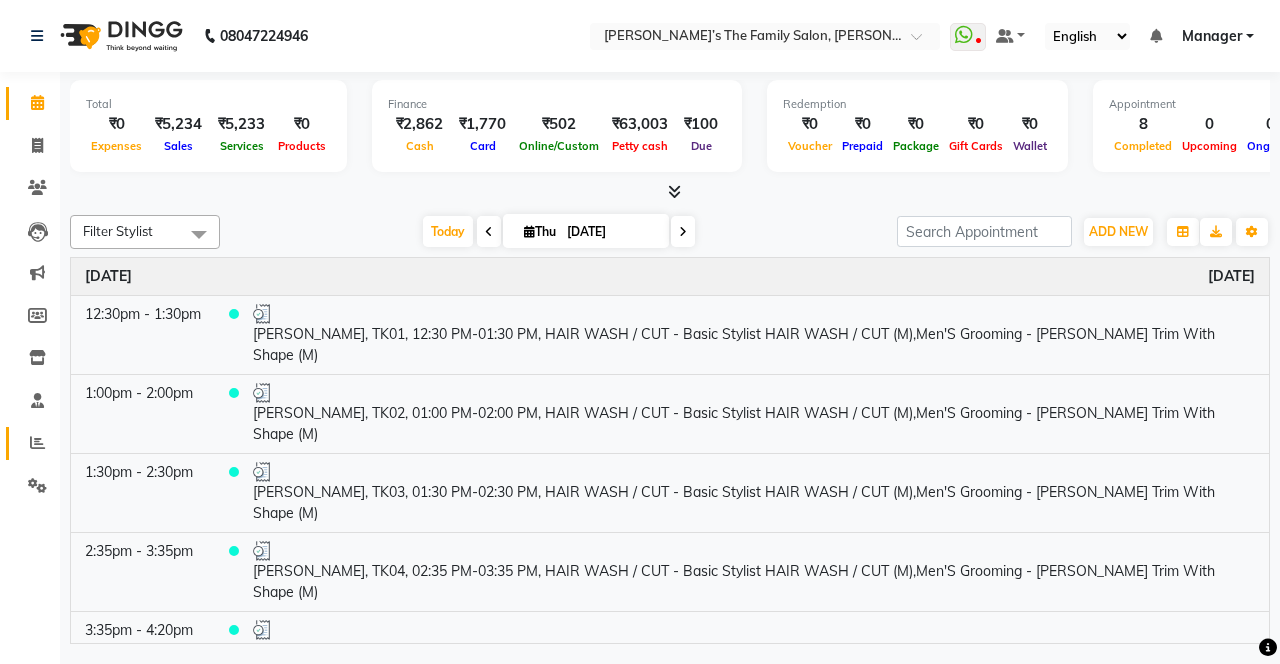 click 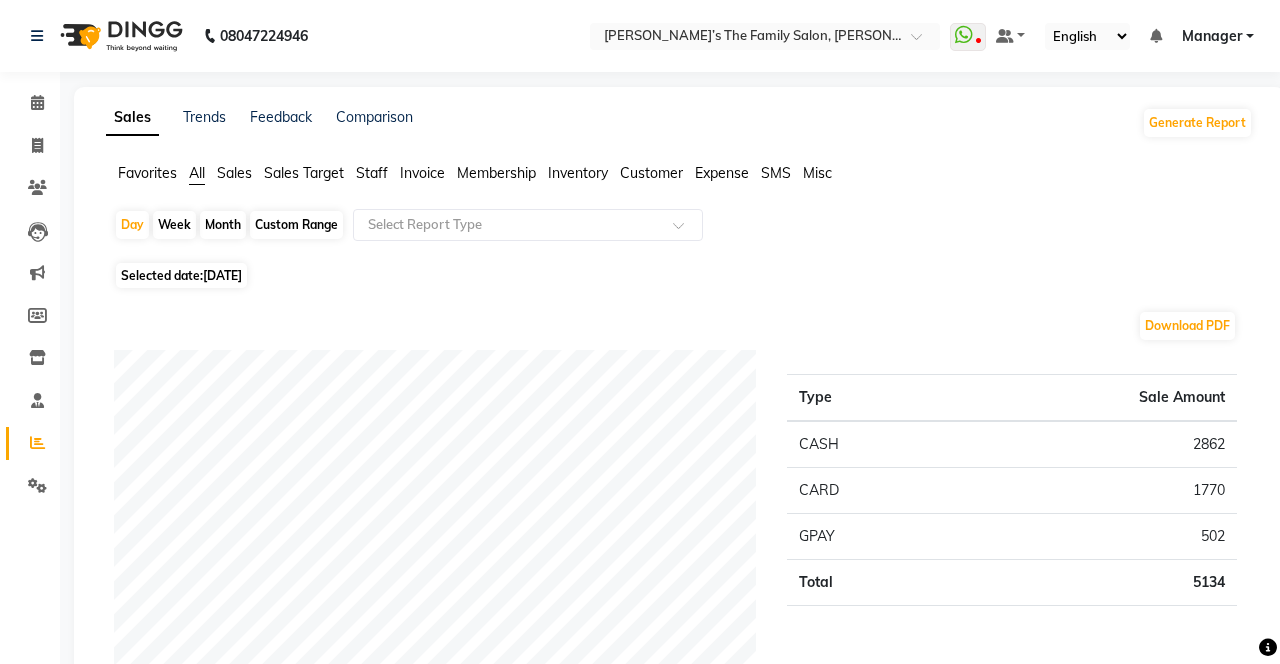 click on "Expense" 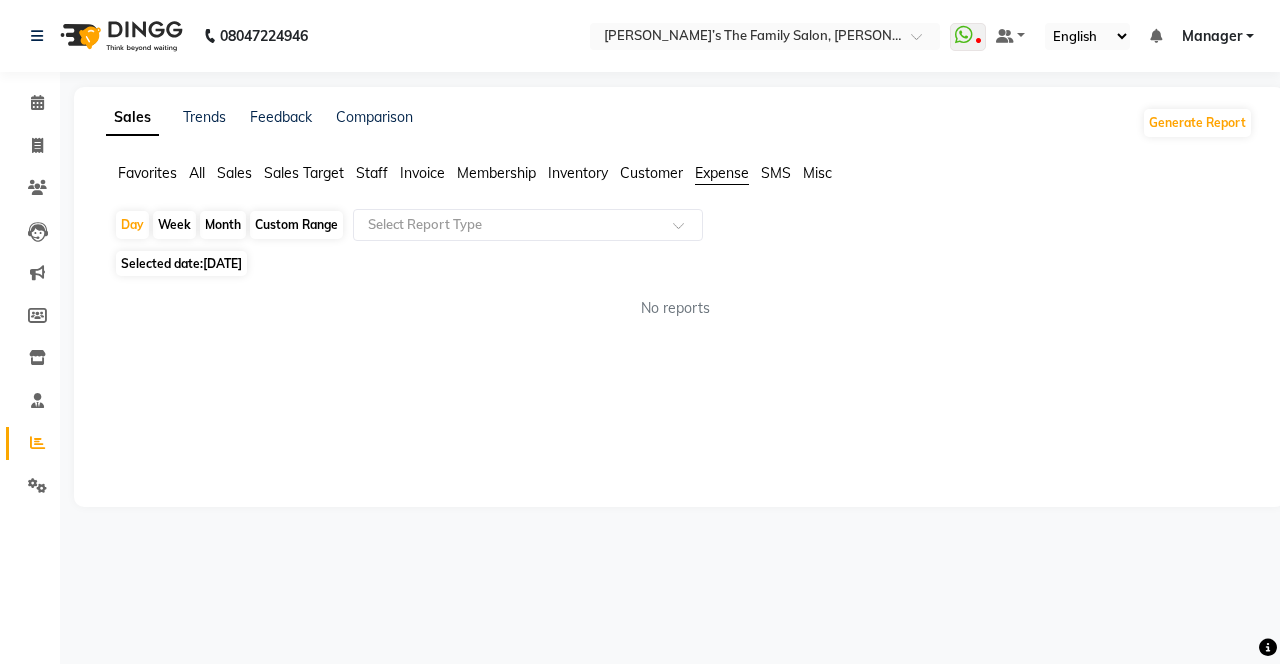 click 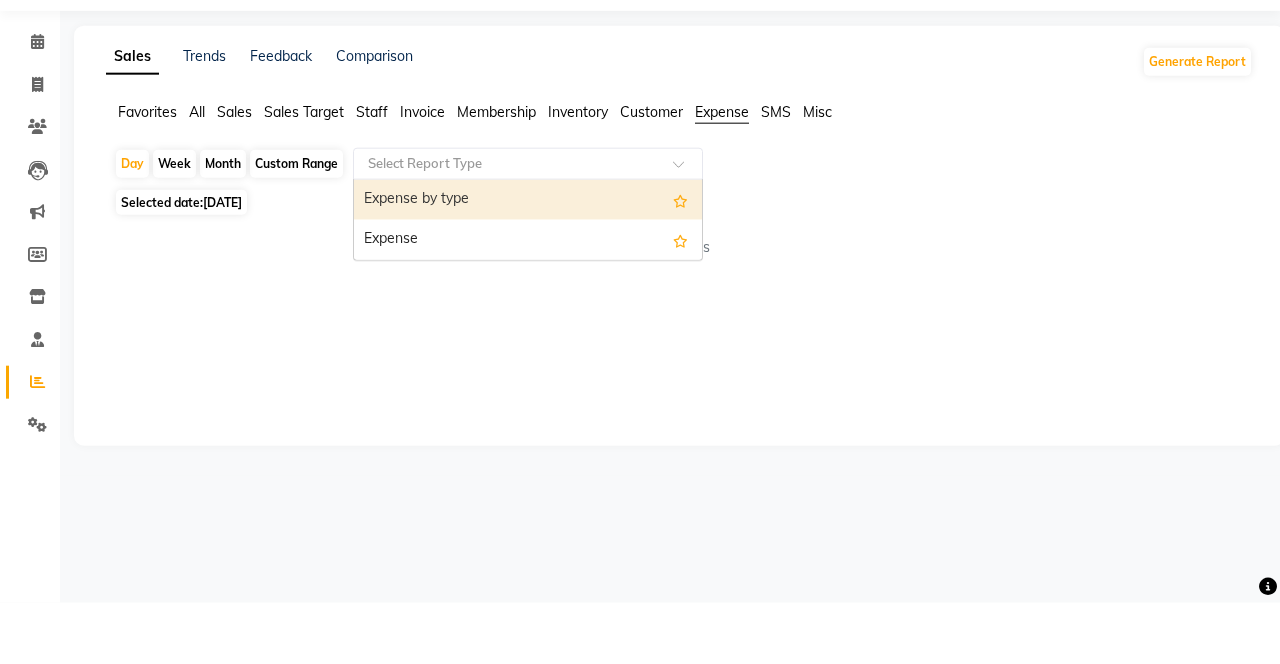 click on "Expense" at bounding box center (528, 301) 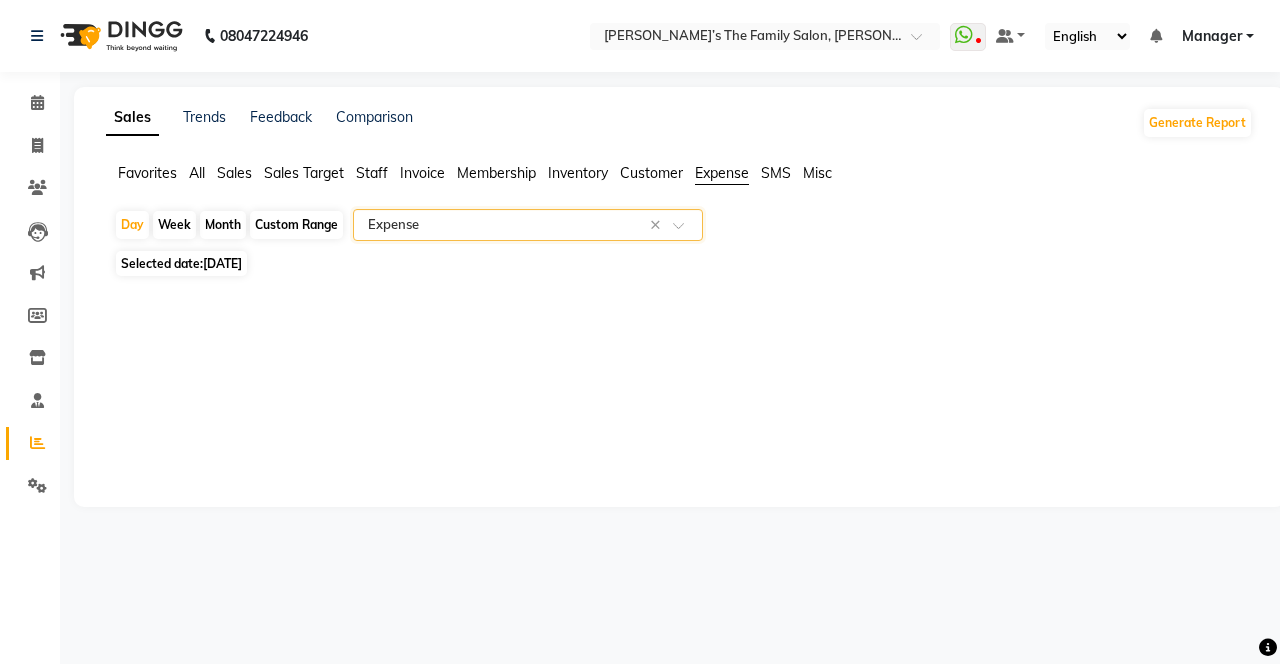 click on "Day" 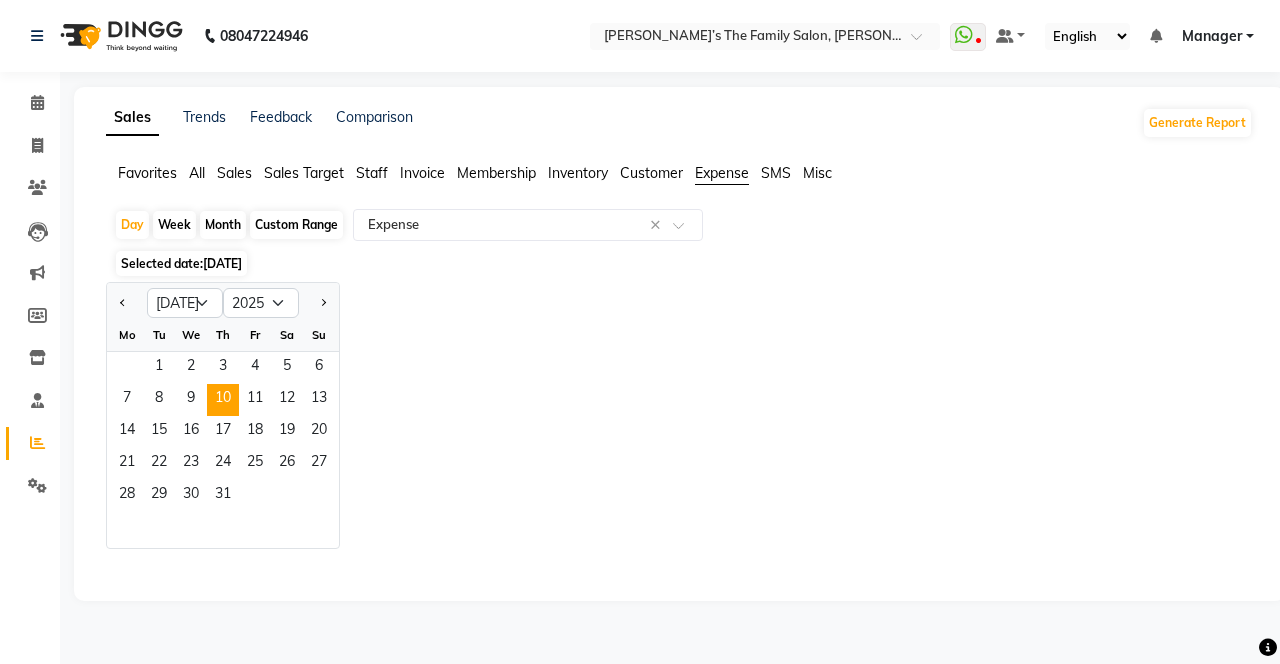 click 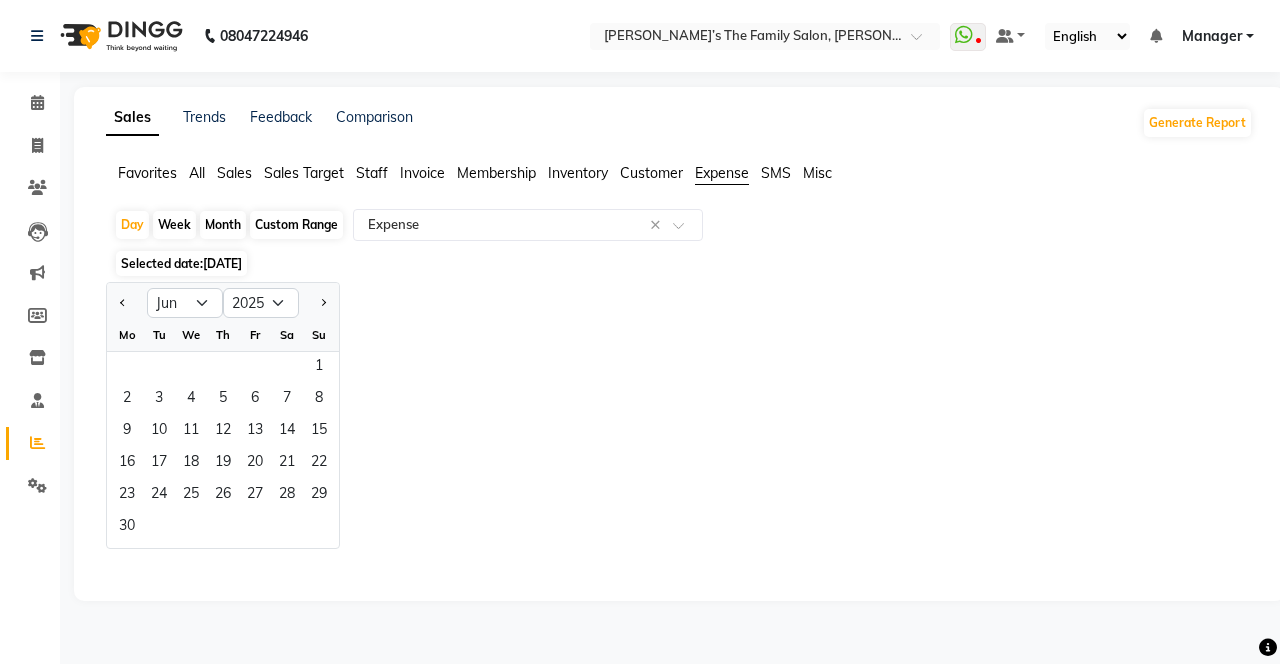 click on "15" 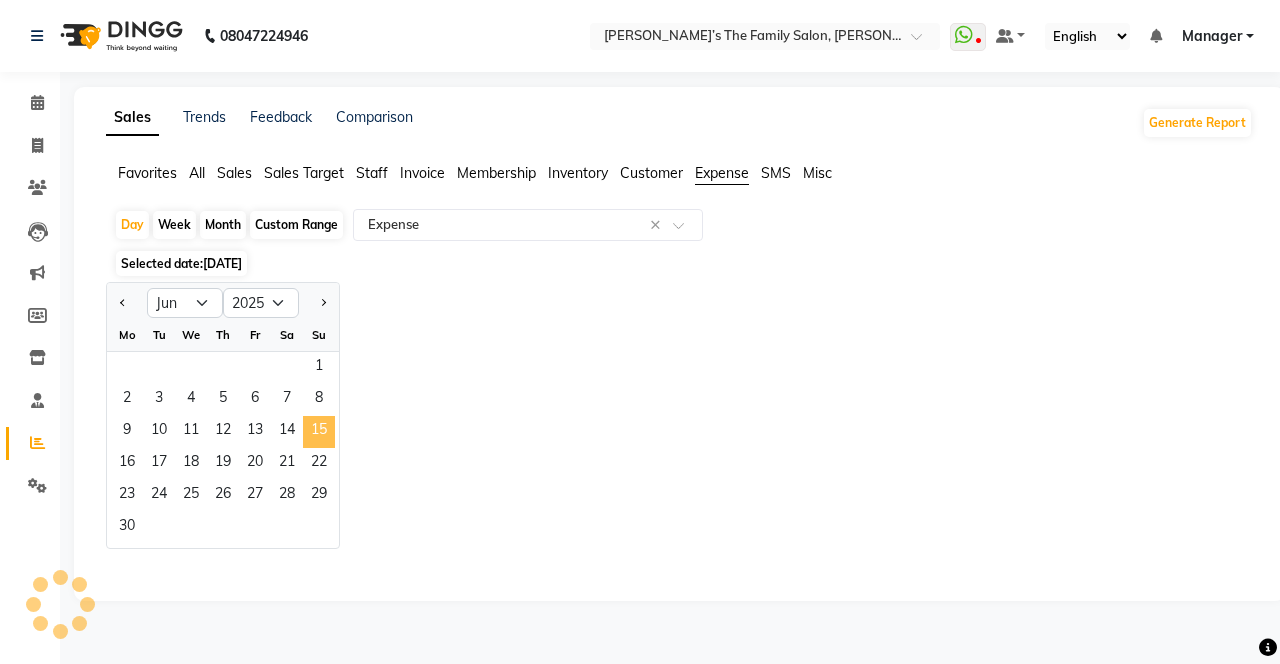 select on "full_report" 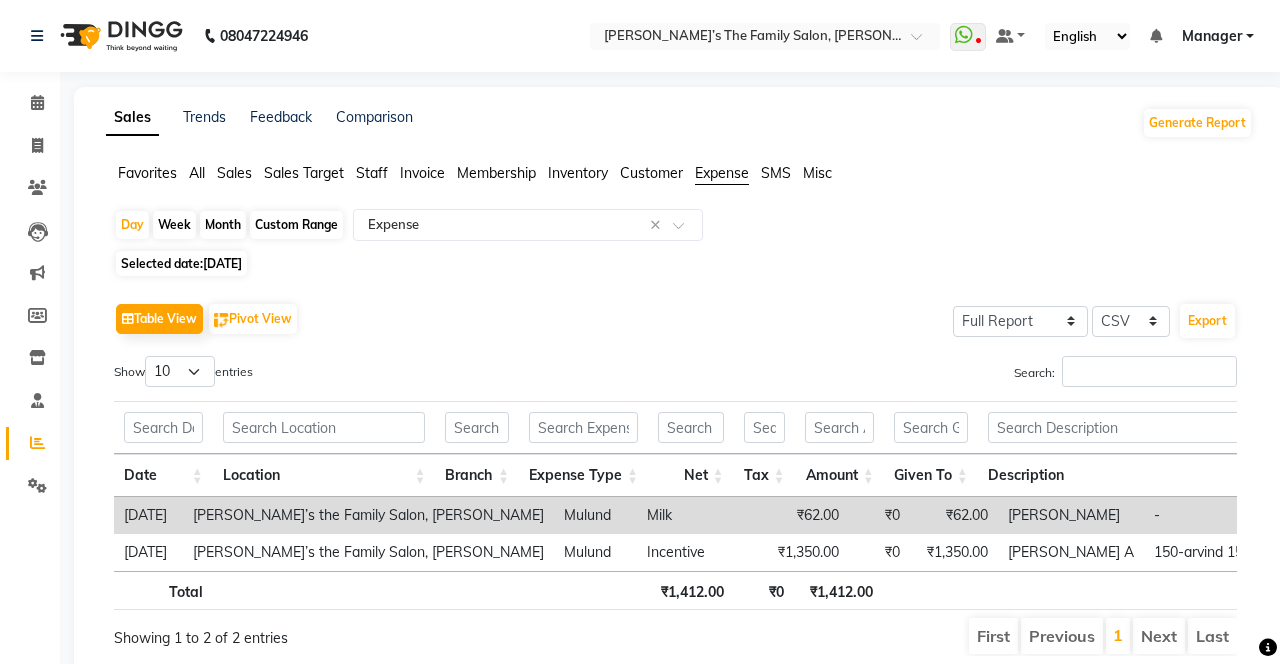 scroll, scrollTop: 0, scrollLeft: 208, axis: horizontal 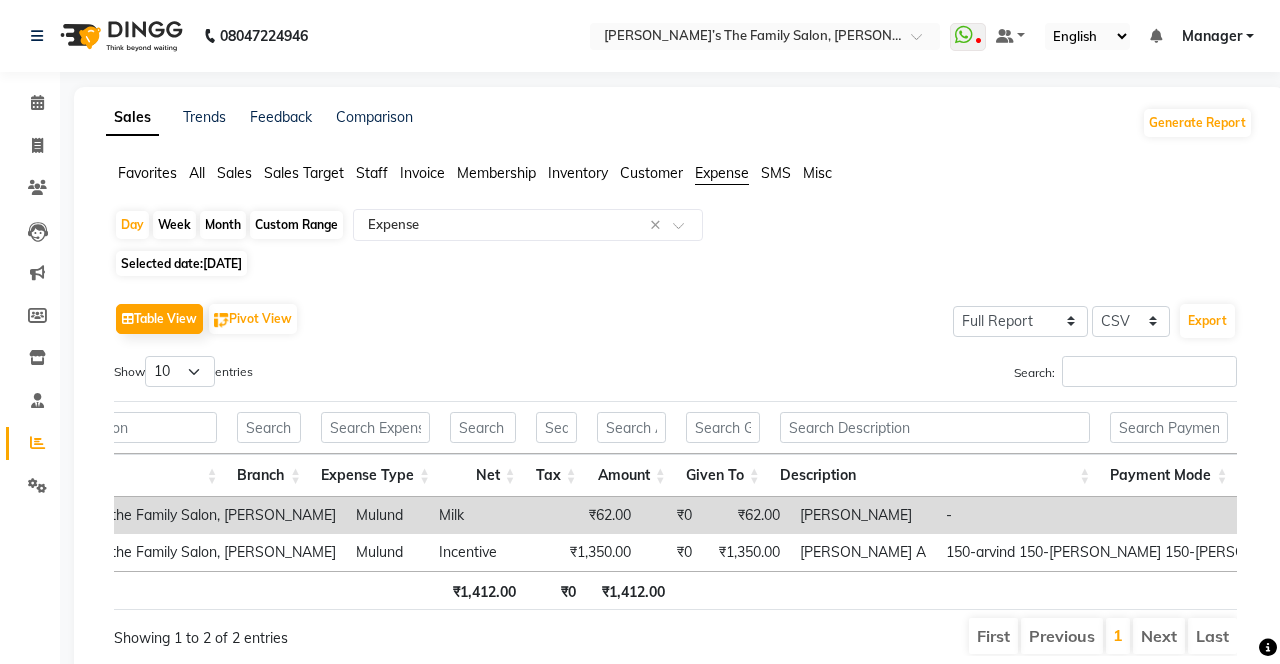 click on "First Previous 1 Next Last" at bounding box center (915, 636) 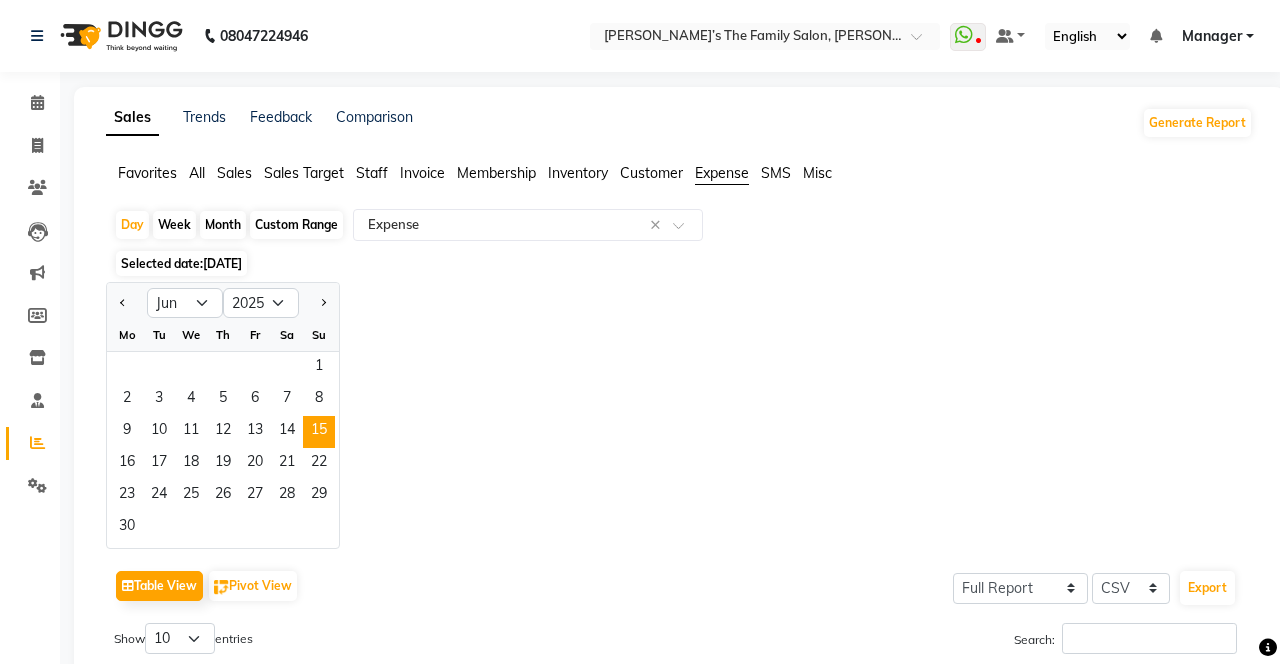 click on "16" 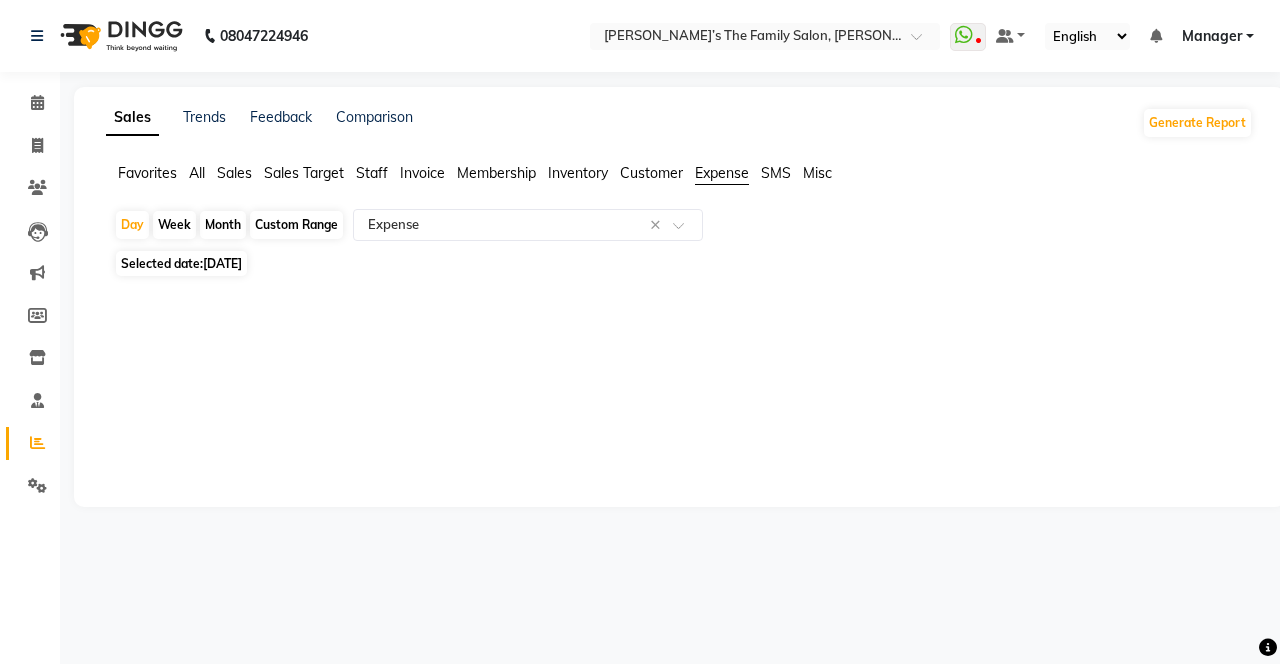 click on "Day" 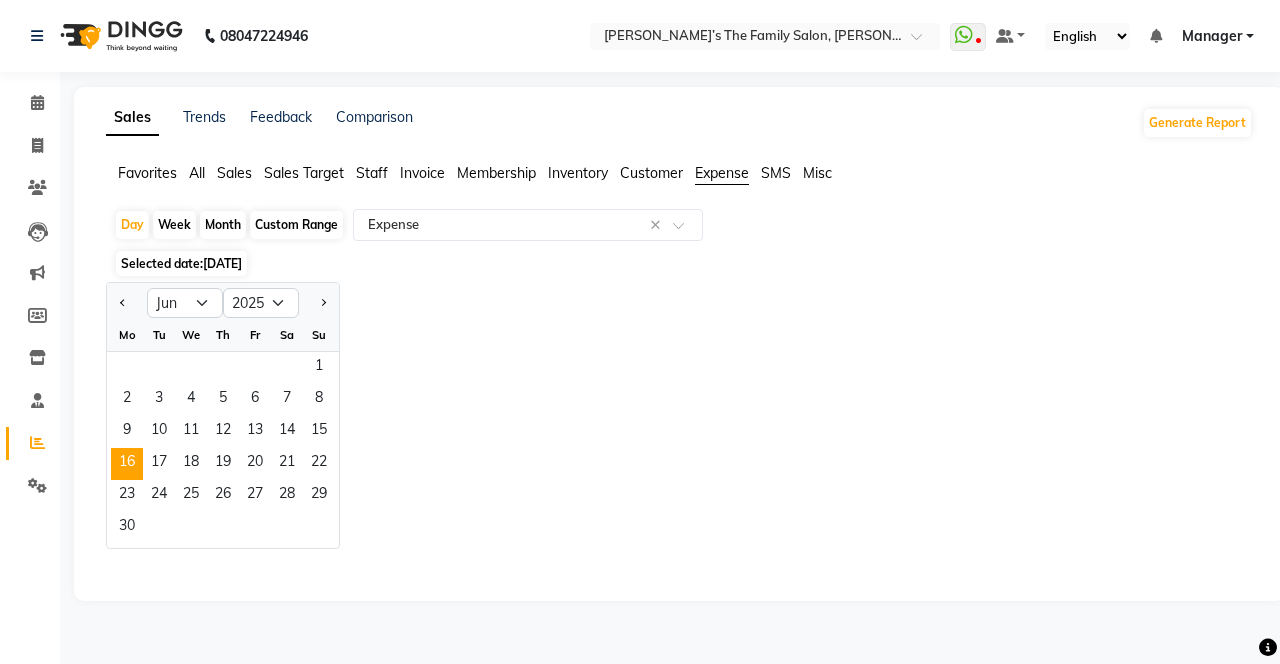 click on "17" 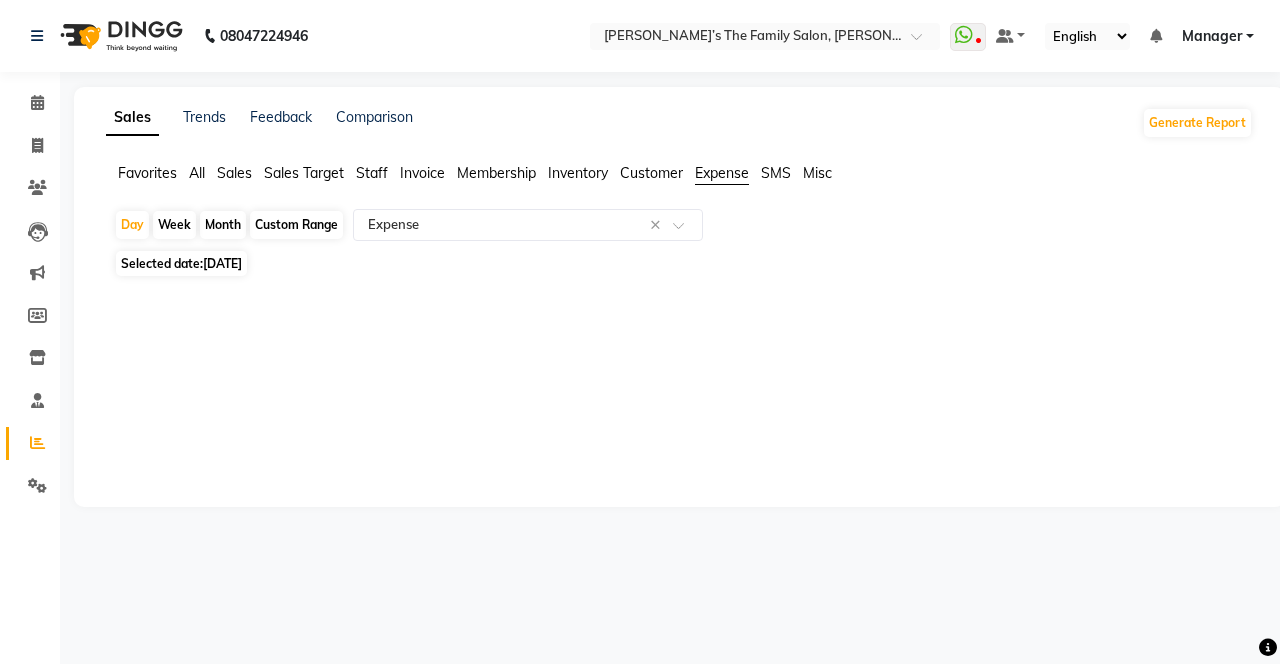 click on "Day" 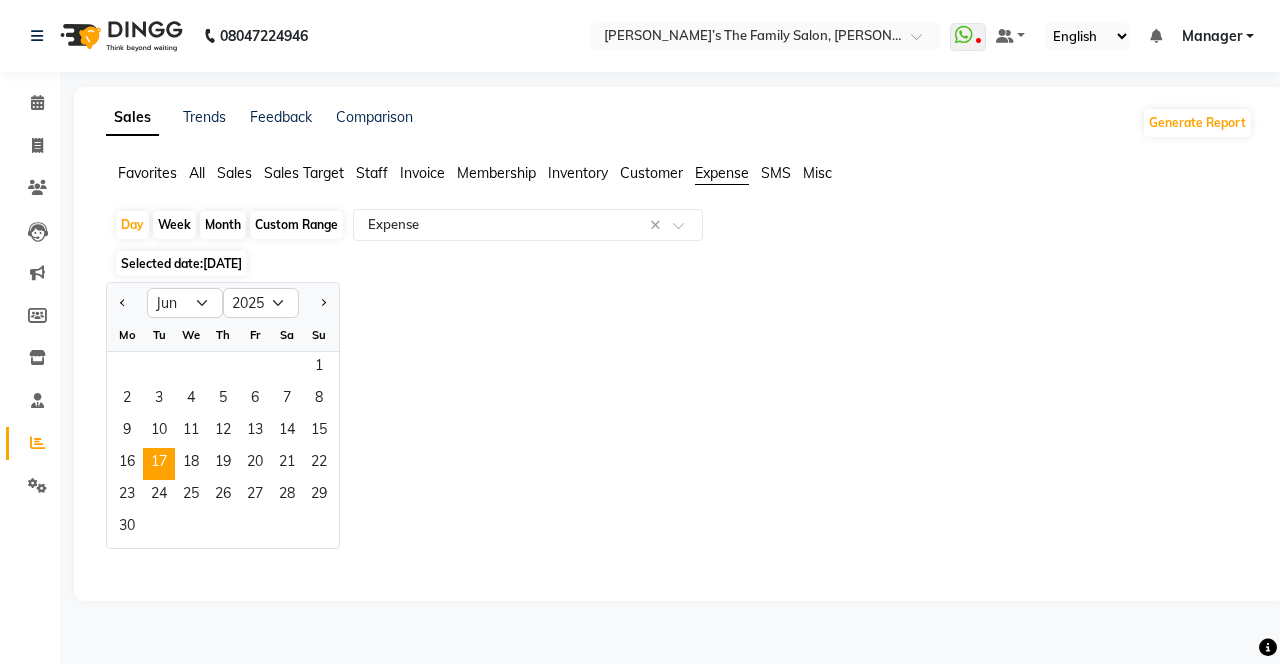 click on "11" 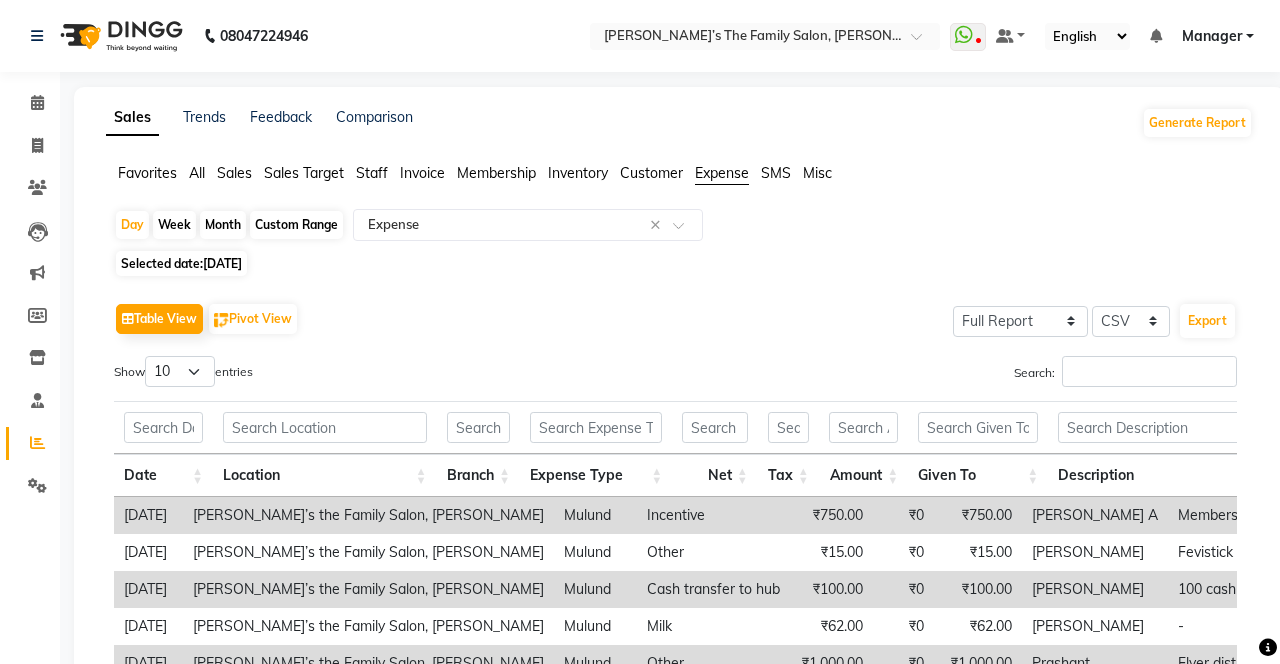 click on "Day" 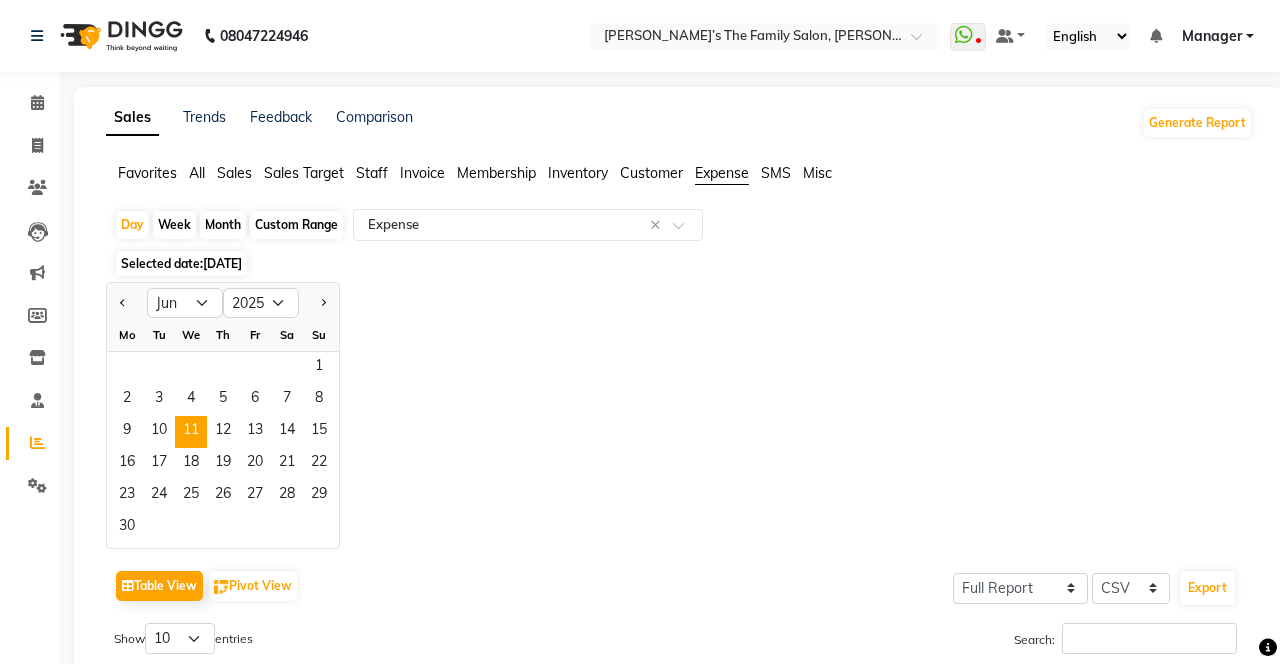 click on "18" 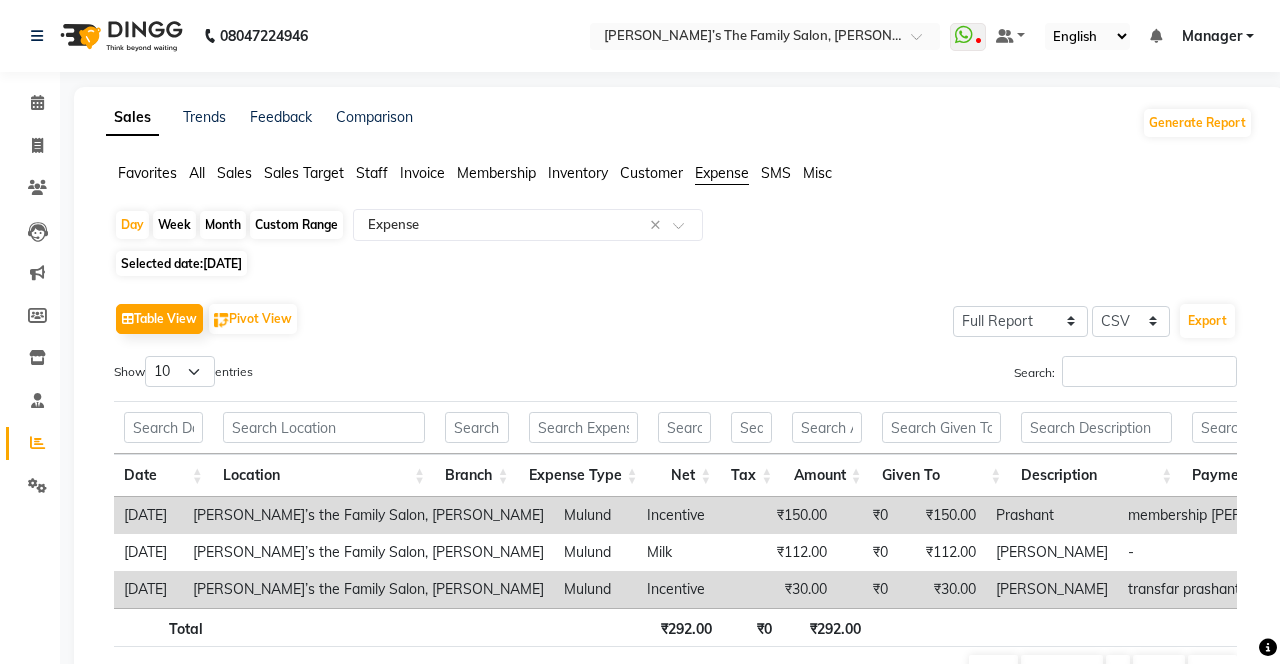 click on "Day" 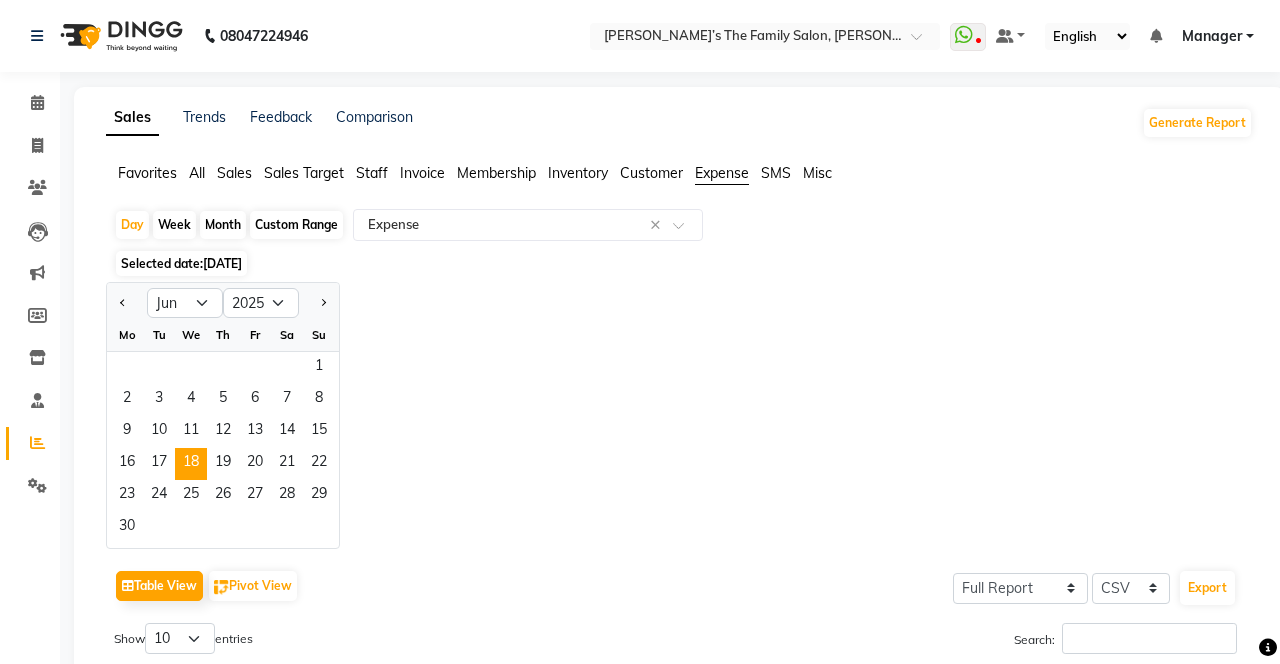 click on "17" 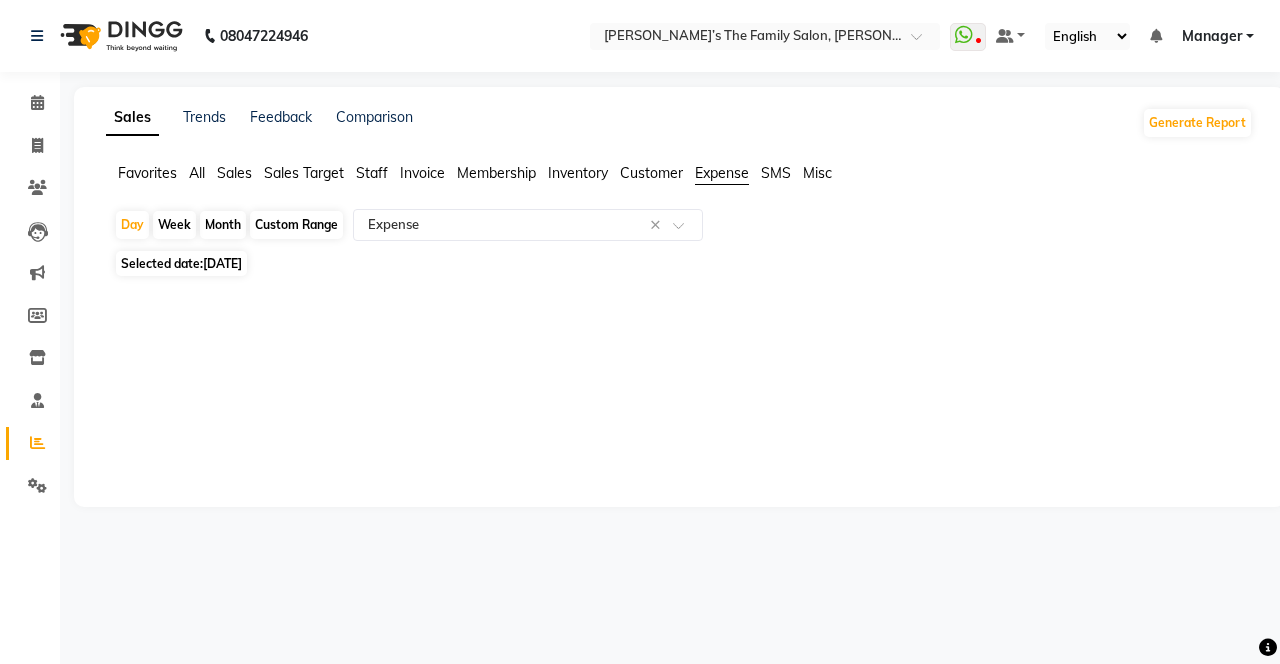 click on "Day" 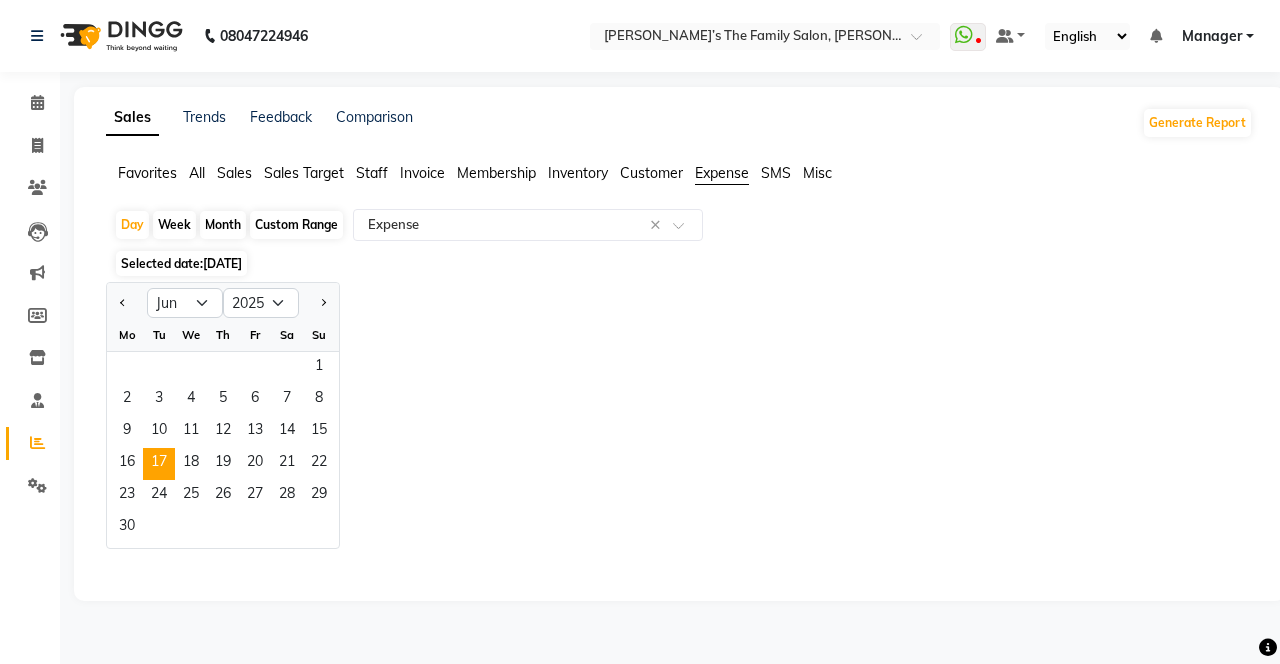click on "18" 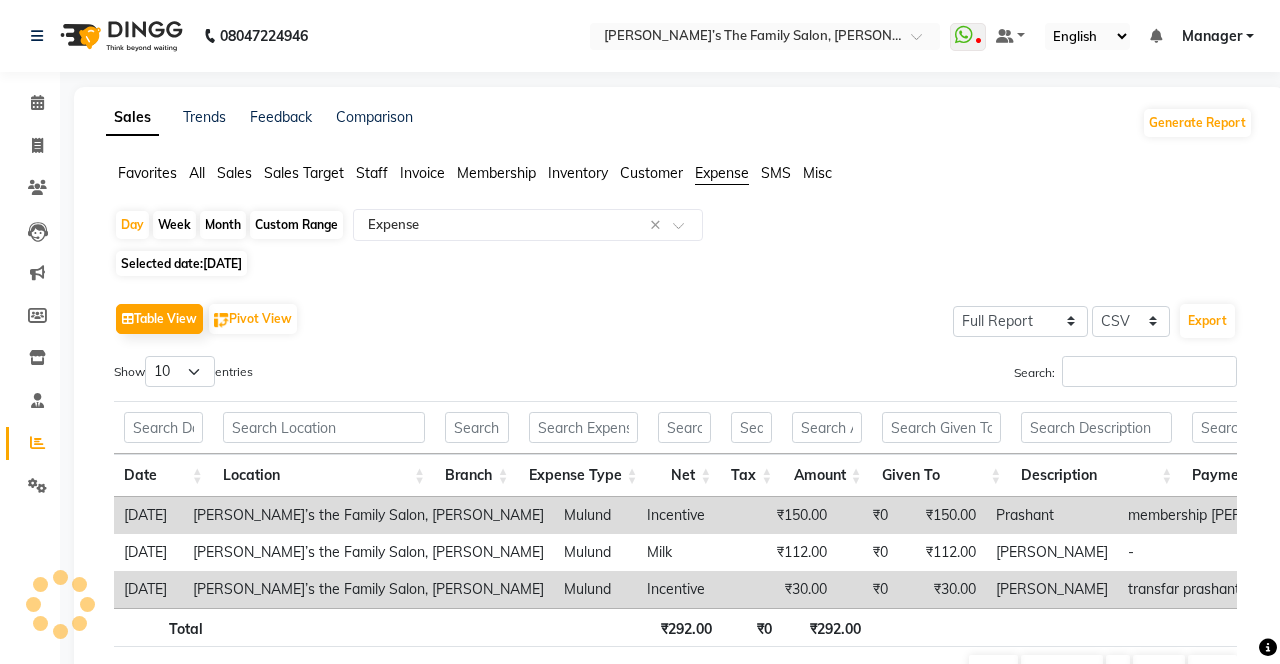 scroll, scrollTop: 0, scrollLeft: 82, axis: horizontal 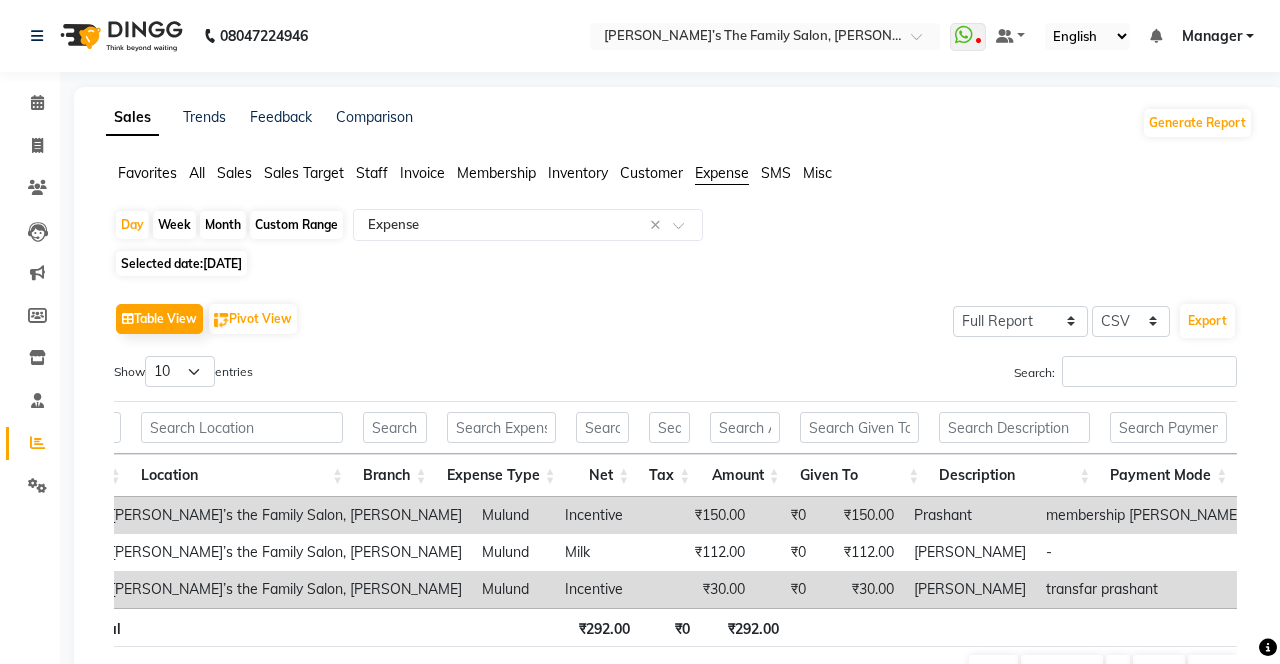 click on "Day" 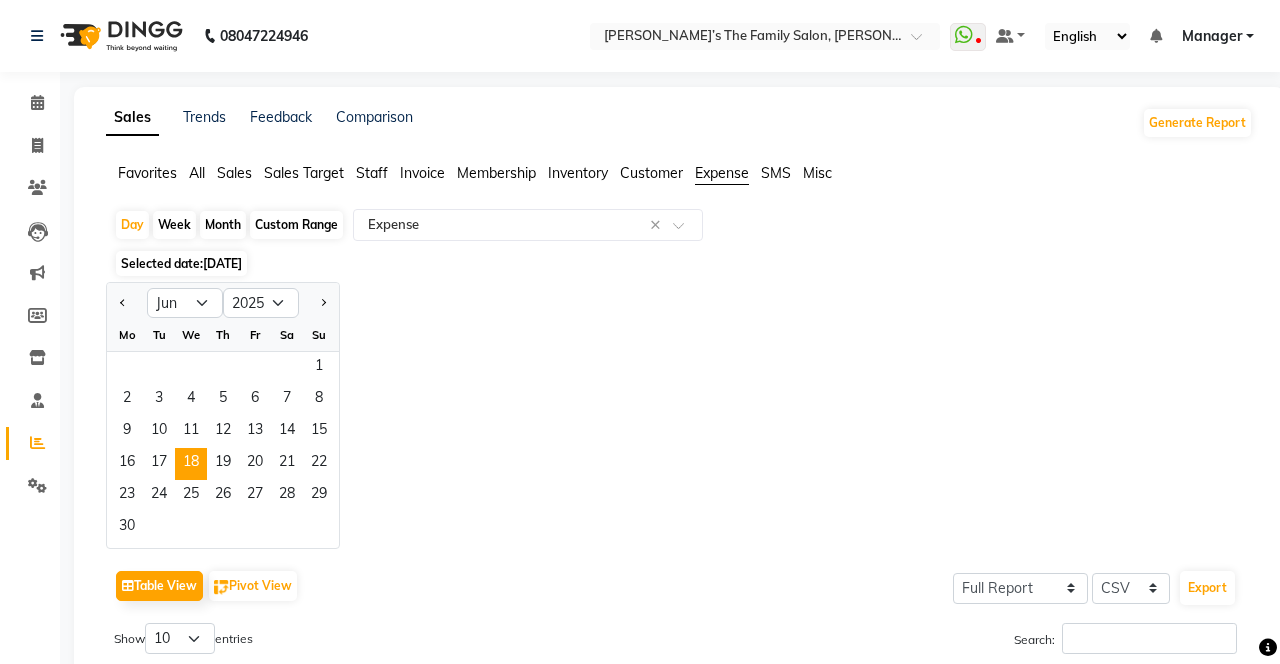 click on "19" 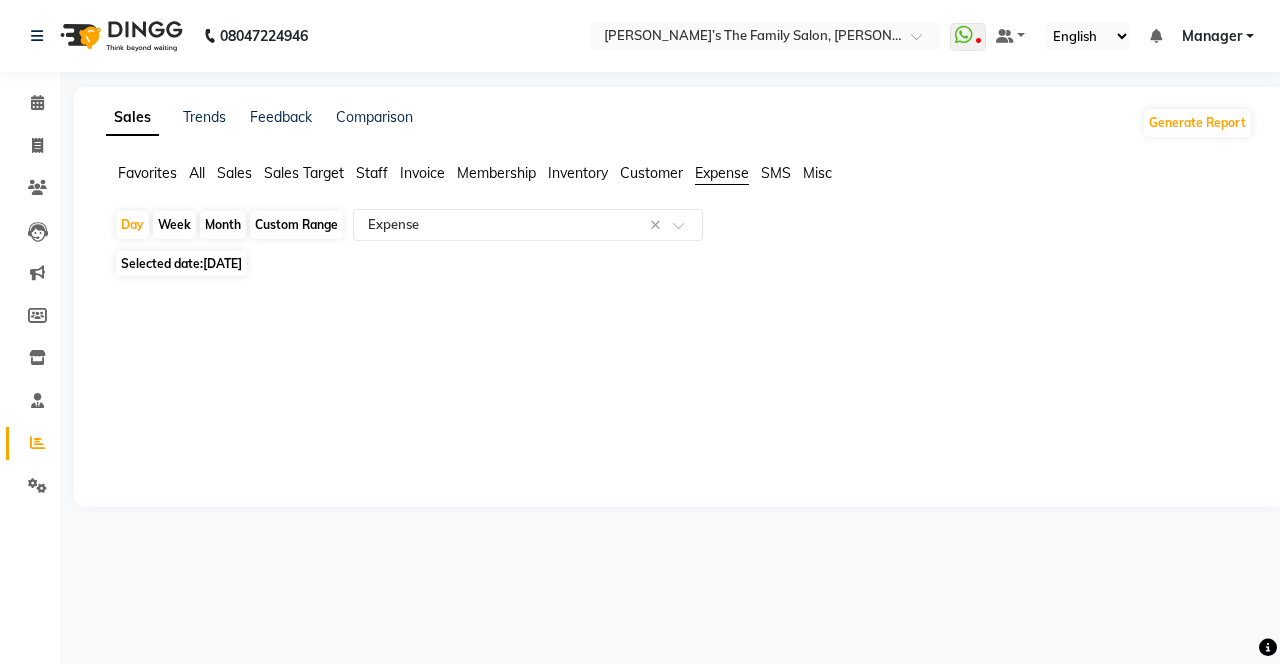 click on "Day" 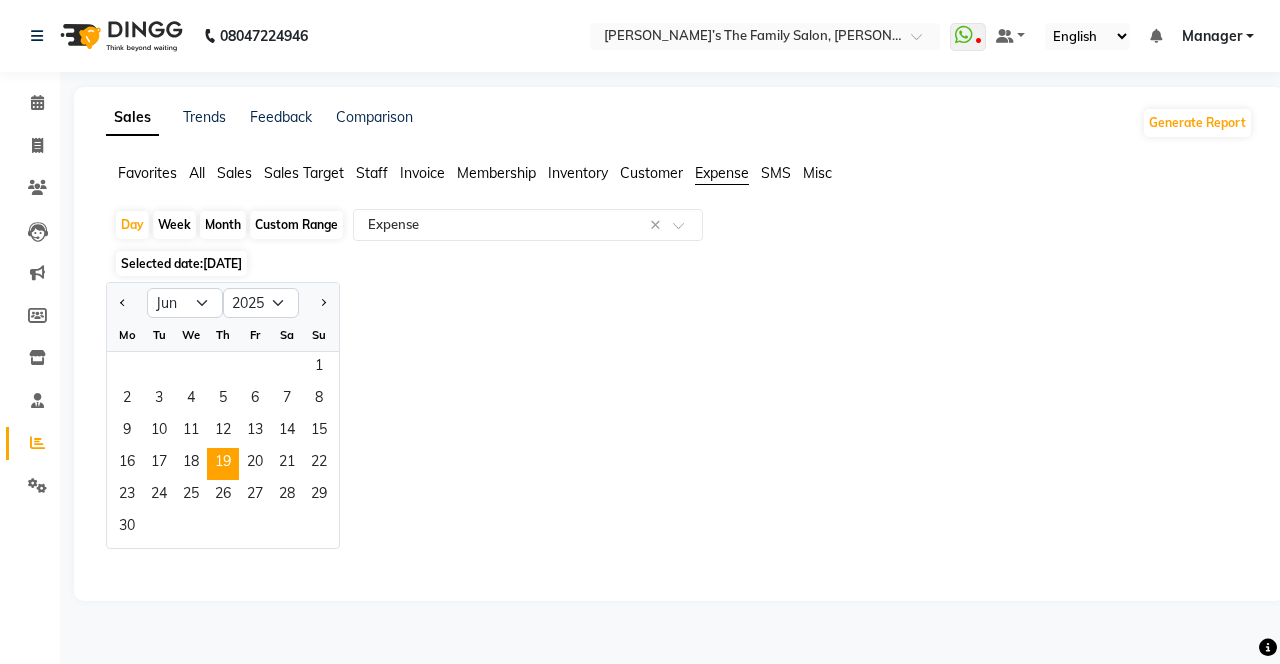 click on "20" 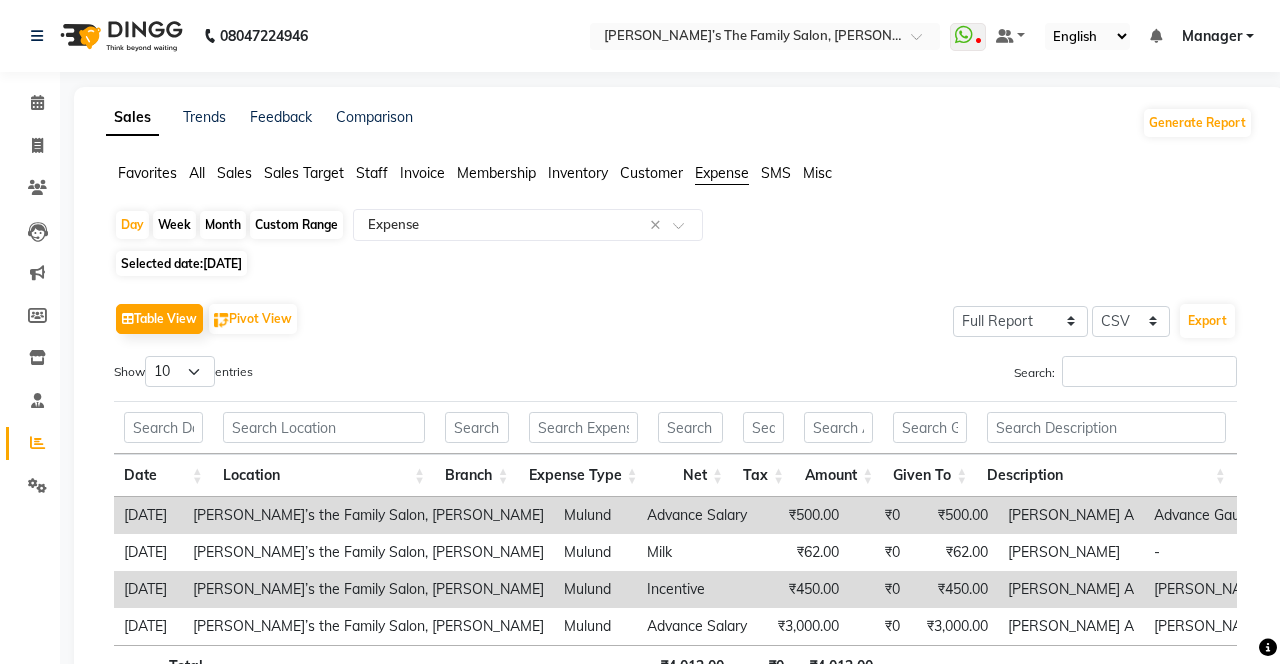 click on "Day" 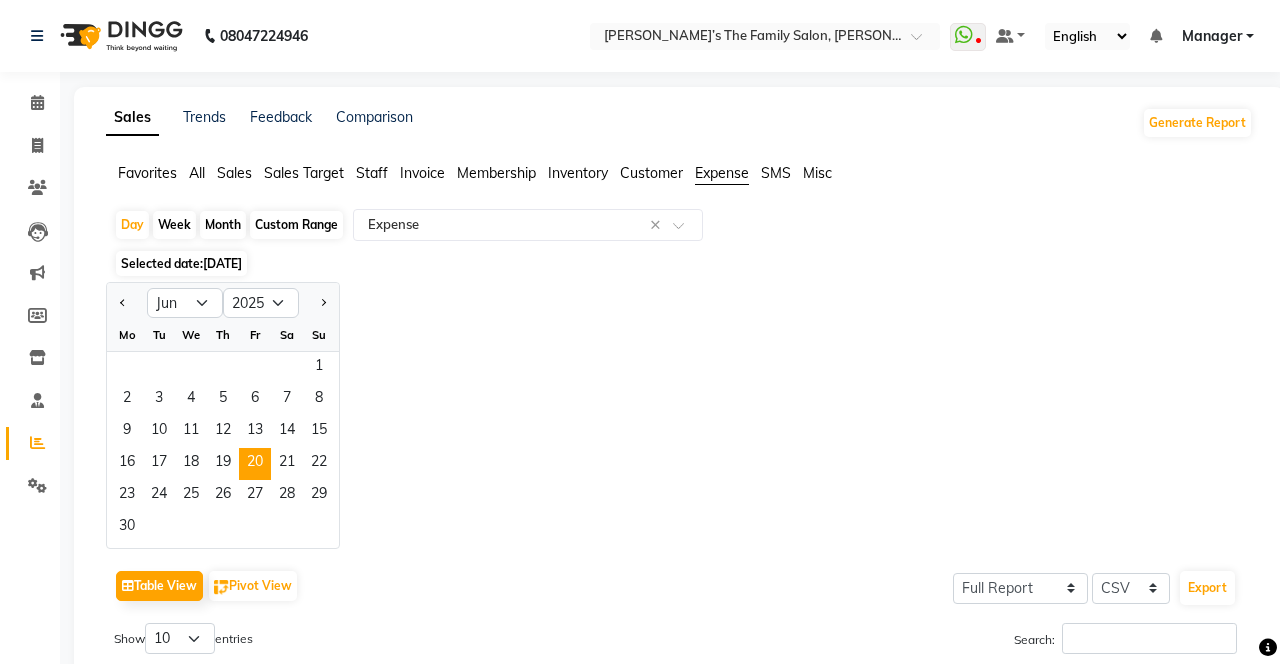 click on "19" 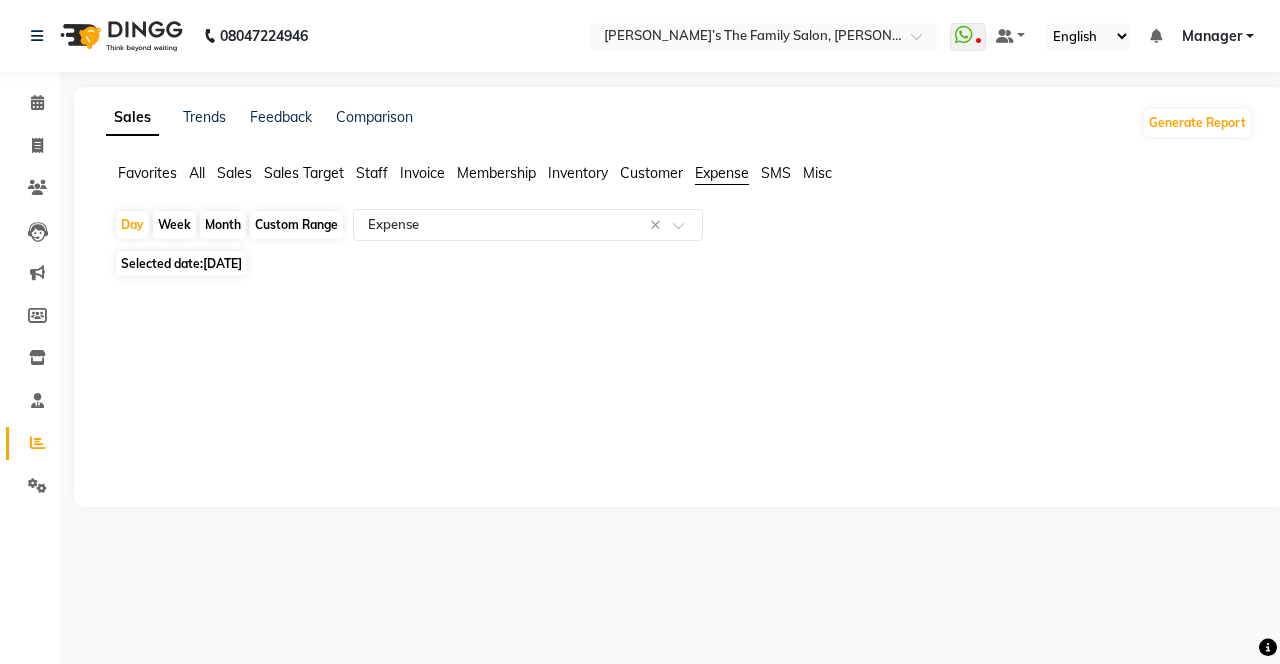 click on "Day" 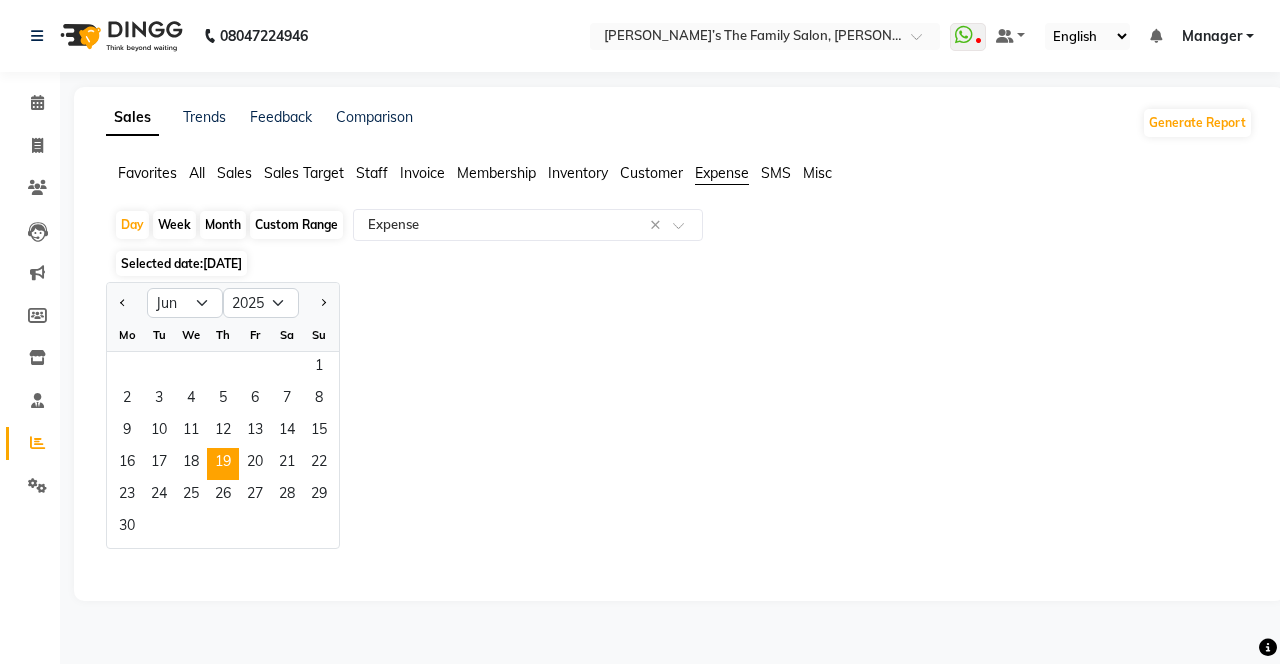 click on "20" 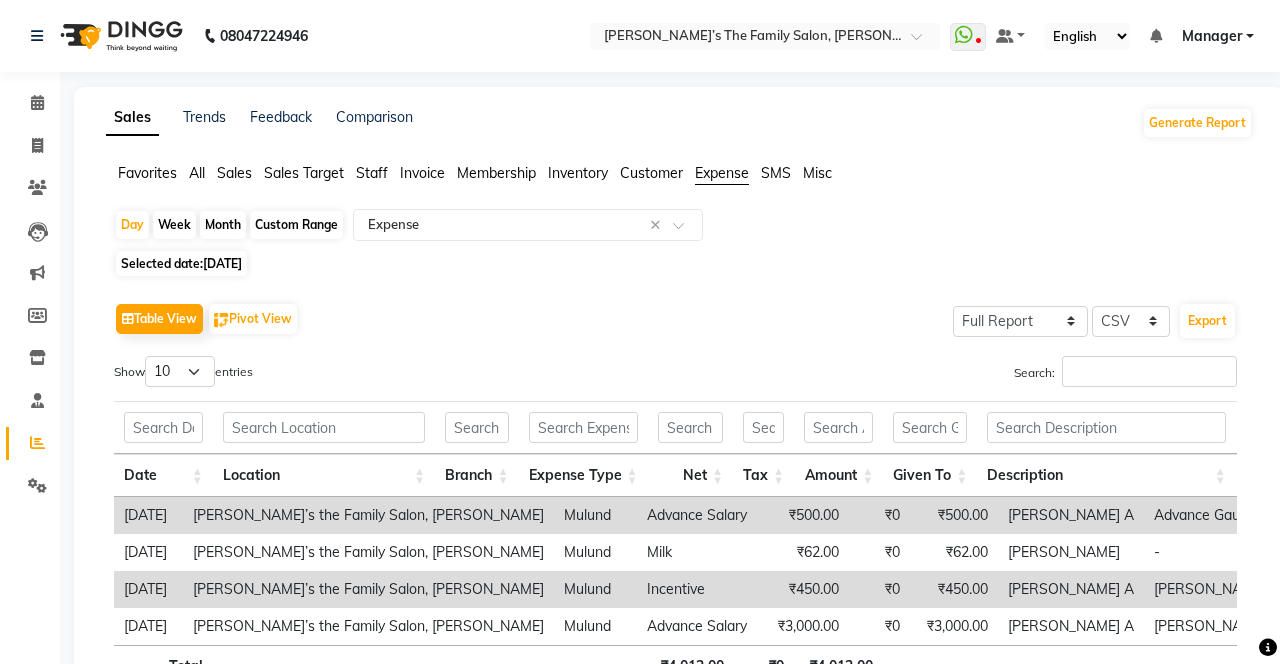 click on "Day" 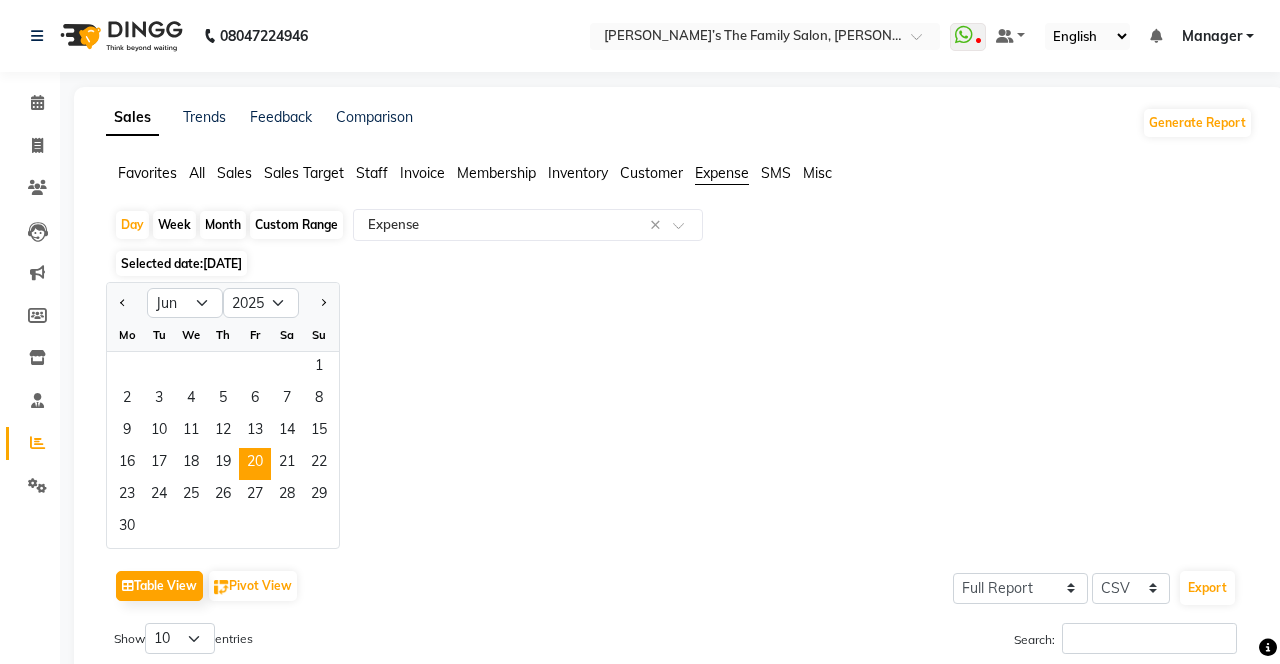 click on "21" 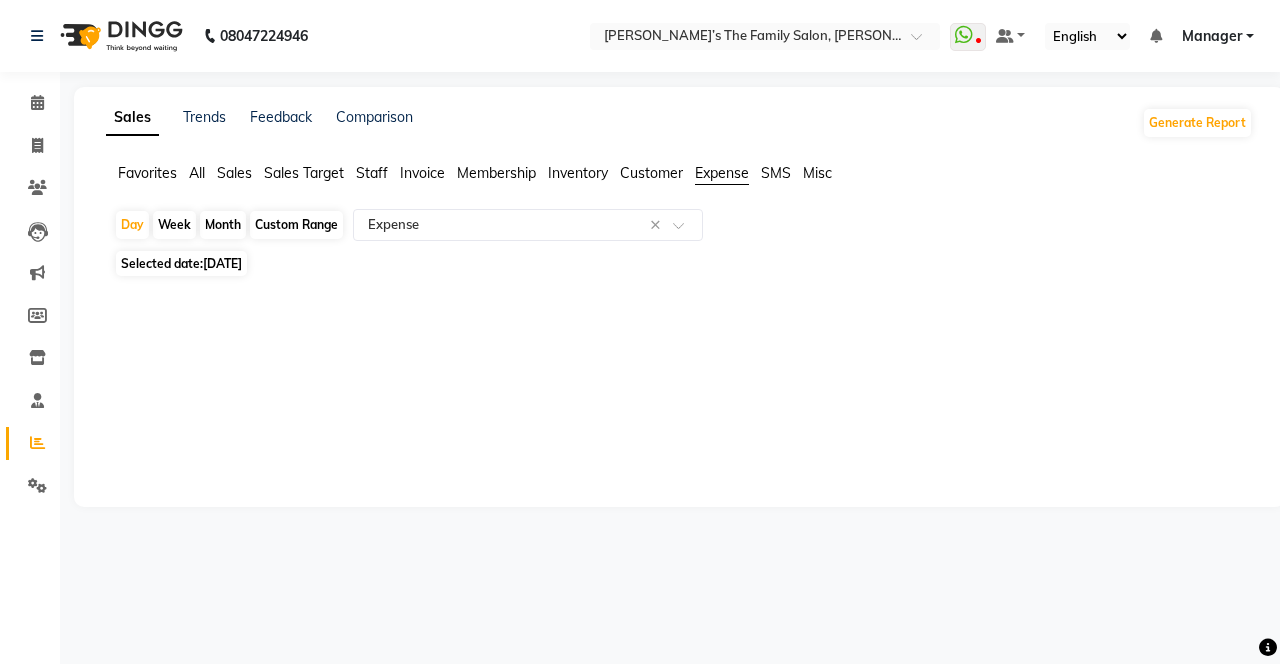 click on "Day" 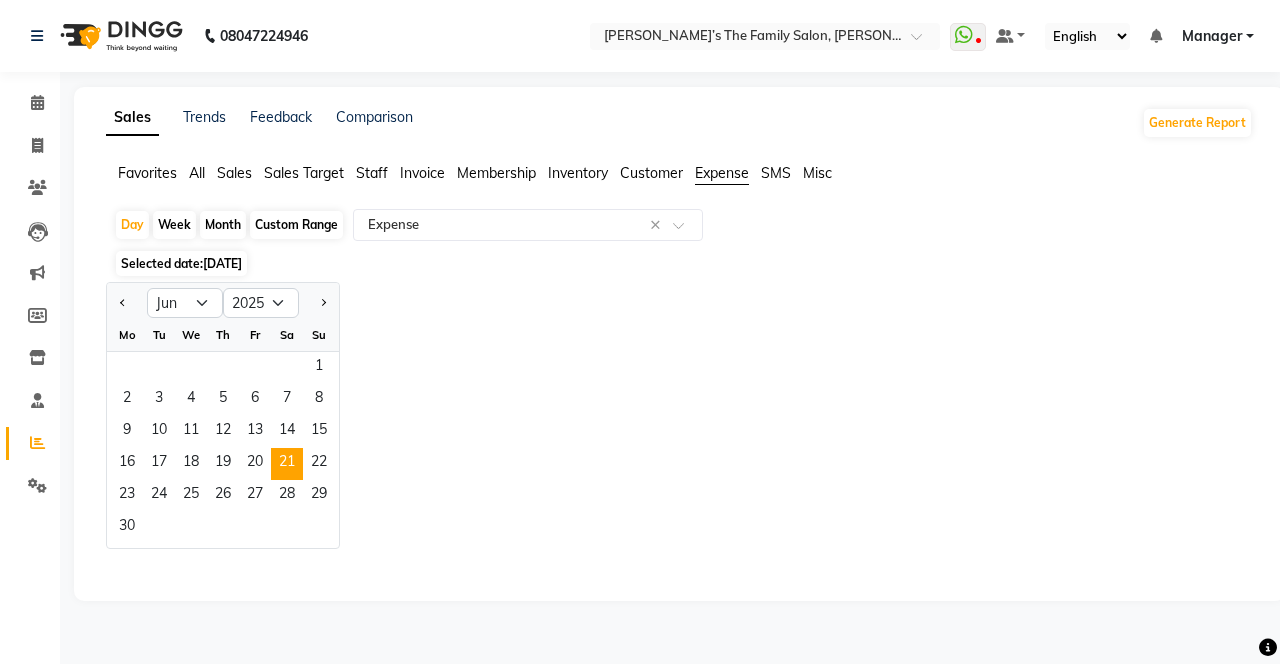click on "22" 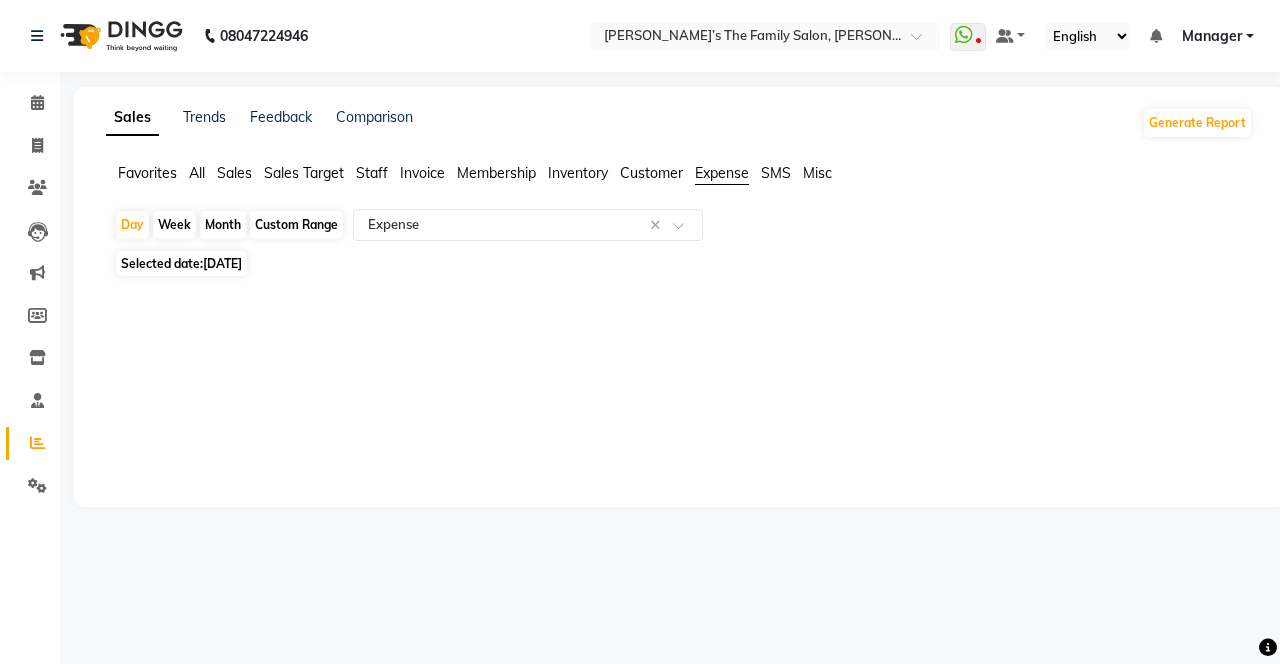 click on "Day" 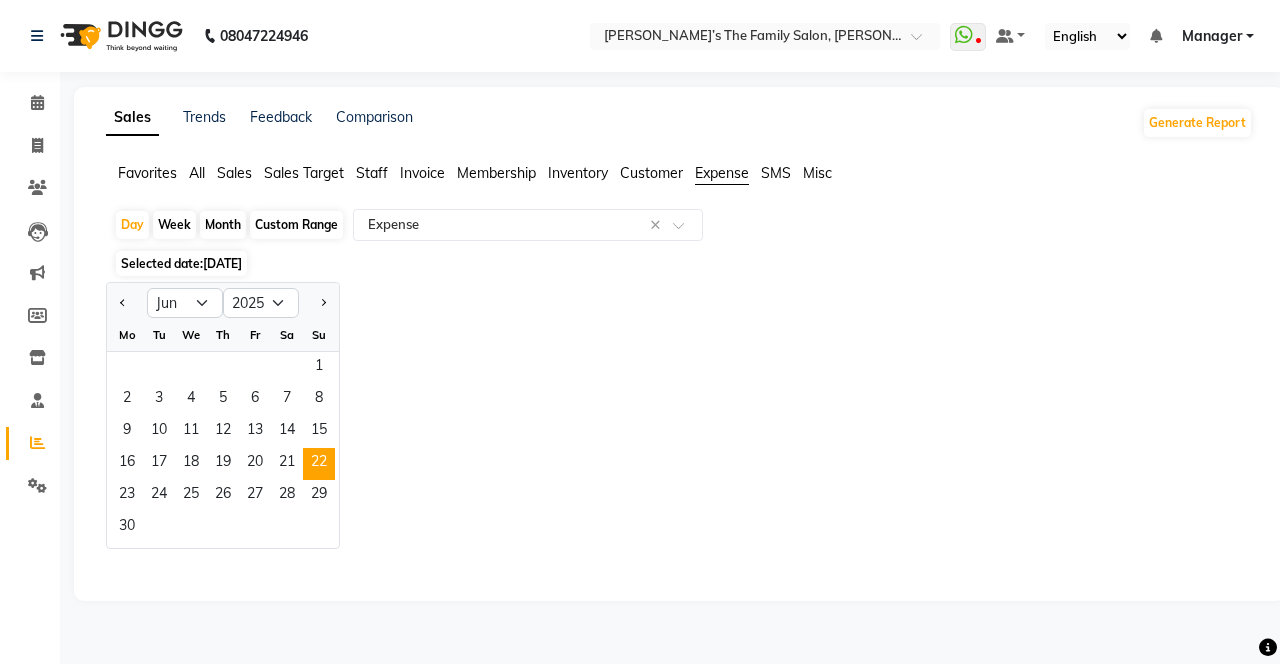 click on "23" 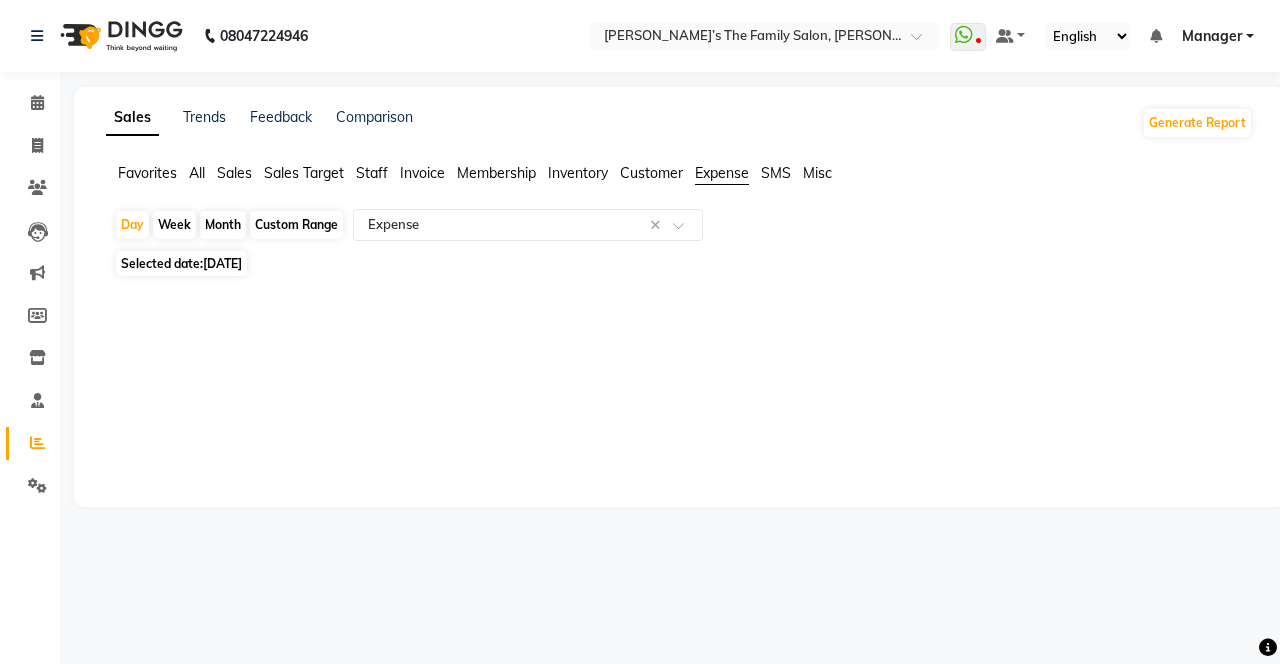 click on "Day" 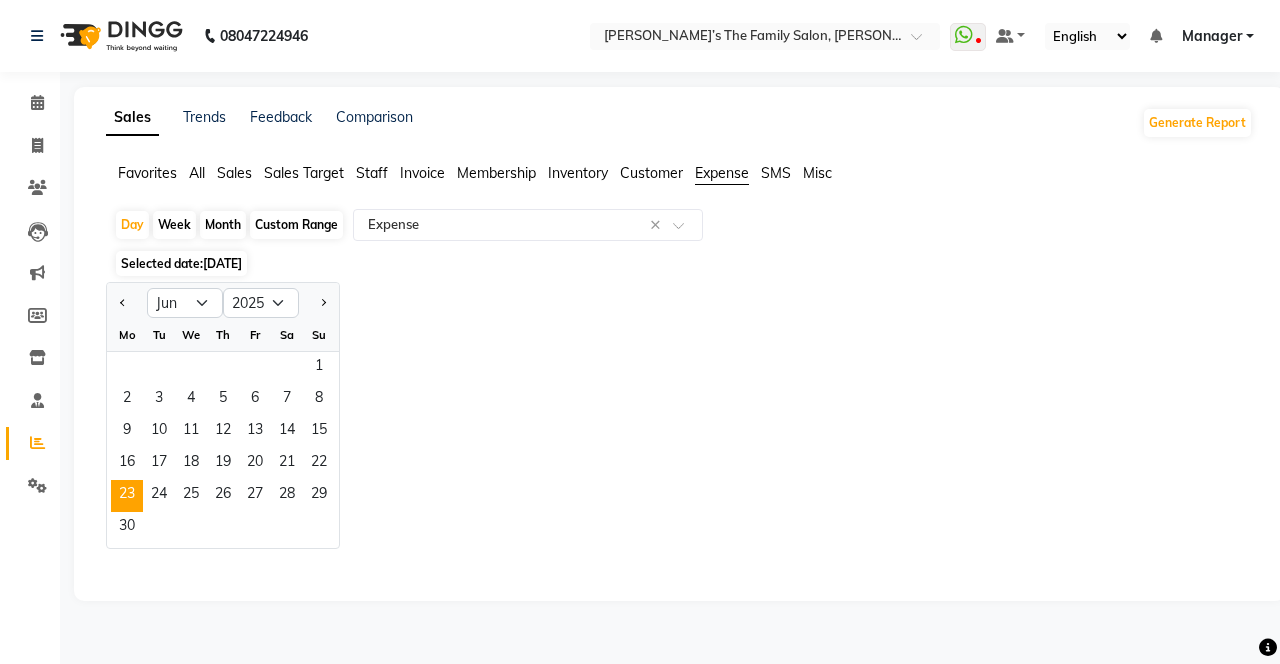 click on "24" 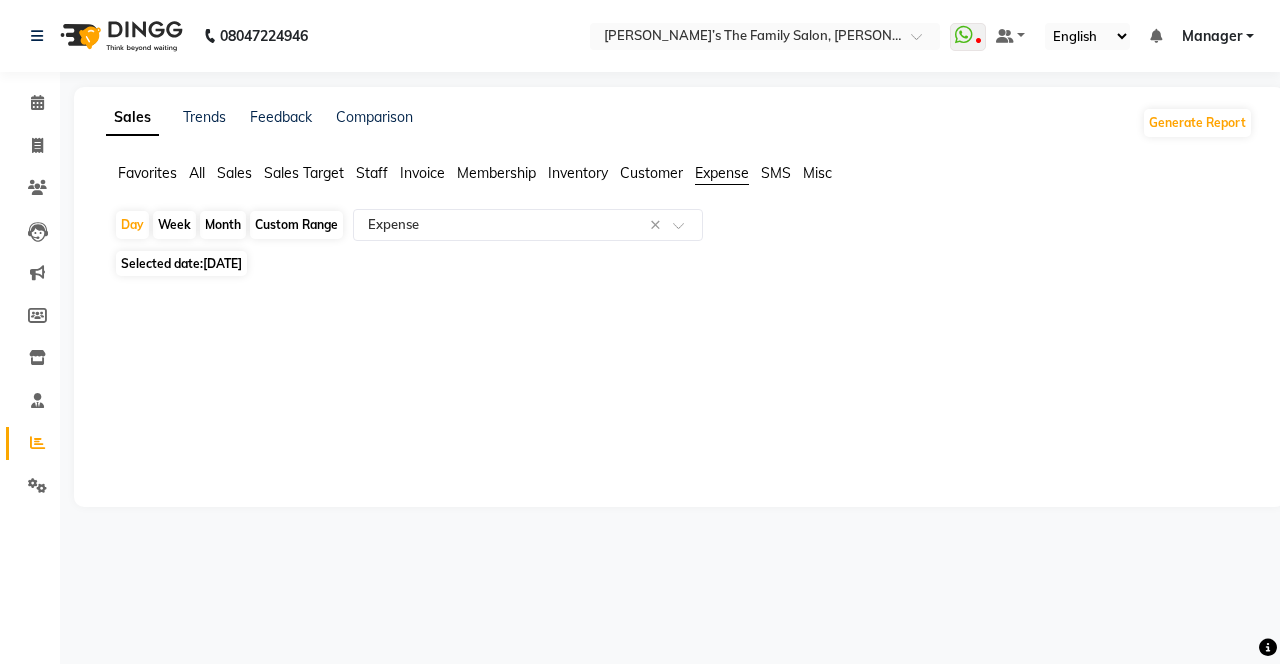click on "Day" 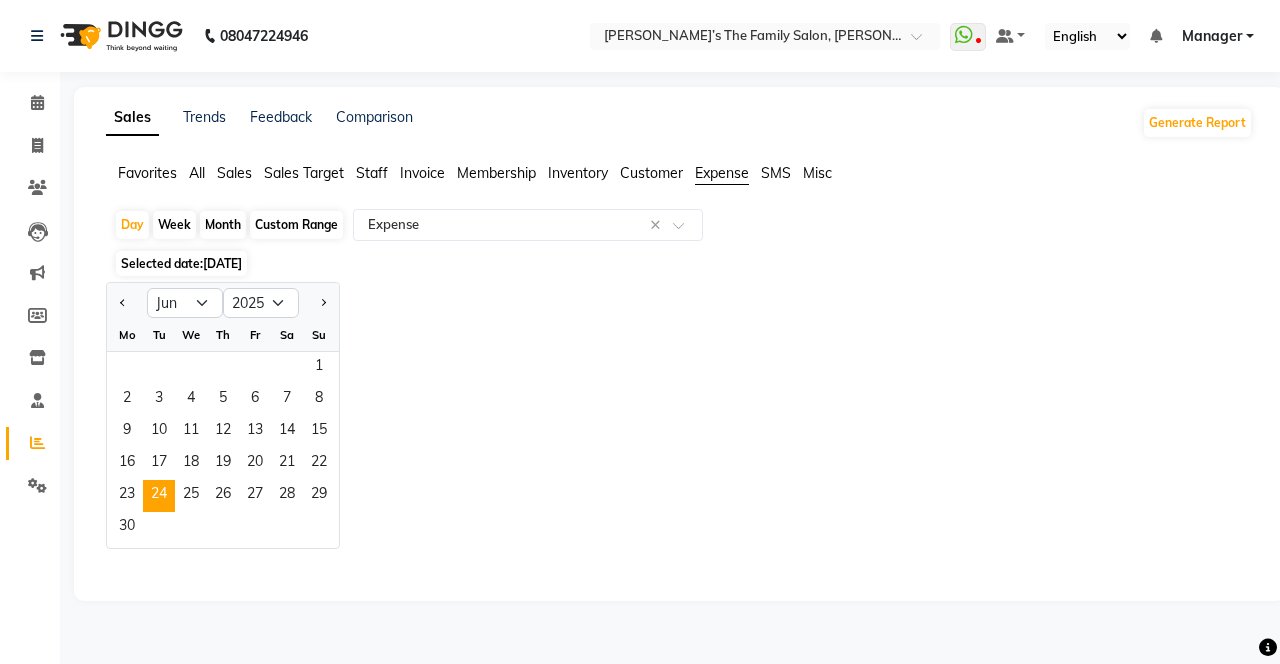 click on "25" 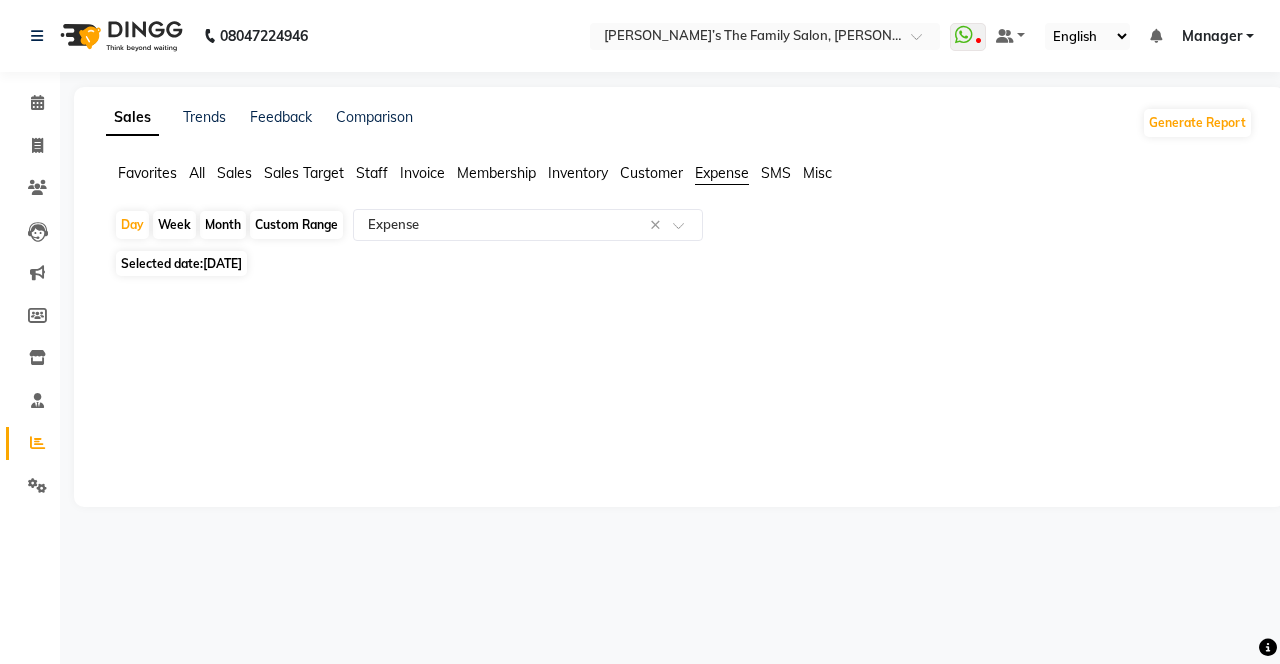 click on "Day" 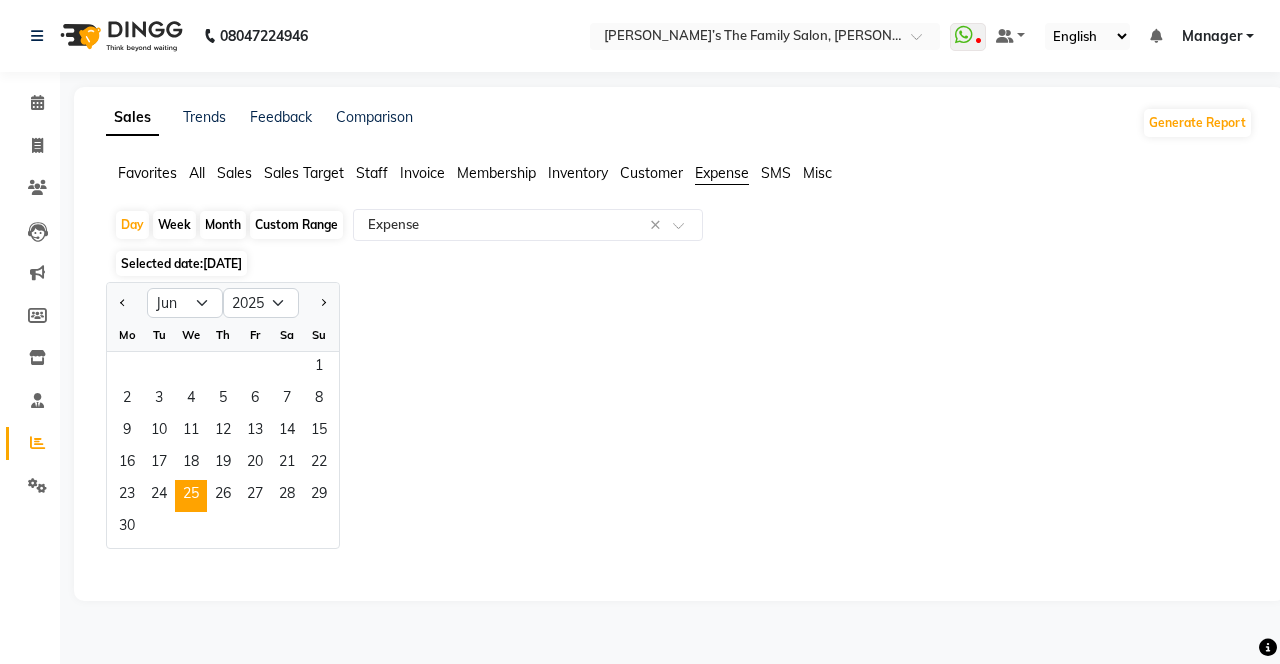 click on "26" 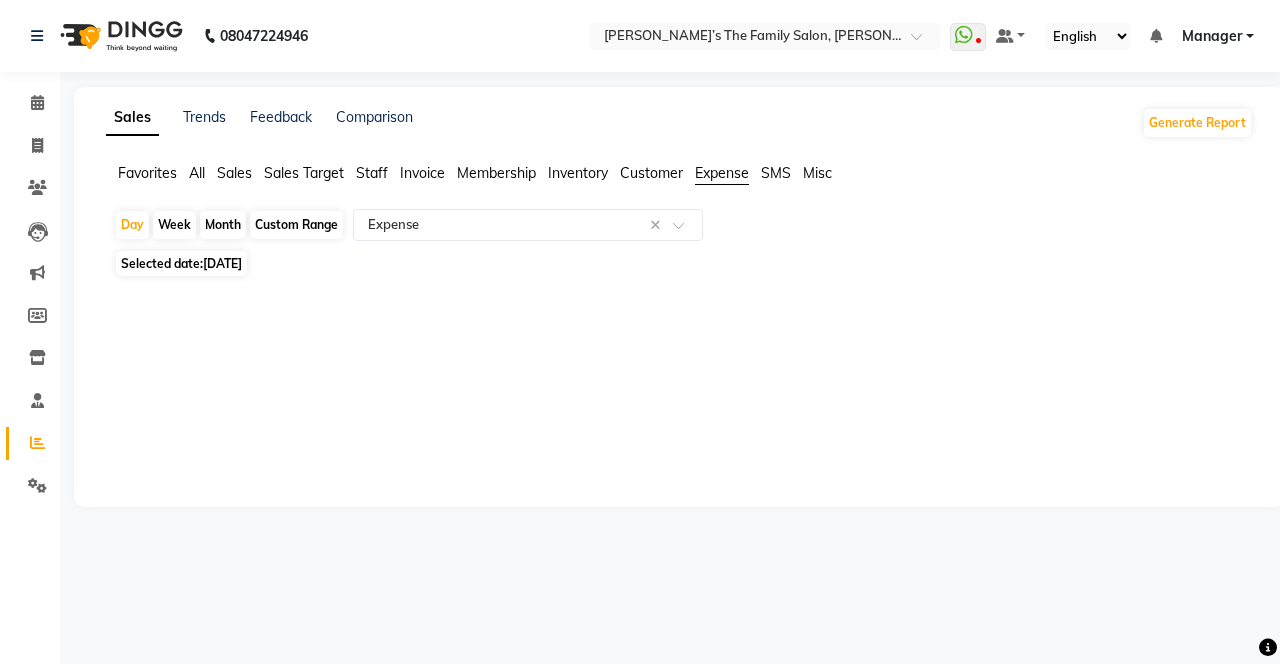 click on "Day" 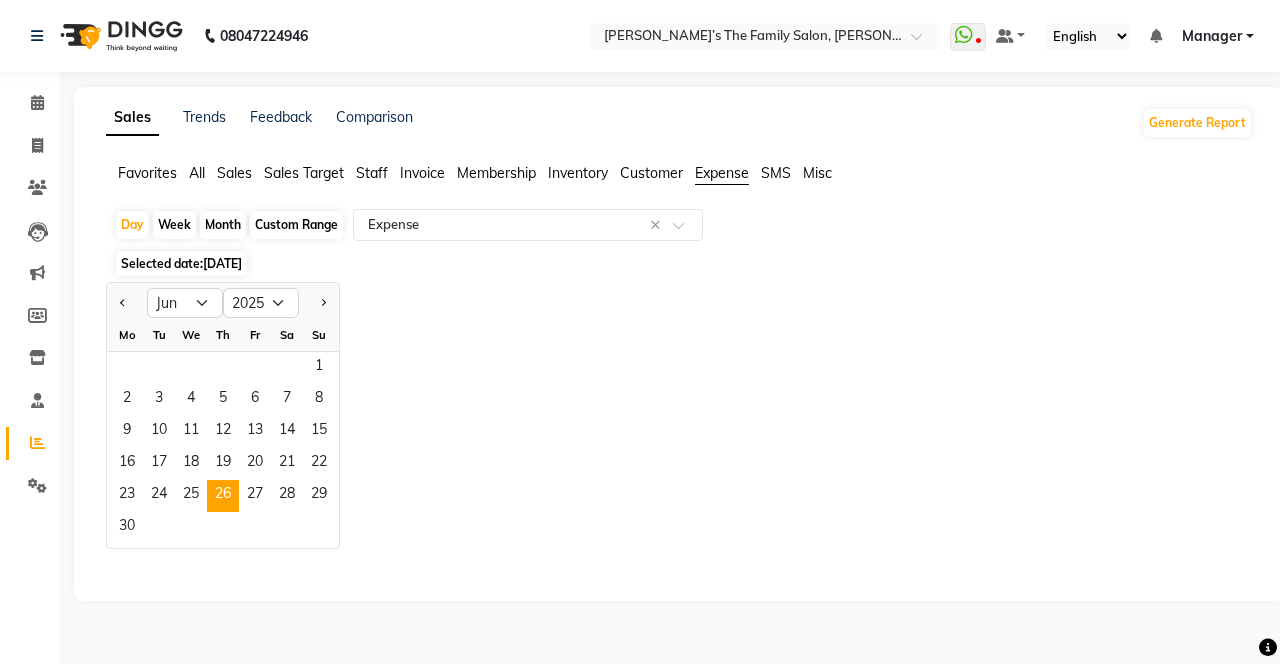 click on "27" 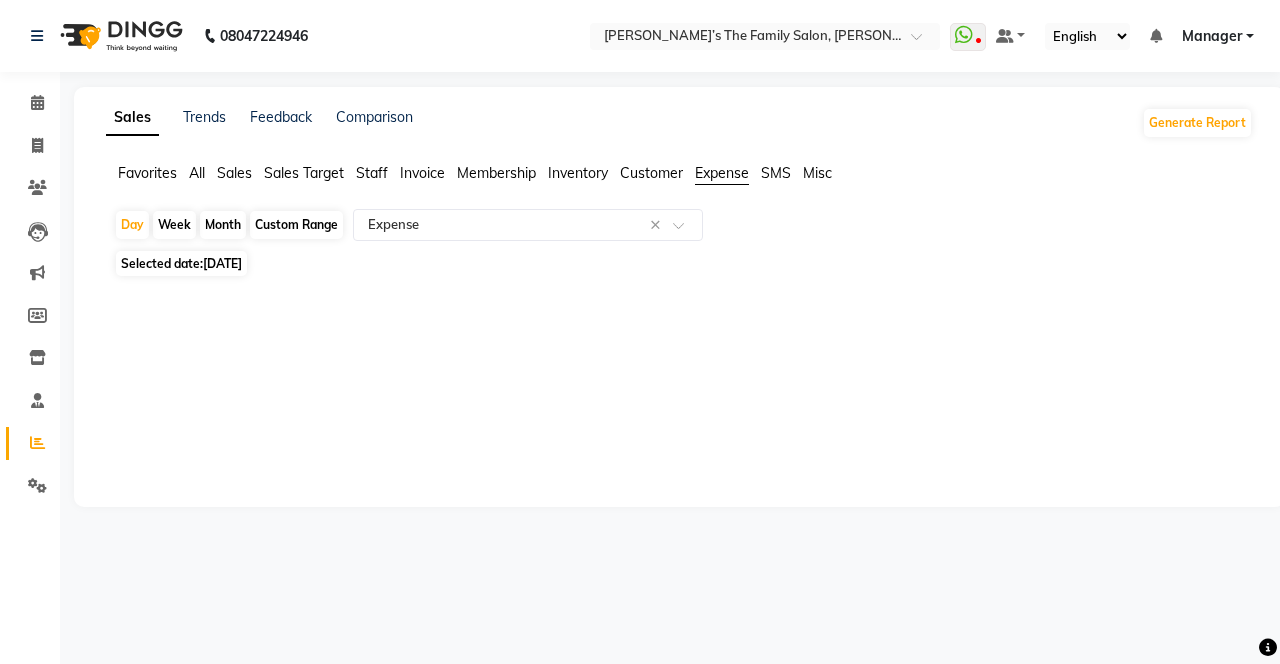 click on "Day" 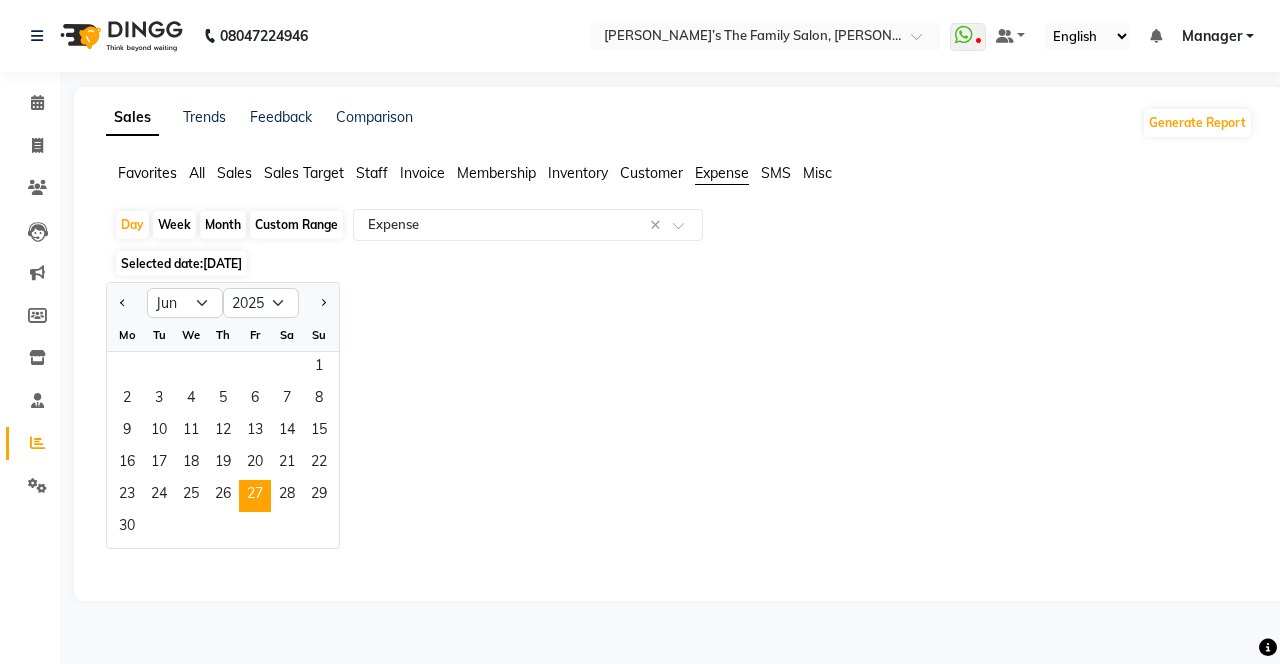 click on "28" 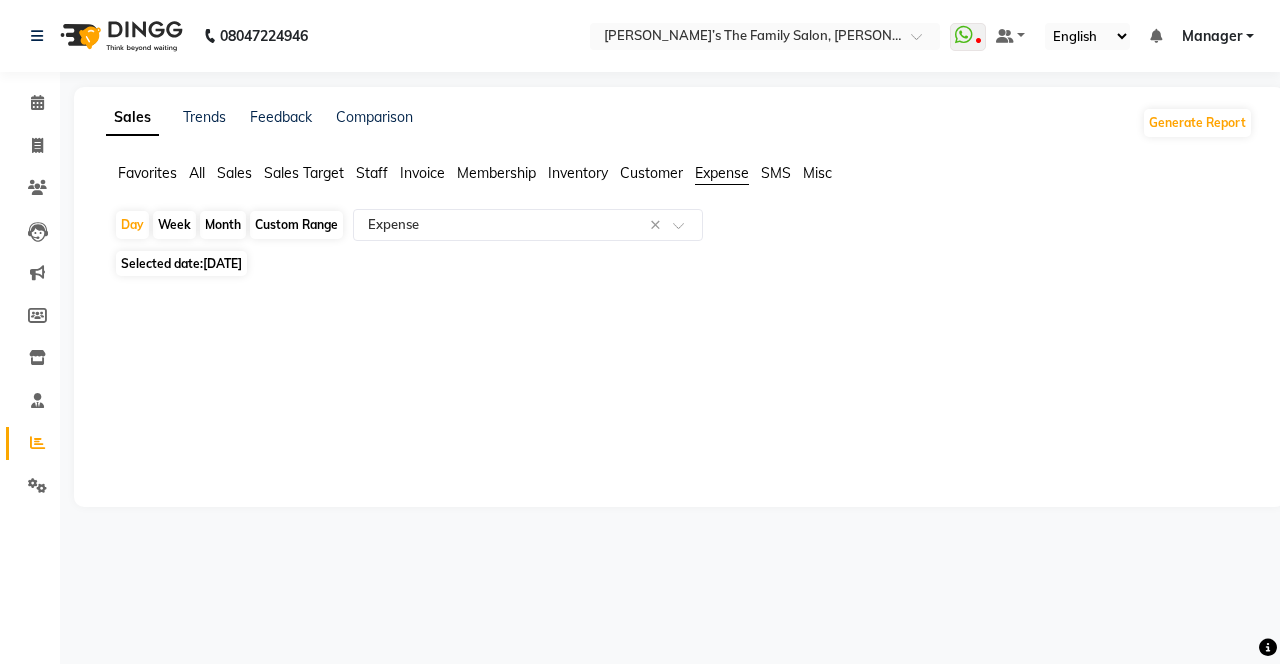 click on "Day" 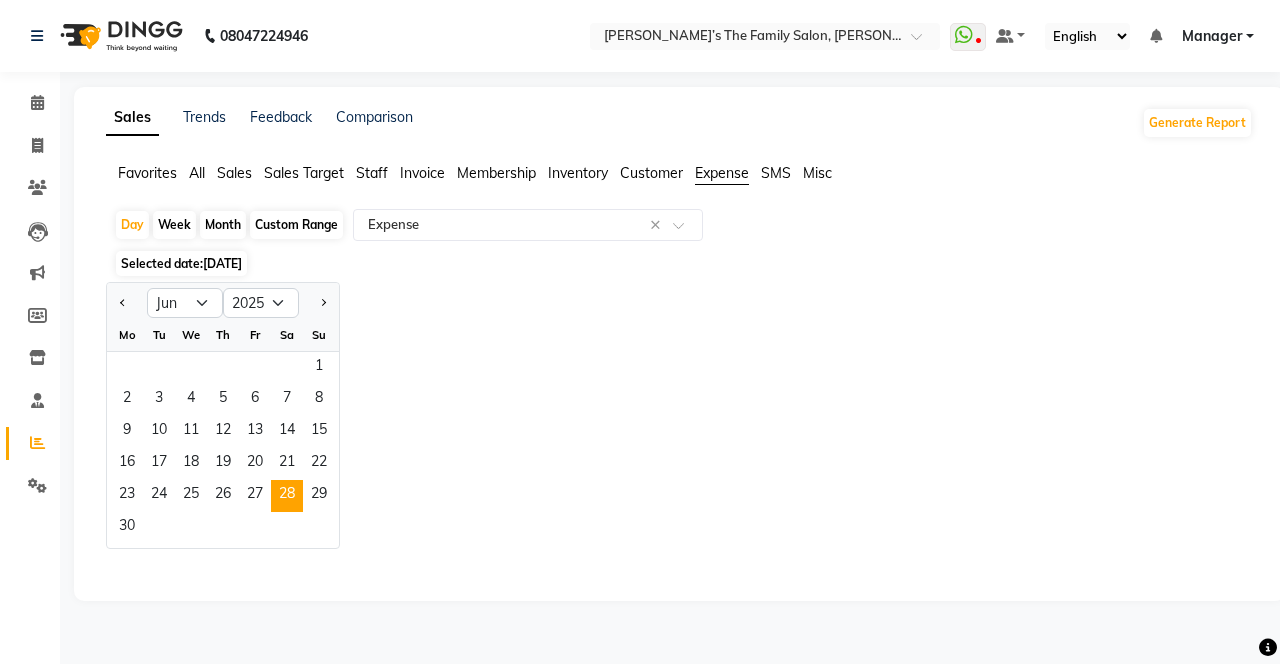 click on "29" 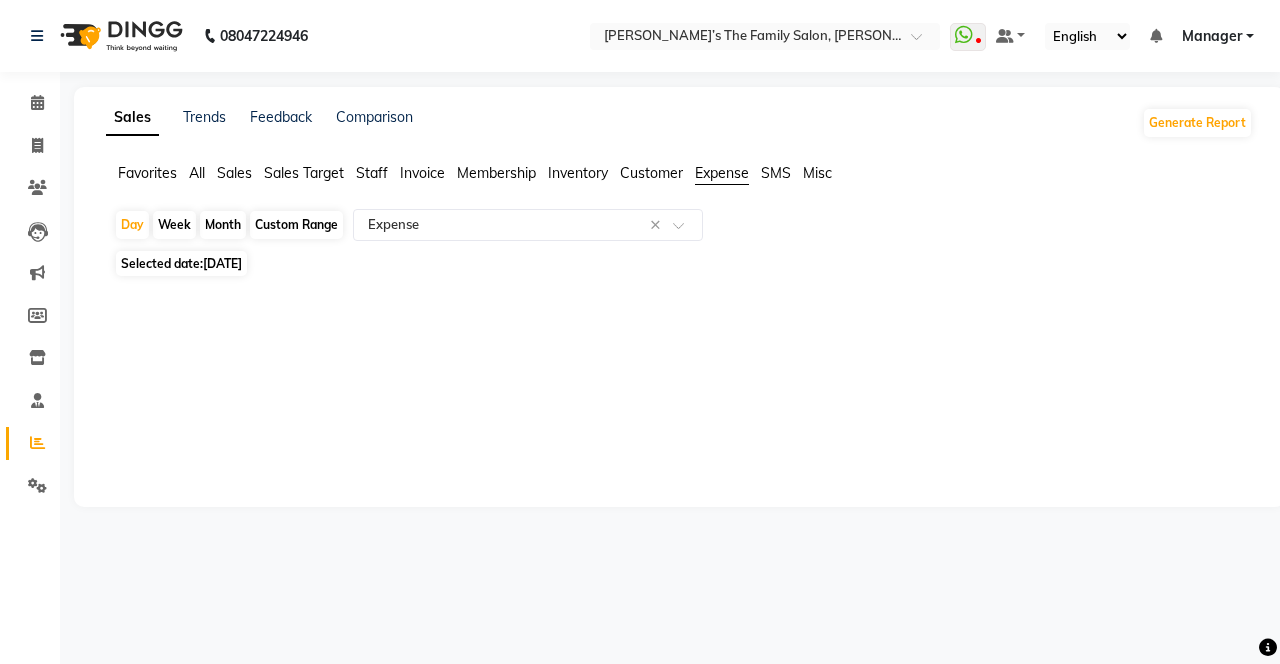 click on "Day" 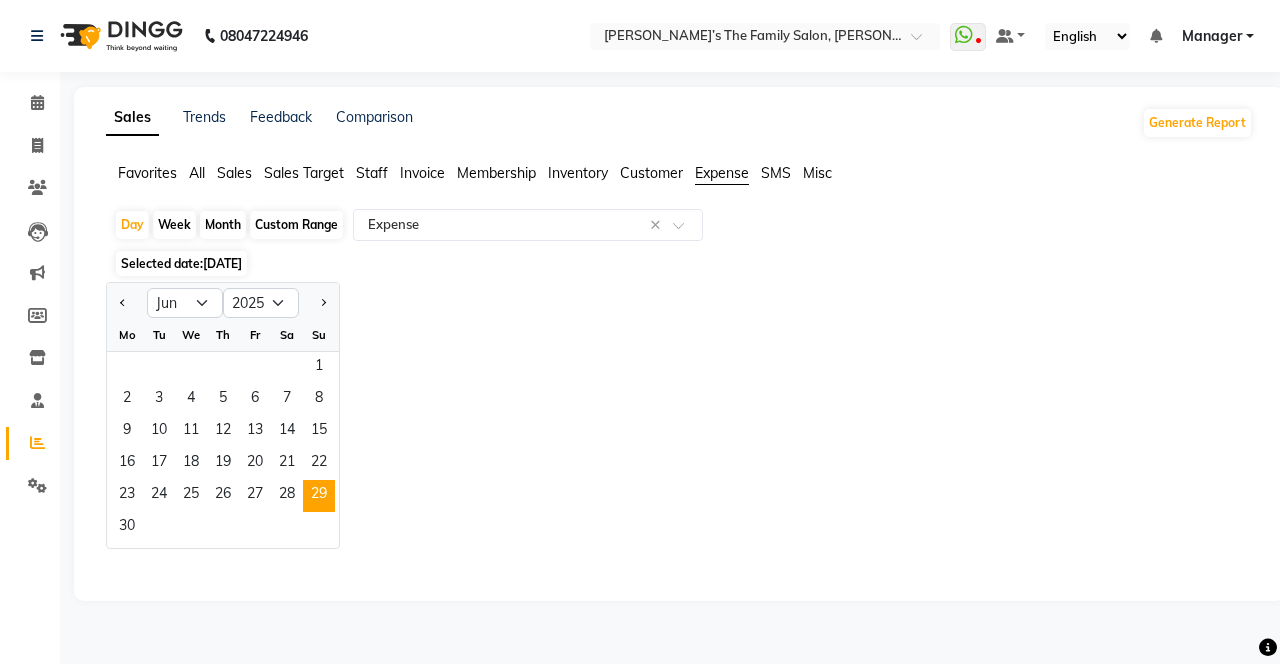 click on "30" 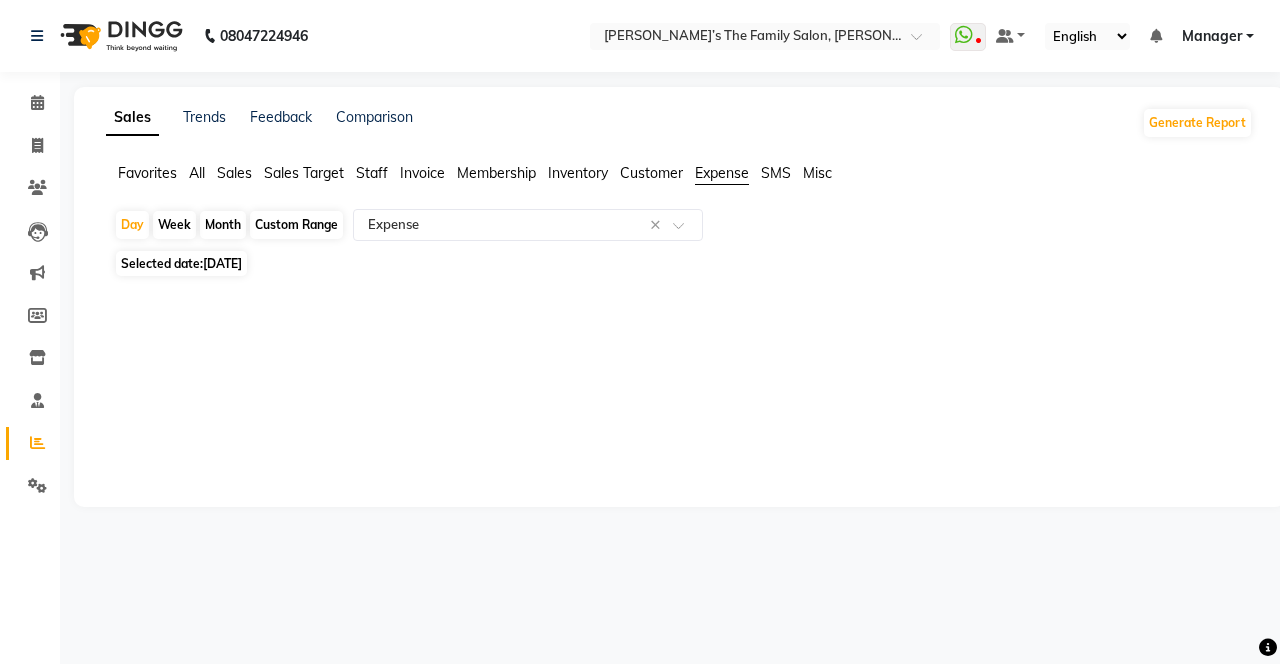 click on "Day" 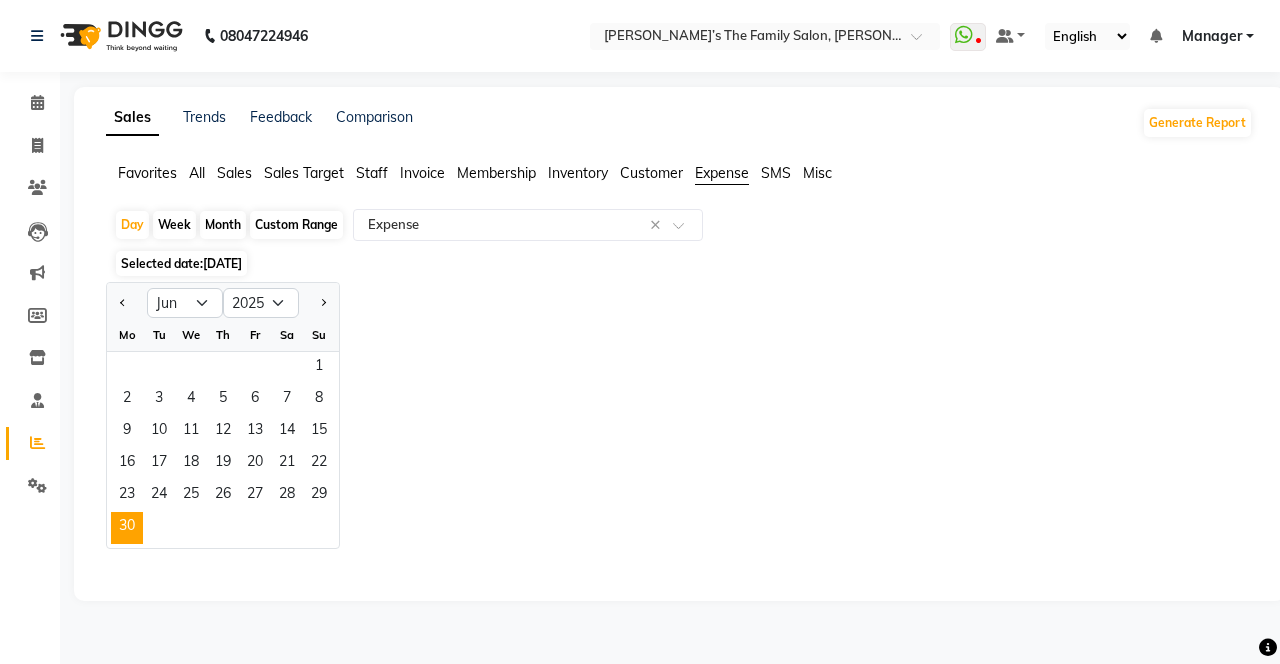 click on "20" 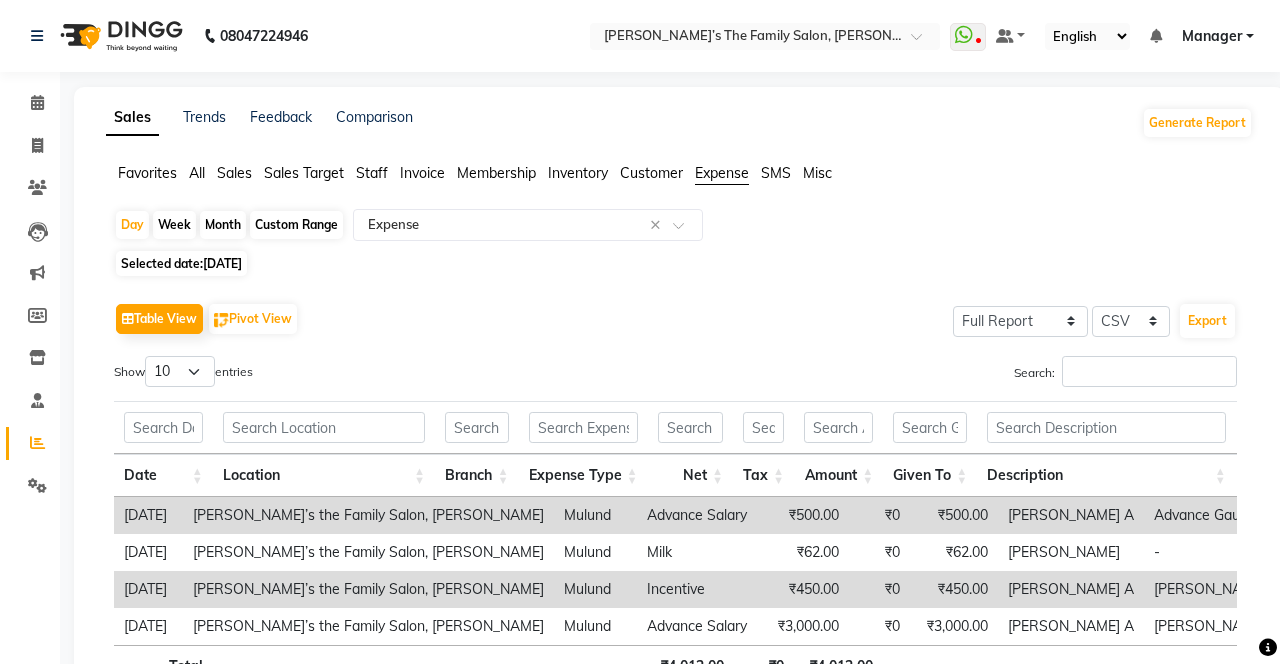 click on "Day" 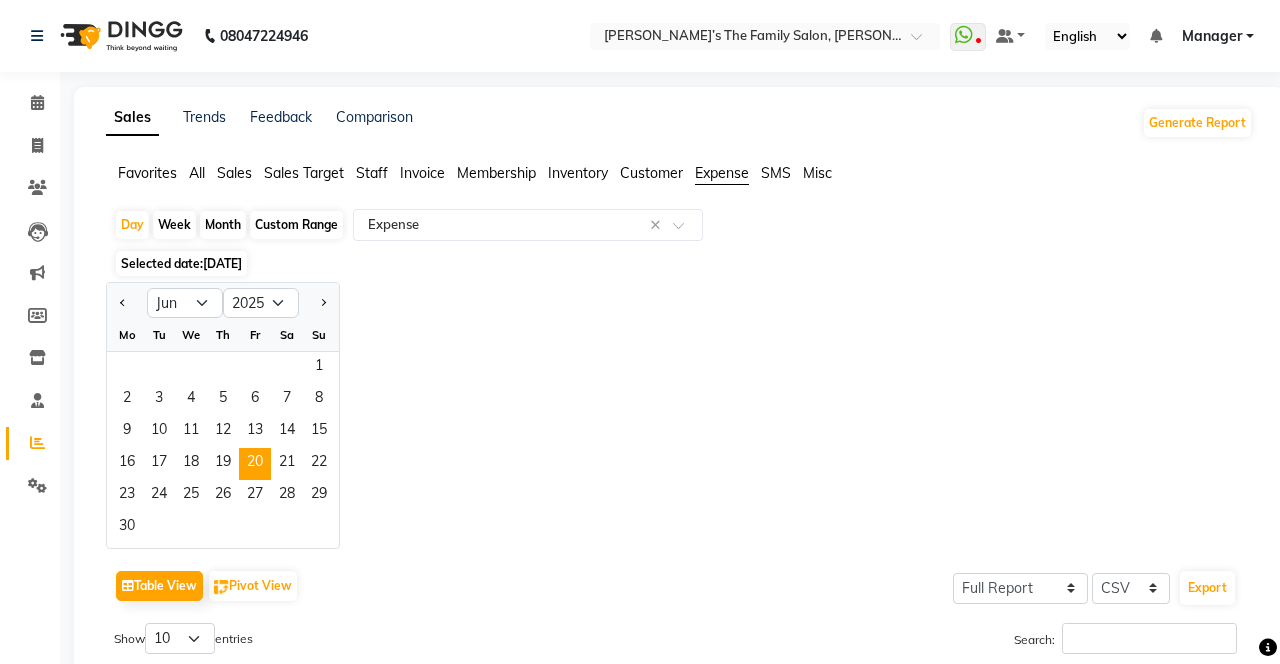 click on "17" 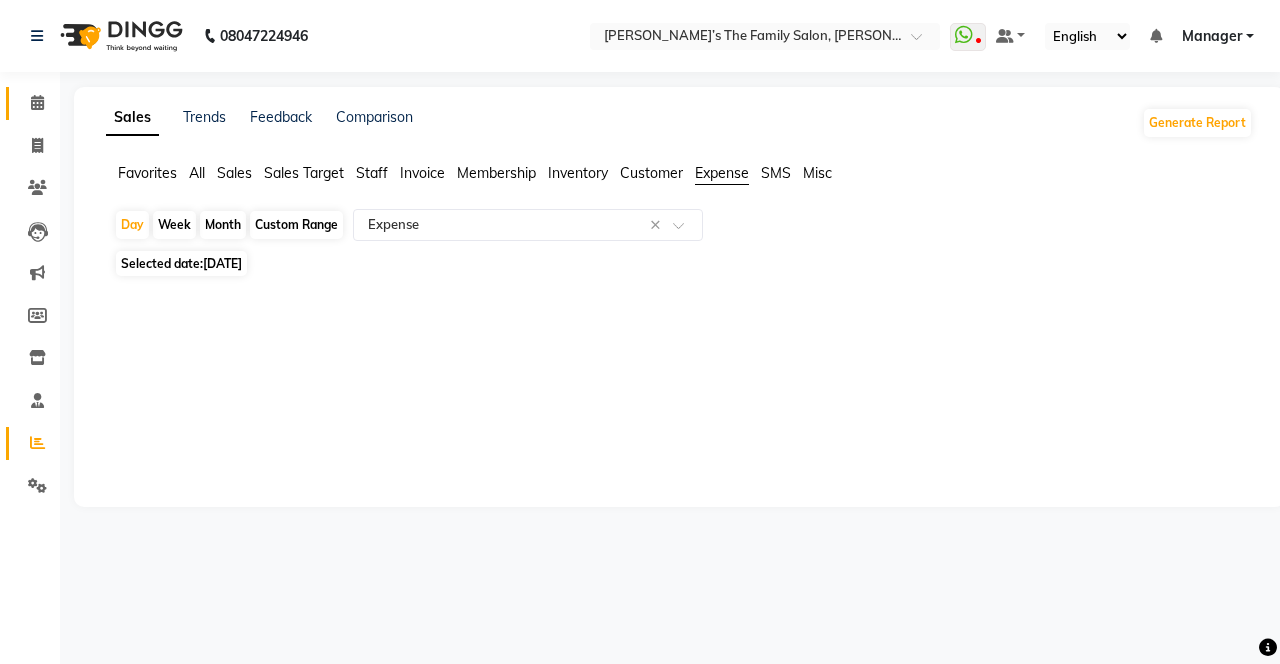 click 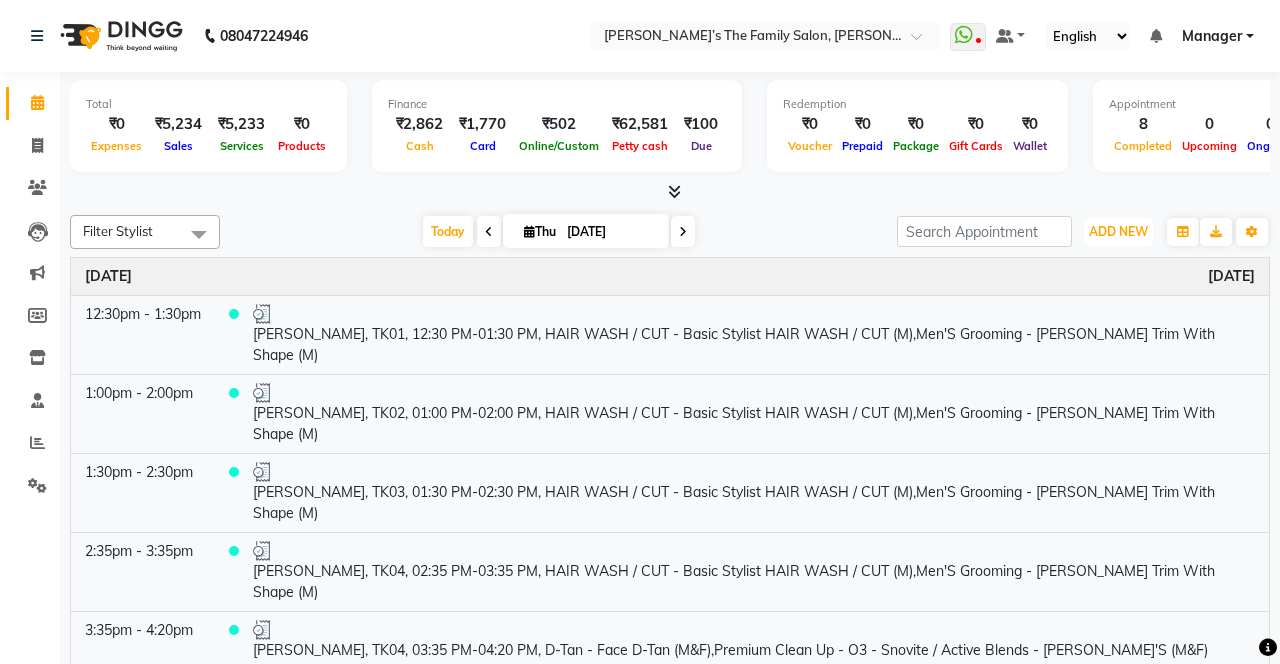 click on "ADD NEW" at bounding box center [1118, 231] 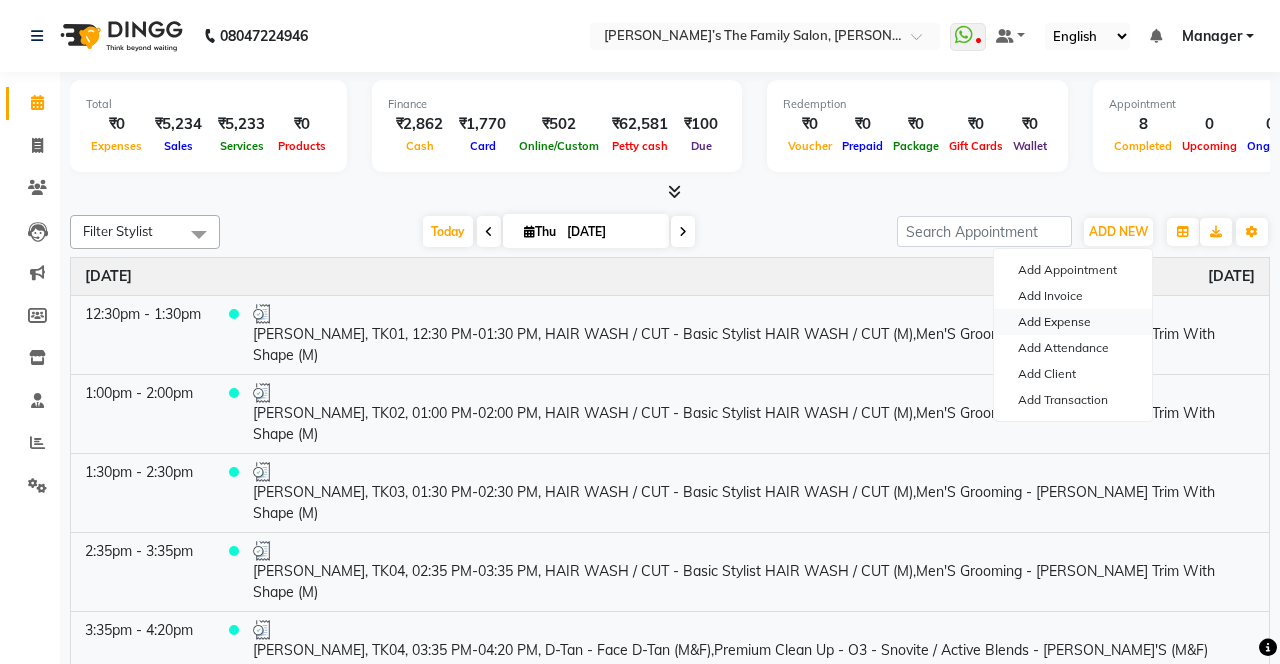 click on "Add Expense" at bounding box center (1073, 322) 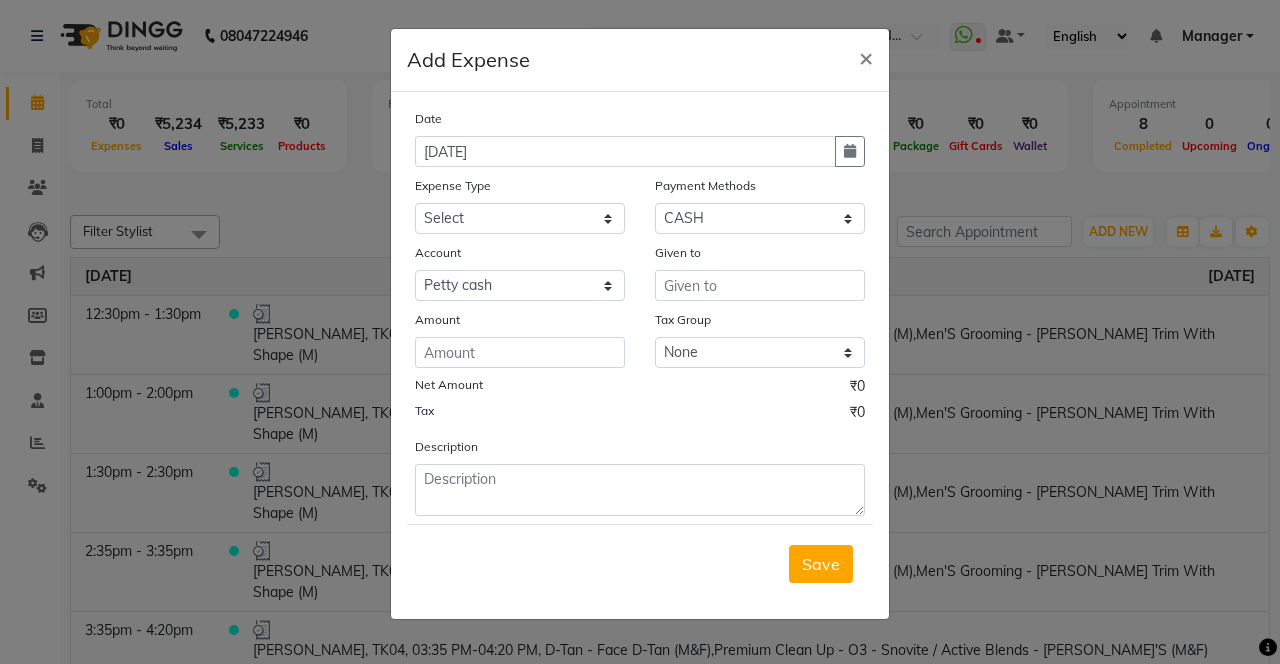click 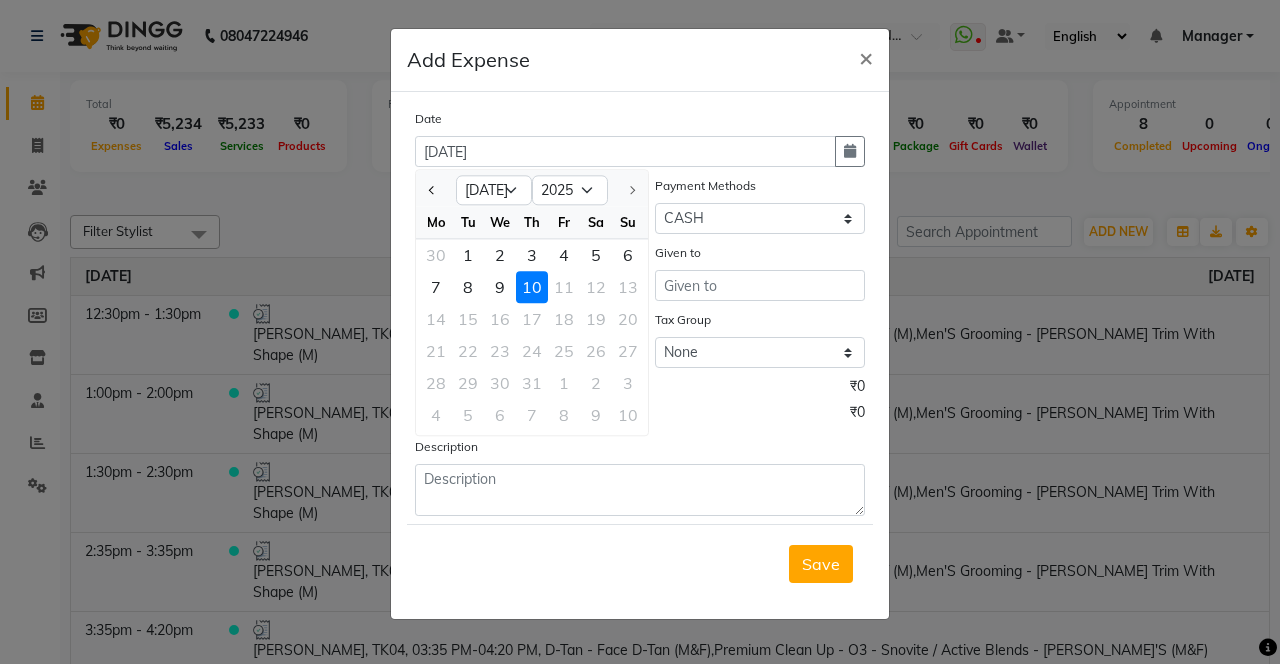 click 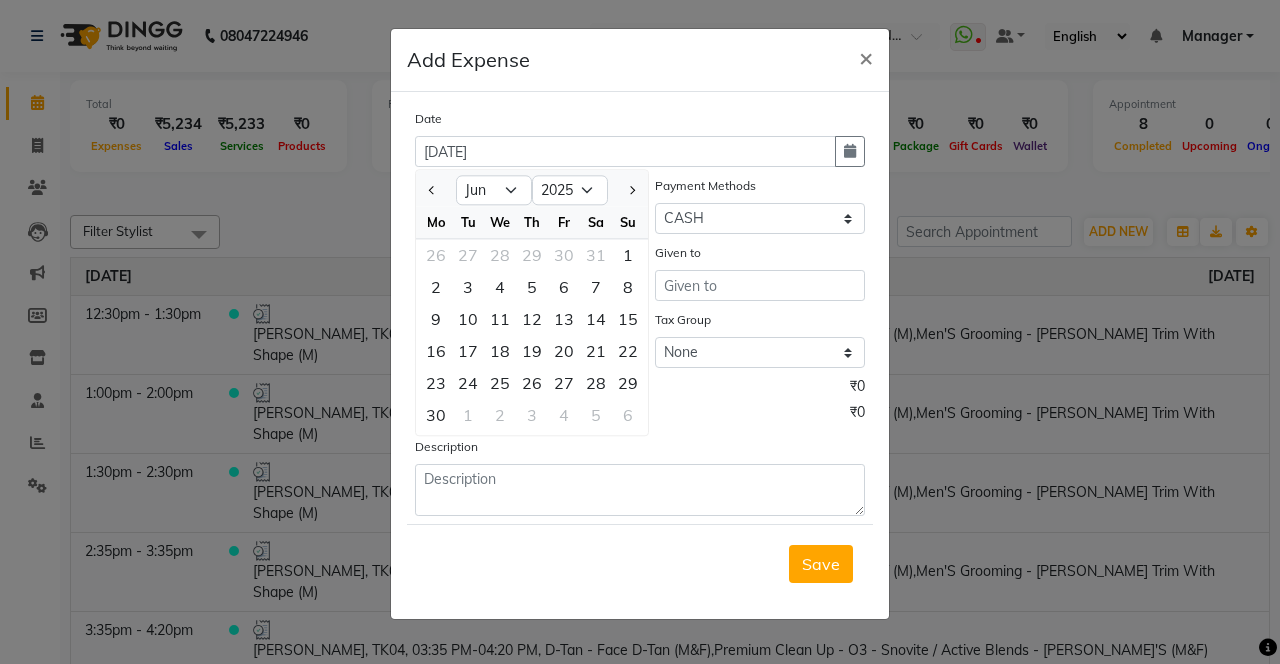 click on "17" 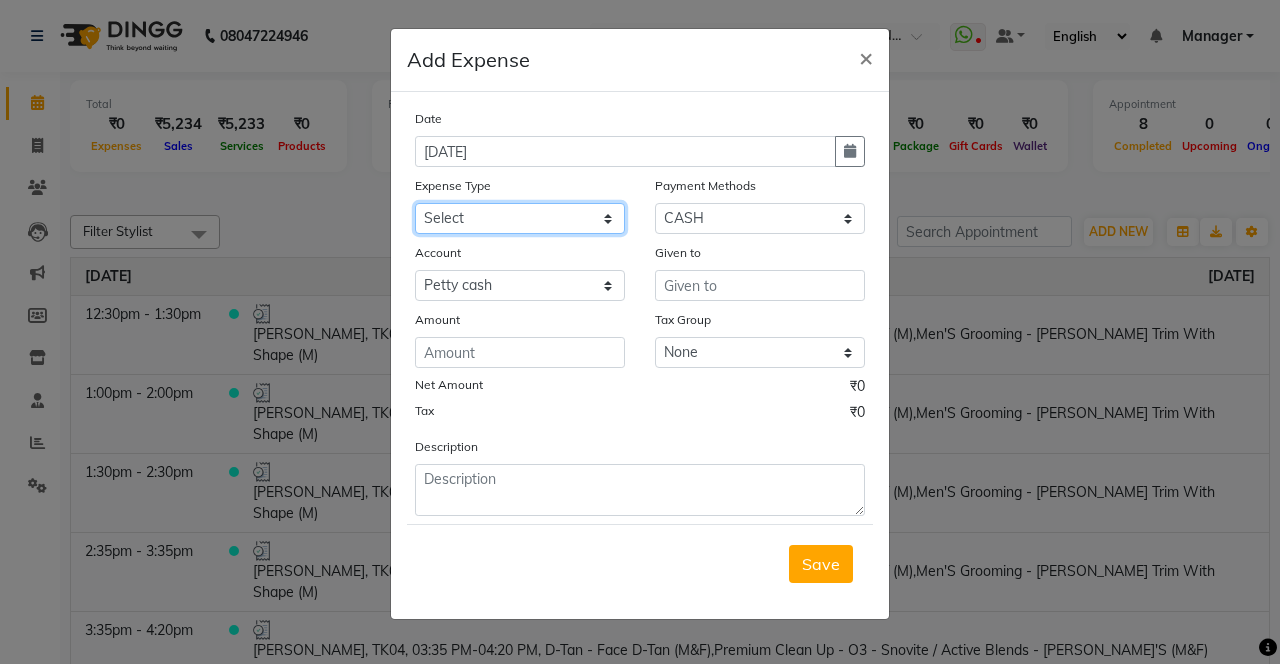 click on "Select Advance Salary Bank charges Car maintenance  Cash transfer to bank Cash transfer to hub Client Snacks Clinical charges coffee Equipment Fuel Govt fee Incentive Insurance International purchase Loan Repayment Maintenance Marketing Membership reward Milk Miscellaneous MRA Other Pantry Product Rent Staff Snacks Tax Tea & Refreshment Tip Transfer Utilities" 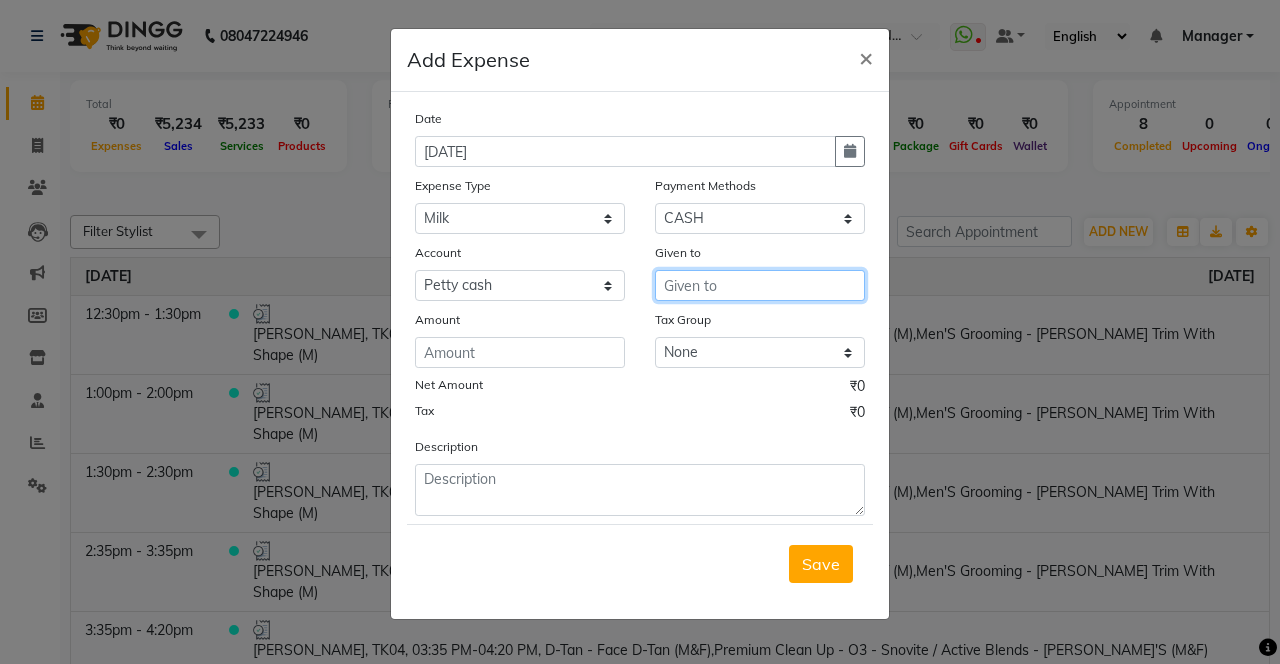 click at bounding box center [760, 285] 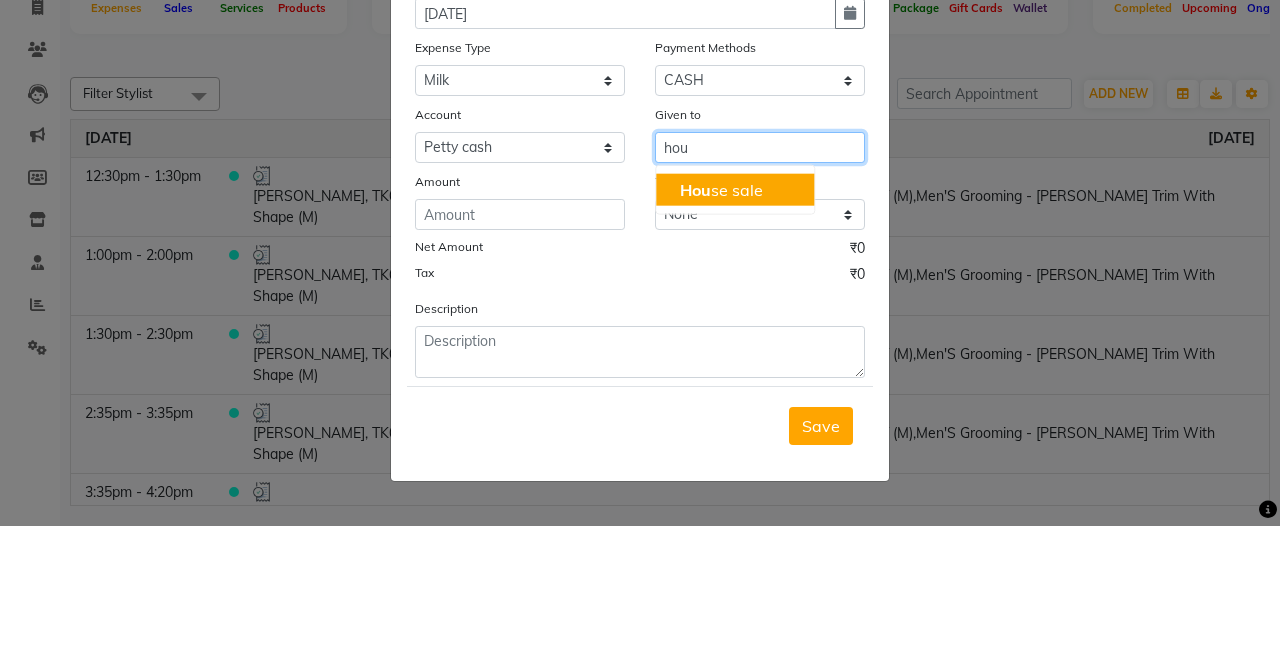 click on "Hou se sale" at bounding box center [735, 328] 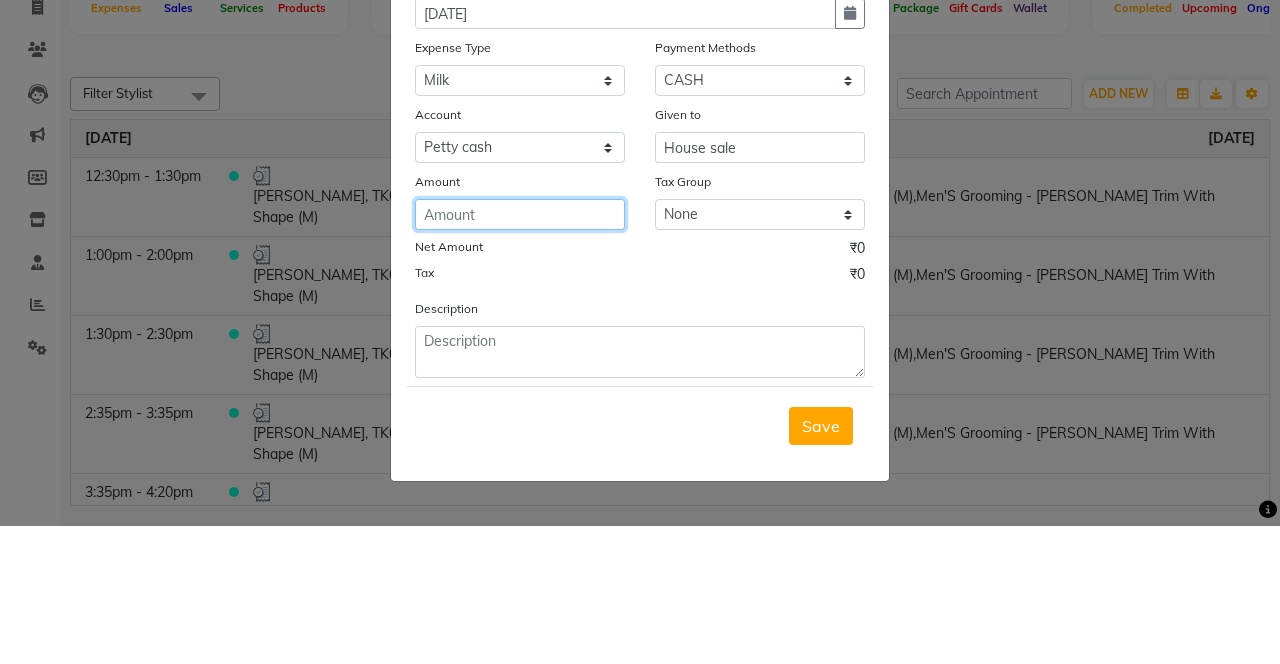 click 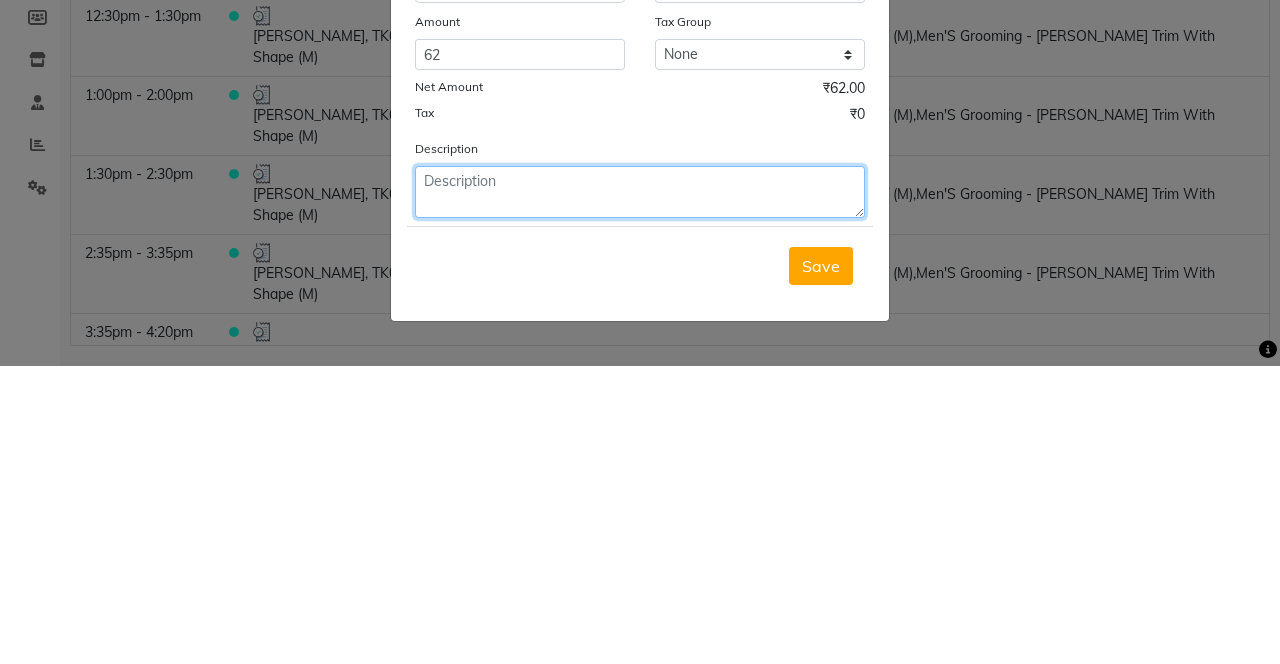 click 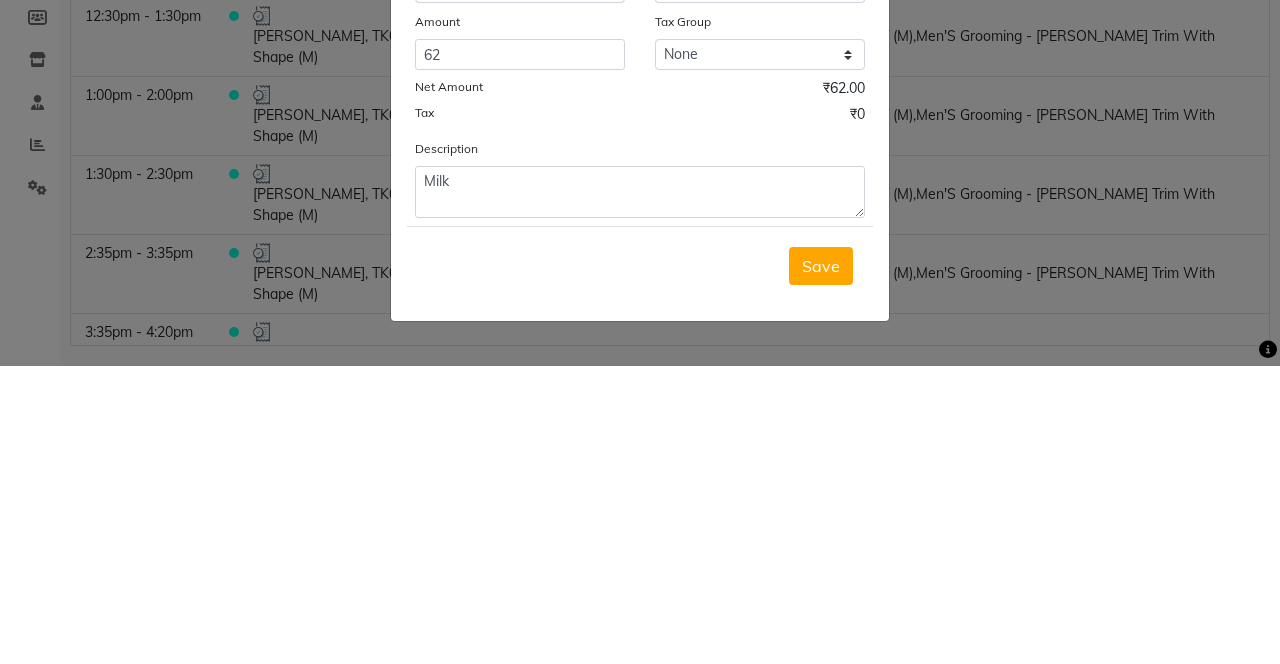 click on "Save" at bounding box center (821, 564) 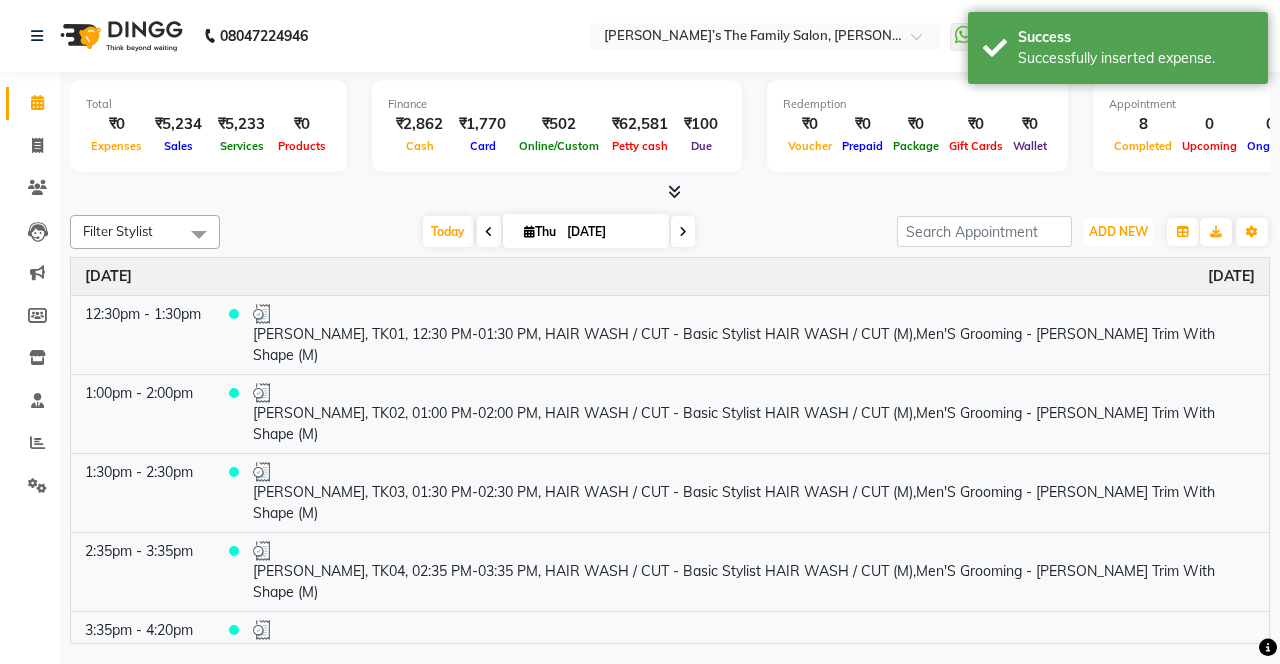 click on "ADD NEW" at bounding box center [1118, 231] 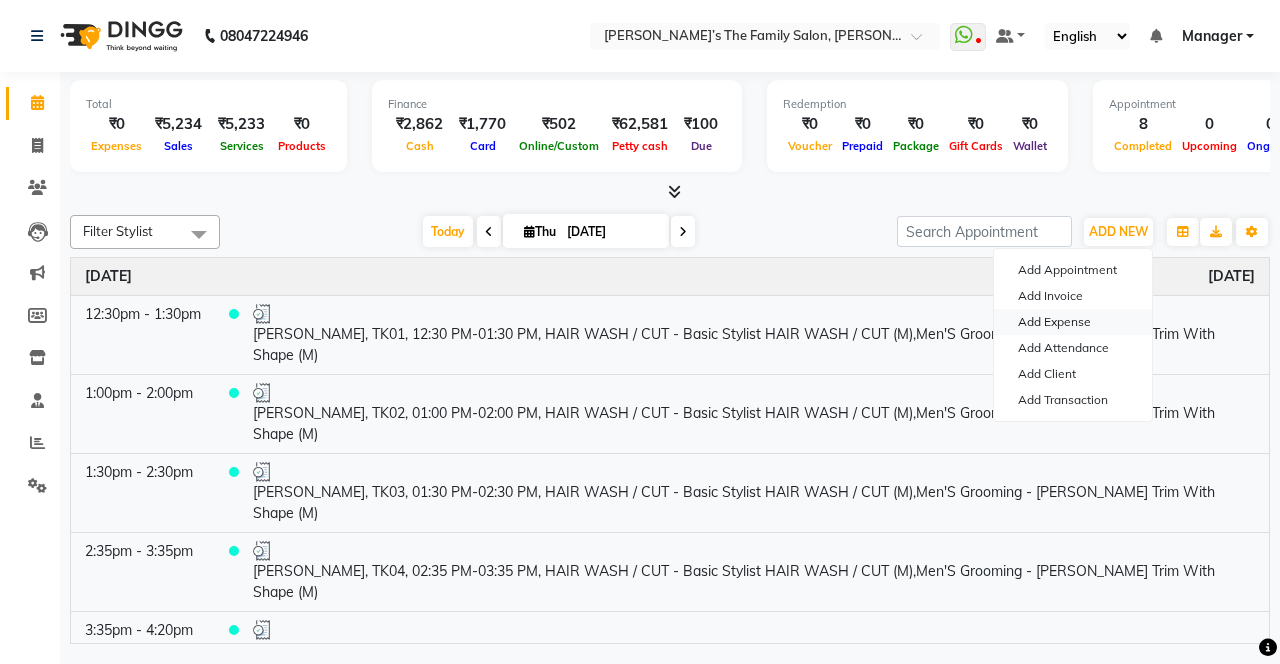 click on "Add Expense" at bounding box center [1073, 322] 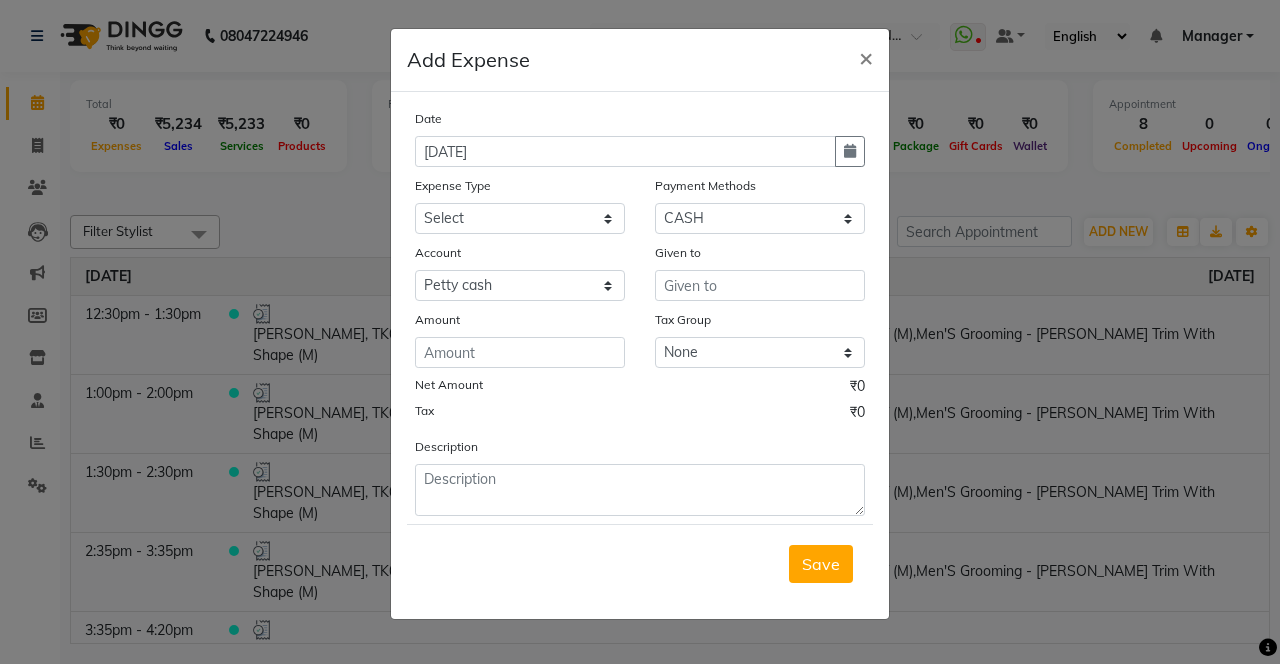 click 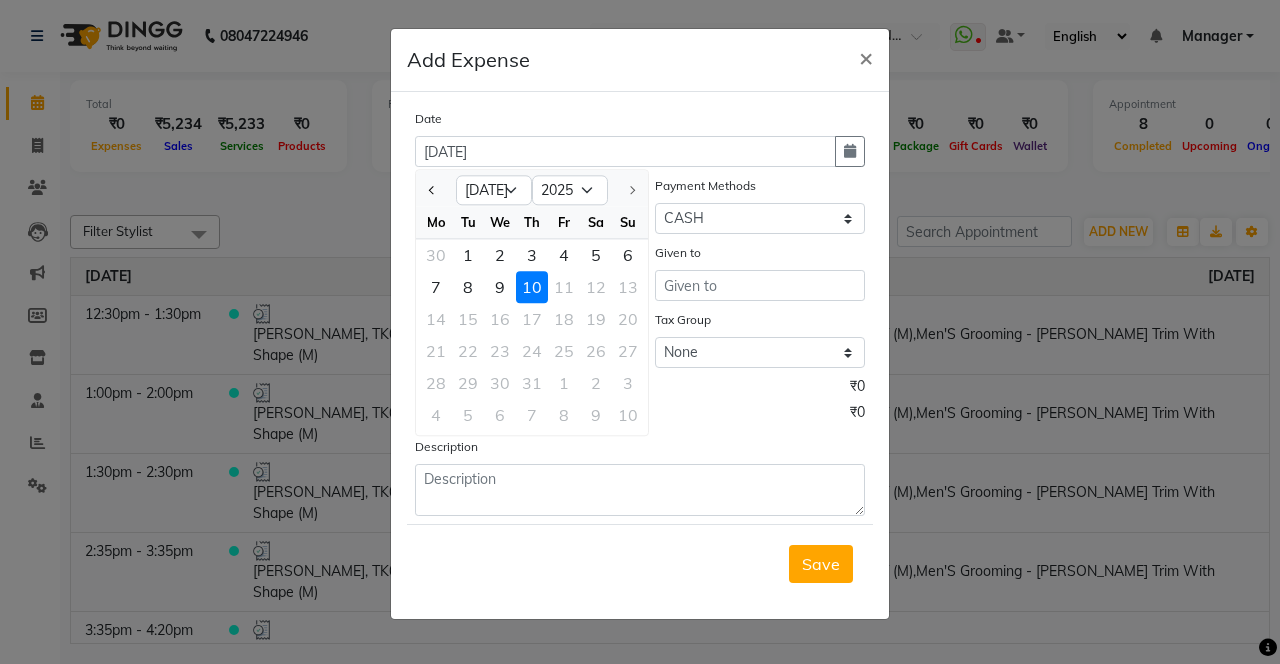 click 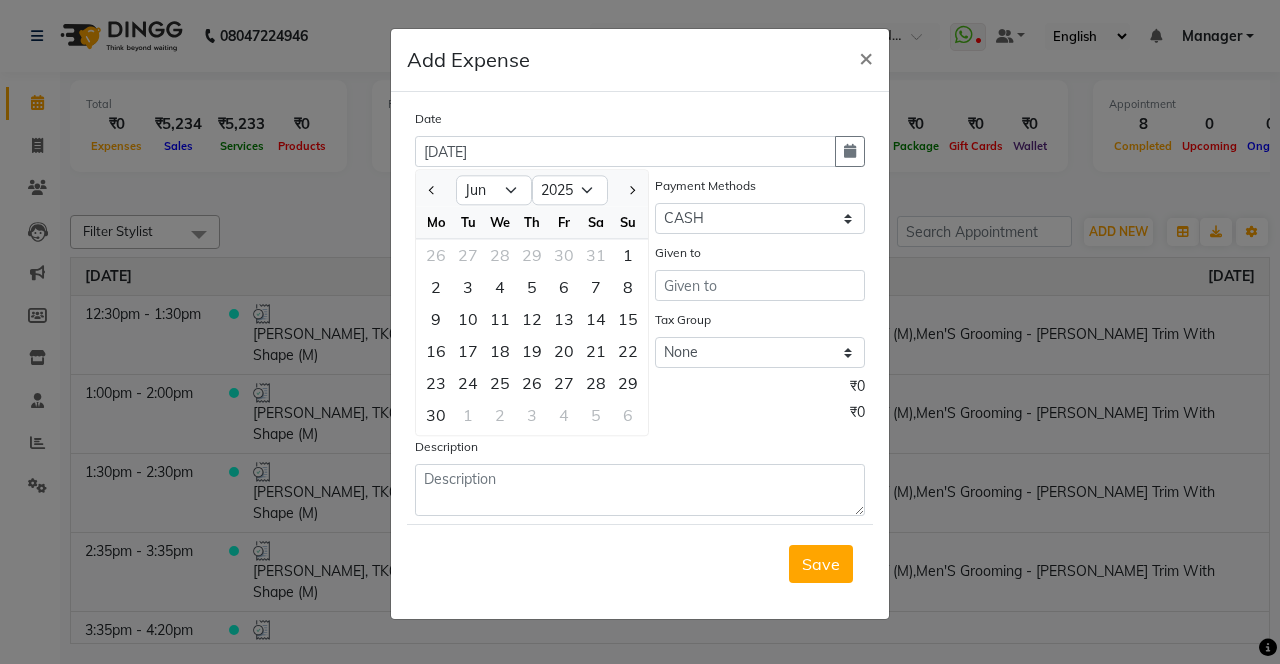 click on "17" 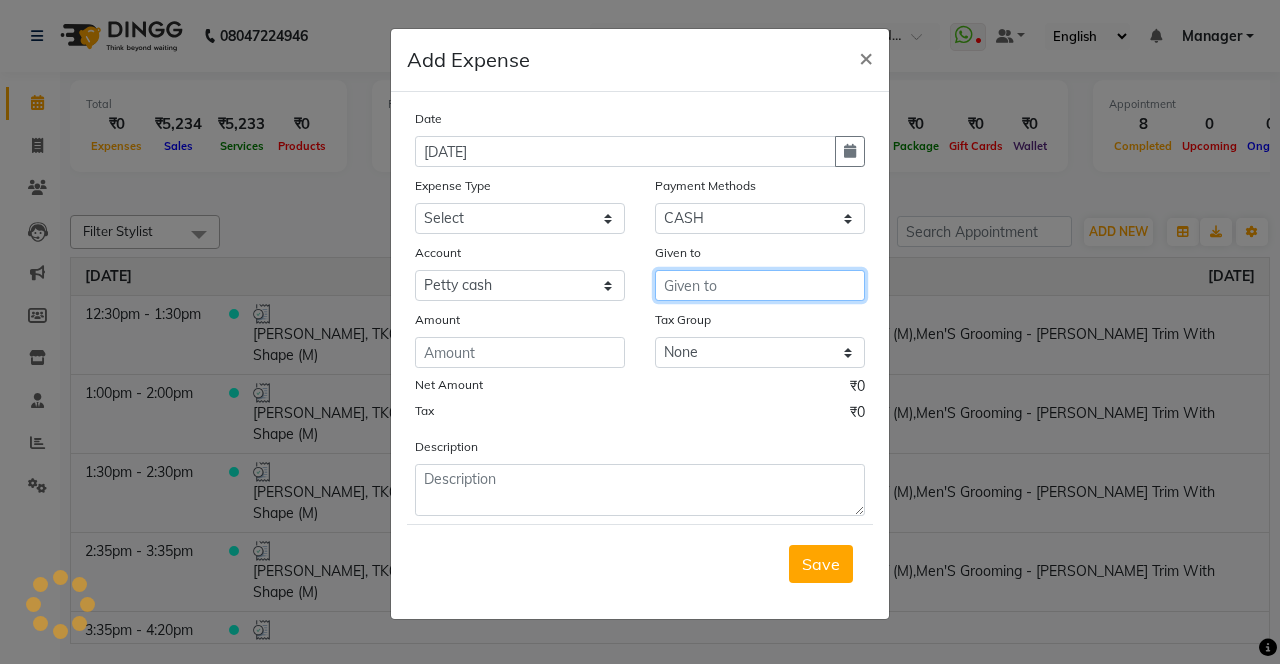 click at bounding box center (760, 285) 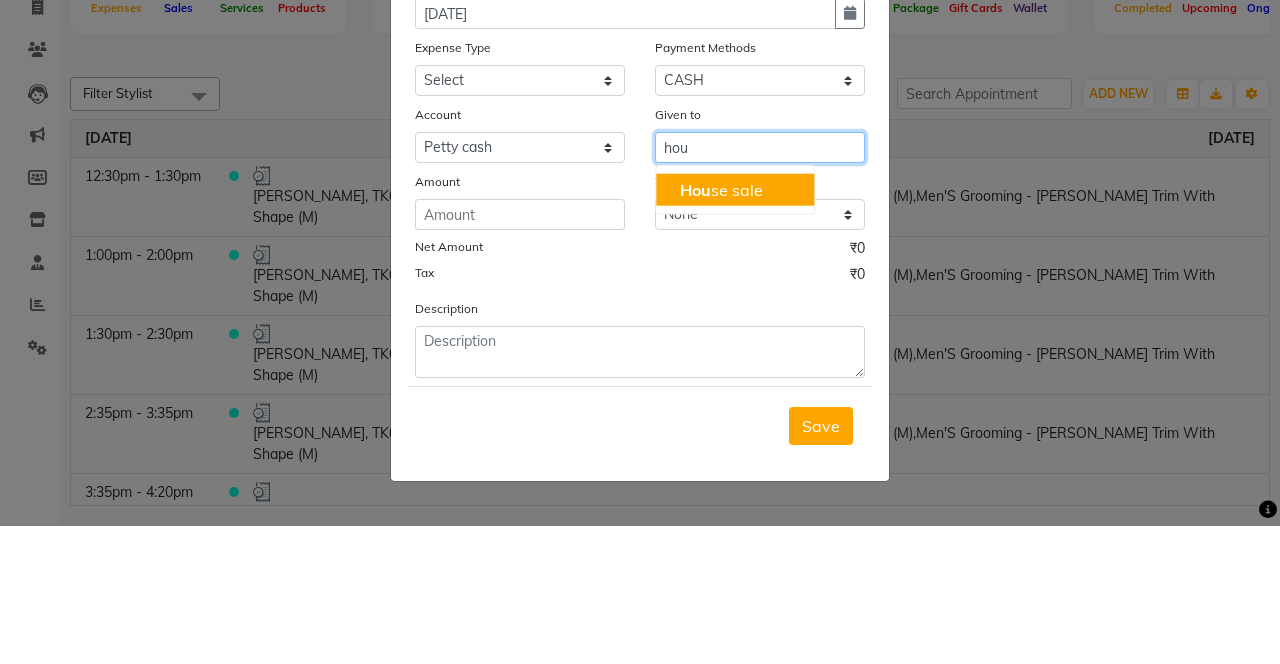 click on "Hou se sale" at bounding box center (735, 328) 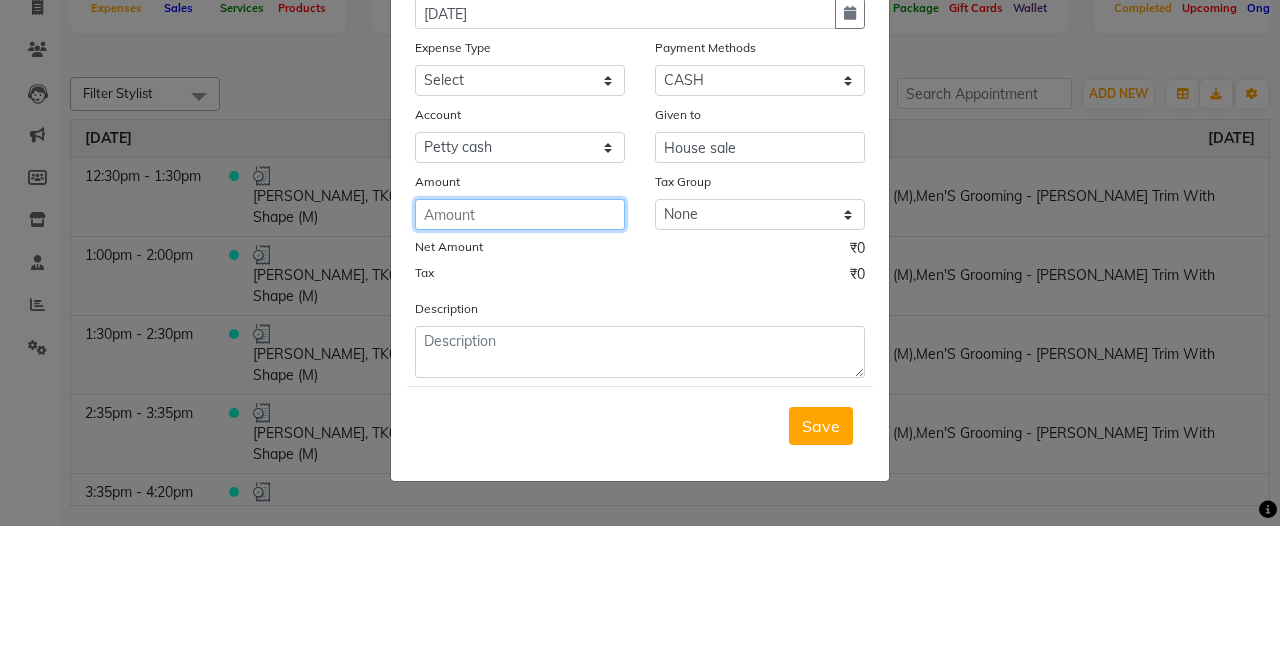 click 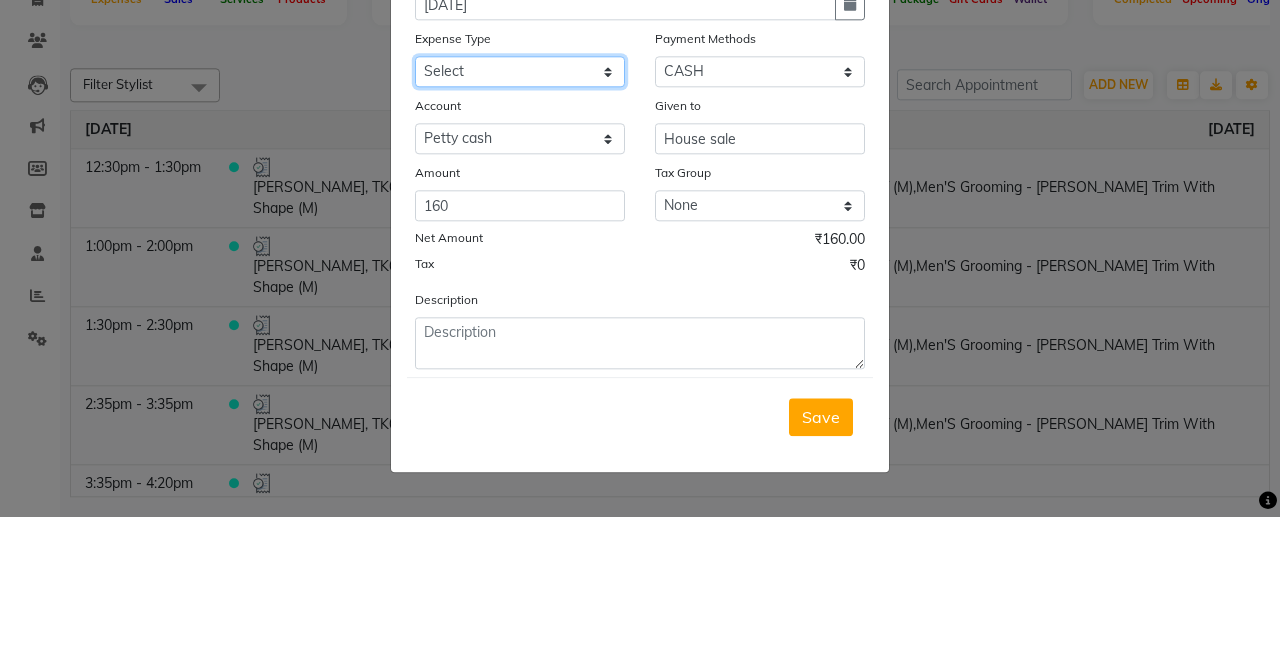 click on "Select Advance Salary Bank charges Car maintenance  Cash transfer to bank Cash transfer to hub Client Snacks Clinical charges coffee Equipment Fuel Govt fee Incentive Insurance International purchase Loan Repayment Maintenance Marketing Membership reward Milk Miscellaneous MRA Other Pantry Product Rent Staff Snacks Tax Tea & Refreshment Tip Transfer Utilities" 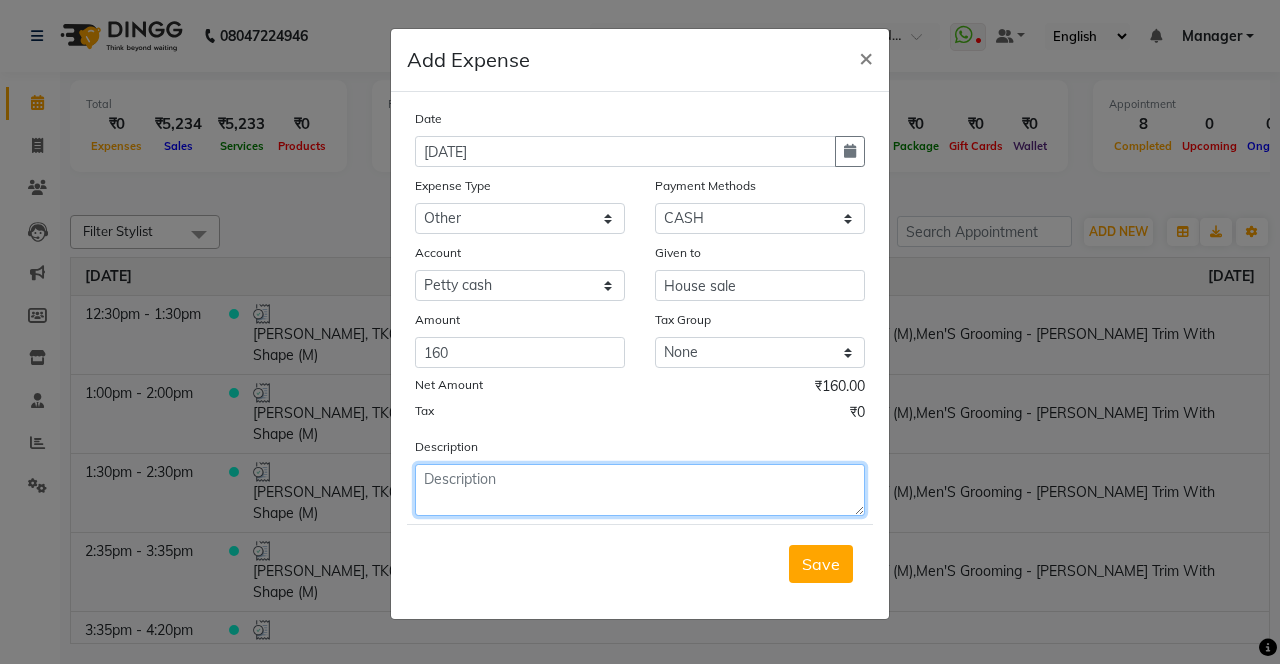 click 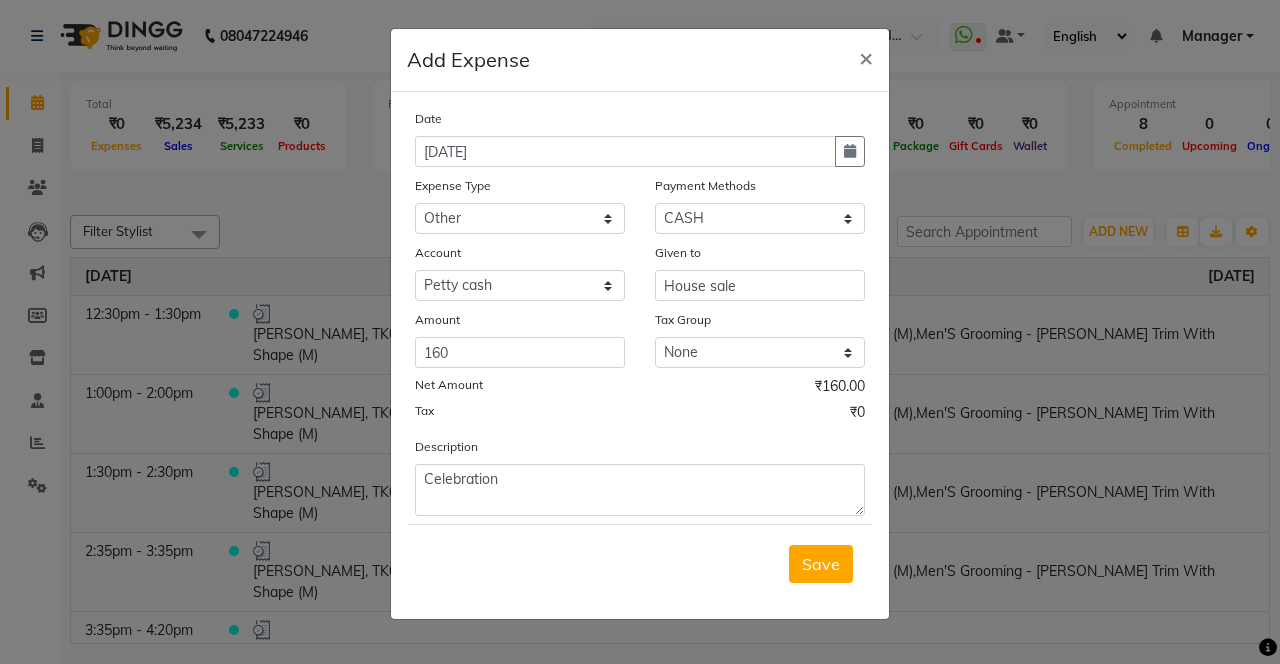 click on "Save" at bounding box center [821, 564] 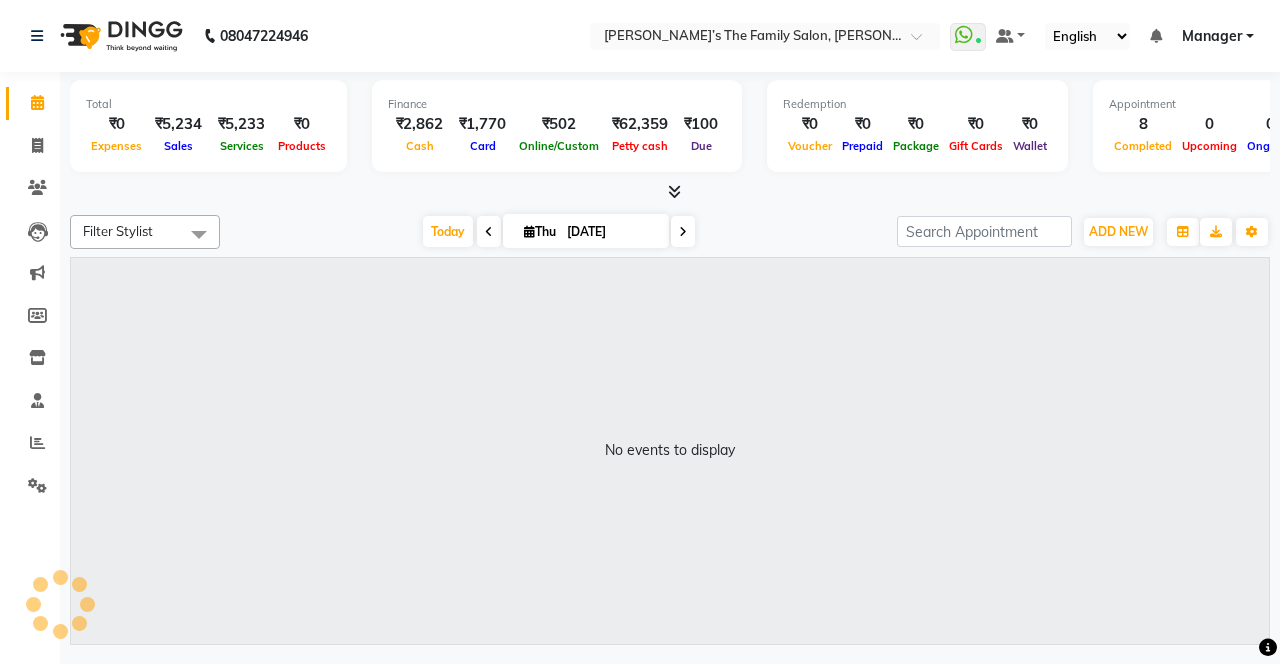 scroll, scrollTop: 0, scrollLeft: 0, axis: both 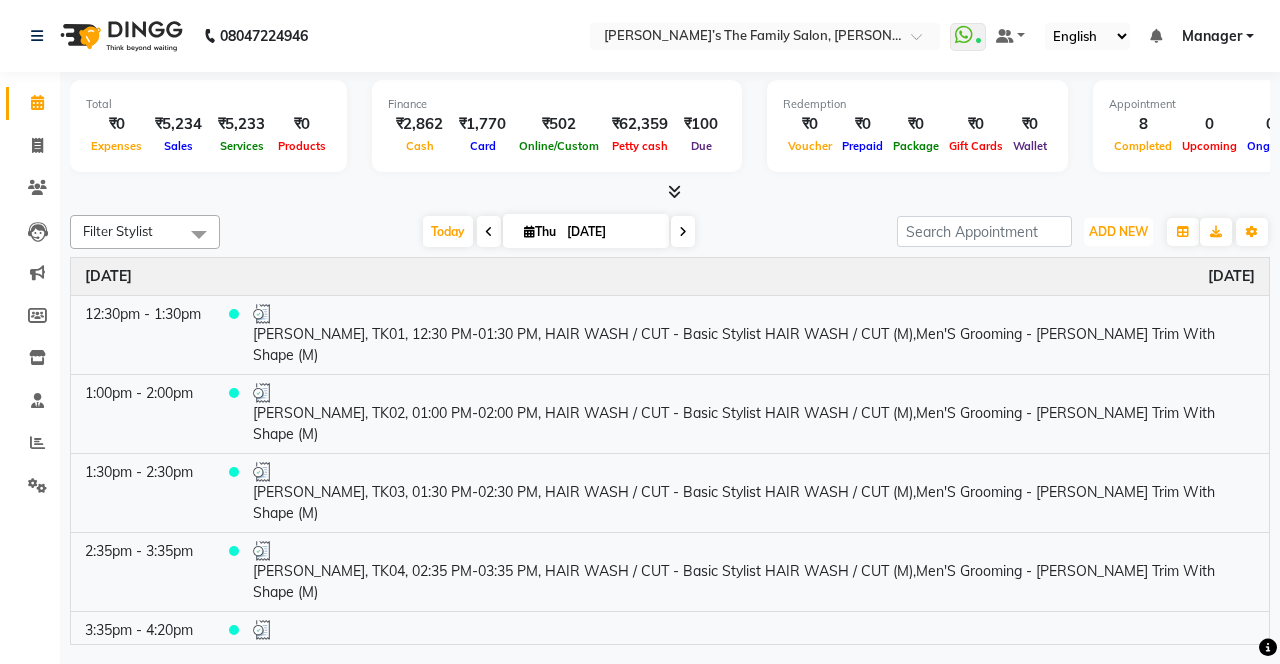 click on "ADD NEW" at bounding box center [1118, 231] 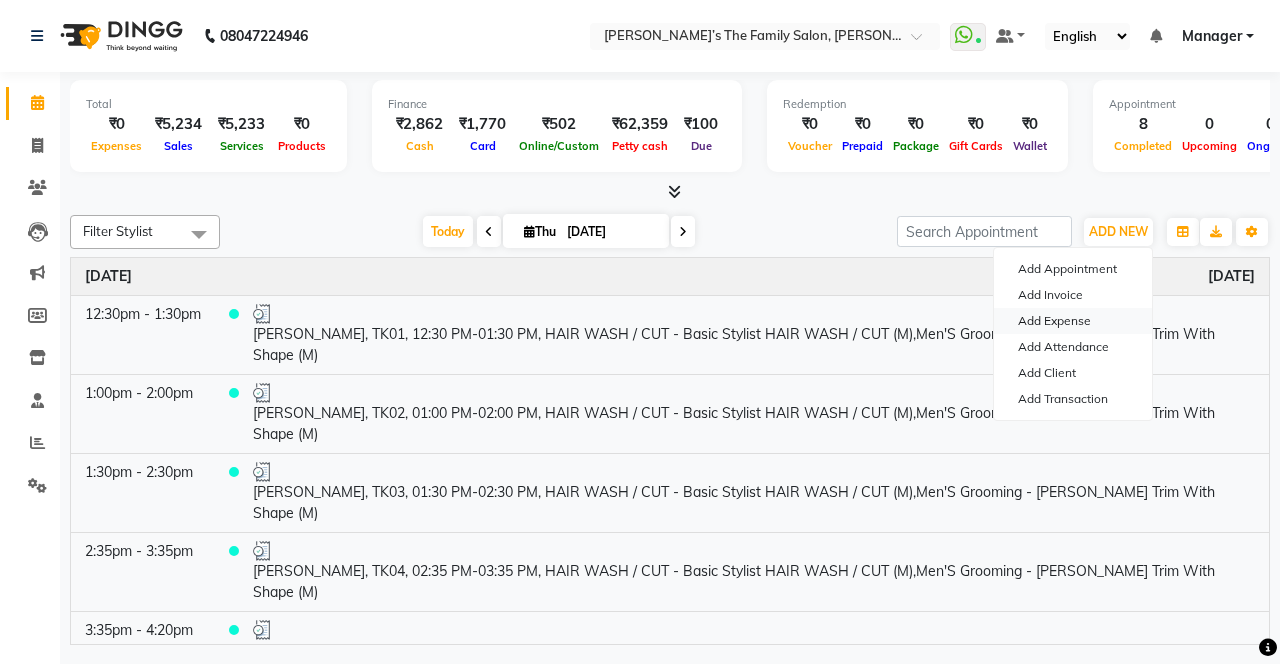click on "Add Expense" at bounding box center [1073, 321] 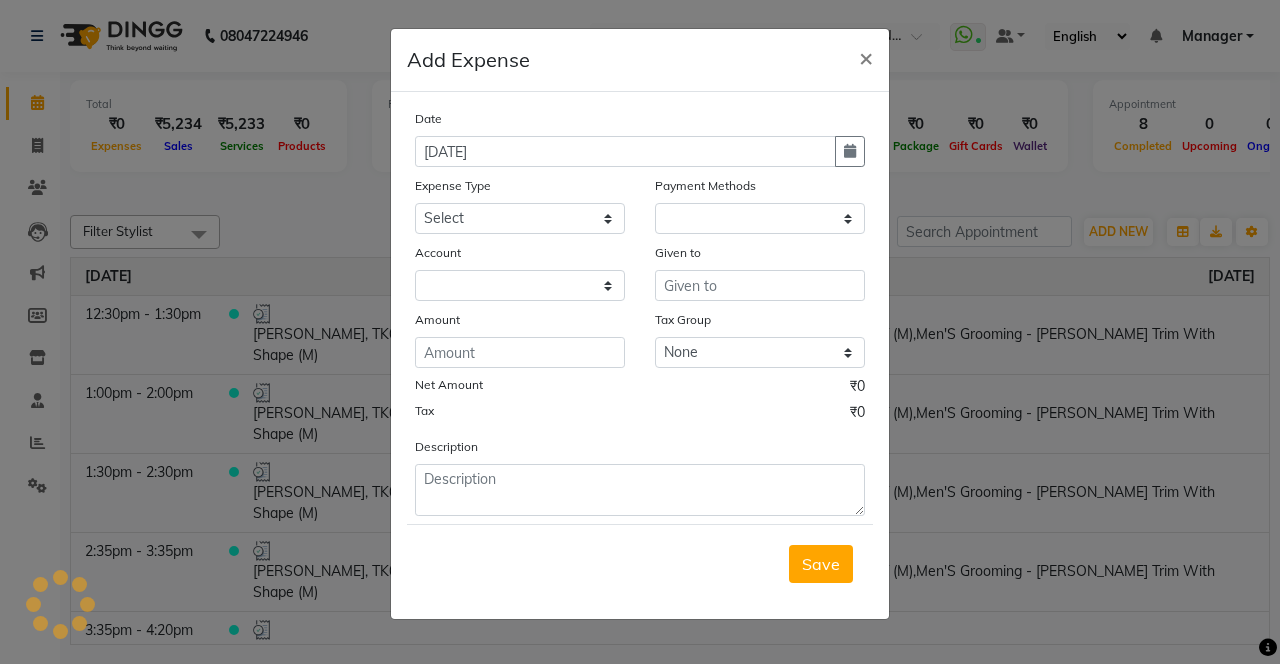 select 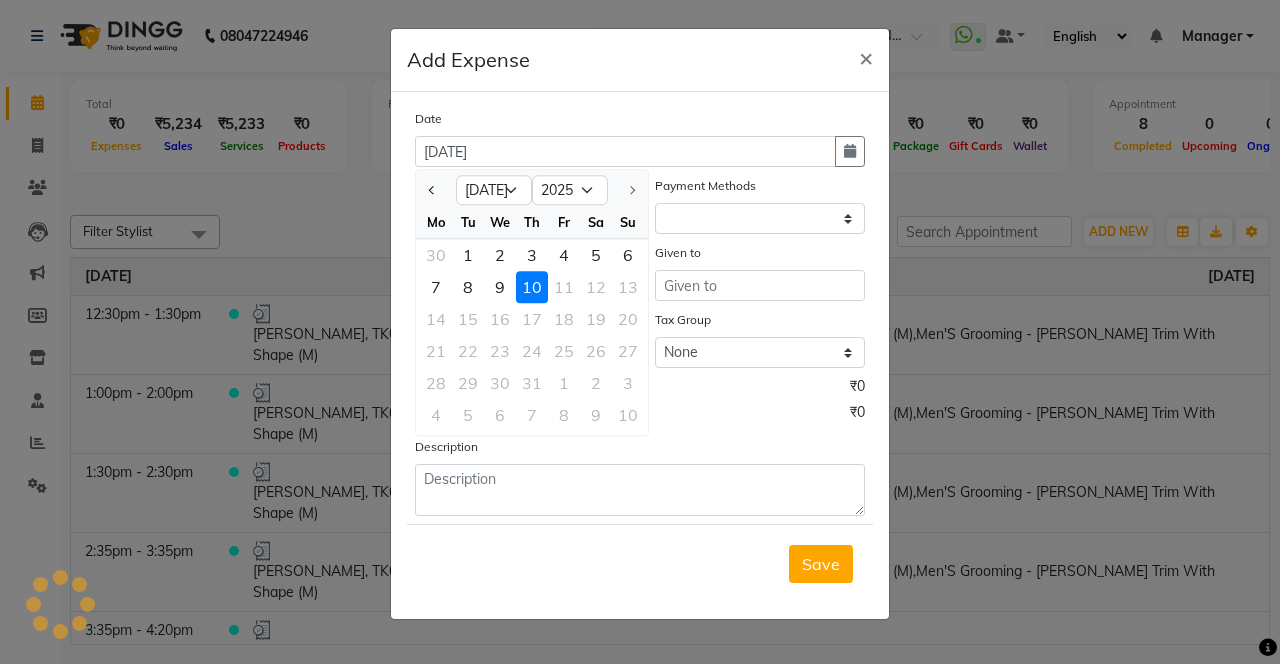 select on "1" 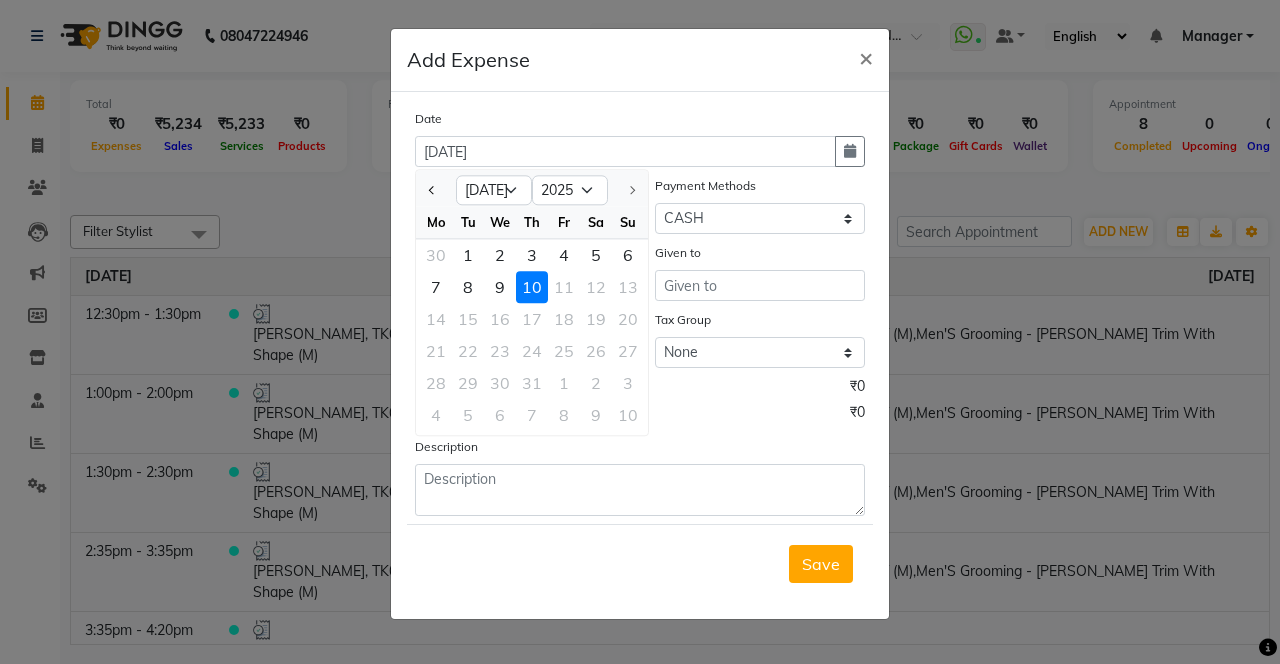 click 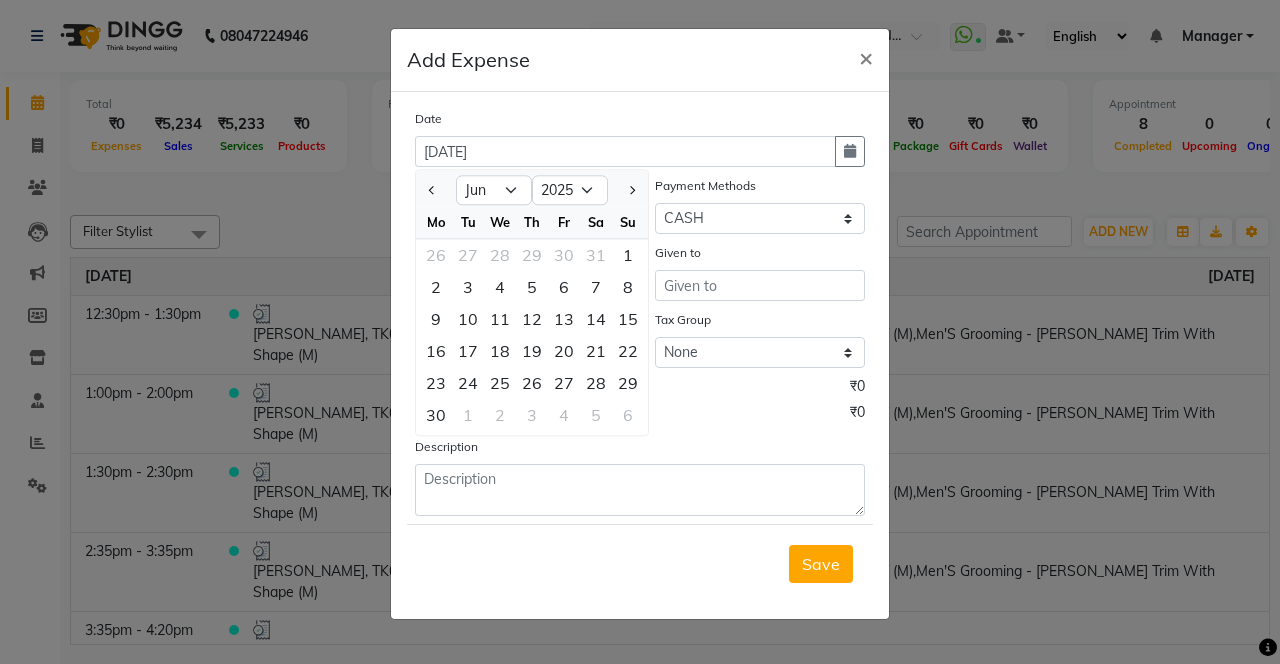 click on "17" 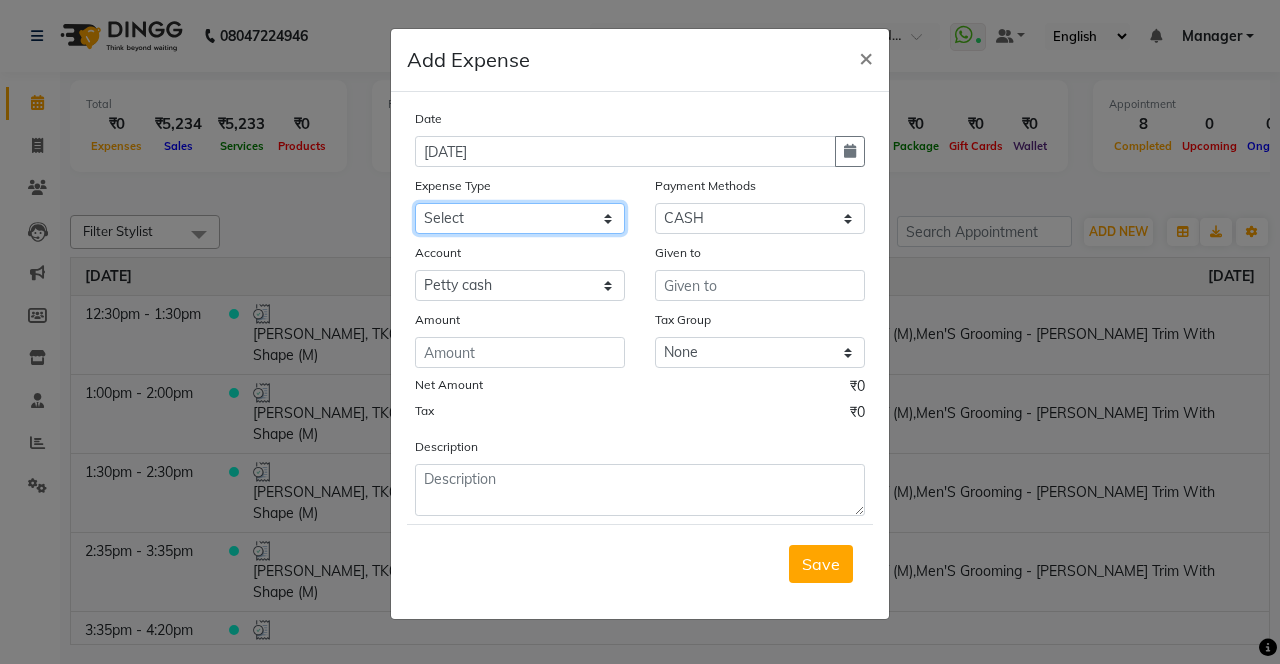 click on "Select Advance Salary Bank charges Car maintenance  Cash transfer to bank Cash transfer to hub Client Snacks Clinical charges coffee Equipment Fuel Govt fee Incentive Insurance International purchase Loan Repayment Maintenance Marketing Membership reward Milk Miscellaneous MRA Other Pantry Product Rent Staff Snacks Tax Tea & Refreshment Tip Transfer Utilities" 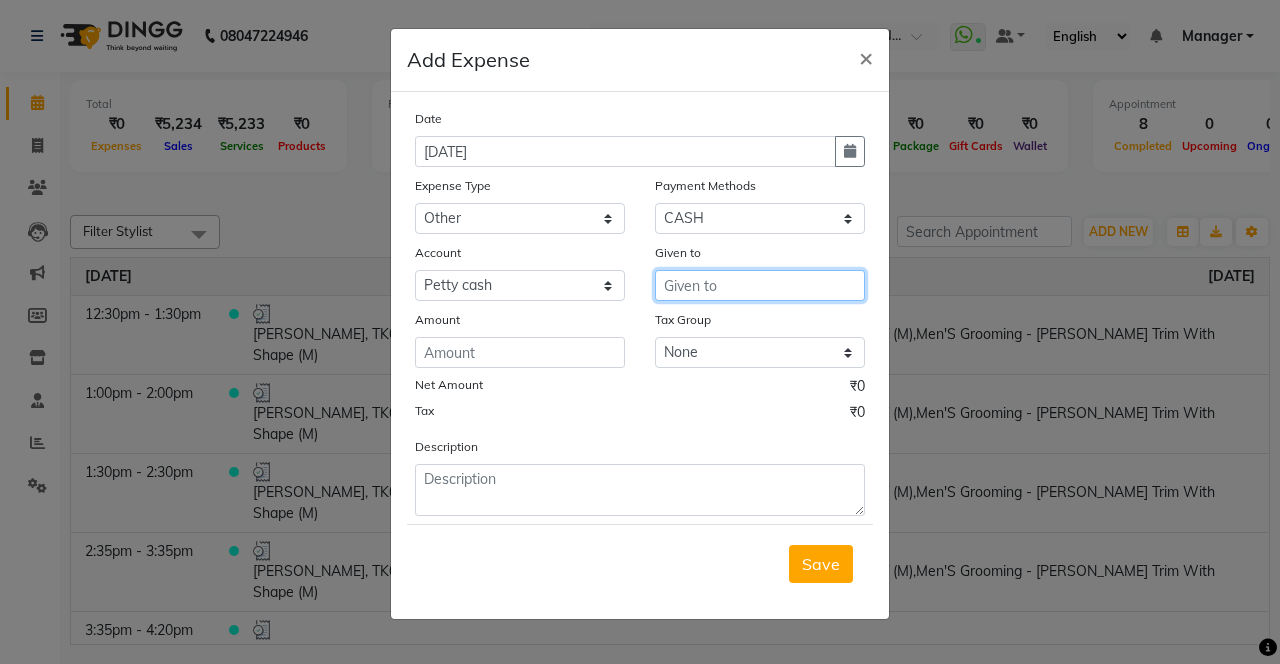 click at bounding box center [760, 285] 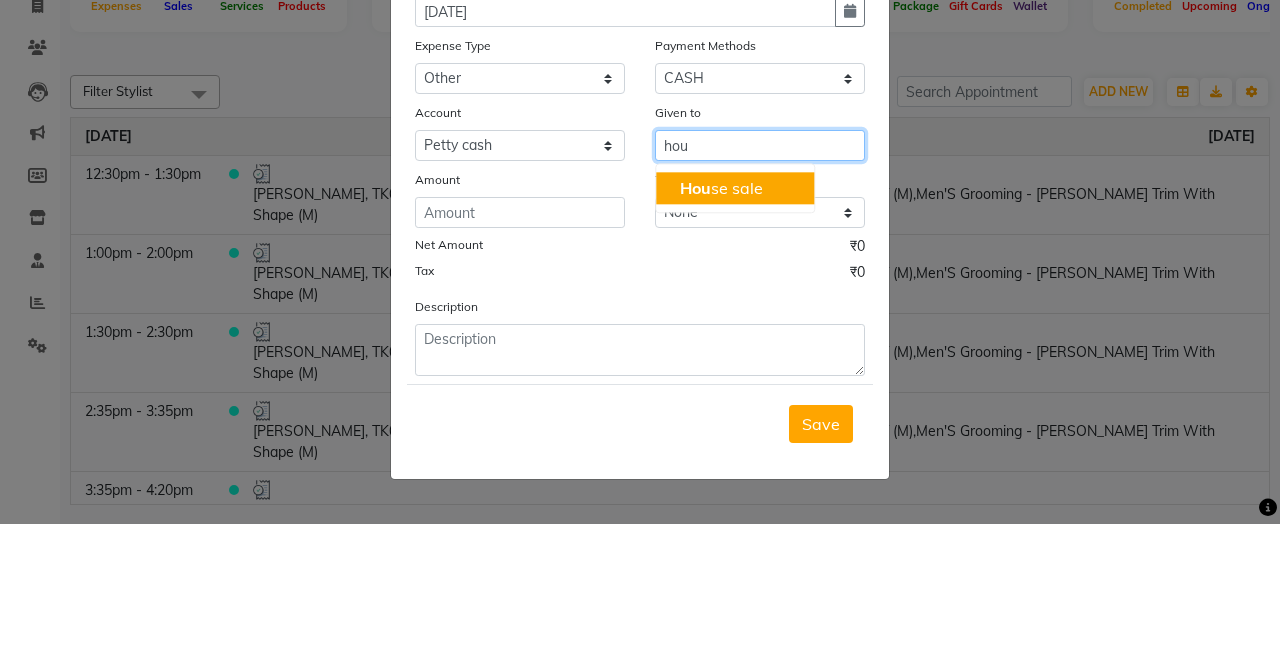 click on "Hou se sale" at bounding box center [735, 328] 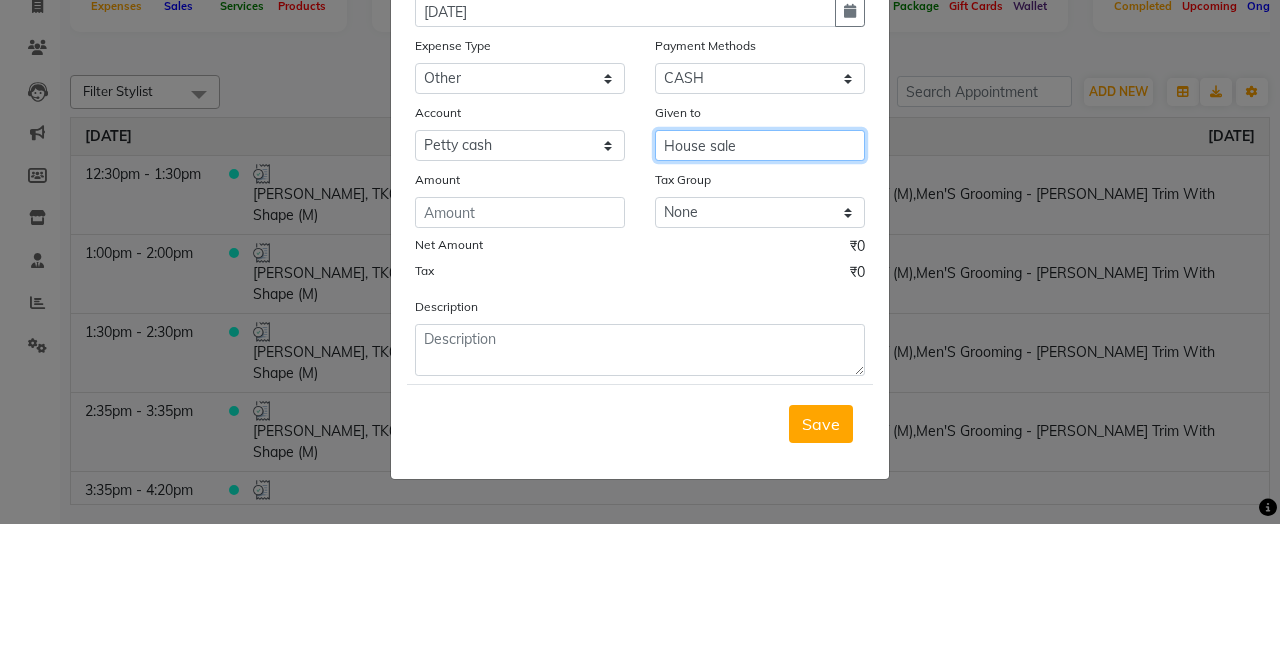 type on "House sale" 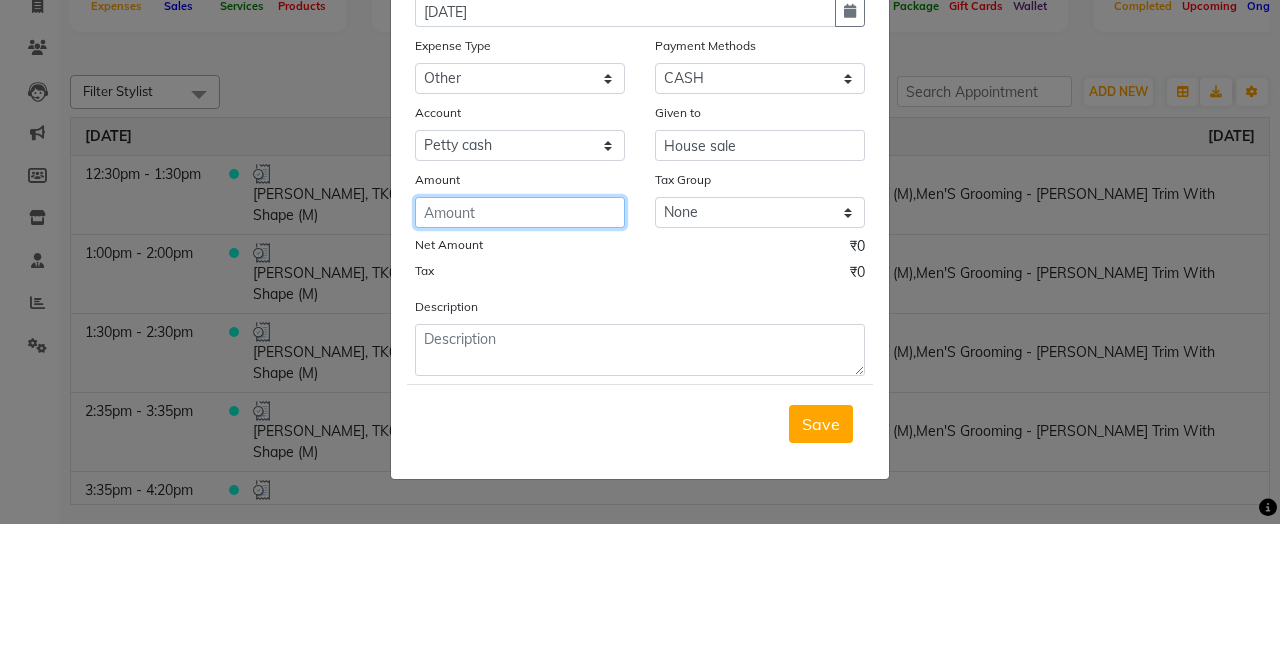 click 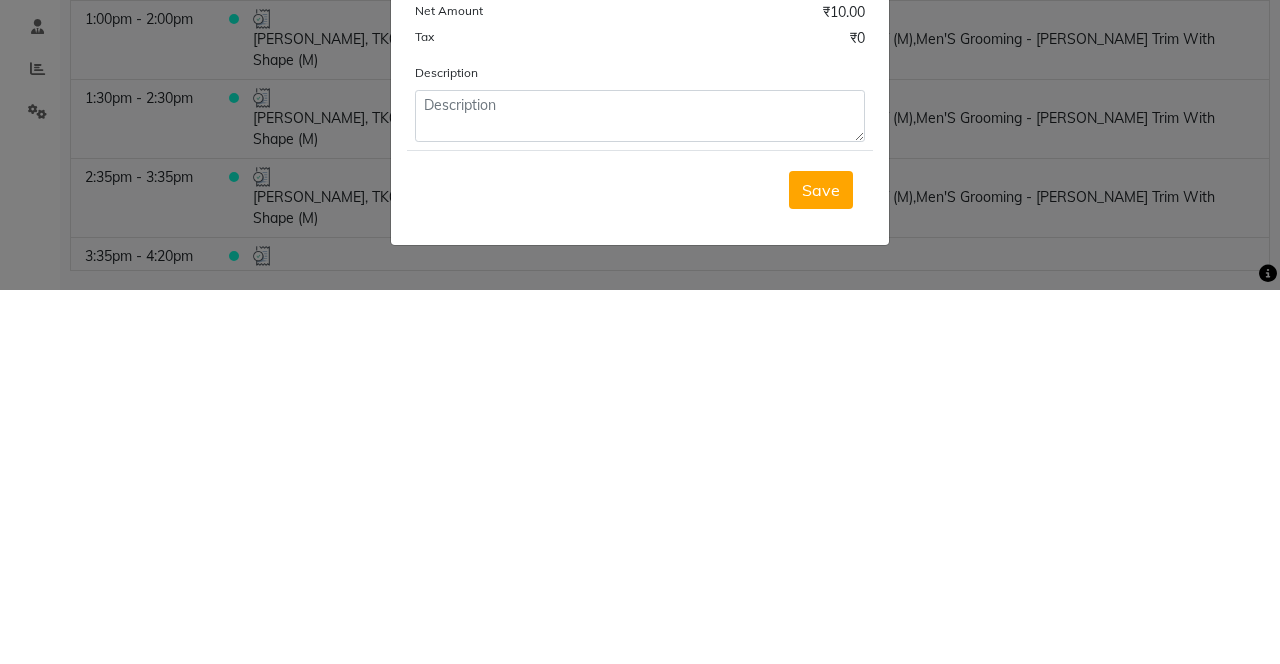 type on "10" 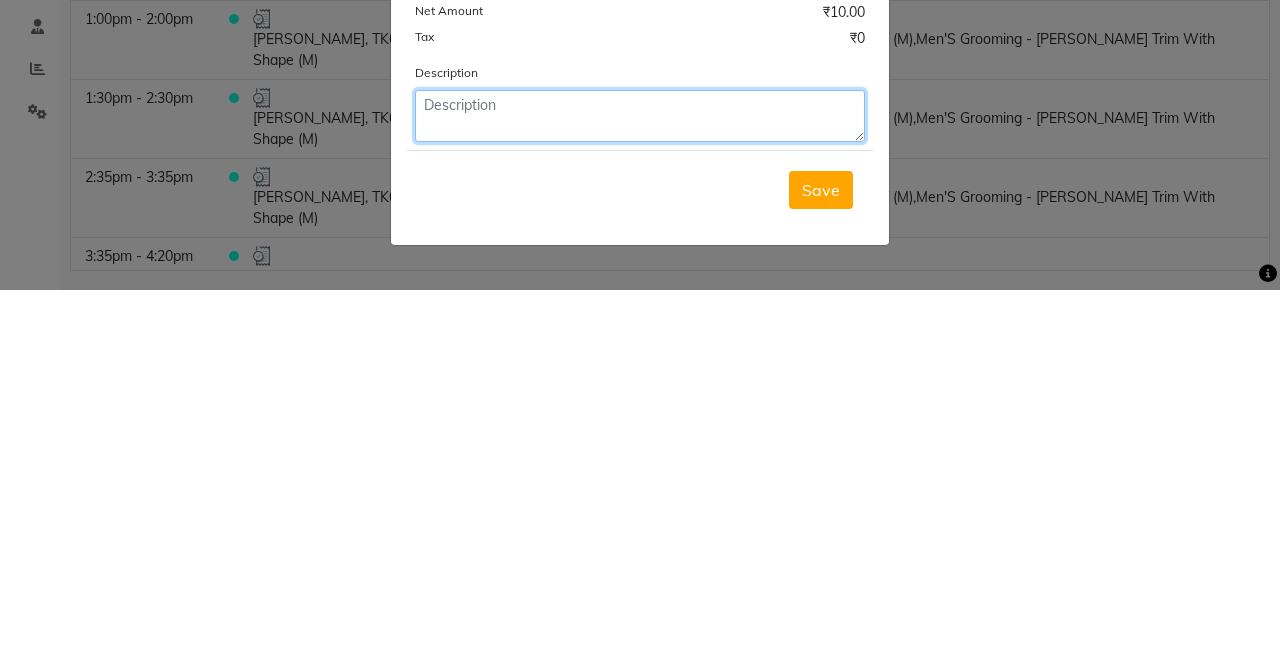 click 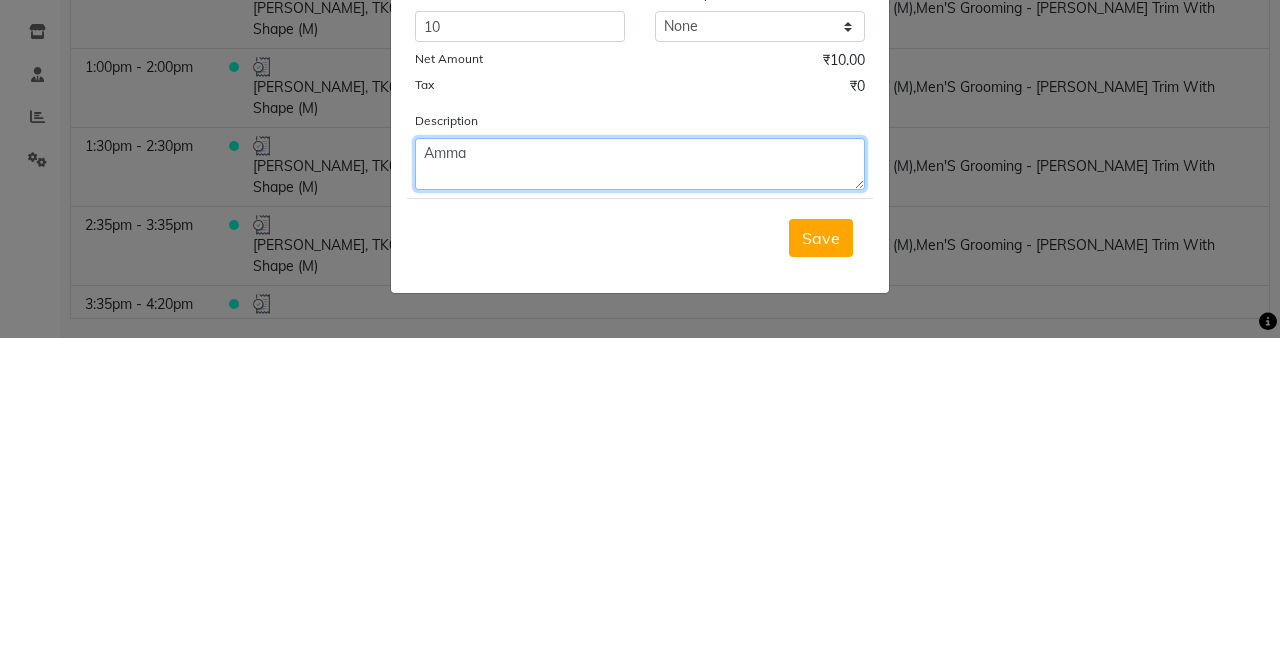 type on "Amma" 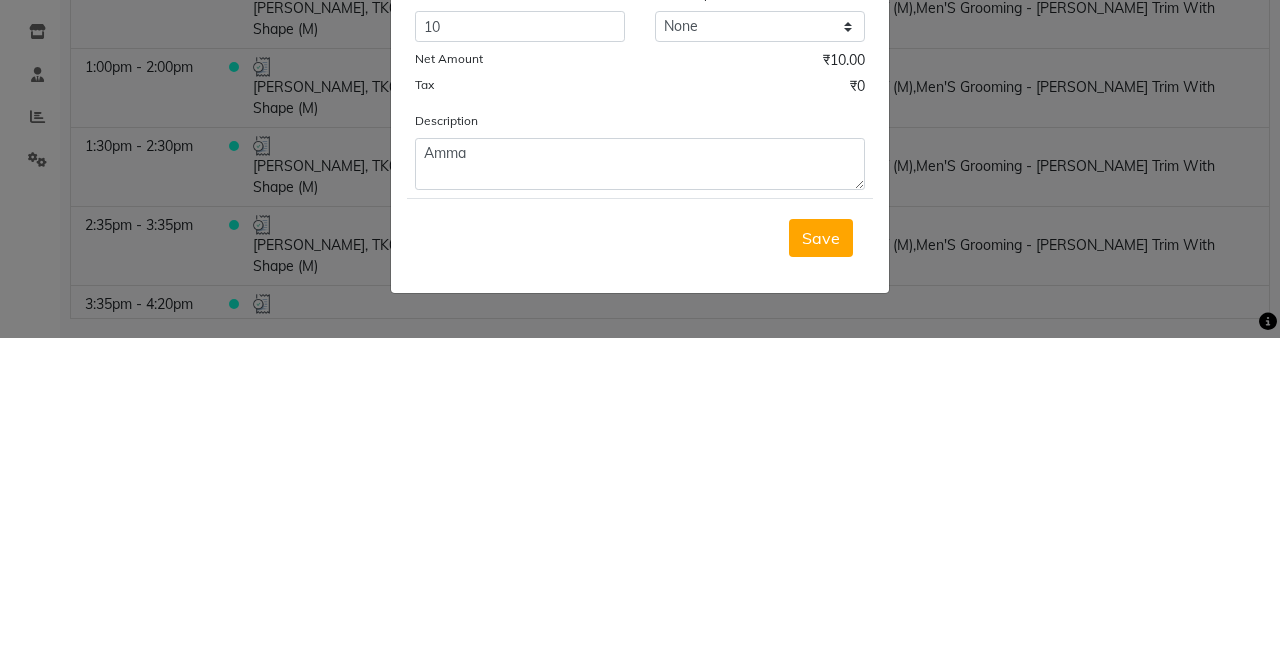 click on "Save" at bounding box center [821, 564] 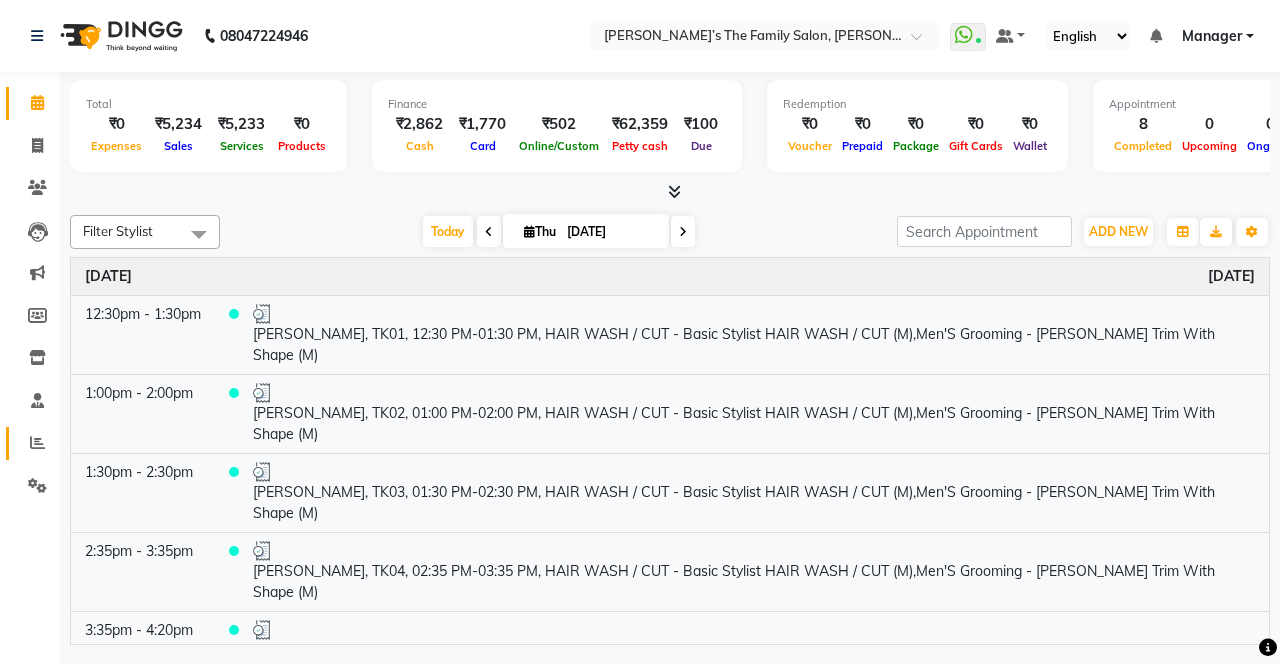 click on "Reports" 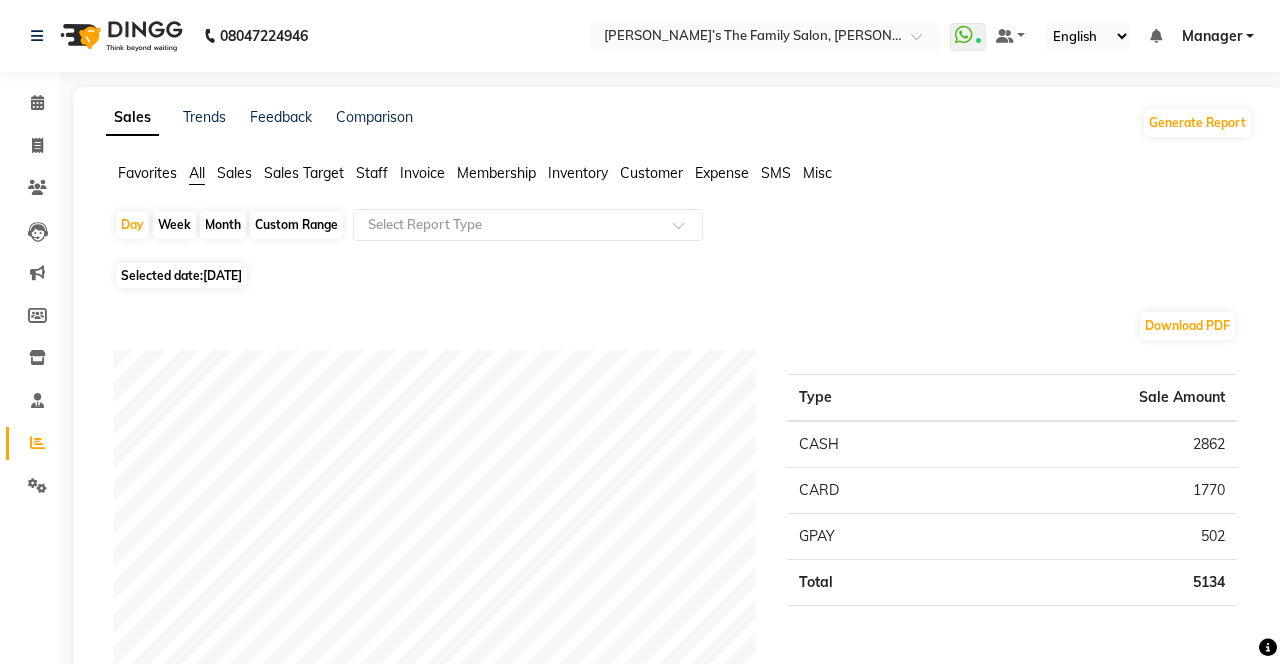 click on "Expense" 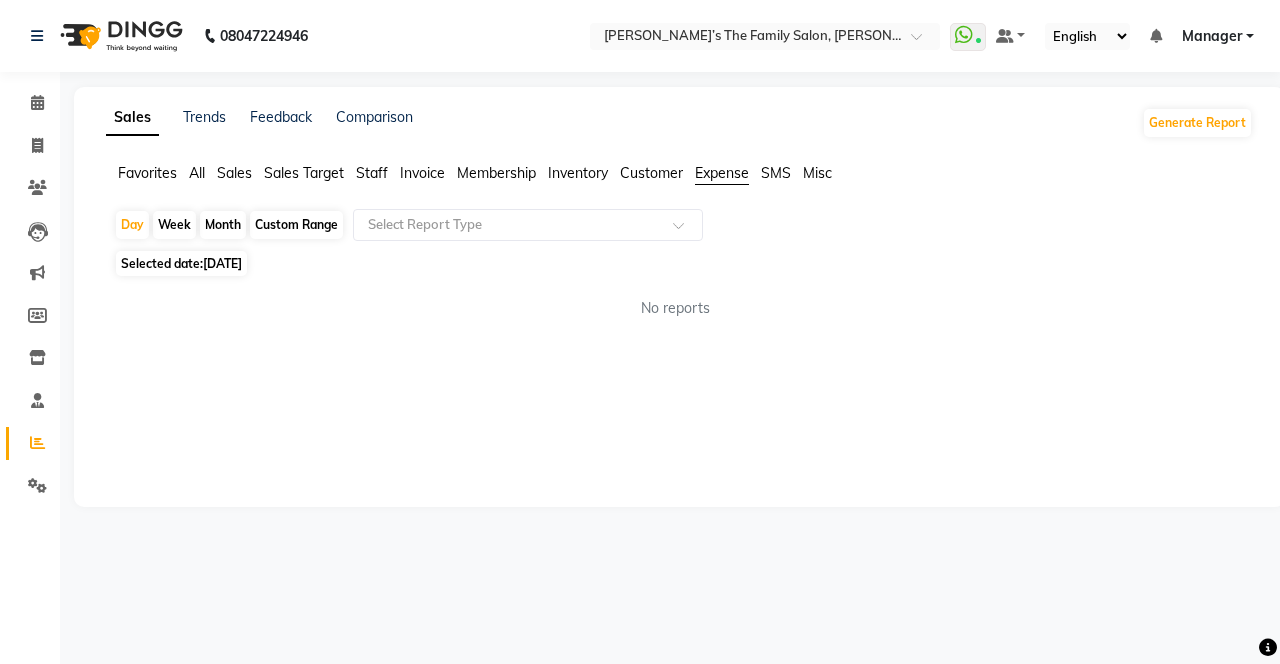 click 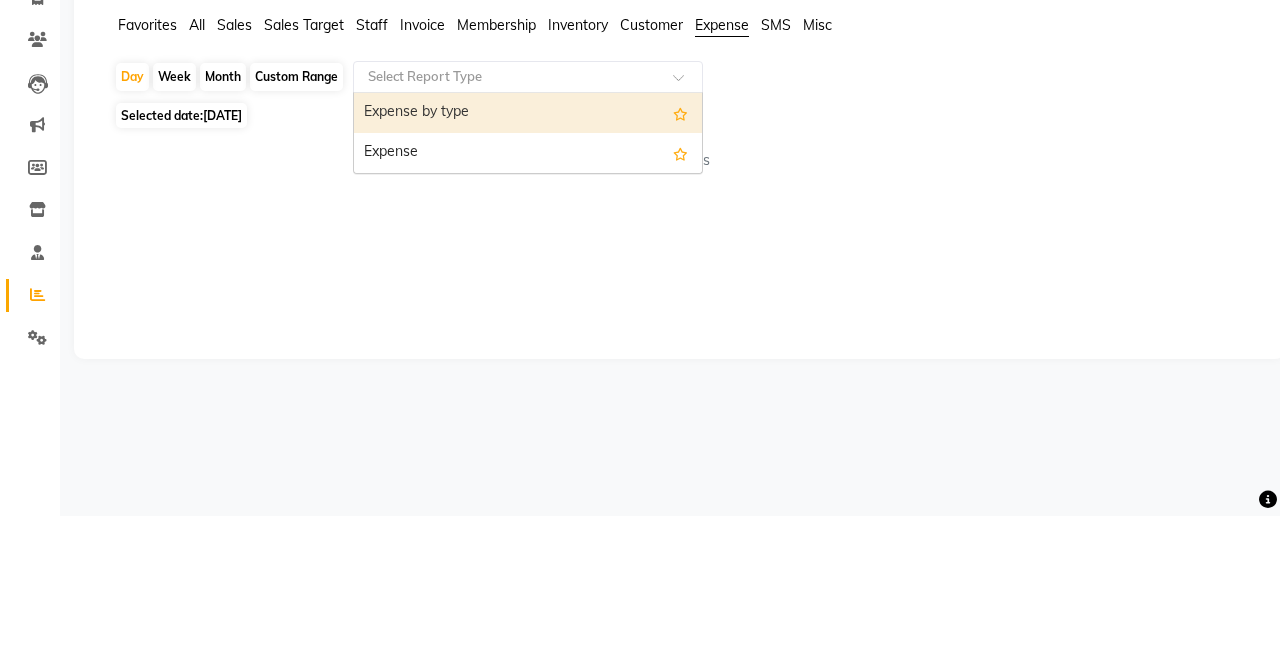 click on "Expense" at bounding box center (528, 301) 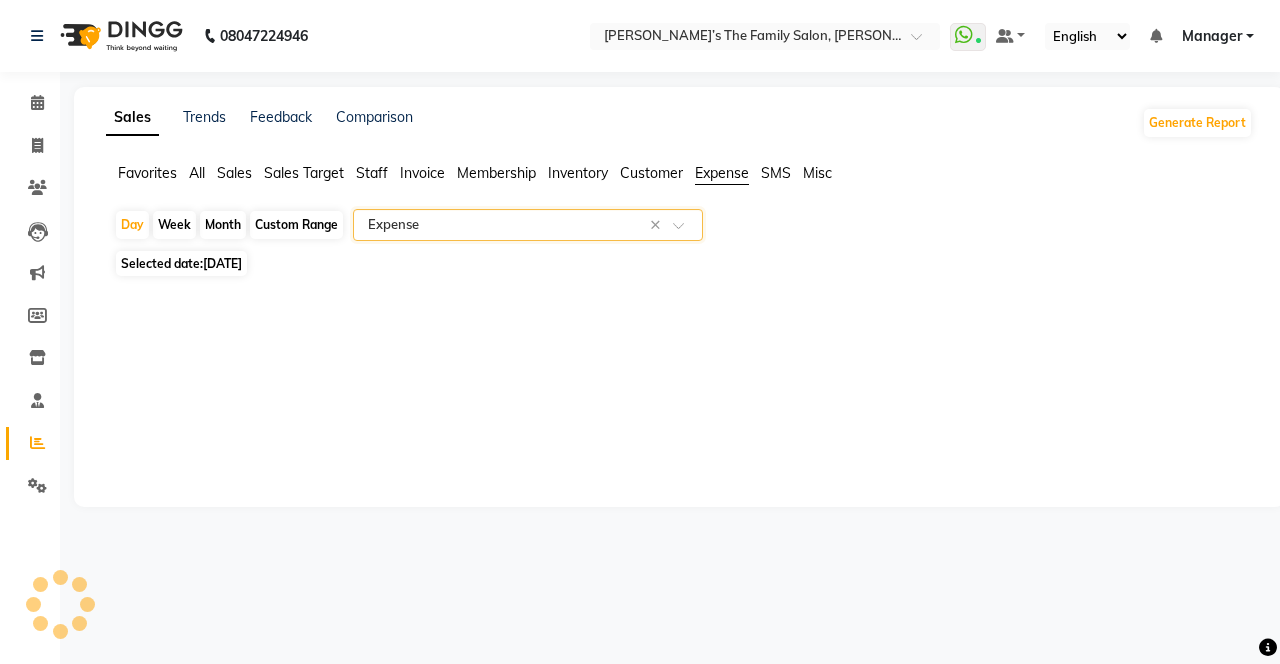 click on "Day" 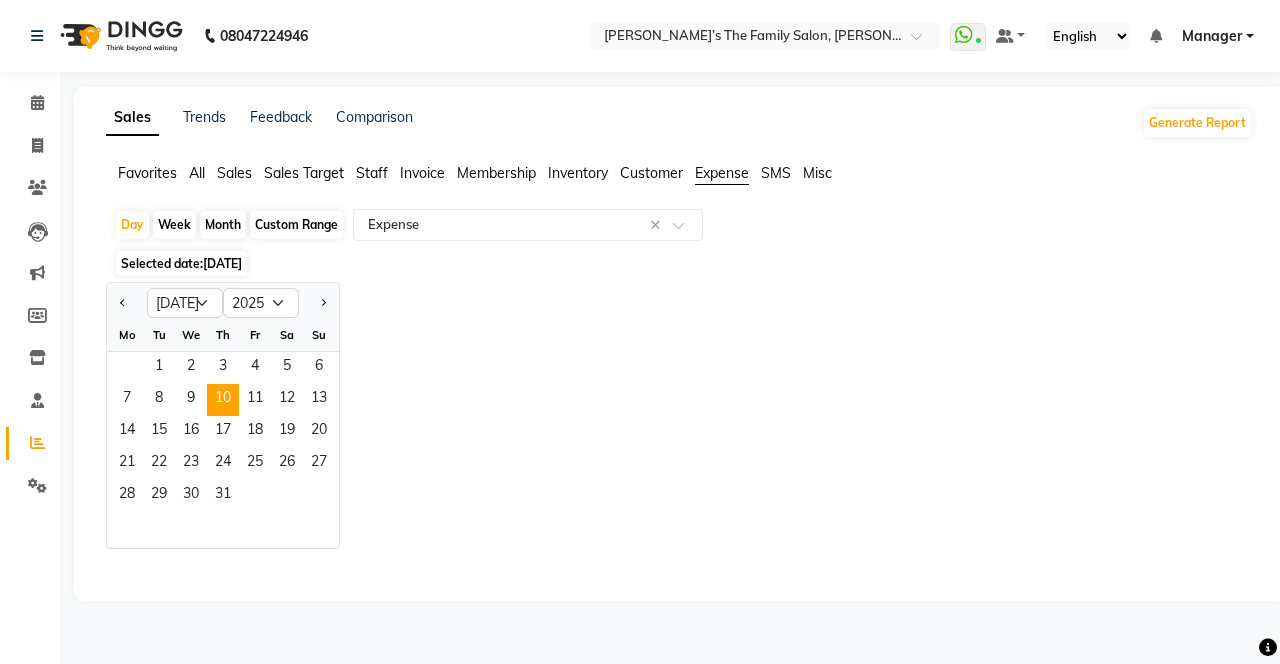 click 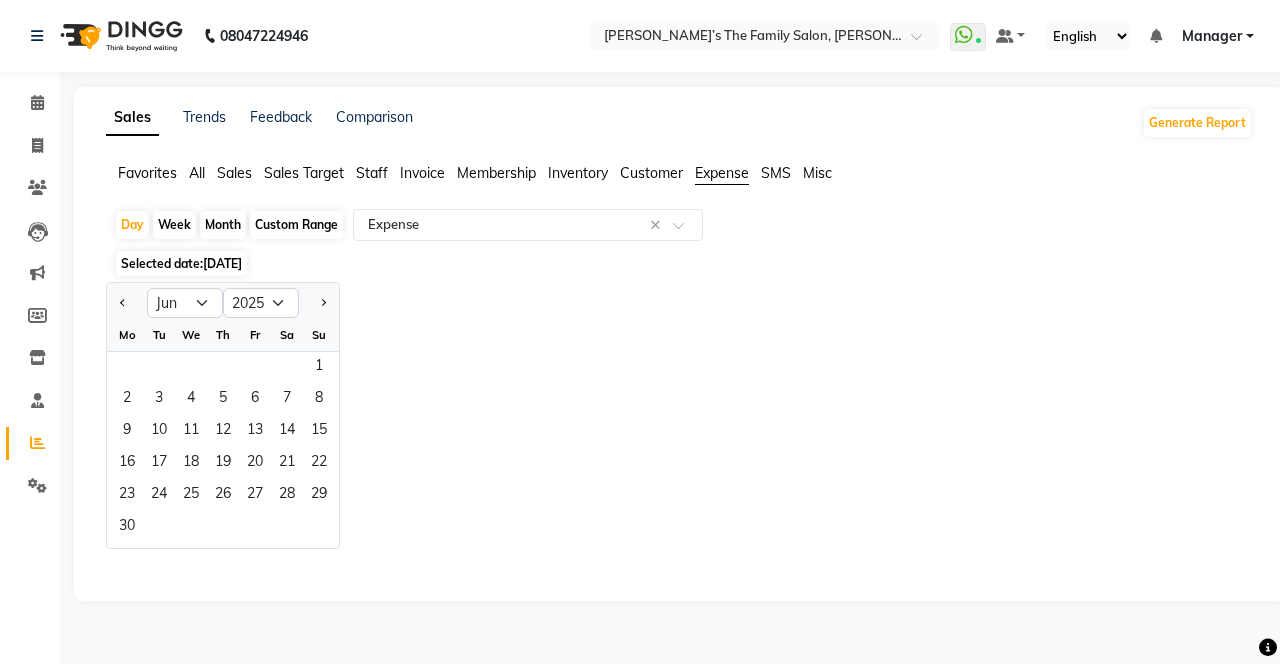 click on "18" 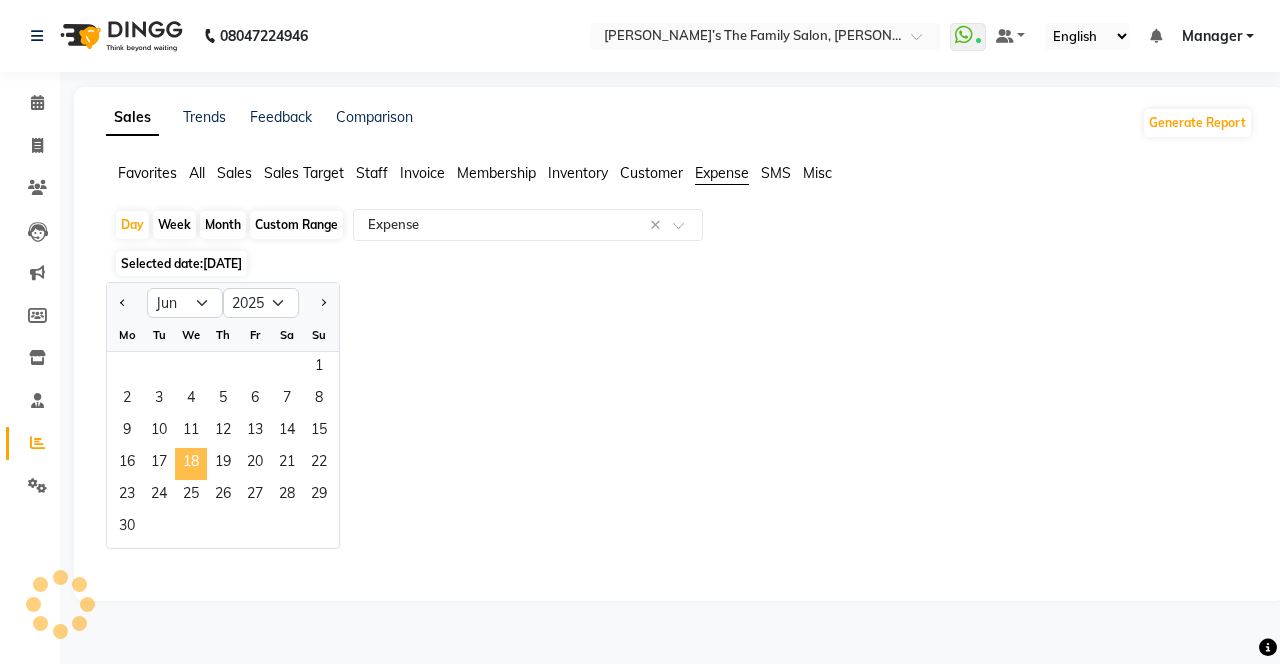 select on "full_report" 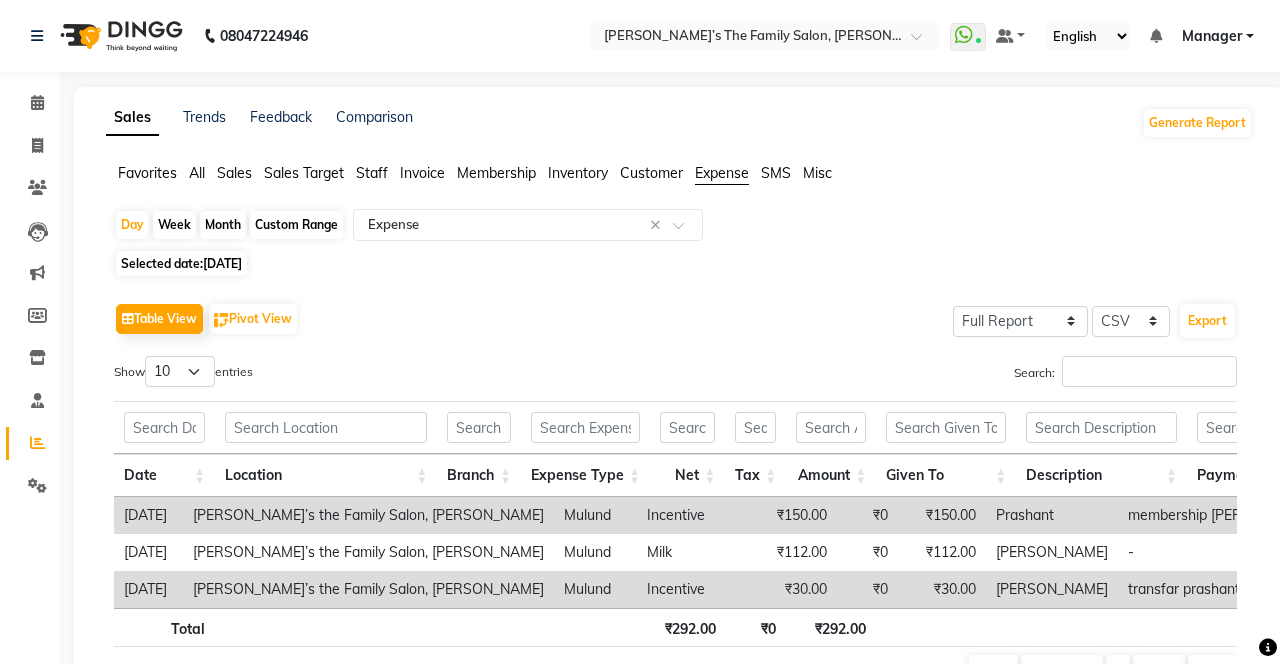 scroll, scrollTop: 0, scrollLeft: 86, axis: horizontal 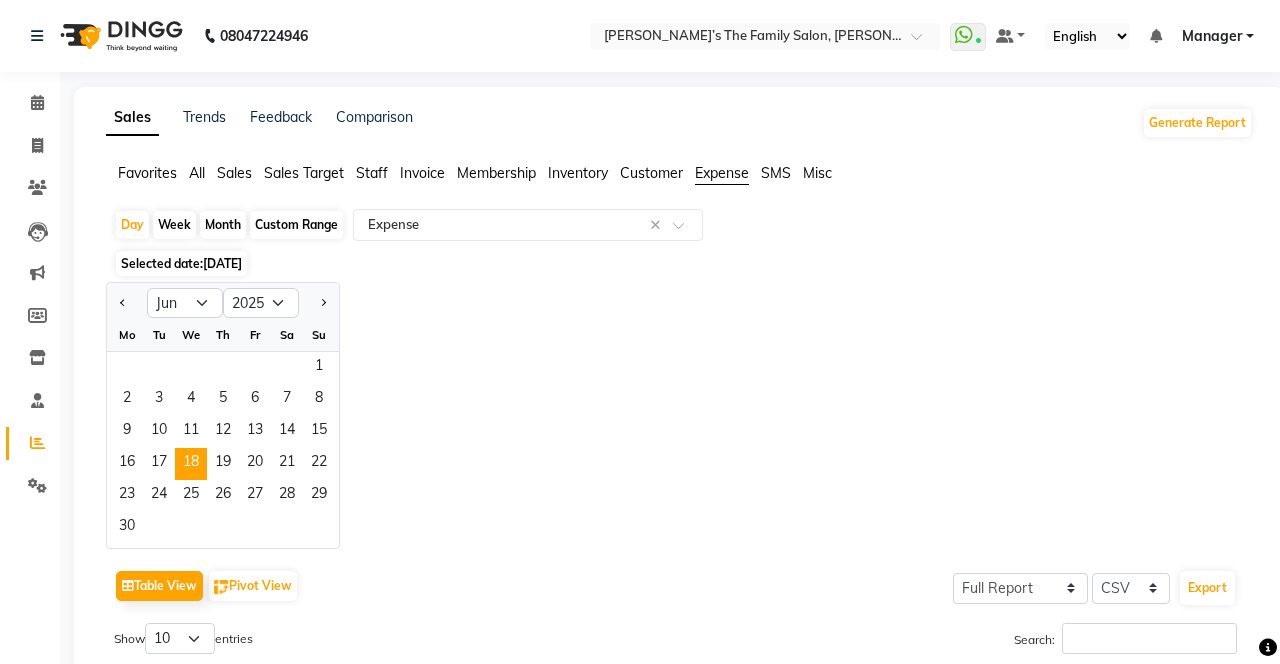 click on "19" 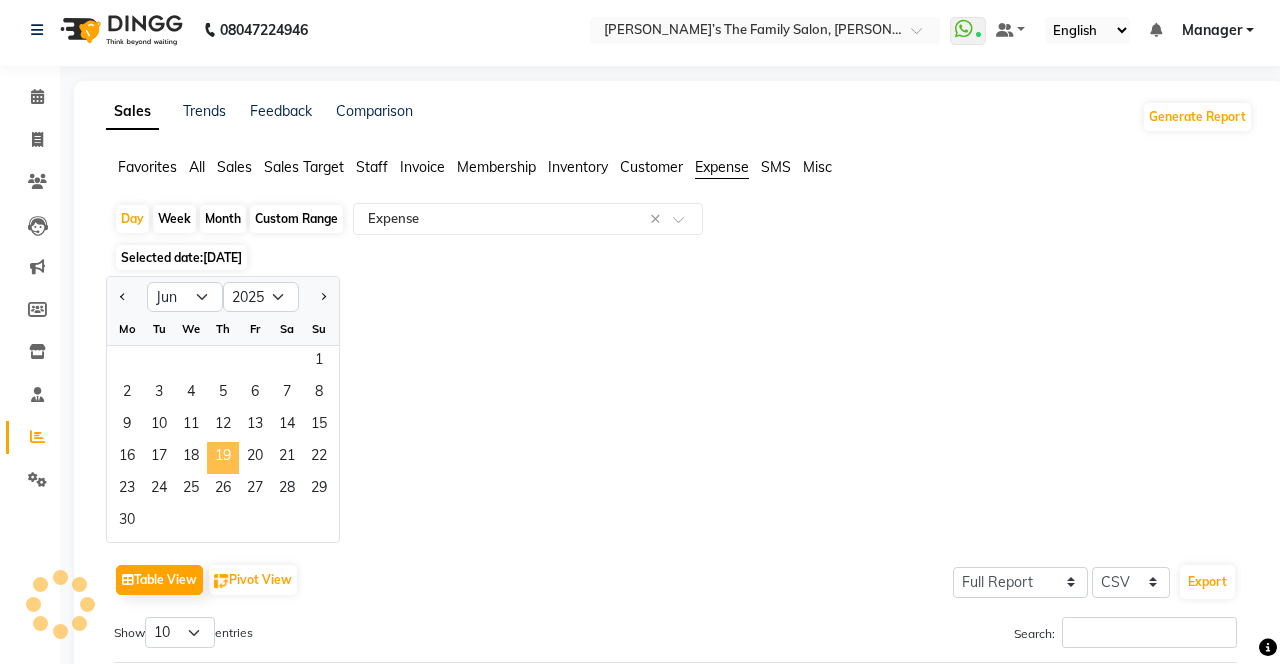 scroll, scrollTop: 0, scrollLeft: 0, axis: both 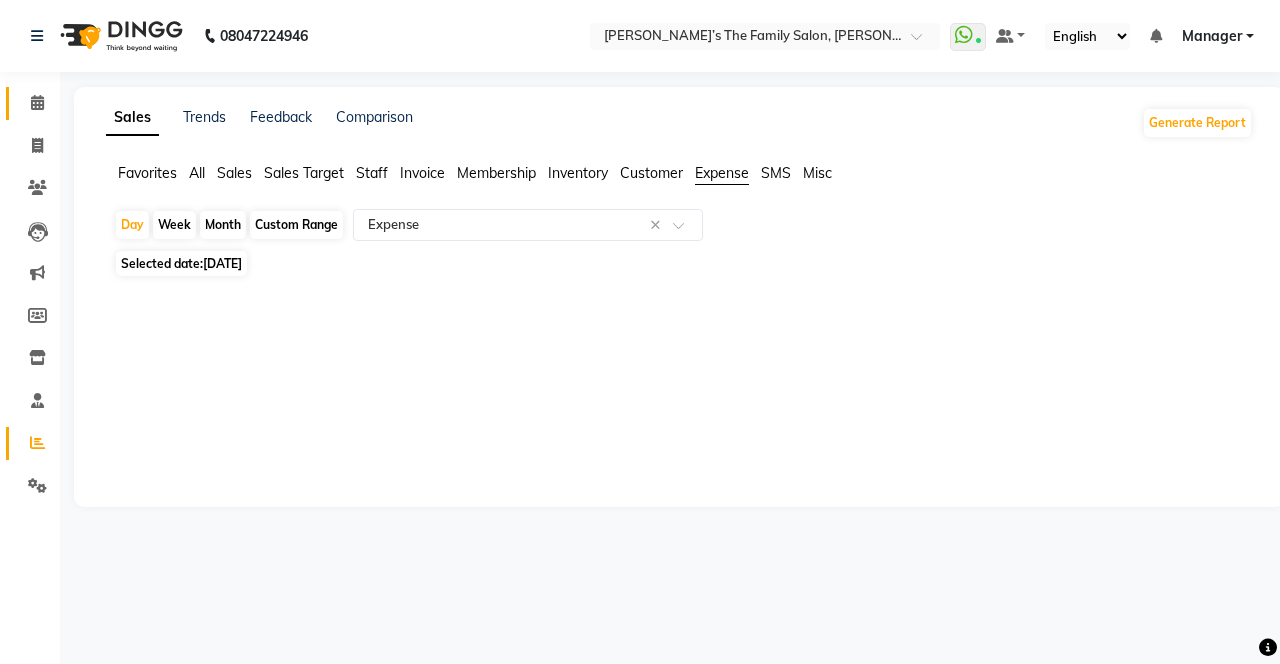 click 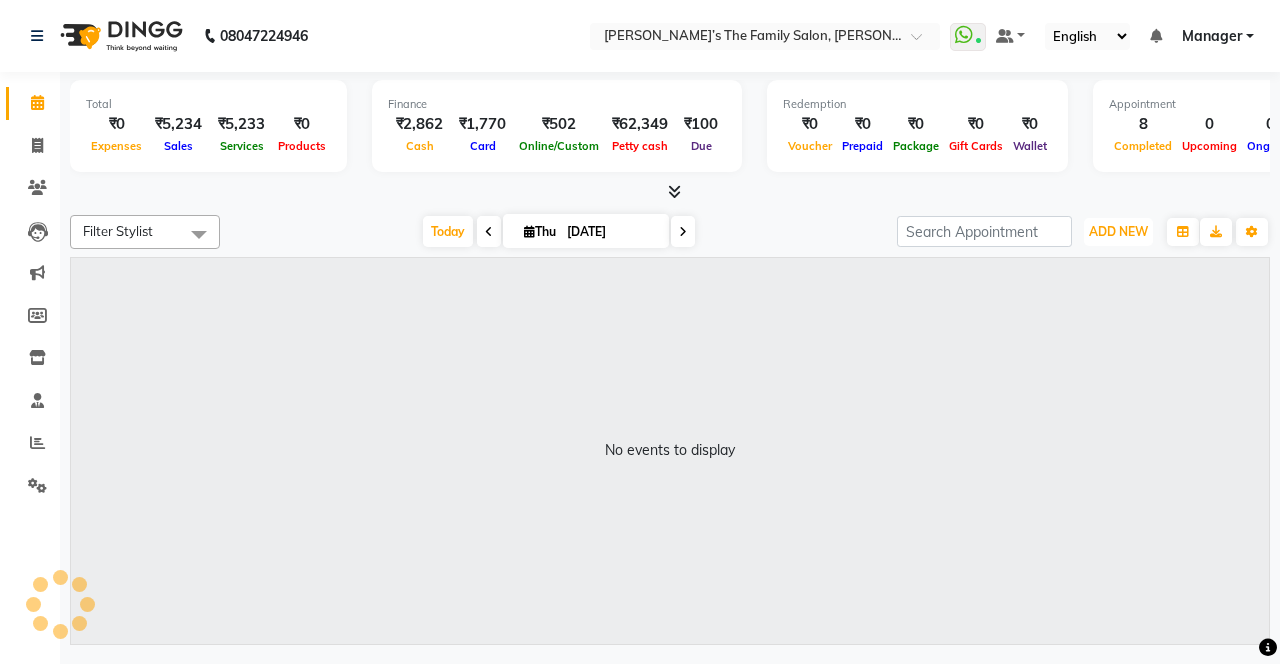 click on "ADD NEW" at bounding box center (1118, 231) 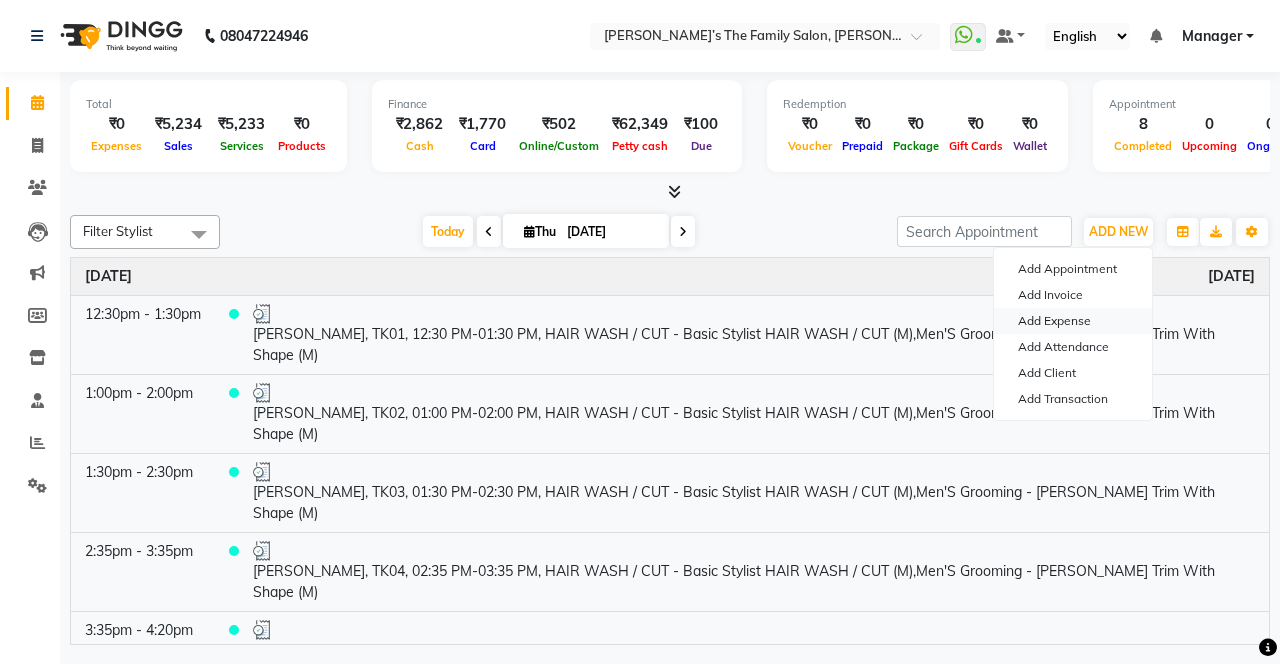 click on "Add Expense" at bounding box center (1073, 321) 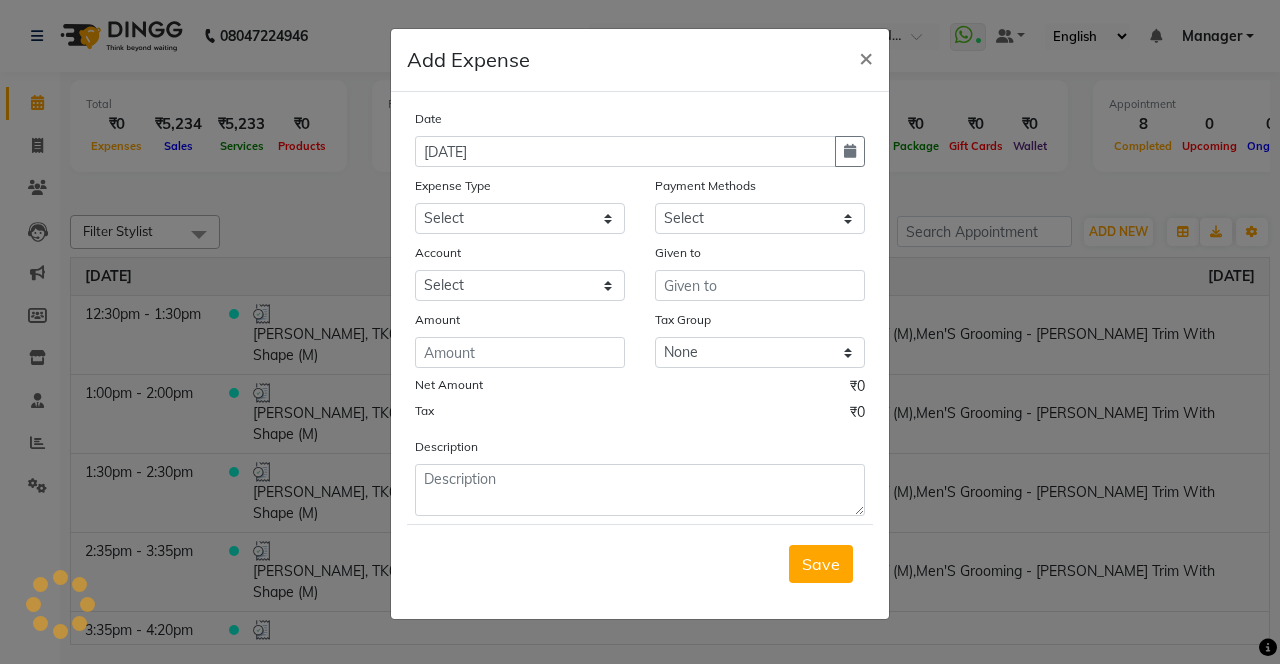 select on "1" 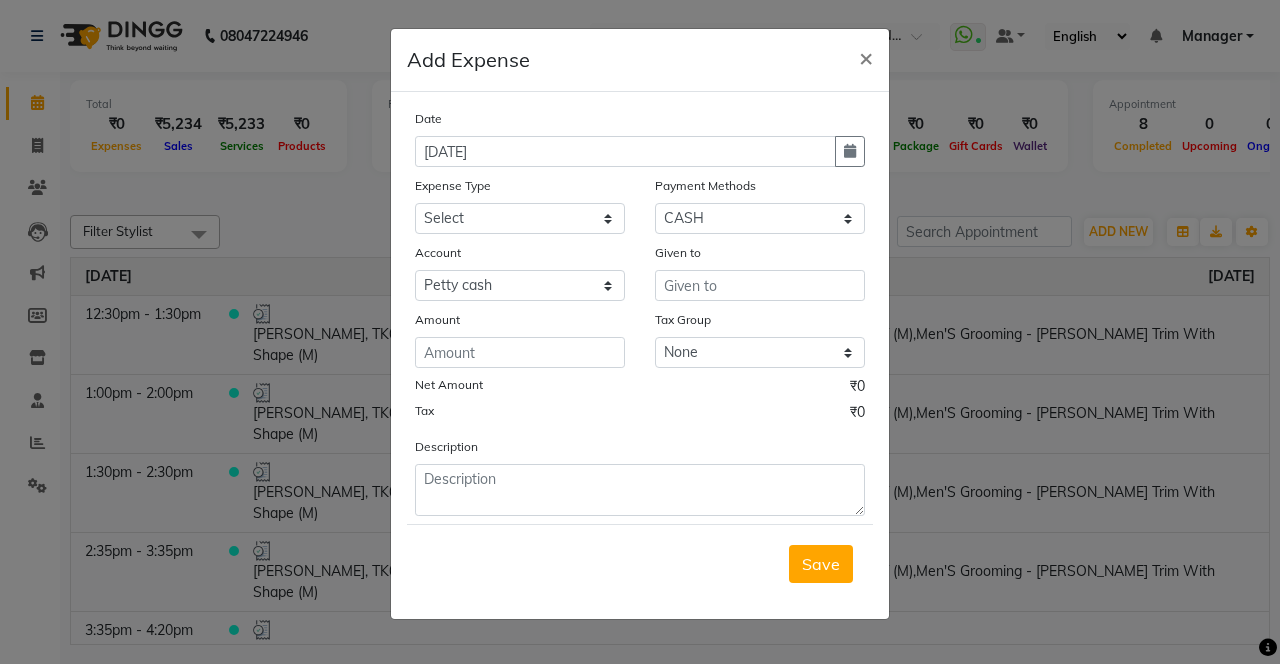 click 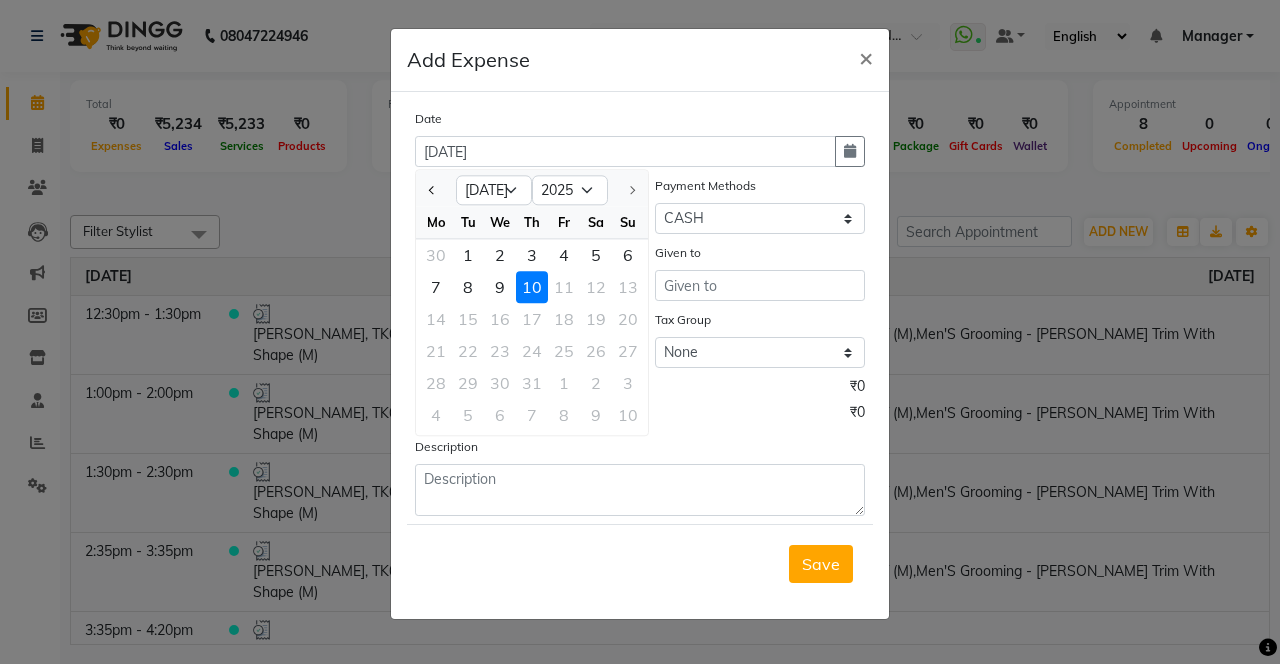 click 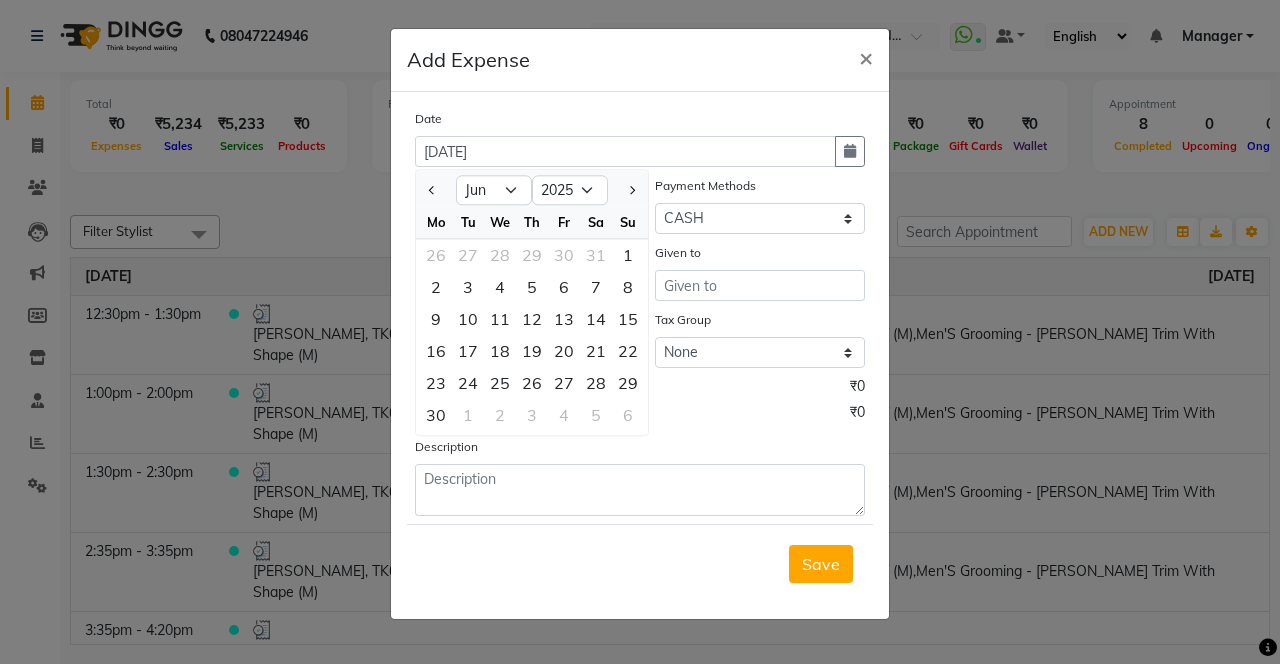 click on "19" 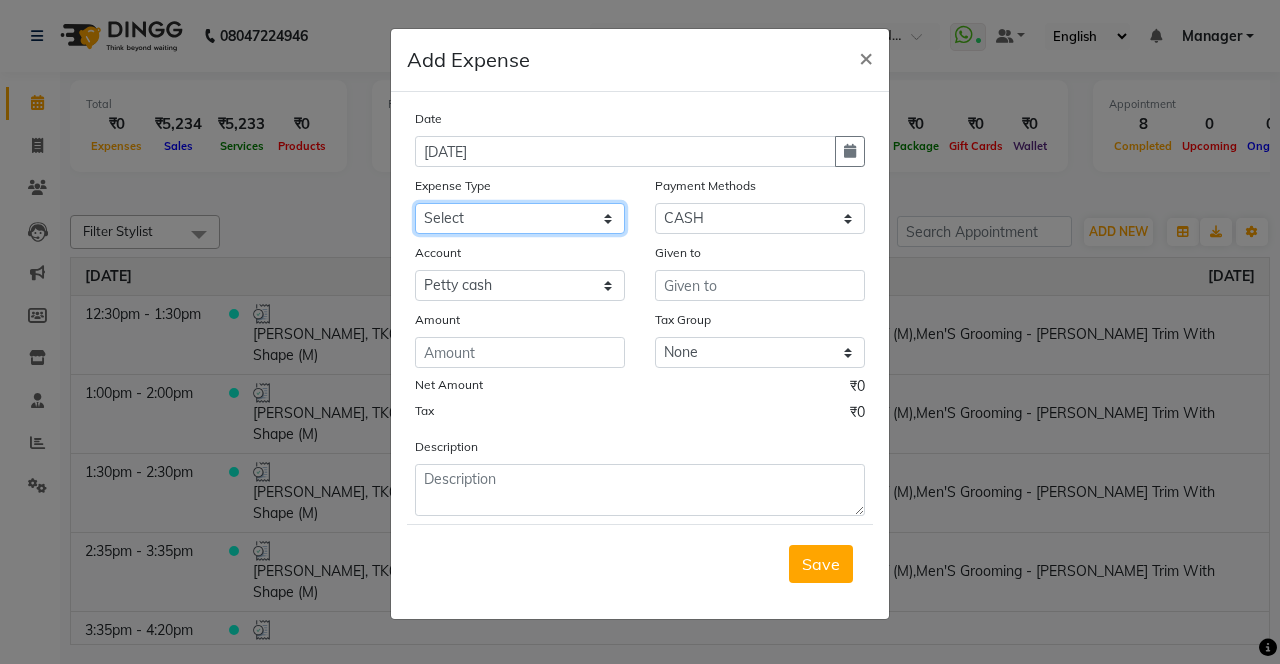 click on "Select Advance Salary Bank charges Car maintenance  Cash transfer to bank Cash transfer to hub Client Snacks Clinical charges coffee Equipment Fuel Govt fee Incentive Insurance International purchase Loan Repayment Maintenance Marketing Membership reward Milk Miscellaneous MRA Other Pantry Product Rent Staff Snacks Tax Tea & Refreshment Tip Transfer Utilities" 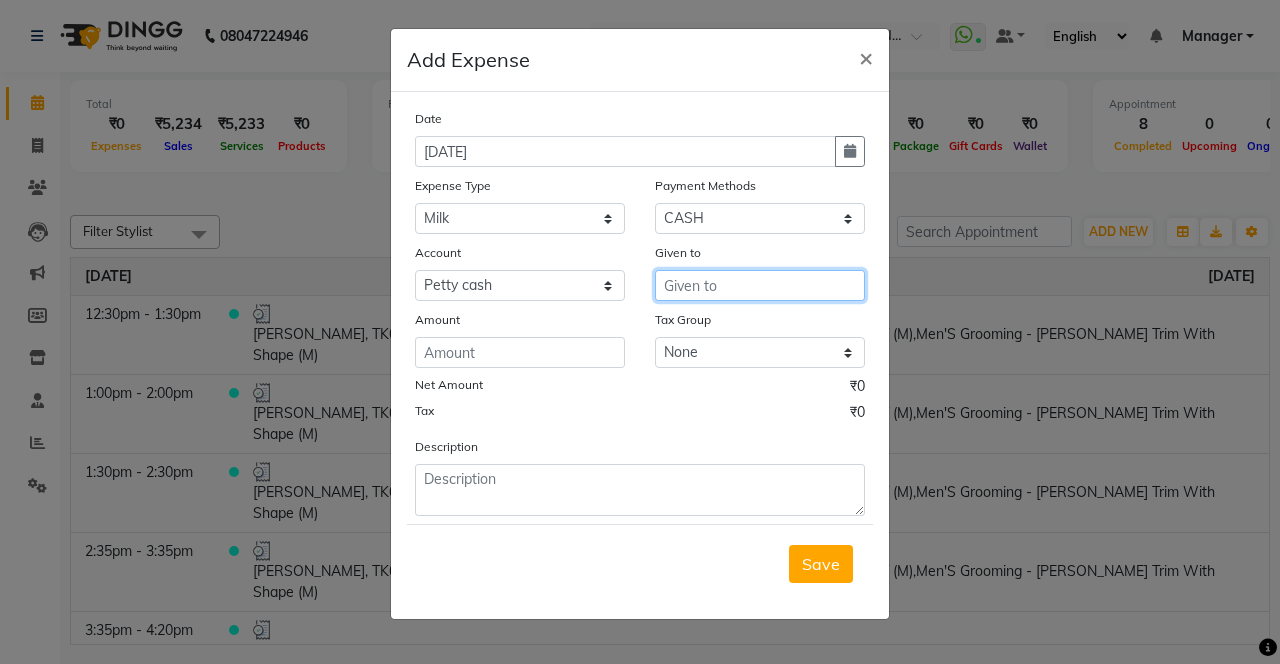 click at bounding box center [760, 285] 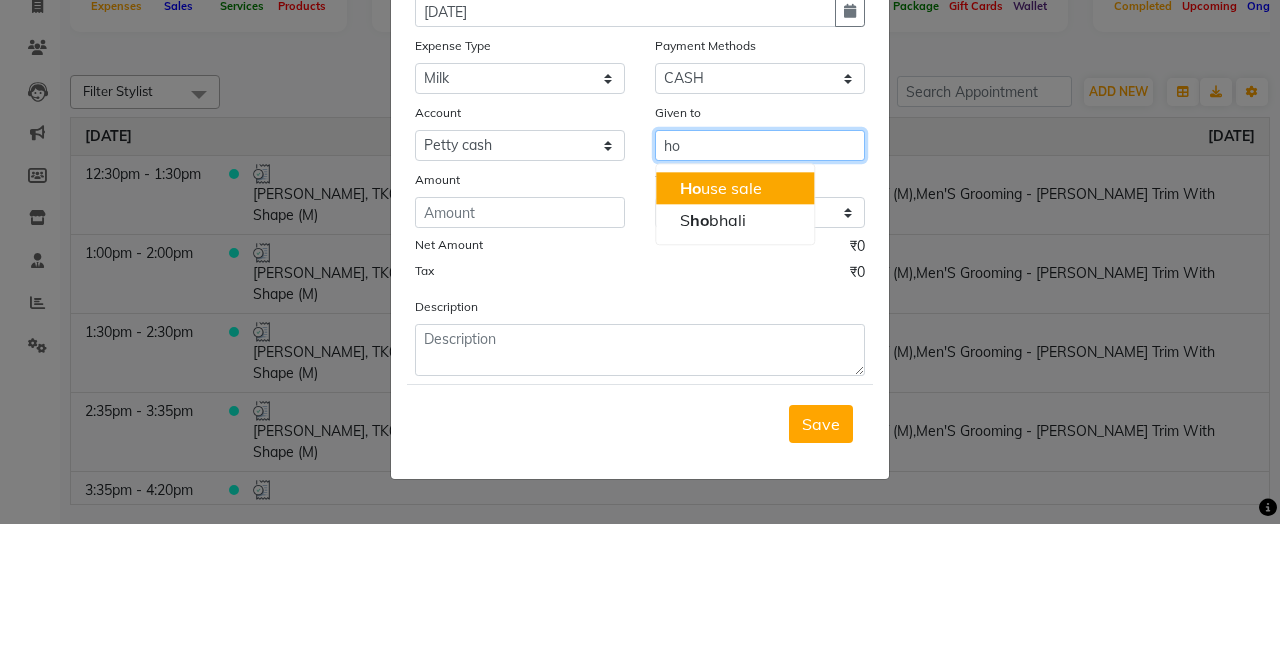 click on "Ho use sale" at bounding box center (721, 328) 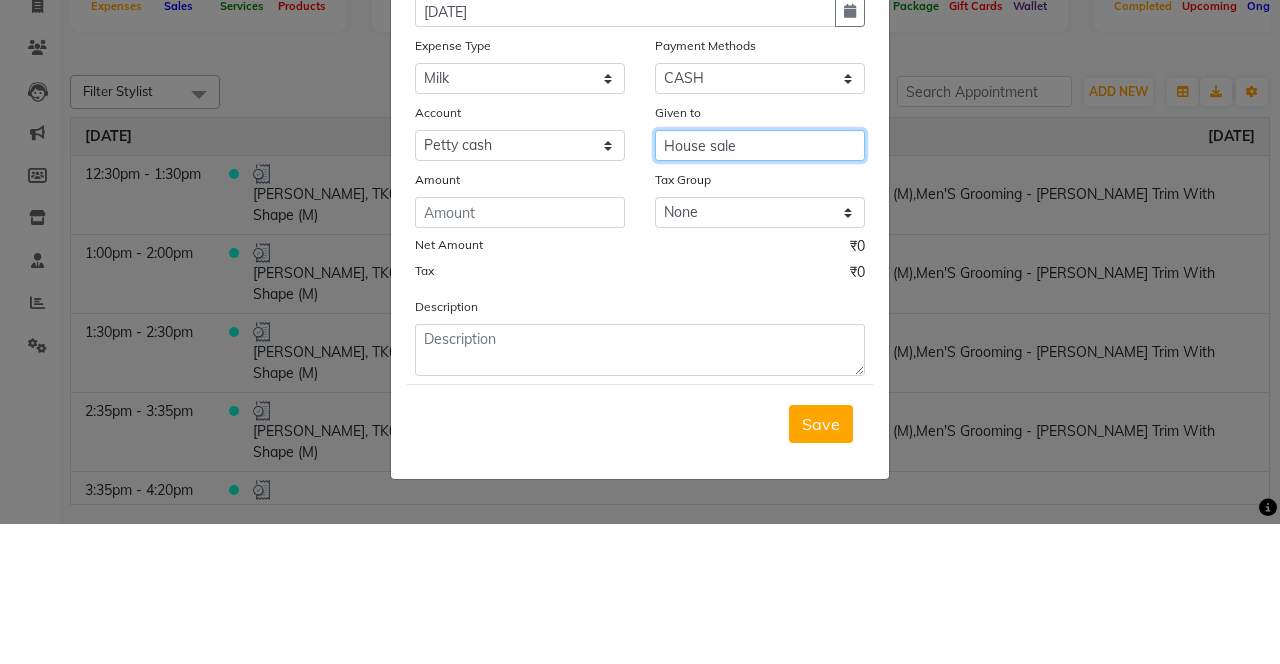 type on "House sale" 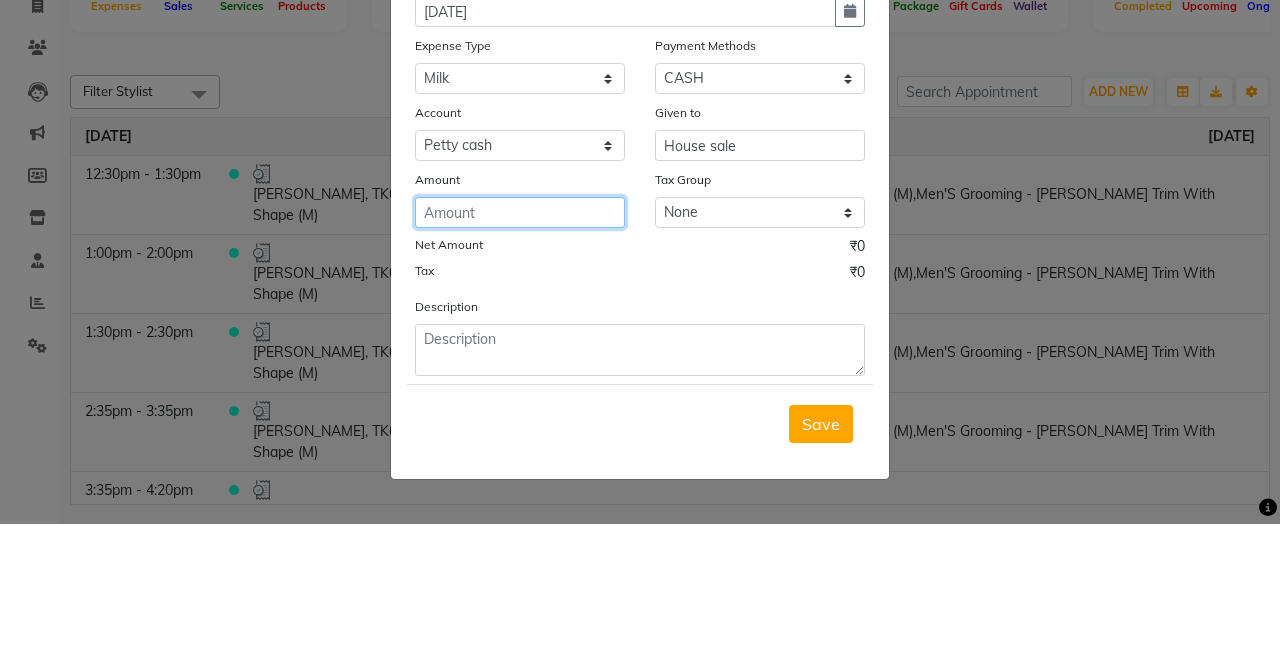 click 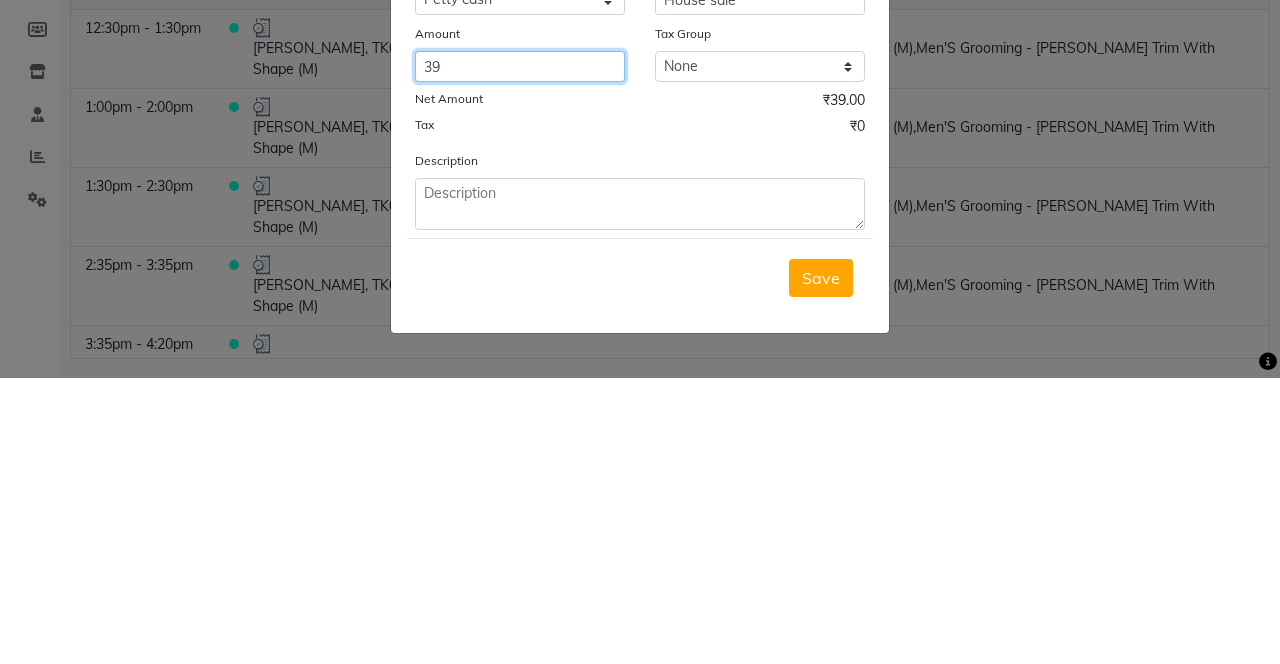 type on "39" 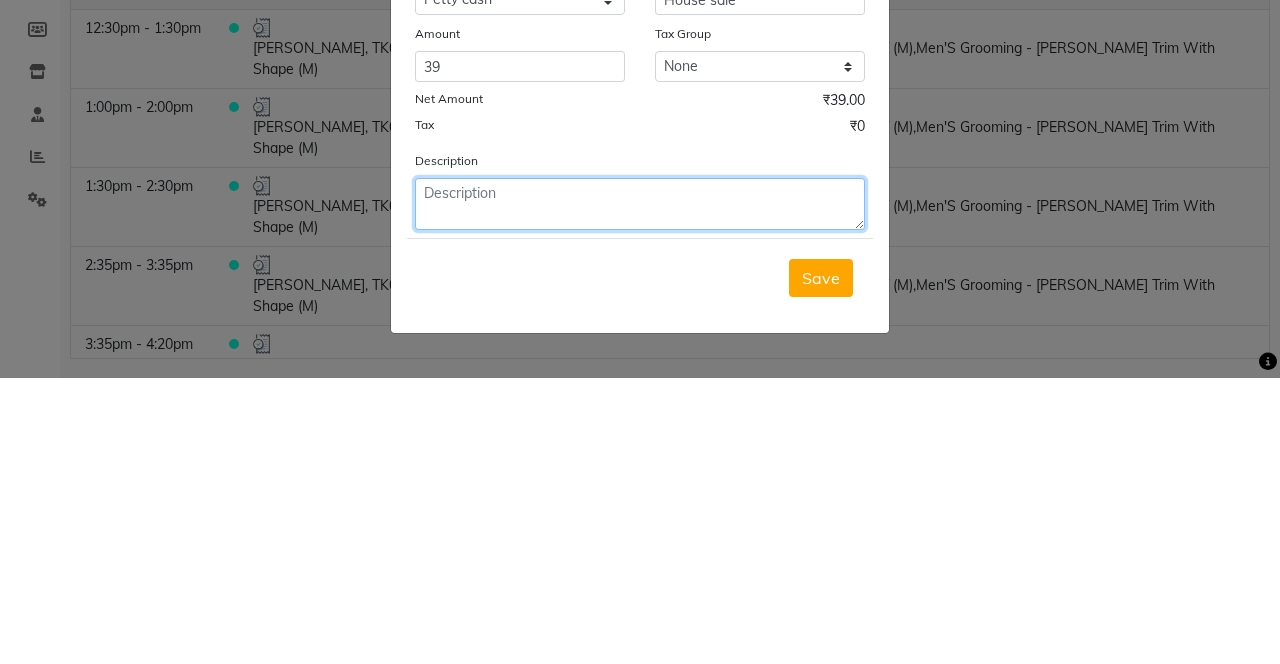 click 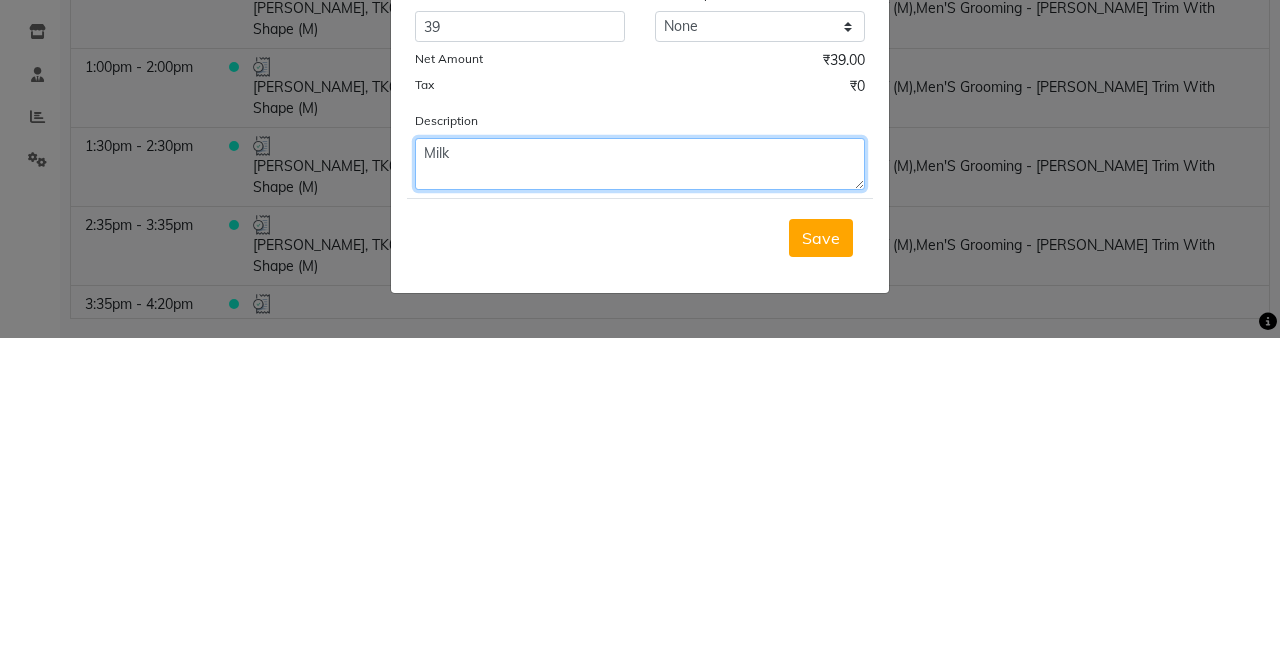 type on "Milk" 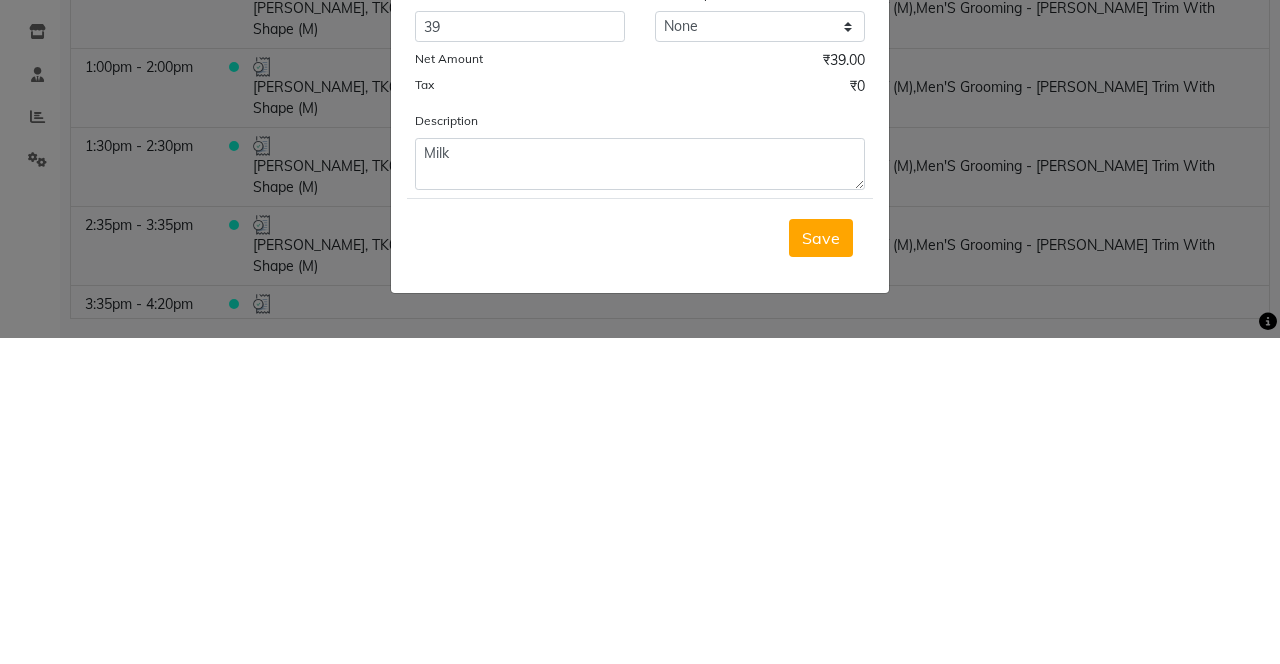 click on "Save" at bounding box center (821, 564) 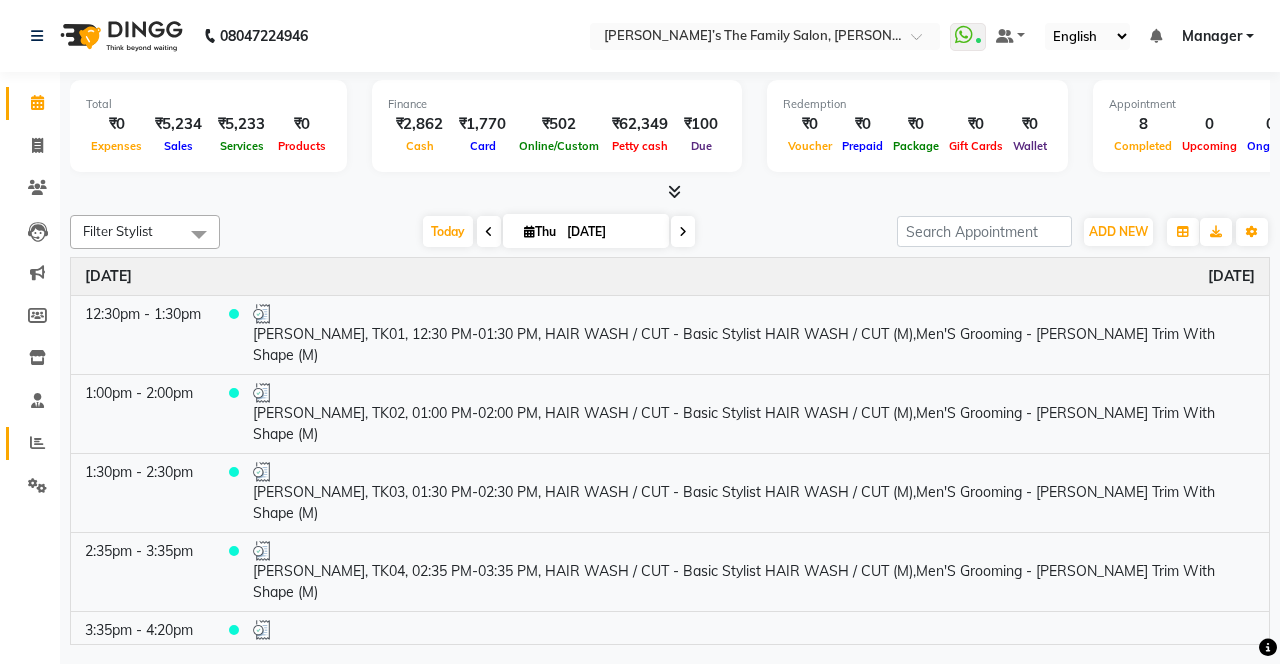 click 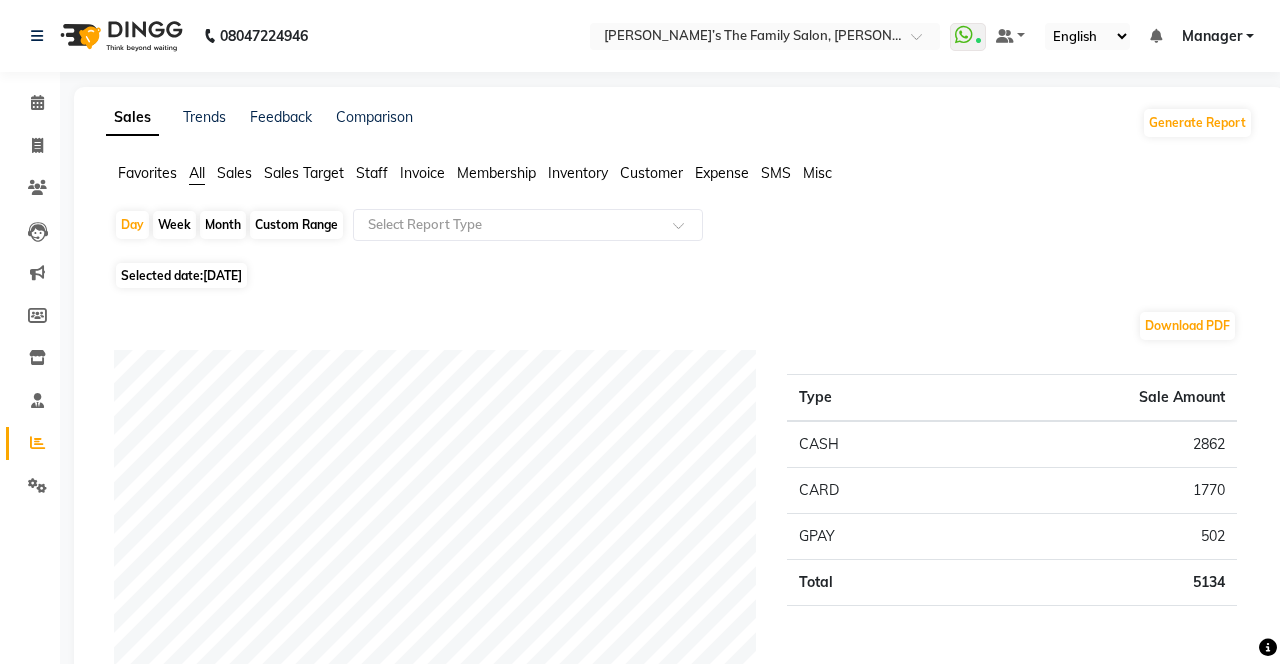 click on "Expense" 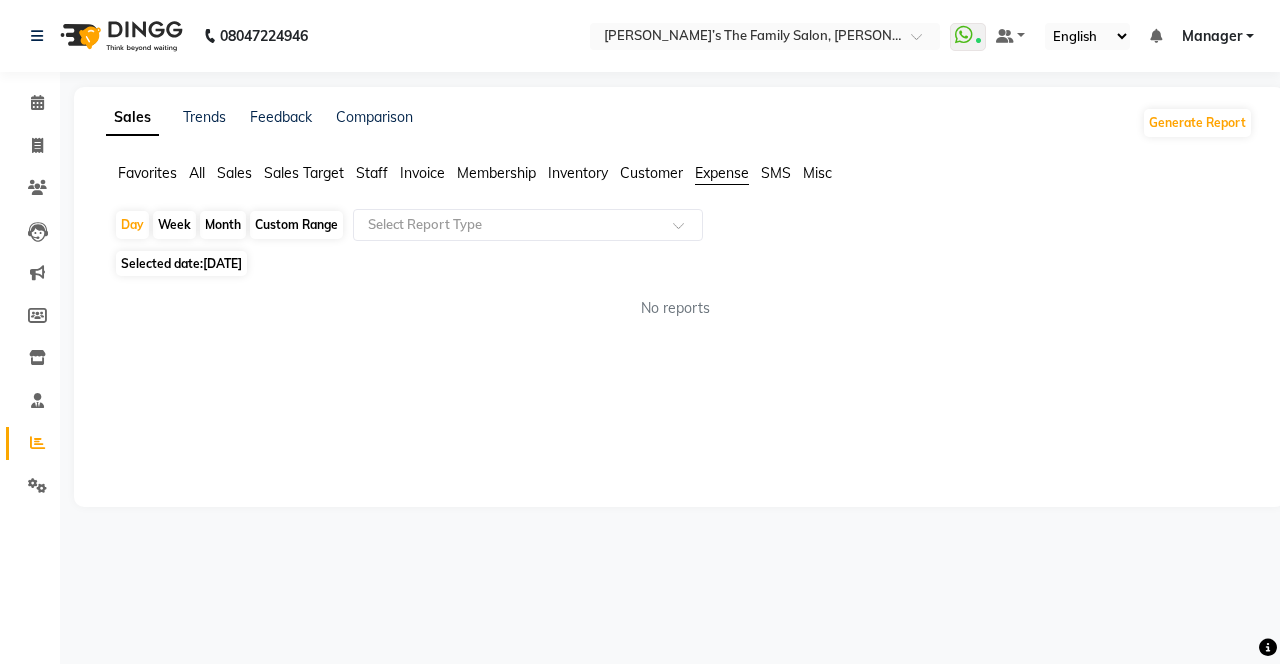 click 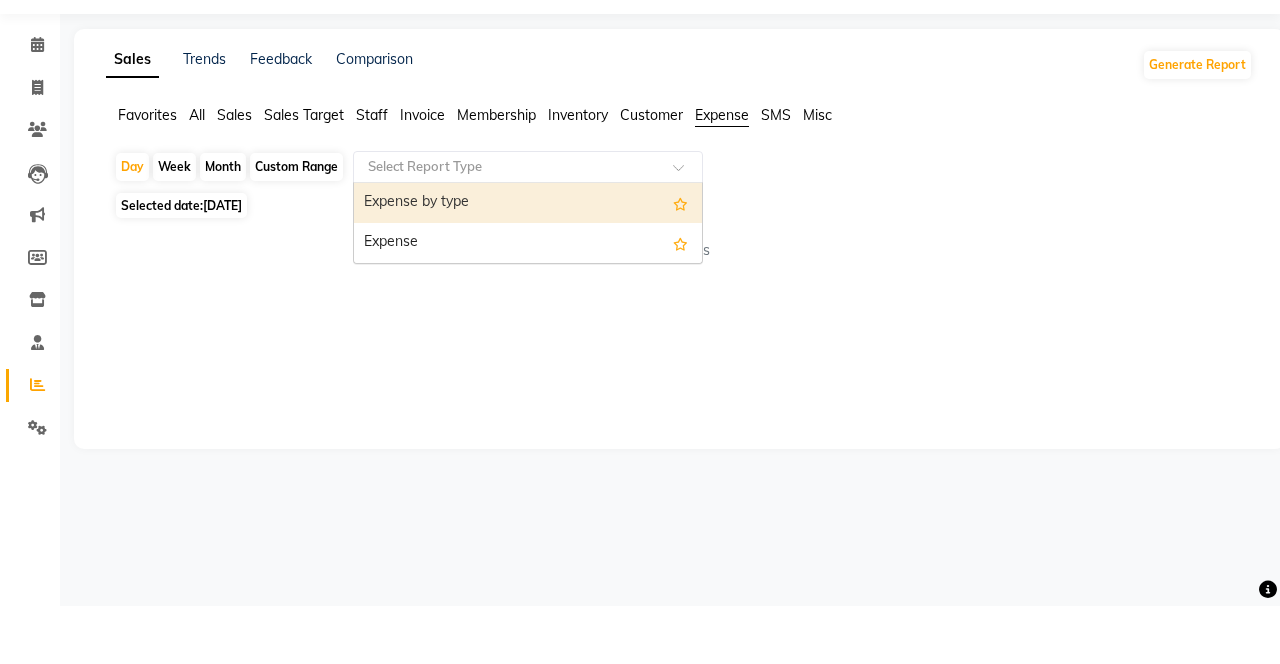 click on "Expense" at bounding box center (528, 301) 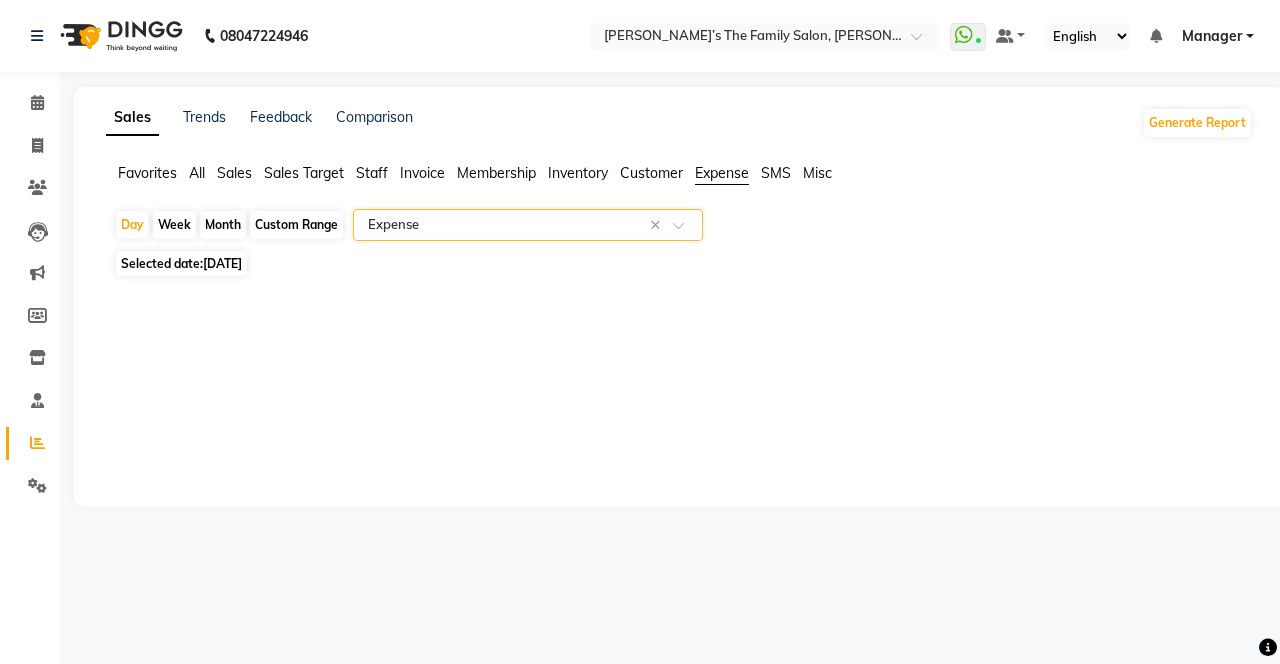 click on "Day" 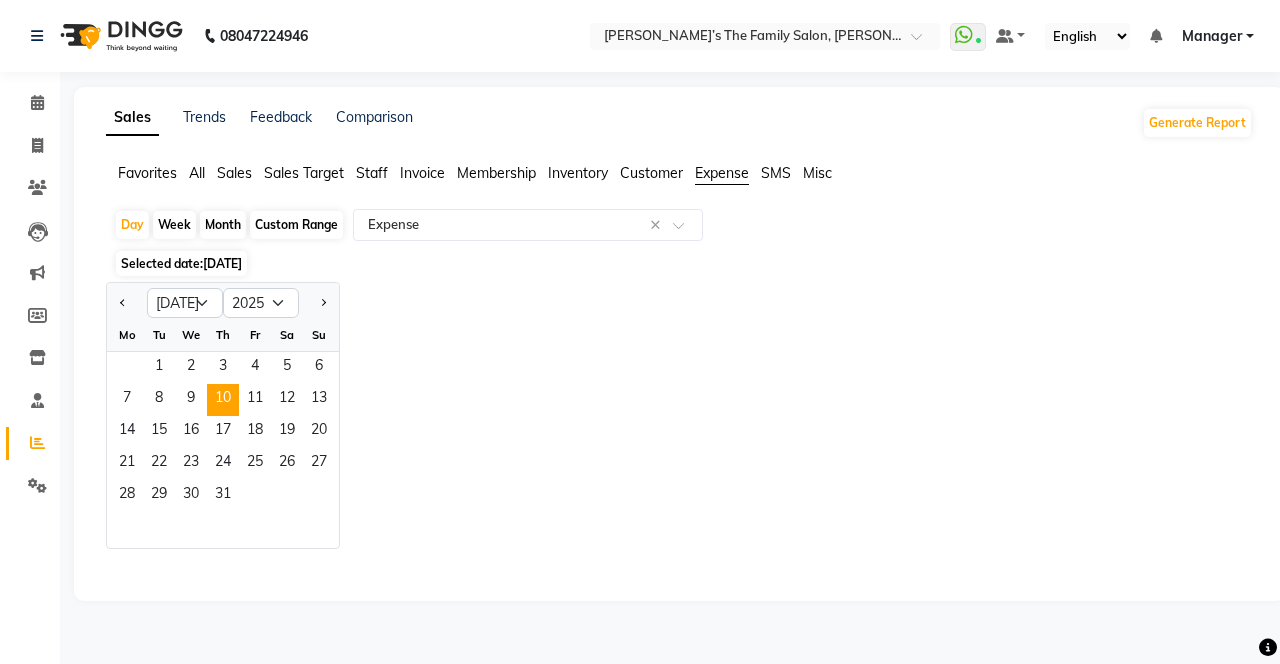click 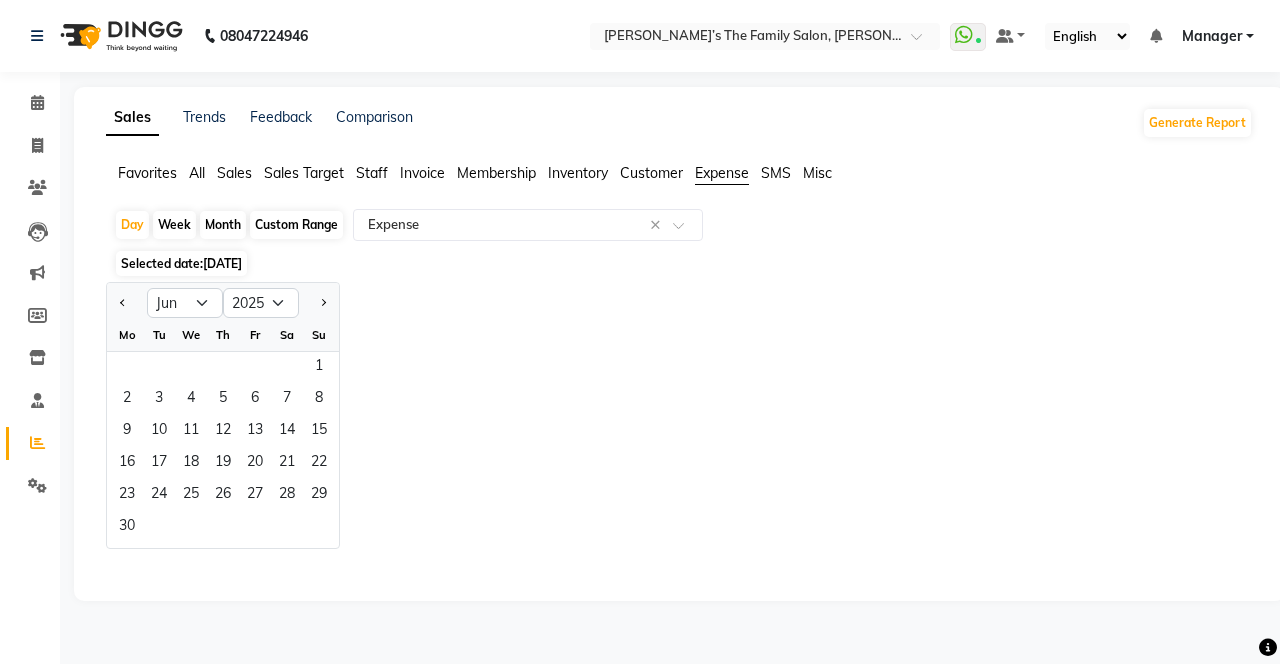 click on "20" 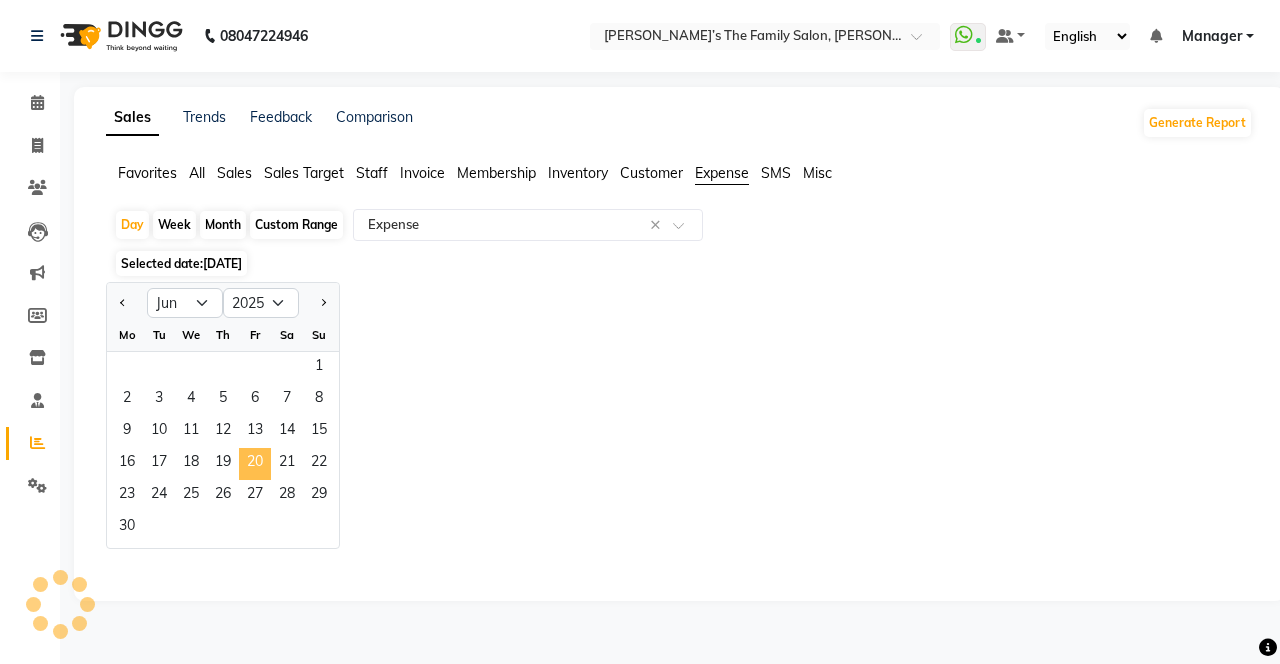 select on "full_report" 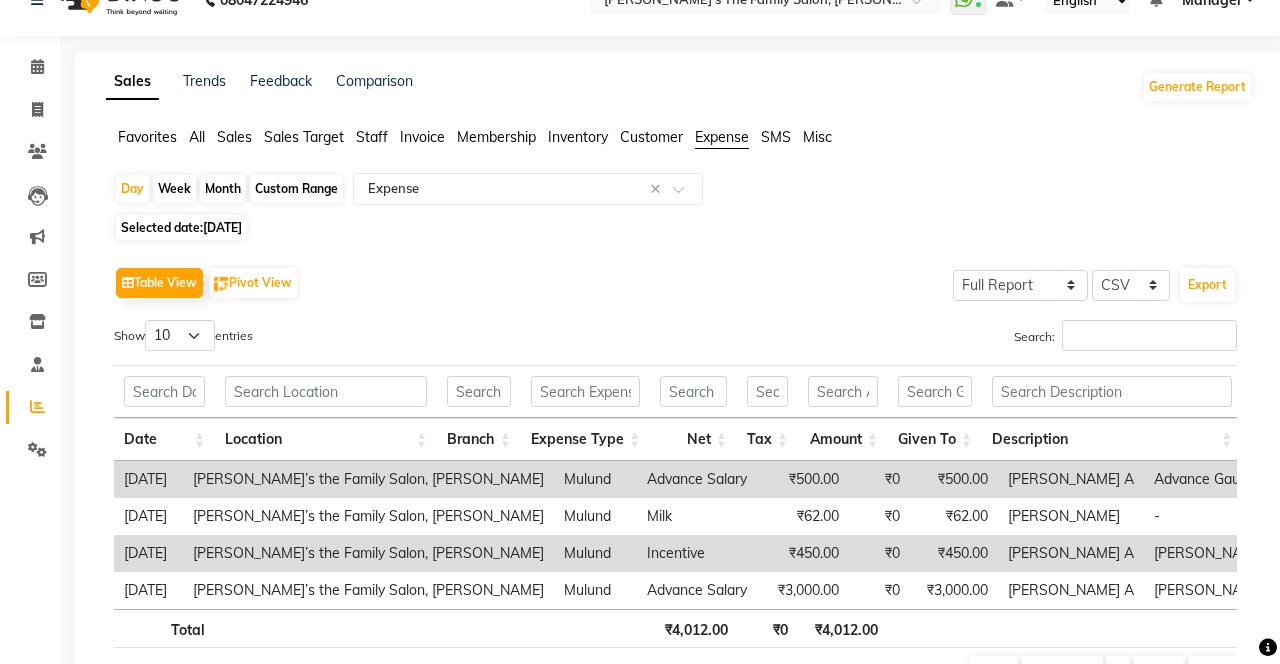 scroll, scrollTop: 65, scrollLeft: 0, axis: vertical 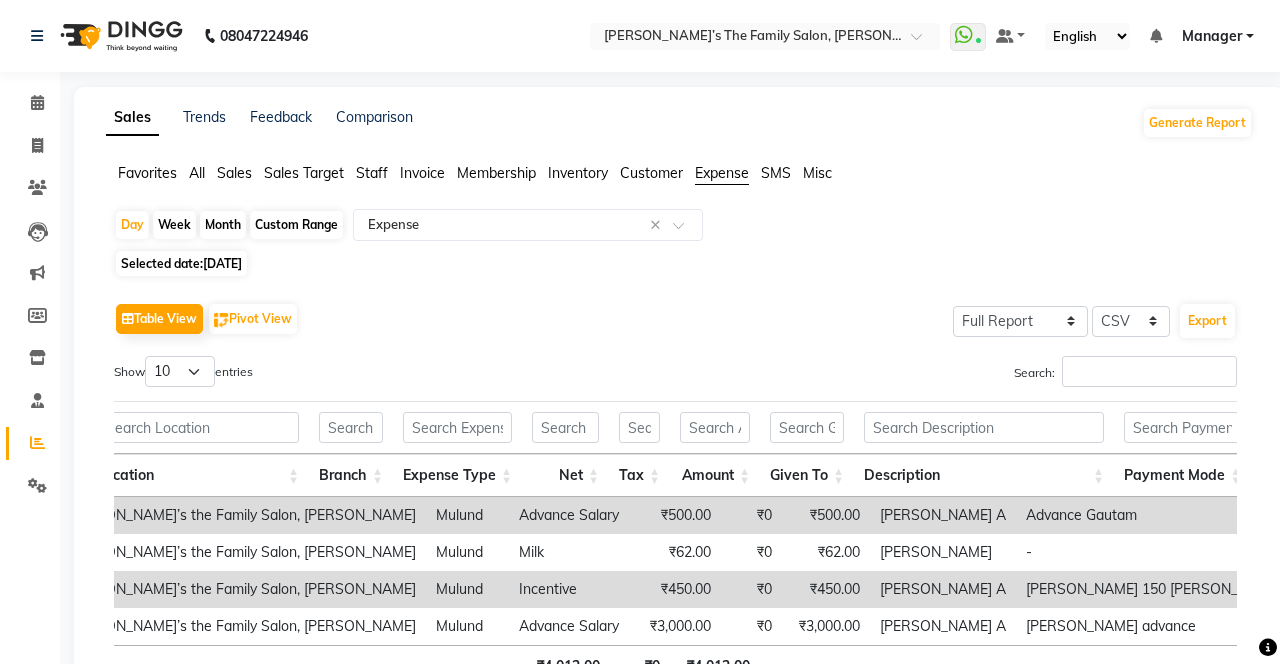 click on "Day" 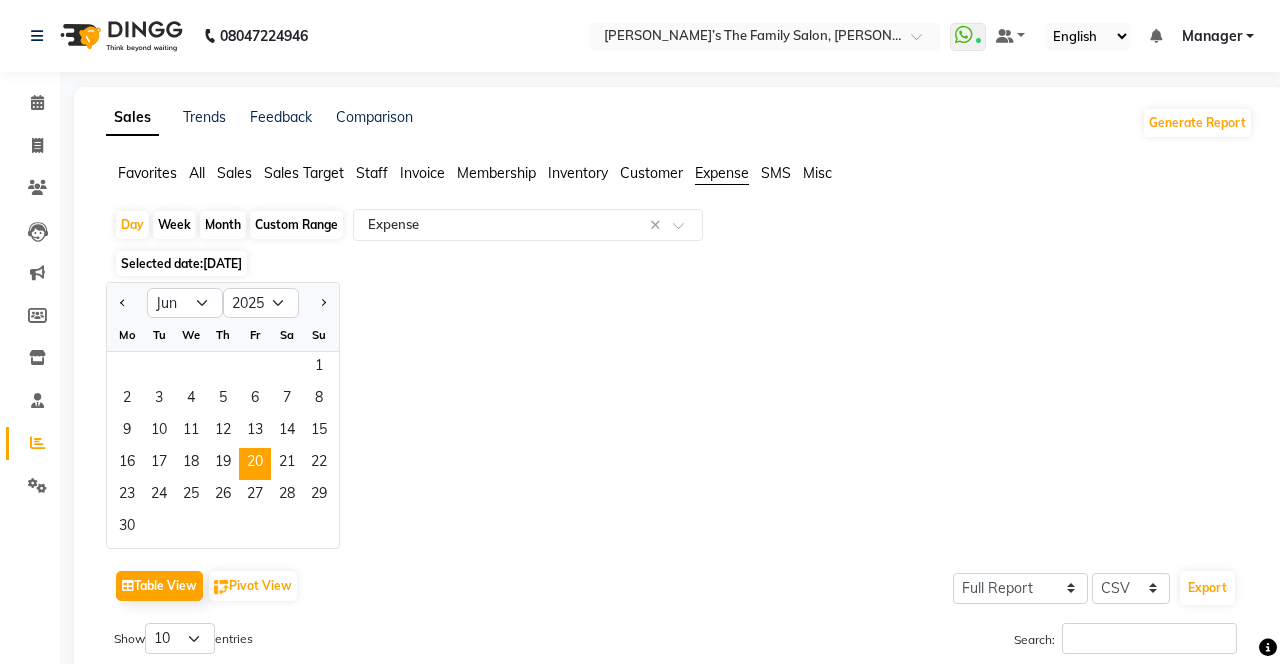click on "21" 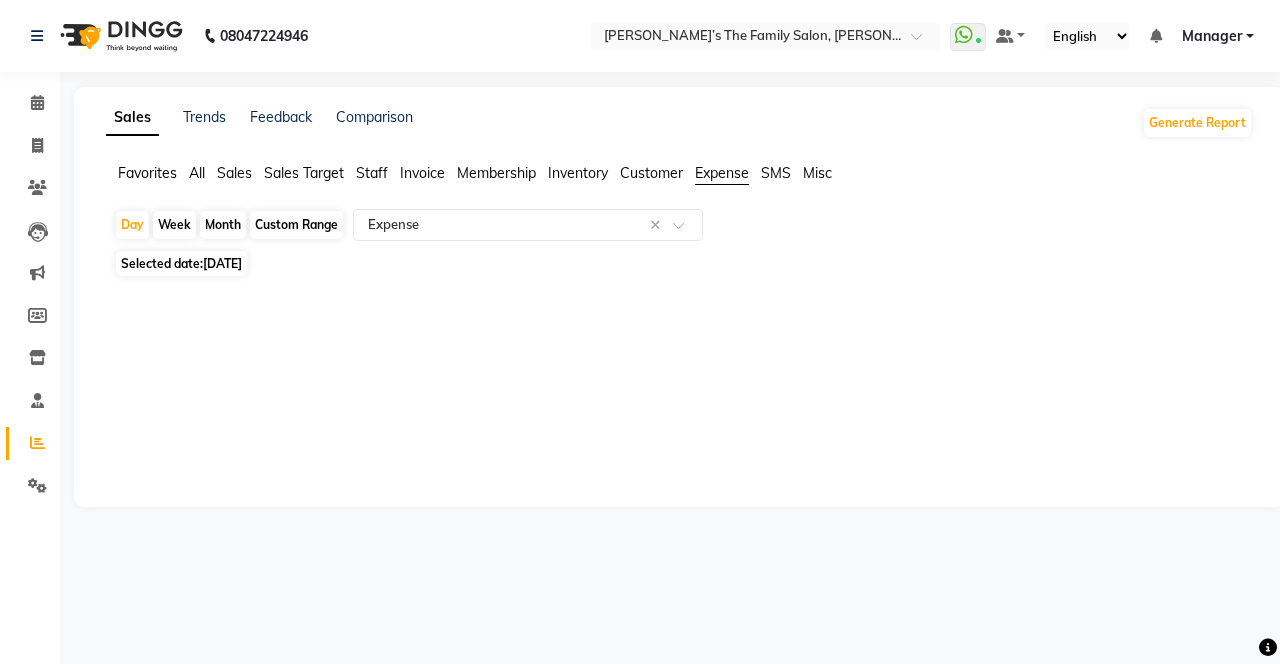 click on "Day" 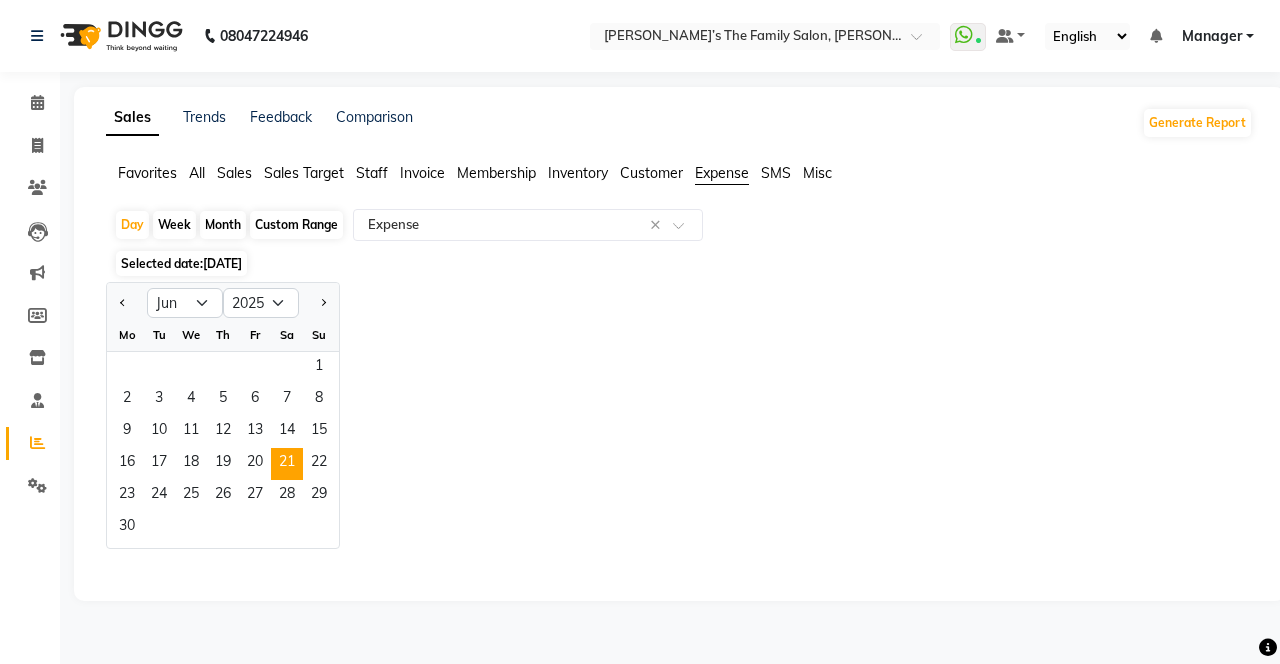 click on "22" 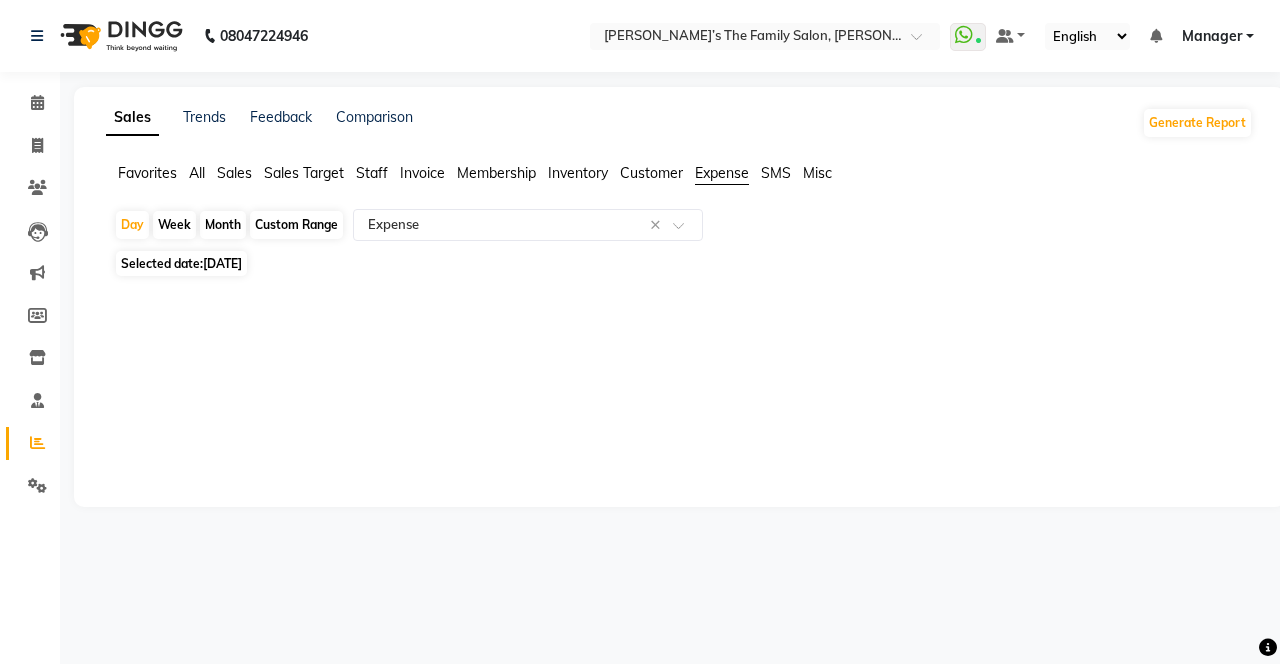 click on "Day" 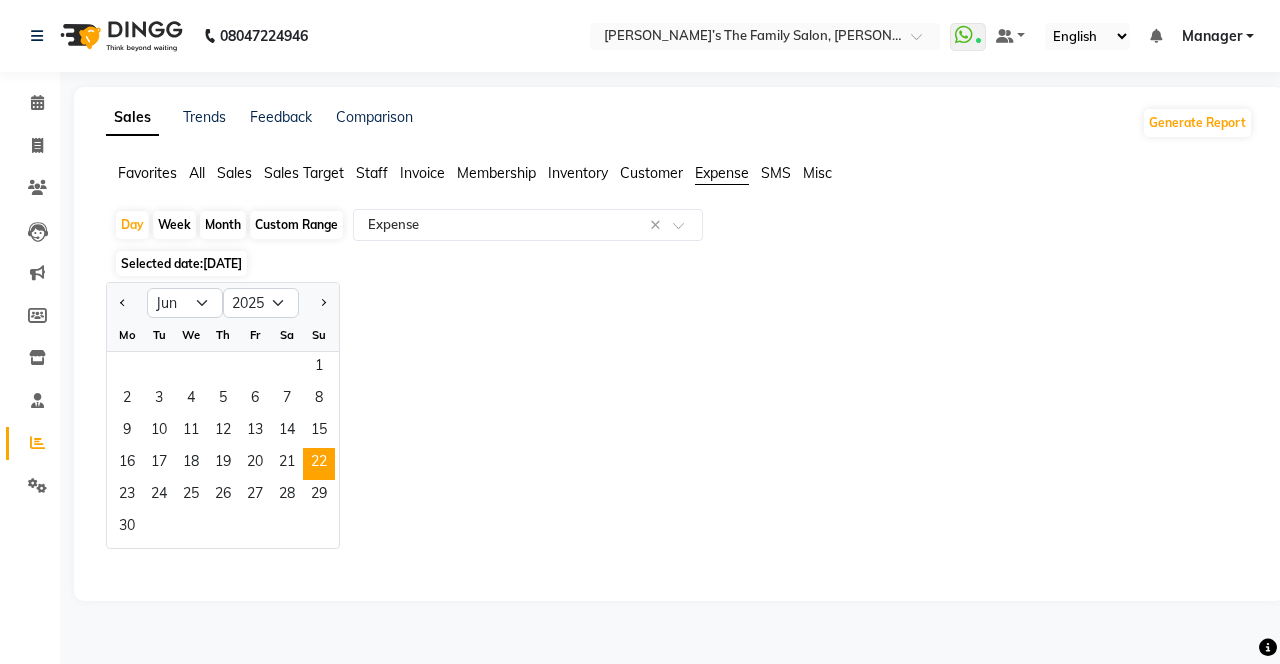 click on "23" 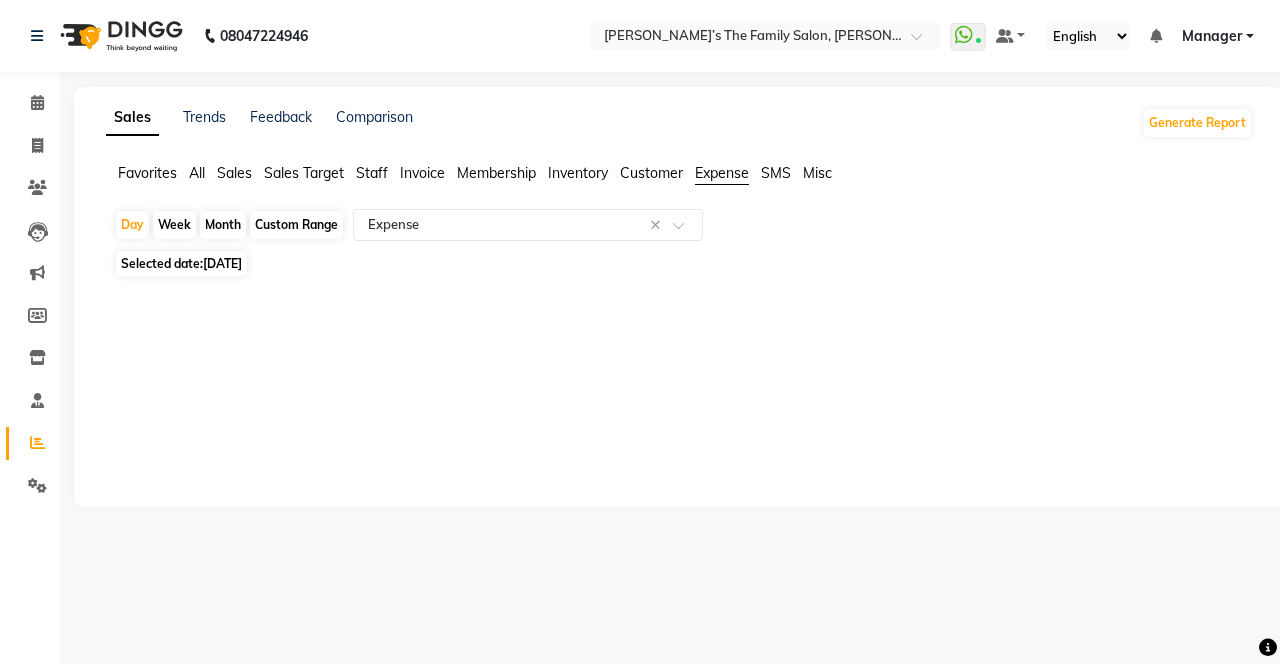 click on "Day" 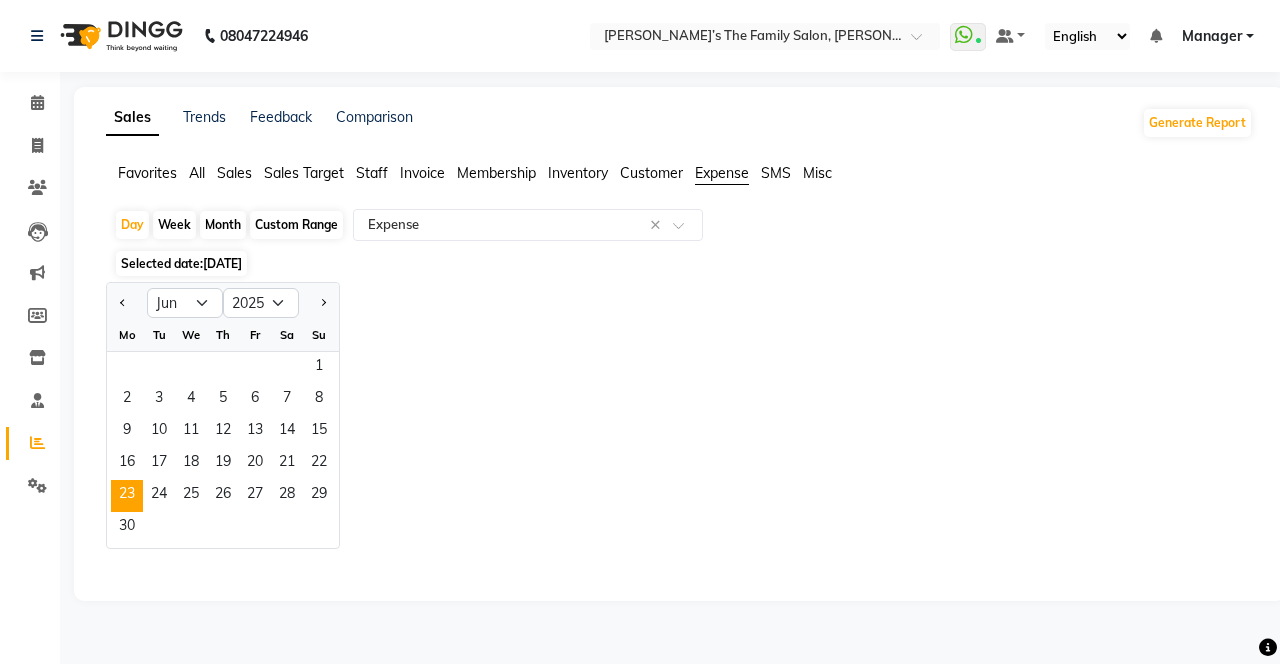 click on "24" 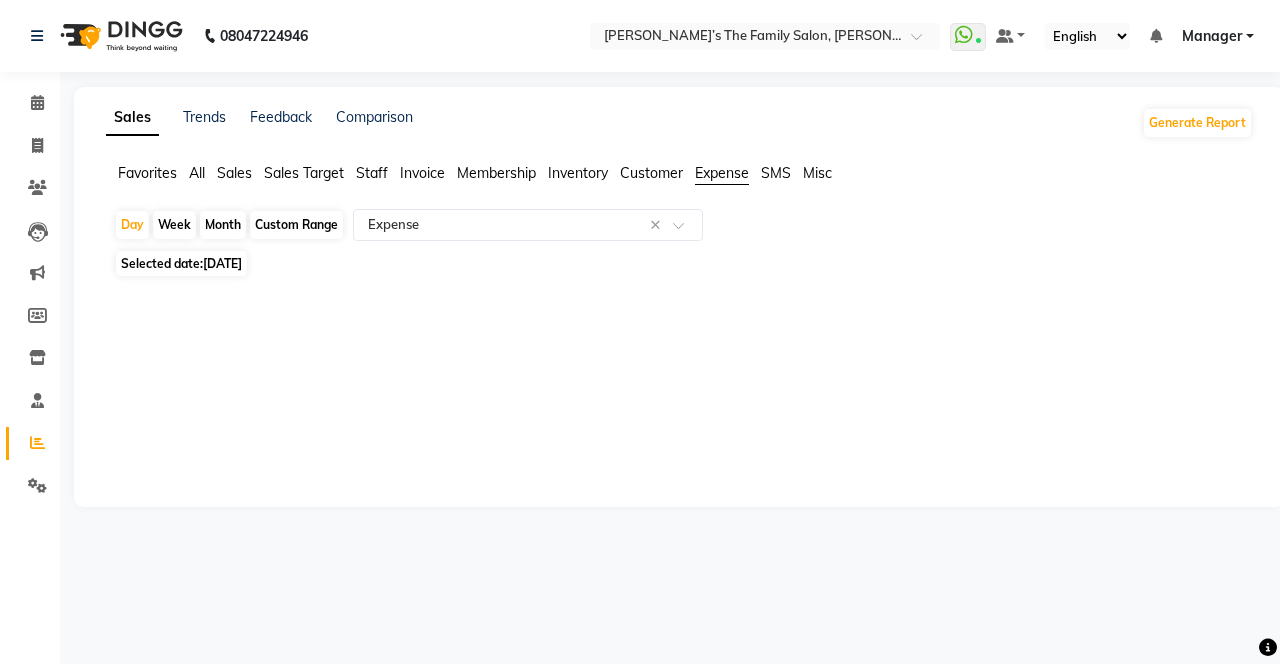 click on "Day" 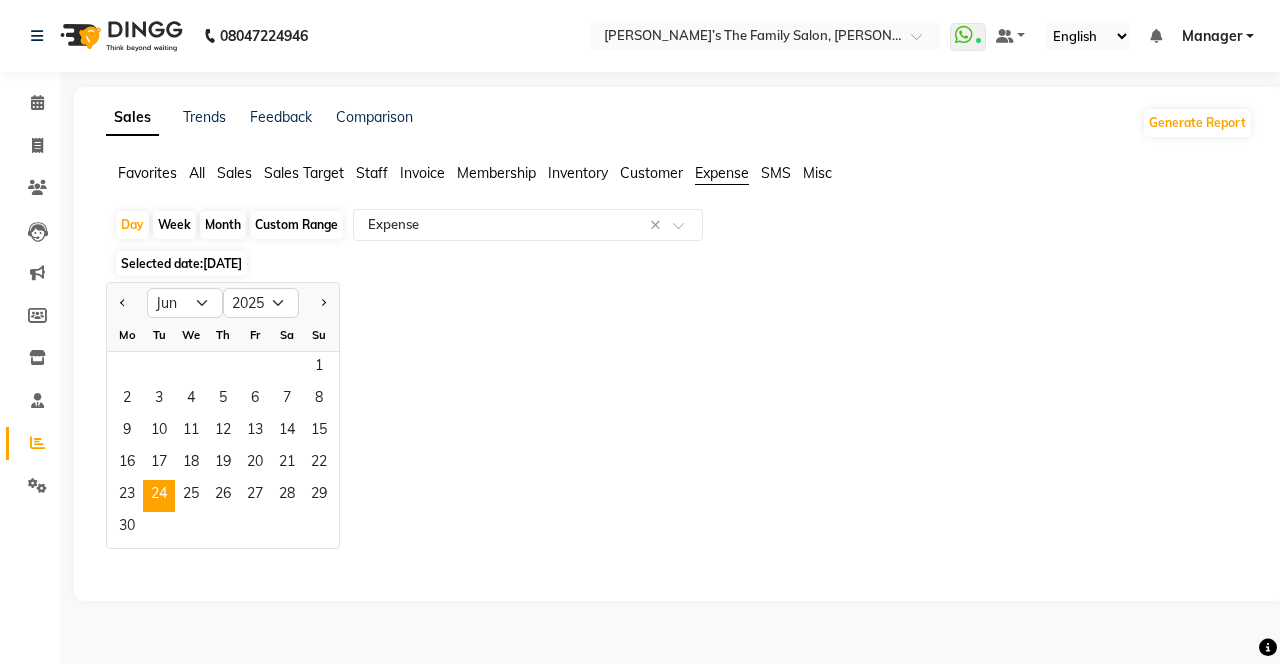 click on "25" 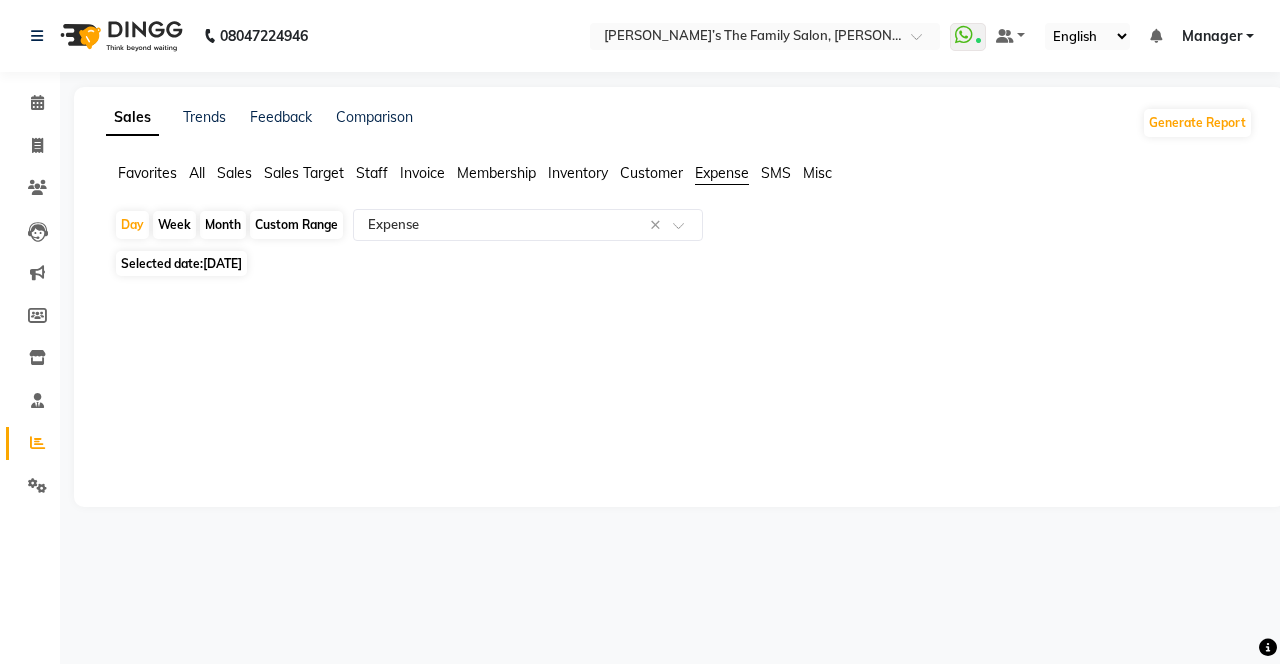 click on "Day" 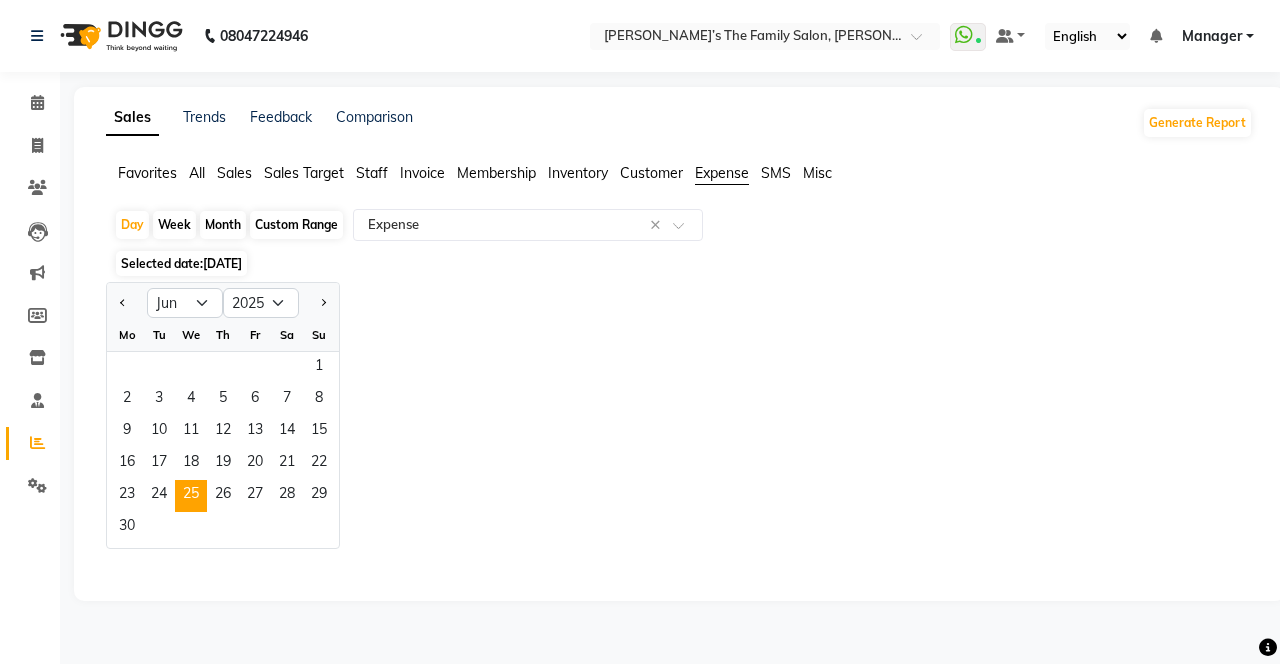 click on "26" 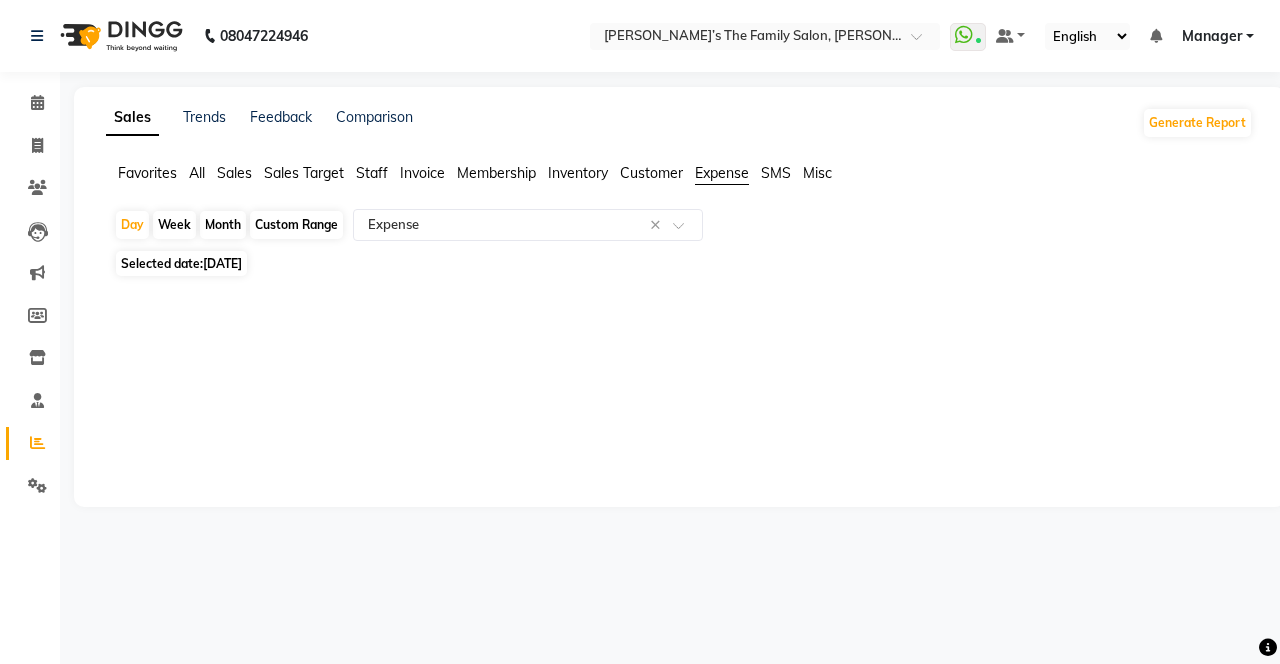 click on "Day" 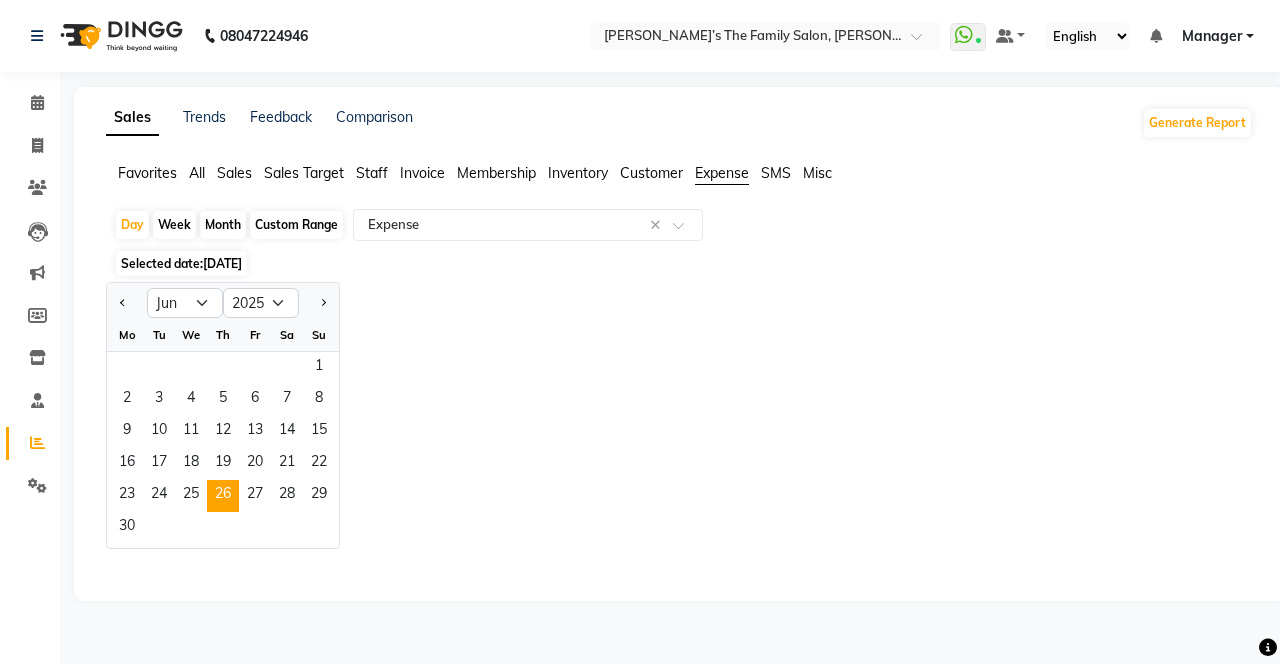 click on "27" 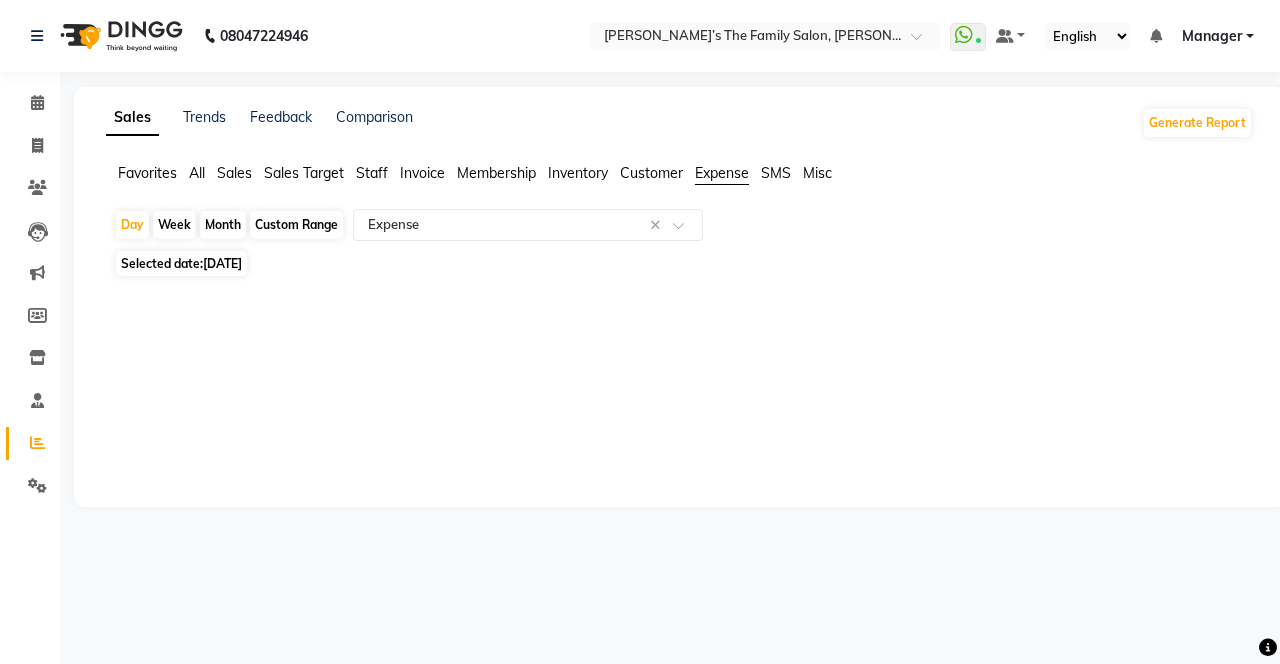 click on "Day" 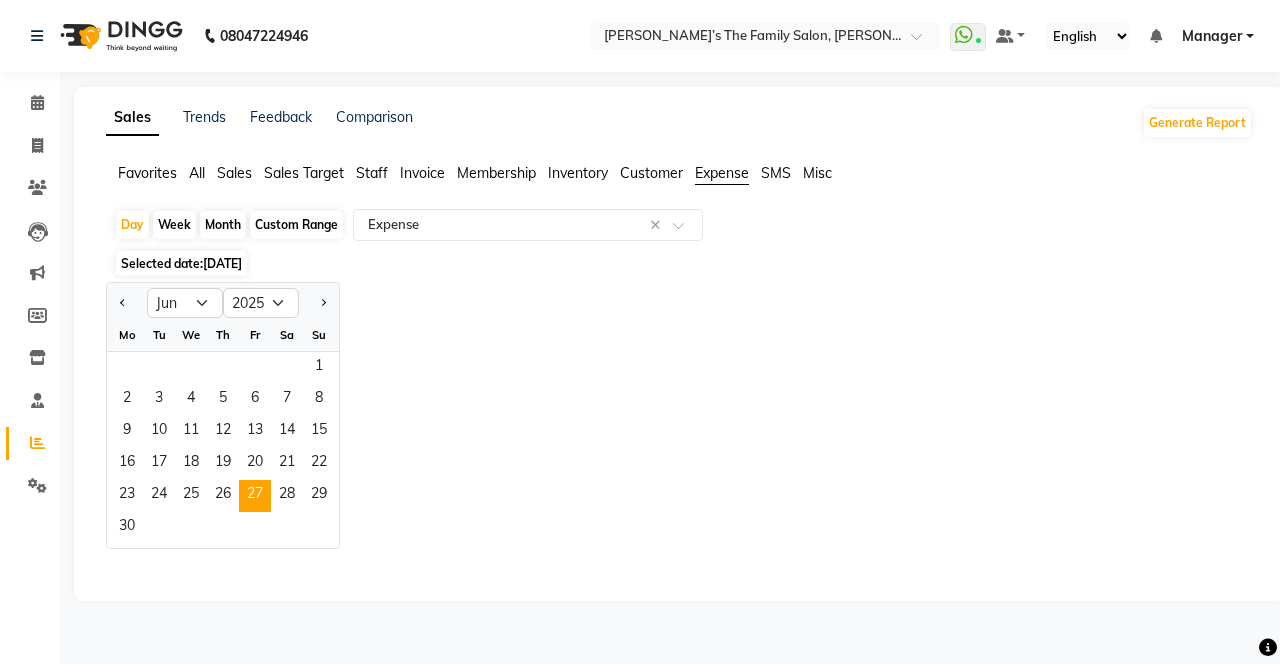 click on "22" 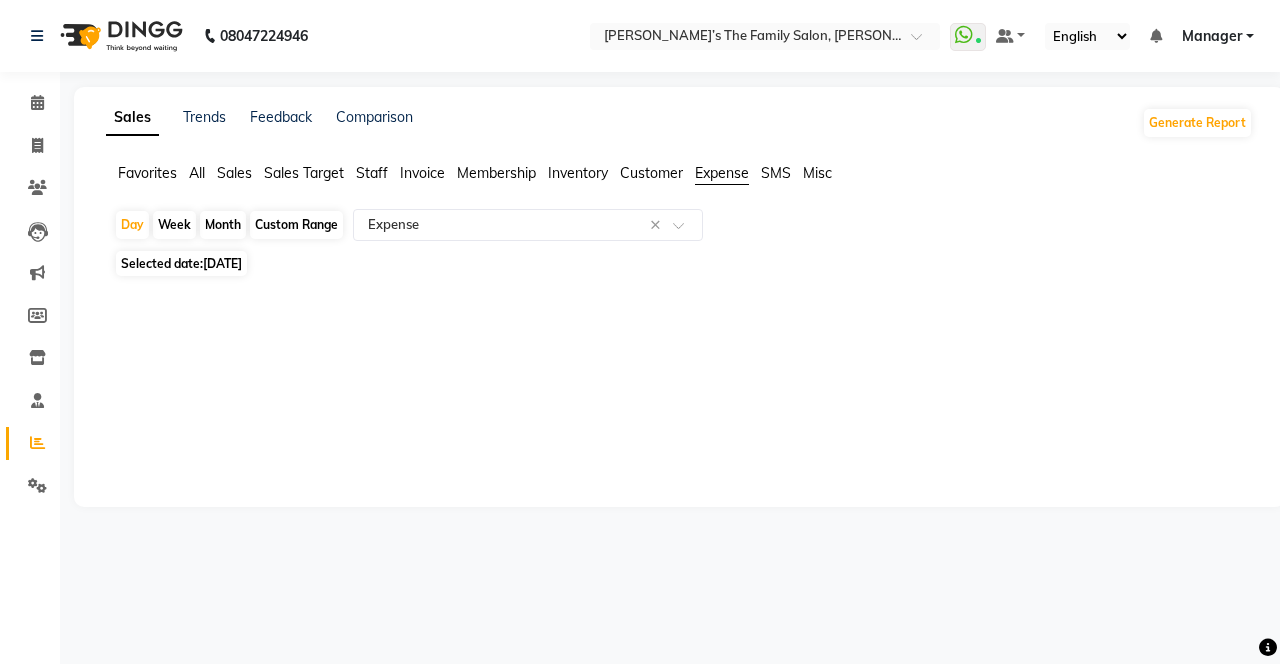 click on "Day" 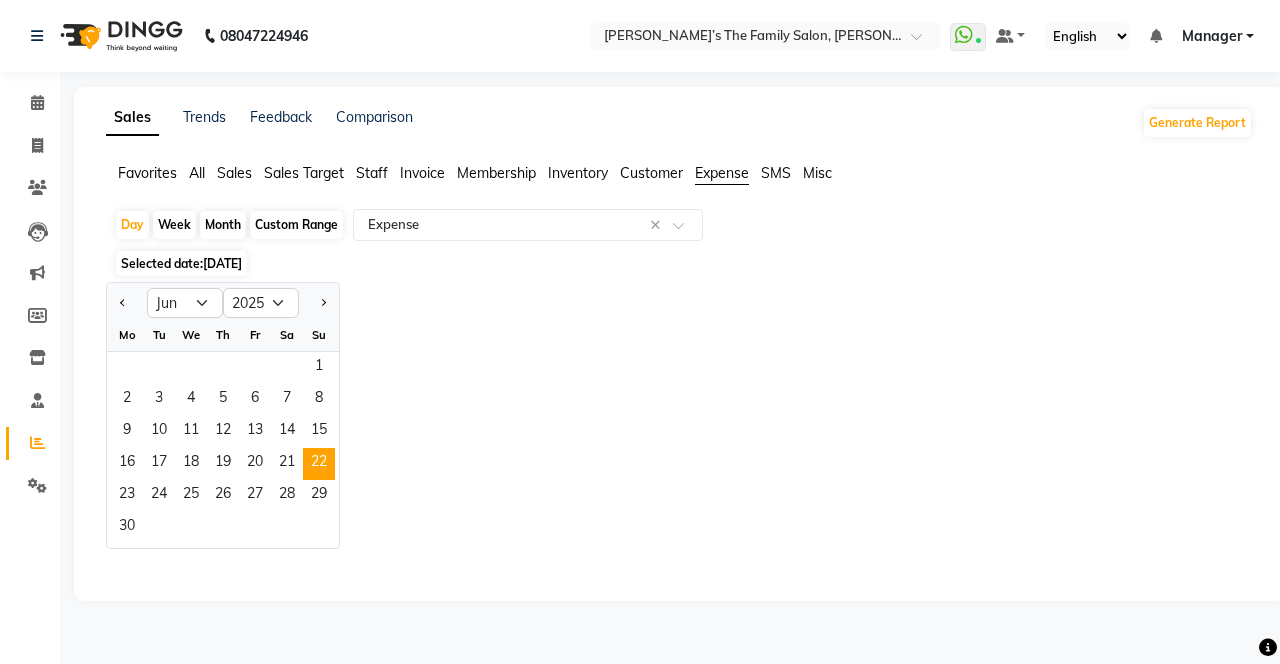 click on "21" 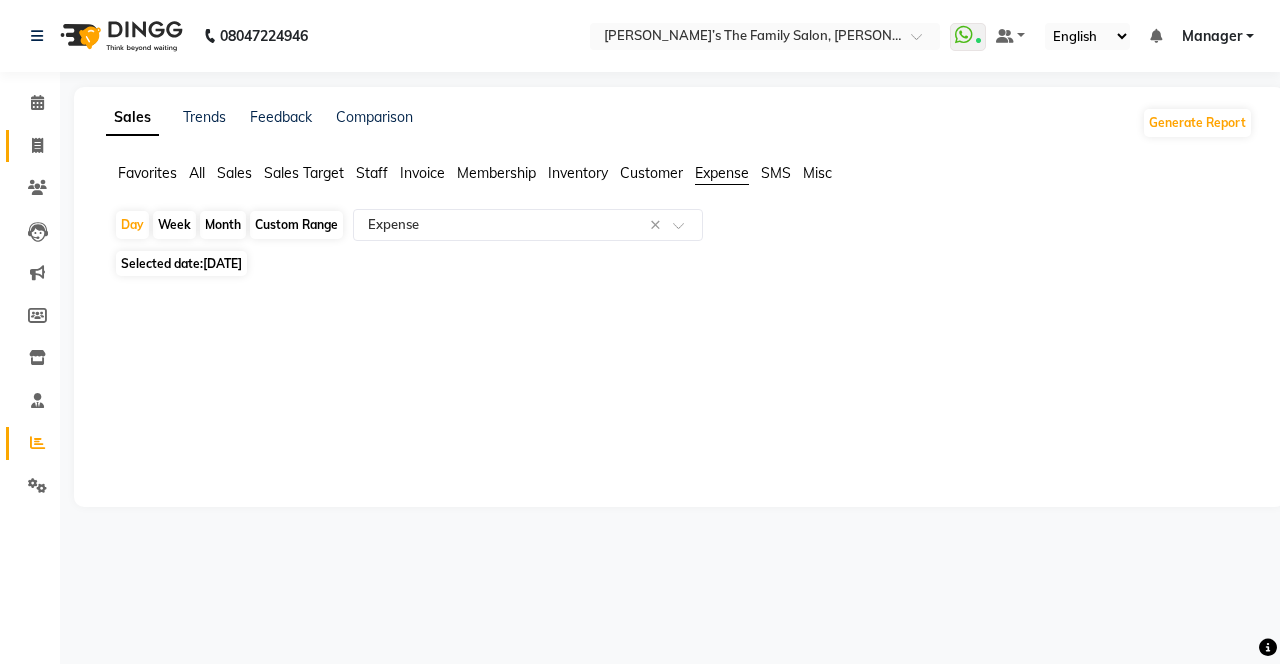 click 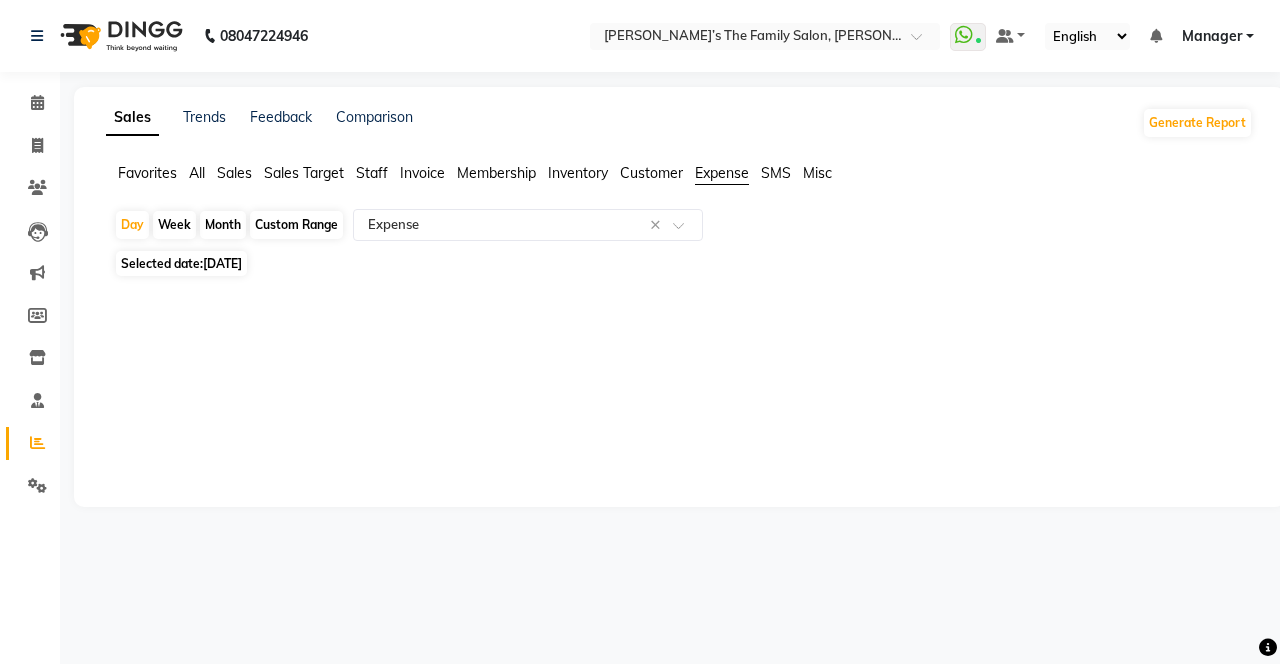 select on "service" 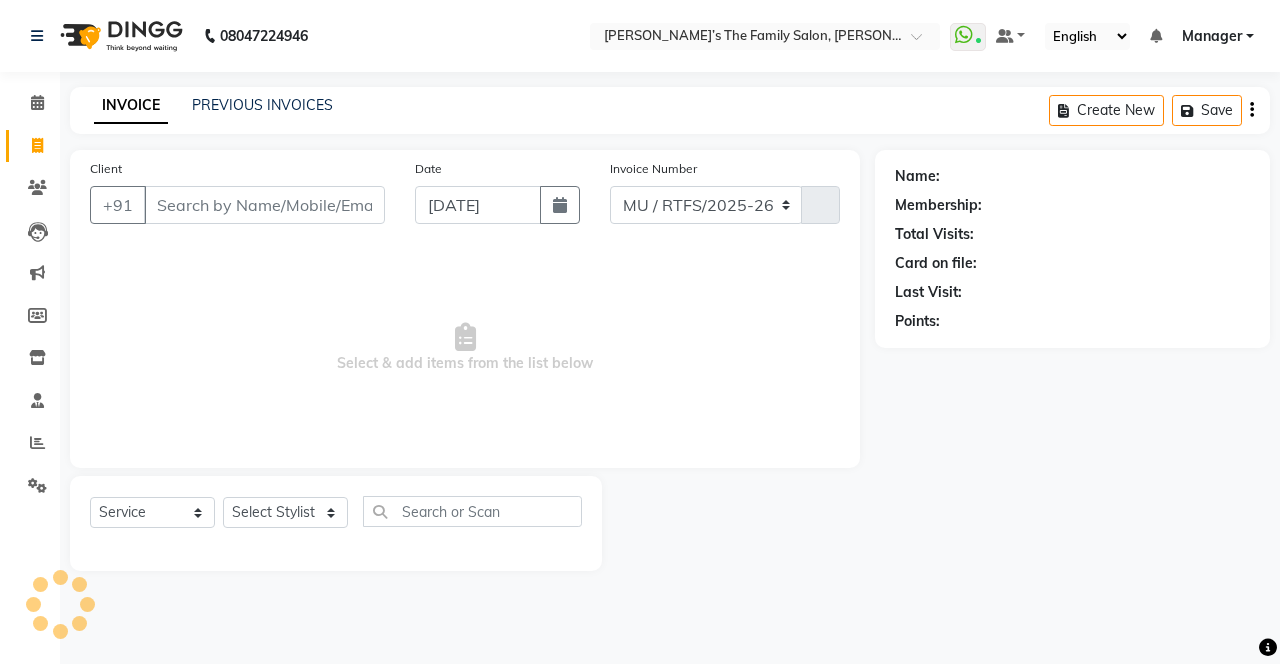 select on "8003" 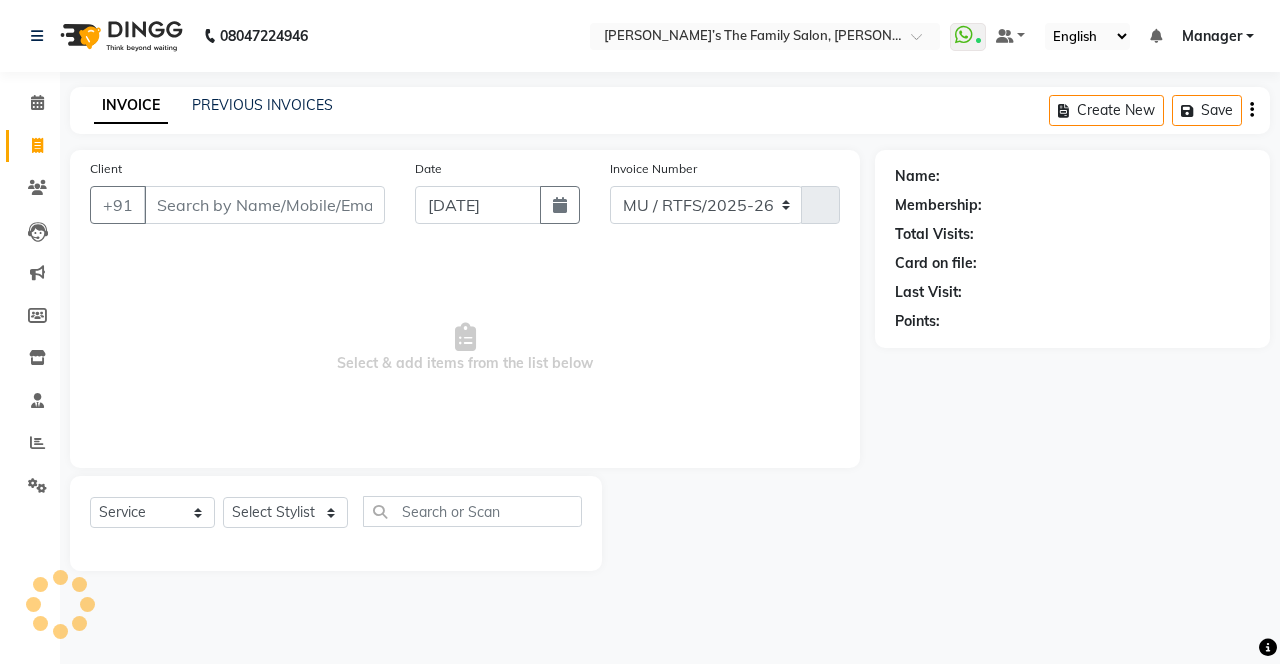 type on "2095" 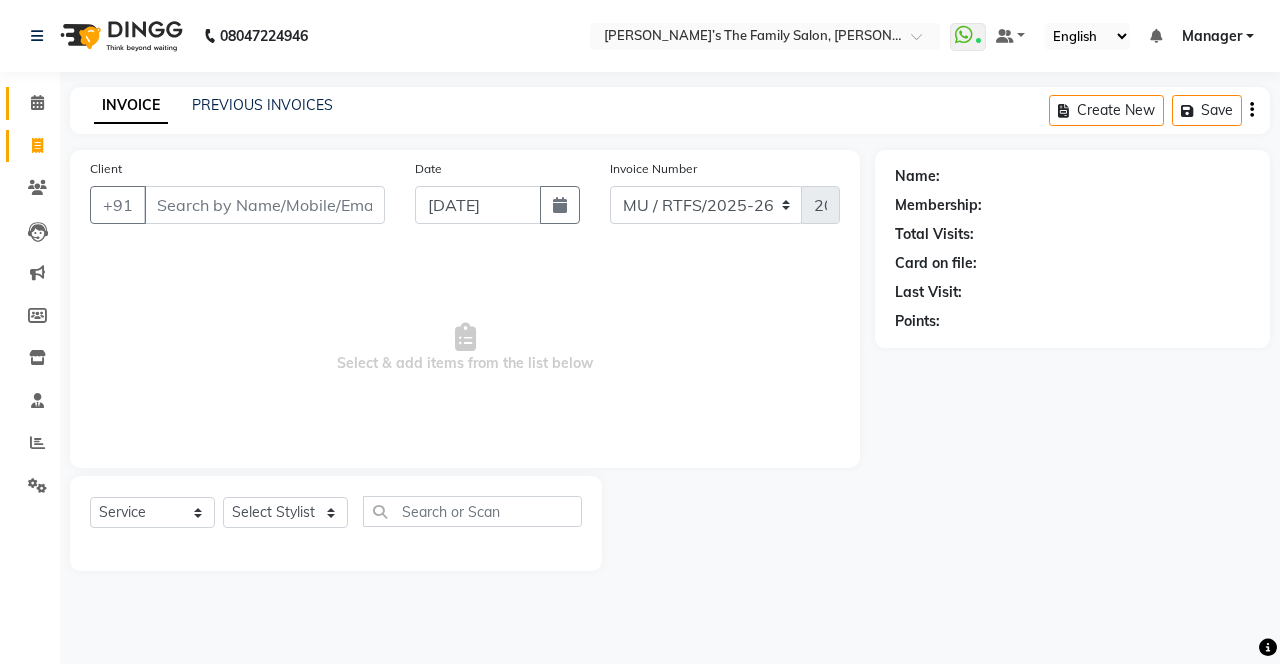click 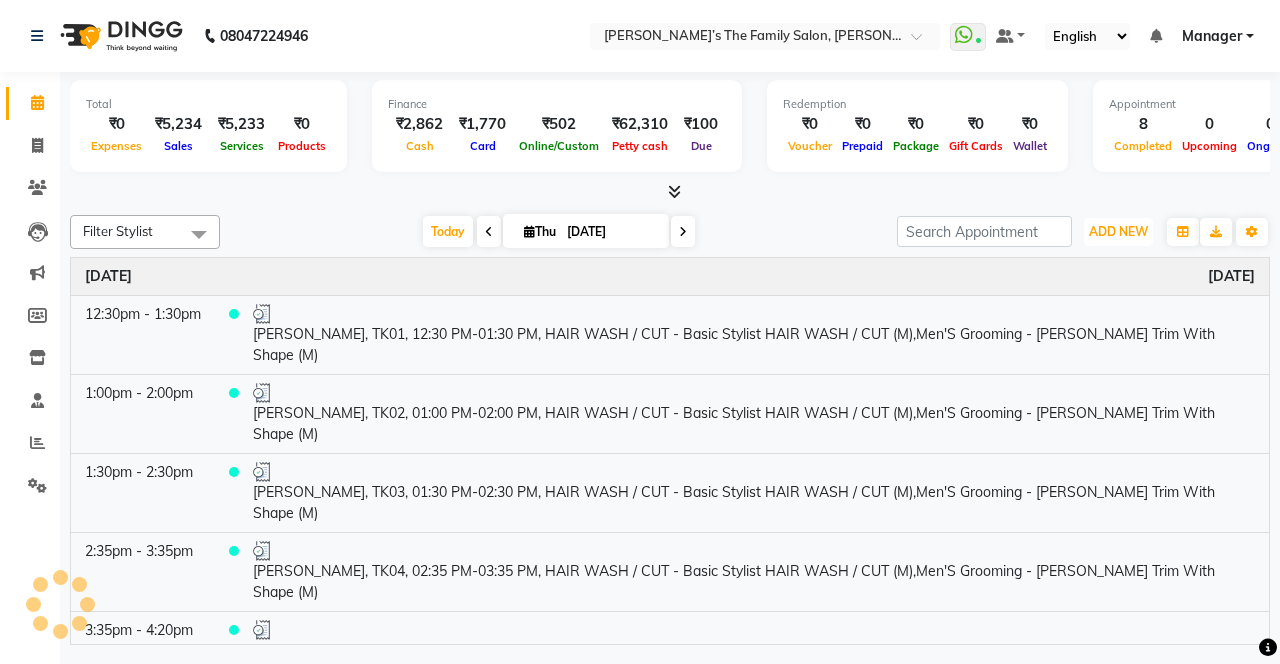 click on "ADD NEW Toggle Dropdown" at bounding box center (1118, 232) 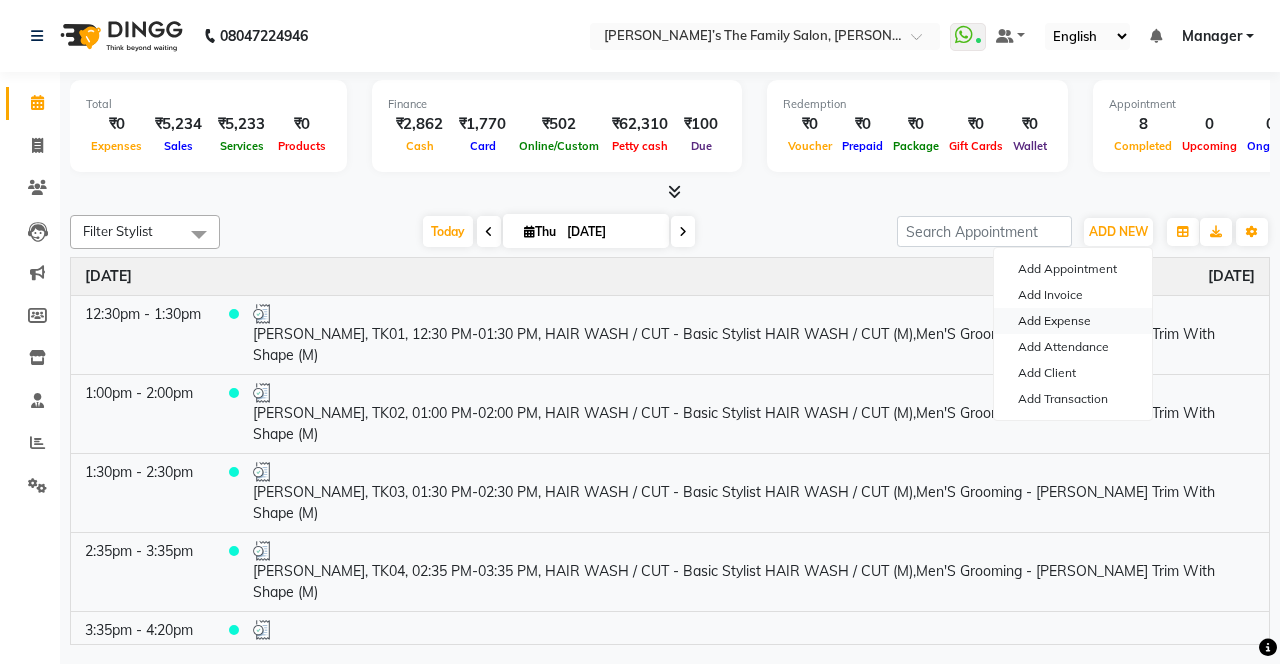 click on "Add Expense" at bounding box center (1073, 321) 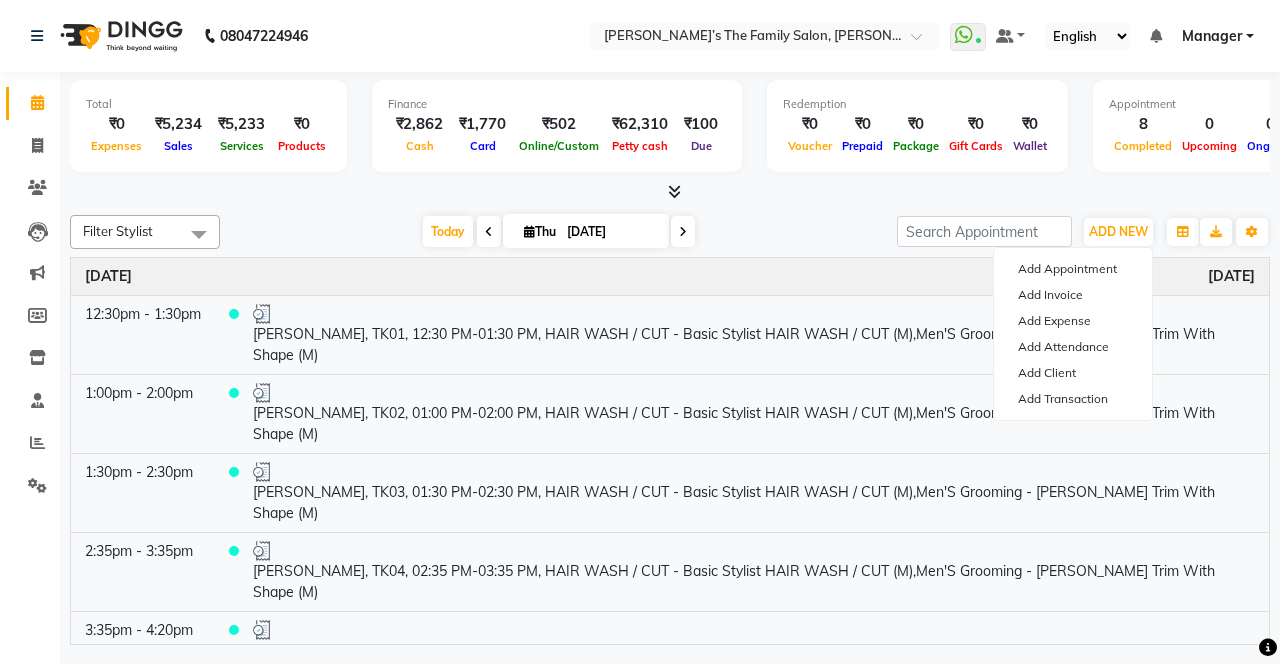 select on "1" 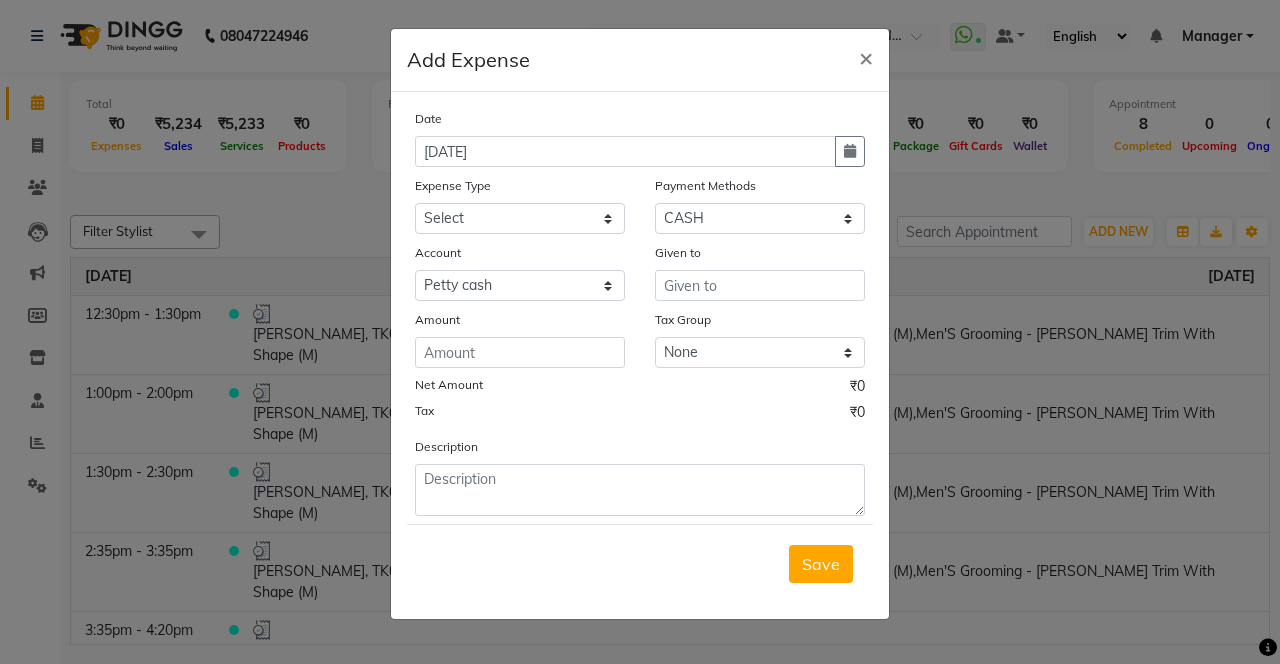 click 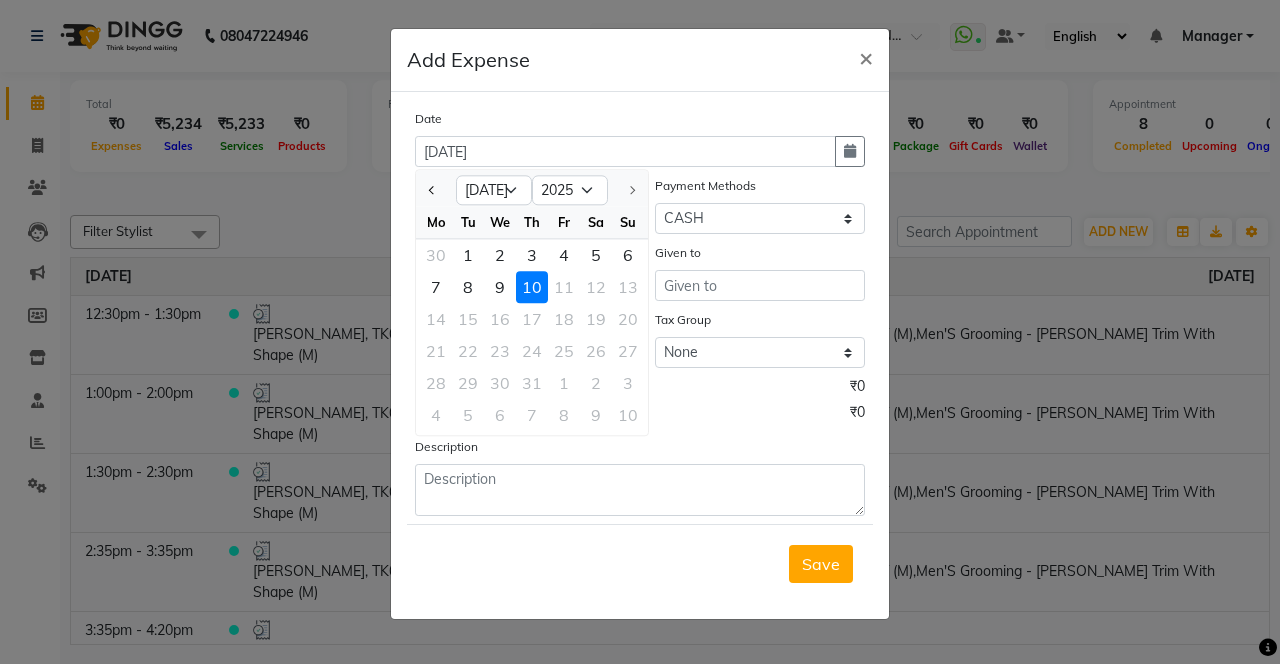 click 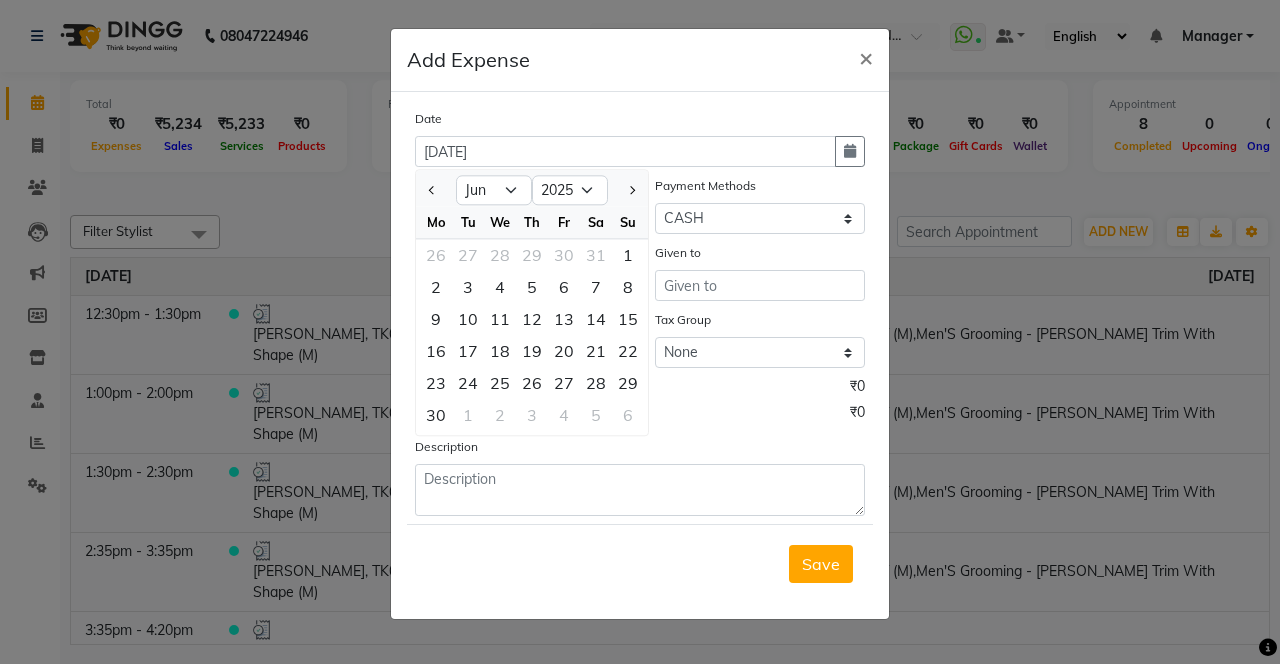 click on "20" 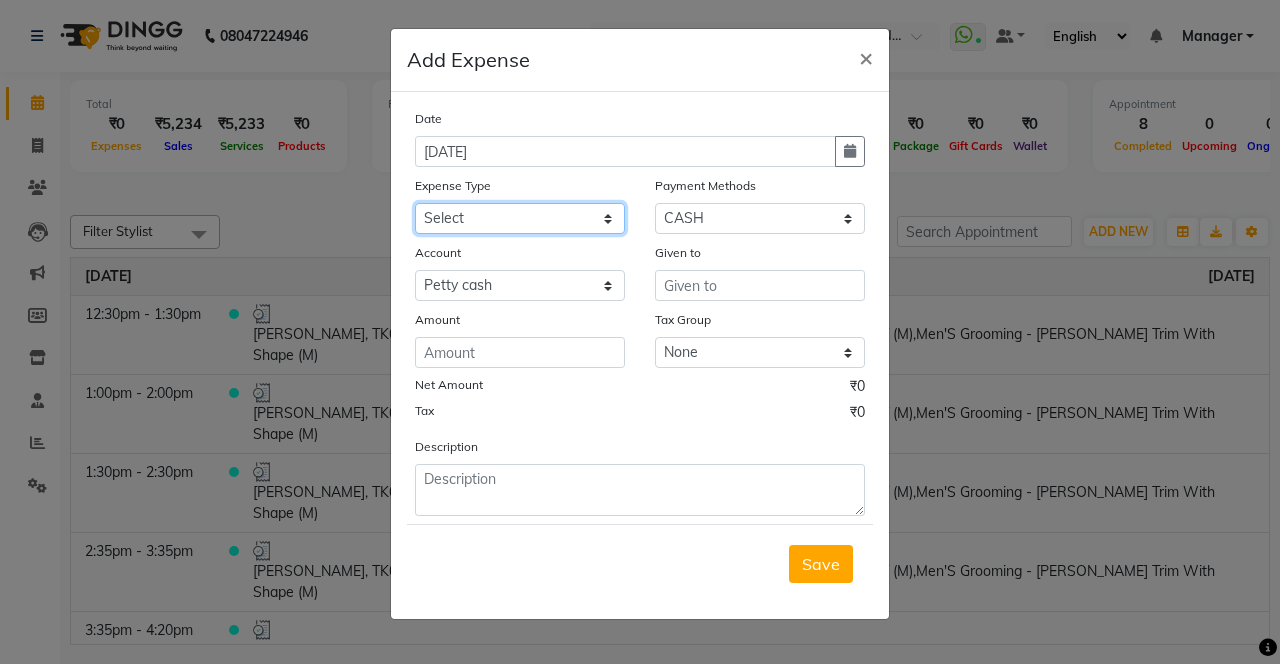 click on "Select Advance Salary Bank charges Car maintenance  Cash transfer to bank Cash transfer to hub Client Snacks Clinical charges coffee Equipment Fuel Govt fee Incentive Insurance International purchase Loan Repayment Maintenance Marketing Membership reward Milk Miscellaneous MRA Other Pantry Product Rent Staff Snacks Tax Tea & Refreshment Tip Transfer Utilities" 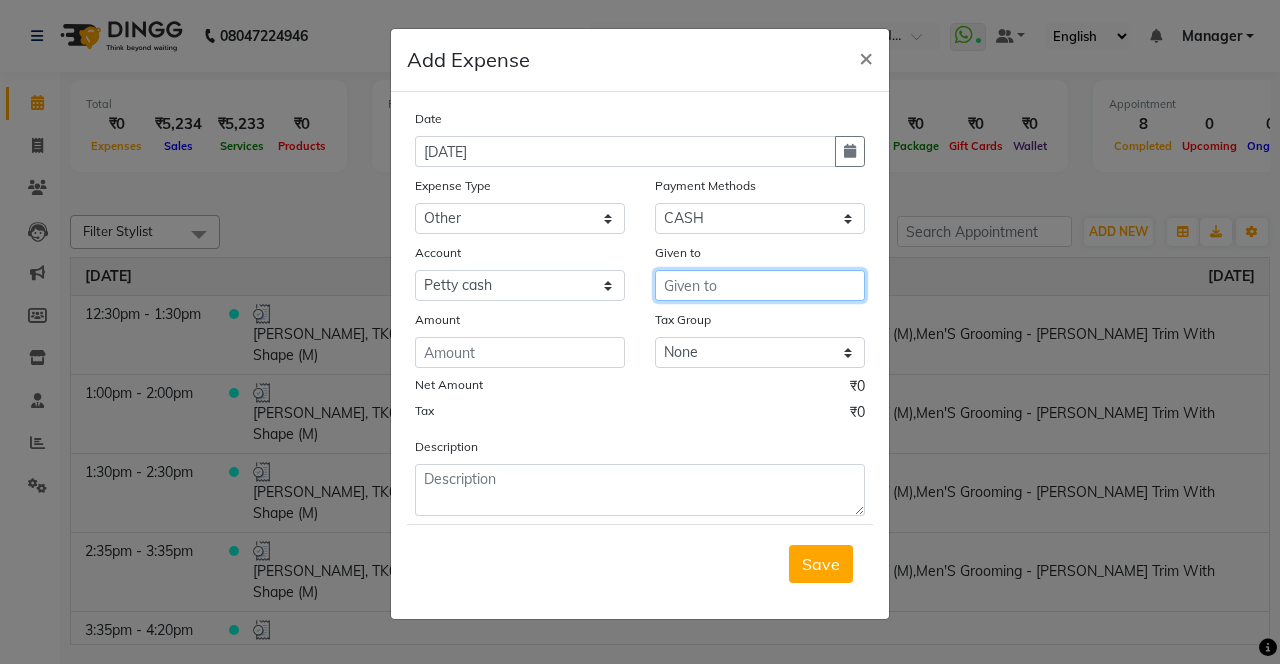 click at bounding box center [760, 285] 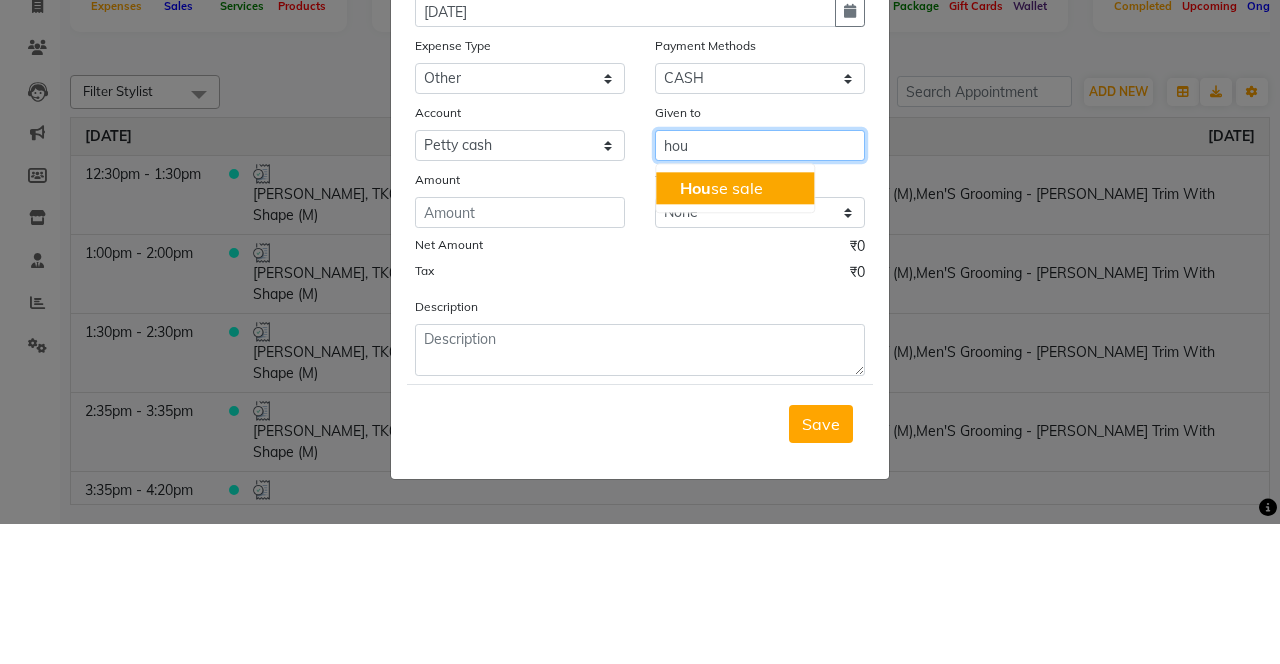 click on "Hou se sale" at bounding box center [735, 328] 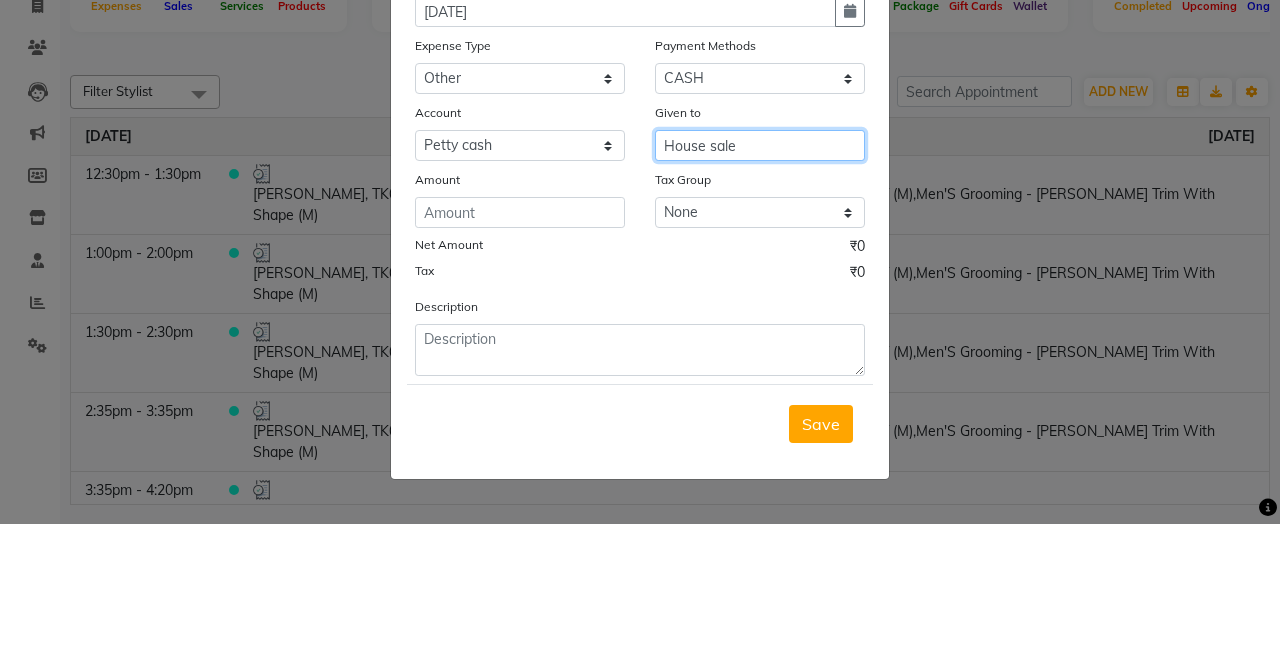 type on "House sale" 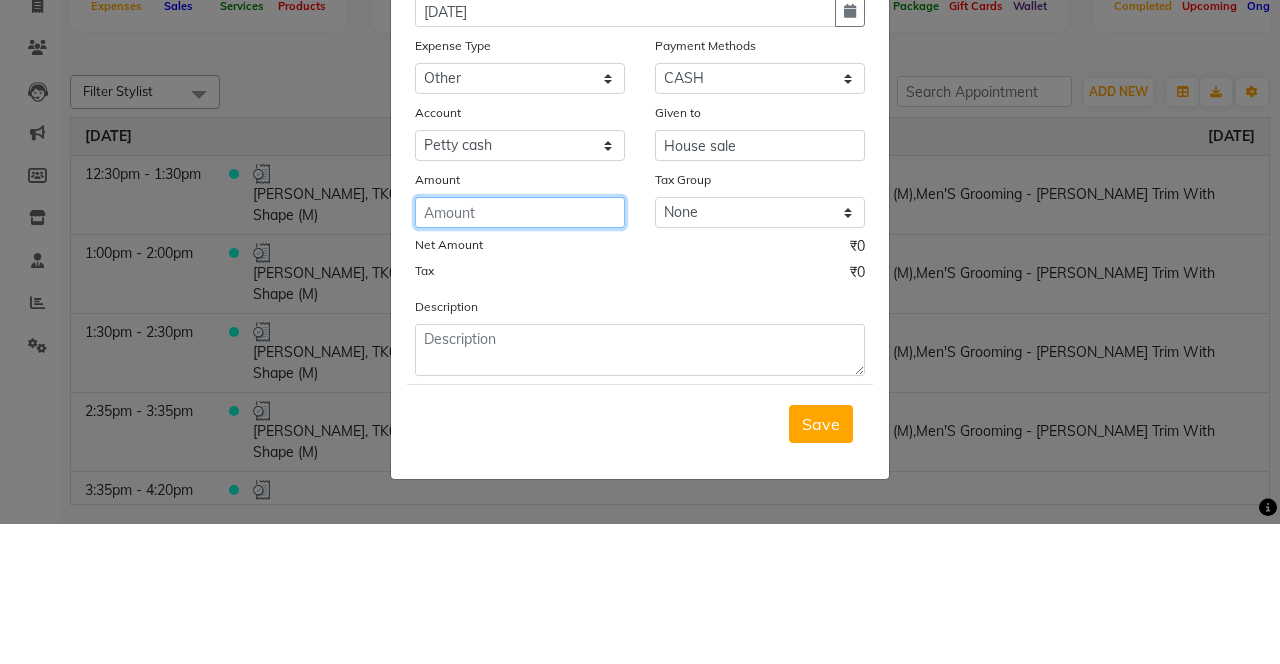click 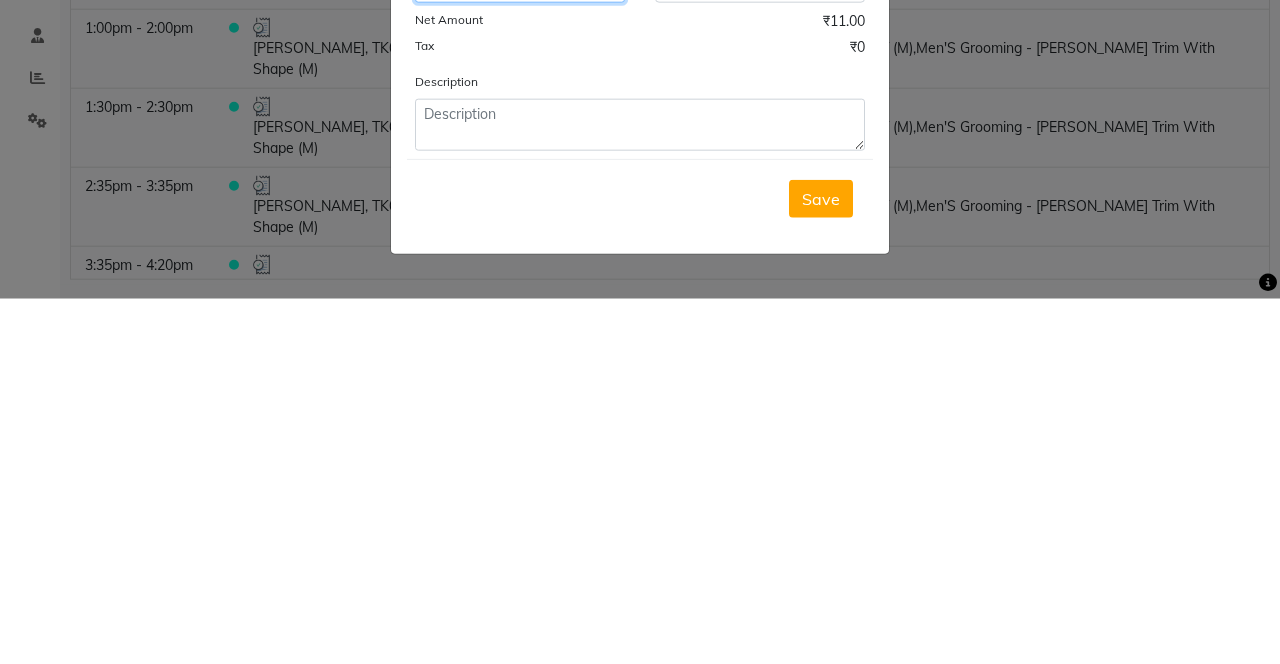 type on "11" 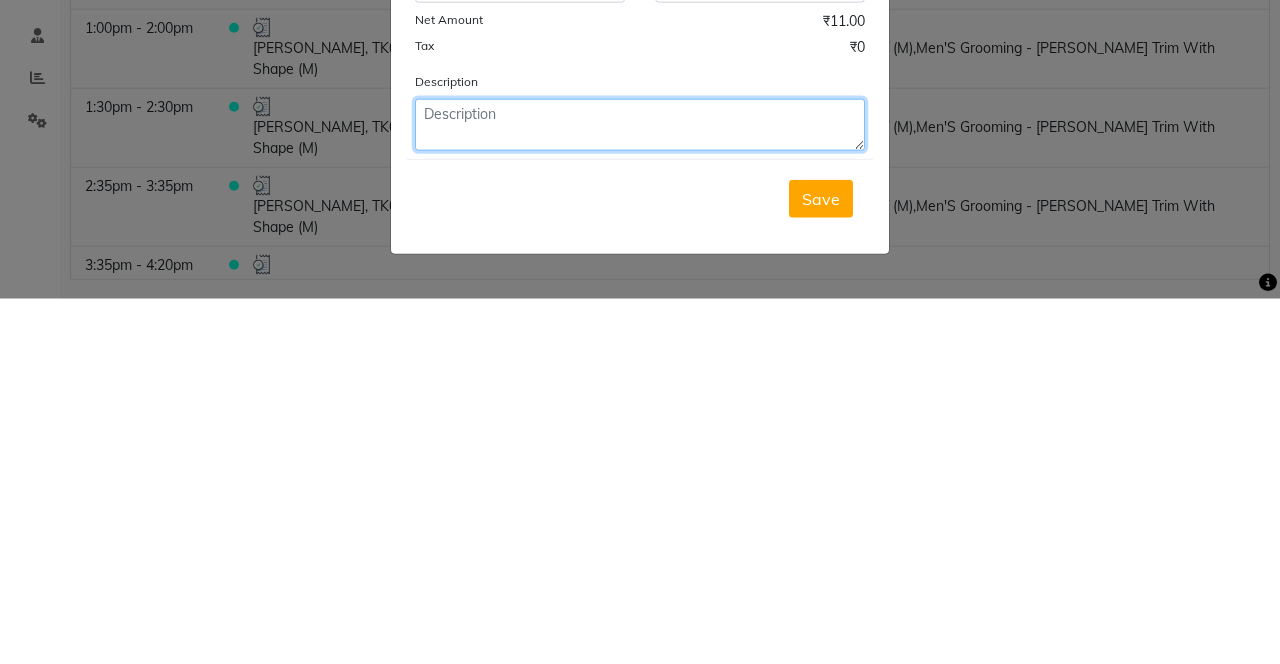 click 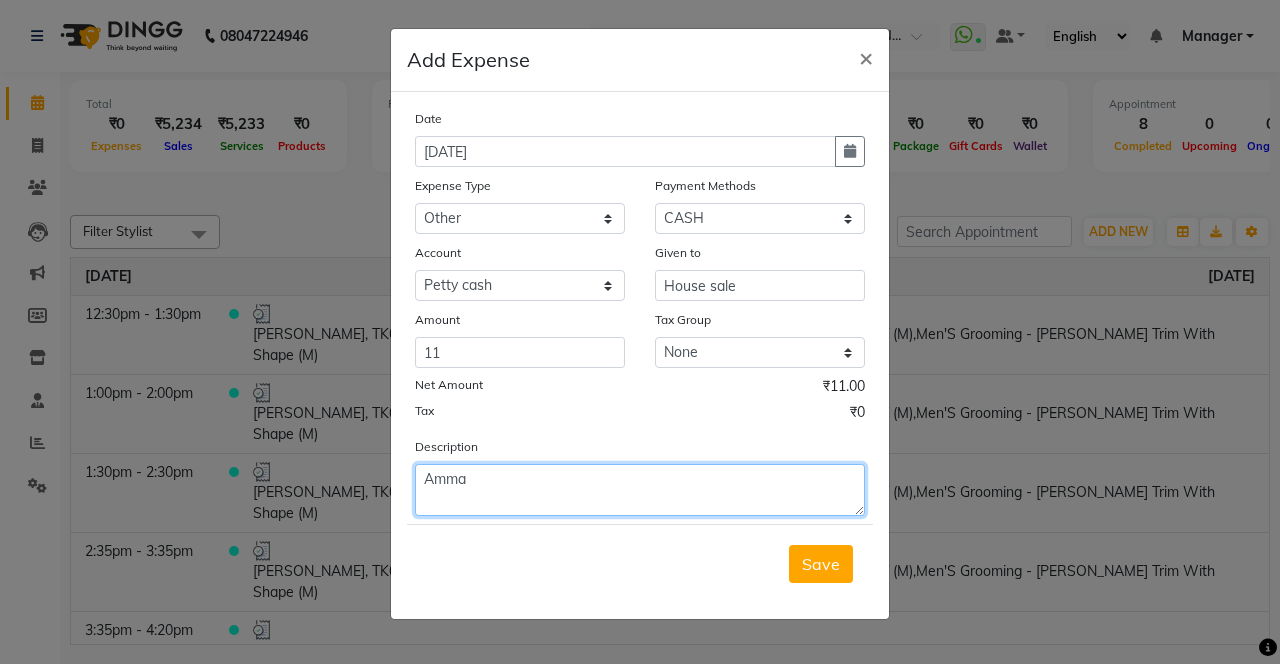 type on "Amma" 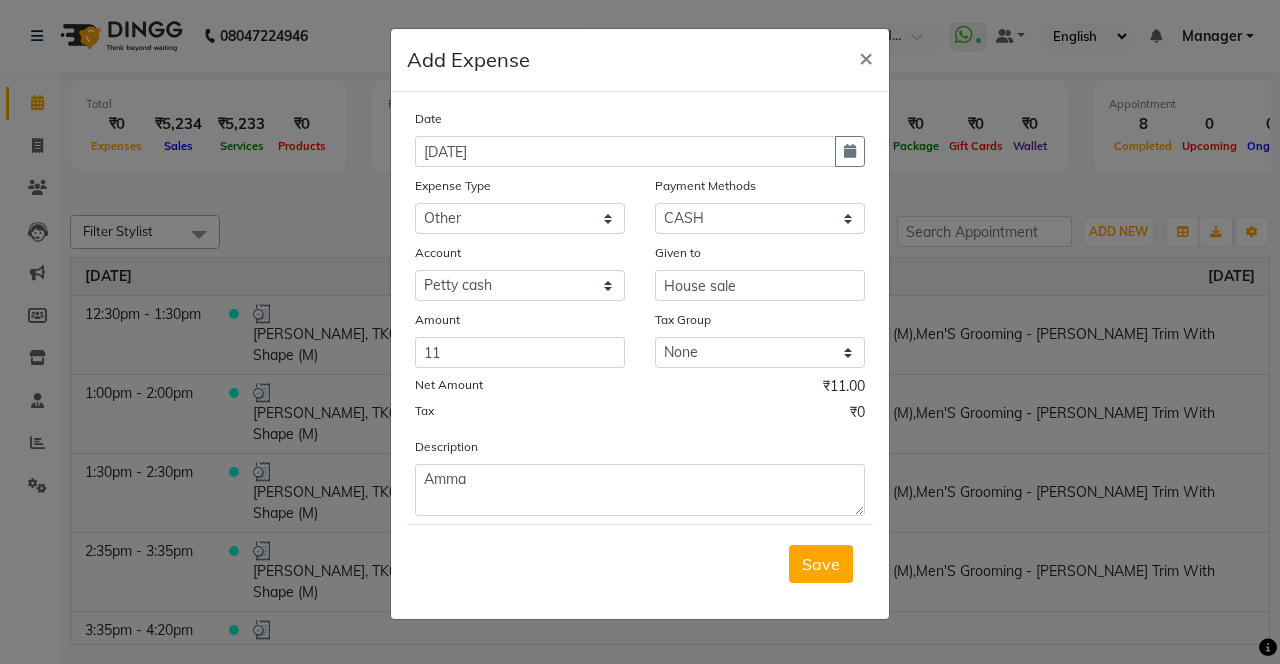 click on "Save" at bounding box center (821, 564) 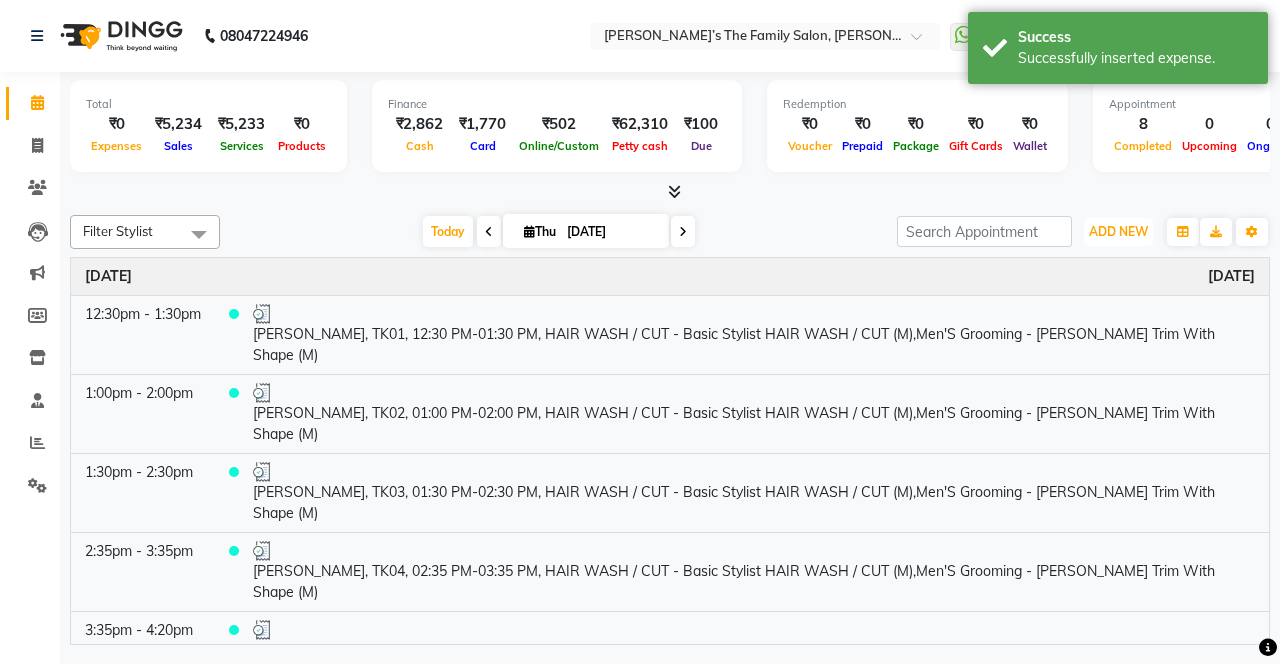 click on "ADD NEW" at bounding box center (1118, 231) 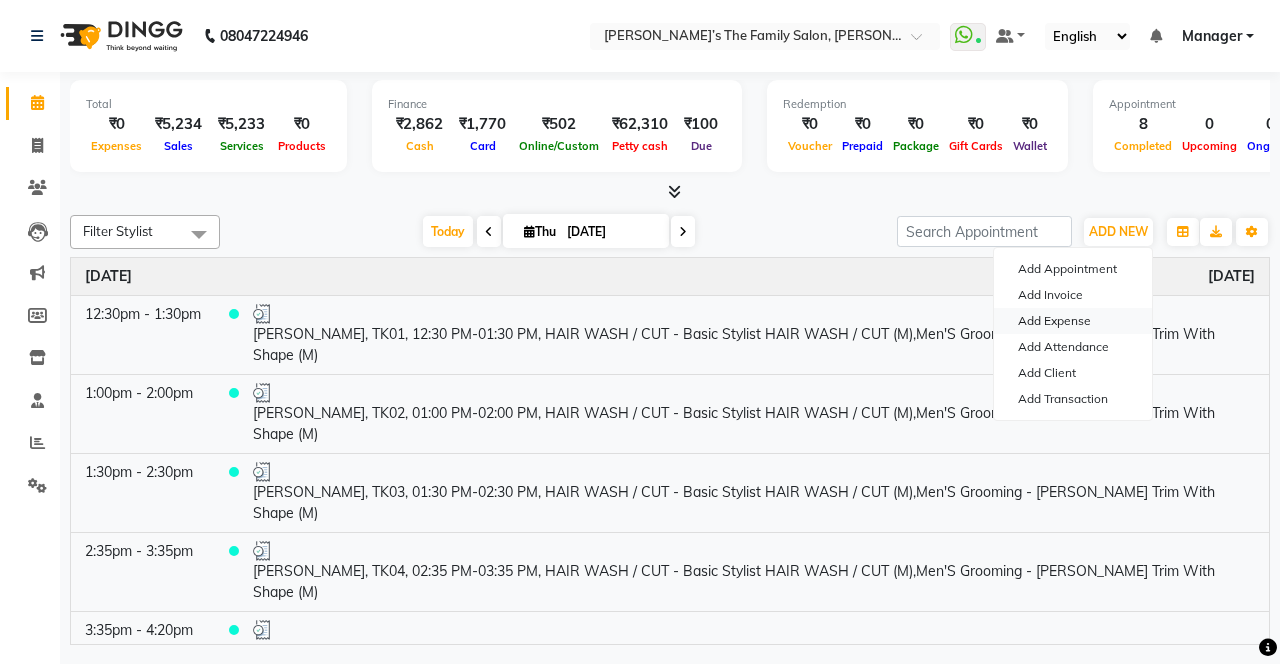 click on "Add Expense" at bounding box center (1073, 321) 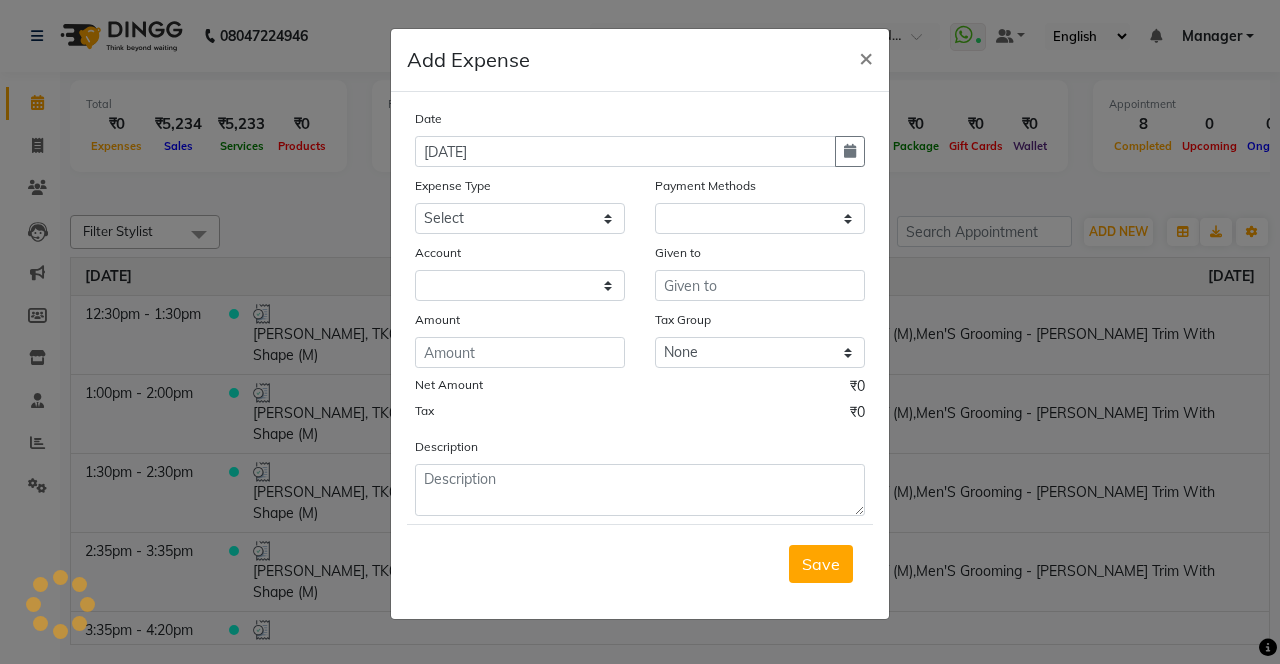 select on "1" 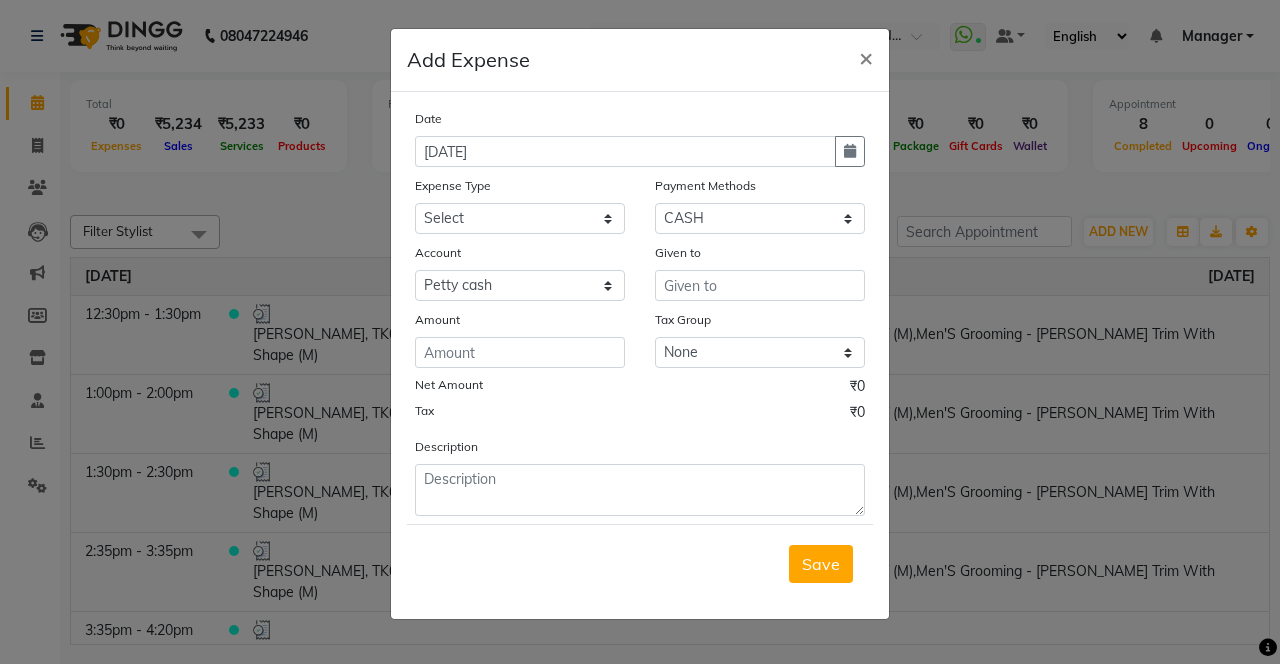 click 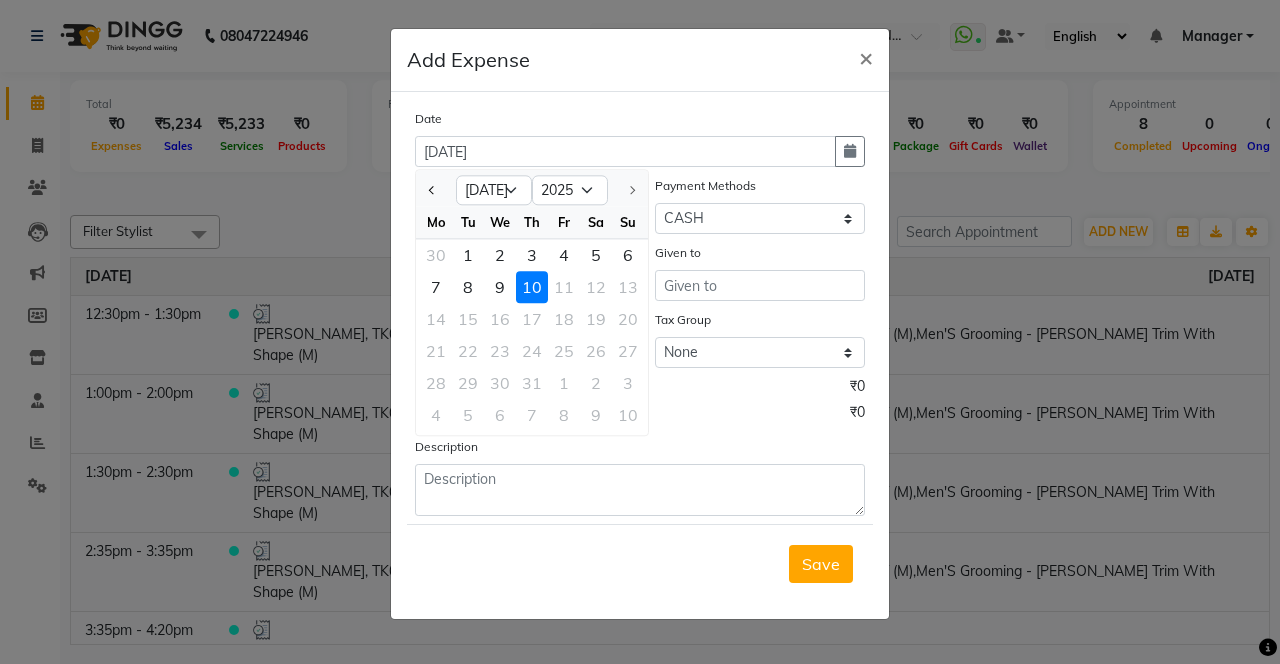 click 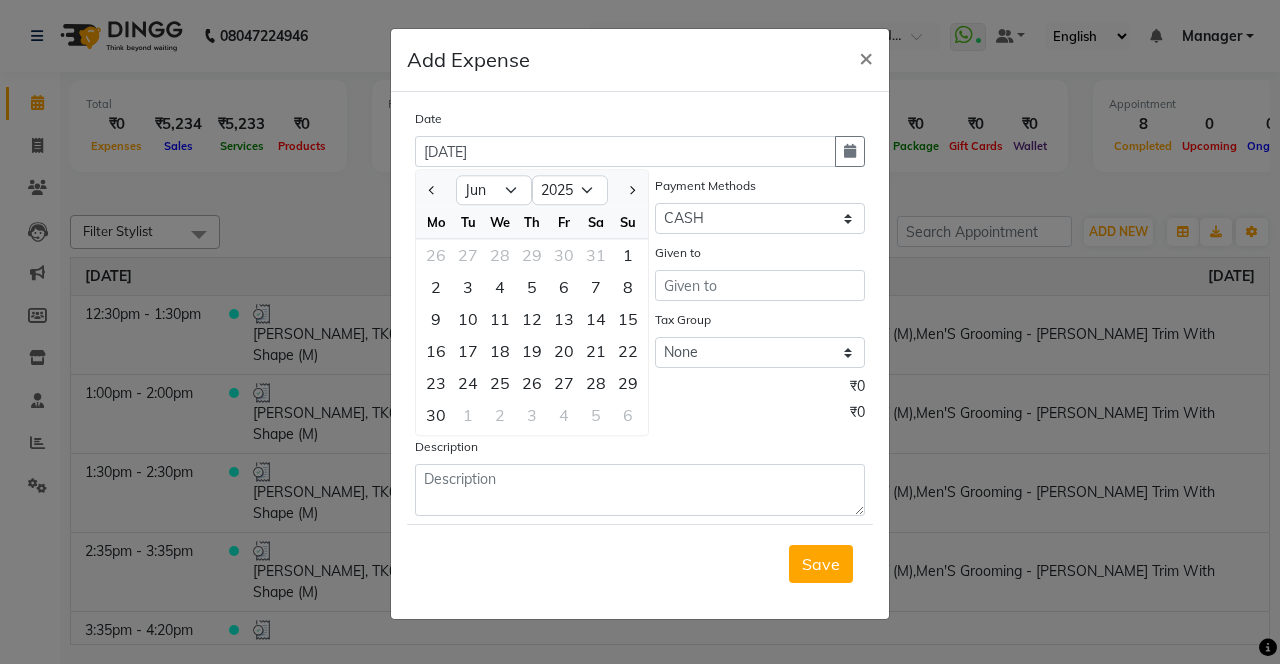 click on "21" 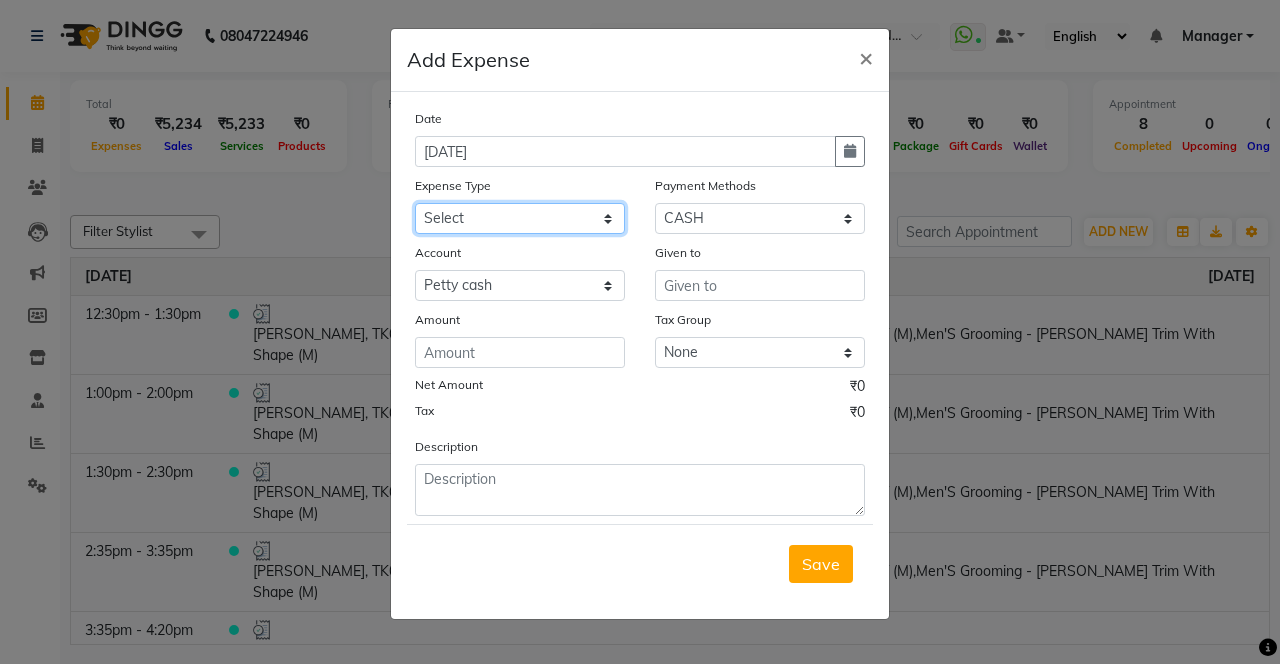 click on "Select Advance Salary Bank charges Car maintenance  Cash transfer to bank Cash transfer to hub Client Snacks Clinical charges coffee Equipment Fuel Govt fee Incentive Insurance International purchase Loan Repayment Maintenance Marketing Membership reward Milk Miscellaneous MRA Other Pantry Product Rent Staff Snacks Tax Tea & Refreshment Tip Transfer Utilities" 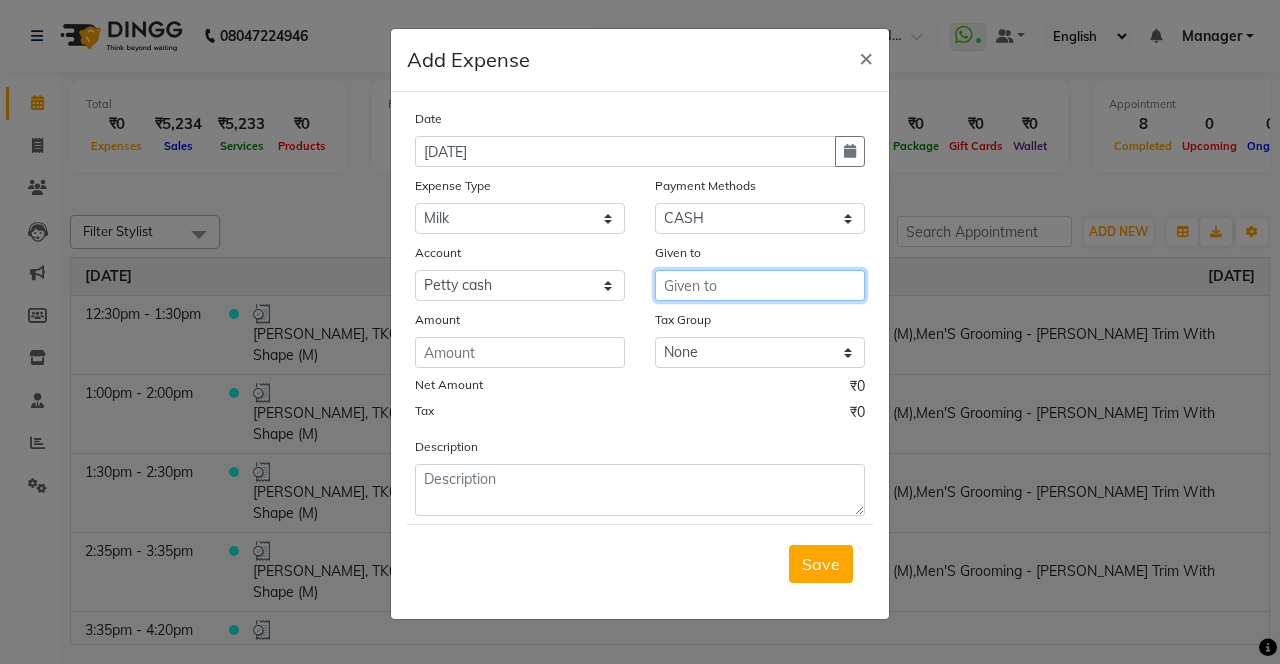 click at bounding box center (760, 285) 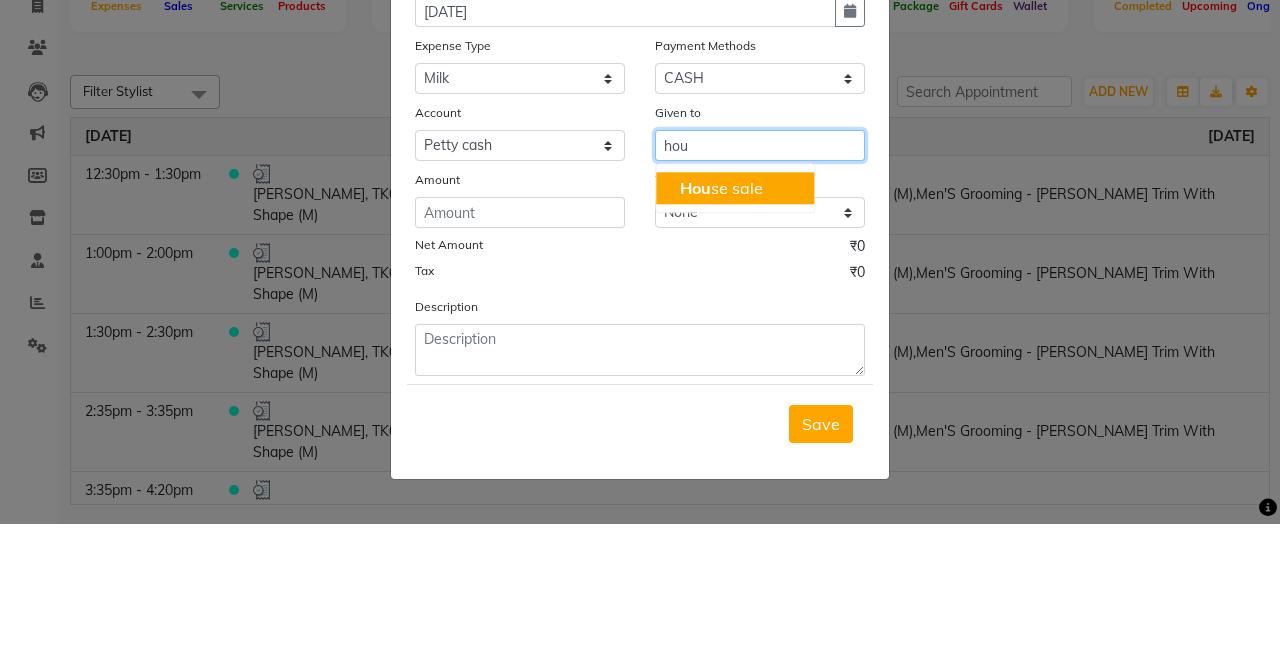click on "Hou se sale" at bounding box center (721, 328) 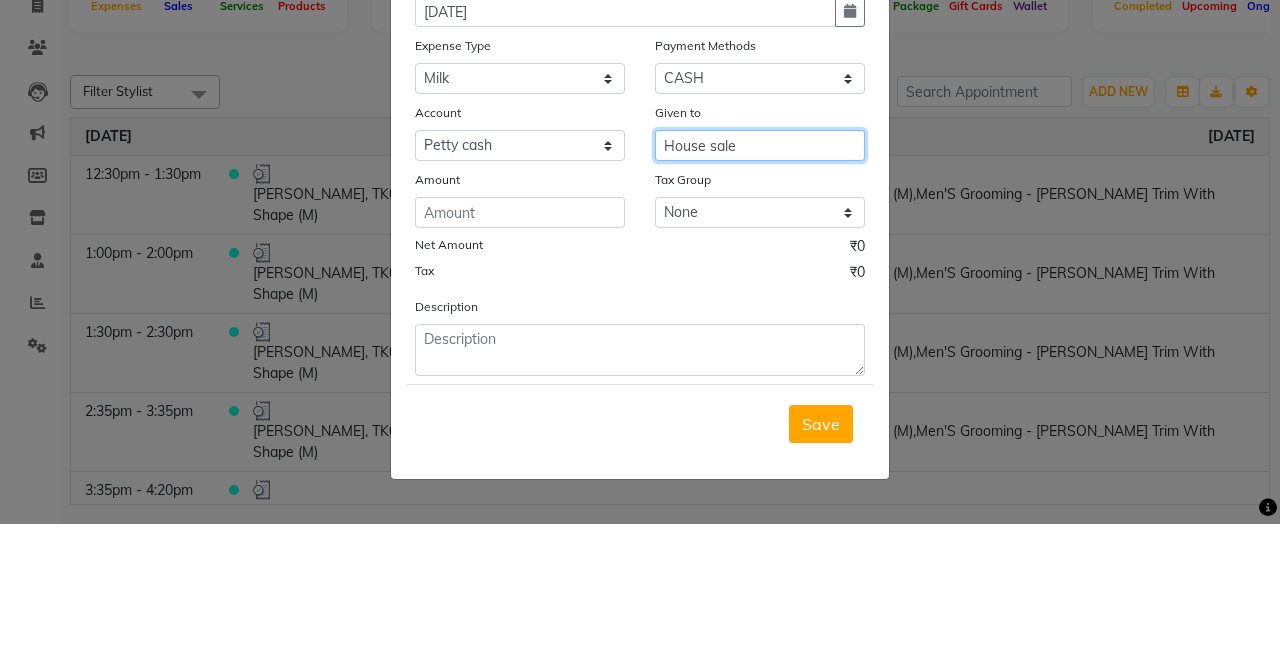 type on "House sale" 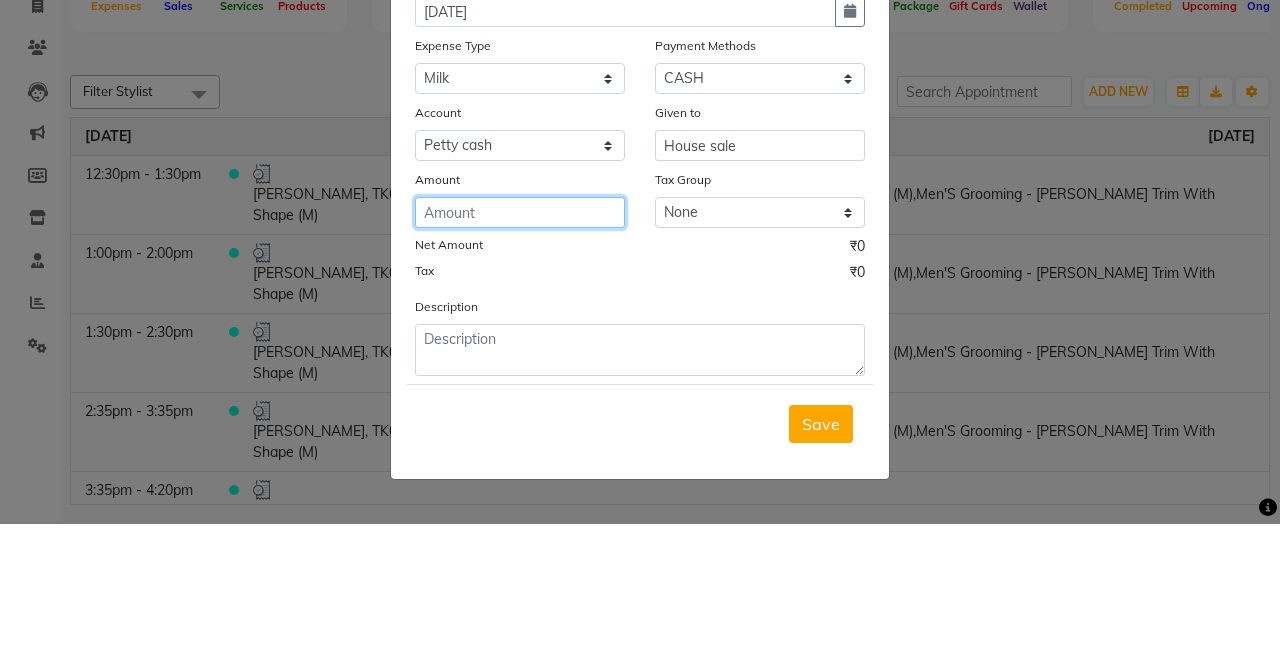 click 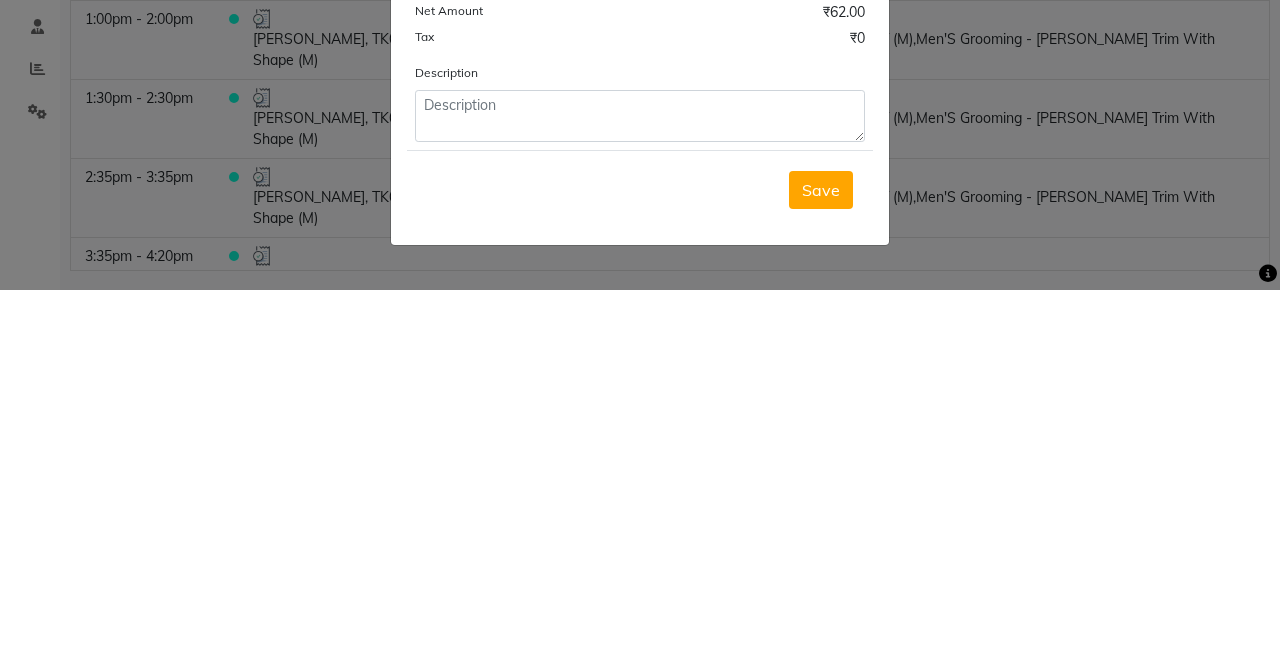 type on "62" 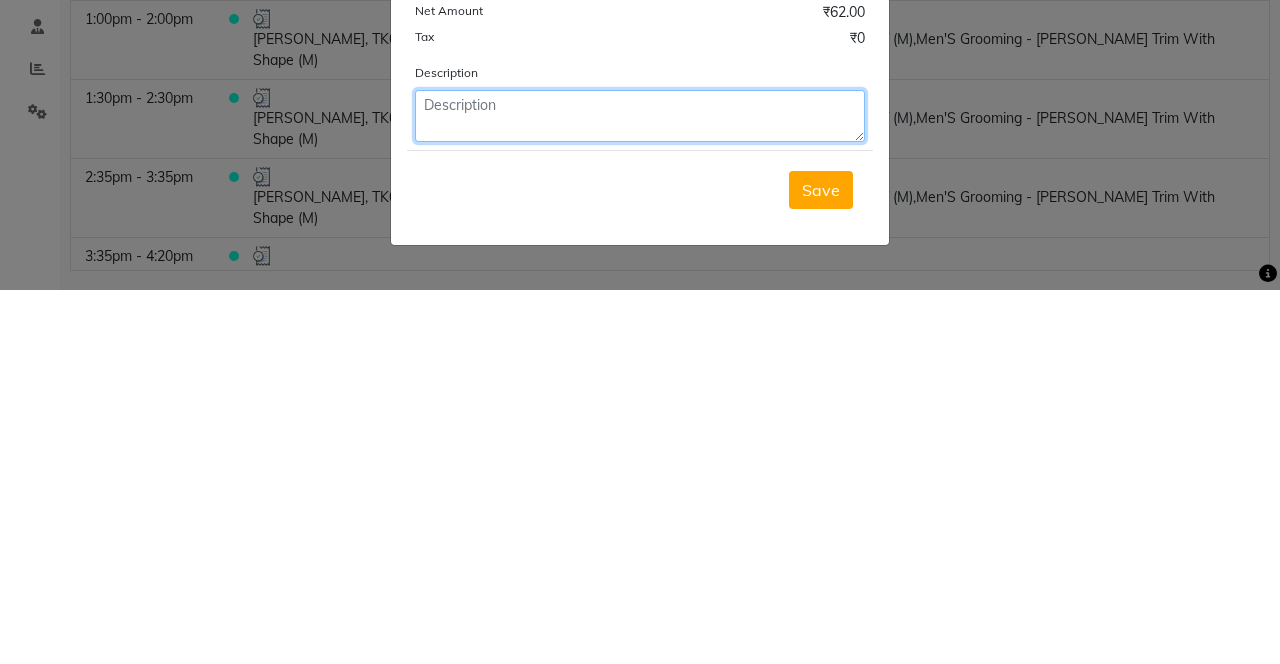 click 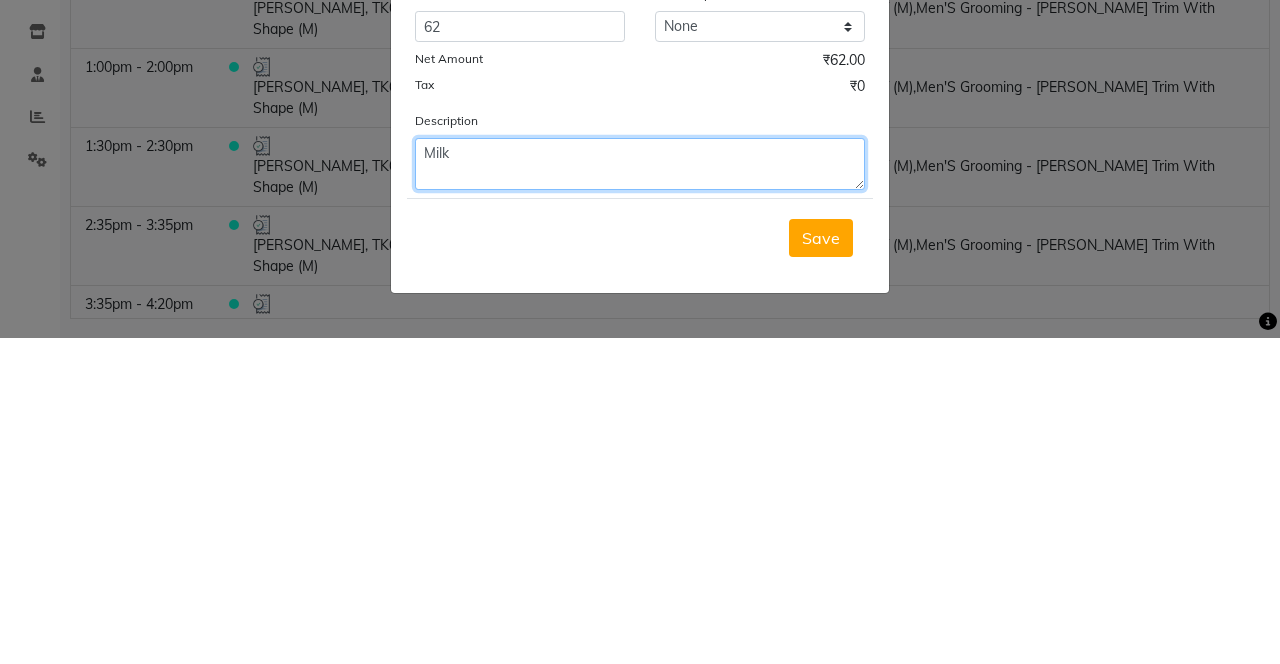 type on "Milk" 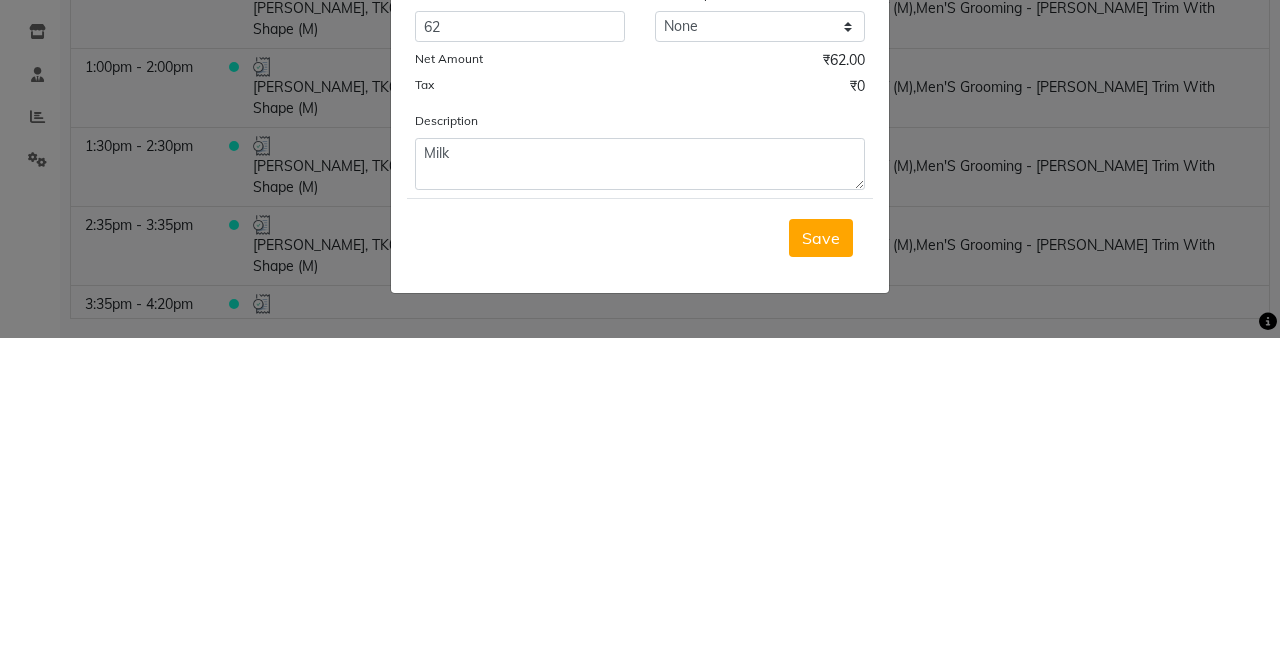 click on "Save" at bounding box center [821, 564] 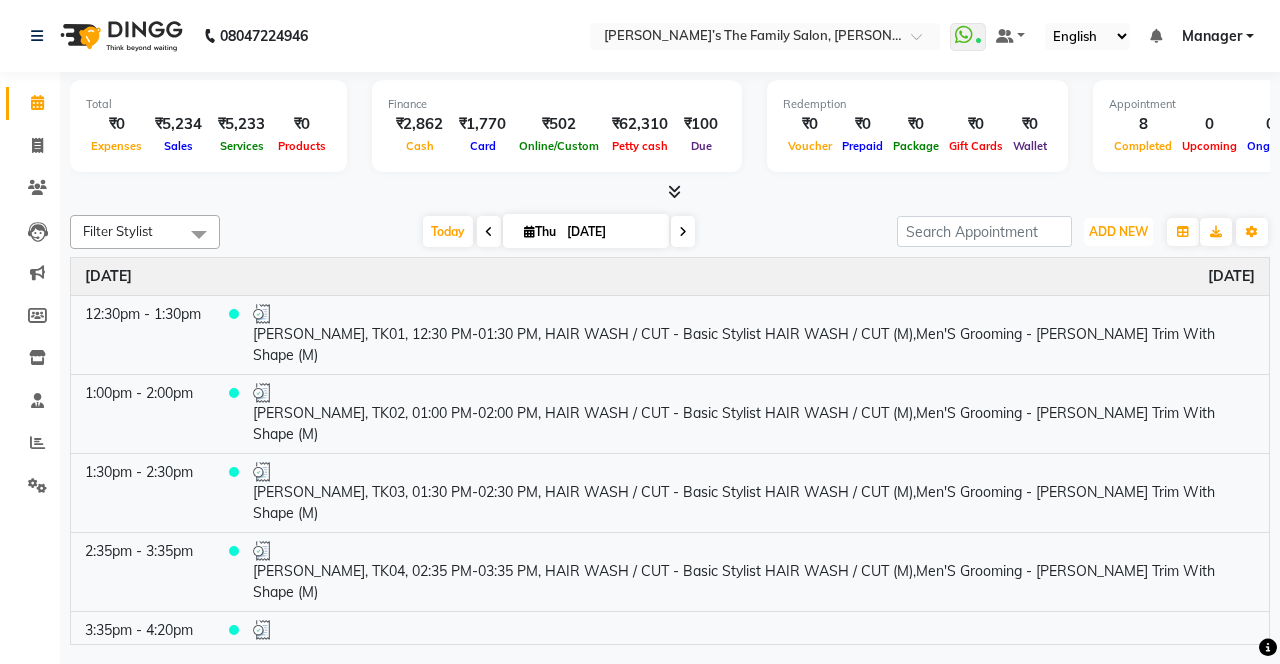 click on "ADD NEW" at bounding box center (1118, 231) 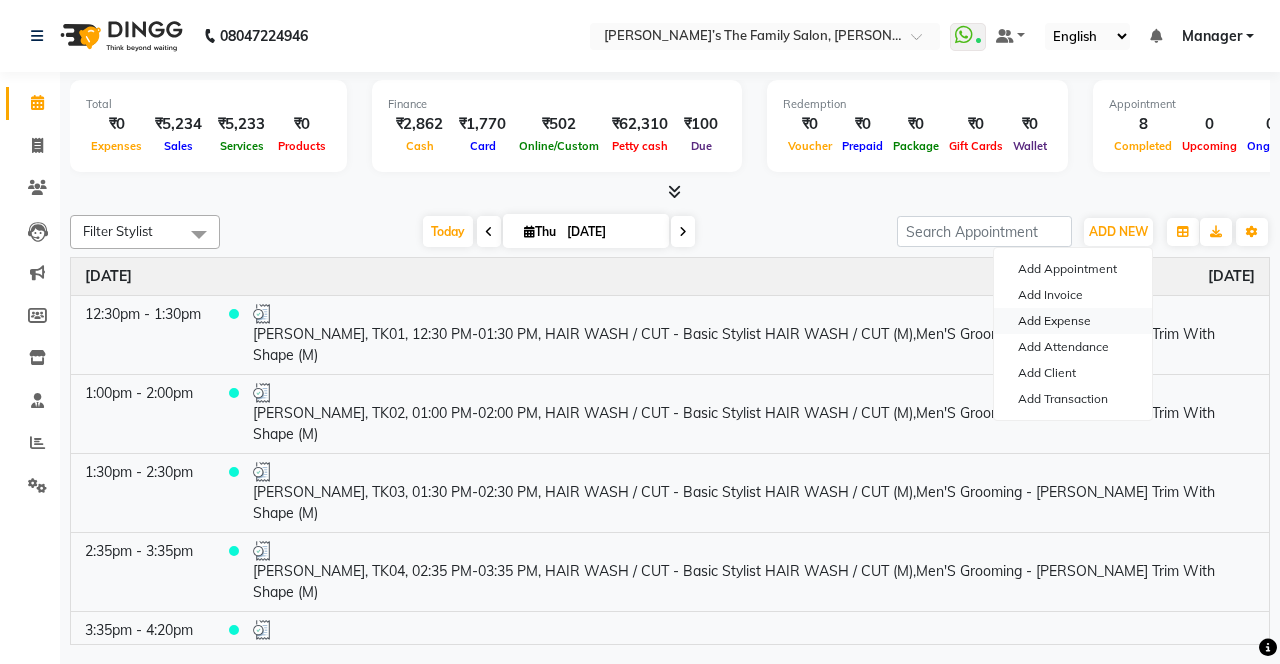 click on "Add Expense" at bounding box center [1073, 321] 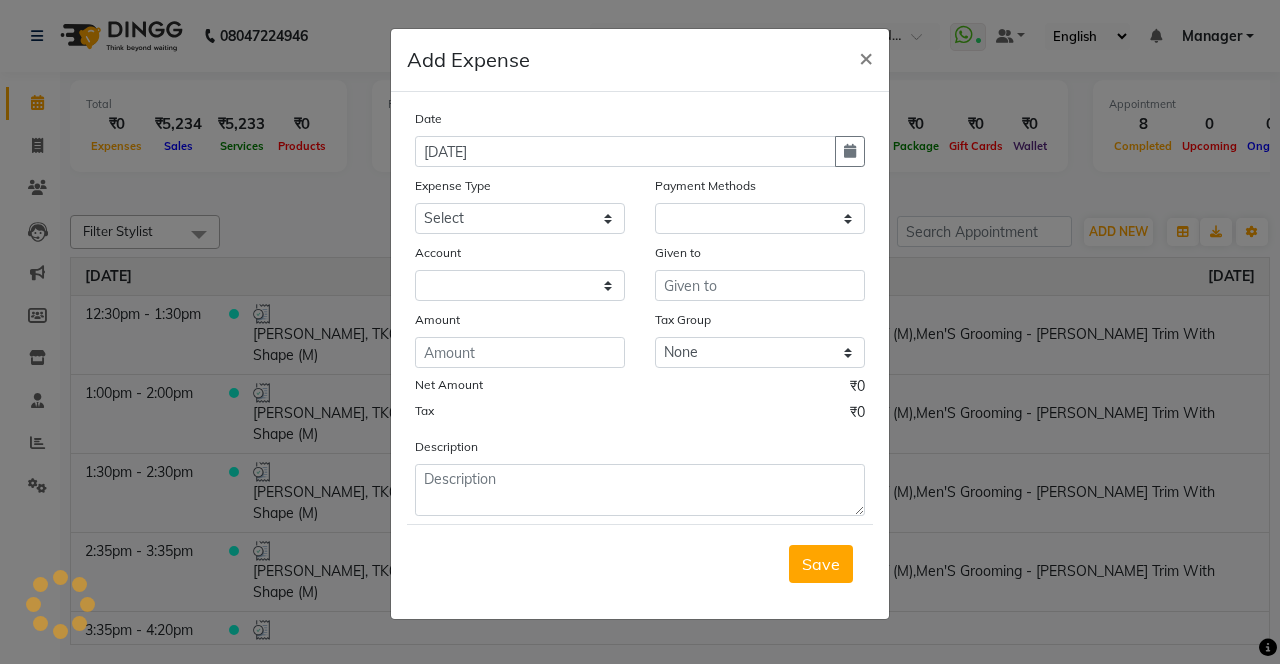 select 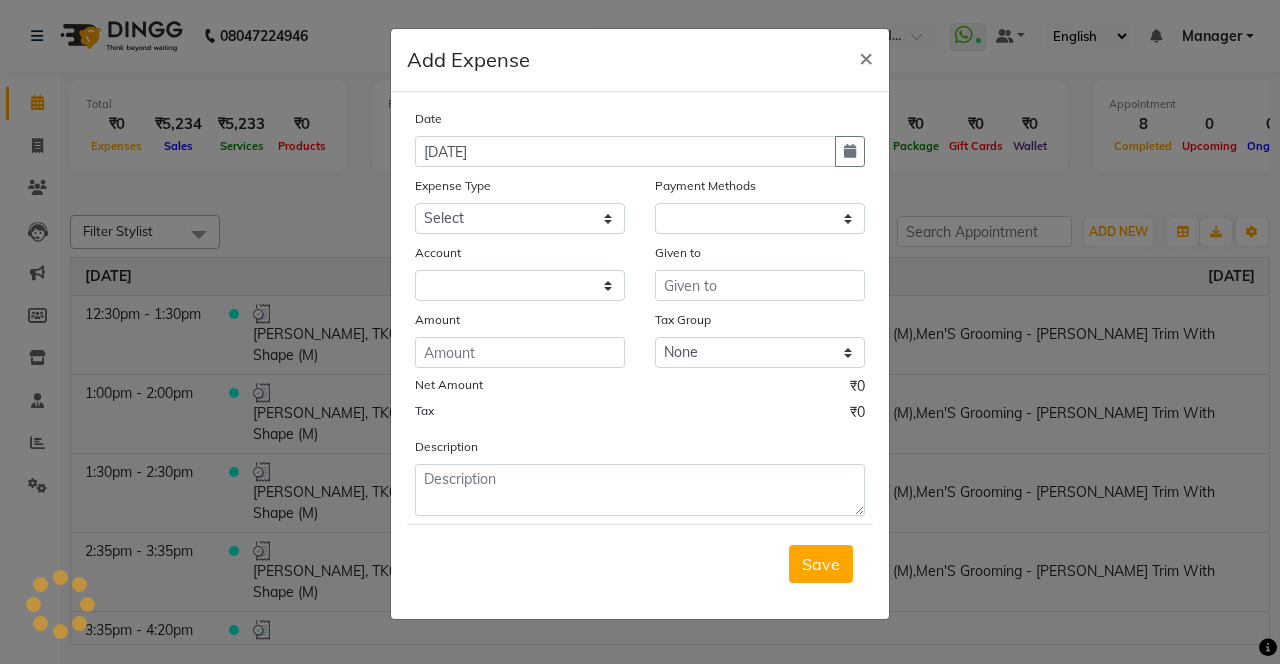 select on "1" 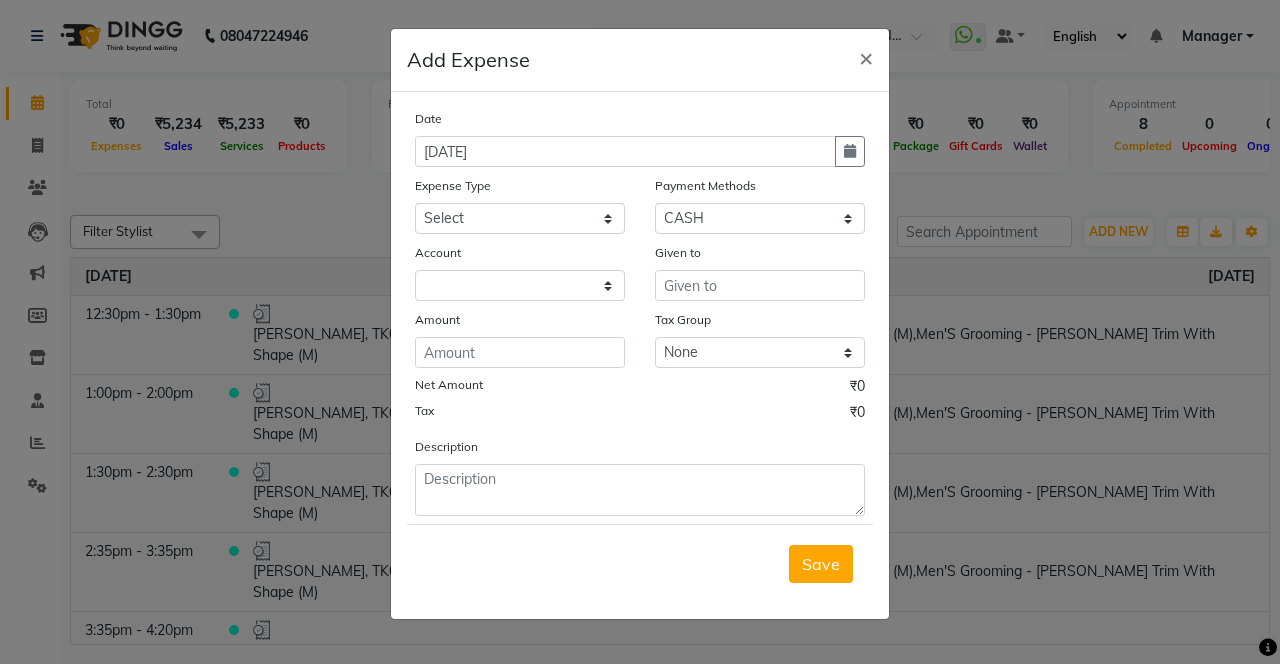 click 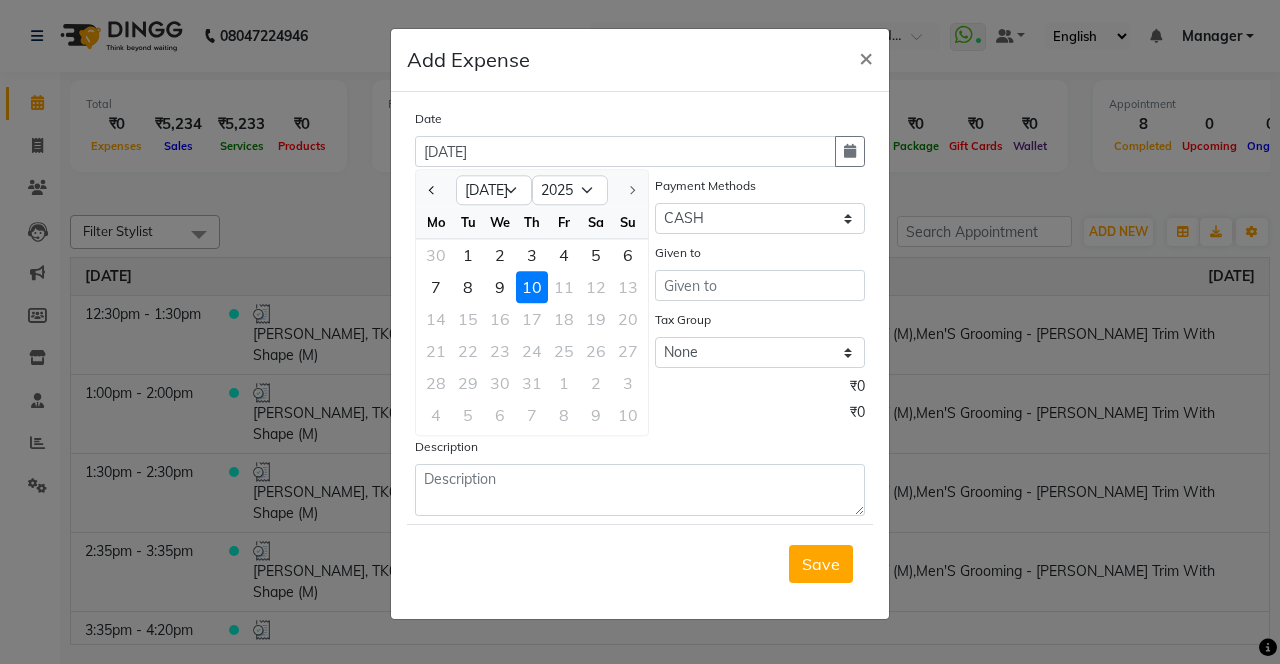 click 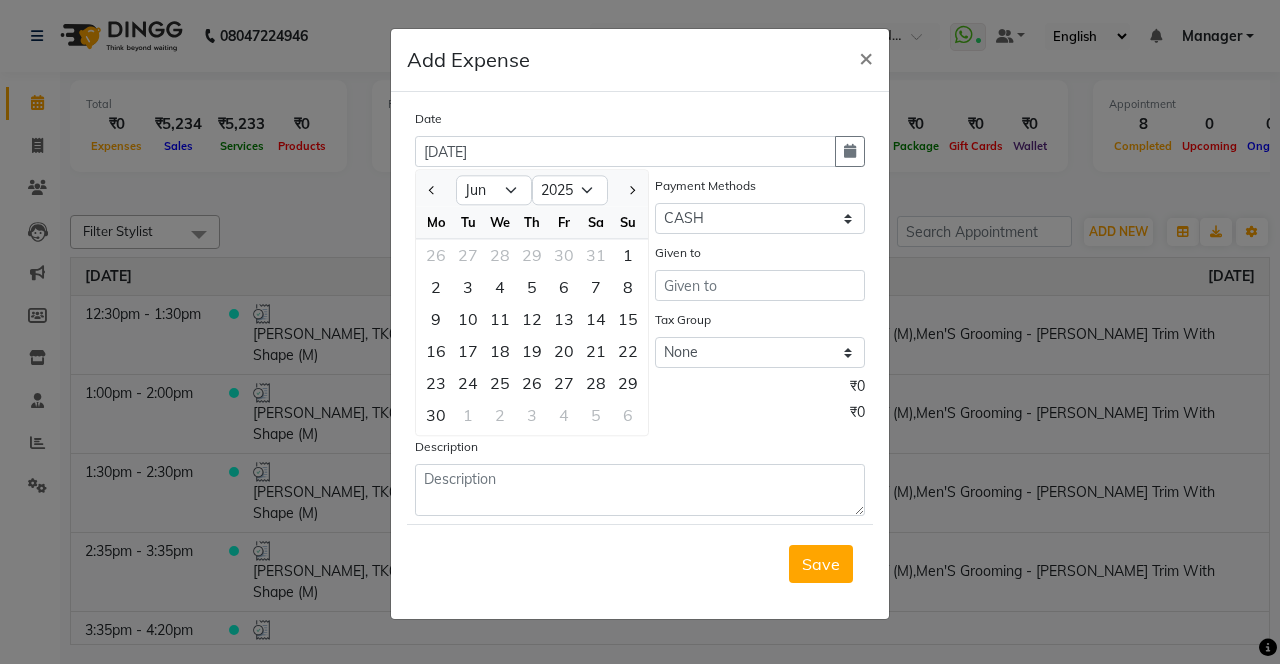 click on "22" 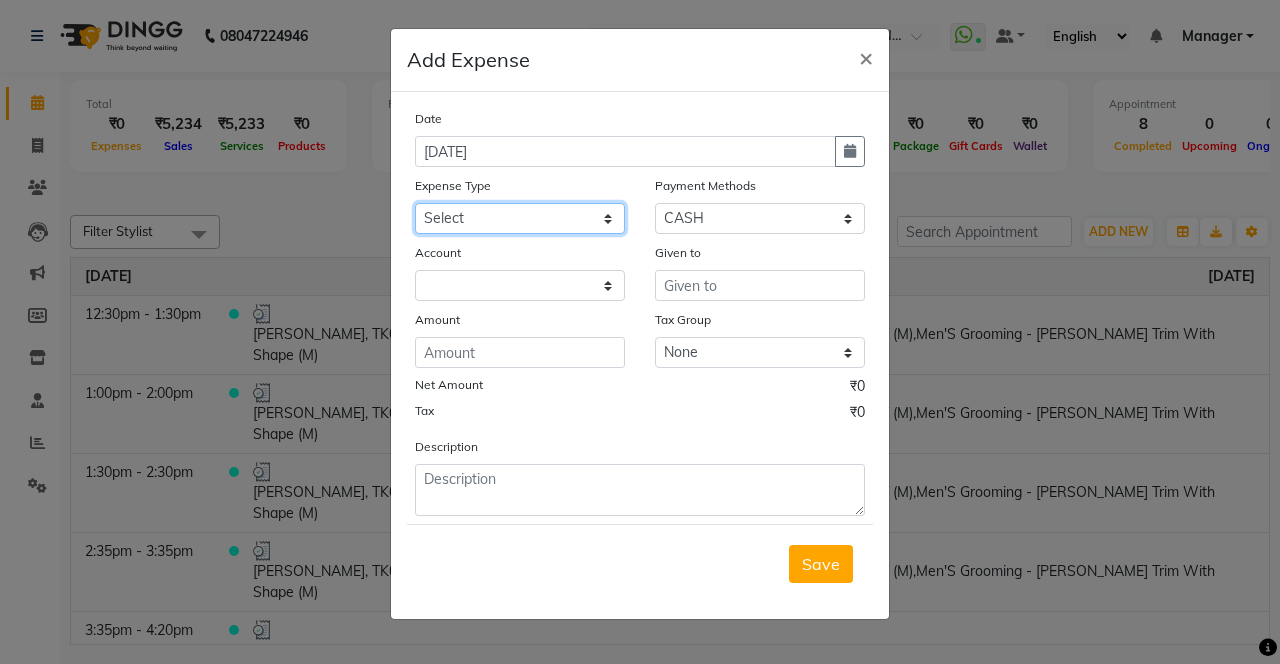 click on "Select Advance Salary Bank charges Car maintenance  Cash transfer to bank Cash transfer to hub Client Snacks Clinical charges coffee Equipment Fuel Govt fee Incentive Insurance International purchase Loan Repayment Maintenance Marketing Membership reward Milk Miscellaneous MRA Other Pantry Product Rent Staff Snacks Tax Tea & Refreshment Tip Transfer Utilities" 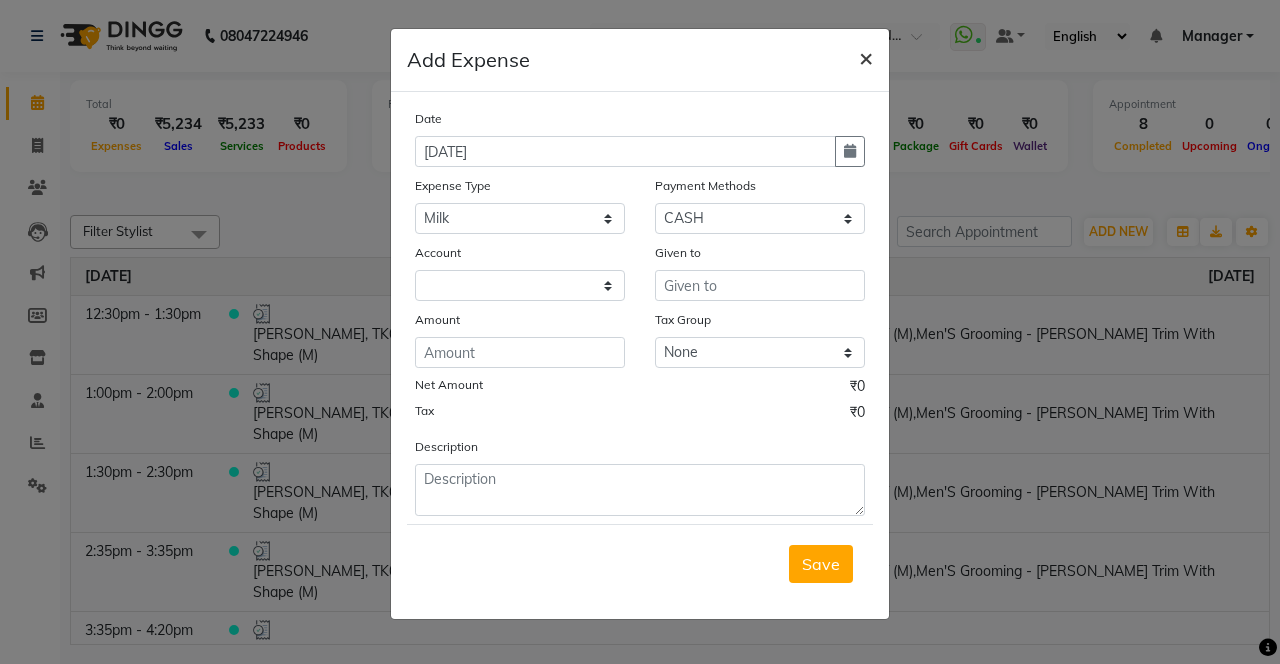 click on "×" 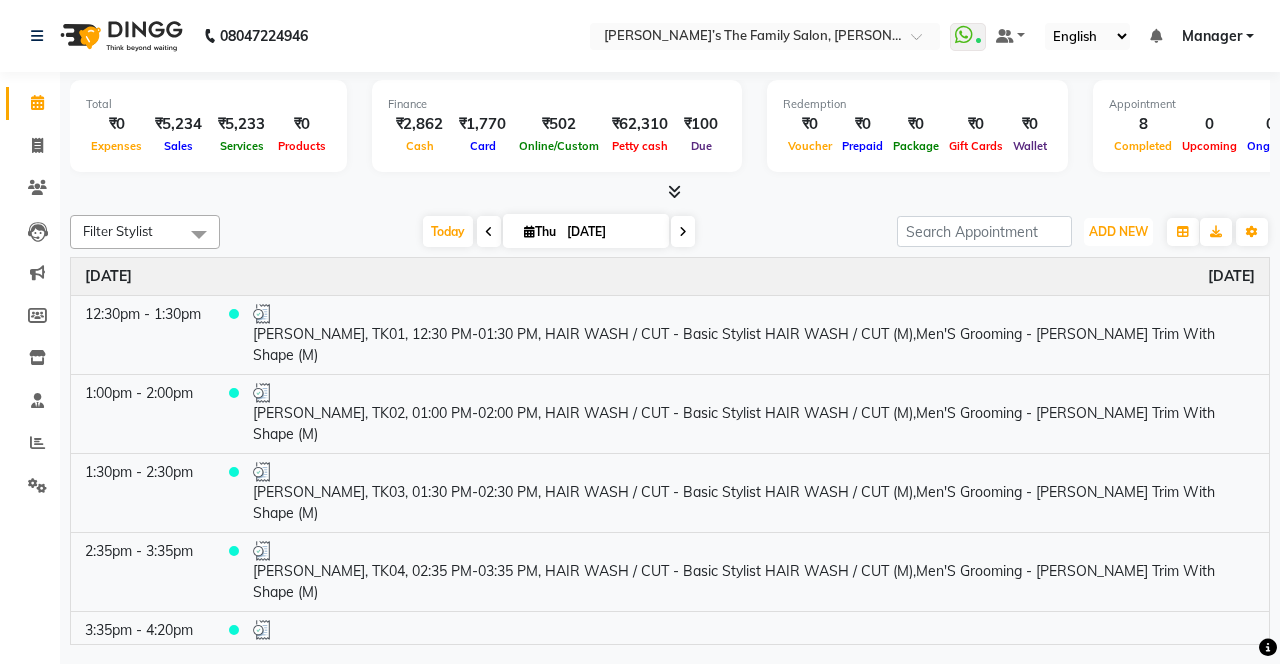 click on "ADD NEW" at bounding box center (1118, 231) 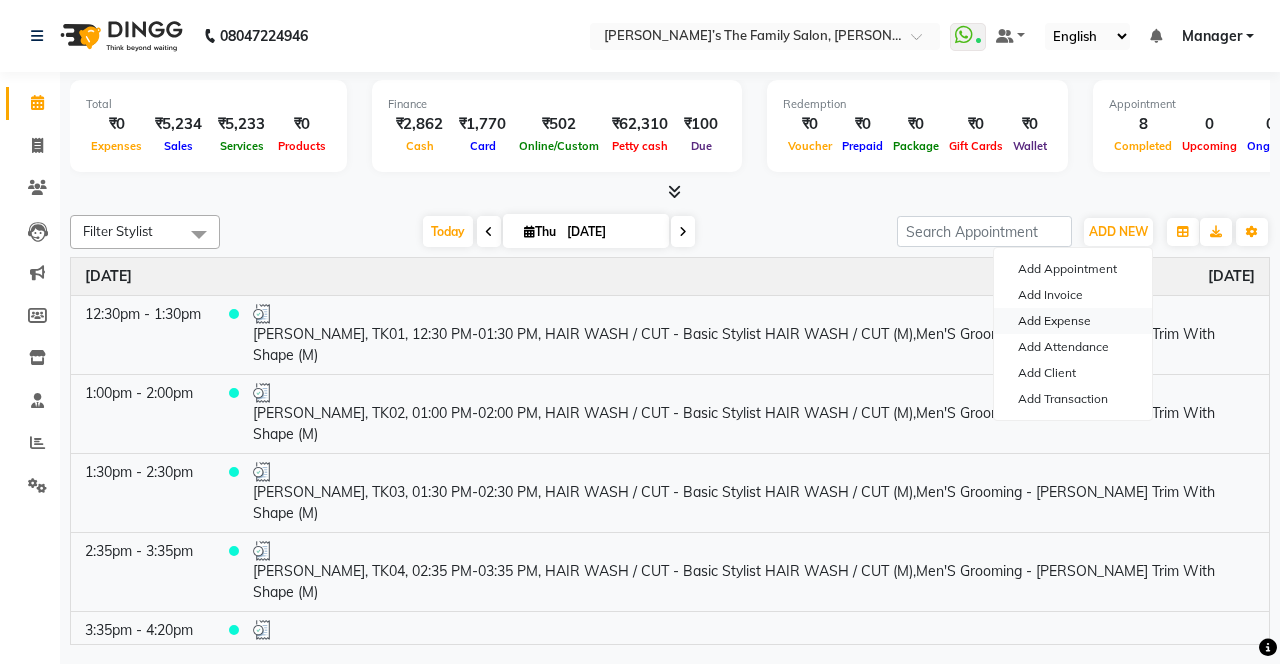 click on "Add Expense" at bounding box center [1073, 321] 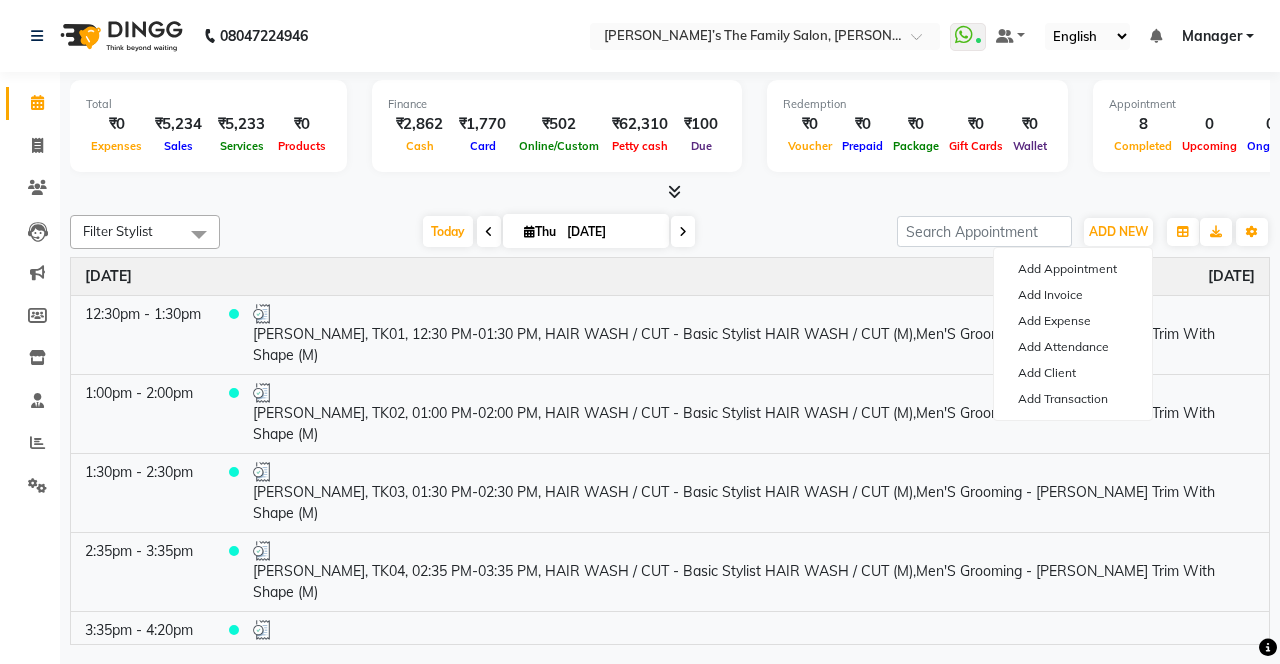 select on "1" 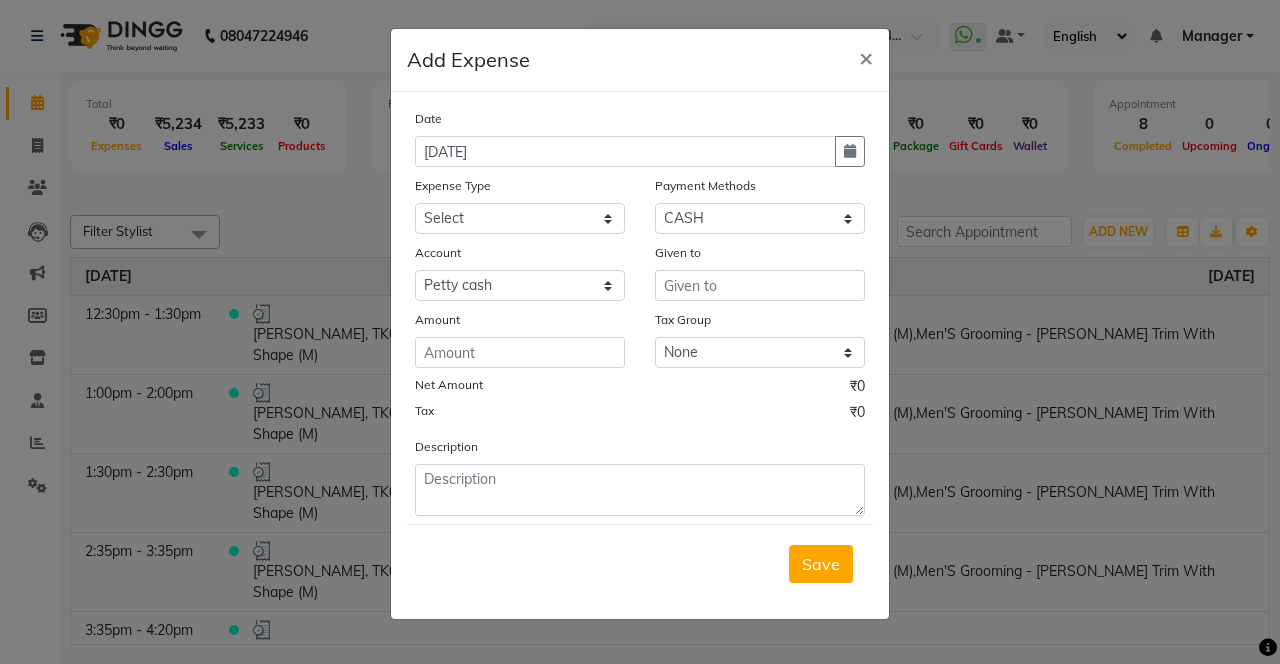 click 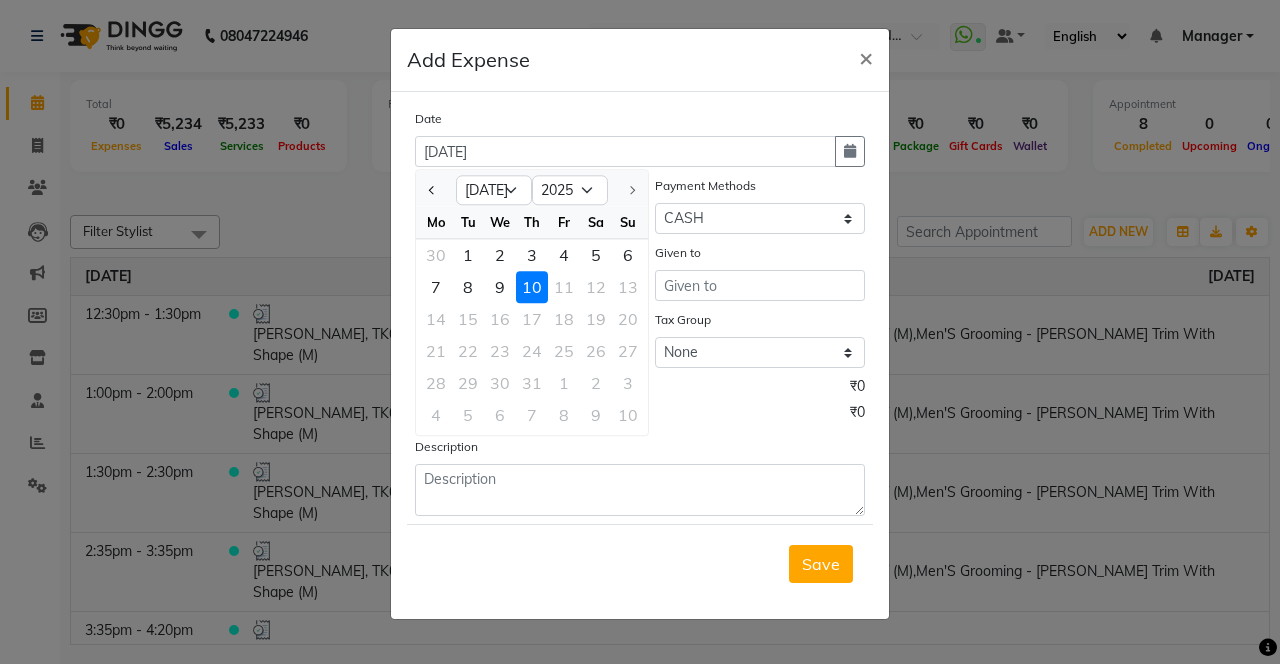 click 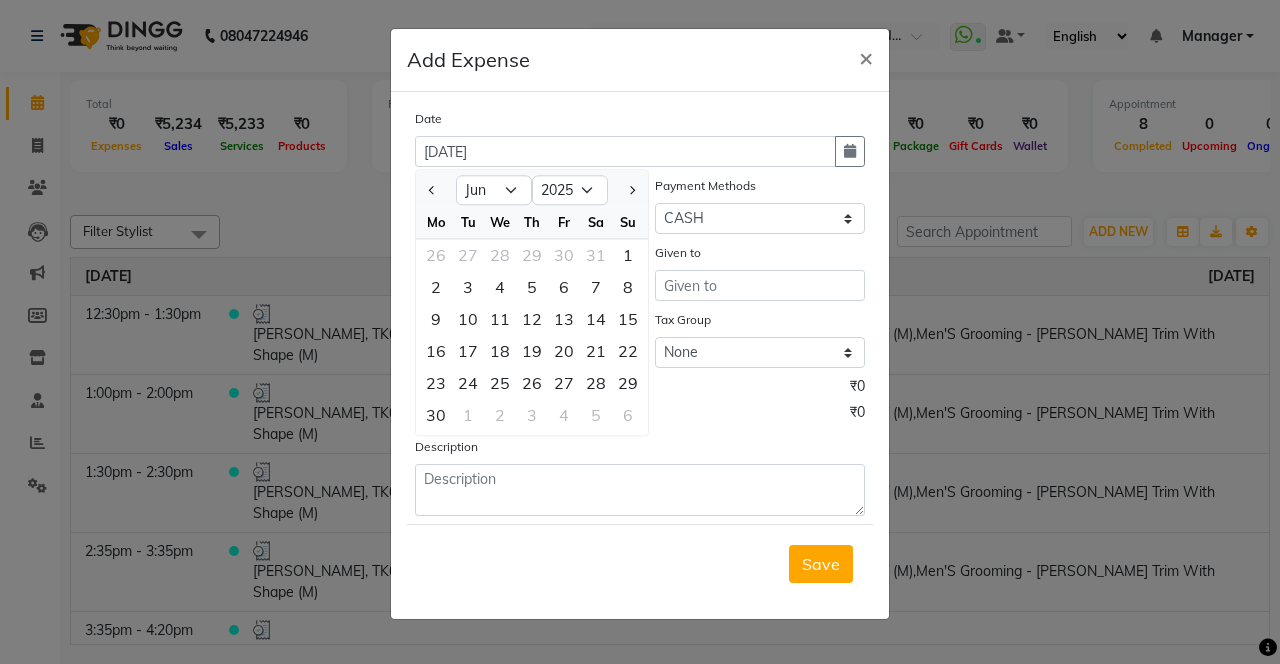 click on "22" 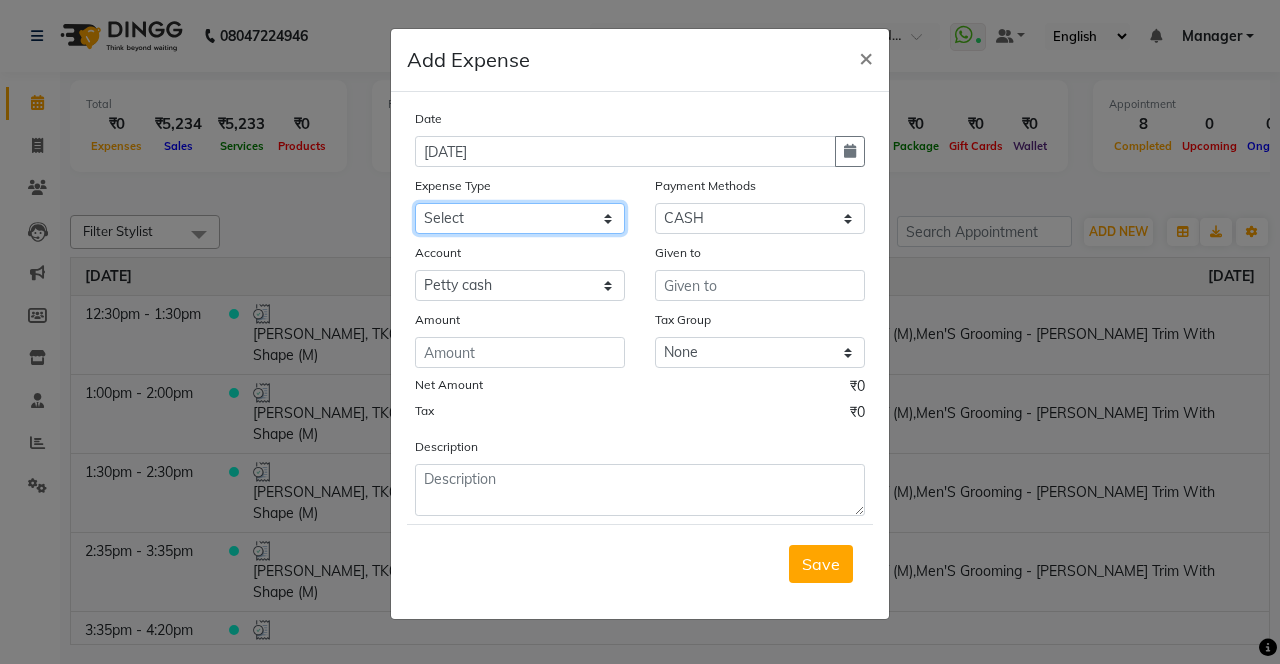 click on "Select Advance Salary Bank charges Car maintenance  Cash transfer to bank Cash transfer to hub Client Snacks Clinical charges coffee Equipment Fuel Govt fee Incentive Insurance International purchase Loan Repayment Maintenance Marketing Membership reward Milk Miscellaneous MRA Other Pantry Product Rent Staff Snacks Tax Tea & Refreshment Tip Transfer Utilities" 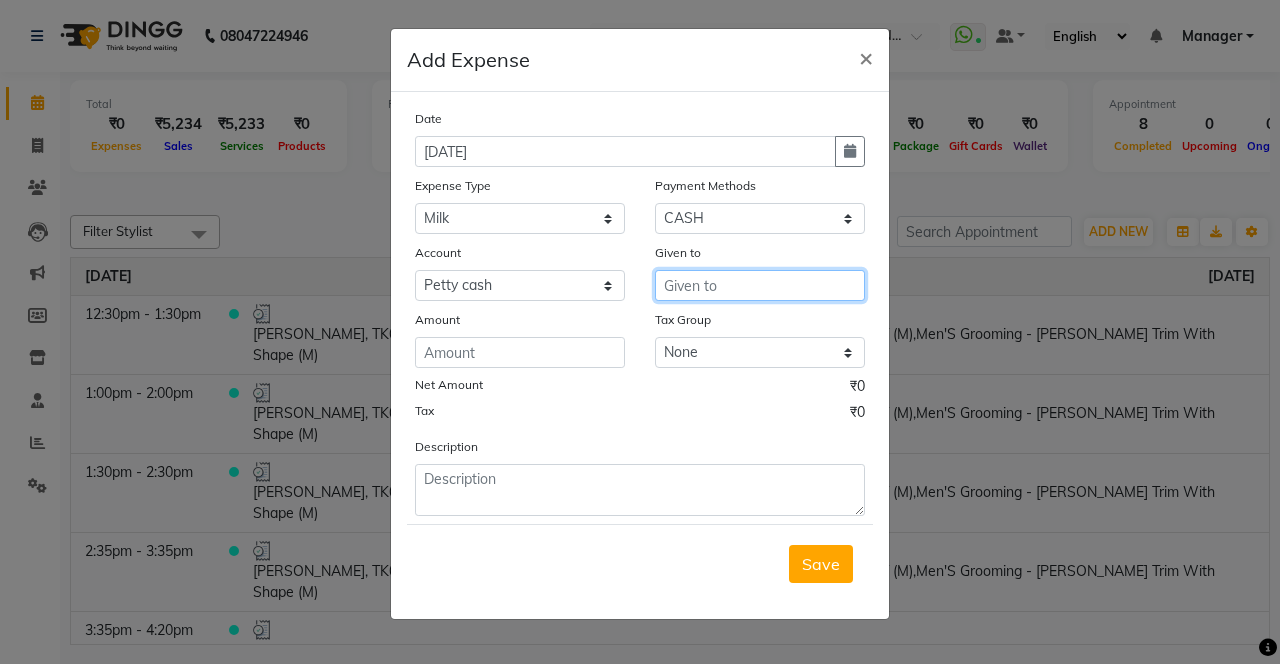 click at bounding box center [760, 285] 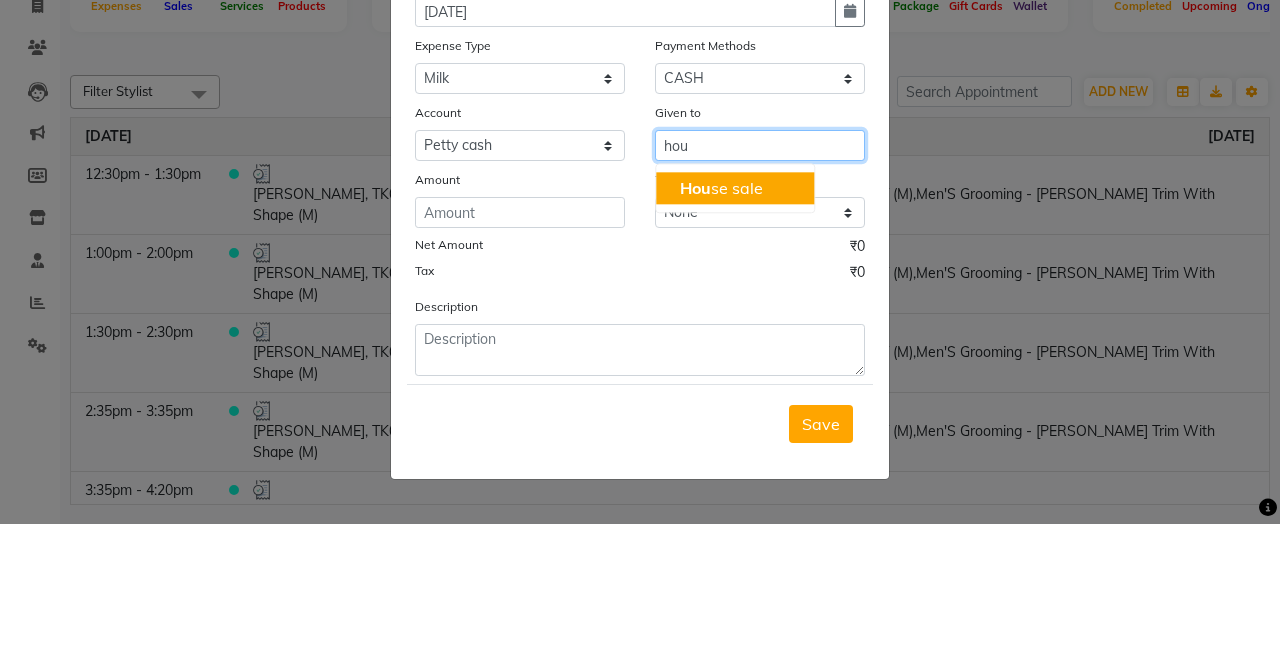 click on "Hou se sale" at bounding box center (735, 328) 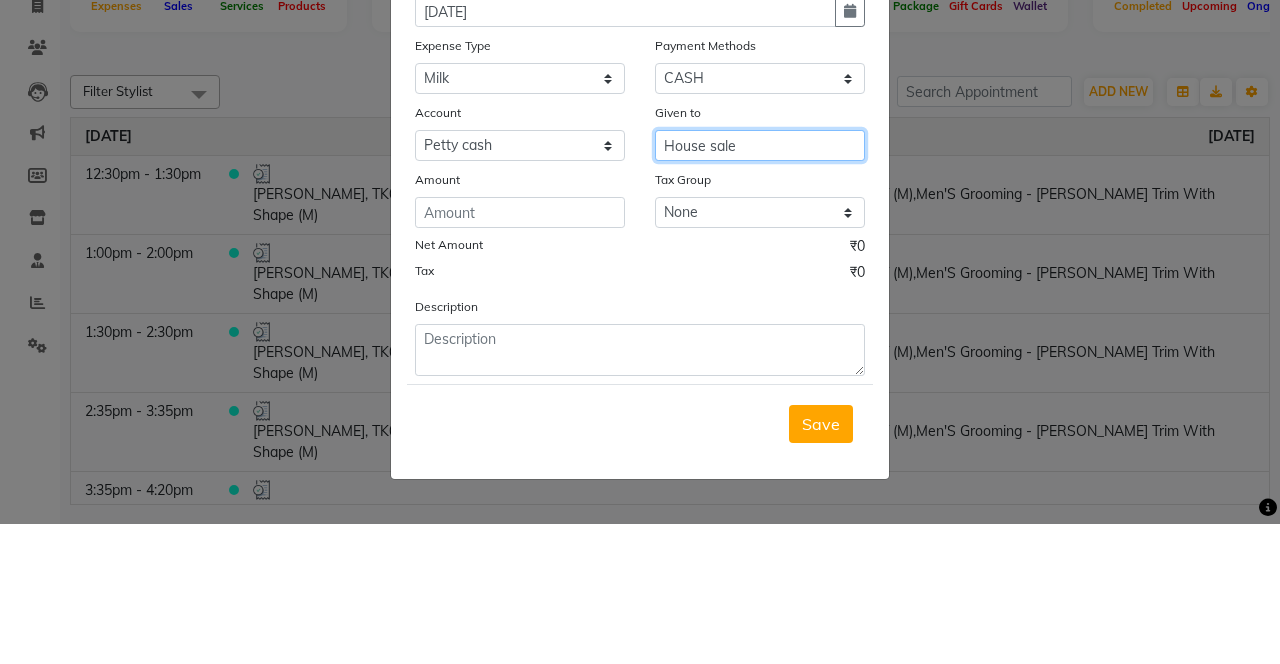 type on "House sale" 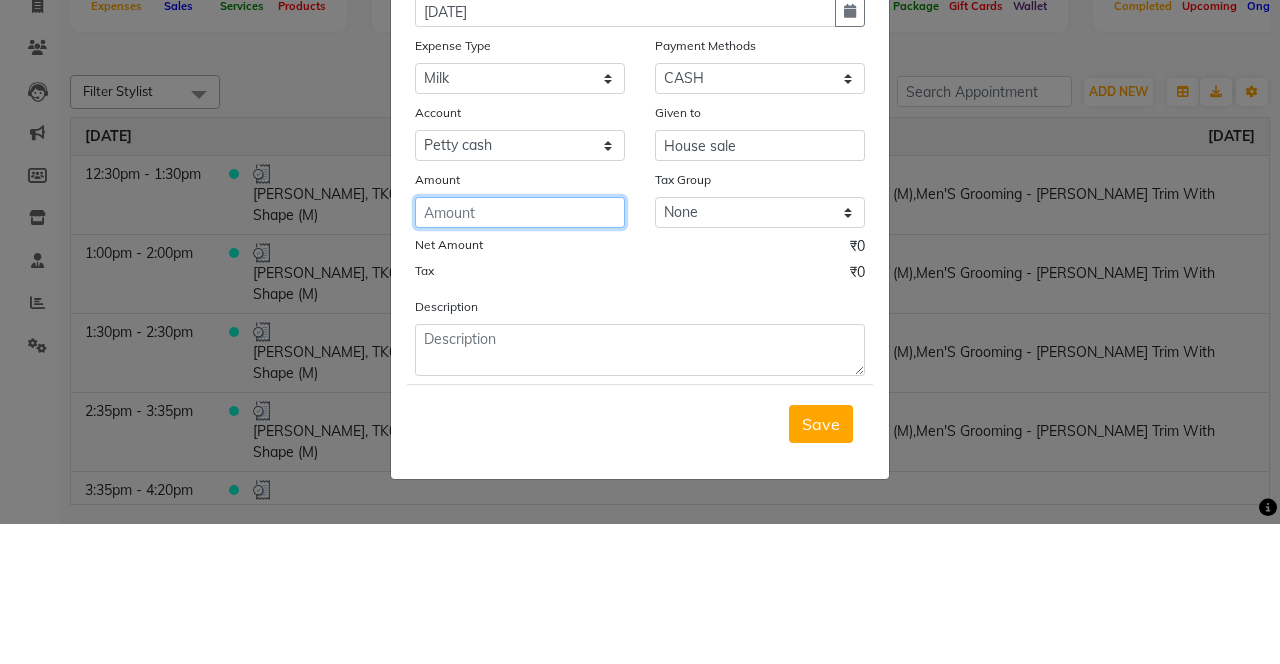 click 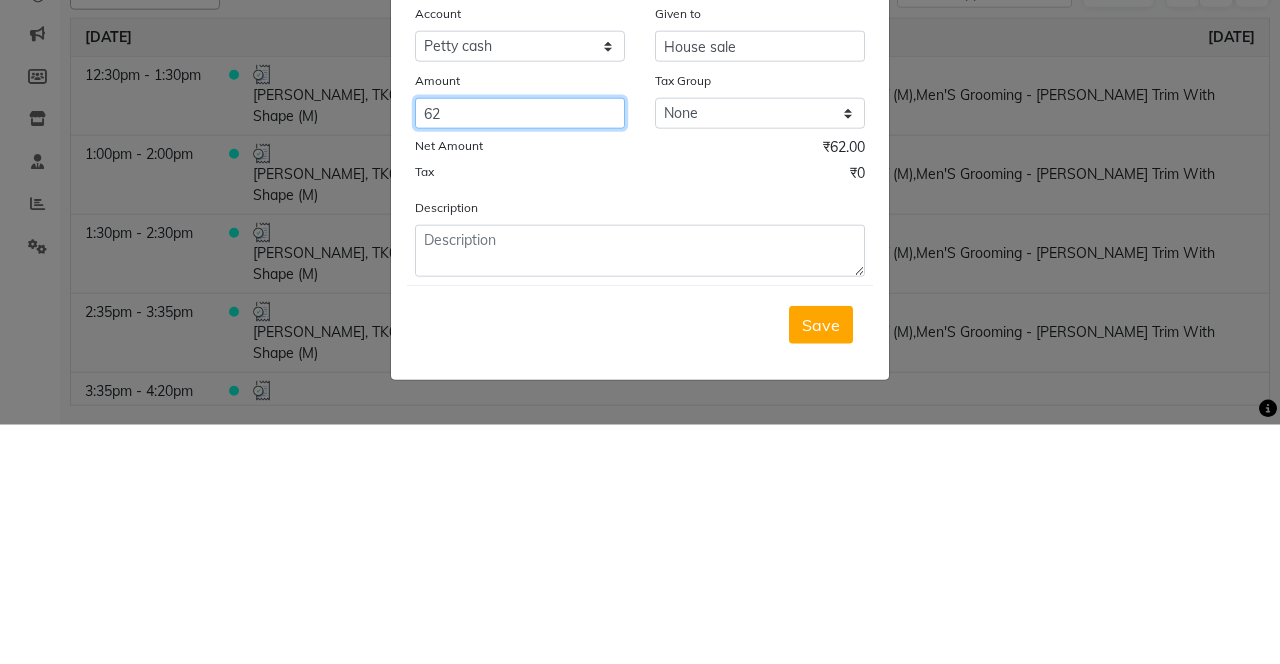 type on "62" 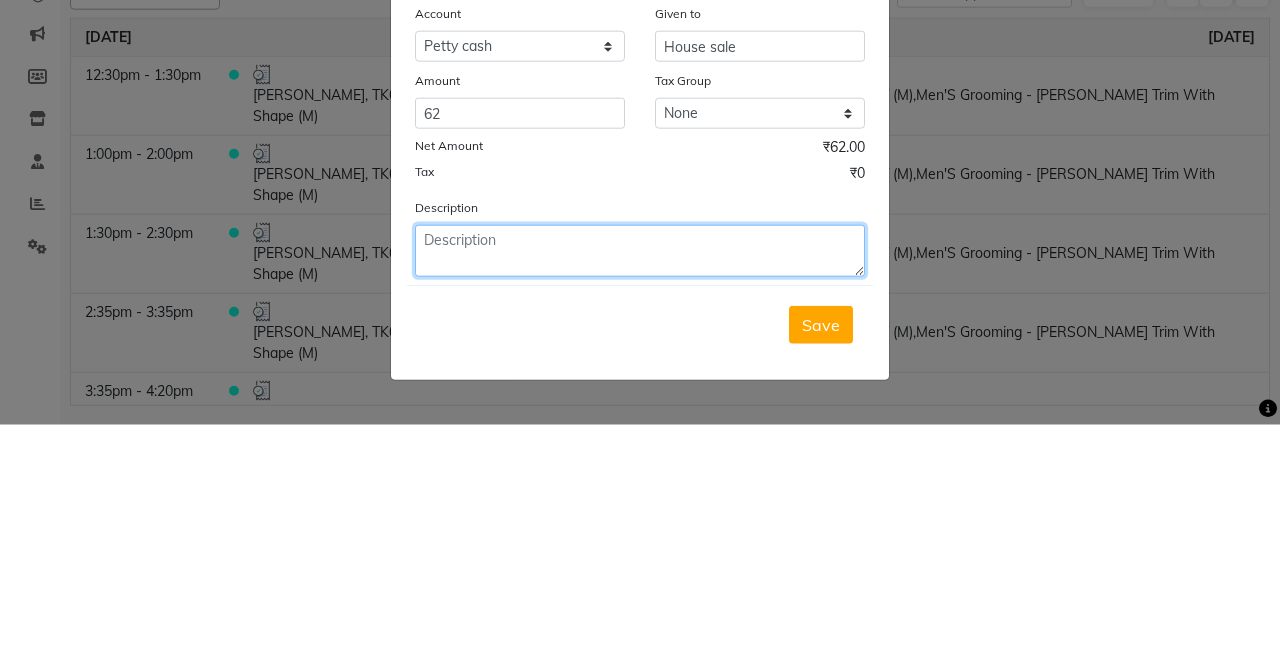 click 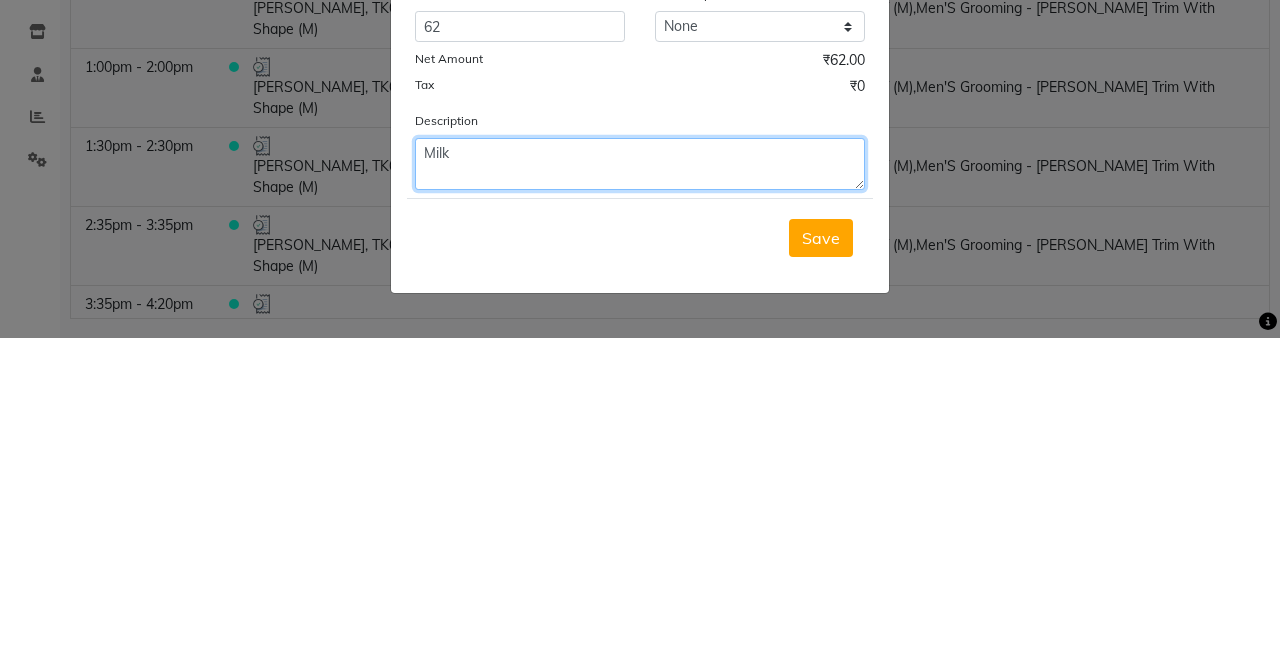 type on "Milk" 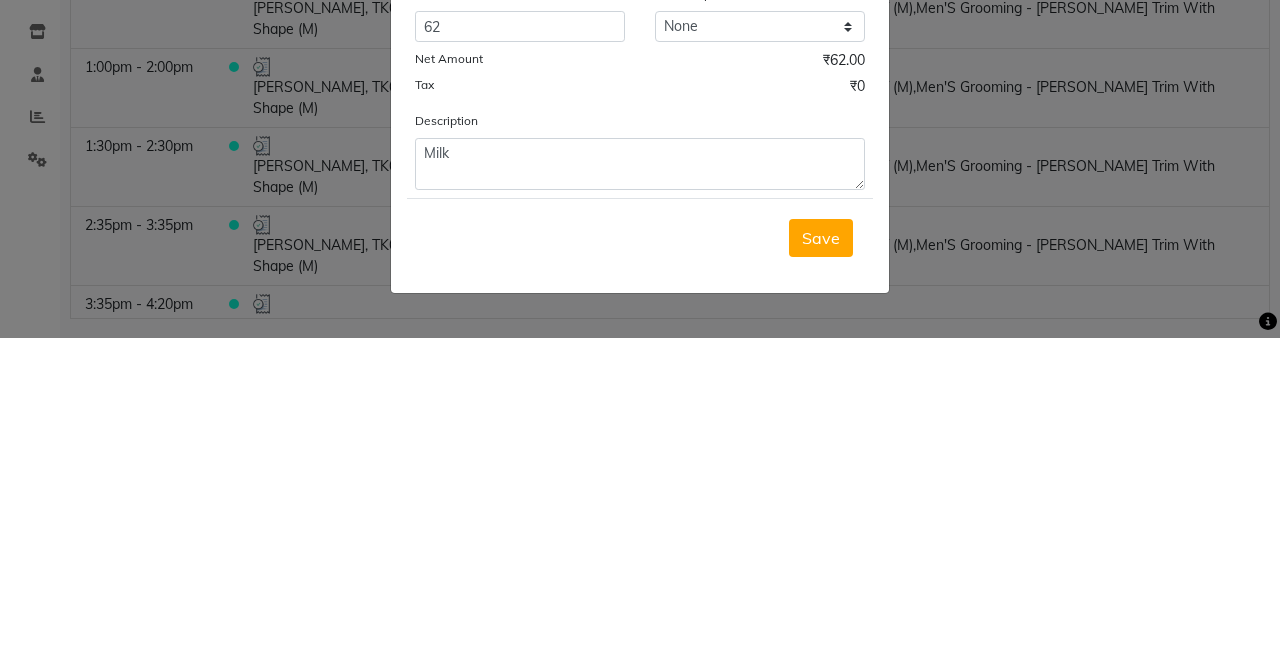 click on "Save" at bounding box center [821, 564] 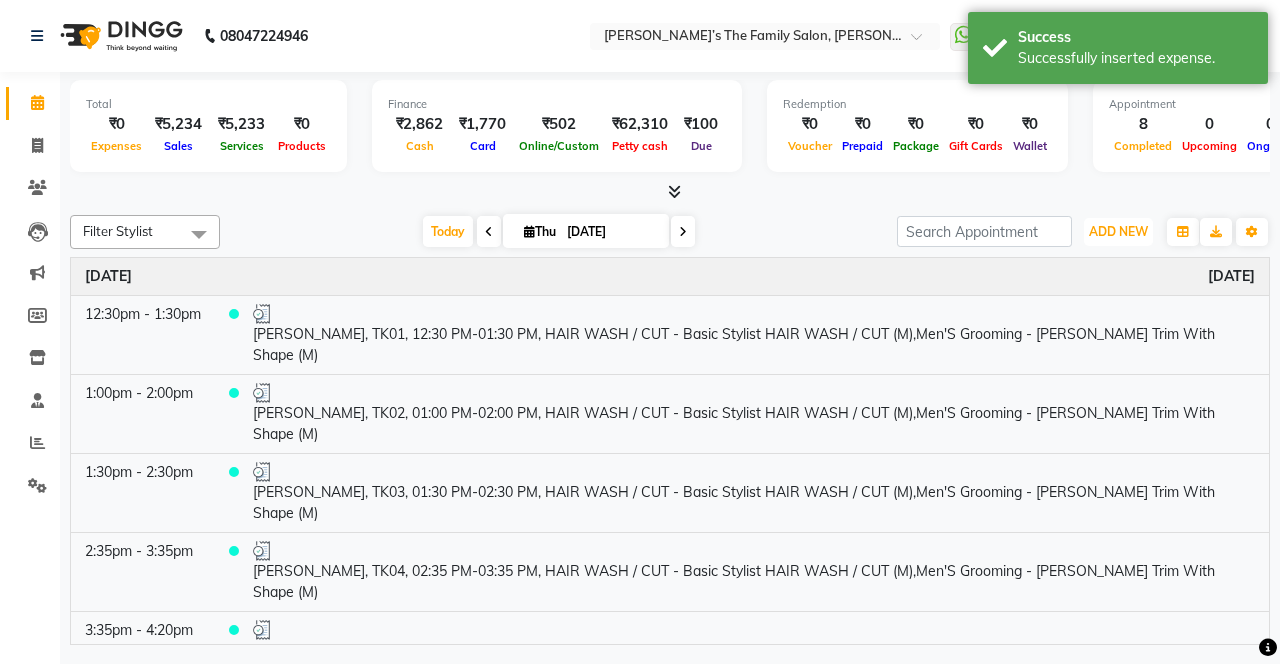 click on "ADD NEW" at bounding box center [1118, 231] 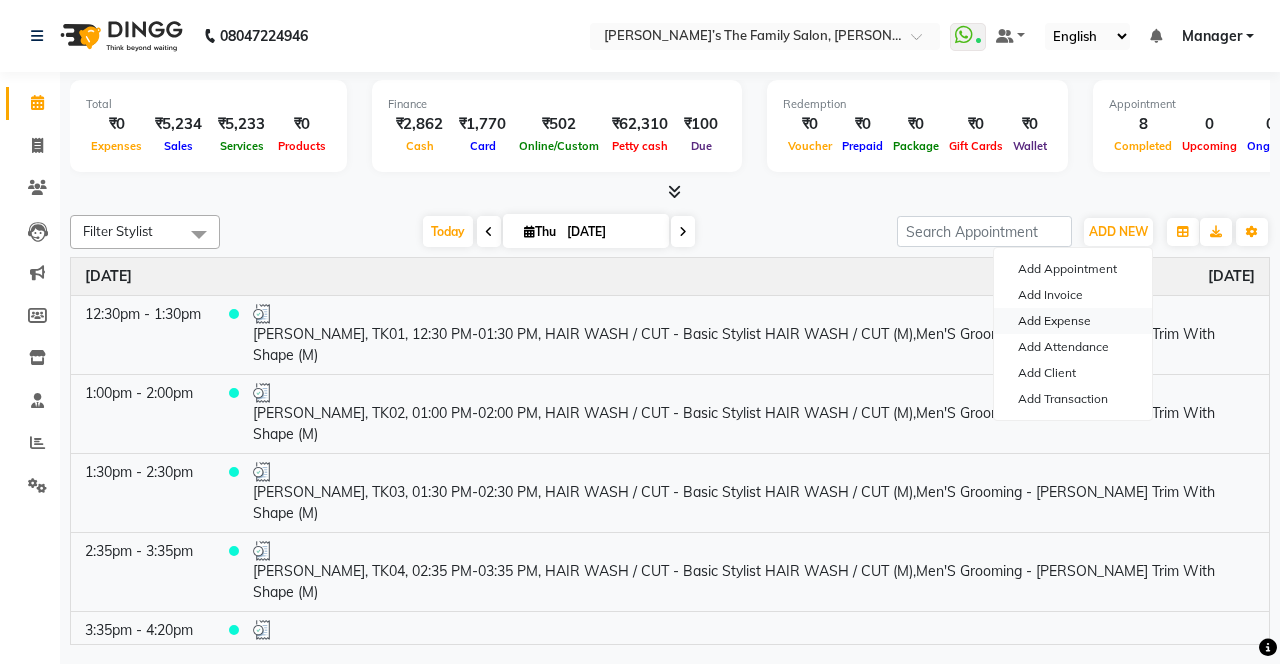 click on "Add Expense" at bounding box center [1073, 321] 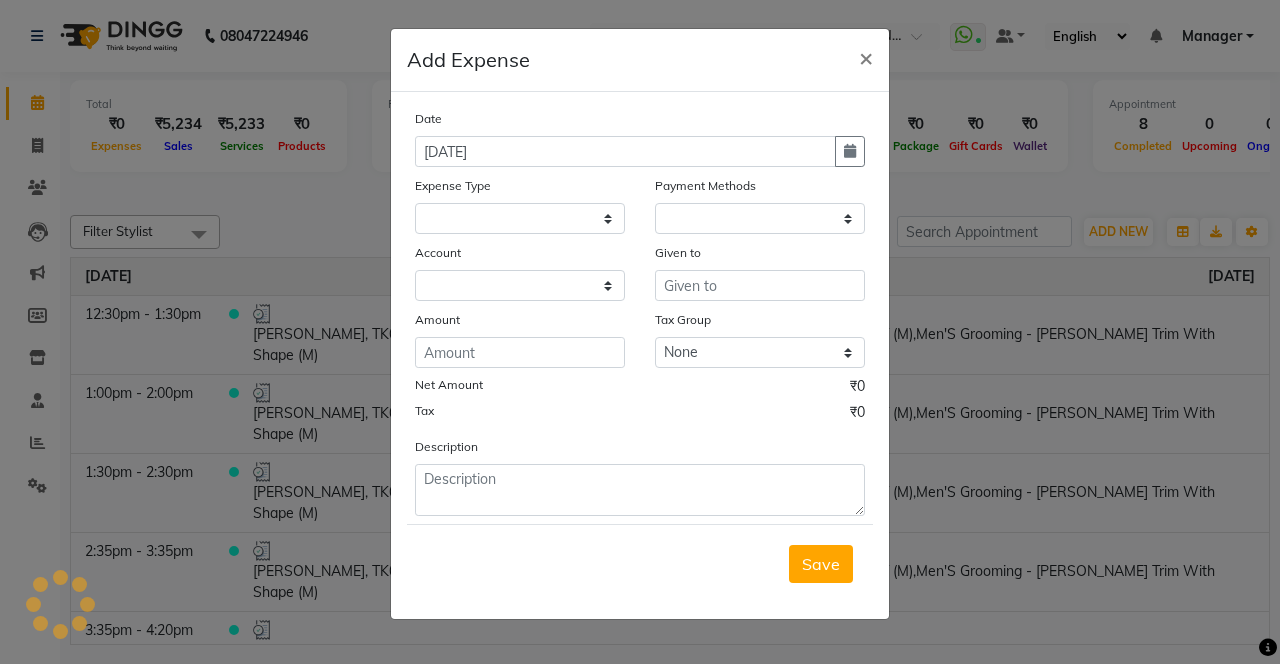 select 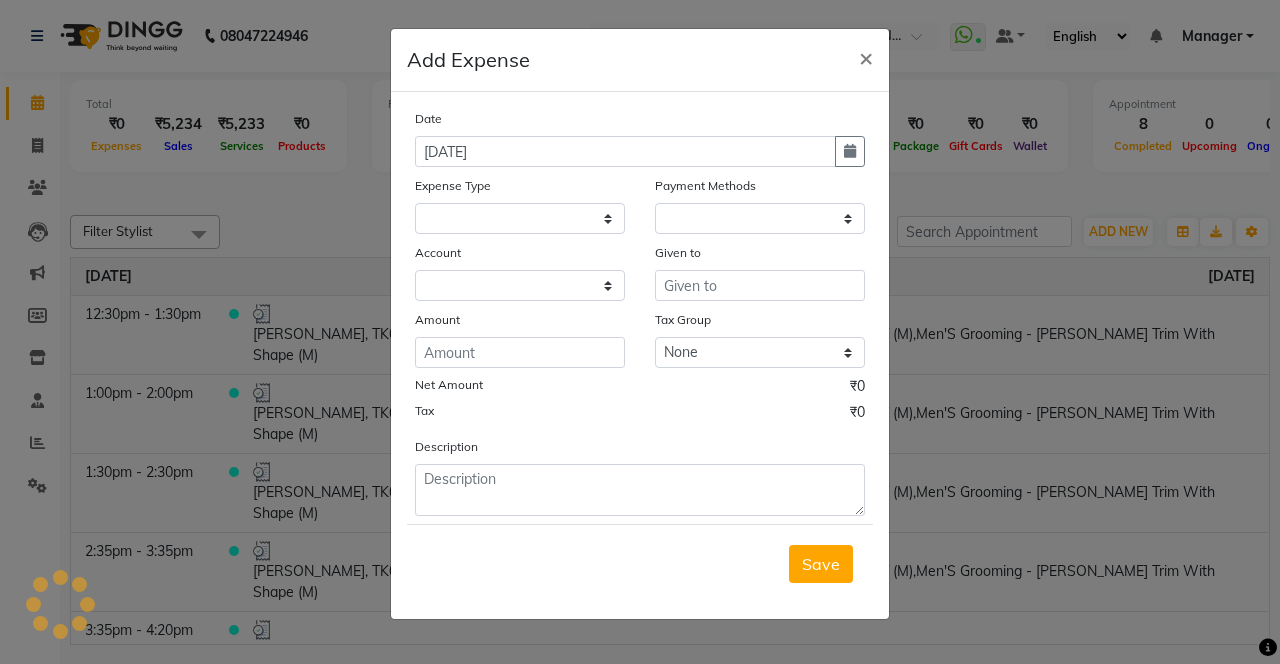 select on "1" 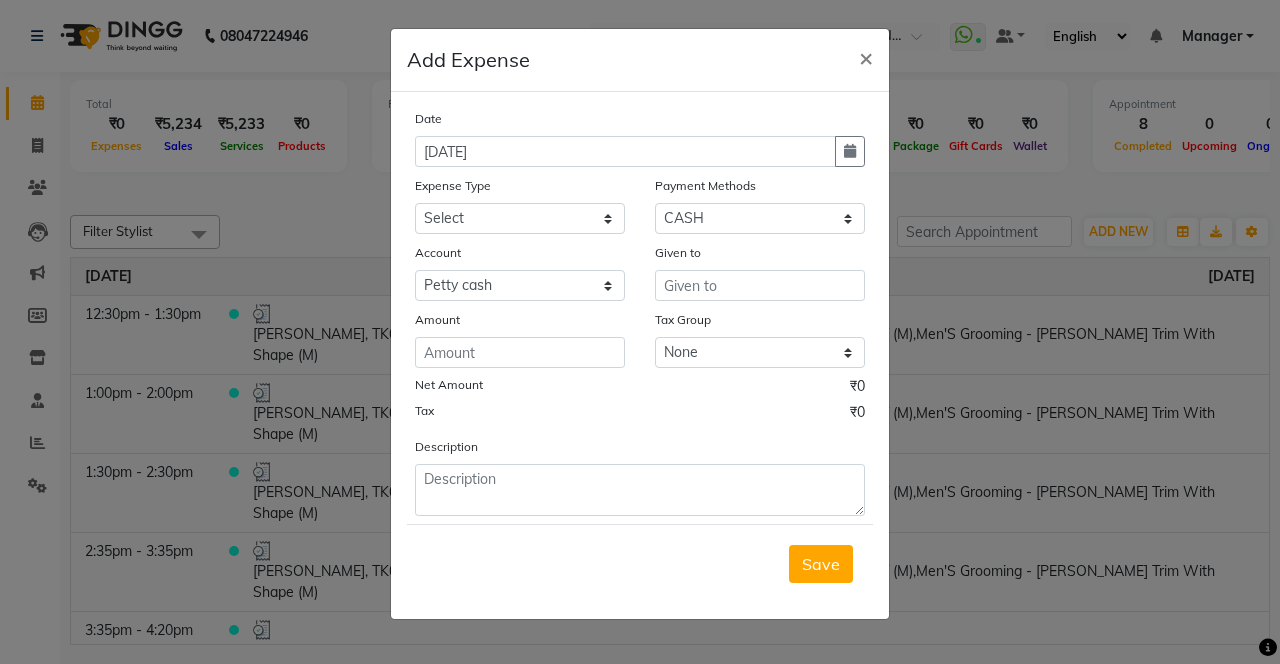 click 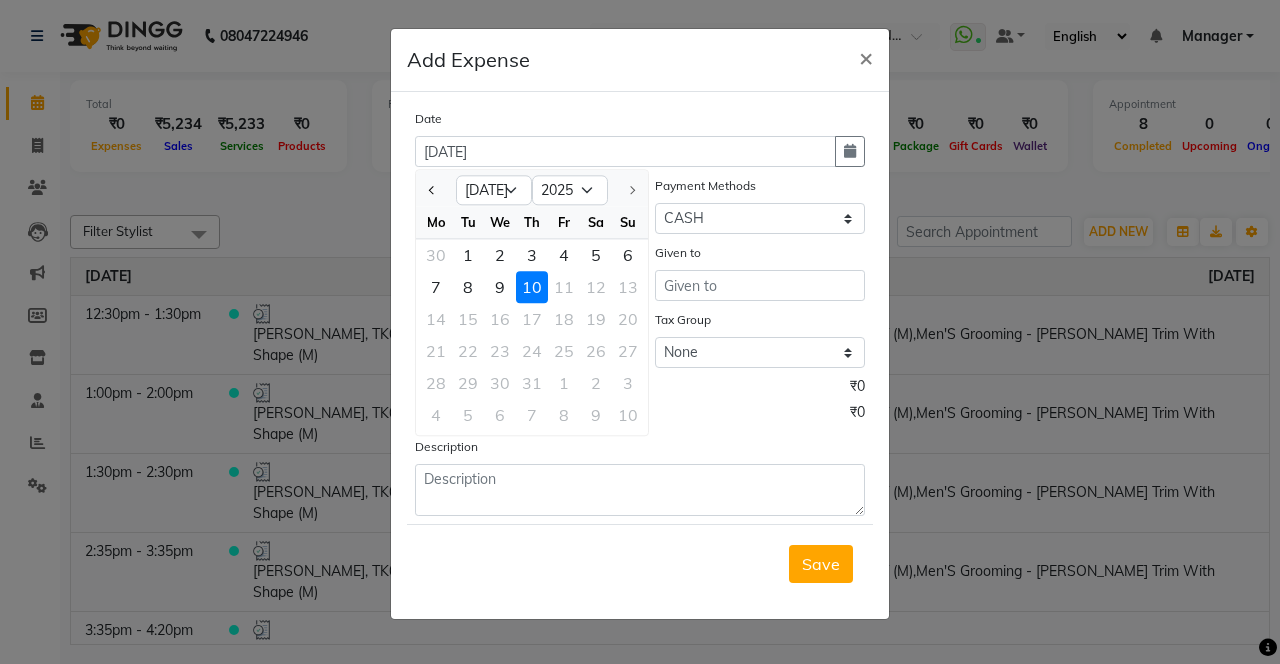 click 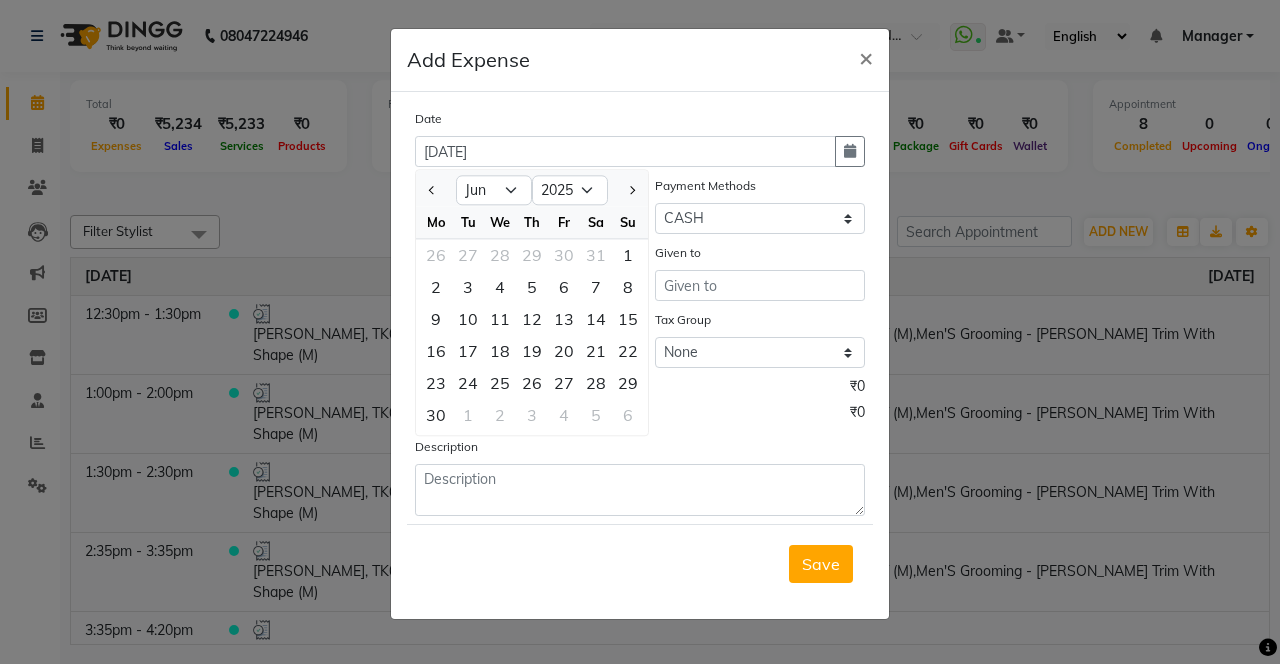 click on "22" 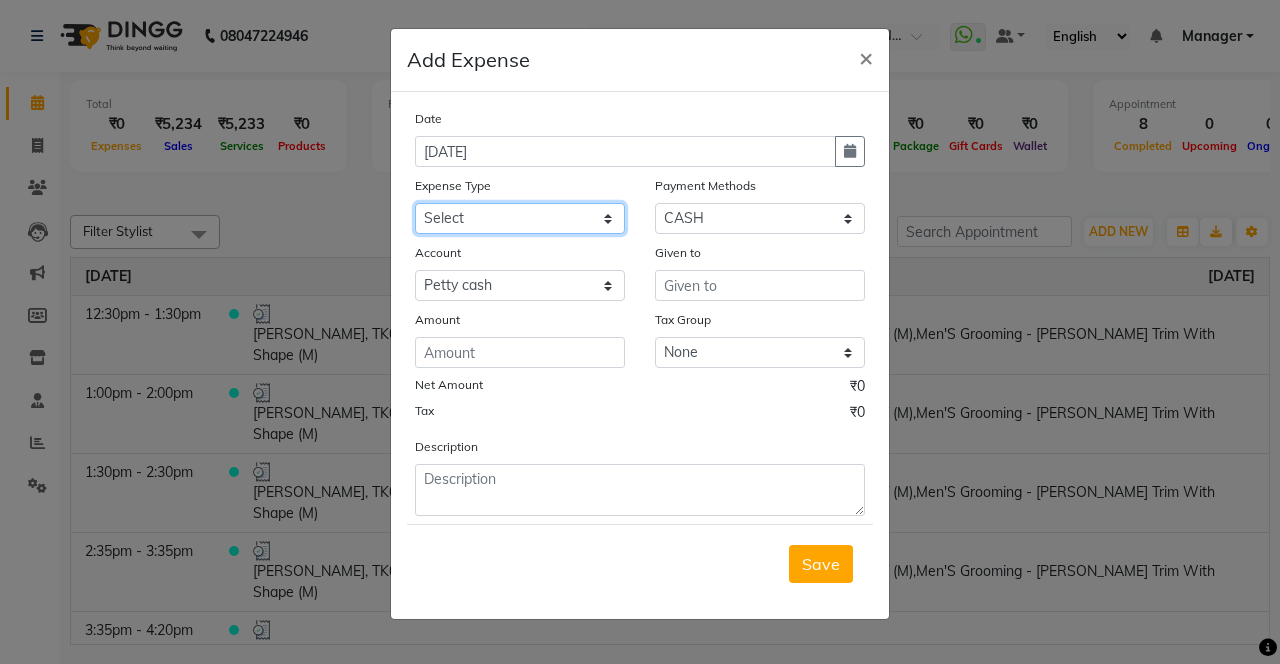 click on "Select Advance Salary Bank charges Car maintenance  Cash transfer to bank Cash transfer to hub Client Snacks Clinical charges coffee Equipment Fuel Govt fee Incentive Insurance International purchase Loan Repayment Maintenance Marketing Membership reward Milk Miscellaneous MRA Other Pantry Product Rent Staff Snacks Tax Tea & Refreshment Tip Transfer Utilities" 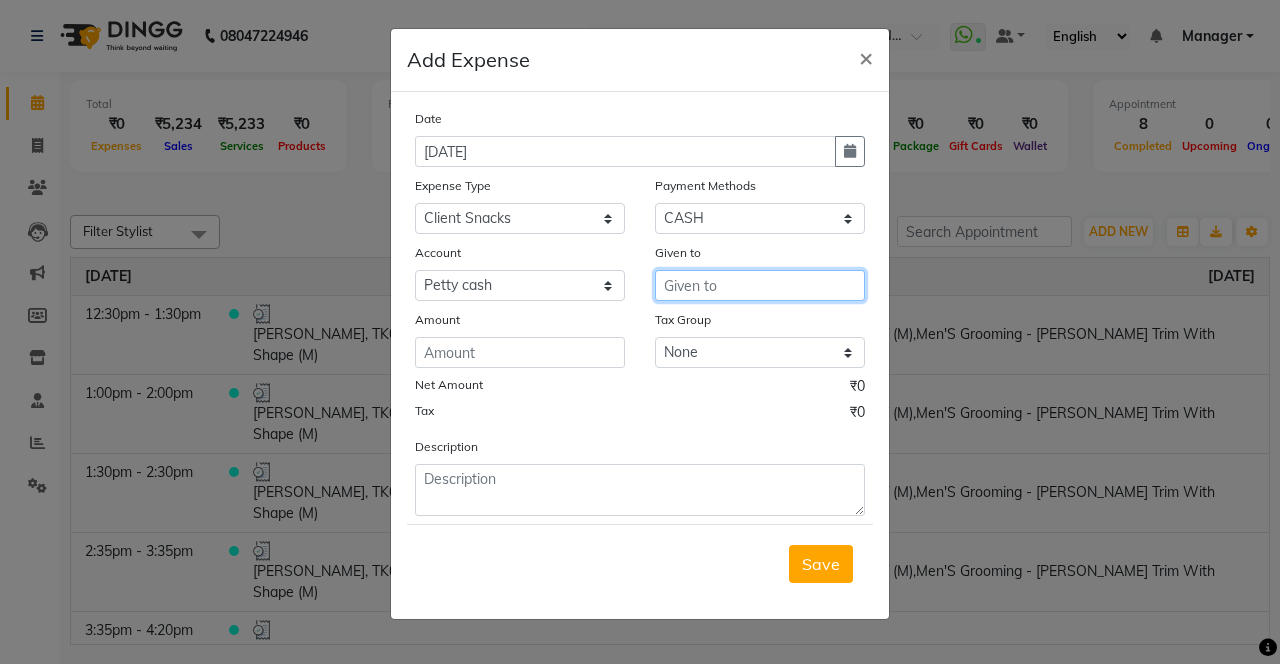 click at bounding box center (760, 285) 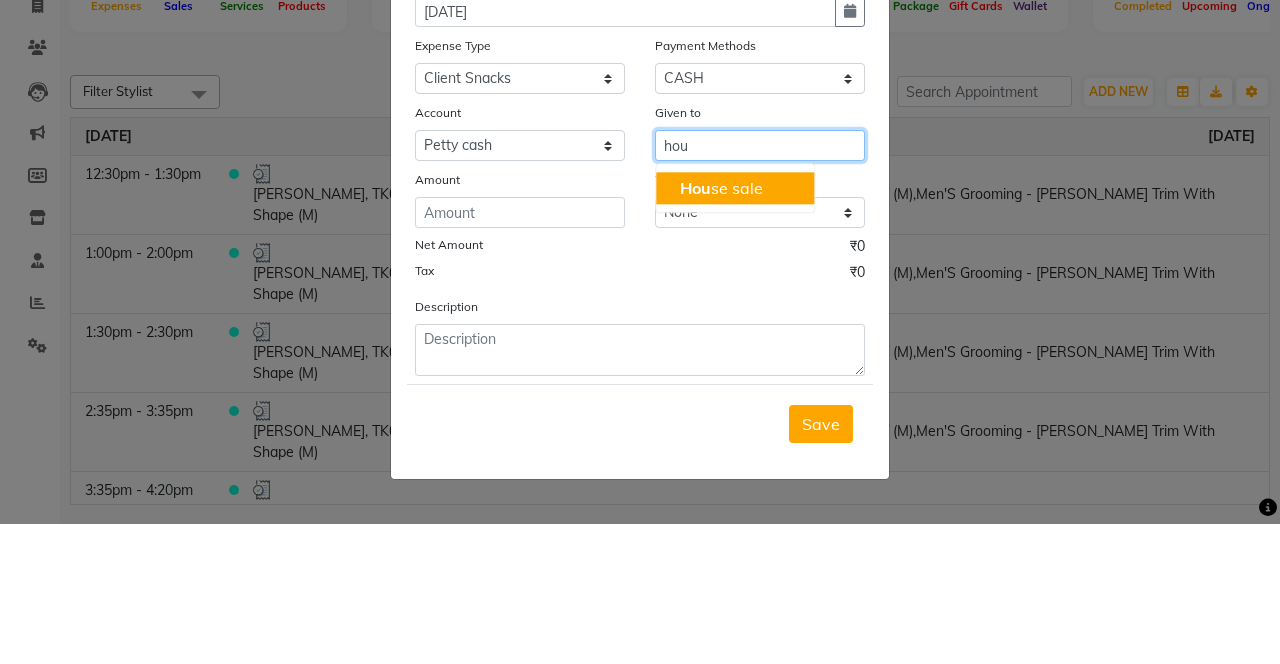 click on "Hou se sale" at bounding box center (721, 328) 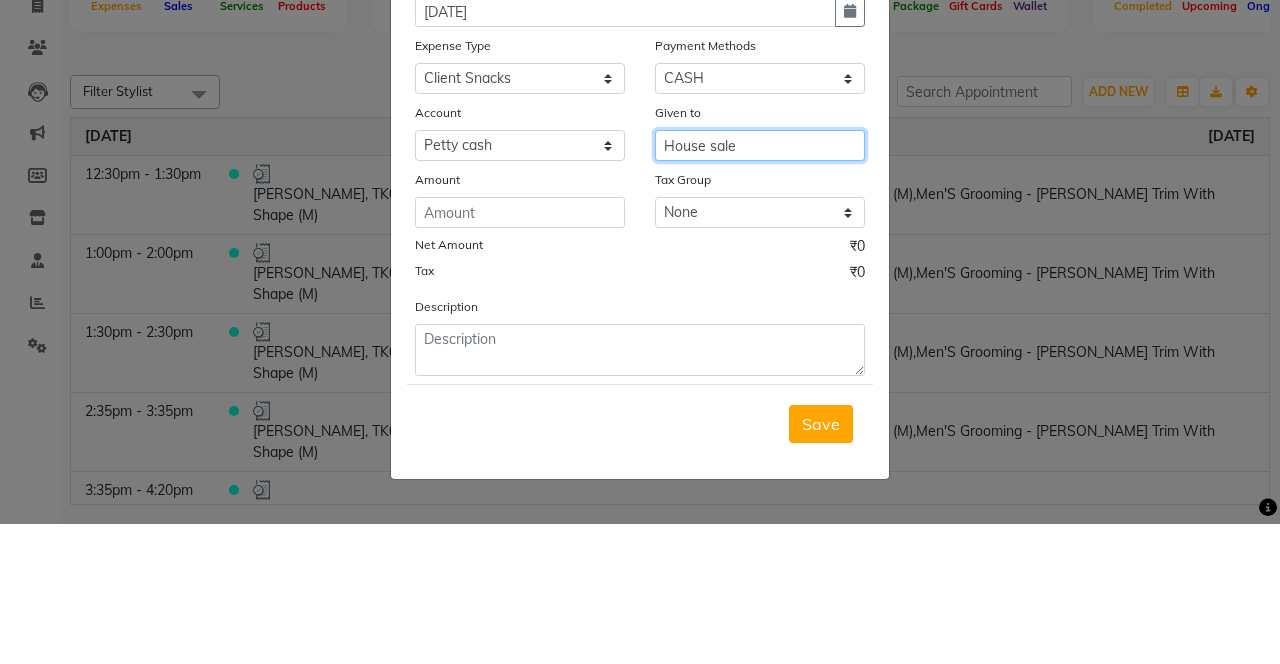 type on "House sale" 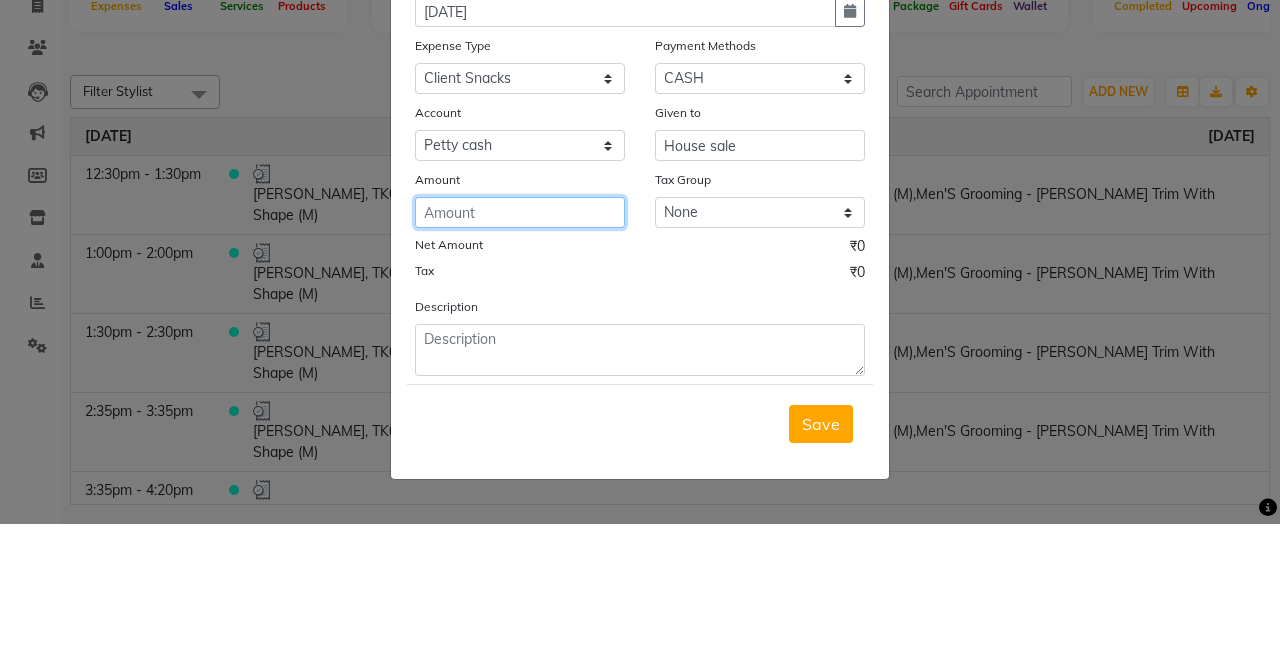 click 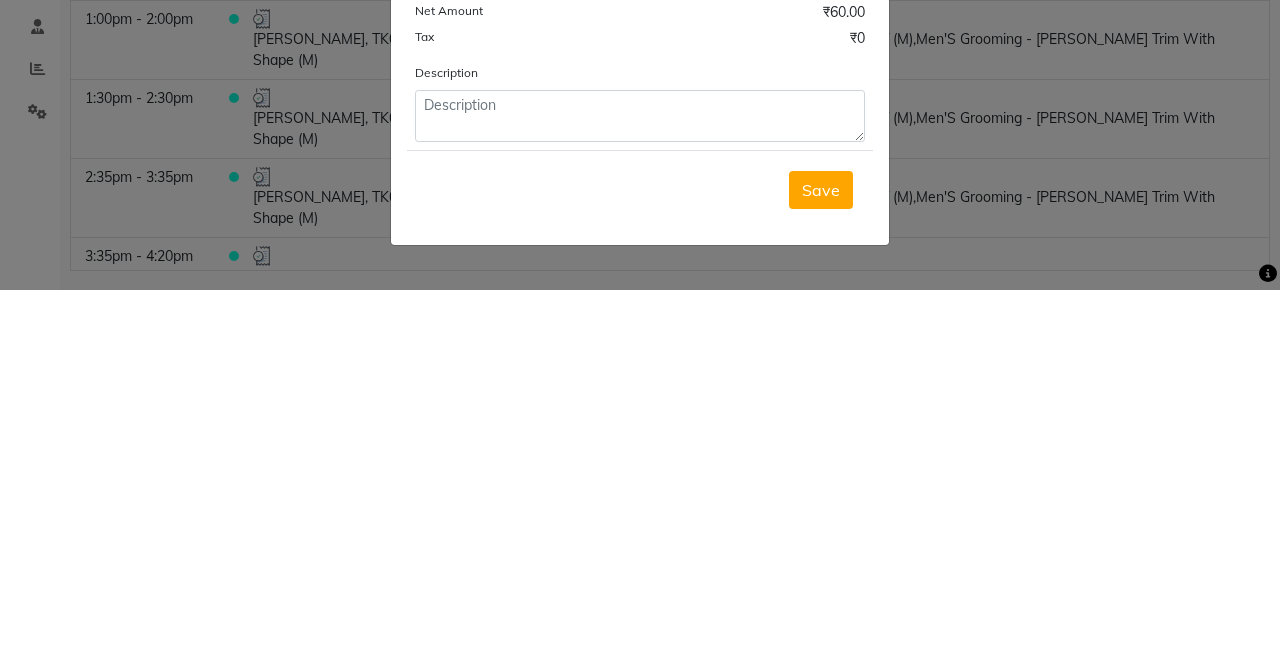 type on "60" 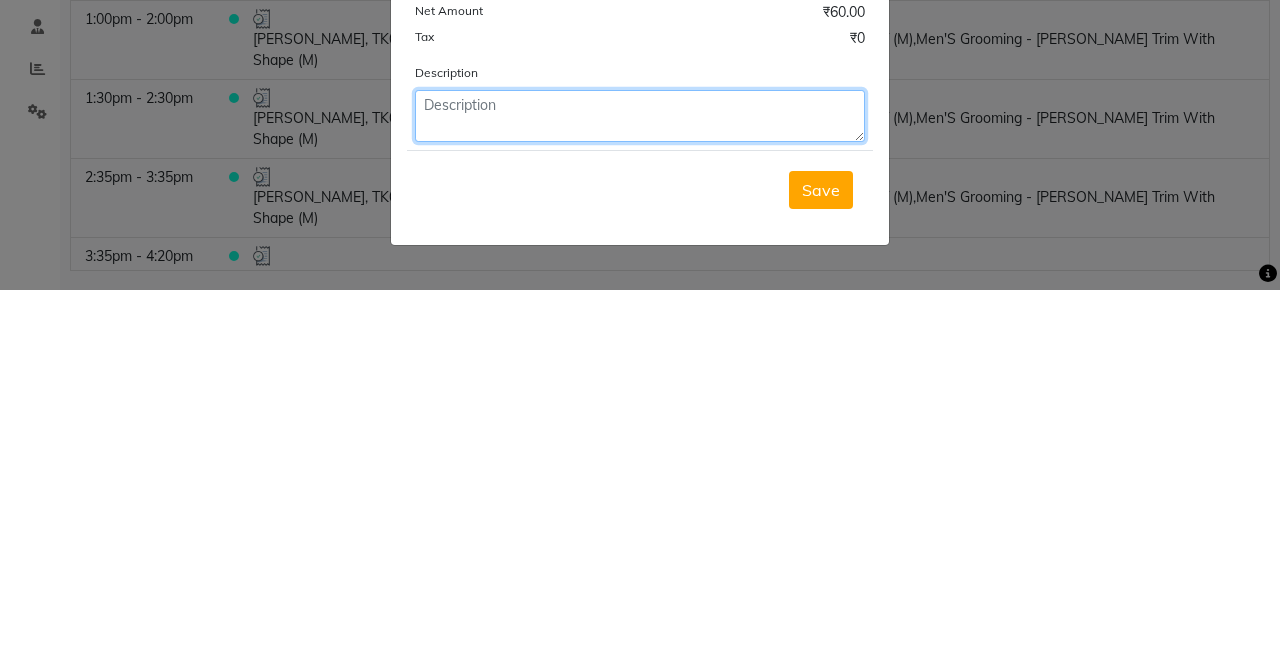 click 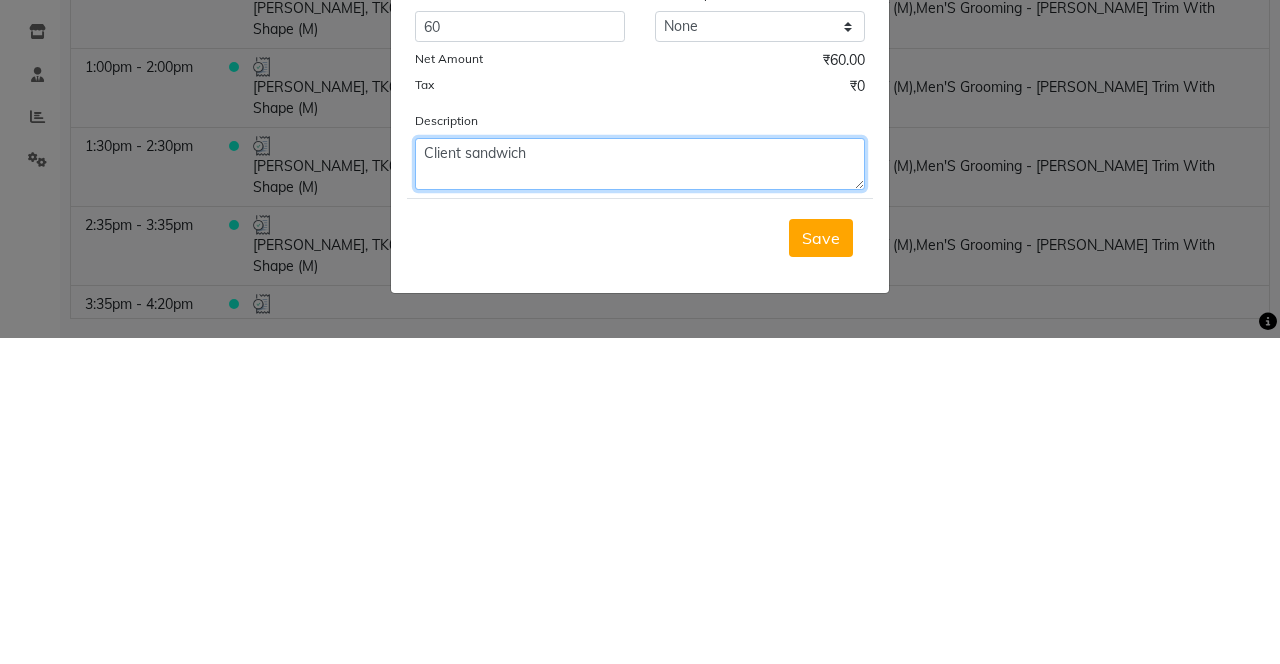 type on "Client sandwich" 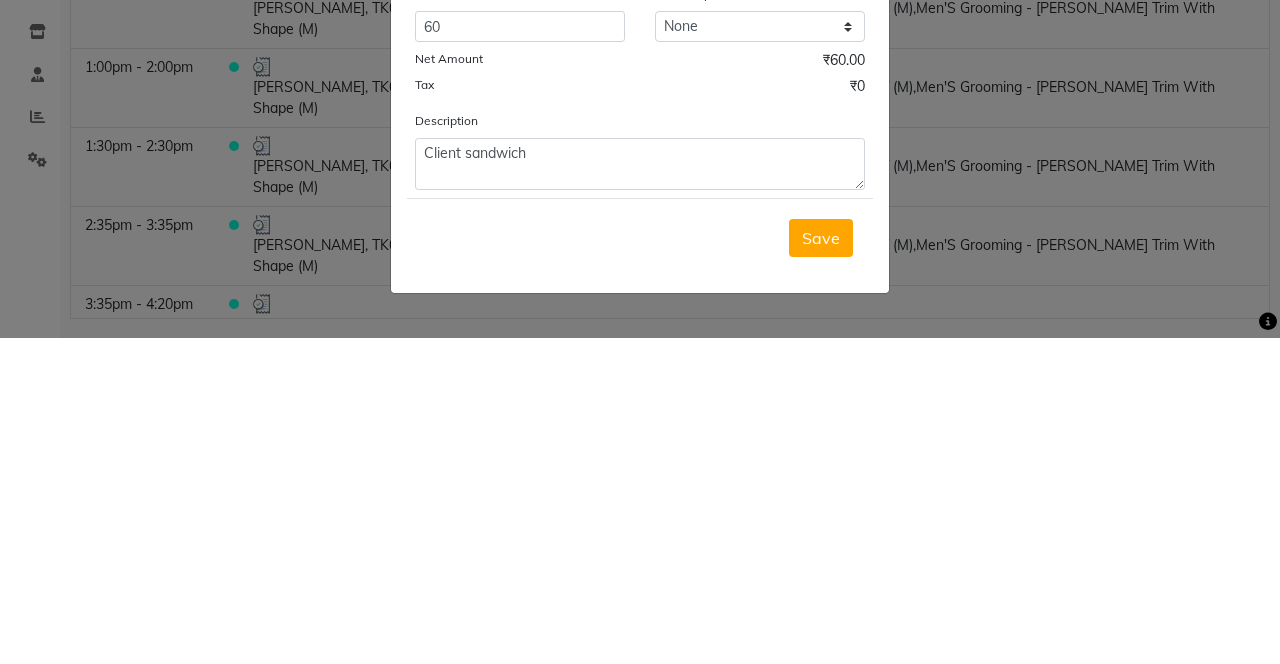 click on "Save" at bounding box center (821, 564) 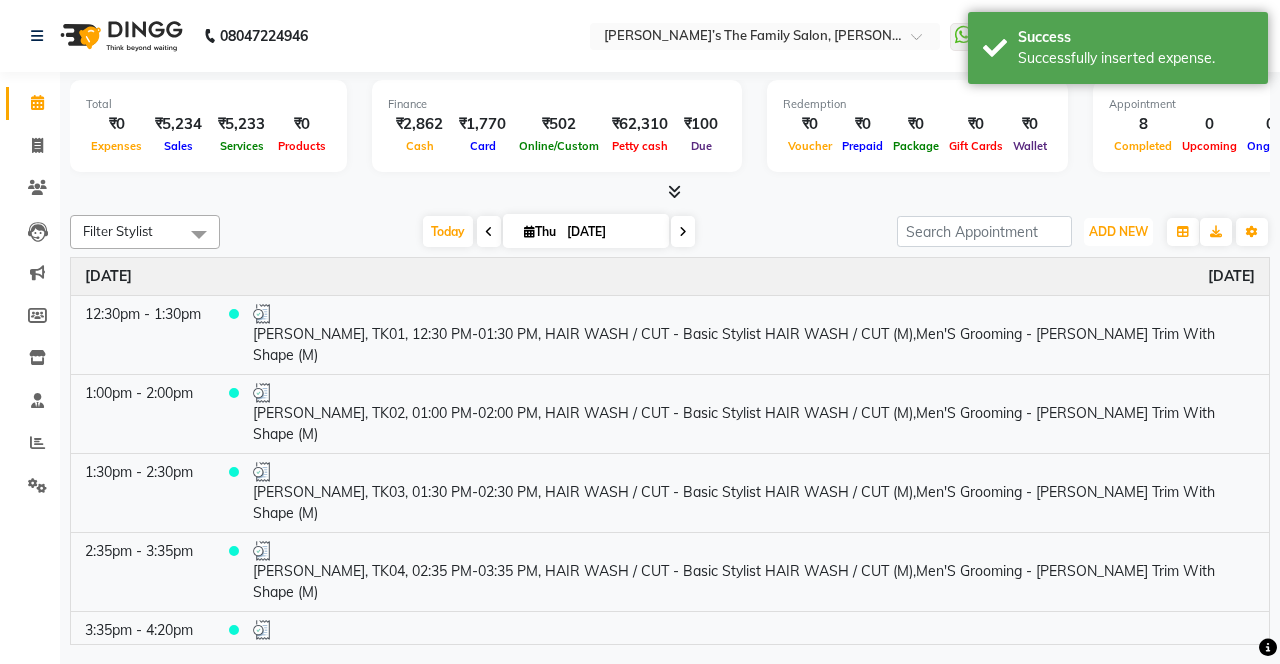 click on "ADD NEW Toggle Dropdown" at bounding box center [1118, 232] 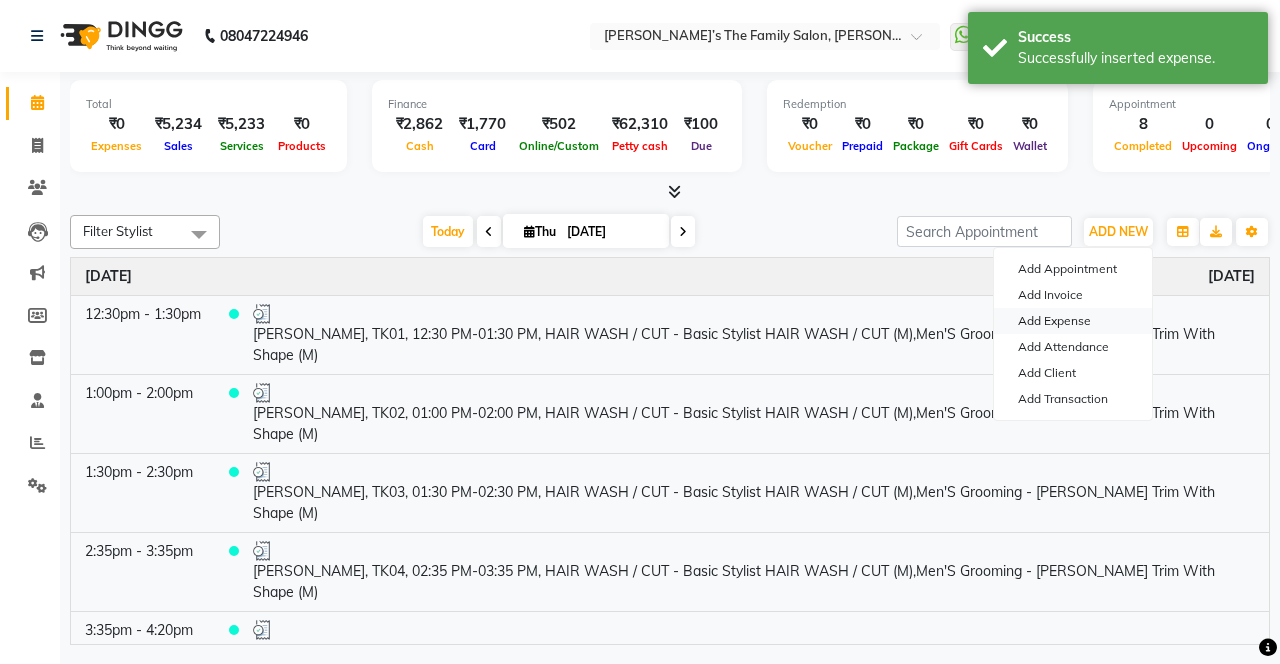 click on "Add Expense" at bounding box center [1073, 321] 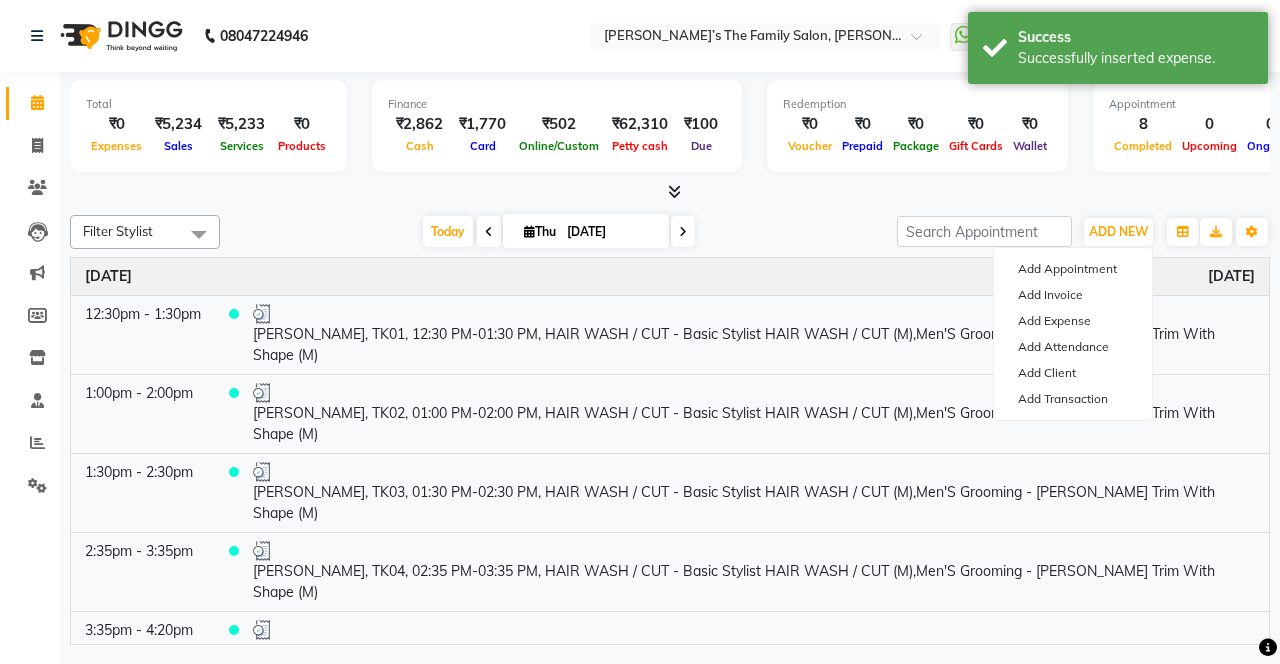 select on "1" 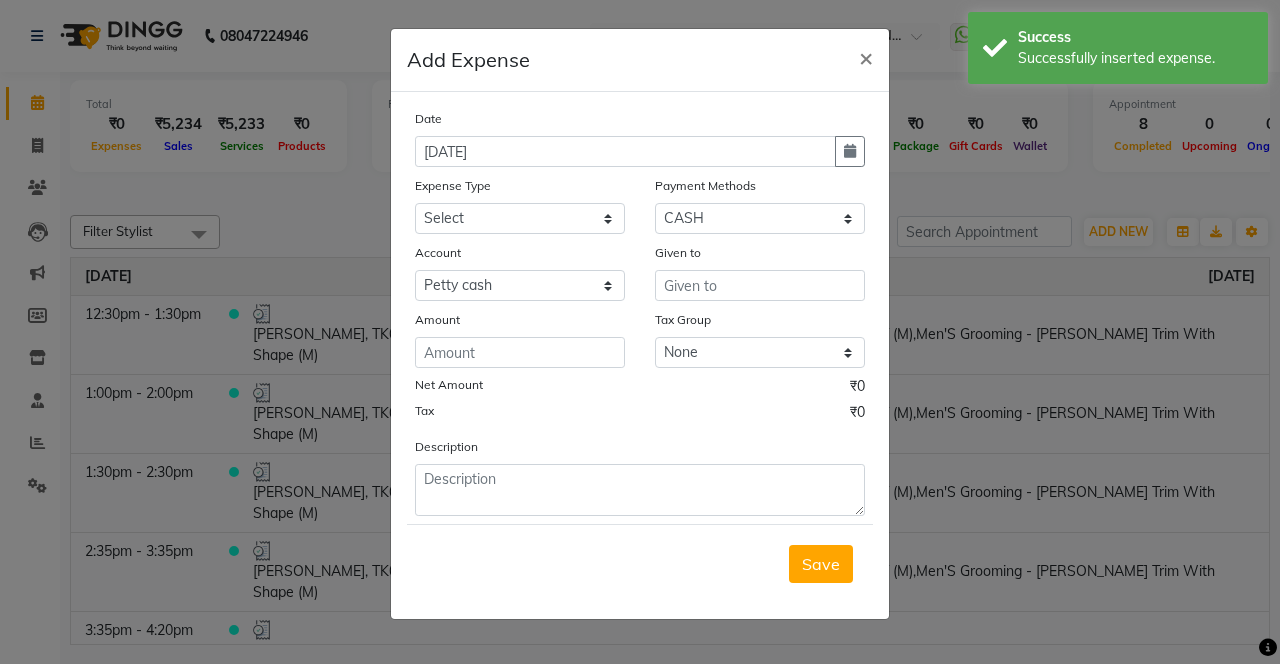 click 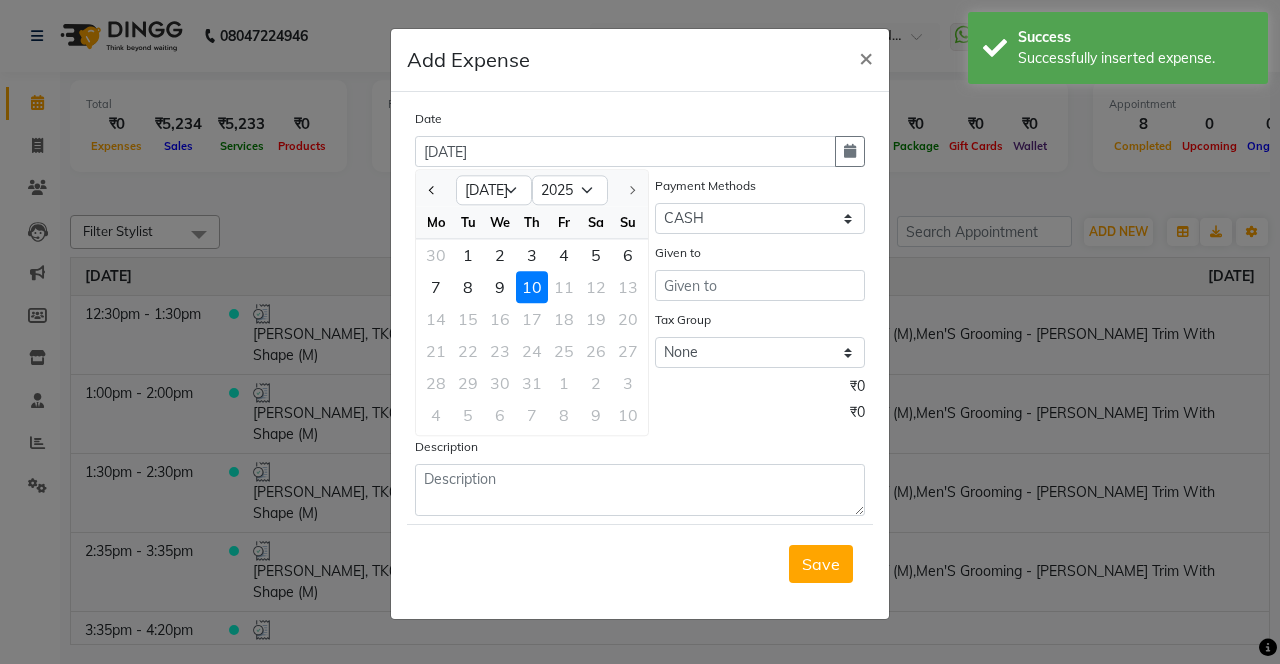 click 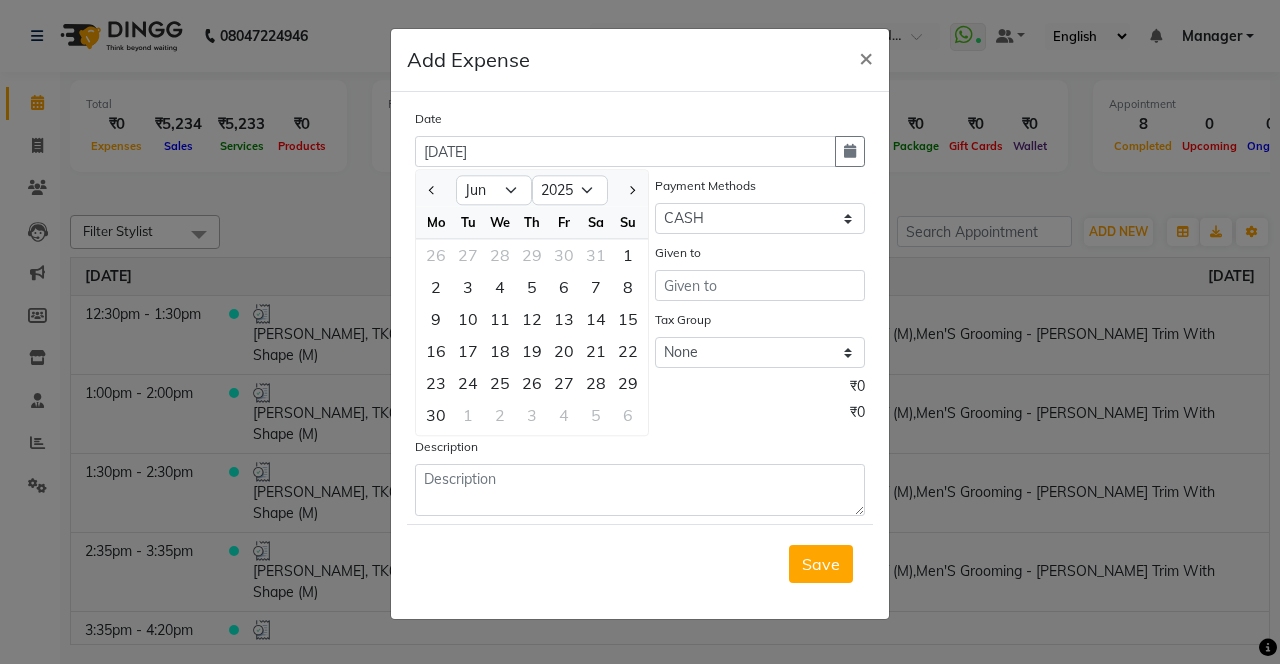 click on "22" 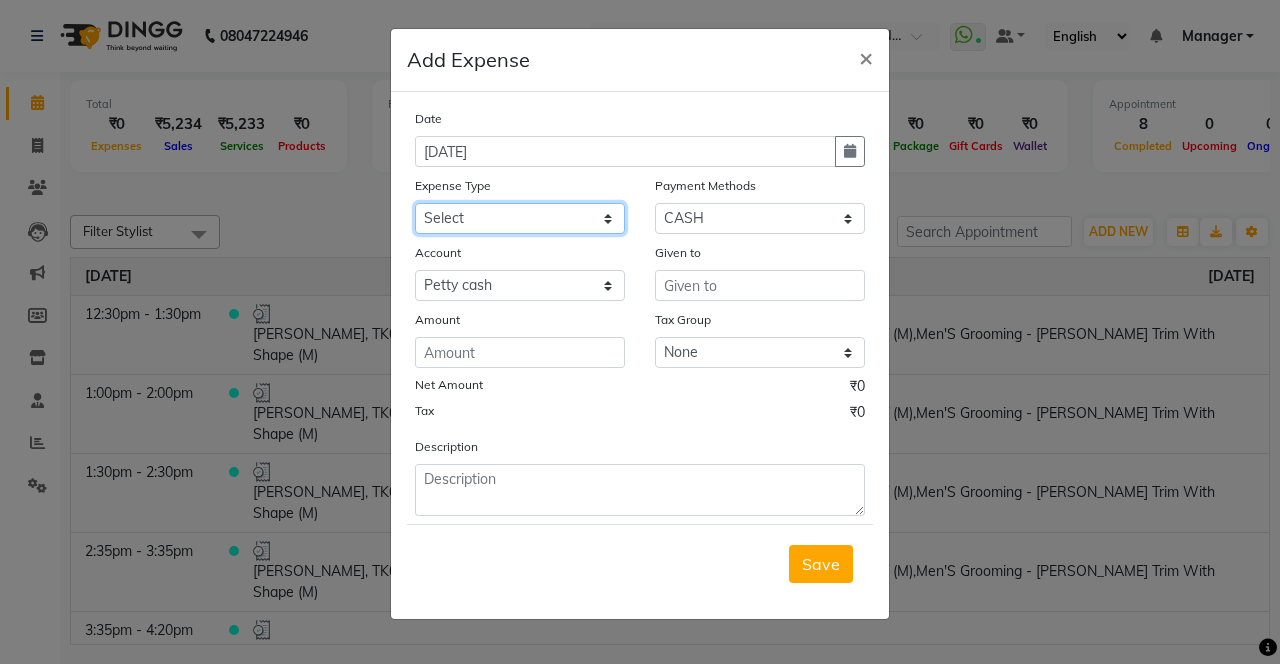 click on "Select Advance Salary Bank charges Car maintenance  Cash transfer to bank Cash transfer to hub Client Snacks Clinical charges coffee Equipment Fuel Govt fee Incentive Insurance International purchase Loan Repayment Maintenance Marketing Membership reward Milk Miscellaneous MRA Other Pantry Product Rent Staff Snacks Tax Tea & Refreshment Tip Transfer Utilities" 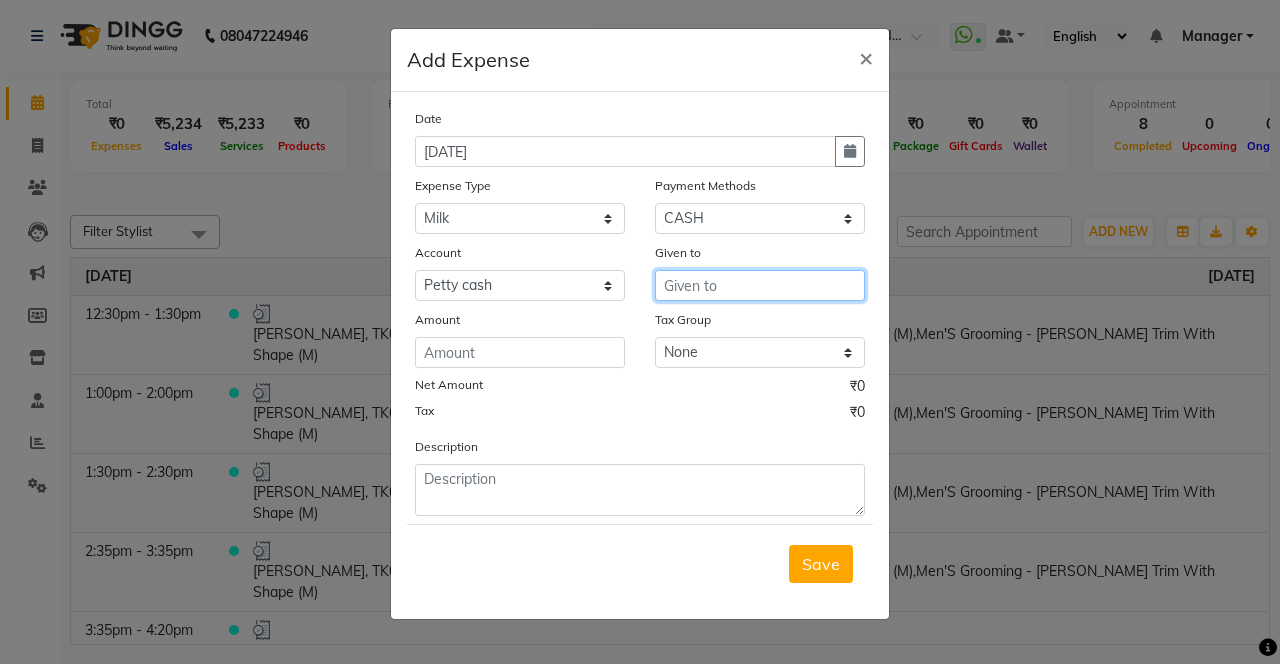 click at bounding box center [760, 285] 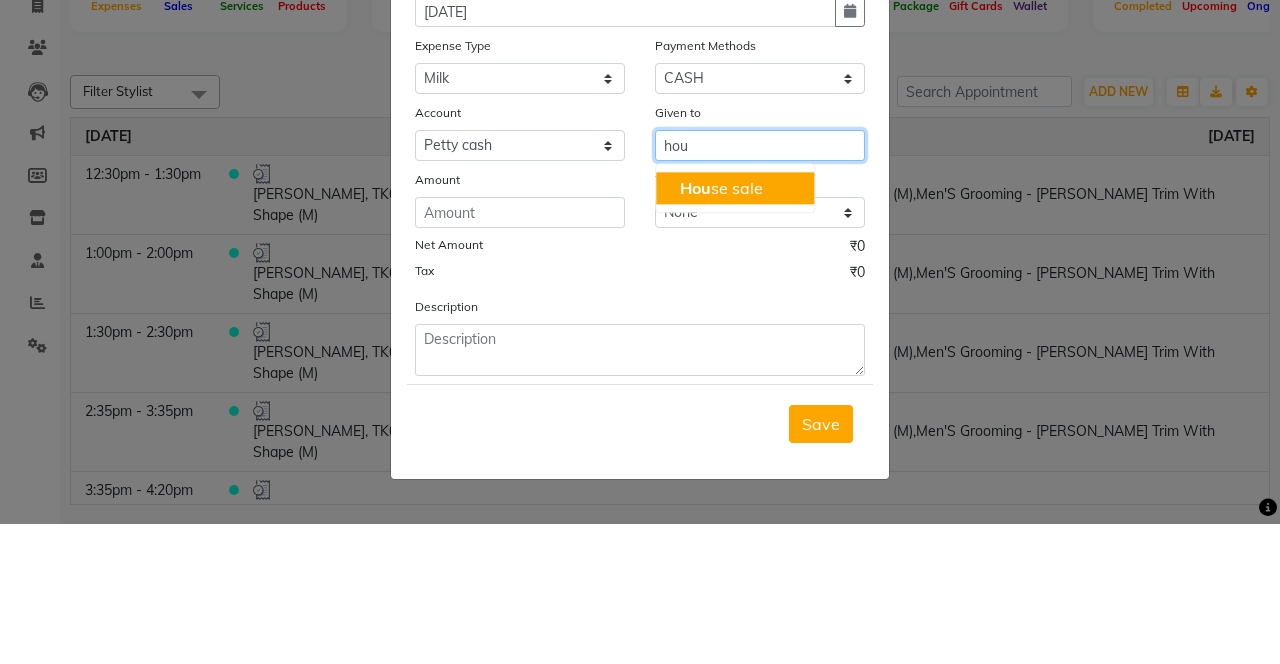 click on "Hou se sale" at bounding box center (721, 328) 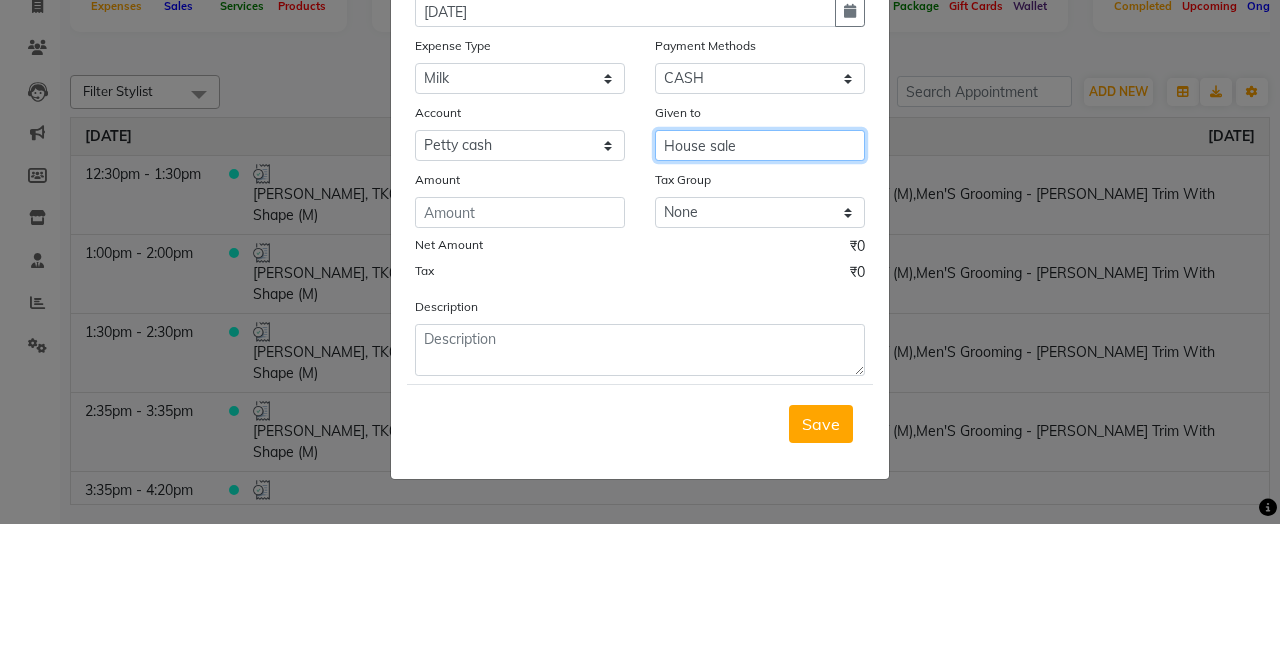 type on "House sale" 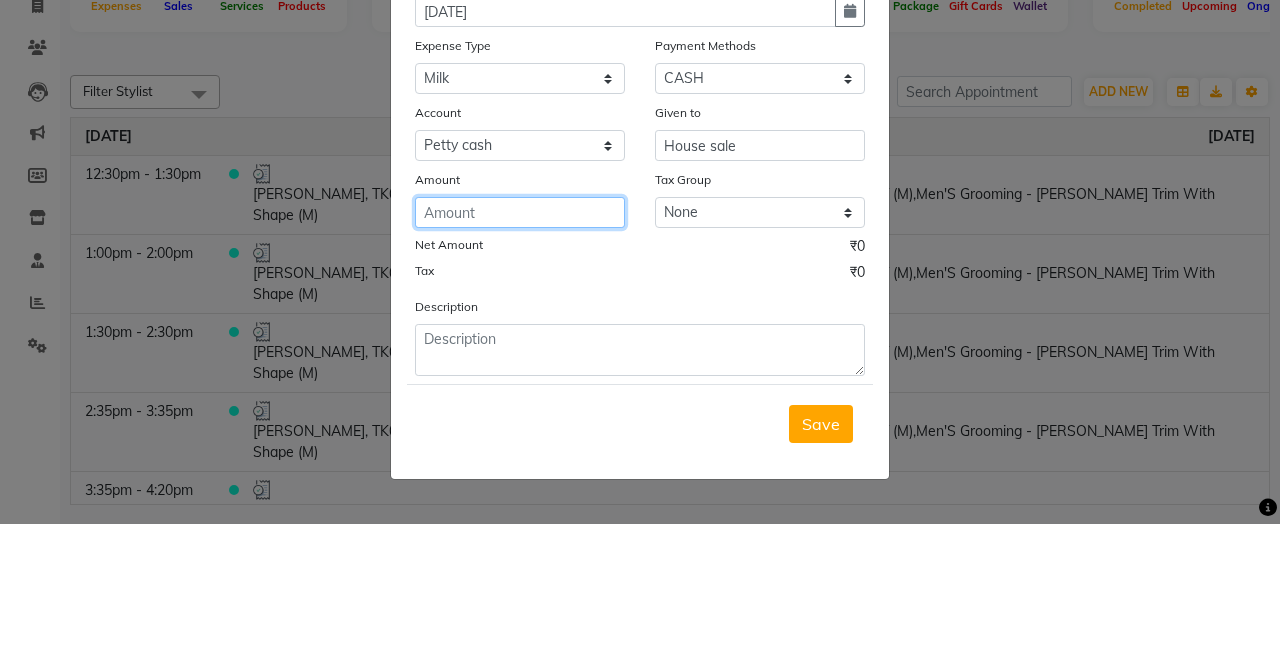 click 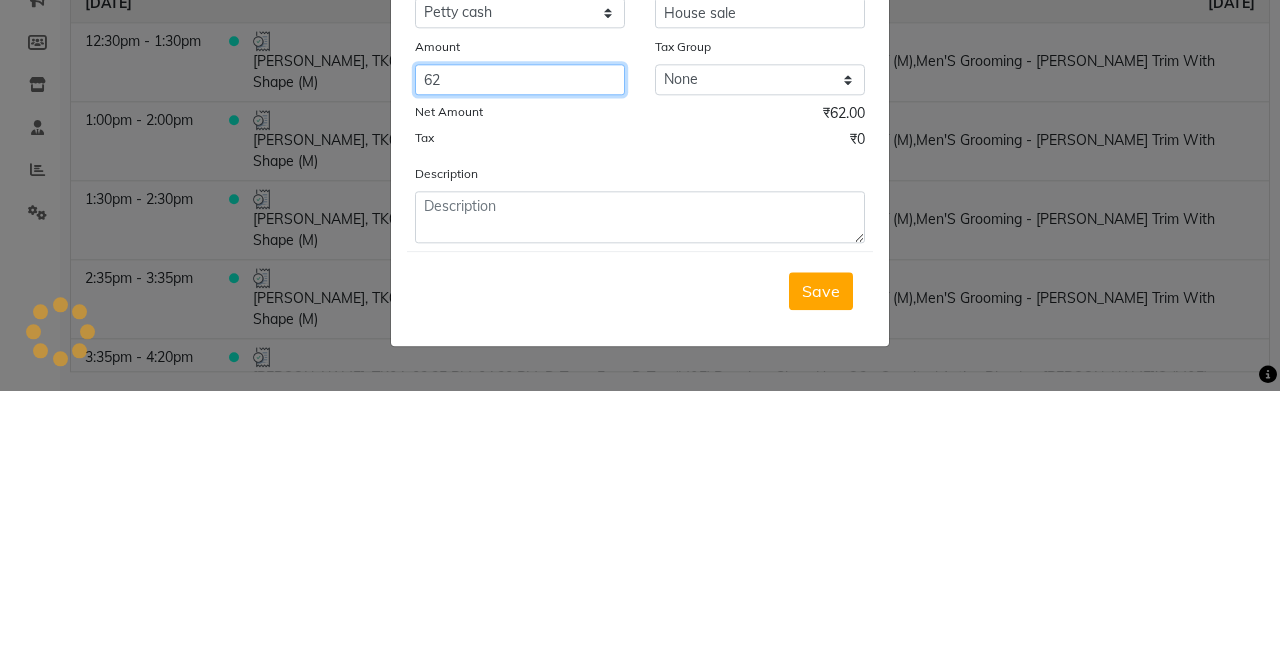type on "62" 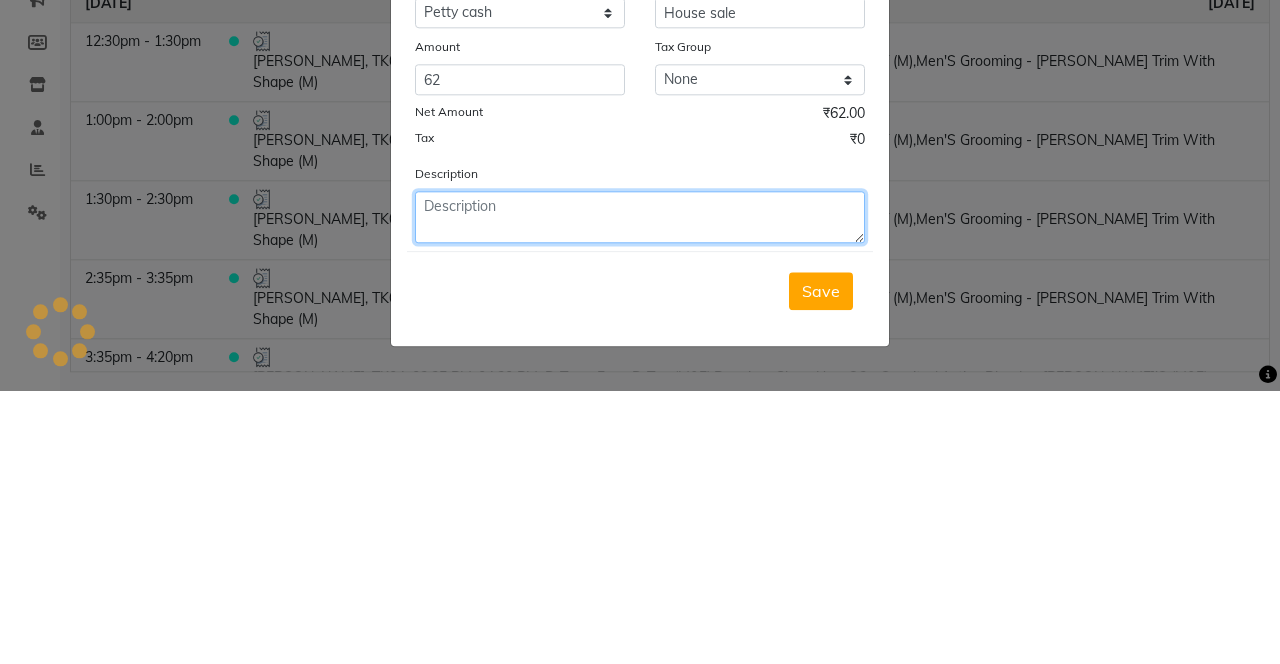 click 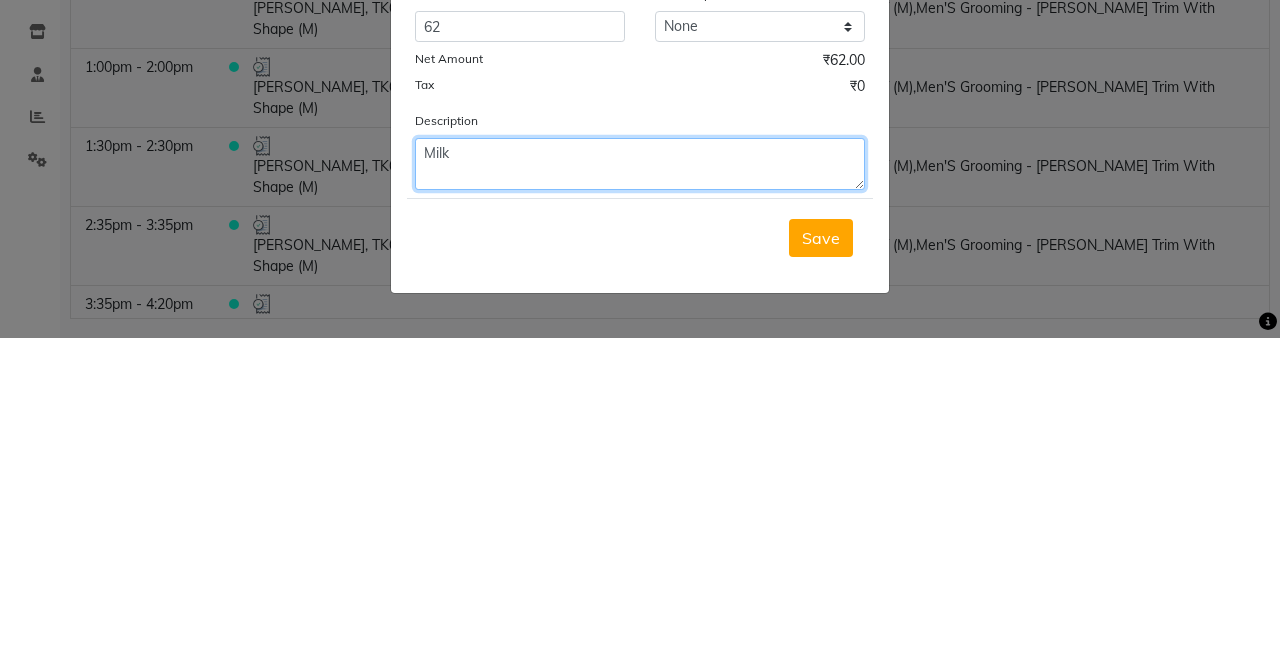 type on "Milk" 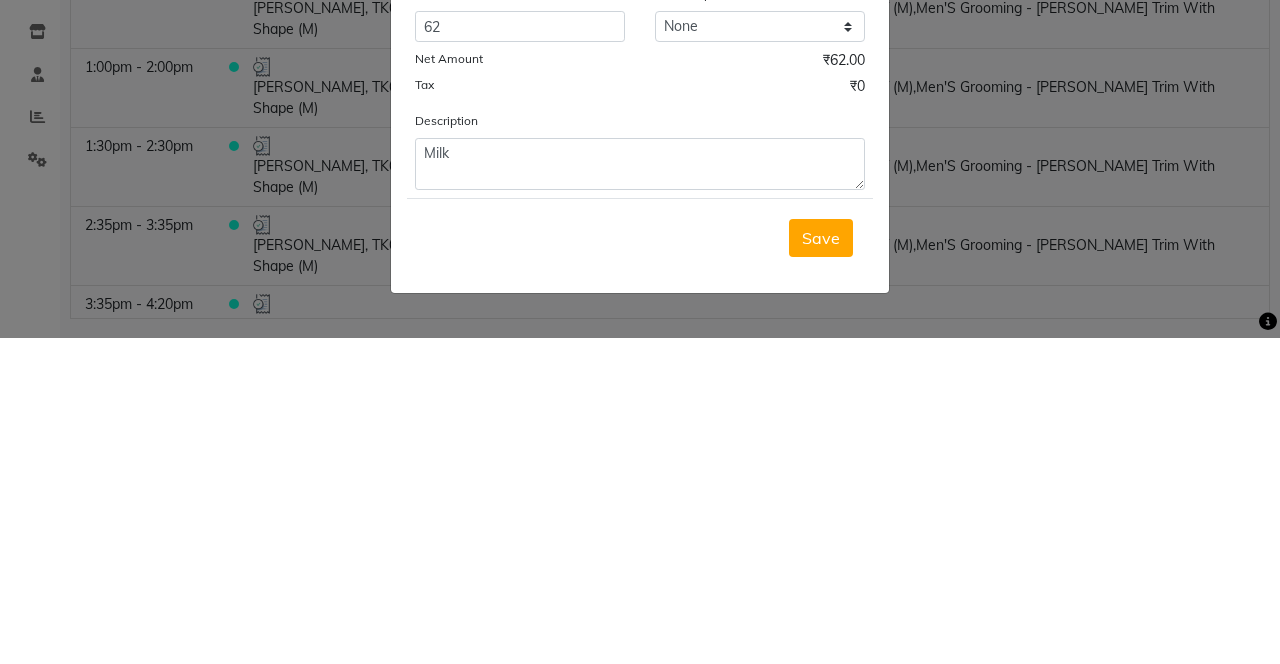 click on "Save" at bounding box center [821, 564] 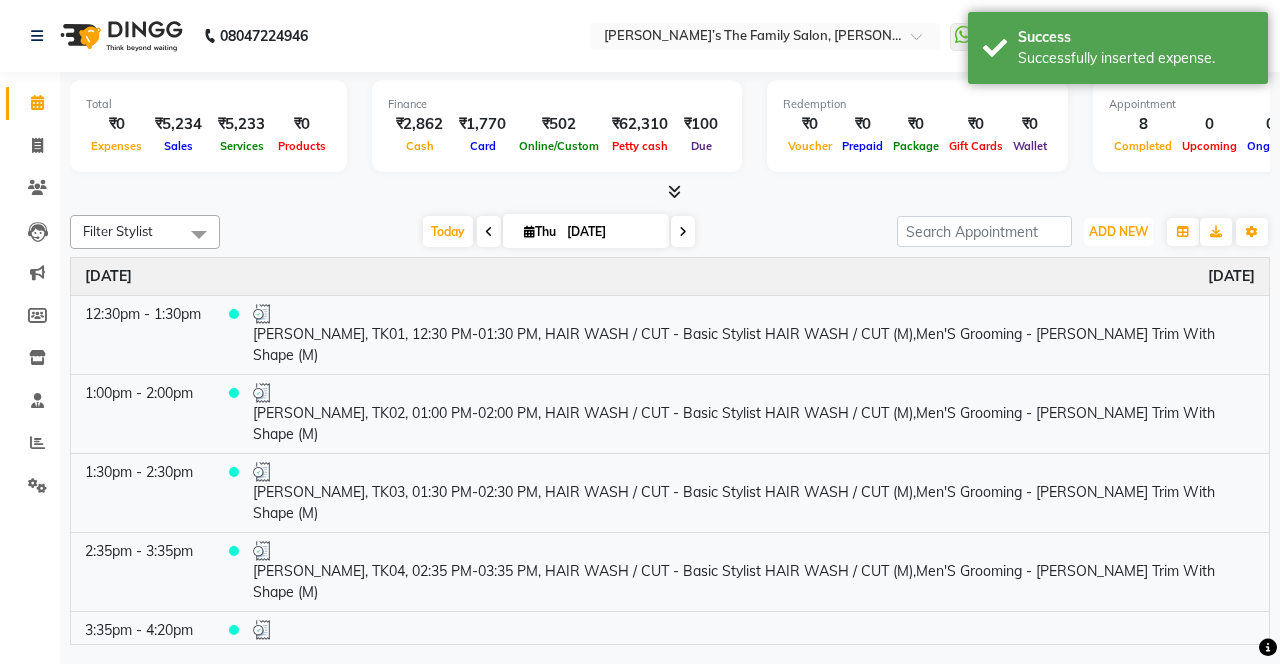 click on "ADD NEW Toggle Dropdown" at bounding box center [1118, 232] 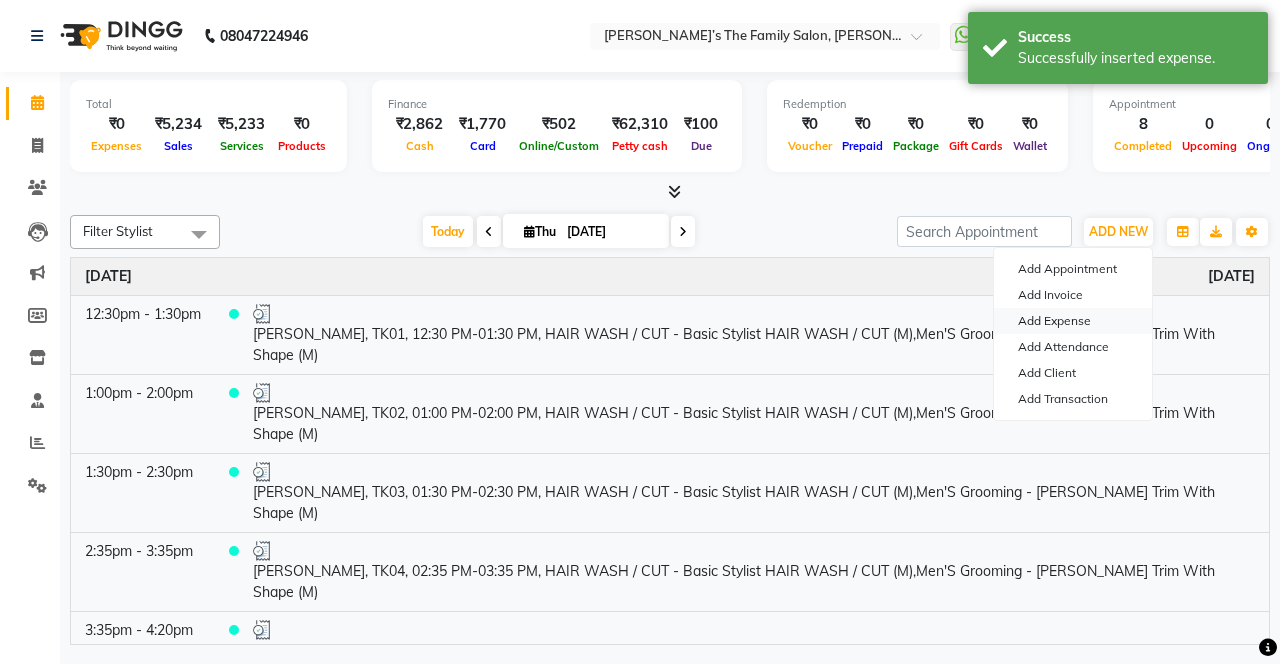 click on "Add Expense" at bounding box center [1073, 321] 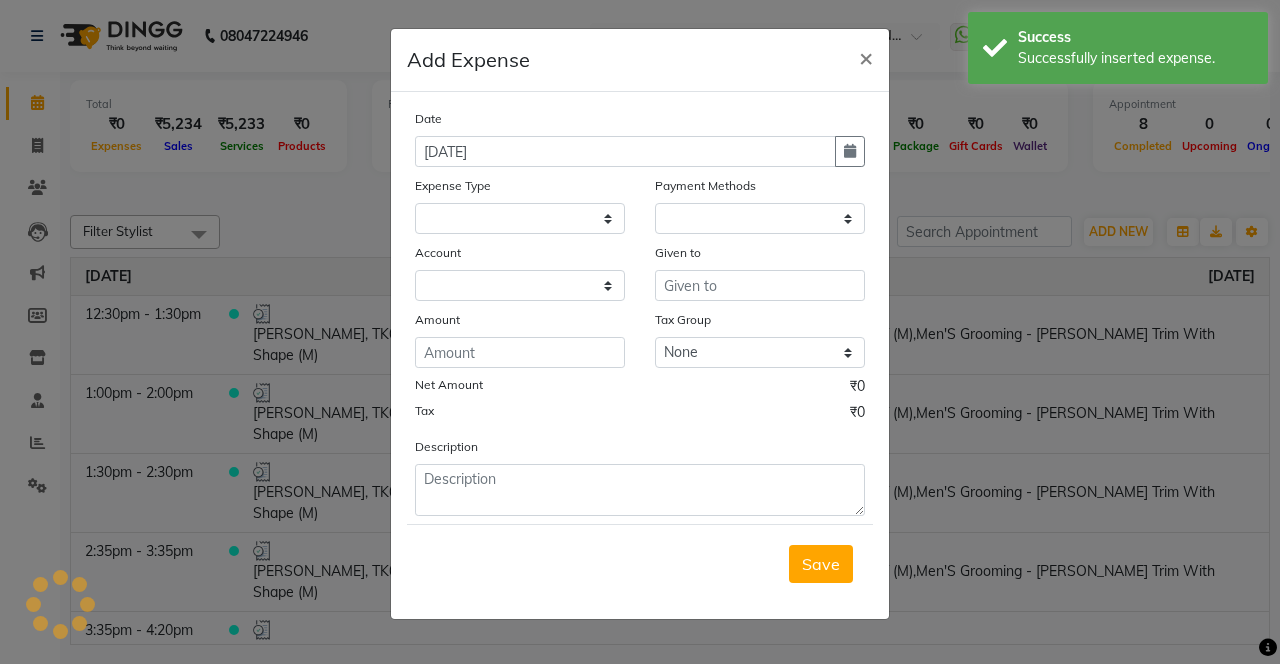 select on "1" 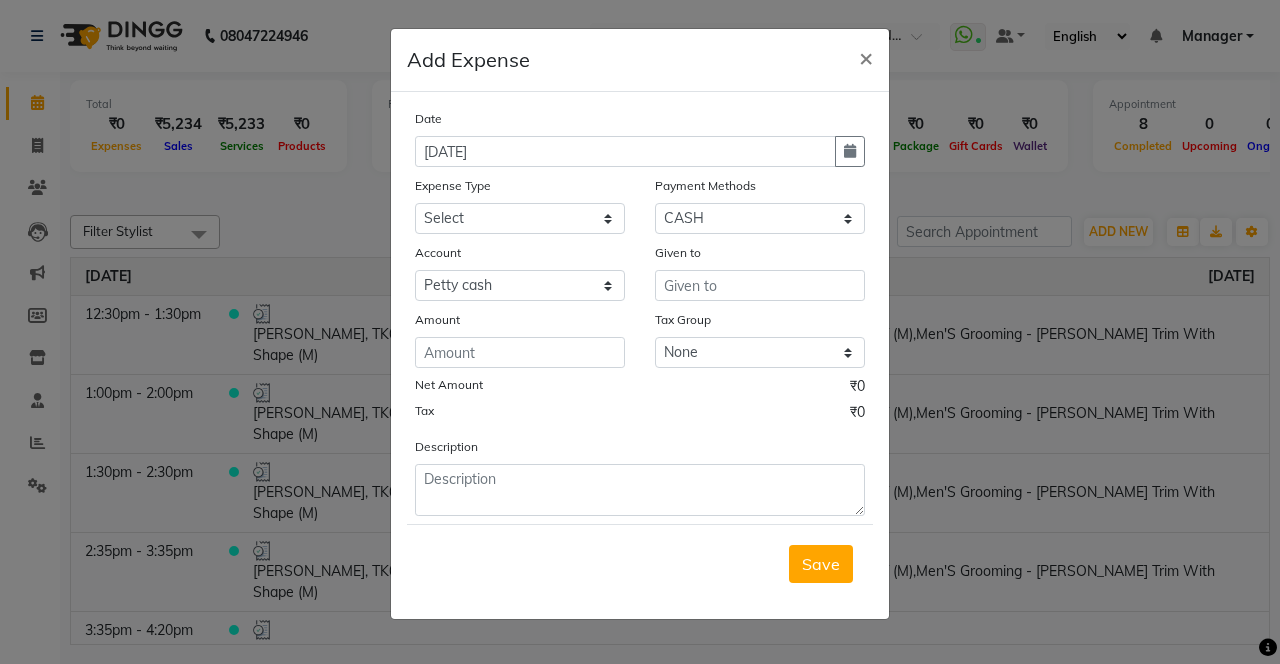 click 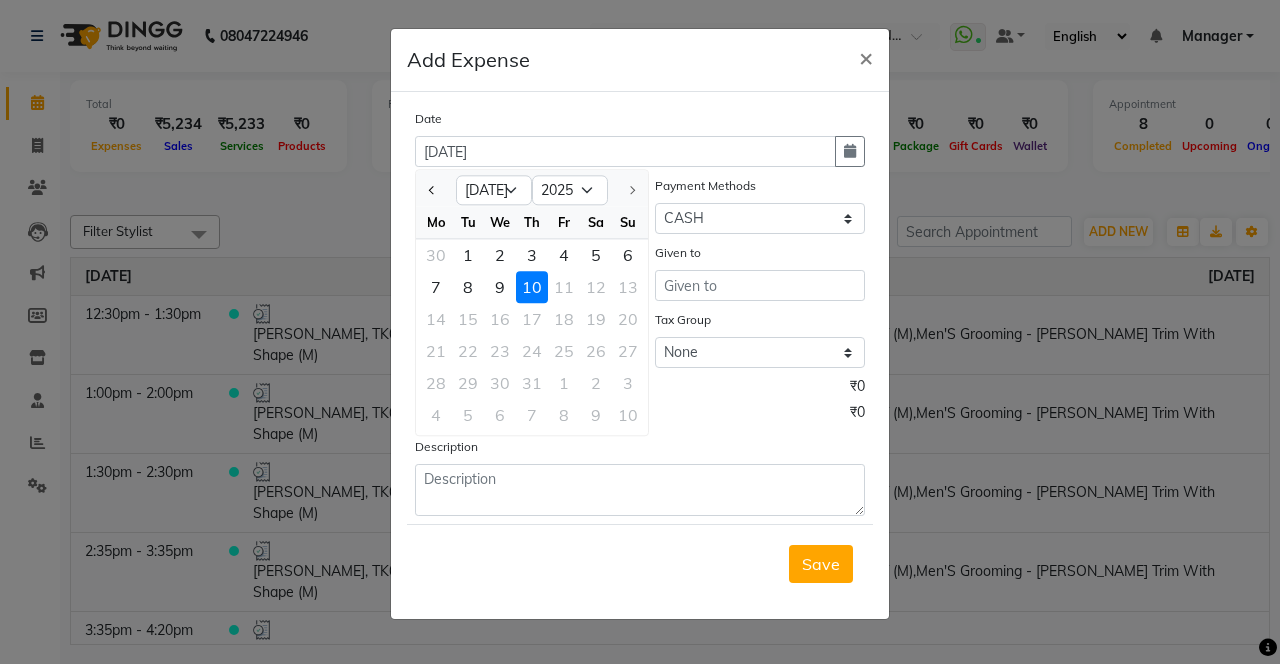 click 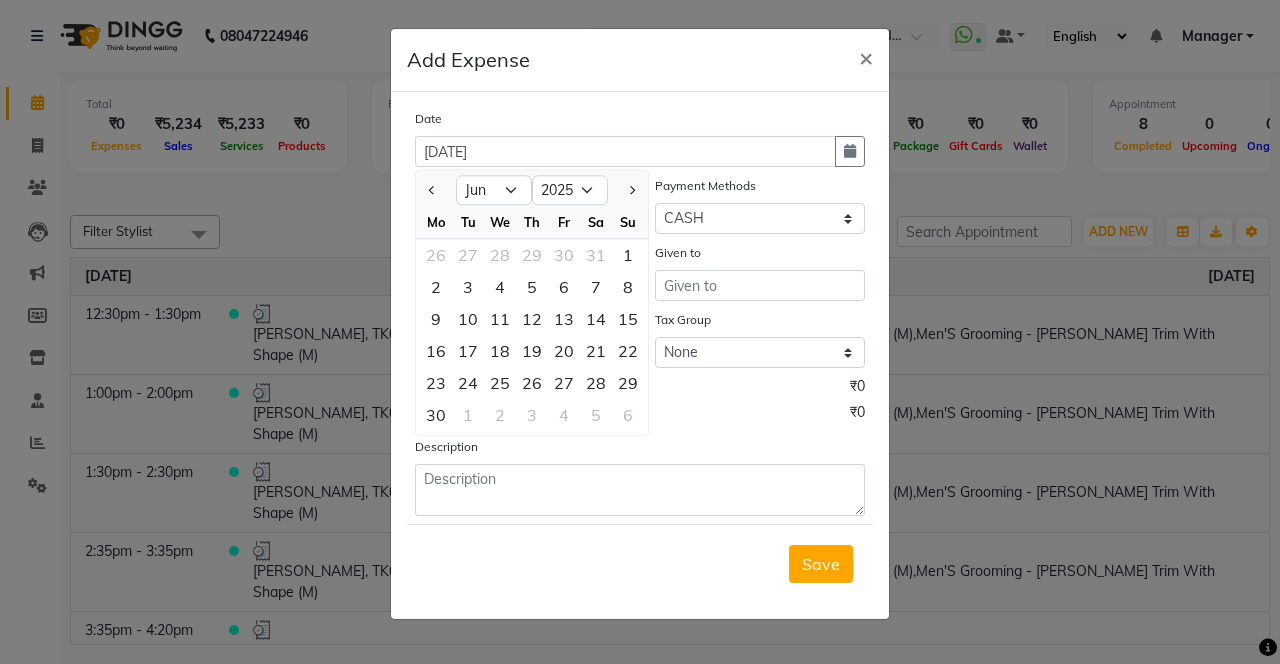 click on "22" 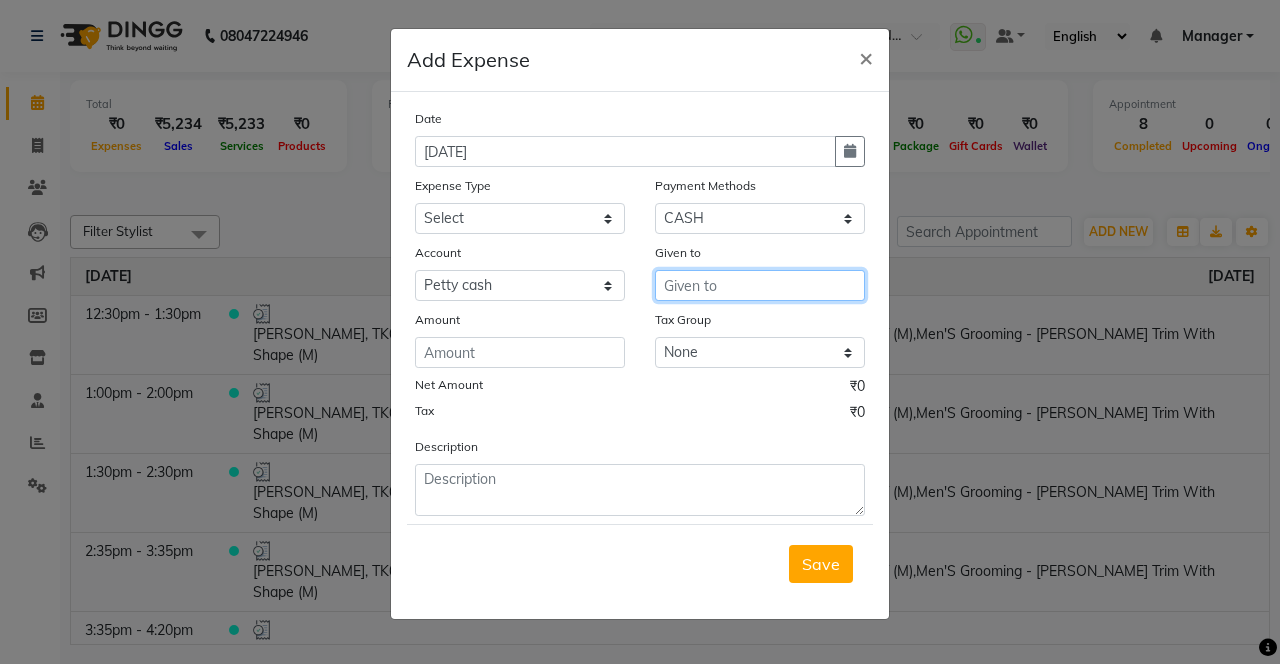 click at bounding box center [760, 285] 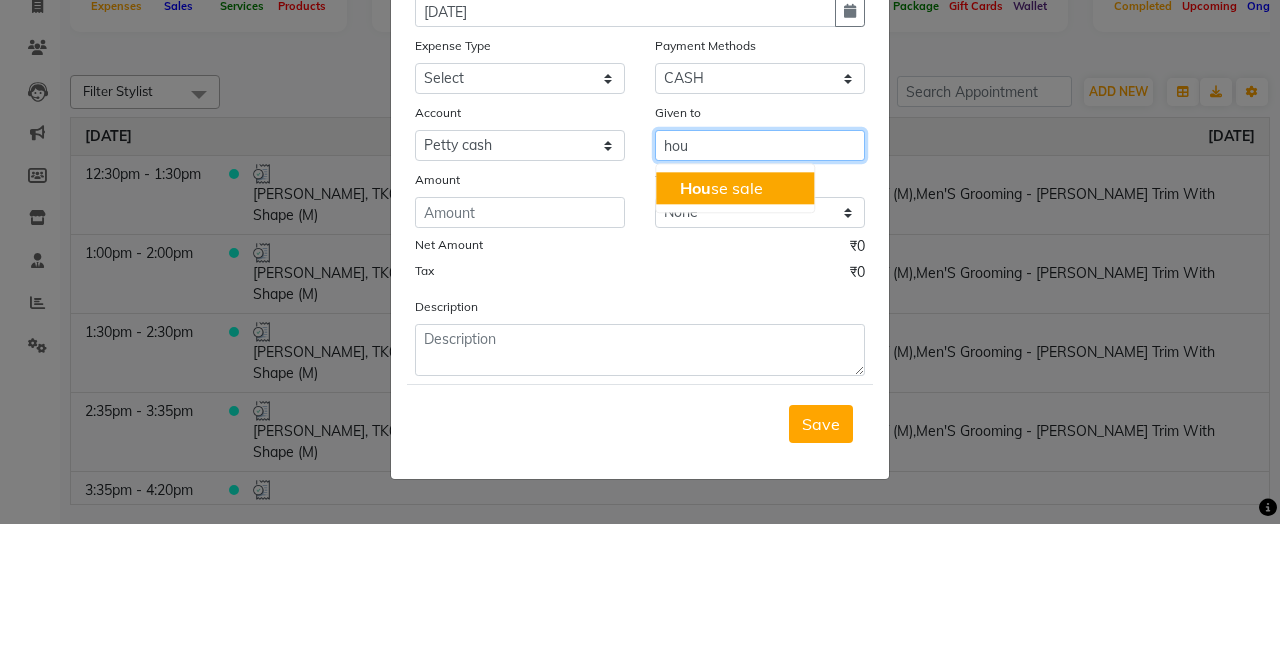 click on "Hou se sale" at bounding box center [735, 328] 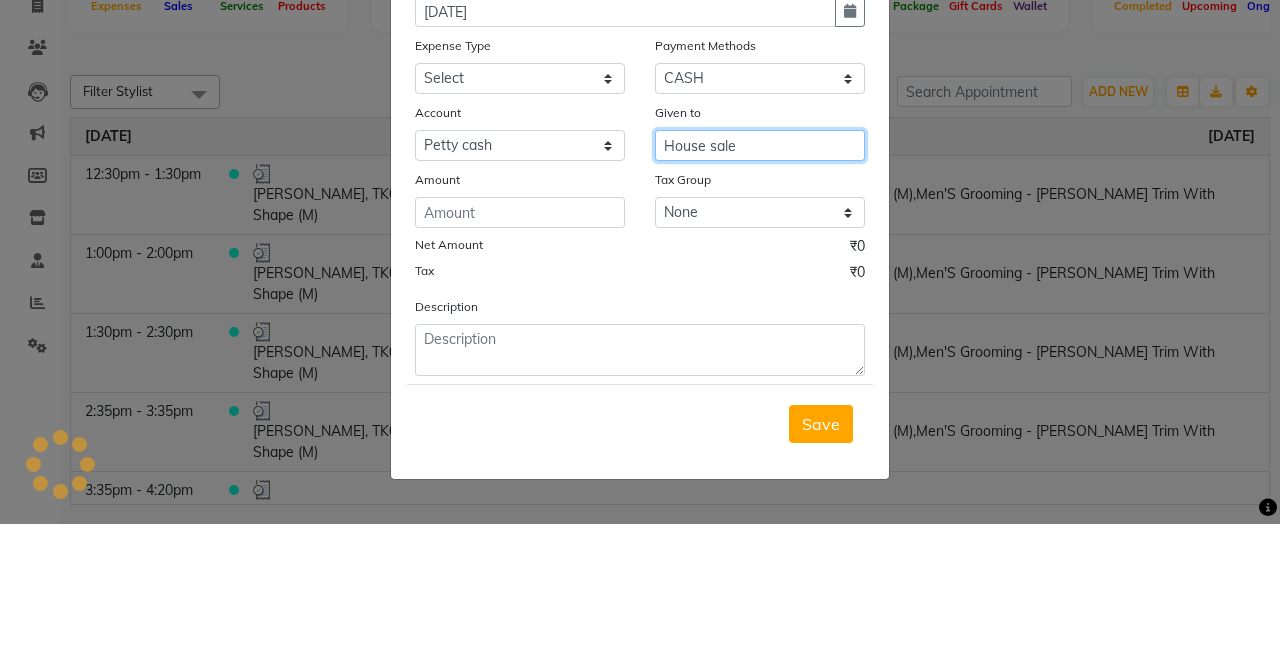 type on "House sale" 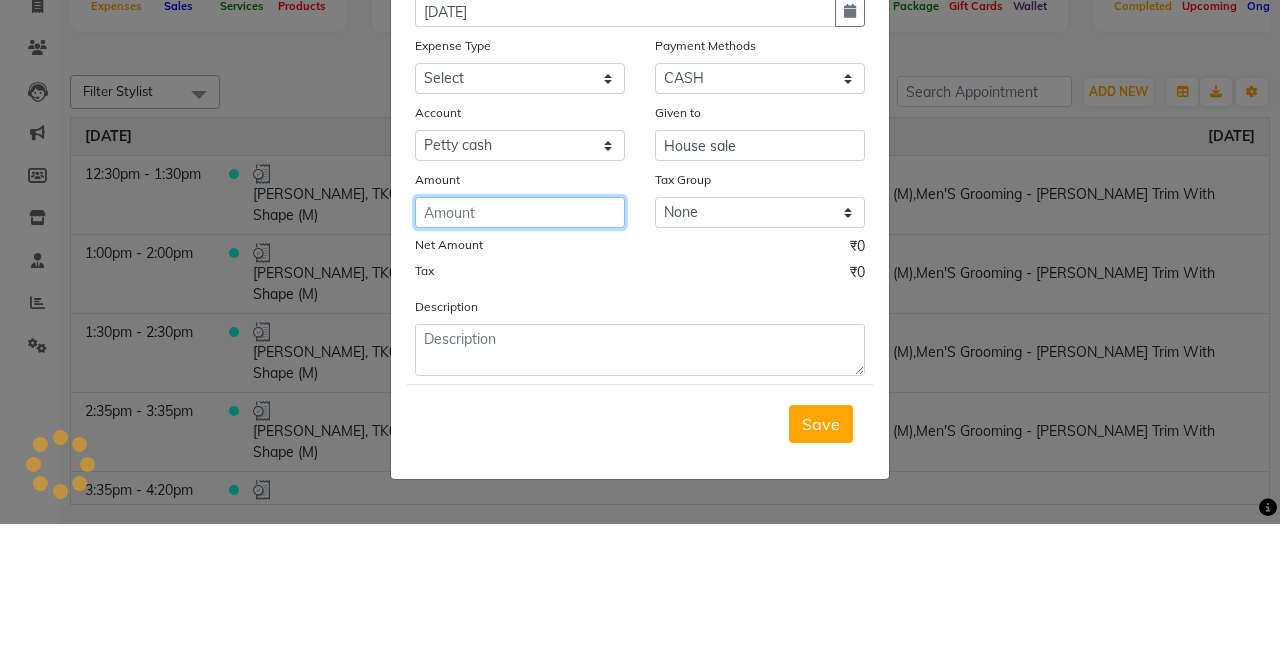 click 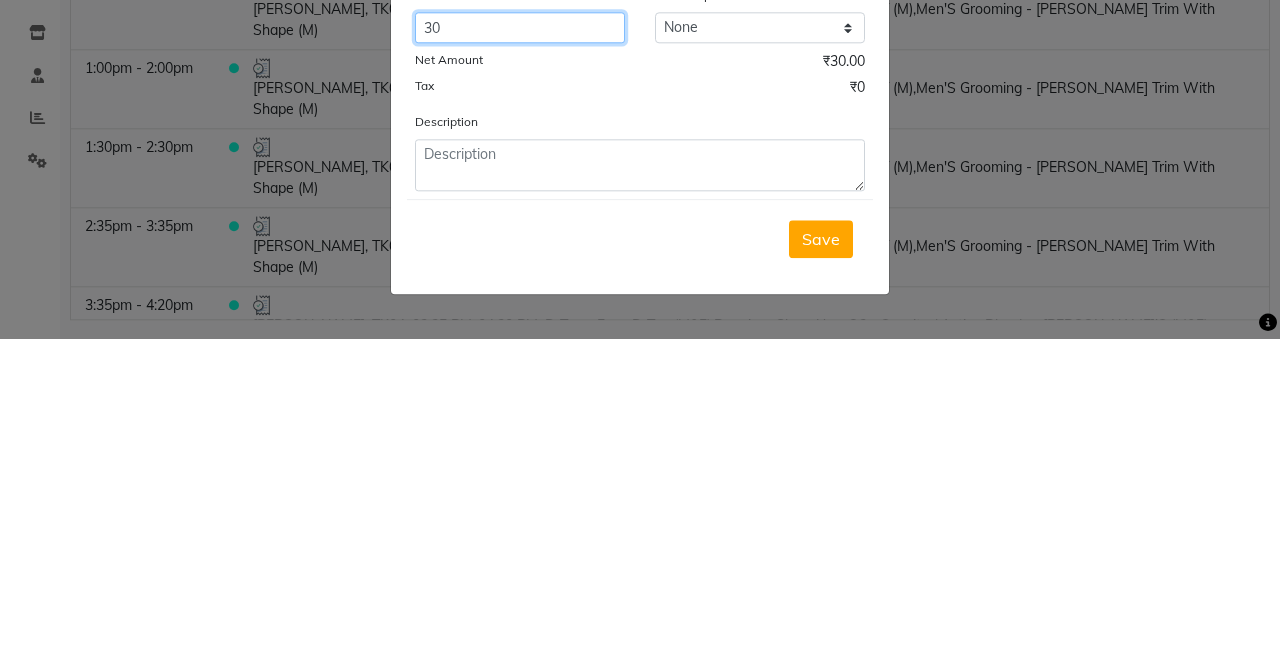 type on "30" 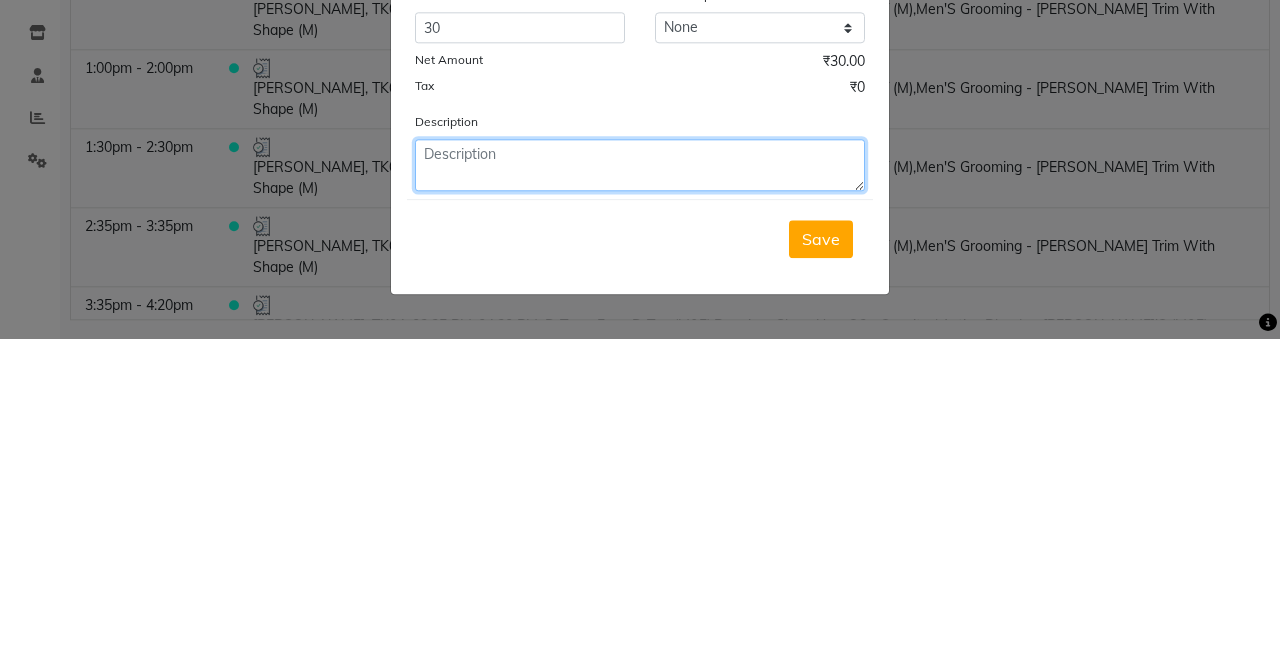 click 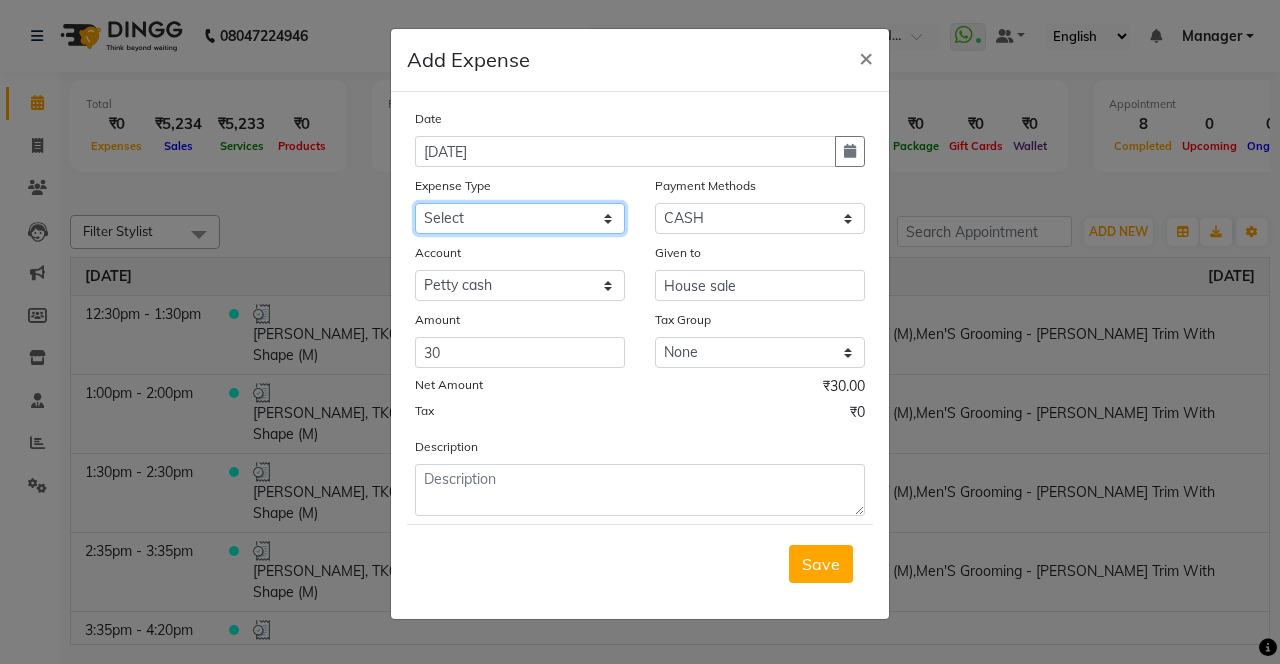 click on "Select Advance Salary Bank charges Car maintenance  Cash transfer to bank Cash transfer to hub Client Snacks Clinical charges coffee Equipment Fuel Govt fee Incentive Insurance International purchase Loan Repayment Maintenance Marketing Membership reward Milk Miscellaneous MRA Other Pantry Product Rent Staff Snacks Tax Tea & Refreshment Tip Transfer Utilities" 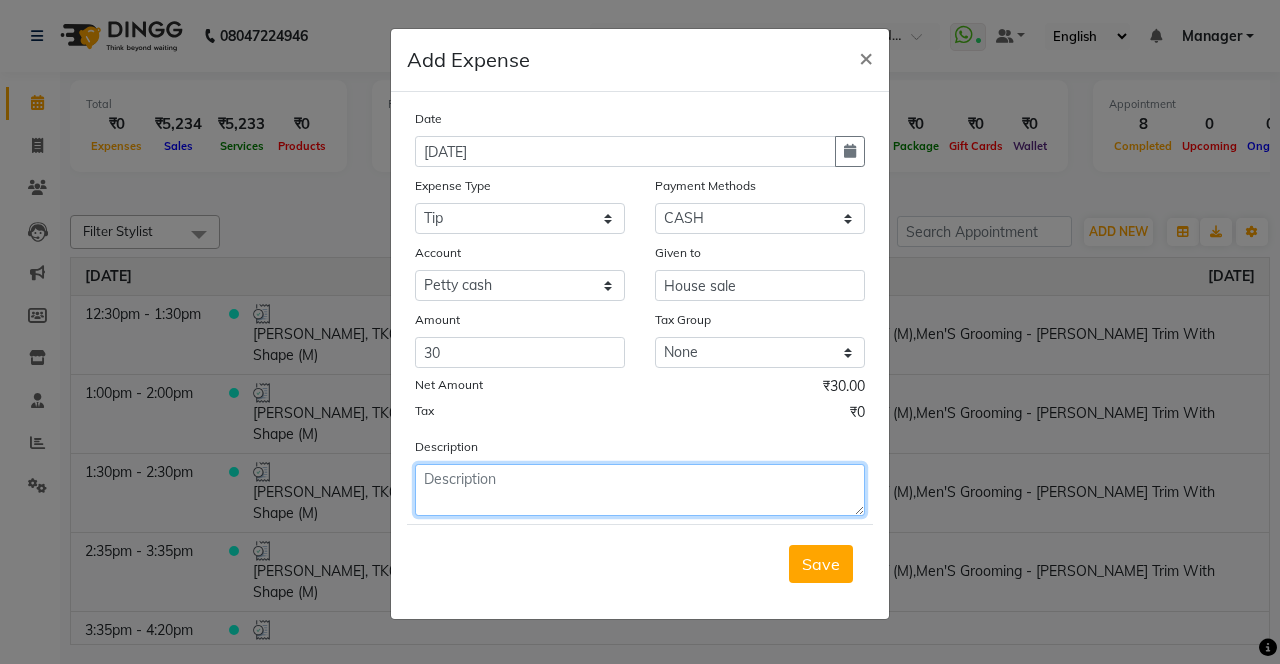 click 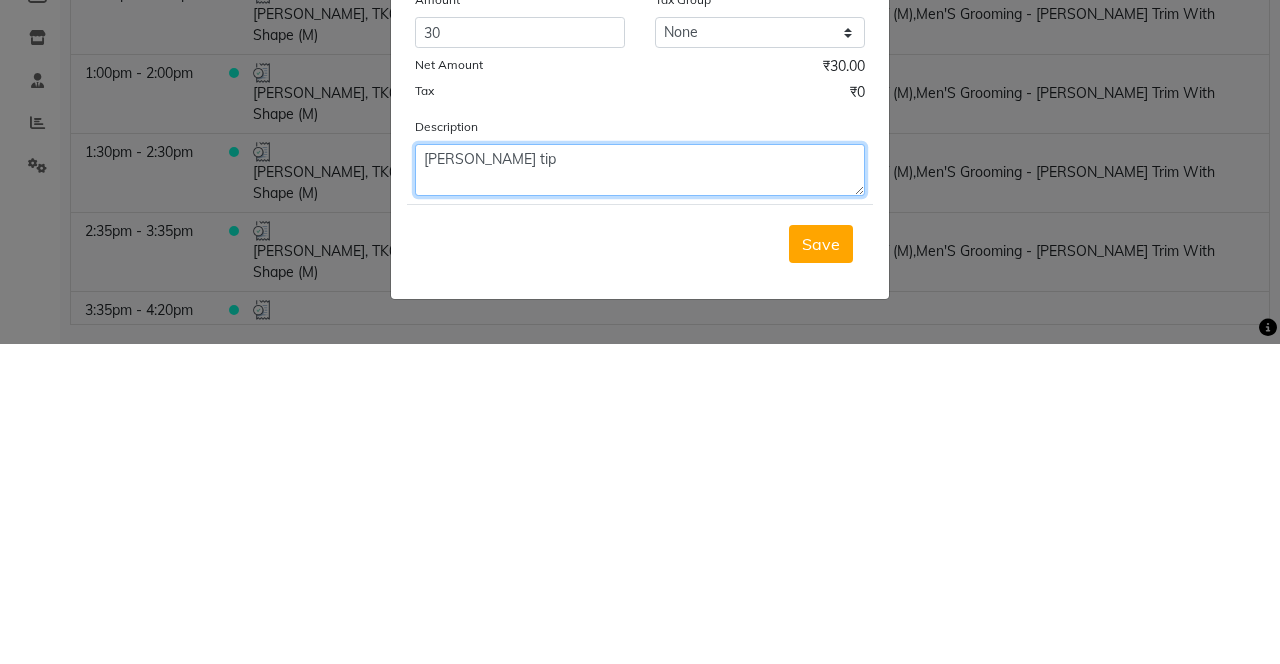 type on "Aniket tip" 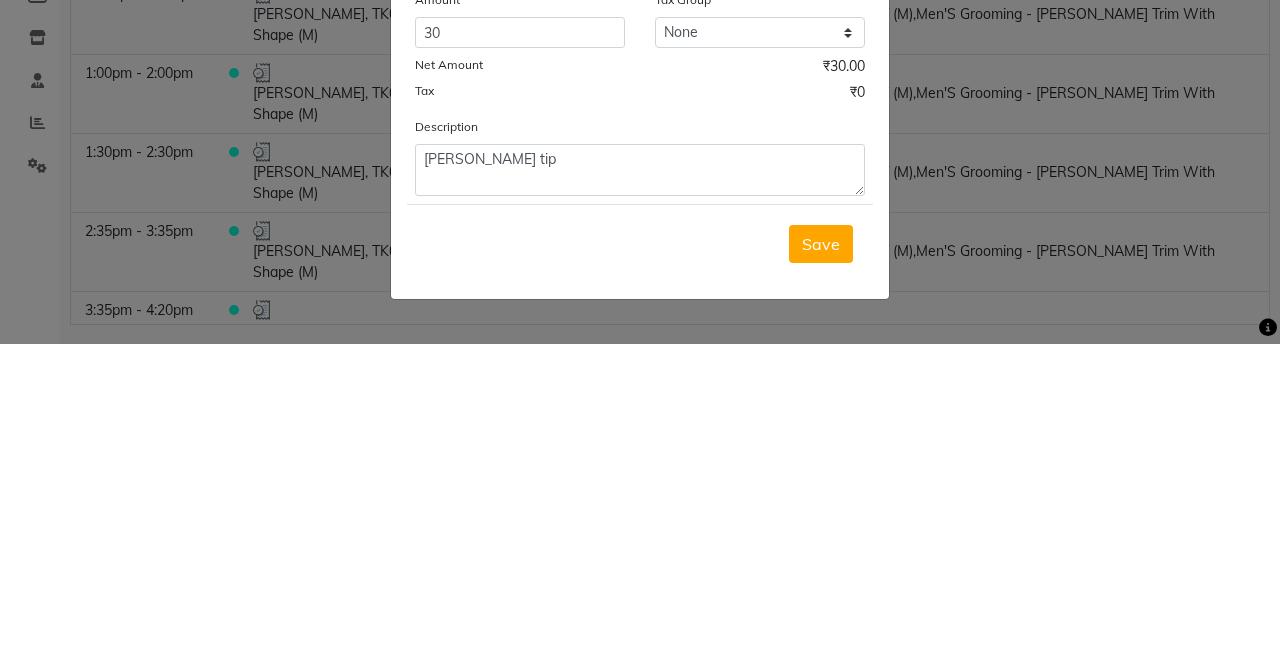 click on "Save" at bounding box center (821, 564) 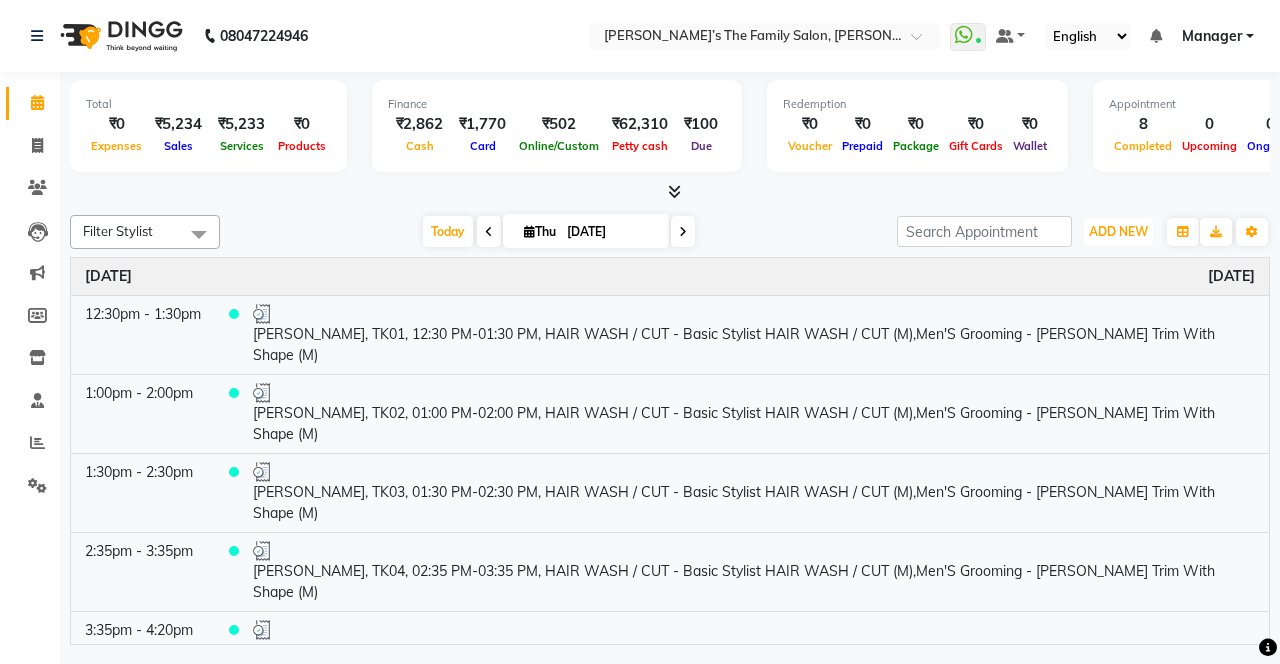 click on "ADD NEW Toggle Dropdown" at bounding box center [1118, 232] 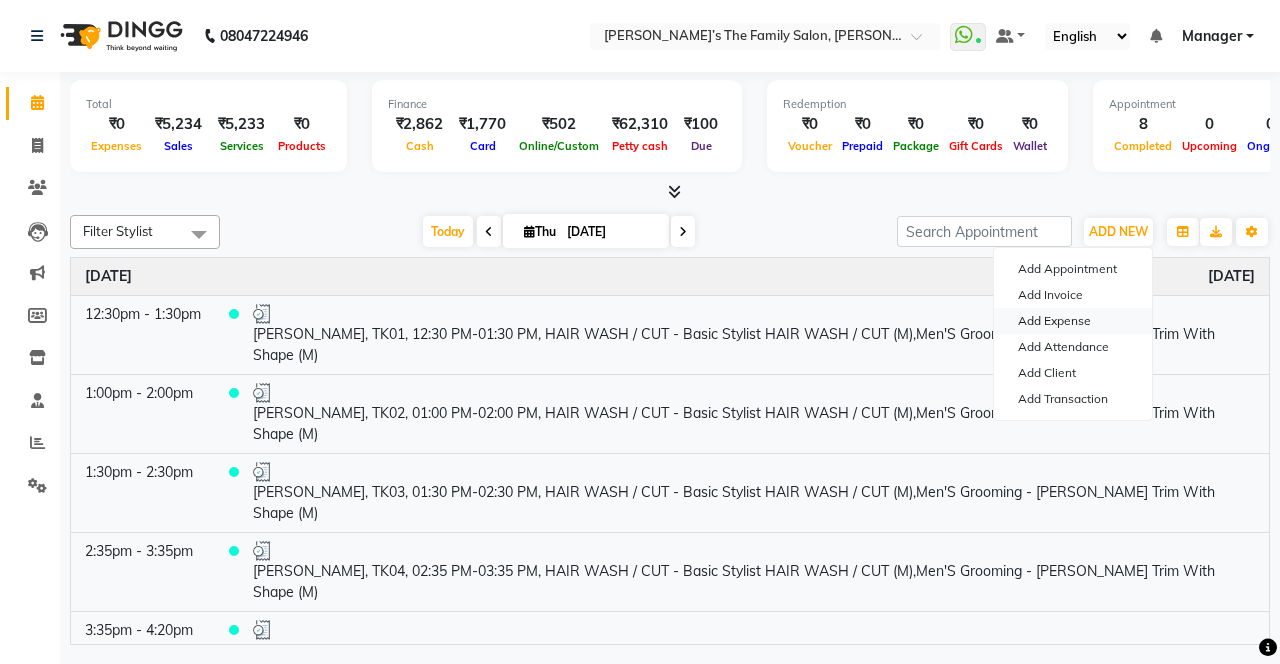 click on "Add Expense" at bounding box center [1073, 321] 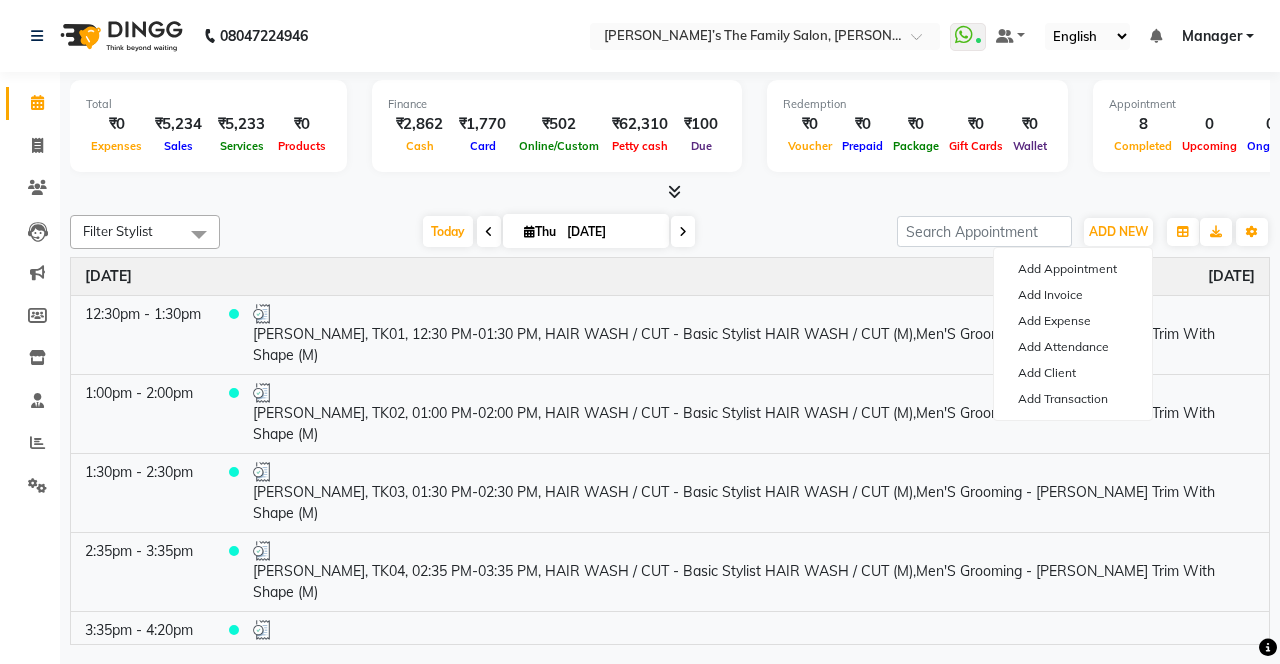 select on "1" 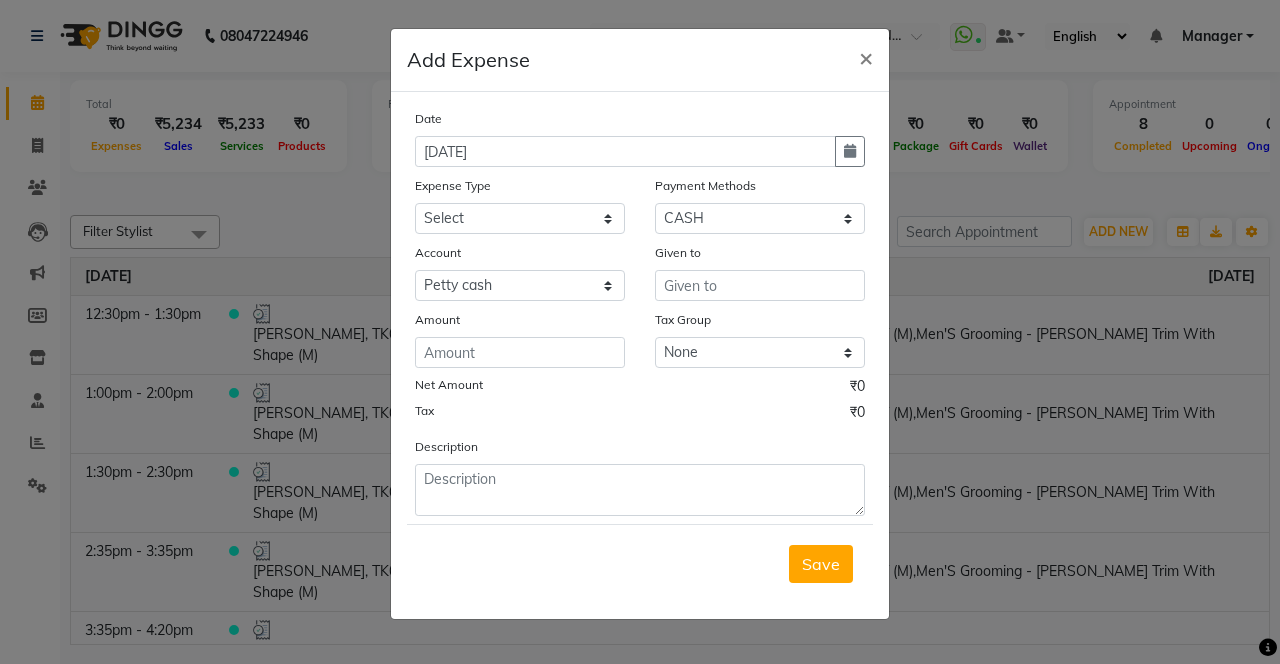 click 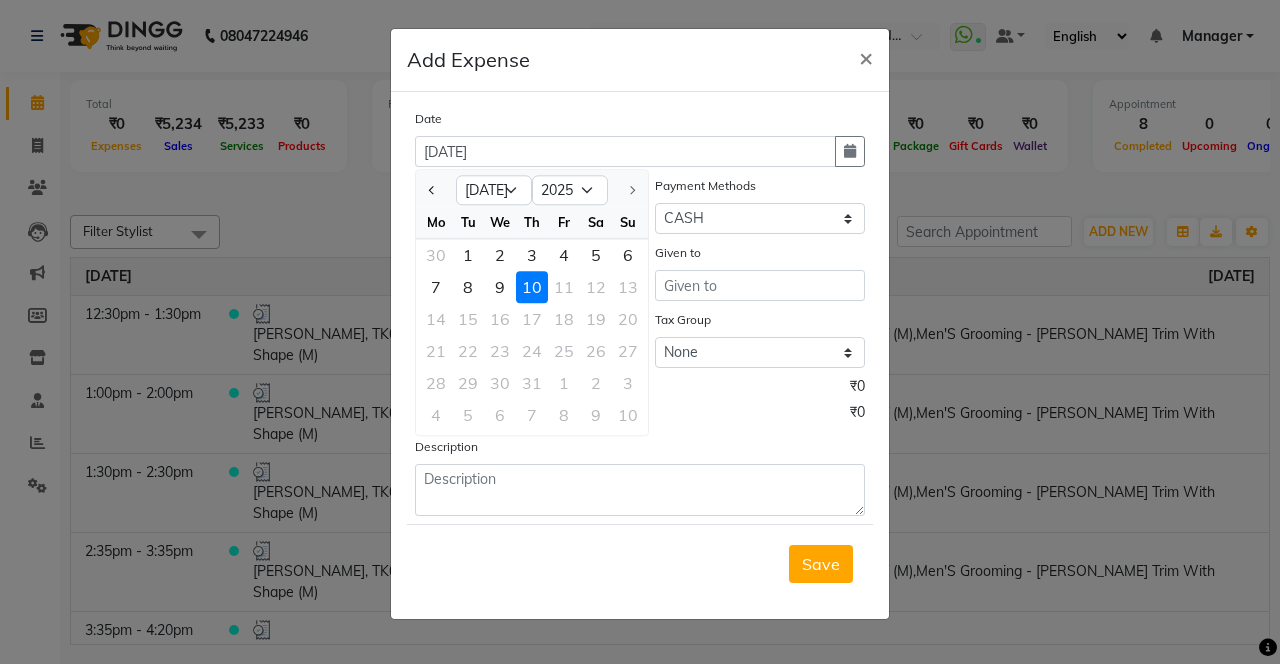 click 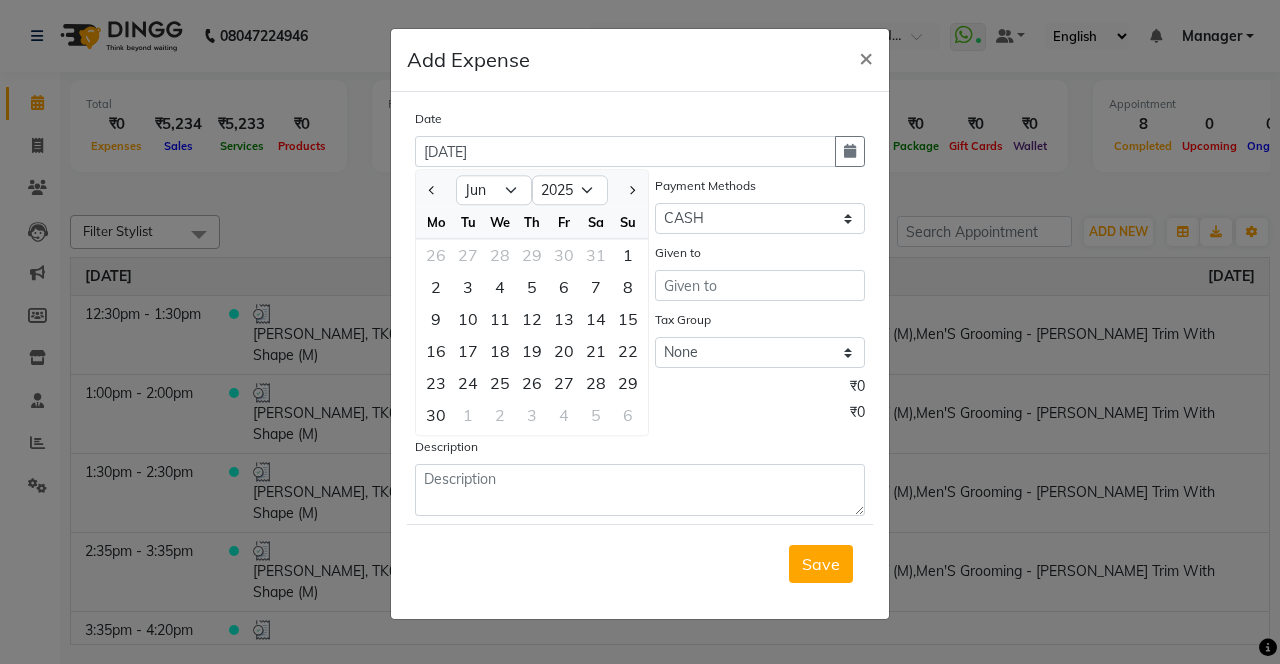 click on "24" 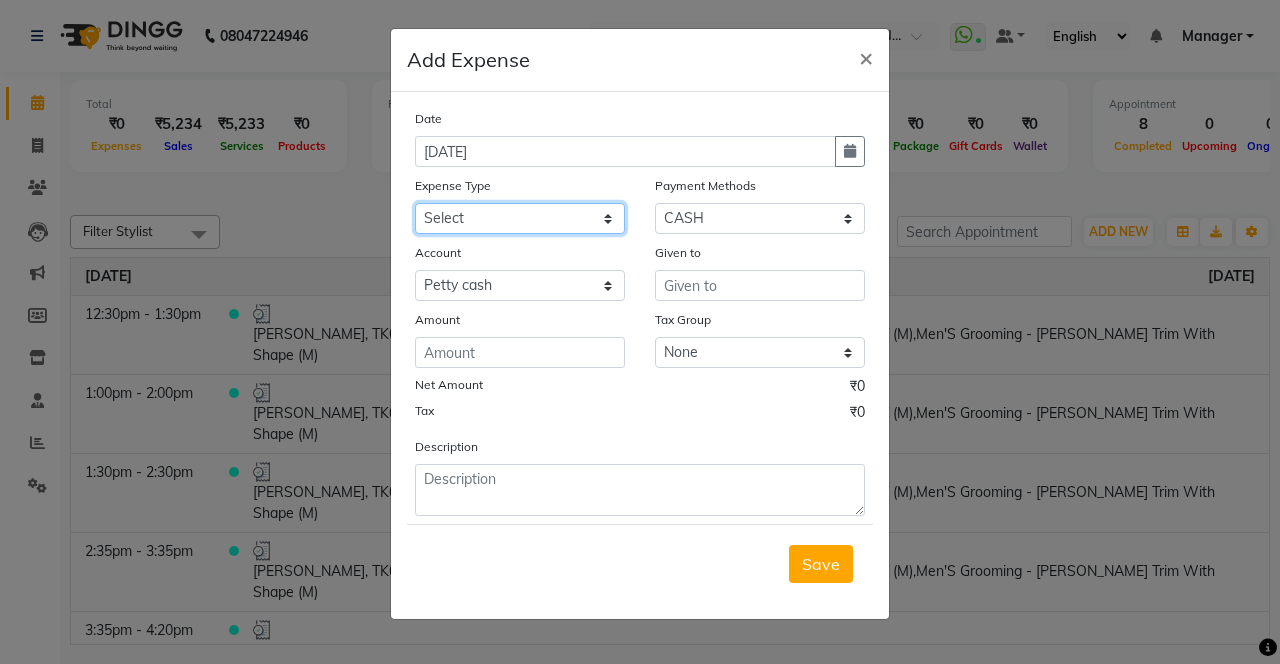 click on "Select Advance Salary Bank charges Car maintenance  Cash transfer to bank Cash transfer to hub Client Snacks Clinical charges coffee Equipment Fuel Govt fee Incentive Insurance International purchase Loan Repayment Maintenance Marketing Membership reward Milk Miscellaneous MRA Other Pantry Product Rent Staff Snacks Tax Tea & Refreshment Tip Transfer Utilities" 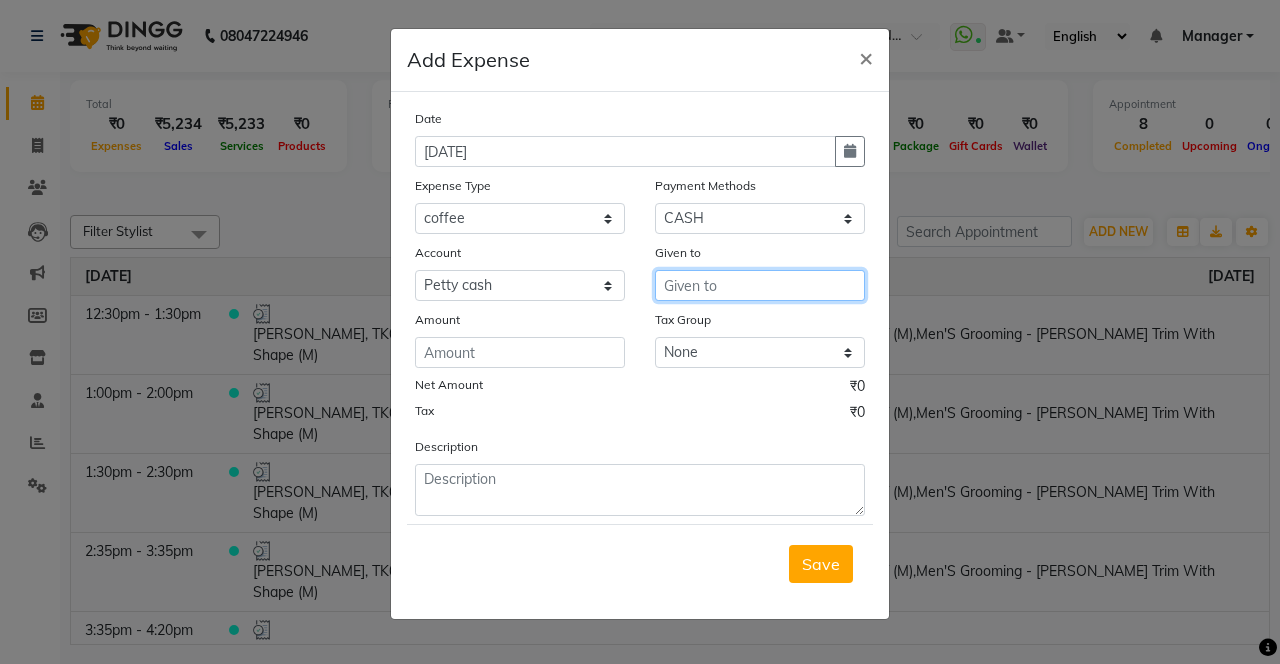 click at bounding box center (760, 285) 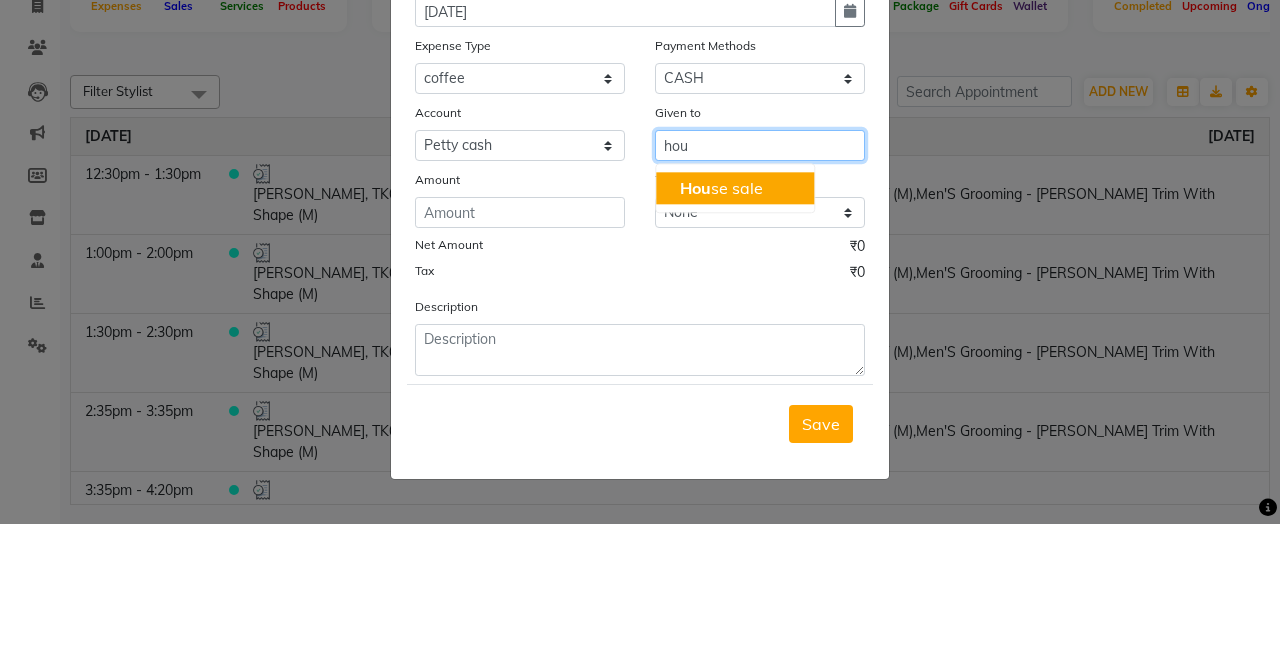 click on "Hou se sale" at bounding box center [721, 328] 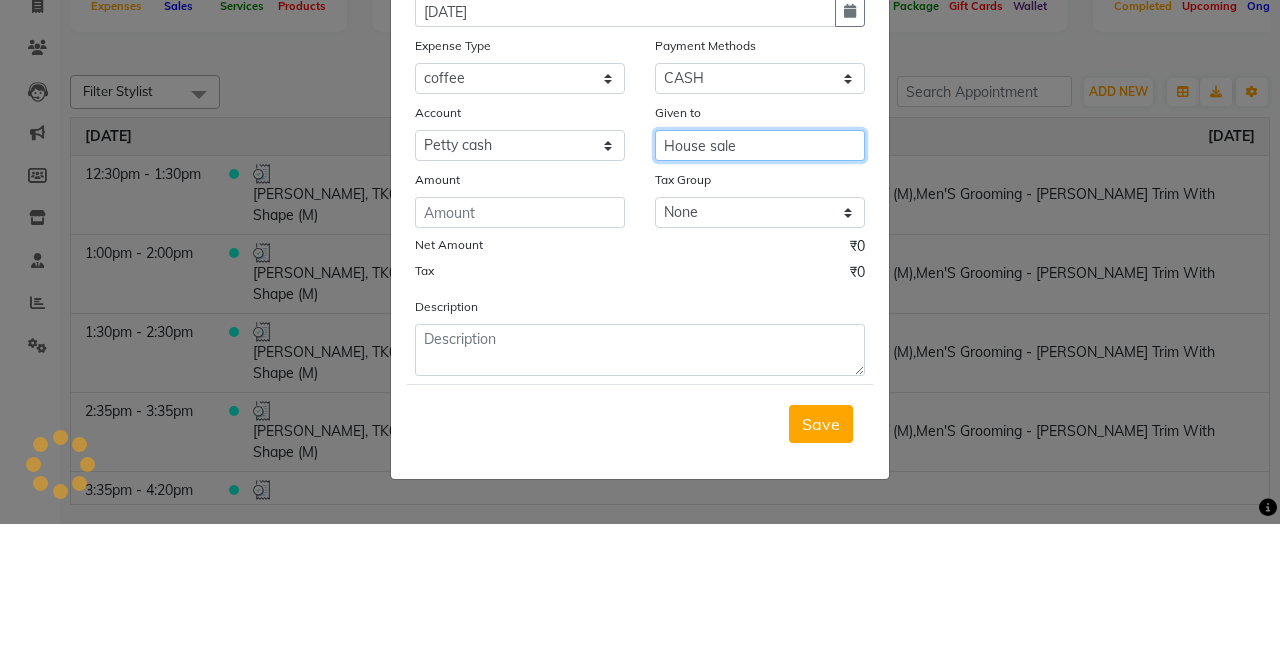 type on "House sale" 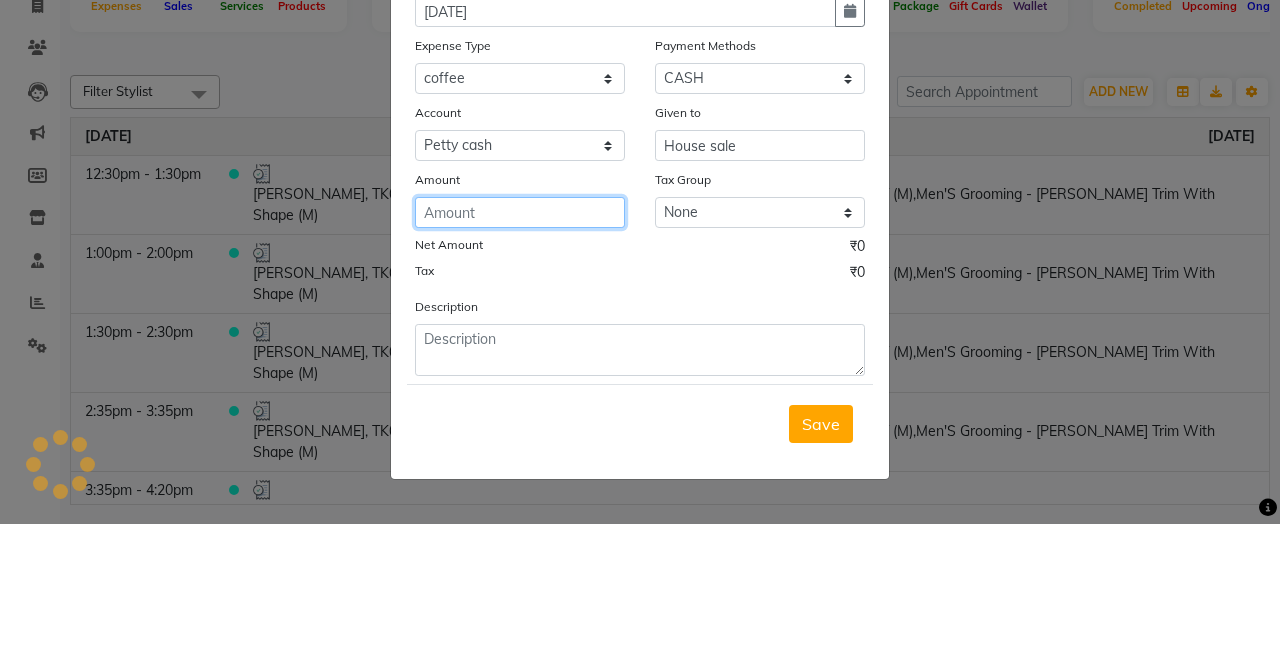 click 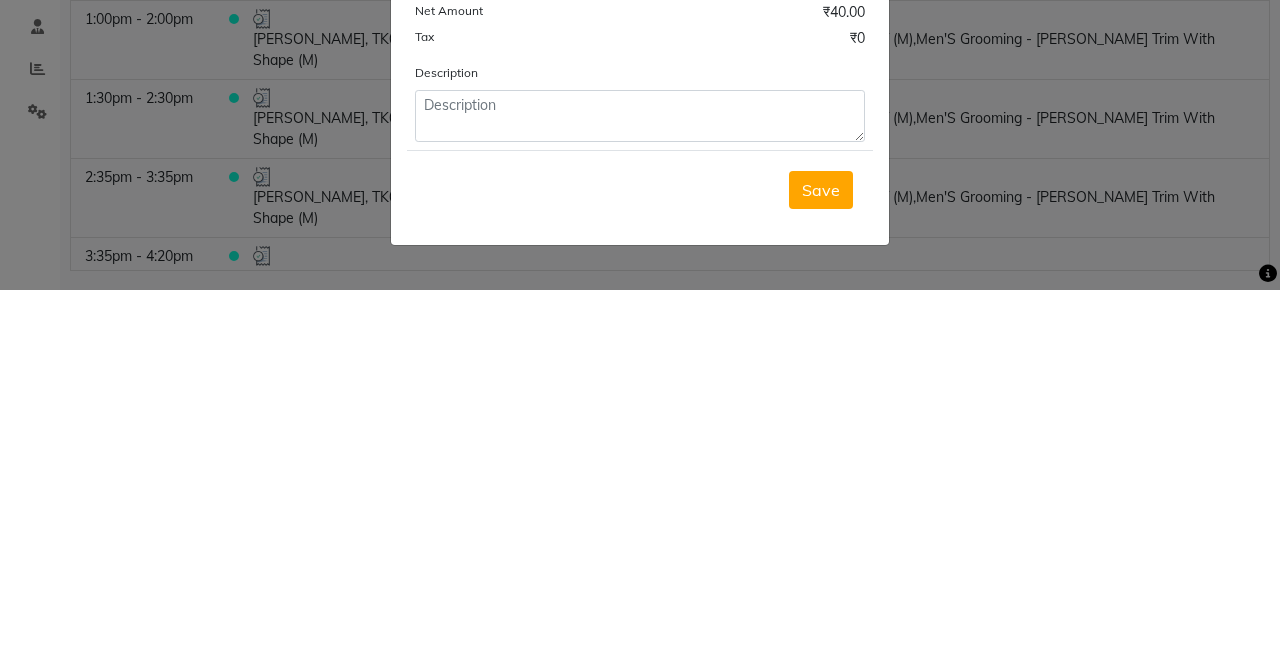 type on "40" 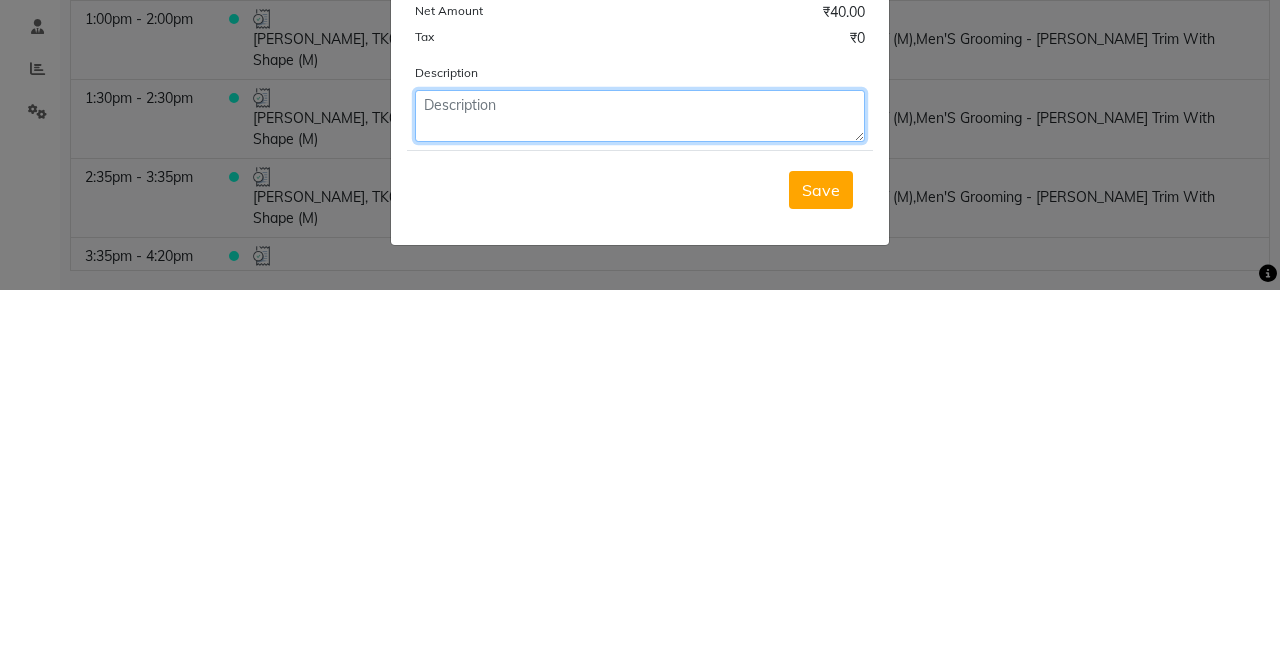 click 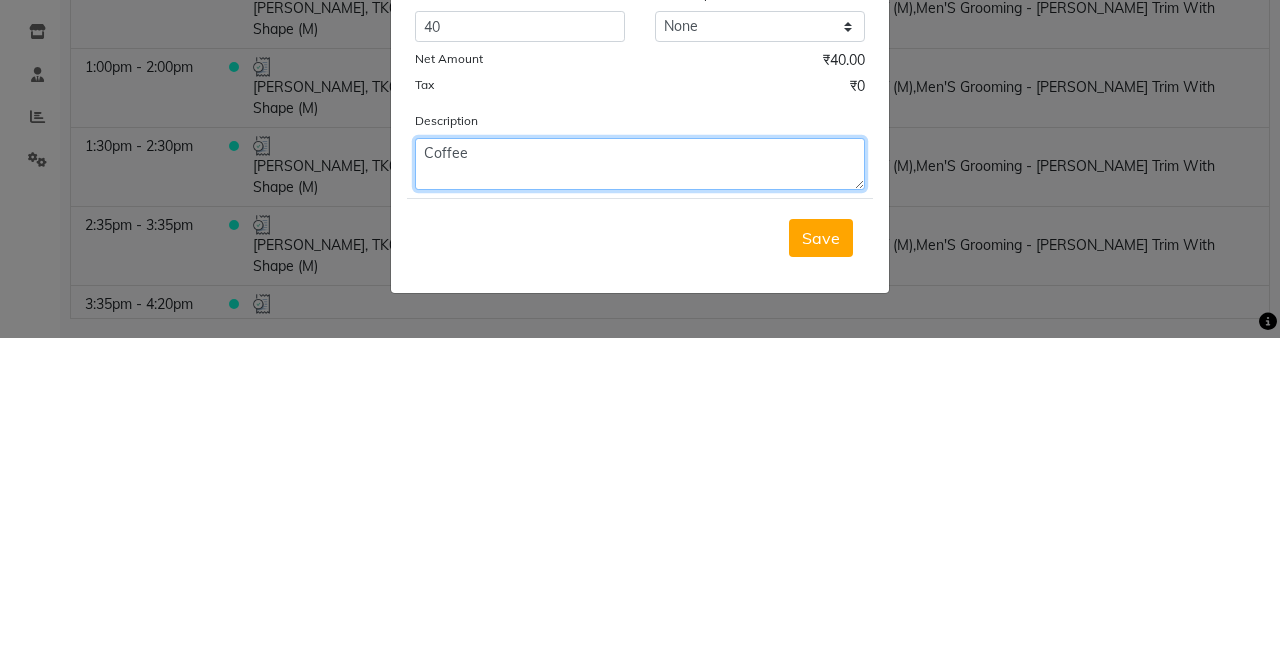 type on "Coffee" 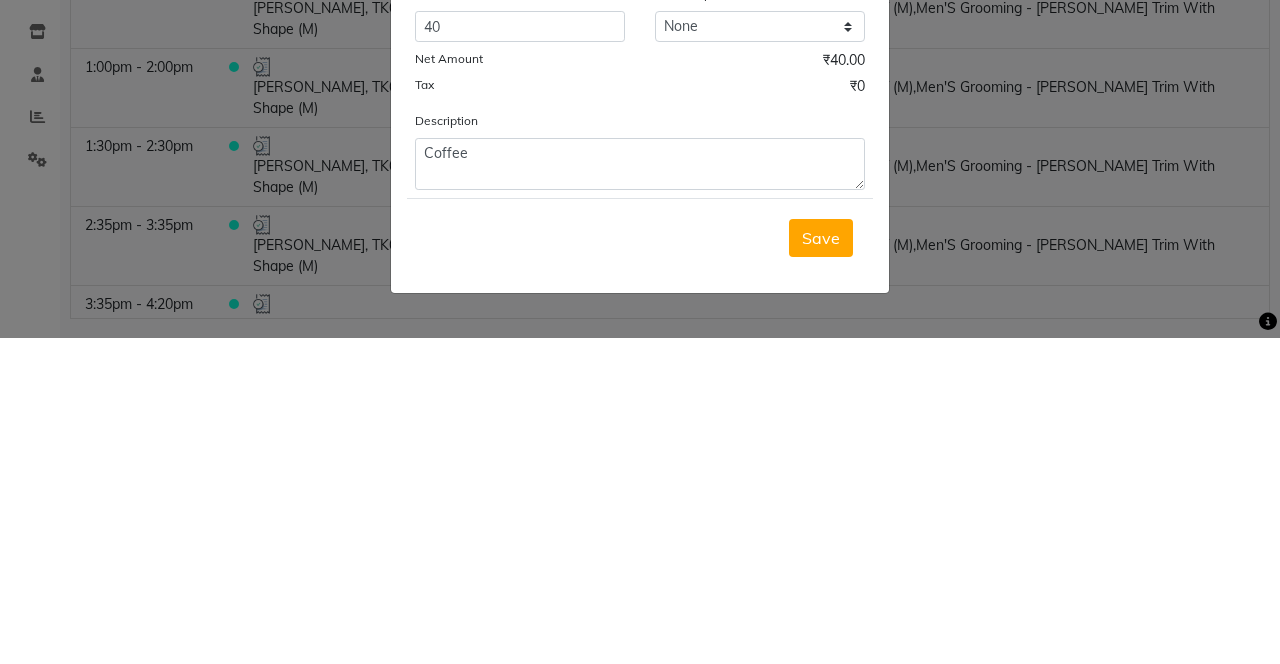 click on "Save" at bounding box center (821, 564) 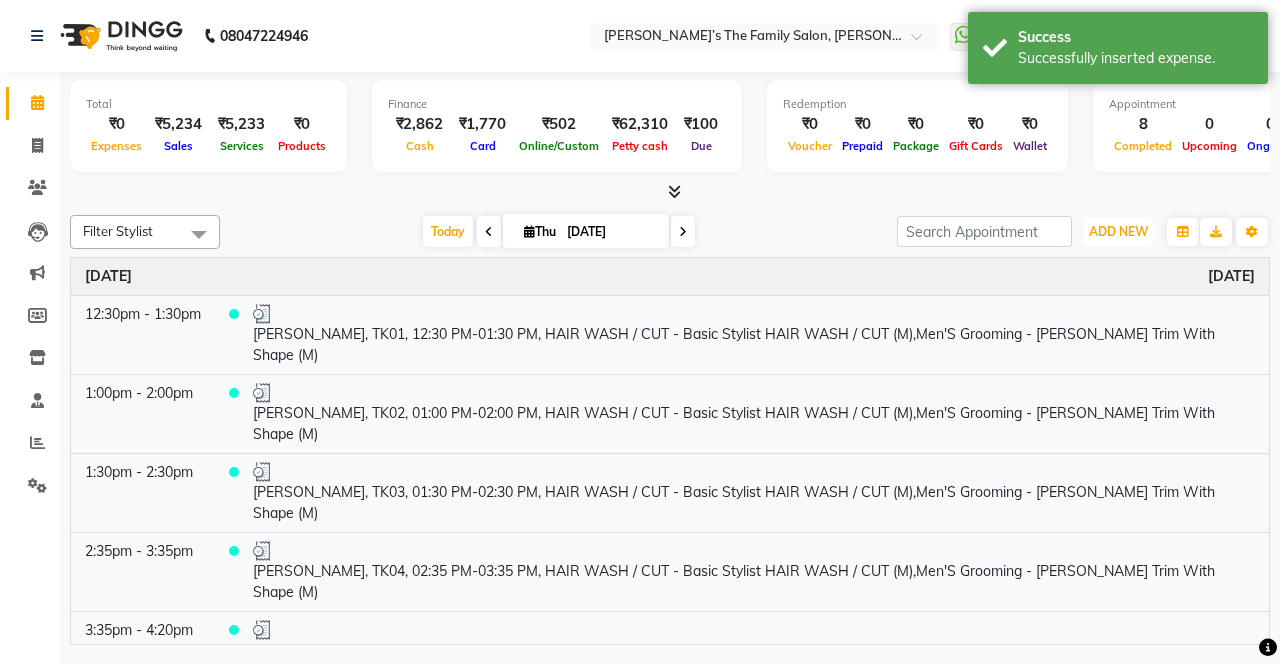 click on "ADD NEW" at bounding box center [1118, 231] 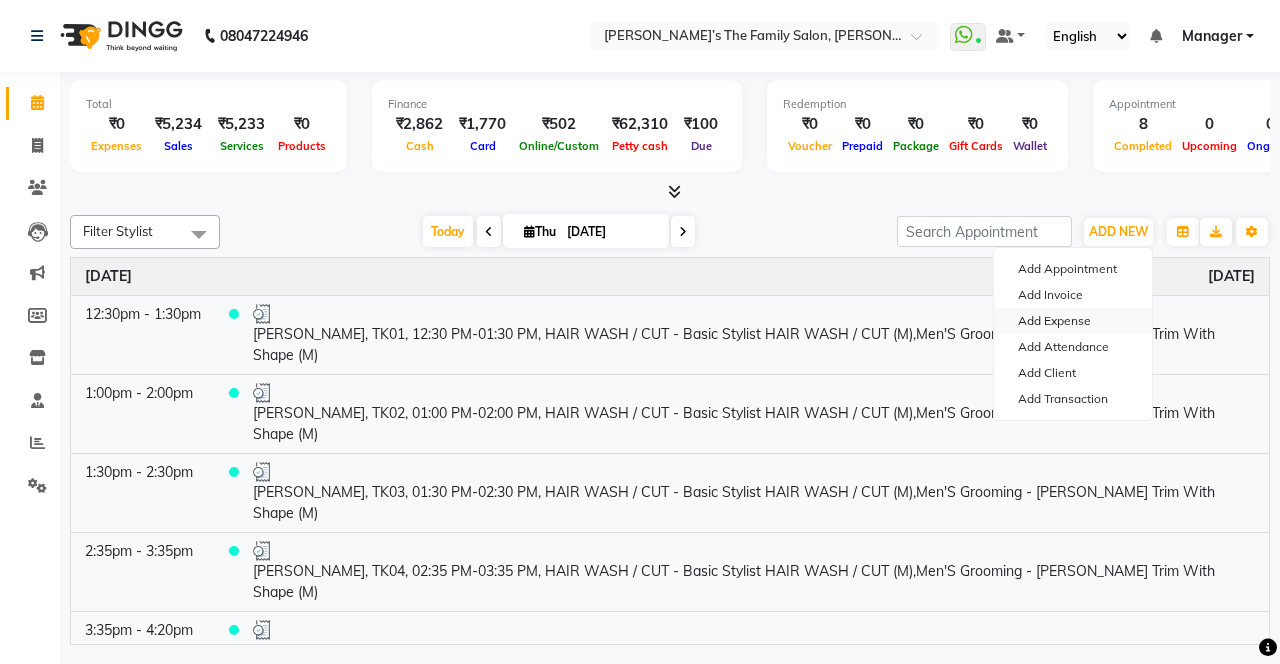 click on "Add Expense" at bounding box center [1073, 321] 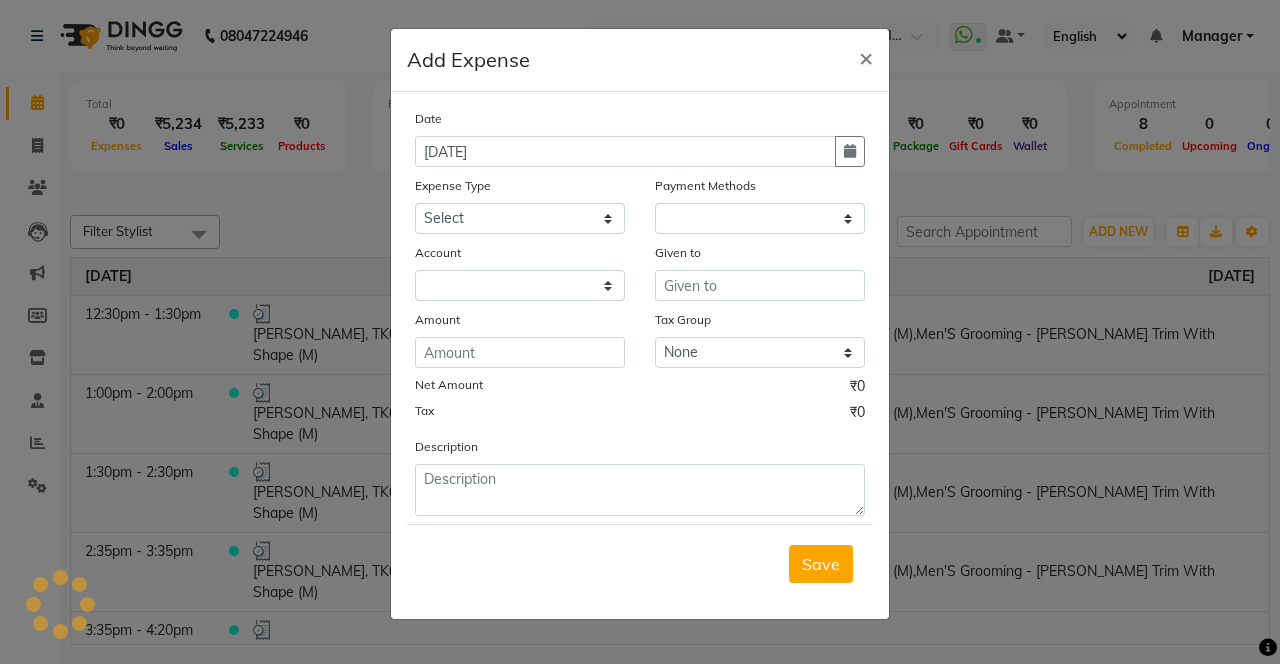 select on "1" 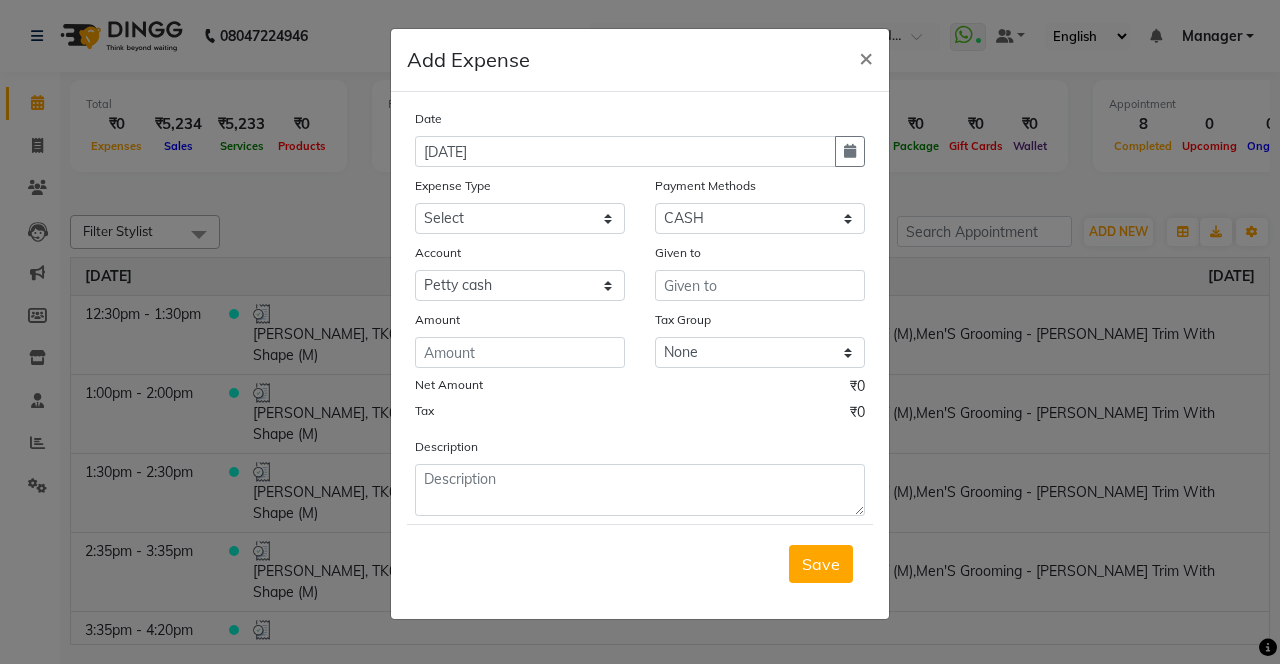 click 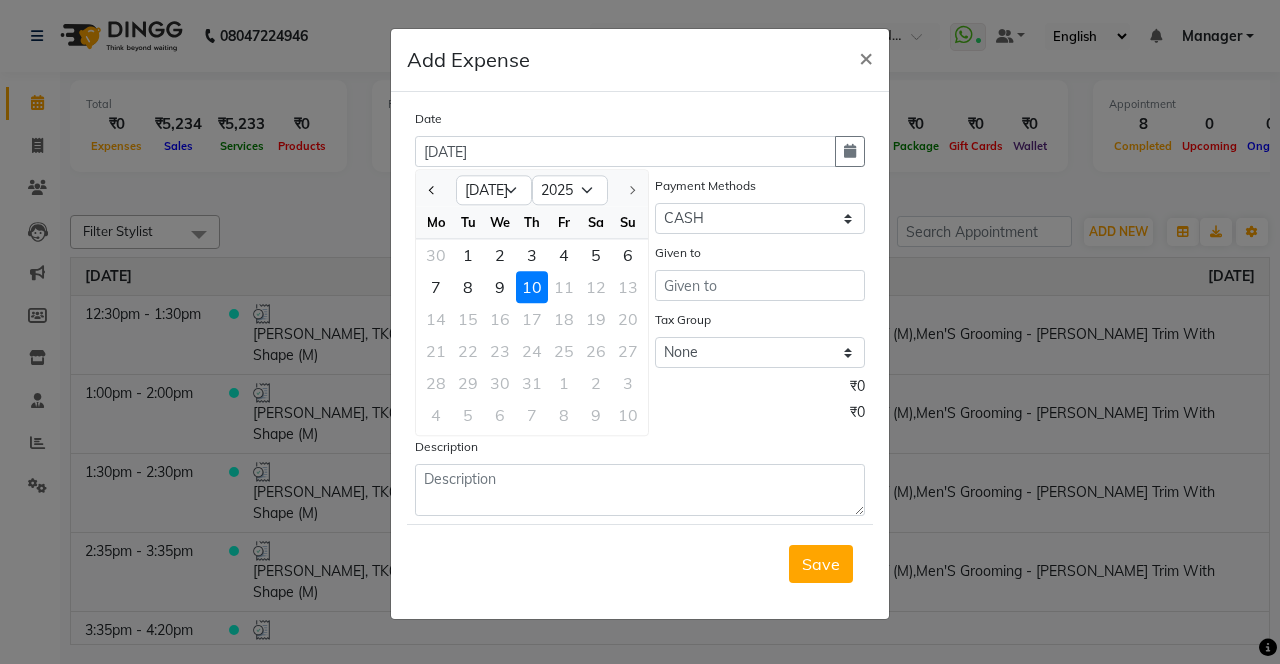 click 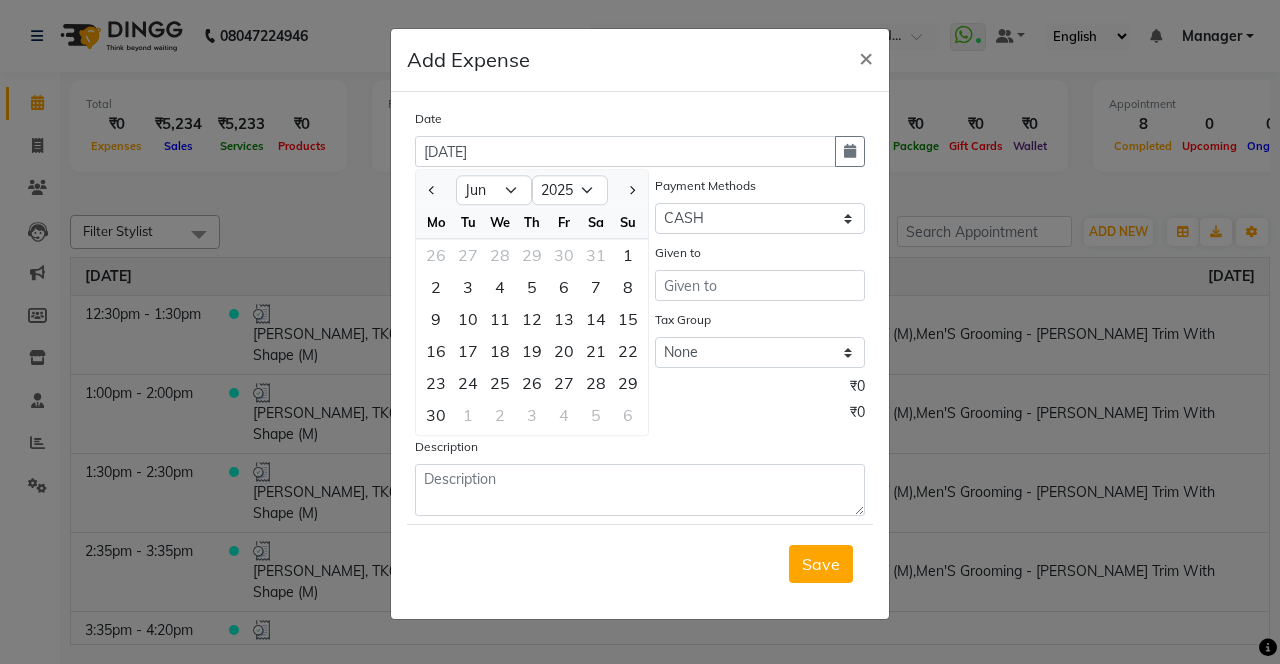 click on "24" 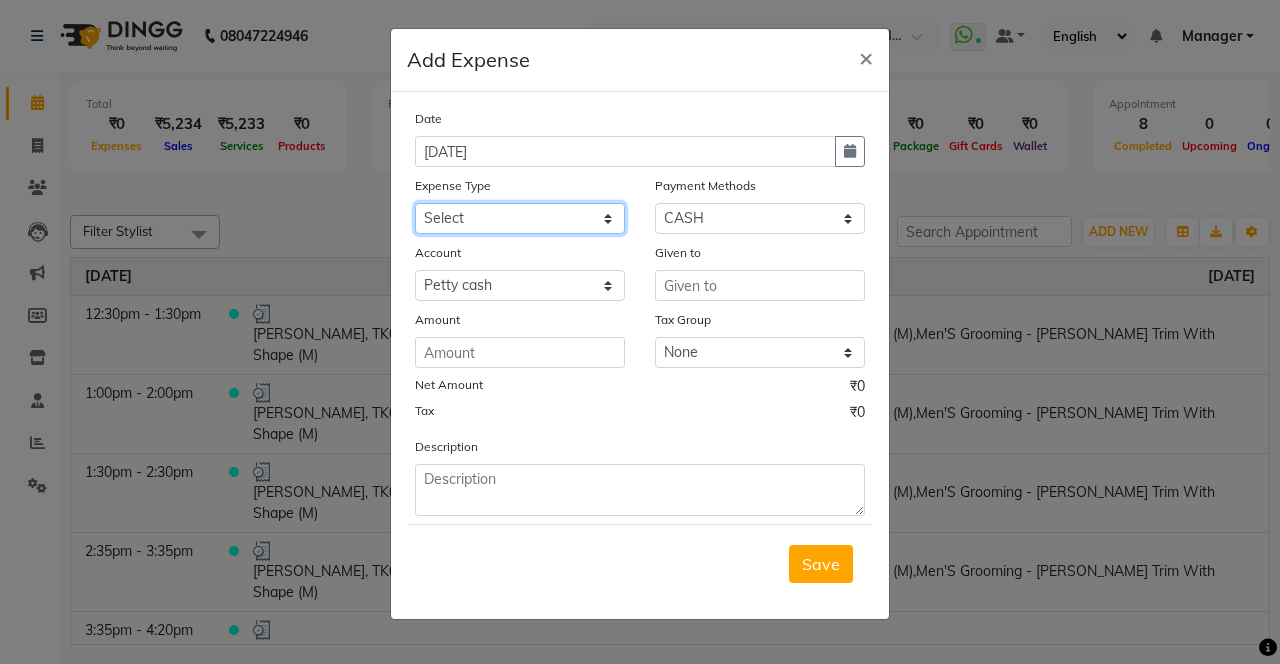 click on "Select Advance Salary Bank charges Car maintenance  Cash transfer to bank Cash transfer to hub Client Snacks Clinical charges coffee Equipment Fuel Govt fee Incentive Insurance International purchase Loan Repayment Maintenance Marketing Membership reward Milk Miscellaneous MRA Other Pantry Product Rent Staff Snacks Tax Tea & Refreshment Tip Transfer Utilities" 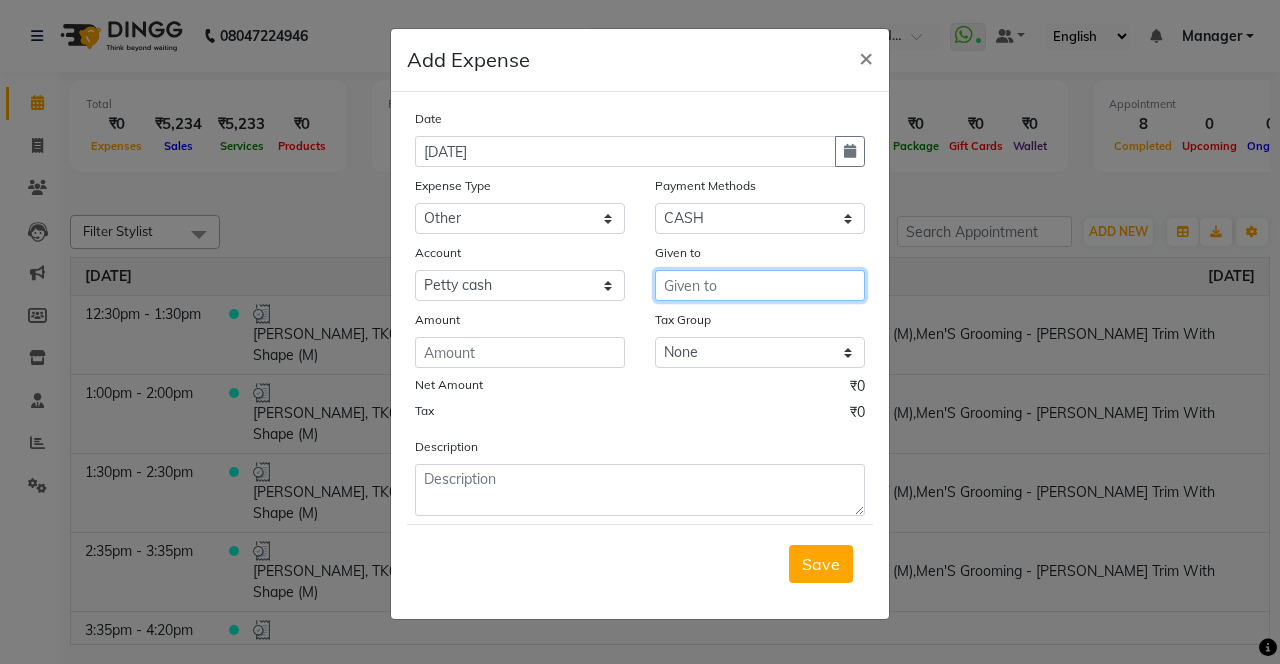 click at bounding box center (760, 285) 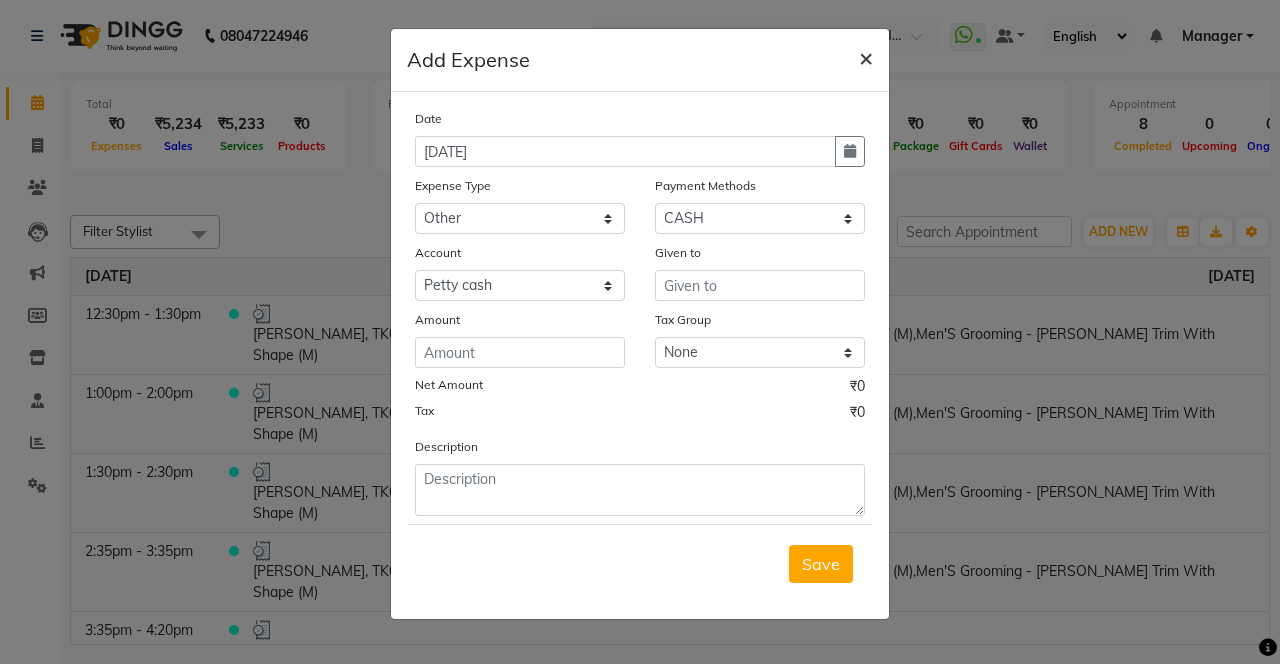click on "×" 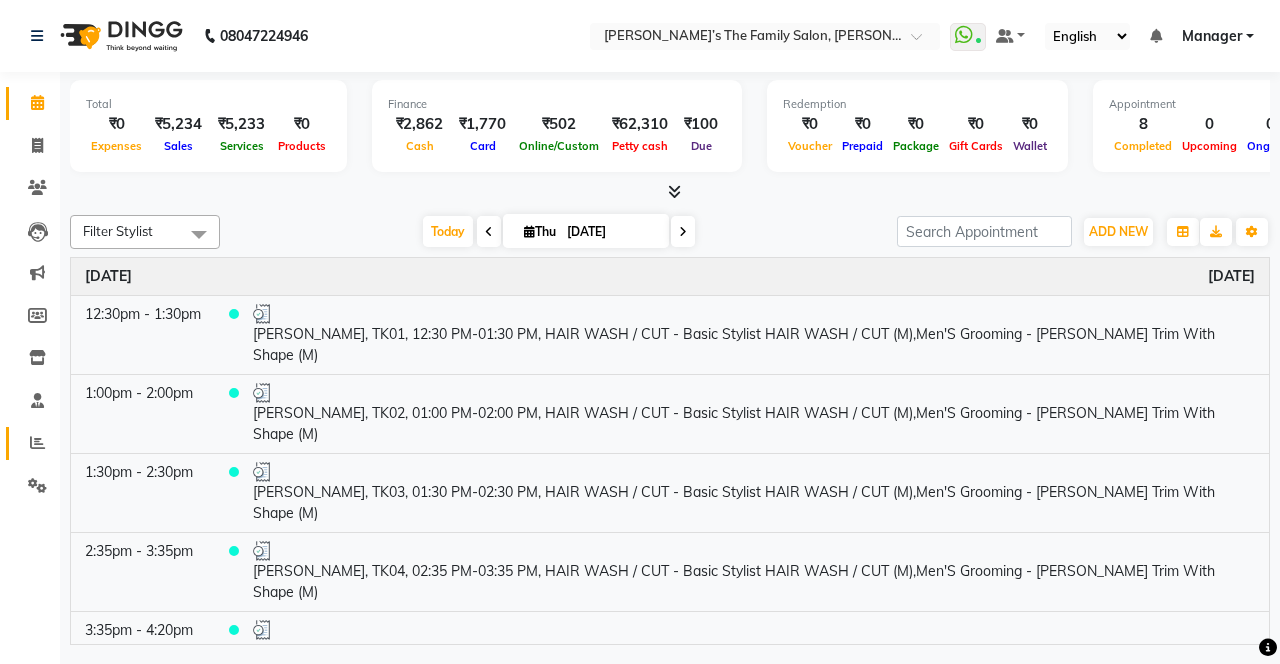click 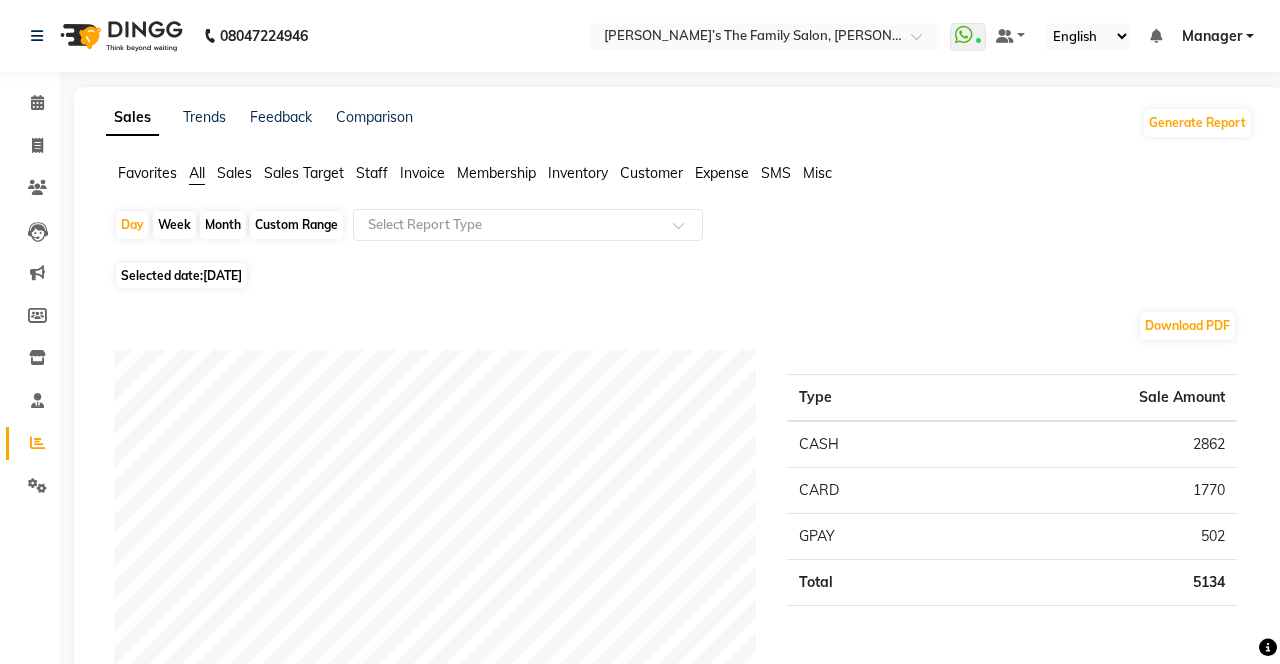 click on "Expense" 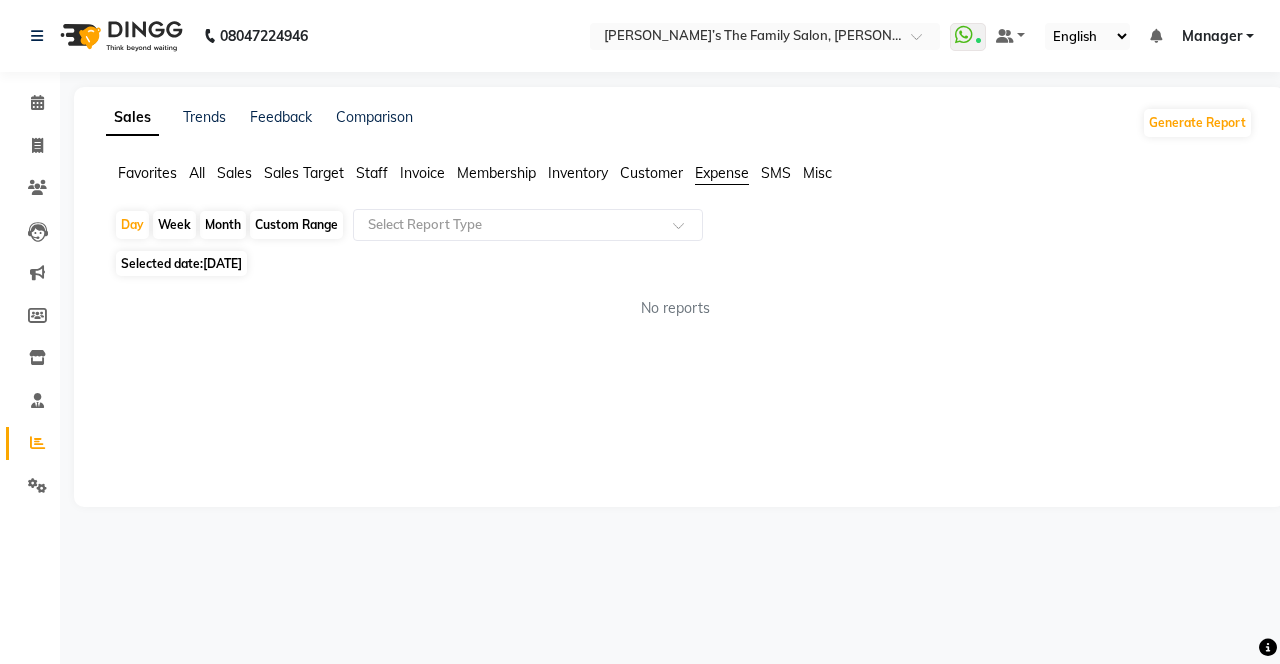 click 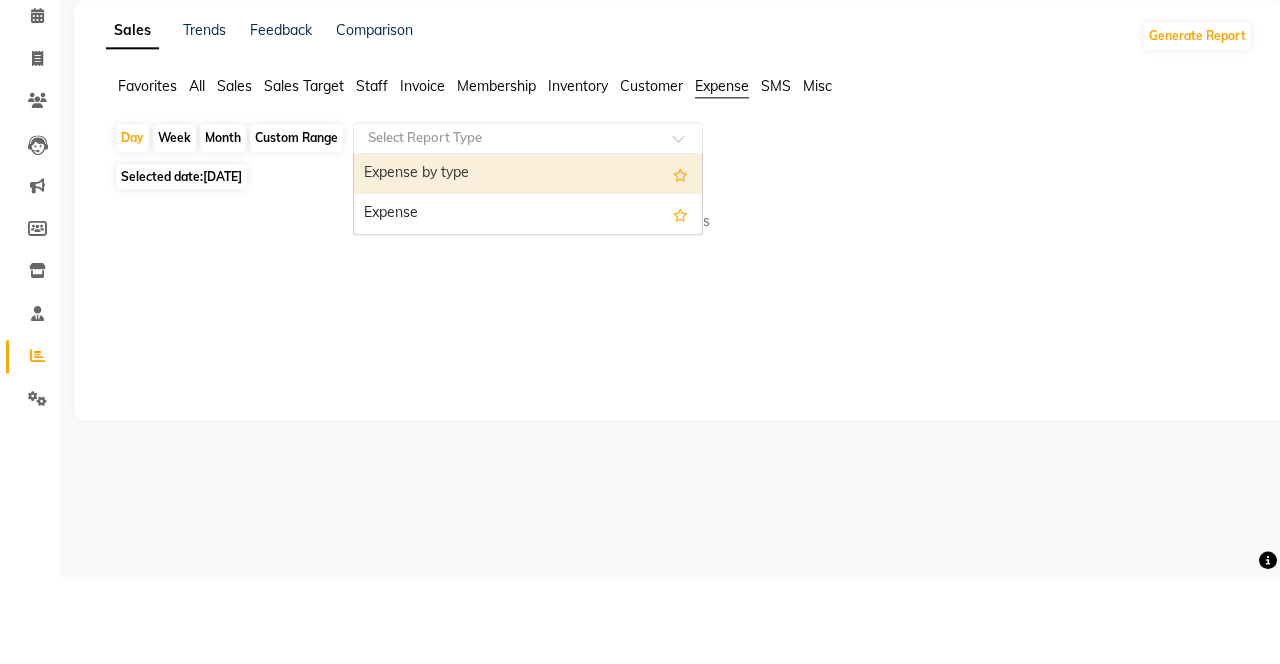 click on "Expense" at bounding box center [528, 301] 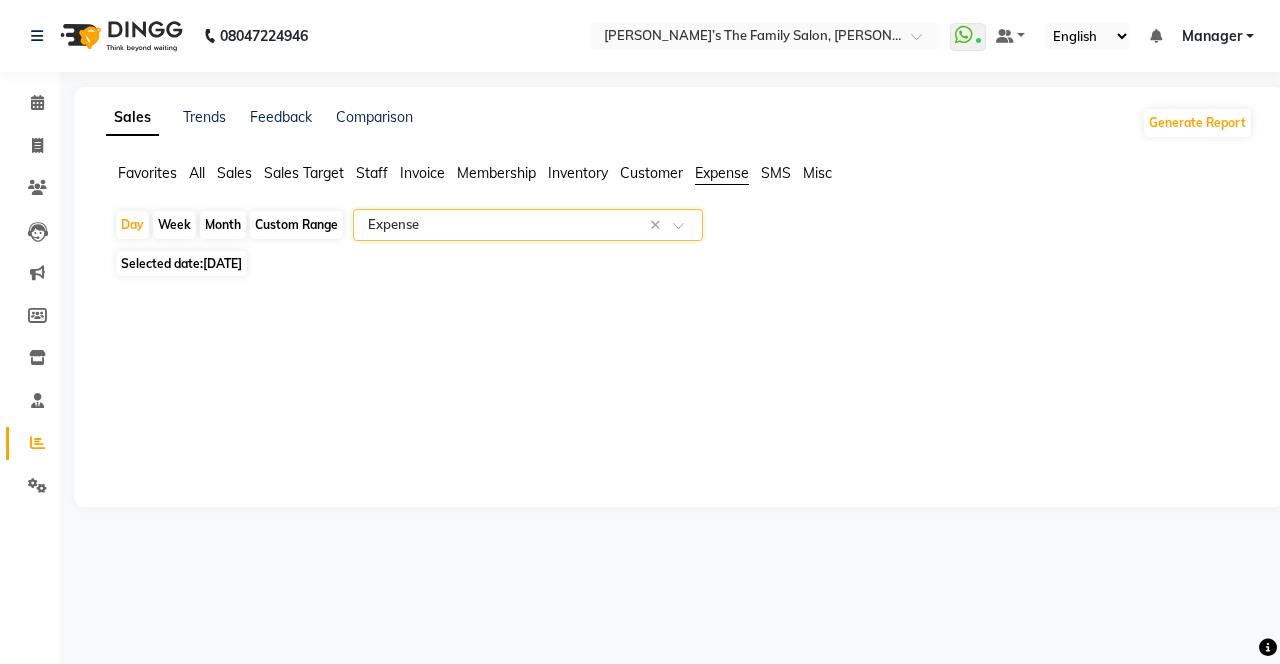 click on "Day" 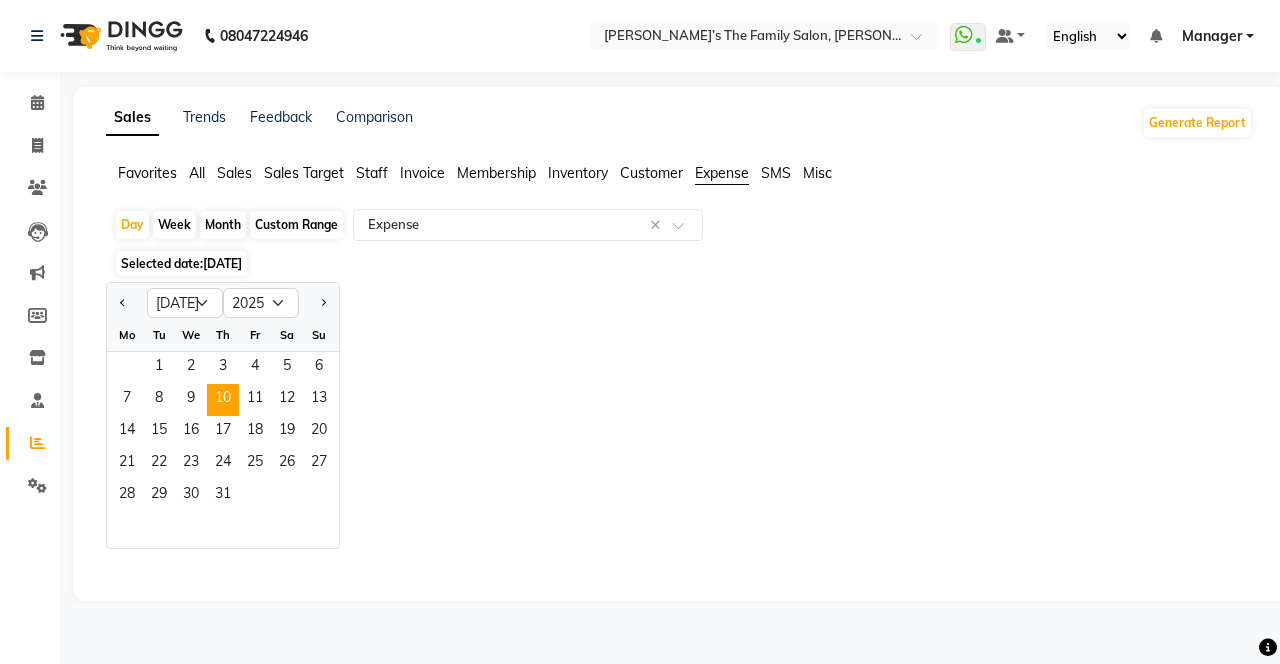 click 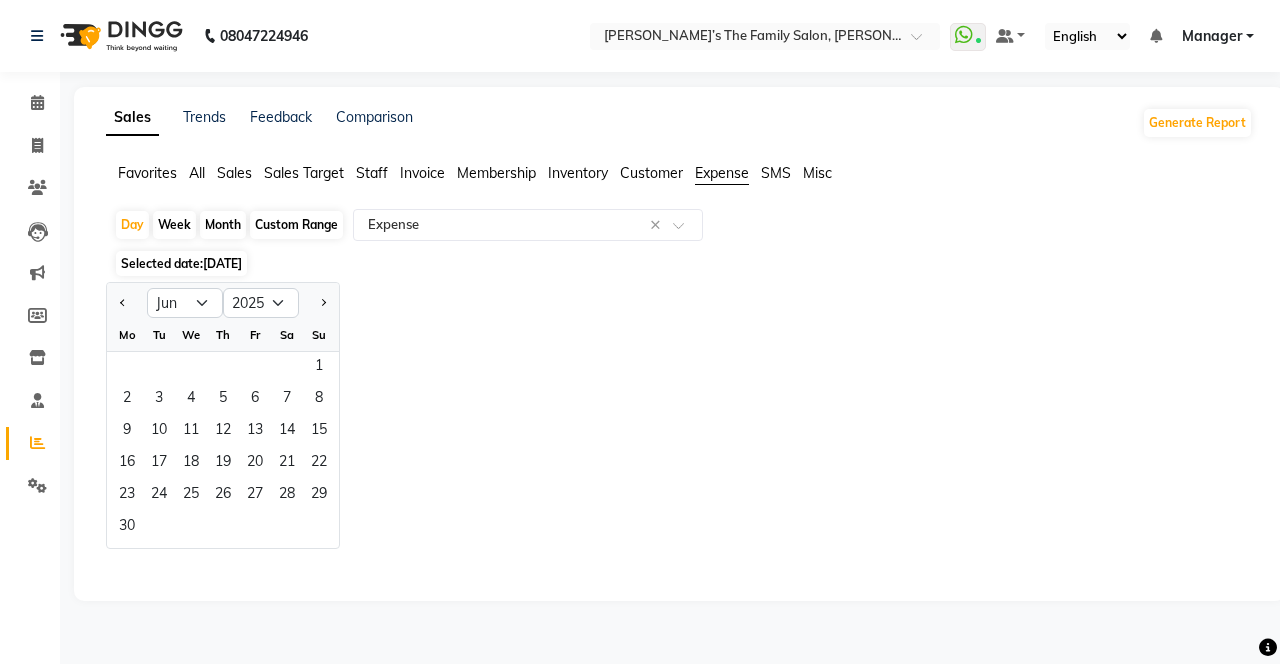 click on "24" 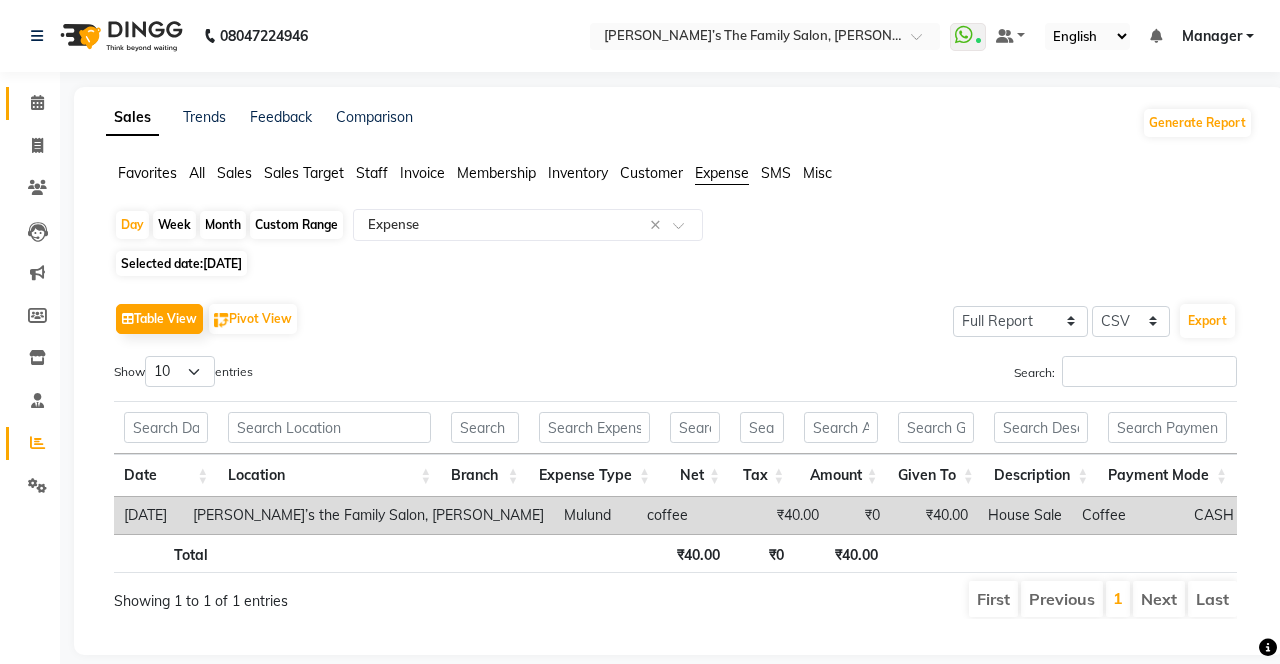click 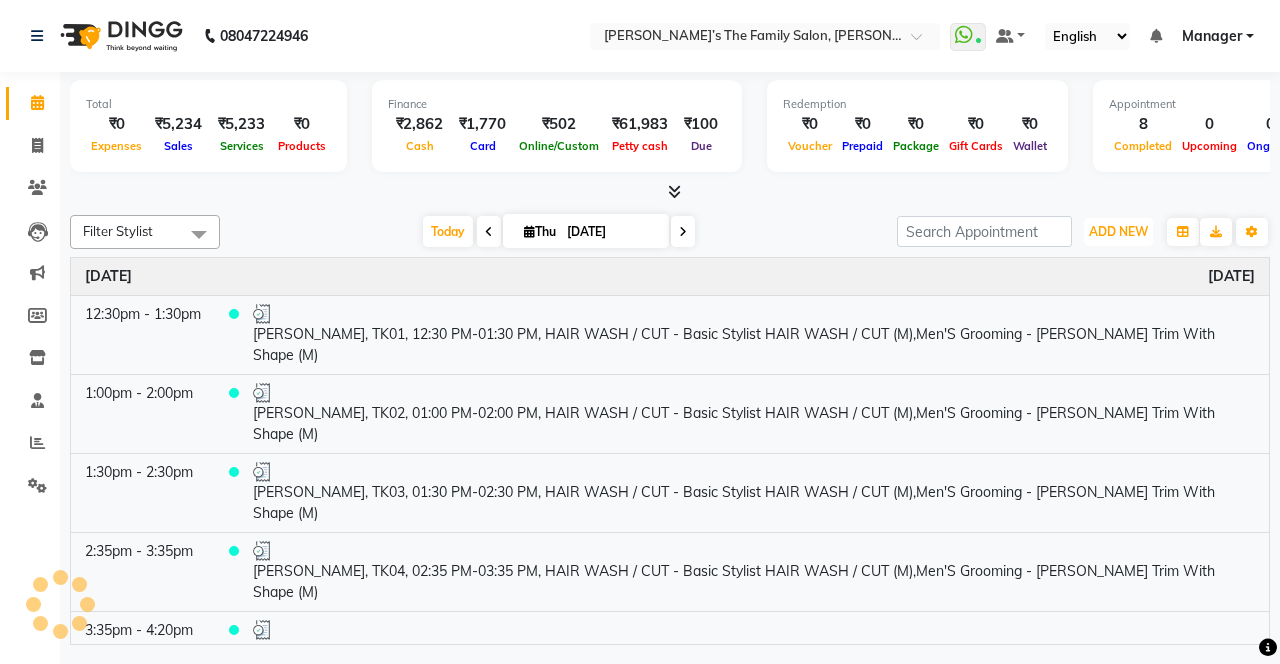 click on "ADD NEW" at bounding box center [1118, 231] 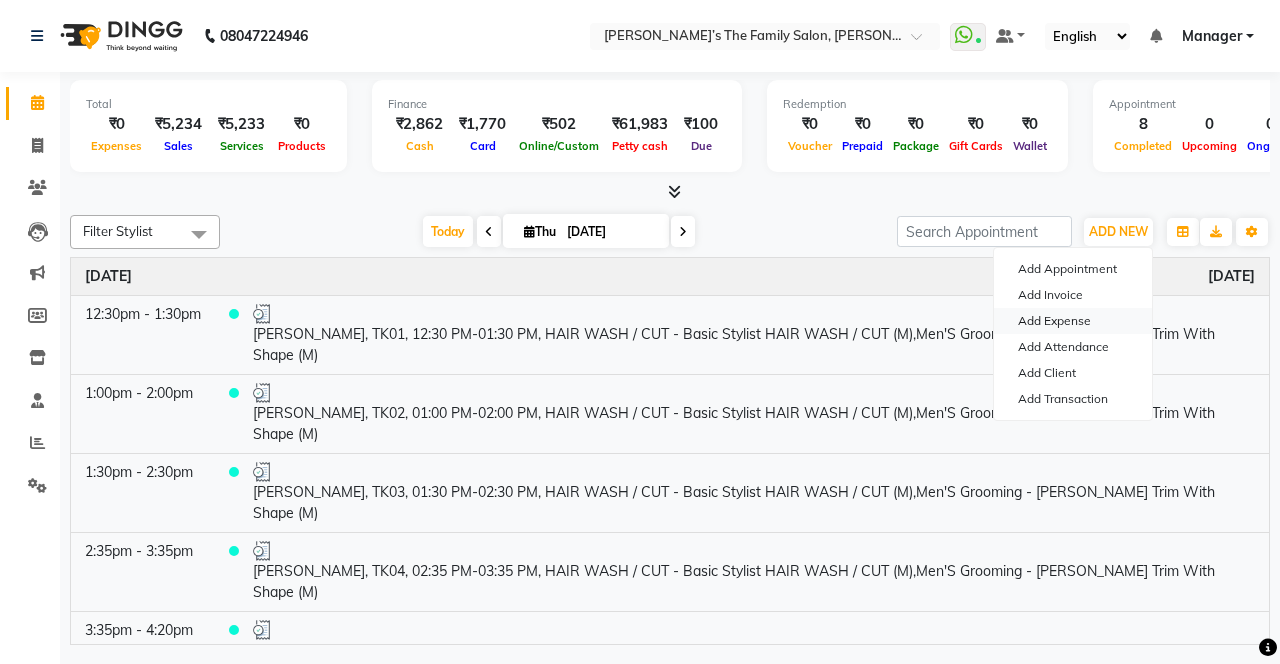 click on "Add Expense" at bounding box center [1073, 321] 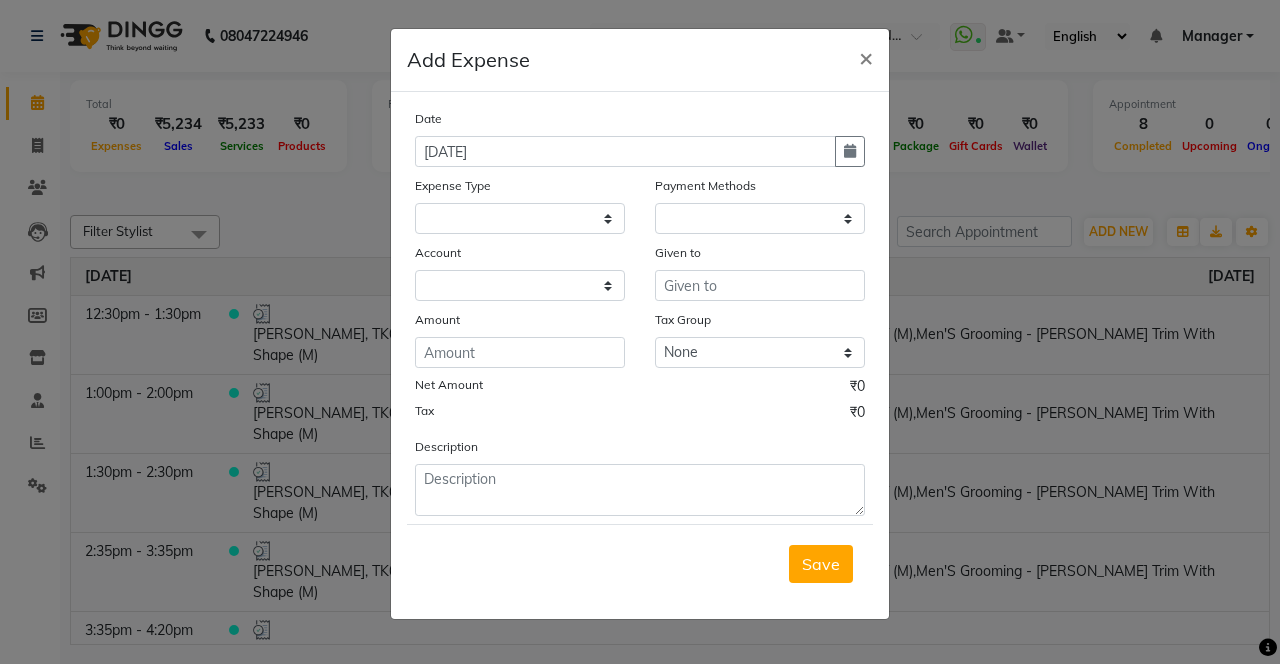 select 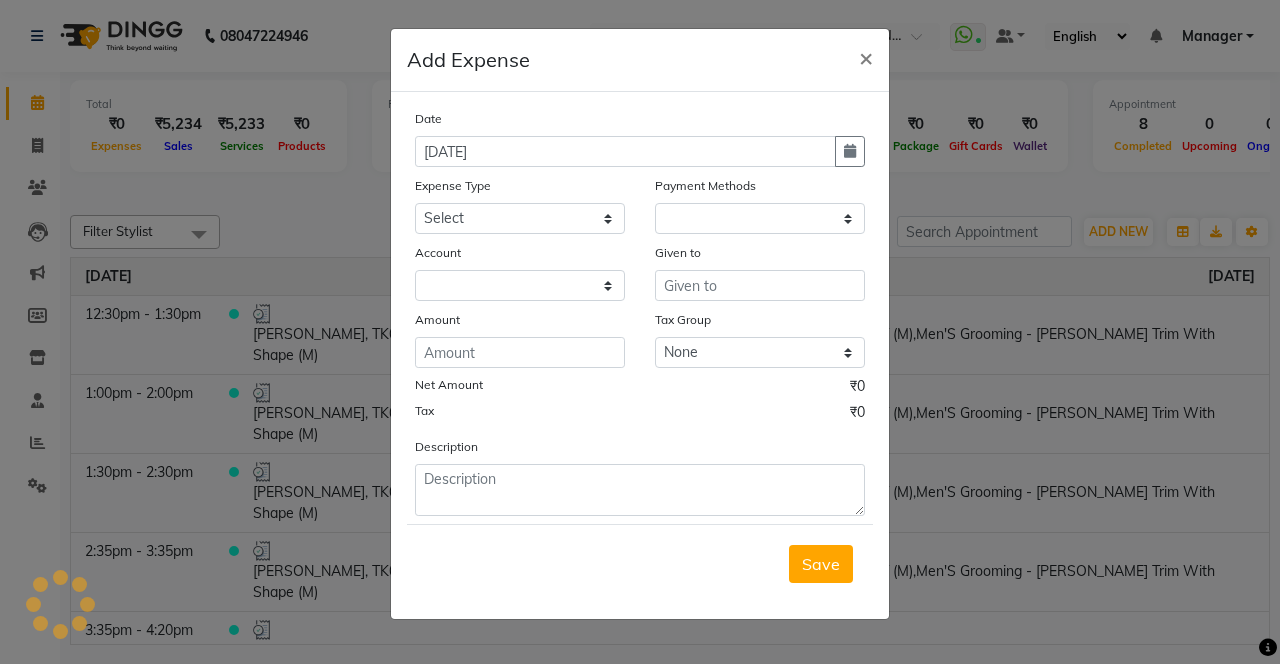 select on "1" 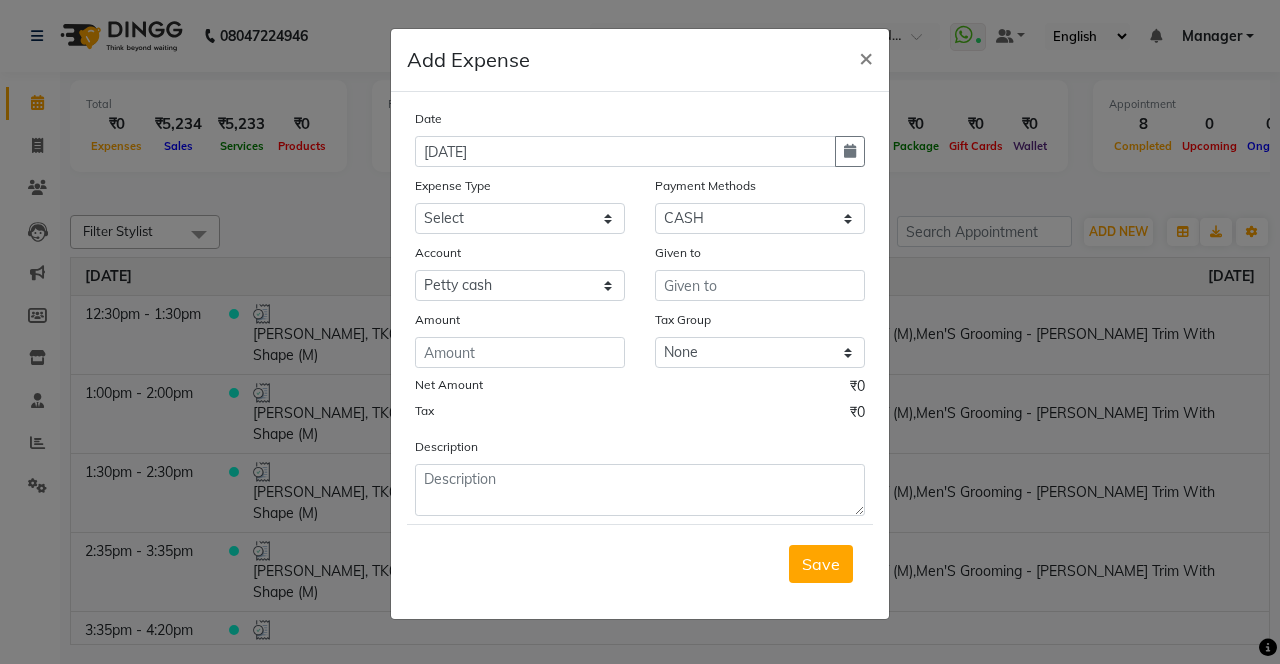 click 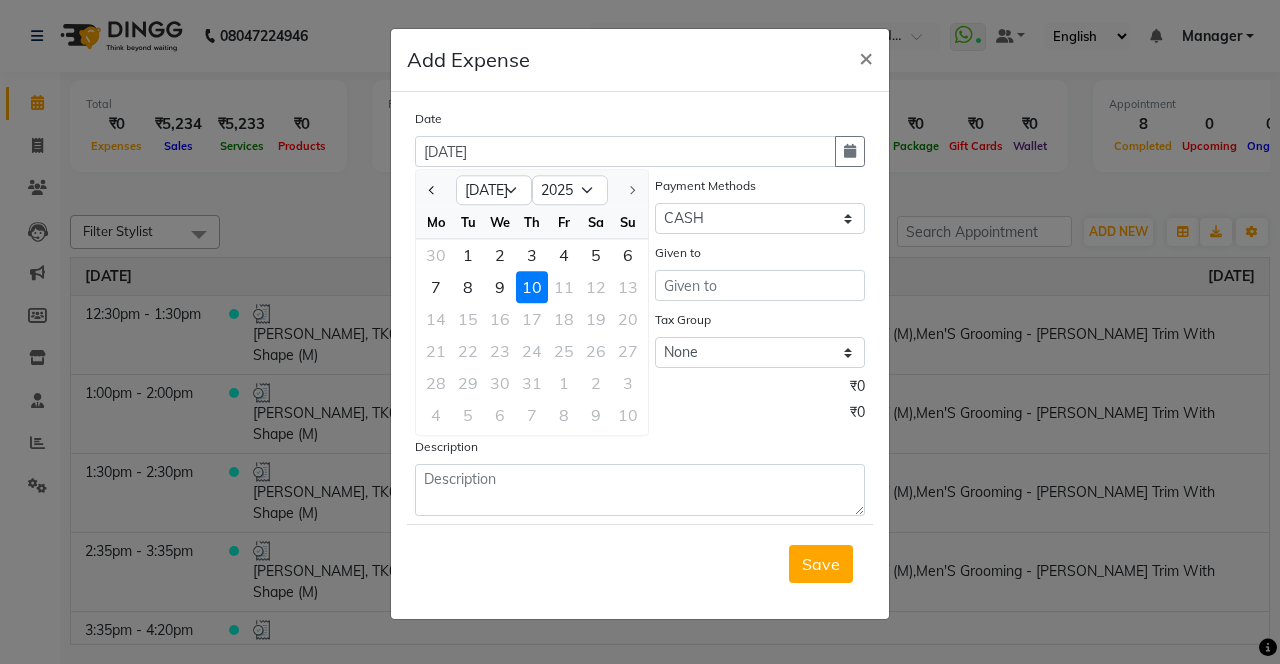 click 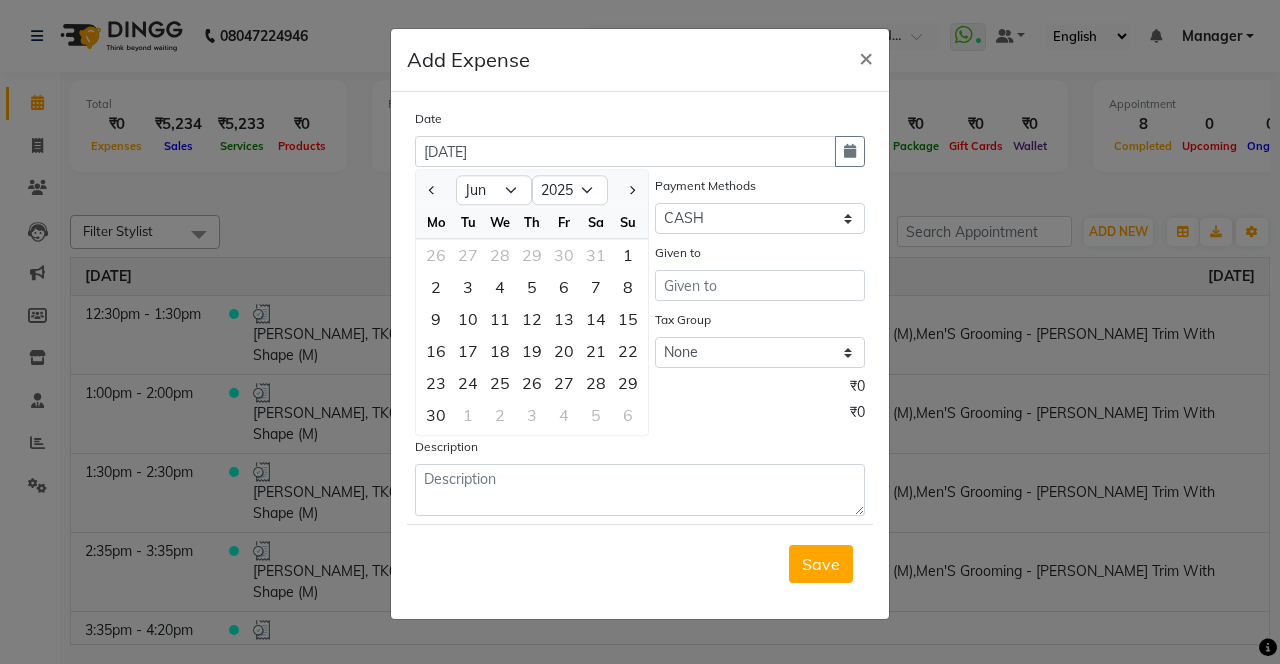click on "24" 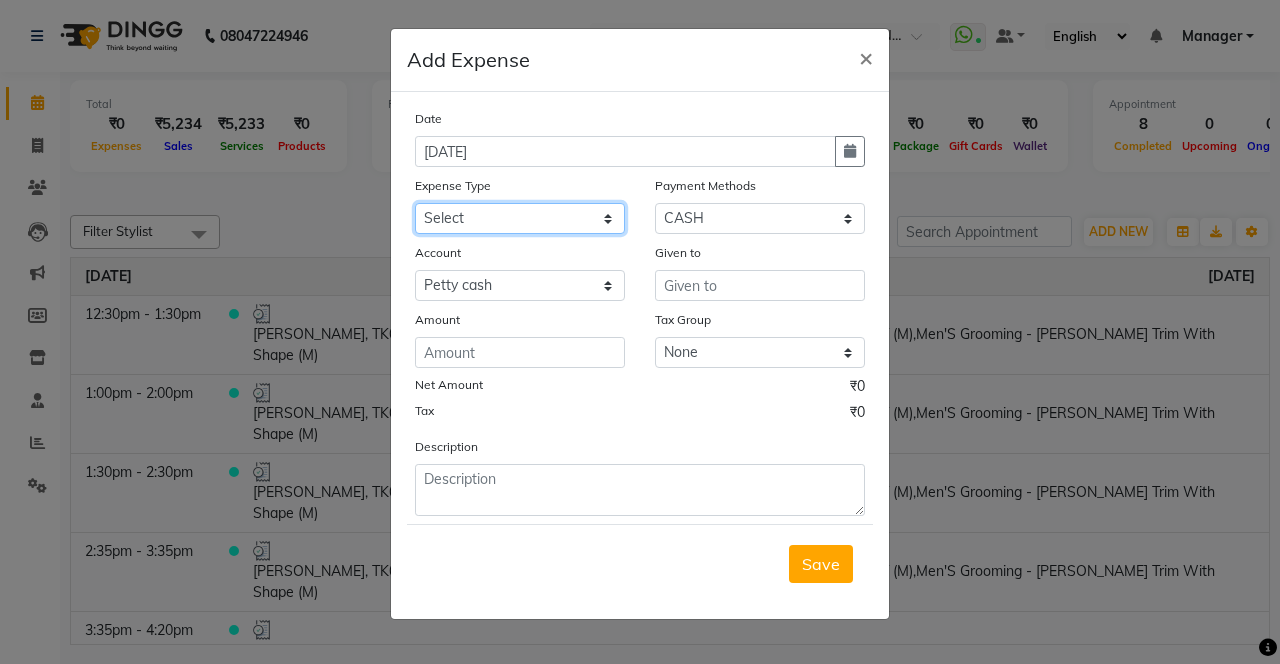 click on "Select Advance Salary Bank charges Car maintenance  Cash transfer to bank Cash transfer to hub Client Snacks Clinical charges coffee Equipment Fuel Govt fee Incentive Insurance International purchase Loan Repayment Maintenance Marketing Membership reward Milk Miscellaneous MRA Other Pantry Product Rent Staff Snacks Tax Tea & Refreshment Tip Transfer Utilities" 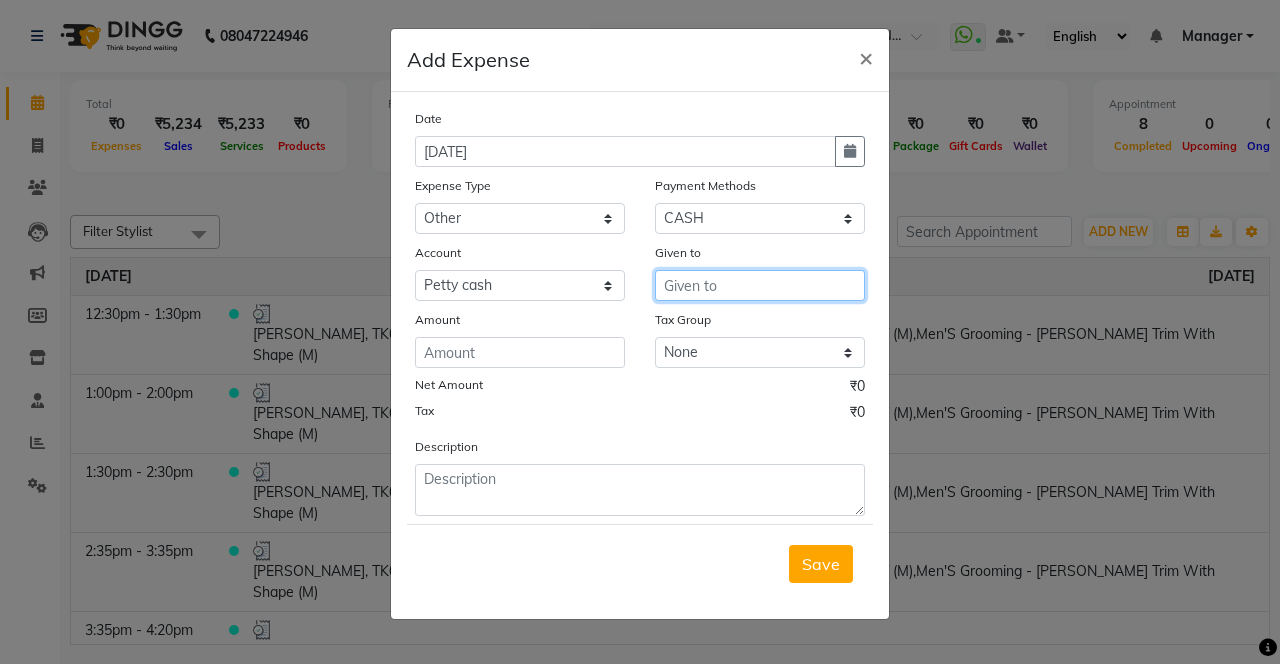 click at bounding box center [760, 285] 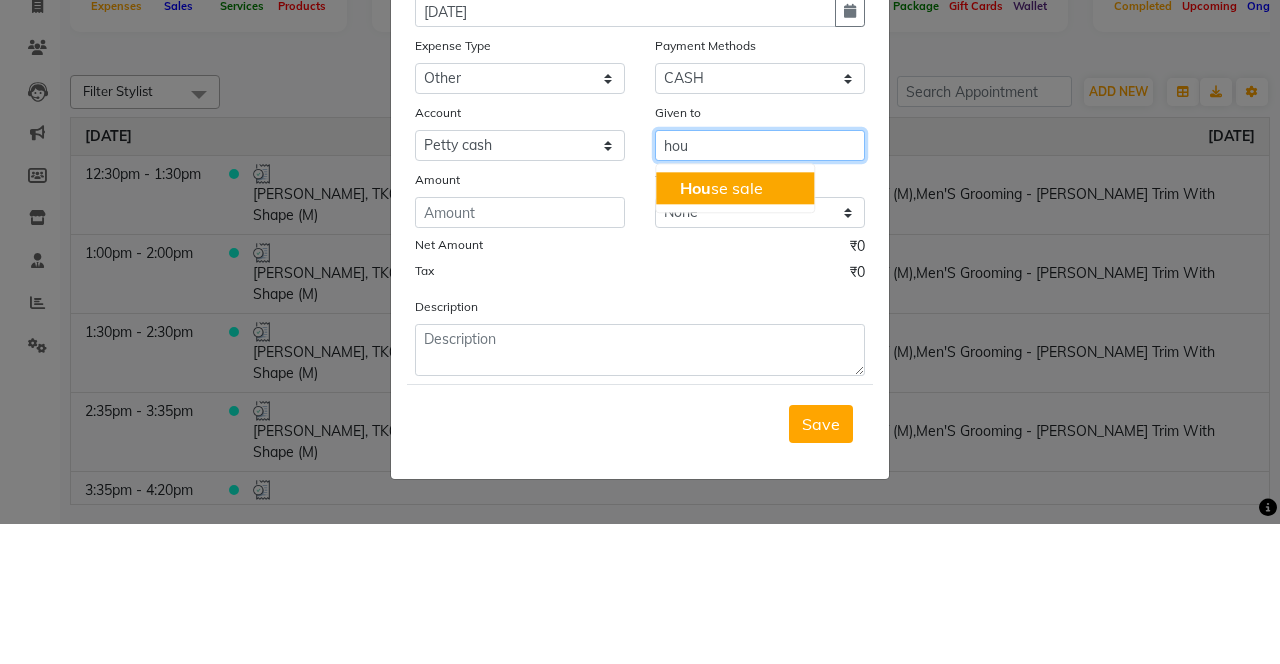 click on "Hou se sale" at bounding box center [735, 328] 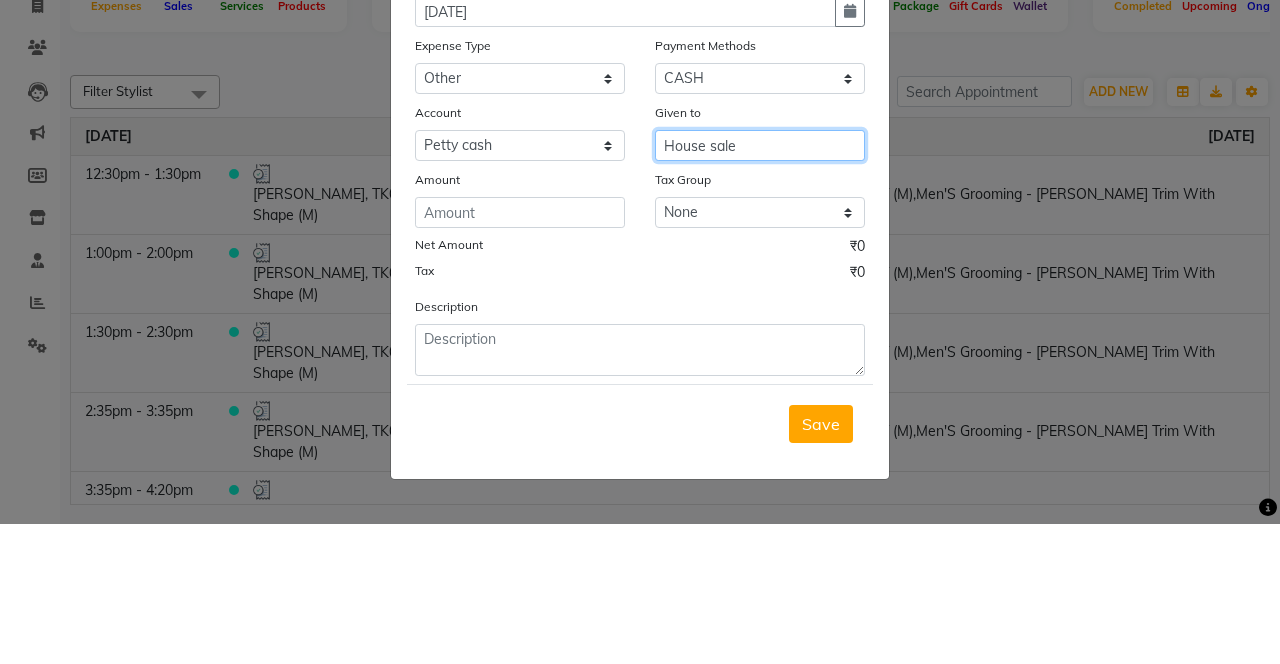 type on "House sale" 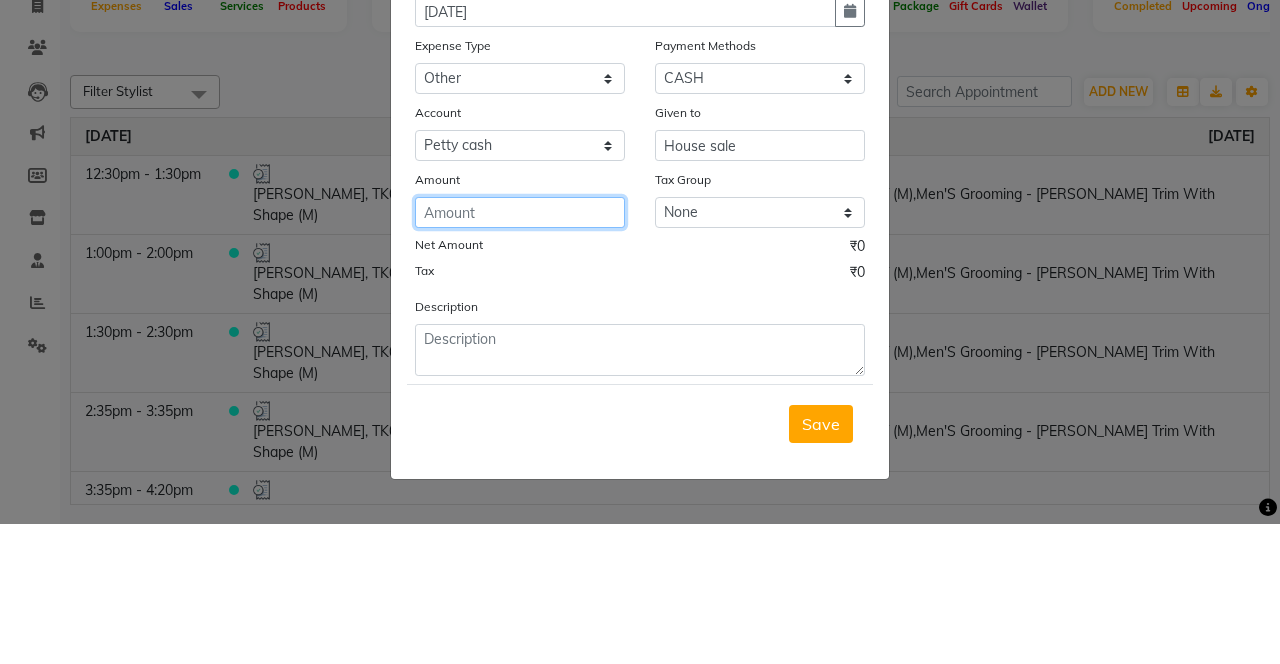 click 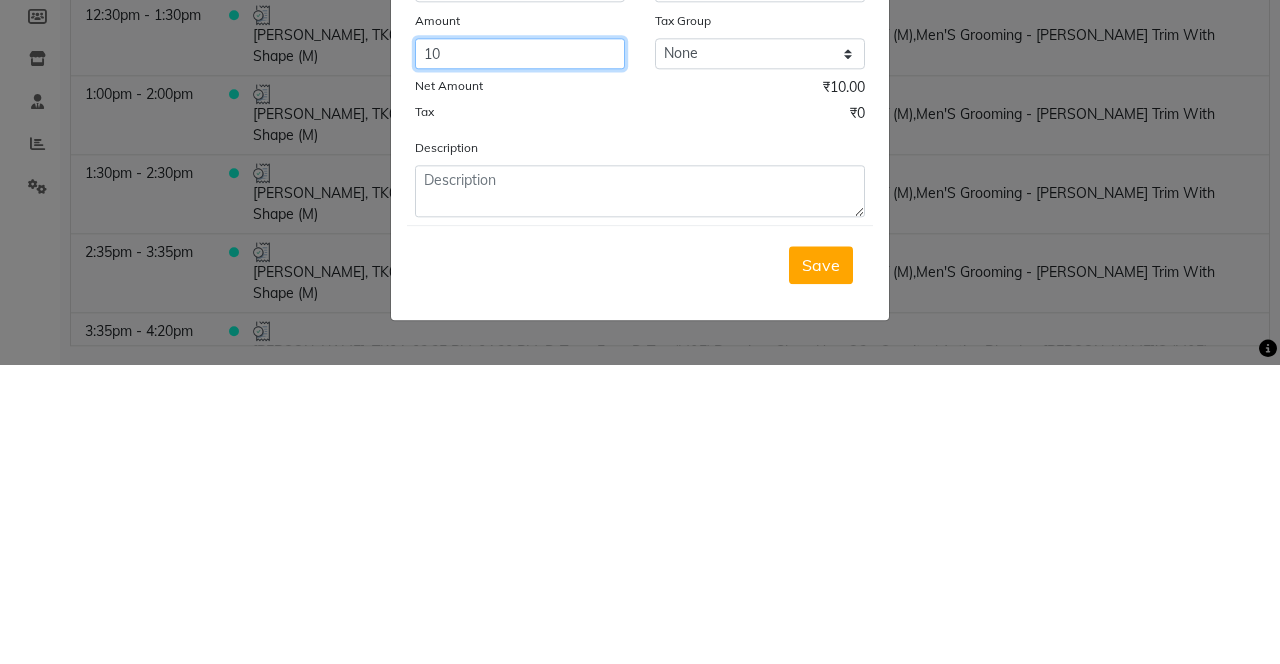 type on "10" 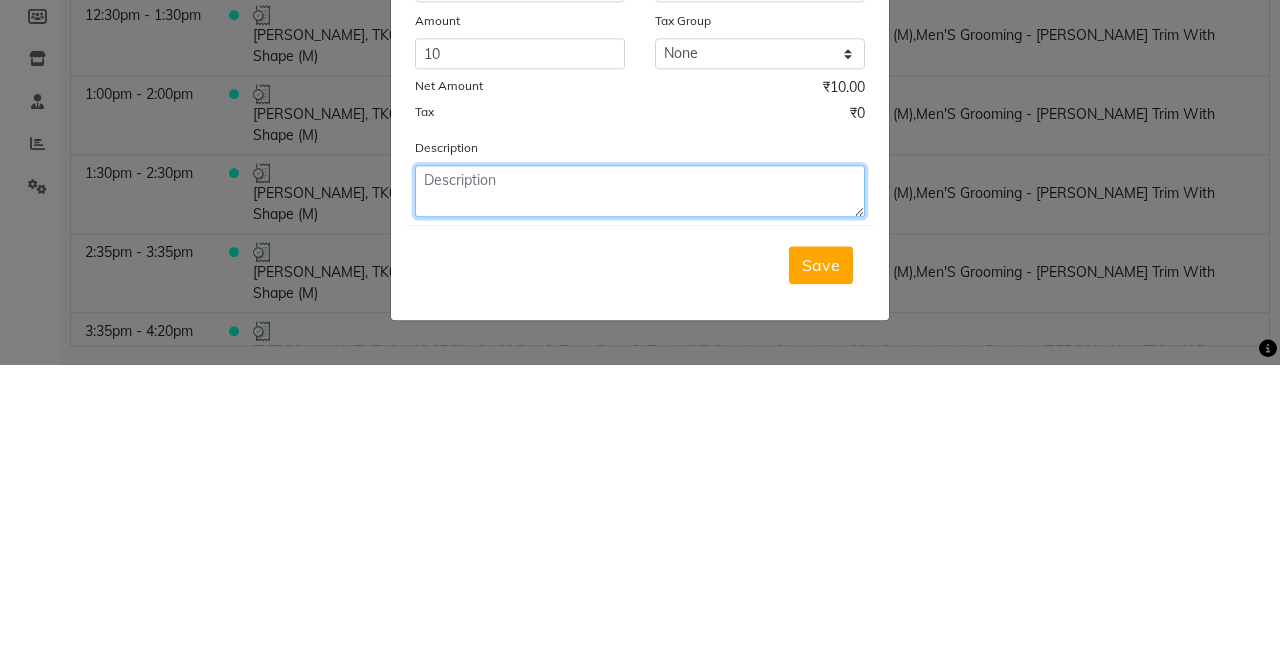 click 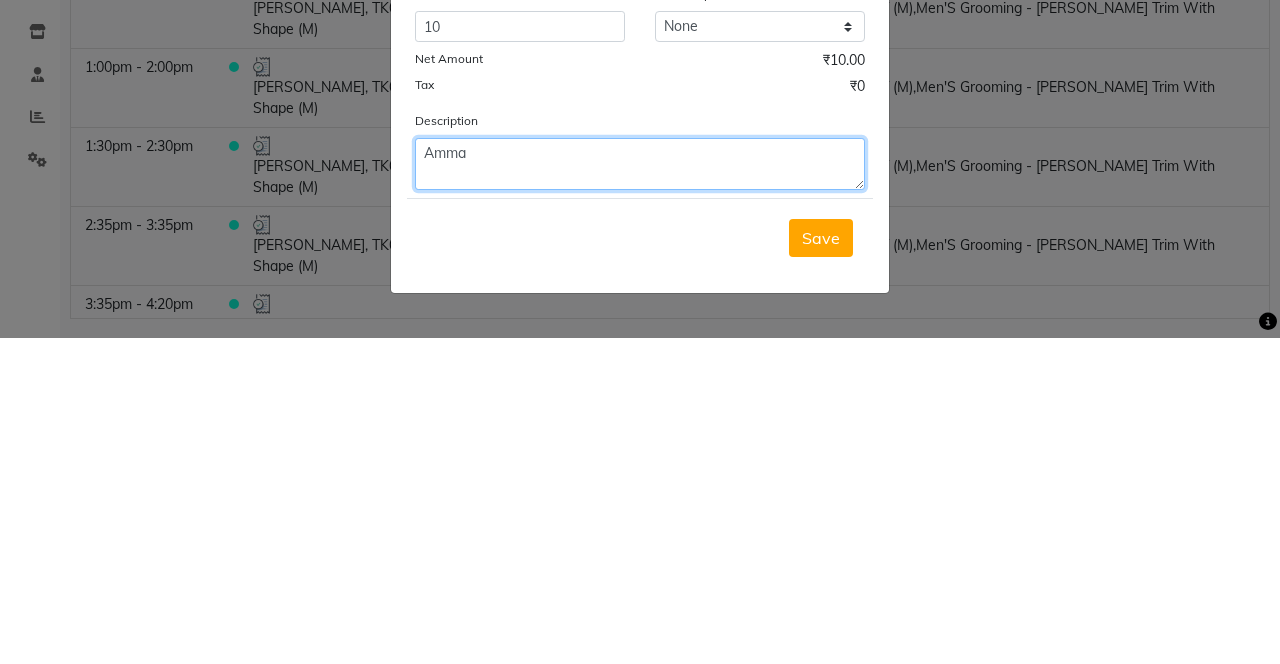 type on "Amma" 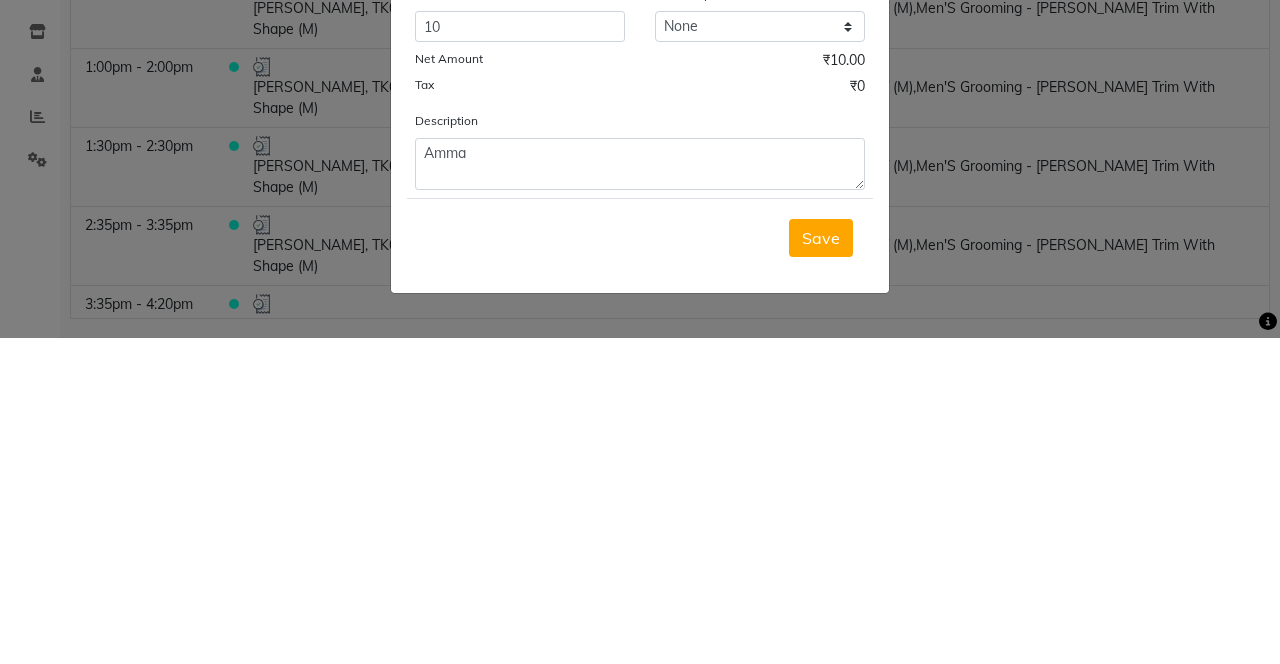 click on "Save" at bounding box center (821, 564) 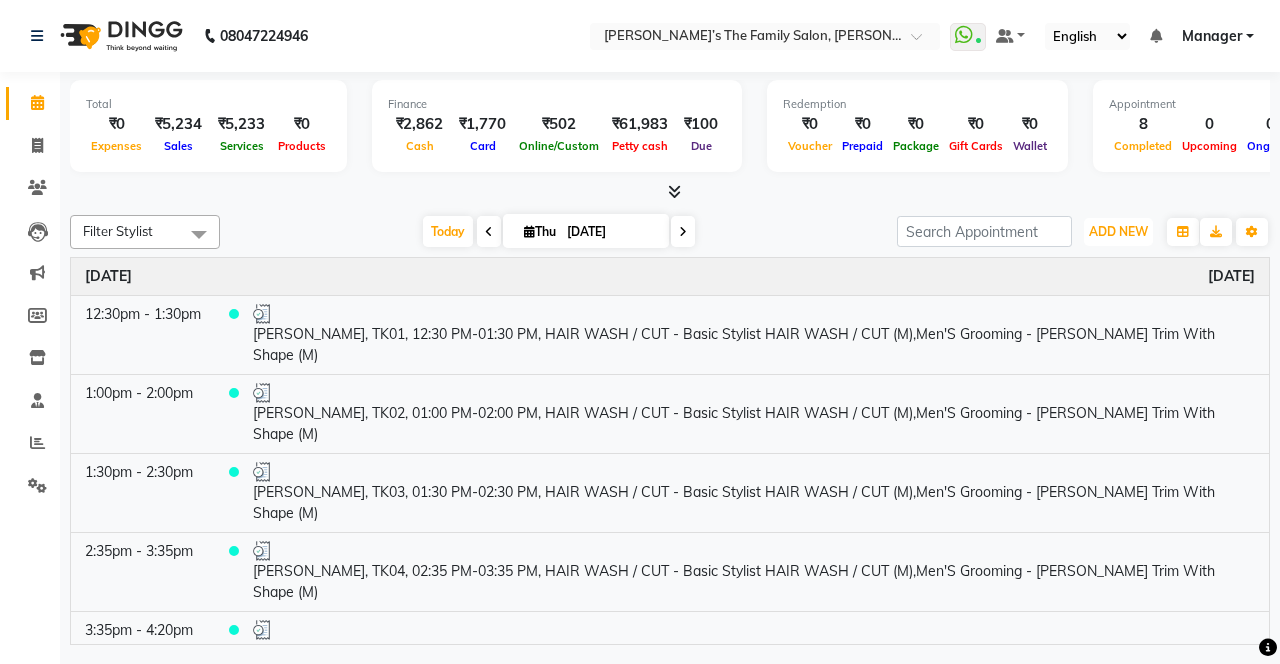click on "ADD NEW" at bounding box center (1118, 231) 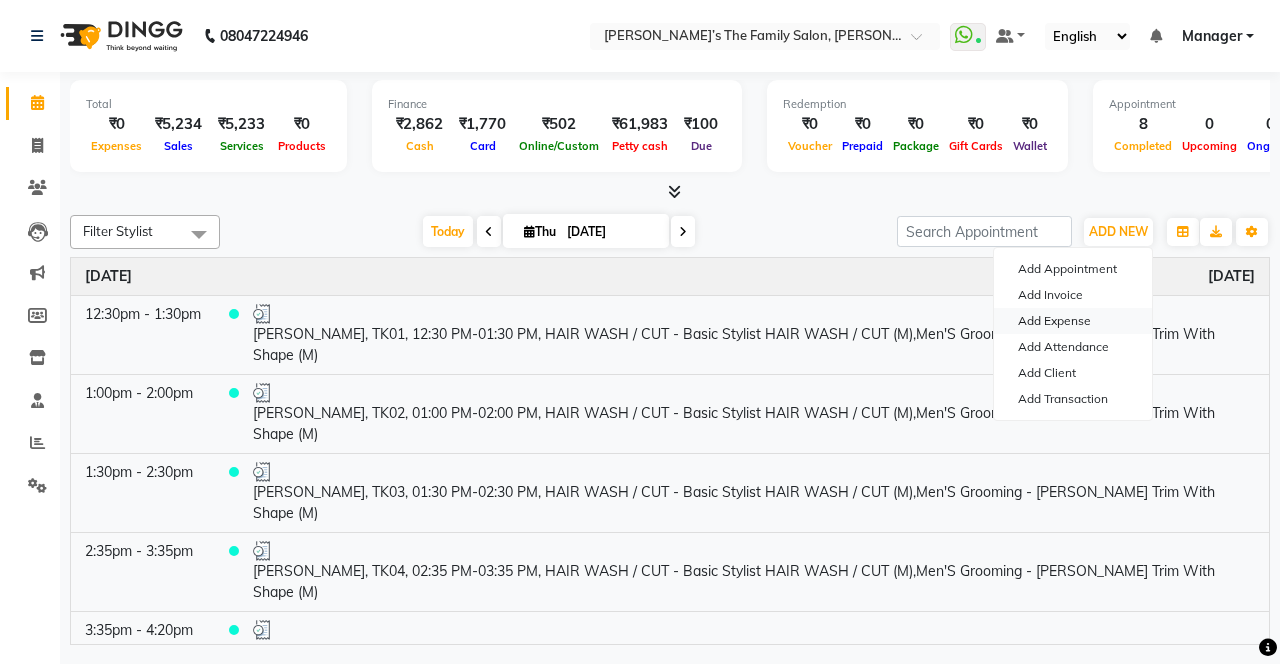 click on "Add Expense" at bounding box center (1073, 321) 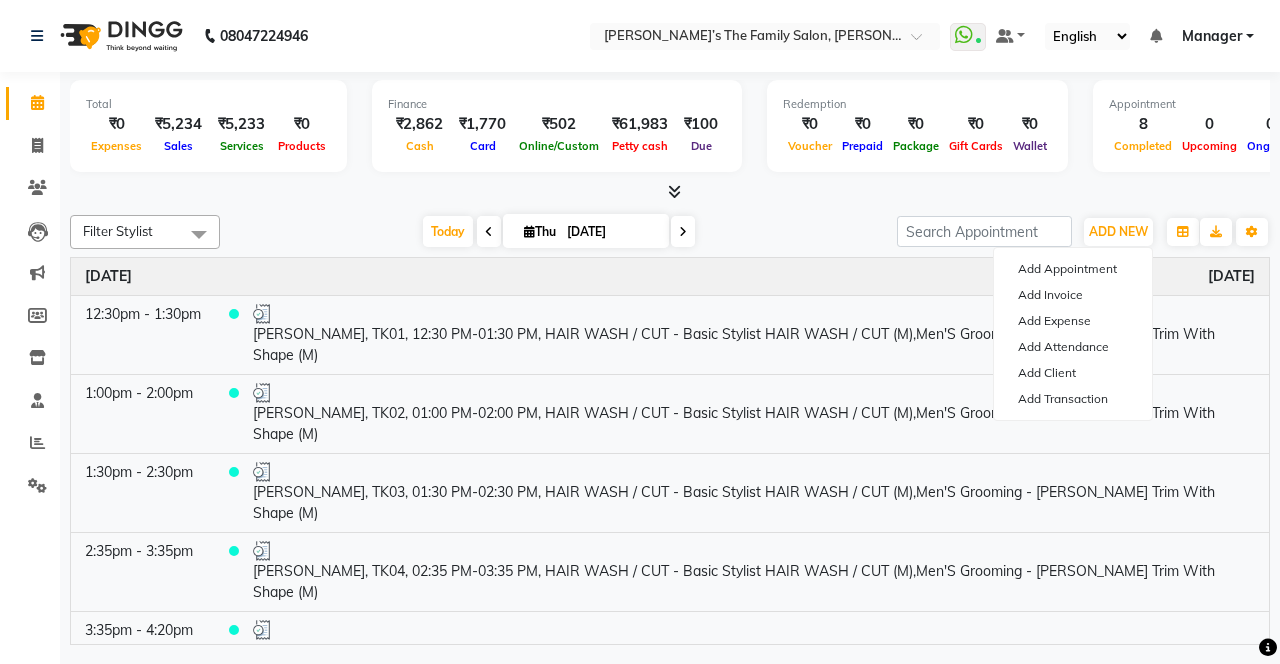 select on "1" 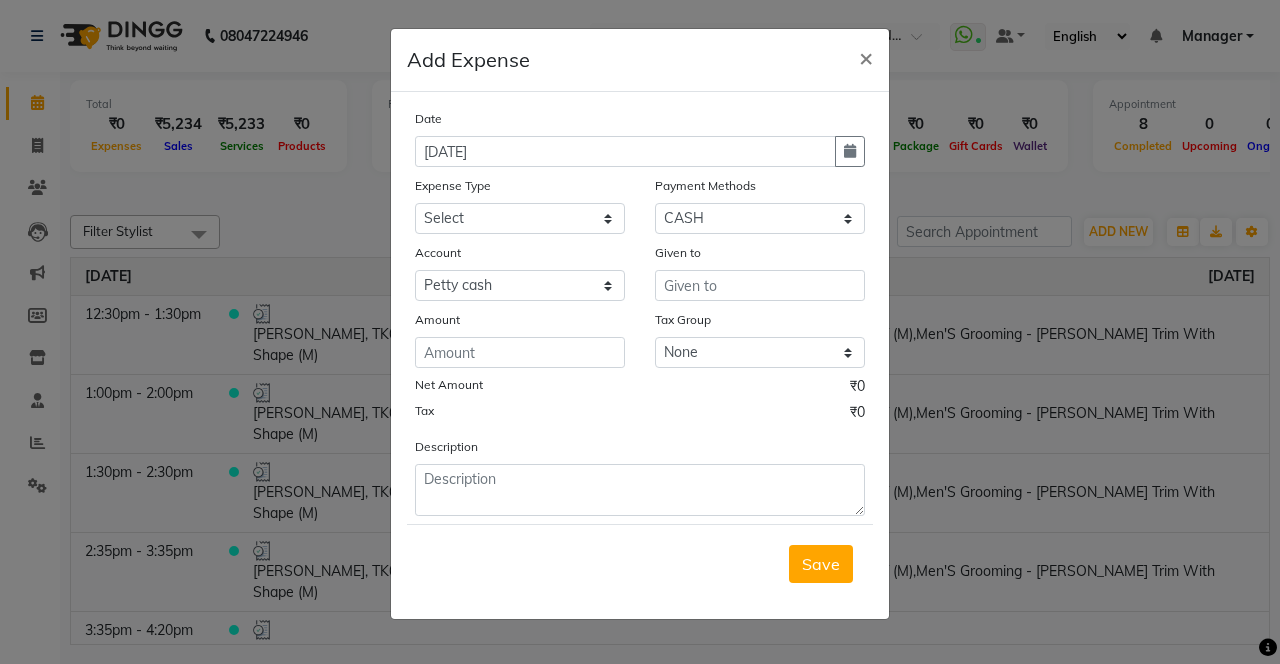 click 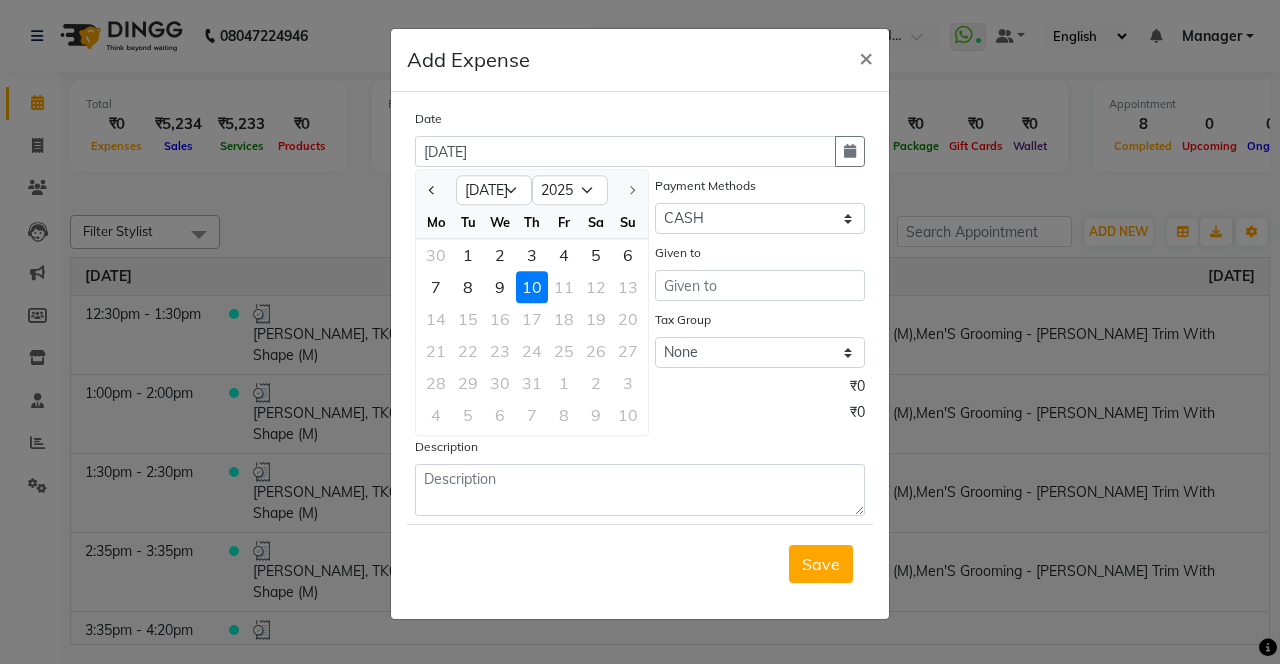 click 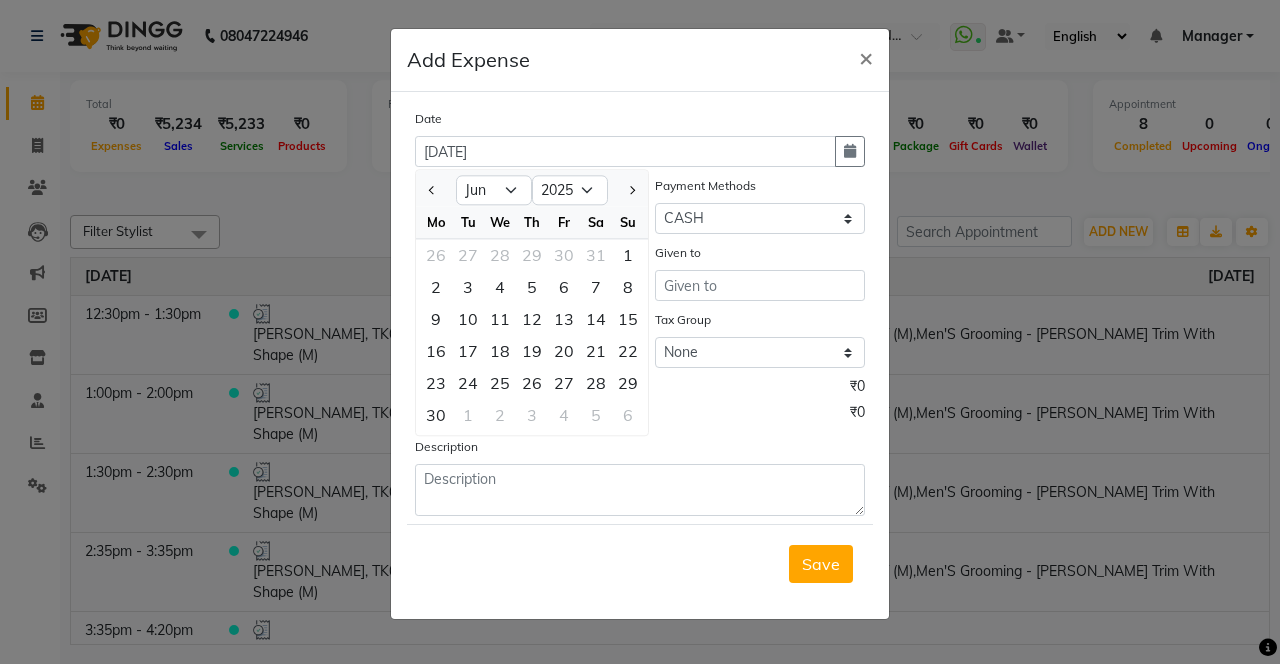 click on "24" 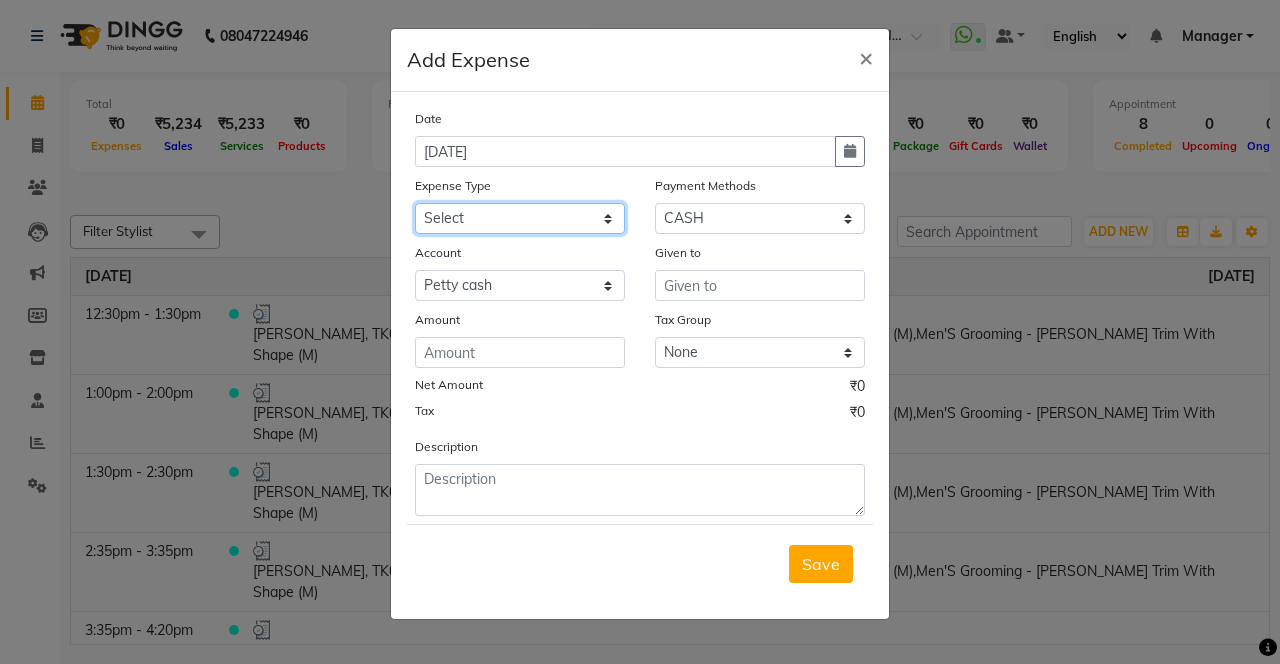 click on "Select Advance Salary Bank charges Car maintenance  Cash transfer to bank Cash transfer to hub Client Snacks Clinical charges coffee Equipment Fuel Govt fee Incentive Insurance International purchase Loan Repayment Maintenance Marketing Membership reward Milk Miscellaneous MRA Other Pantry Product Rent Staff Snacks Tax Tea & Refreshment Tip Transfer Utilities" 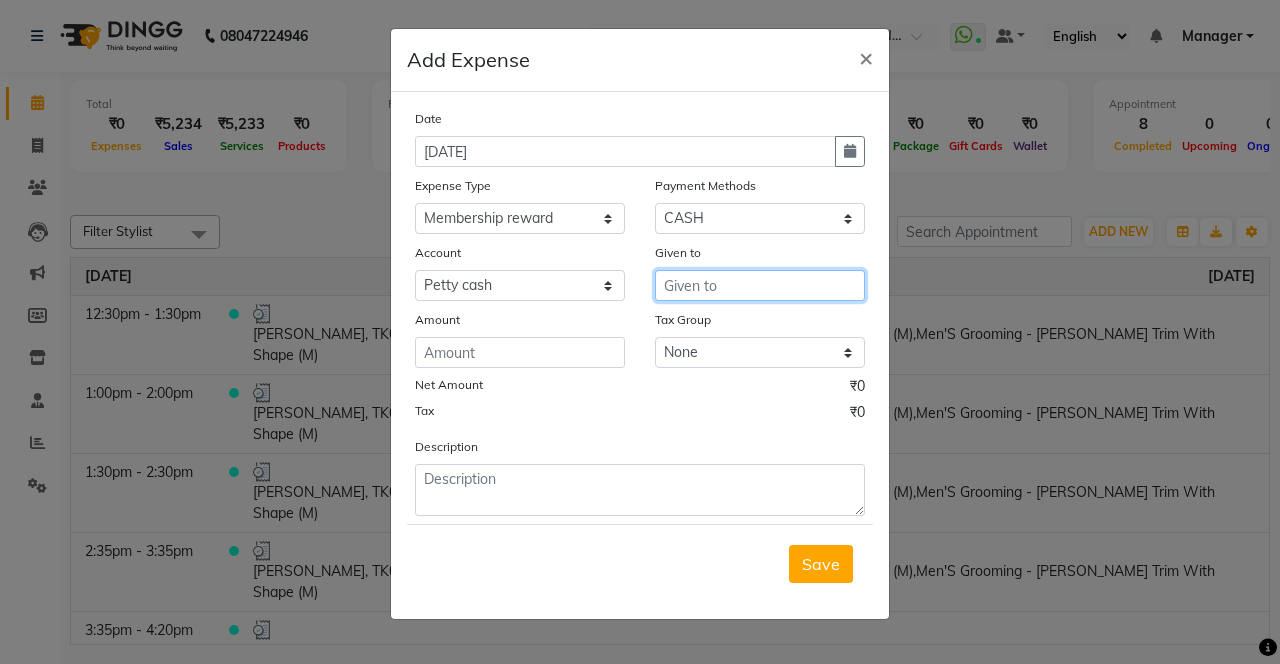 click at bounding box center (760, 285) 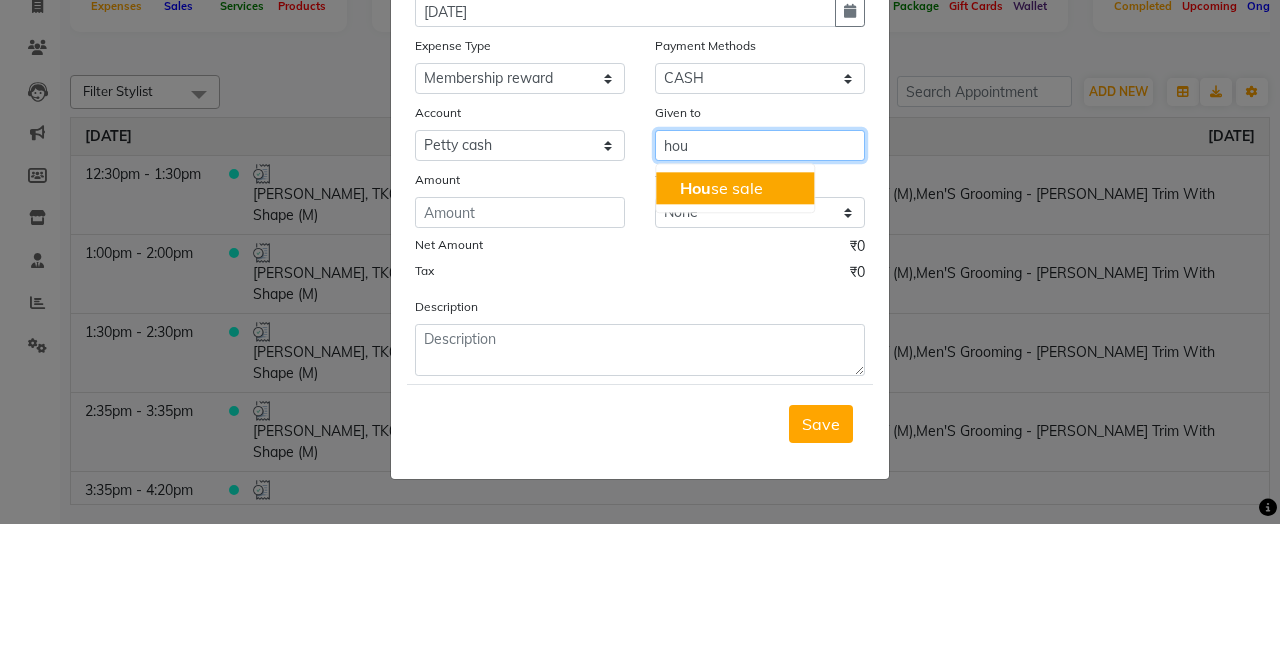 click on "Hou se sale" at bounding box center (735, 328) 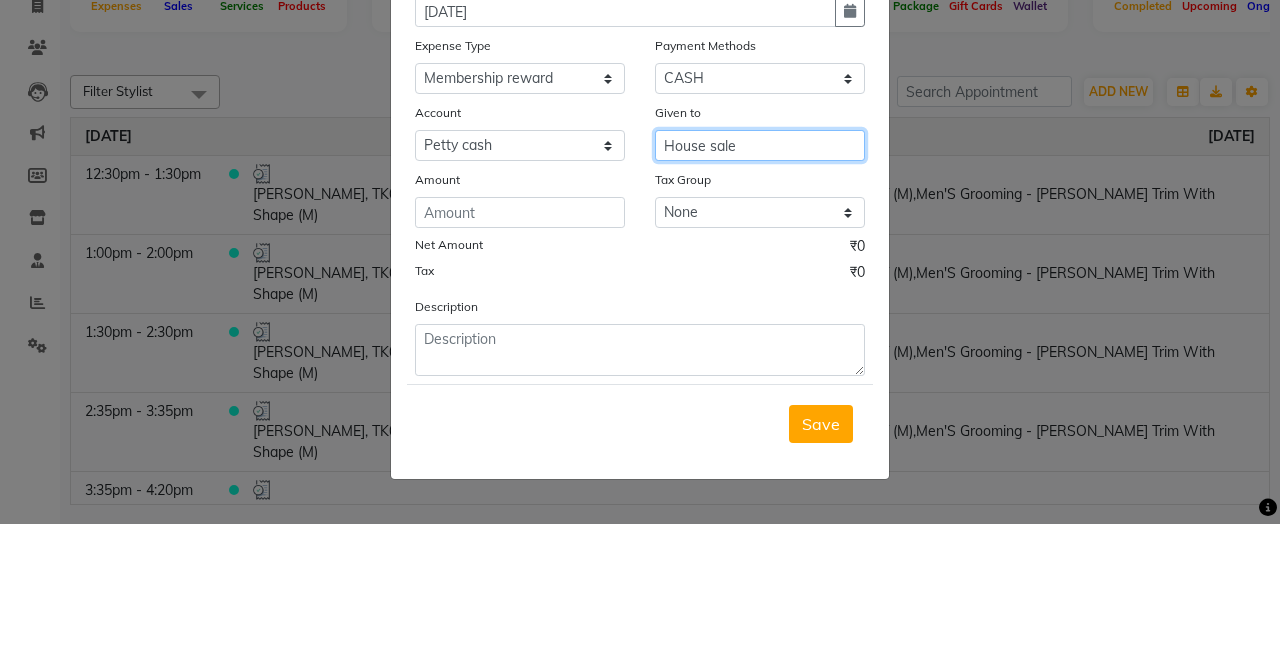 type on "House sale" 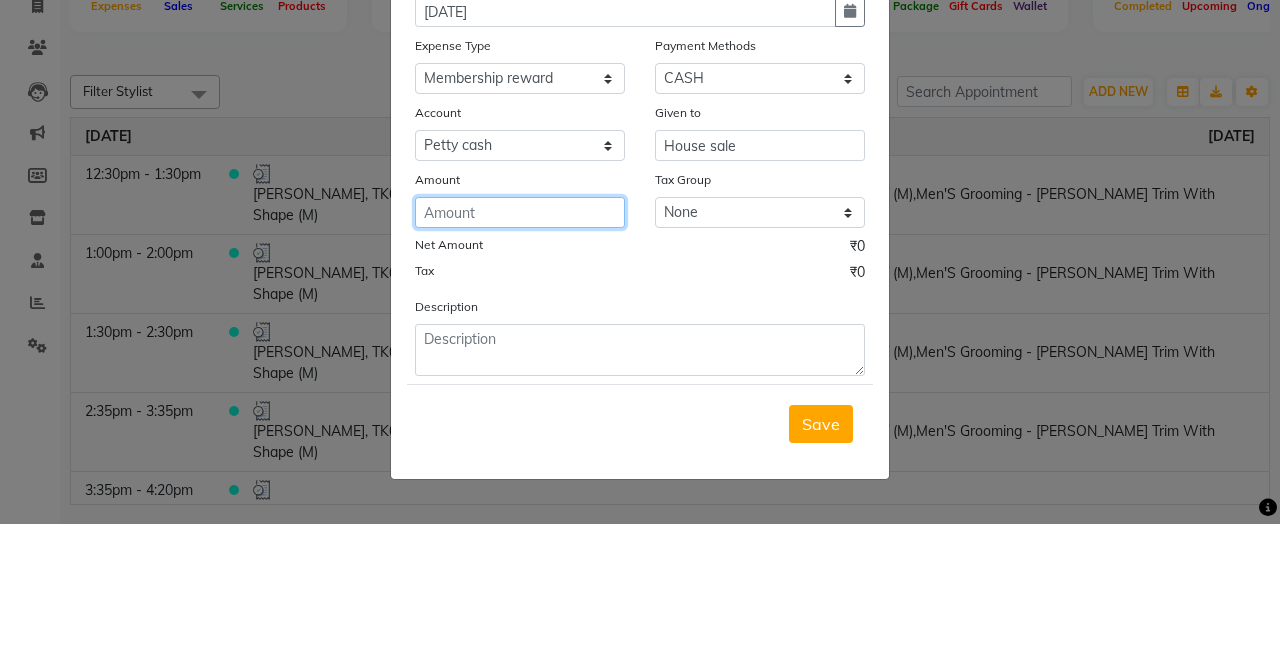 click 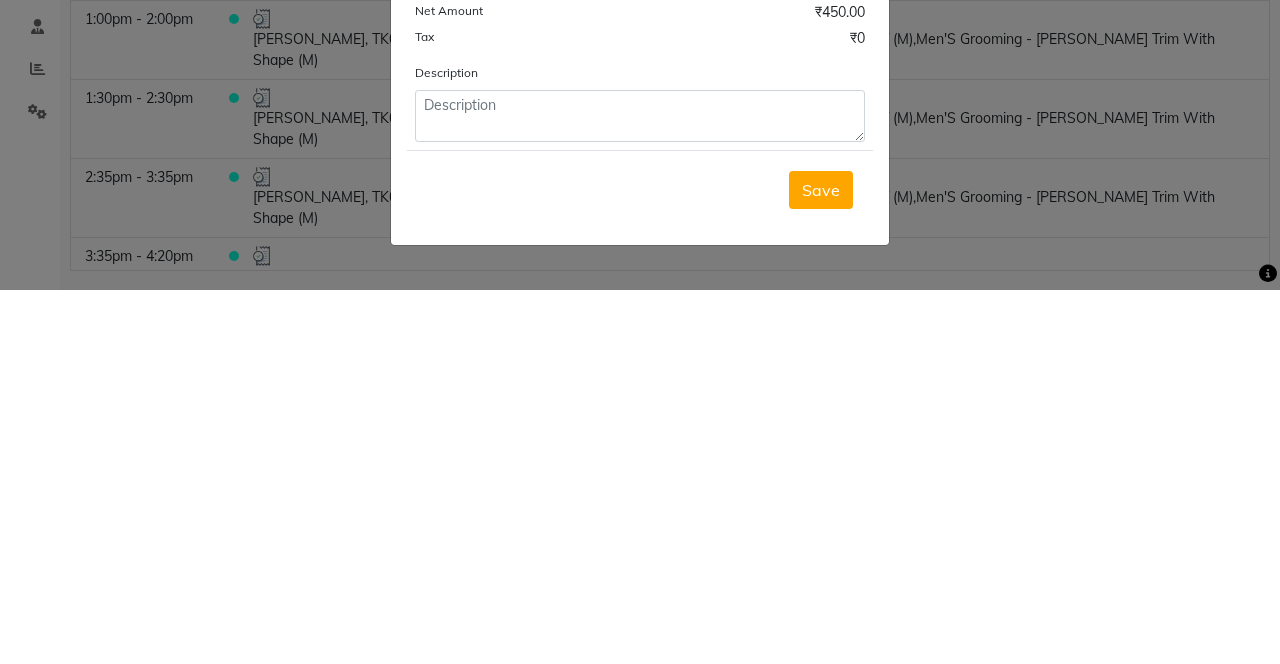 type on "450" 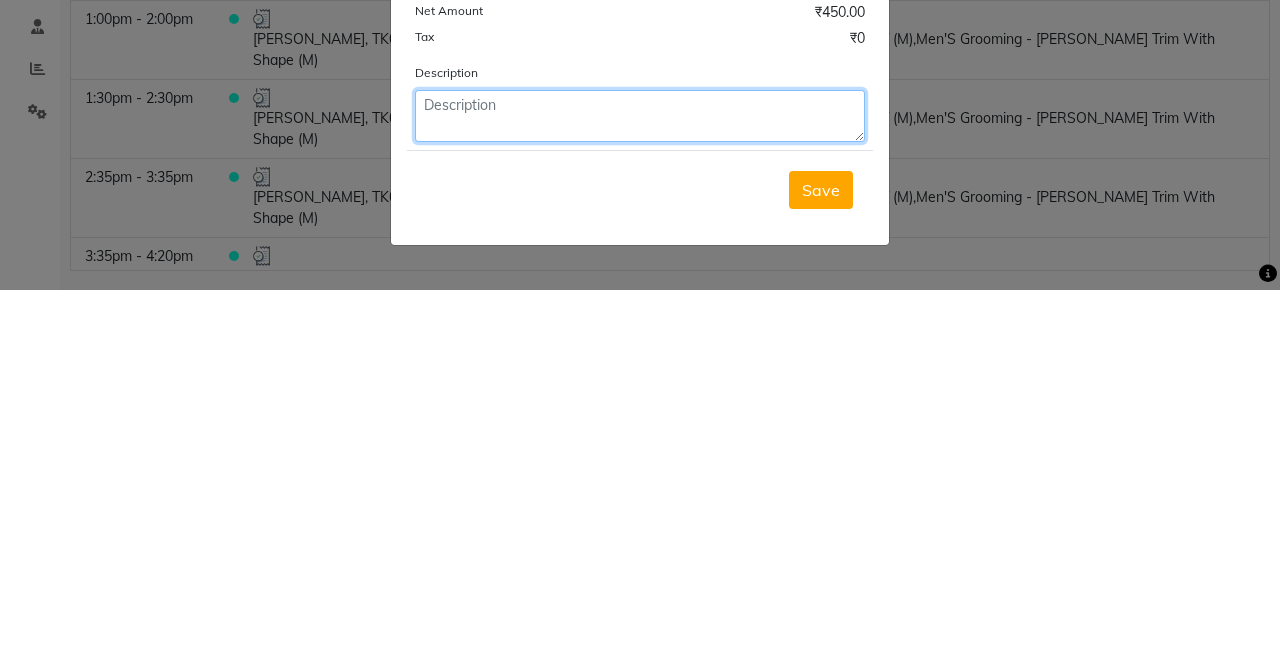 click 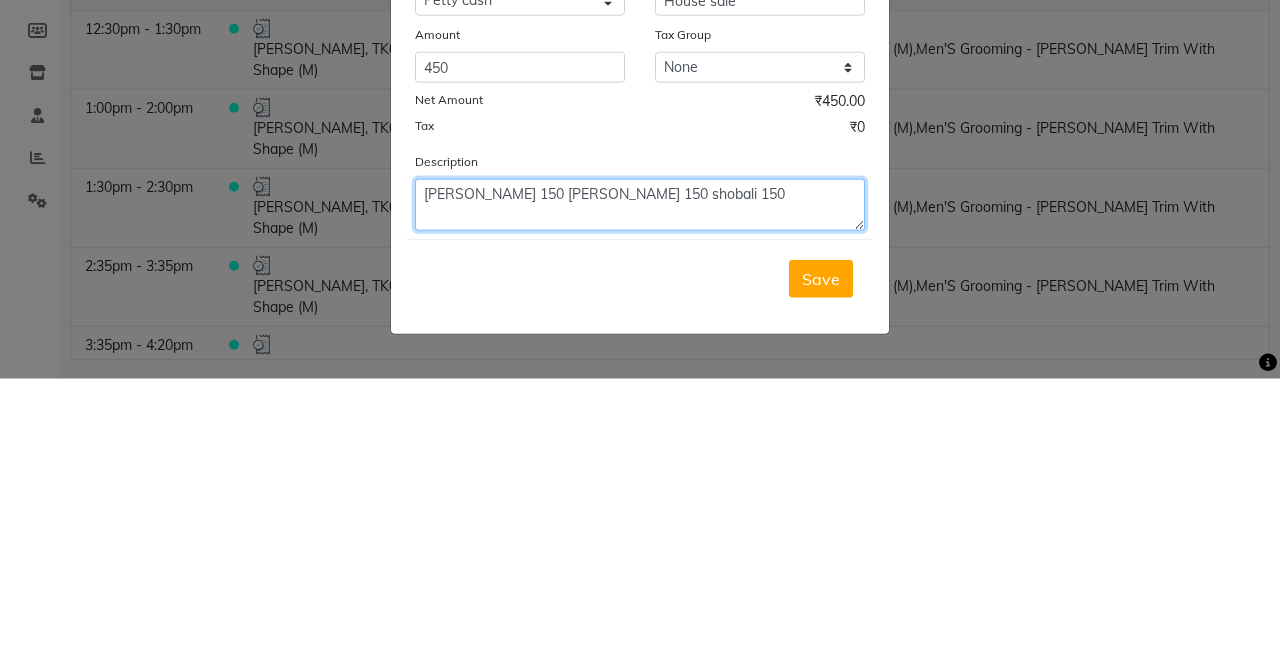 type on "Minakshi 150 aniket 150 shobali 150" 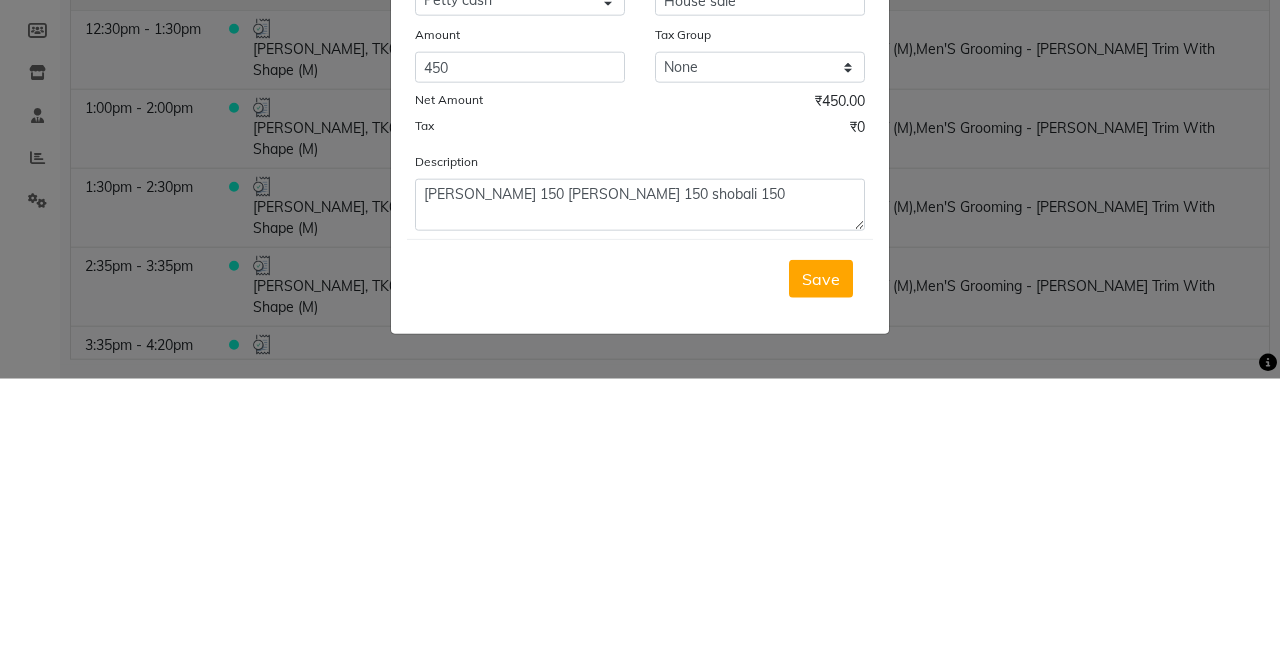 click on "Save" at bounding box center (821, 564) 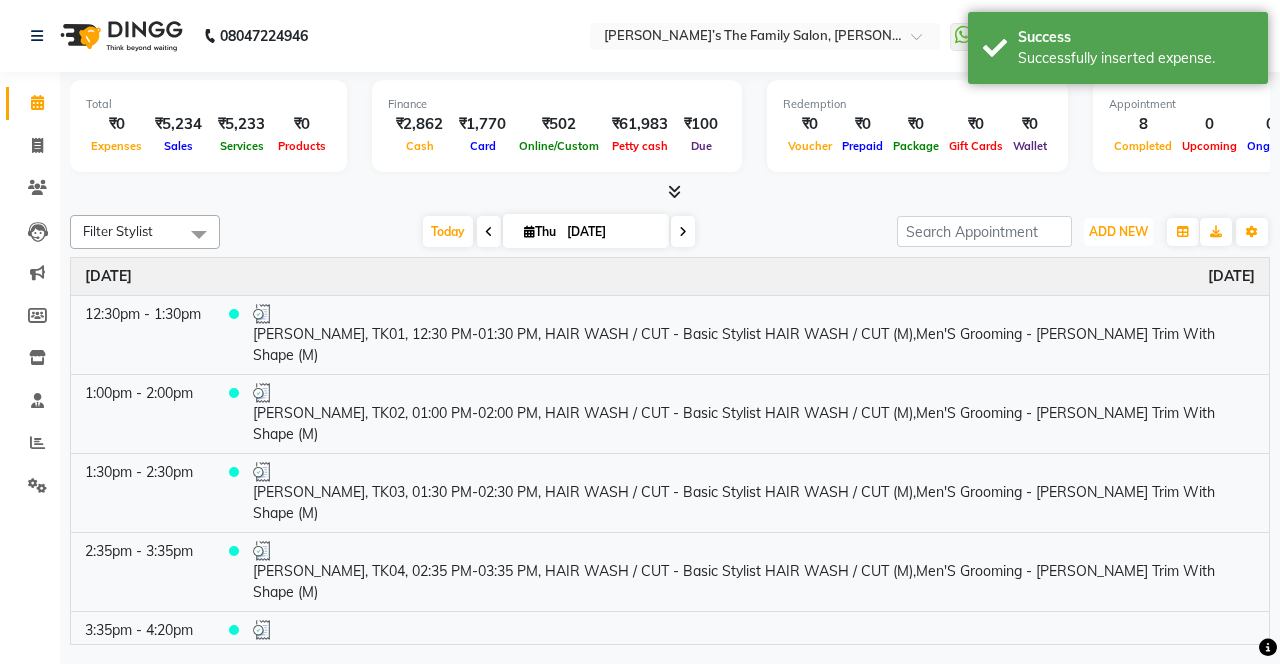 click on "ADD NEW Toggle Dropdown" at bounding box center [1118, 232] 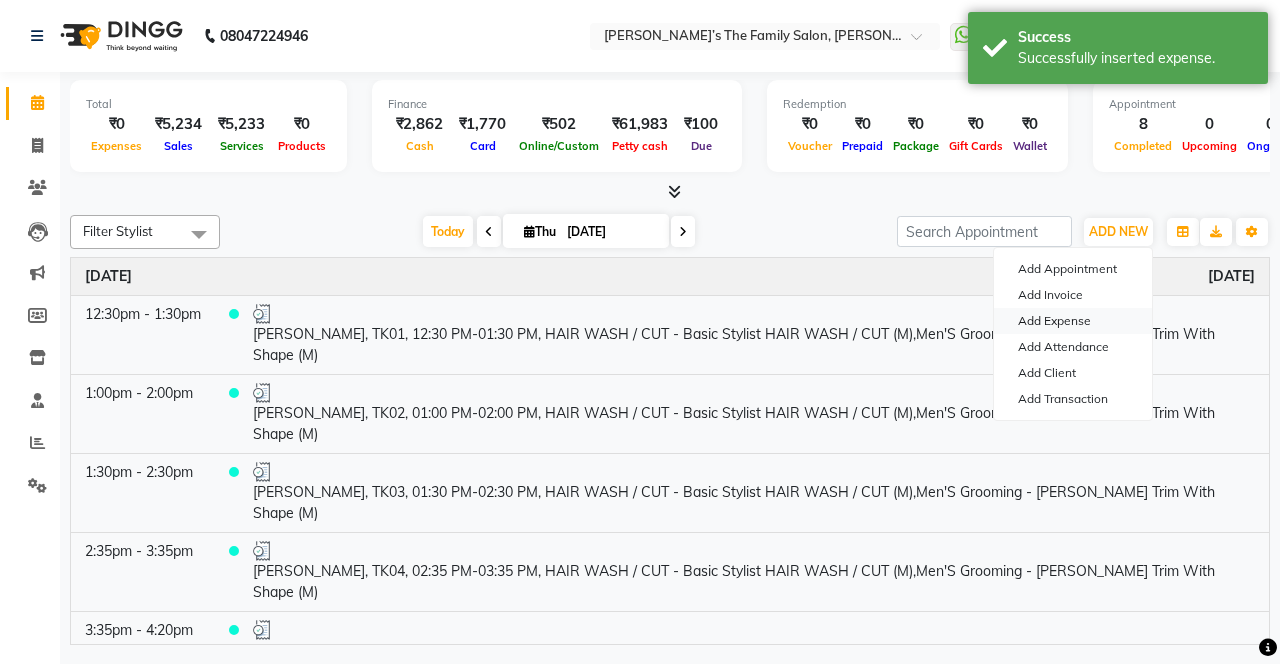 click on "Add Expense" at bounding box center [1073, 321] 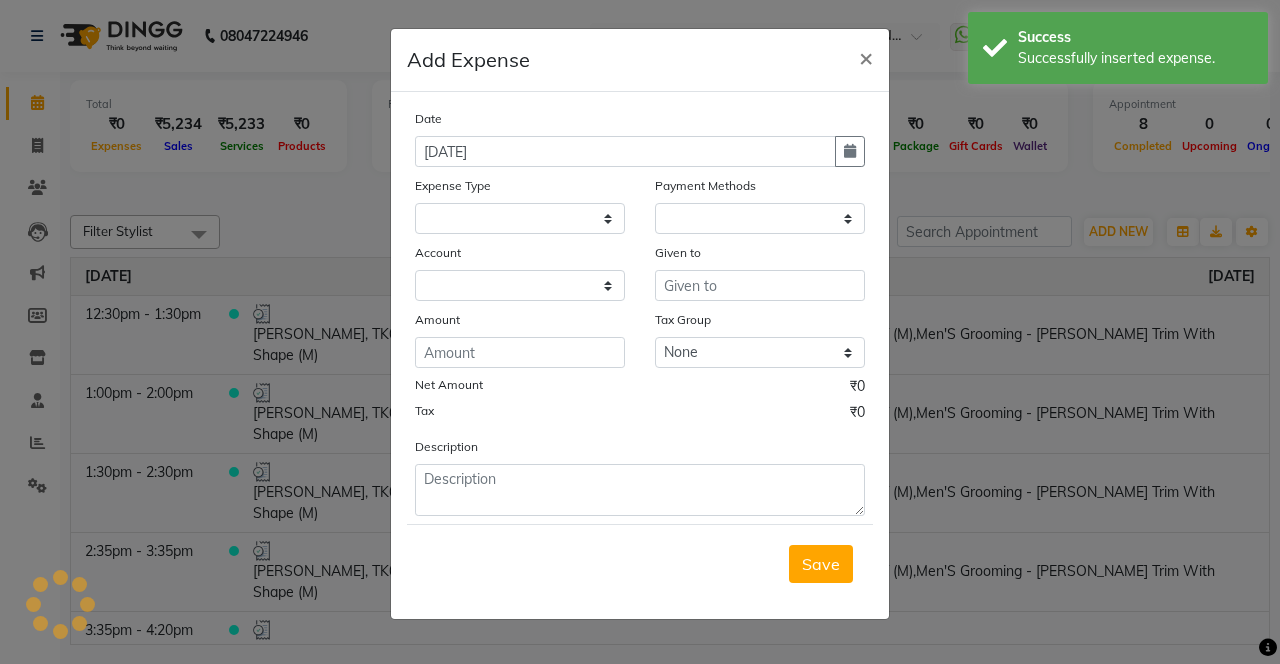 select 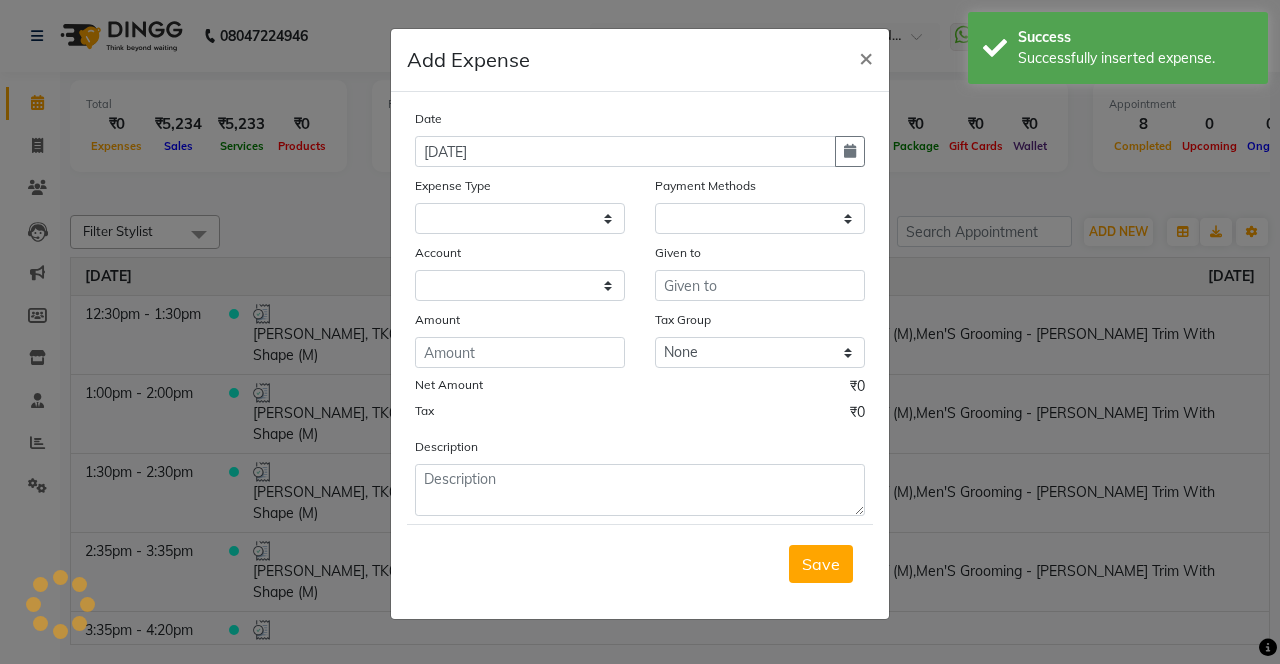 select on "1" 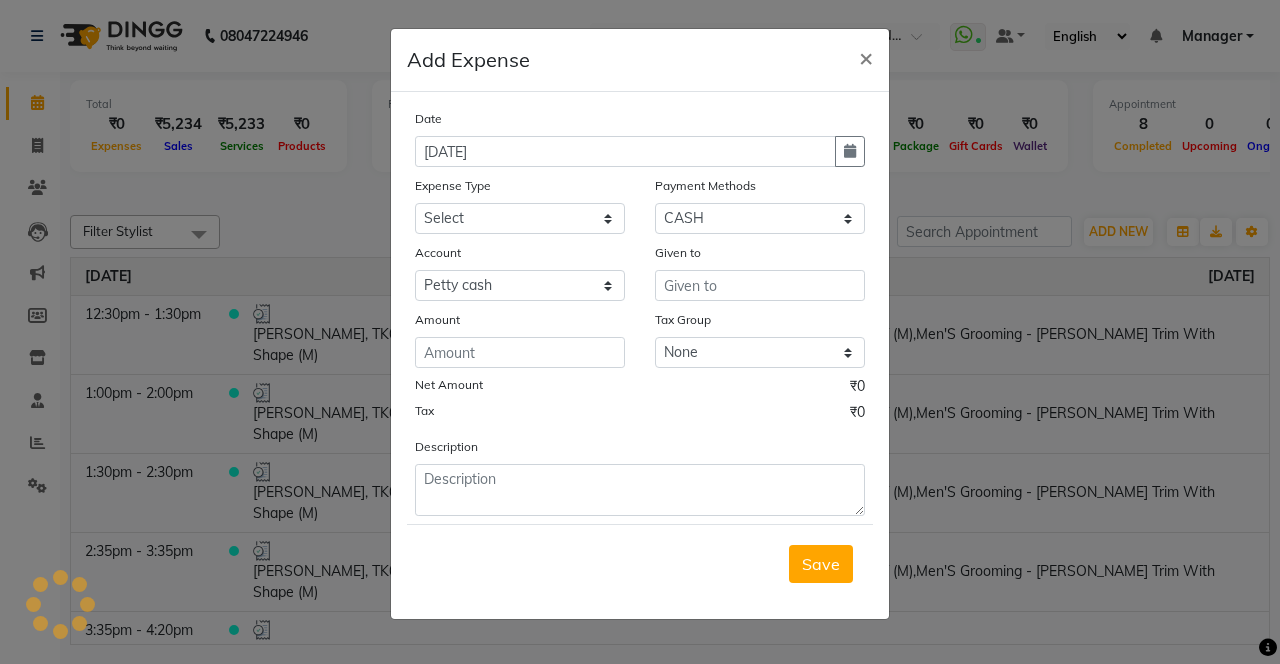 click 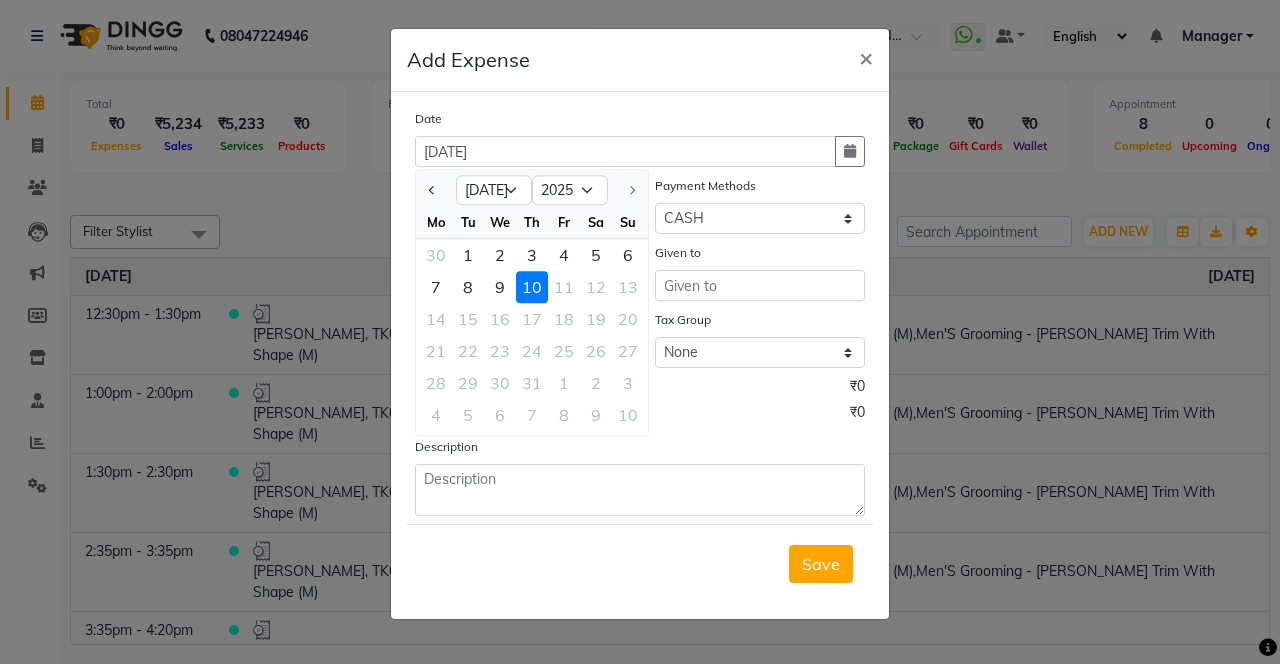 click 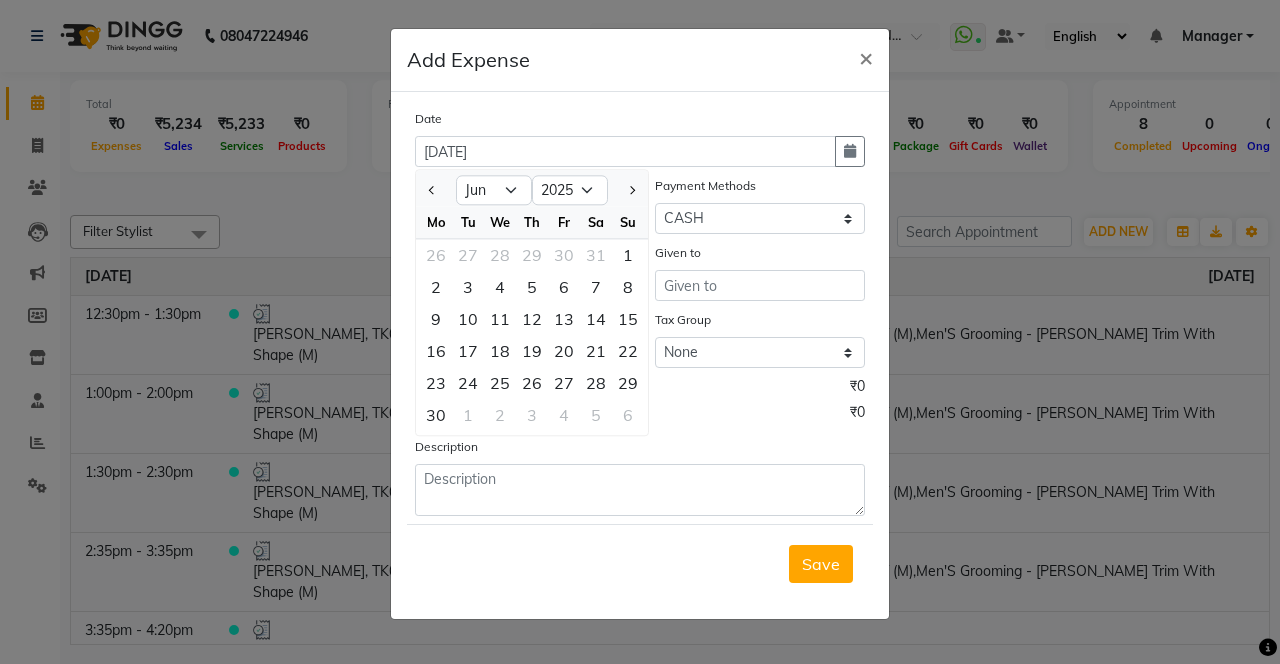 click on "25" 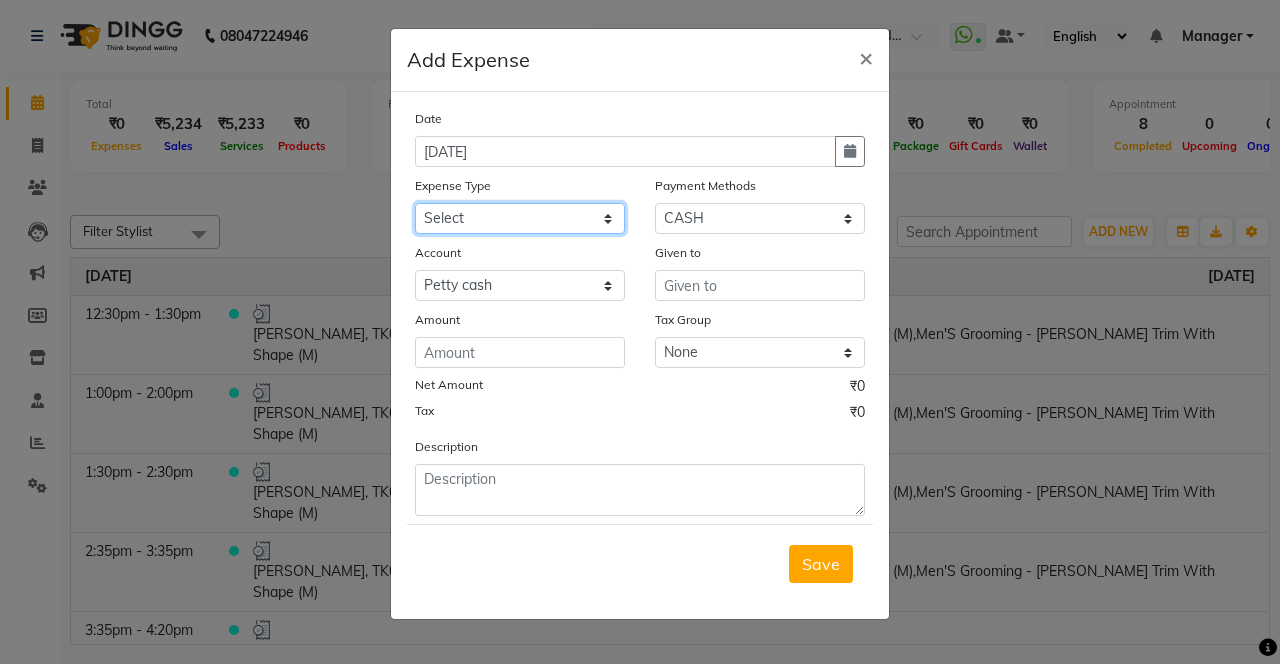 click on "Select Advance Salary Bank charges Car maintenance  Cash transfer to bank Cash transfer to hub Client Snacks Clinical charges coffee Equipment Fuel Govt fee Incentive Insurance International purchase Loan Repayment Maintenance Marketing Membership reward Milk Miscellaneous MRA Other Pantry Product Rent Staff Snacks Tax Tea & Refreshment Tip Transfer Utilities" 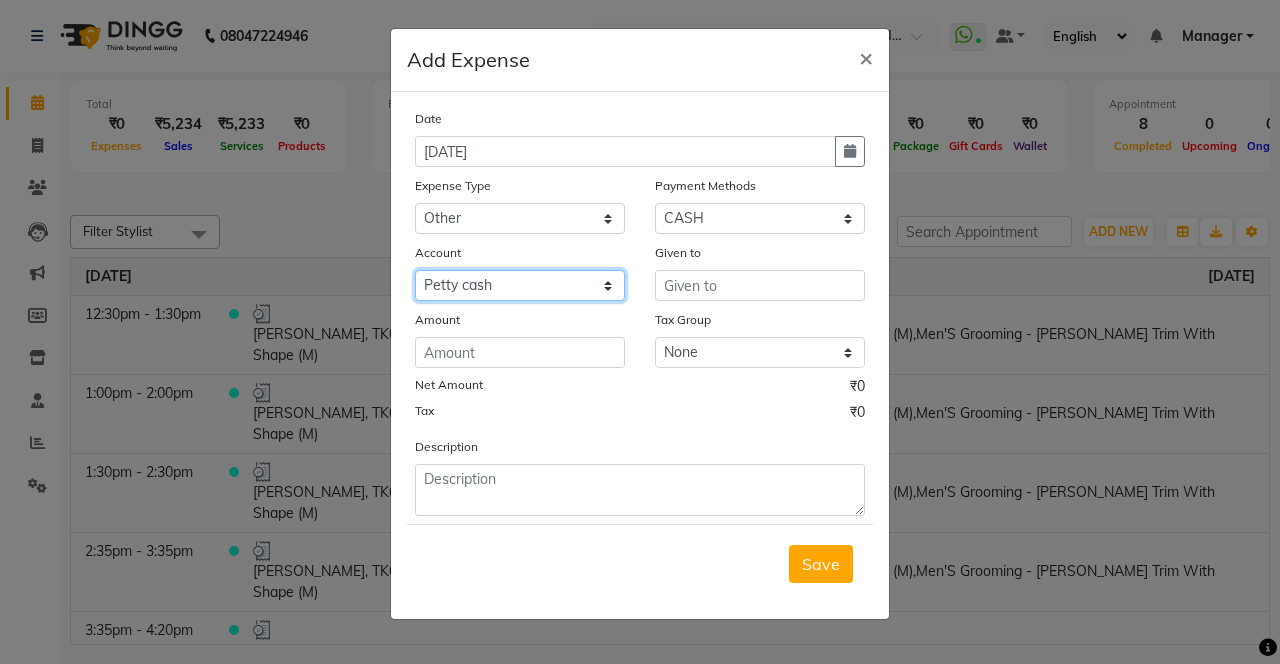 click on "Select Petty cash Default account" 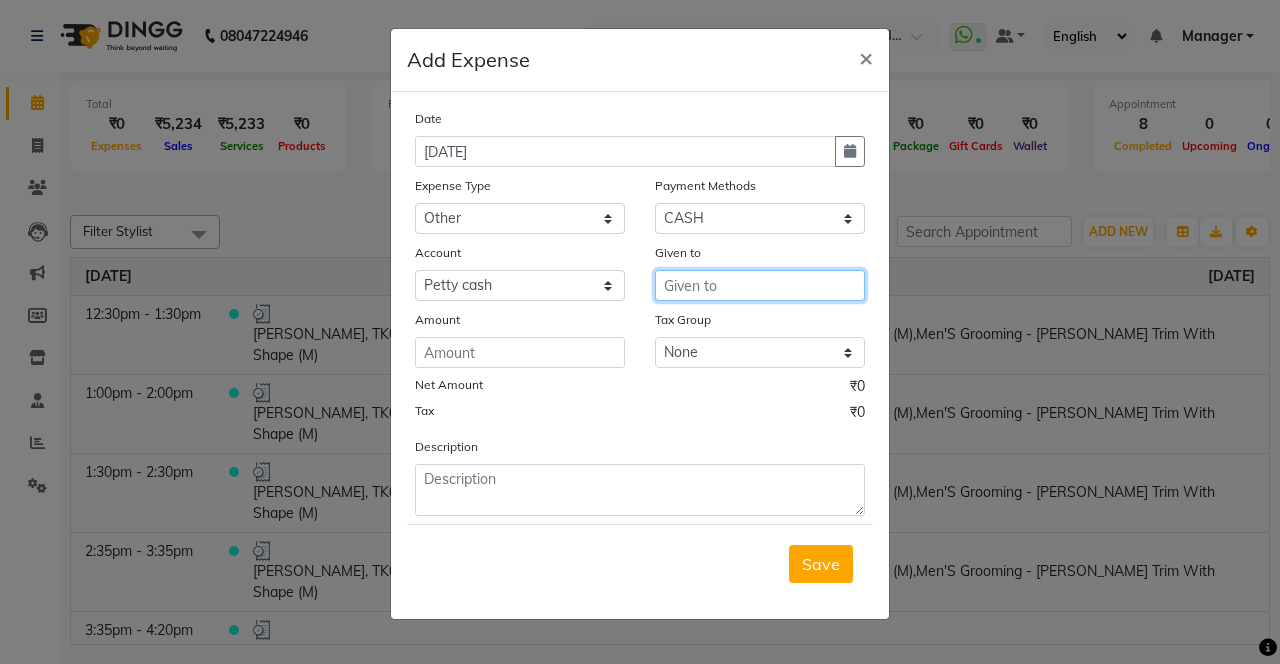 click at bounding box center (760, 285) 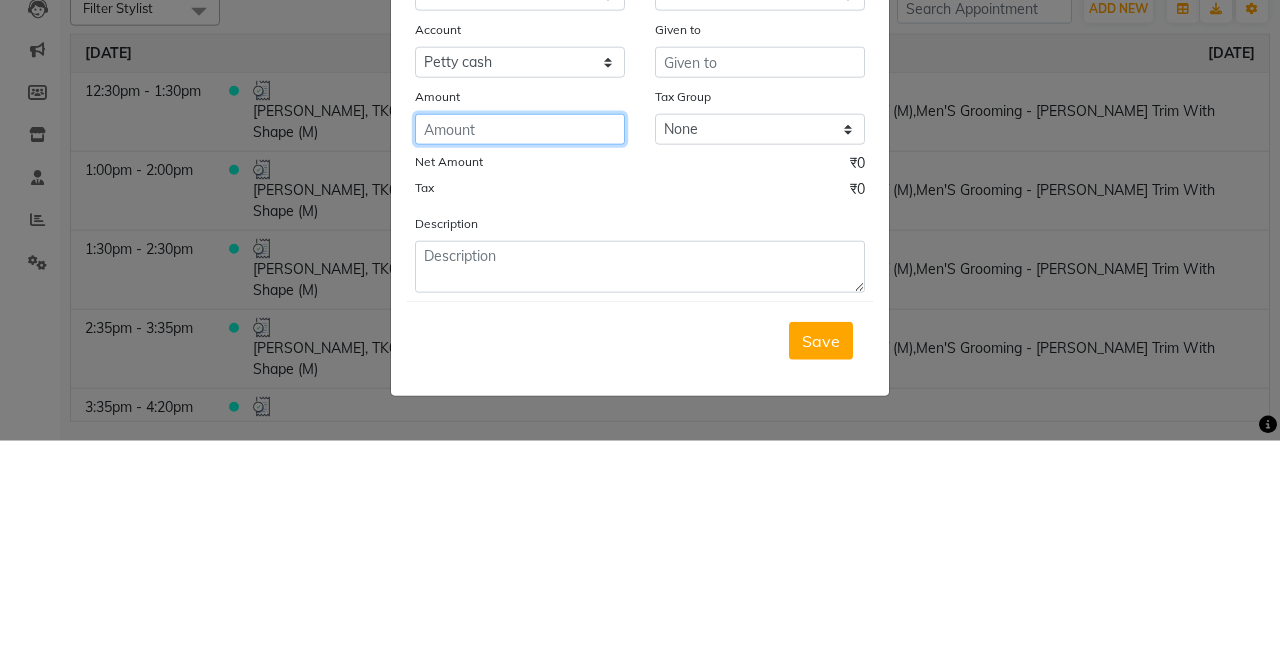 click 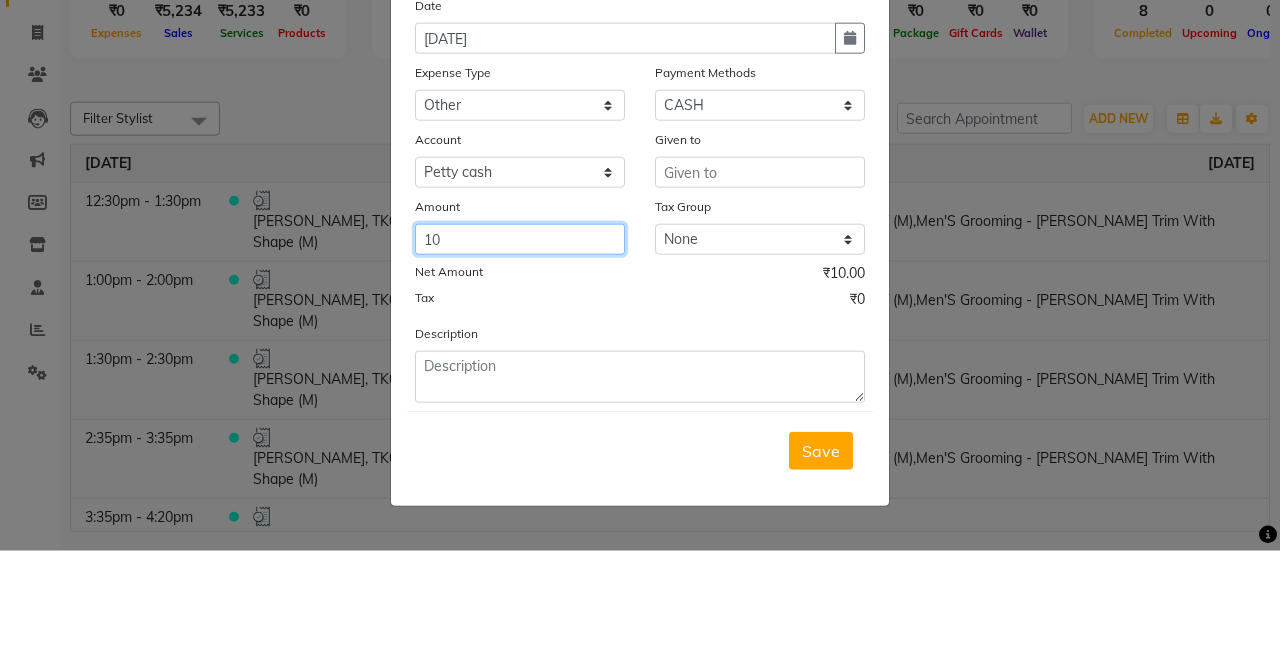 type on "10" 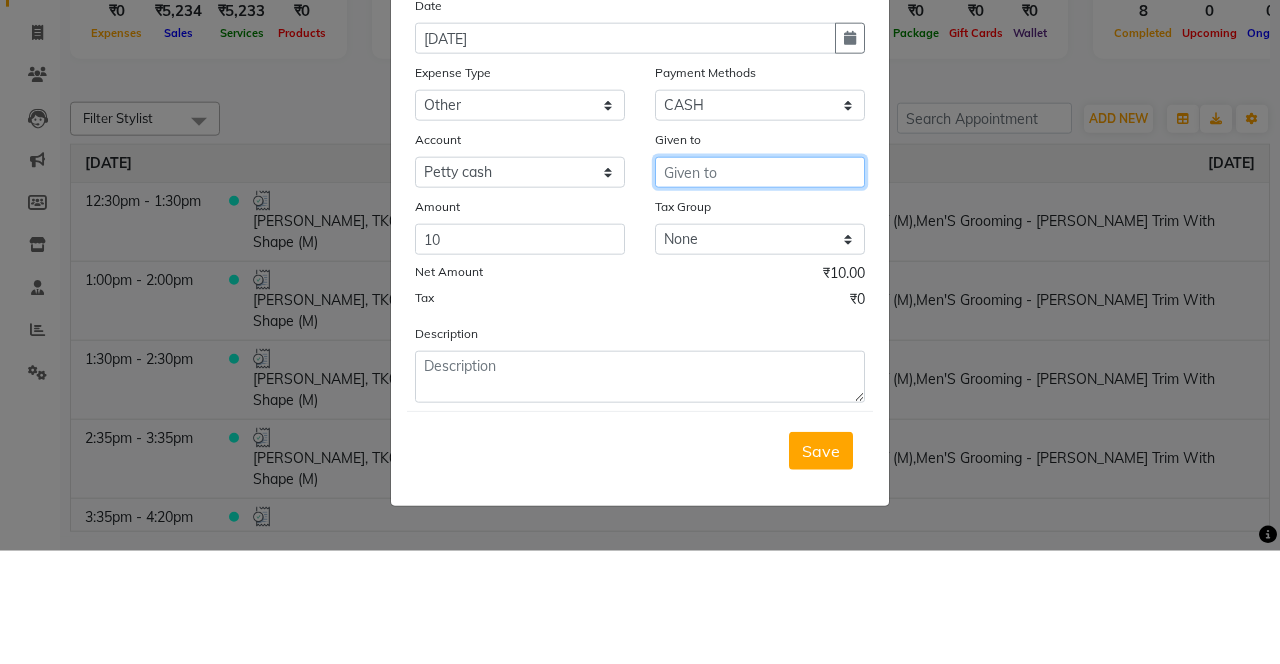 click at bounding box center (760, 285) 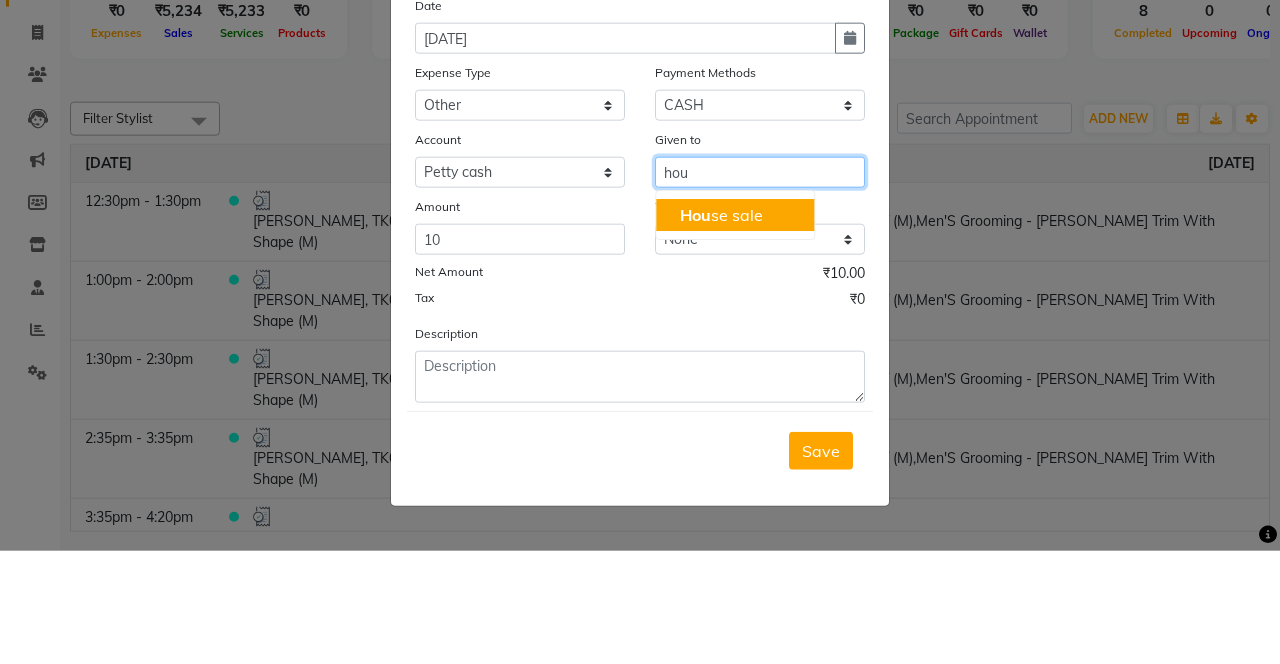 click on "Hou se sale" at bounding box center (721, 328) 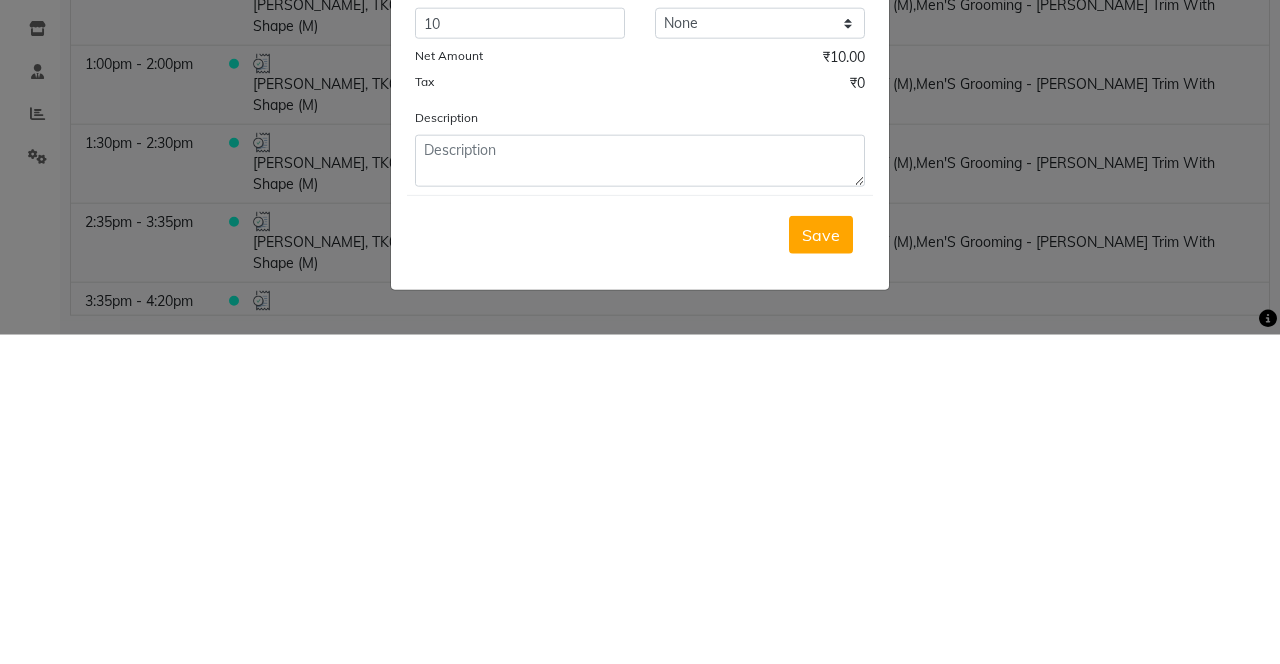 type on "House sale" 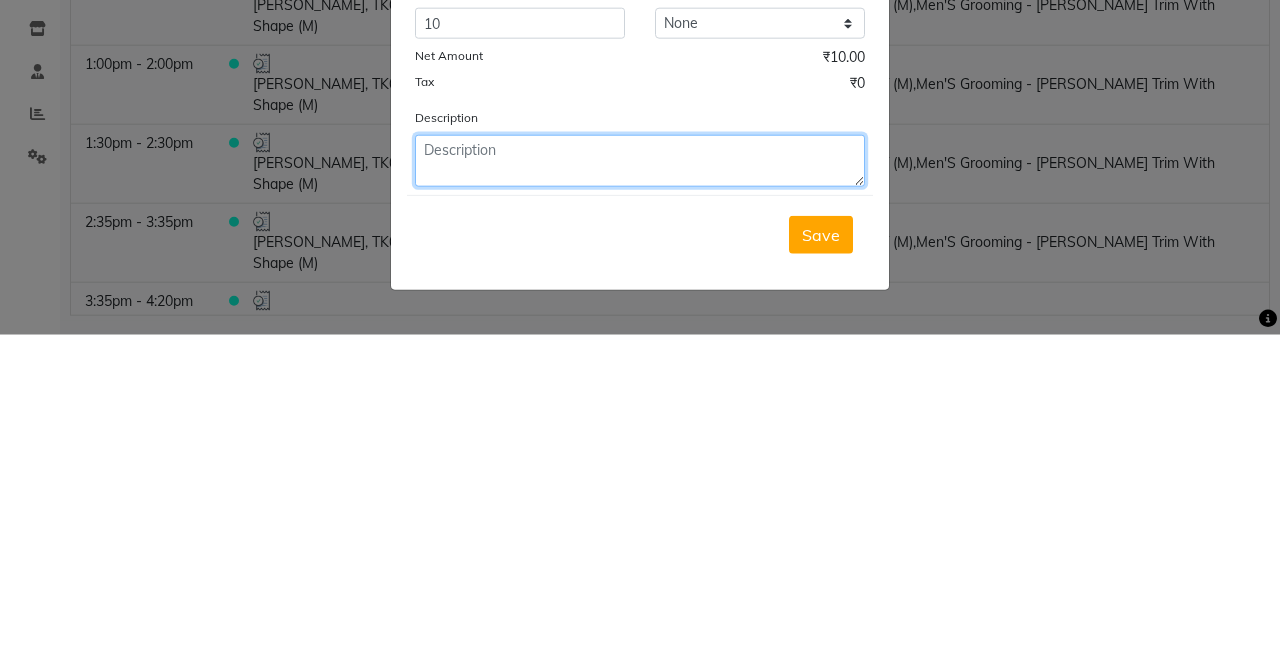 click 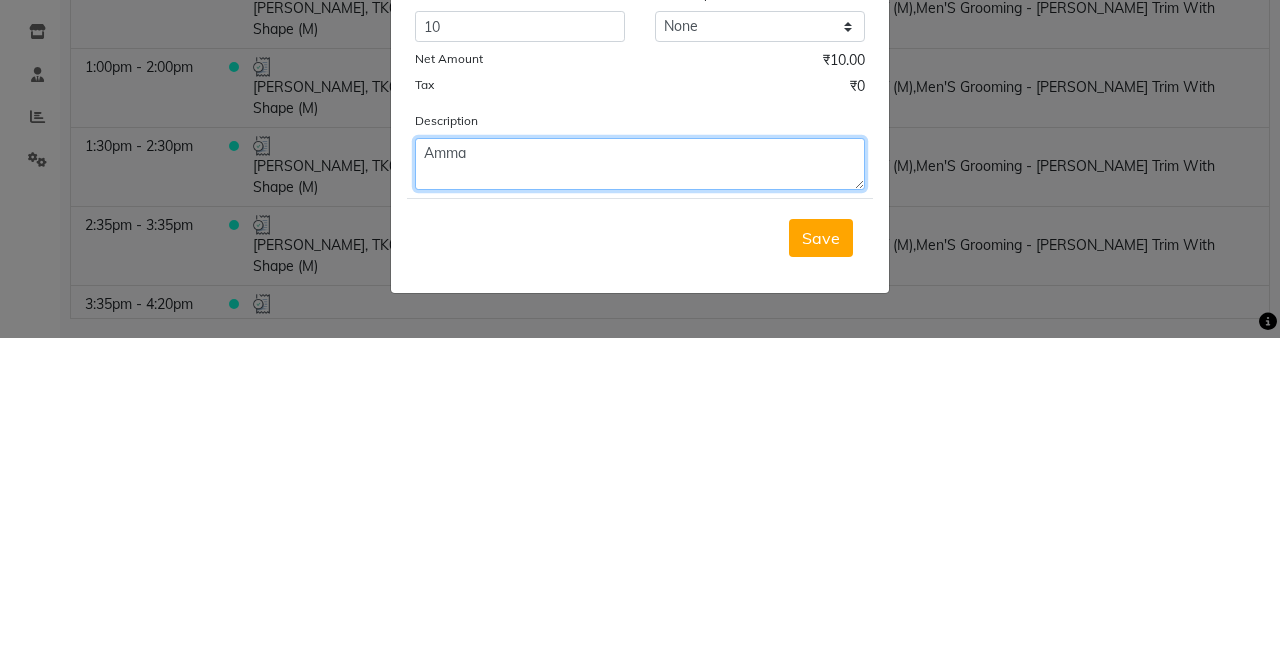 type on "Amma" 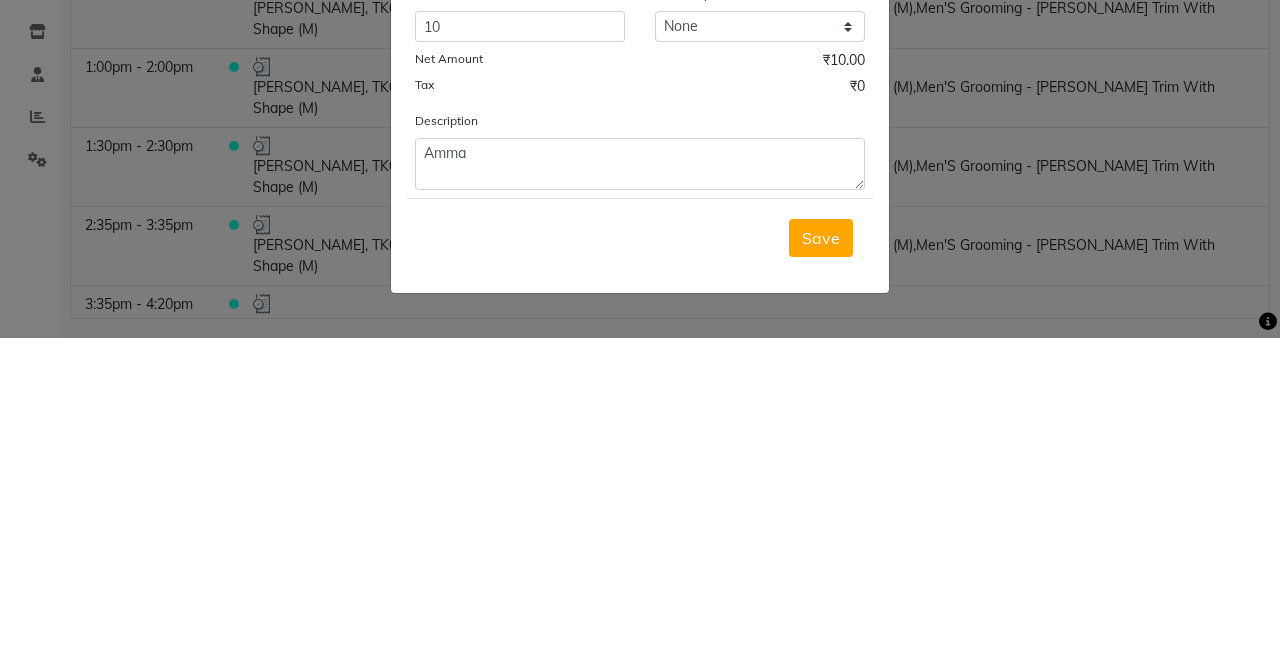 click on "Save" at bounding box center [821, 564] 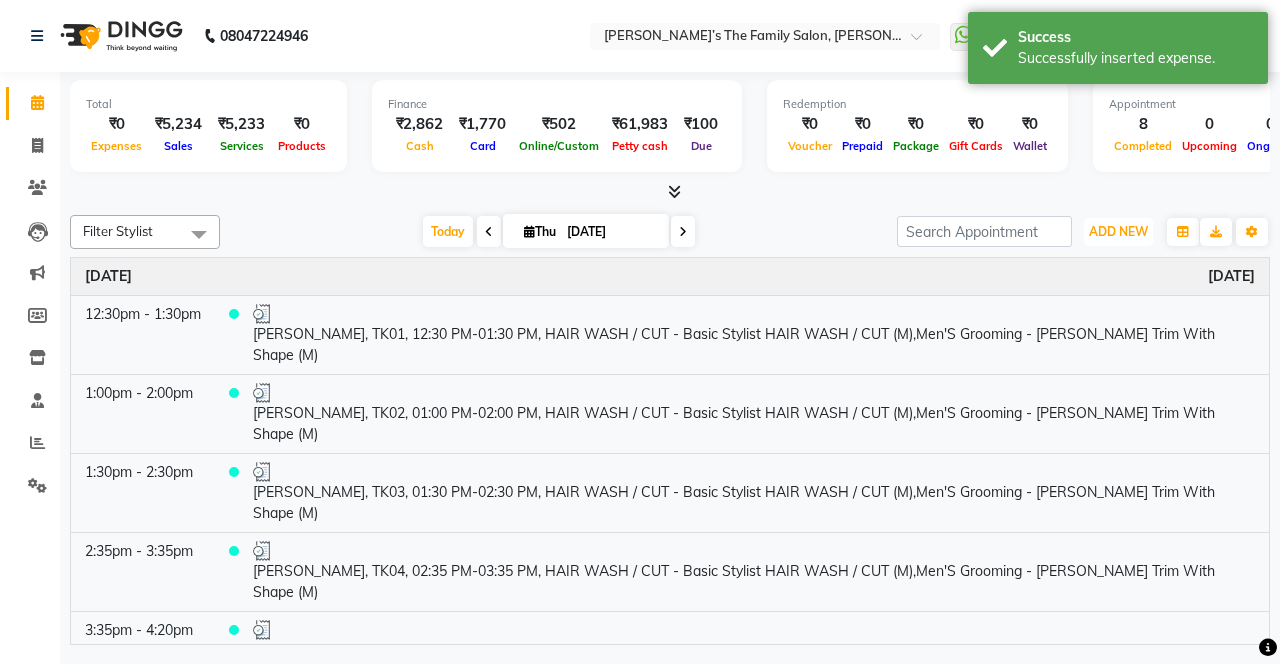 click on "ADD NEW" at bounding box center [1118, 231] 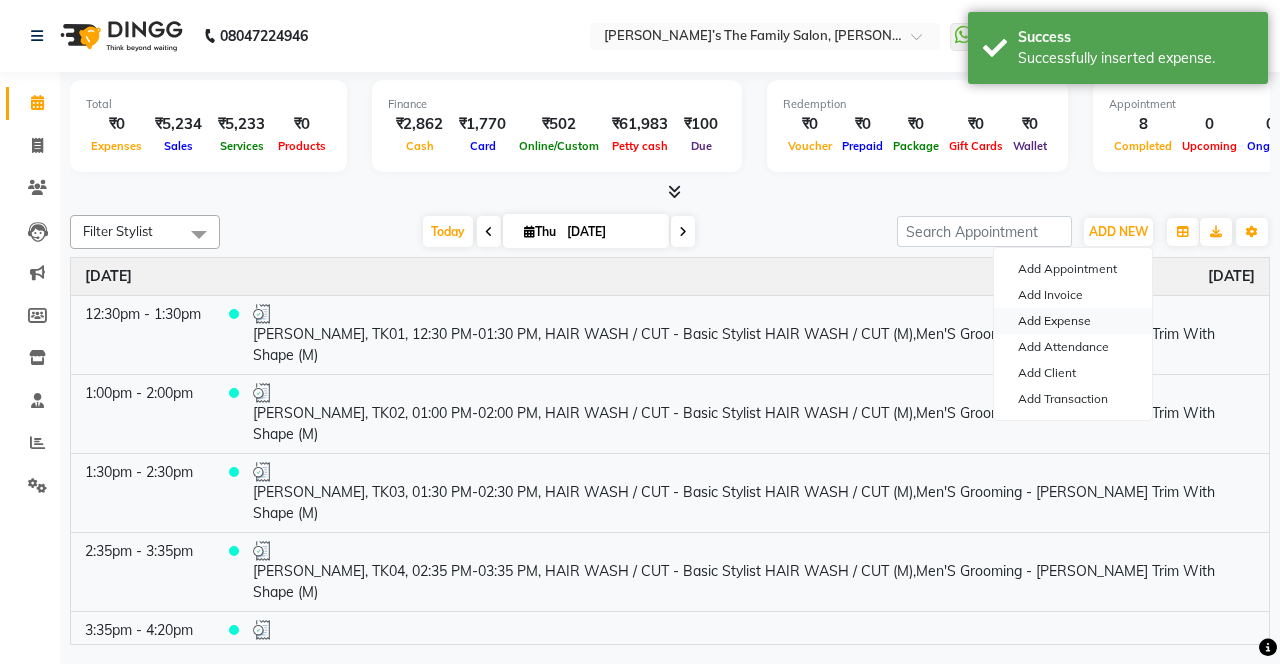 click on "Add Expense" at bounding box center [1073, 321] 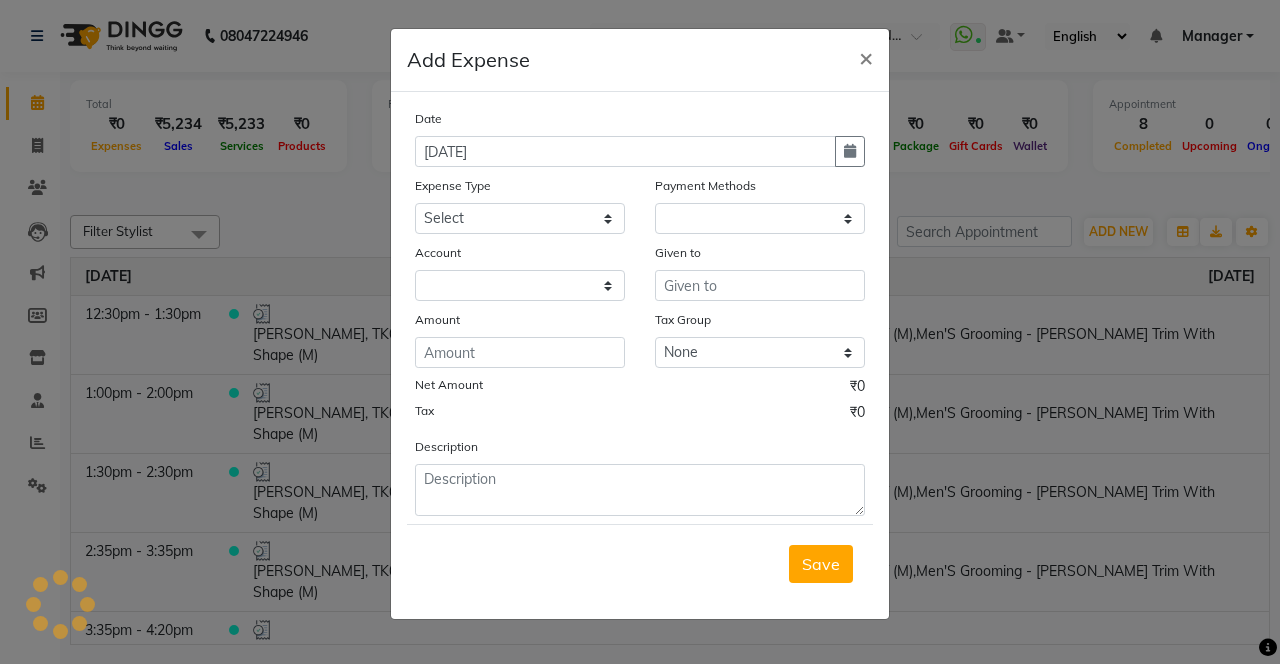 select on "1" 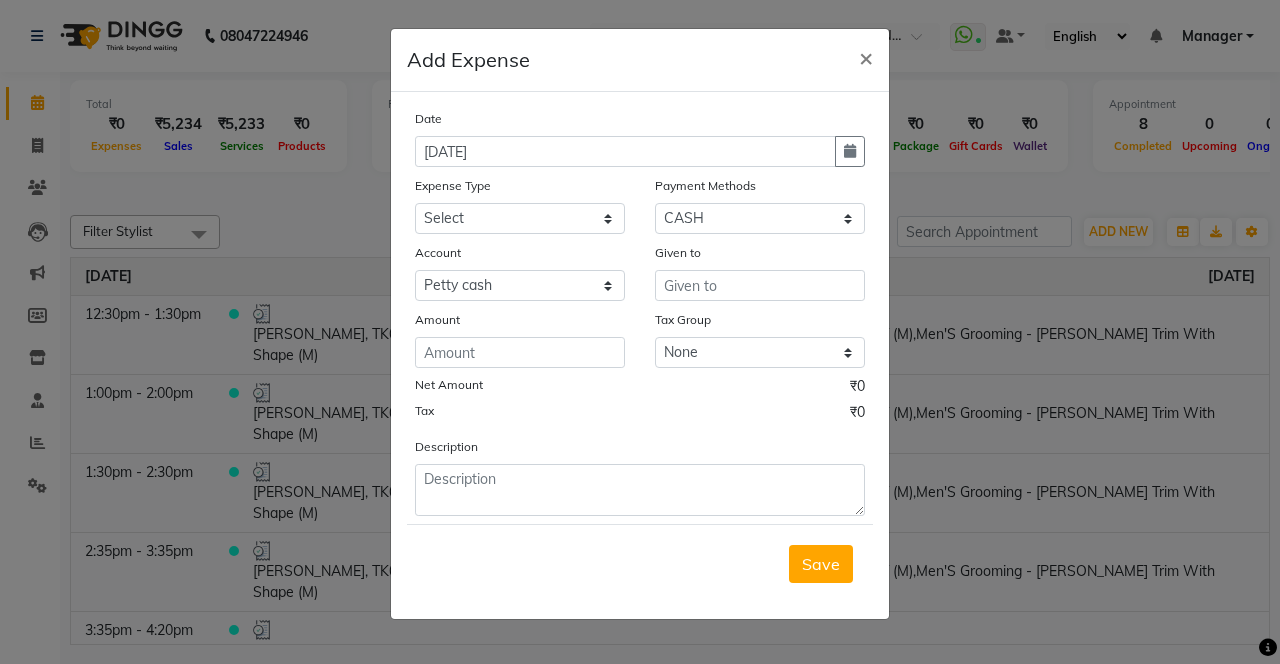 click 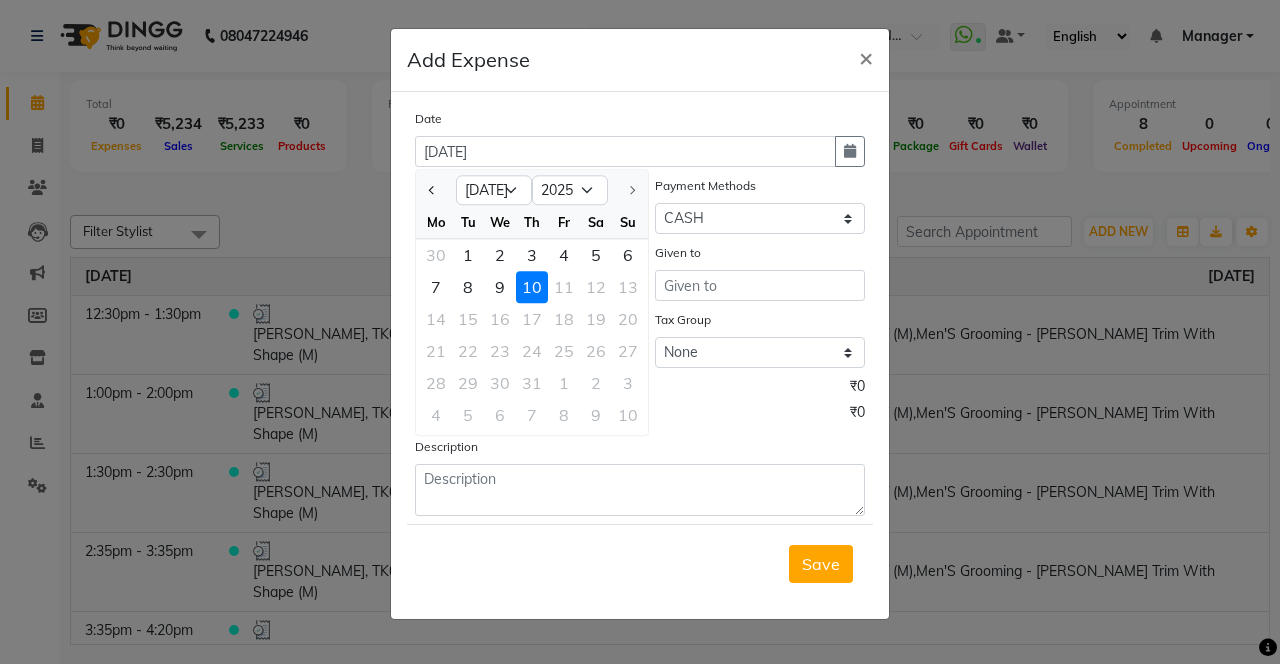 click 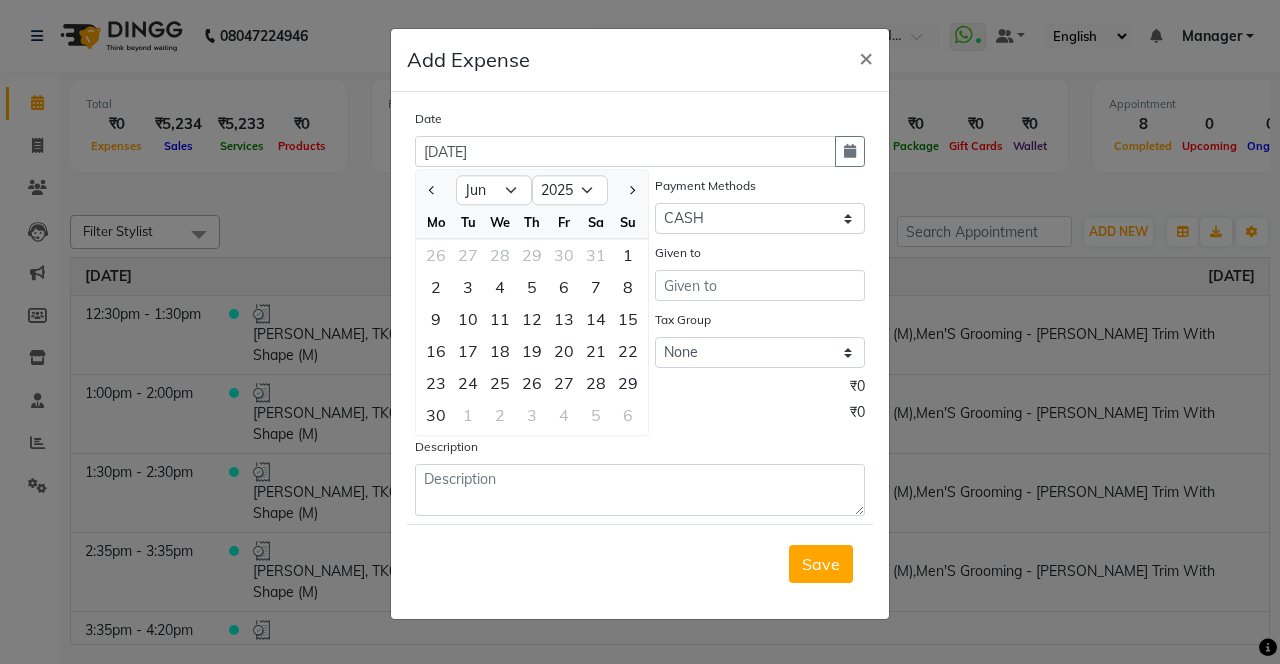 click on "25" 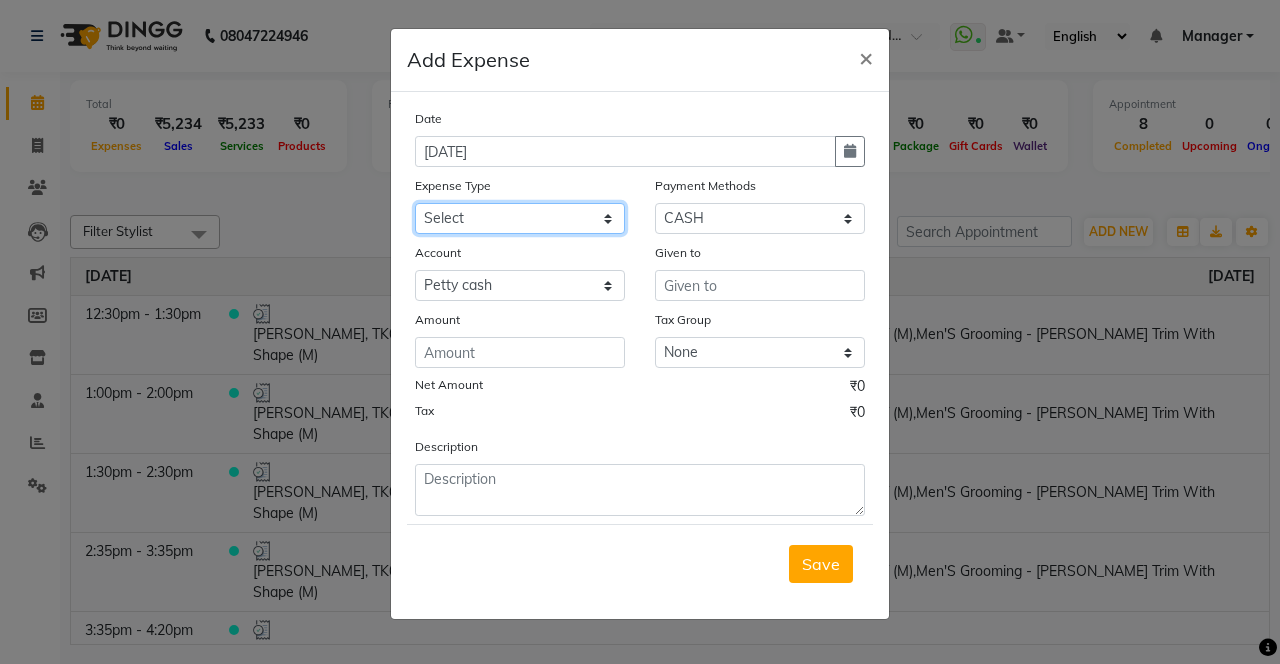 click on "Select Advance Salary Bank charges Car maintenance  Cash transfer to bank Cash transfer to hub Client Snacks Clinical charges coffee Equipment Fuel Govt fee Incentive Insurance International purchase Loan Repayment Maintenance Marketing Membership reward Milk Miscellaneous MRA Other Pantry Product Rent Staff Snacks Tax Tea & Refreshment Tip Transfer Utilities" 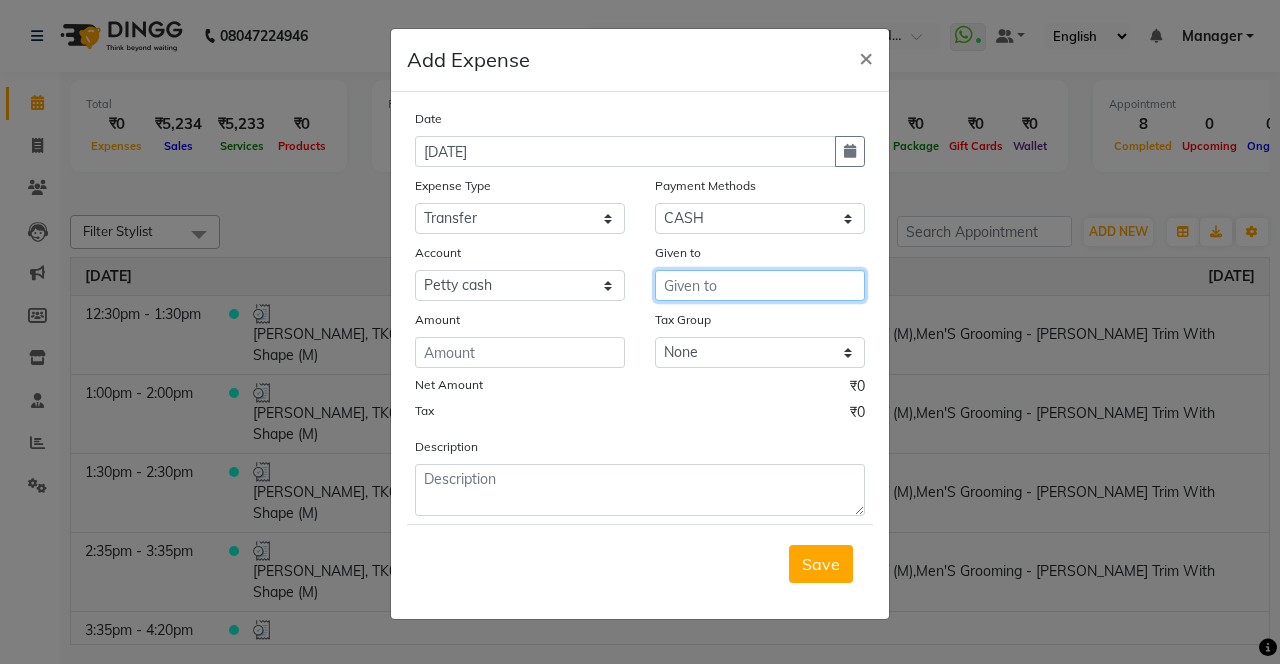 click at bounding box center [760, 285] 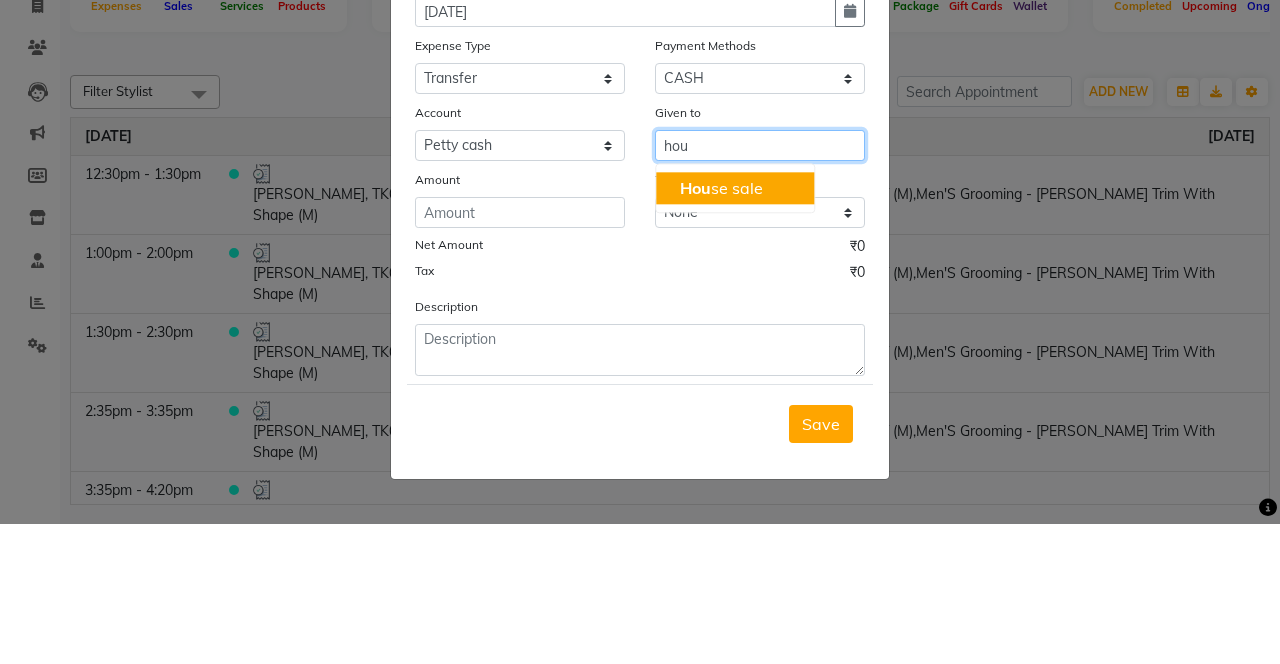 click on "Hou se sale" at bounding box center (735, 328) 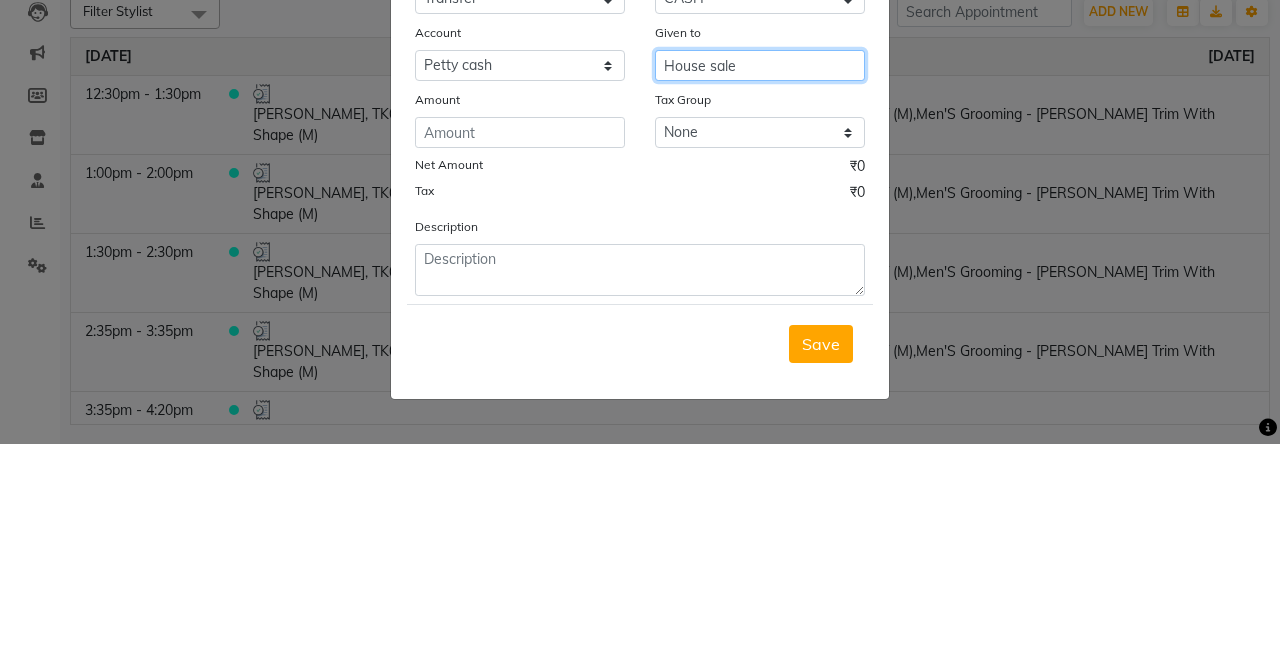 type on "House sale" 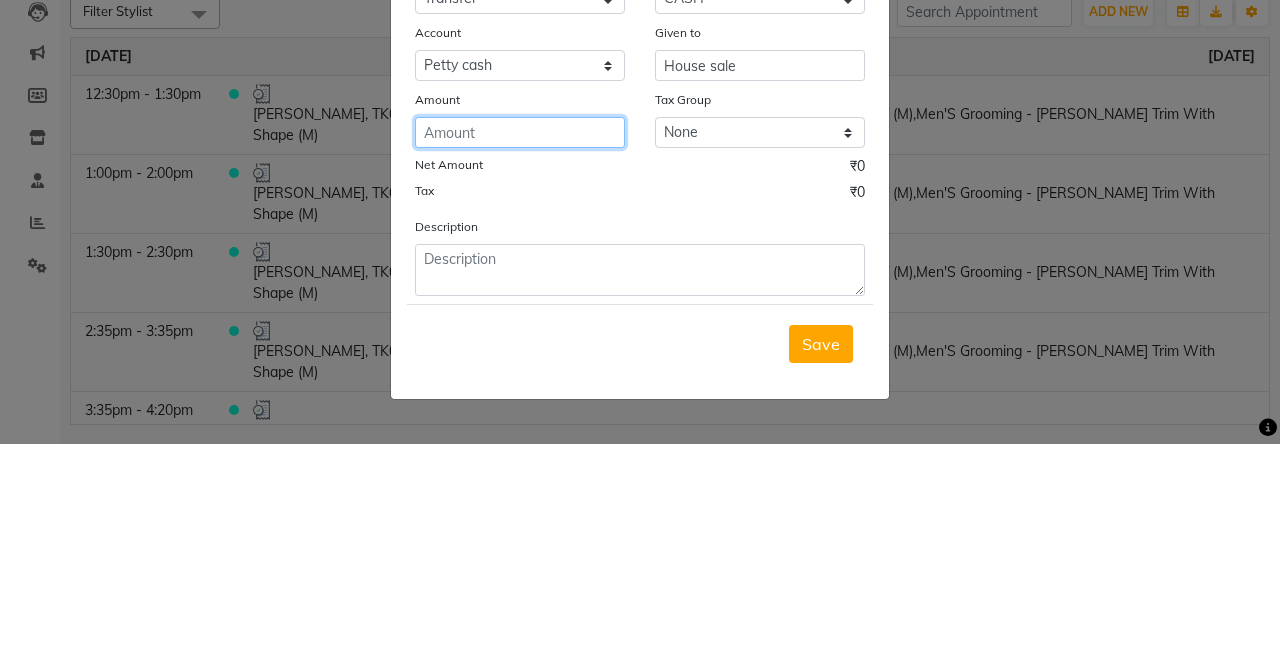 click 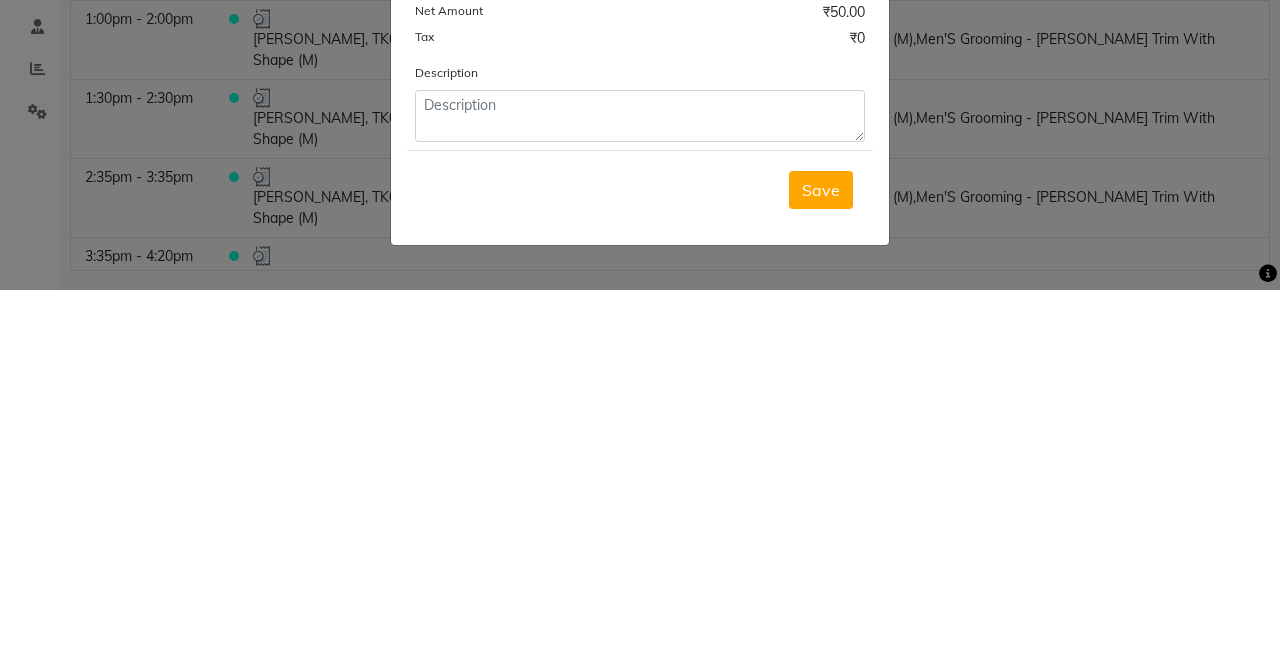 type on "50" 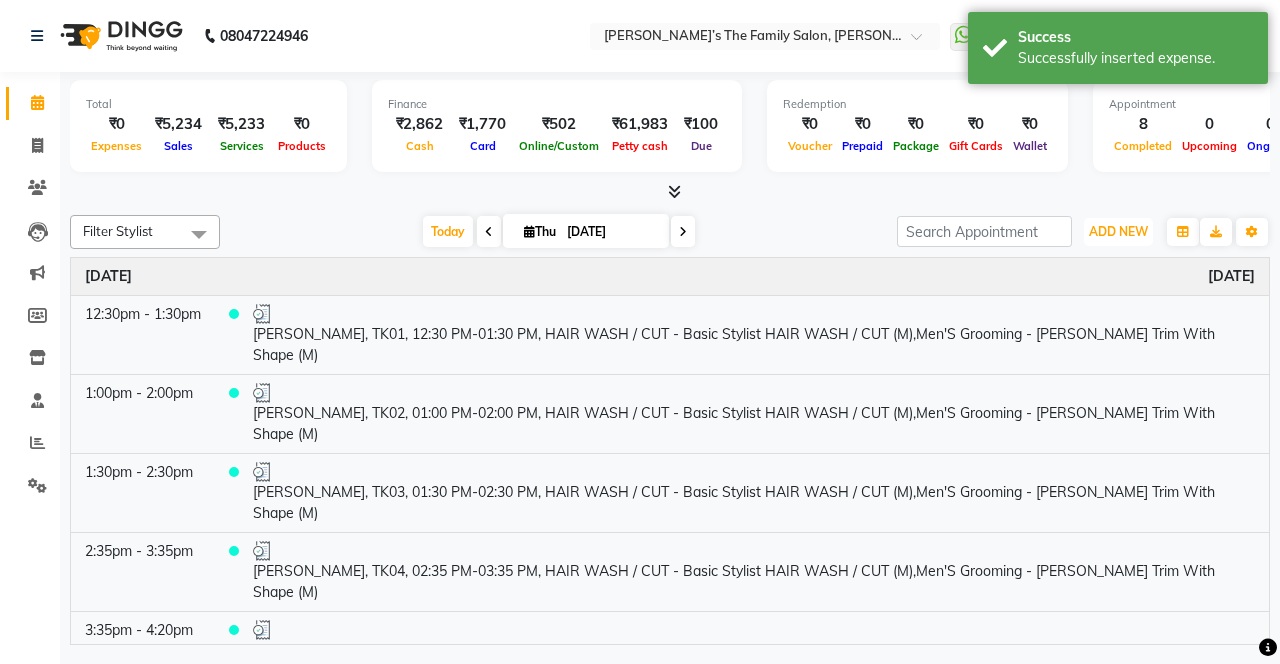 click on "ADD NEW" at bounding box center (1118, 231) 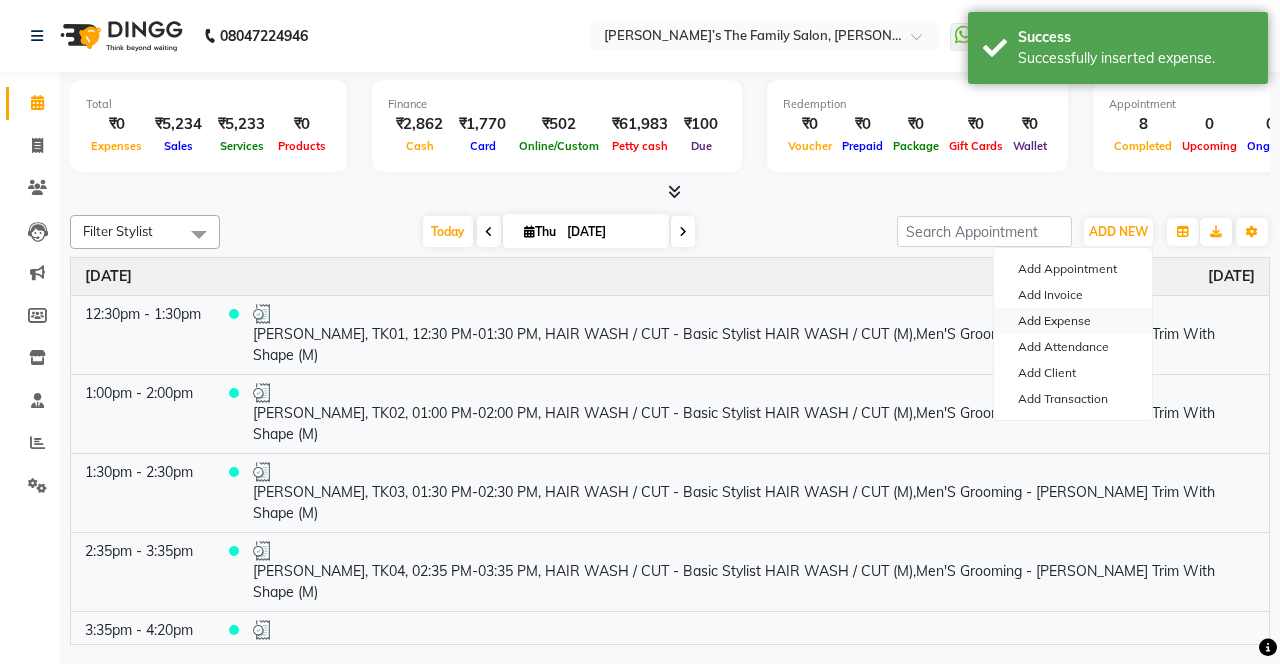 click on "Add Expense" at bounding box center [1073, 321] 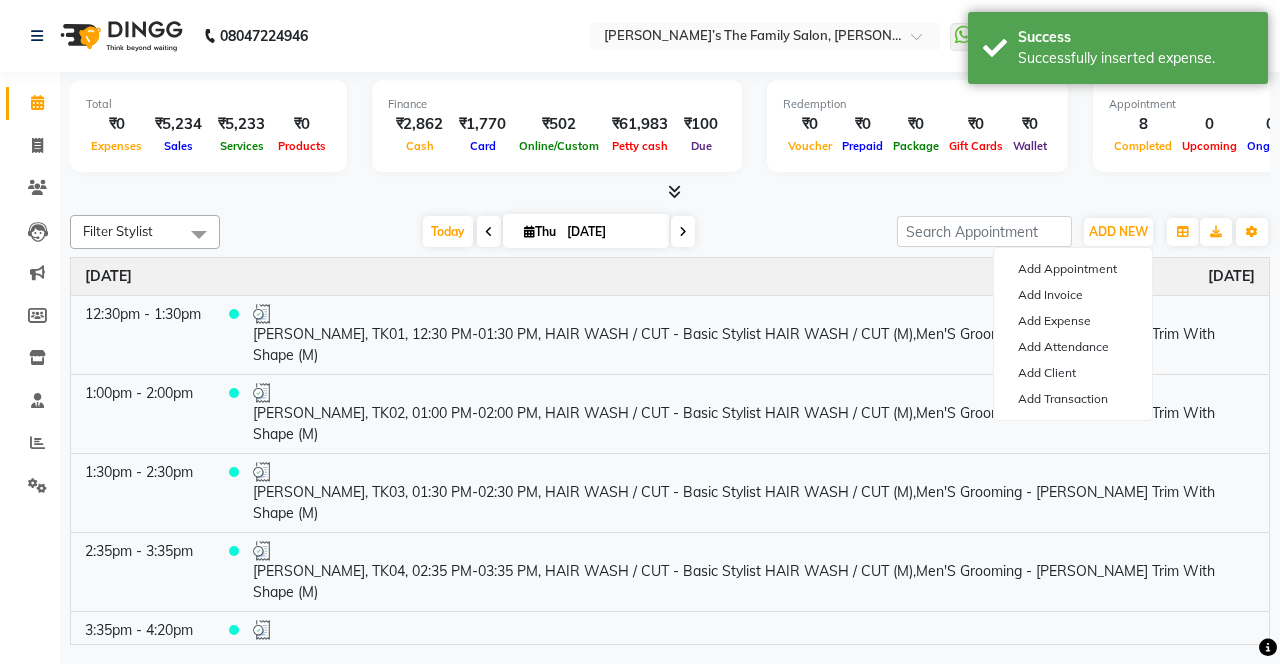 select on "4229" 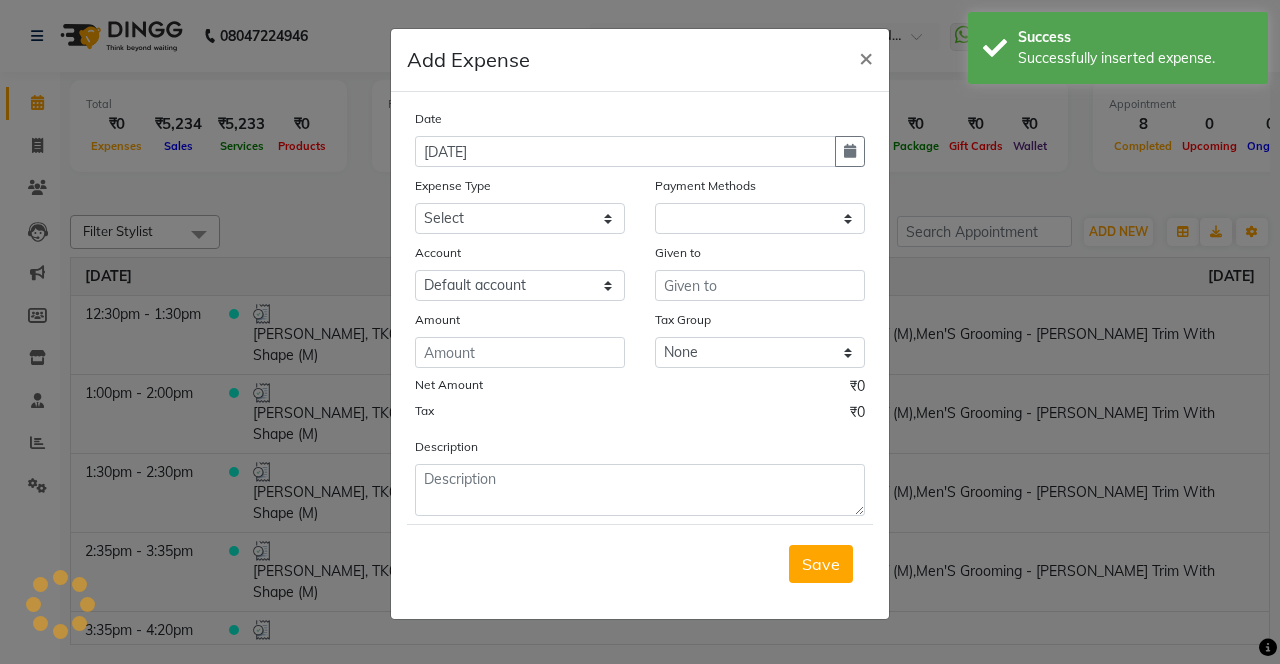 select on "1" 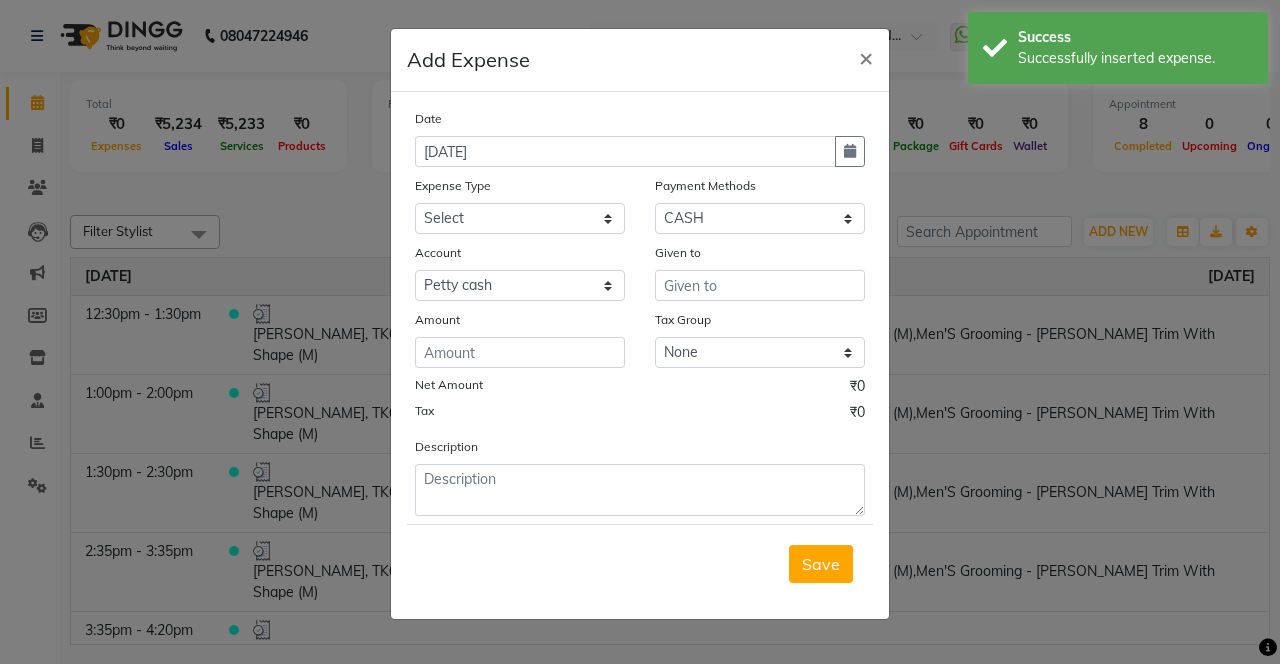 click 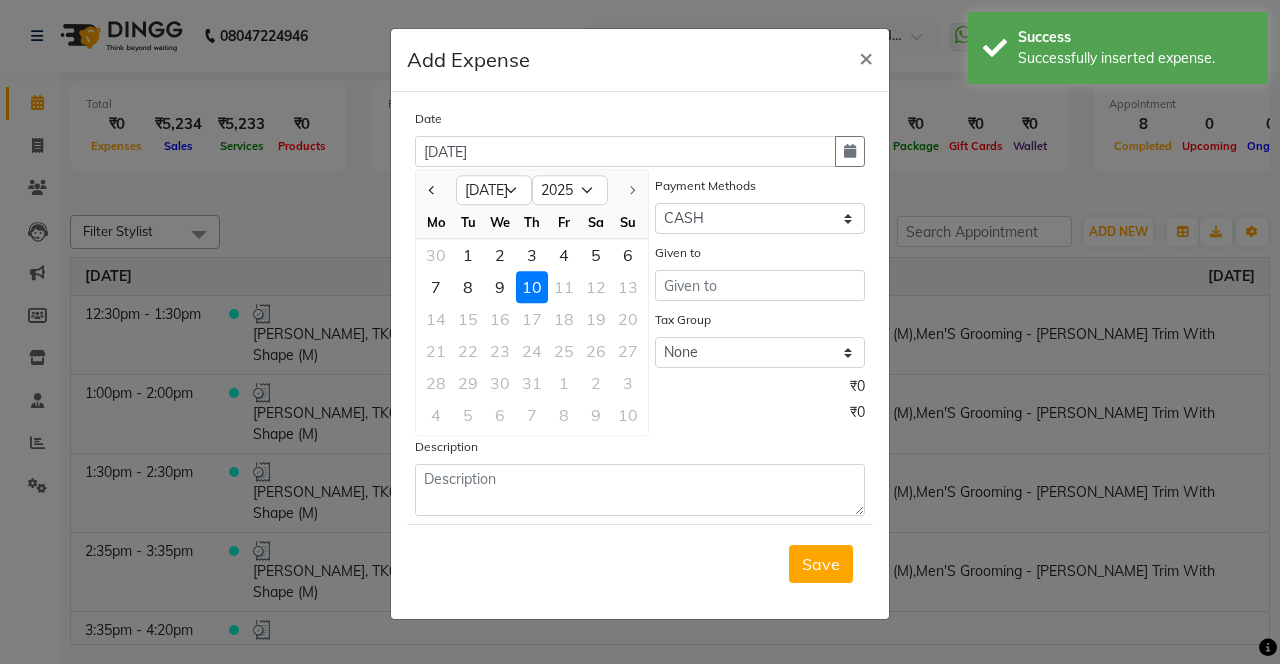 click 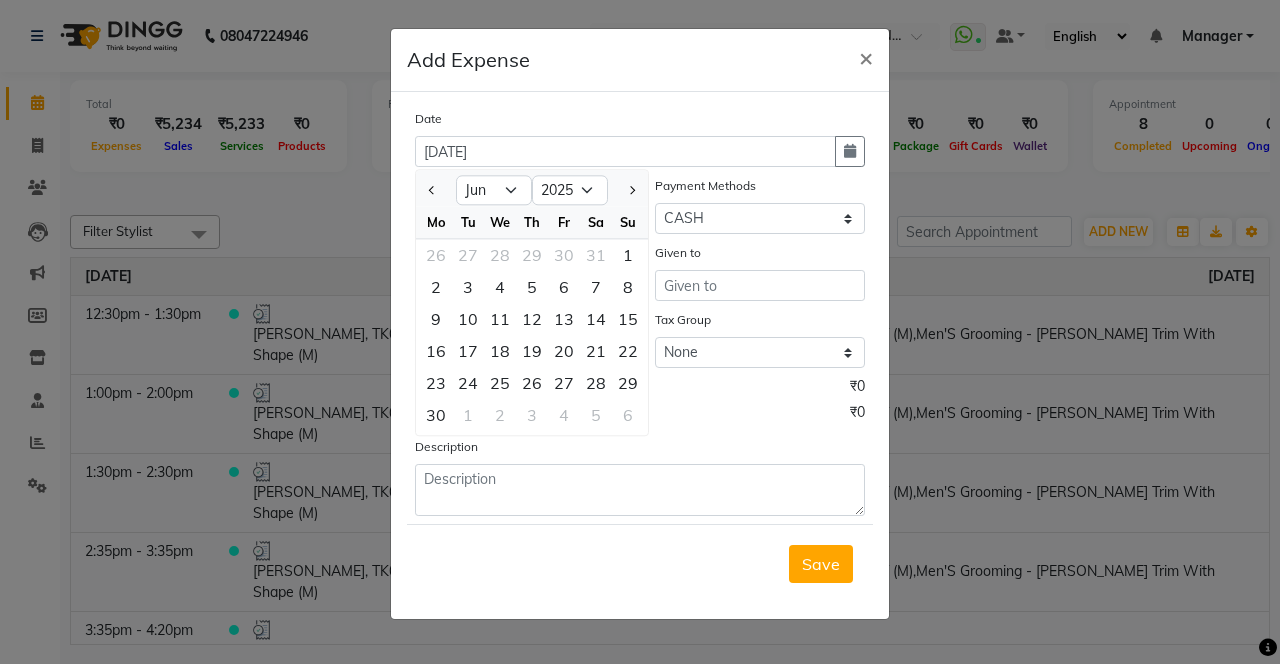 click on "25" 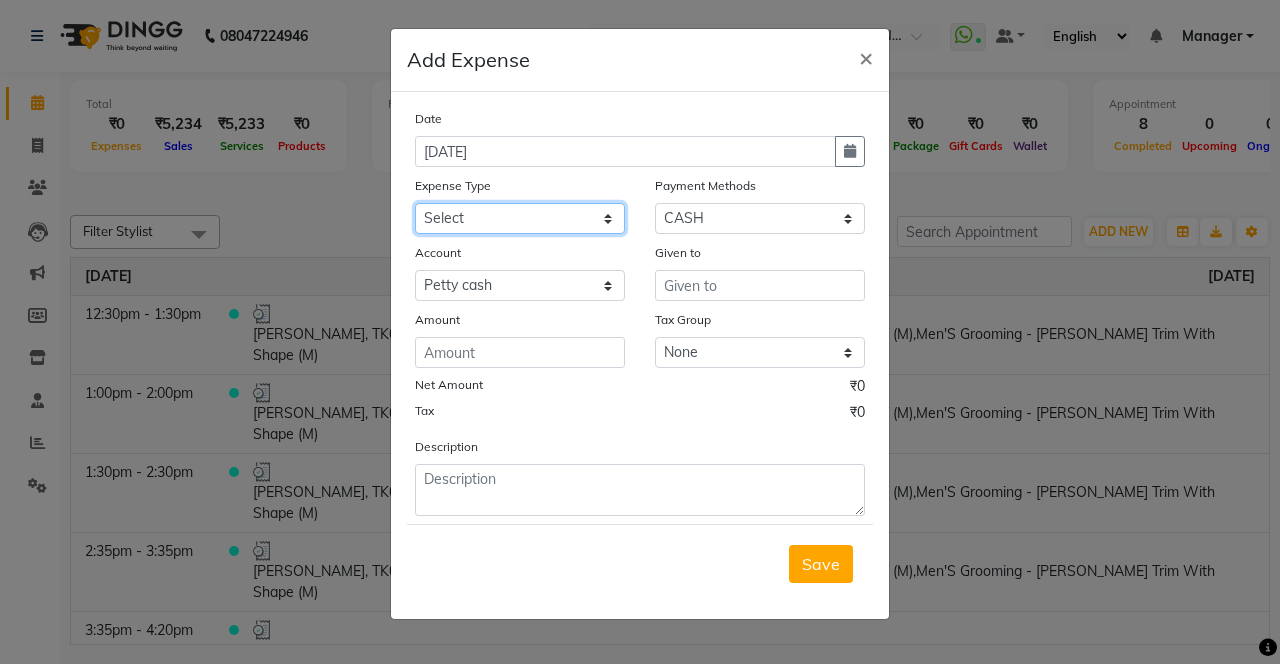 click on "Select Advance Salary Bank charges Car maintenance  Cash transfer to bank Cash transfer to hub Client Snacks Clinical charges coffee Equipment Fuel Govt fee Incentive Insurance International purchase Loan Repayment Maintenance Marketing Membership reward Milk Miscellaneous MRA Other Pantry Product Rent Staff Snacks Tax Tea & Refreshment Tip Transfer Utilities" 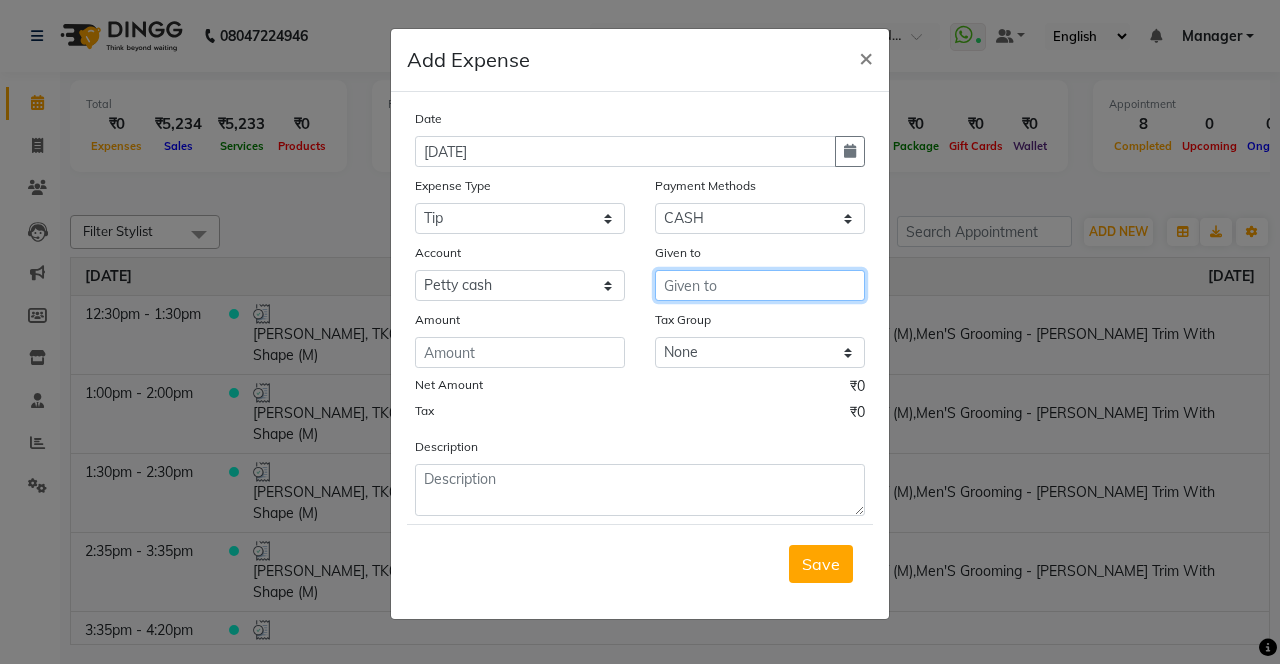 click at bounding box center (760, 285) 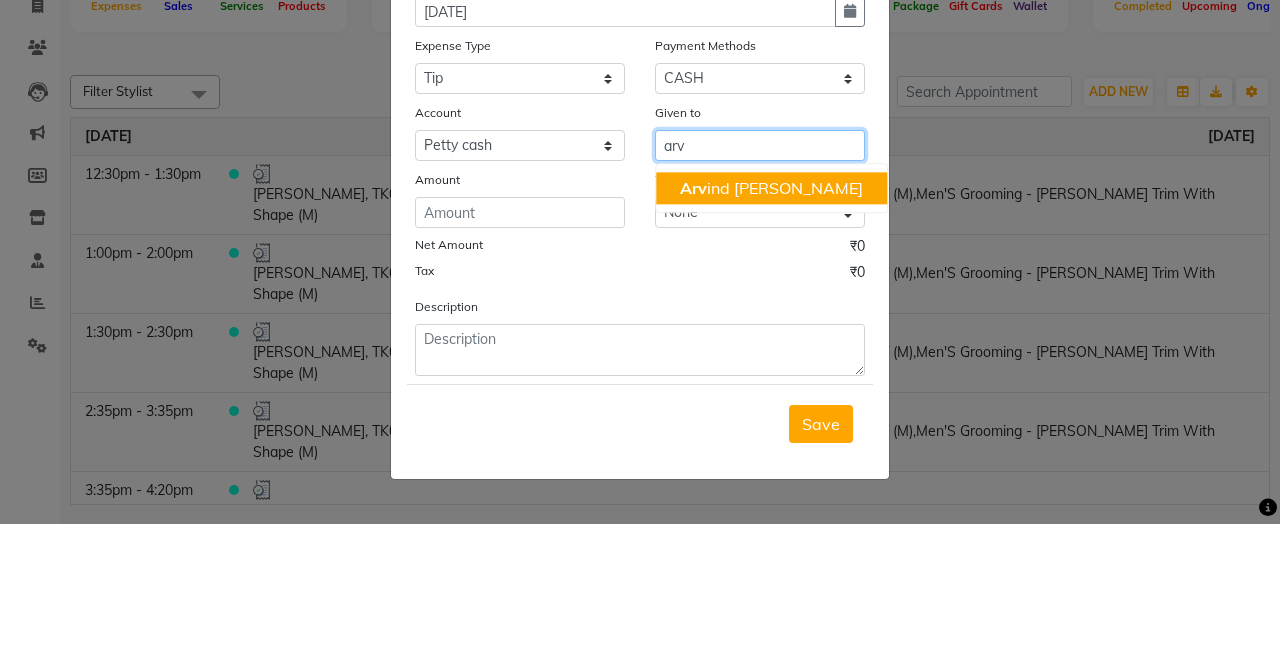click on "Arv ind  Chaurasiya" at bounding box center (771, 328) 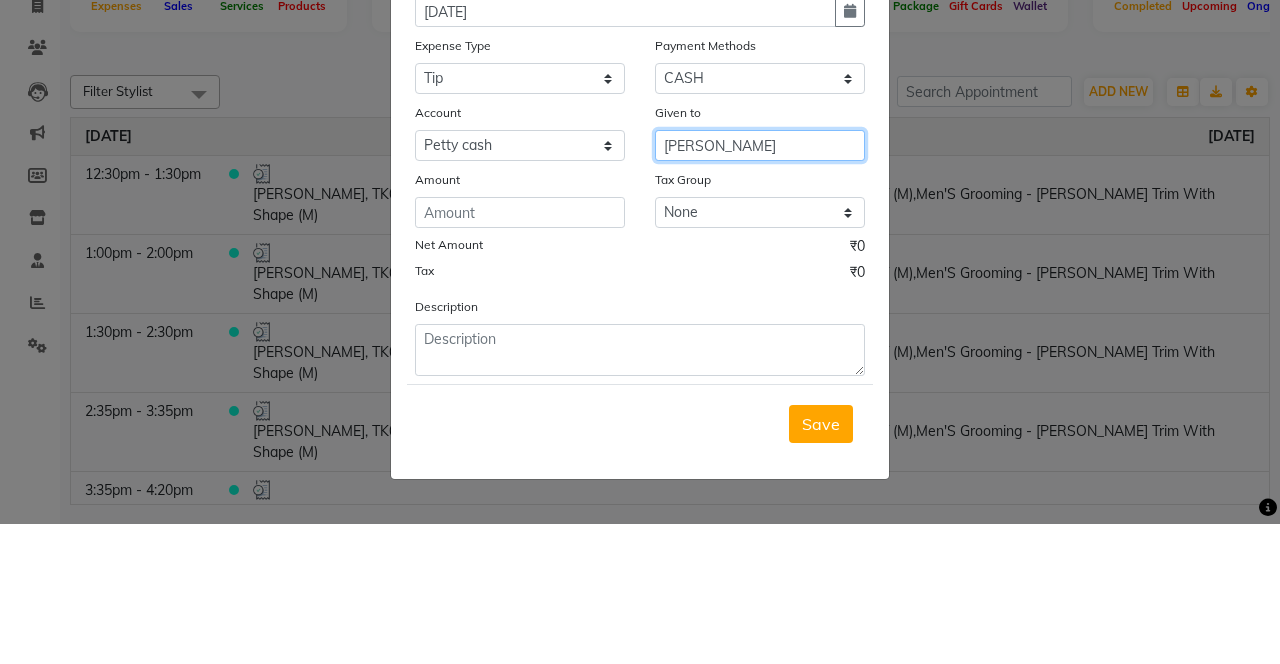 type on "Arvind  Chaurasiya" 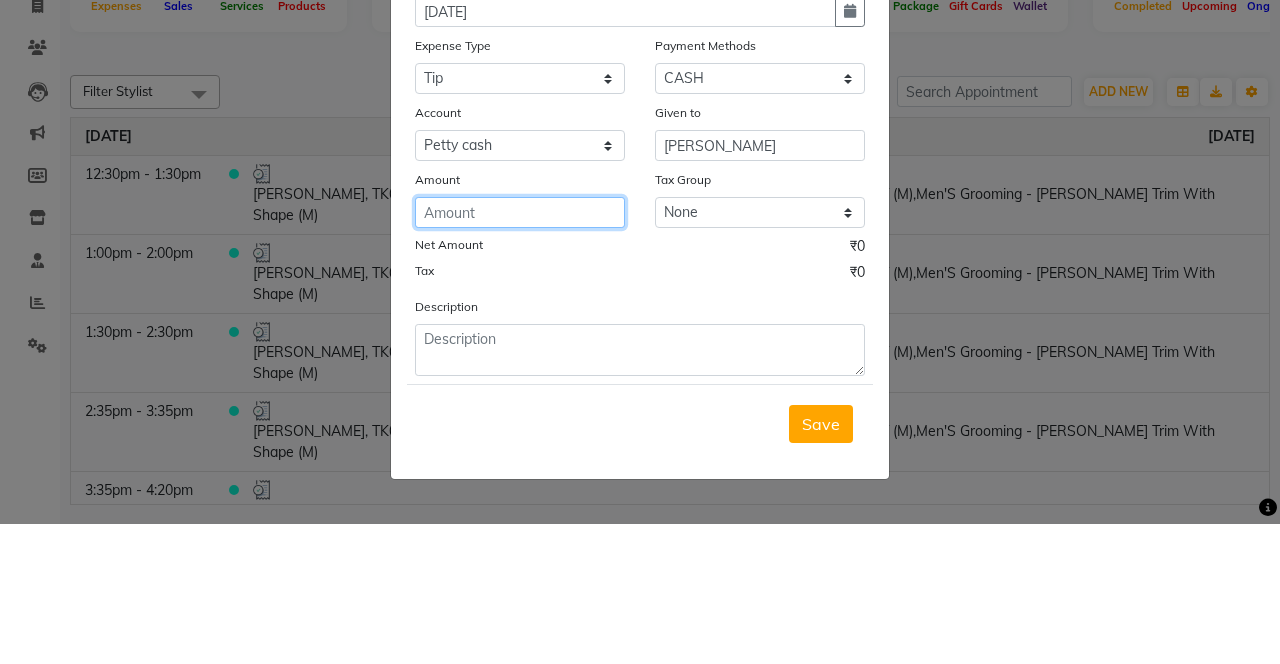 click 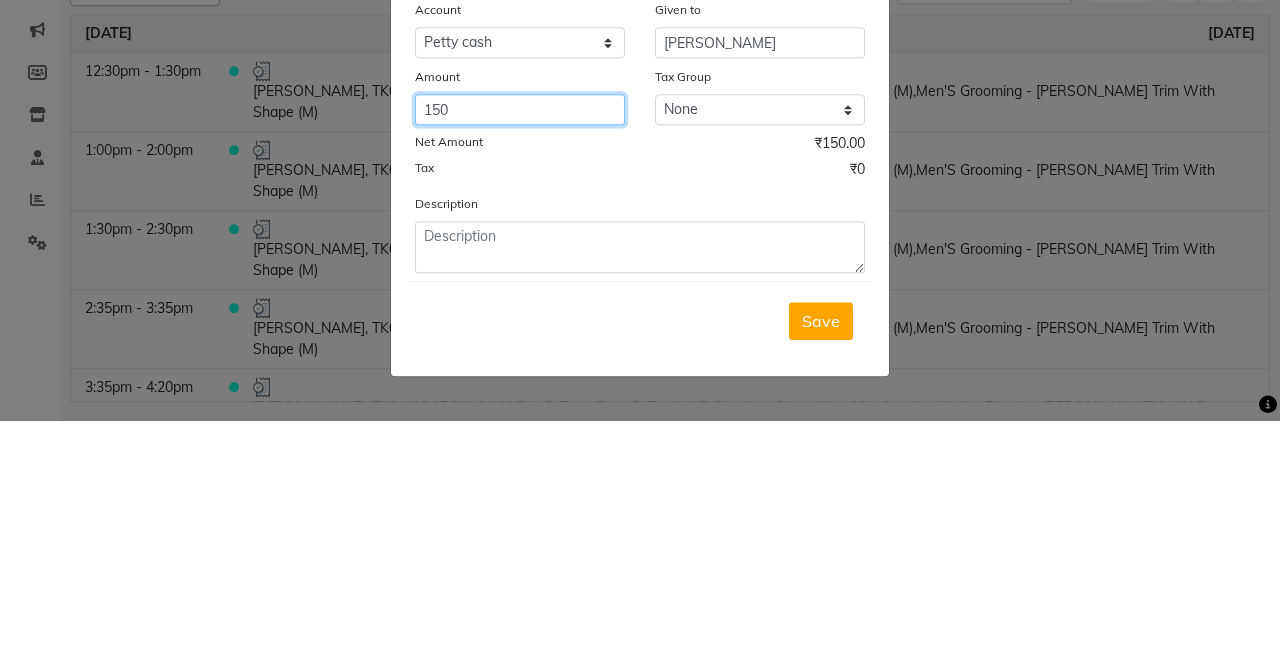 type on "150" 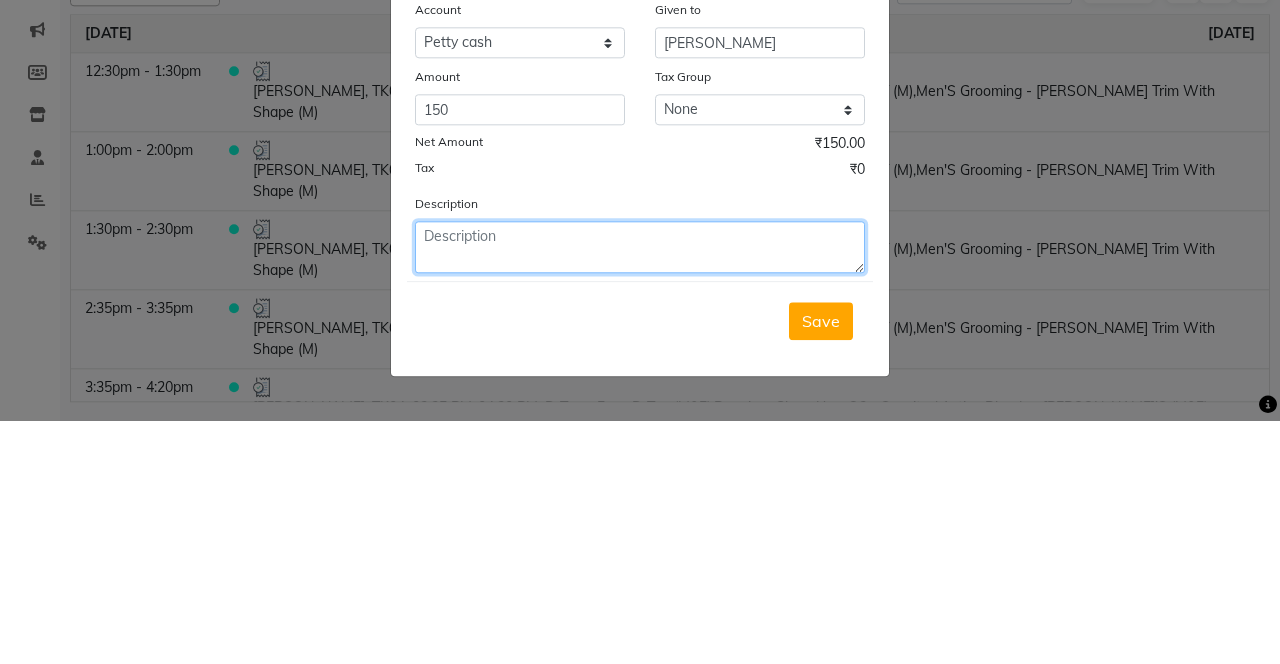 click 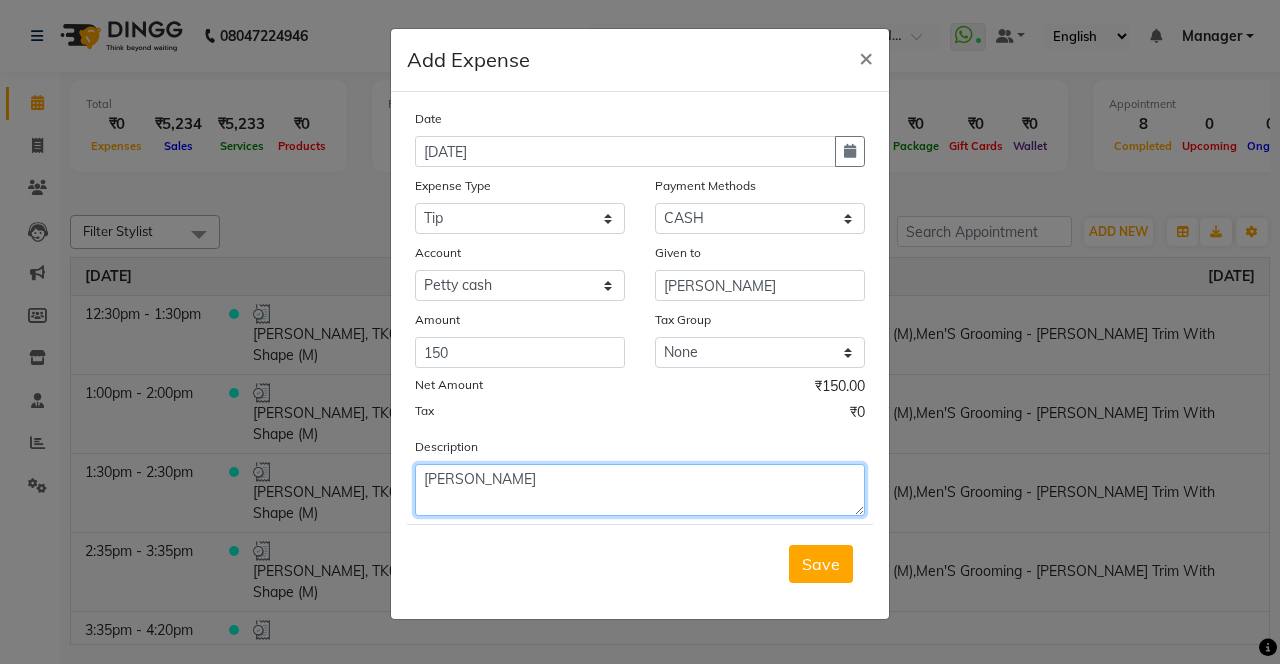 type on "Arvind tip" 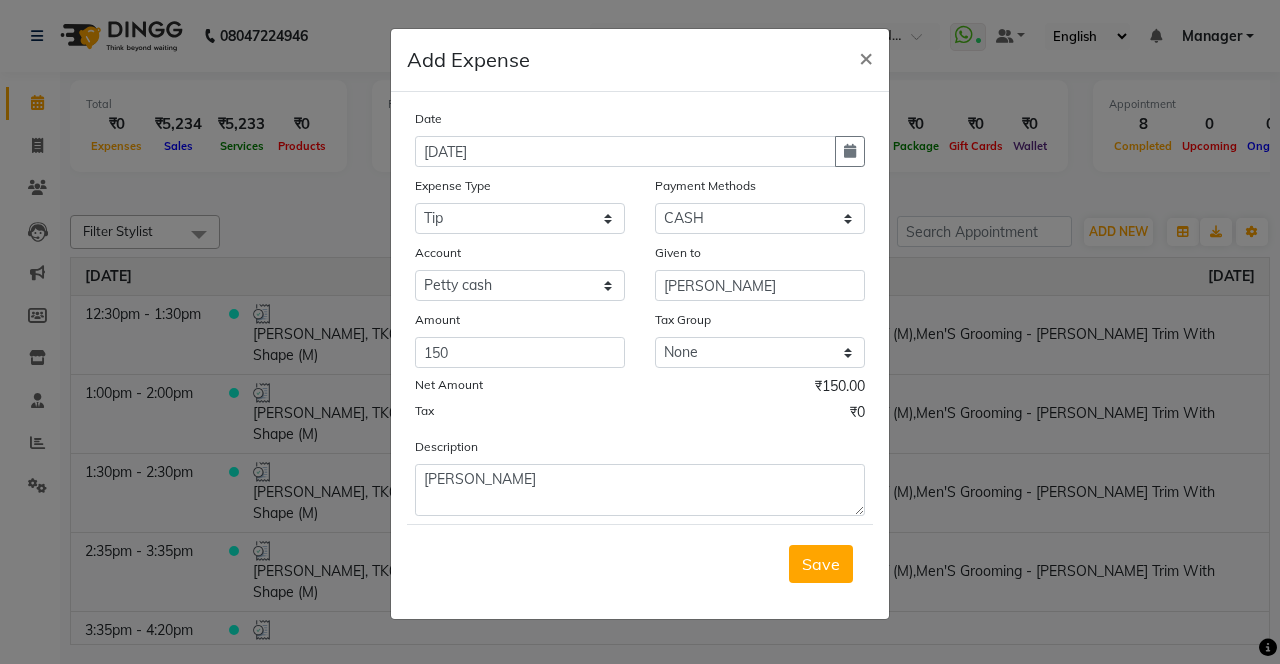 click on "Save" at bounding box center (821, 564) 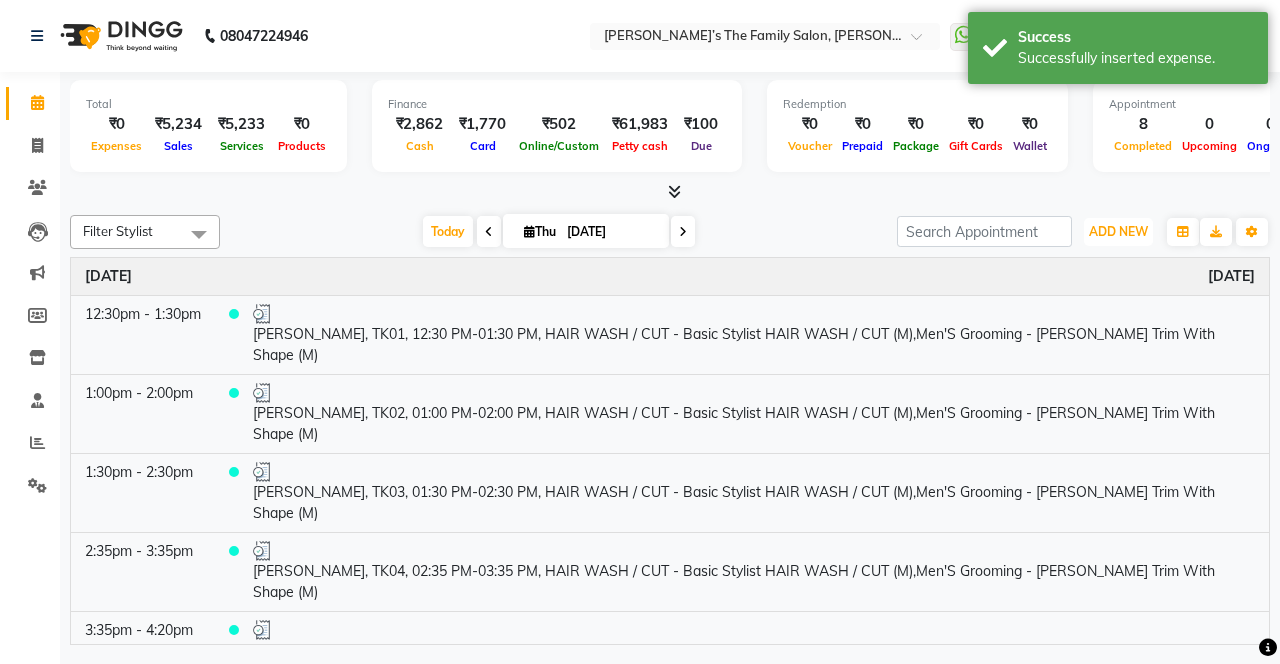 click on "ADD NEW" at bounding box center (1118, 231) 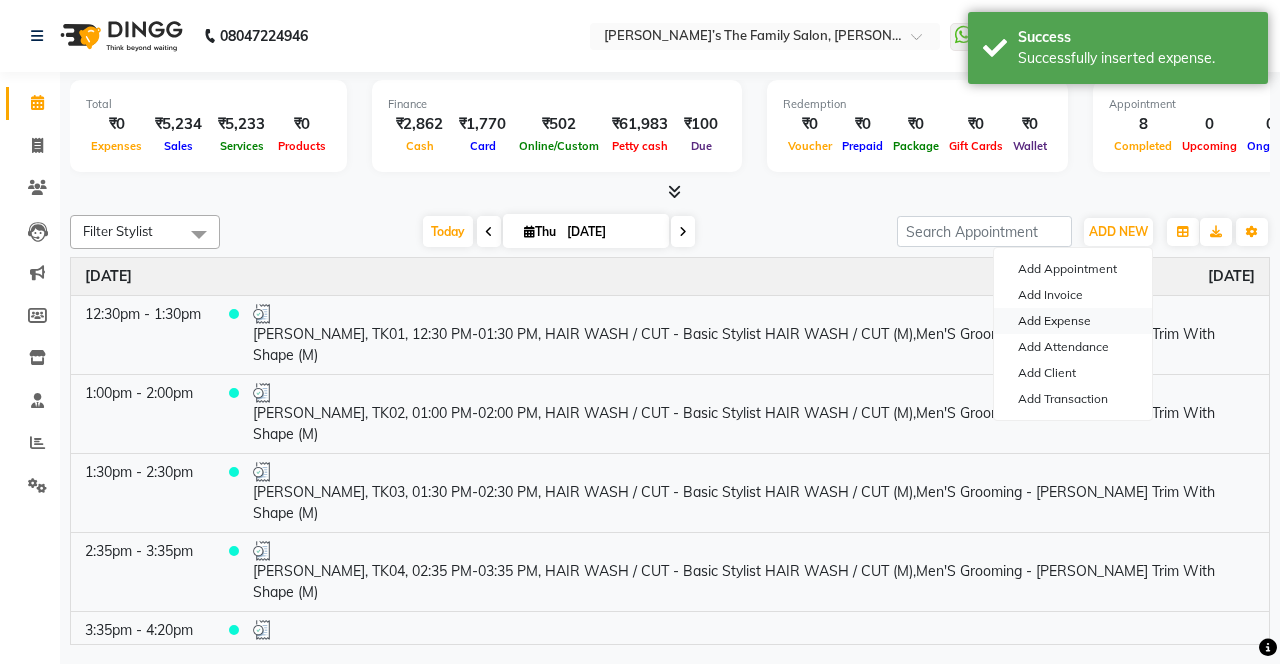 click on "Add Expense" at bounding box center [1073, 321] 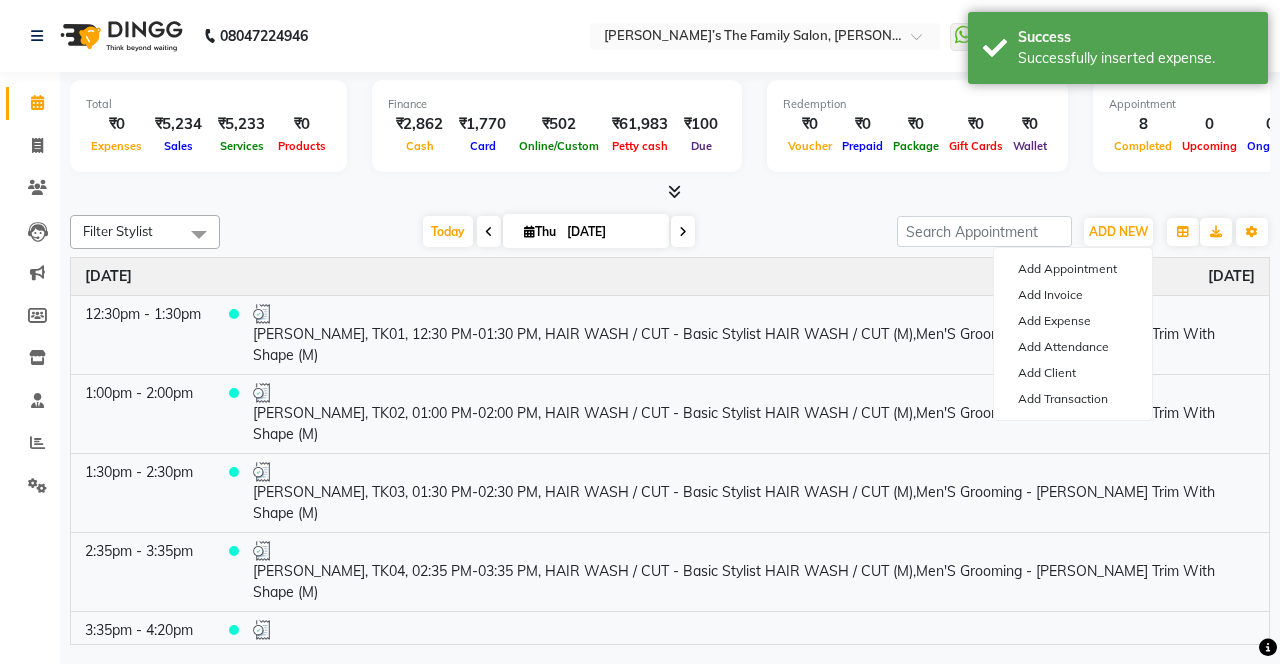 select on "1" 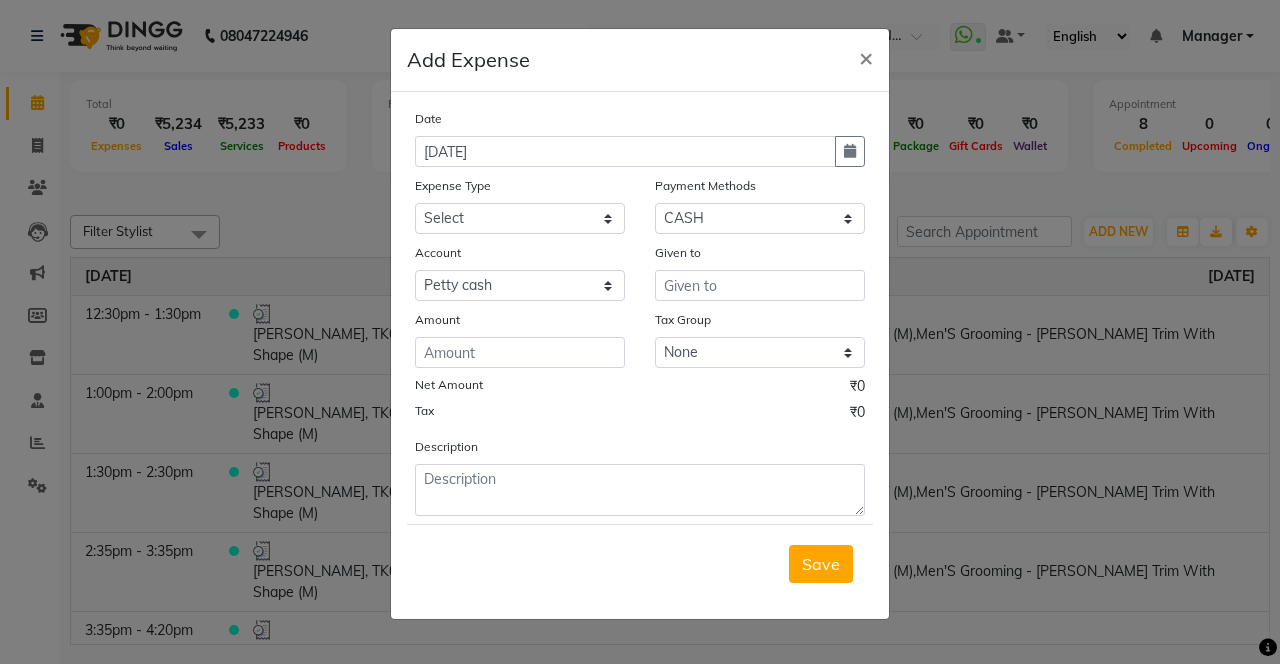 click 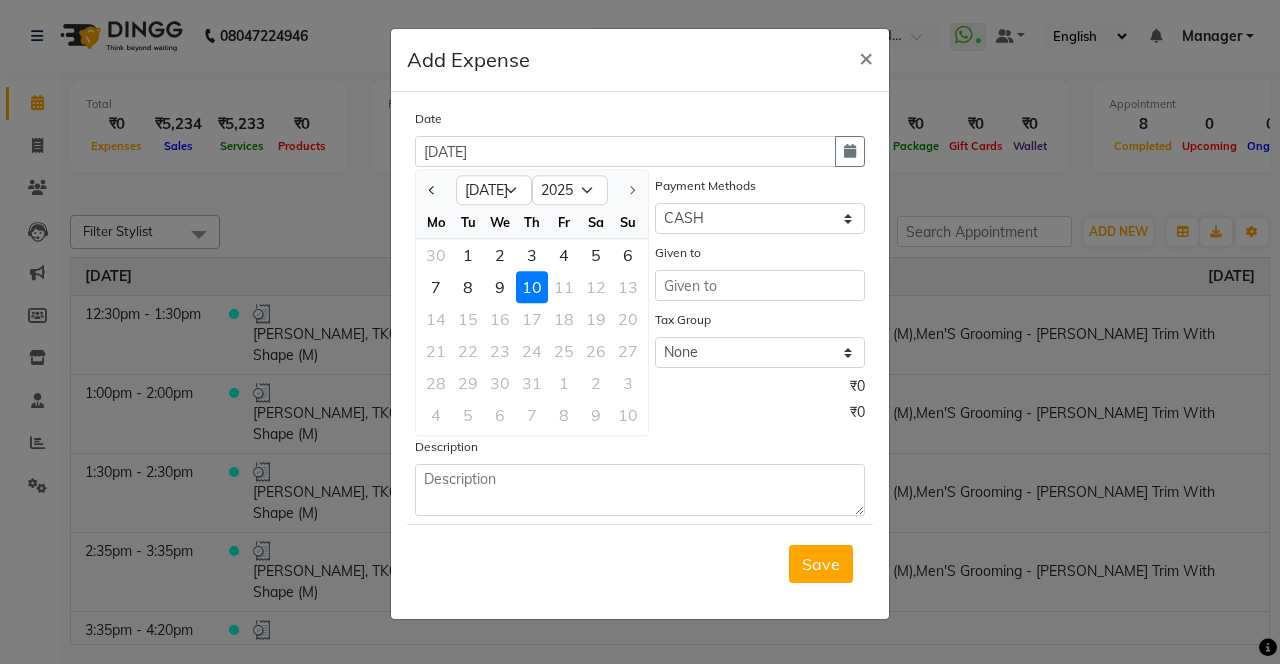 click 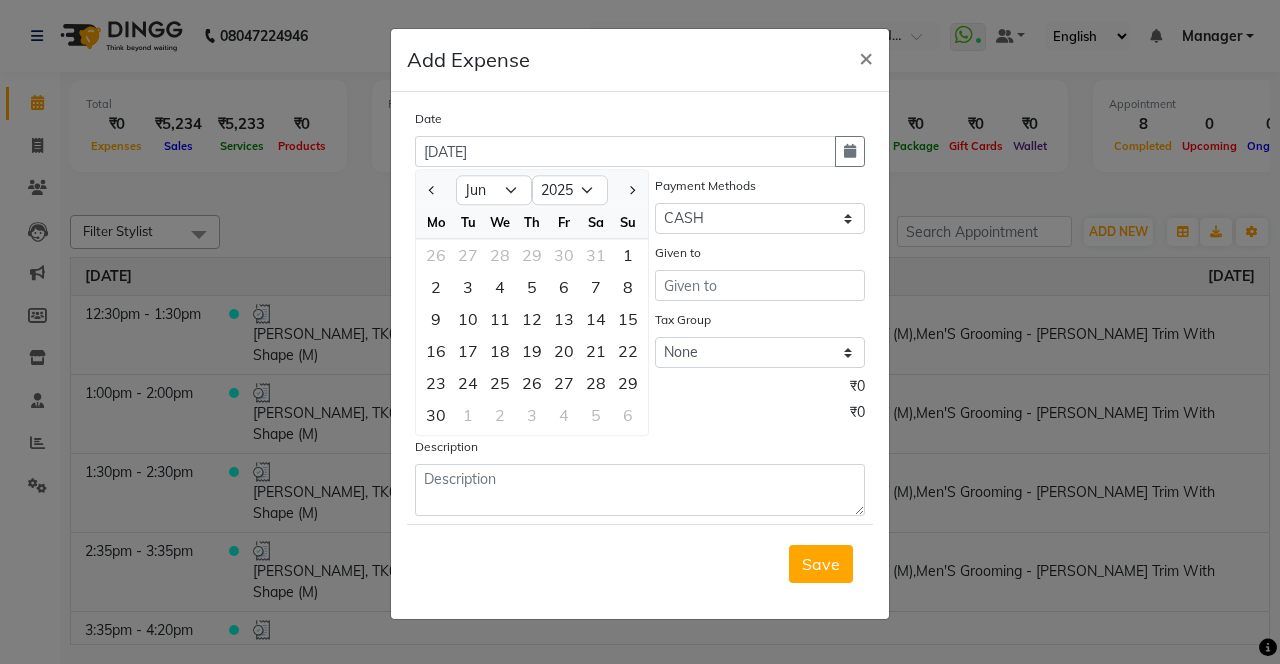click on "25" 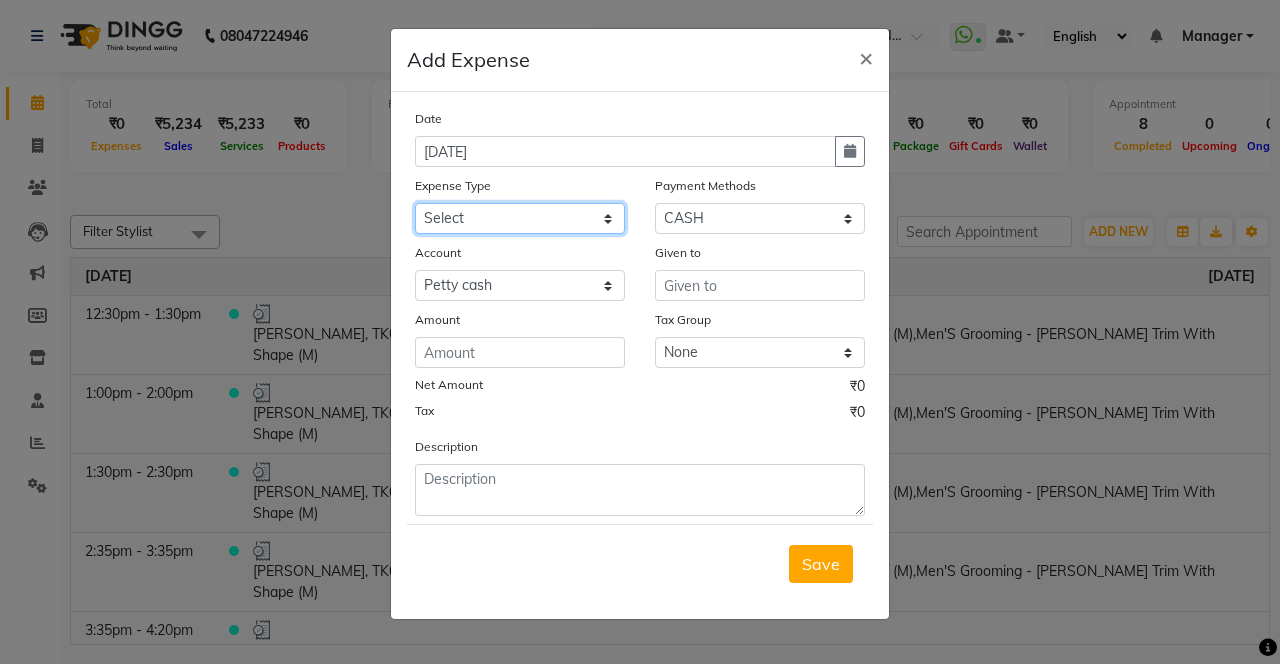 click on "Select Advance Salary Bank charges Car maintenance  Cash transfer to bank Cash transfer to hub Client Snacks Clinical charges coffee Equipment Fuel Govt fee Incentive Insurance International purchase Loan Repayment Maintenance Marketing Membership reward Milk Miscellaneous MRA Other Pantry Product Rent Staff Snacks Tax Tea & Refreshment Tip Transfer Utilities" 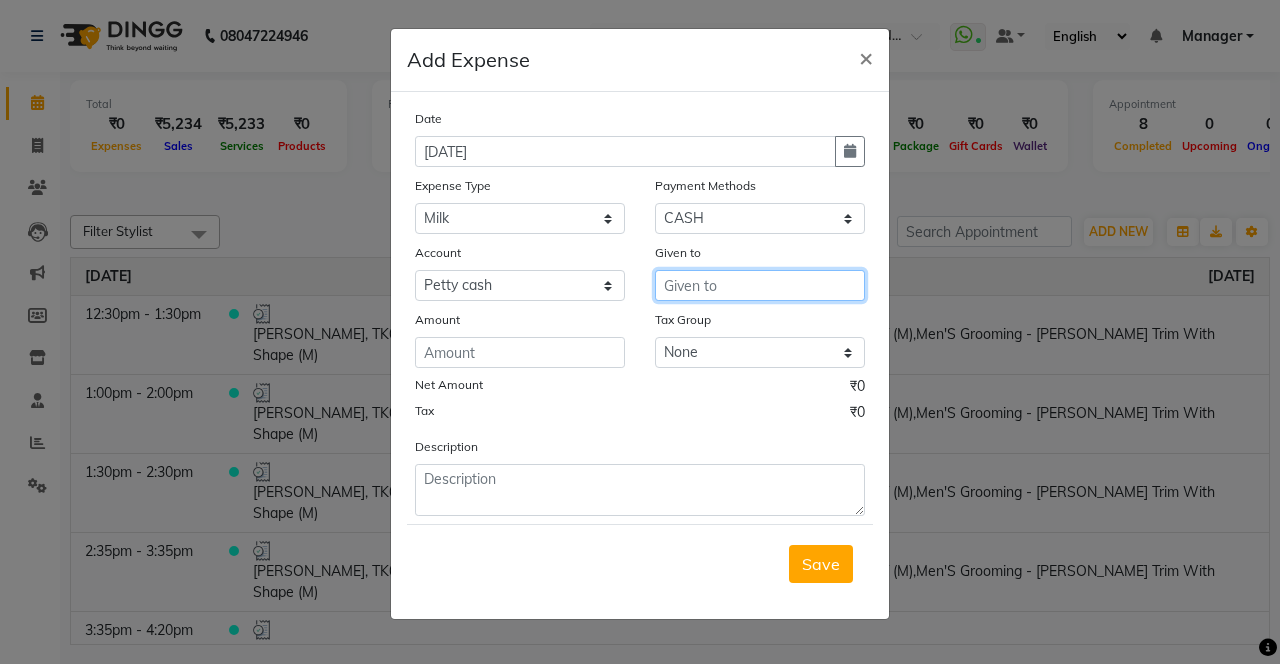click at bounding box center (760, 285) 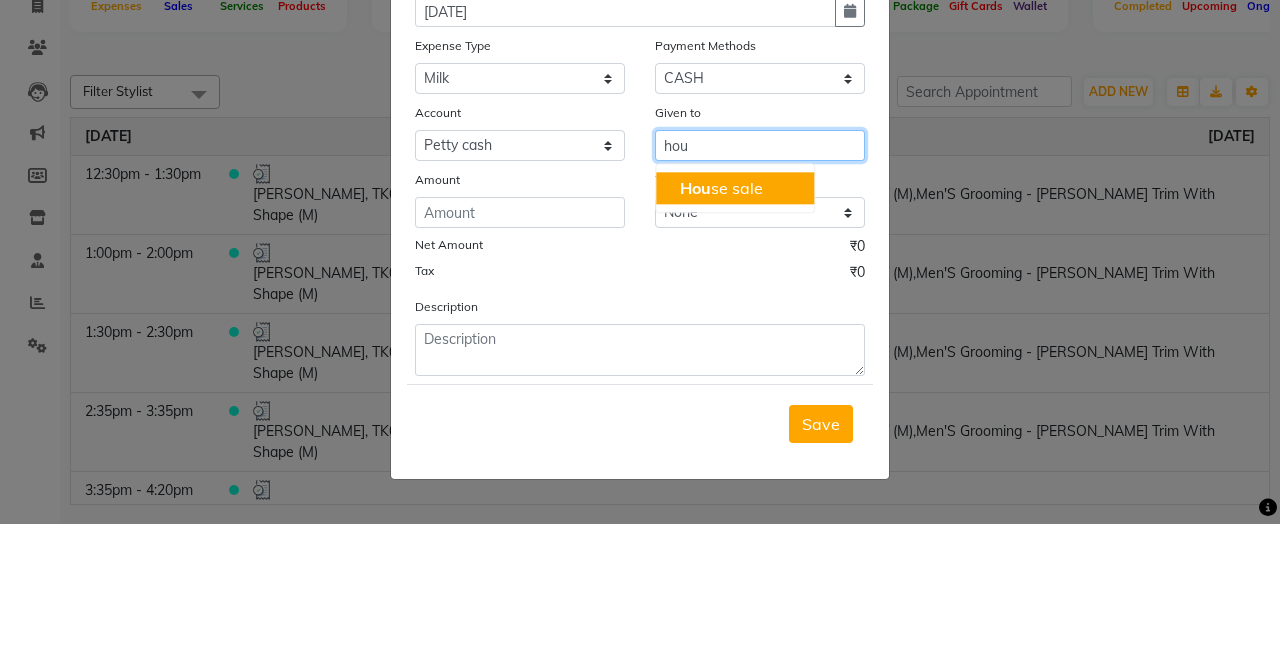click on "Hou se sale" at bounding box center [735, 328] 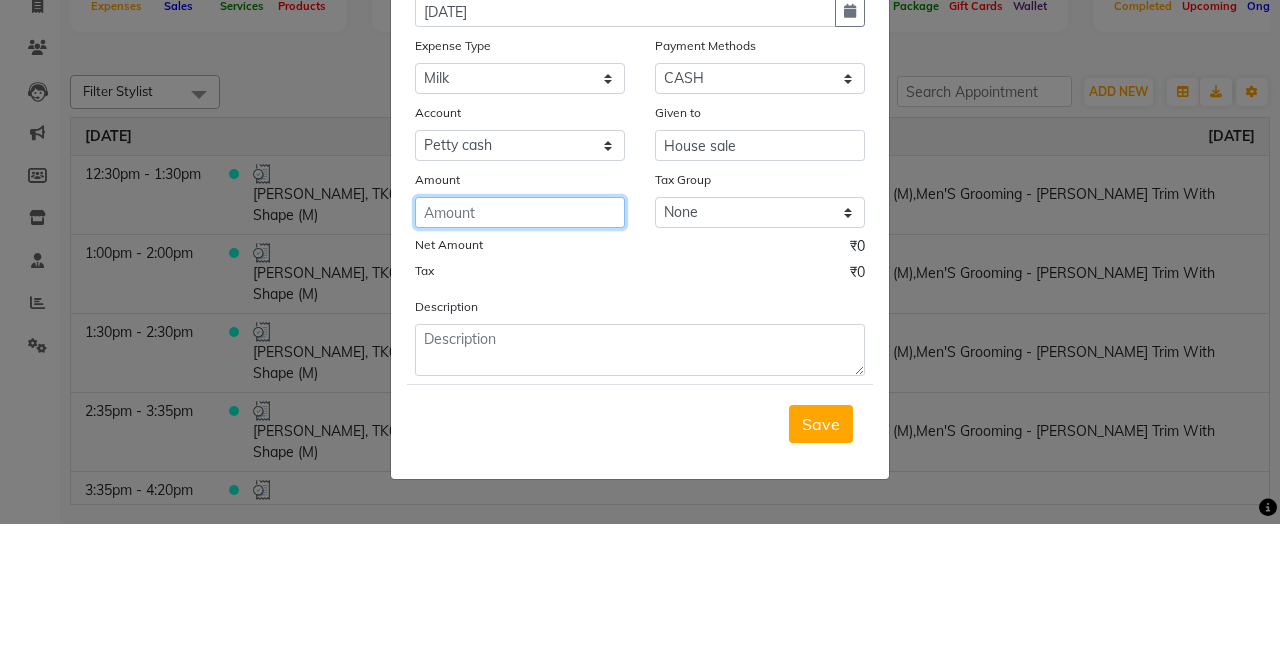 click 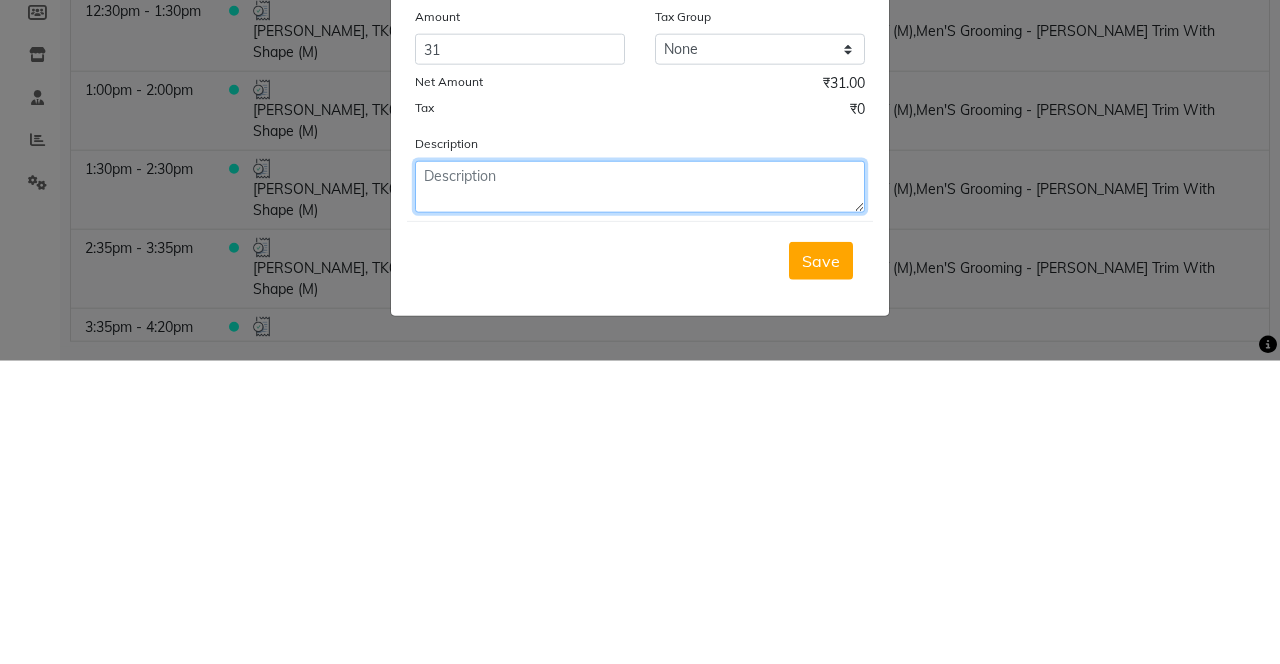 click 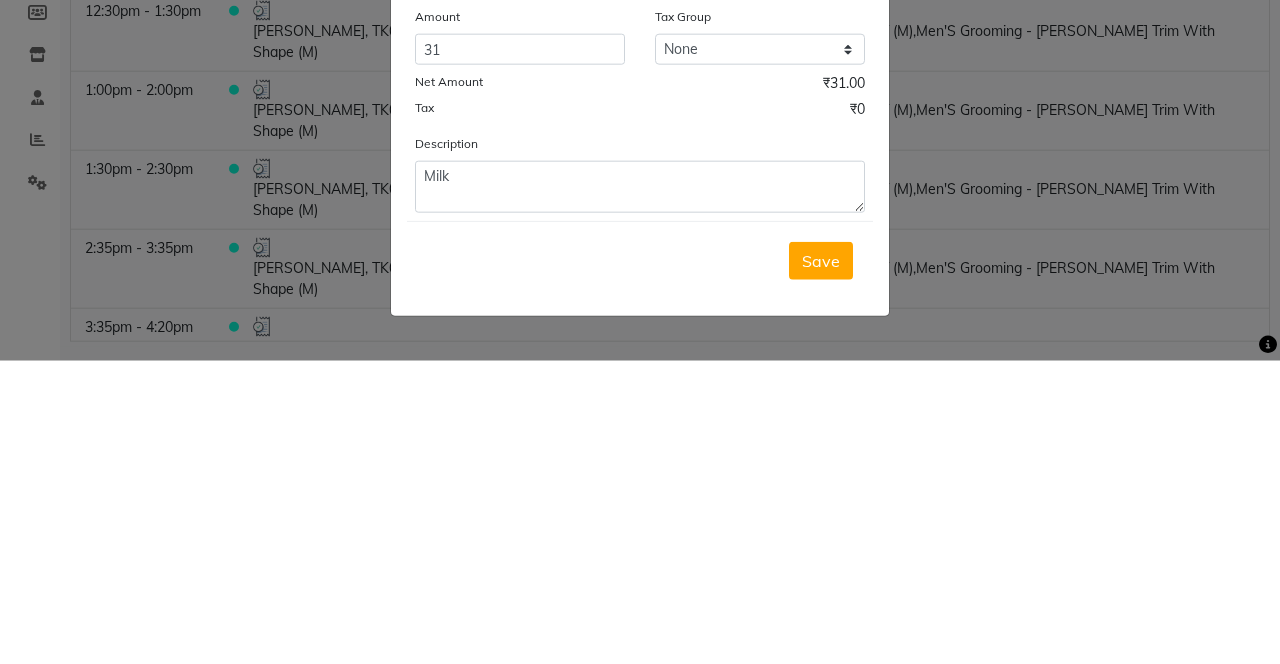 click on "Save" at bounding box center (821, 564) 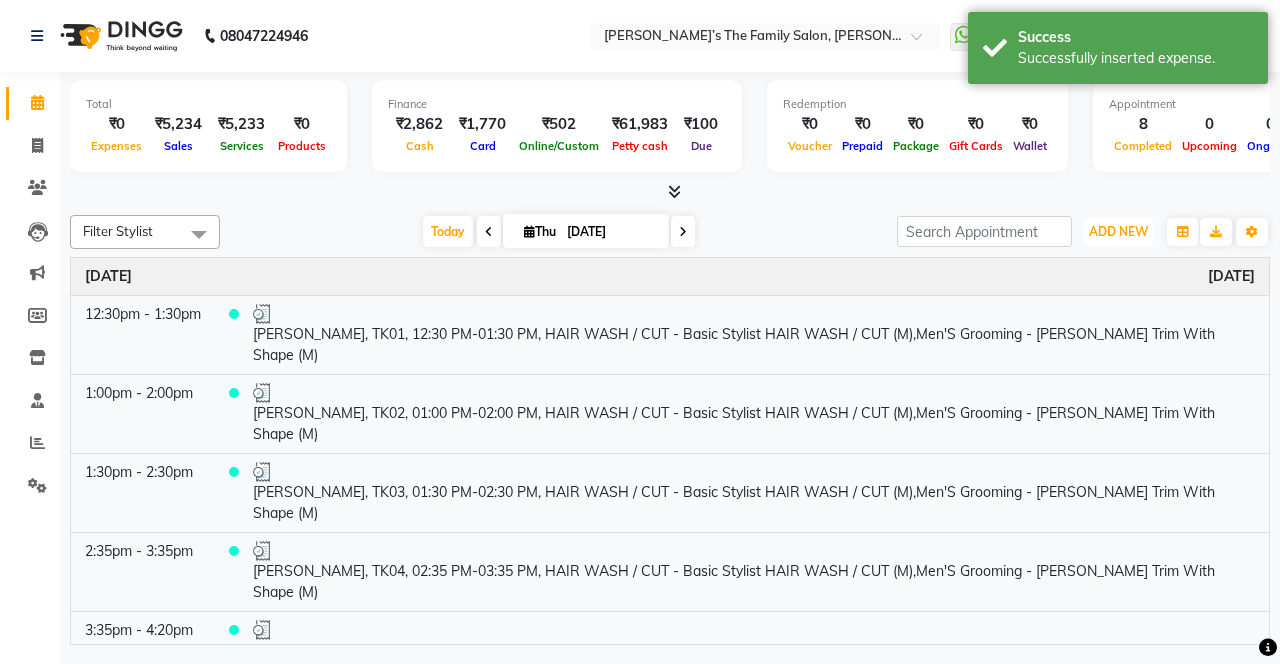 click on "ADD NEW" at bounding box center (1118, 231) 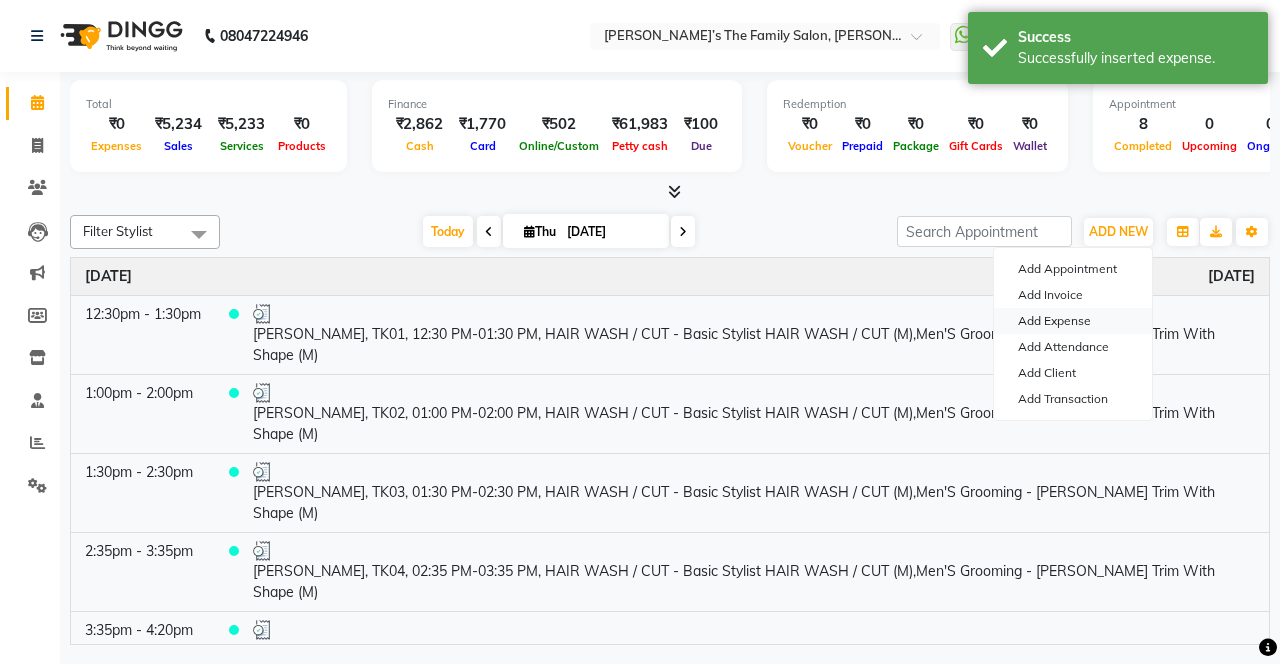 click on "Add Expense" at bounding box center (1073, 321) 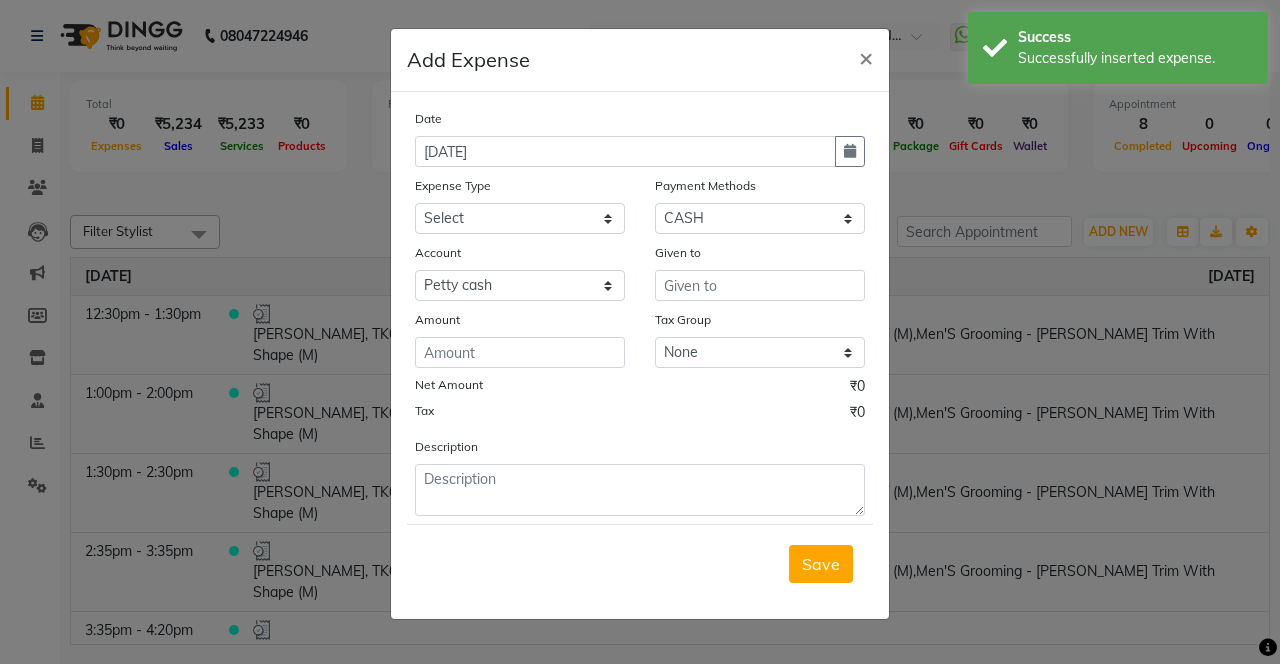 click 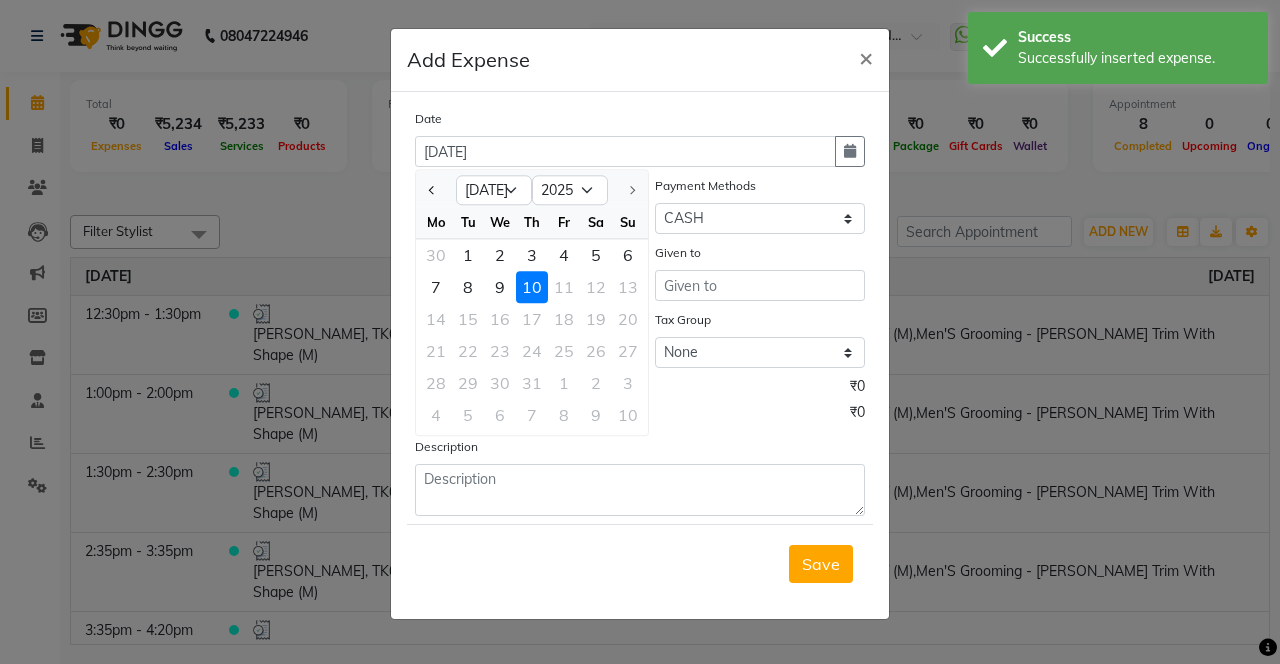 click 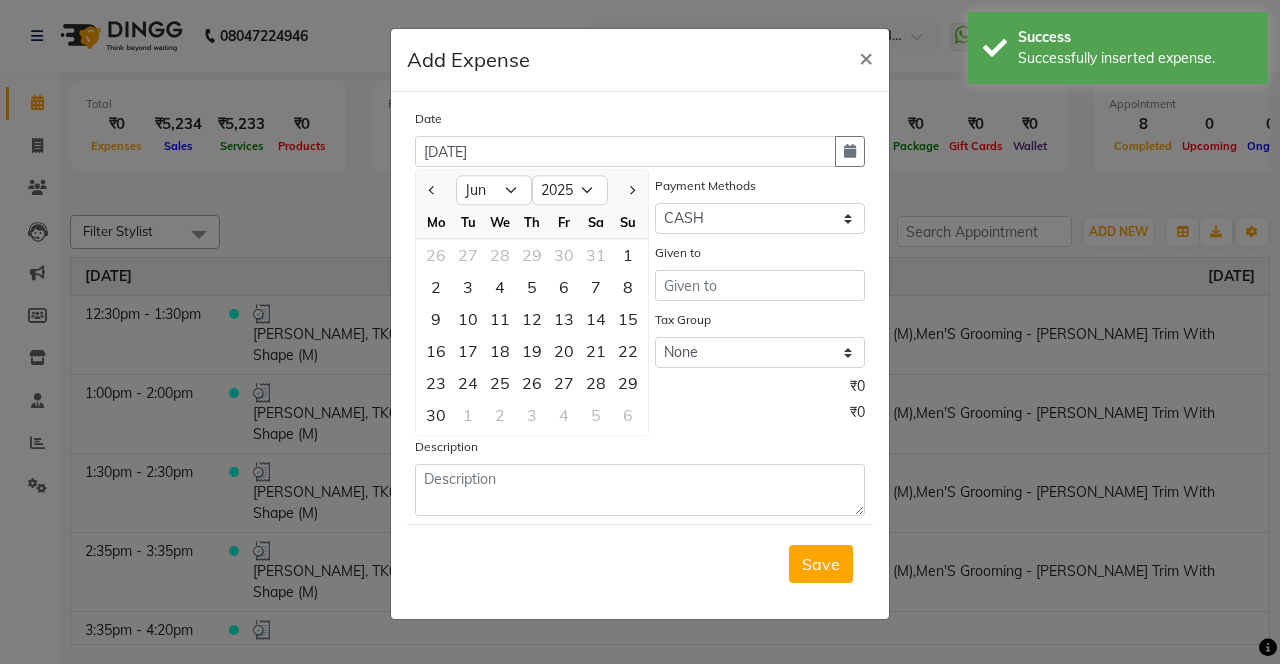 click on "25" 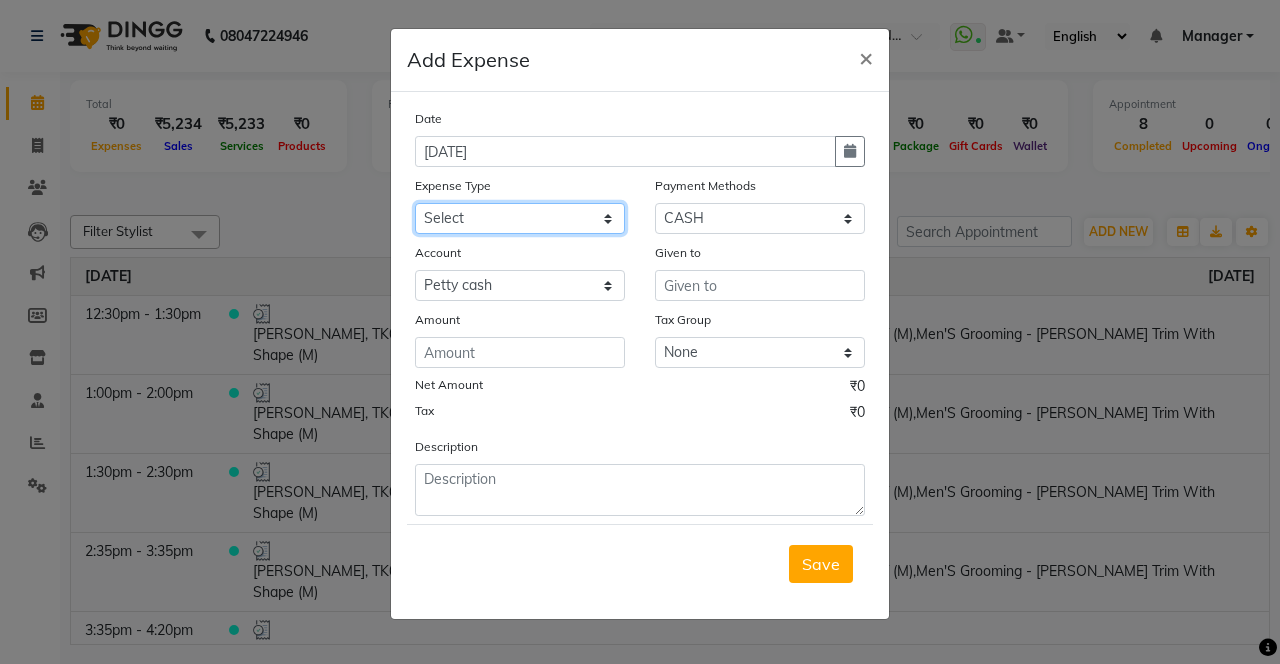 click on "Select Advance Salary Bank charges Car maintenance  Cash transfer to bank Cash transfer to hub Client Snacks Clinical charges coffee Equipment Fuel Govt fee Incentive Insurance International purchase Loan Repayment Maintenance Marketing Membership reward Milk Miscellaneous MRA Other Pantry Product Rent Staff Snacks Tax Tea & Refreshment Tip Transfer Utilities" 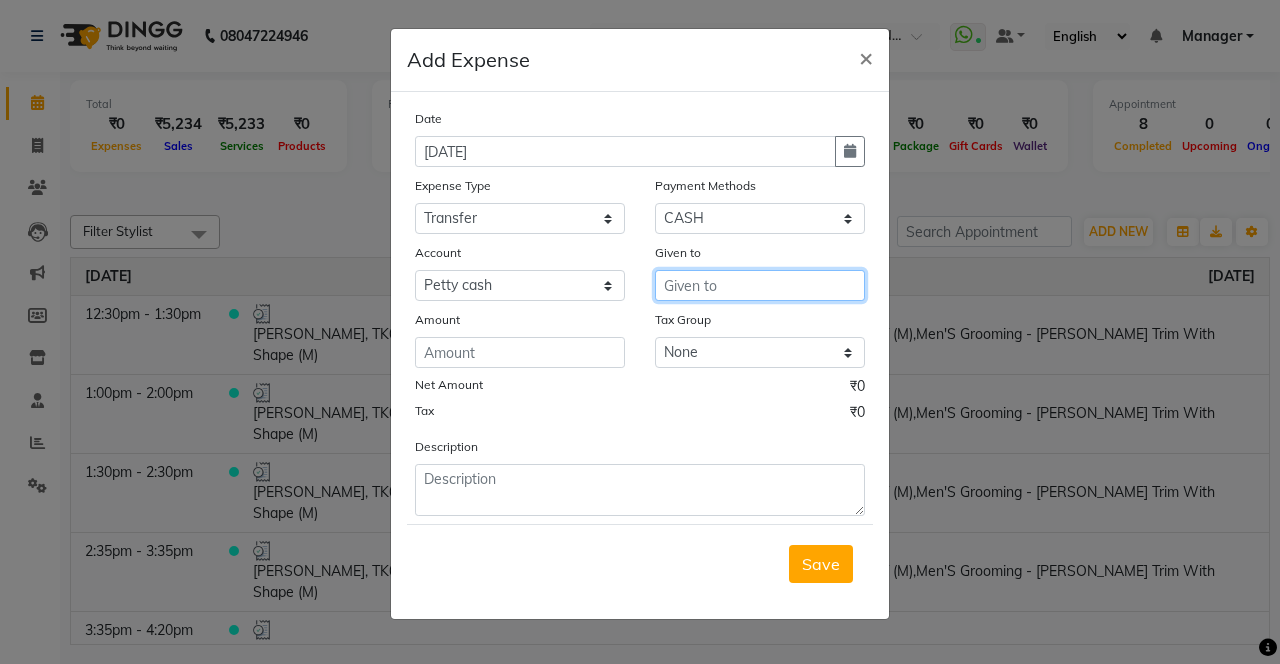 click at bounding box center [760, 285] 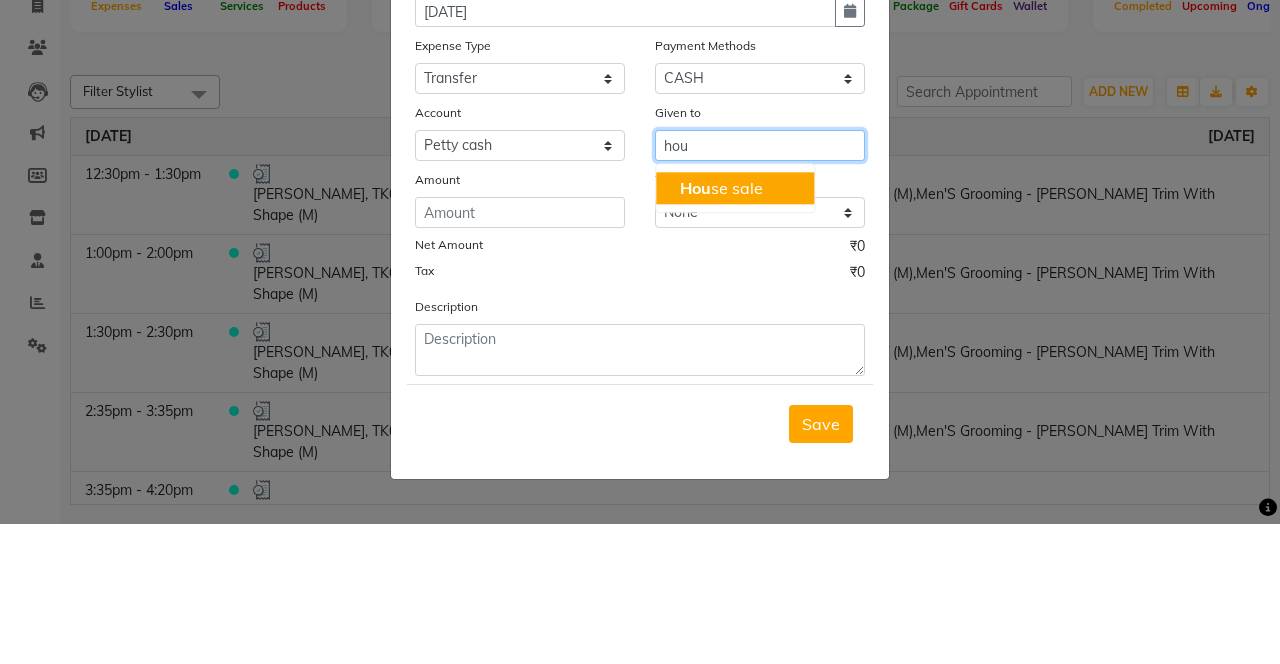 click on "Hou se sale" at bounding box center (735, 328) 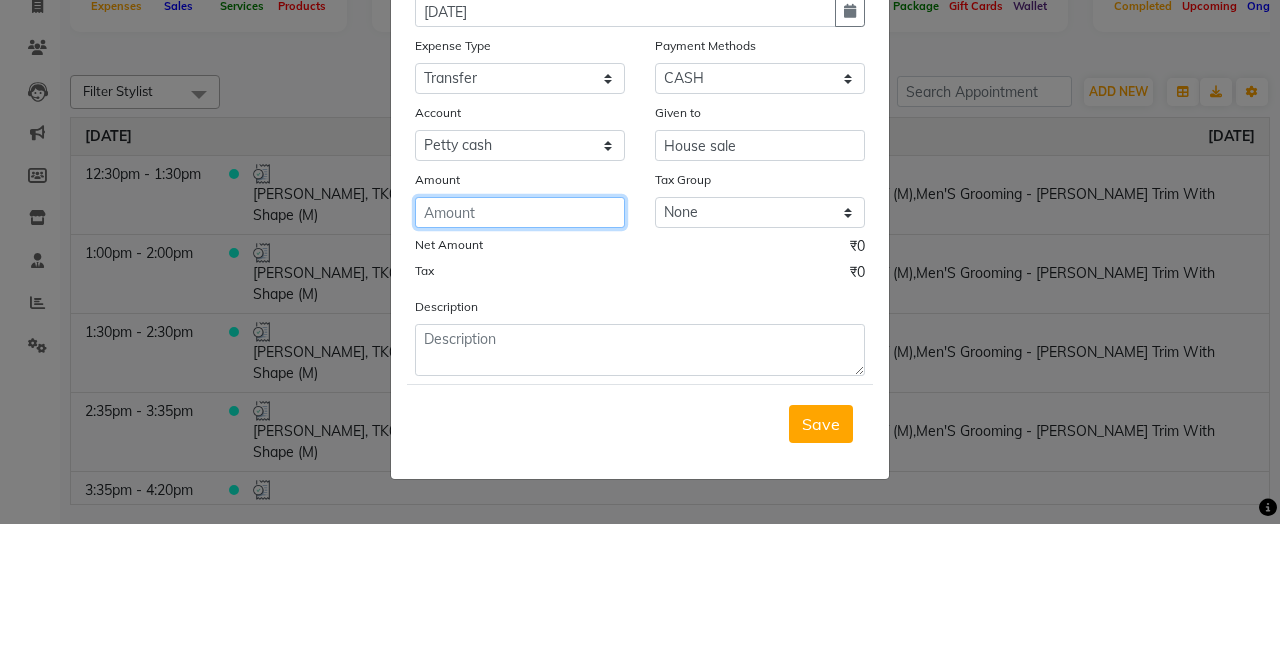 click 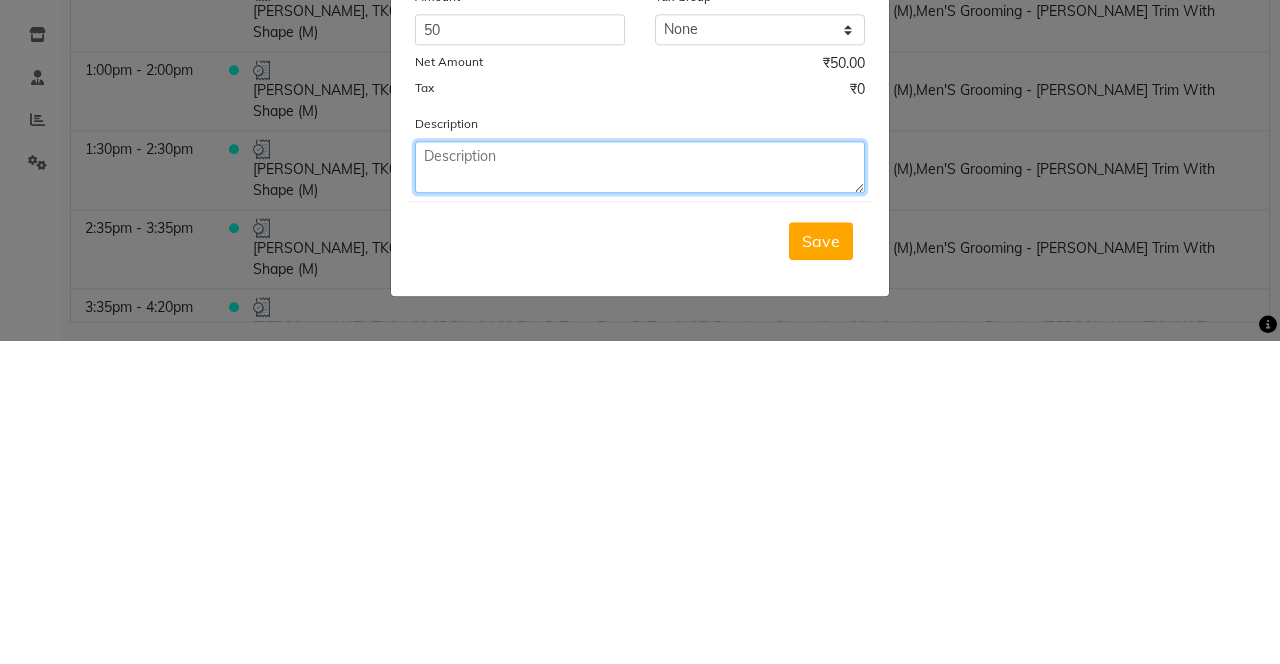 click 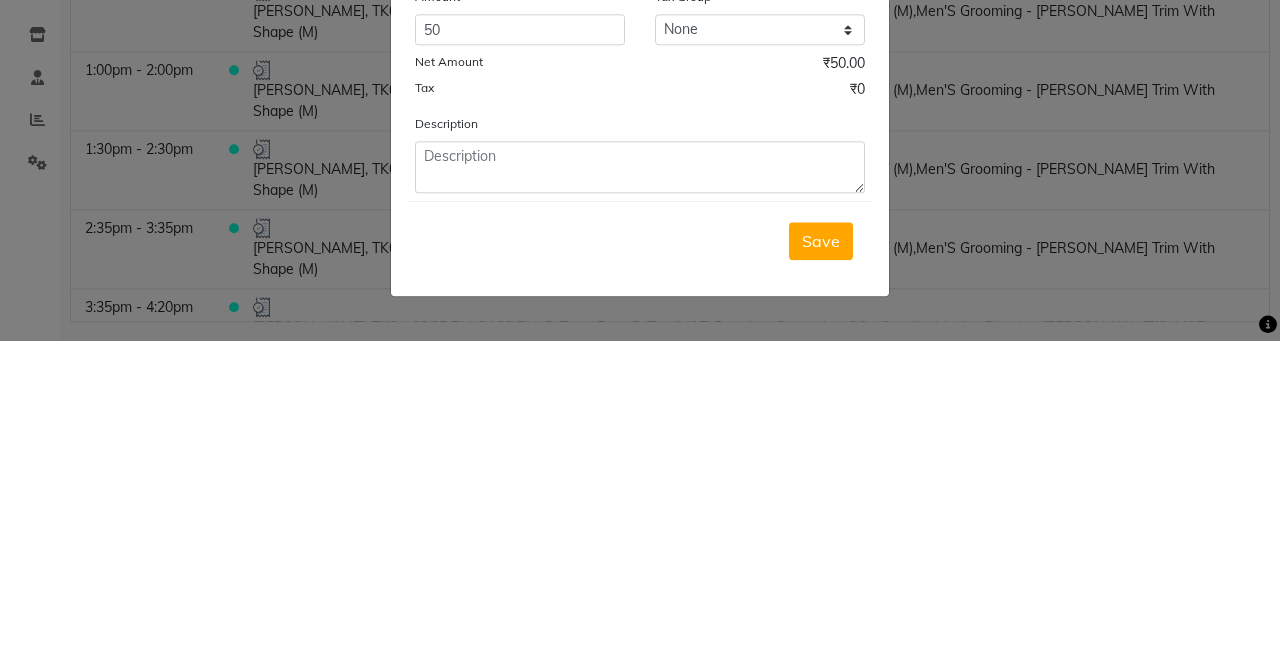 click on "Save" at bounding box center (821, 564) 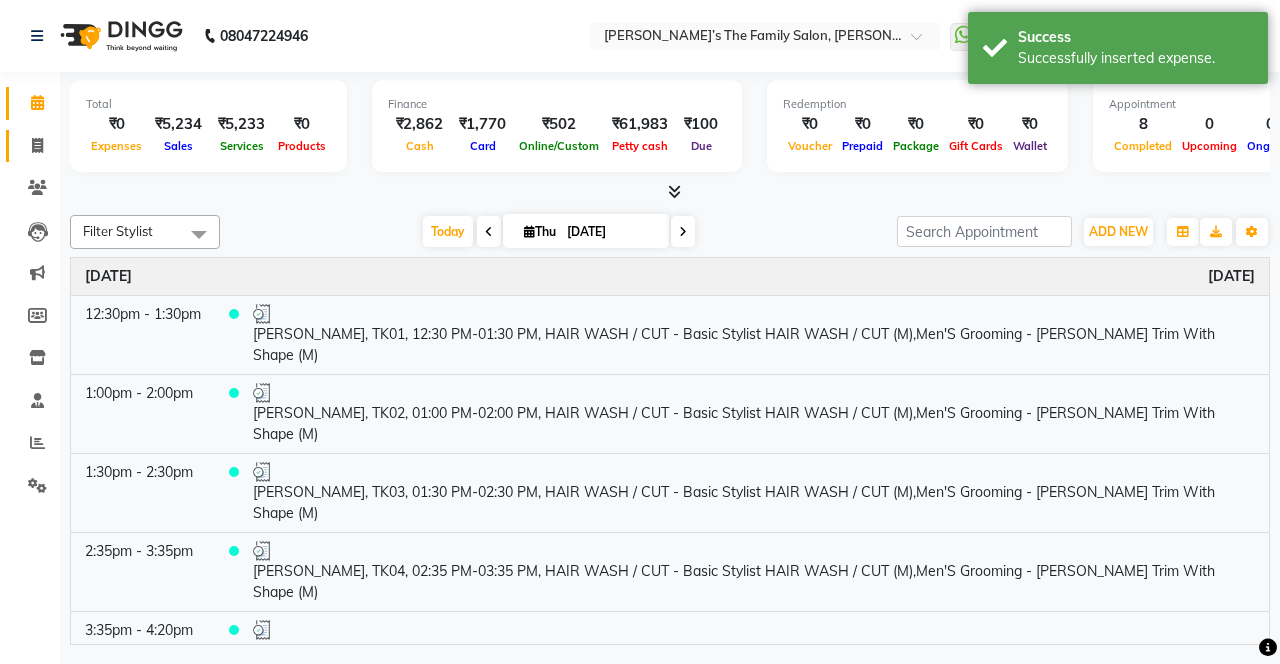 click 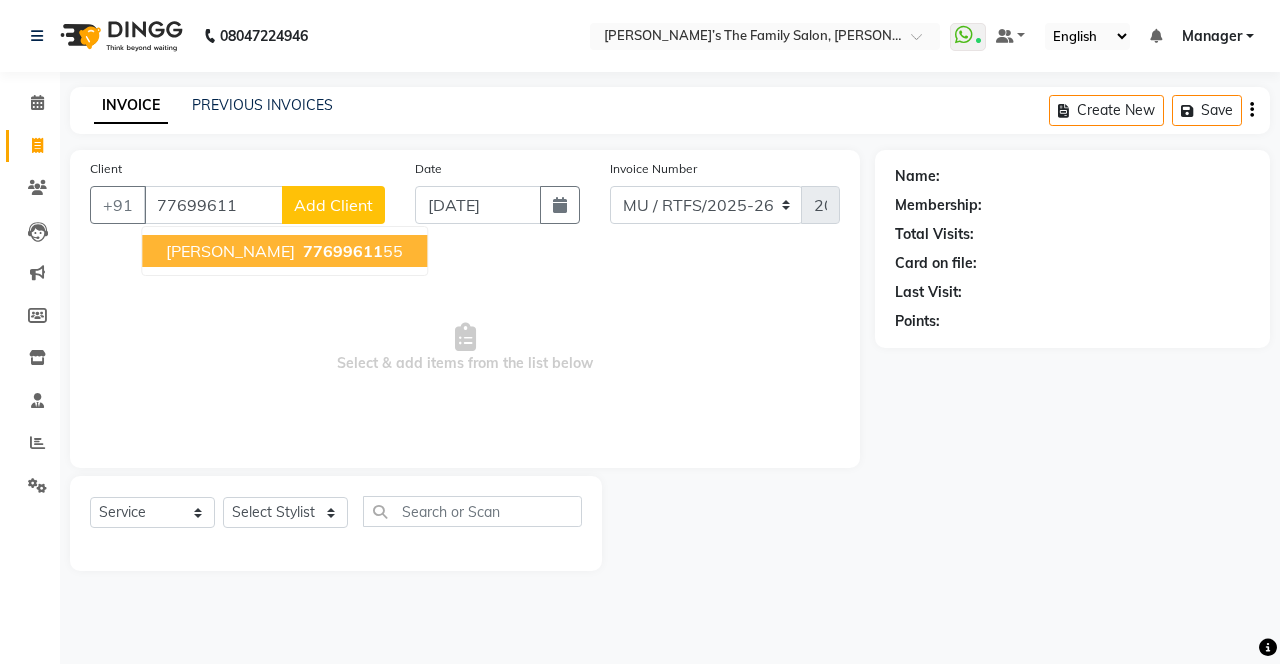 click on "77699611" at bounding box center [343, 251] 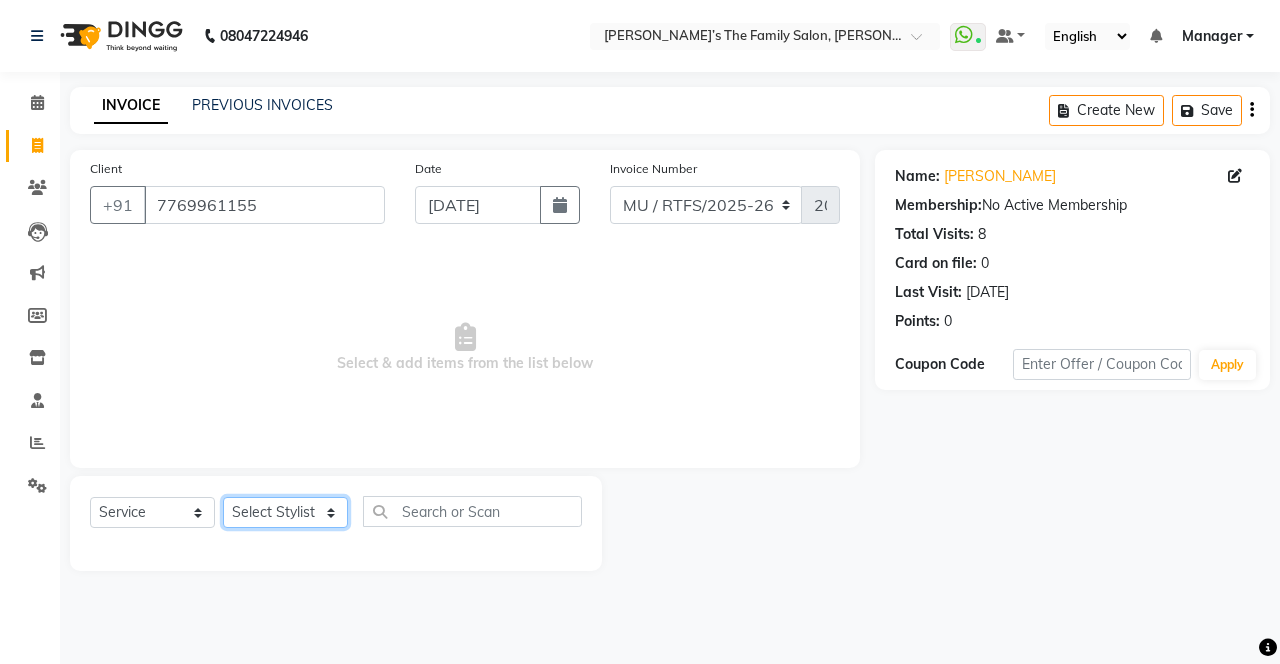 click on "Select Stylist Aarohi P Aksahy Auty Aniket A Apurva Ariba Arvind  Chaurasiya Divya Ganesh A Gautam  House sale Komal Waghmare Laxmi  Manager Meenakshi Noor Prashant  Purabi Ravindra  Sangita DIGHE Shobhali  Shreepad Pawar shrishti jaiswal Vikas H Vinali" 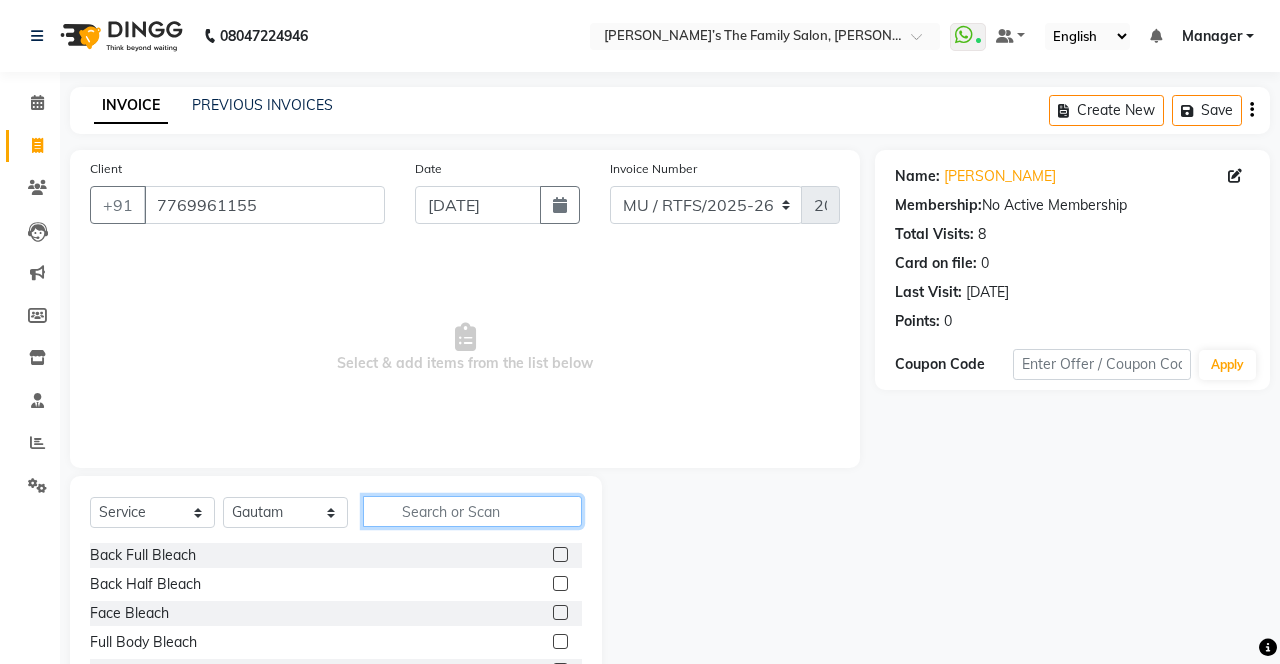 click 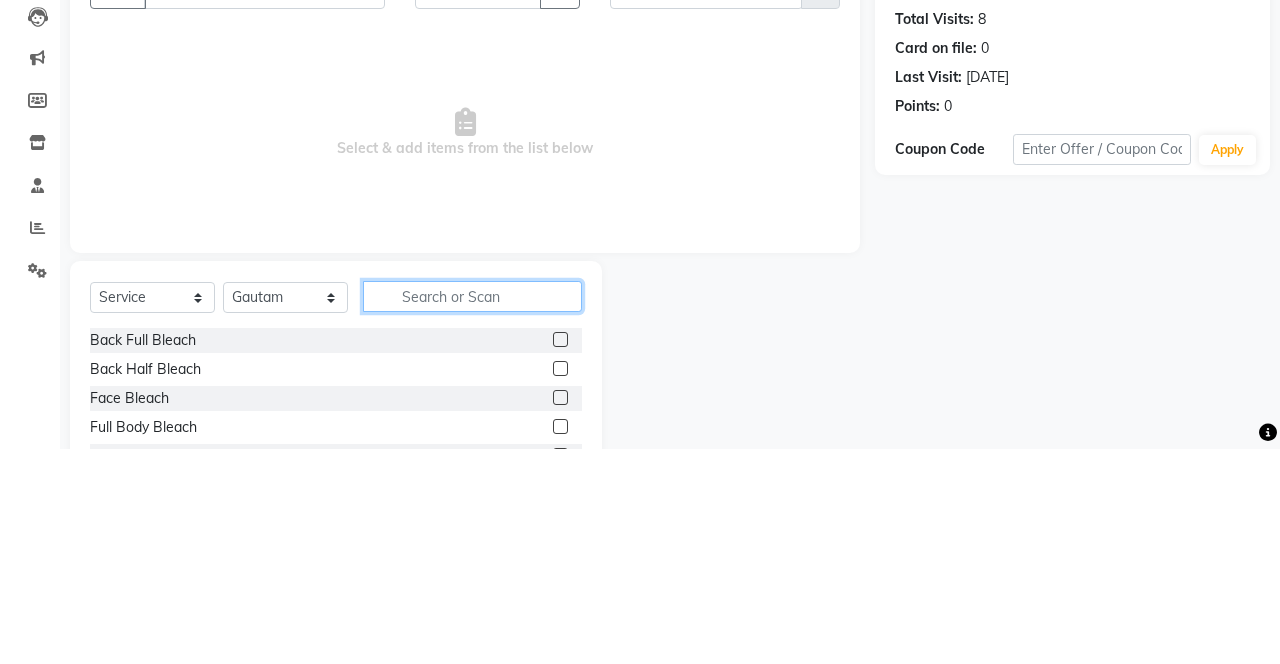 scroll, scrollTop: 16, scrollLeft: 0, axis: vertical 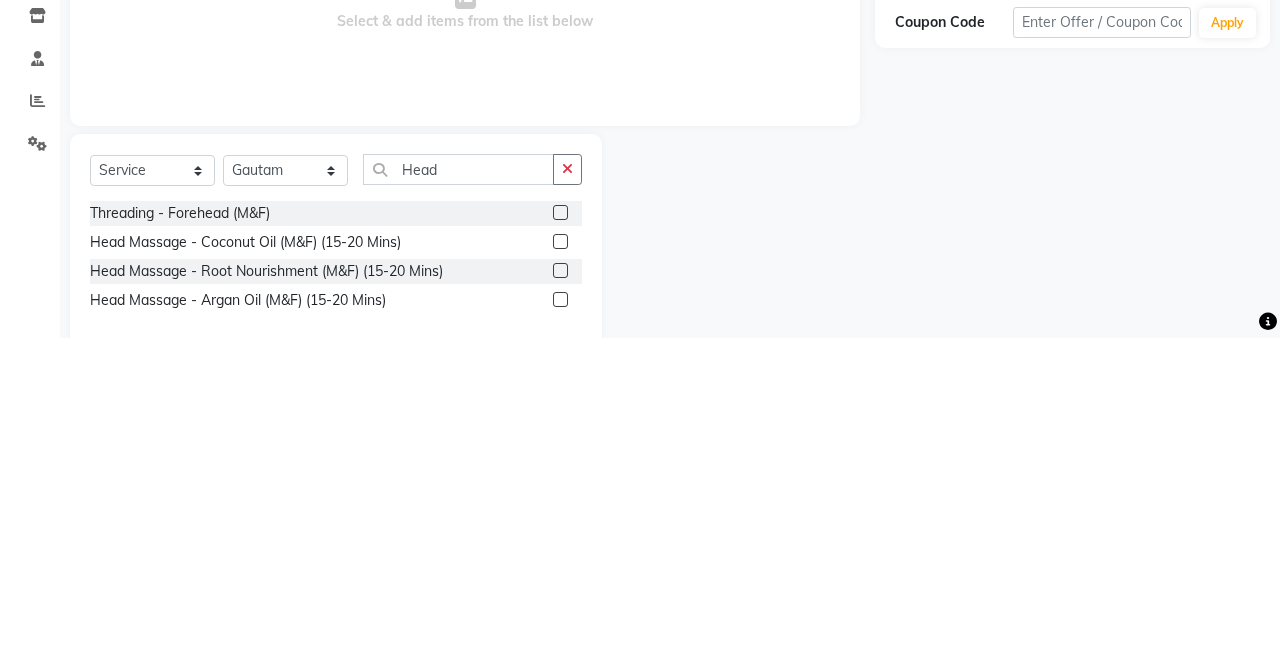 click 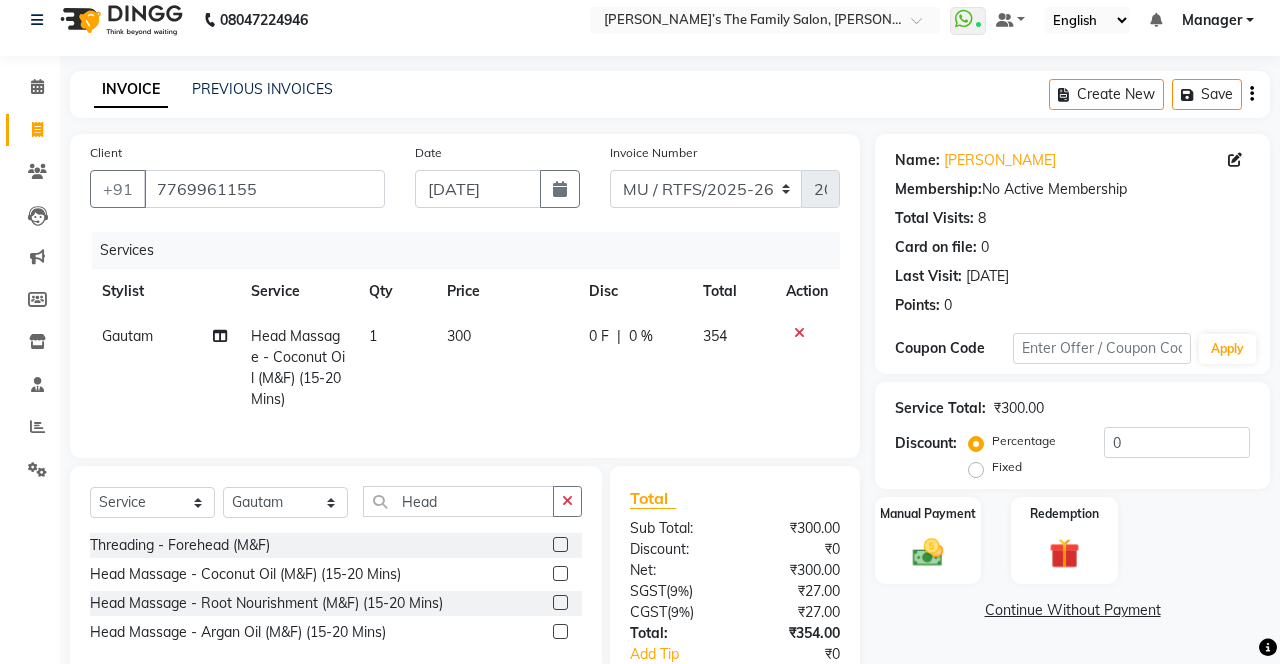 click on "300" 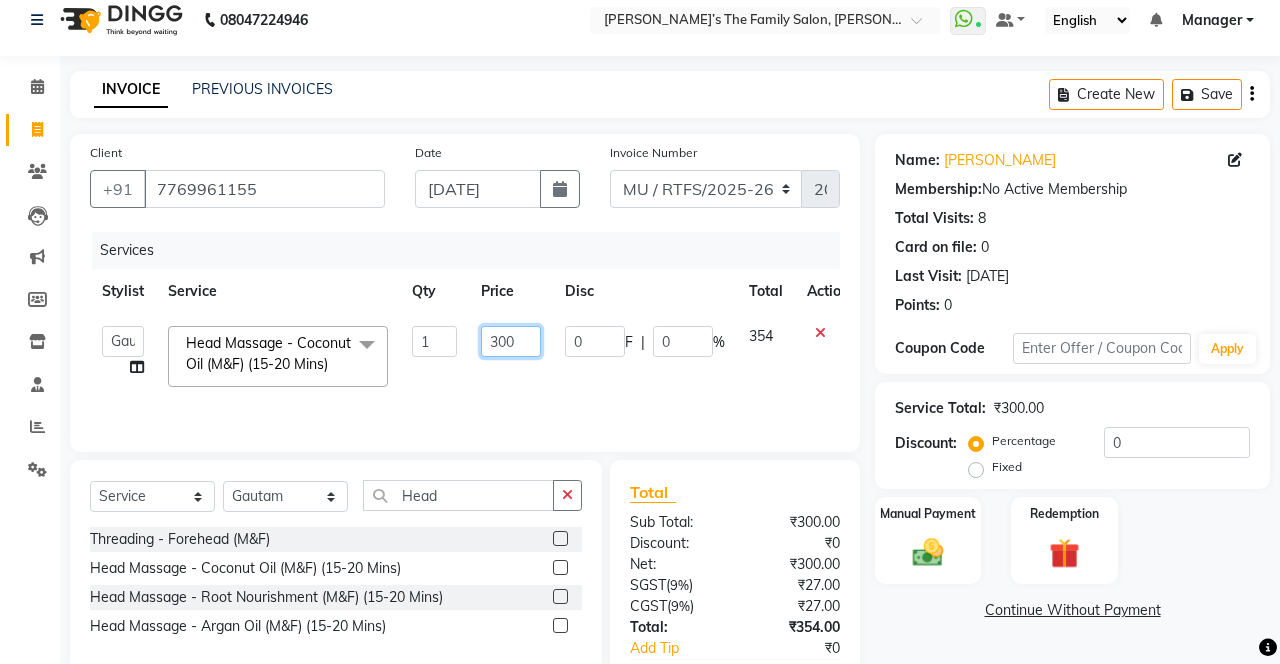 click on "300" 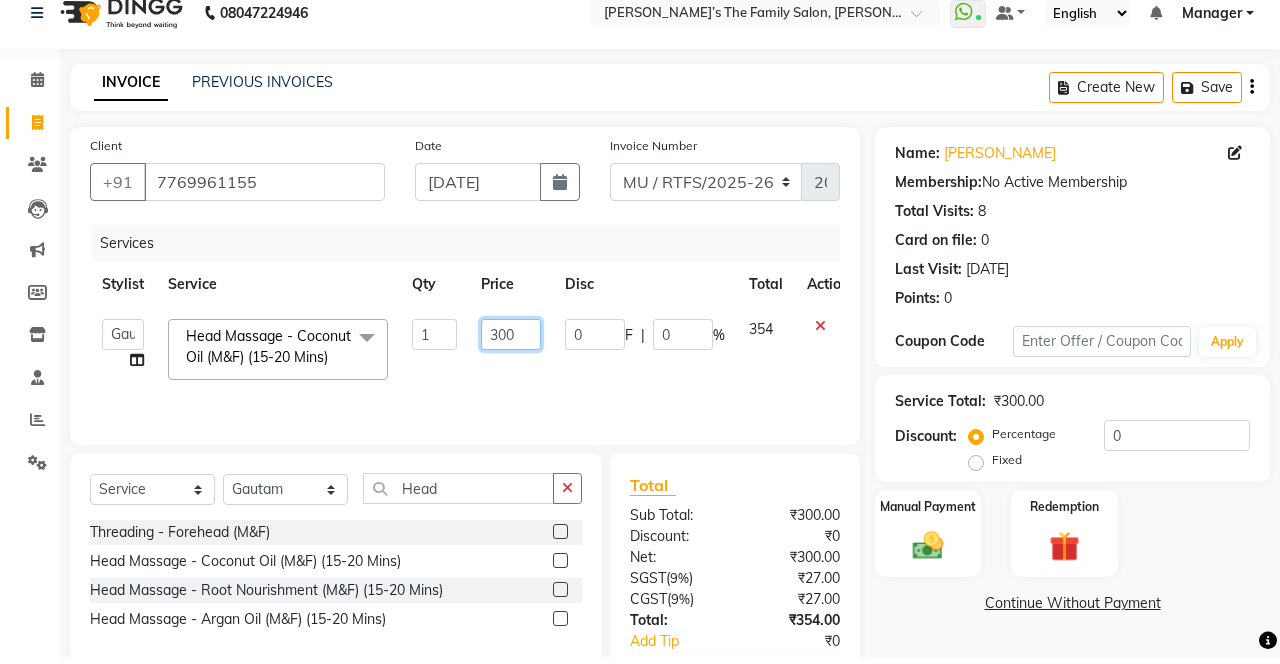 scroll, scrollTop: 16, scrollLeft: 0, axis: vertical 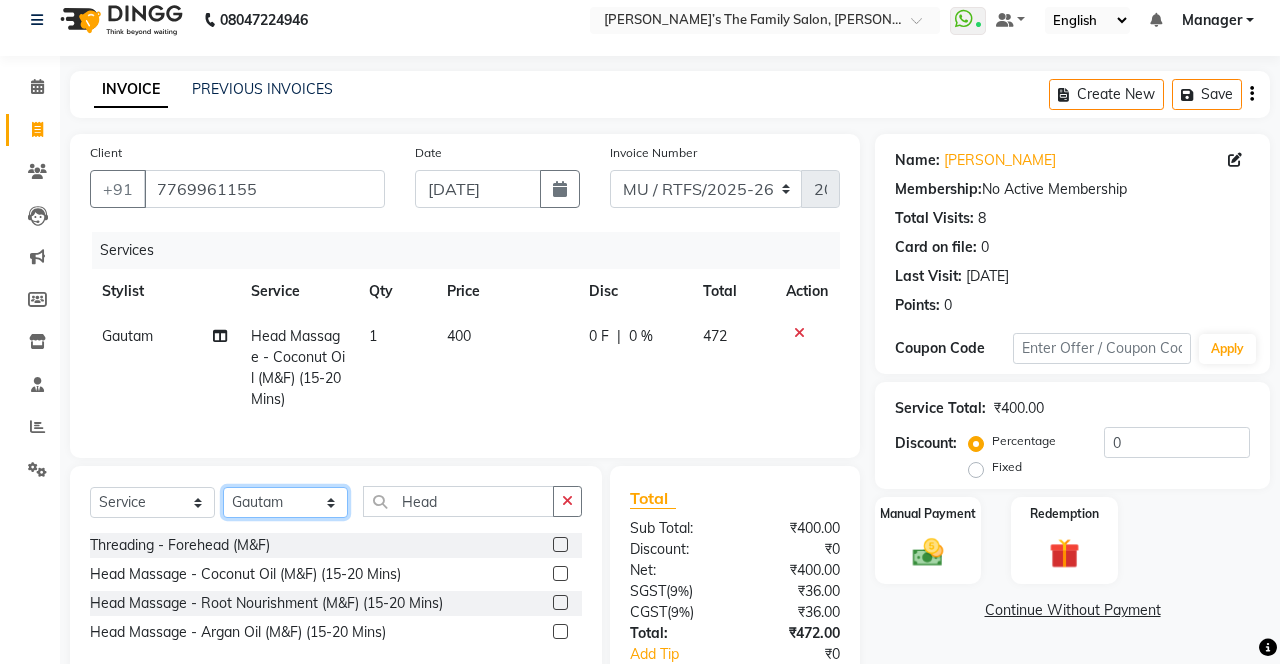 click on "Select Stylist Aarohi P Aksahy Auty Aniket A Apurva Ariba Arvind  Chaurasiya Divya Ganesh A Gautam  House sale Komal Waghmare Laxmi  Manager Meenakshi Noor Prashant  Purabi Ravindra  Sangita DIGHE Shobhali  Shreepad Pawar shrishti jaiswal Vikas H Vinali" 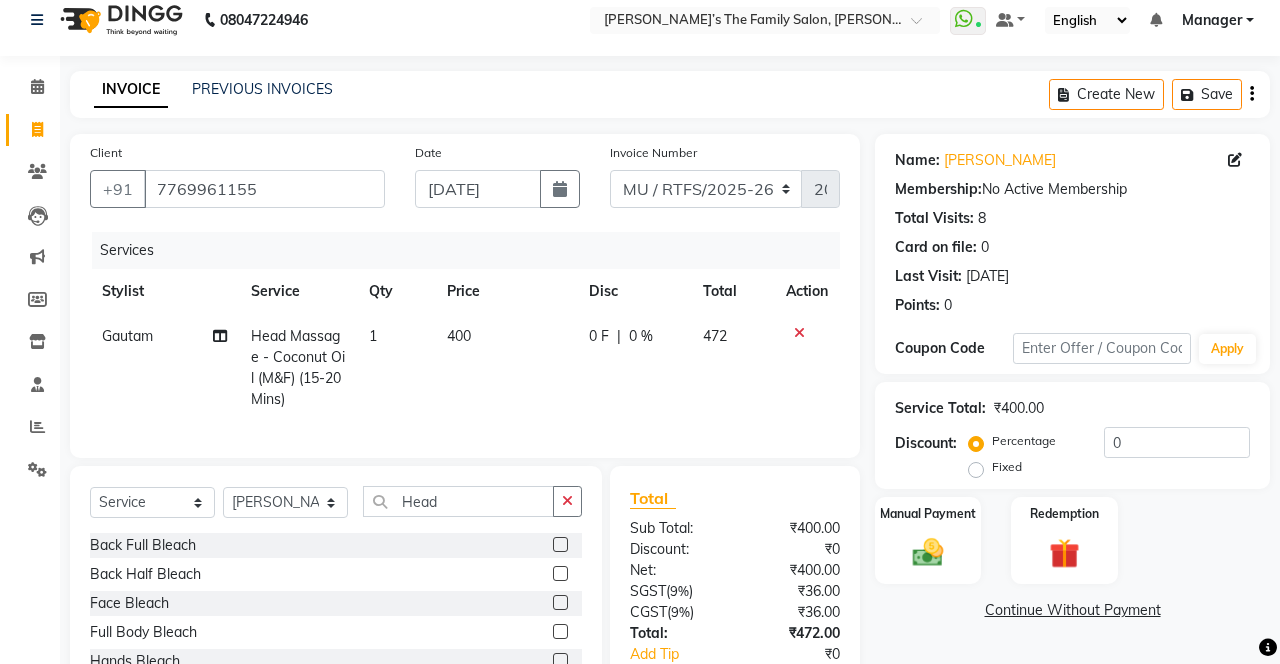 click 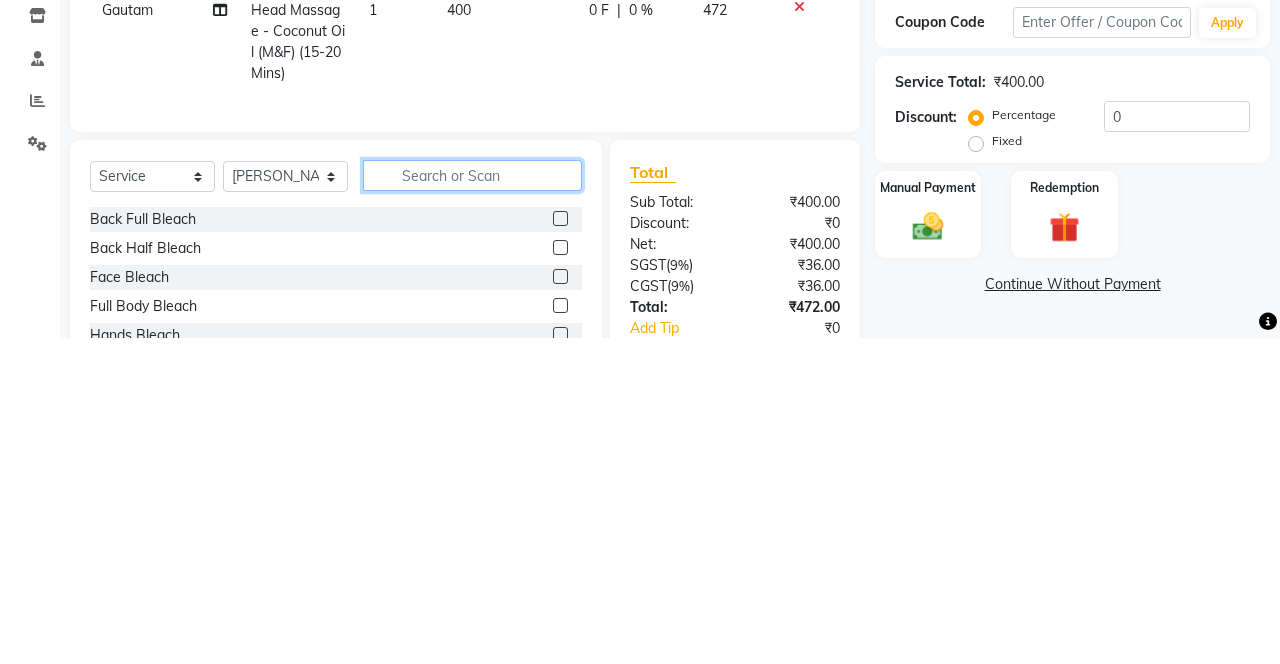 scroll, scrollTop: 22, scrollLeft: 0, axis: vertical 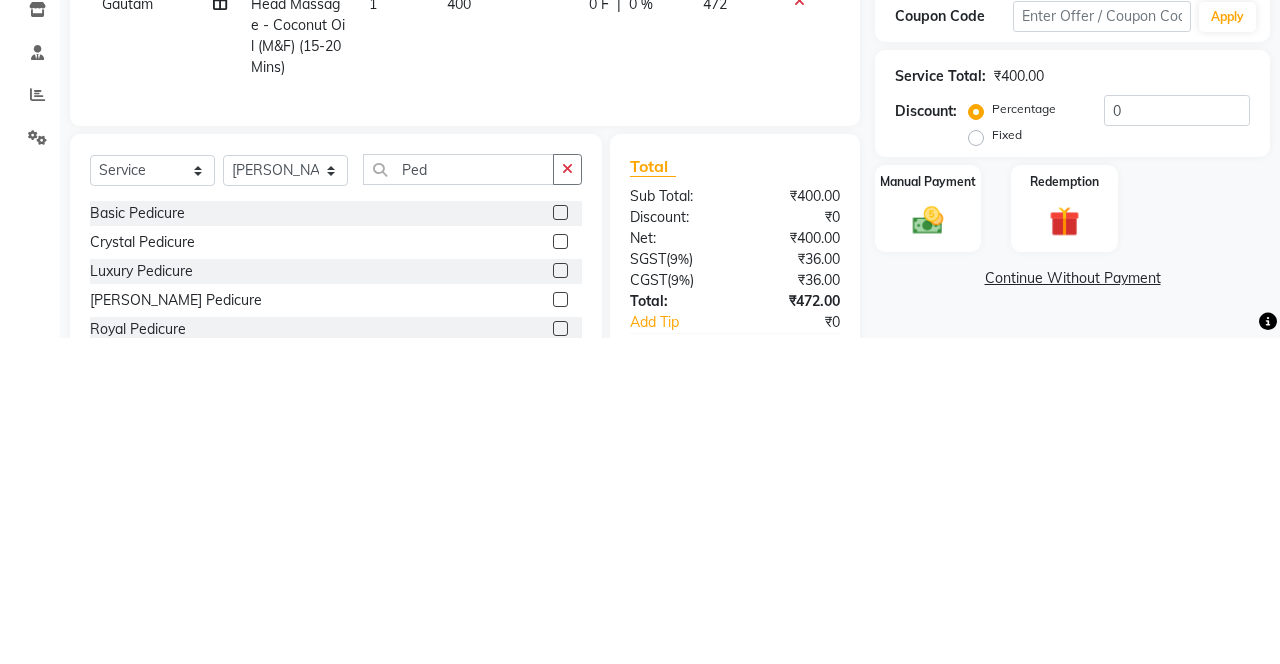 click 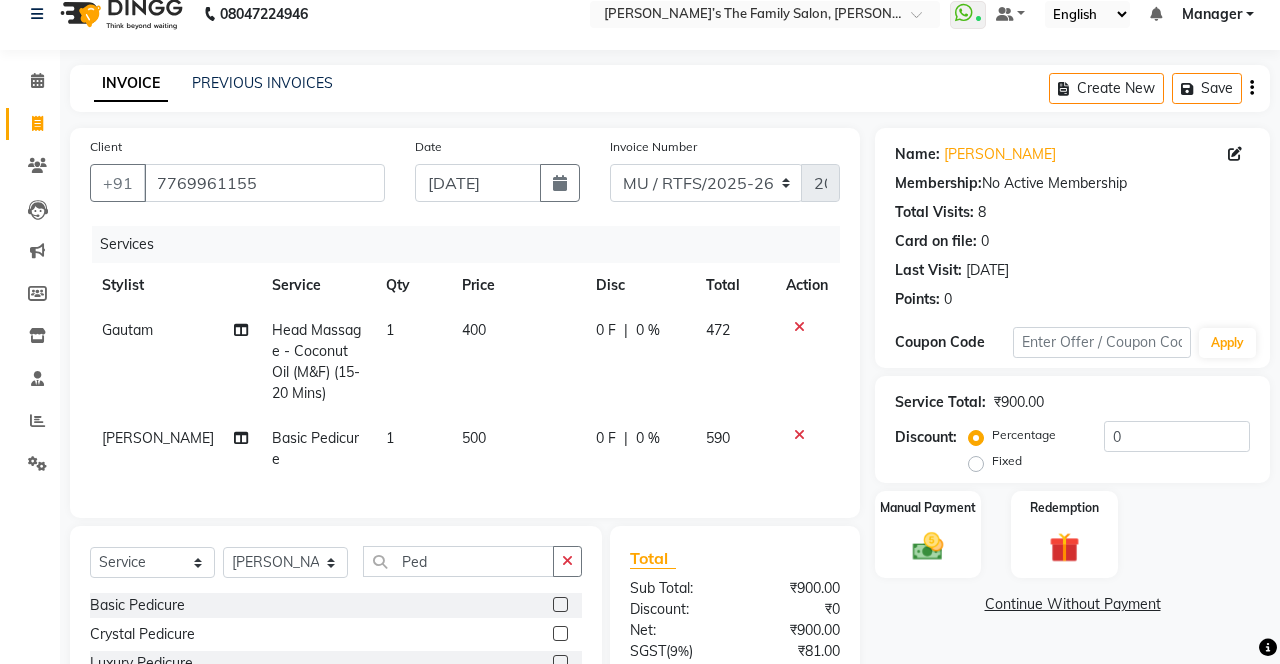 scroll, scrollTop: 123, scrollLeft: 0, axis: vertical 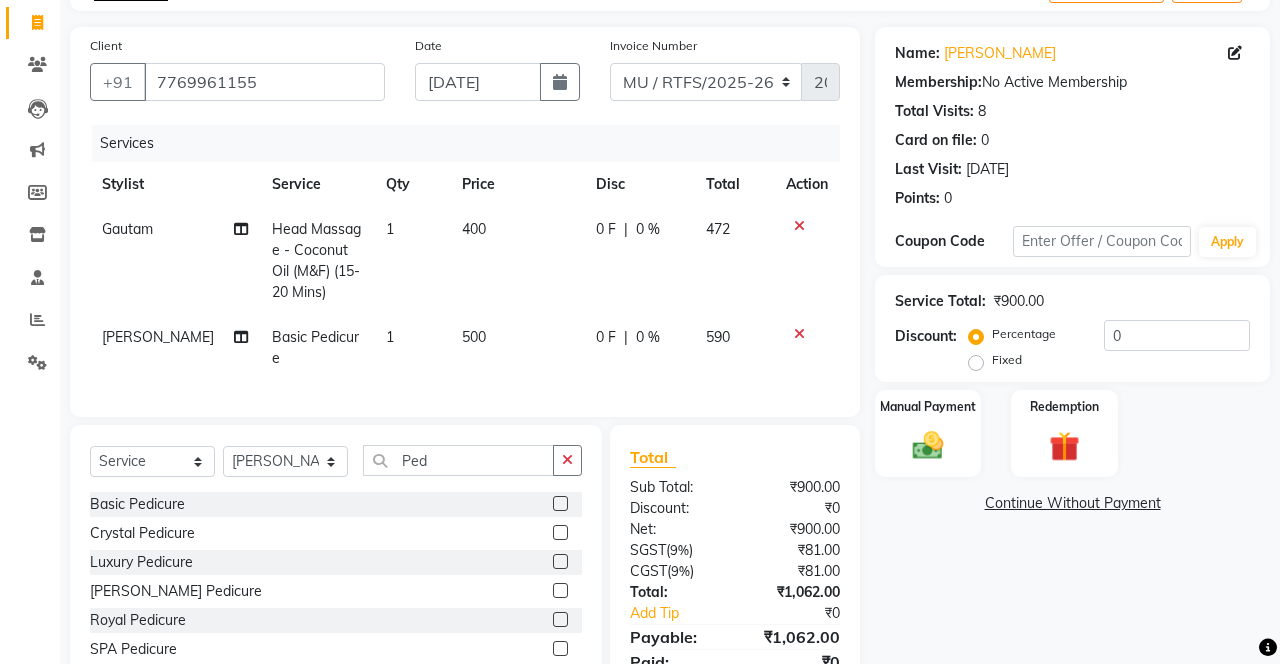 click 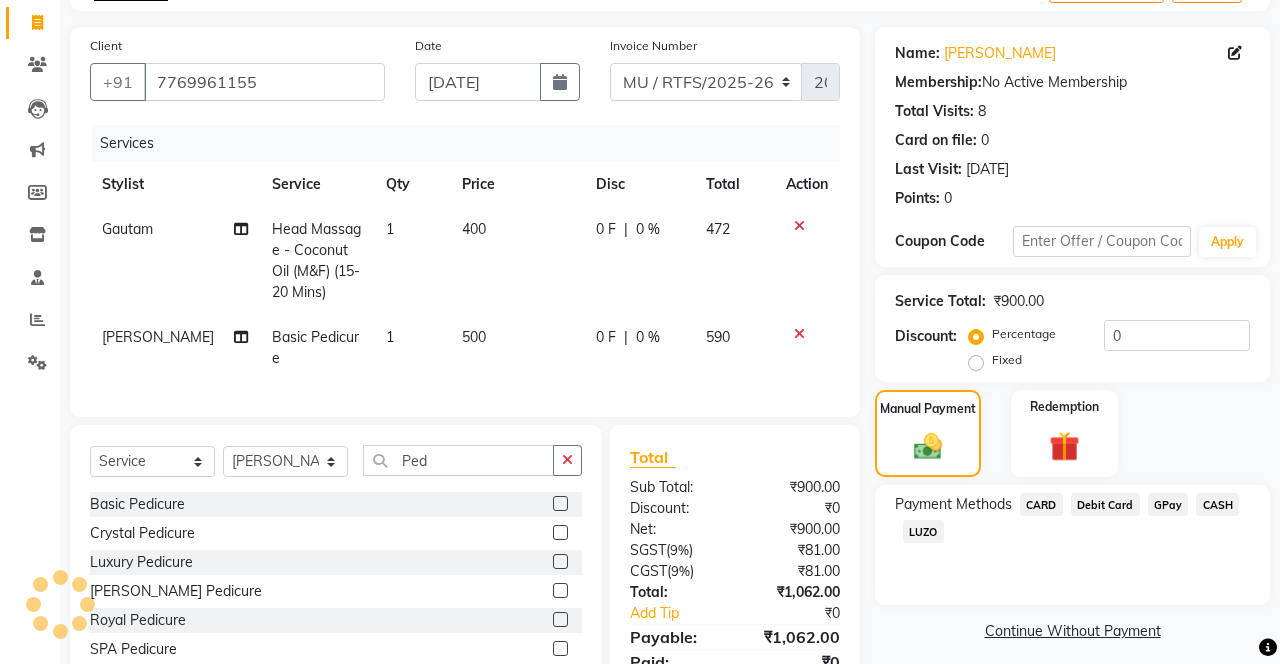 click on "CASH" 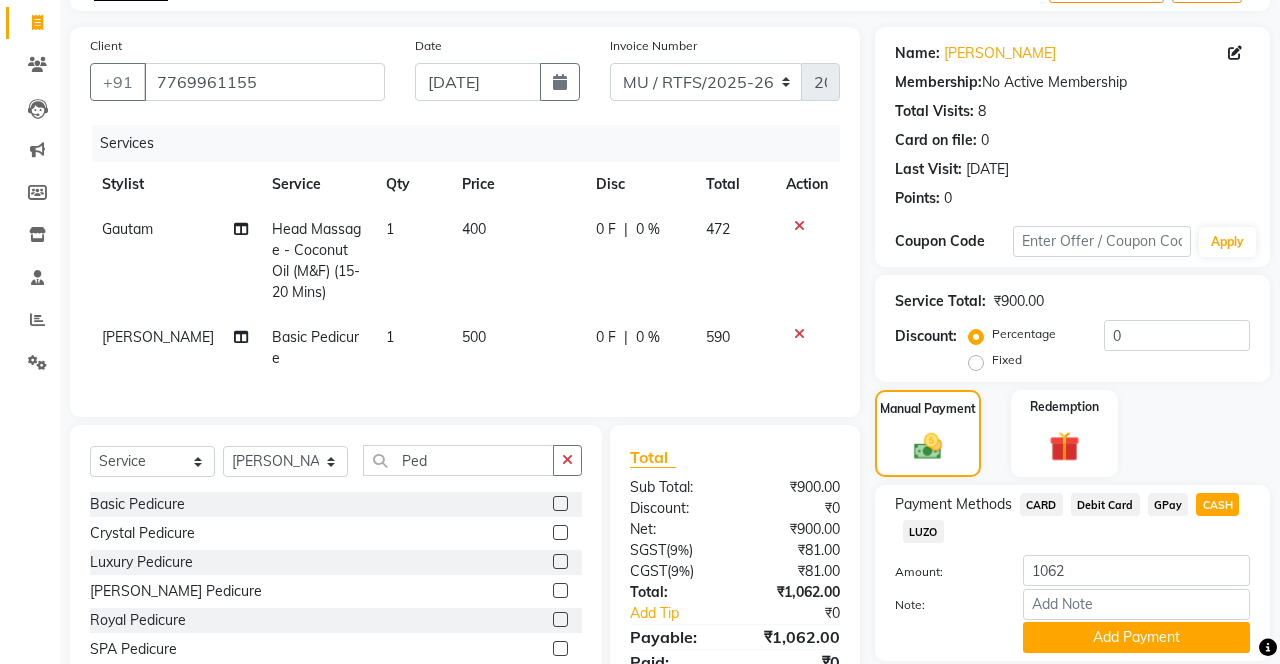 scroll, scrollTop: 127, scrollLeft: 0, axis: vertical 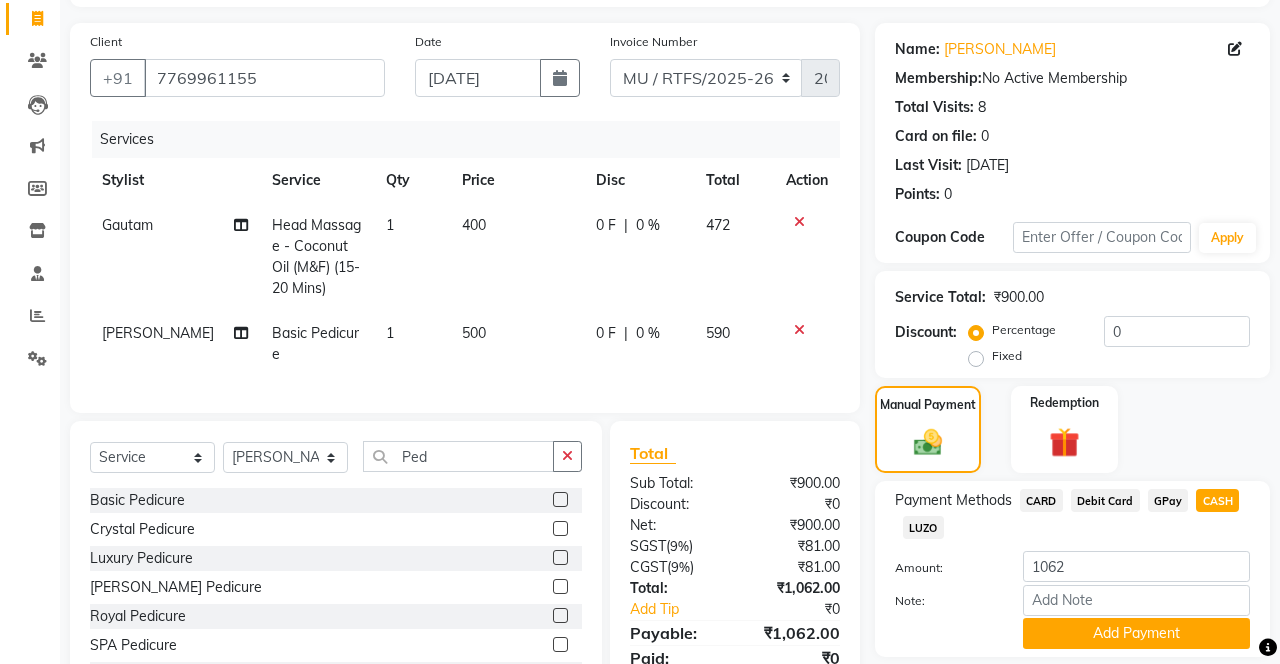 click on "Add Payment" 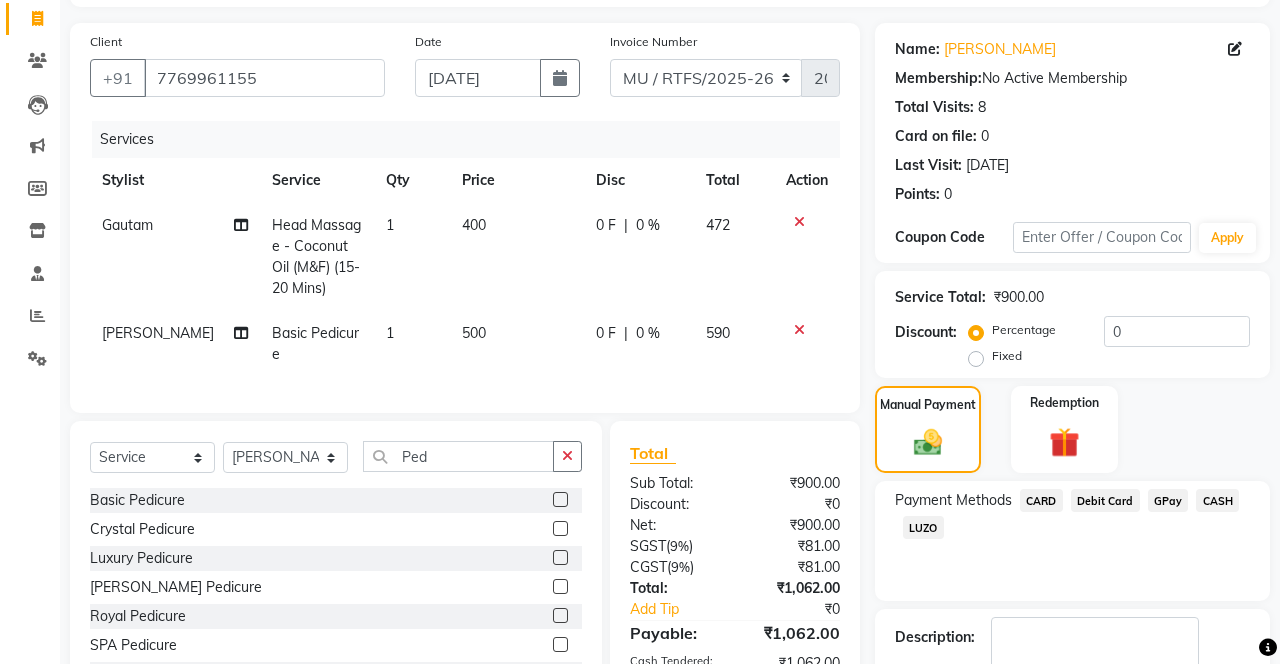scroll, scrollTop: 192, scrollLeft: 0, axis: vertical 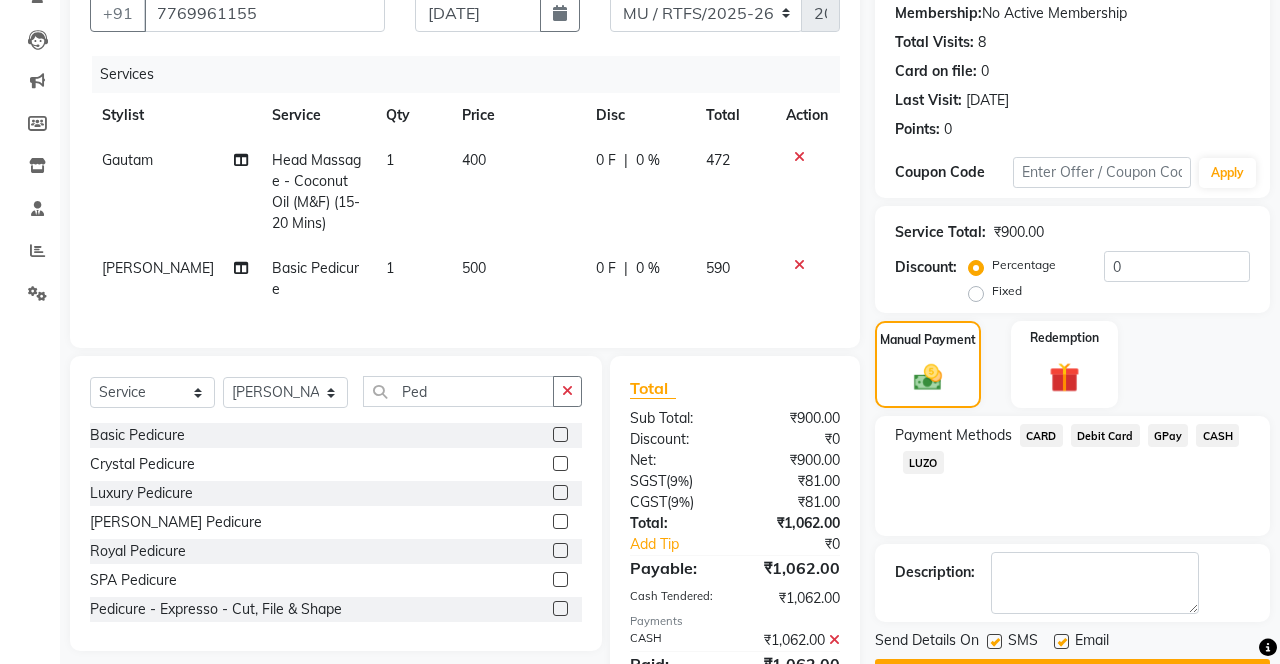 click on "Checkout" 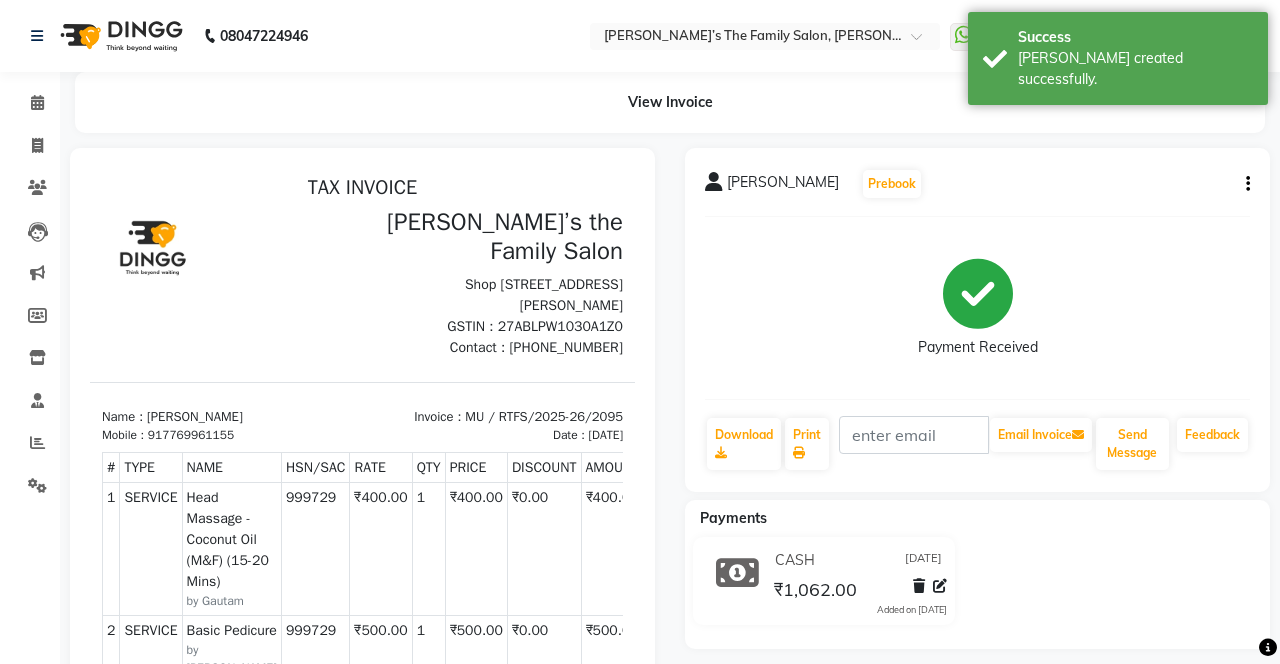 scroll, scrollTop: 0, scrollLeft: 0, axis: both 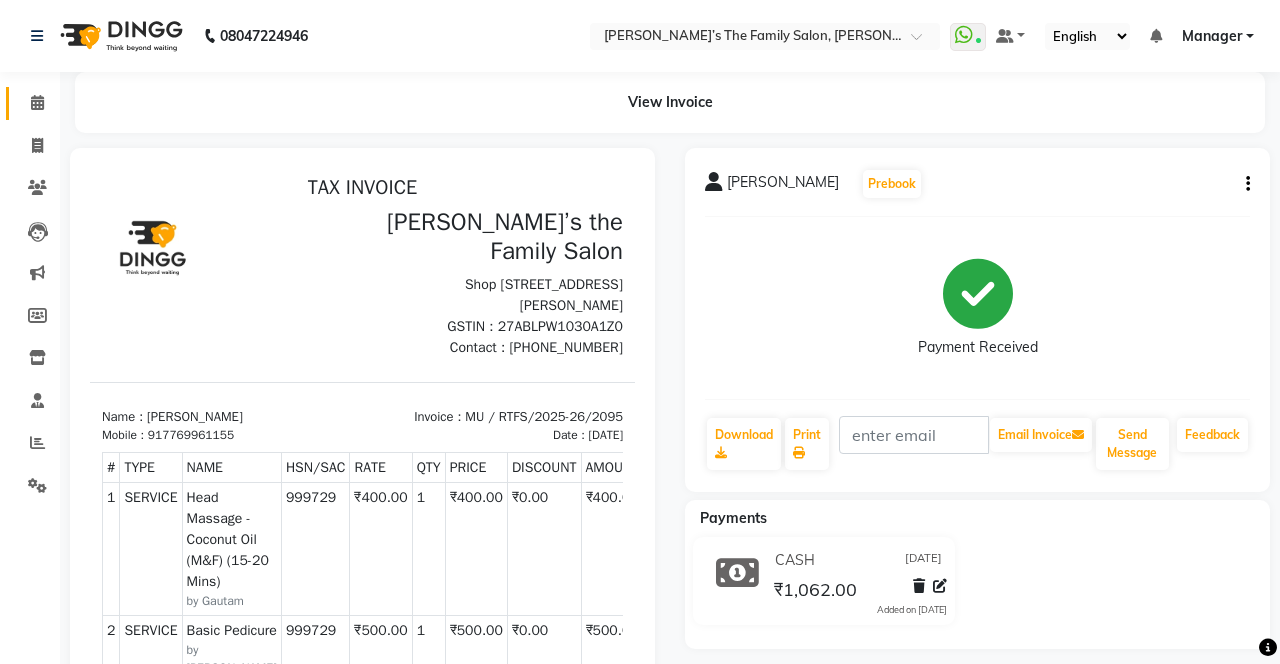 click 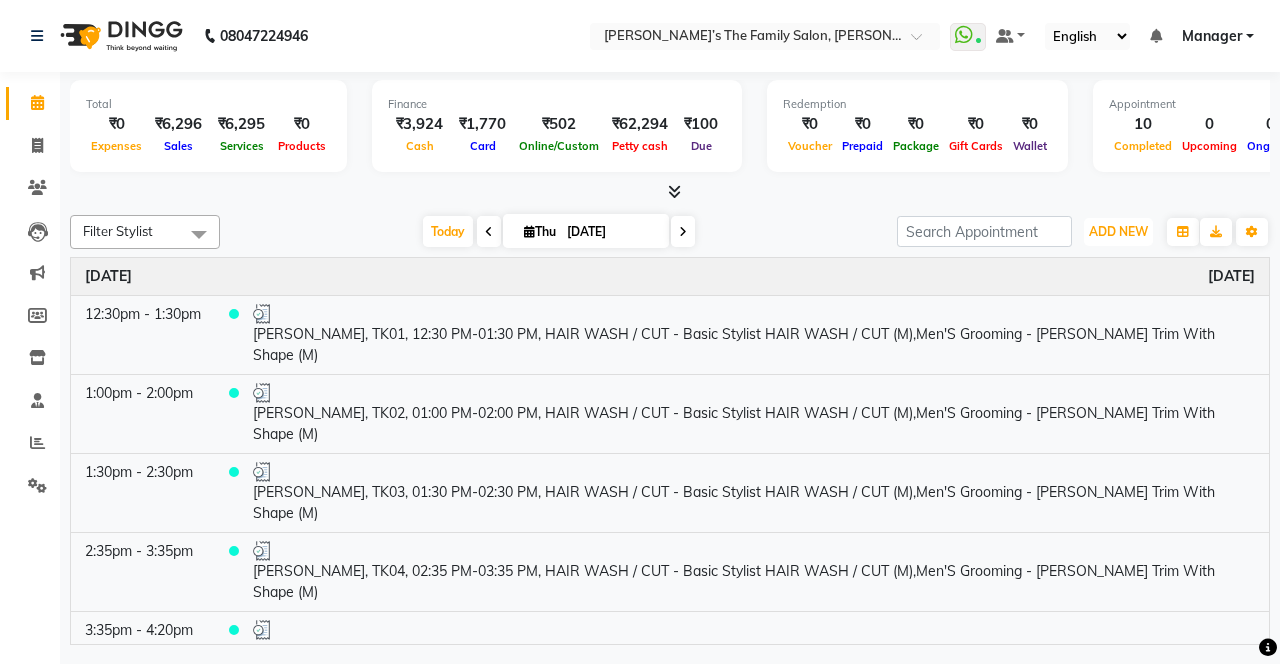 click on "ADD NEW Toggle Dropdown" at bounding box center (1118, 232) 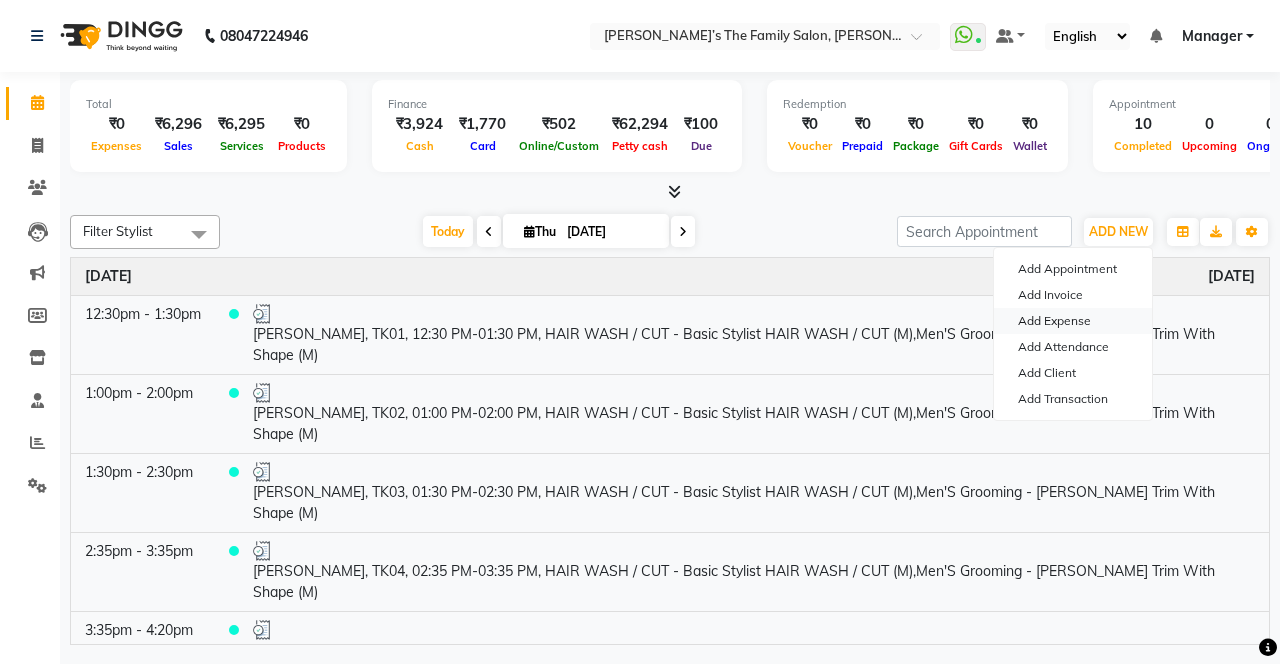 click on "Add Expense" at bounding box center [1073, 321] 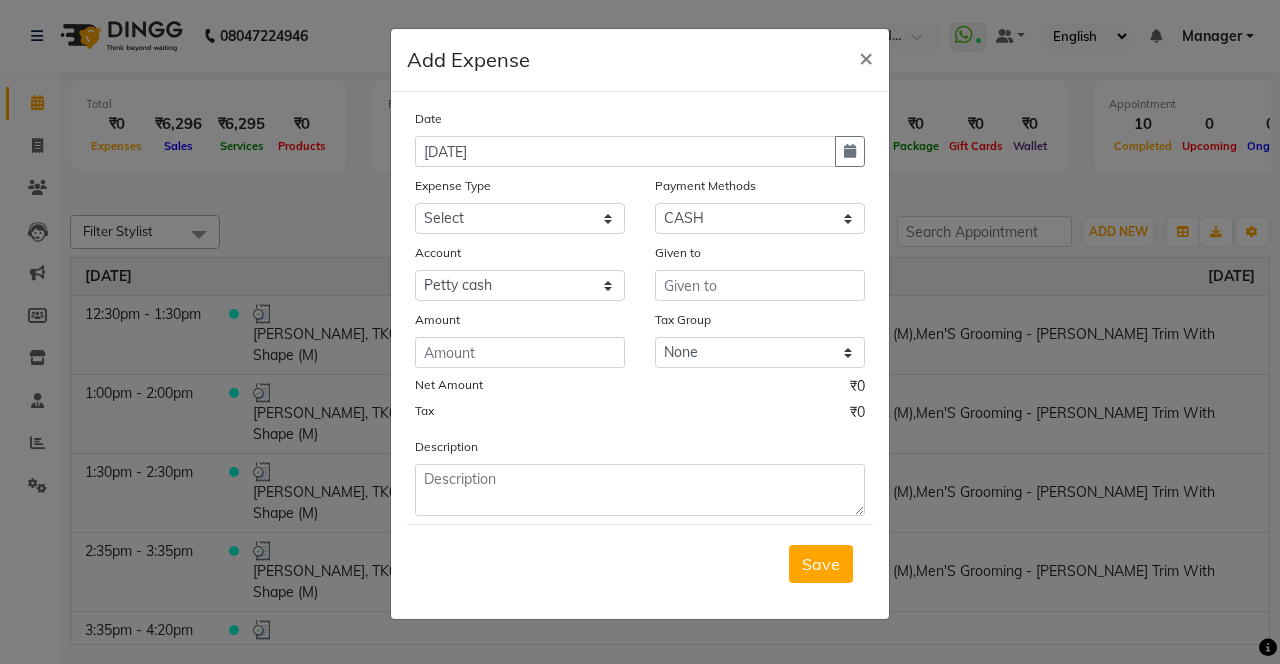 click 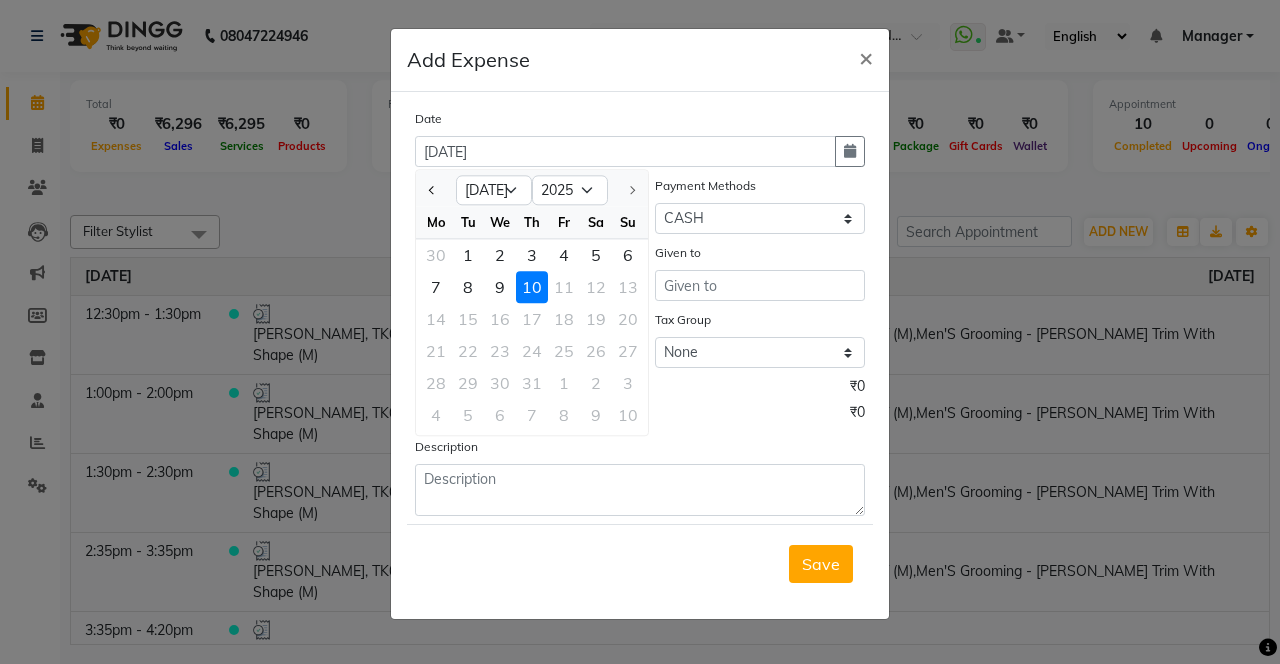 click 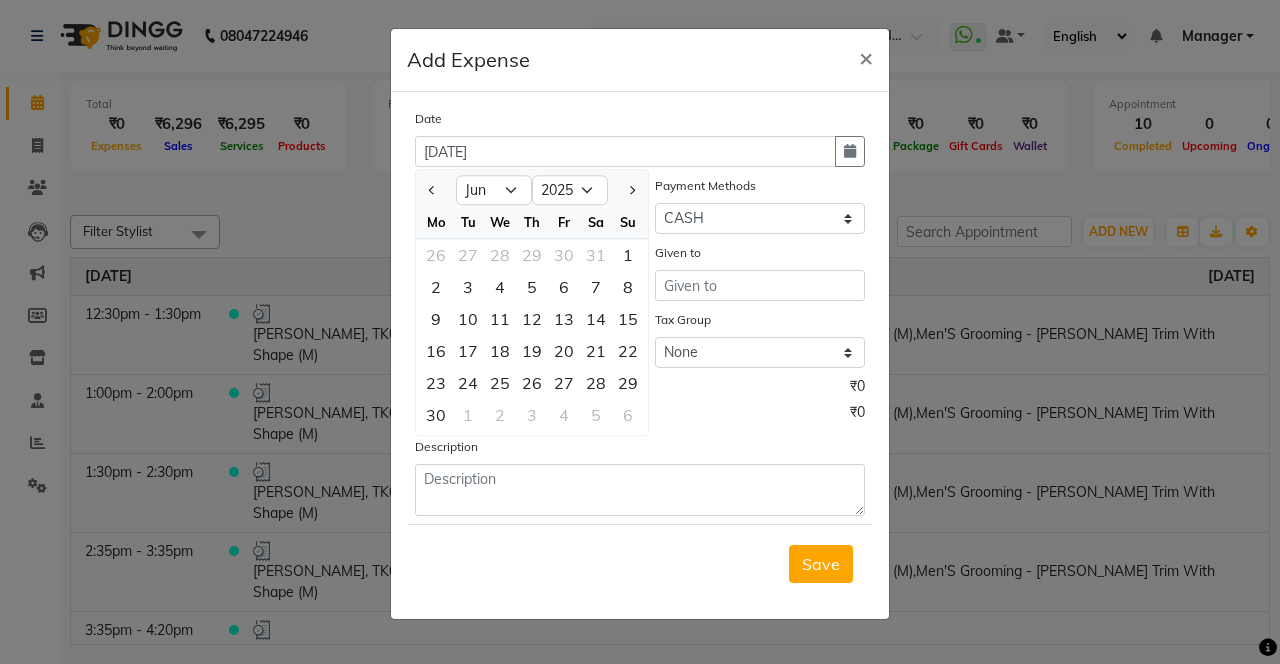 click on "26" 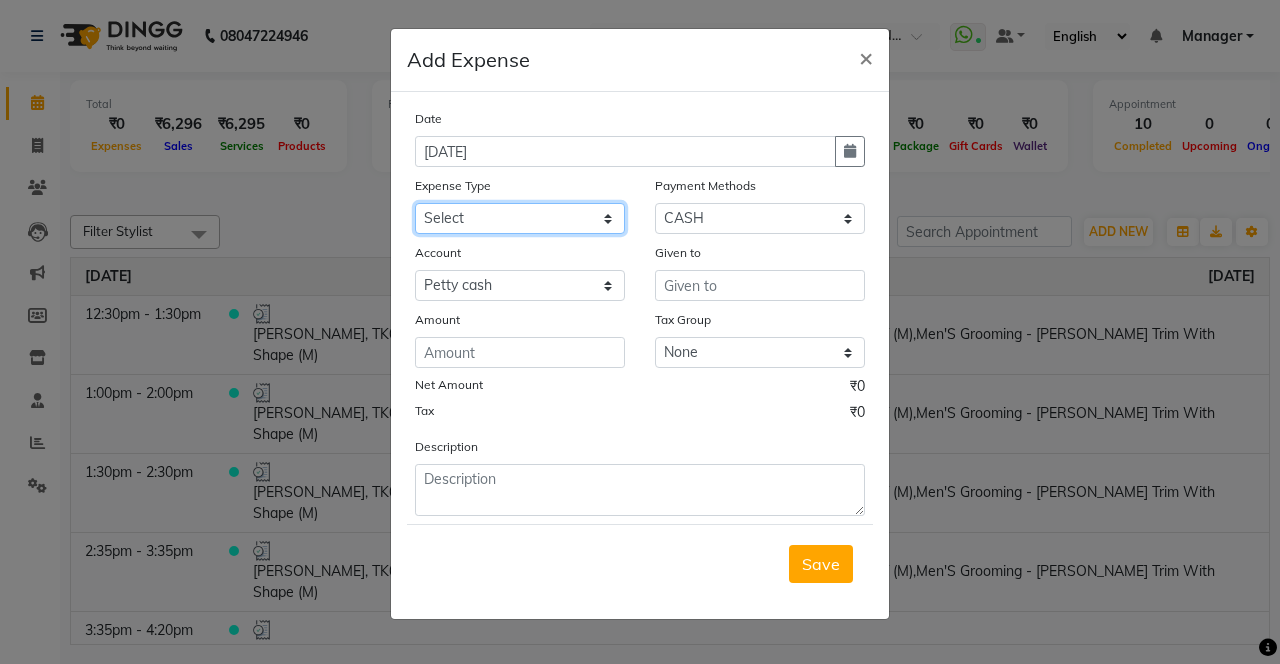 click on "Select Advance Salary Bank charges Car maintenance  Cash transfer to bank Cash transfer to hub Client Snacks Clinical charges coffee Equipment Fuel Govt fee Incentive Insurance International purchase Loan Repayment Maintenance Marketing Membership reward Milk Miscellaneous MRA Other Pantry Product Rent Staff Snacks Tax Tea & Refreshment Tip Transfer Utilities" 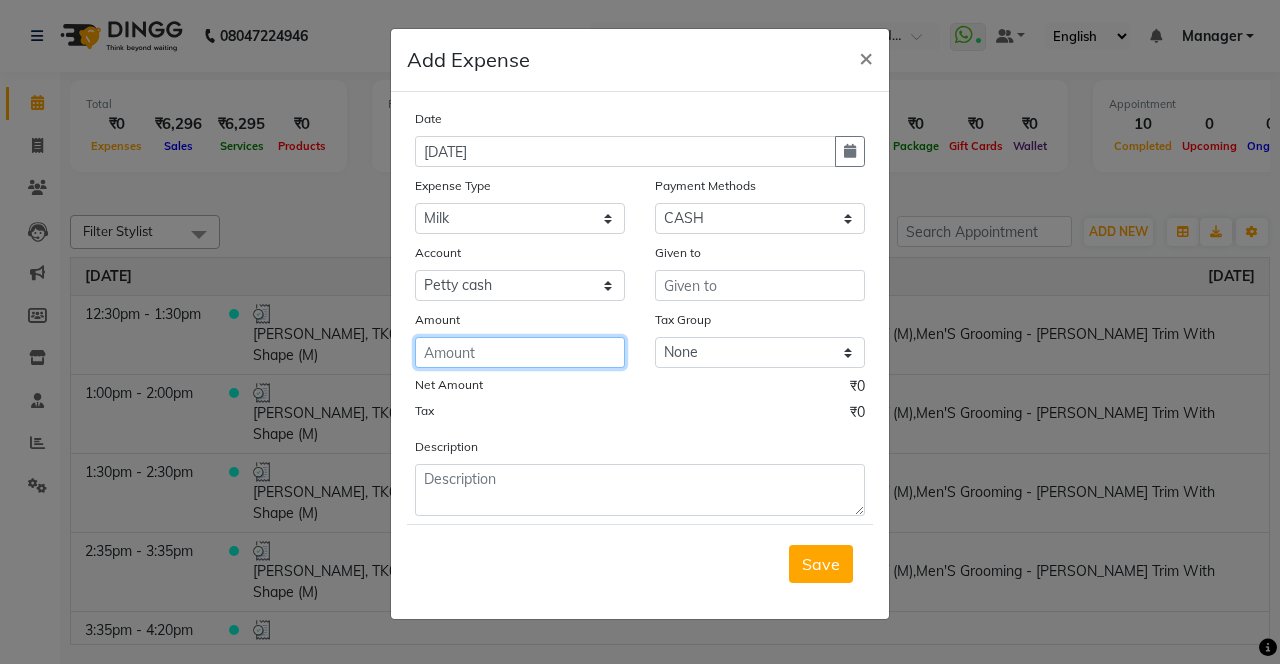 click 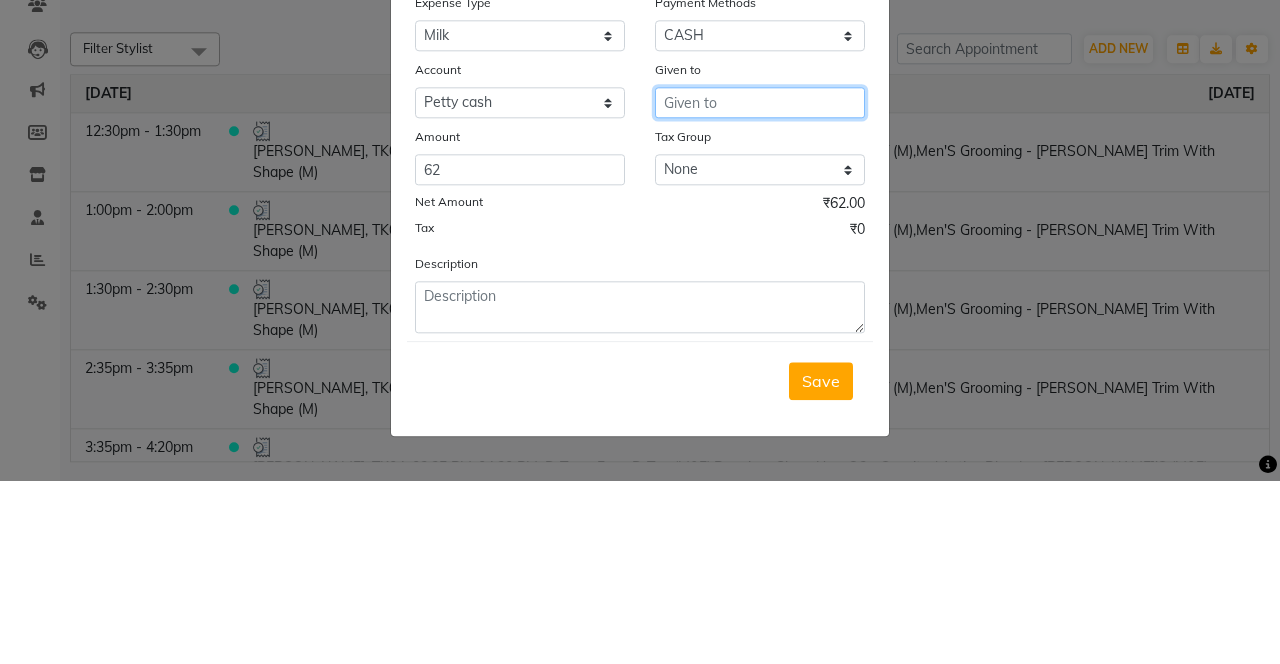 click at bounding box center (760, 285) 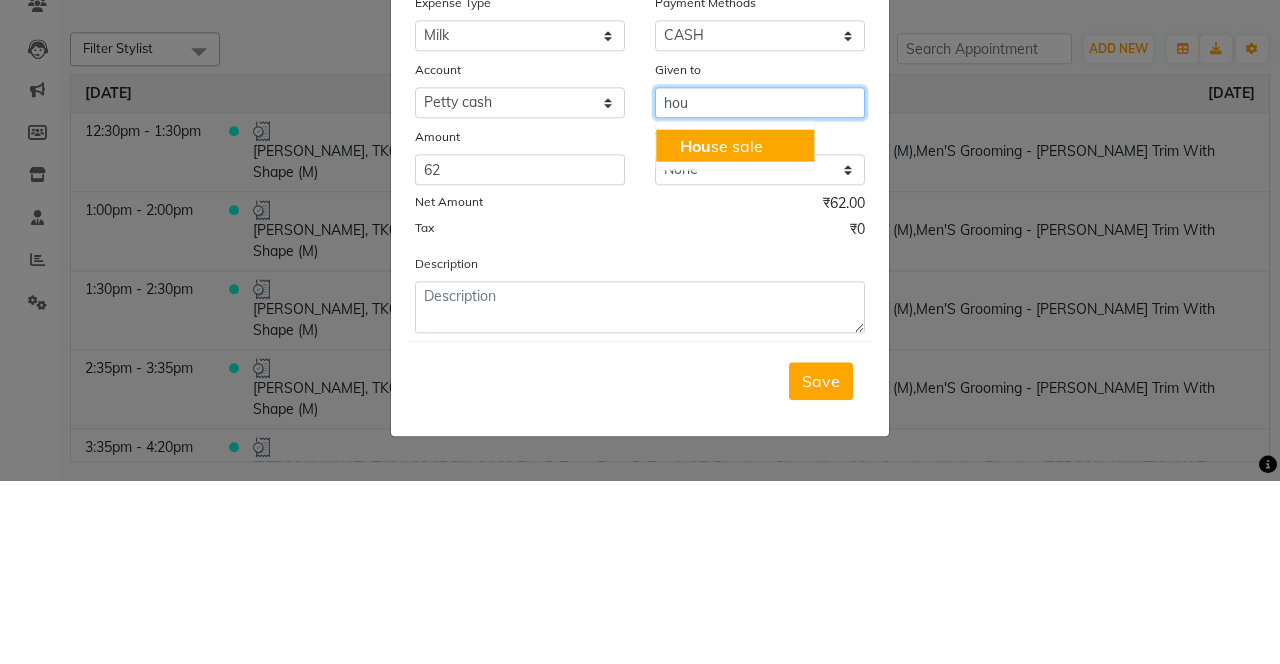 click on "Hou se sale" at bounding box center [735, 328] 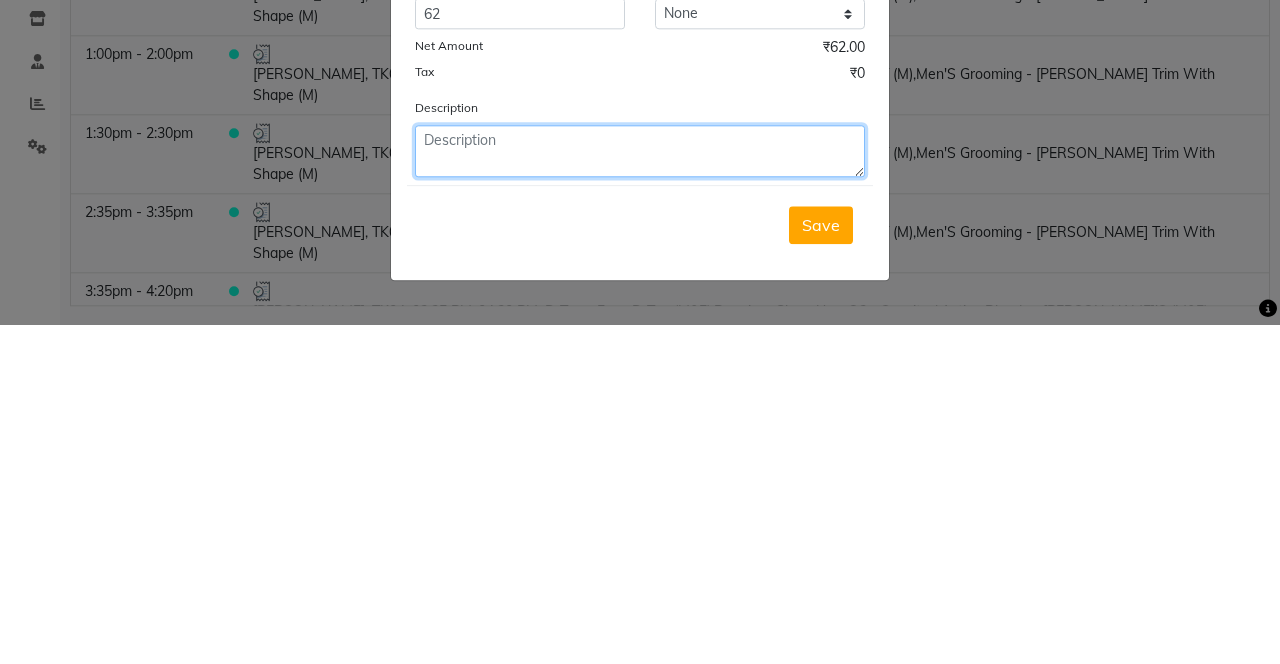 click 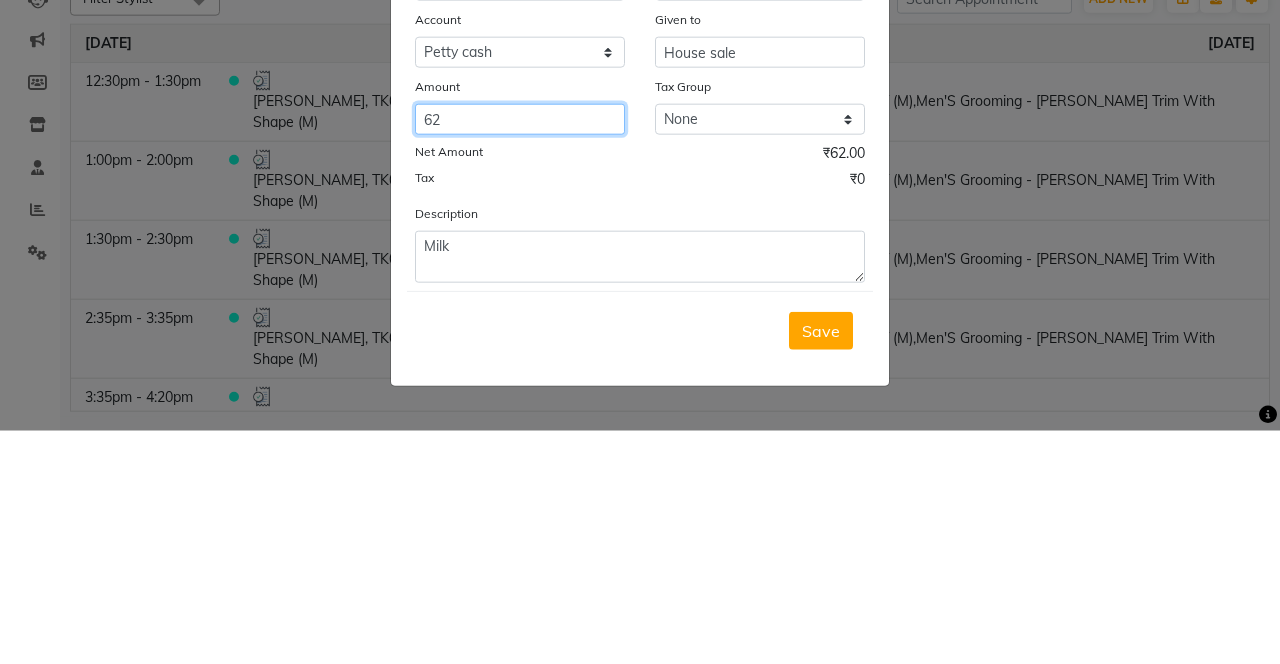 click on "62" 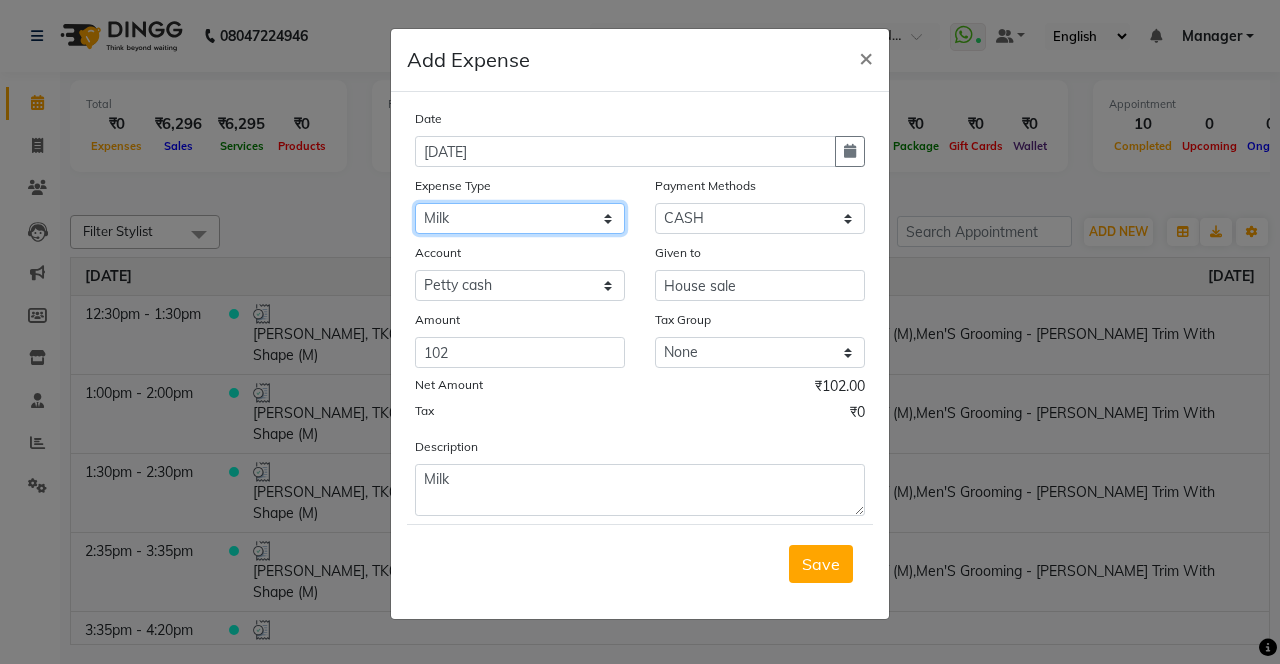 click on "Select Advance Salary Bank charges Car maintenance  Cash transfer to bank Cash transfer to hub Client Snacks Clinical charges coffee Equipment Fuel Govt fee Incentive Insurance International purchase Loan Repayment Maintenance Marketing Membership reward Milk Miscellaneous MRA Other Pantry Product Rent Staff Snacks Tax Tea & Refreshment Tip Transfer Utilities" 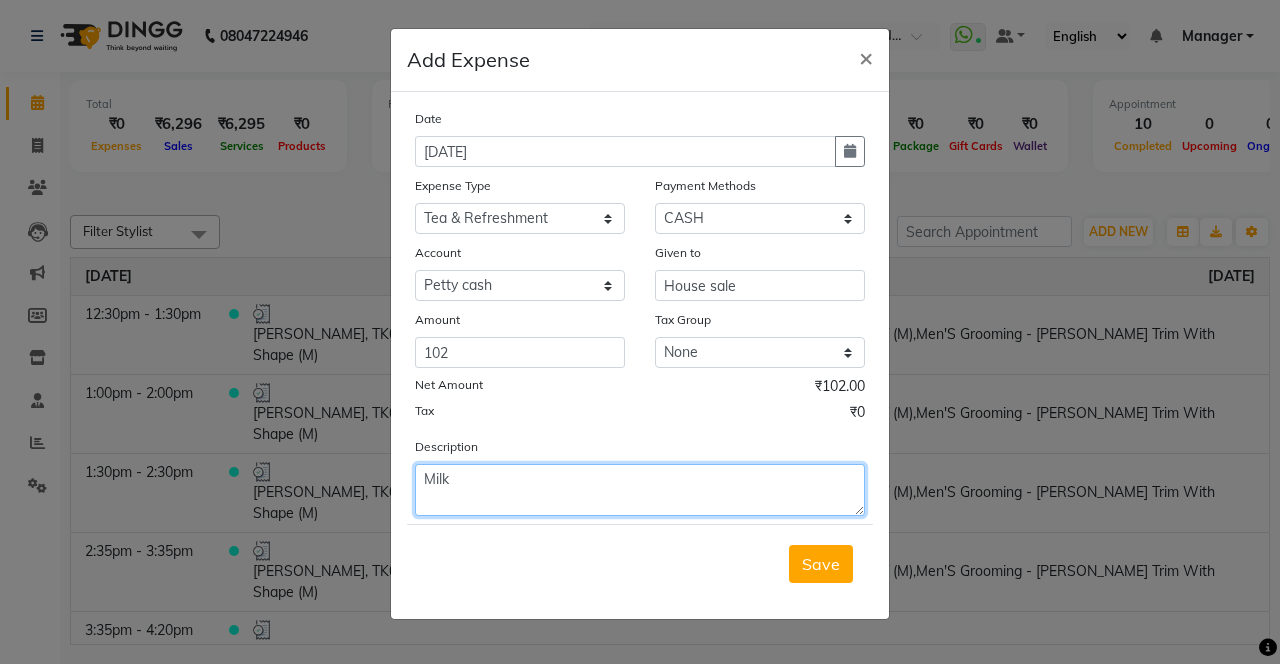 click on "Milk" 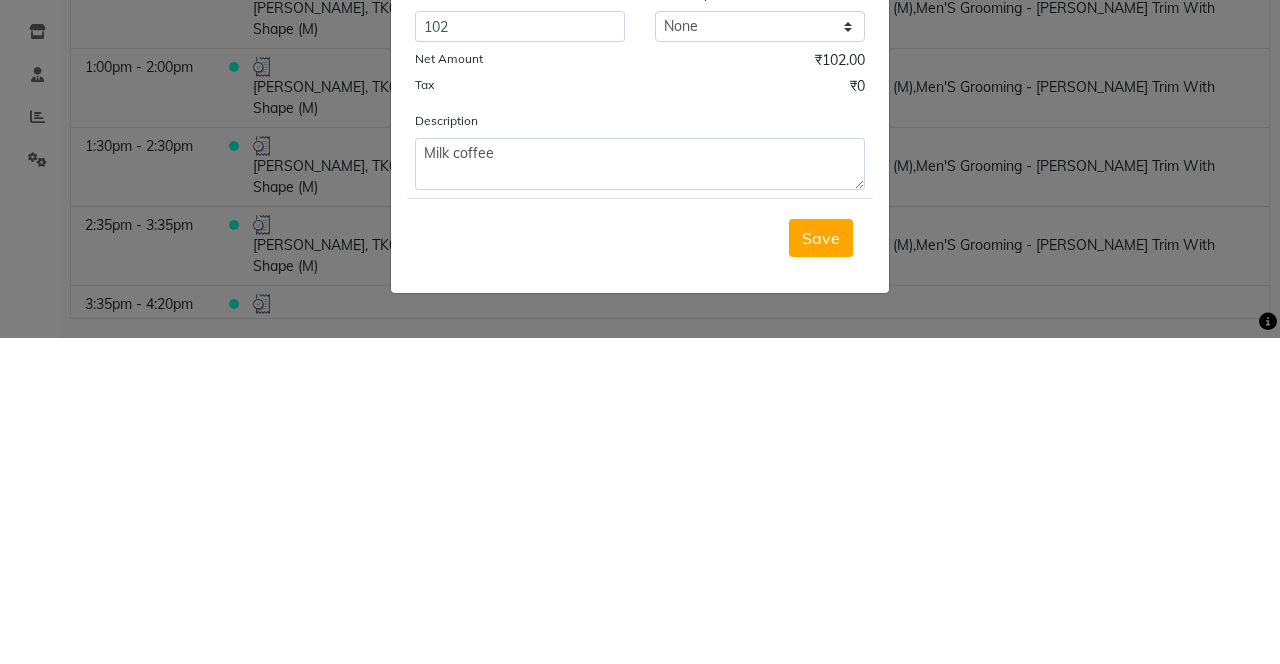 click on "Save" at bounding box center (821, 564) 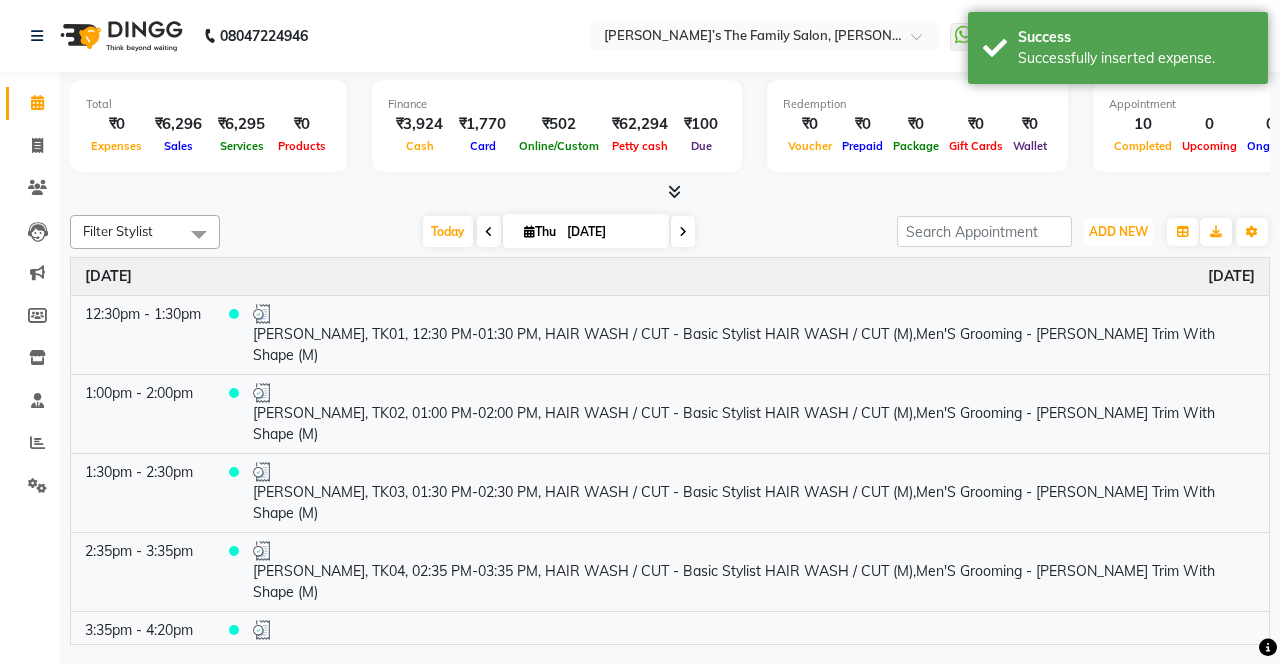 click on "ADD NEW" at bounding box center [1118, 231] 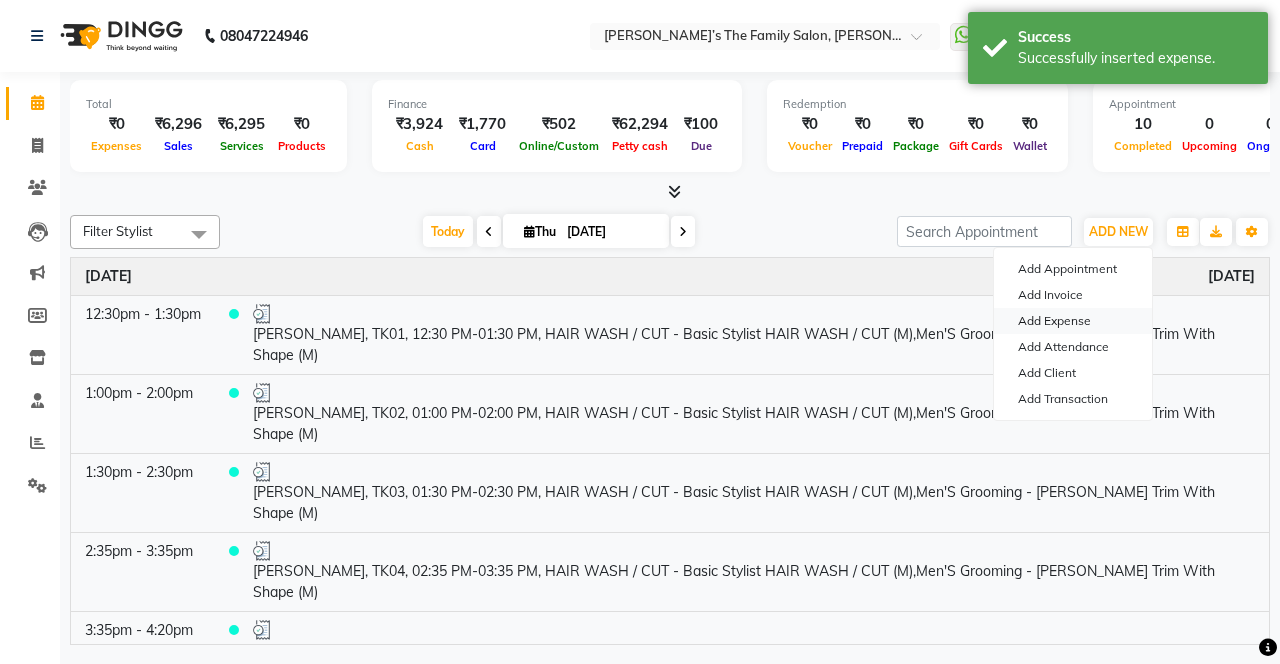 click on "Add Expense" at bounding box center [1073, 321] 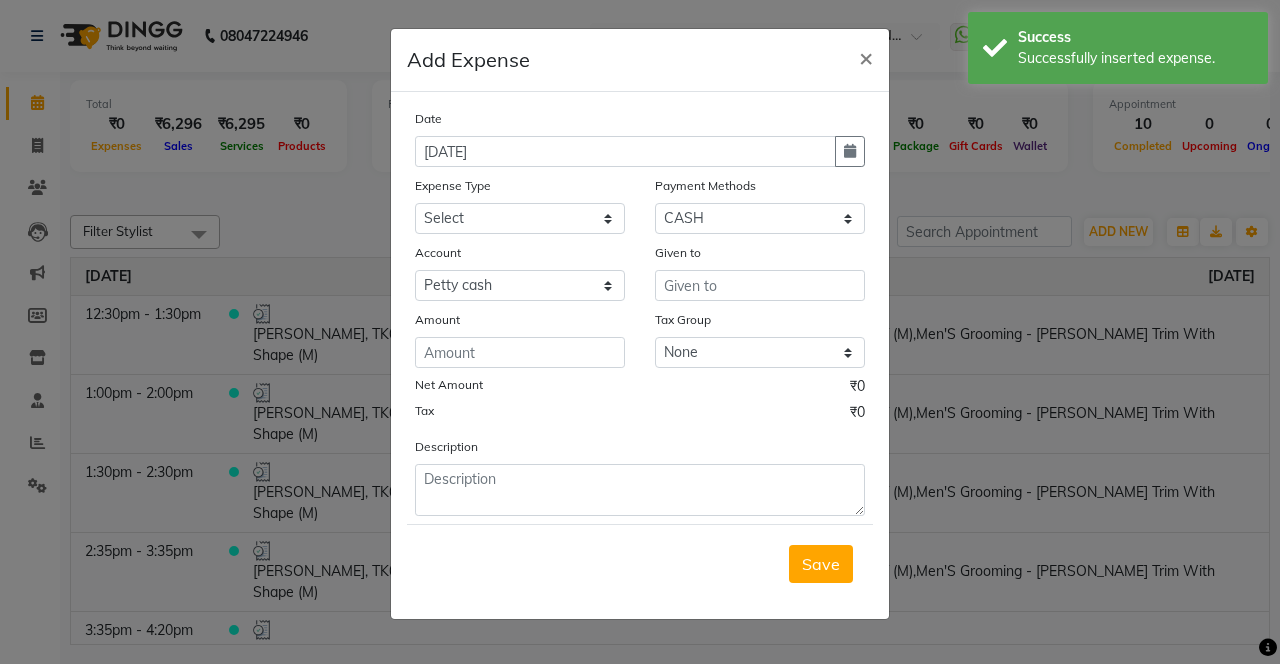 click 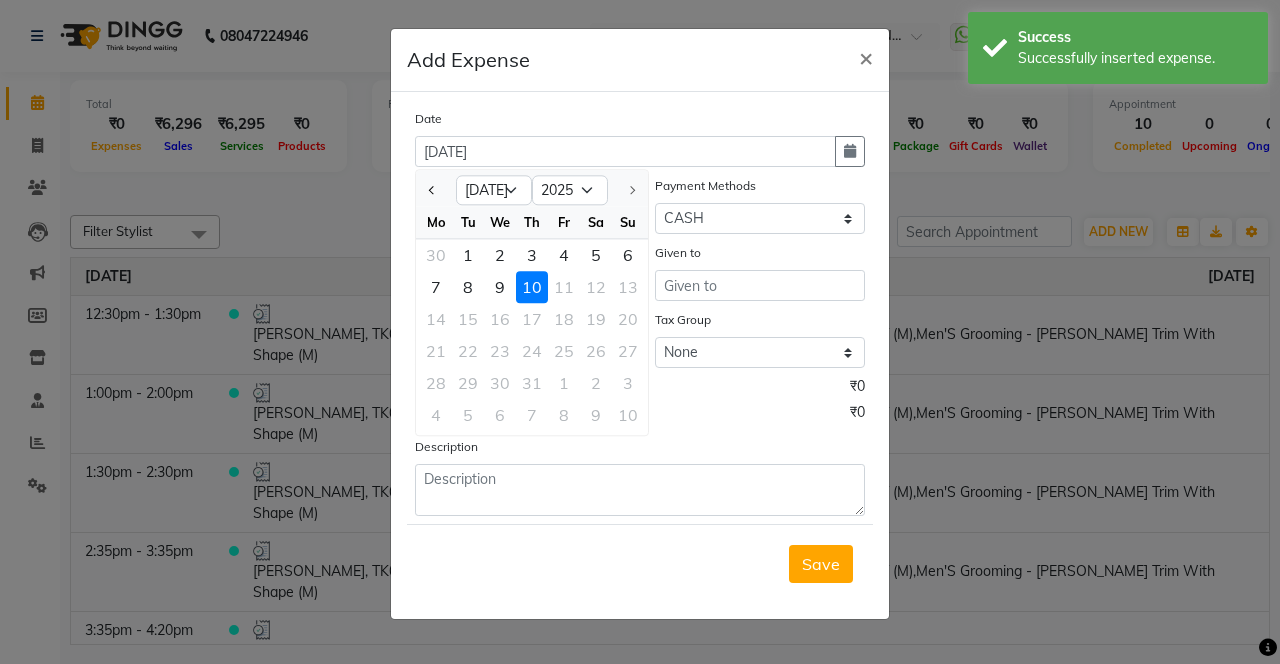 click 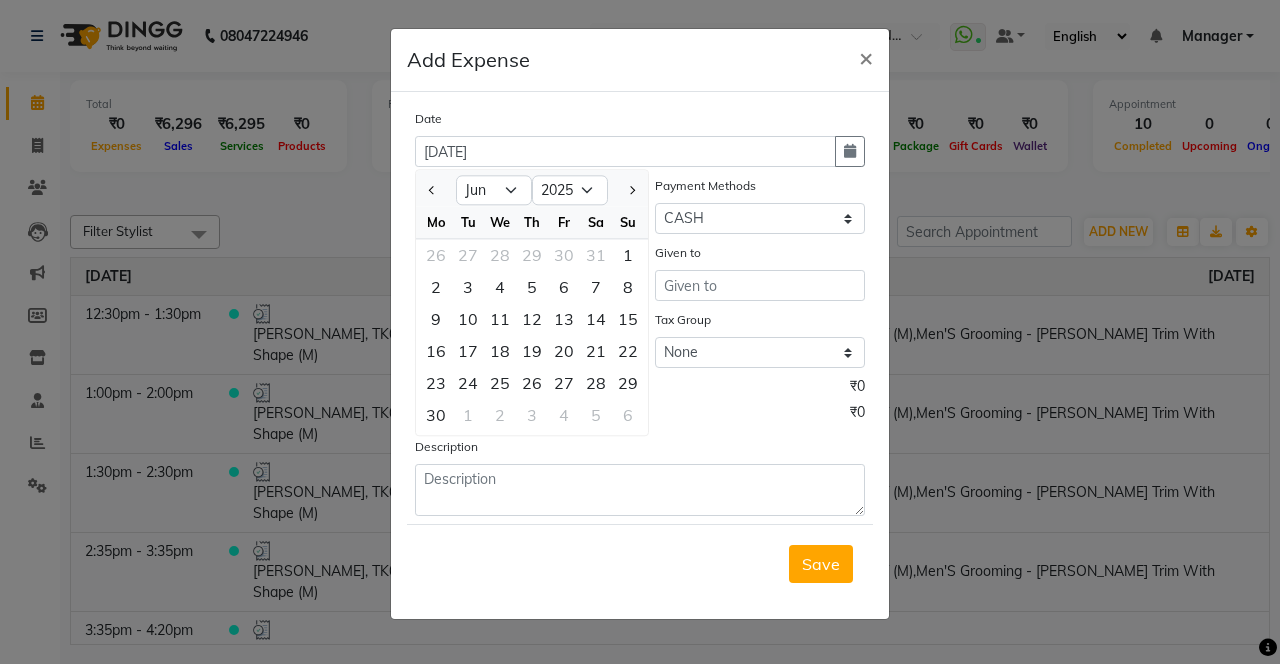 click on "26" 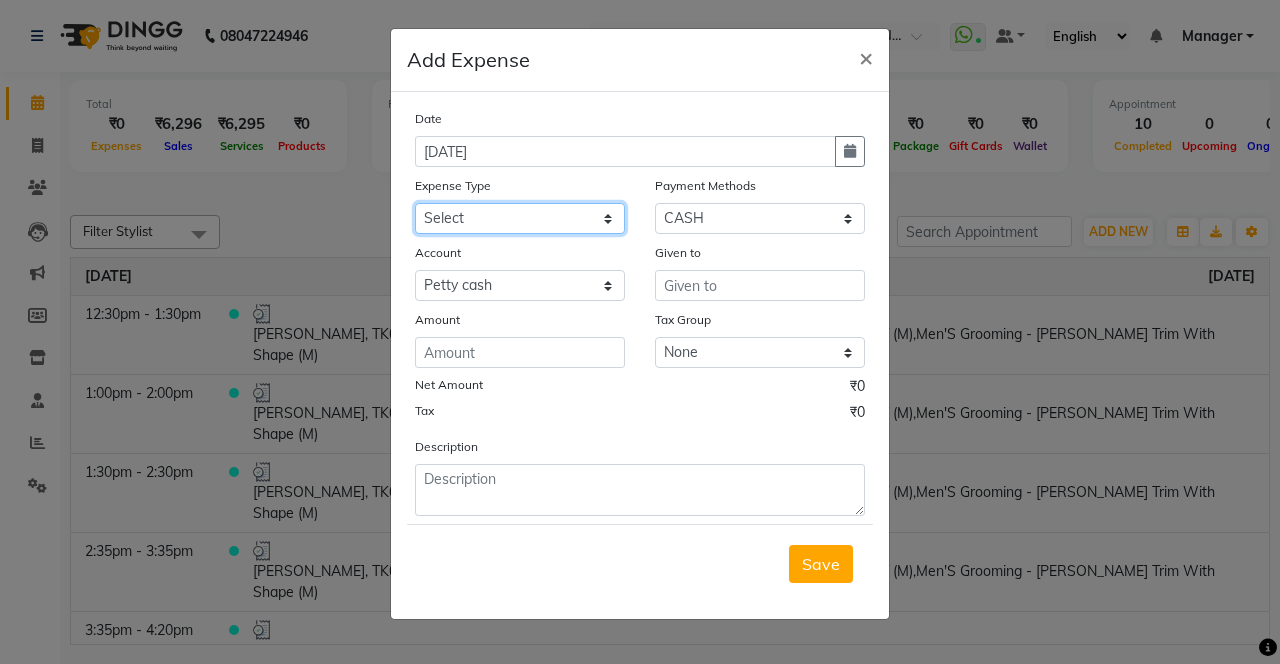 click on "Select Advance Salary Bank charges Car maintenance  Cash transfer to bank Cash transfer to hub Client Snacks Clinical charges coffee Equipment Fuel Govt fee Incentive Insurance International purchase Loan Repayment Maintenance Marketing Membership reward Milk Miscellaneous MRA Other Pantry Product Rent Staff Snacks Tax Tea & Refreshment Tip Transfer Utilities" 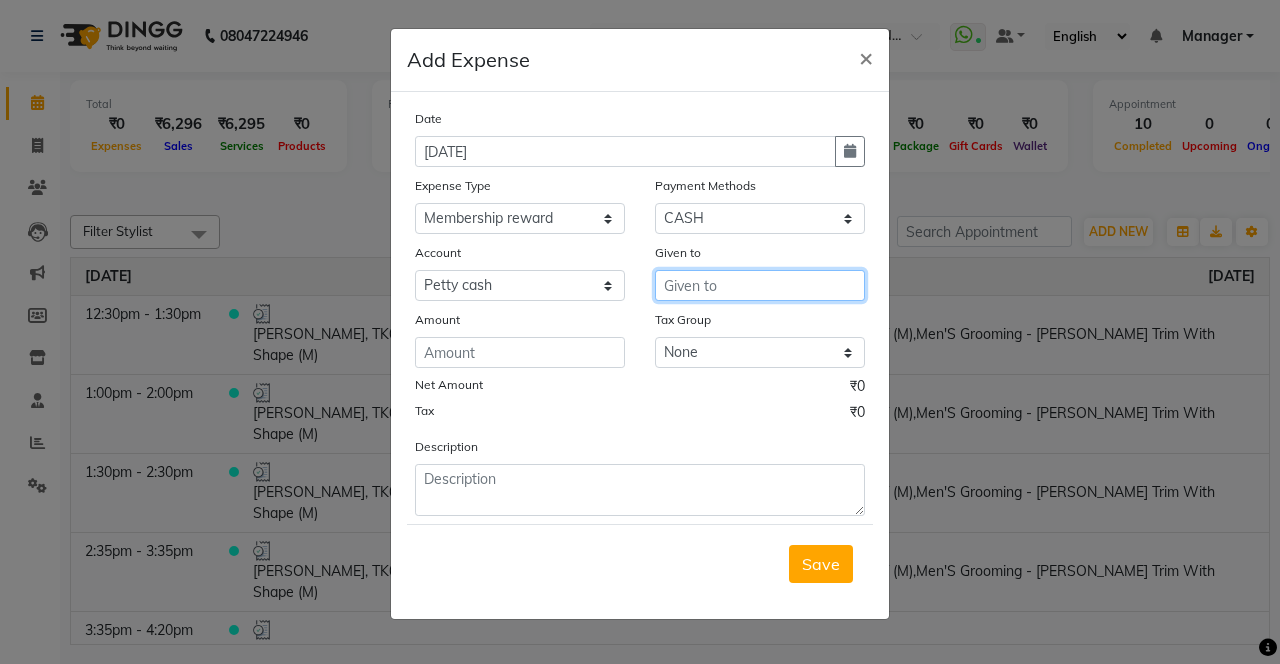 click at bounding box center (760, 285) 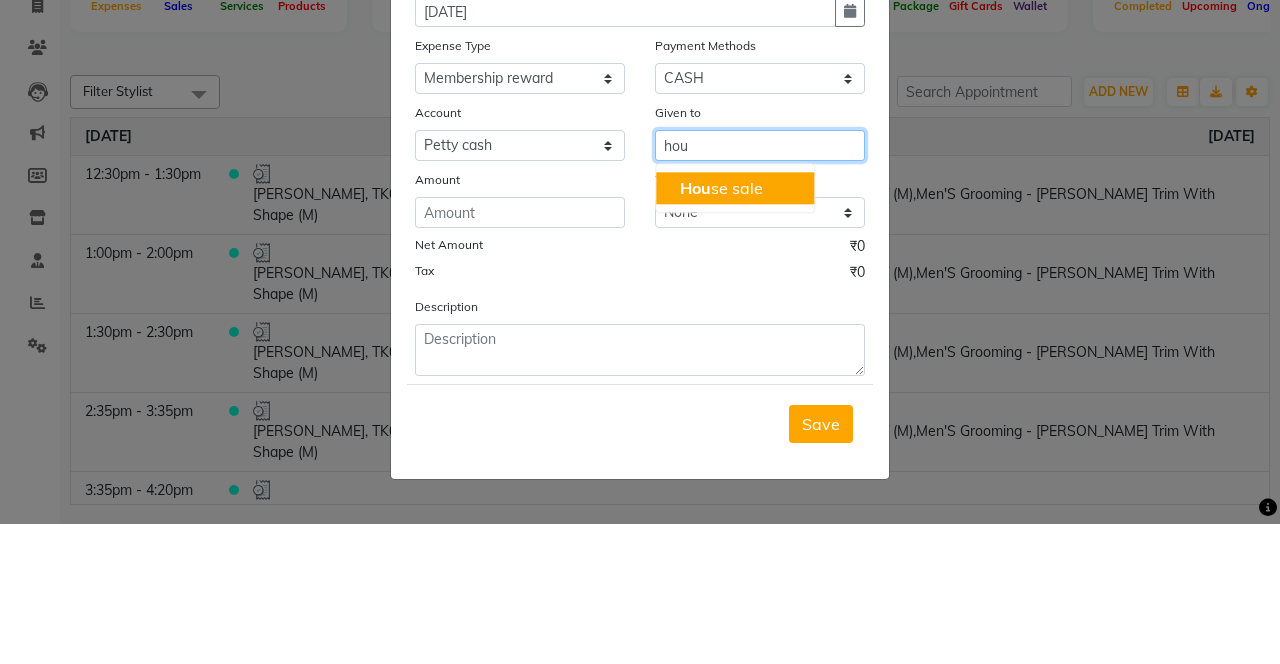 click on "Hou se sale" at bounding box center [735, 328] 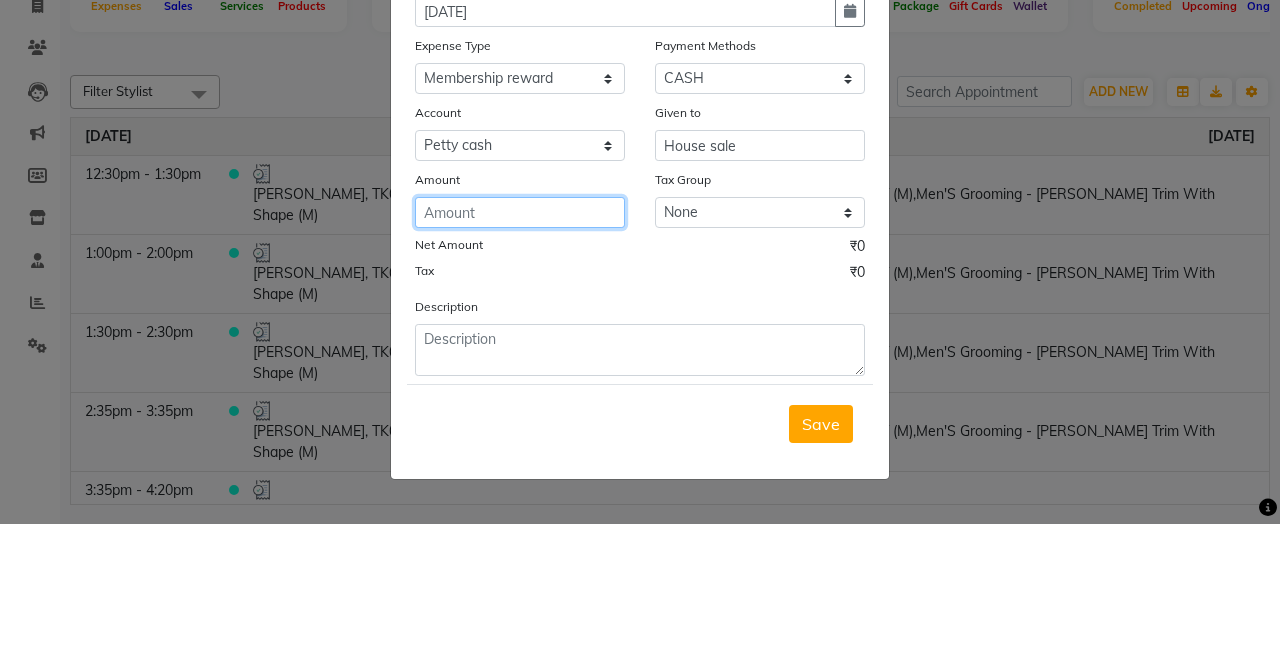 click 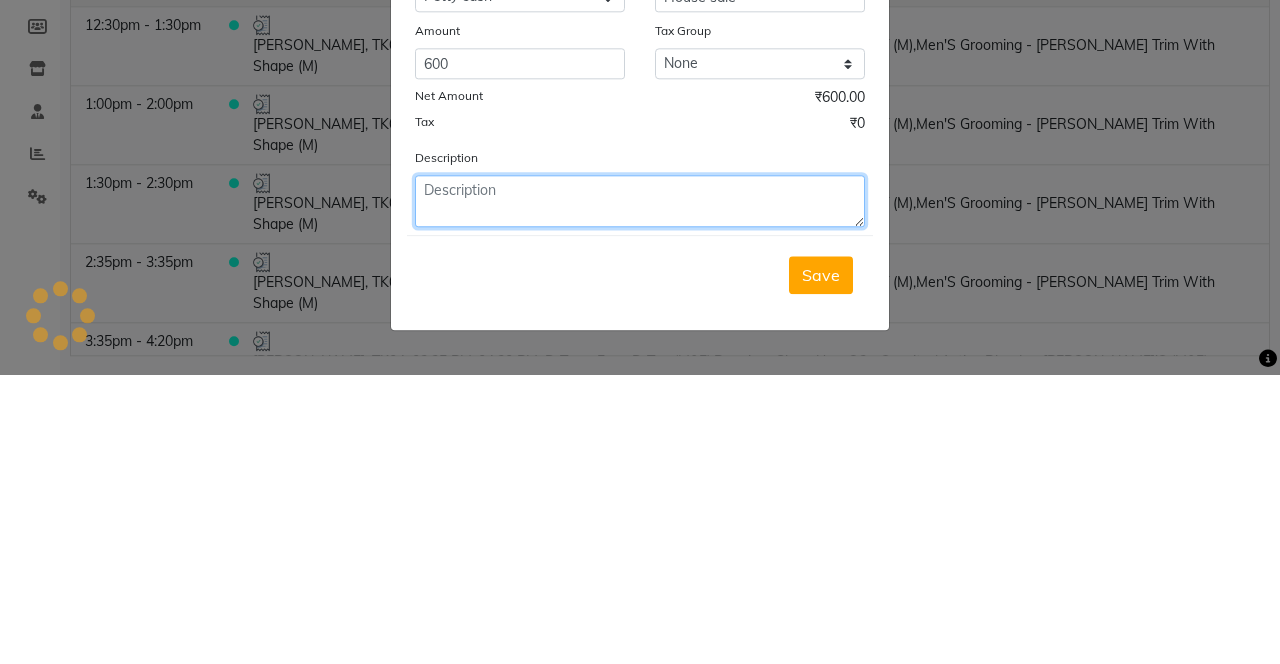 click 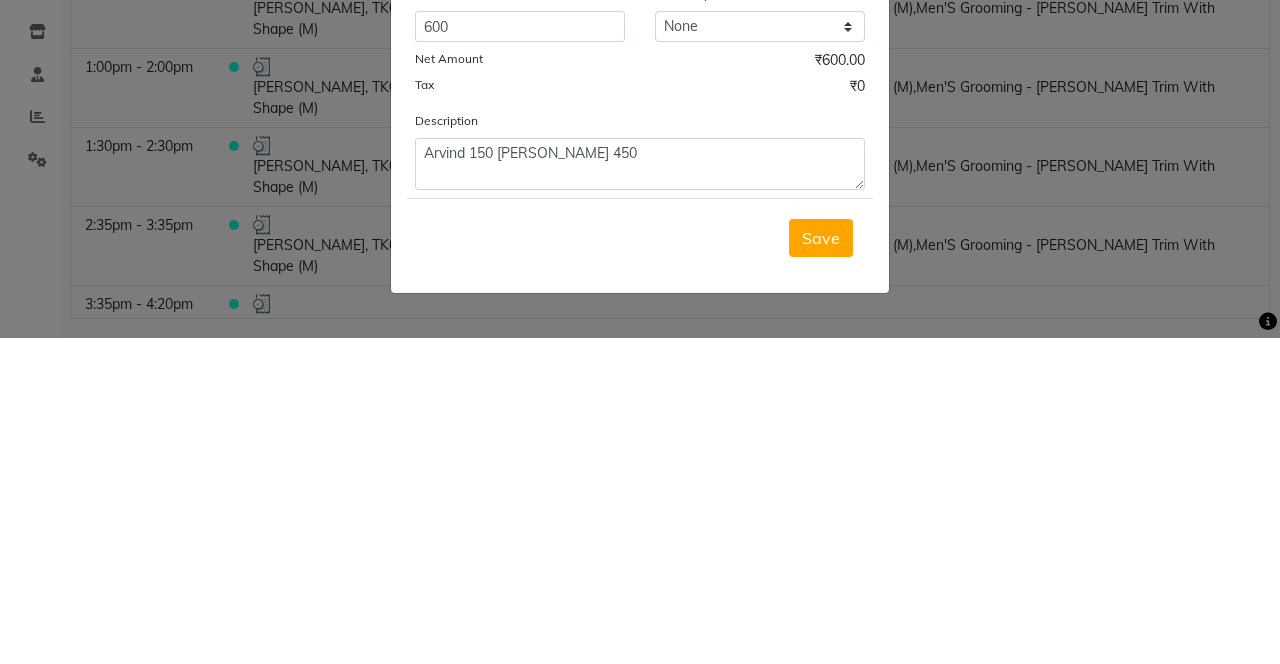 click on "Save" at bounding box center (821, 564) 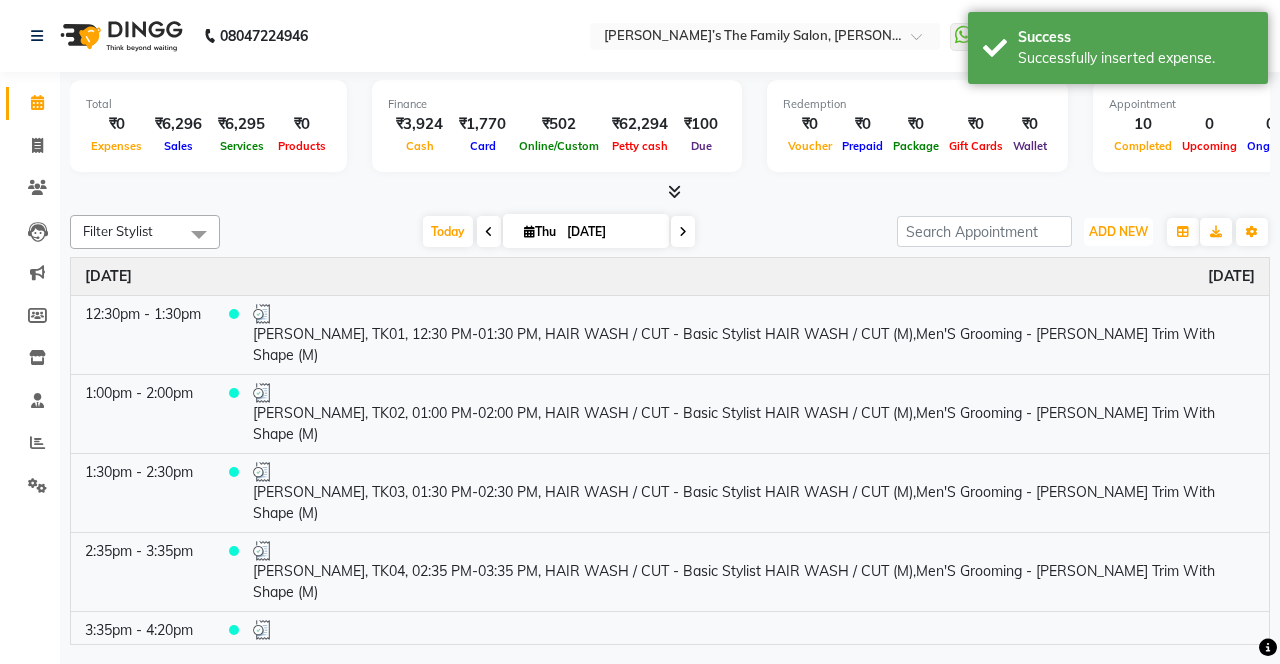 click on "ADD NEW" at bounding box center (1118, 231) 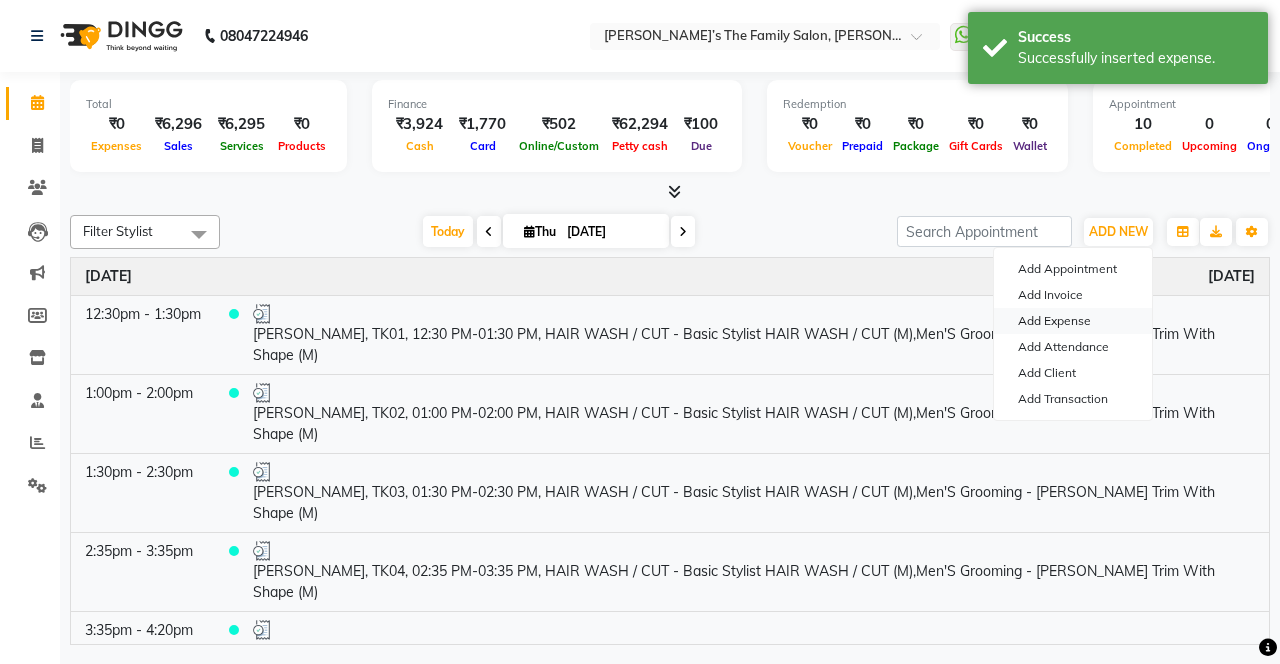 click on "Add Expense" at bounding box center (1073, 321) 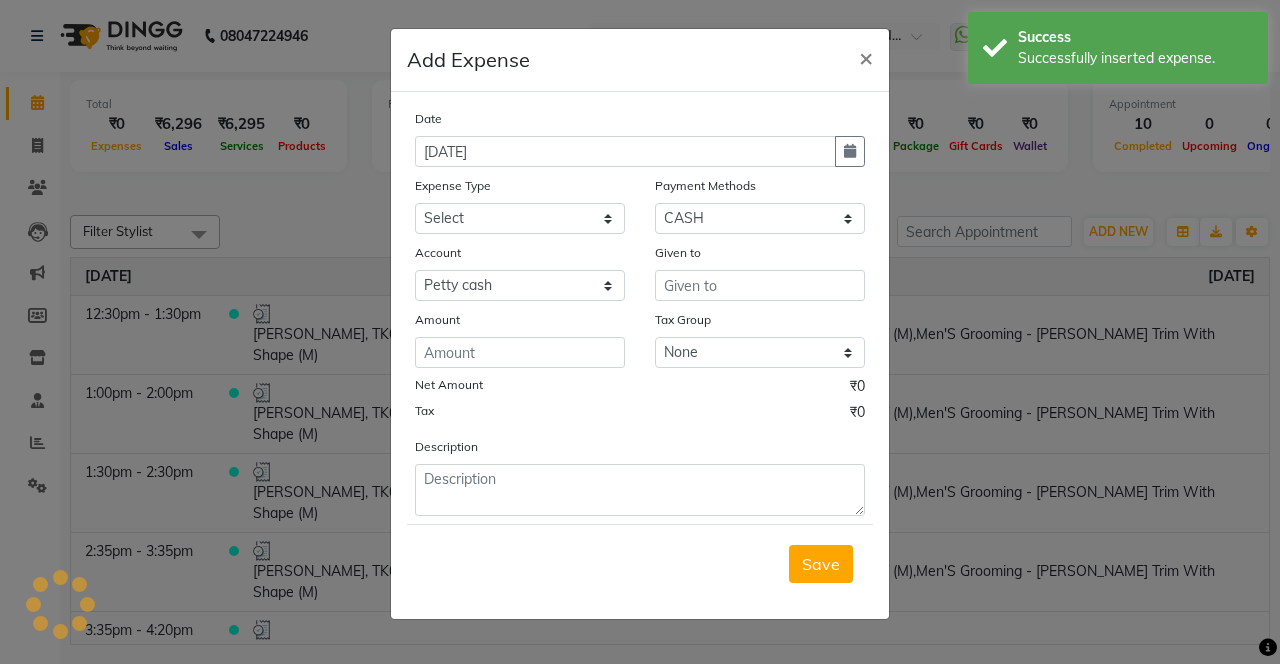 click 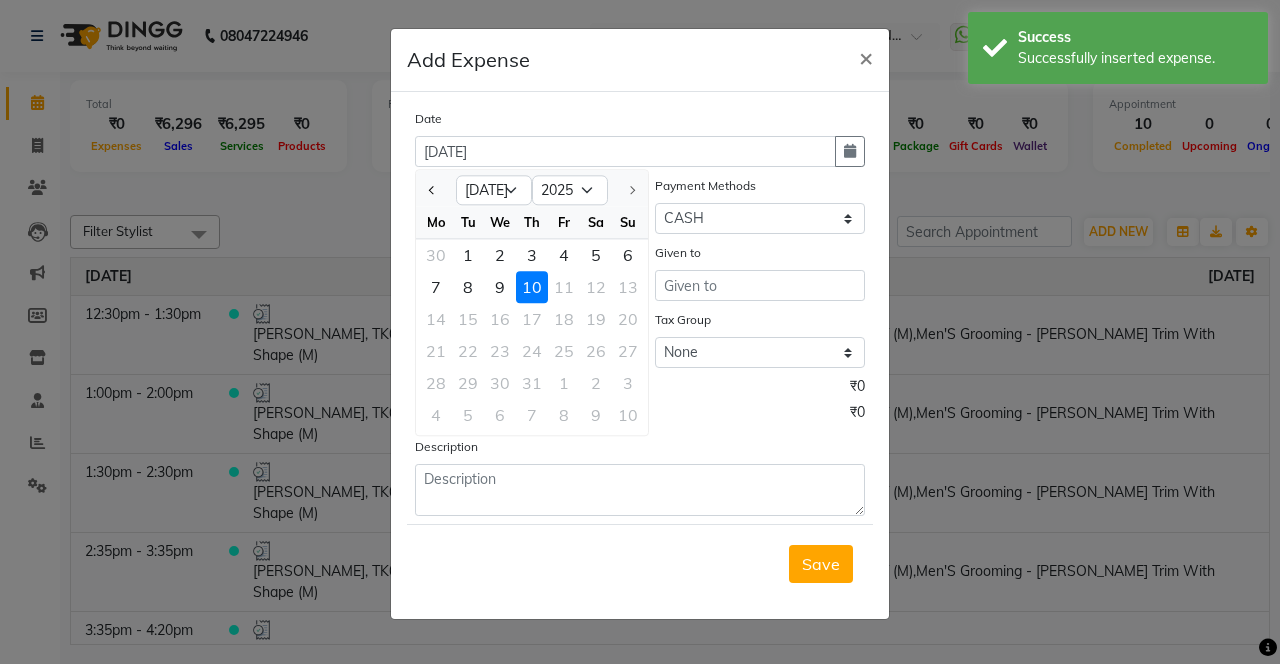 click 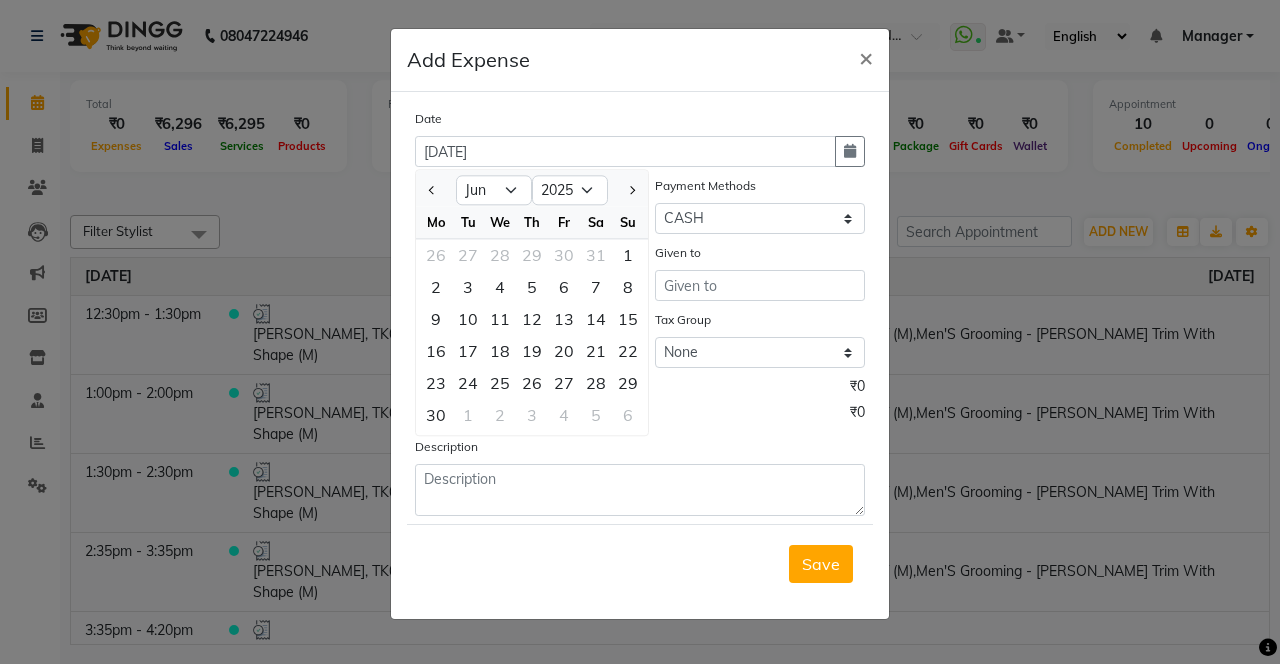 click on "27" 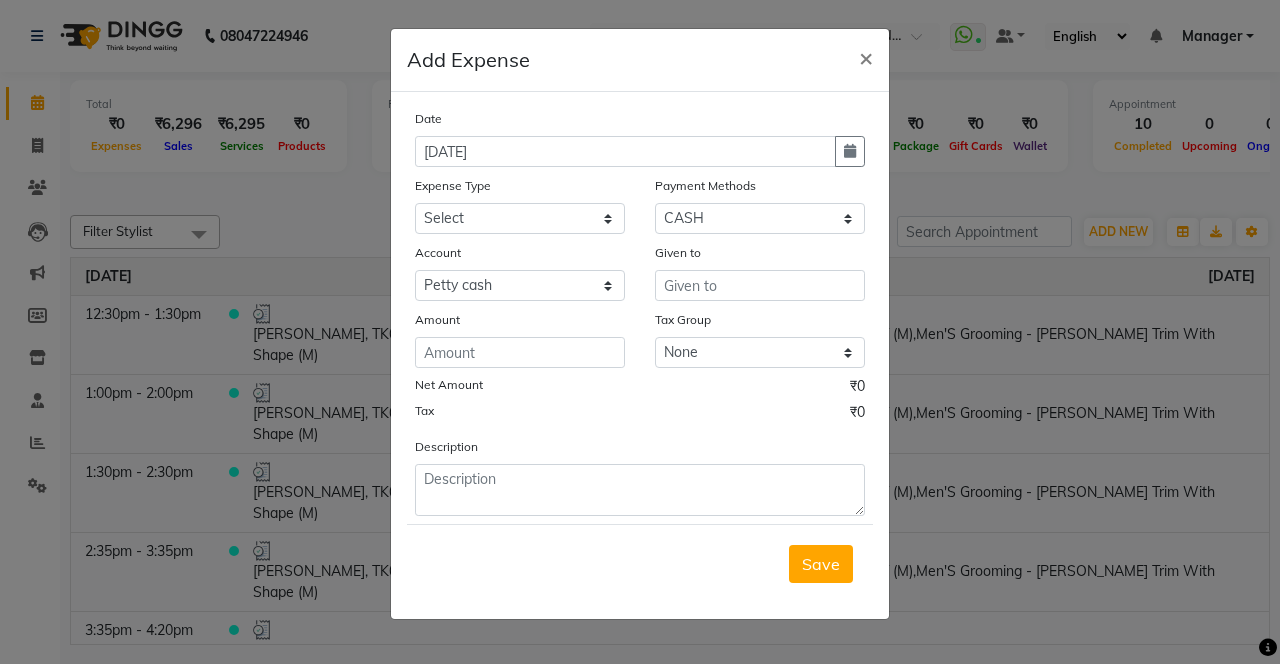 click 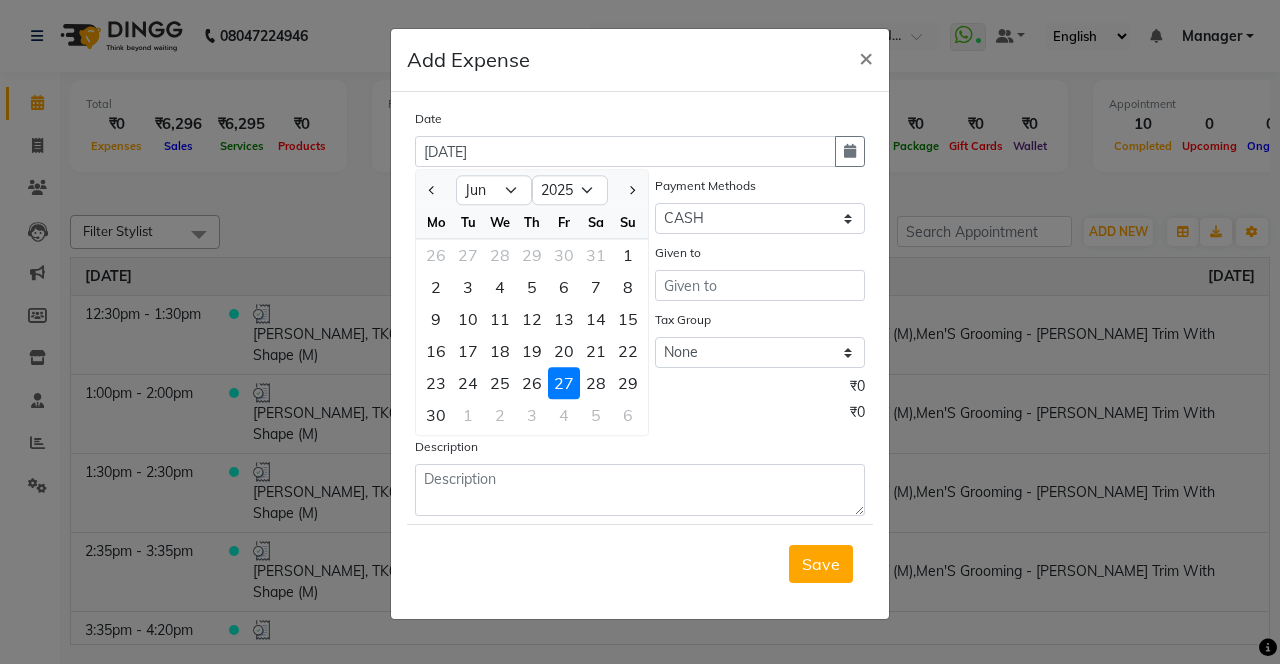 click 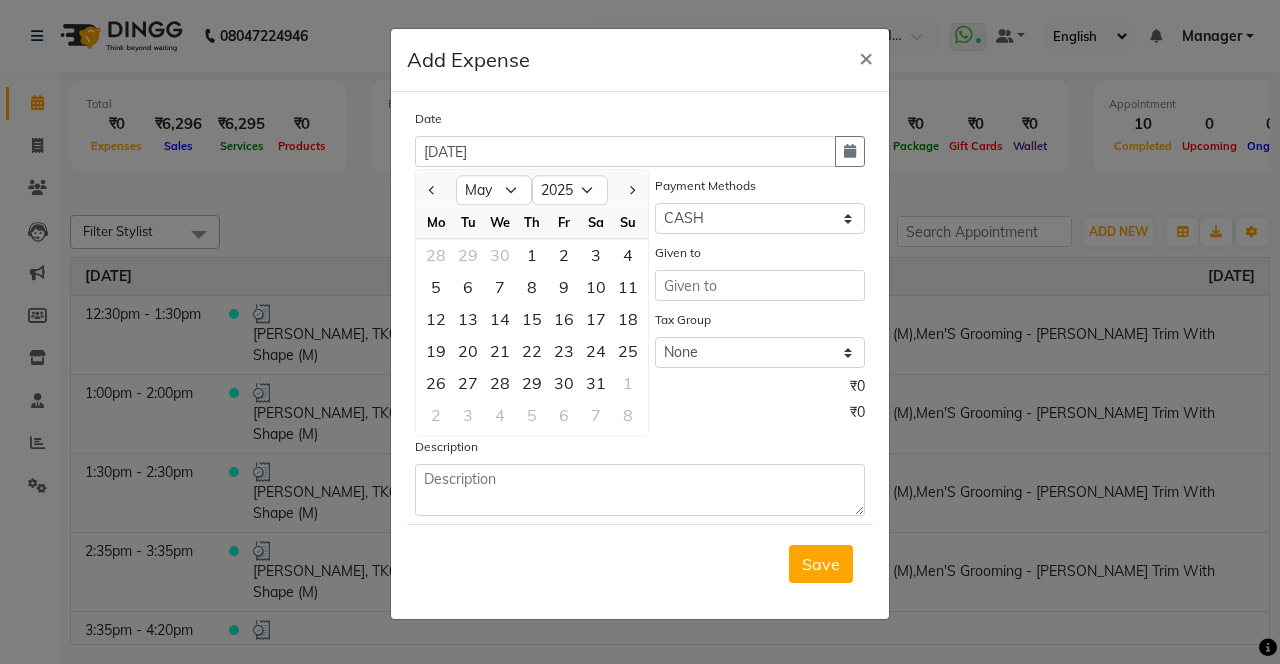click 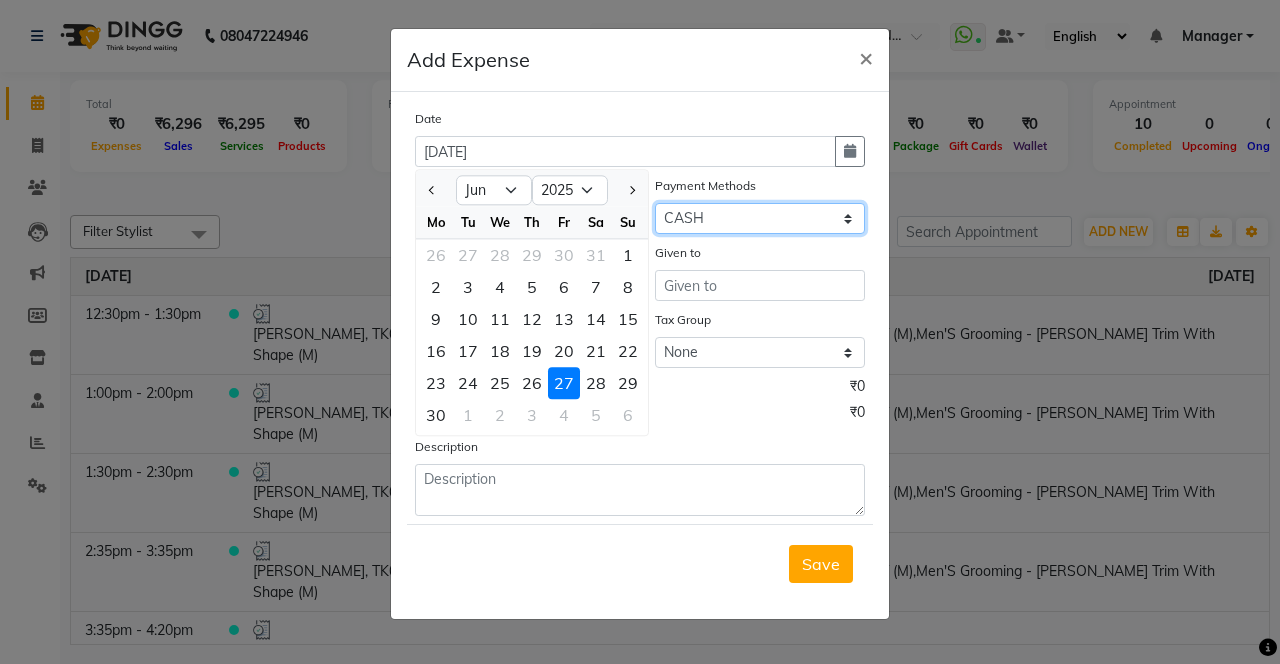 click on "Select CARD Debit Card GPay CASH Wallet LUZO Voucher" 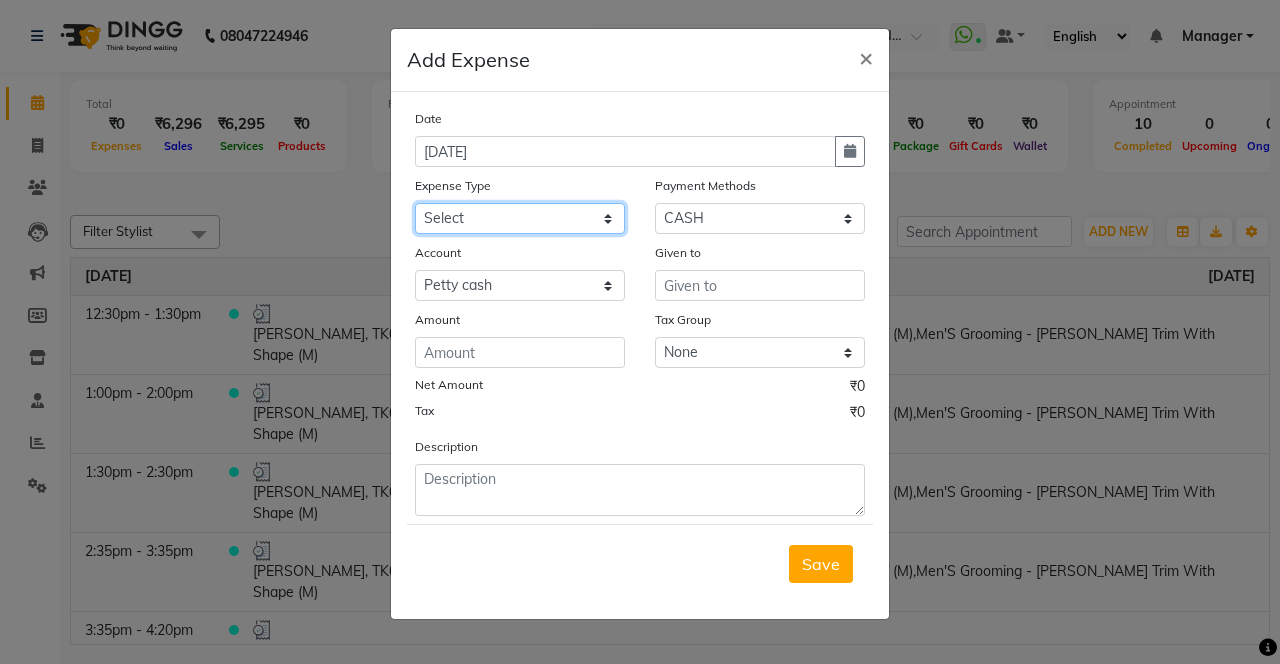 click on "Select Advance Salary Bank charges Car maintenance  Cash transfer to bank Cash transfer to hub Client Snacks Clinical charges coffee Equipment Fuel Govt fee Incentive Insurance International purchase Loan Repayment Maintenance Marketing Membership reward Milk Miscellaneous MRA Other Pantry Product Rent Staff Snacks Tax Tea & Refreshment Tip Transfer Utilities" 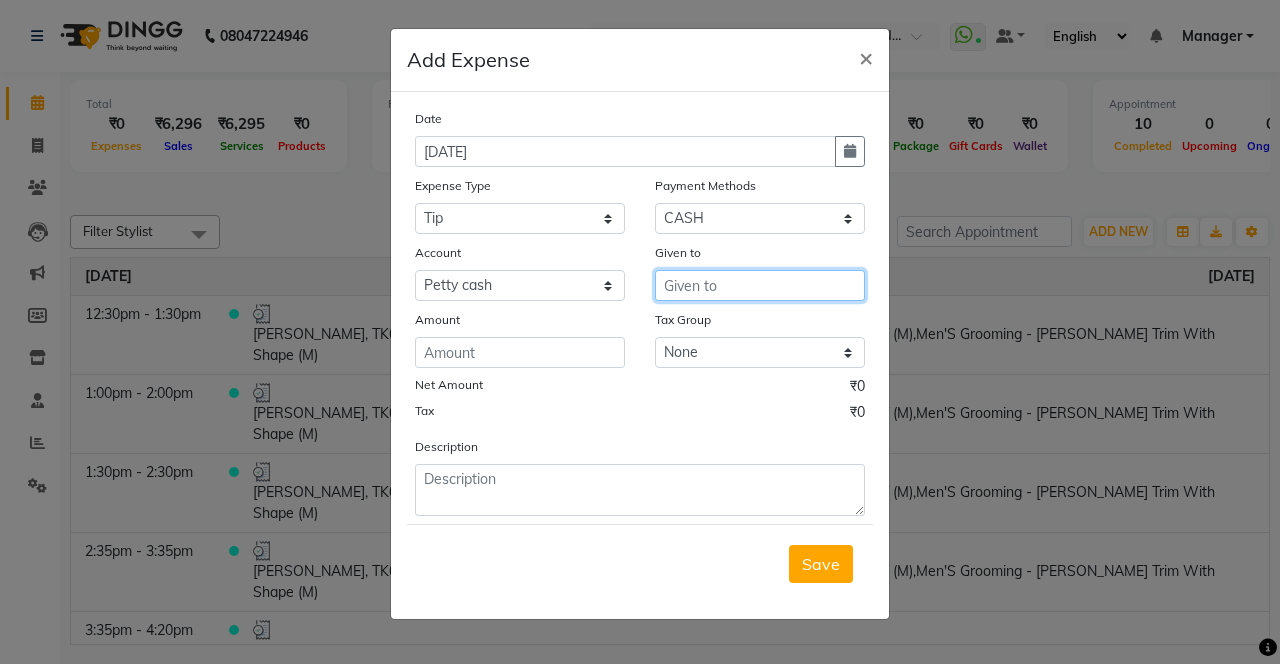 click at bounding box center (760, 285) 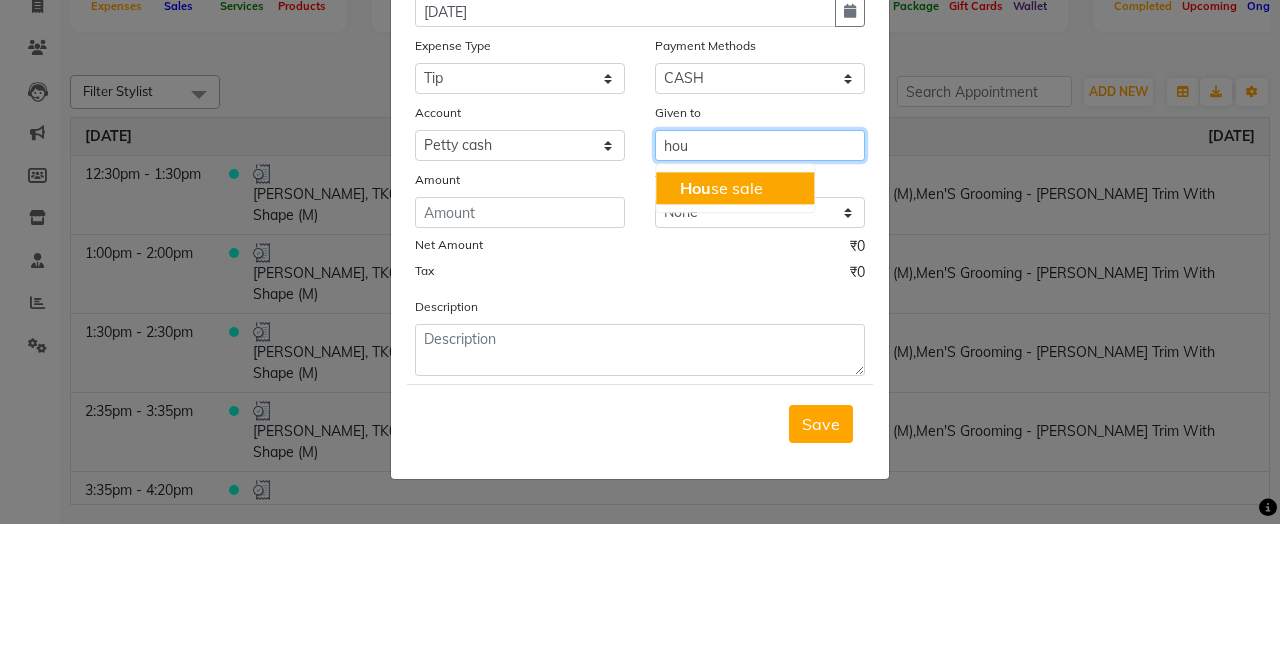 click on "Hou se sale" at bounding box center [735, 328] 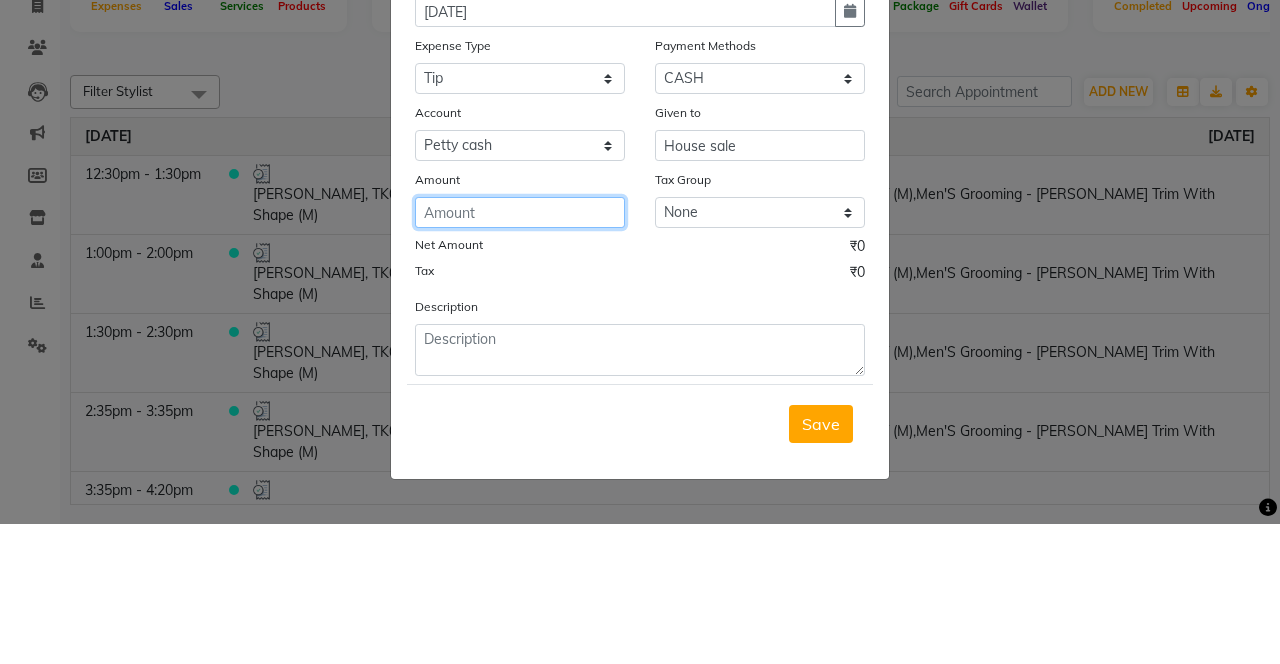 click 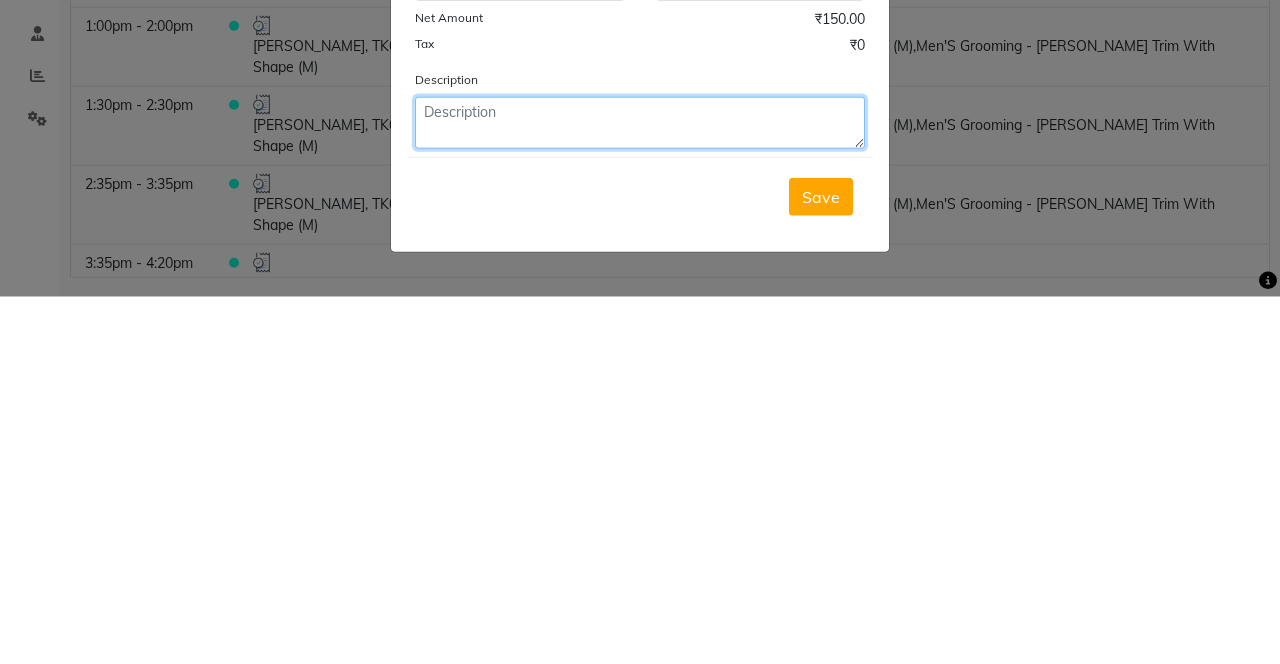 click 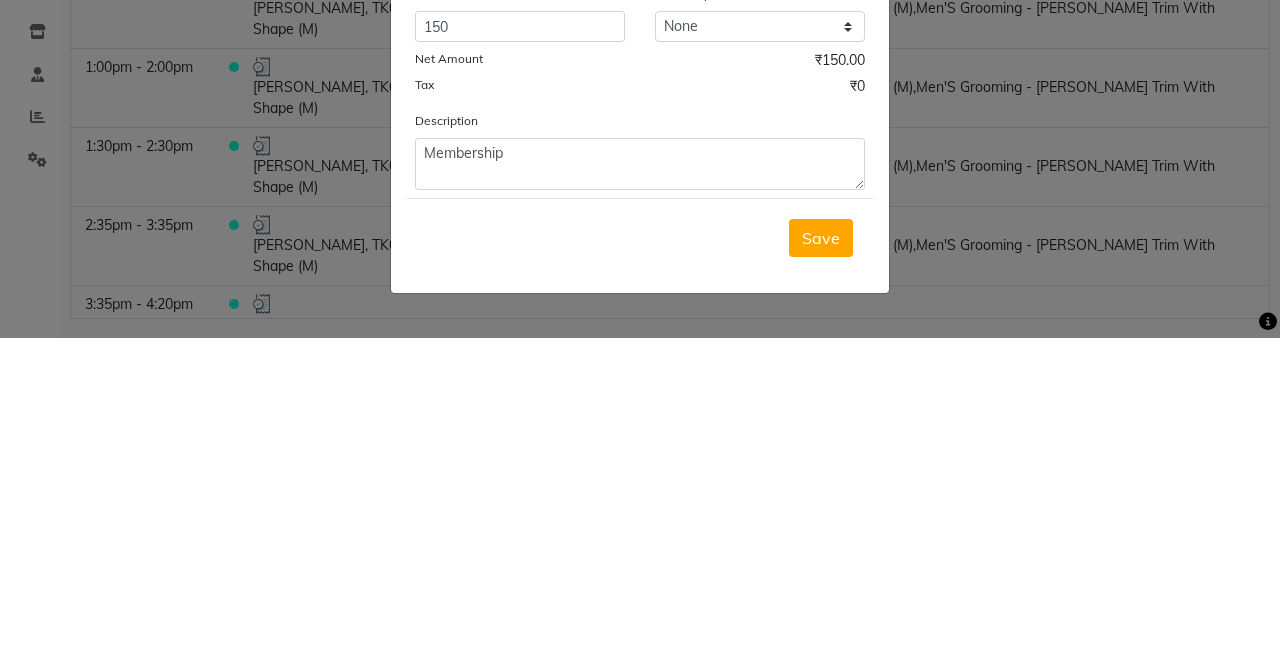 click on "Save" at bounding box center [821, 564] 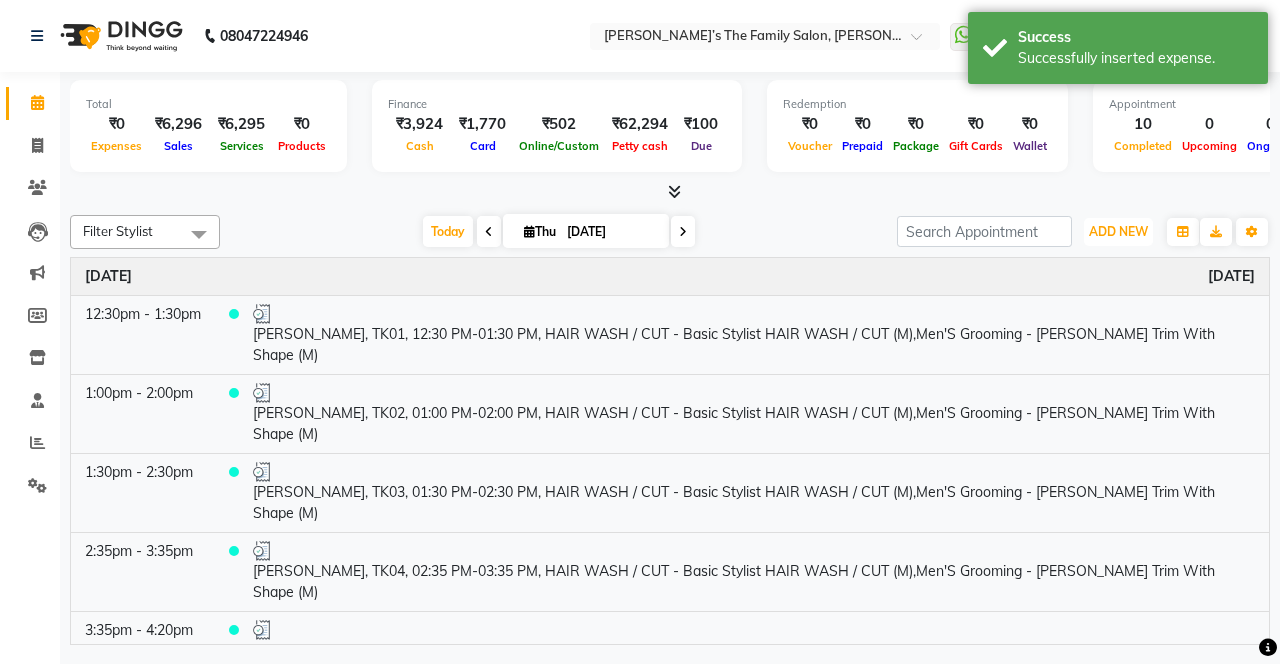 click on "ADD NEW" at bounding box center (1118, 231) 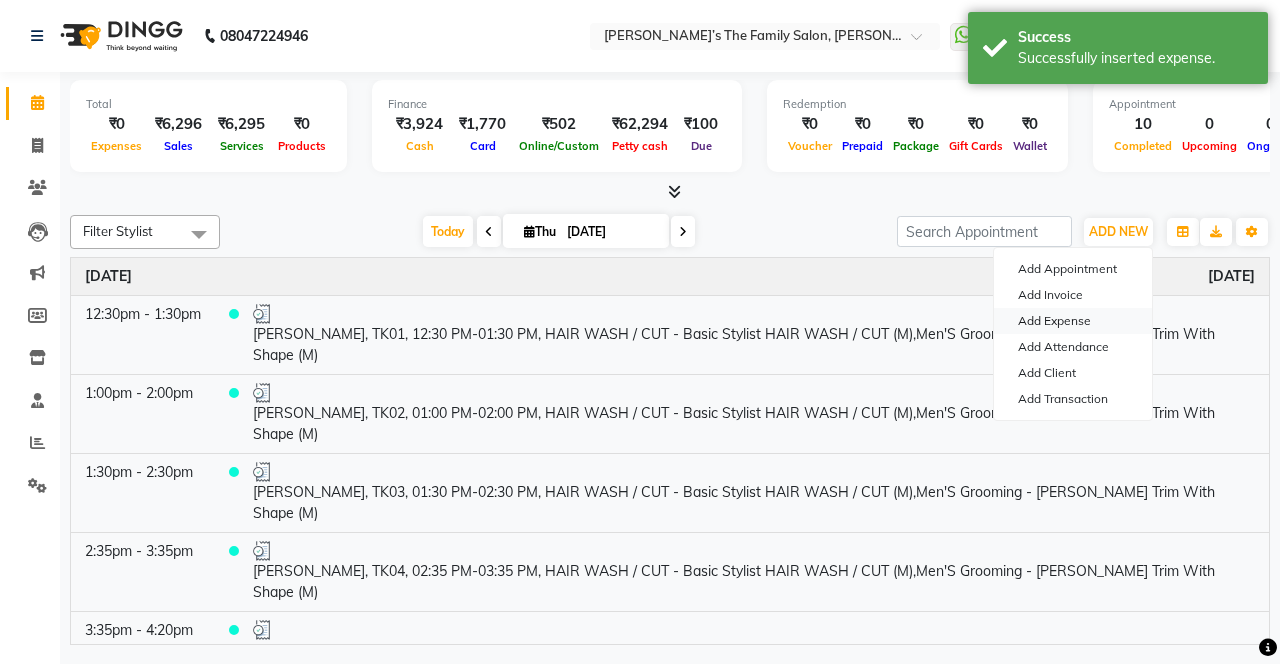 click on "Add Expense" at bounding box center [1073, 321] 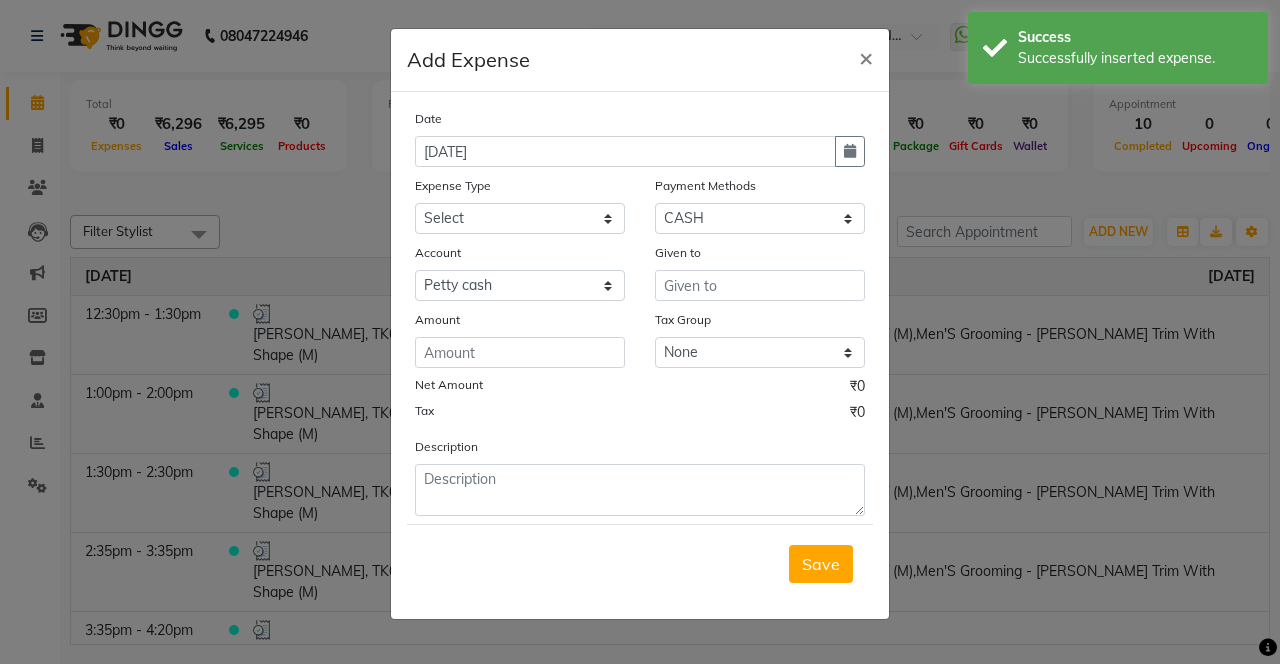 click 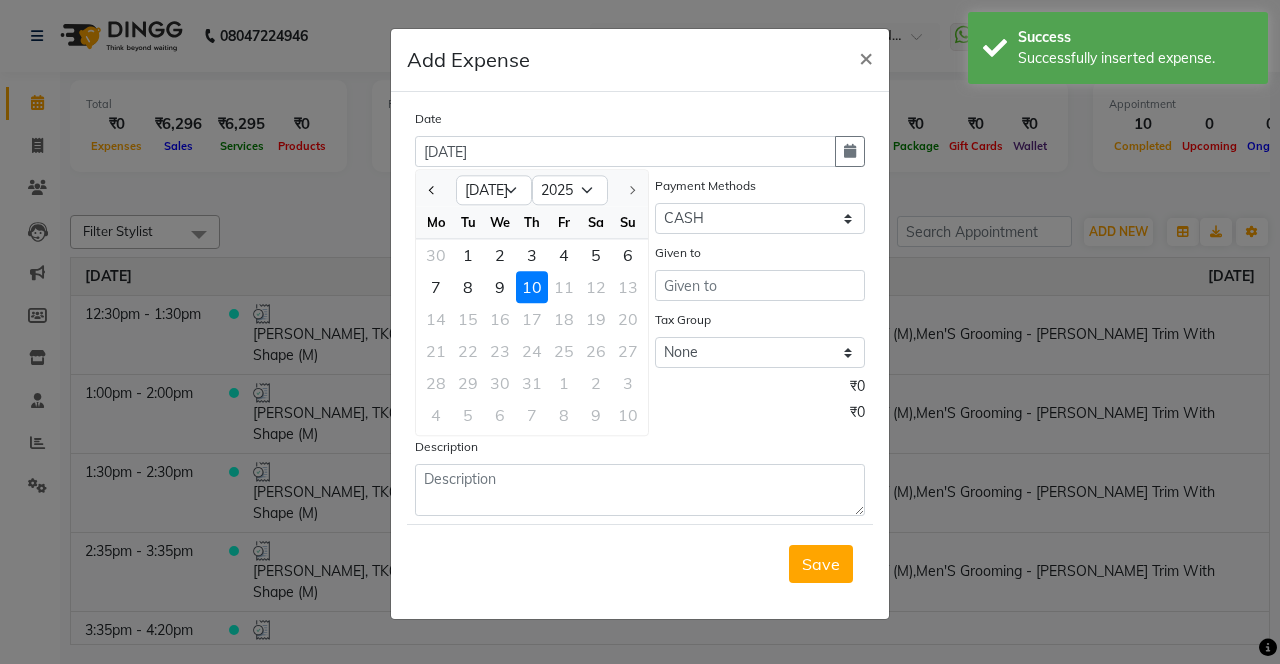 click 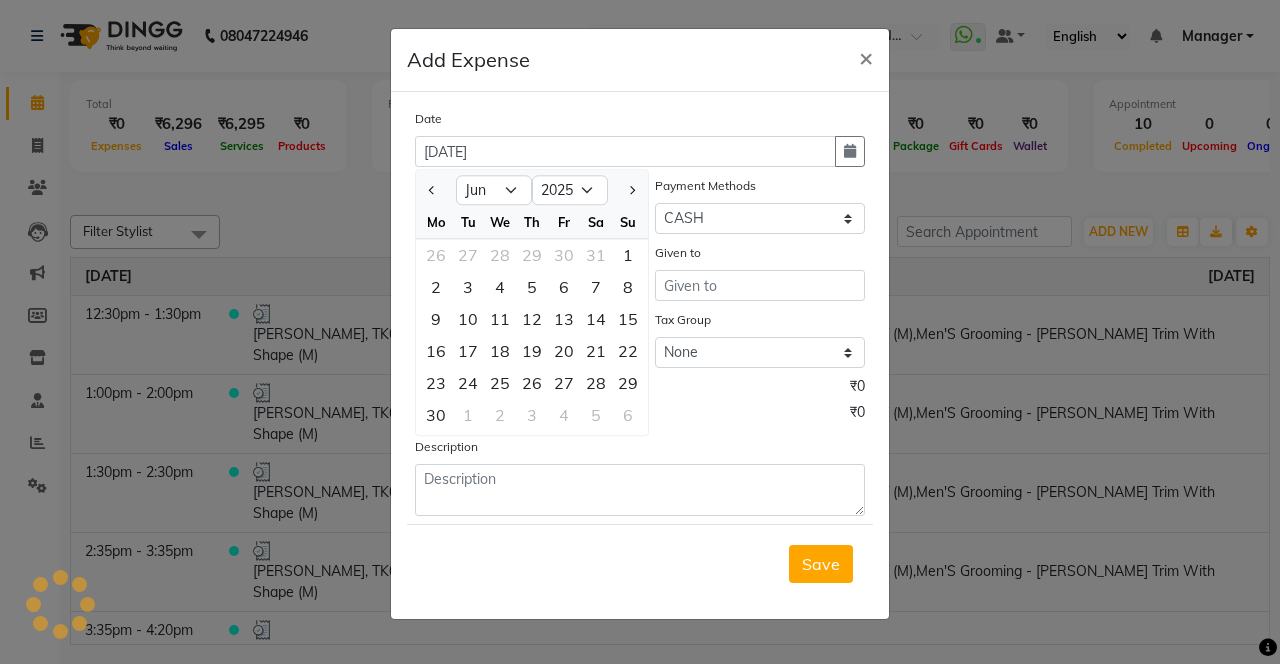 click on "11" 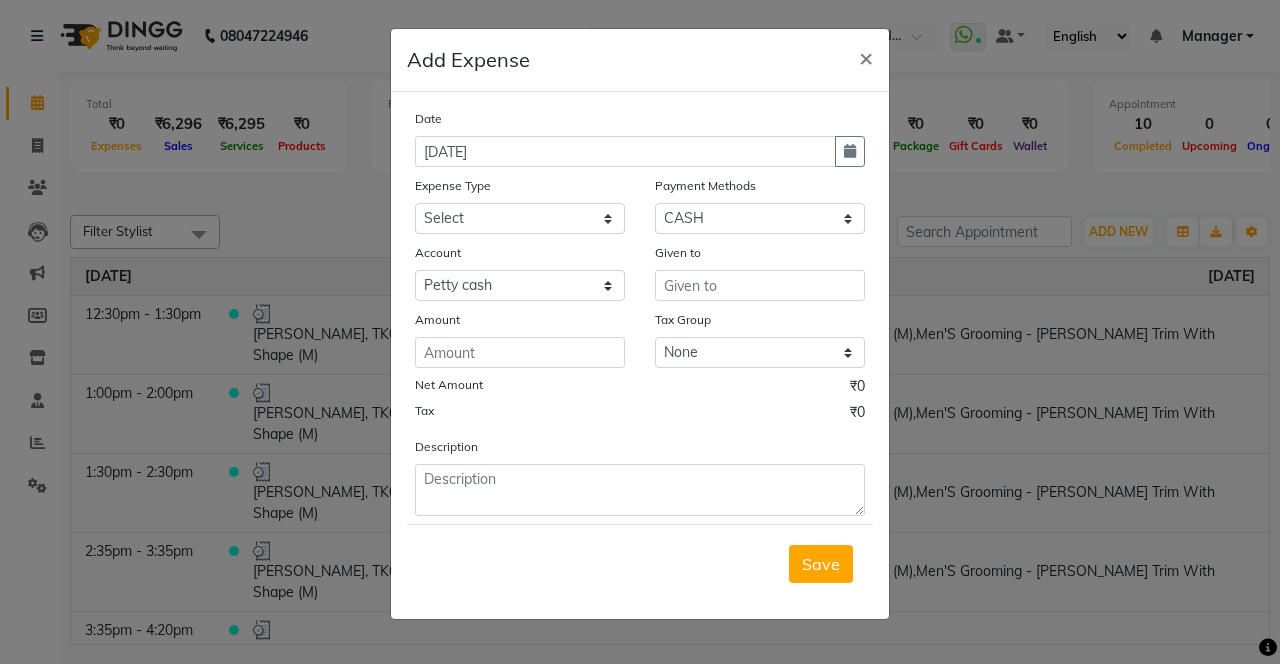 click 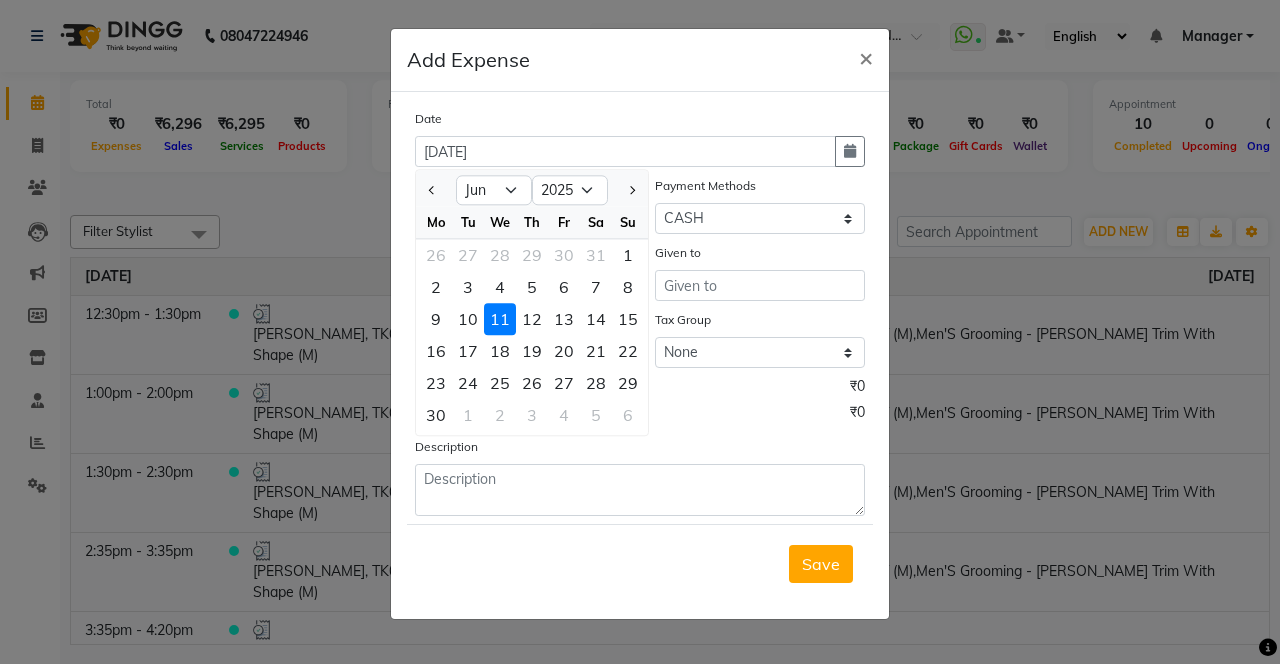 click on "27" 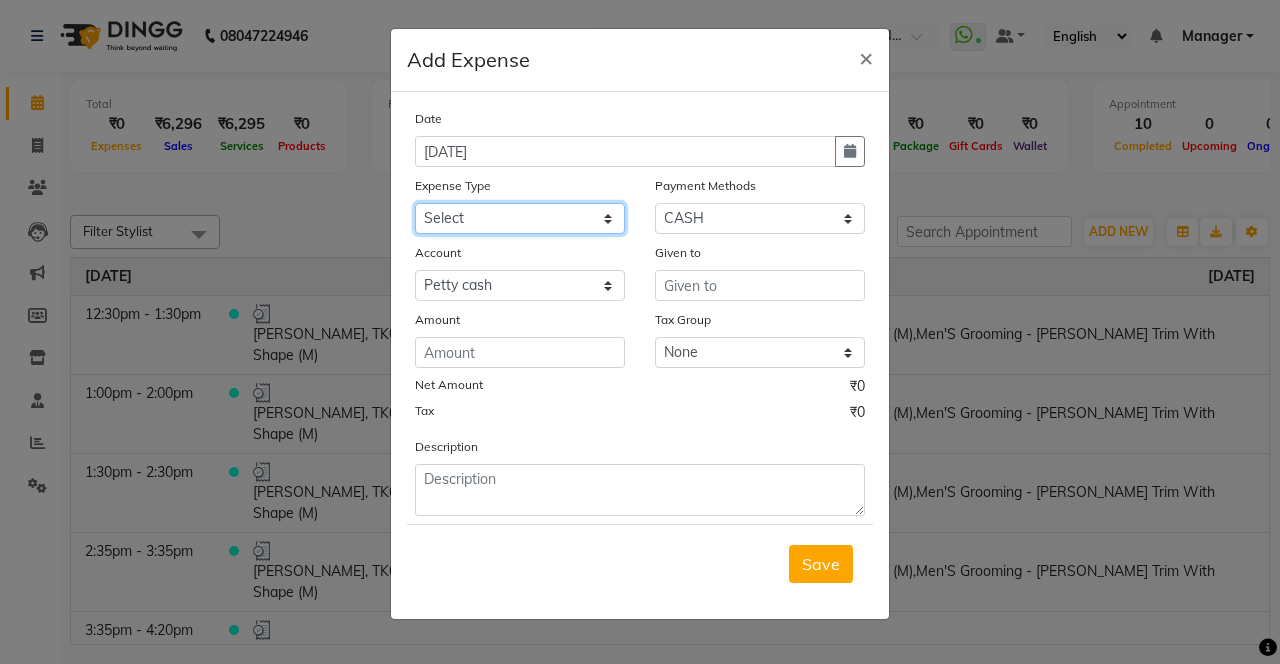 click on "Select Advance Salary Bank charges Car maintenance  Cash transfer to bank Cash transfer to hub Client Snacks Clinical charges coffee Equipment Fuel Govt fee Incentive Insurance International purchase Loan Repayment Maintenance Marketing Membership reward Milk Miscellaneous MRA Other Pantry Product Rent Staff Snacks Tax Tea & Refreshment Tip Transfer Utilities" 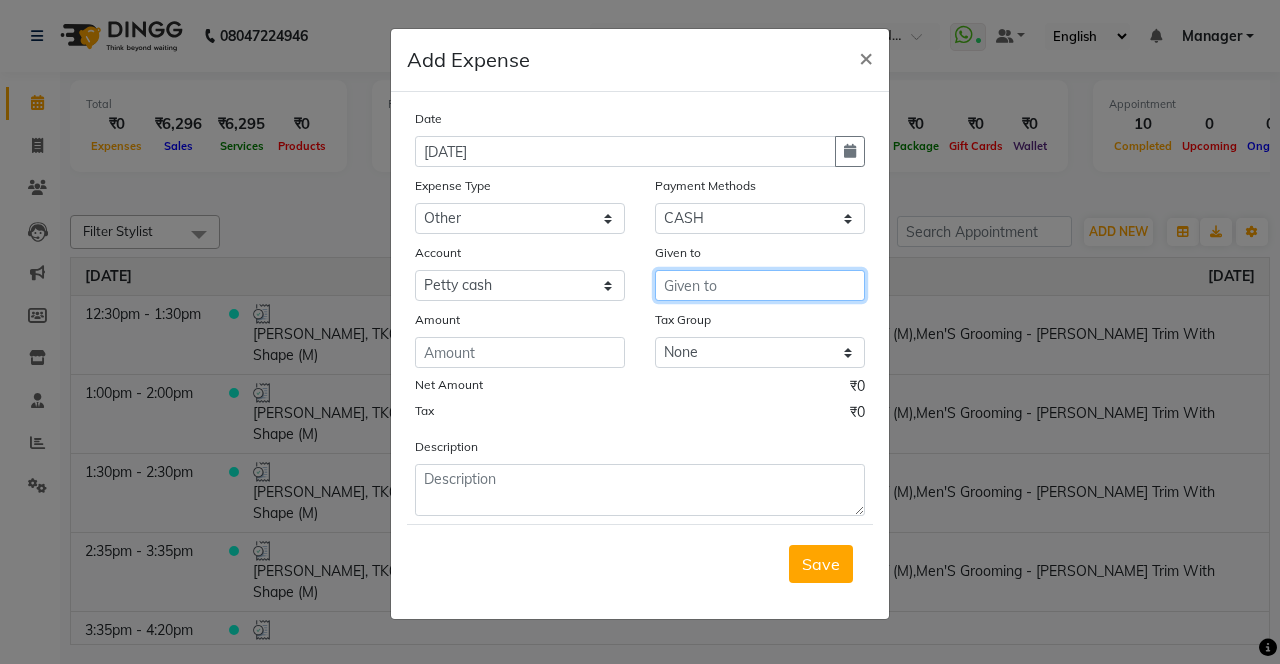 click at bounding box center (760, 285) 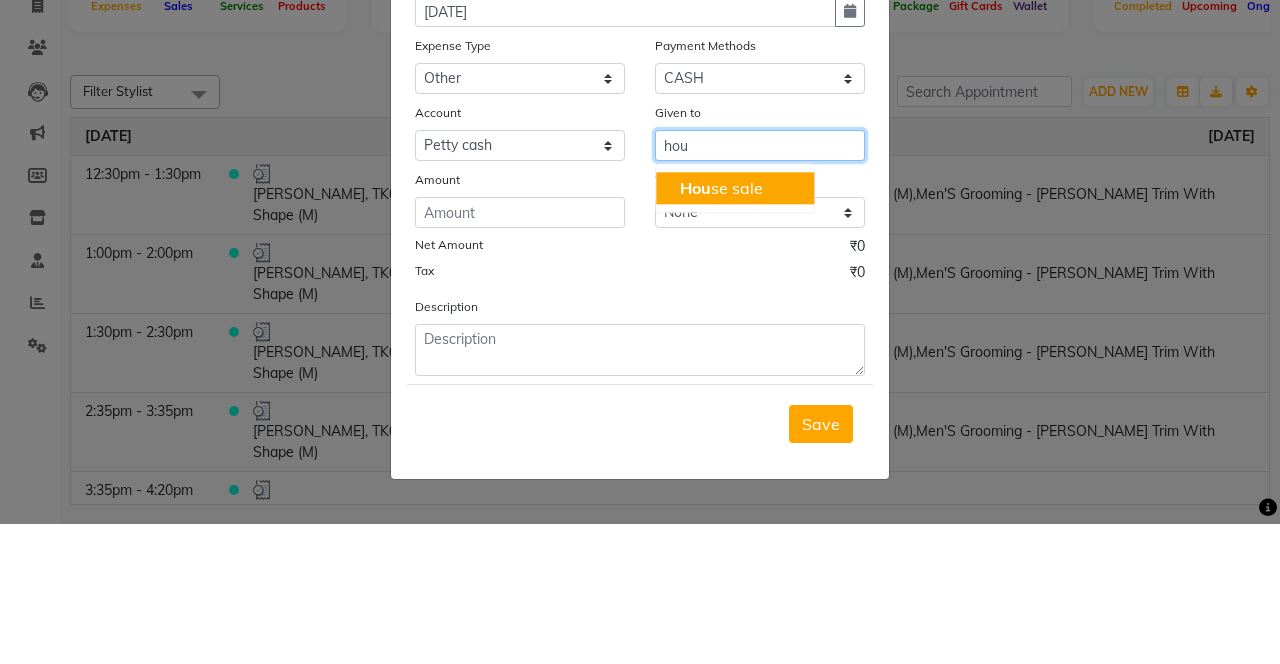 click on "Hou se sale" at bounding box center (735, 328) 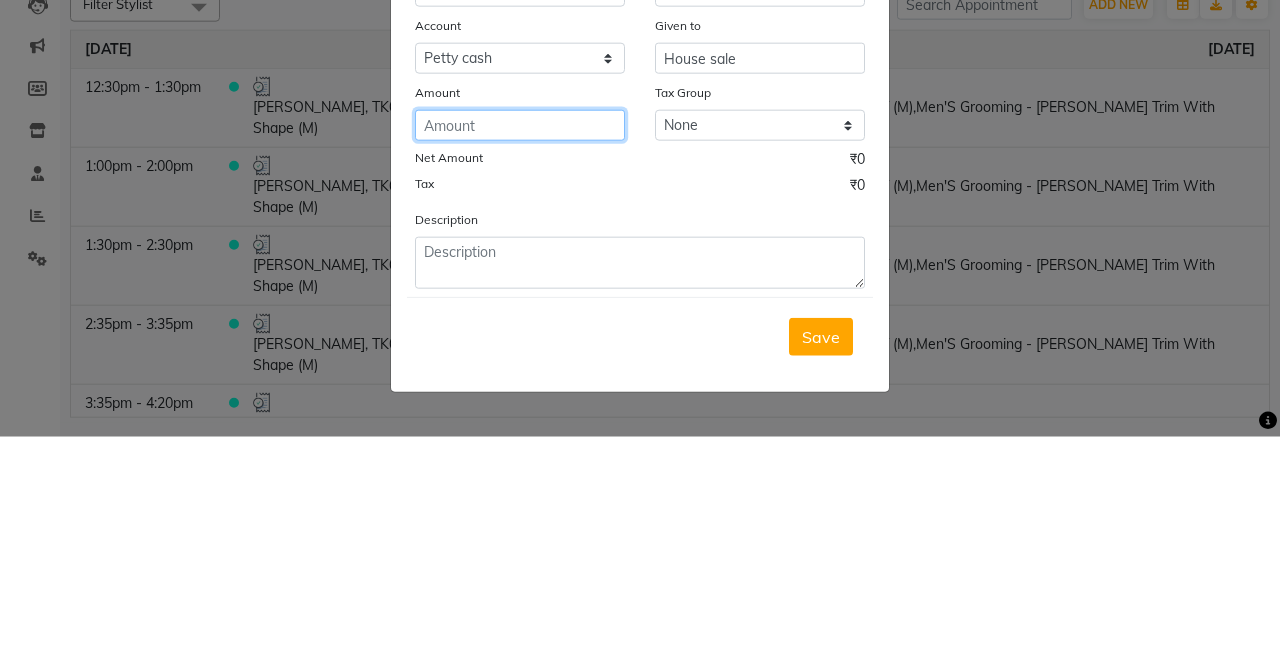 click 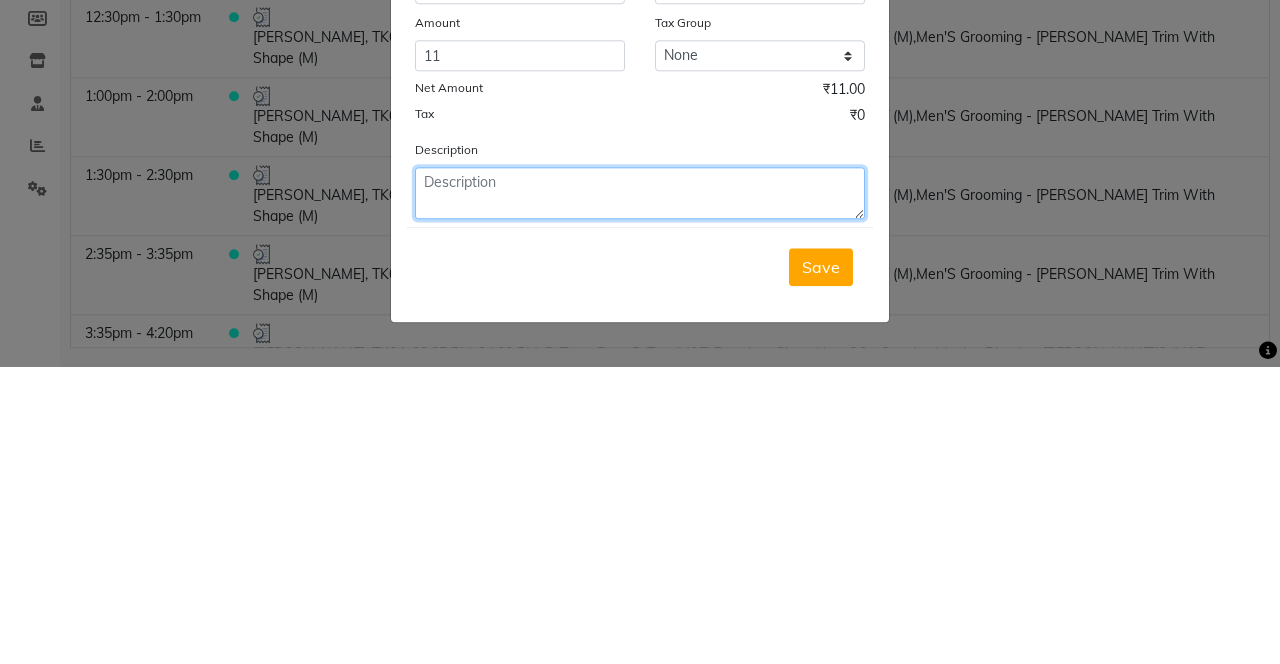 click 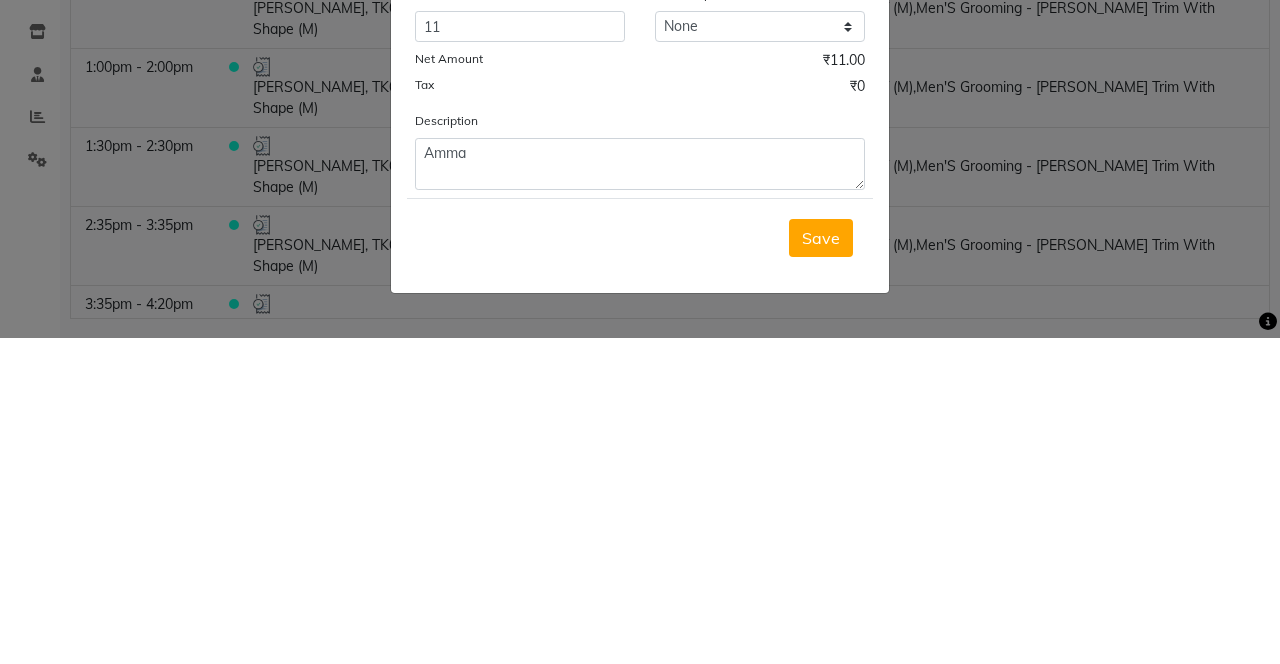 click on "Save" at bounding box center (821, 564) 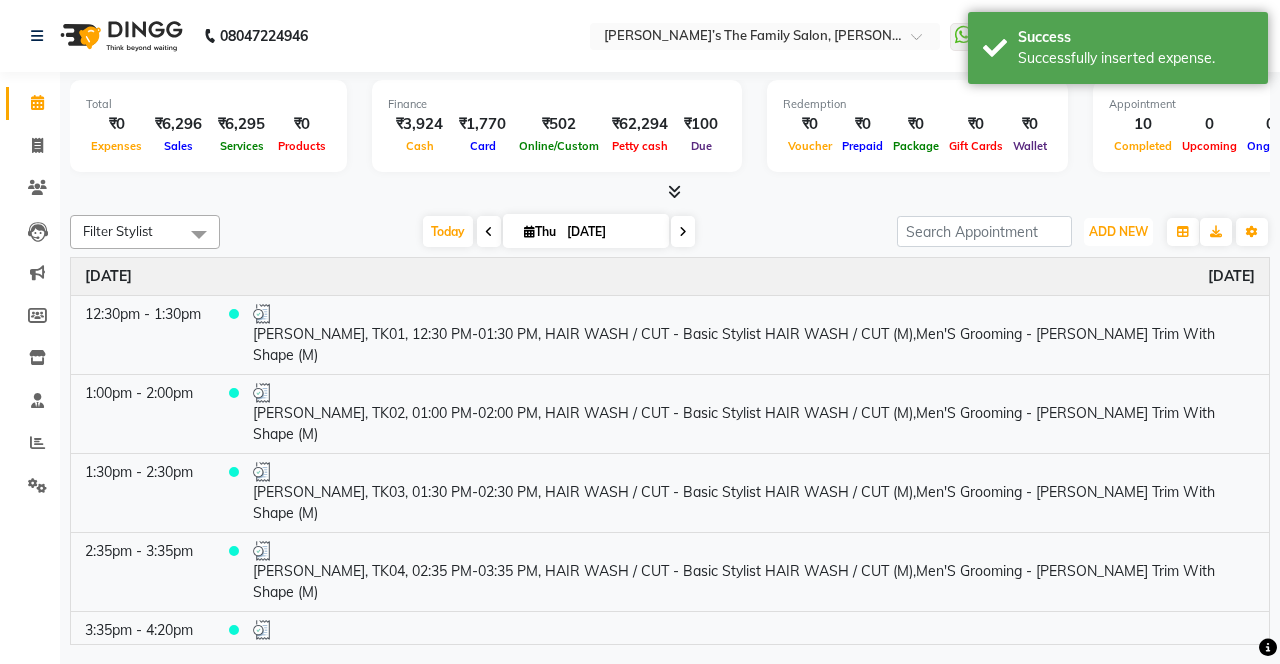 click on "ADD NEW" at bounding box center [1118, 231] 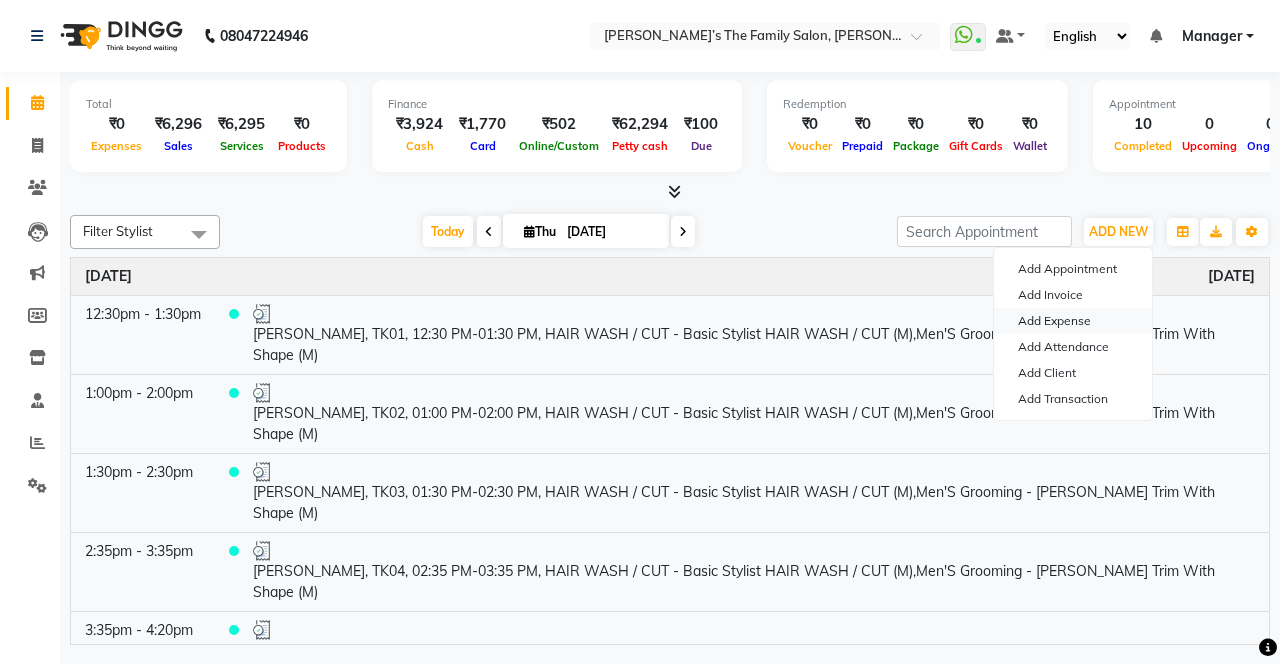 click on "Add Expense" at bounding box center (1073, 321) 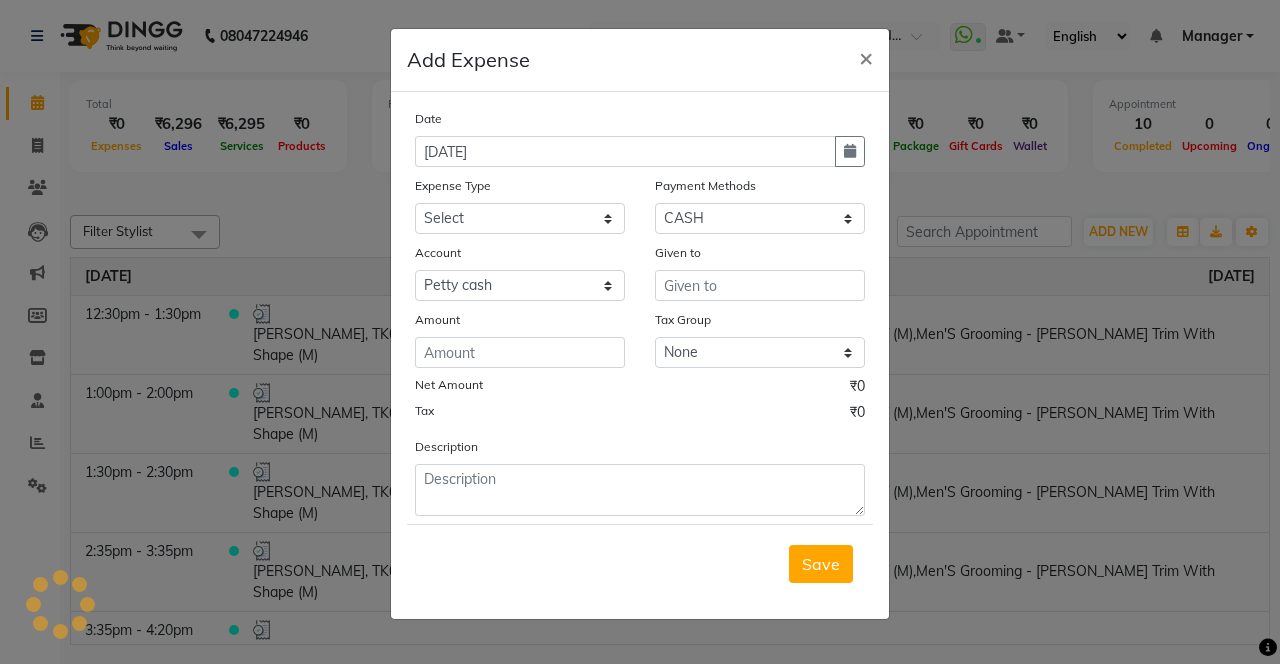 click 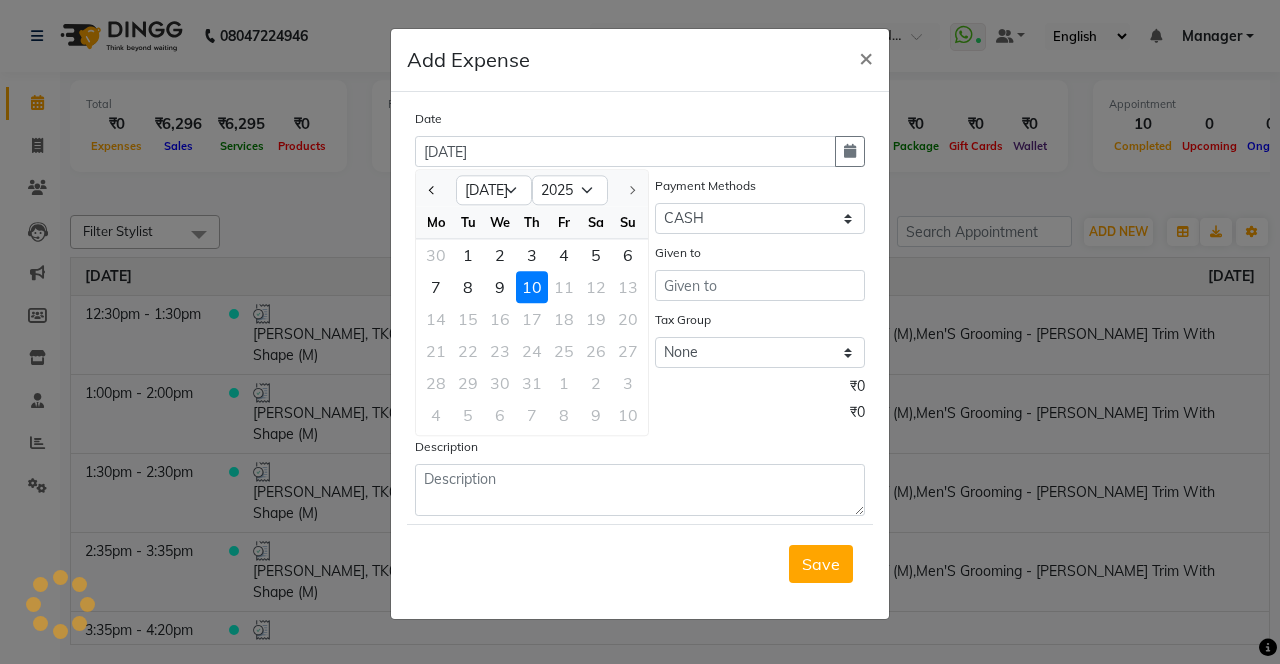 click 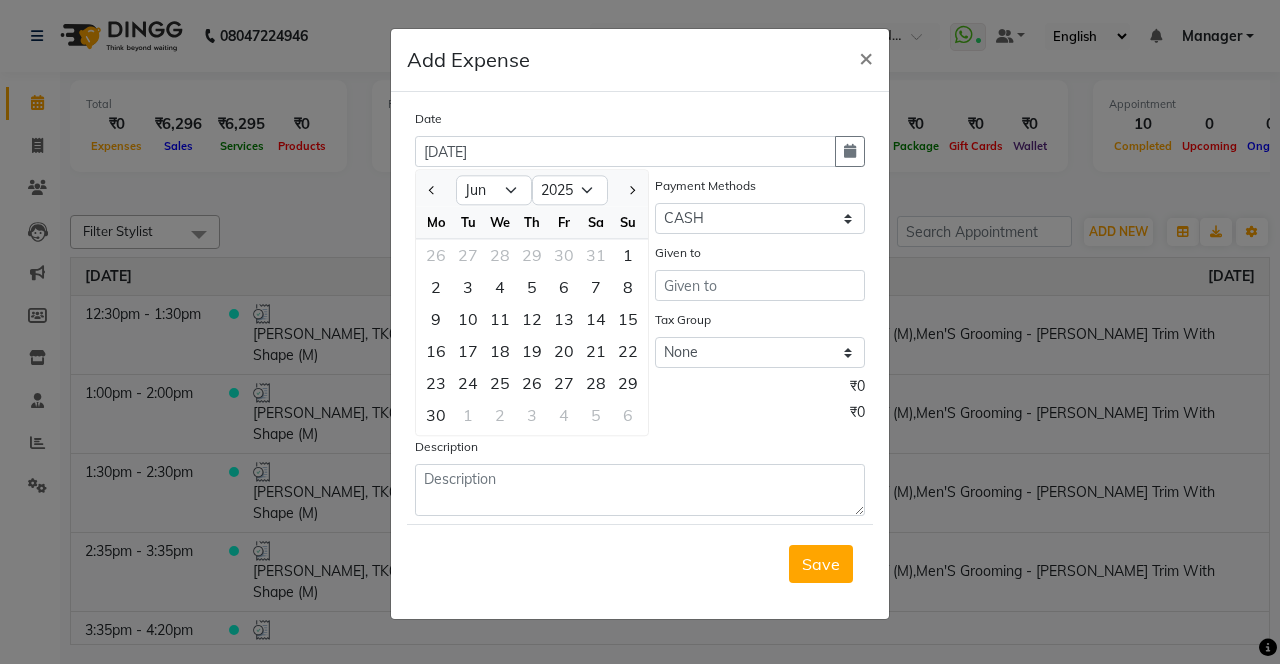 click on "28" 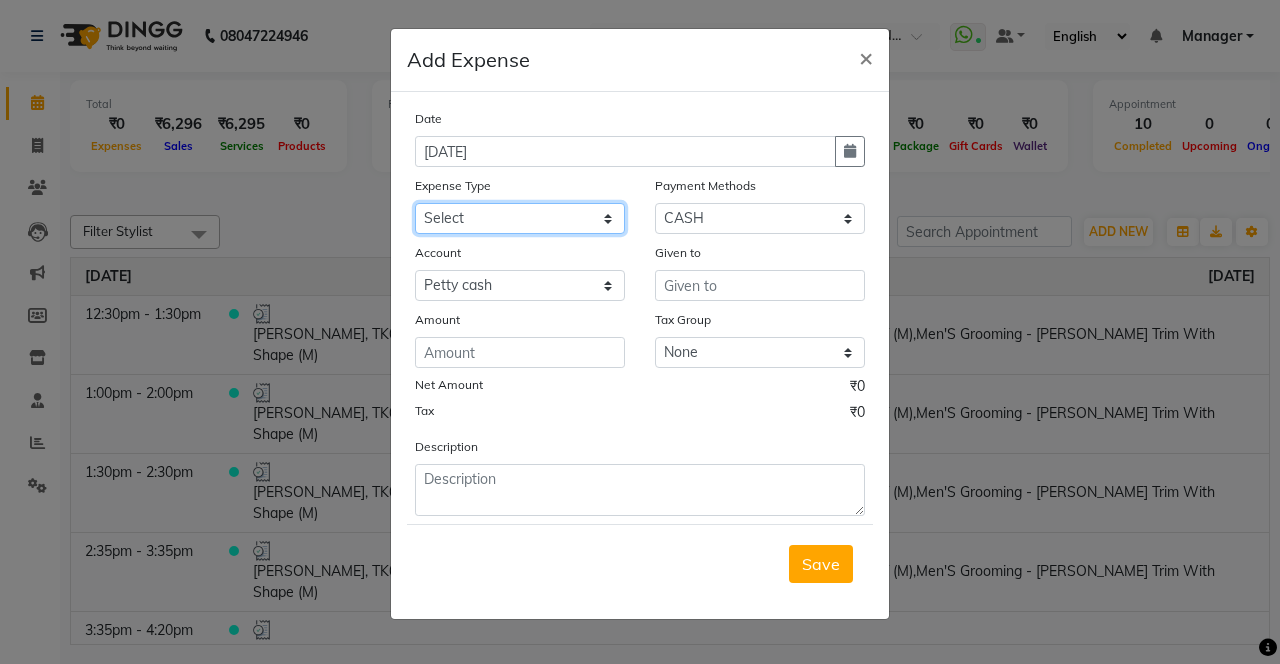 click on "Select Advance Salary Bank charges Car maintenance  Cash transfer to bank Cash transfer to hub Client Snacks Clinical charges coffee Equipment Fuel Govt fee Incentive Insurance International purchase Loan Repayment Maintenance Marketing Membership reward Milk Miscellaneous MRA Other Pantry Product Rent Staff Snacks Tax Tea & Refreshment Tip Transfer Utilities" 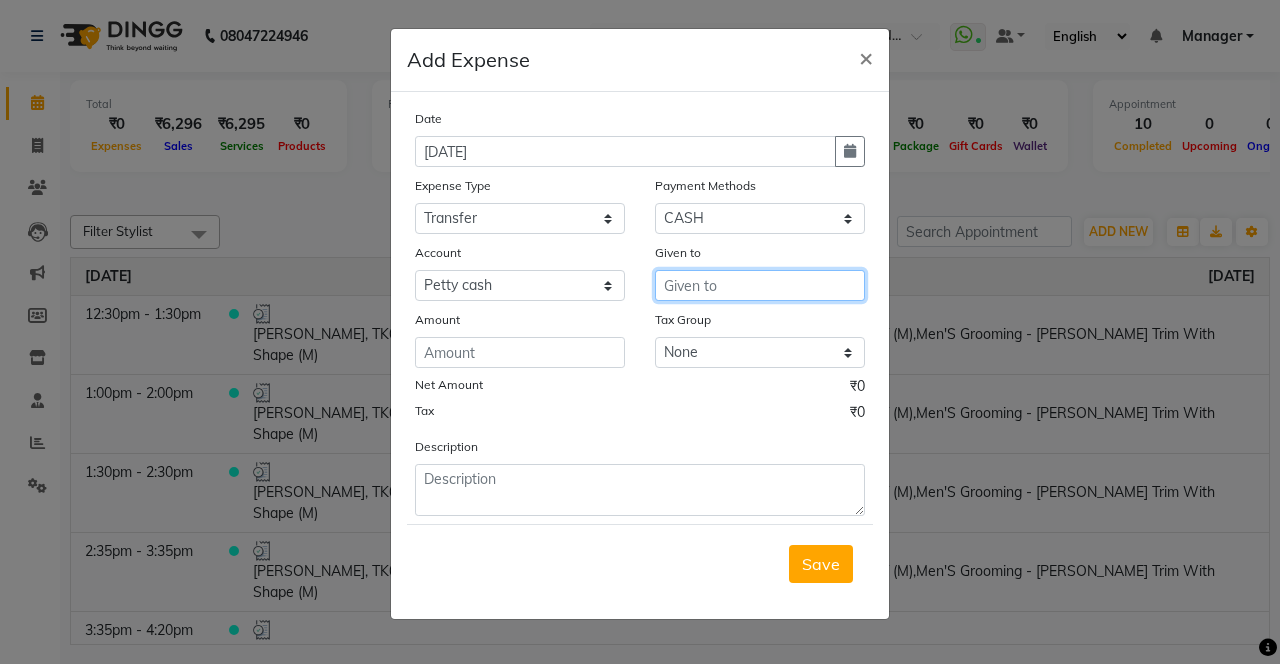 click at bounding box center [760, 285] 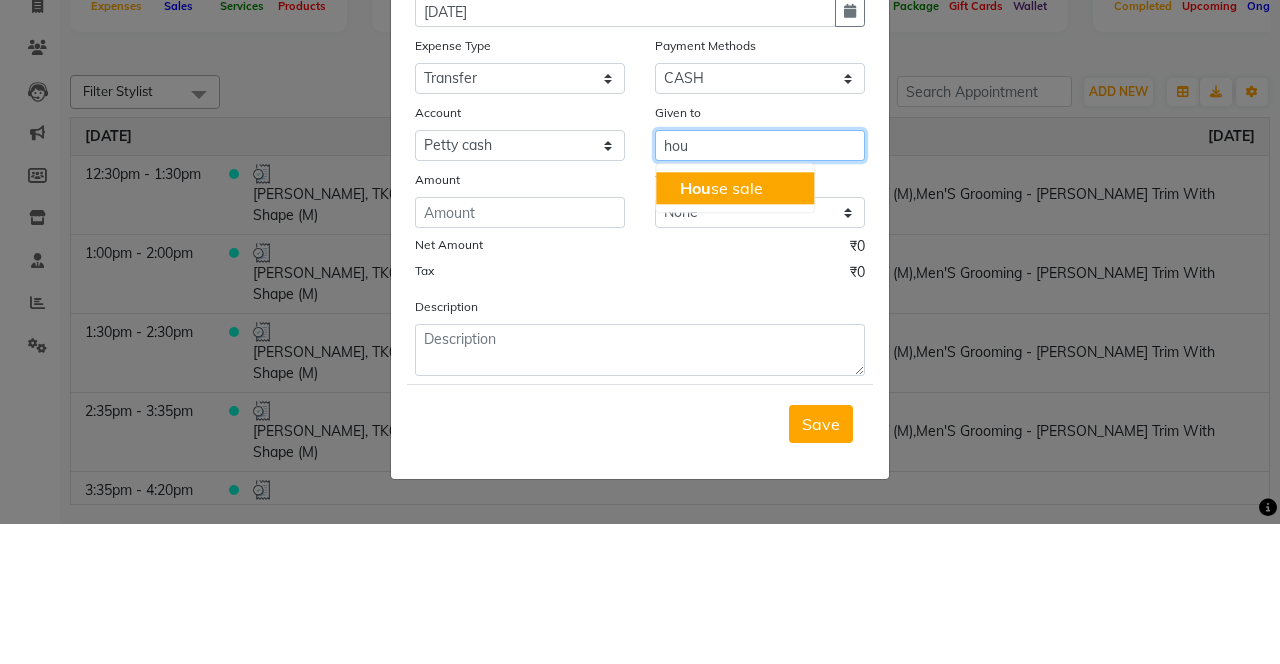 click on "Hou se sale" at bounding box center (721, 328) 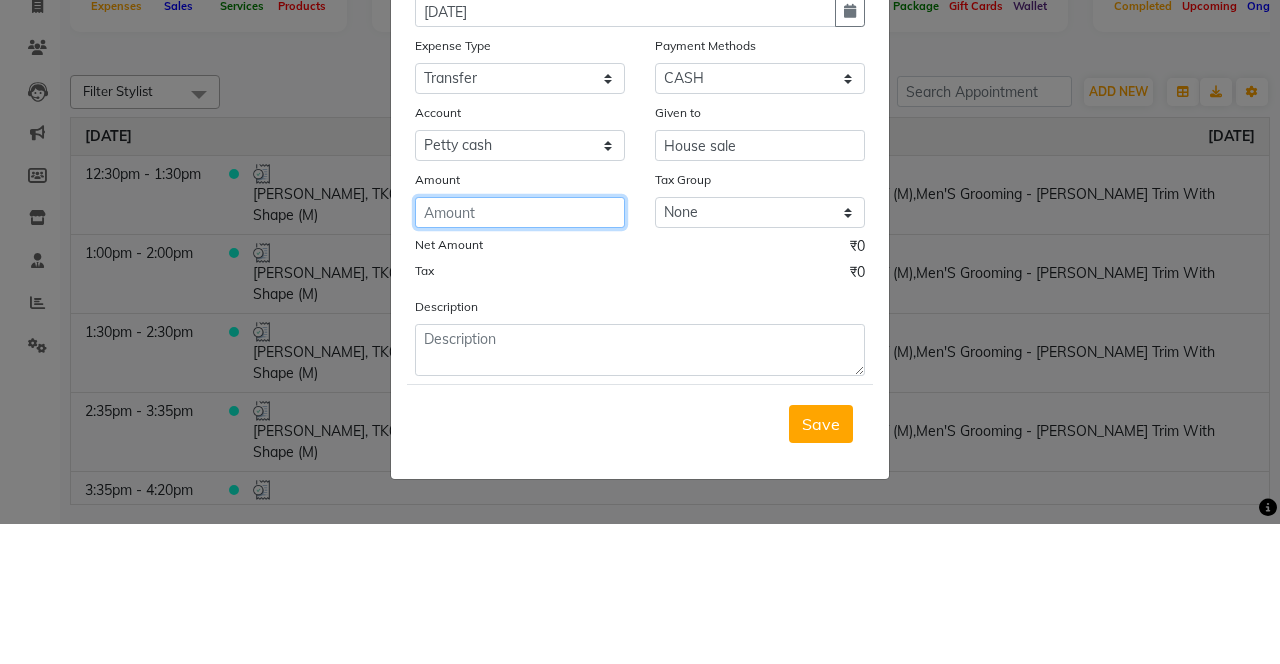 click 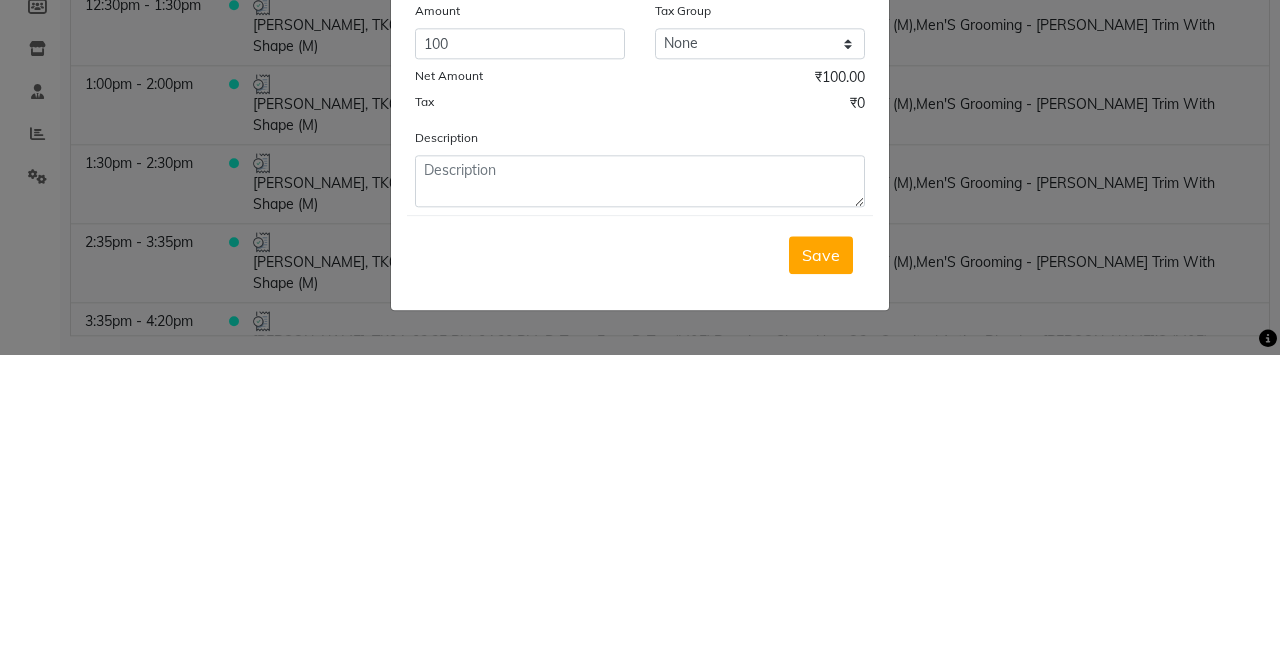 click on "Save" at bounding box center [821, 564] 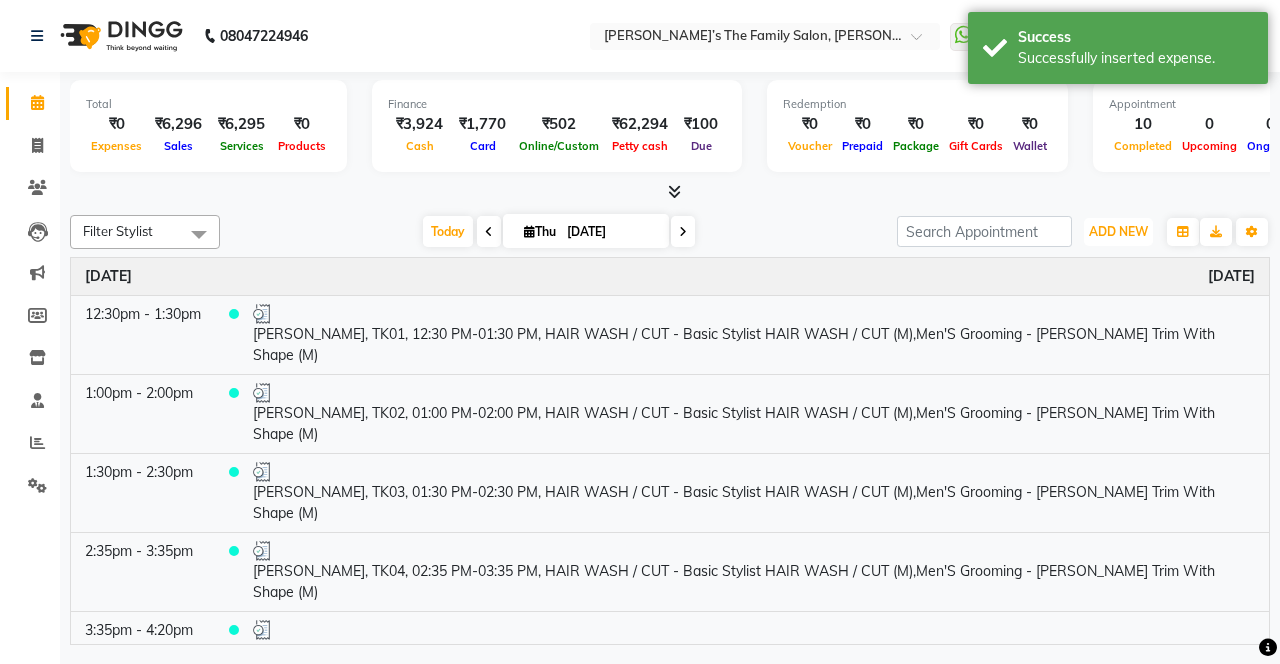 click on "ADD NEW Toggle Dropdown" at bounding box center (1118, 232) 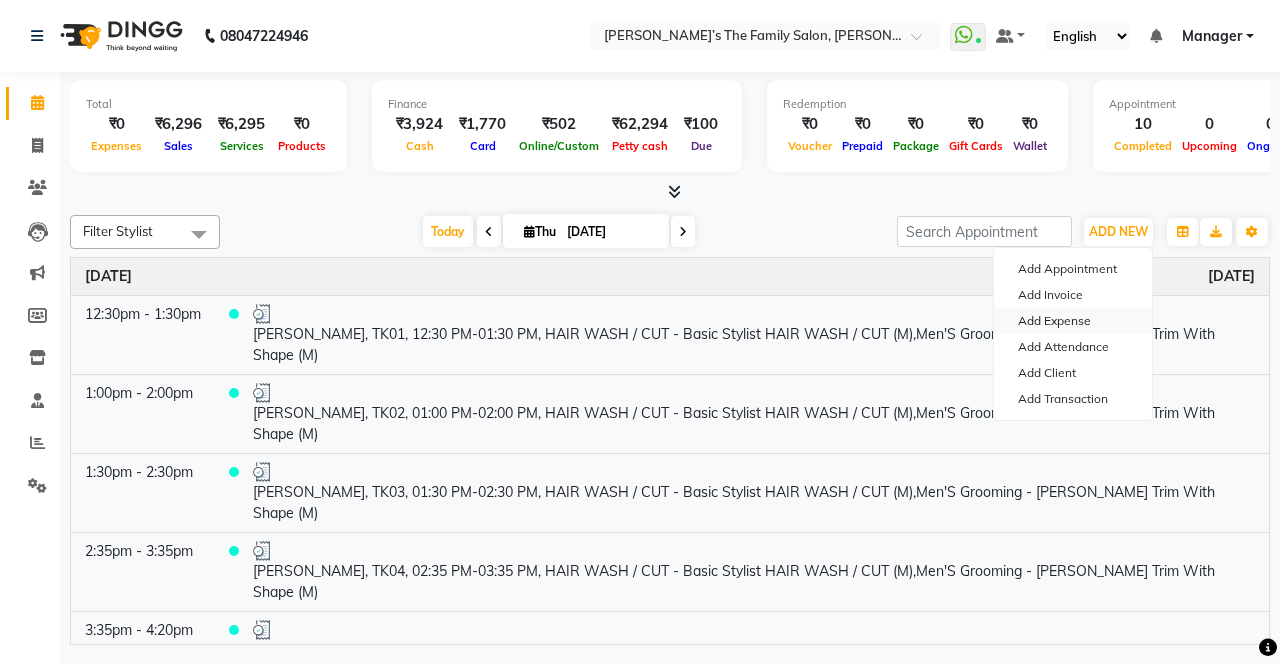 click on "Add Expense" at bounding box center (1073, 321) 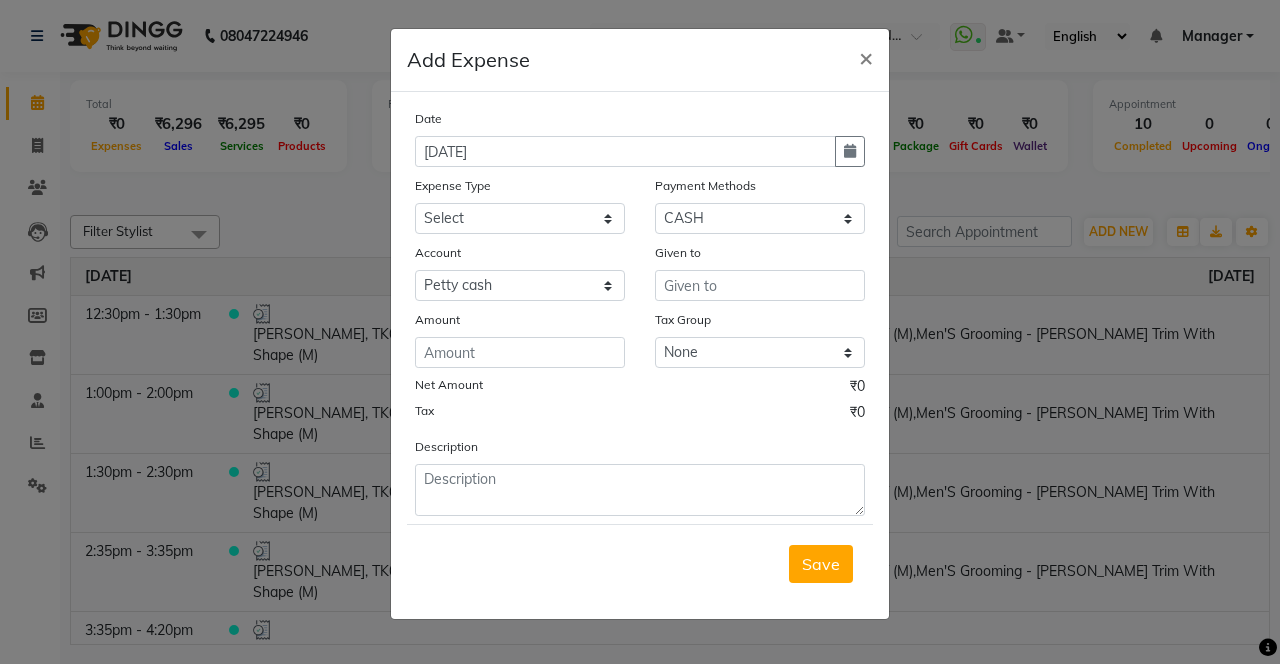 click 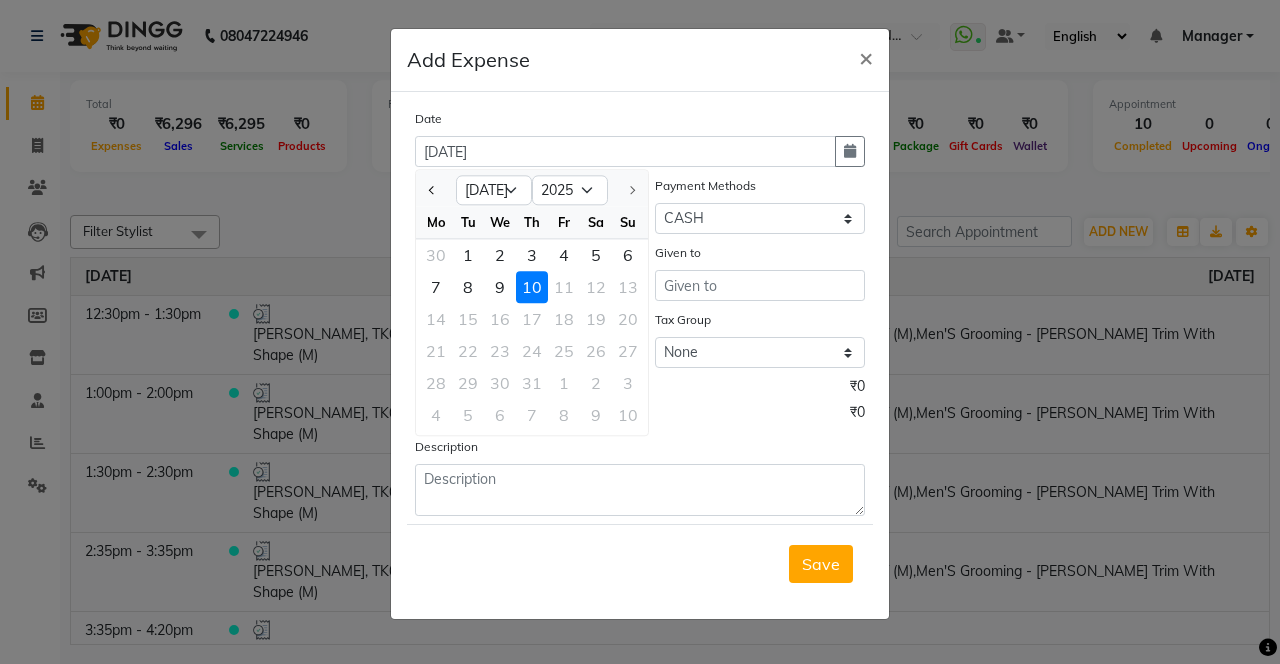 click 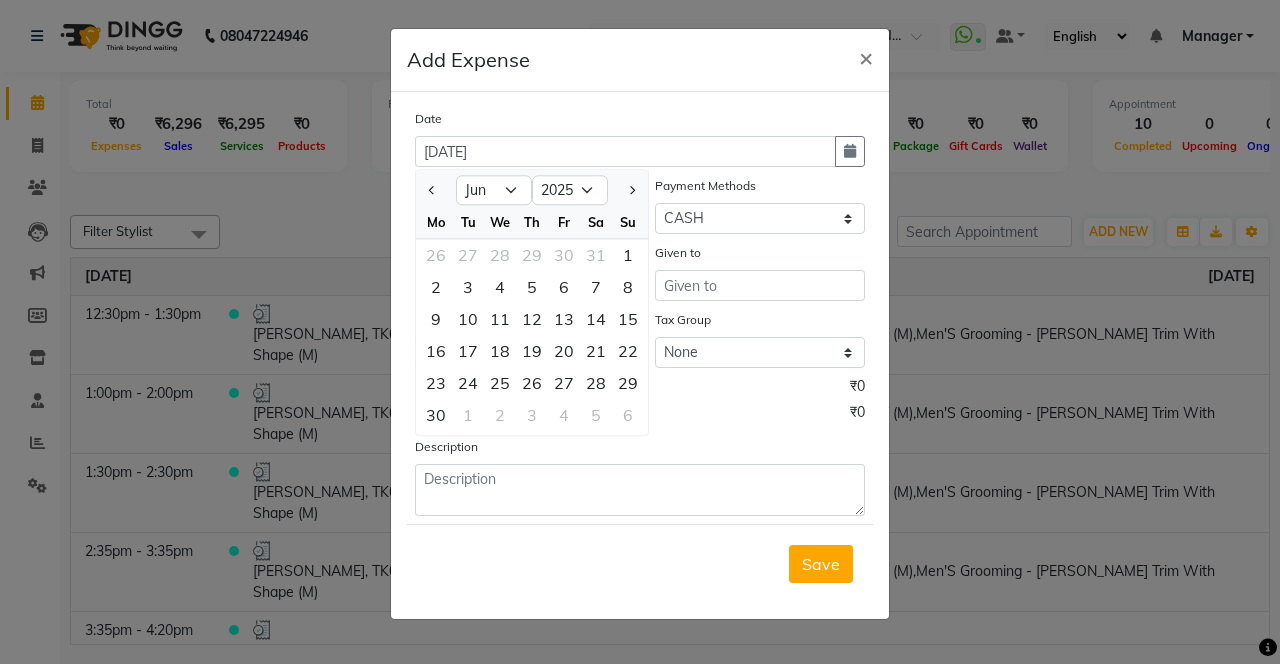 click on "28" 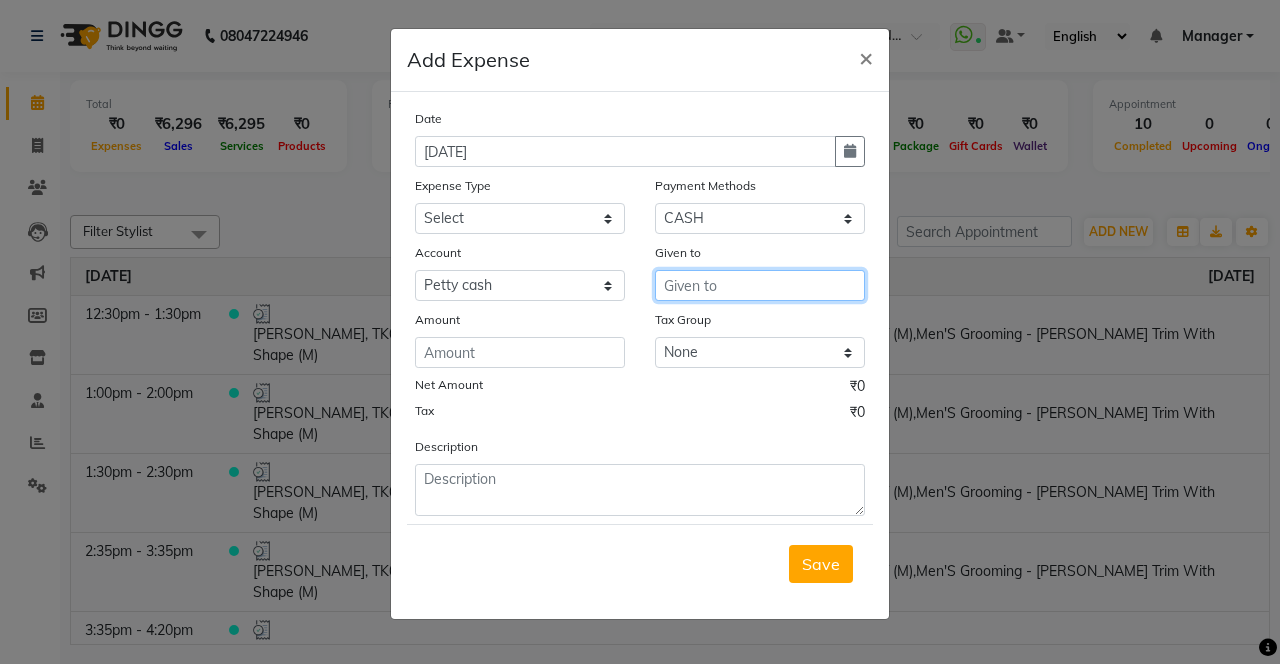 click at bounding box center (760, 285) 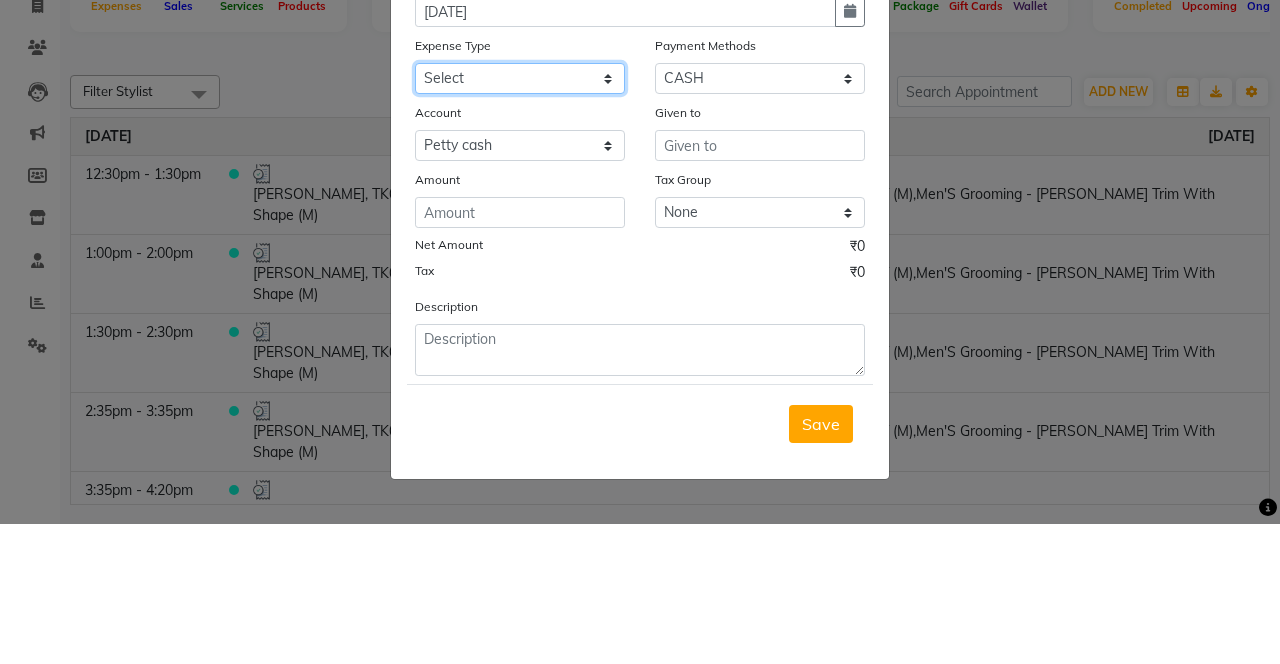 click on "Select Advance Salary Bank charges Car maintenance  Cash transfer to bank Cash transfer to hub Client Snacks Clinical charges coffee Equipment Fuel Govt fee Incentive Insurance International purchase Loan Repayment Maintenance Marketing Membership reward Milk Miscellaneous MRA Other Pantry Product Rent Staff Snacks Tax Tea & Refreshment Tip Transfer Utilities" 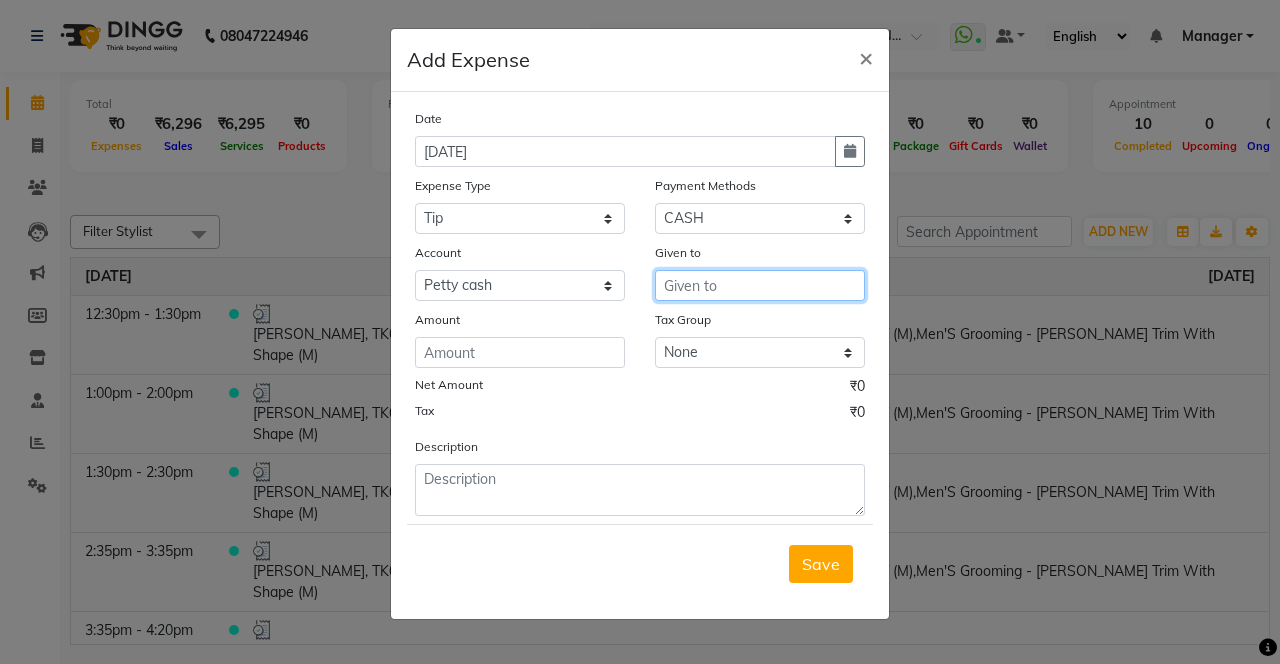 click at bounding box center (760, 285) 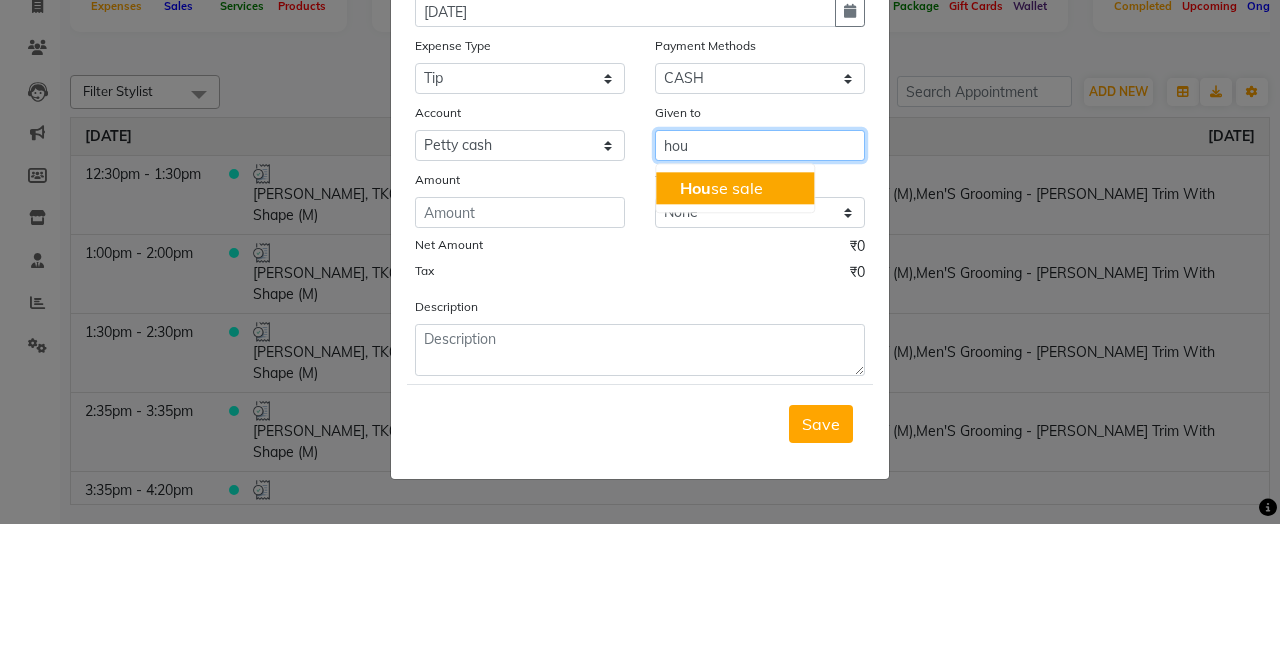 click on "Hou se sale" at bounding box center (735, 328) 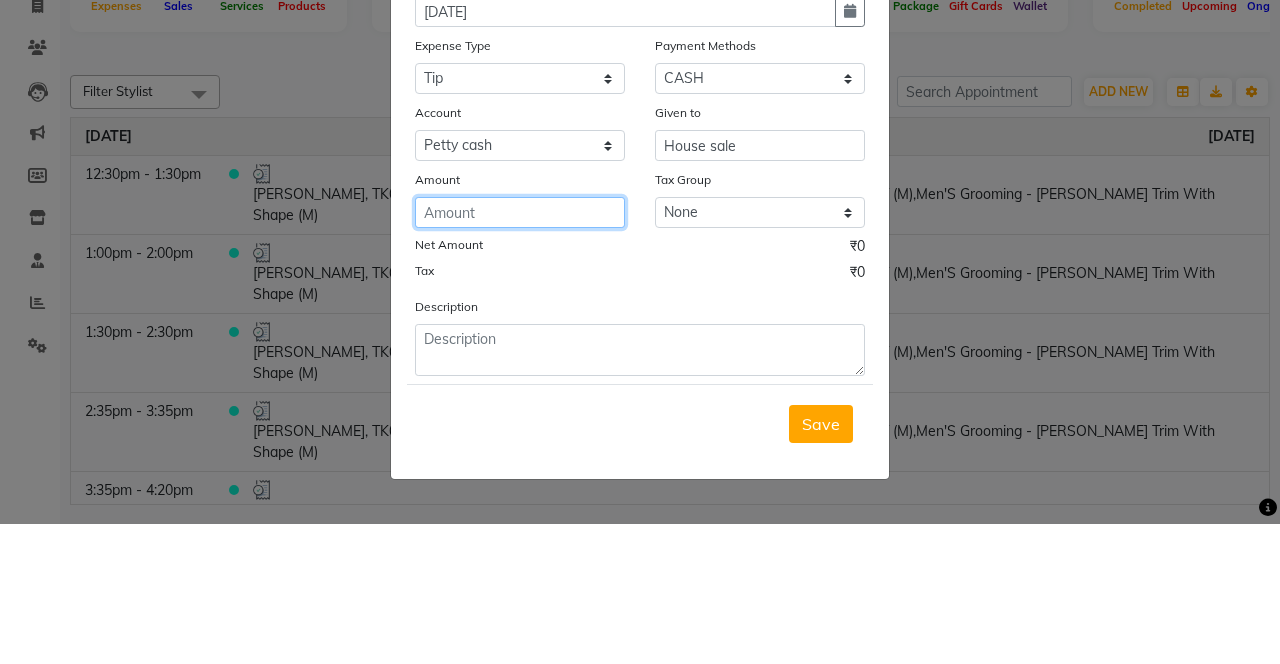 click 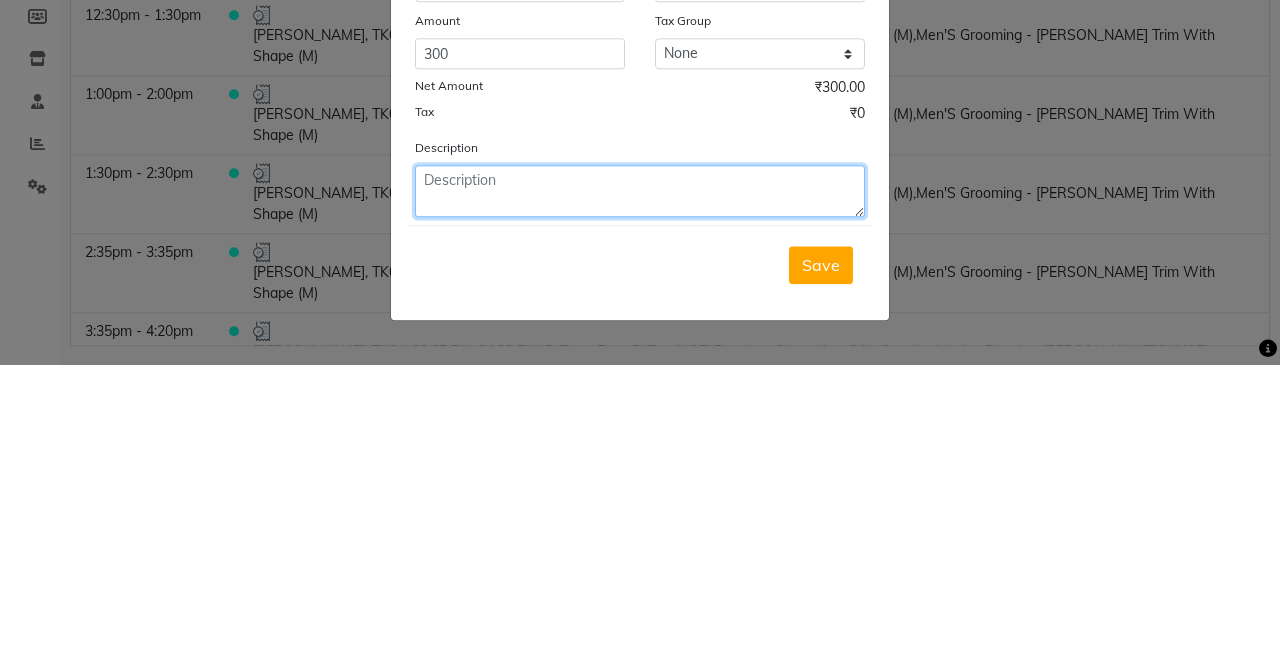 click 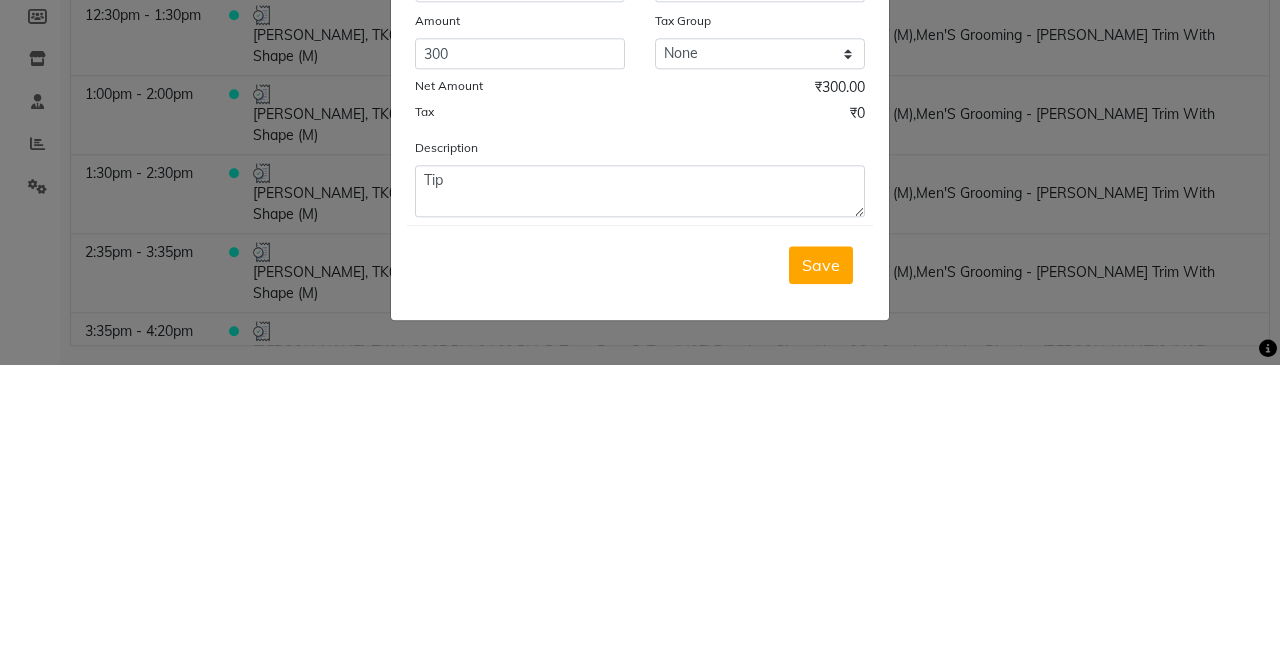 click on "Save" at bounding box center [821, 564] 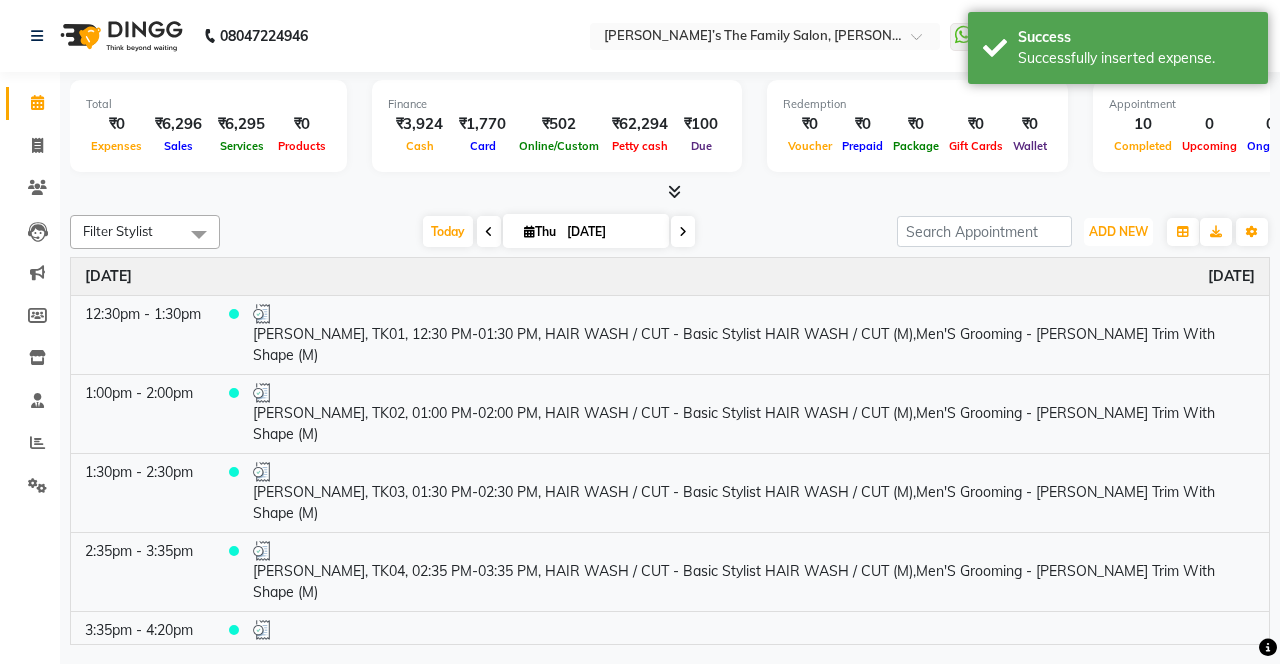 click on "ADD NEW Toggle Dropdown" at bounding box center (1118, 232) 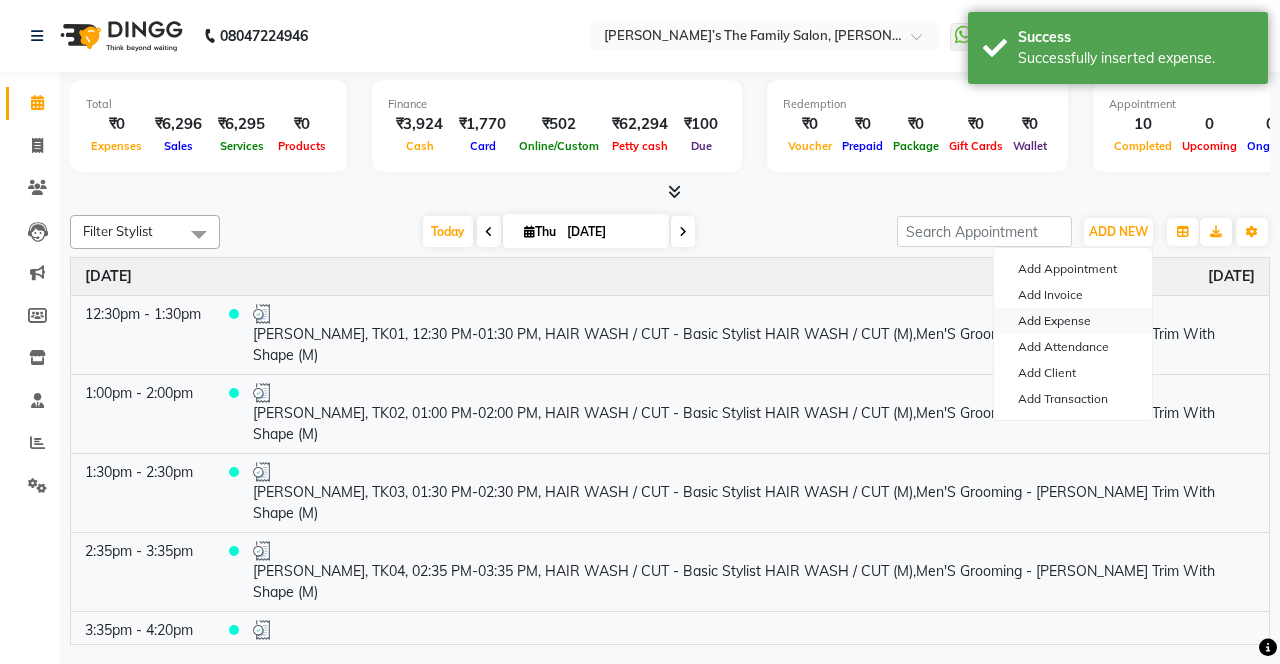 click on "Add Expense" at bounding box center [1073, 321] 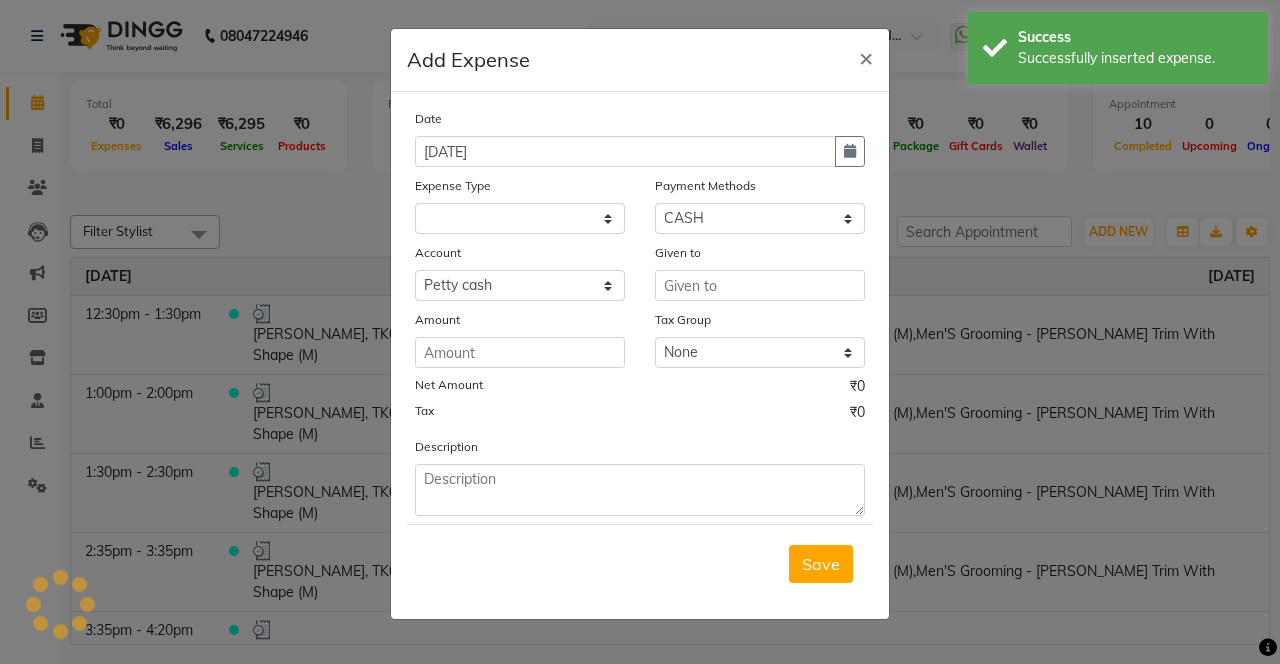 click 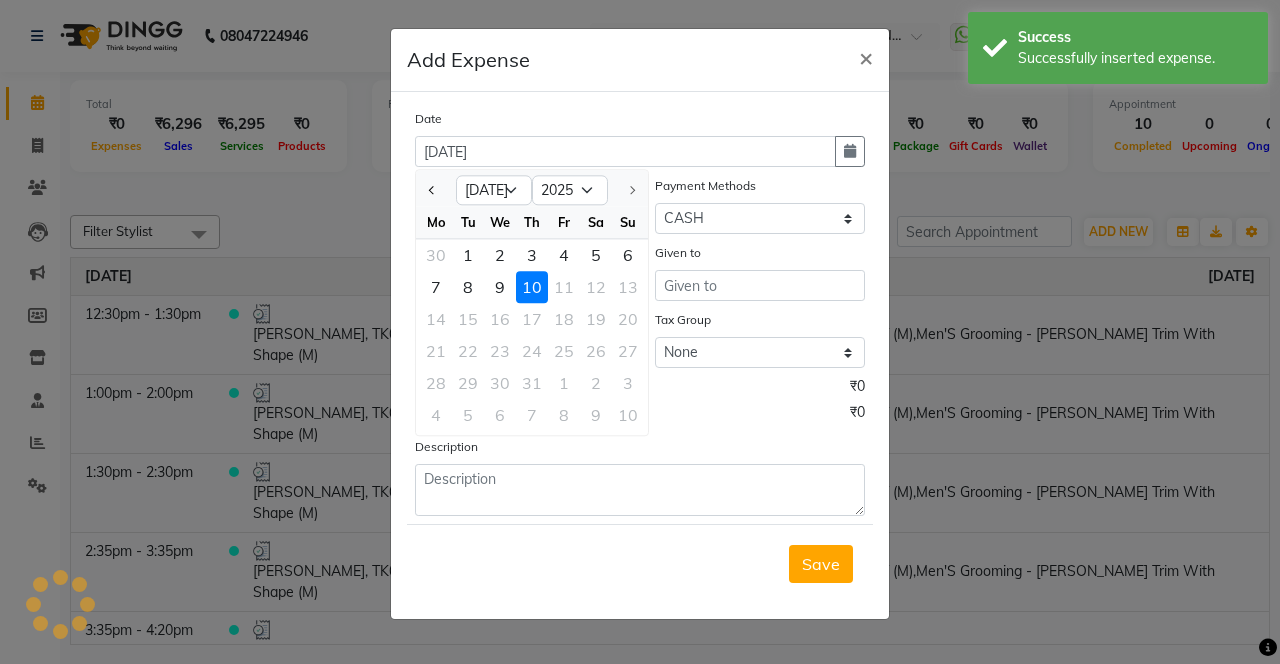 click 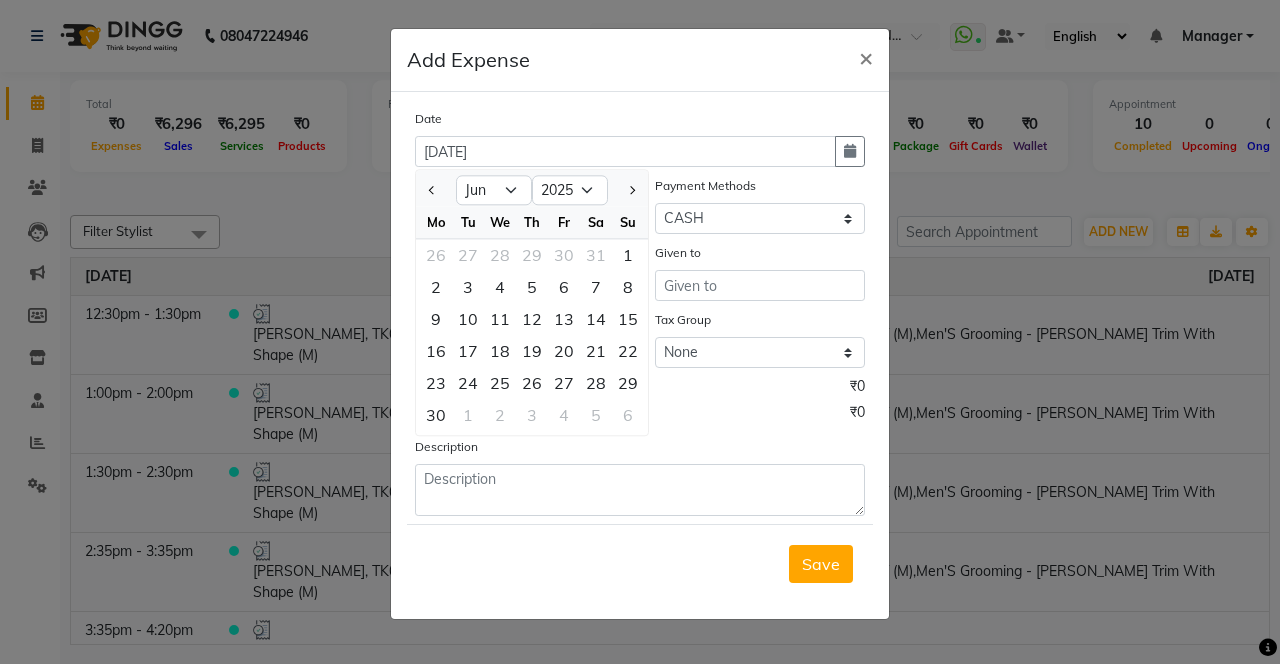 click on "28" 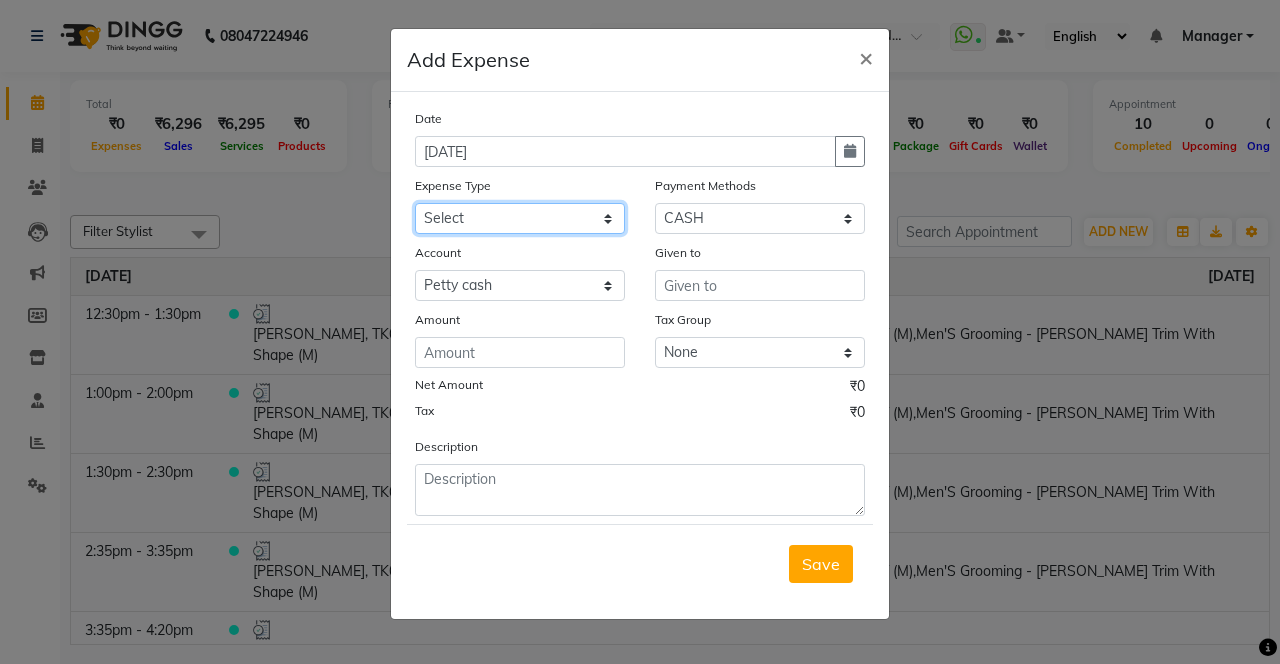 click on "Select Advance Salary Bank charges Car maintenance  Cash transfer to bank Cash transfer to hub Client Snacks Clinical charges coffee Equipment Fuel Govt fee Incentive Insurance International purchase Loan Repayment Maintenance Marketing Membership reward Milk Miscellaneous MRA Other Pantry Product Rent Staff Snacks Tax Tea & Refreshment Tip Transfer Utilities" 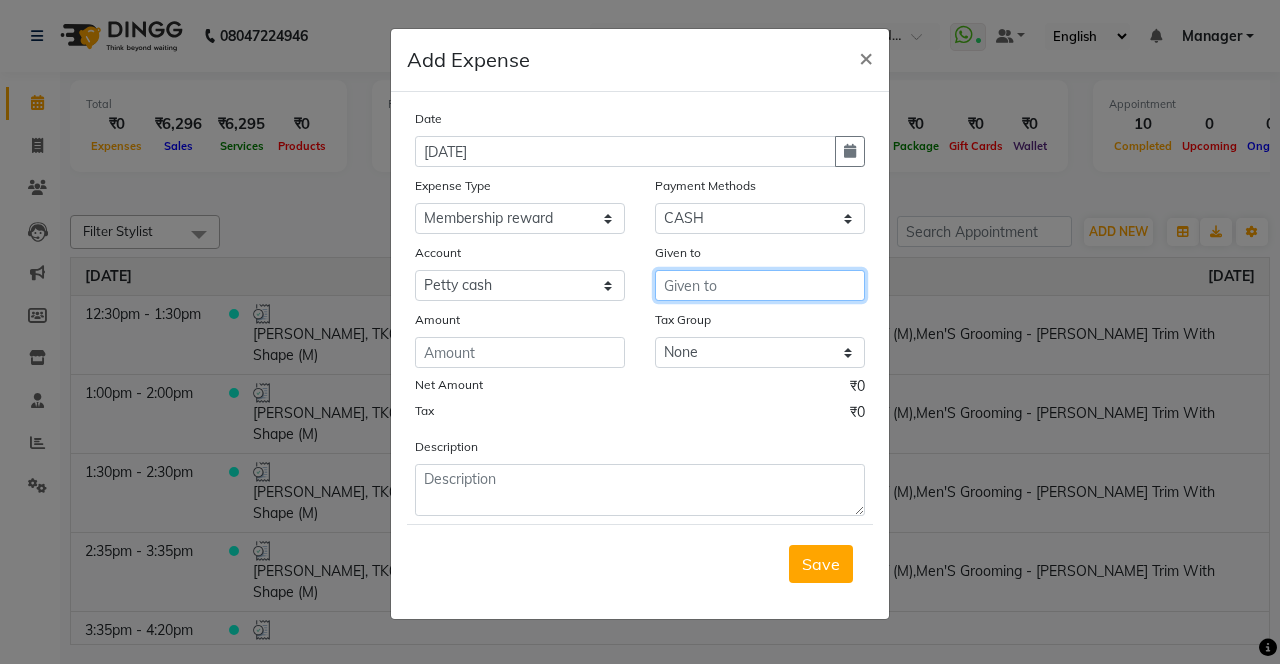click at bounding box center (760, 285) 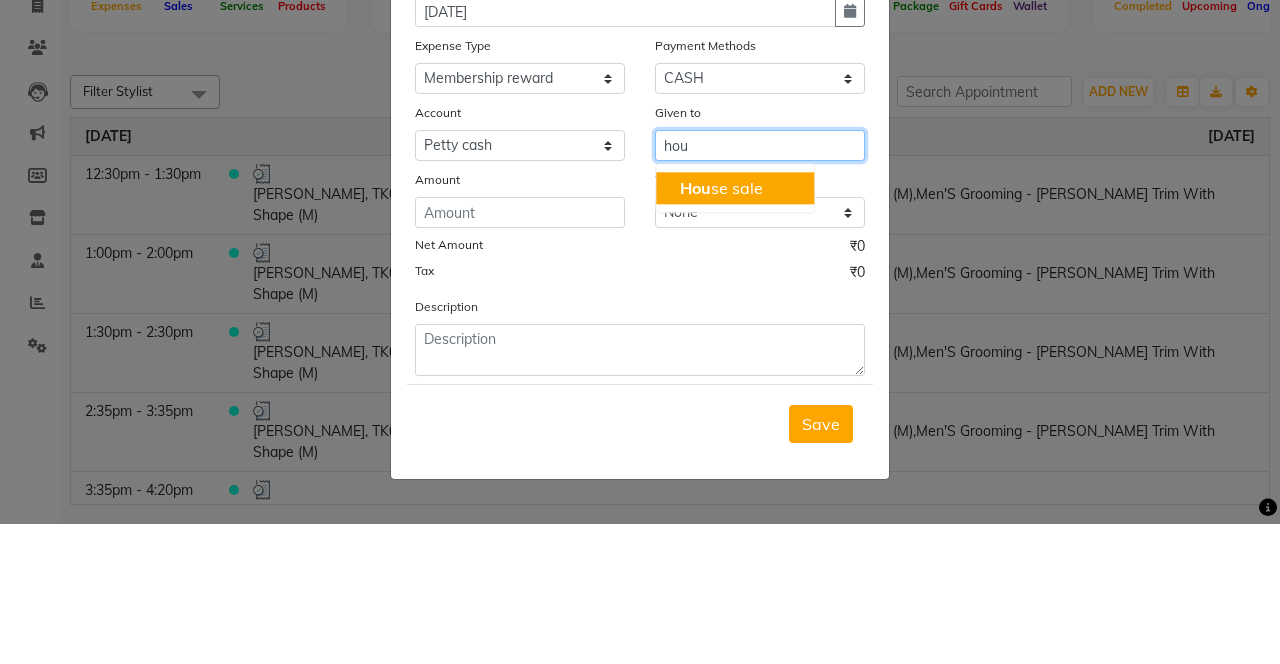 click on "Hou se sale" at bounding box center [735, 328] 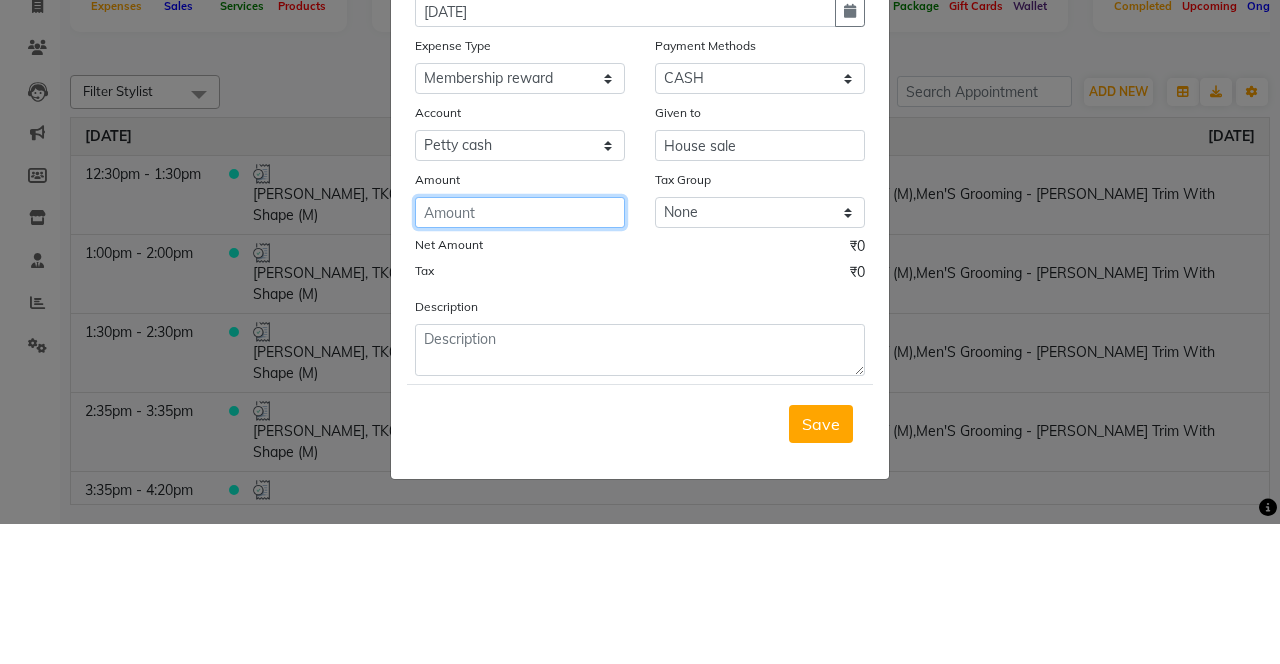 click 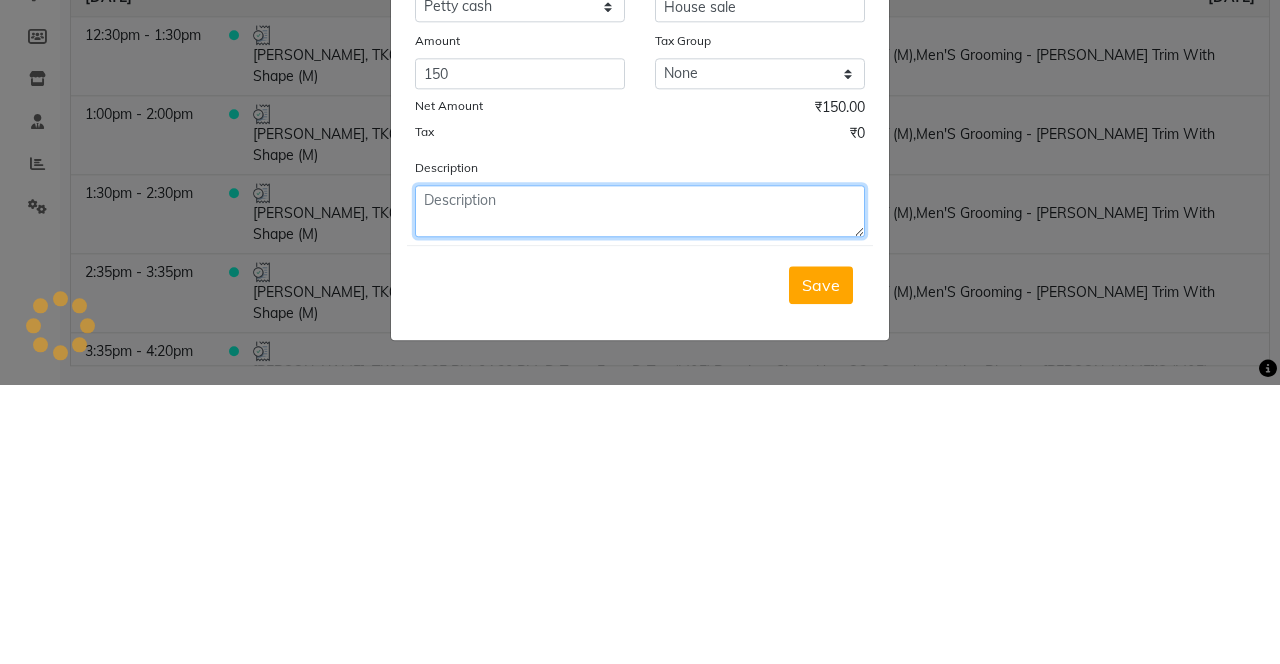 click 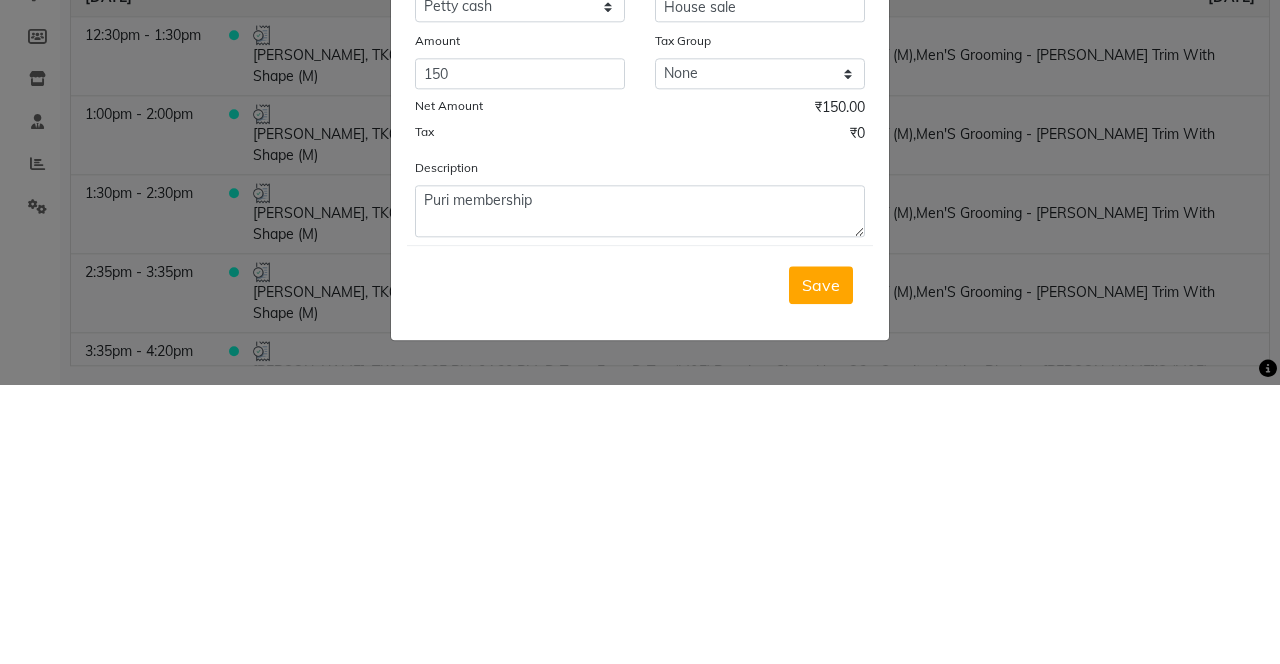 click on "Save" at bounding box center [821, 564] 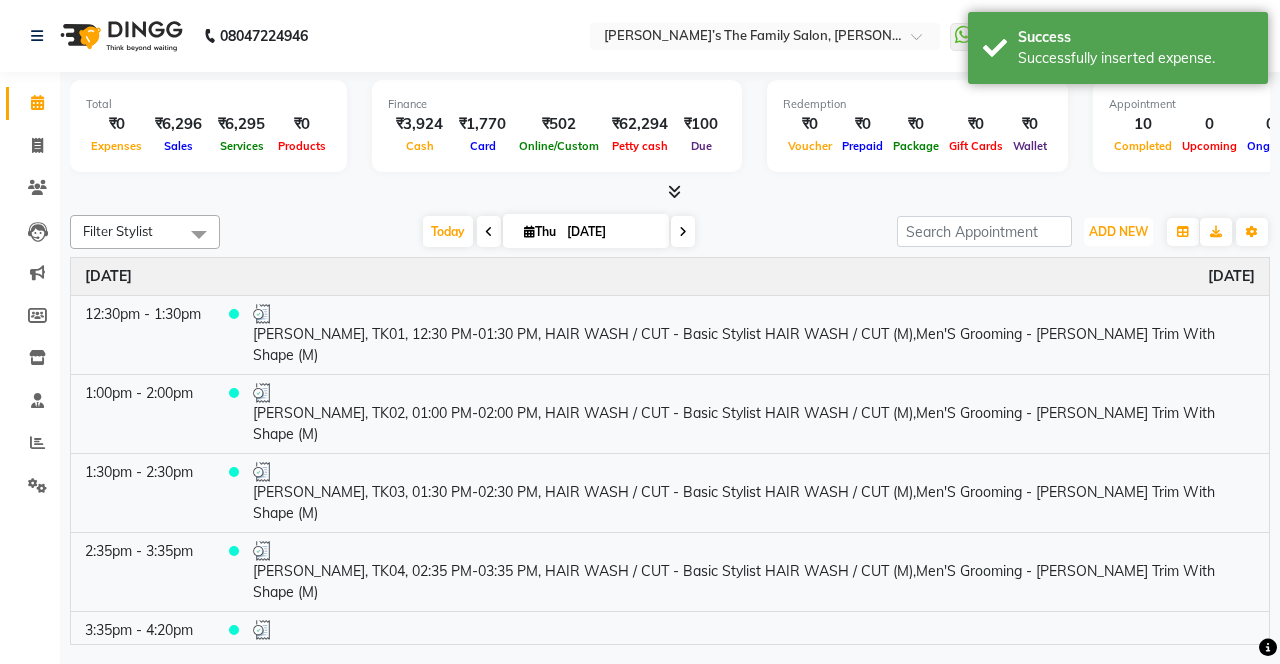 click on "ADD NEW Toggle Dropdown" at bounding box center [1118, 232] 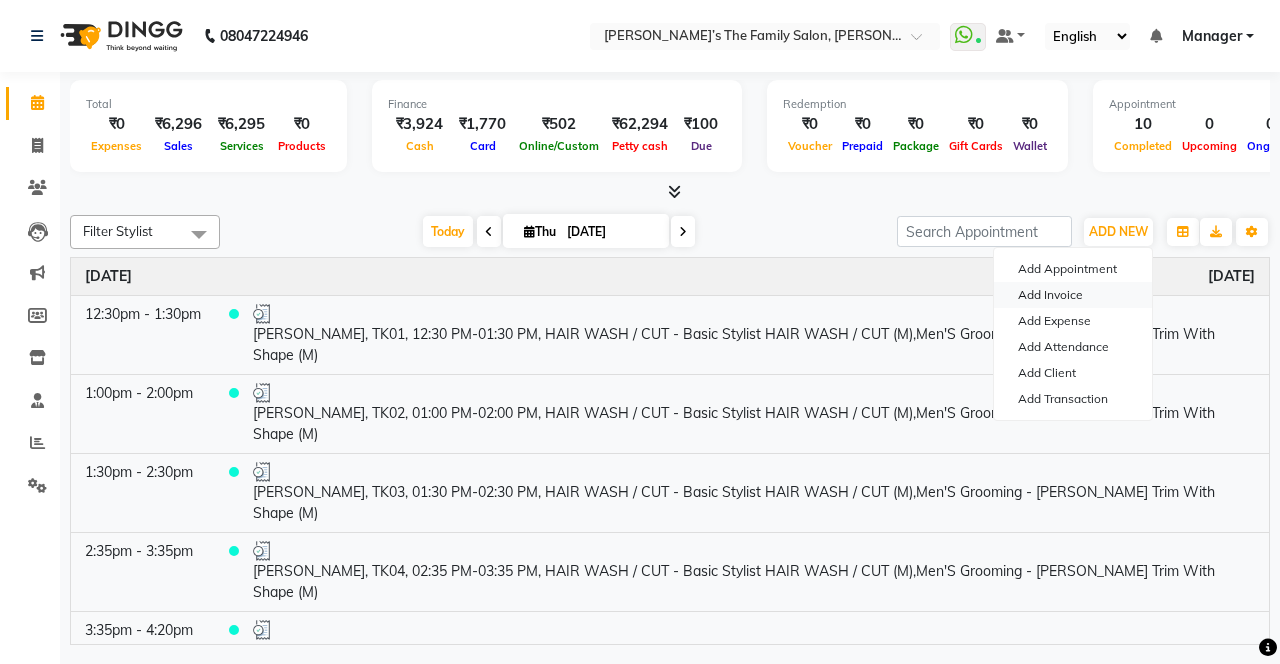 click on "Add Invoice" at bounding box center [1073, 295] 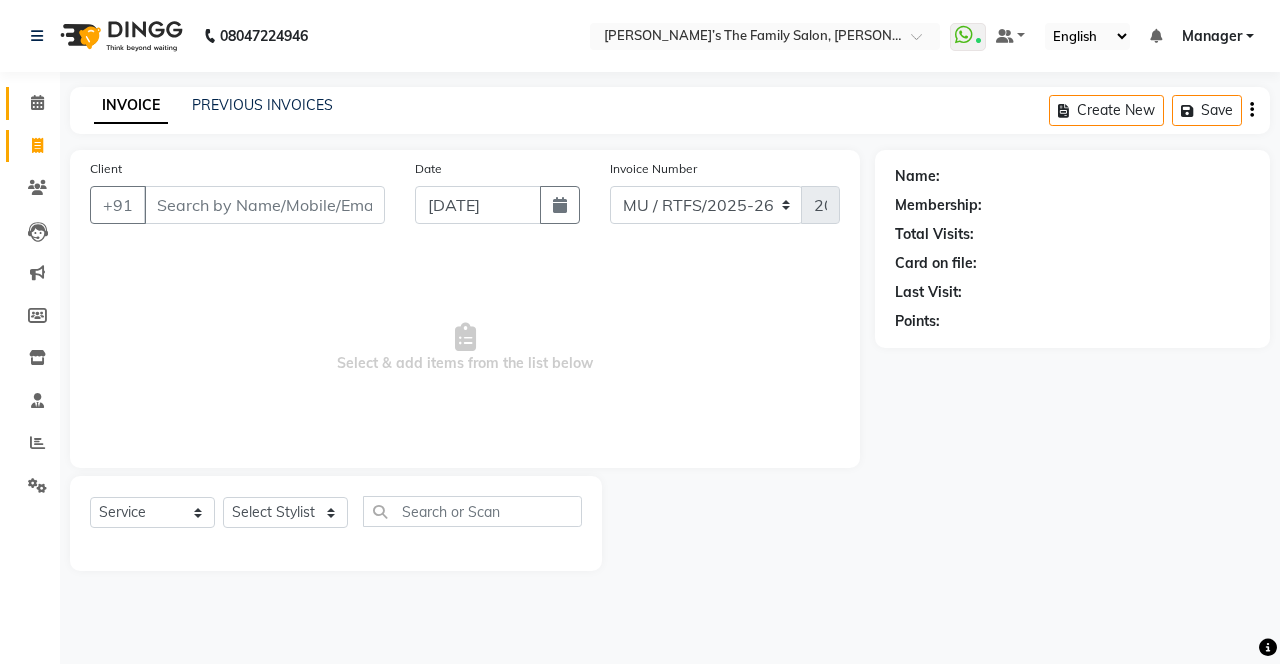 click 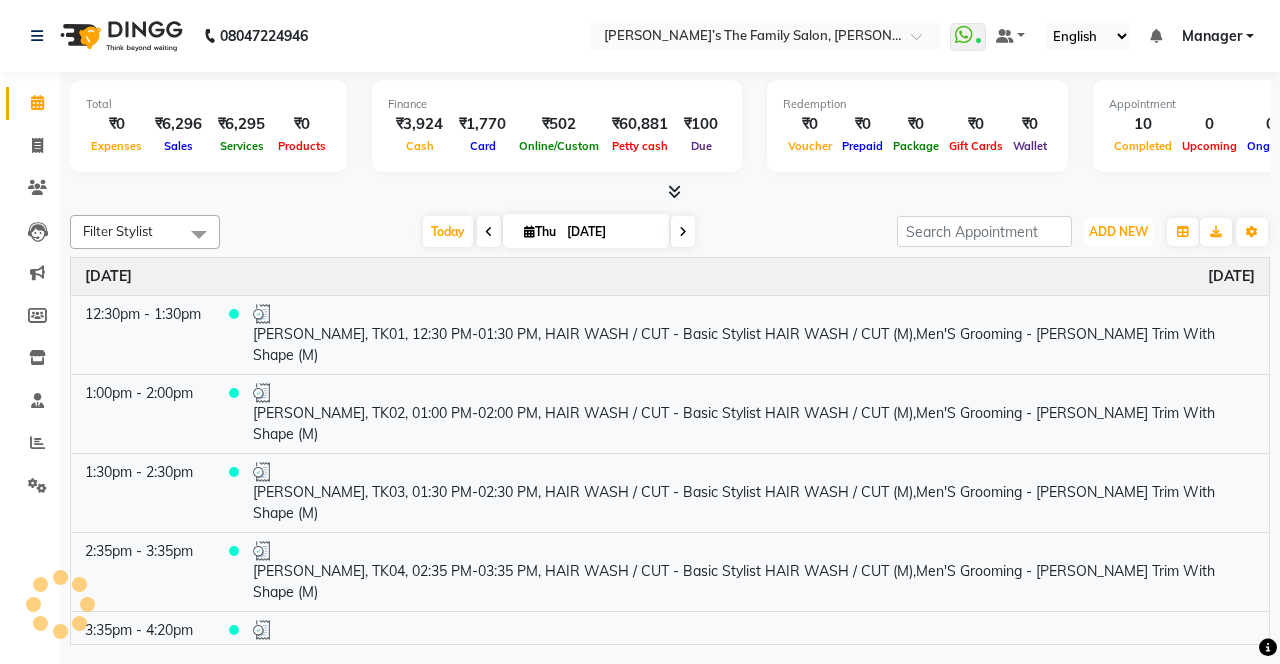 click on "ADD NEW" at bounding box center [1118, 231] 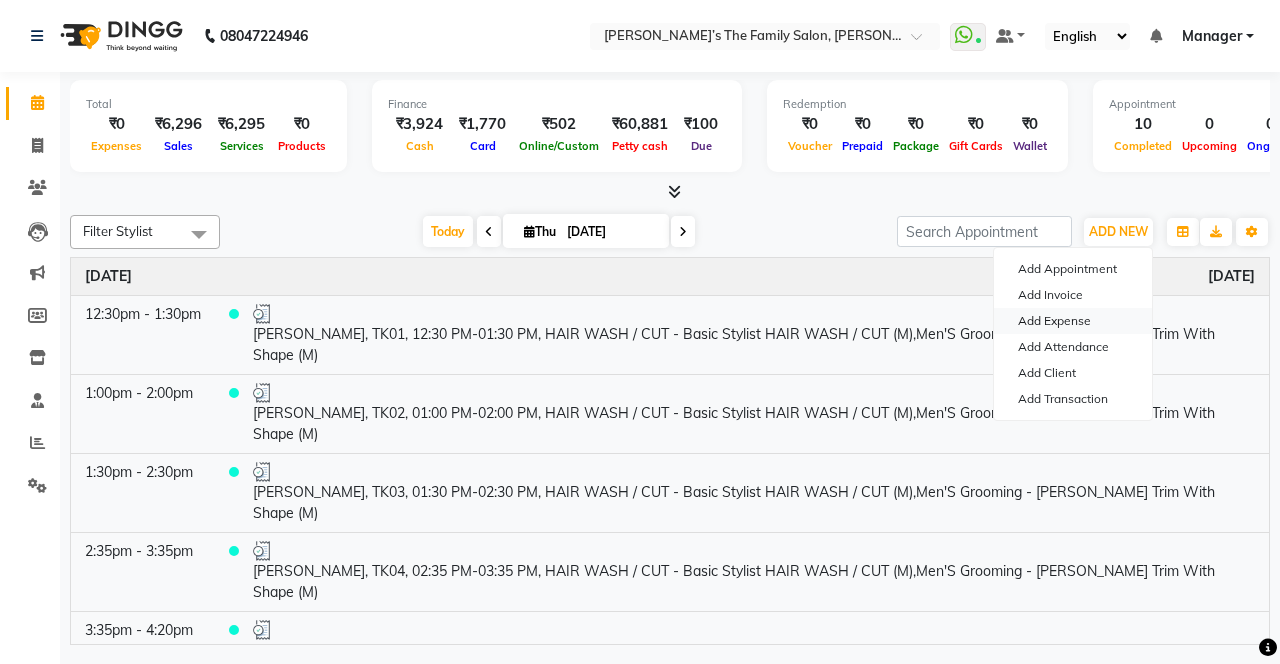 click on "Add Expense" at bounding box center (1073, 321) 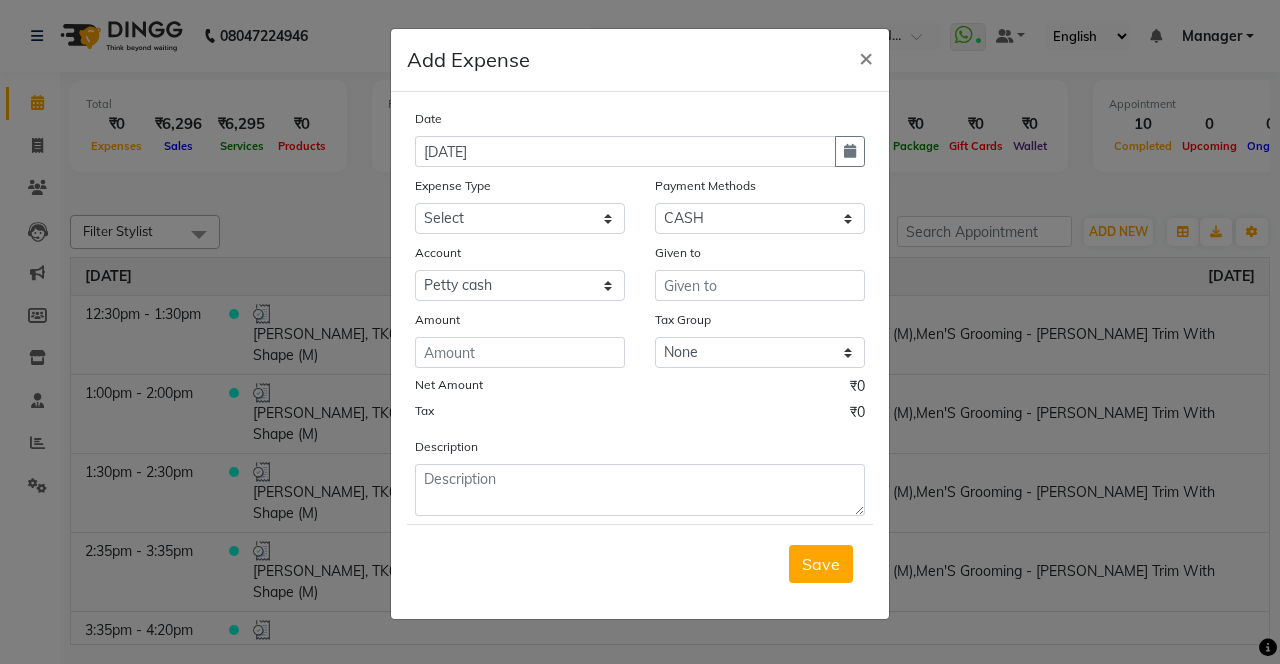 click 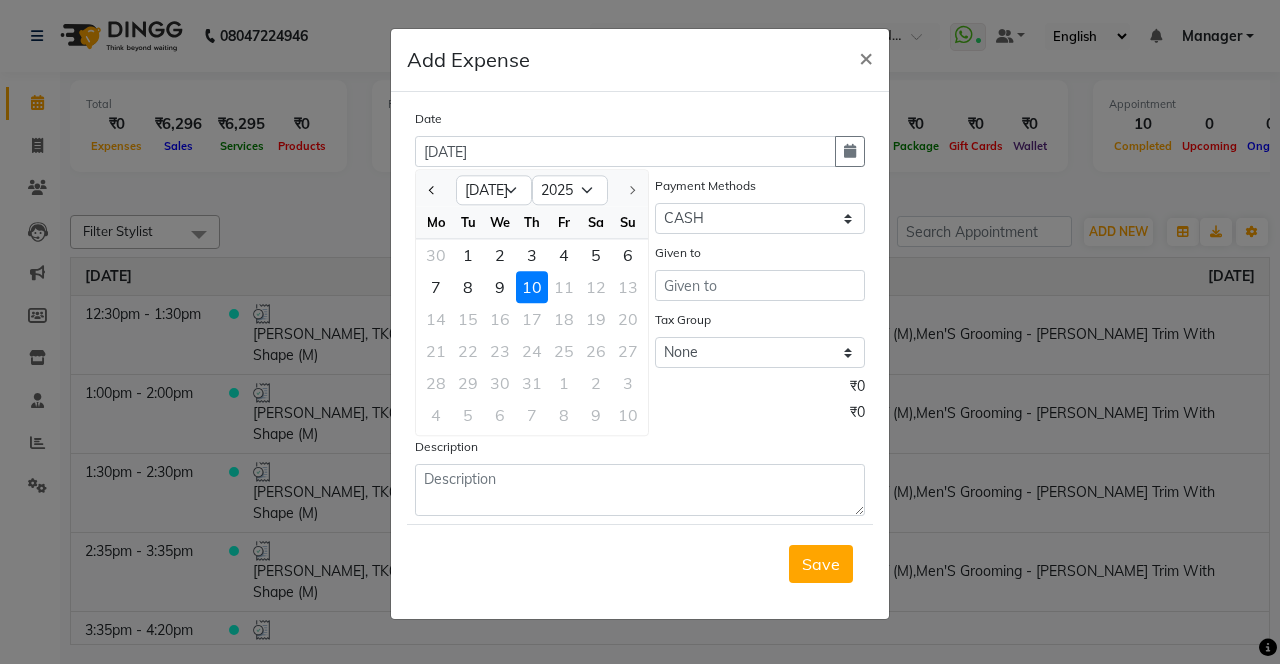 click 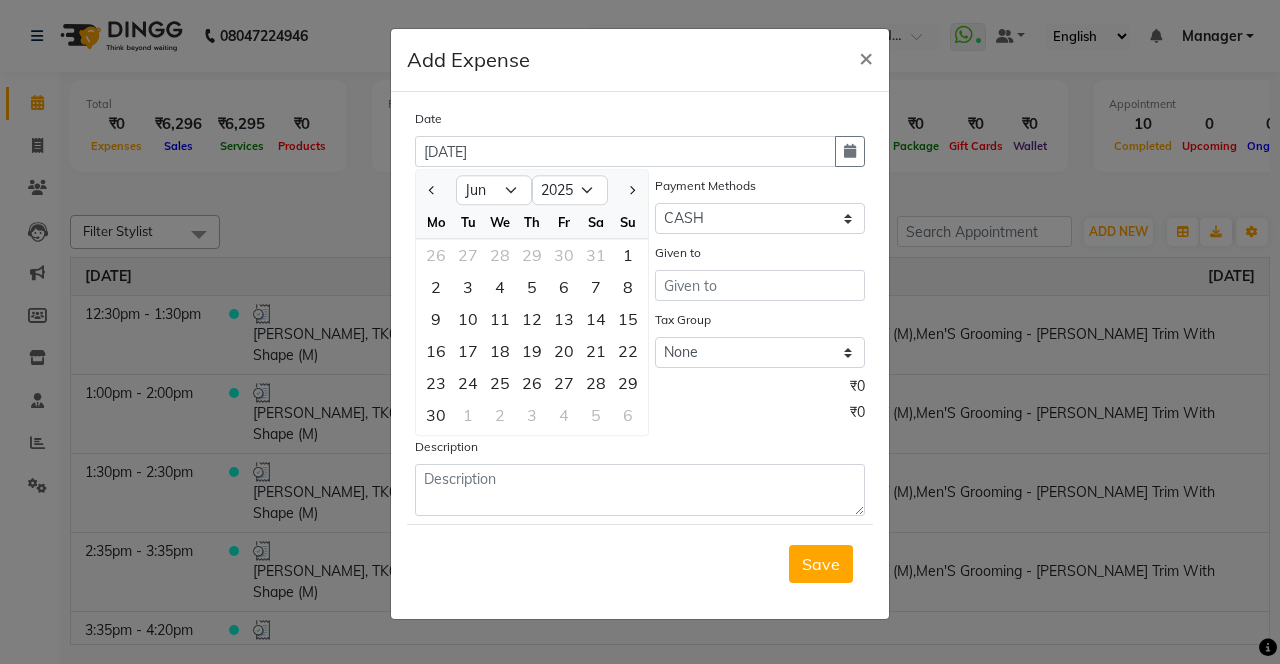 click on "29" 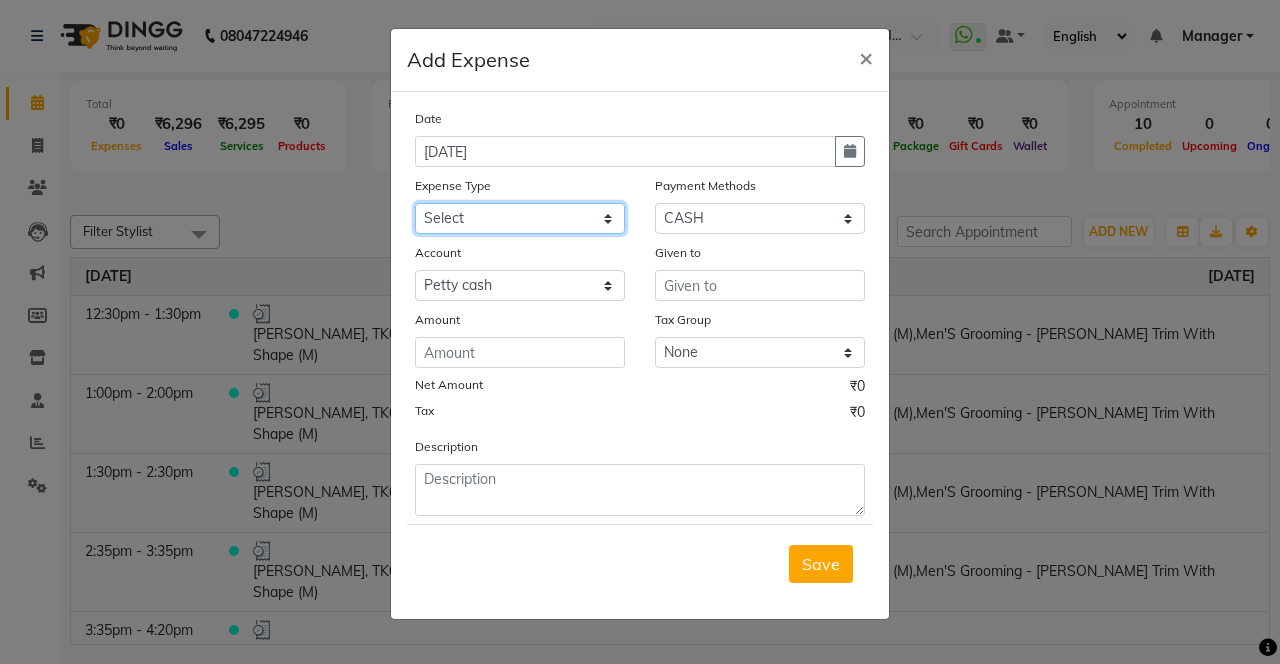 click on "Select Advance Salary Bank charges Car maintenance  Cash transfer to bank Cash transfer to hub Client Snacks Clinical charges coffee Equipment Fuel Govt fee Incentive Insurance International purchase Loan Repayment Maintenance Marketing Membership reward Milk Miscellaneous MRA Other Pantry Product Rent Staff Snacks Tax Tea & Refreshment Tip Transfer Utilities" 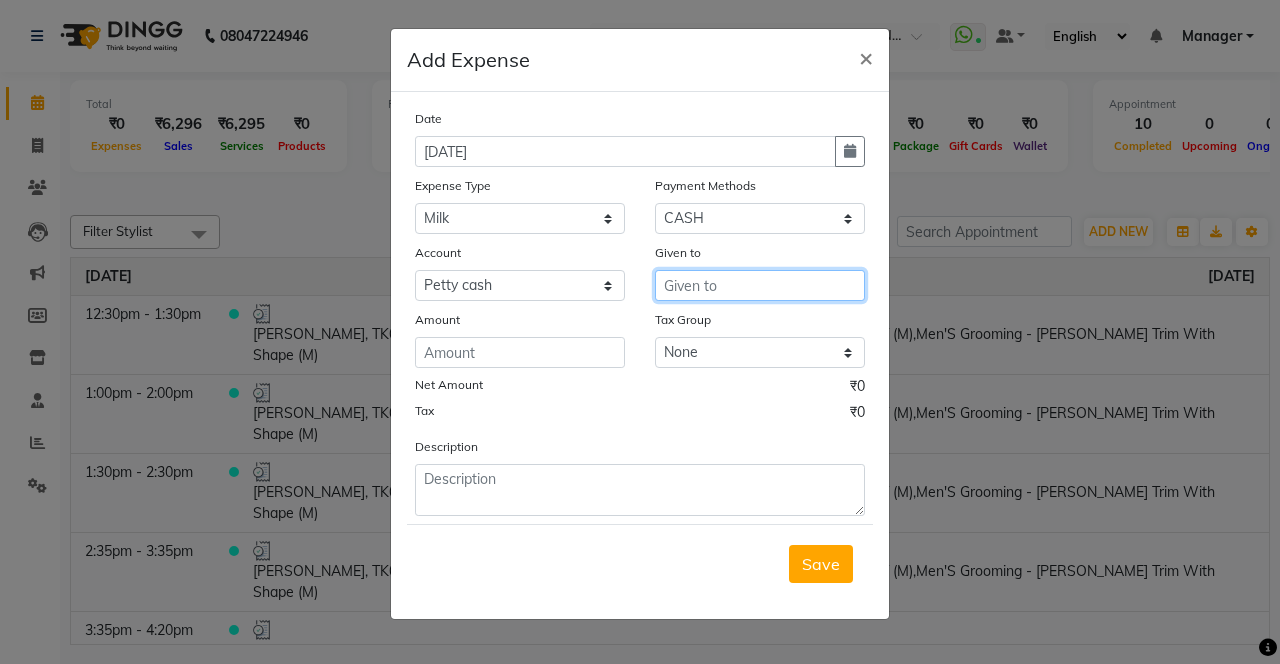click at bounding box center (760, 285) 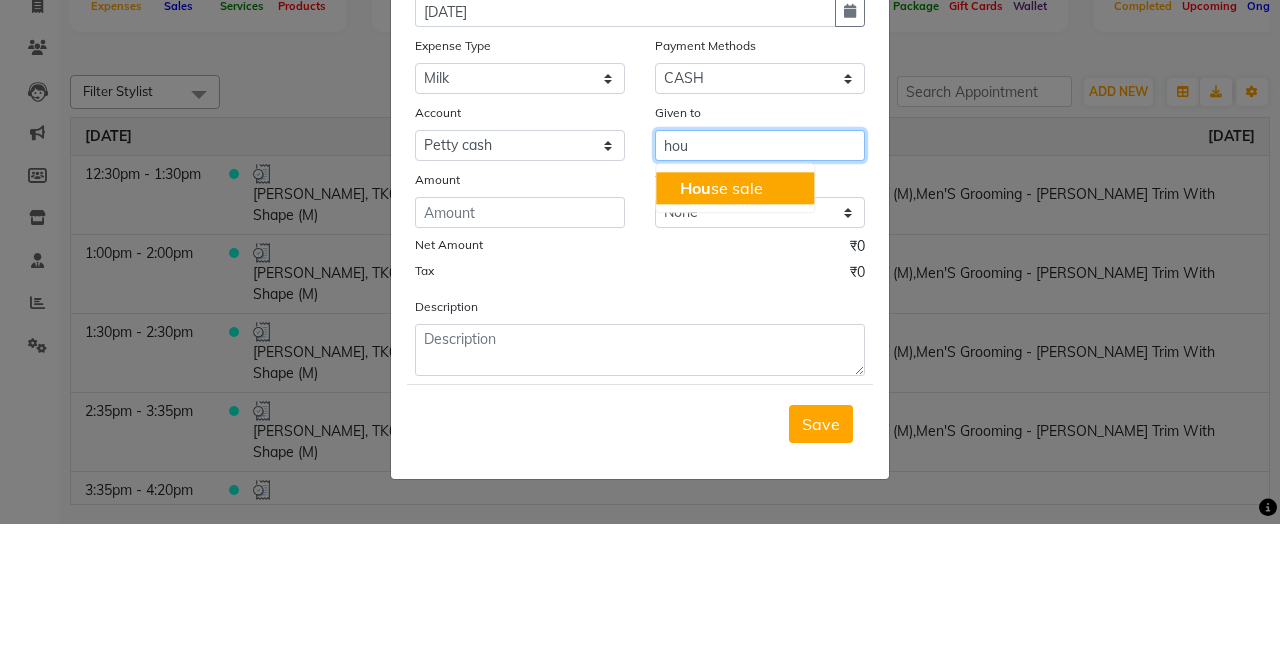 click on "Hou se sale" at bounding box center (735, 328) 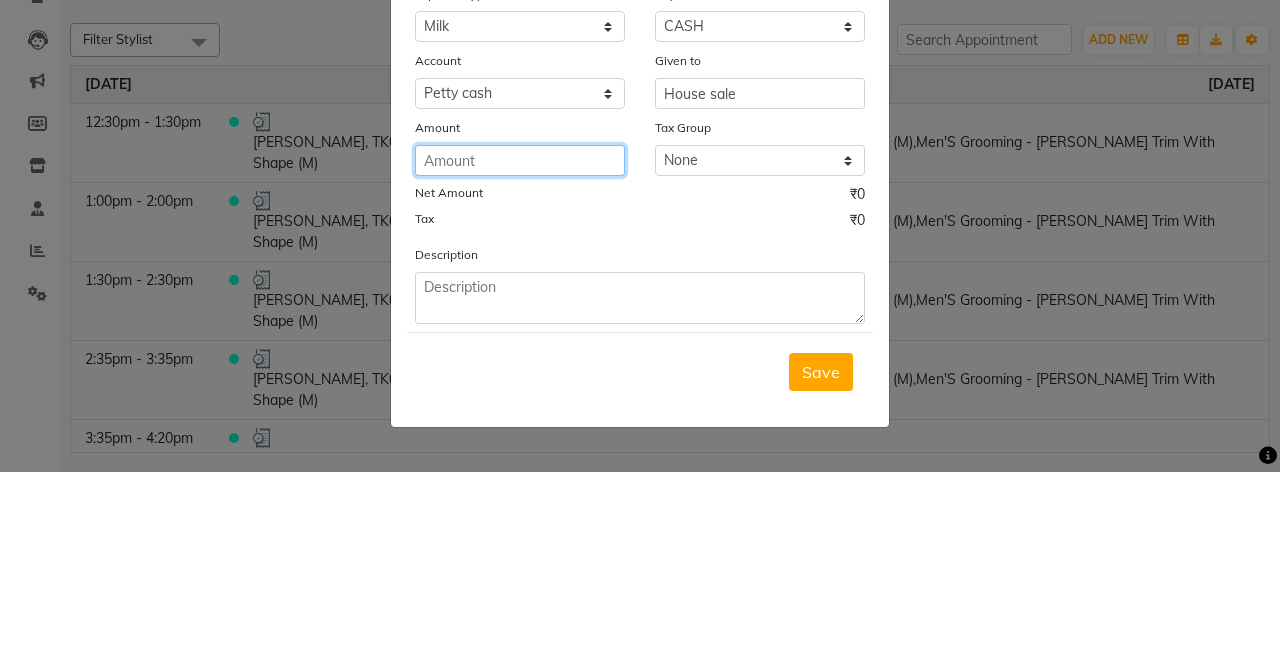 click 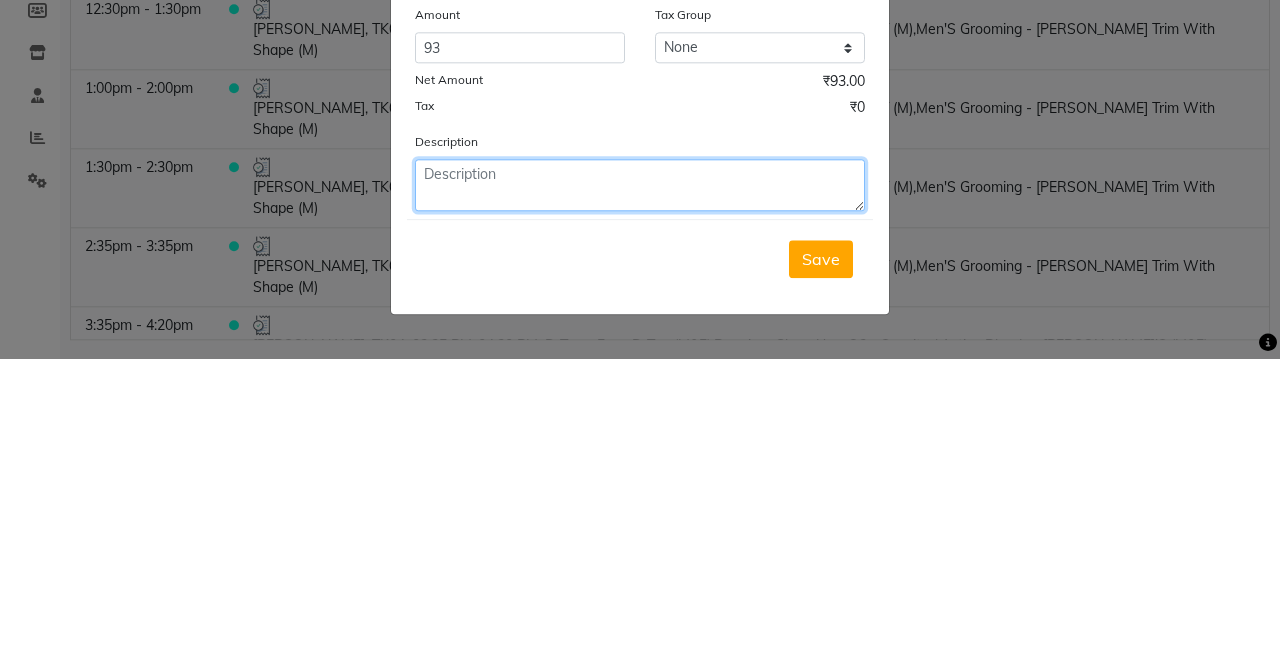 click 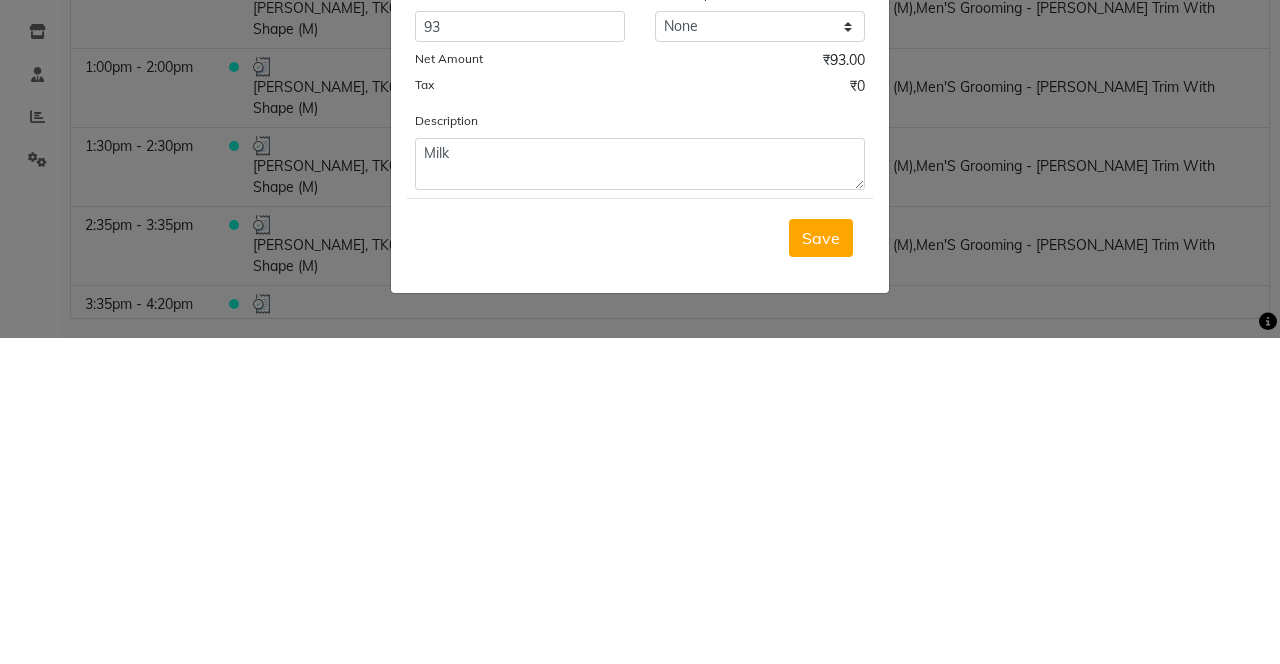 click on "Save" at bounding box center (821, 564) 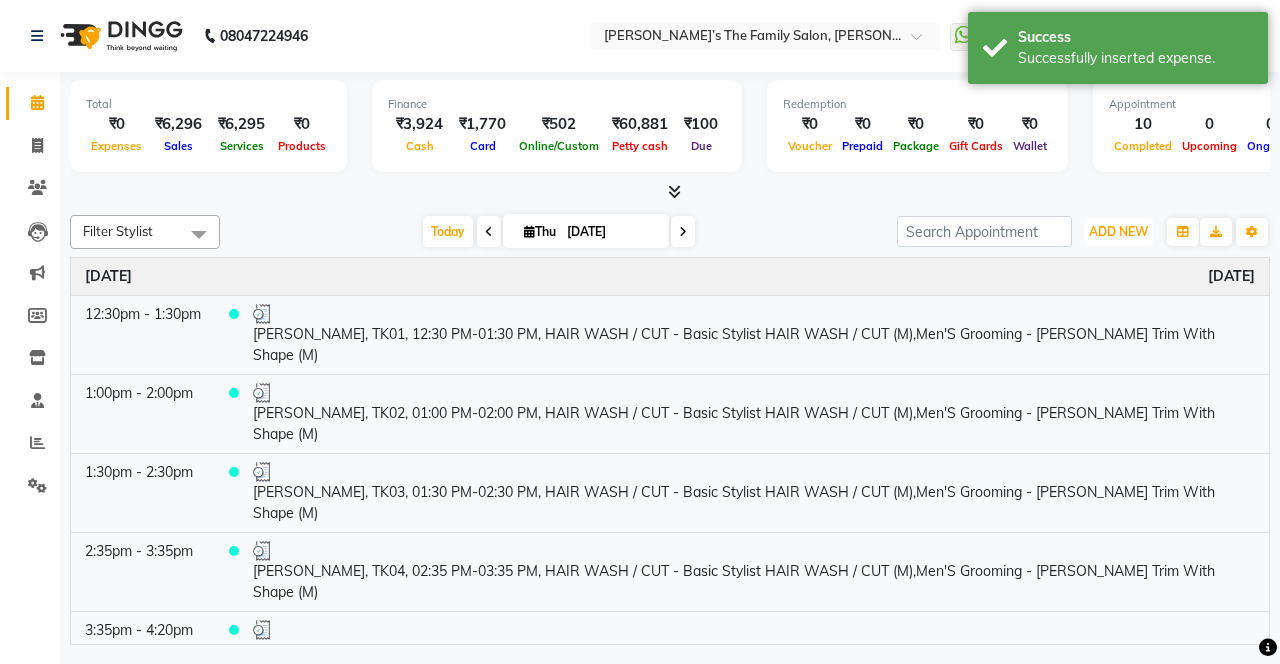 click on "ADD NEW" at bounding box center (1118, 231) 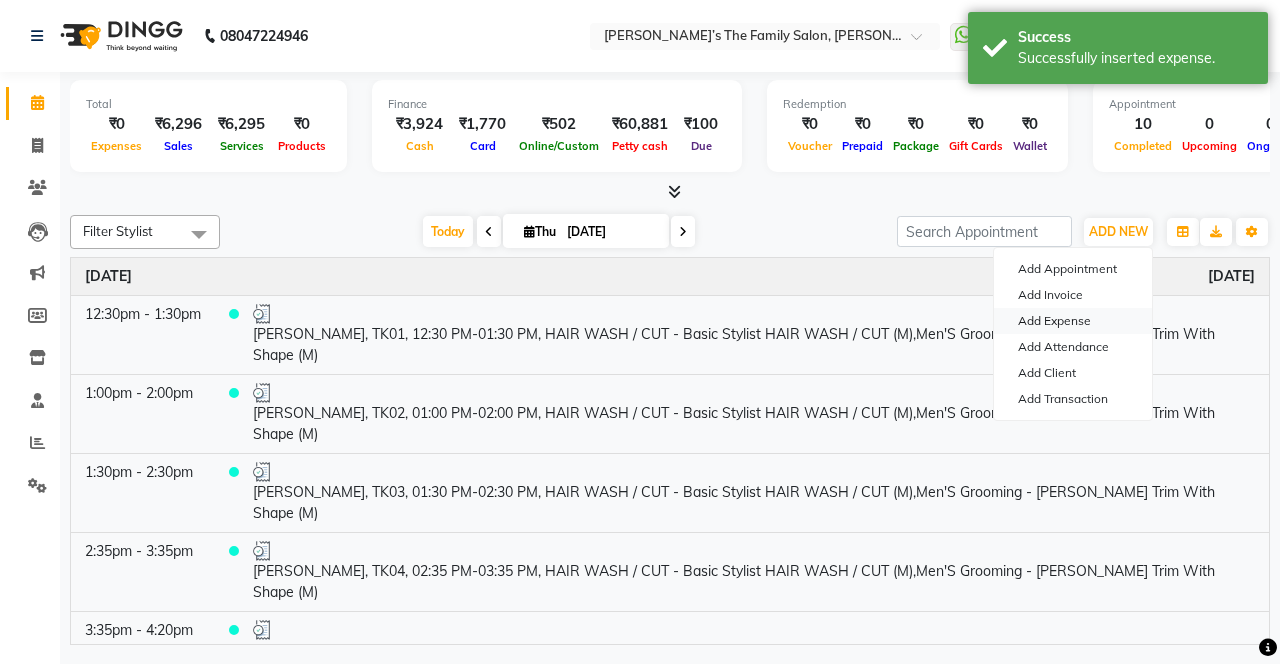click on "Add Expense" at bounding box center (1073, 321) 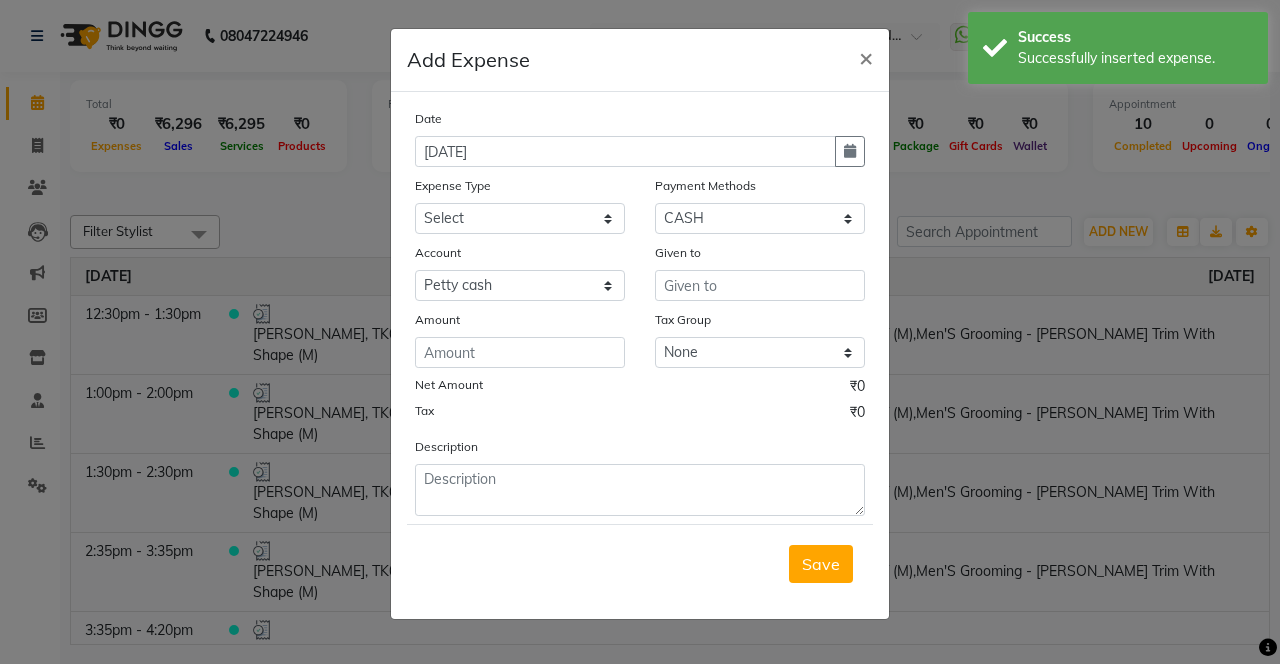 click 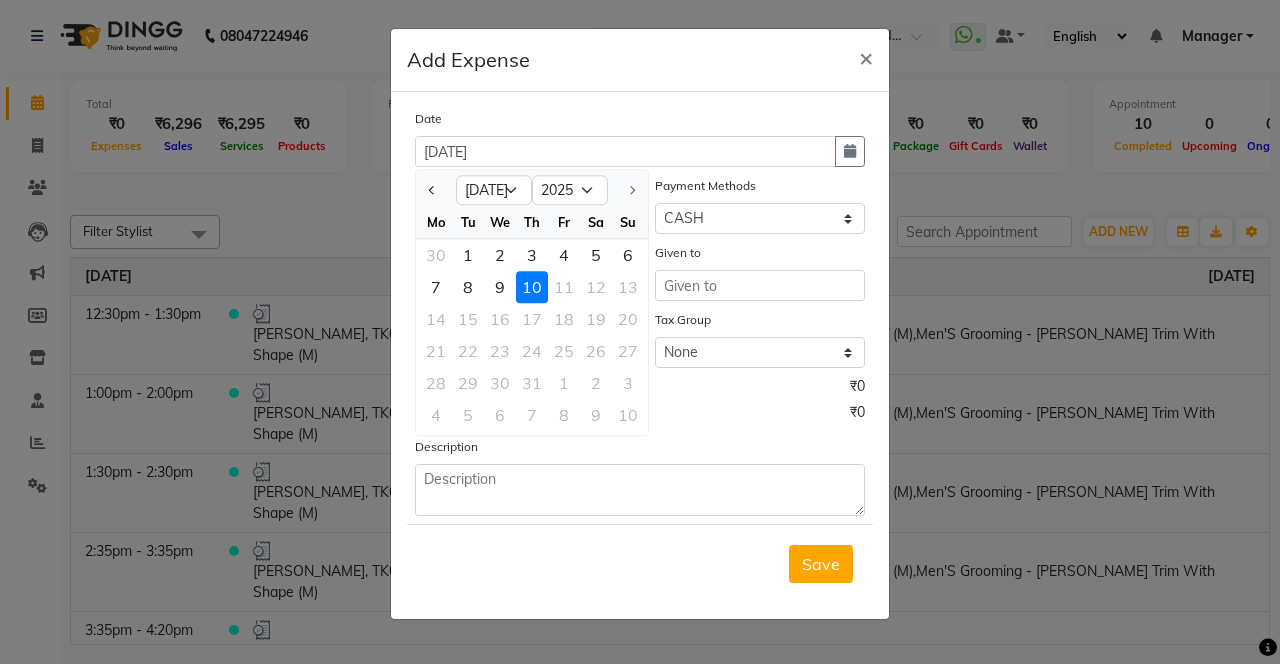 click 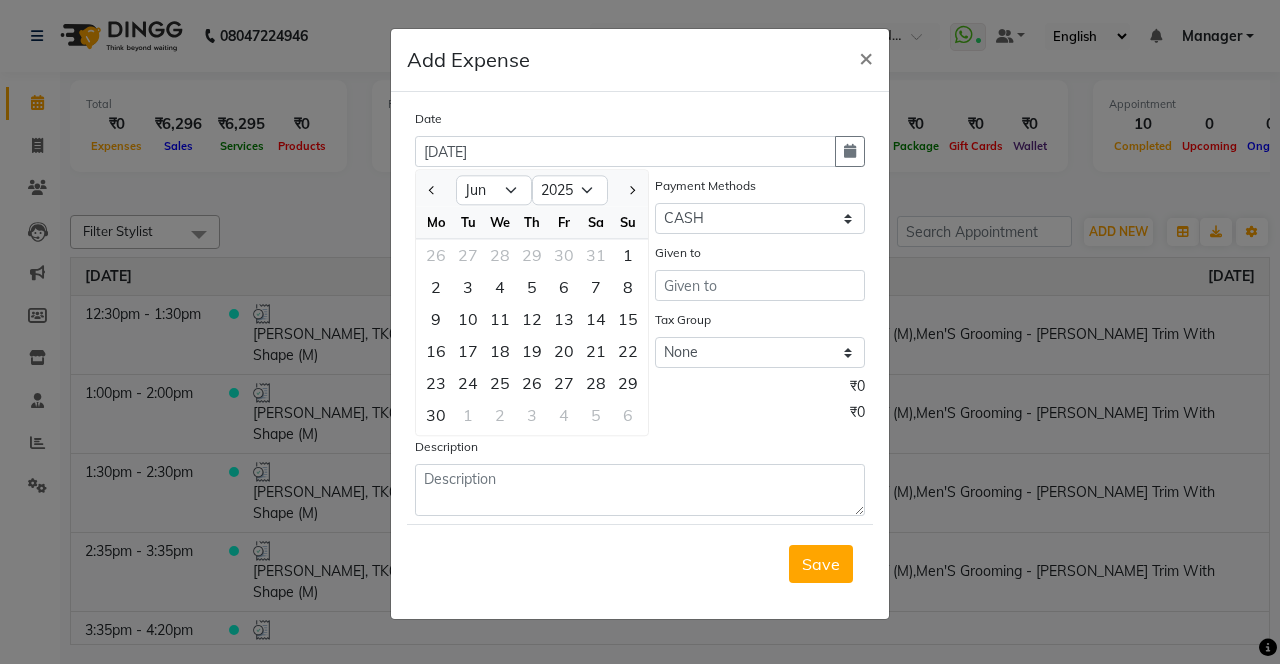 click 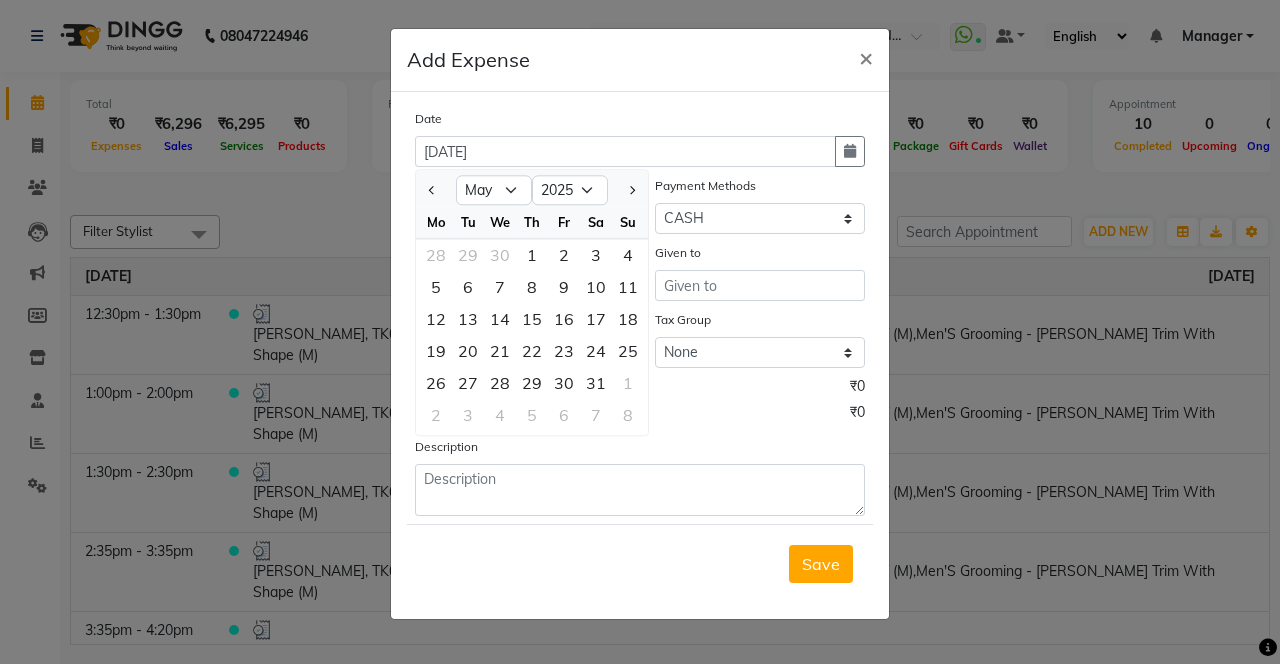 click 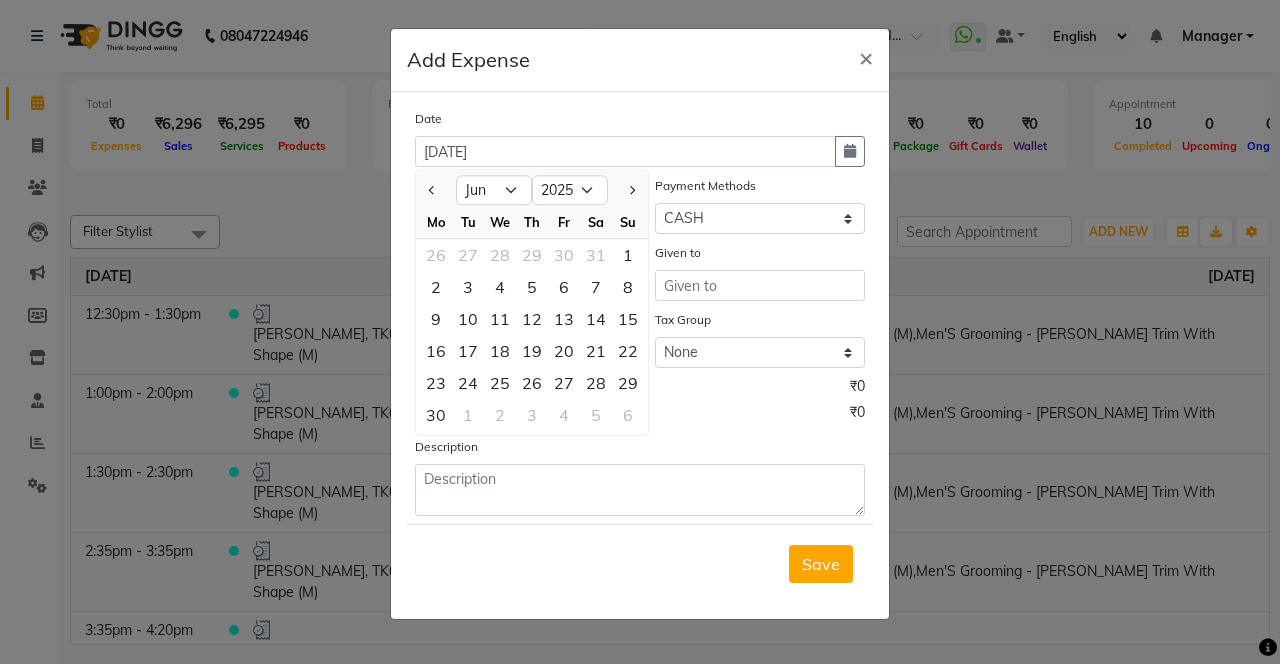 click on "29" 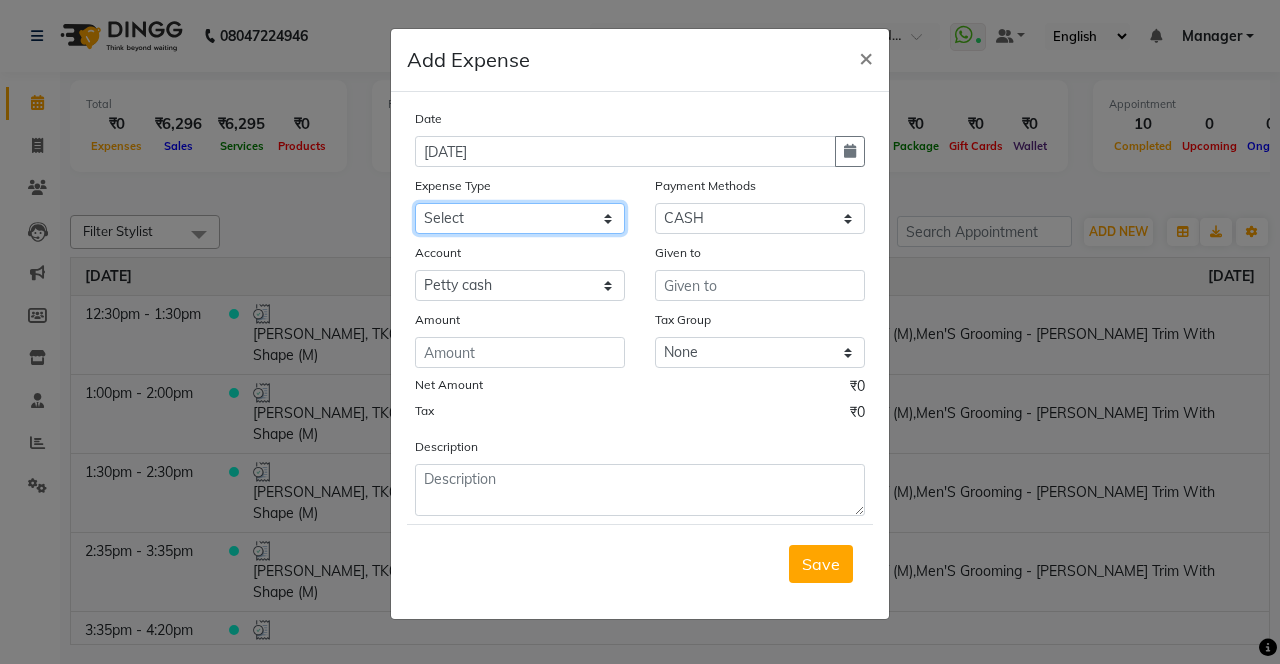 click on "Select Advance Salary Bank charges Car maintenance  Cash transfer to bank Cash transfer to hub Client Snacks Clinical charges coffee Equipment Fuel Govt fee Incentive Insurance International purchase Loan Repayment Maintenance Marketing Membership reward Milk Miscellaneous MRA Other Pantry Product Rent Staff Snacks Tax Tea & Refreshment Tip Transfer Utilities" 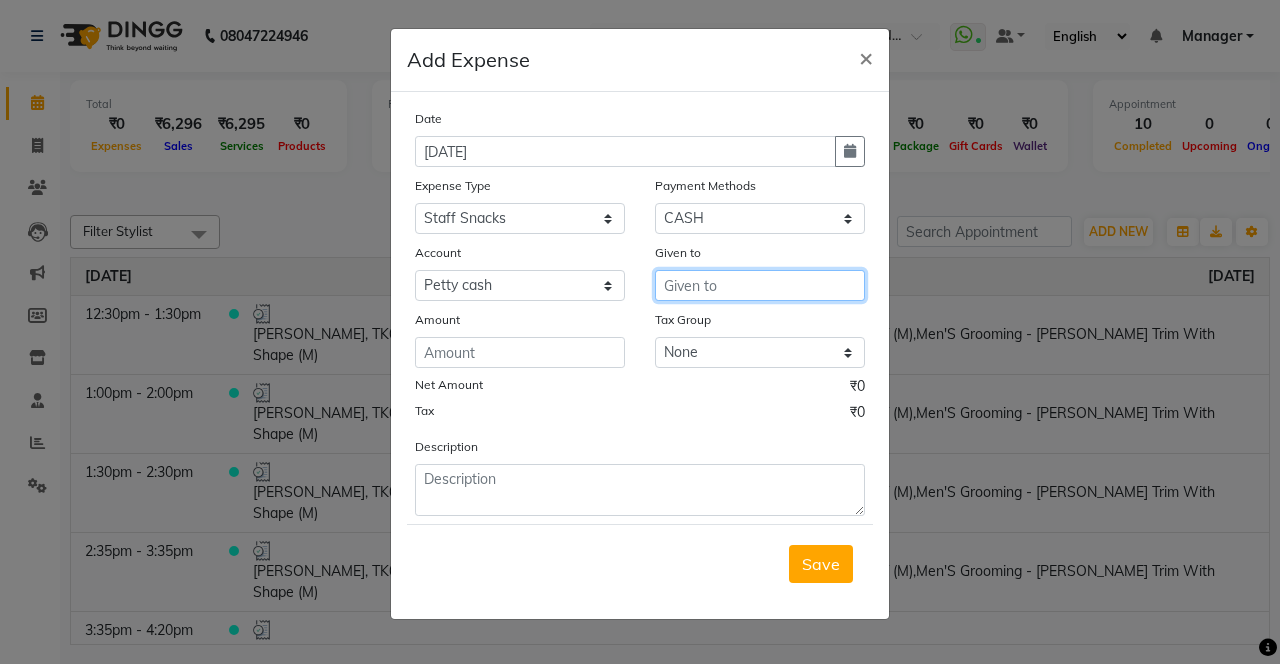 click at bounding box center [760, 285] 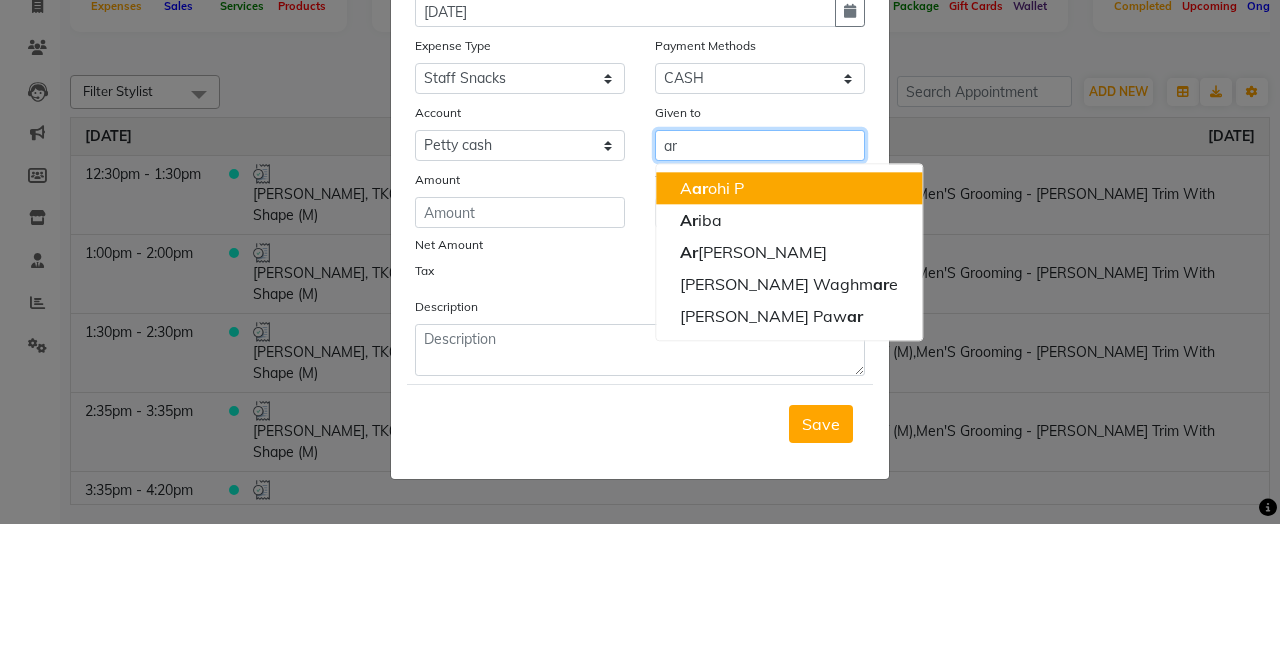 click on "Ar vind  Chaurasiya" at bounding box center [789, 392] 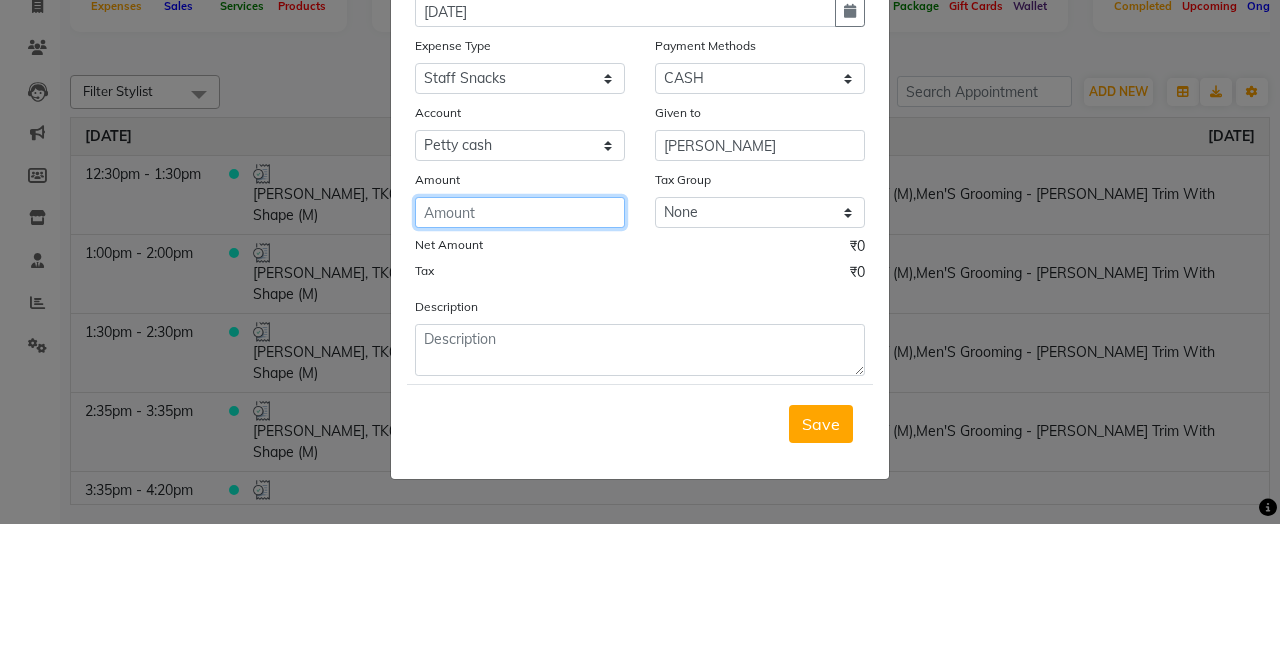click 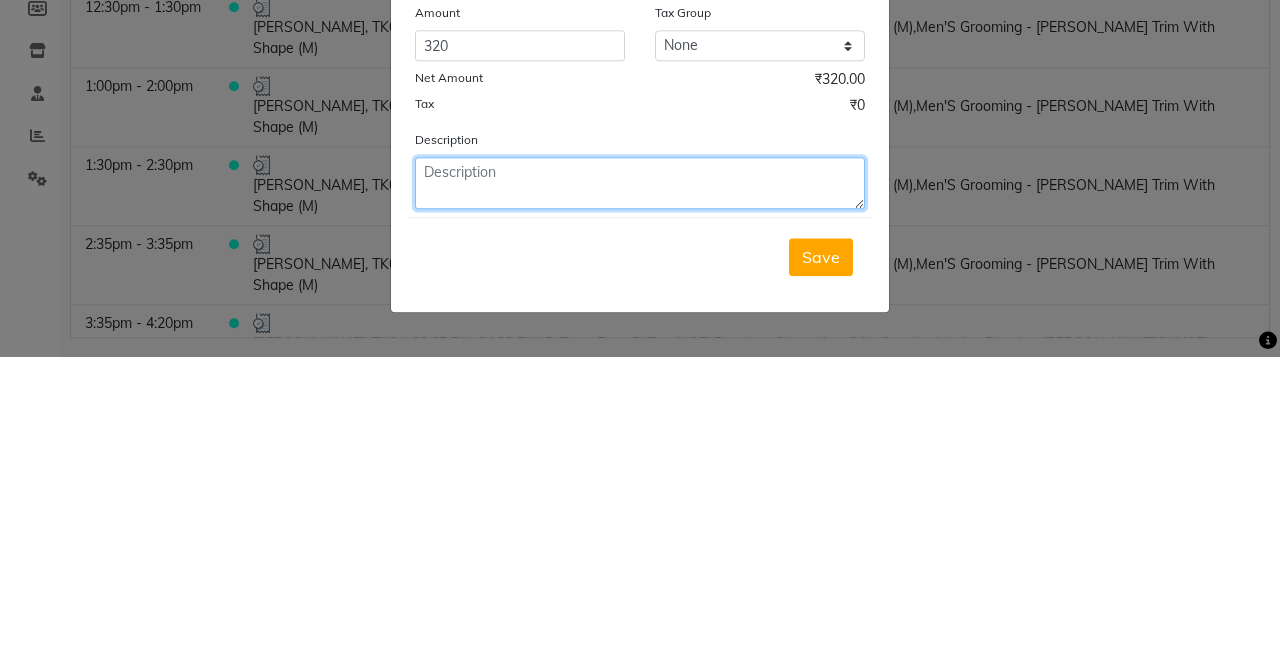 click 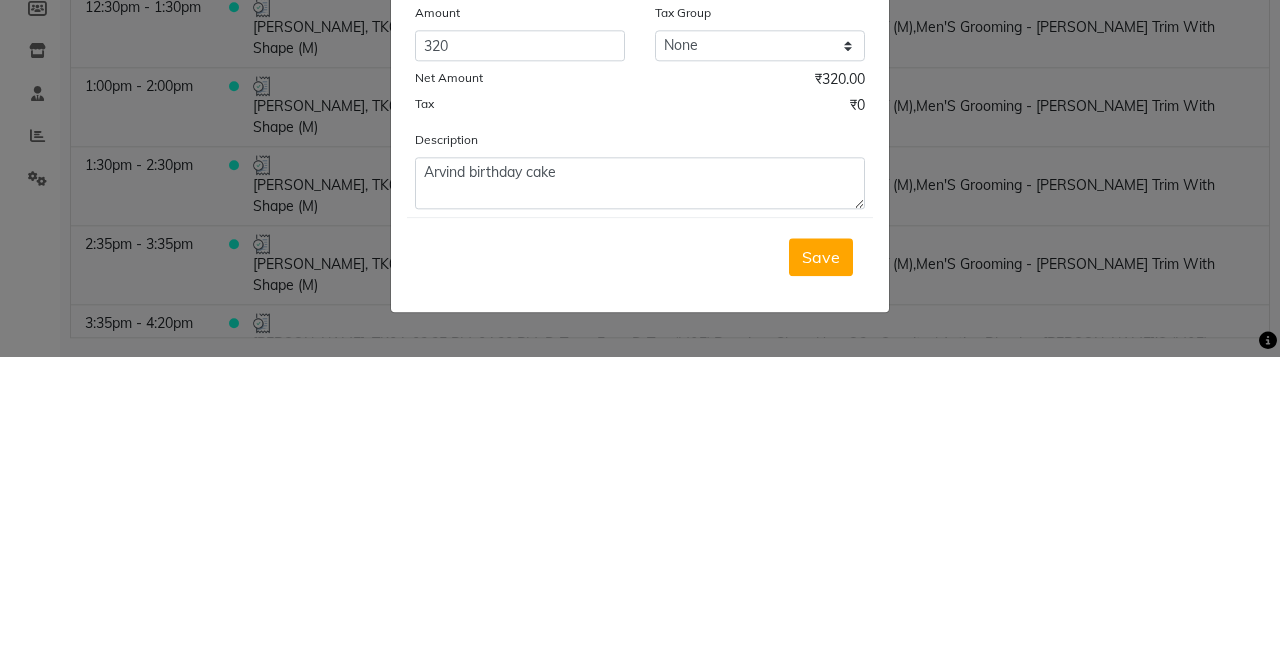 click on "Save" at bounding box center (821, 564) 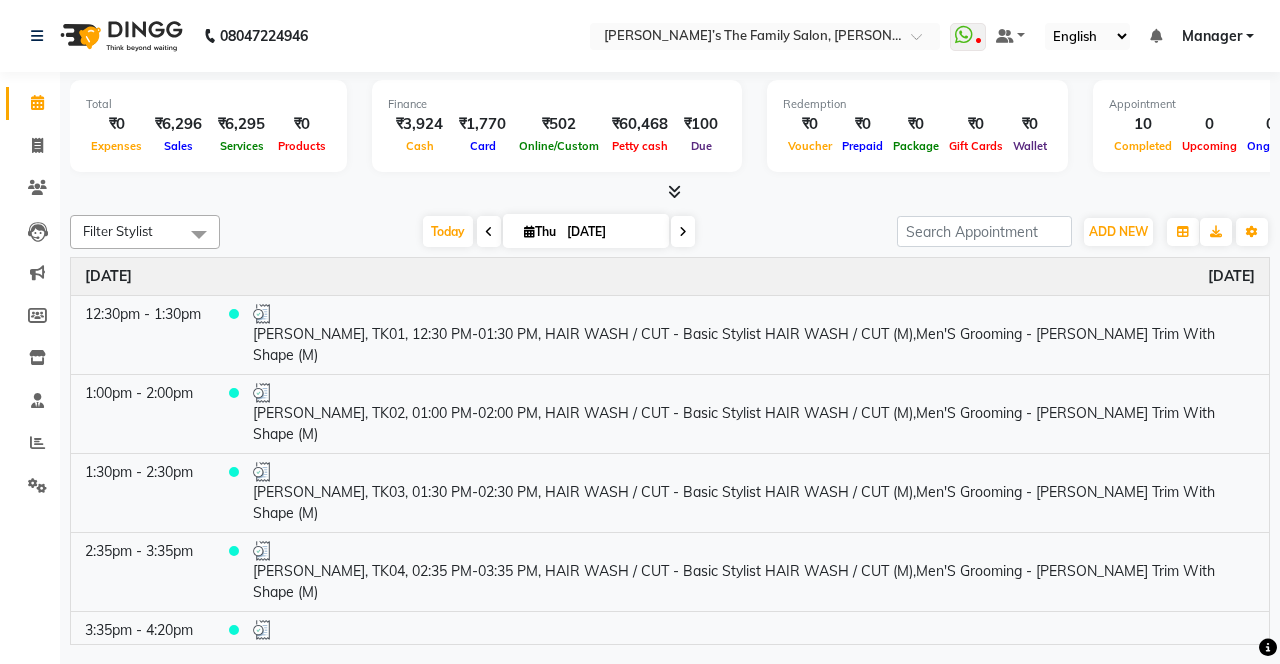scroll, scrollTop: 0, scrollLeft: 0, axis: both 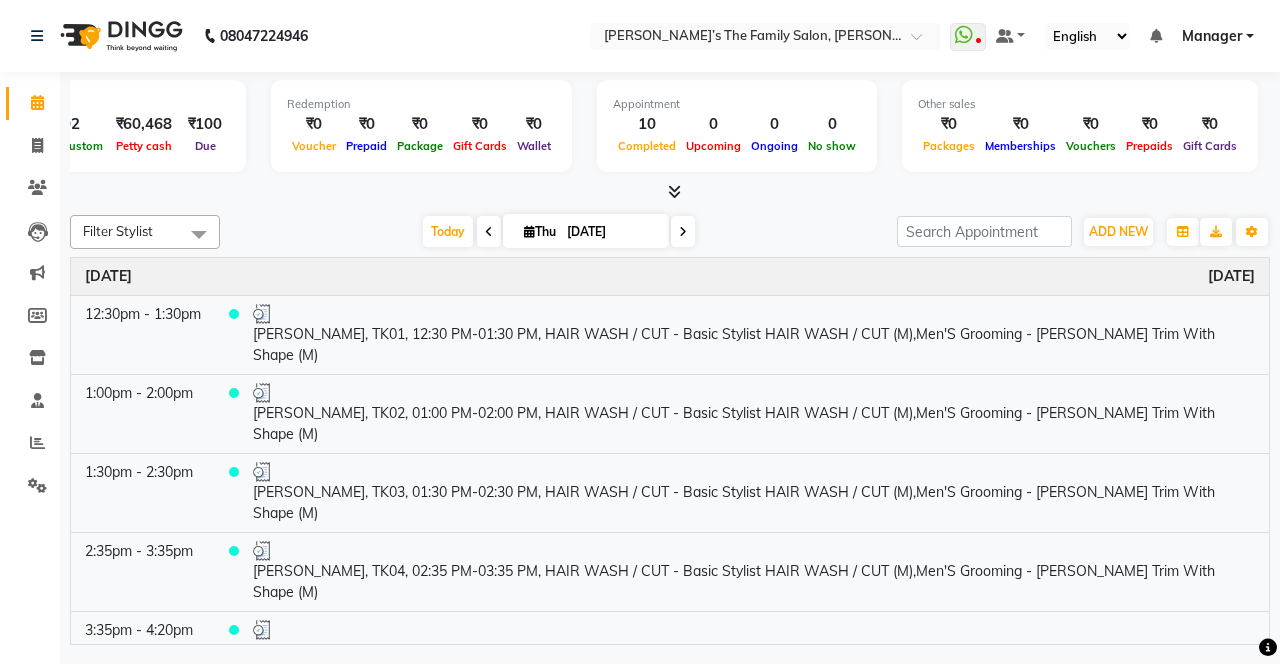 click at bounding box center [683, 231] 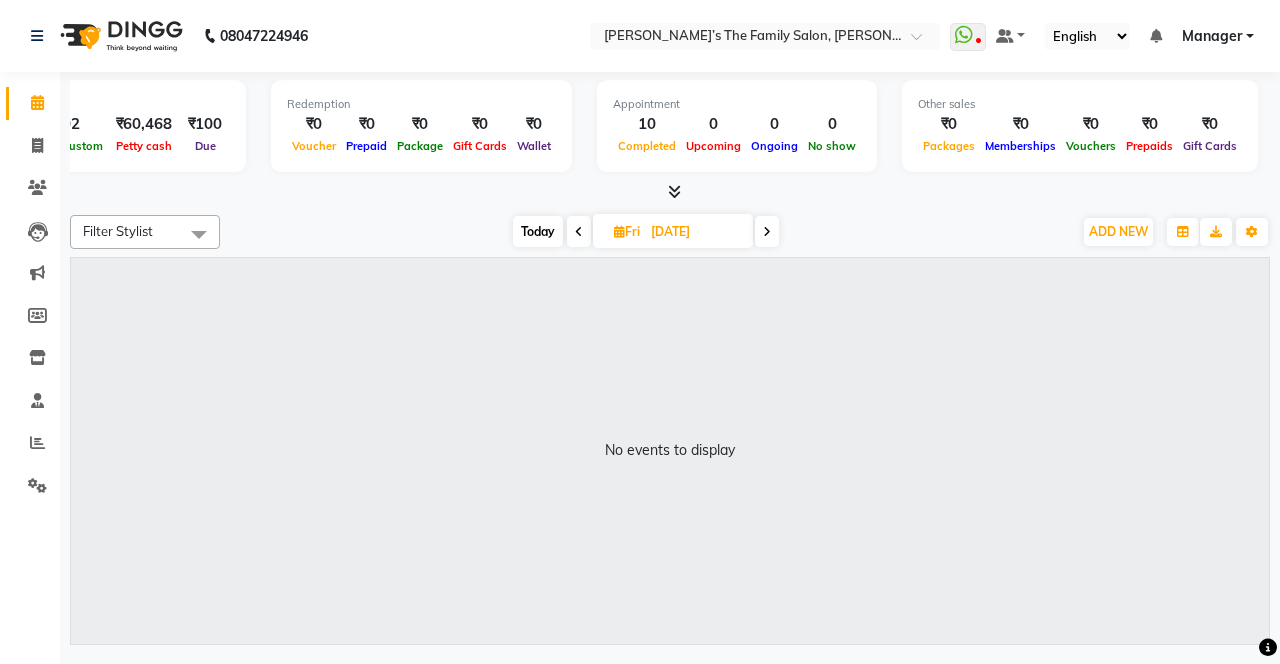 click at bounding box center [579, 232] 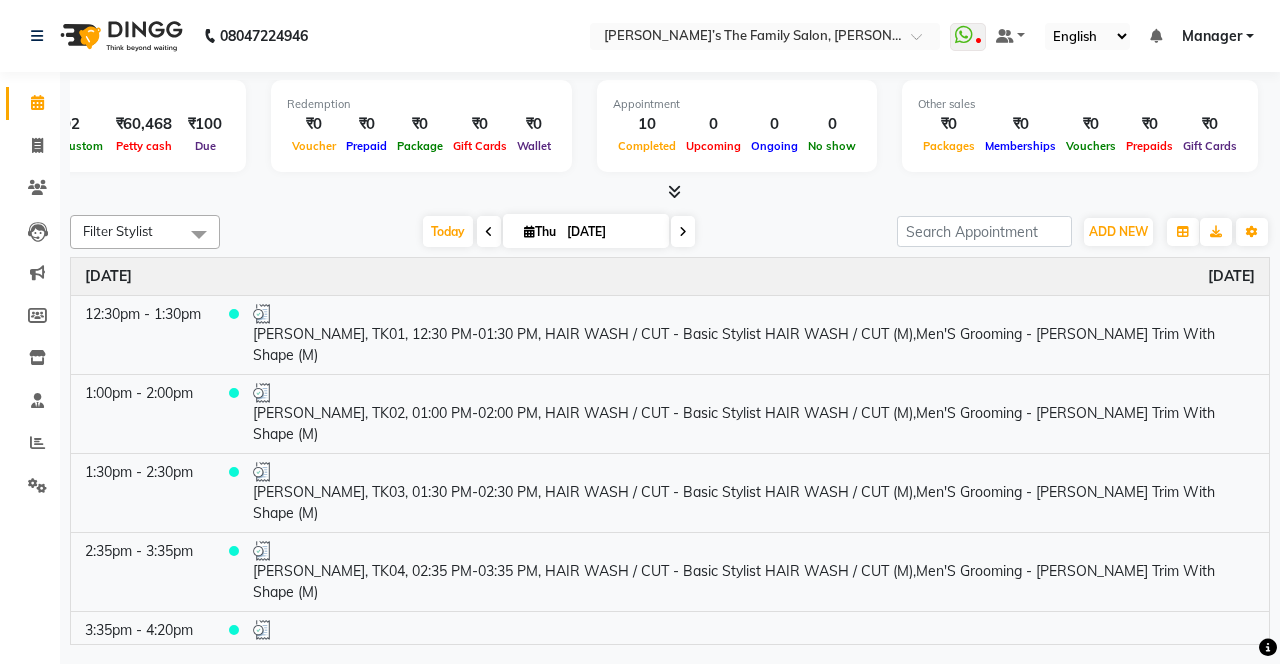 click on "[DATE]" at bounding box center [611, 232] 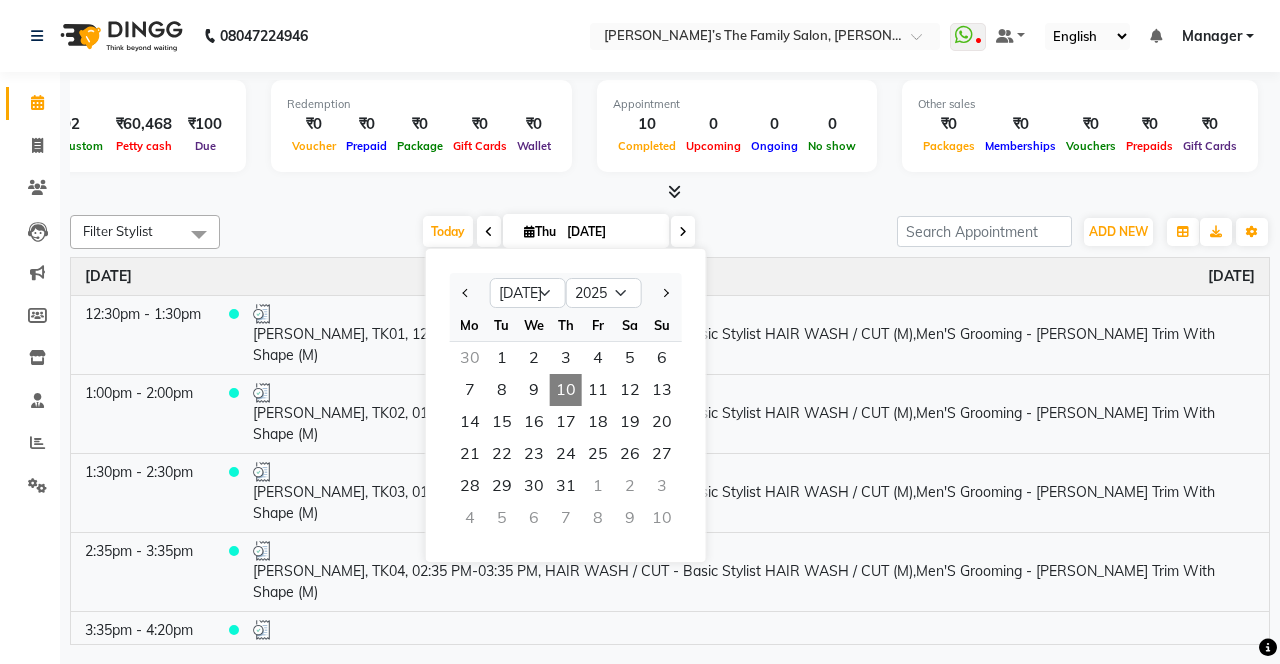 click at bounding box center (466, 293) 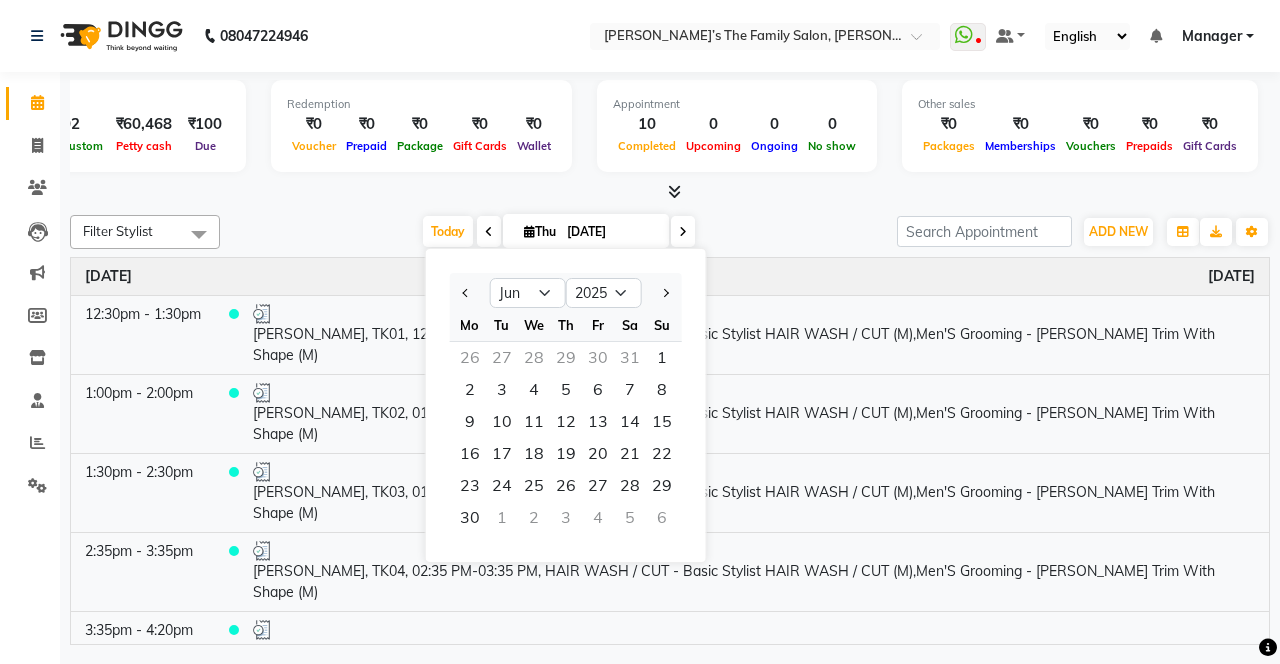 click on "1" at bounding box center (662, 358) 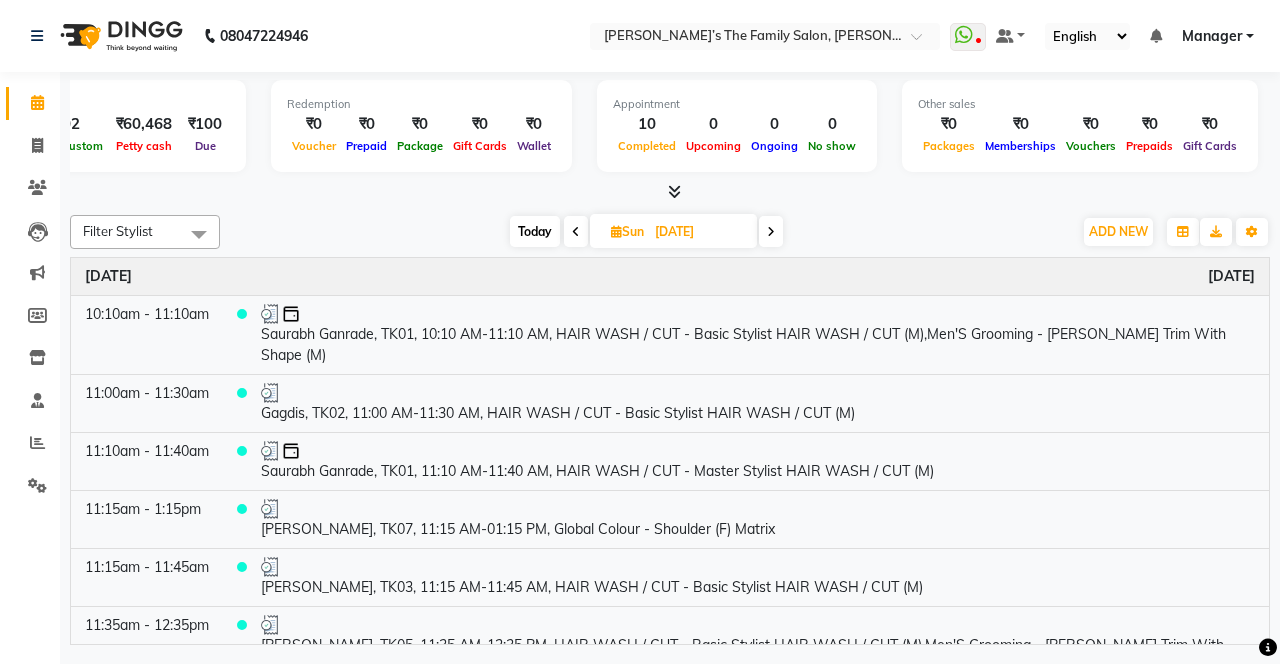 click on "[DATE]" at bounding box center [699, 232] 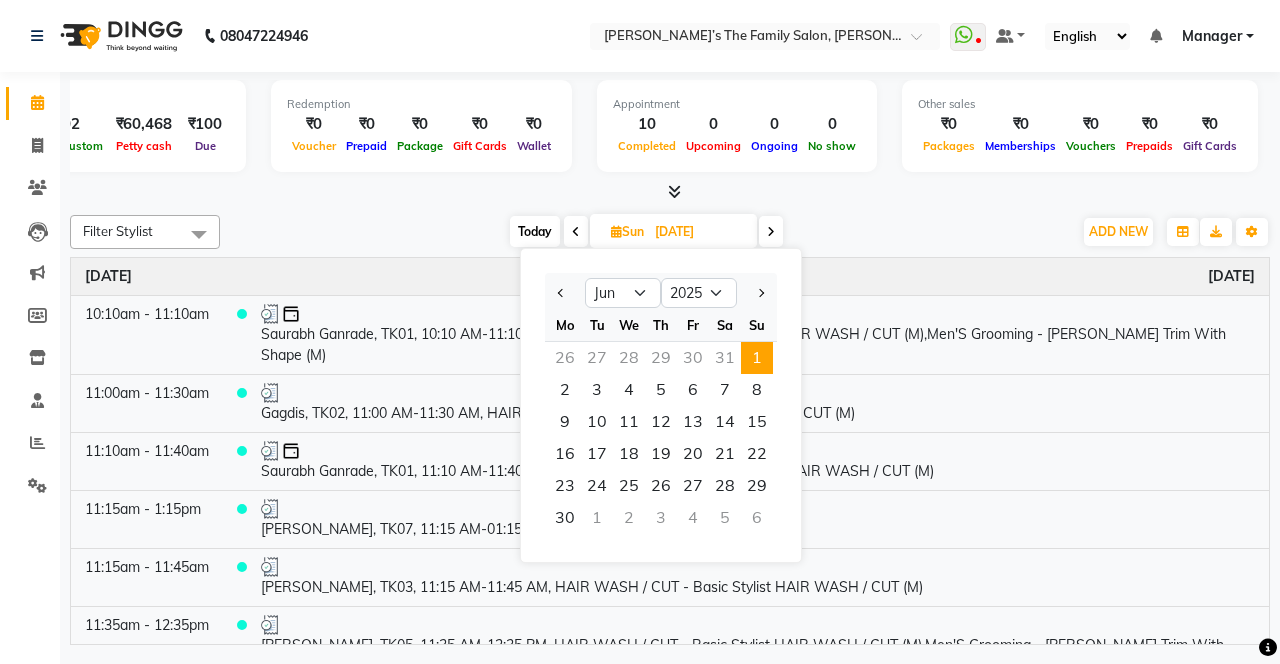 click on "30" at bounding box center [565, 518] 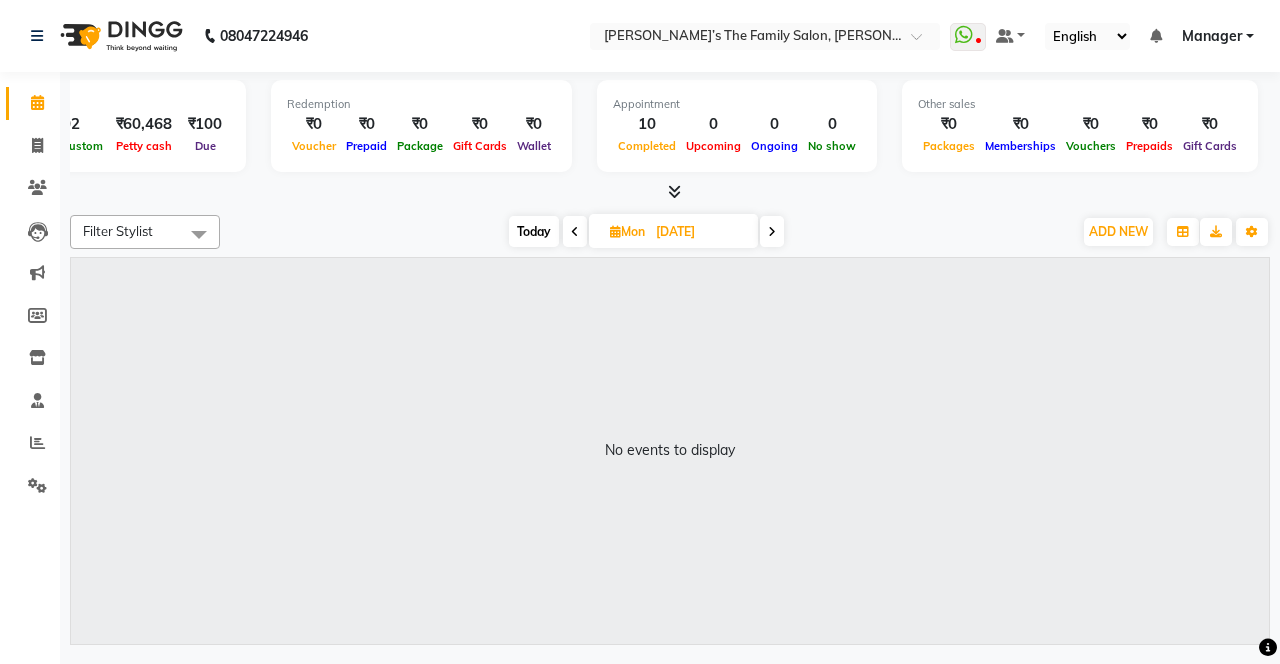 click on "[DATE]" at bounding box center (700, 232) 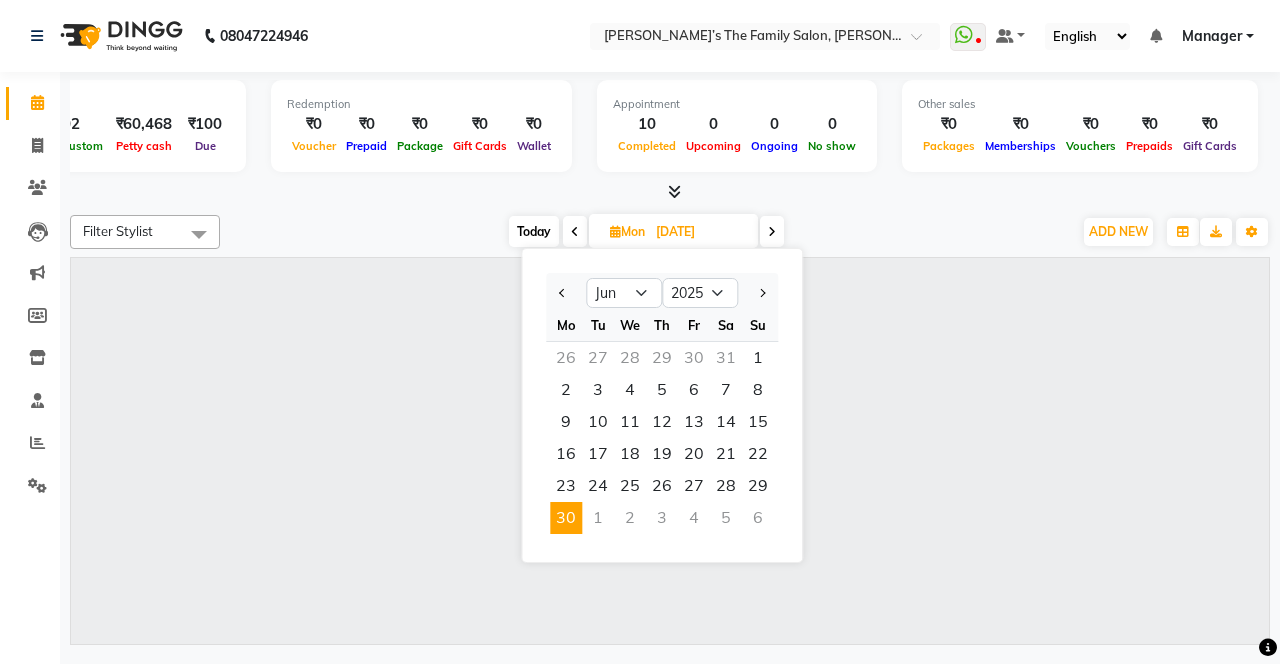 click at bounding box center [772, 232] 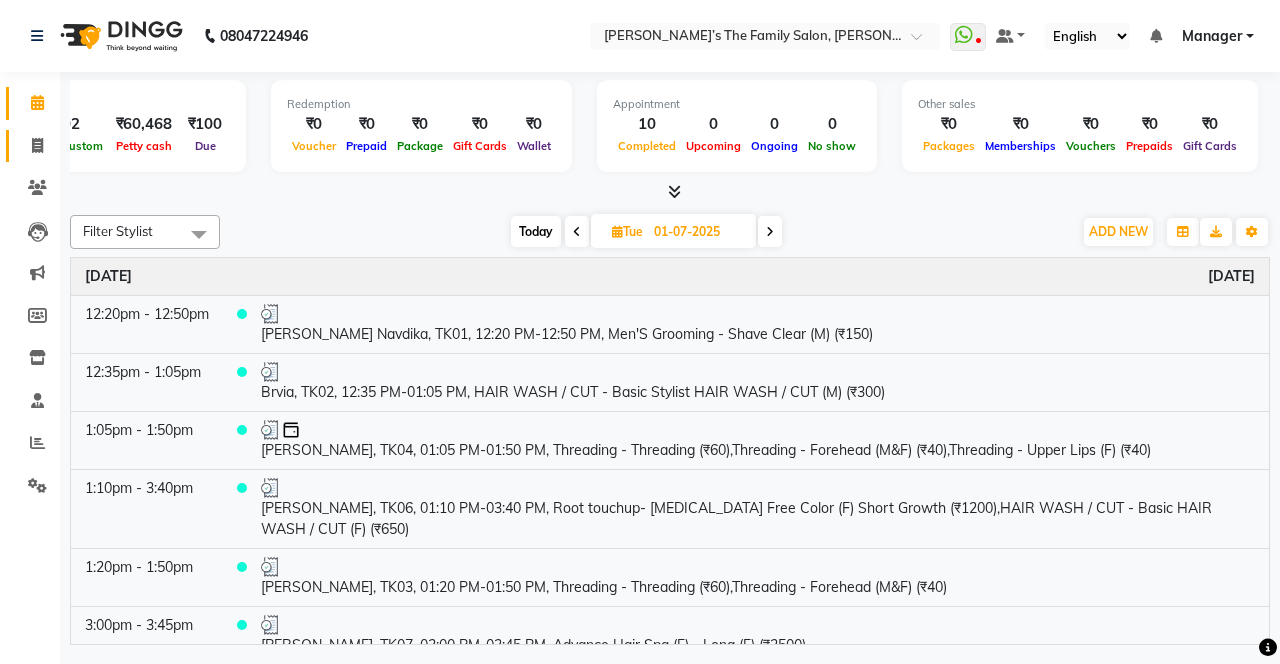 click 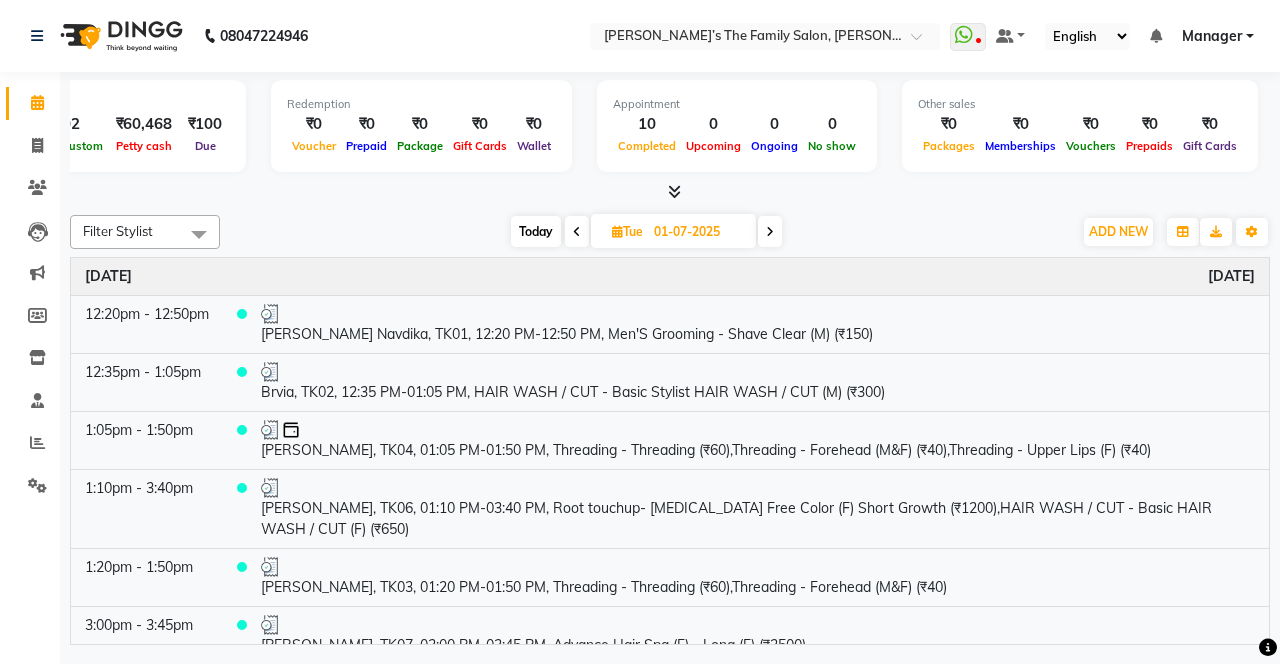 select on "service" 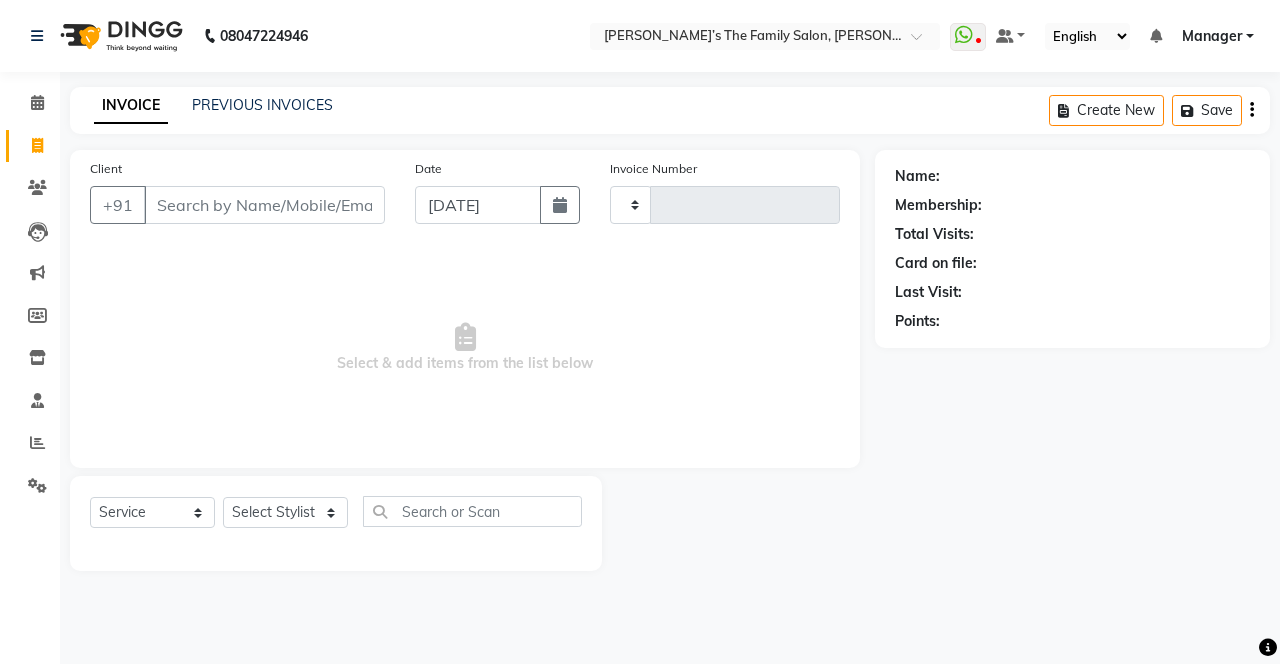 type on "2096" 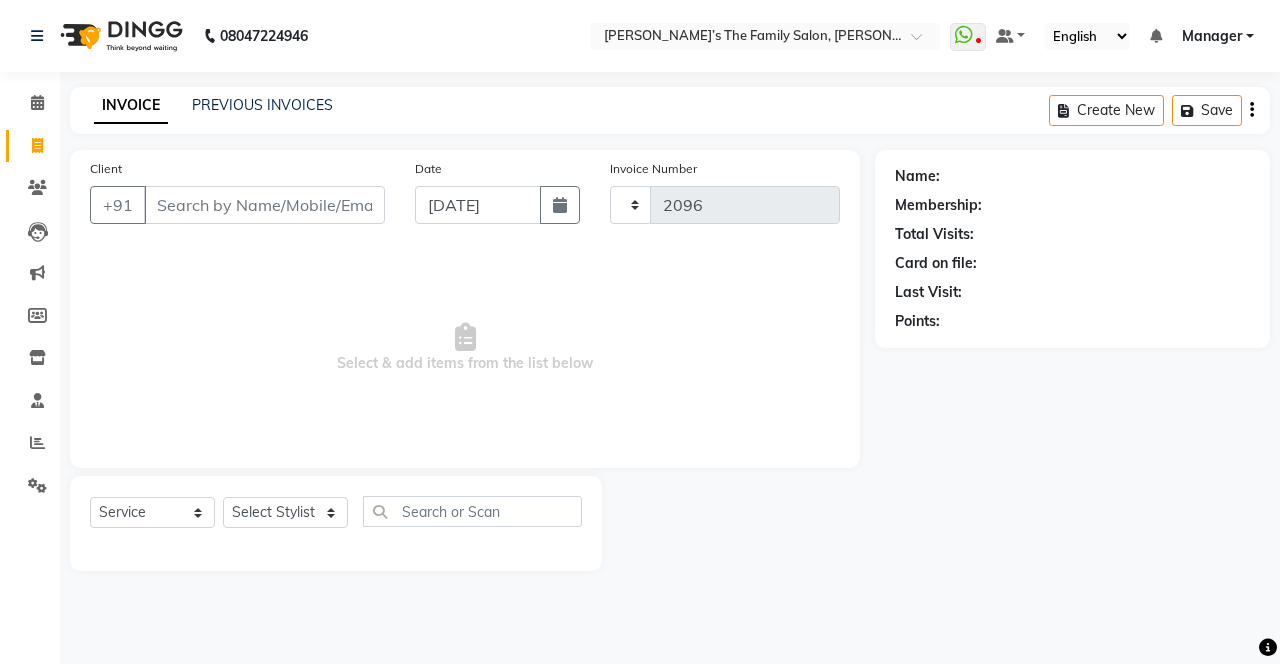 select on "8003" 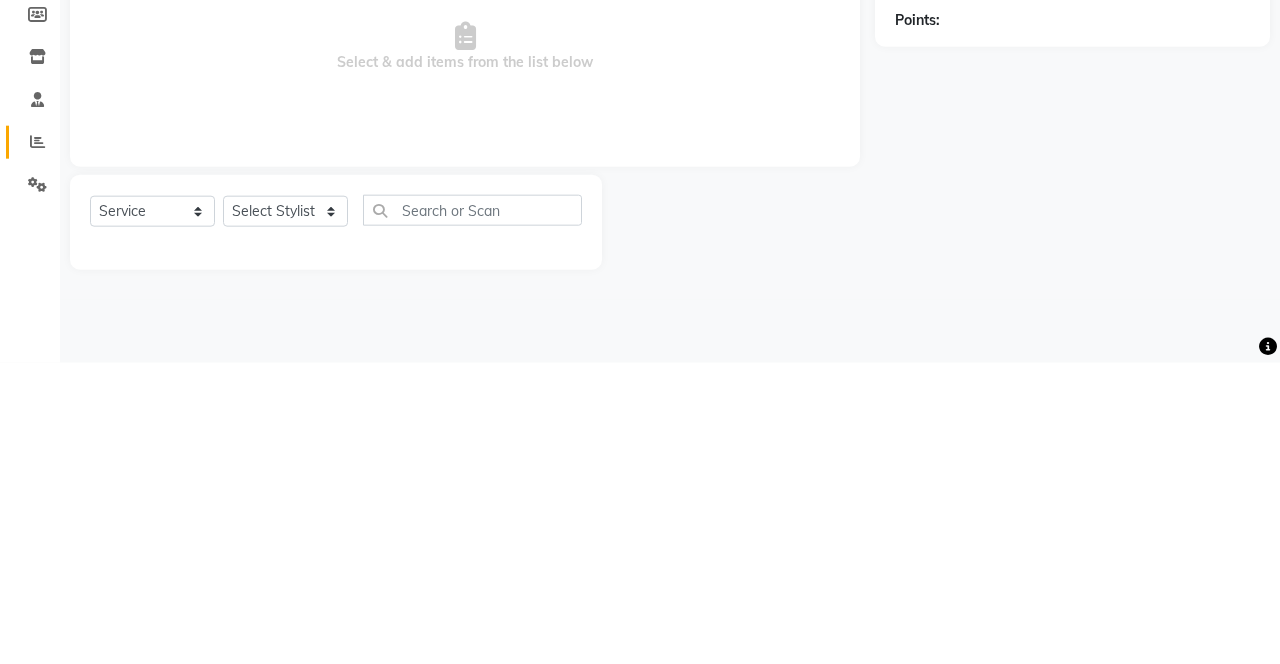 click 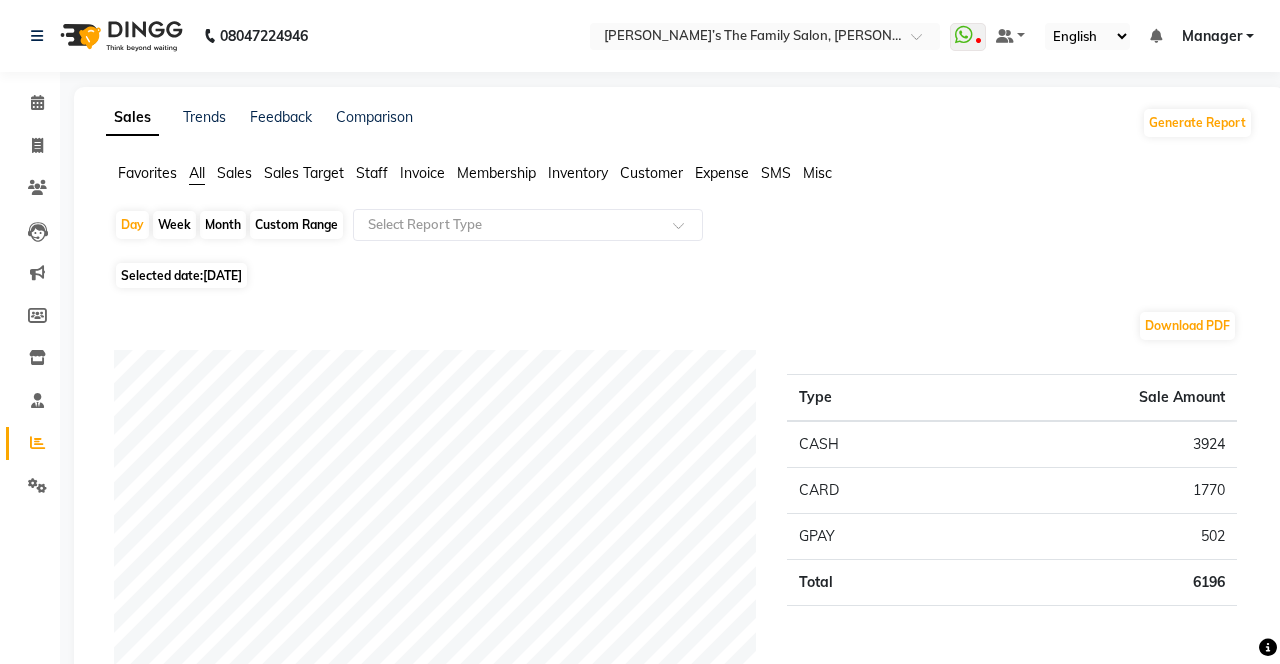 click on "Expense" 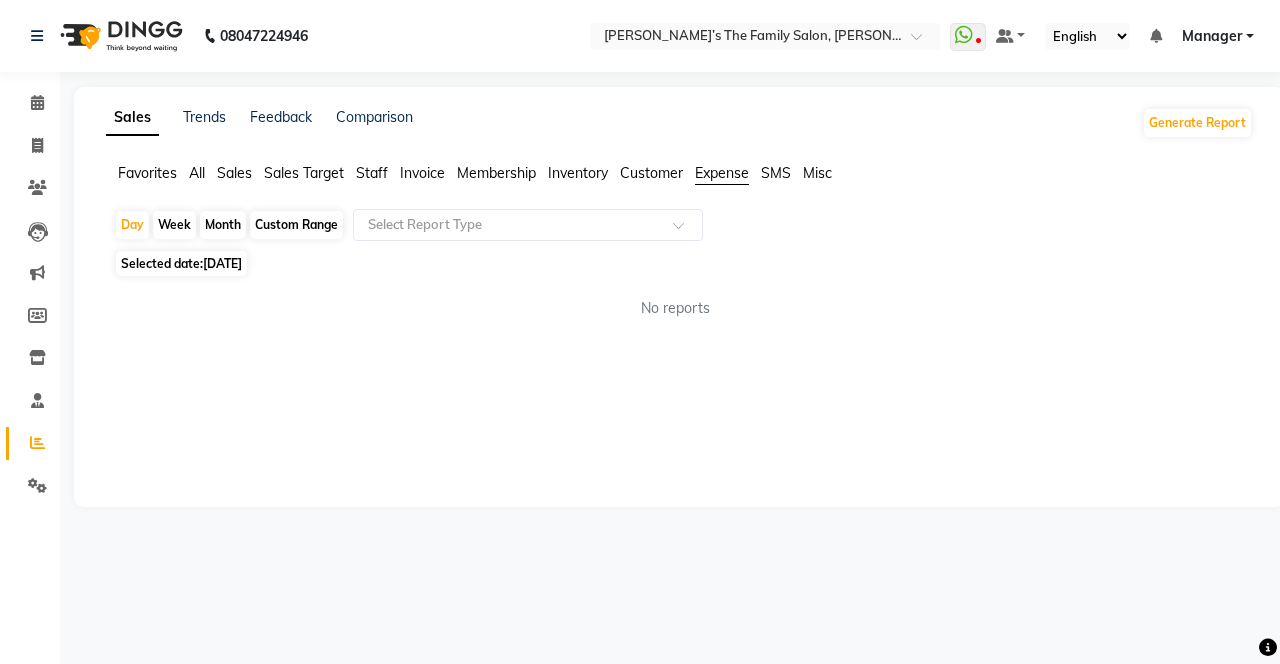 click on "Custom Range" 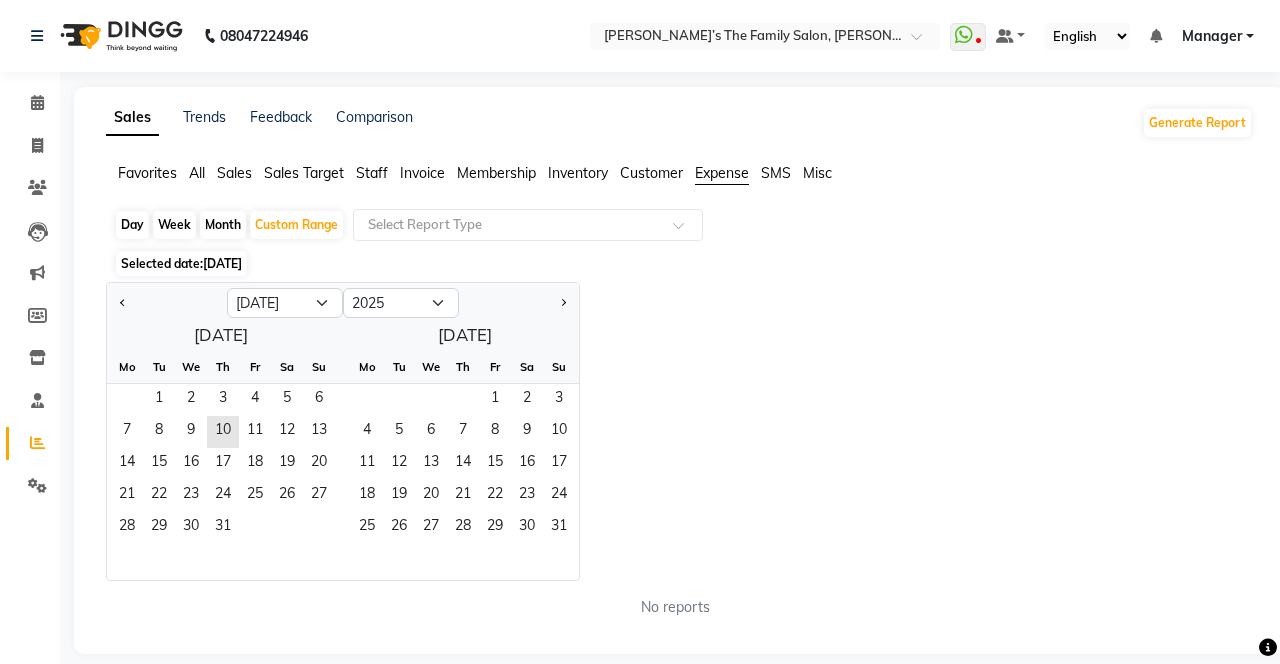 click 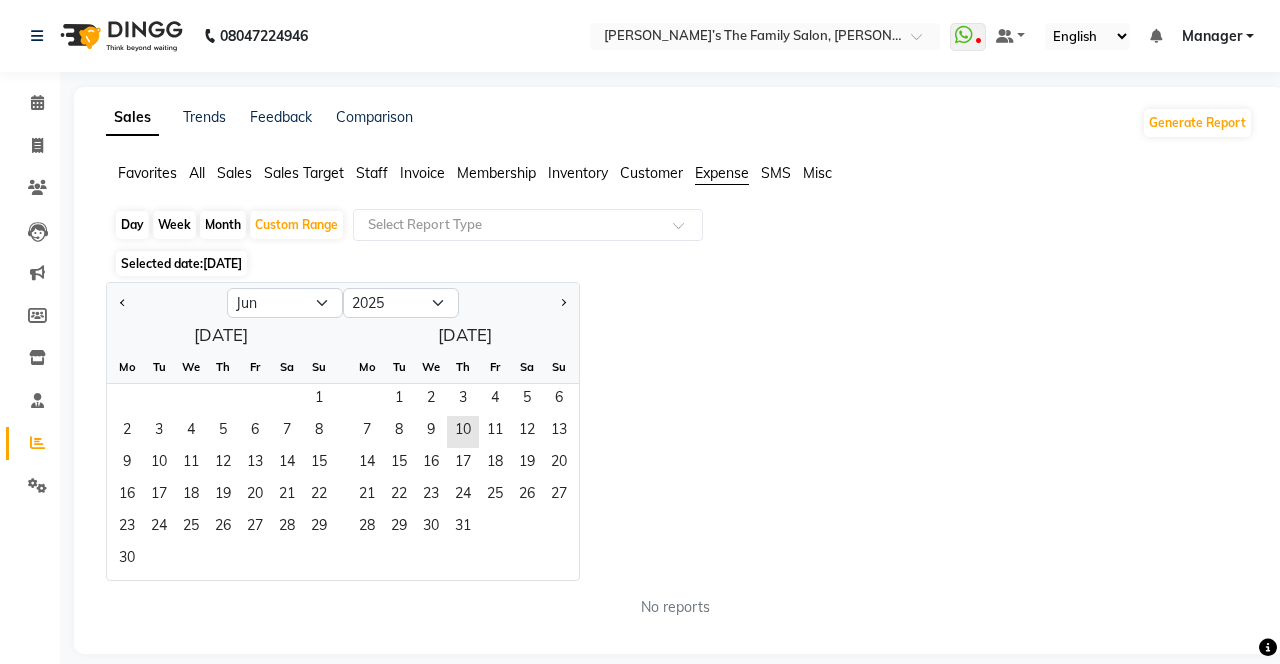 click on "1" 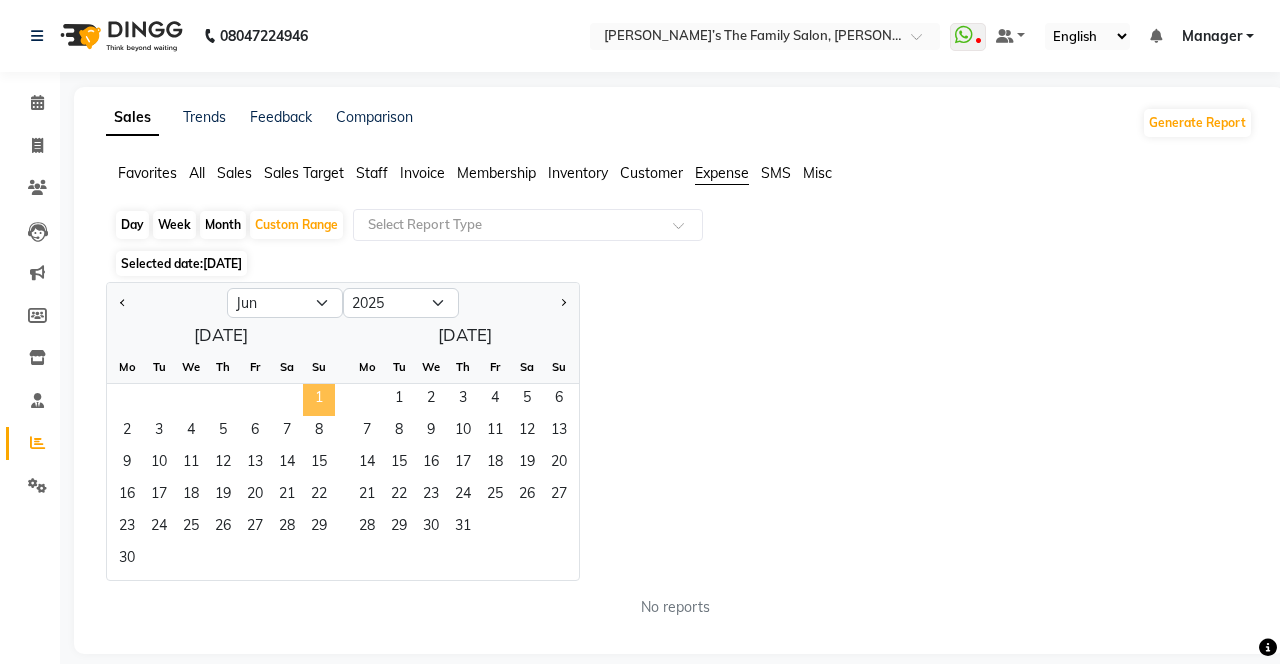 click on "30" 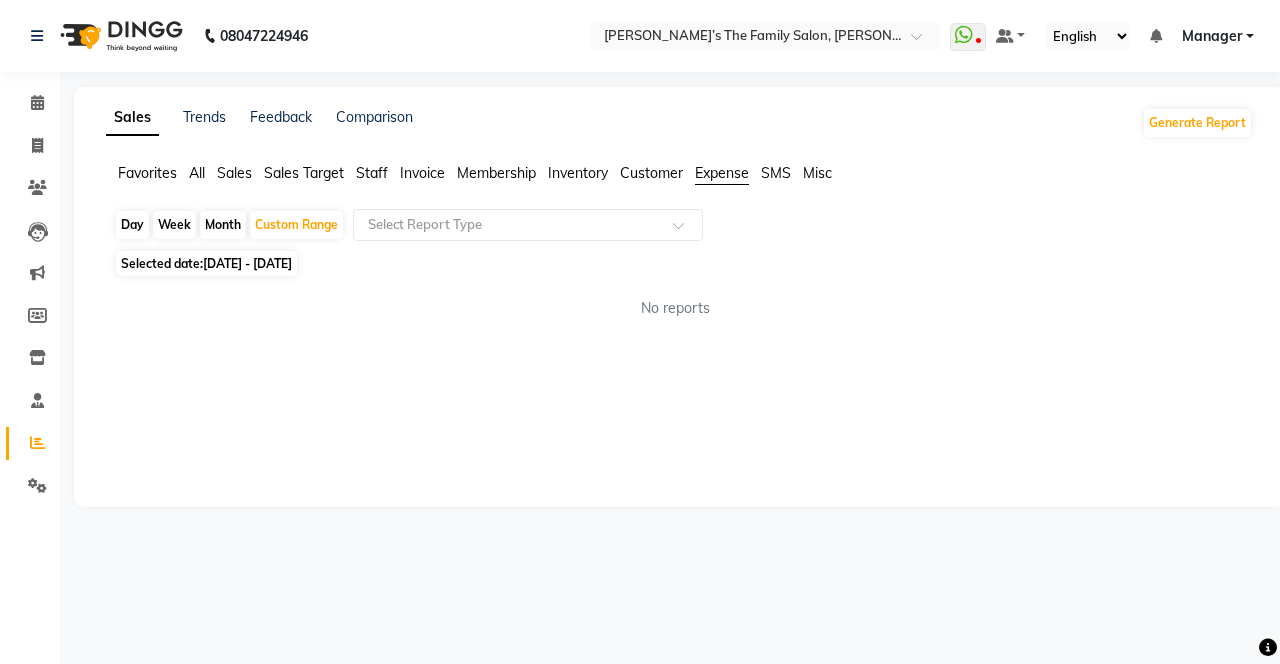 click on "Selected date:  [DATE] - [DATE]" 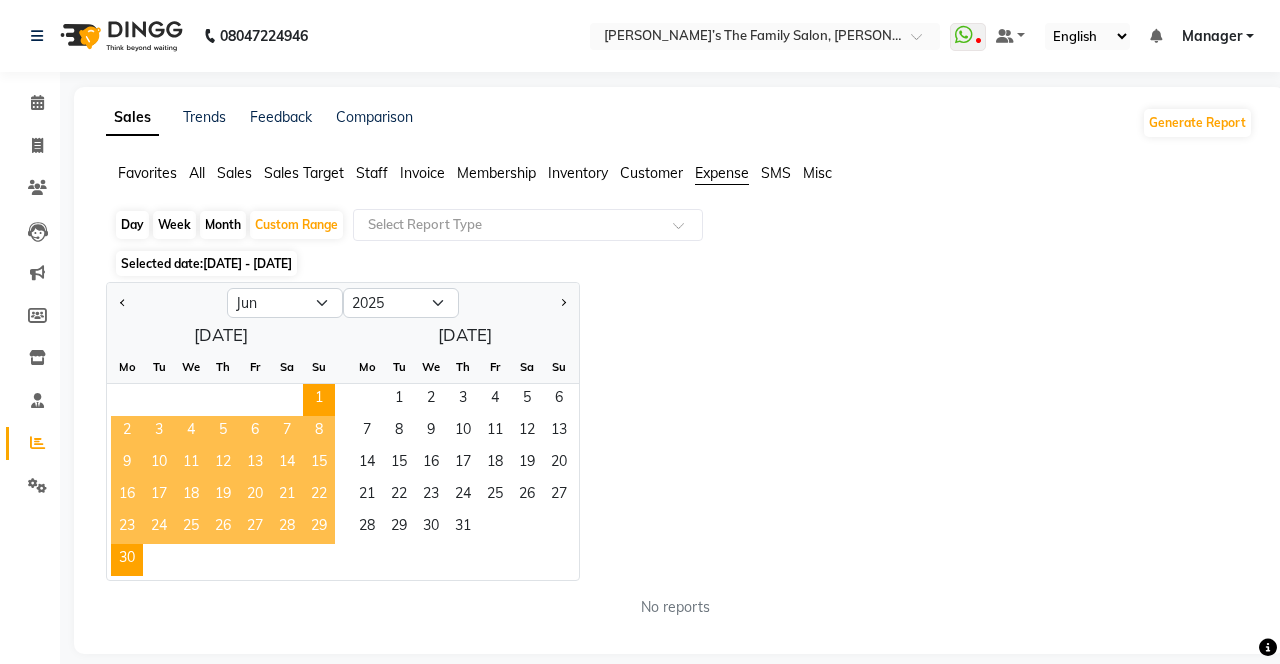 click 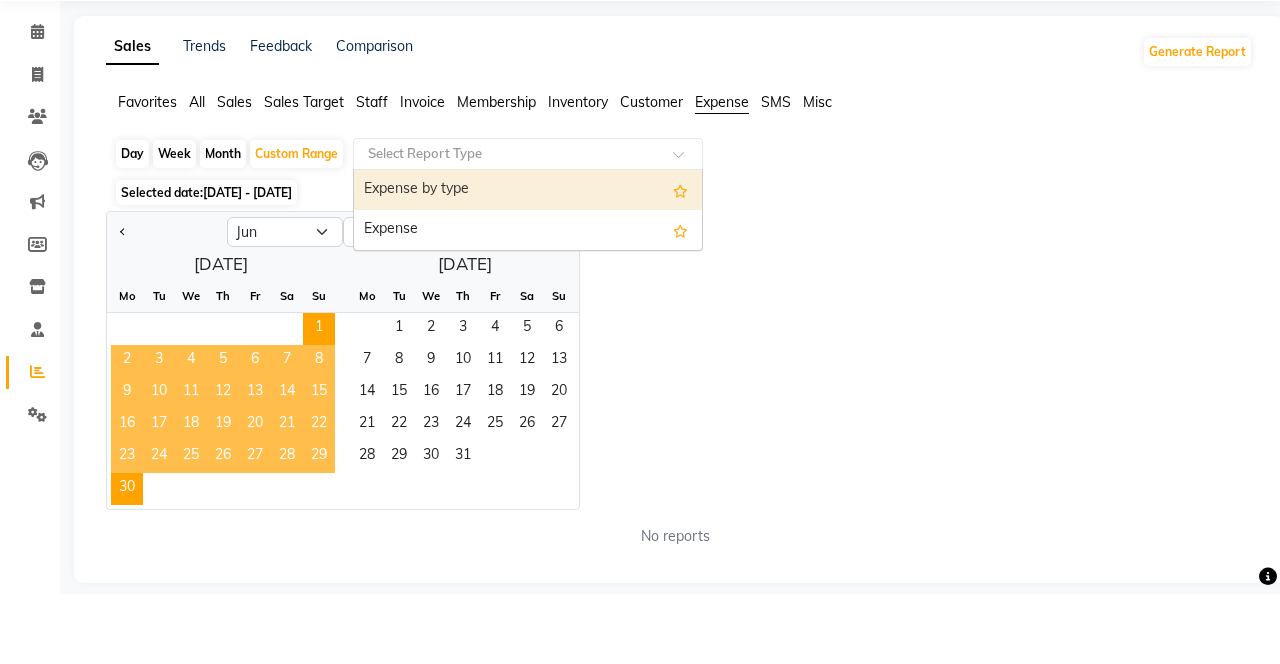 click on "Expense" at bounding box center [528, 301] 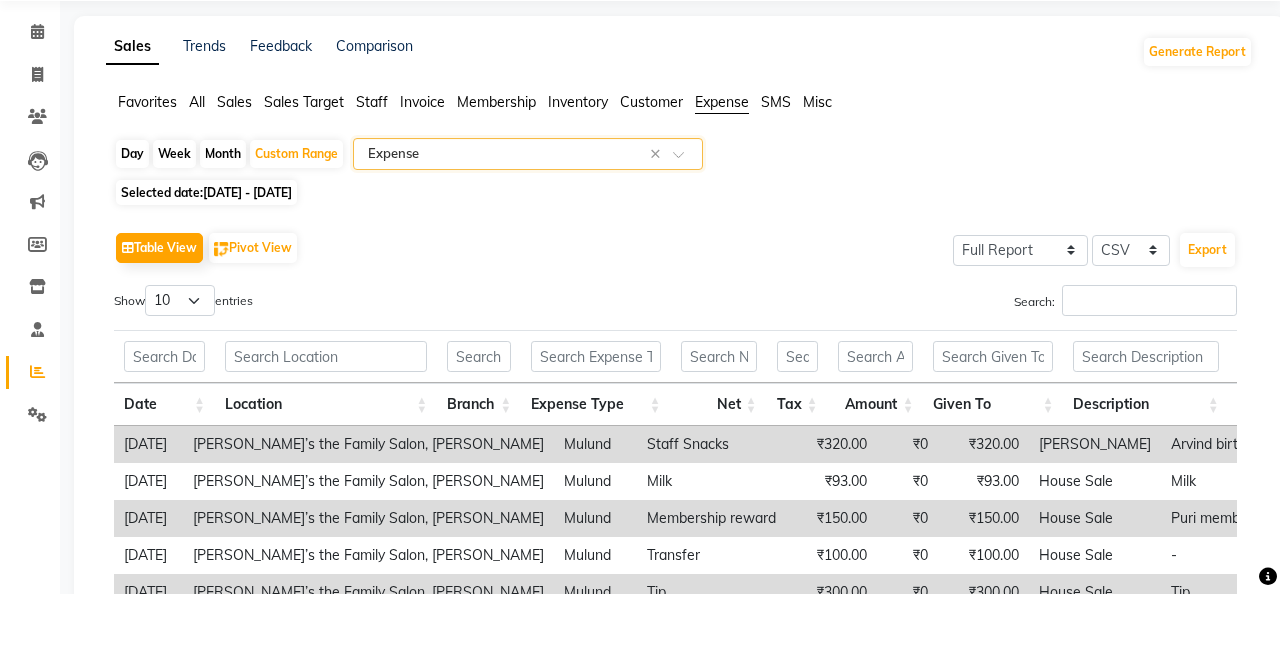 click on "Custom Range" 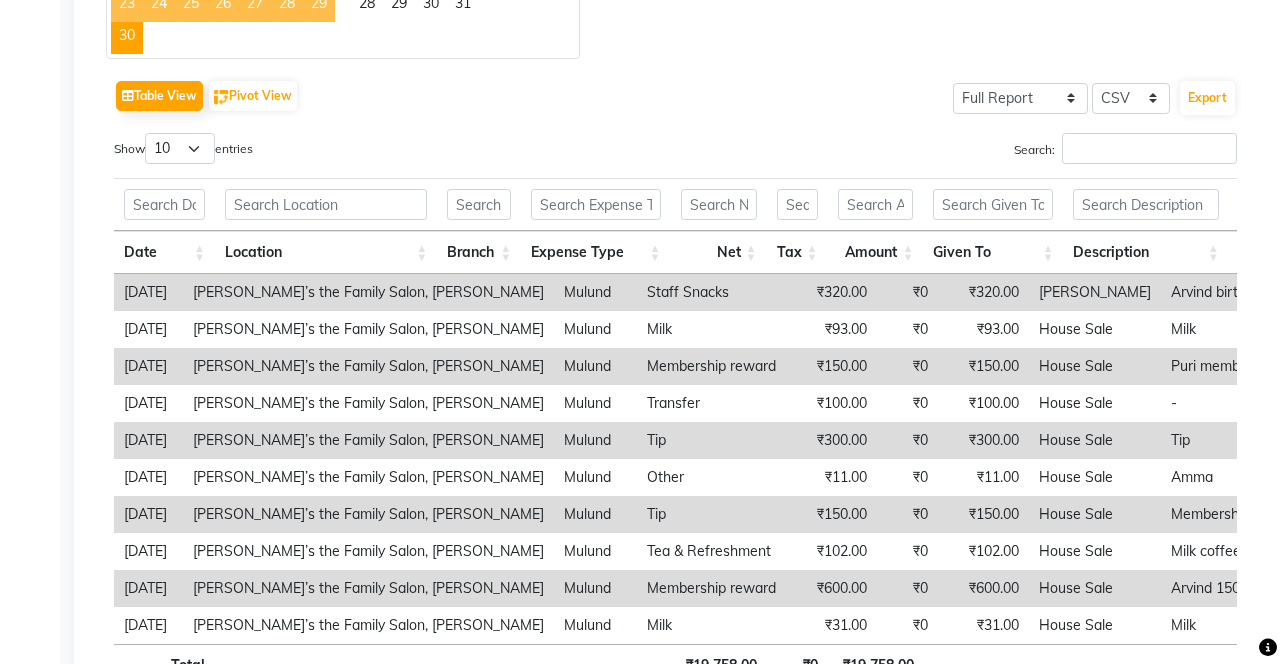 scroll, scrollTop: 0, scrollLeft: 0, axis: both 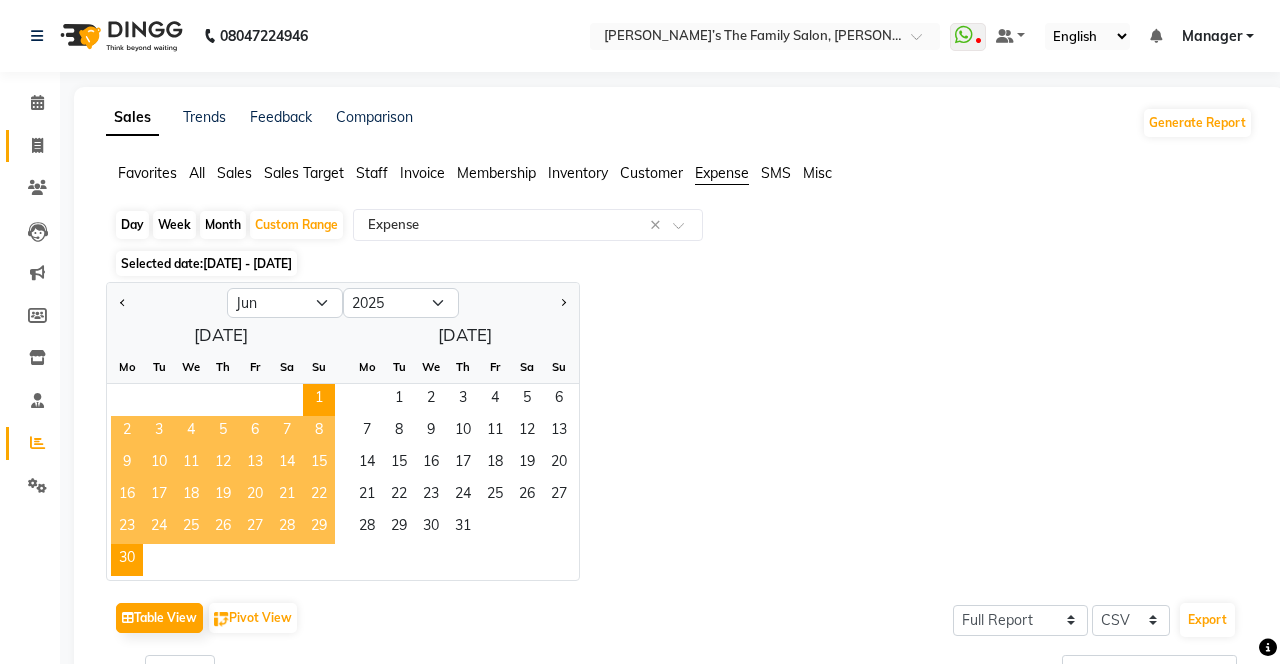click 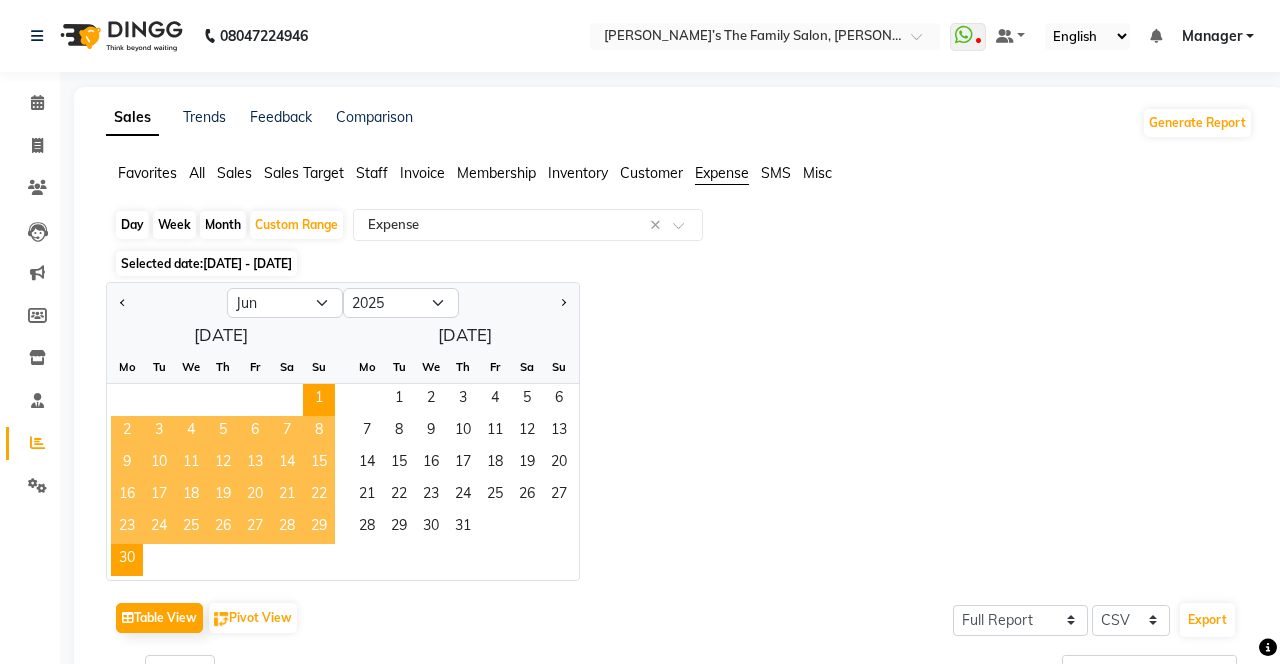 select on "service" 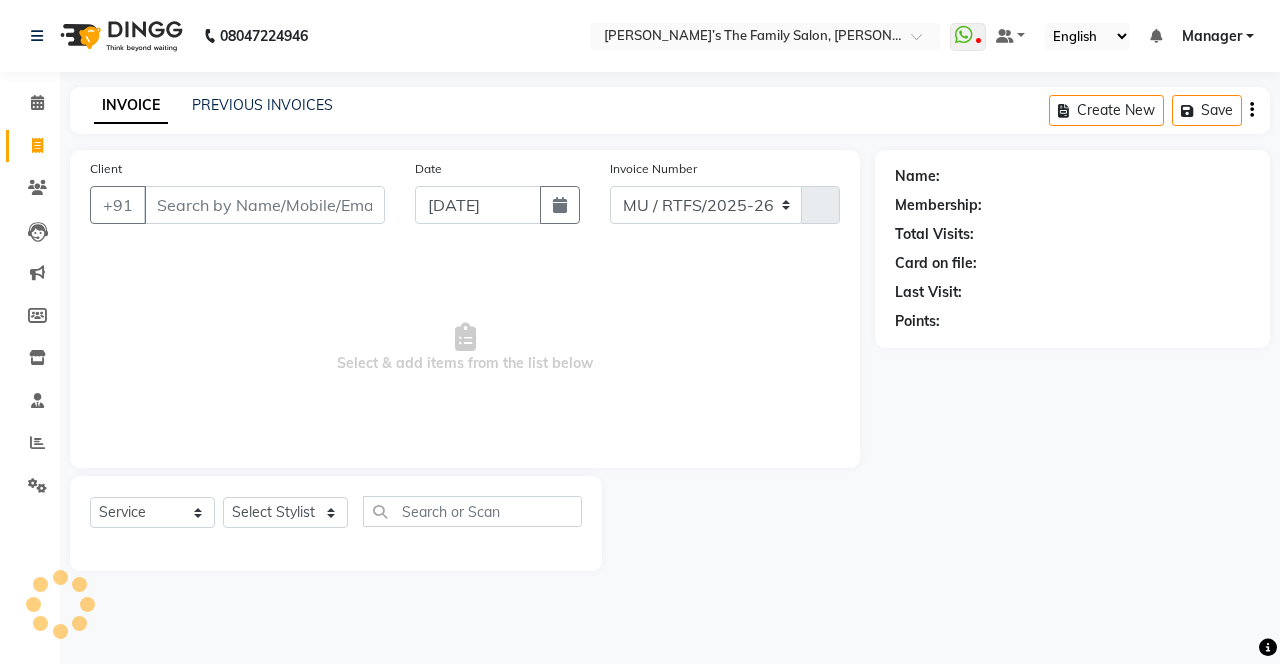 select on "8003" 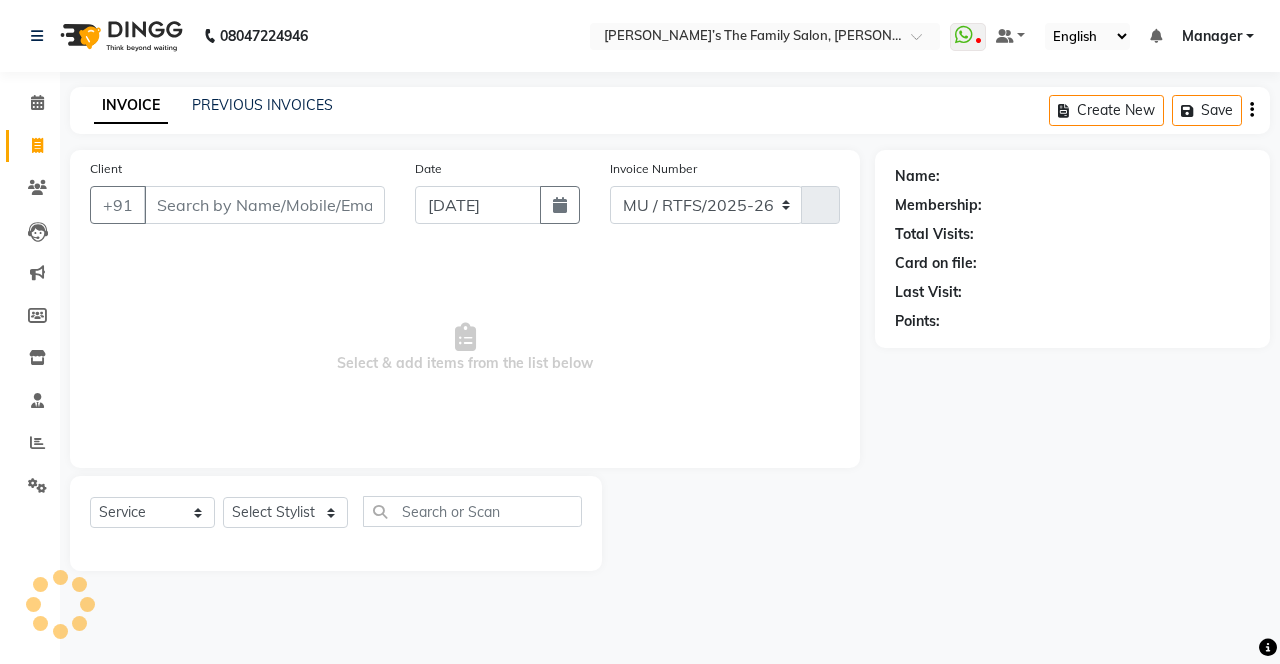 type on "2096" 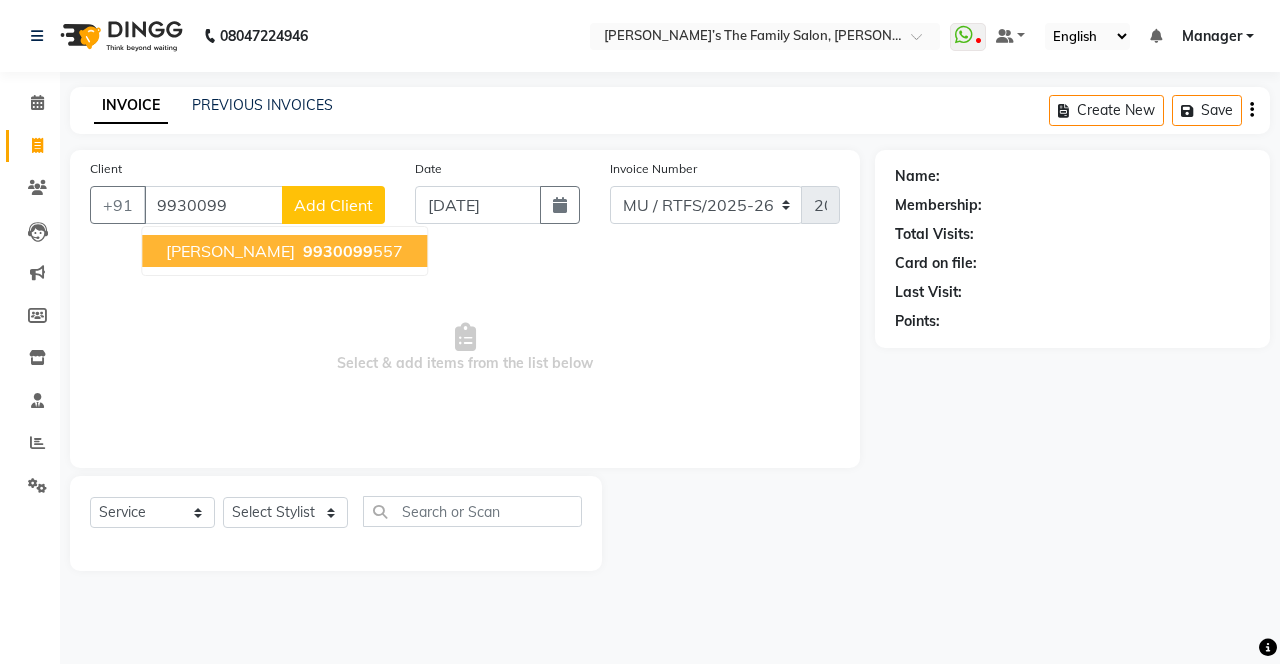 click on "9930099" at bounding box center [338, 251] 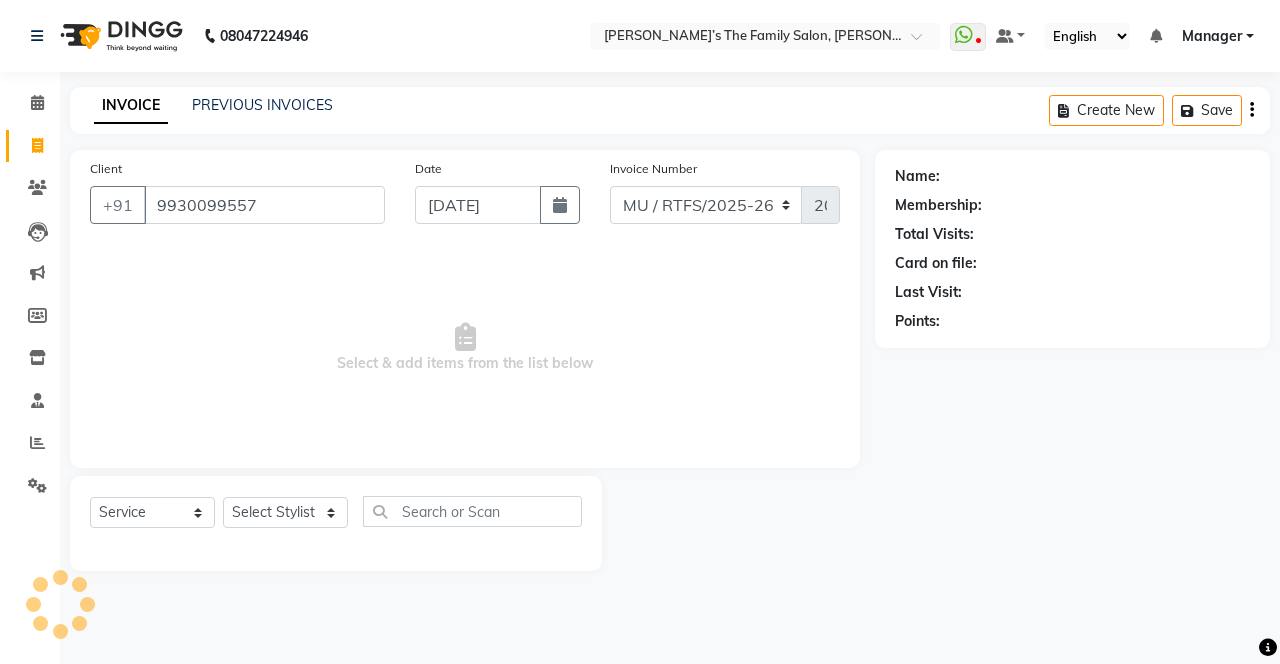 type on "9930099557" 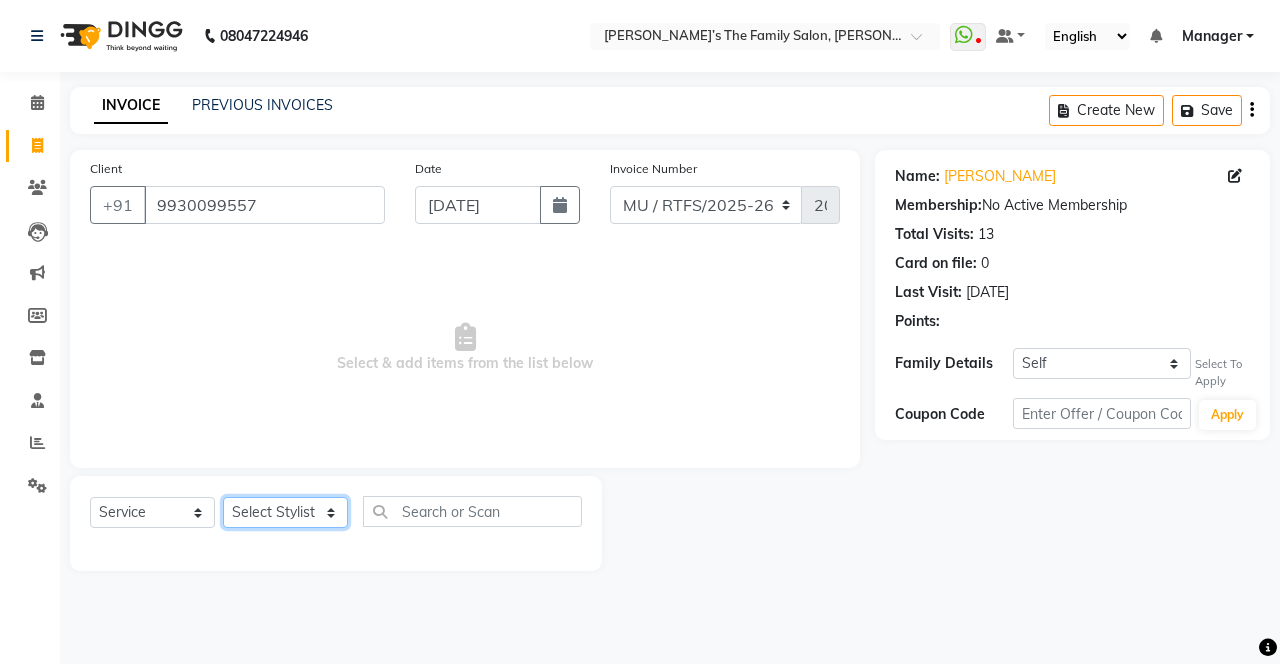 click on "Select Stylist Aarohi P [PERSON_NAME] [PERSON_NAME] [PERSON_NAME] [PERSON_NAME] A Gautam  House sale [PERSON_NAME] [PERSON_NAME]  Manager Meenakshi [PERSON_NAME]  [PERSON_NAME]  [PERSON_NAME] [PERSON_NAME] [PERSON_NAME] Vikas H [PERSON_NAME]" 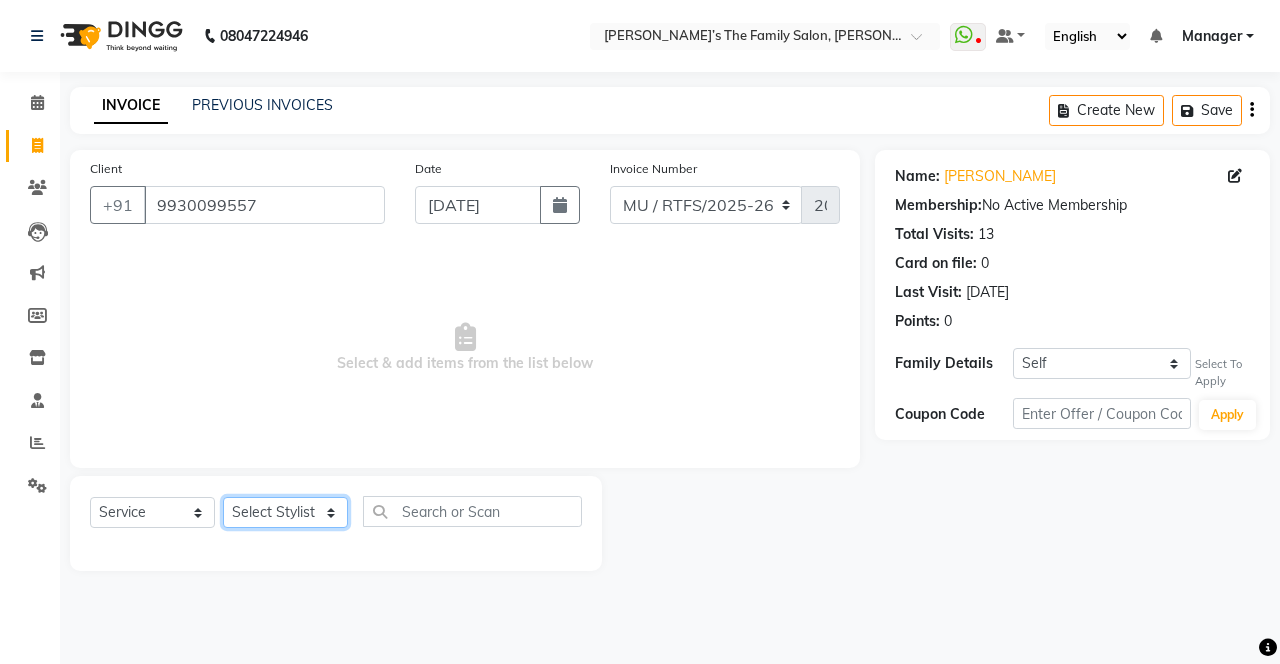 select on "75237" 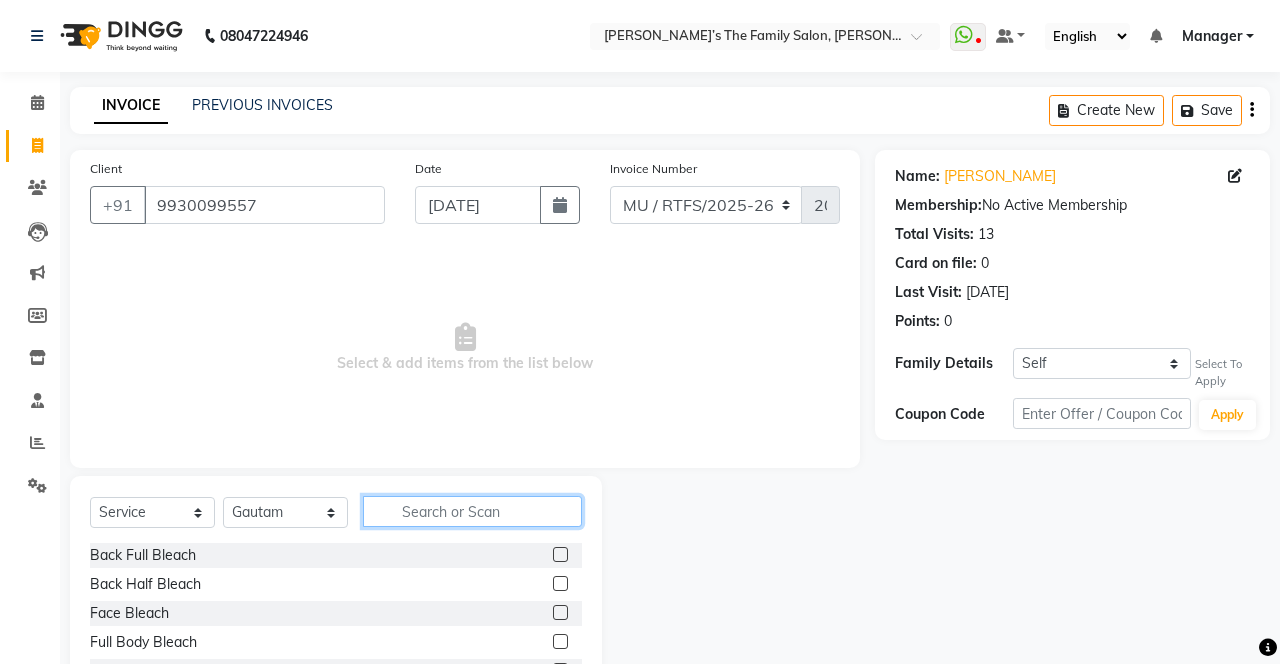 click 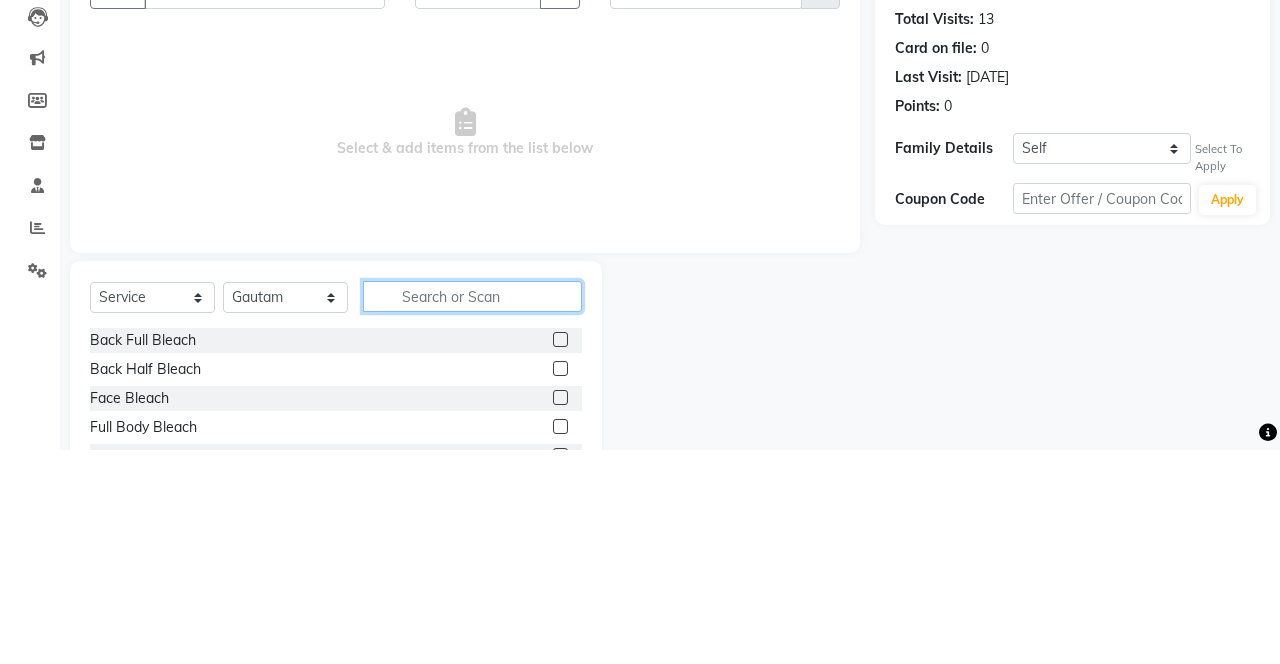 scroll, scrollTop: 16, scrollLeft: 0, axis: vertical 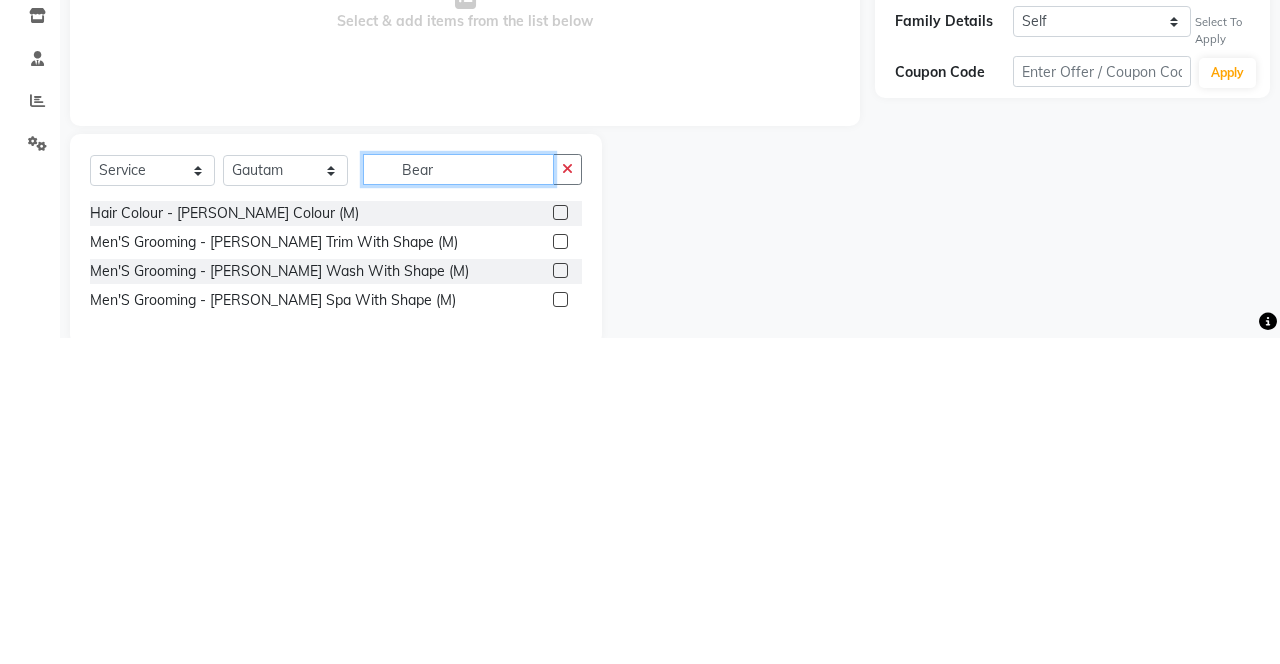 type on "Bear" 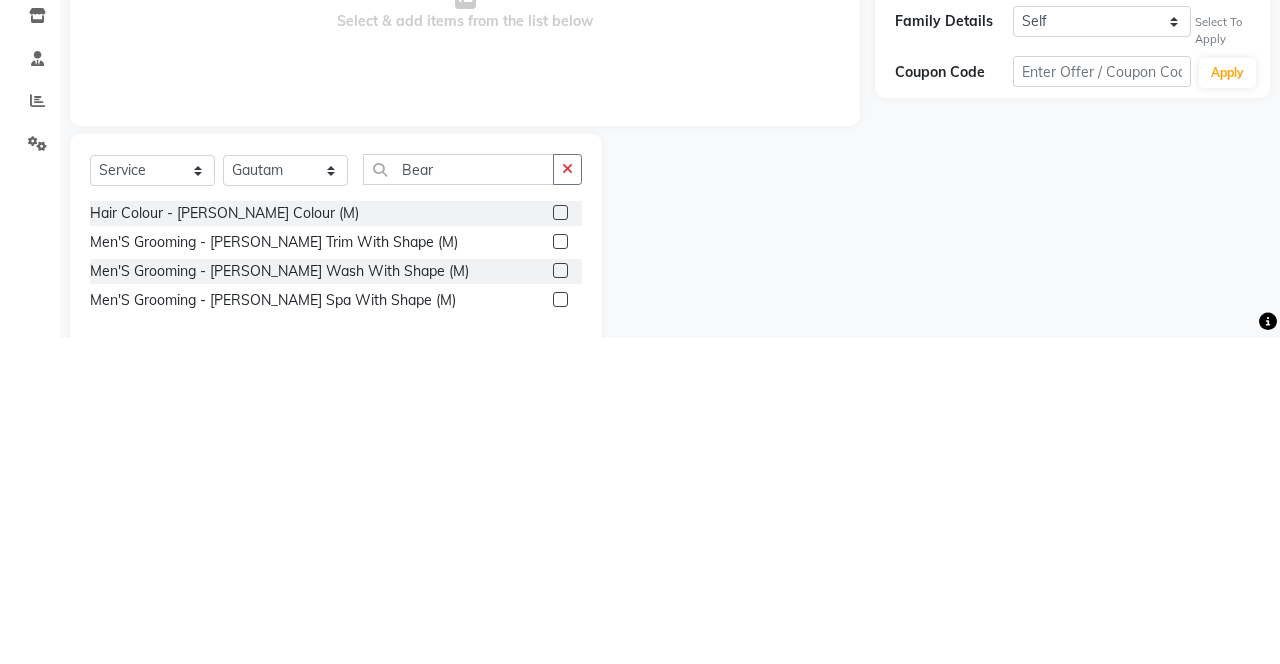 click 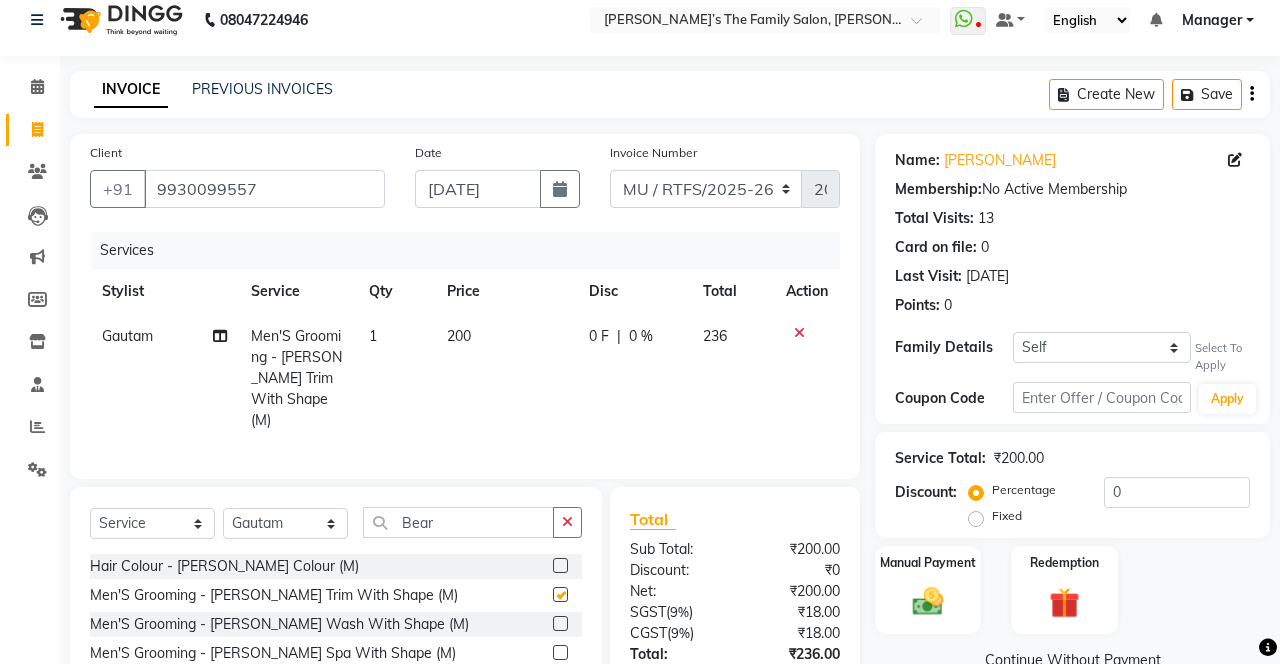 checkbox on "false" 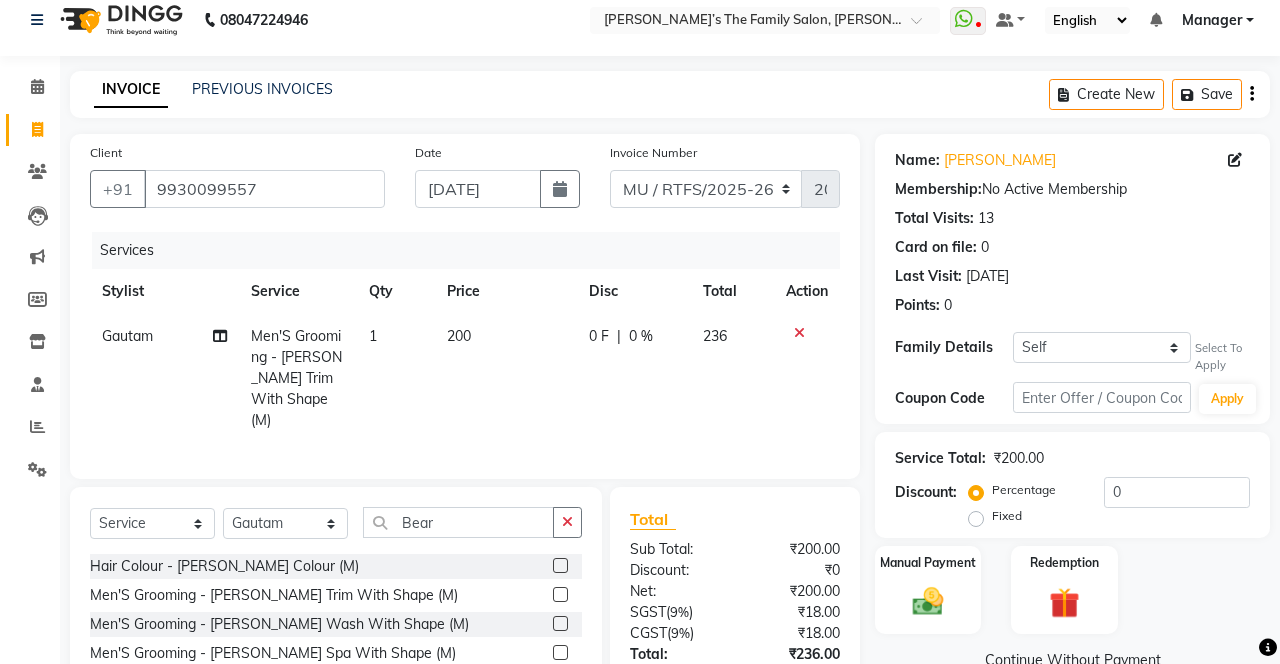 scroll, scrollTop: 76, scrollLeft: 0, axis: vertical 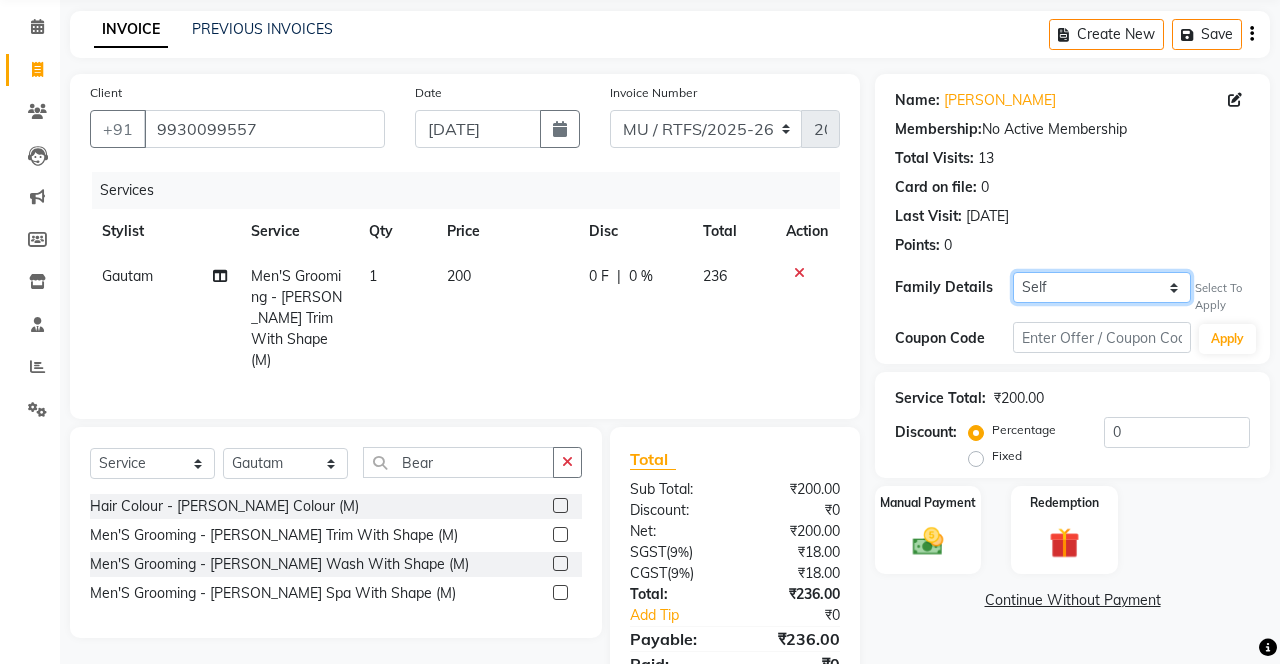 click on "Self [PERSON_NAME]" 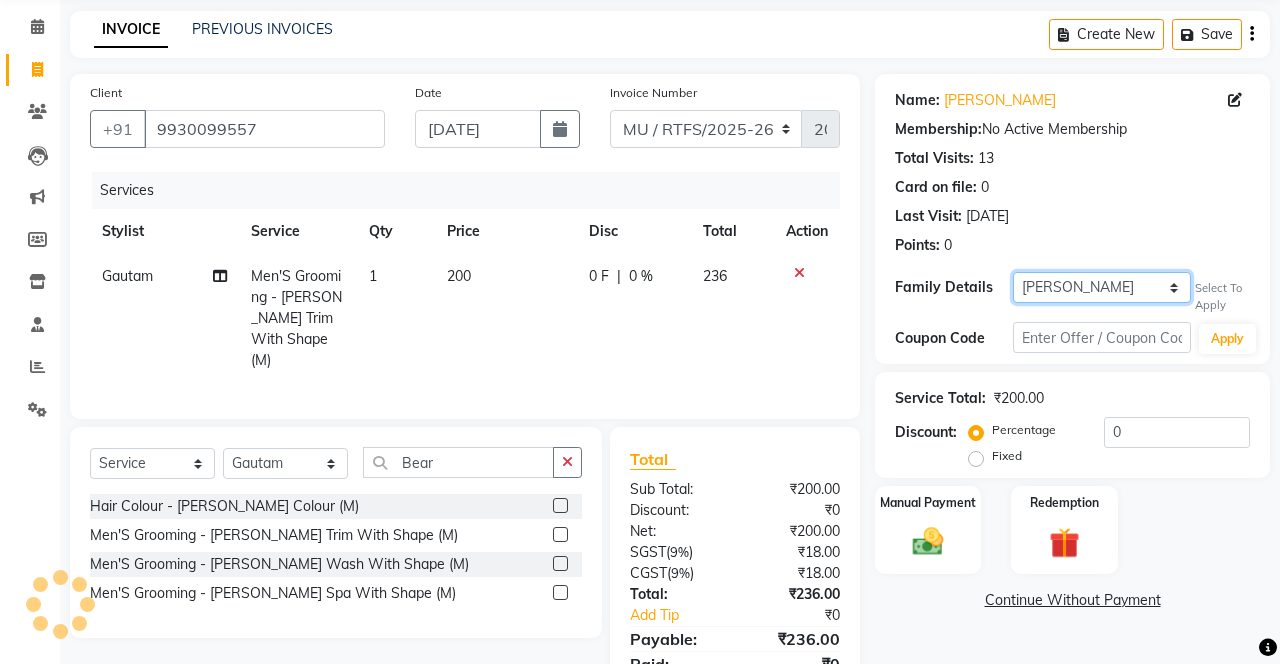 type on "15" 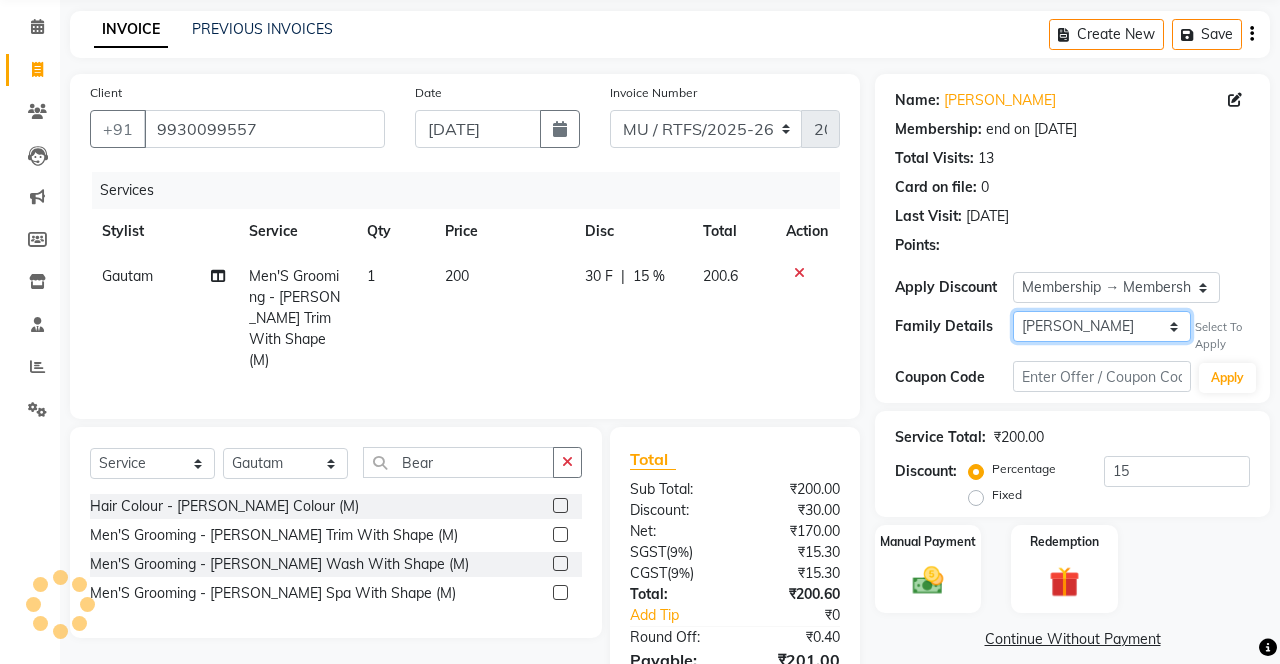 scroll, scrollTop: 98, scrollLeft: 0, axis: vertical 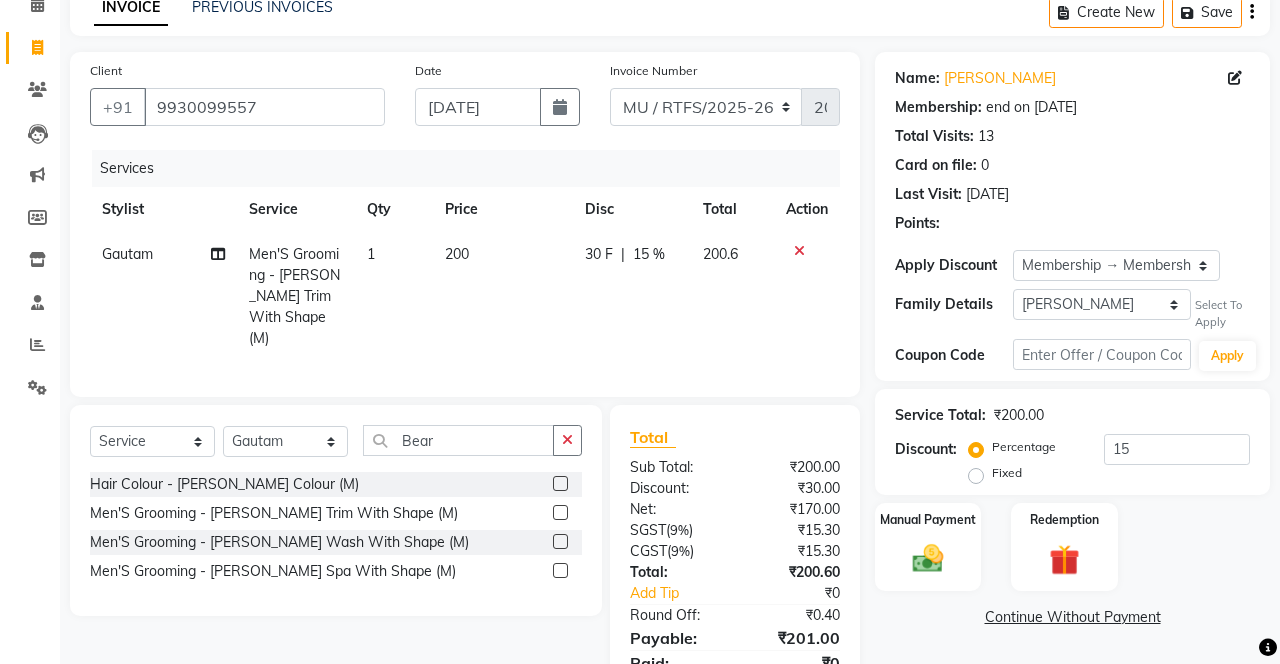 click 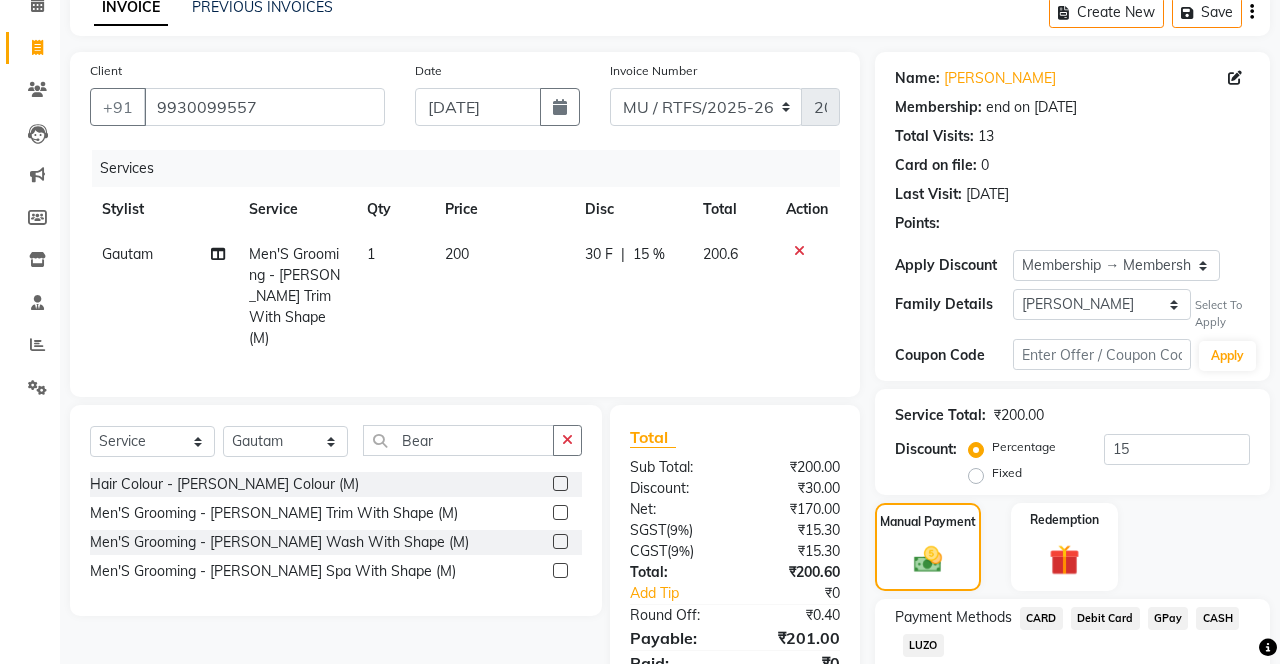 click on "CASH" 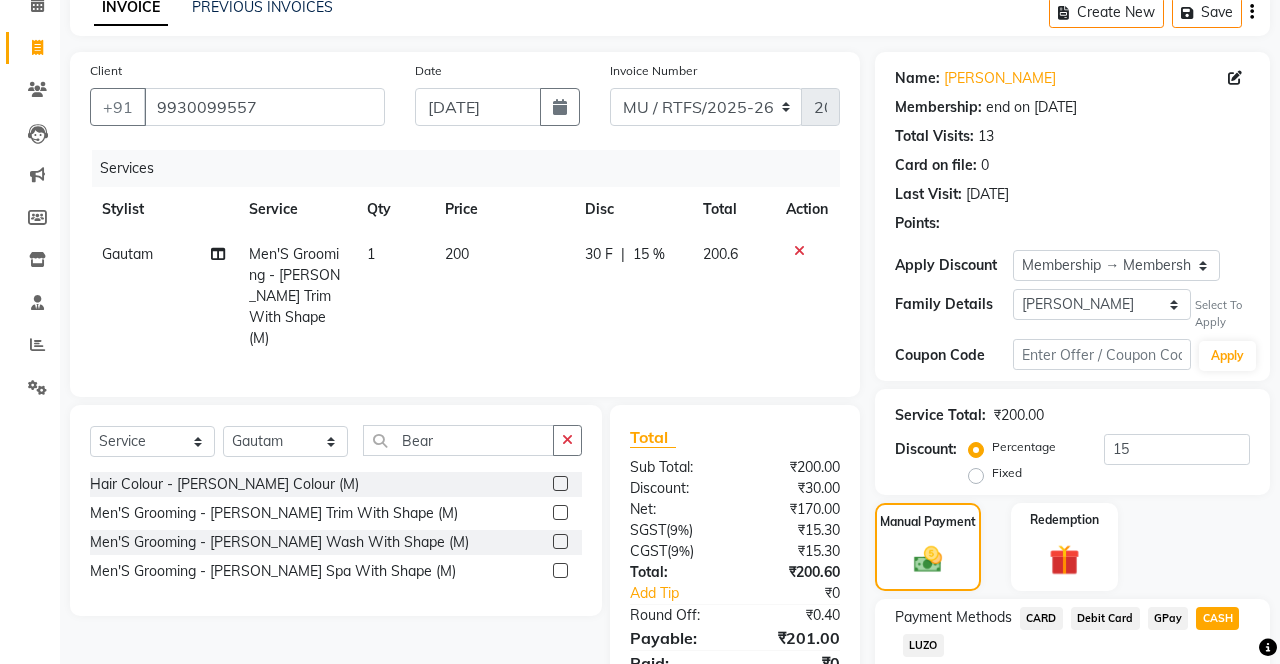 scroll, scrollTop: 215, scrollLeft: 0, axis: vertical 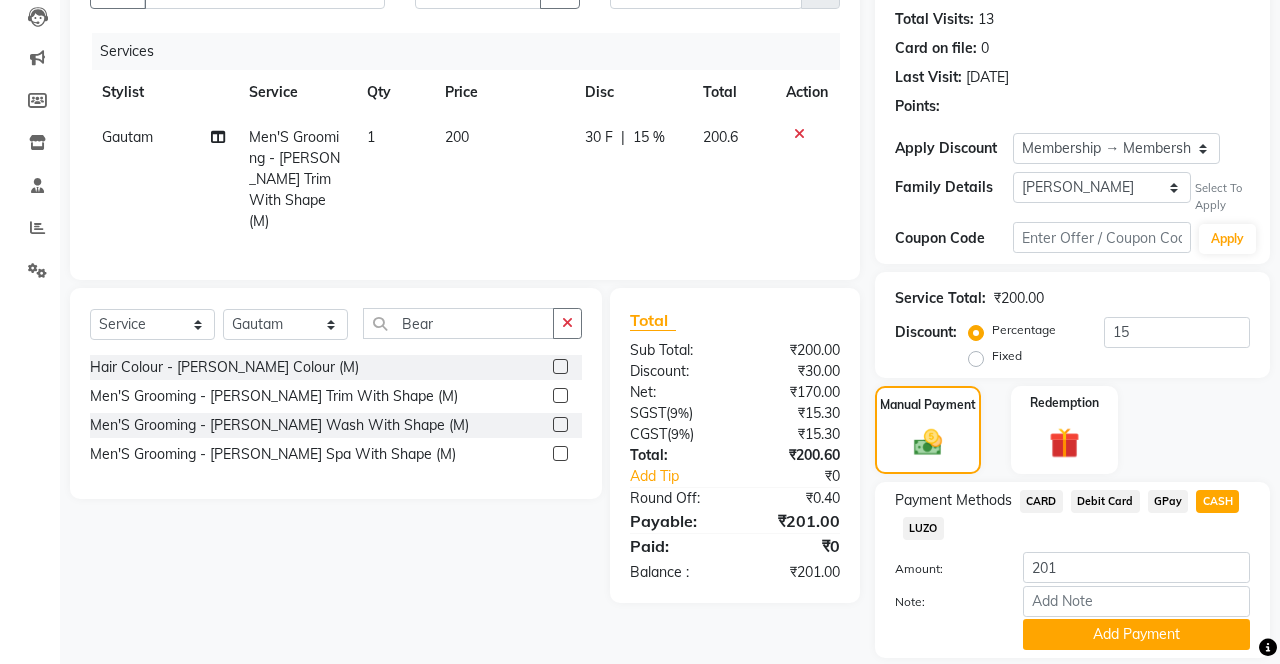 click on "Add Payment" 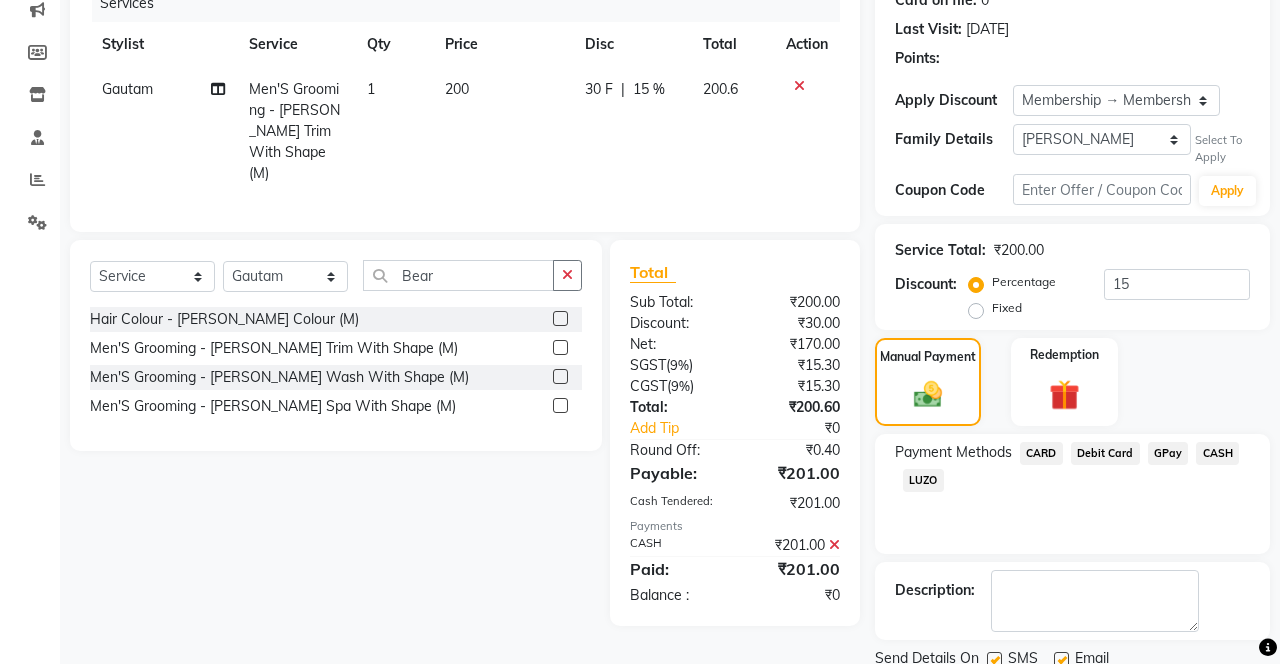 scroll, scrollTop: 272, scrollLeft: 0, axis: vertical 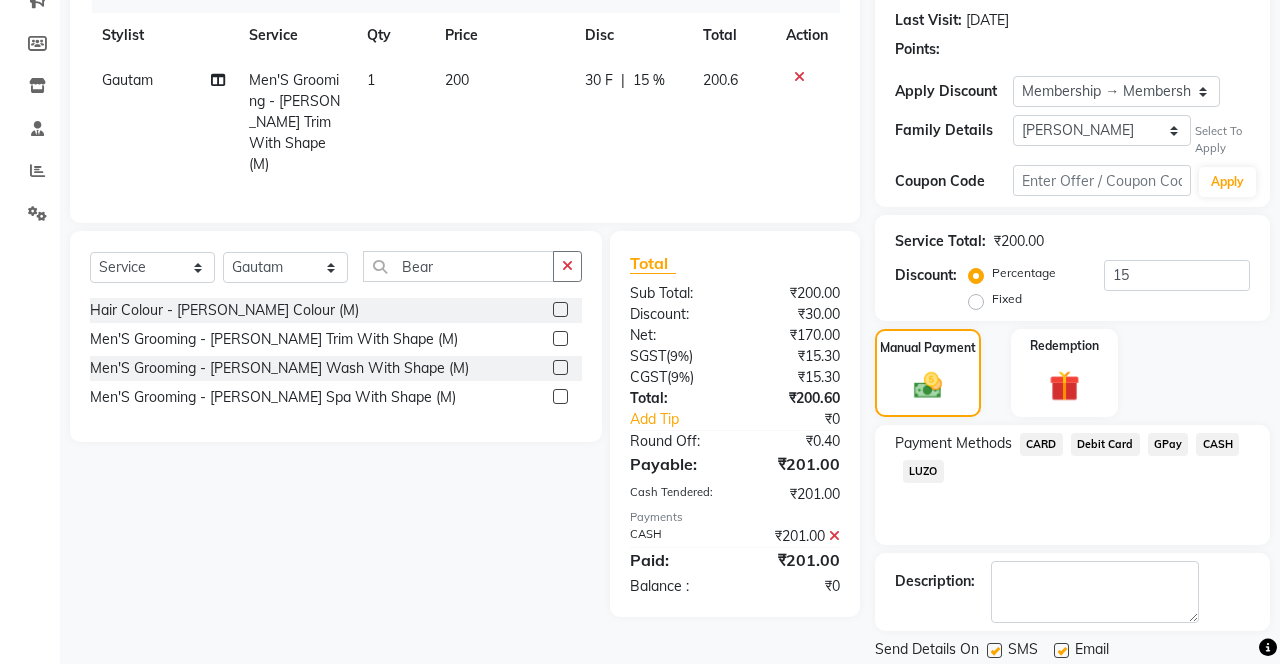 click on "Checkout" 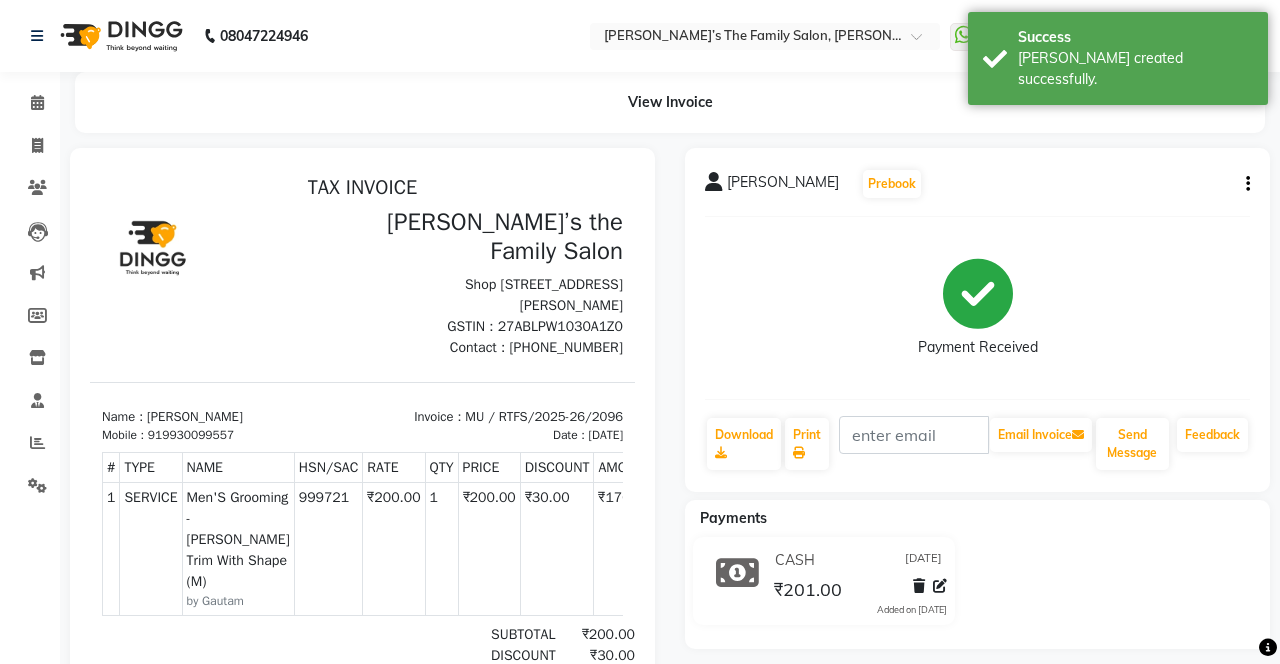 scroll, scrollTop: 0, scrollLeft: 0, axis: both 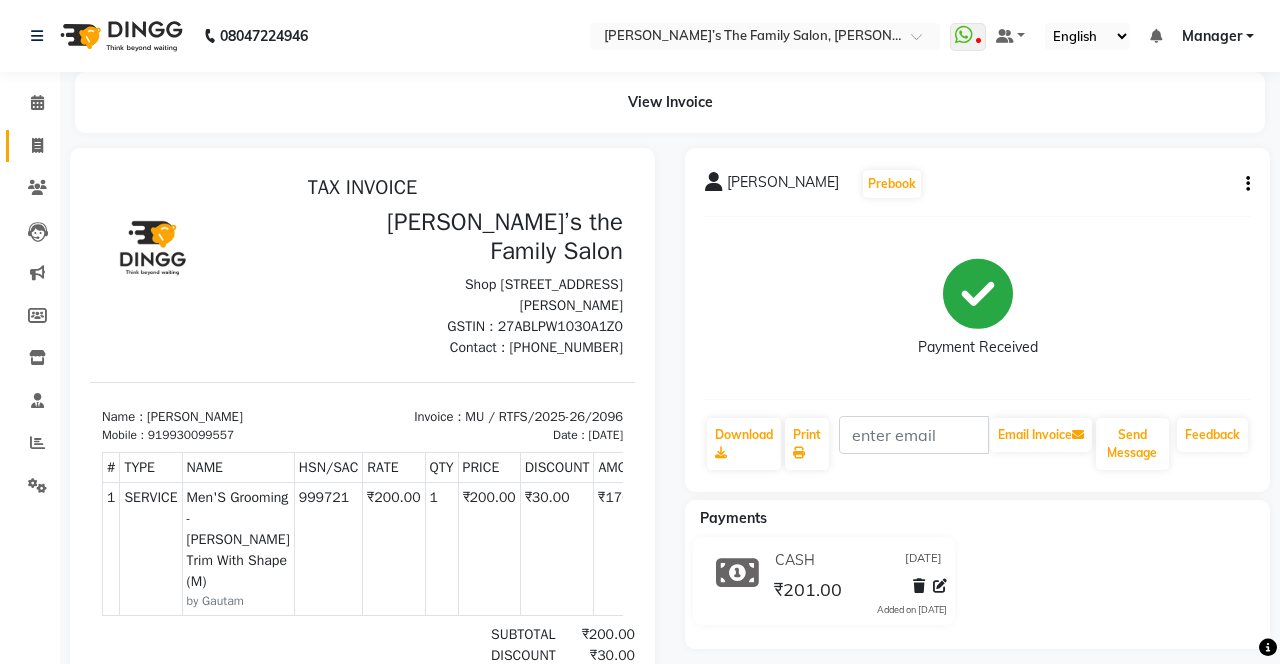 click 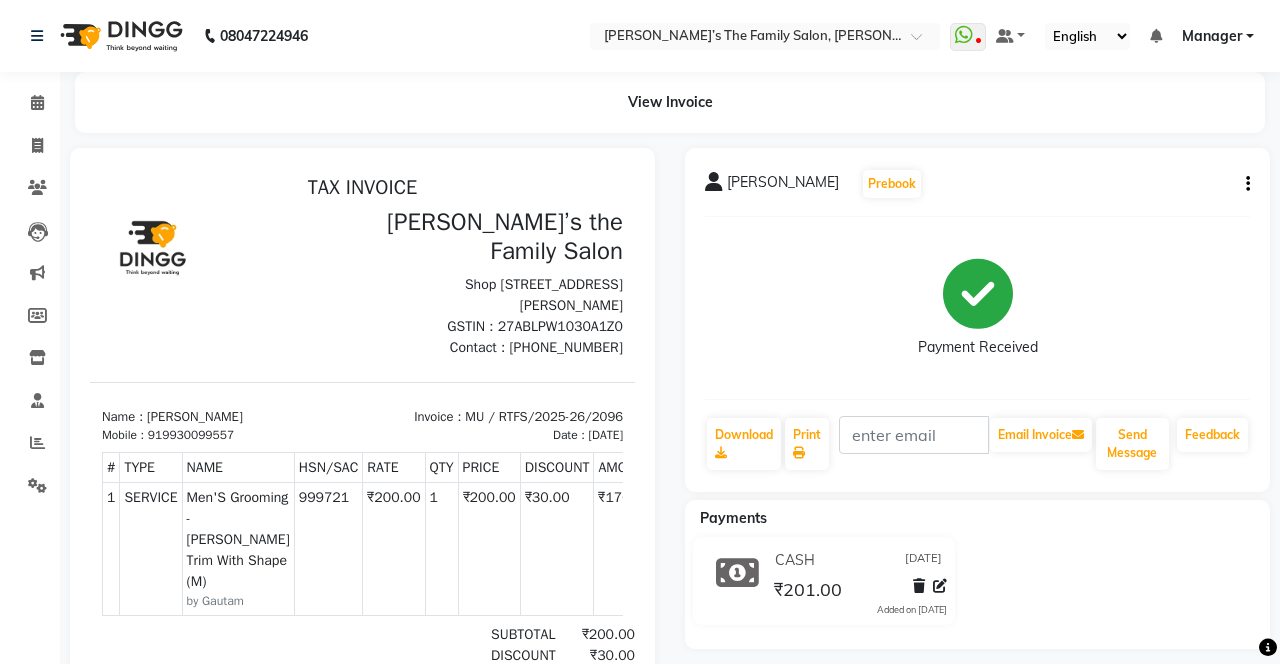 select on "service" 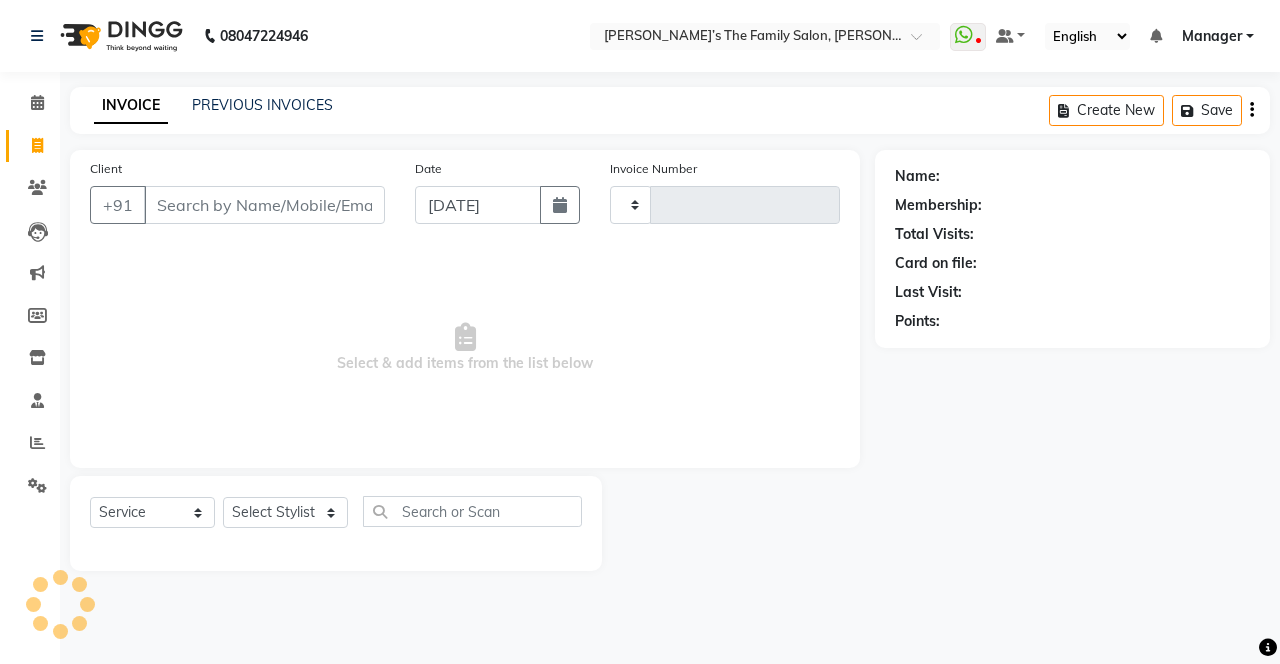 type on "2097" 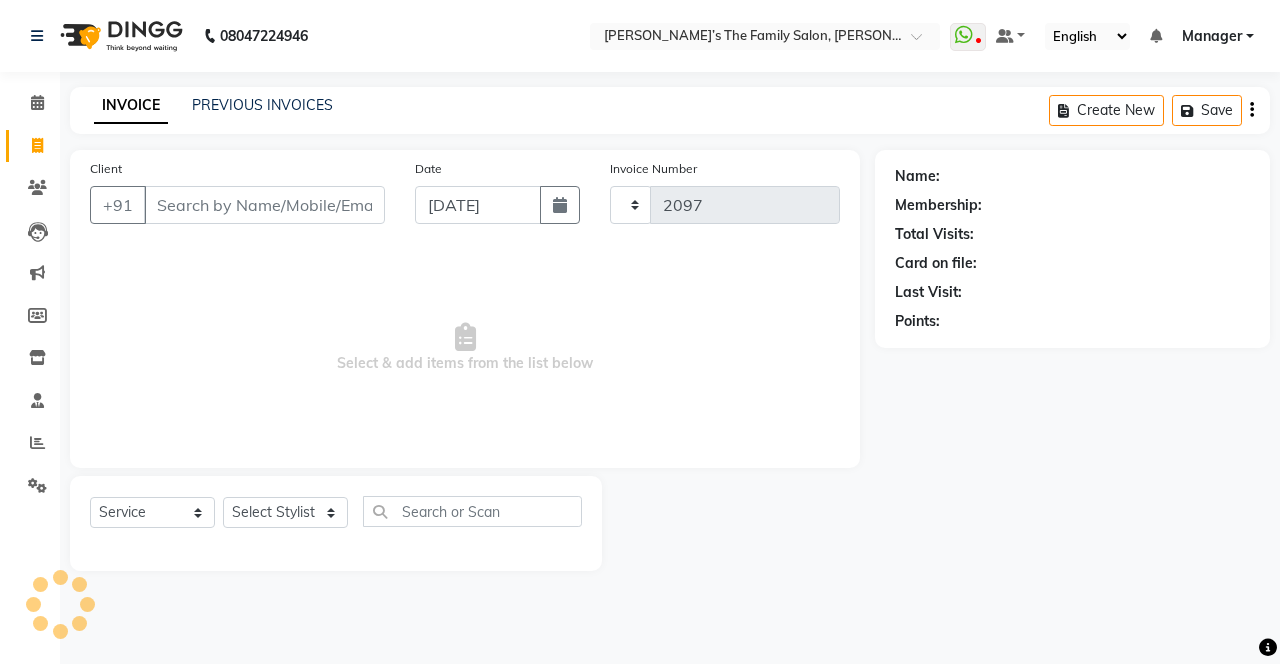 select on "8003" 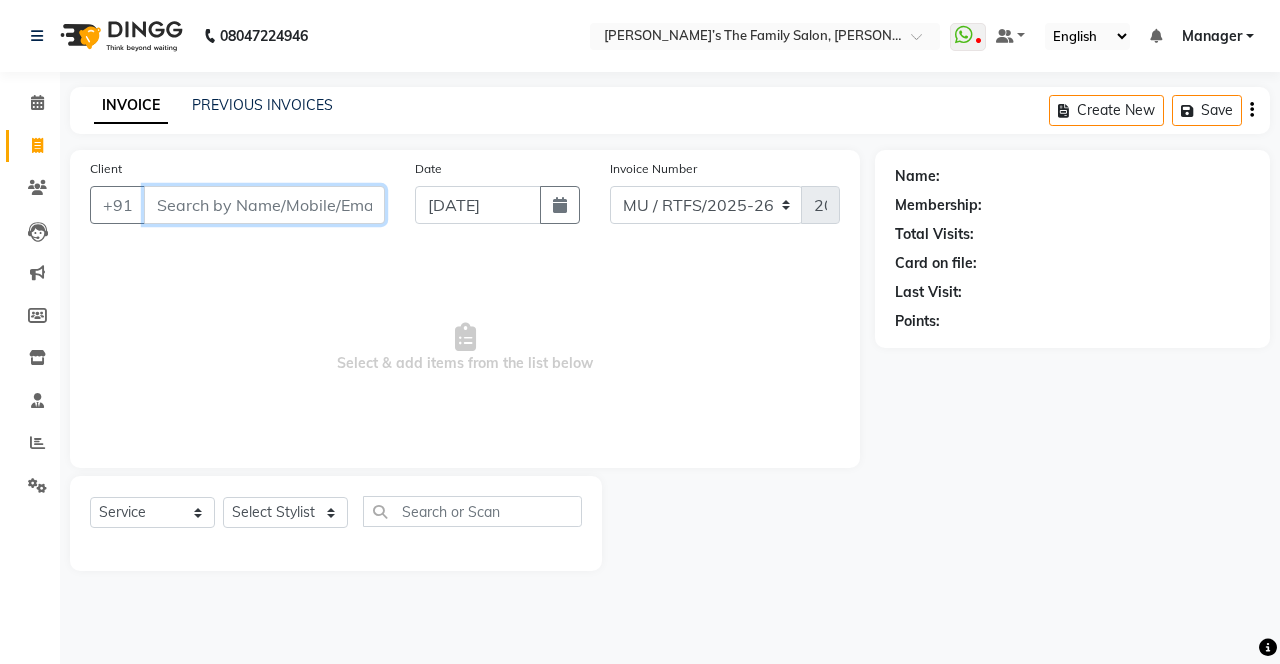 click on "Client" at bounding box center (264, 205) 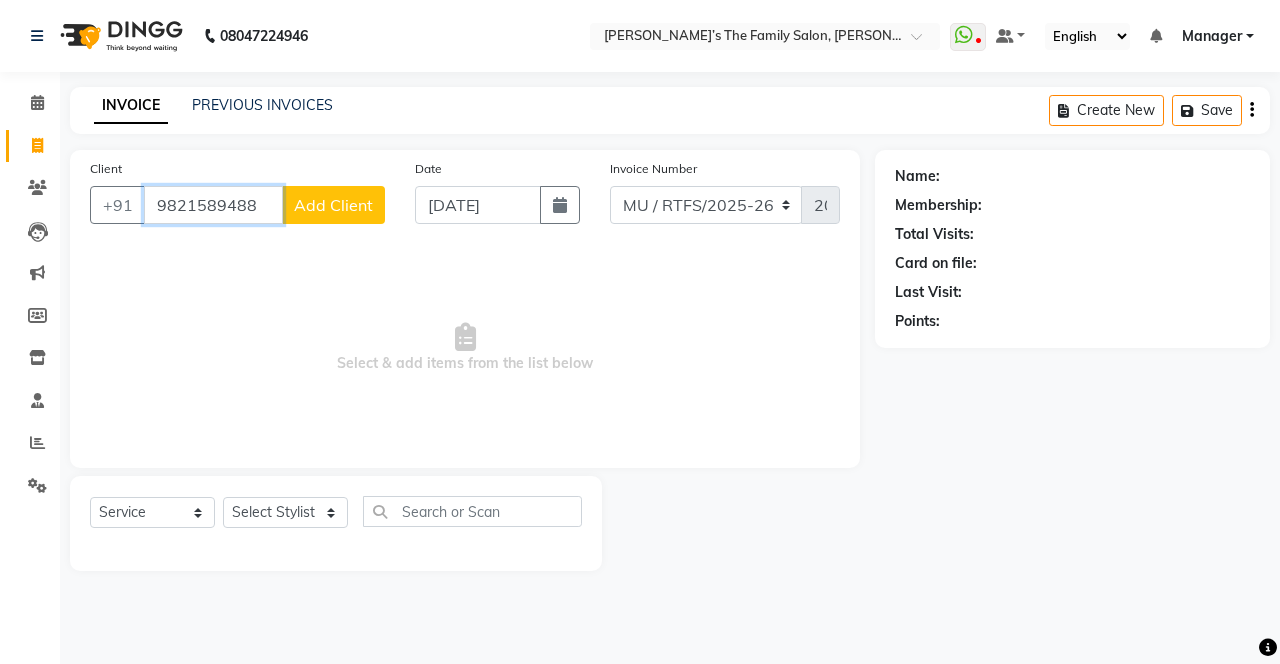 type on "9821589488" 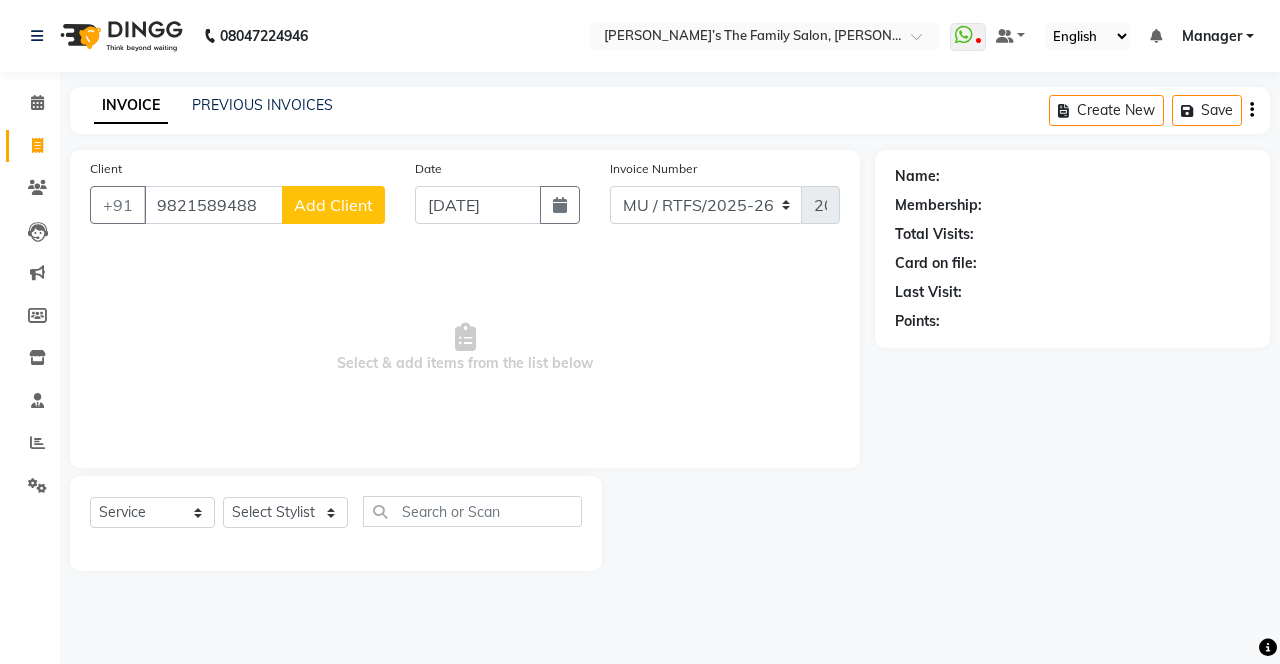 click on "Add Client" 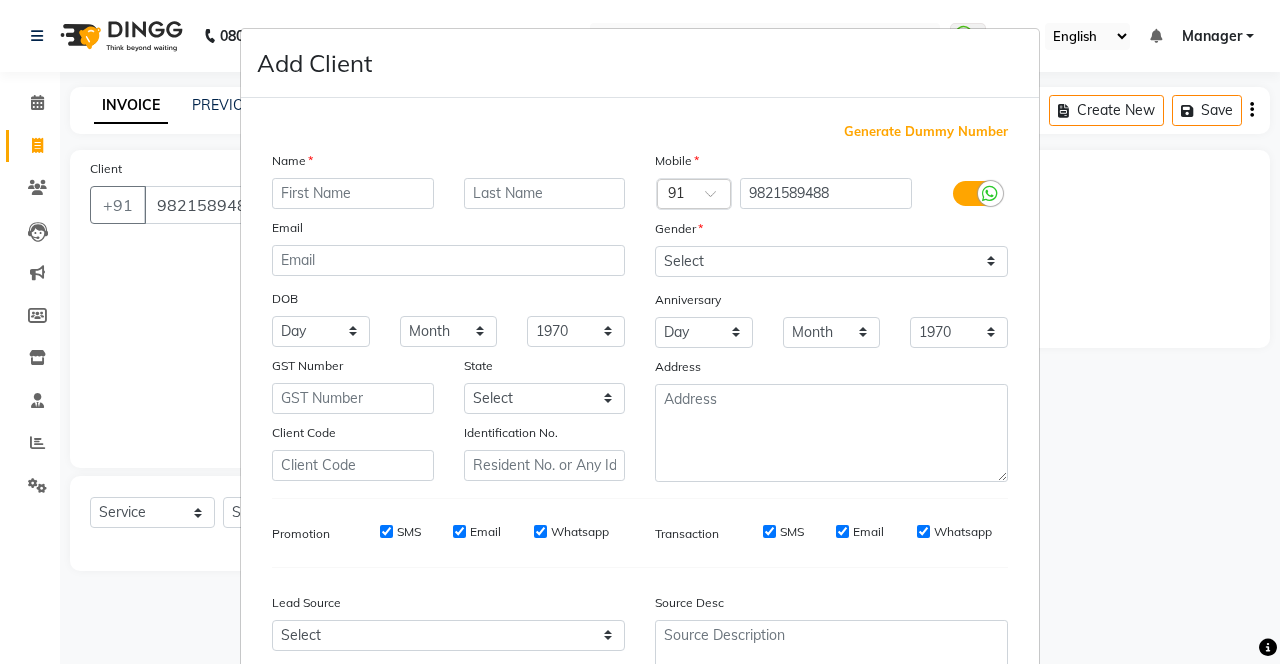 click at bounding box center [353, 193] 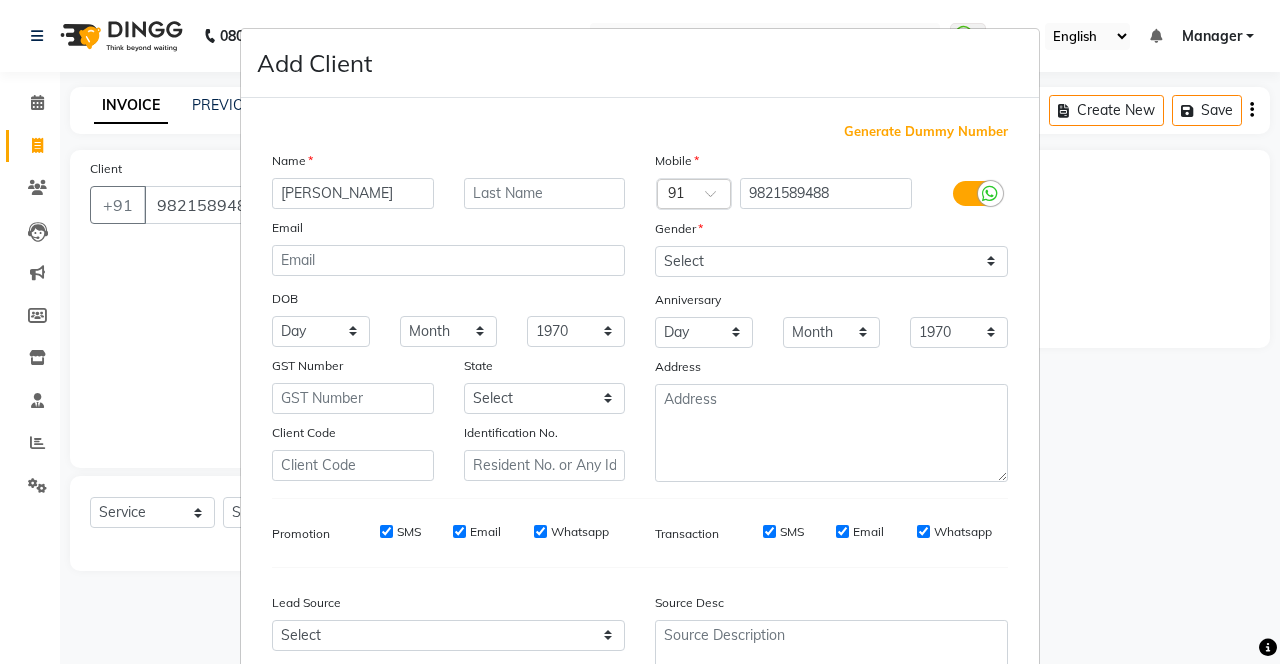 type on "[PERSON_NAME]" 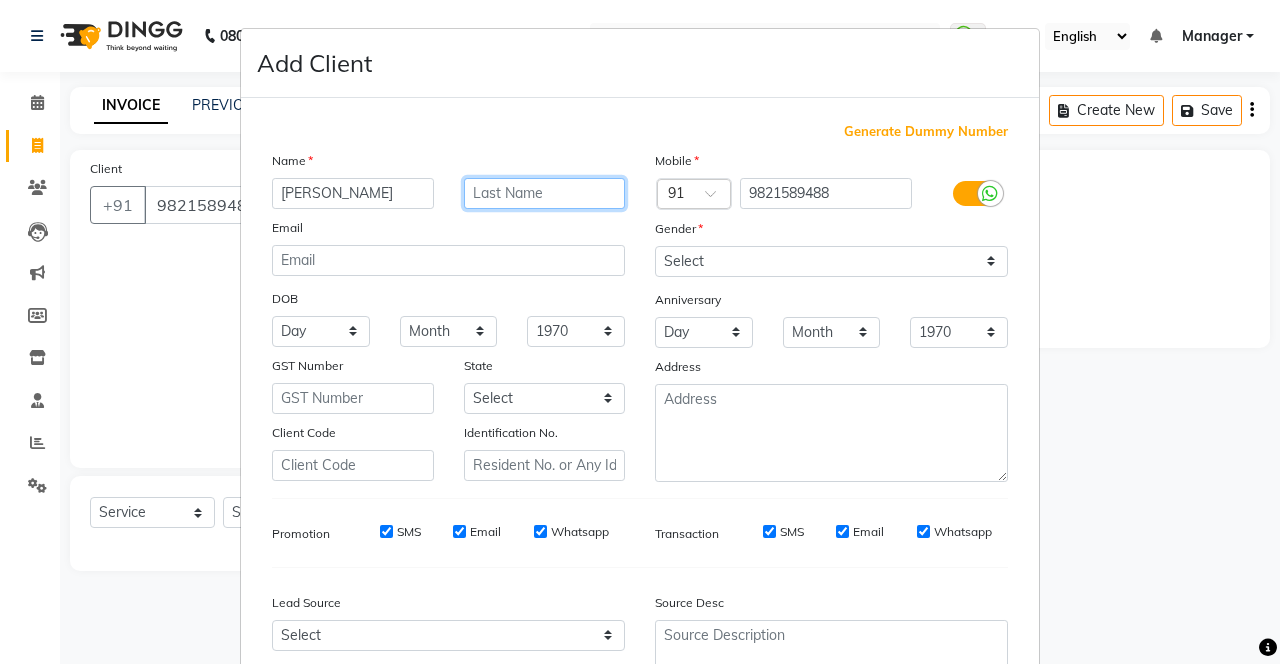 click at bounding box center [545, 193] 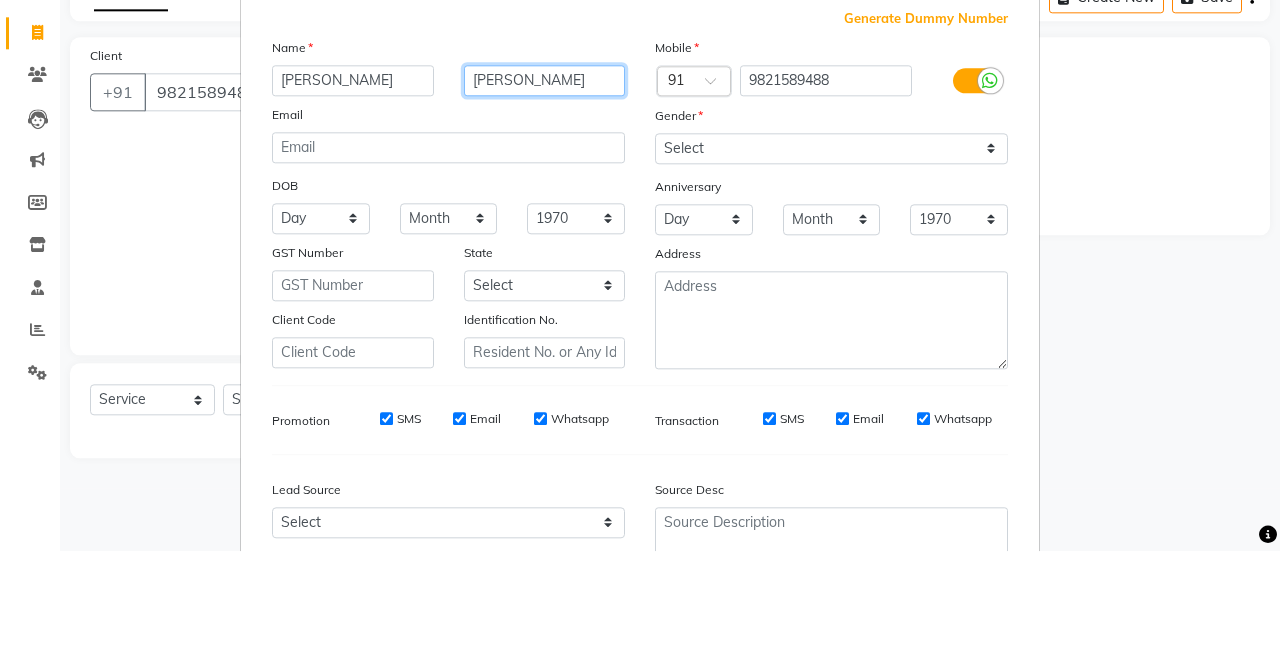 type on "[PERSON_NAME]" 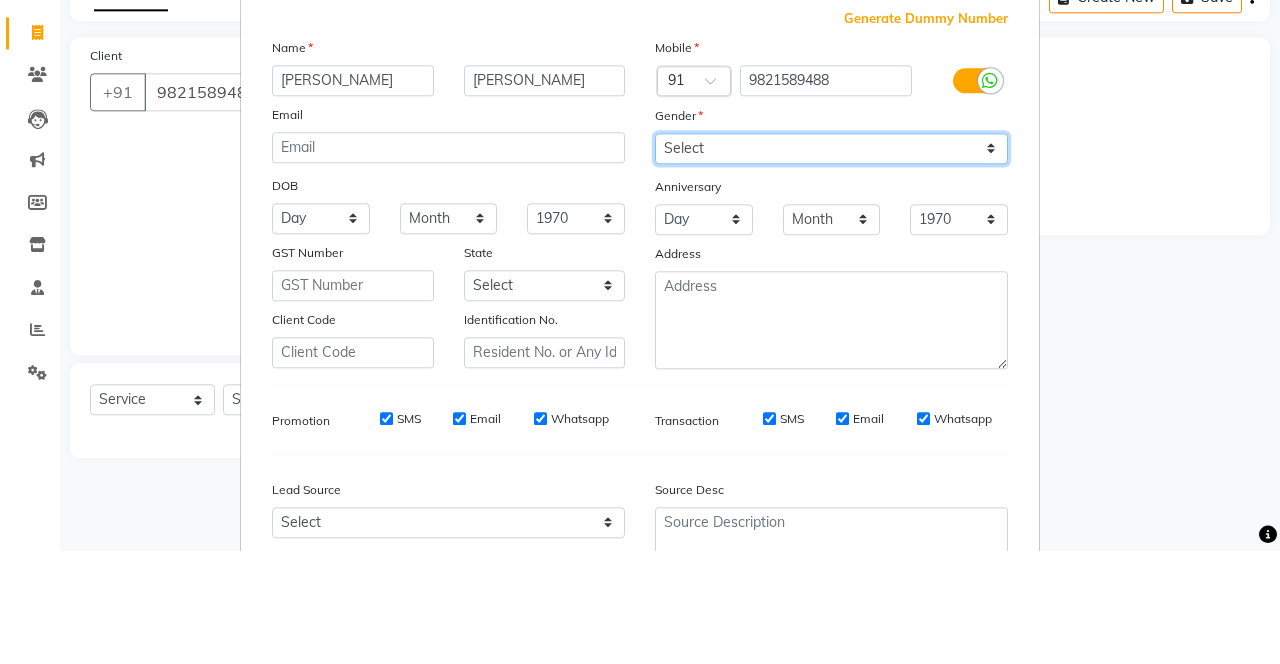 click on "Select [DEMOGRAPHIC_DATA] [DEMOGRAPHIC_DATA] Other Prefer Not To Say" at bounding box center [831, 261] 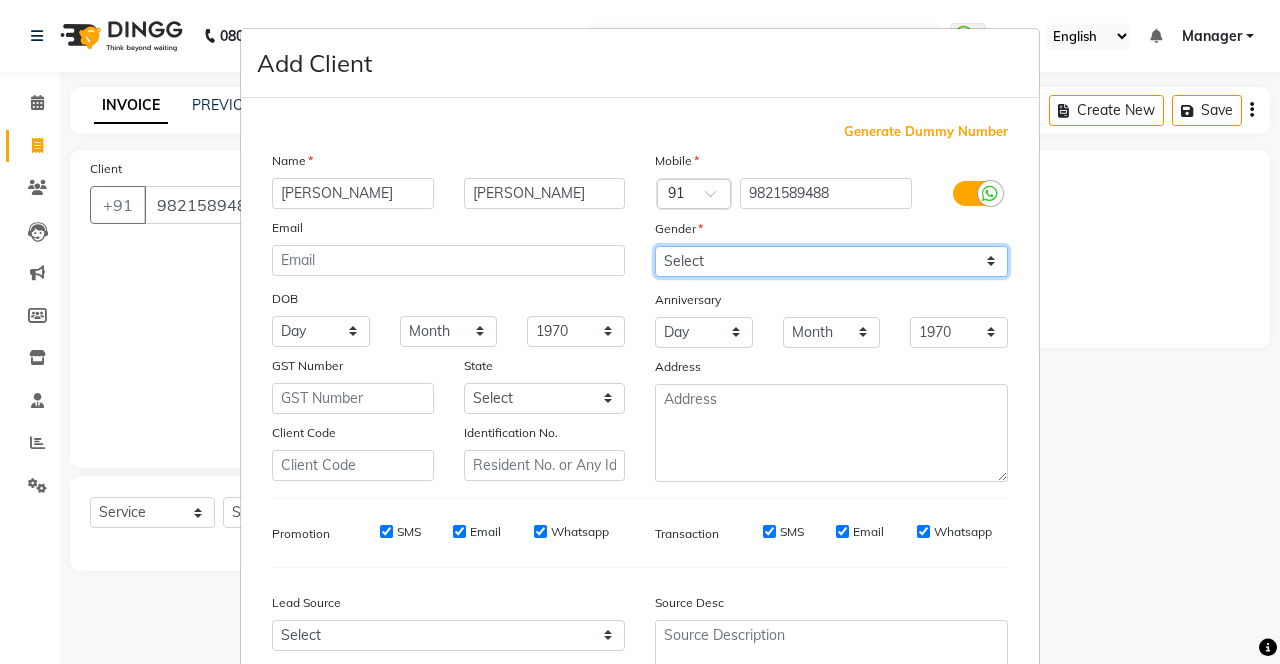 select on "[DEMOGRAPHIC_DATA]" 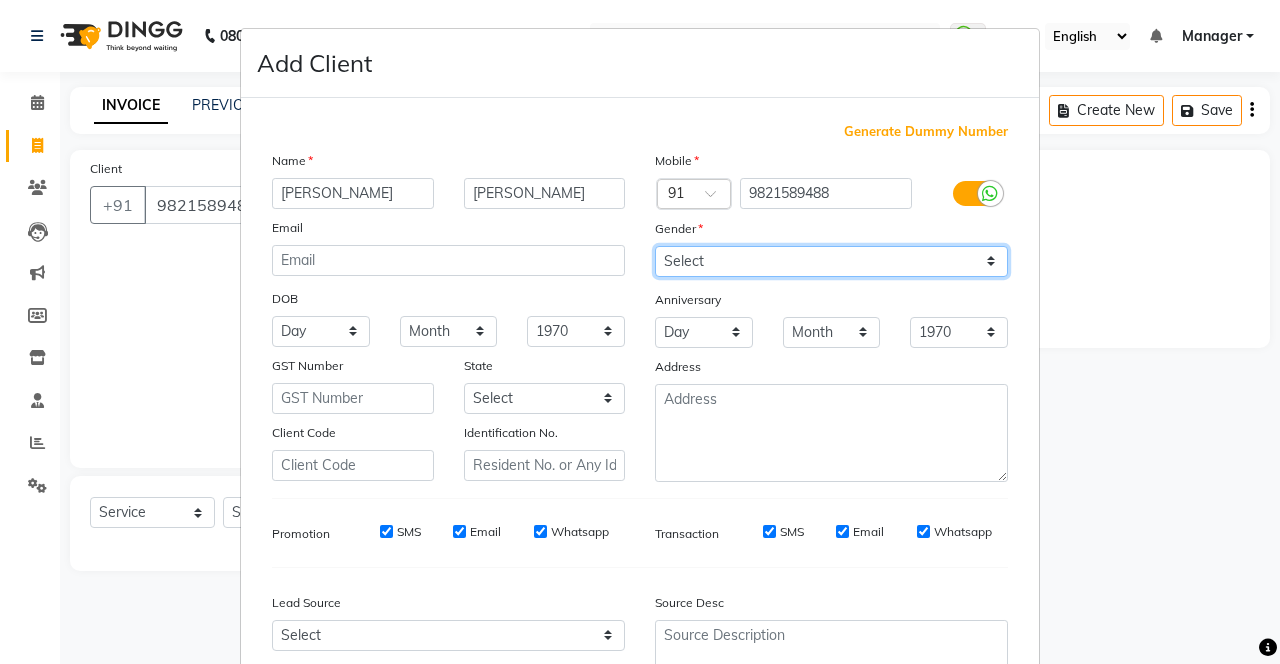scroll, scrollTop: 117, scrollLeft: 0, axis: vertical 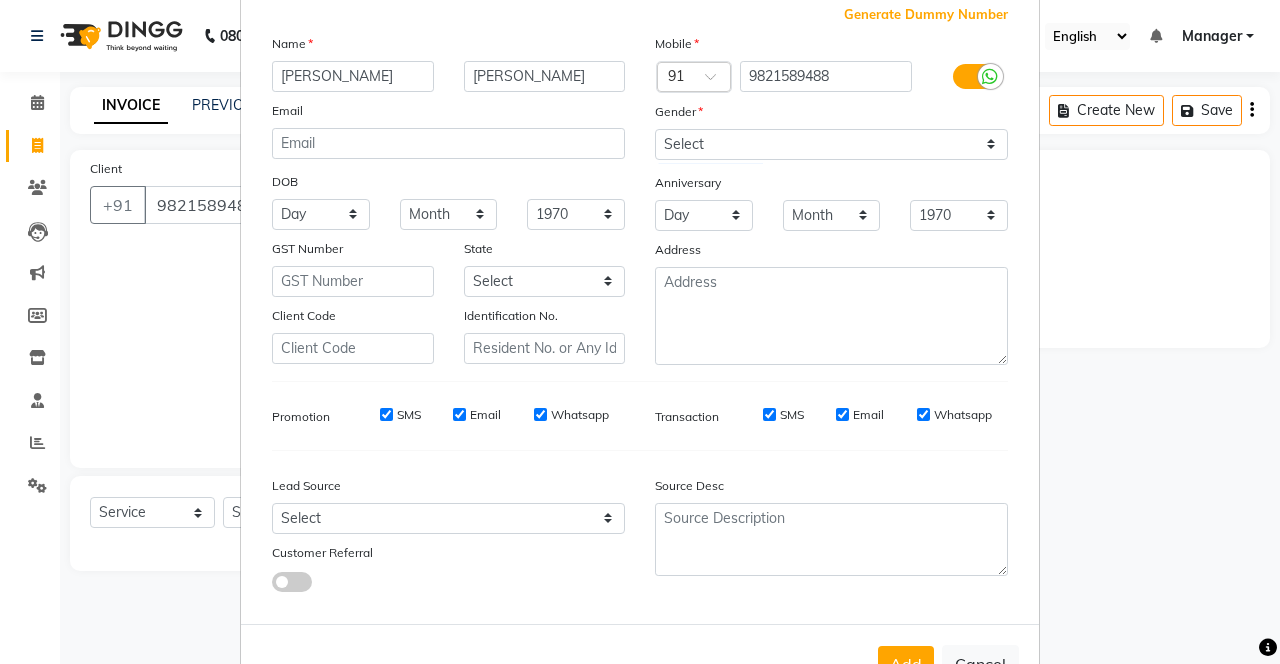 click on "Add" at bounding box center [906, 664] 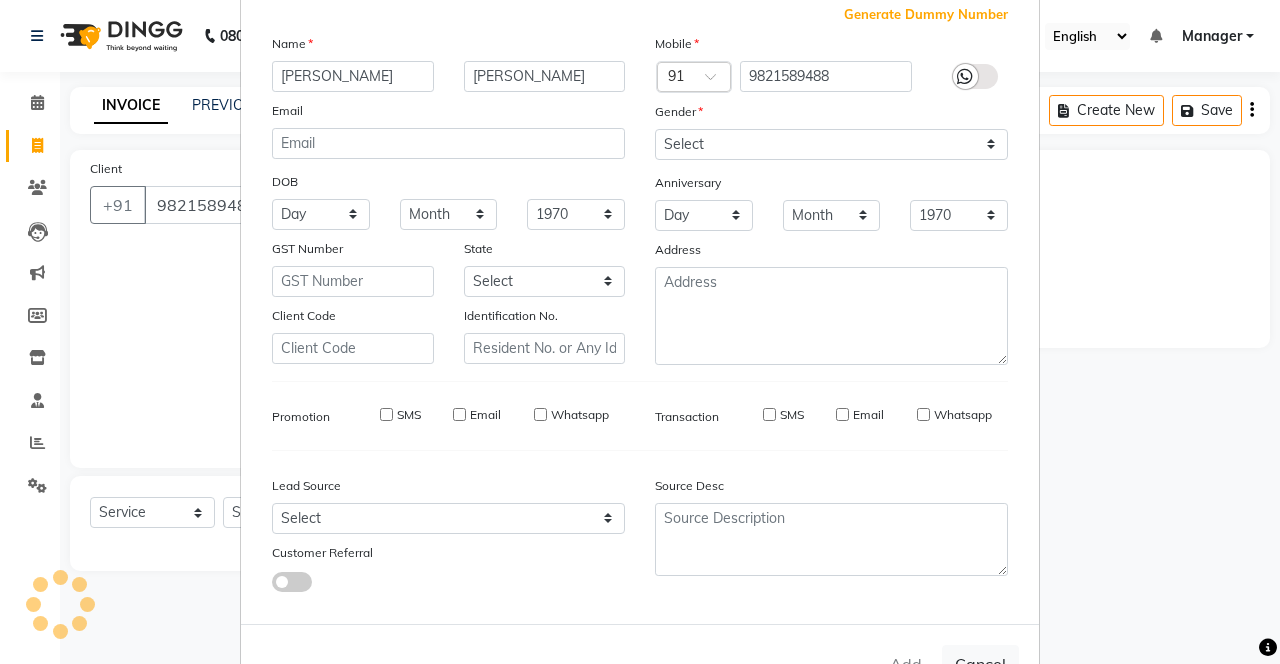 type 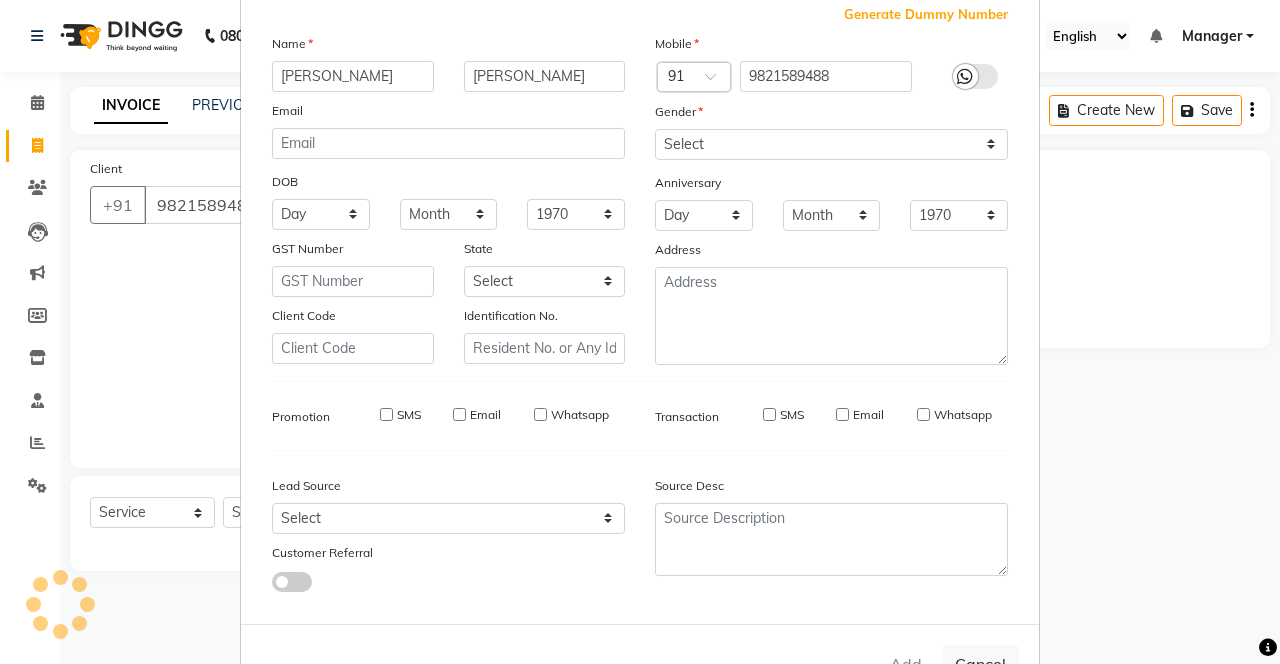 type 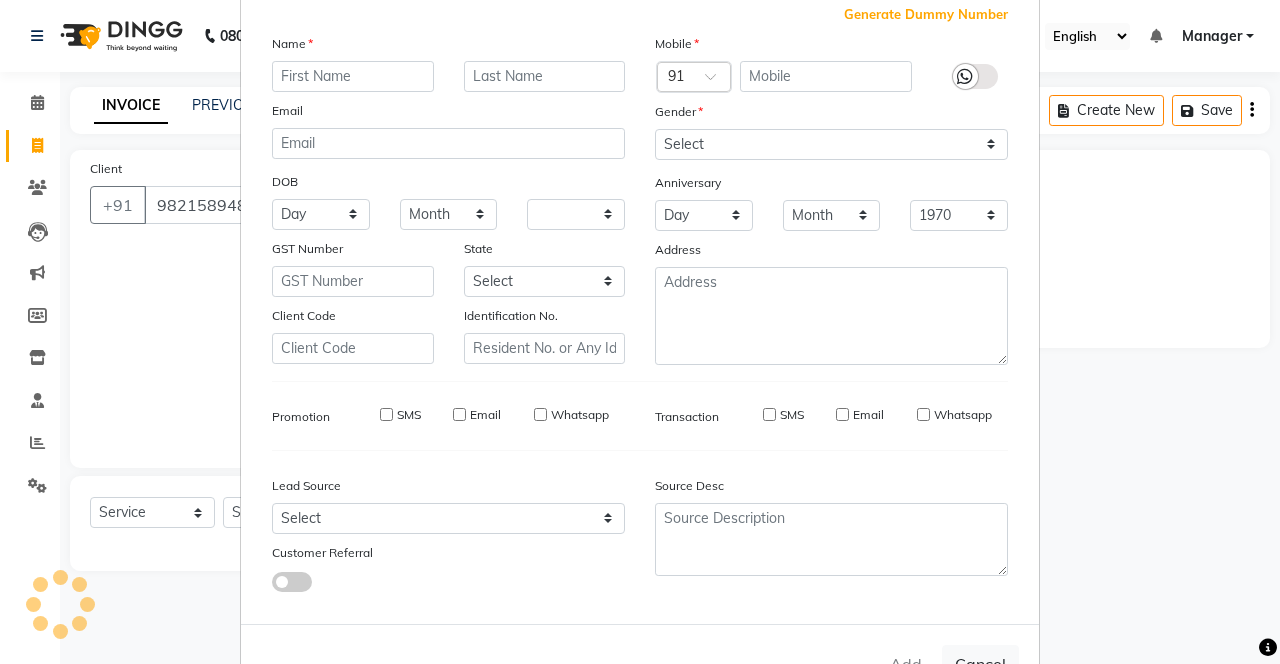 select 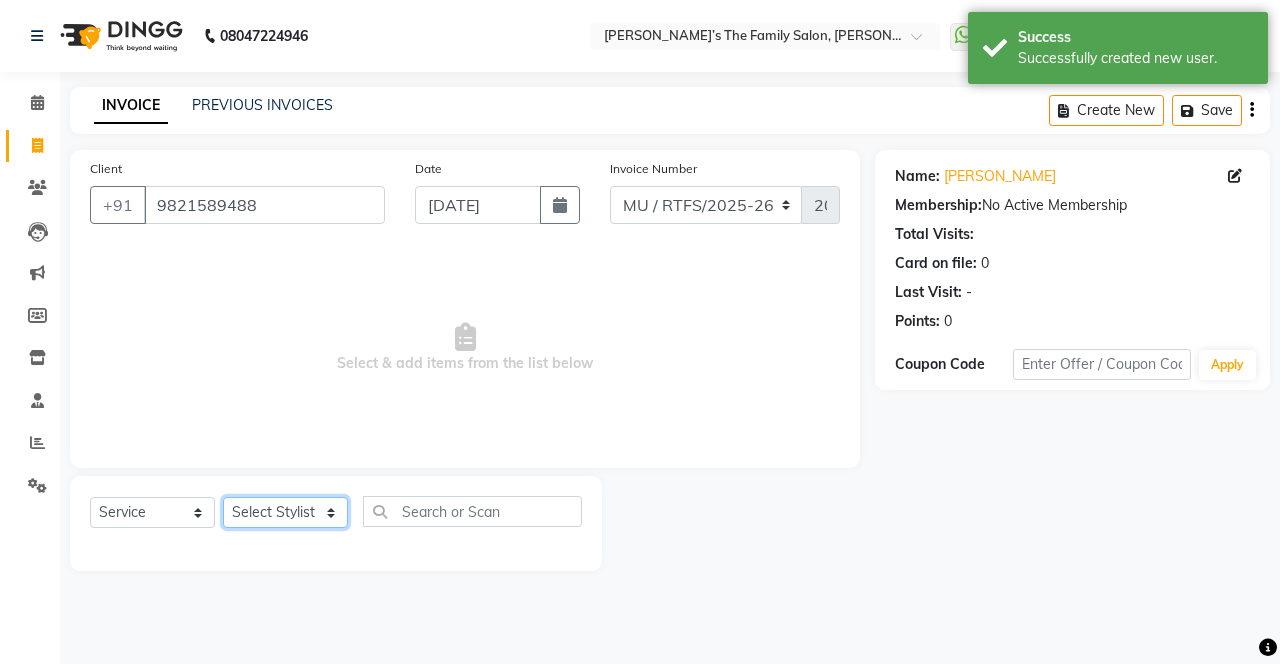 click on "Select Stylist Aarohi P [PERSON_NAME] [PERSON_NAME] [PERSON_NAME] [PERSON_NAME] A Gautam  House sale [PERSON_NAME] [PERSON_NAME]  Manager Meenakshi [PERSON_NAME]  [PERSON_NAME]  [PERSON_NAME] [PERSON_NAME] [PERSON_NAME] Vikas H [PERSON_NAME]" 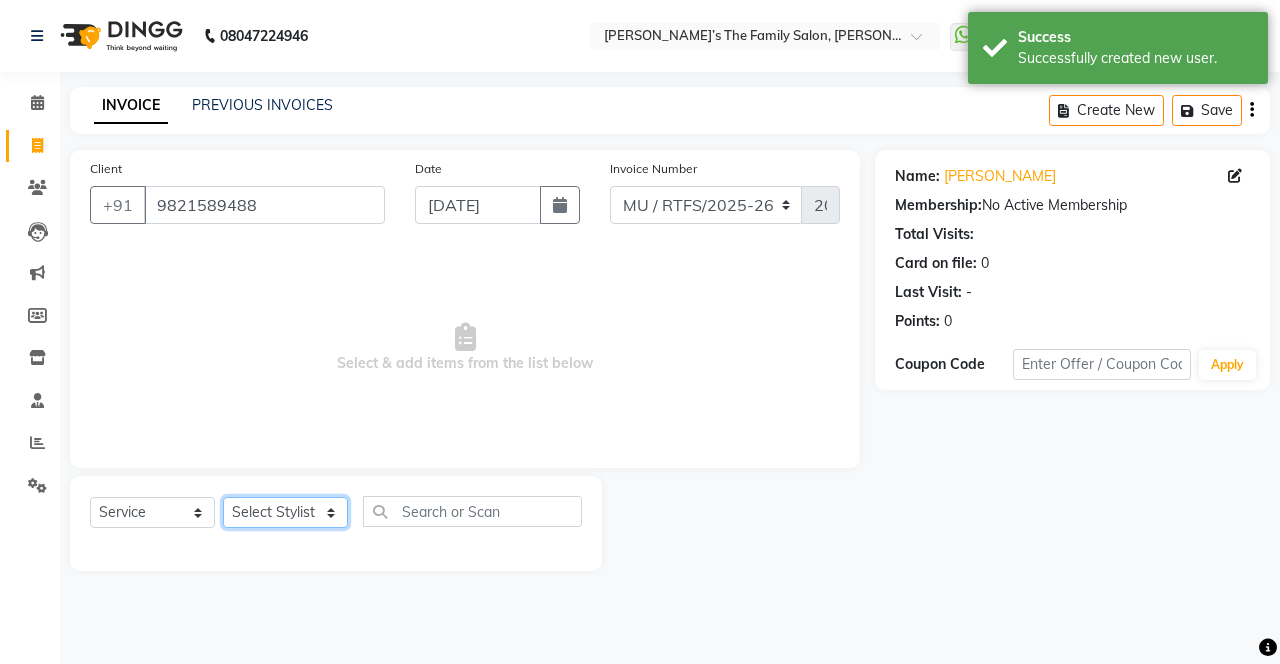 select on "35997" 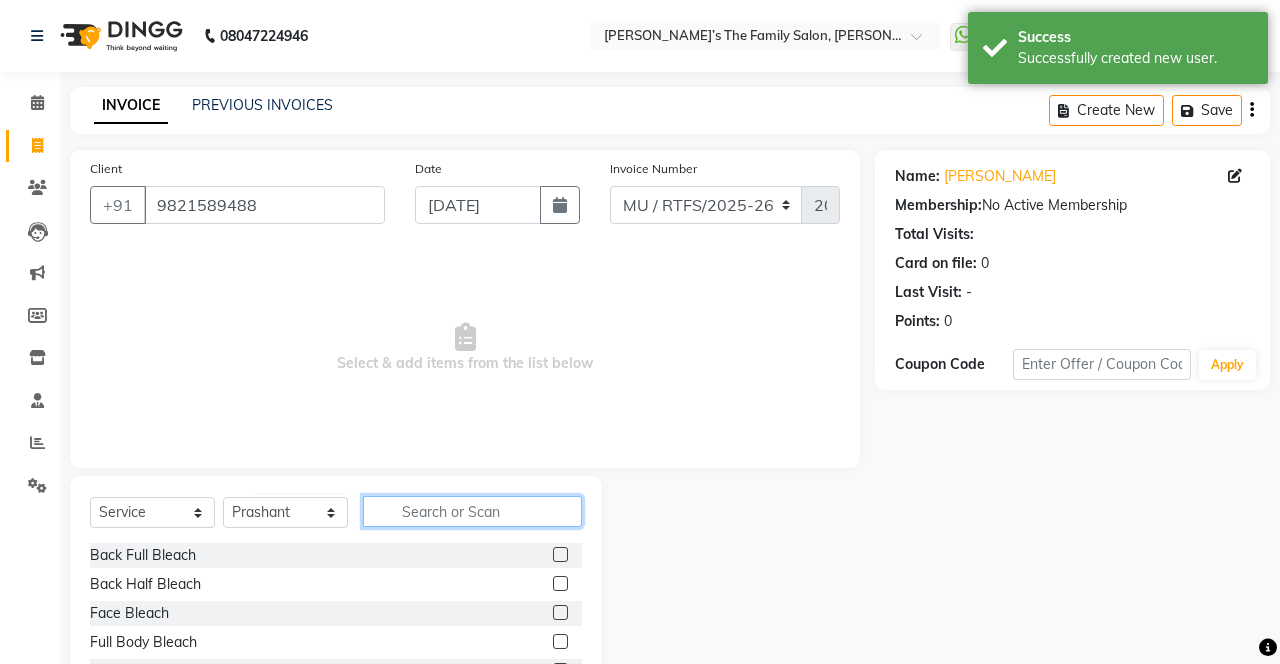 click 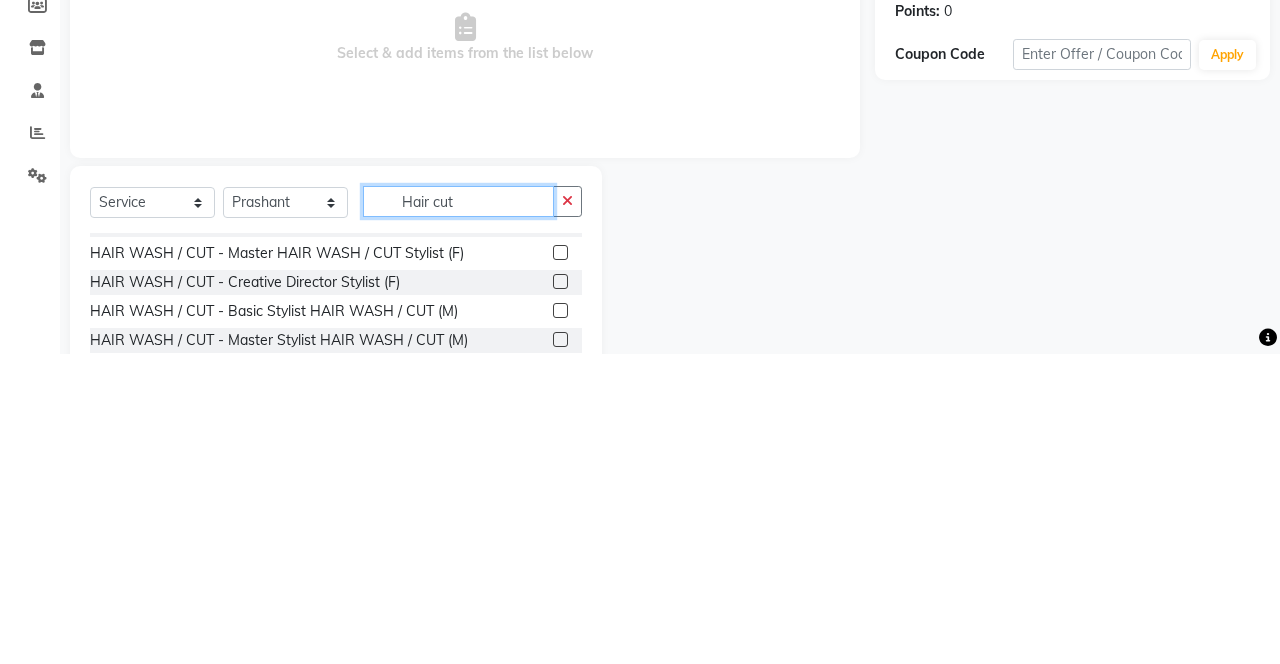 scroll, scrollTop: 92, scrollLeft: 0, axis: vertical 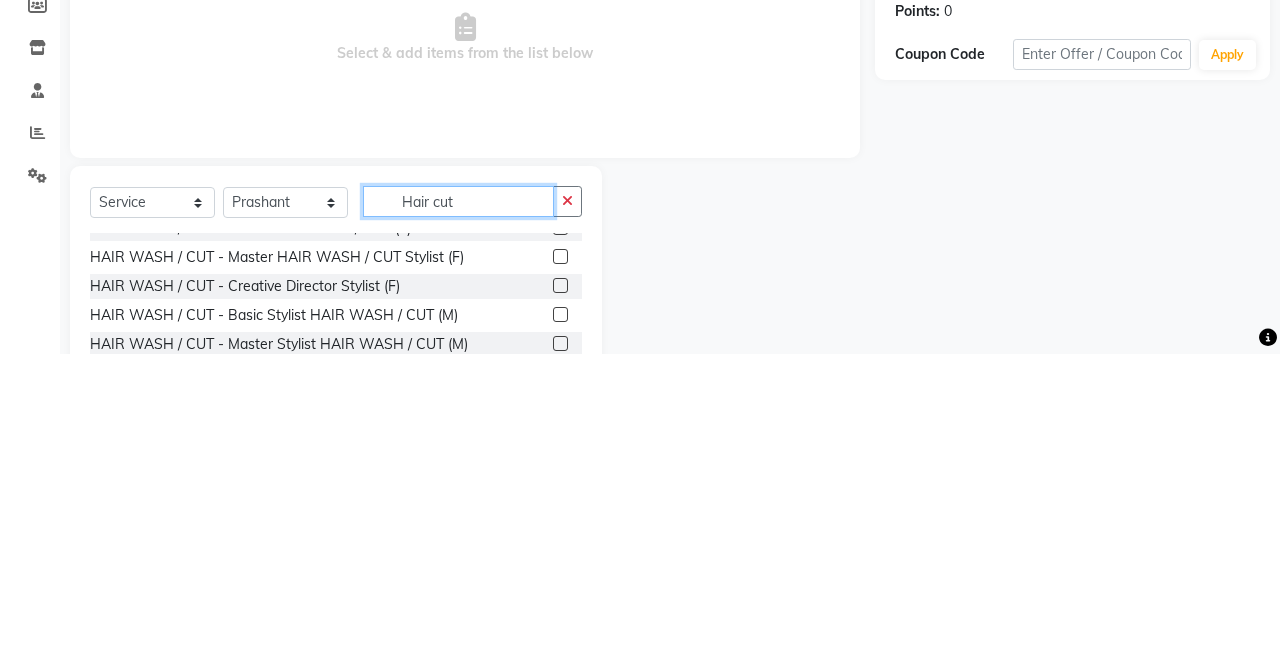 type on "Hair cut" 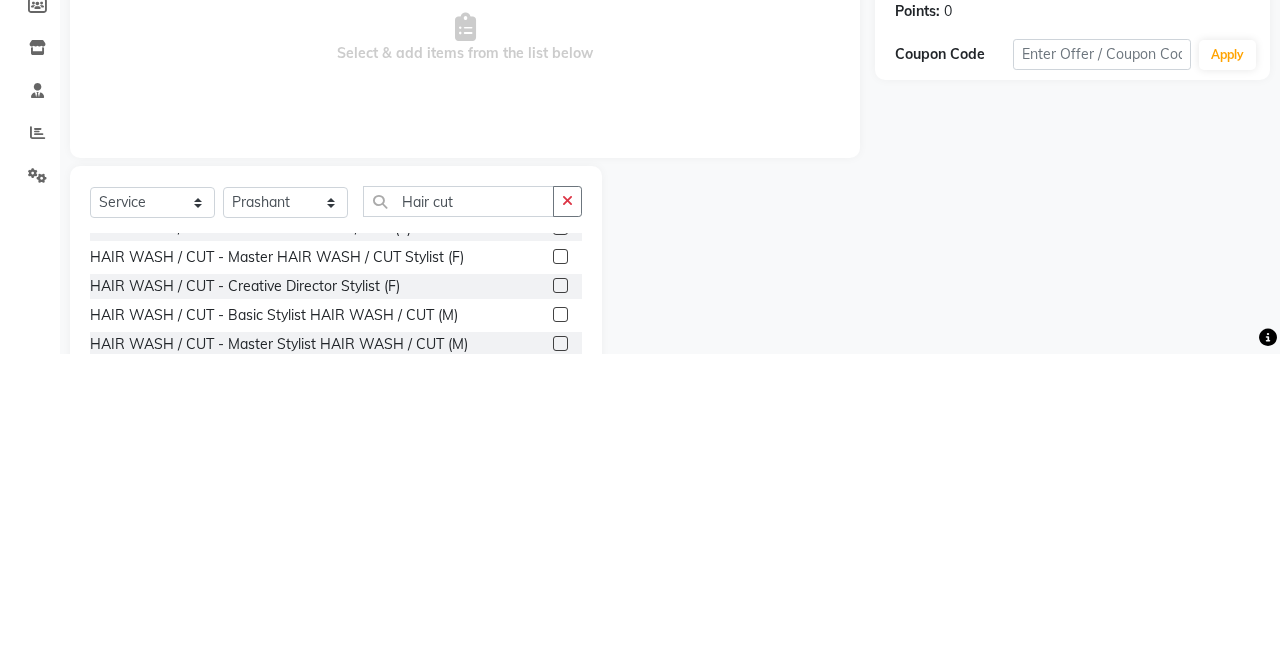 click 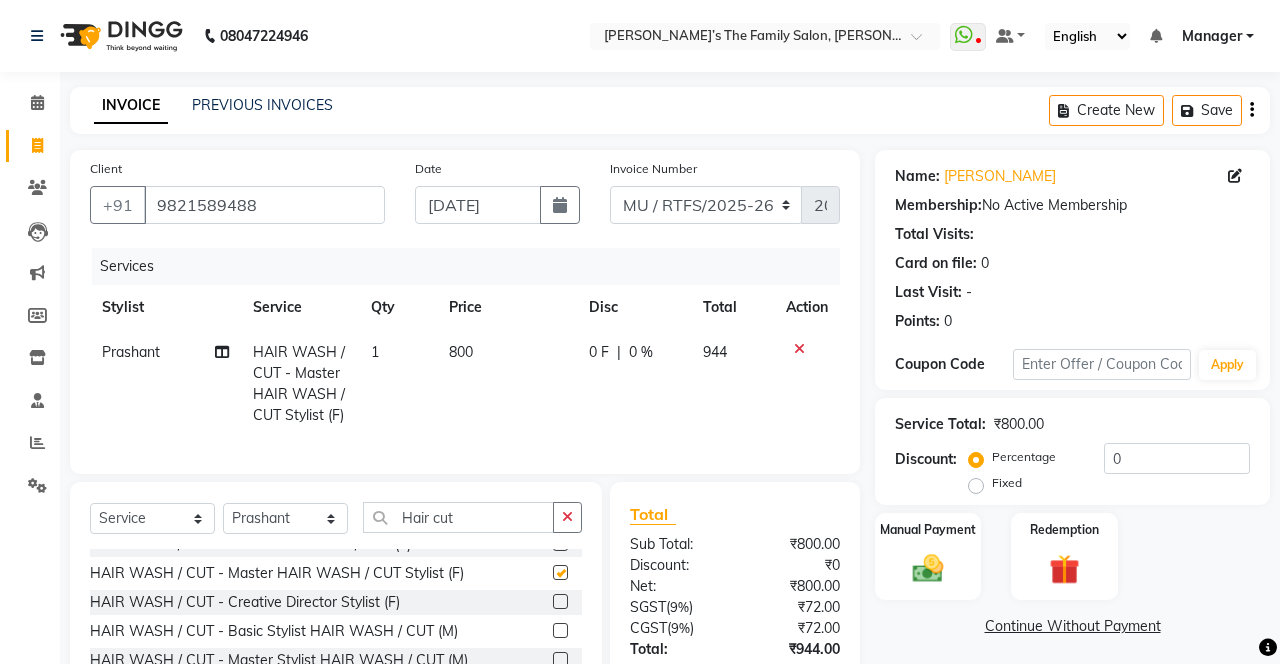 checkbox on "false" 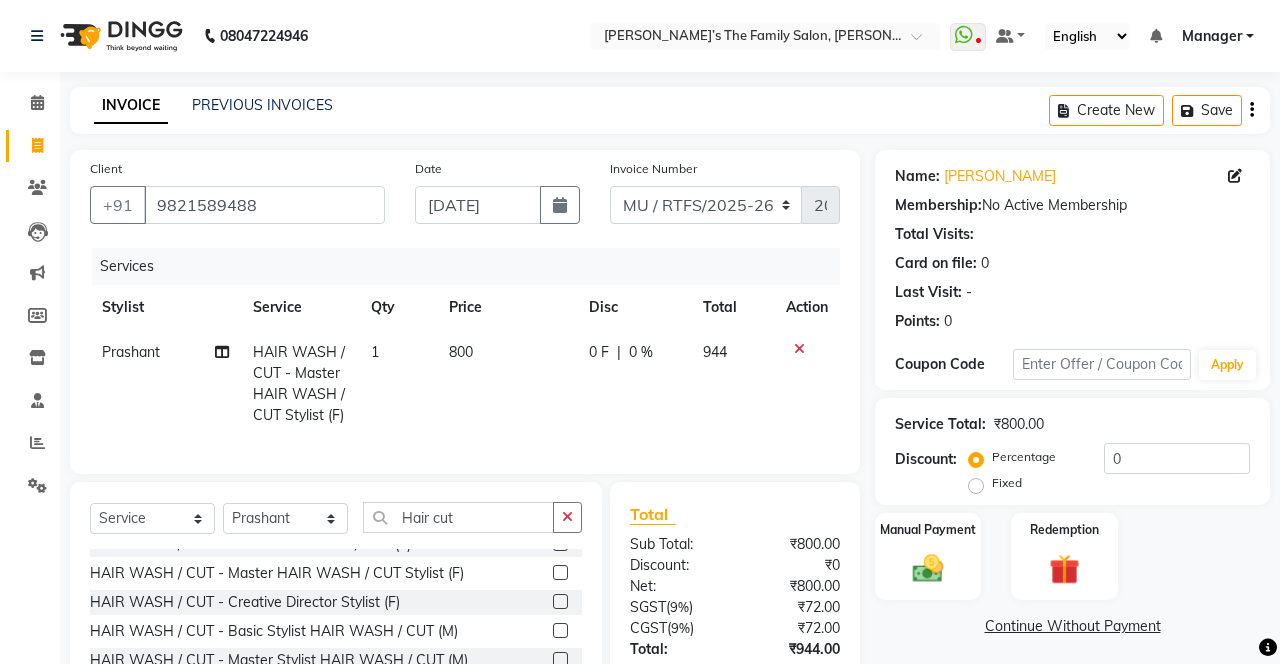 click on "800" 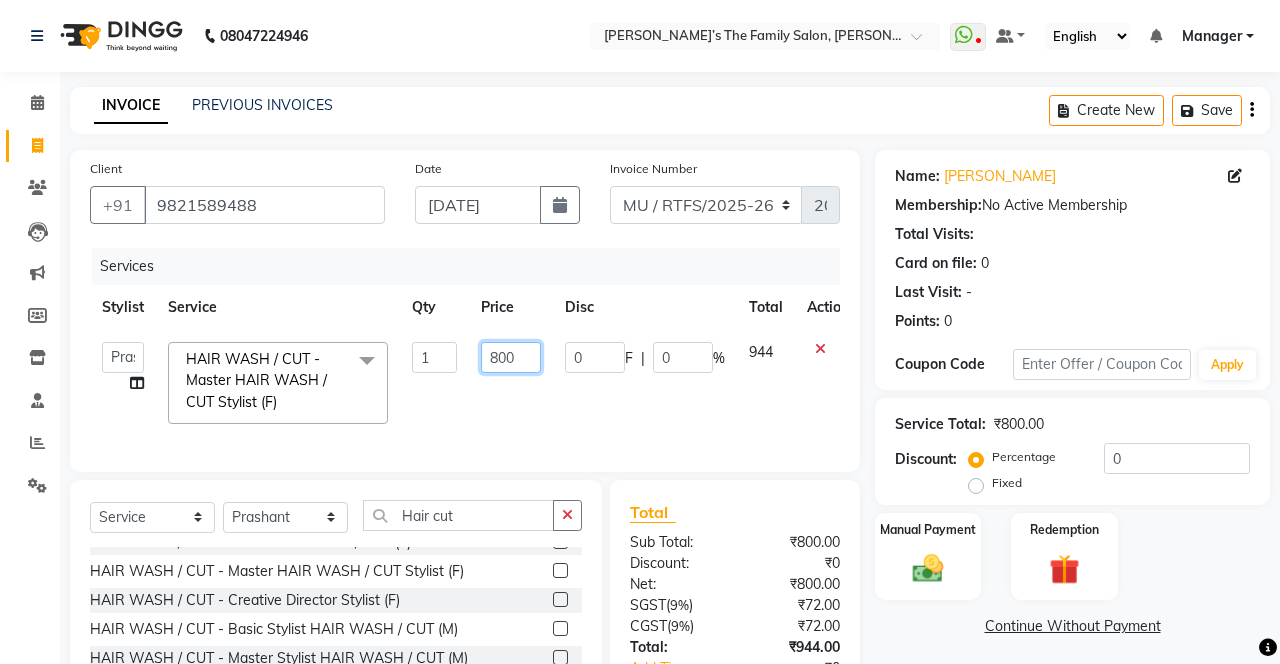 click on "800" 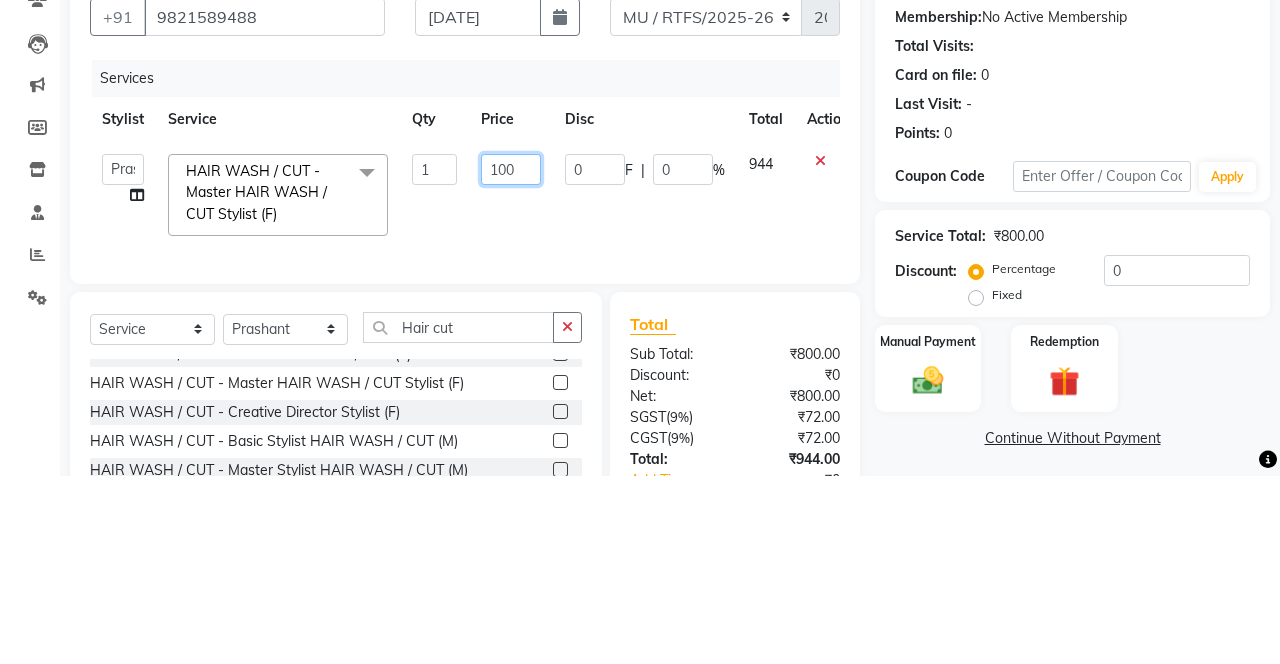 type on "1000" 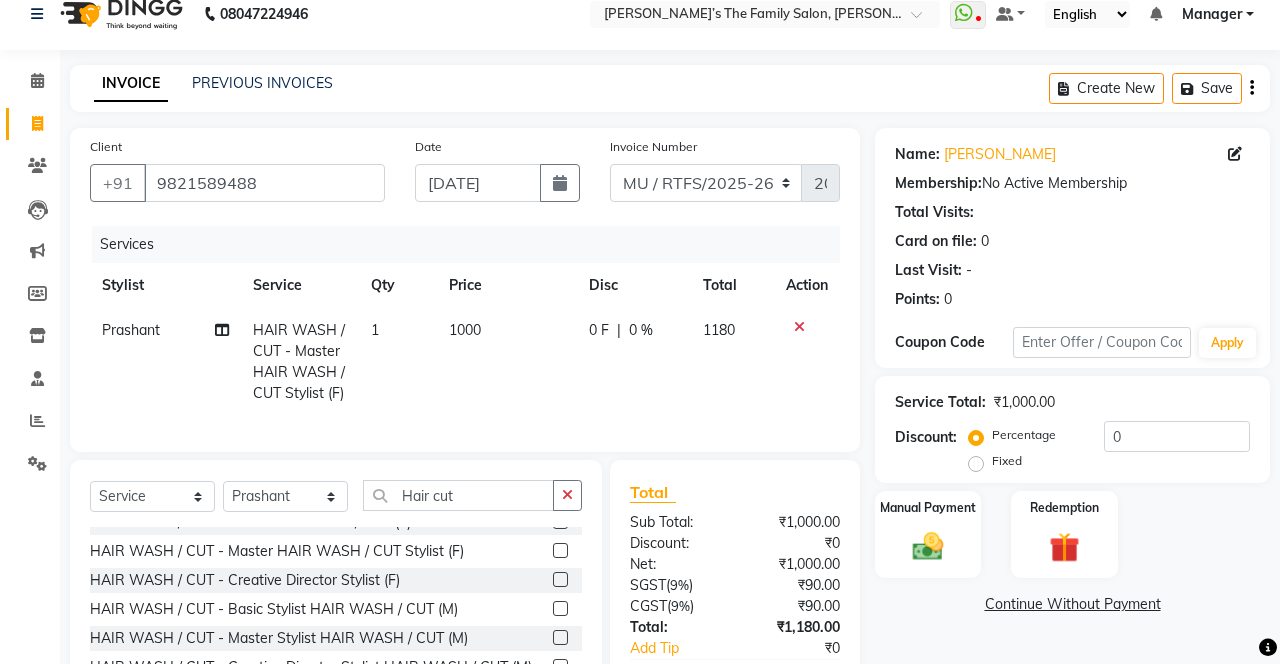 scroll, scrollTop: 78, scrollLeft: 0, axis: vertical 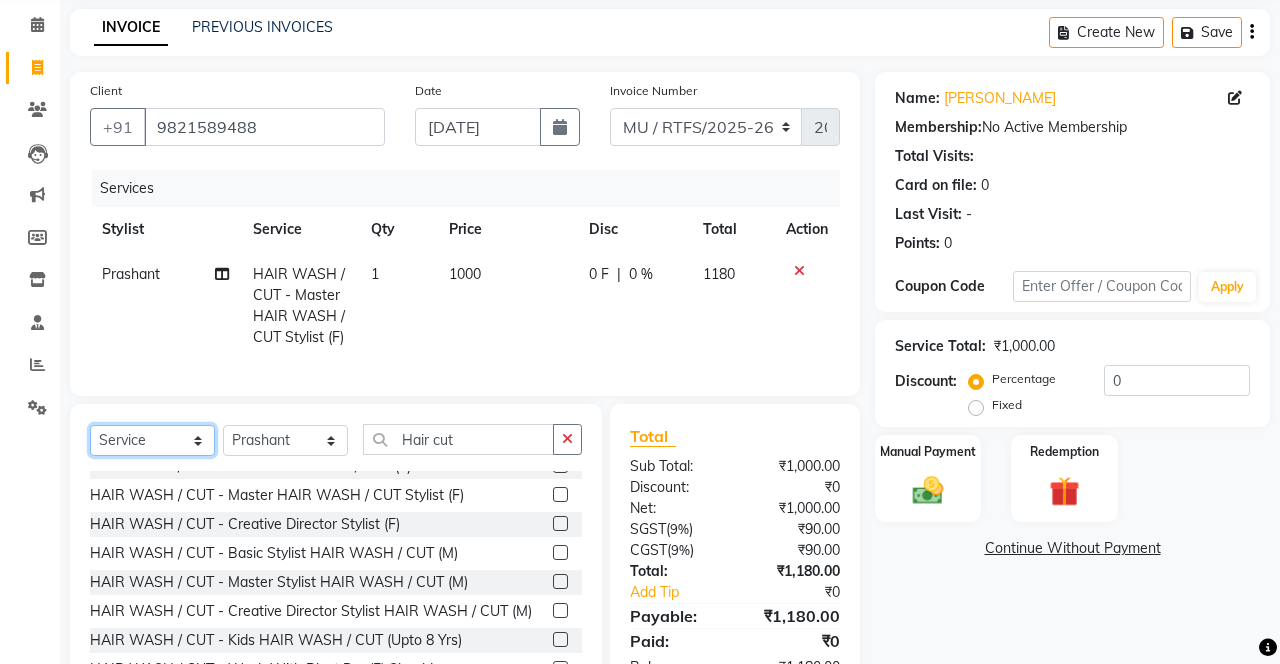 click on "Select  Service  Product  Membership  Package Voucher Prepaid Gift Card" 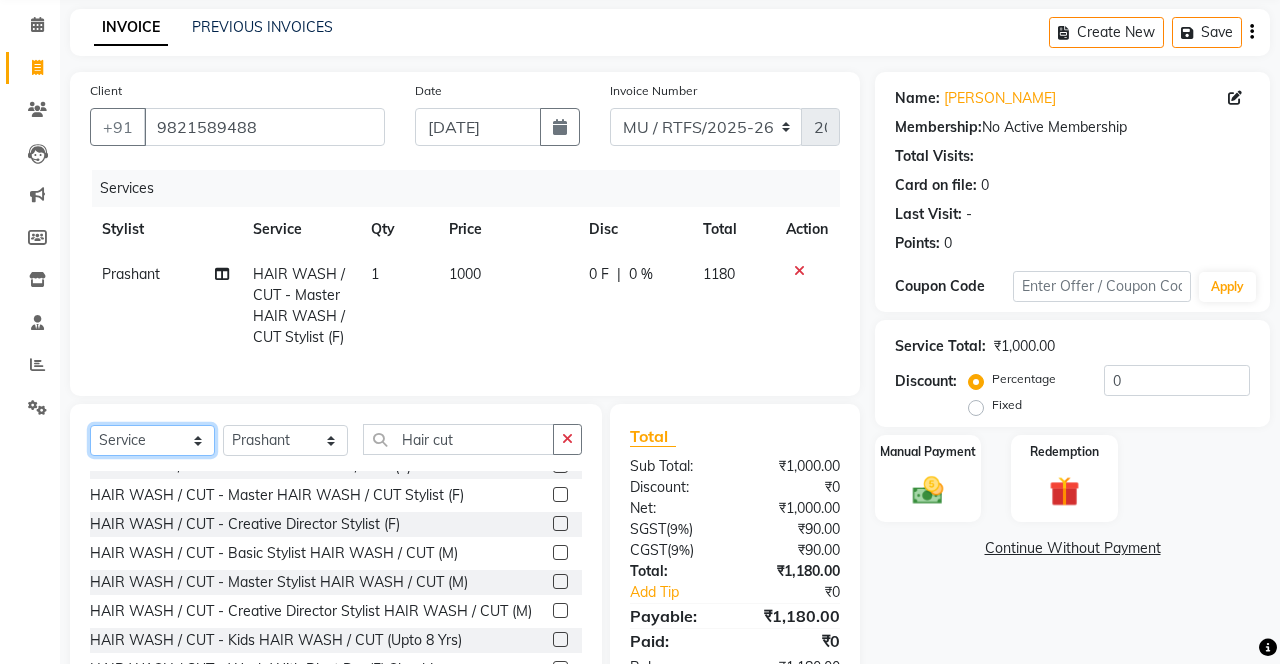select on "product" 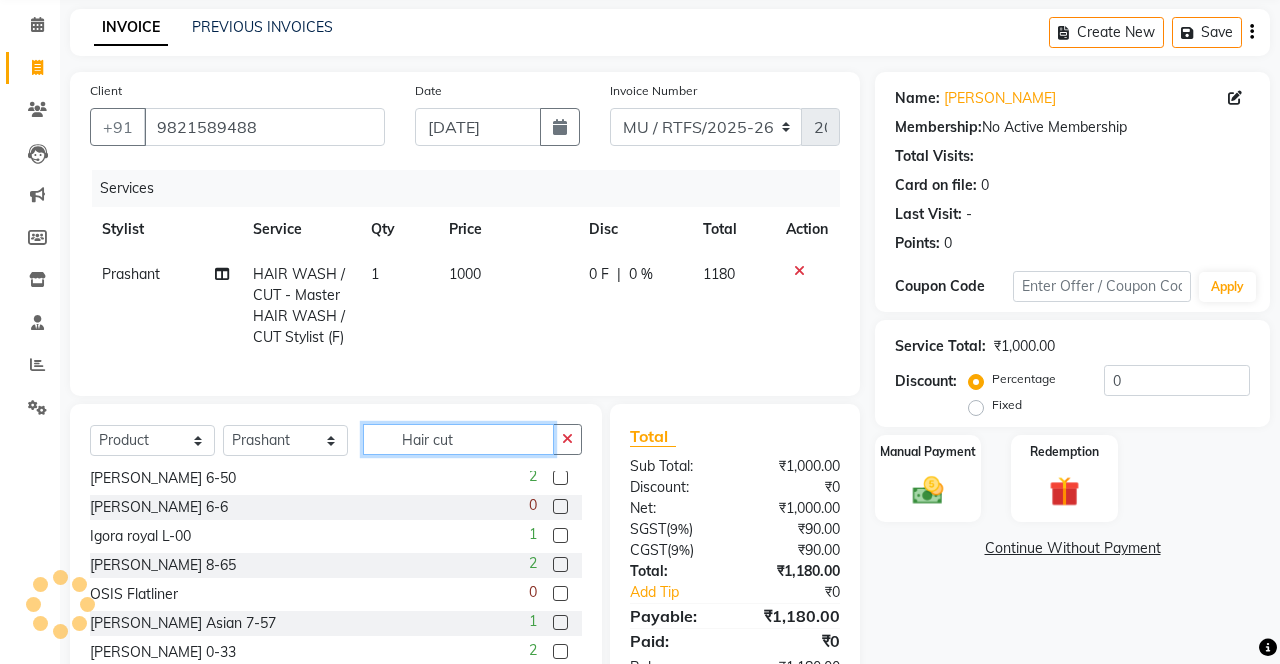 click on "Hair cut" 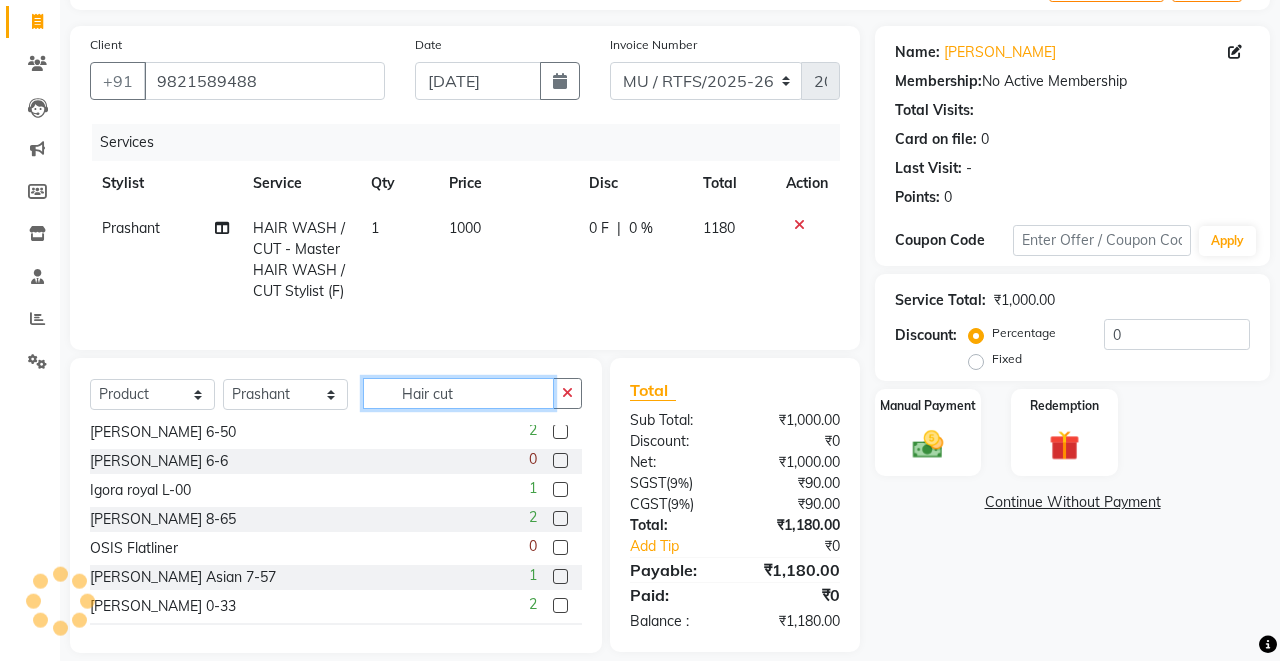 scroll, scrollTop: 121, scrollLeft: 0, axis: vertical 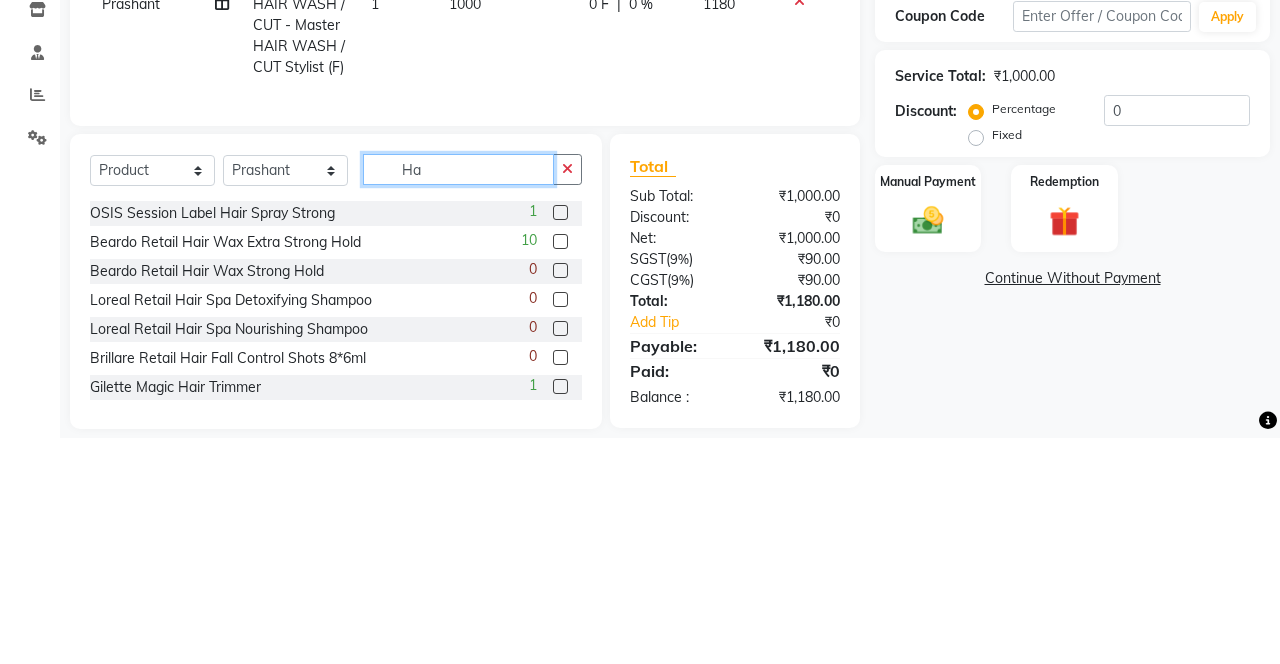type on "H" 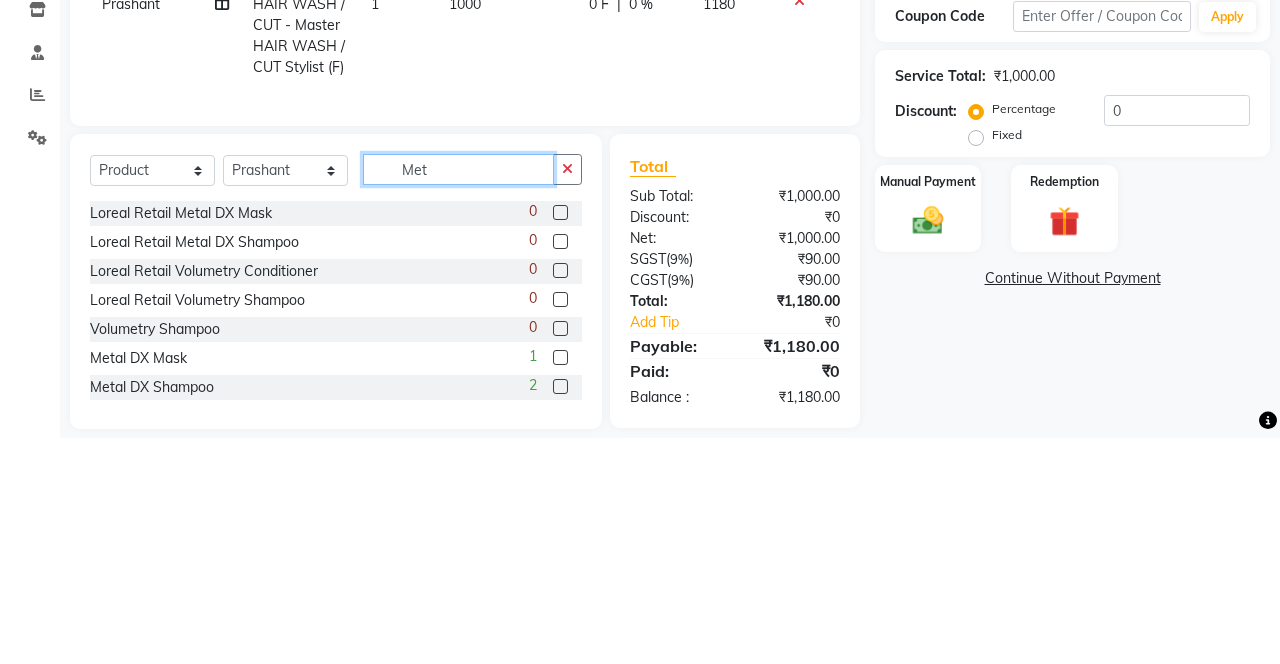 type on "Met" 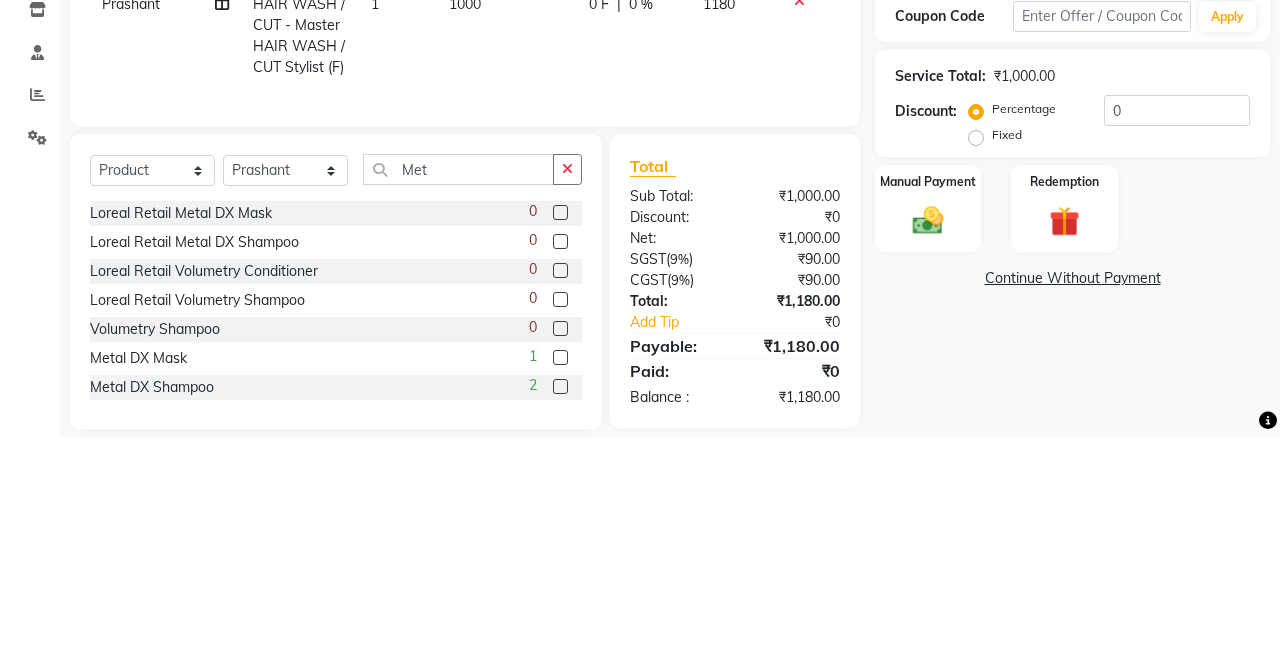 click 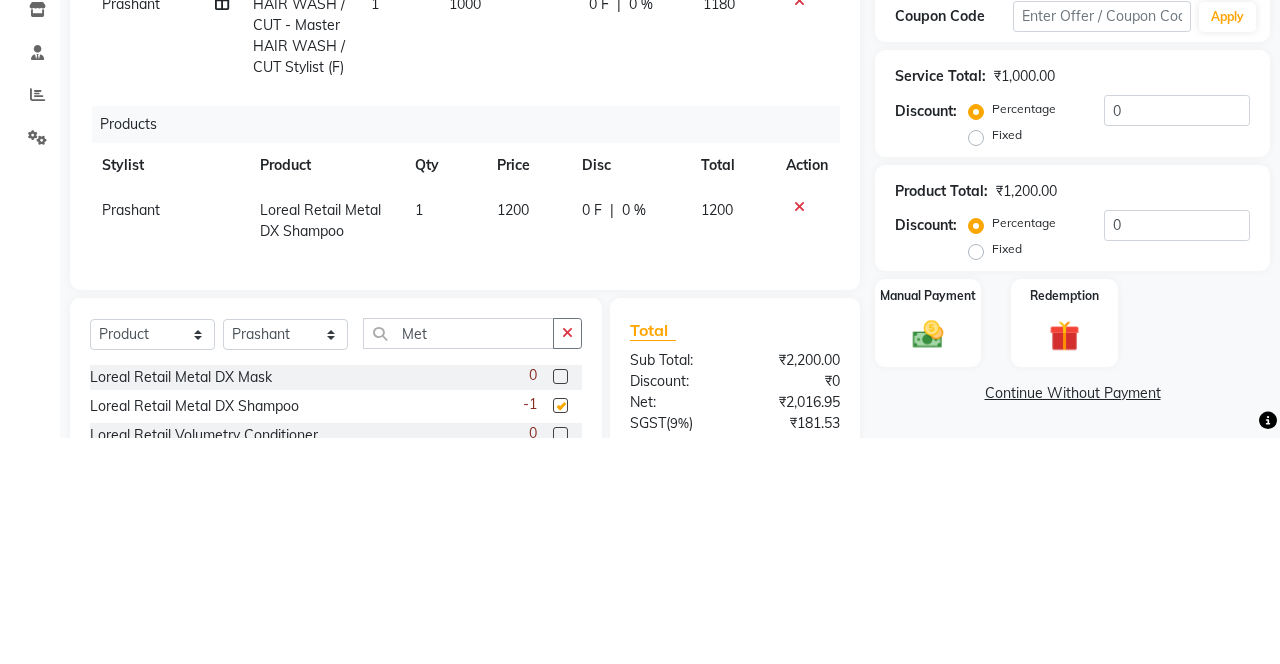 scroll, scrollTop: 121, scrollLeft: 0, axis: vertical 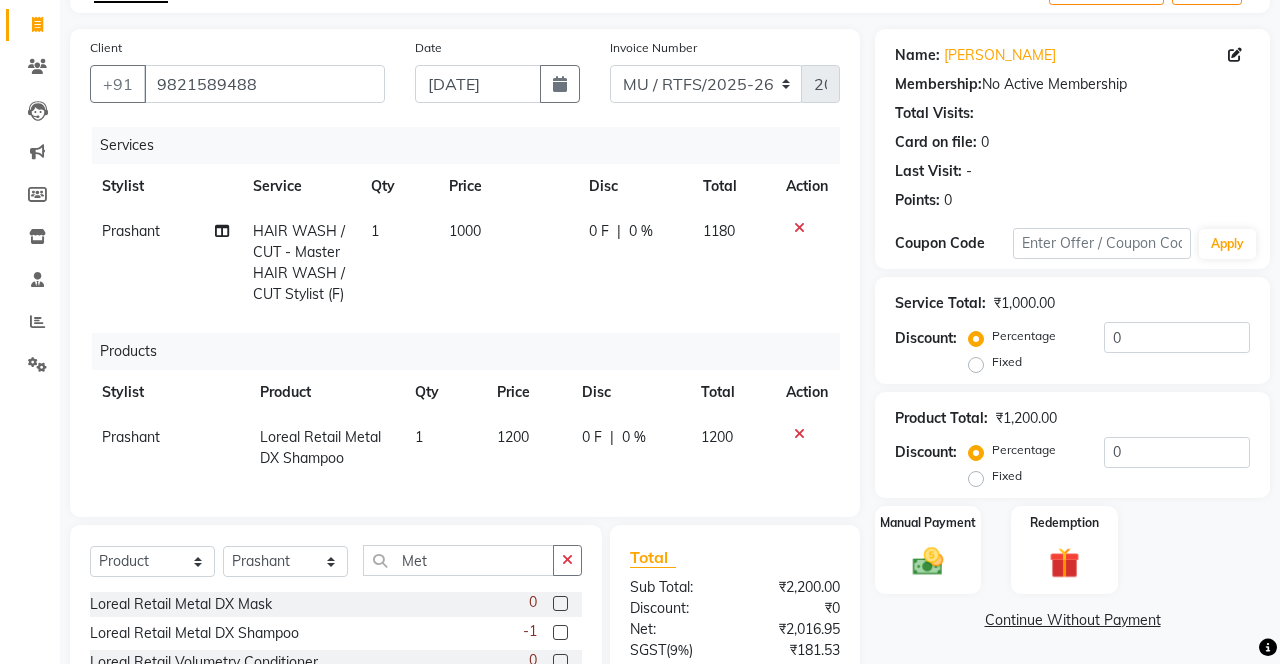 checkbox on "false" 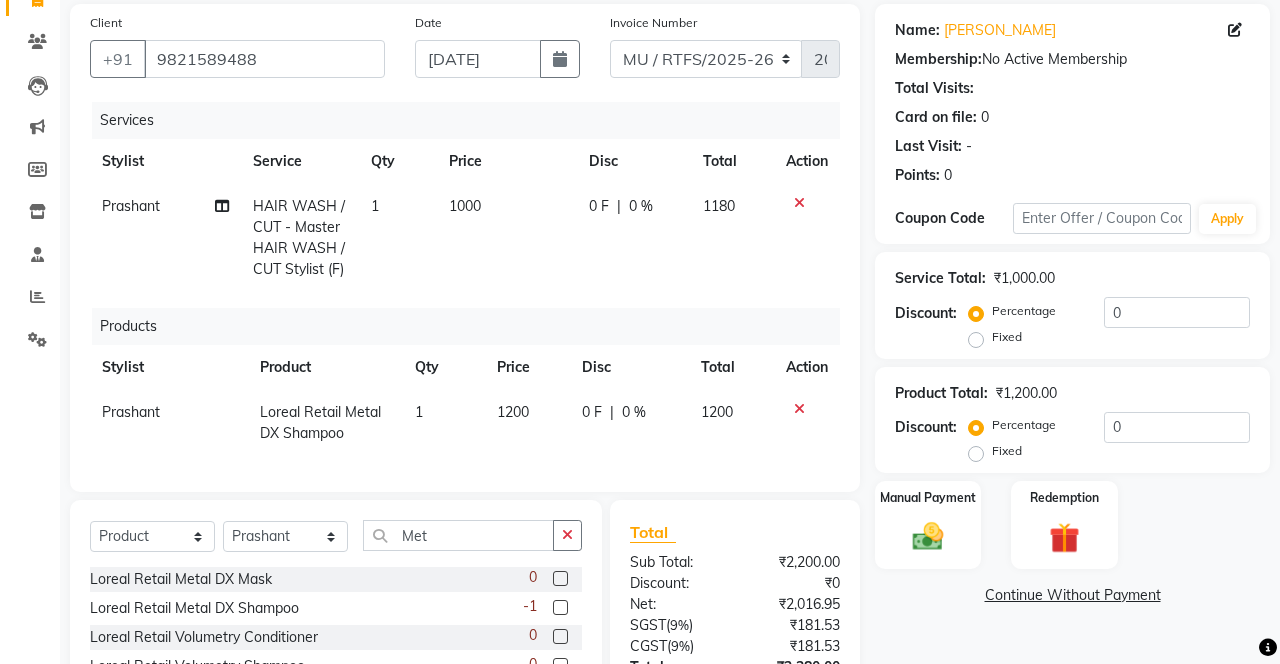 scroll, scrollTop: 200, scrollLeft: 0, axis: vertical 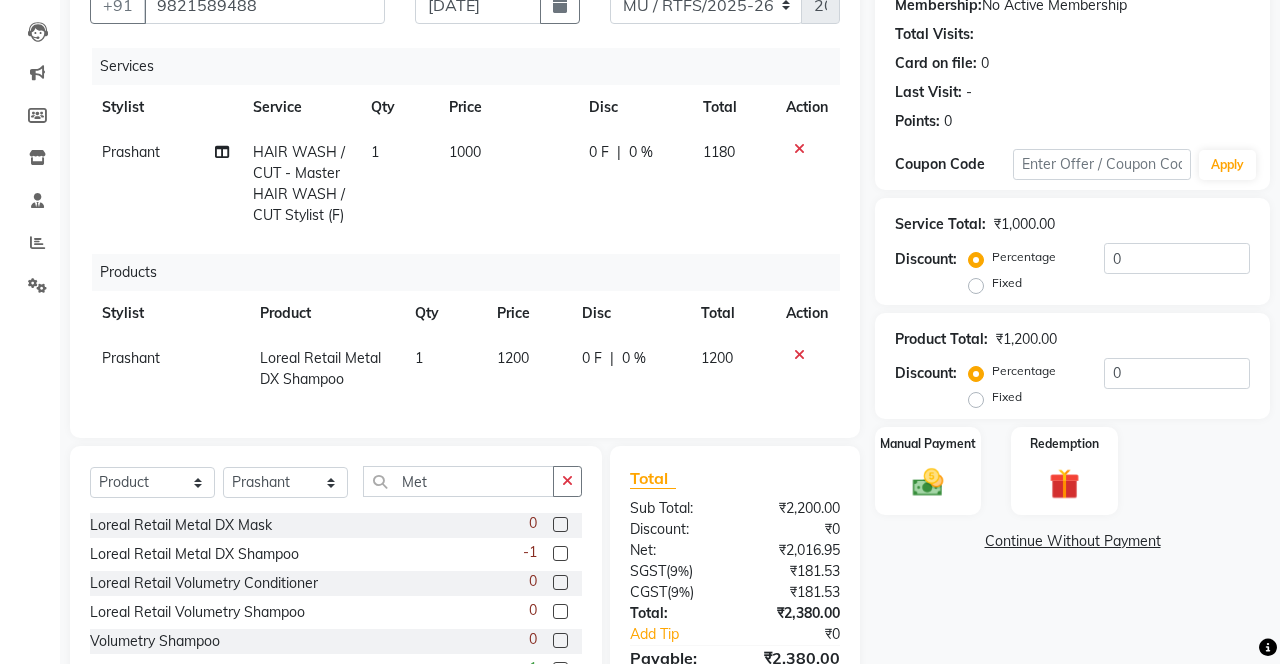 click on "1200" 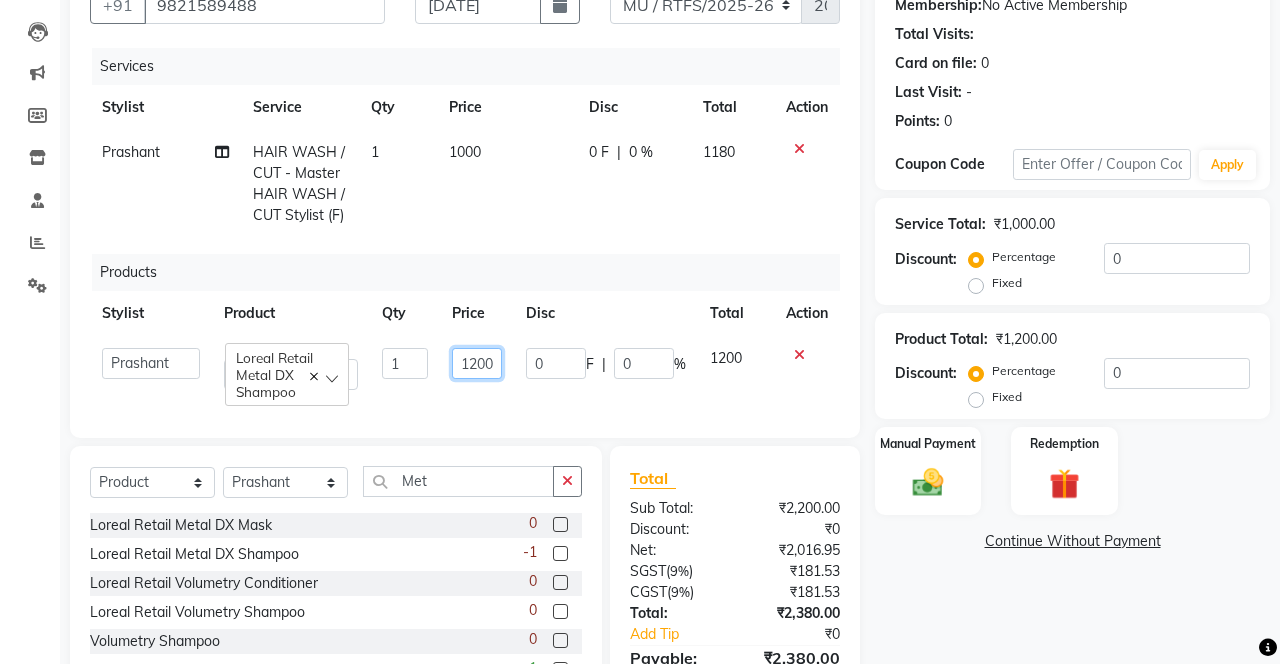 click on "1200" 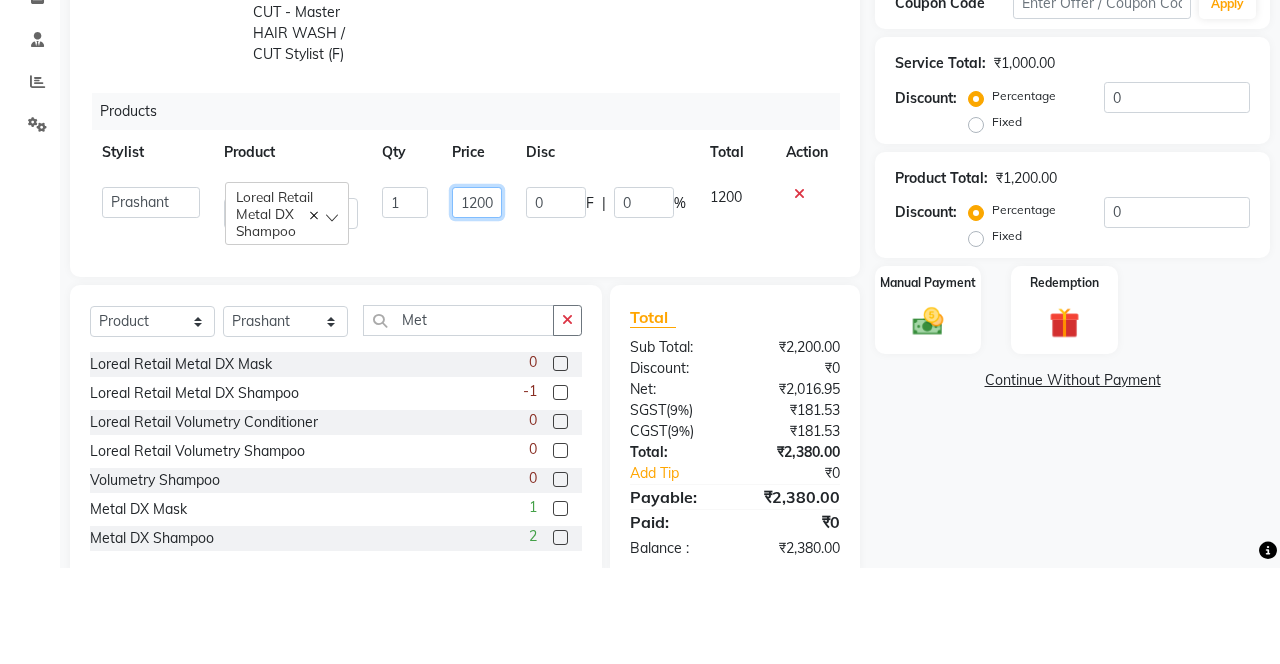 scroll, scrollTop: 264, scrollLeft: 0, axis: vertical 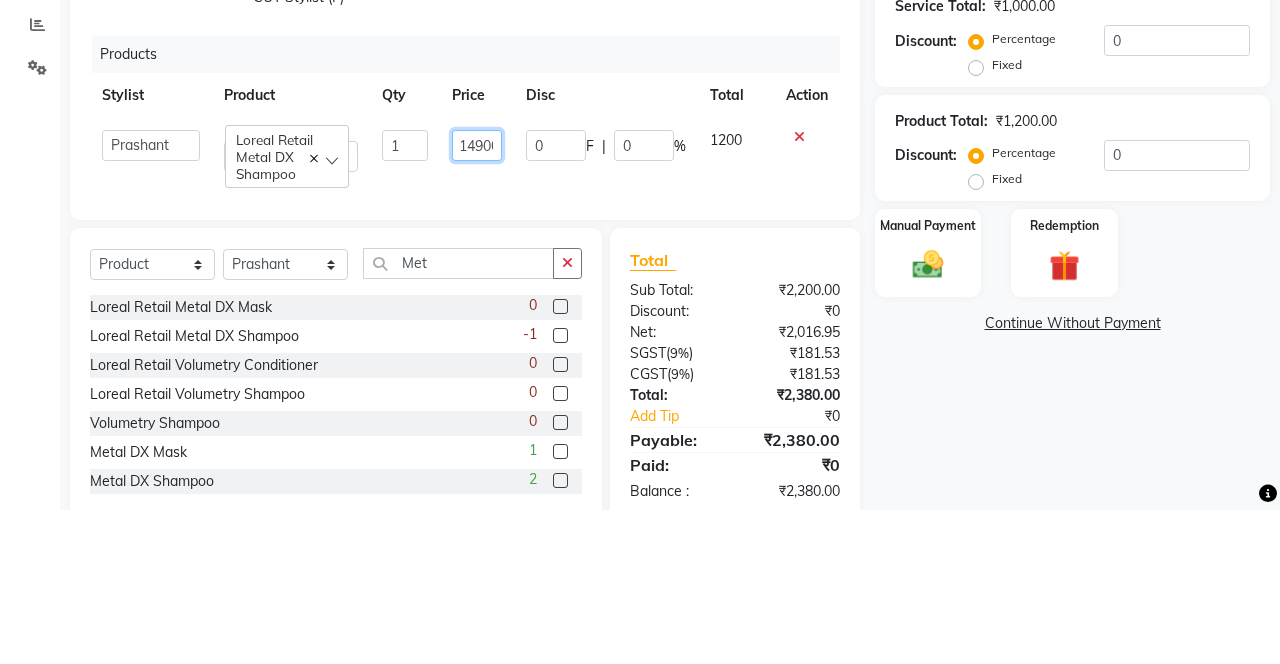 type on "1490" 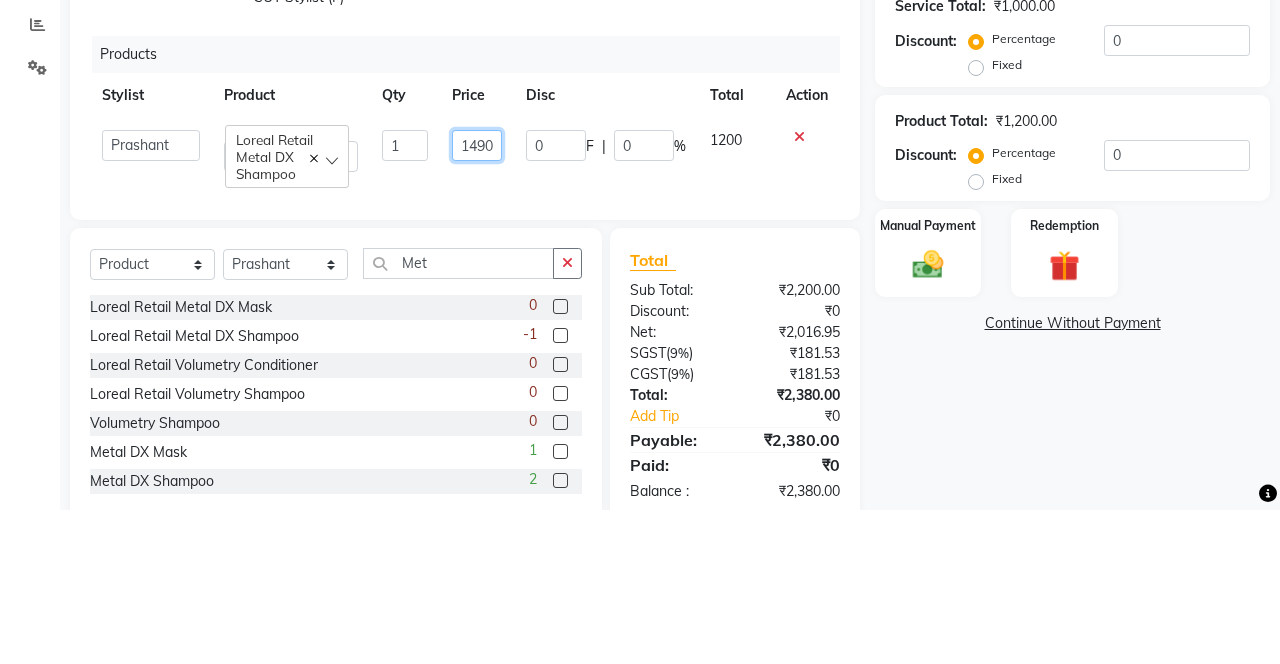 scroll, scrollTop: 0, scrollLeft: 1, axis: horizontal 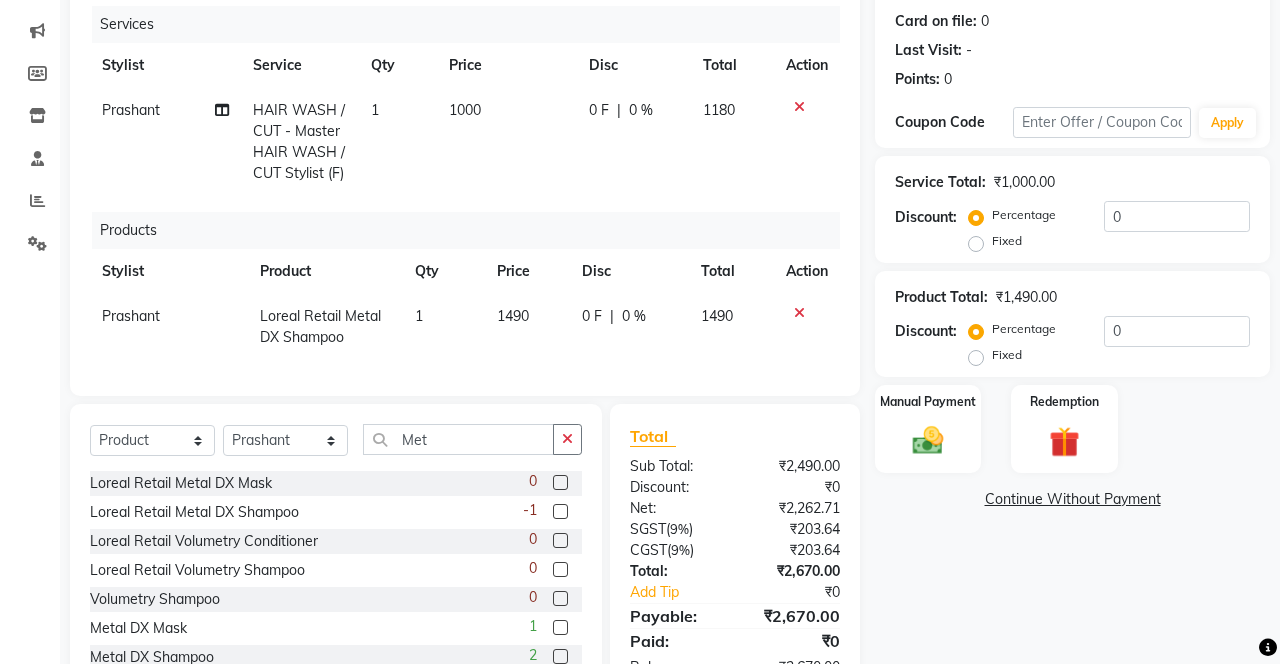click 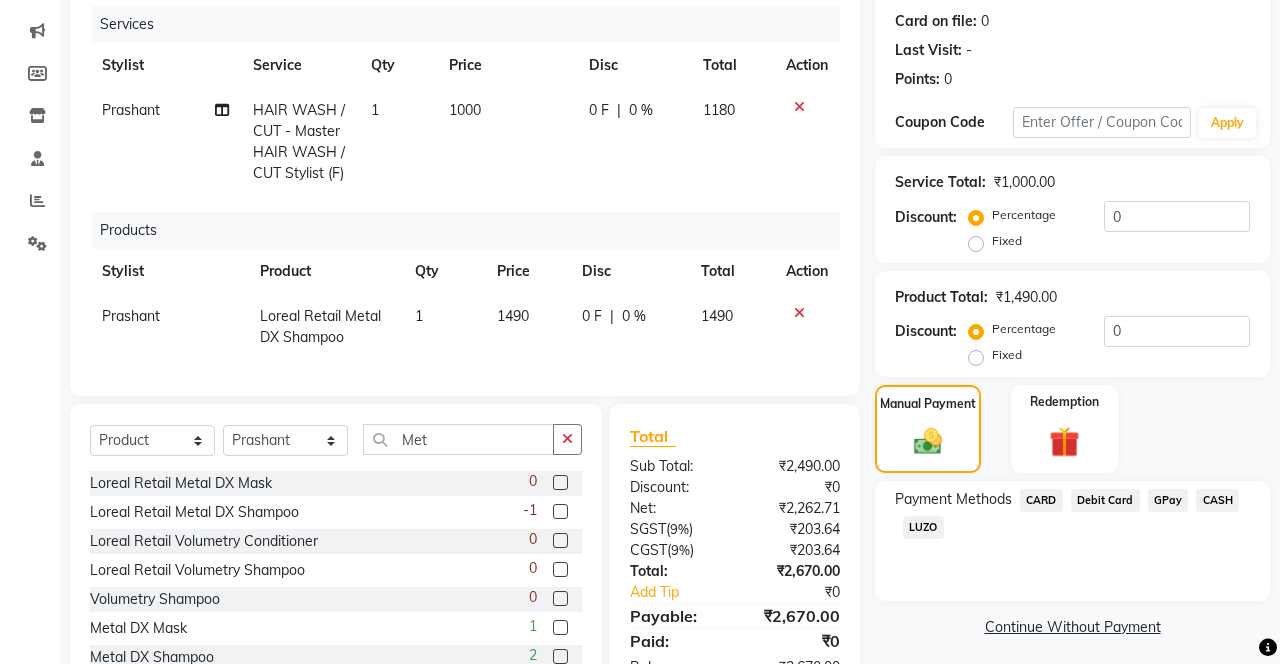click on "CASH" 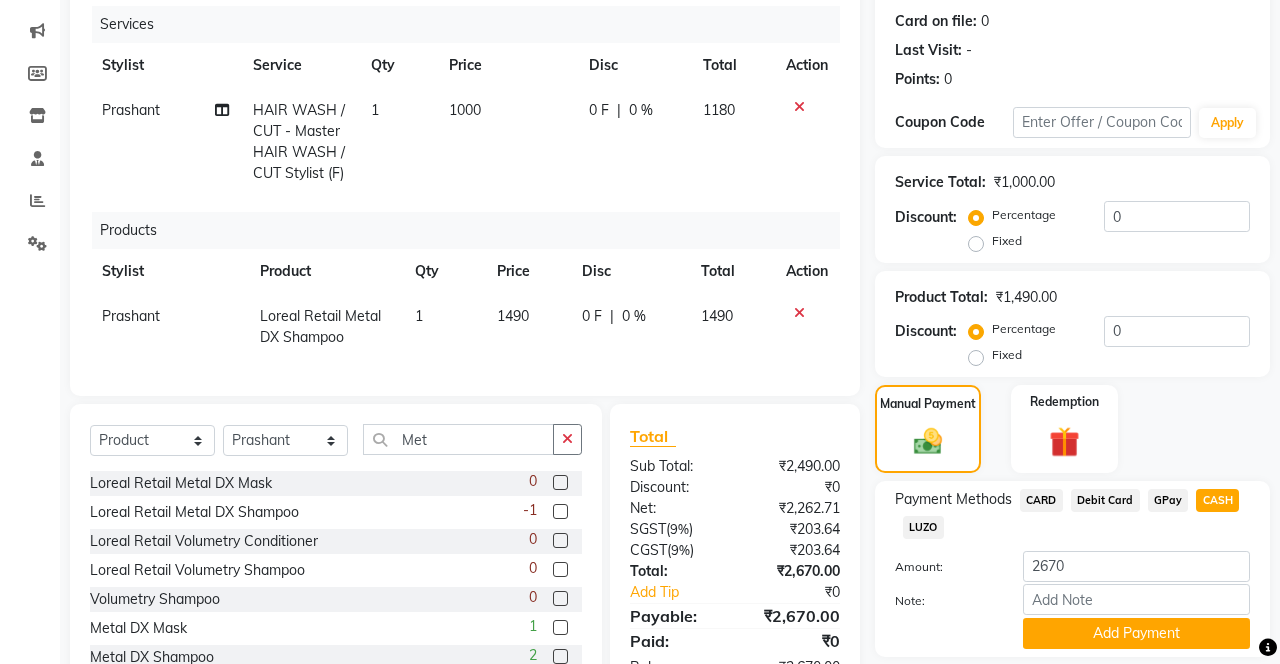 click on "Add Payment" 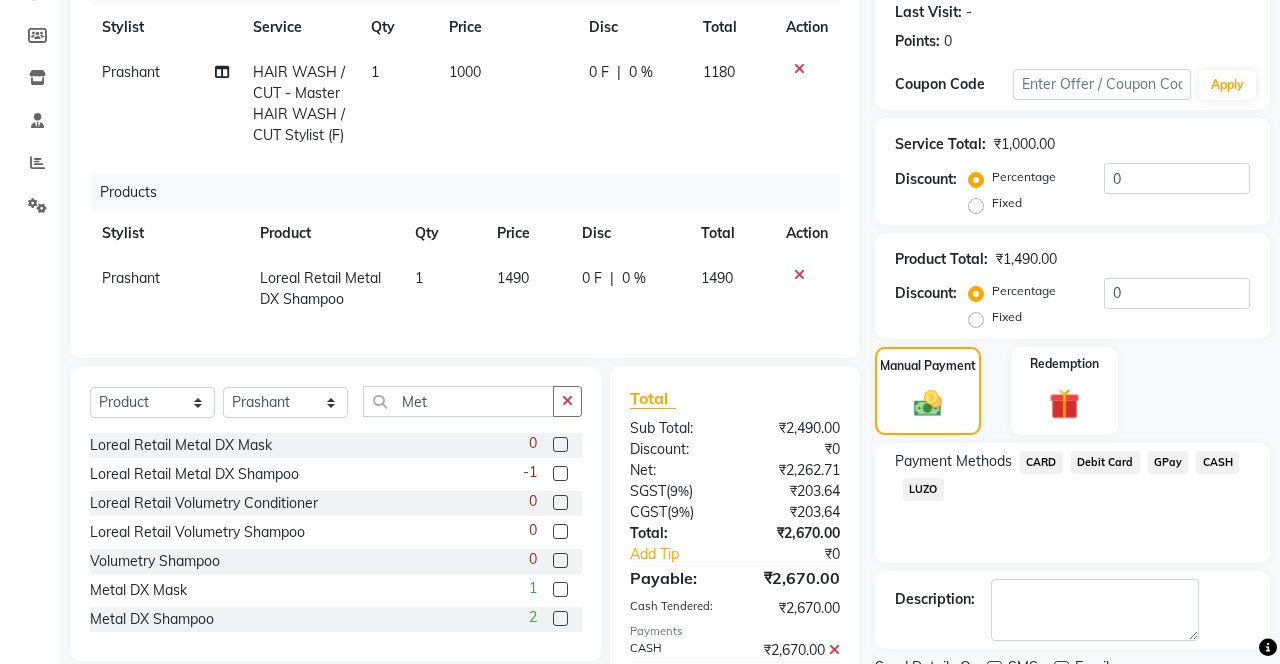 scroll, scrollTop: 311, scrollLeft: 0, axis: vertical 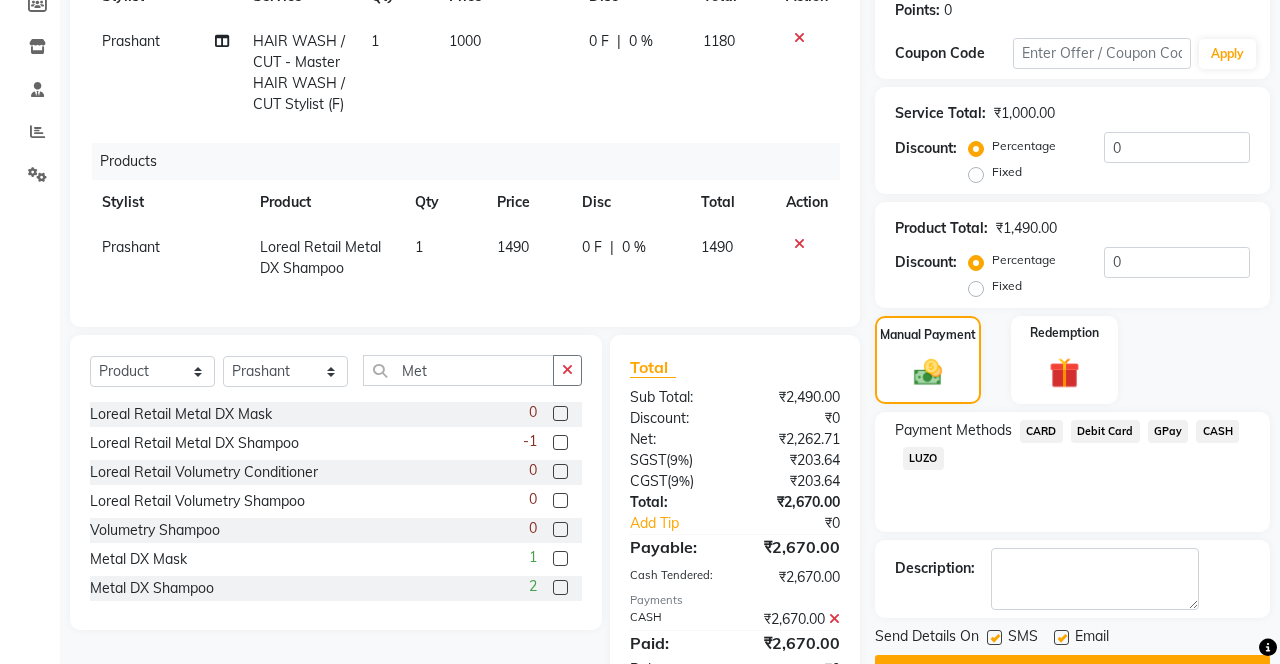 click on "Checkout" 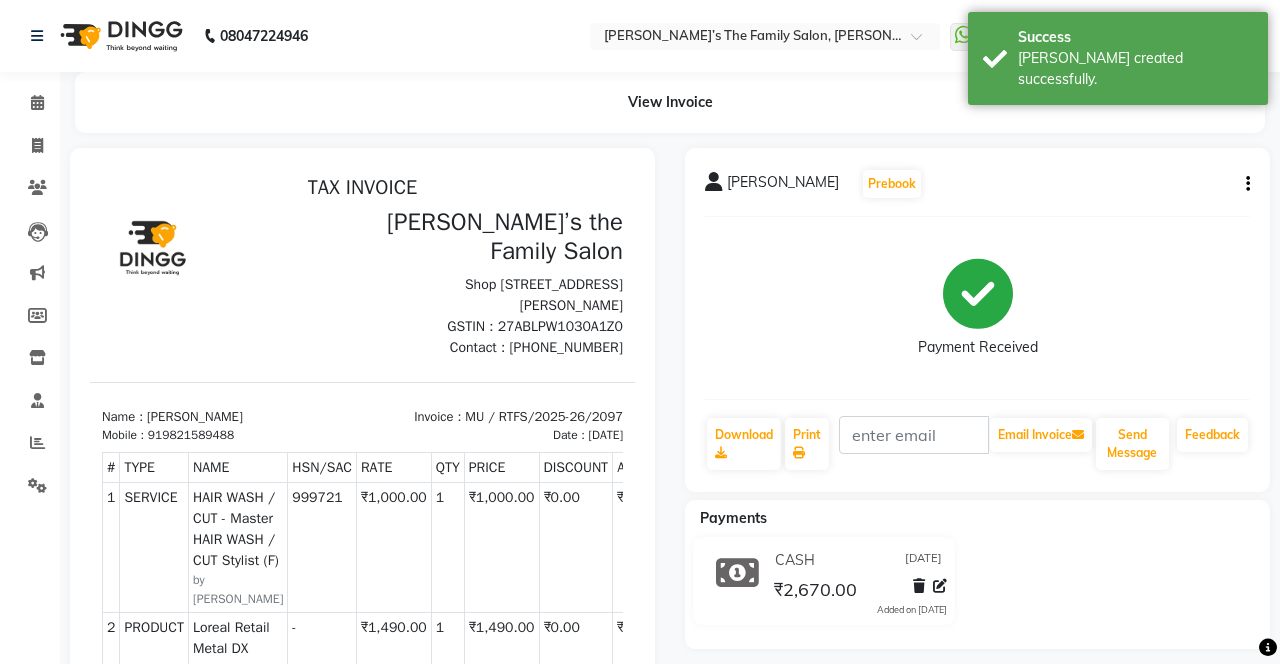 scroll, scrollTop: 0, scrollLeft: 0, axis: both 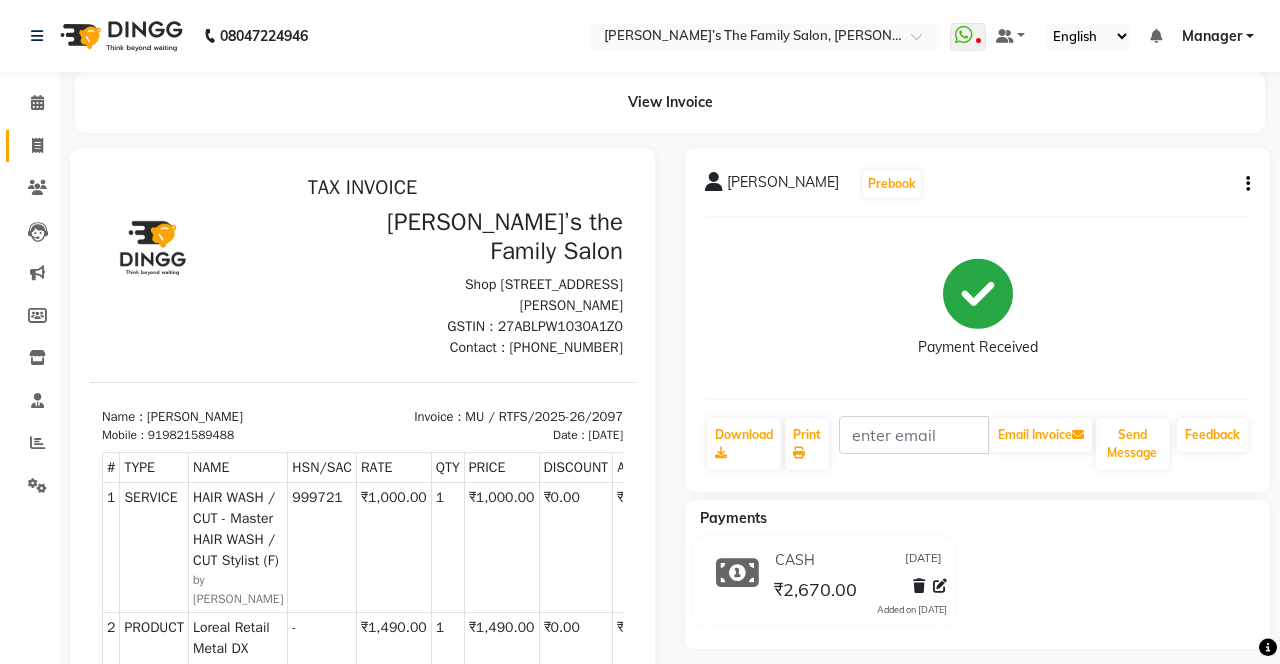 click 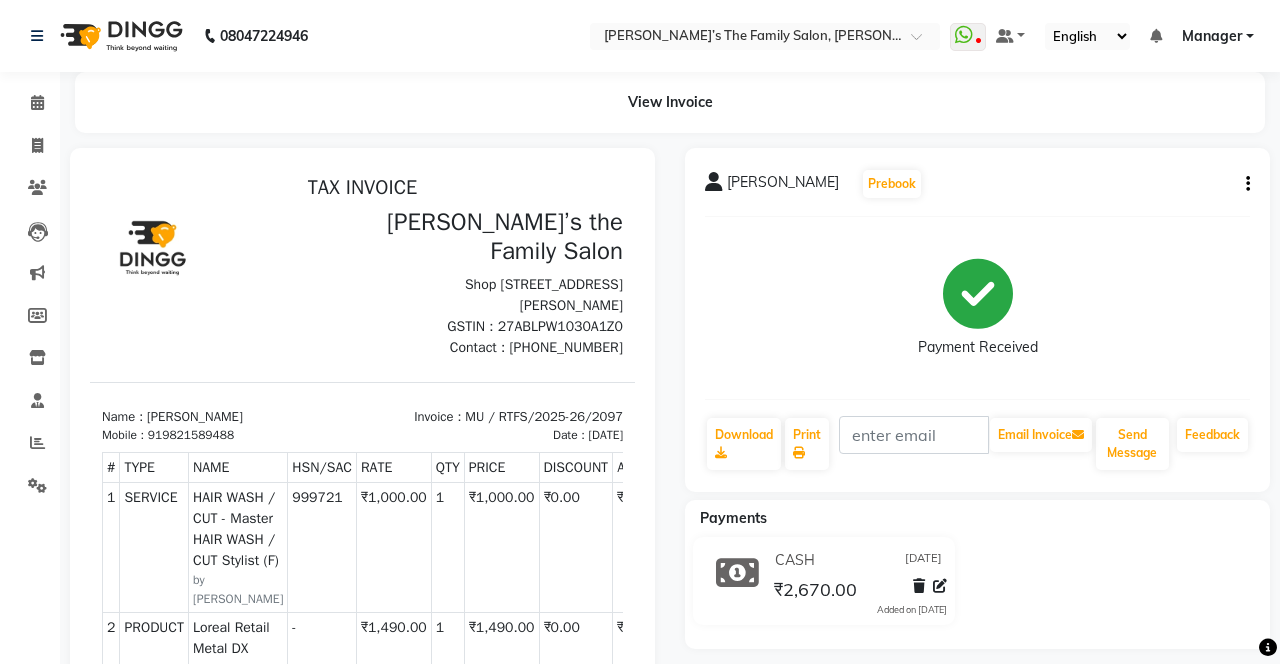 select on "service" 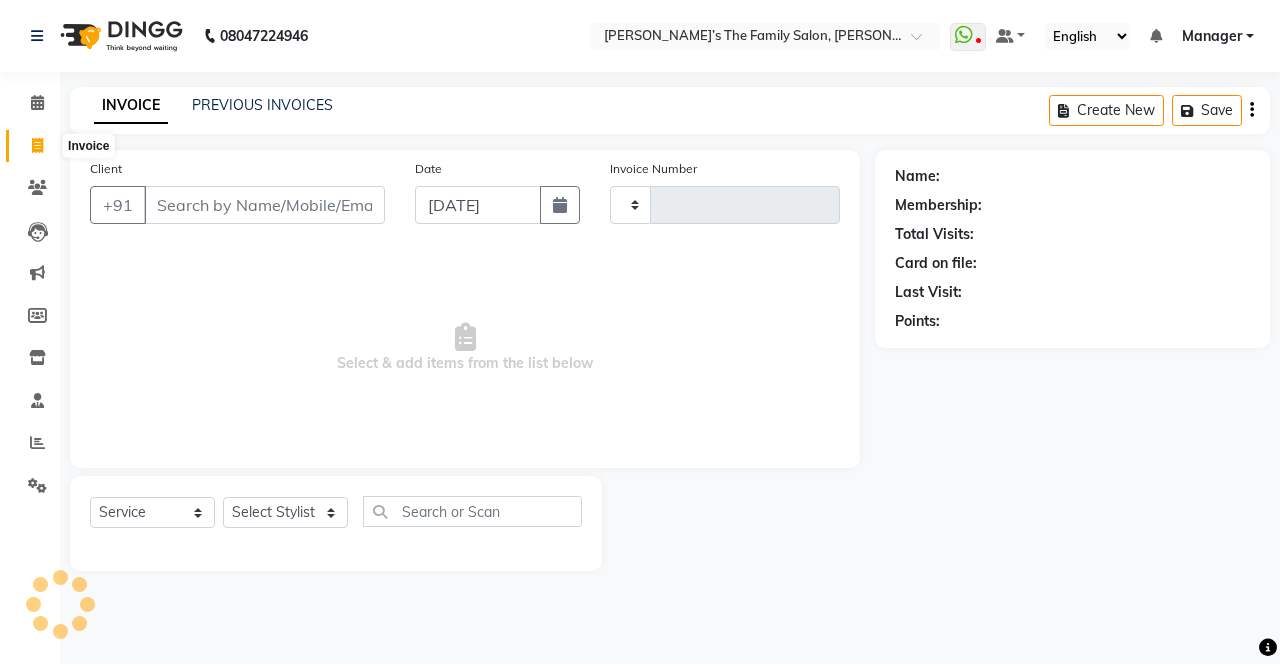 type on "2098" 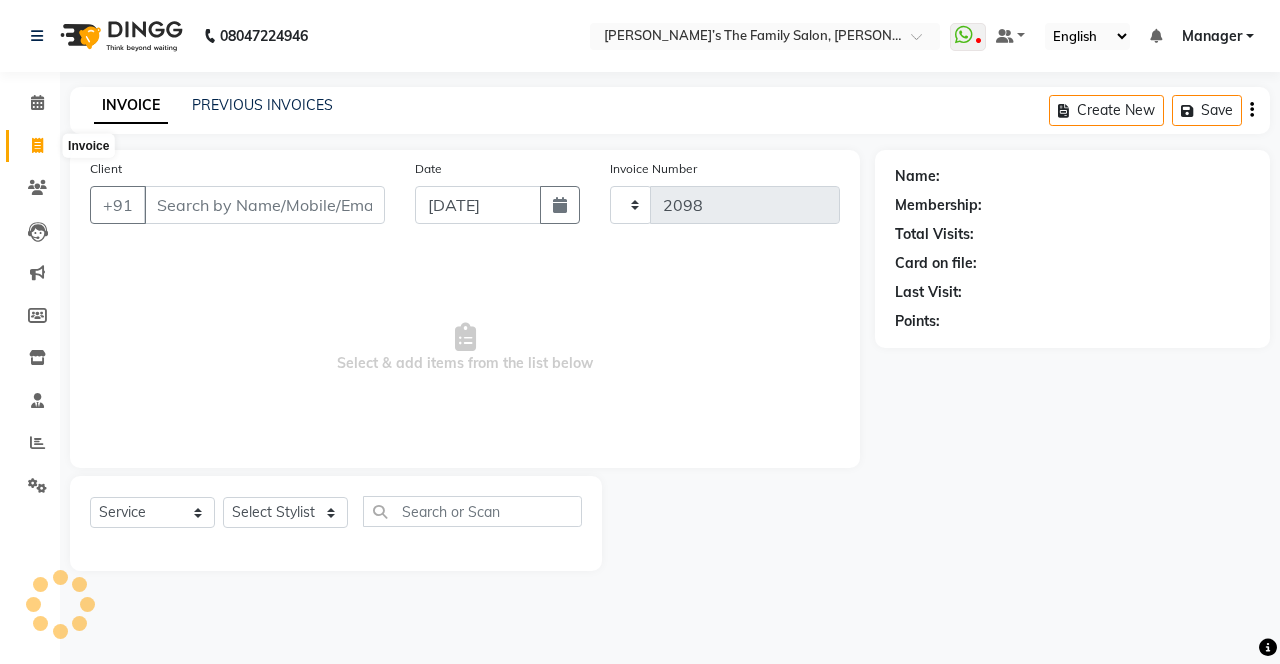 select on "8003" 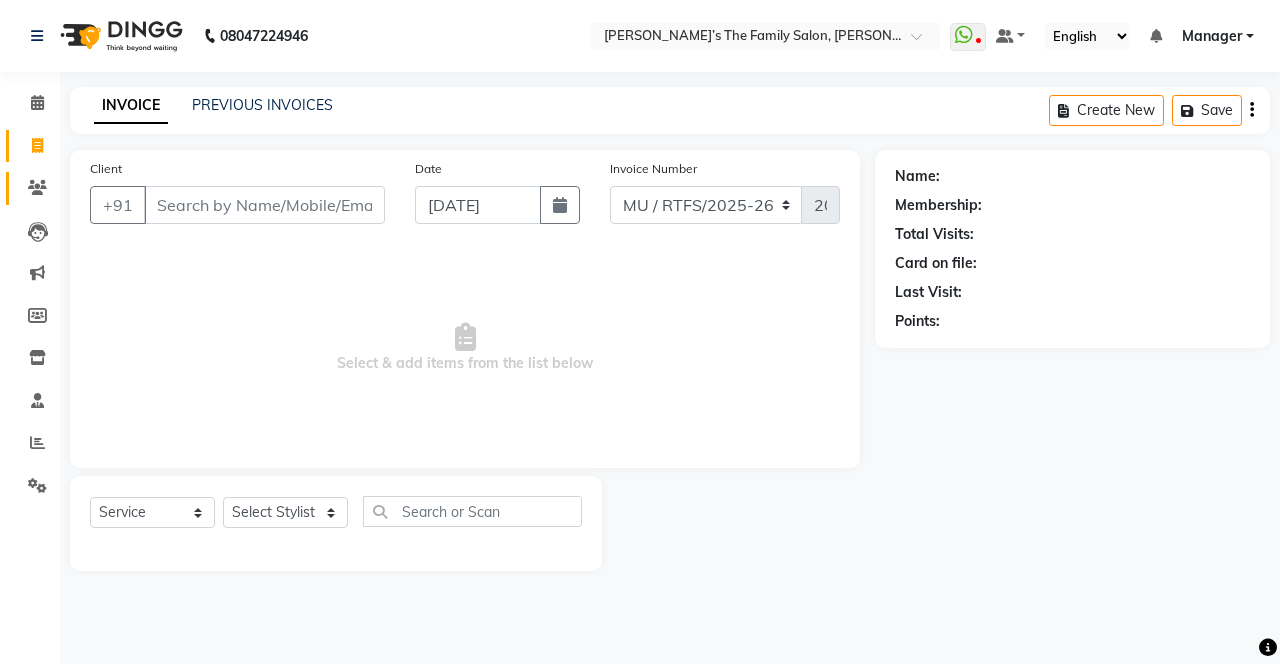 click 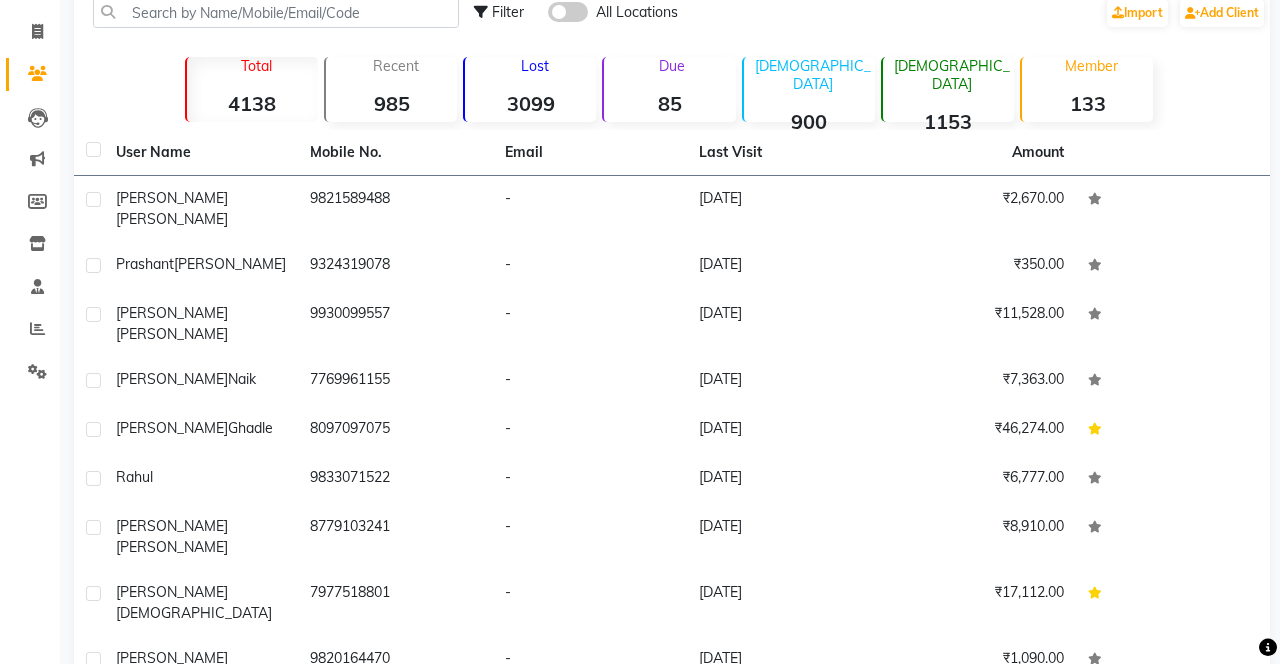 scroll, scrollTop: 0, scrollLeft: 0, axis: both 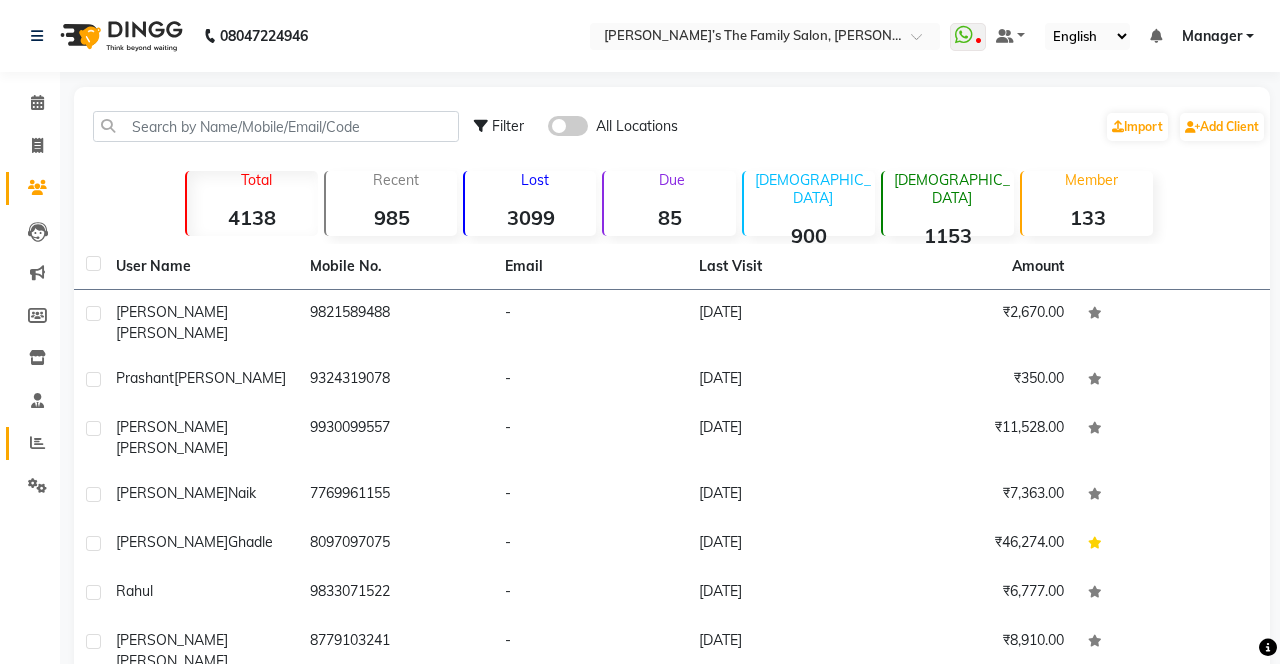 click 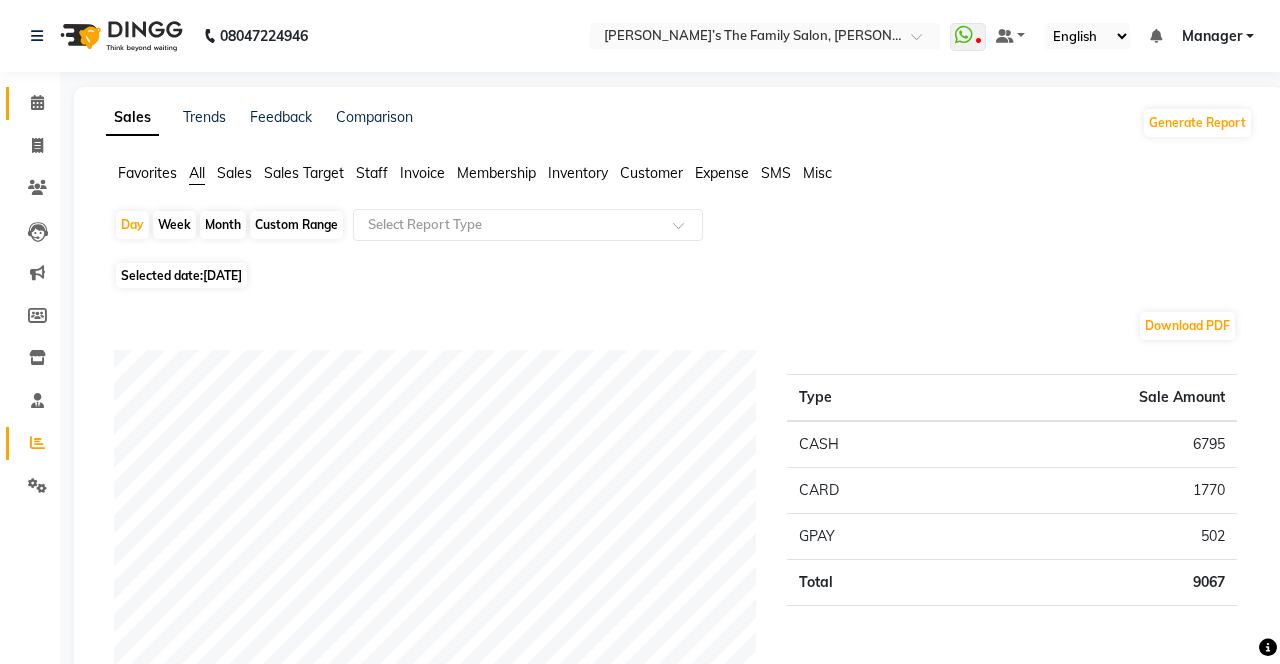 click 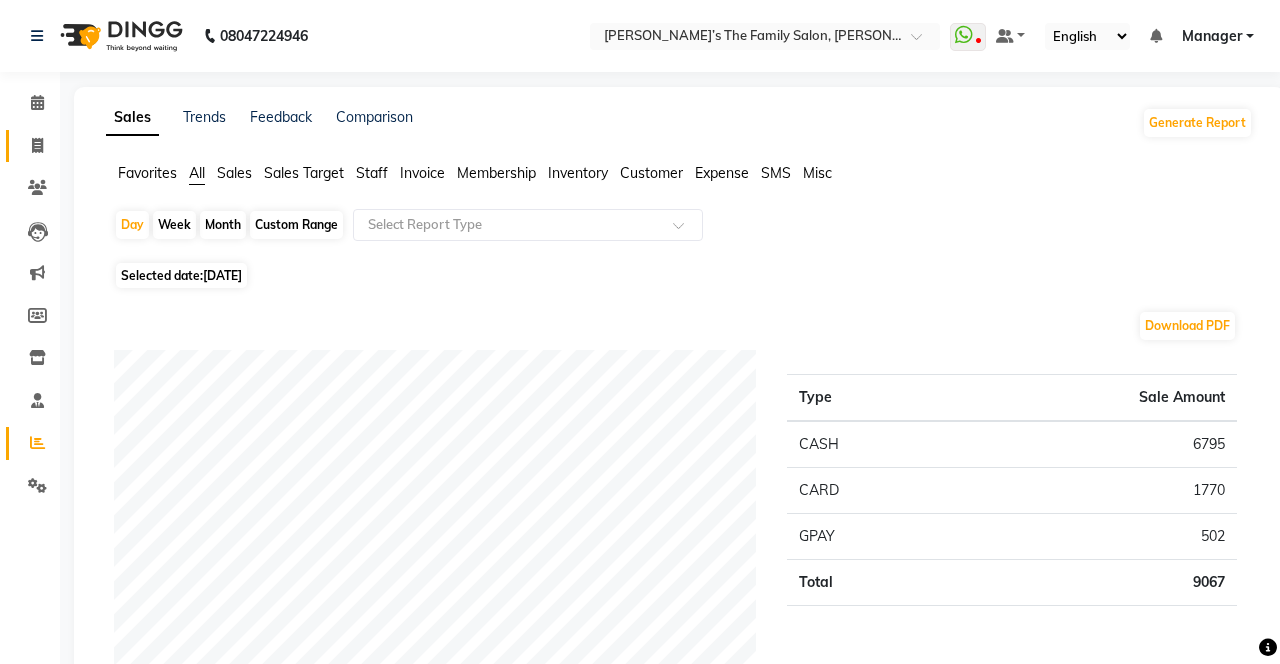 click 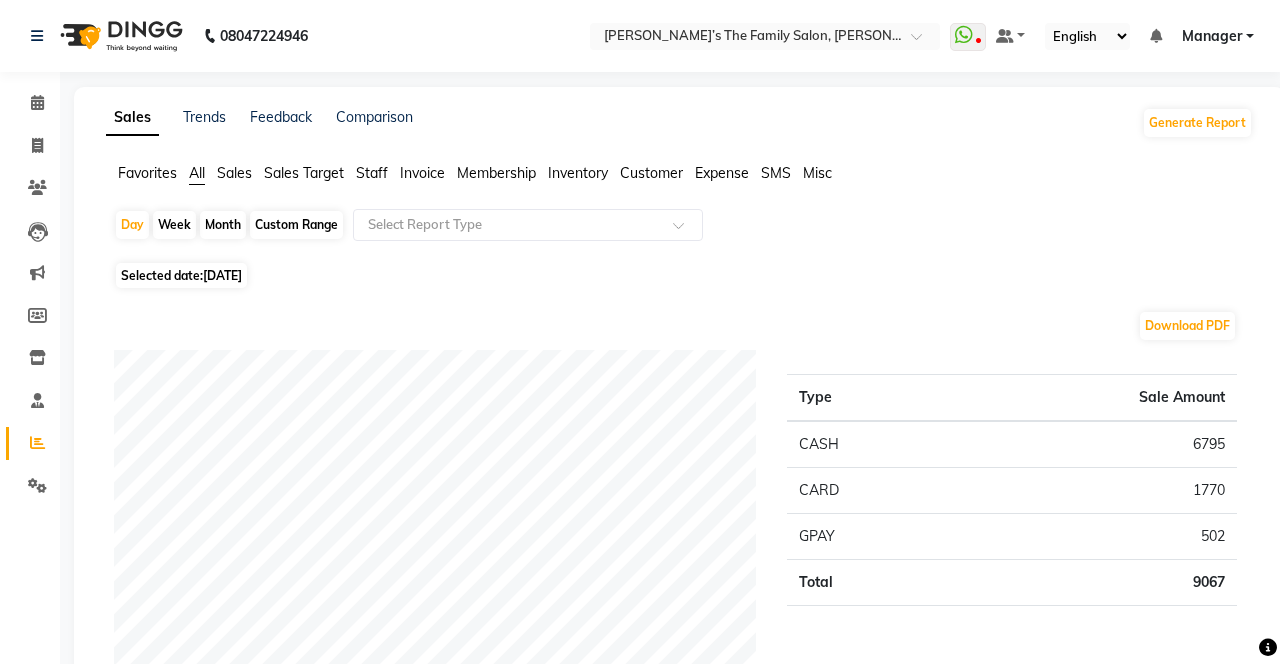 select on "service" 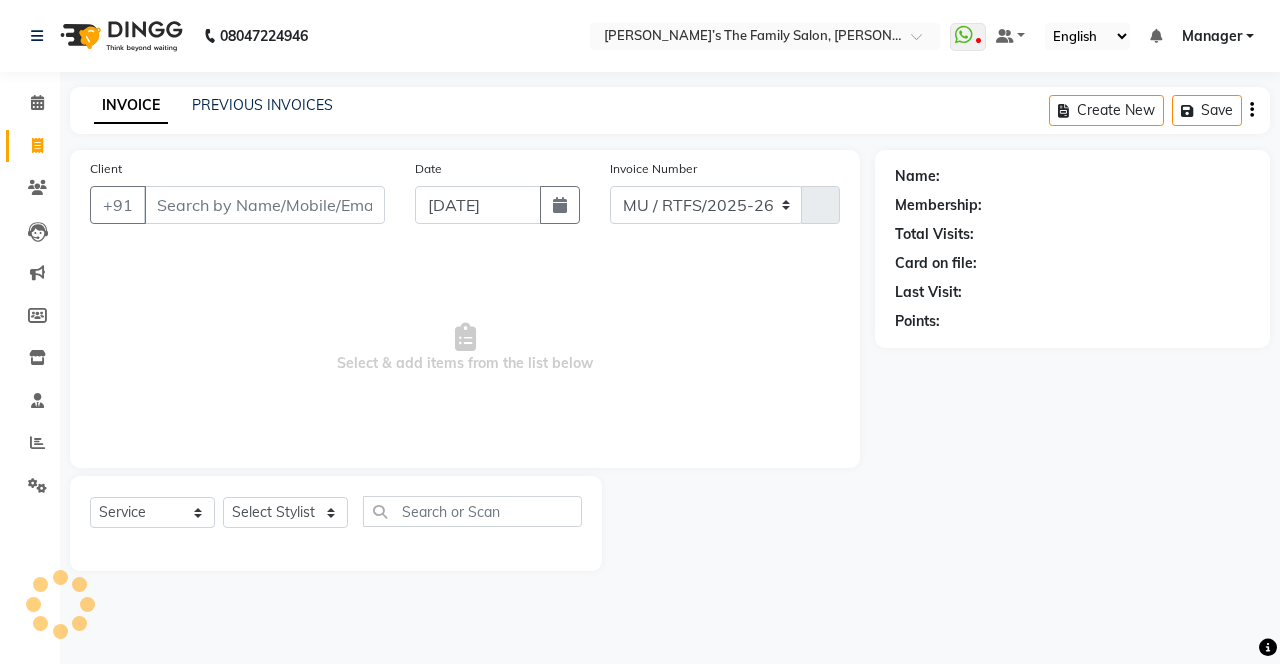 select on "8003" 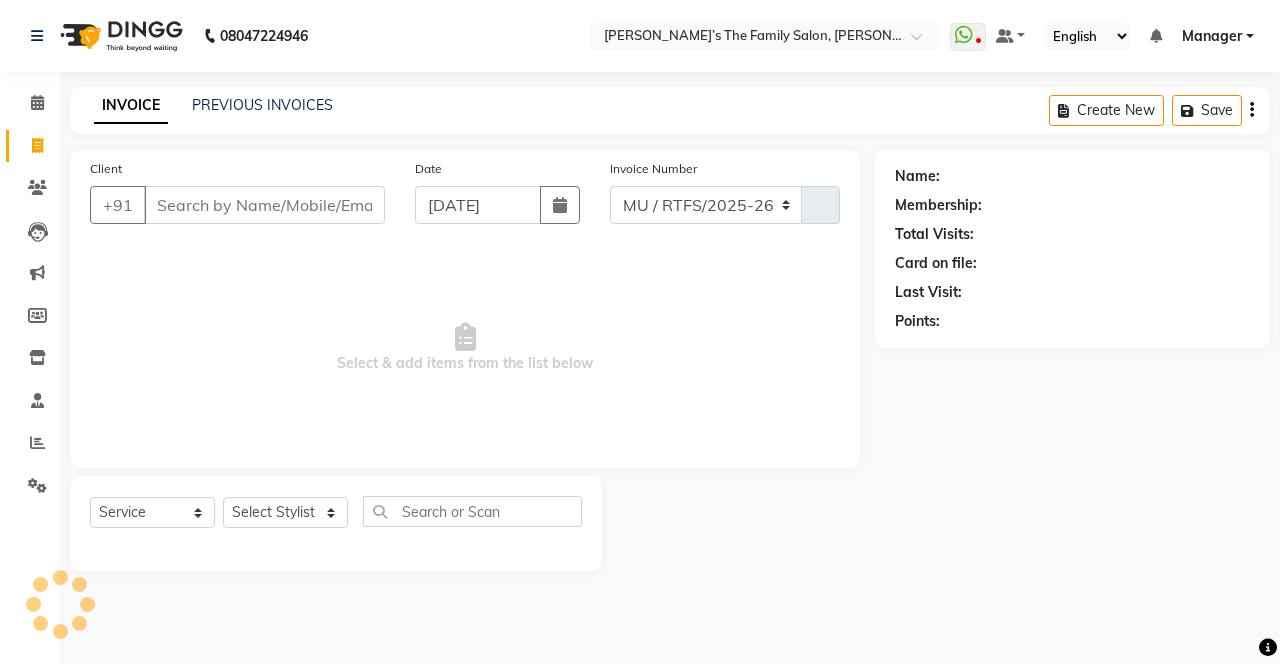 type on "2098" 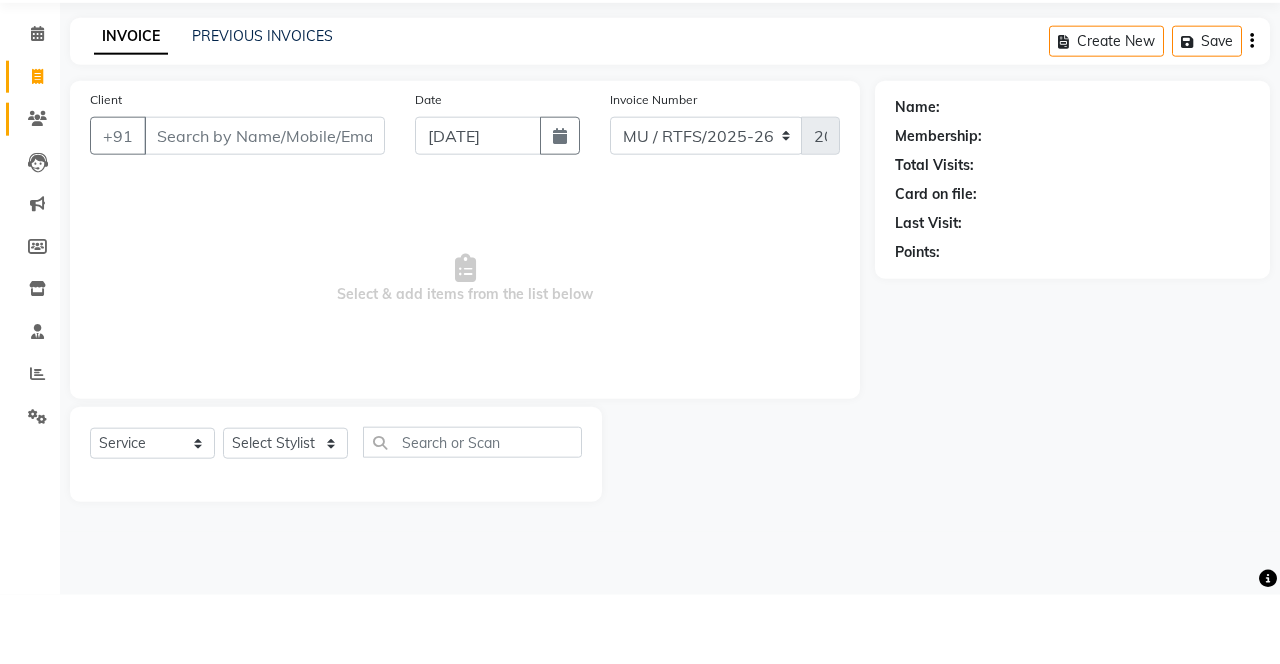click 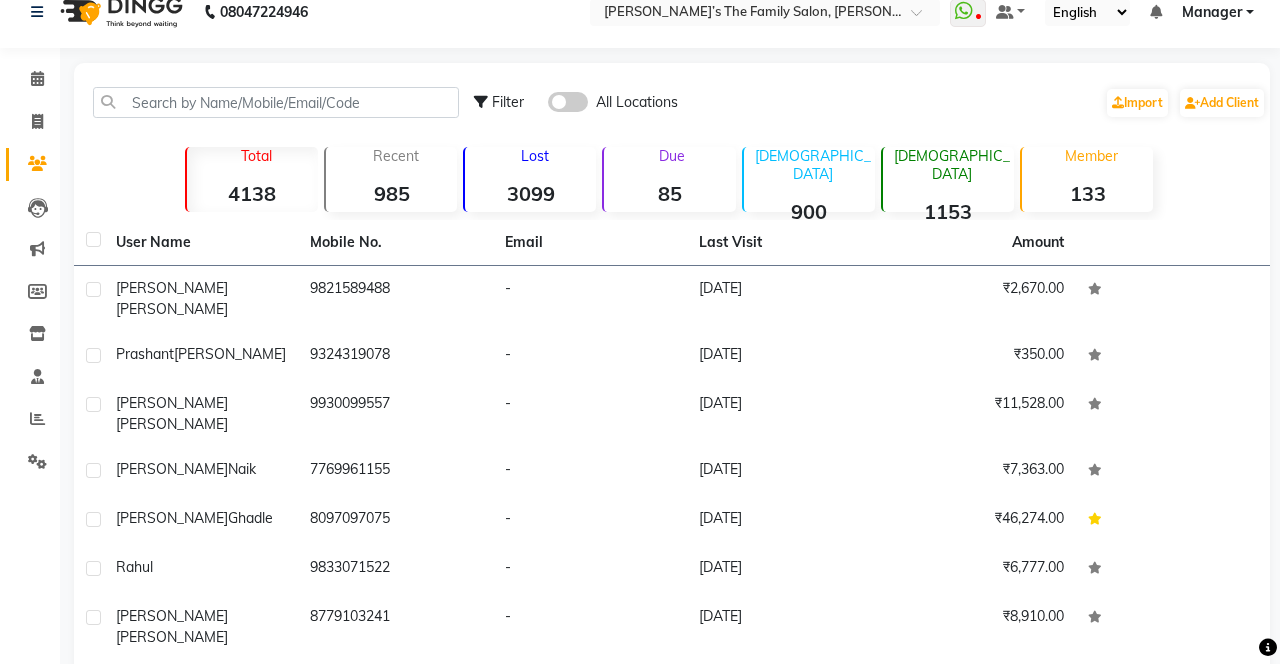 scroll, scrollTop: 0, scrollLeft: 0, axis: both 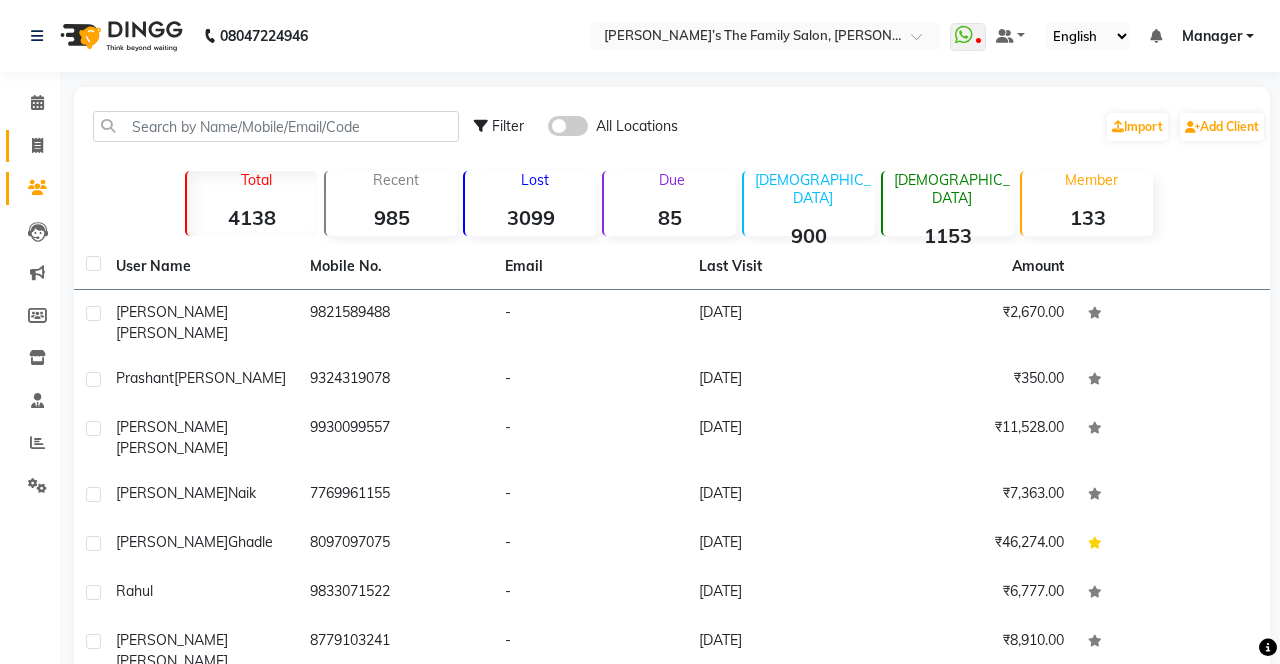 click 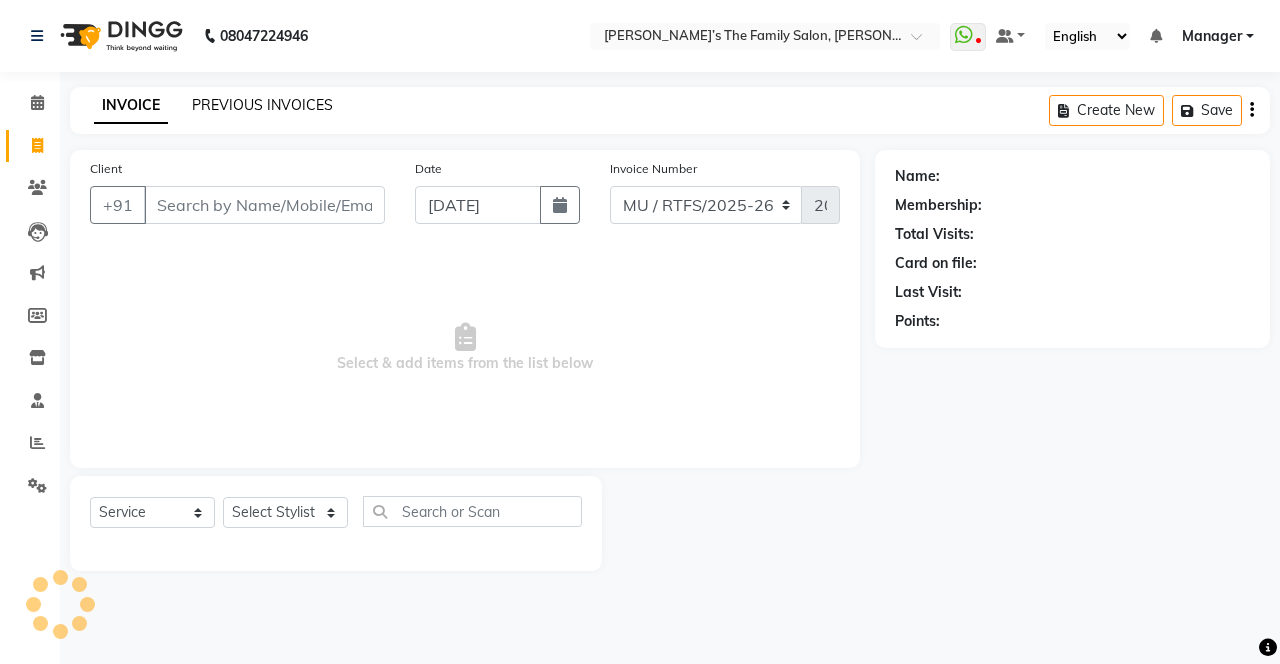 click on "PREVIOUS INVOICES" 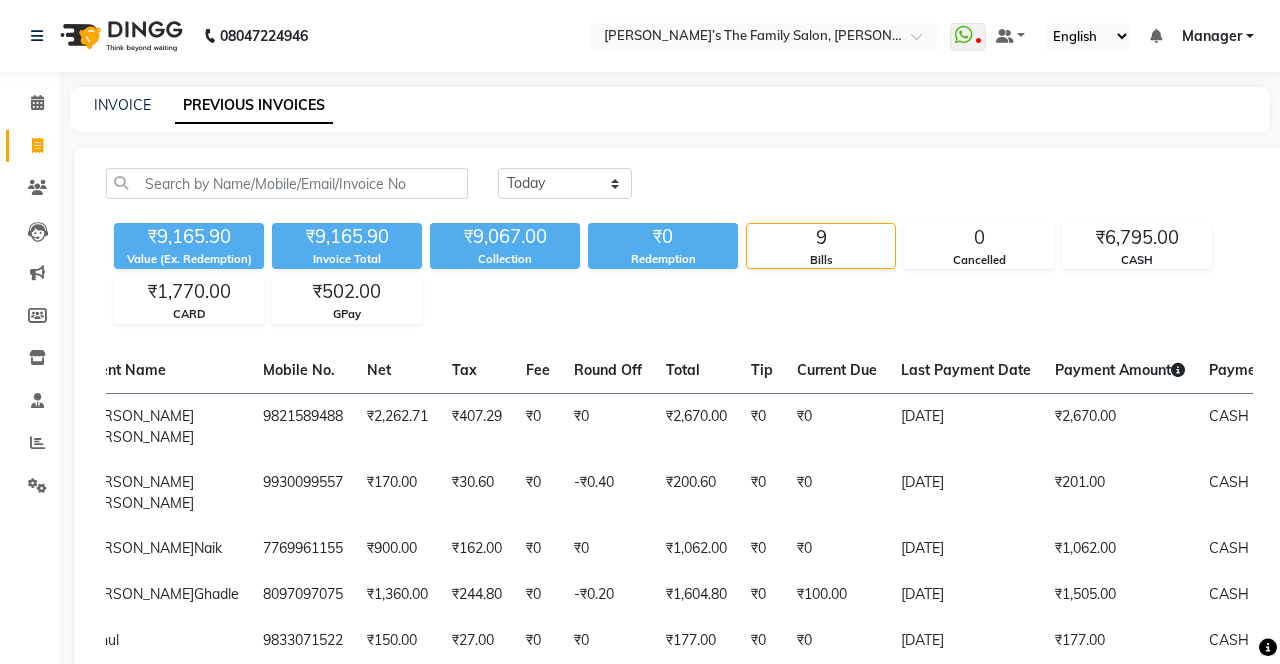 scroll, scrollTop: 0, scrollLeft: 600, axis: horizontal 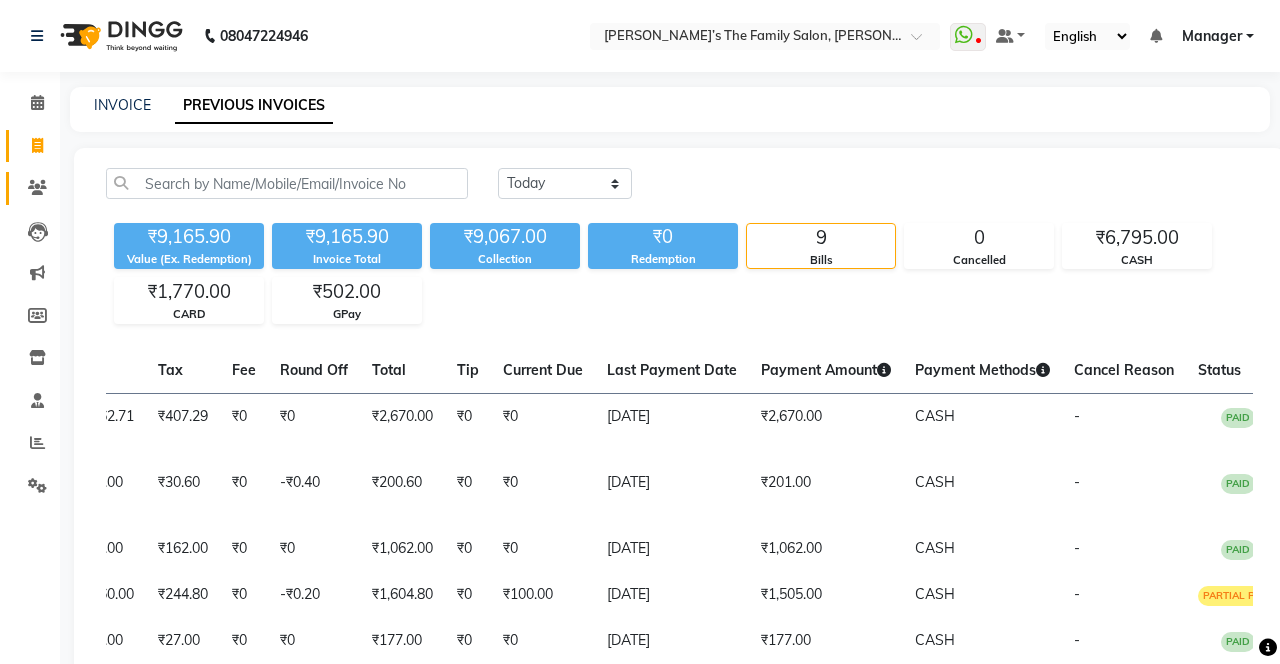 click 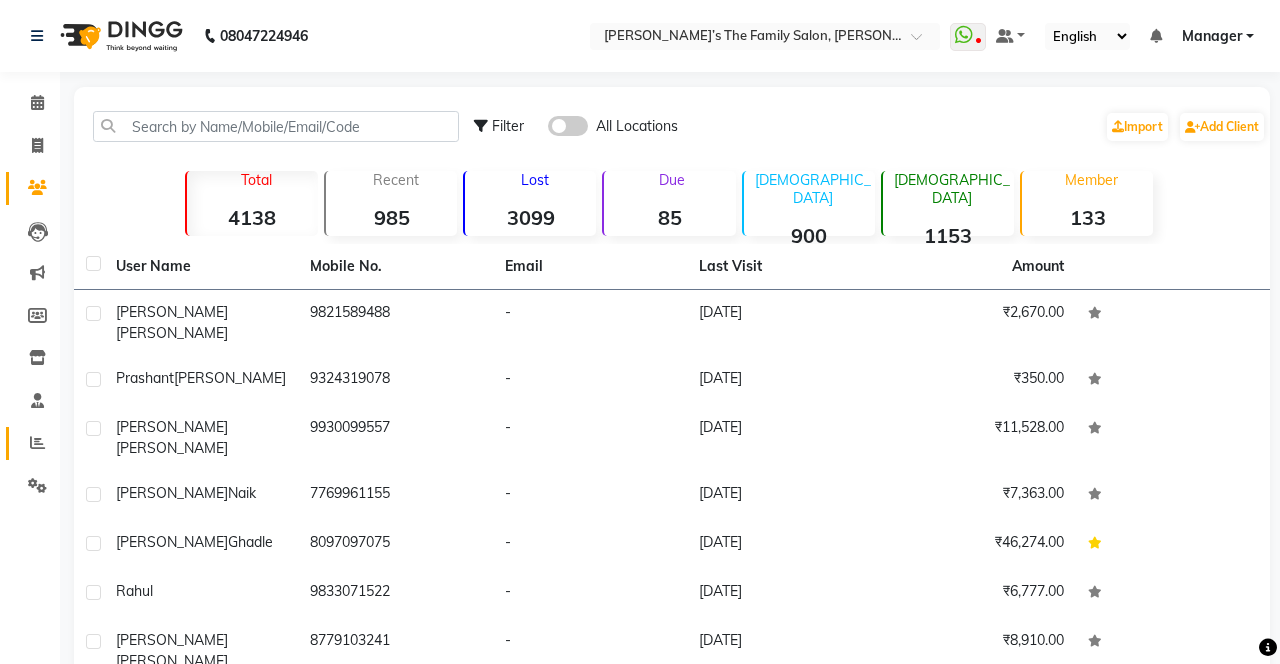 click 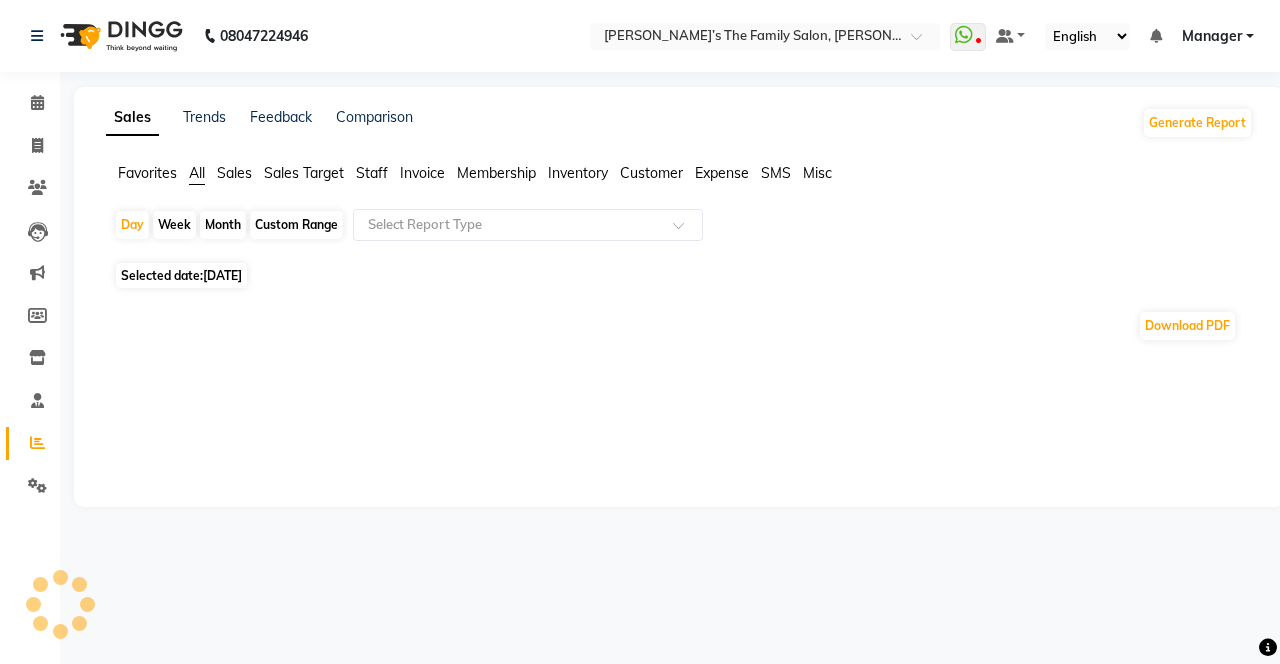 click on "Custom Range" 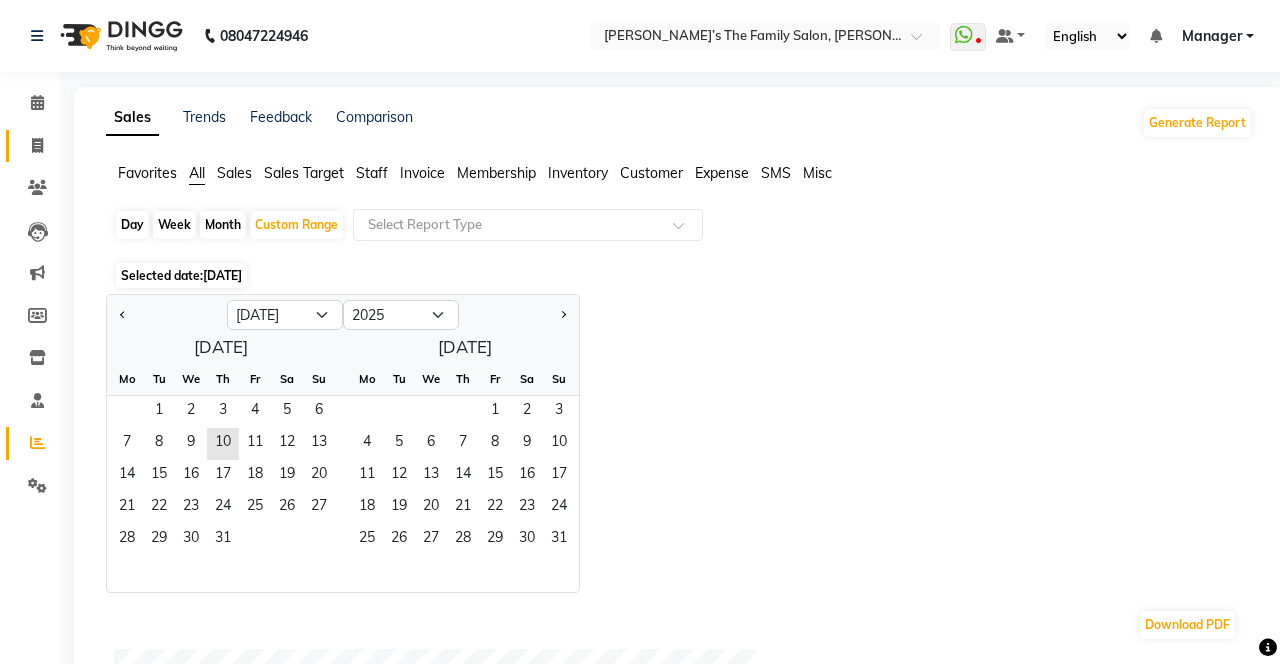 click 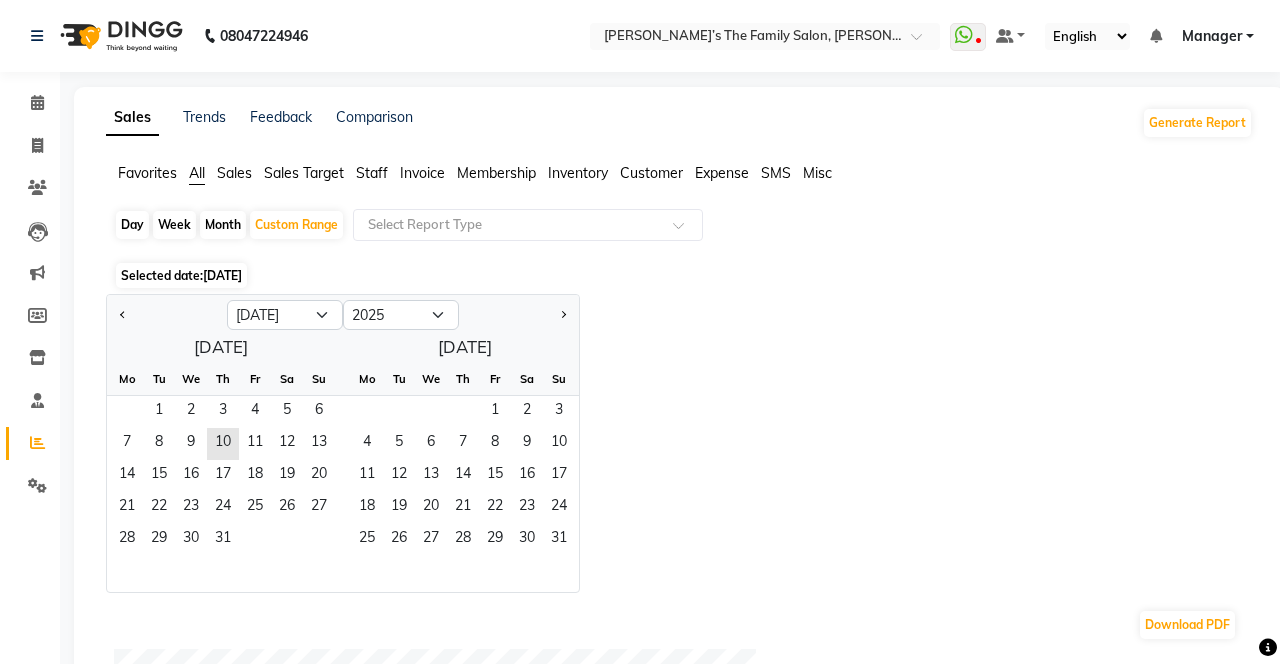 select on "service" 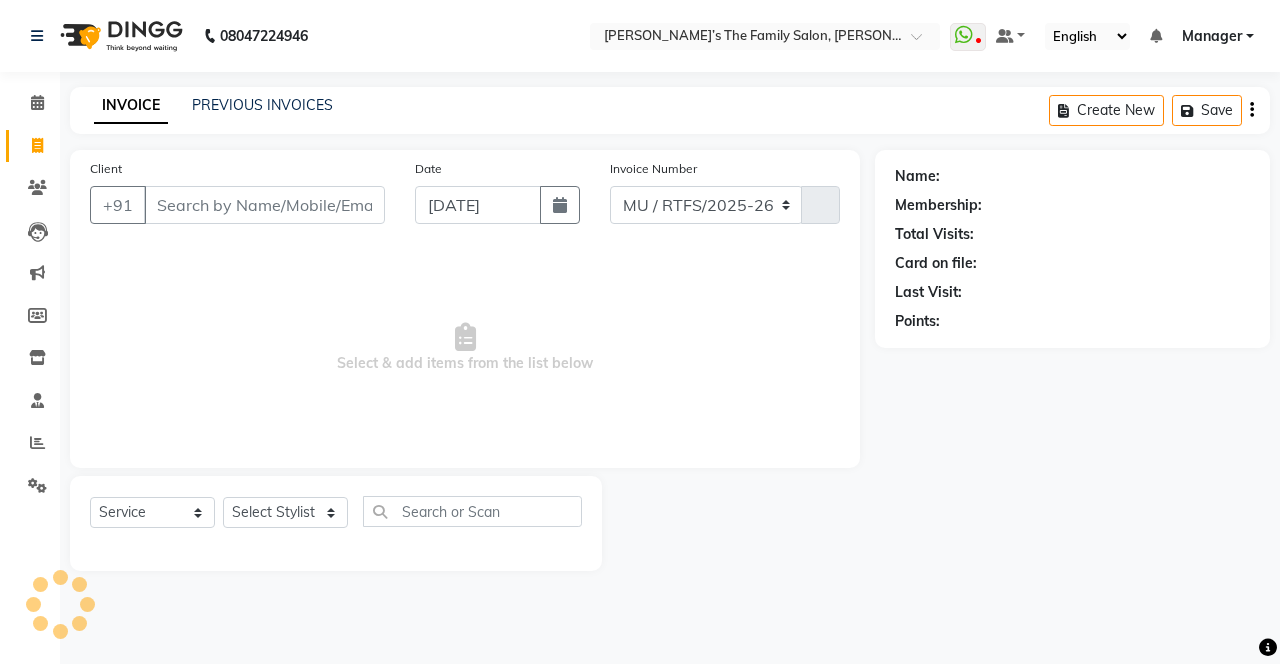 select on "8003" 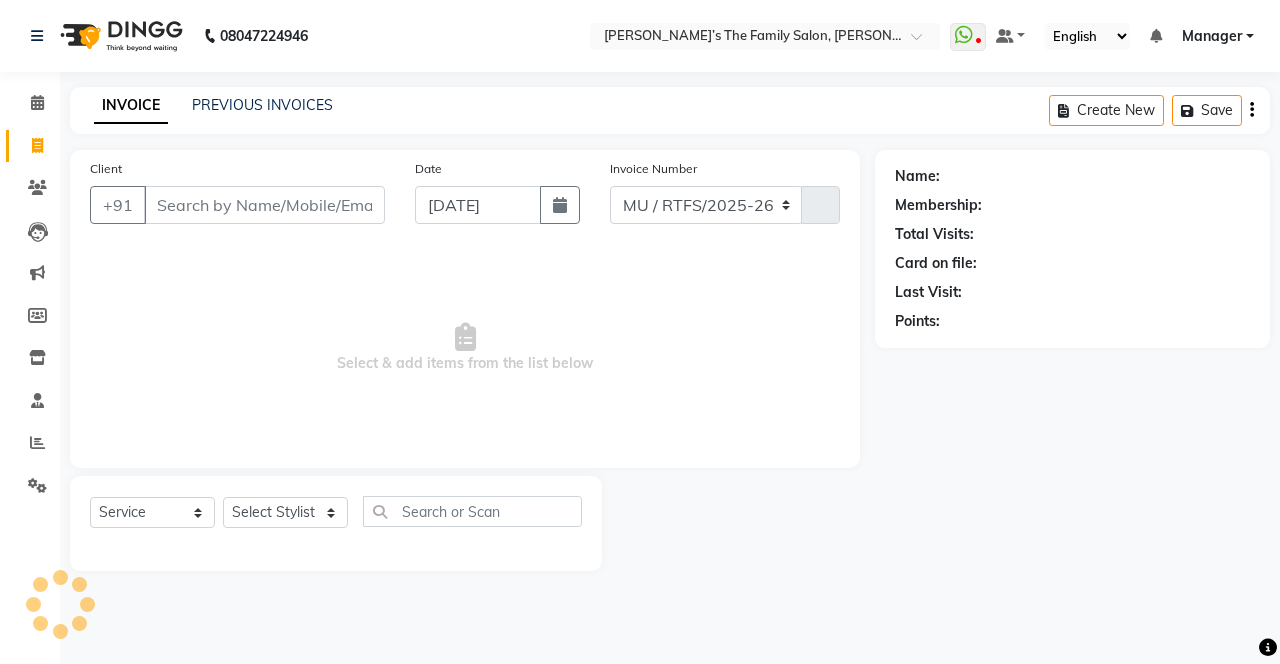 type on "2098" 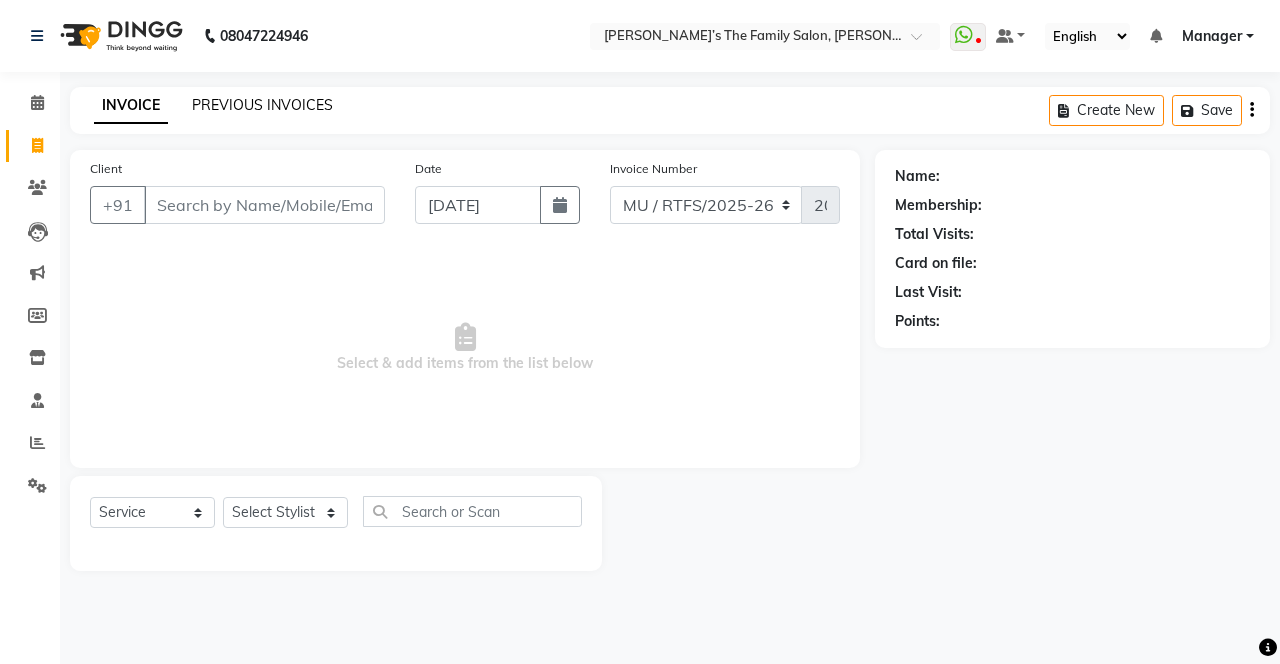click on "PREVIOUS INVOICES" 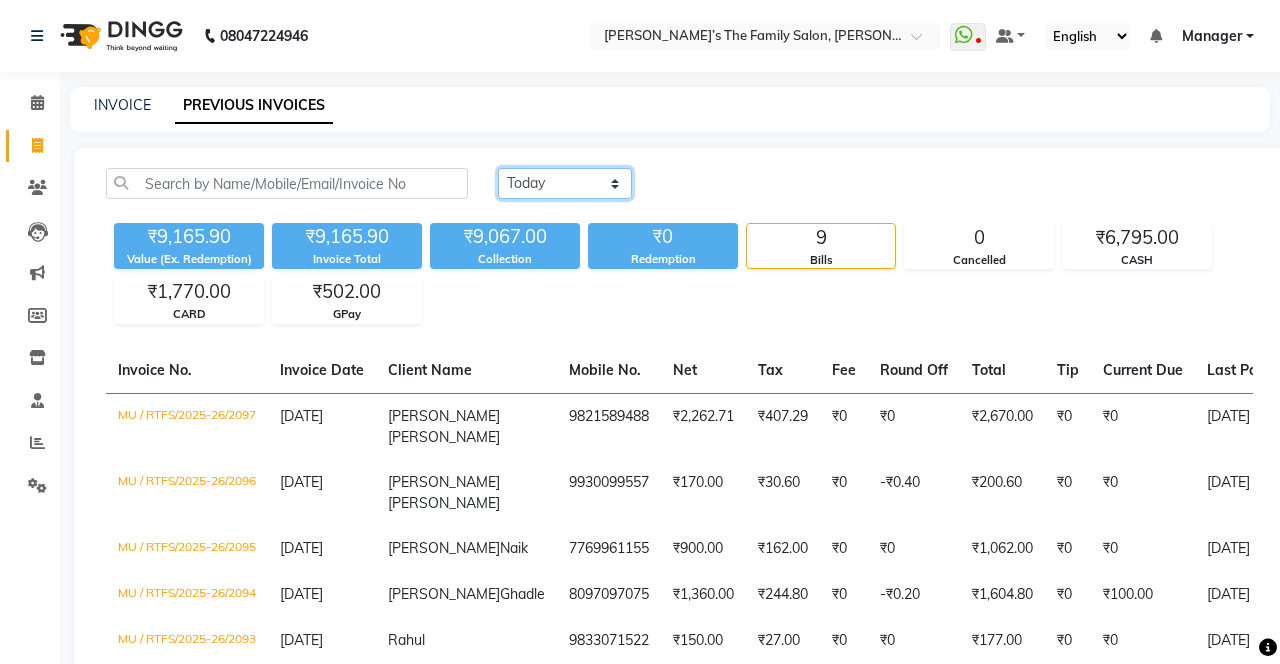 click on "[DATE] [DATE] Custom Range" 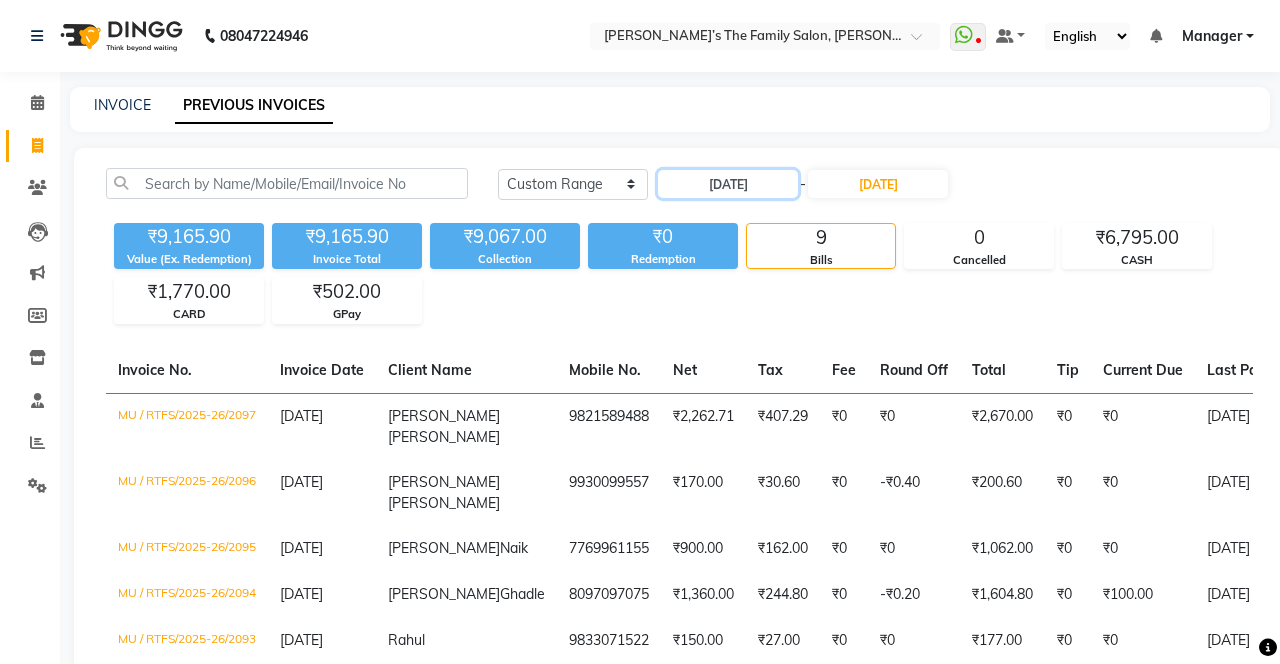 click on "[DATE]" 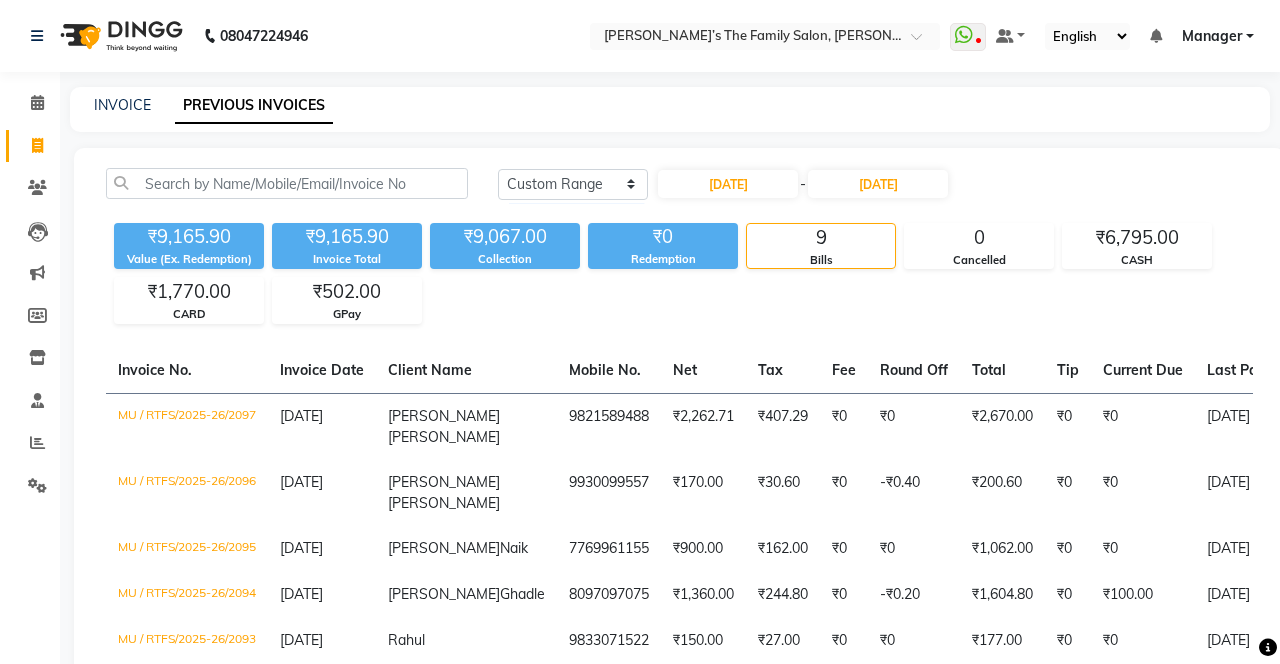 select on "7" 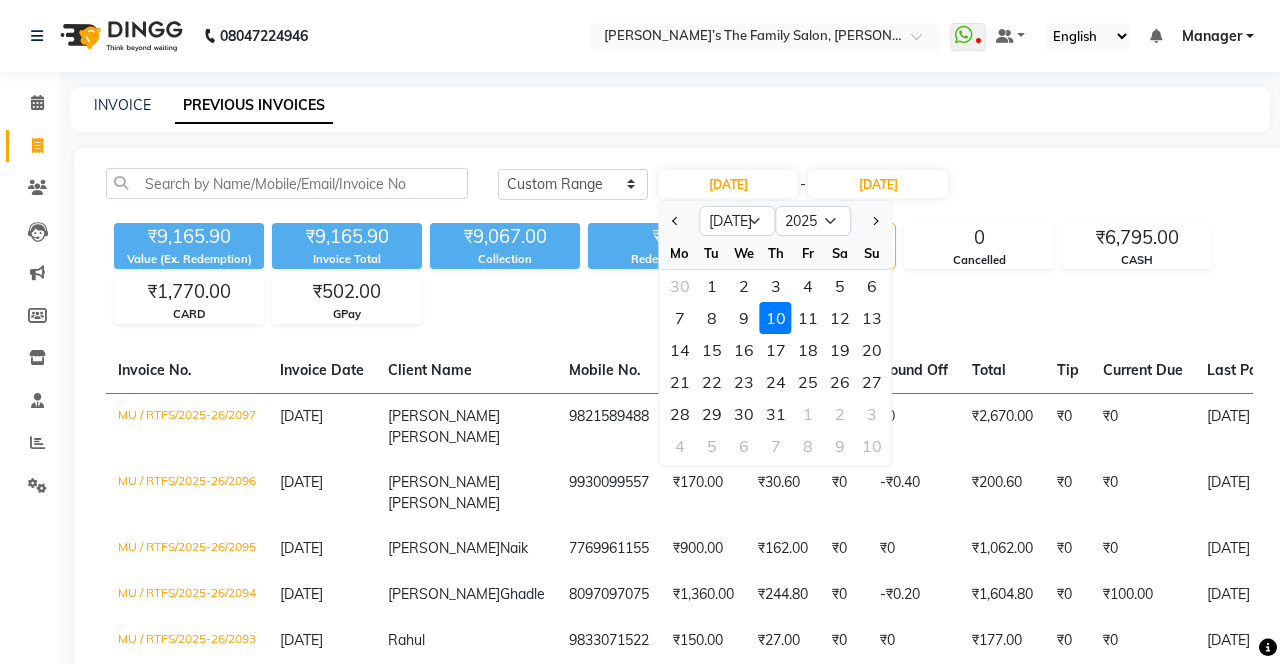 click 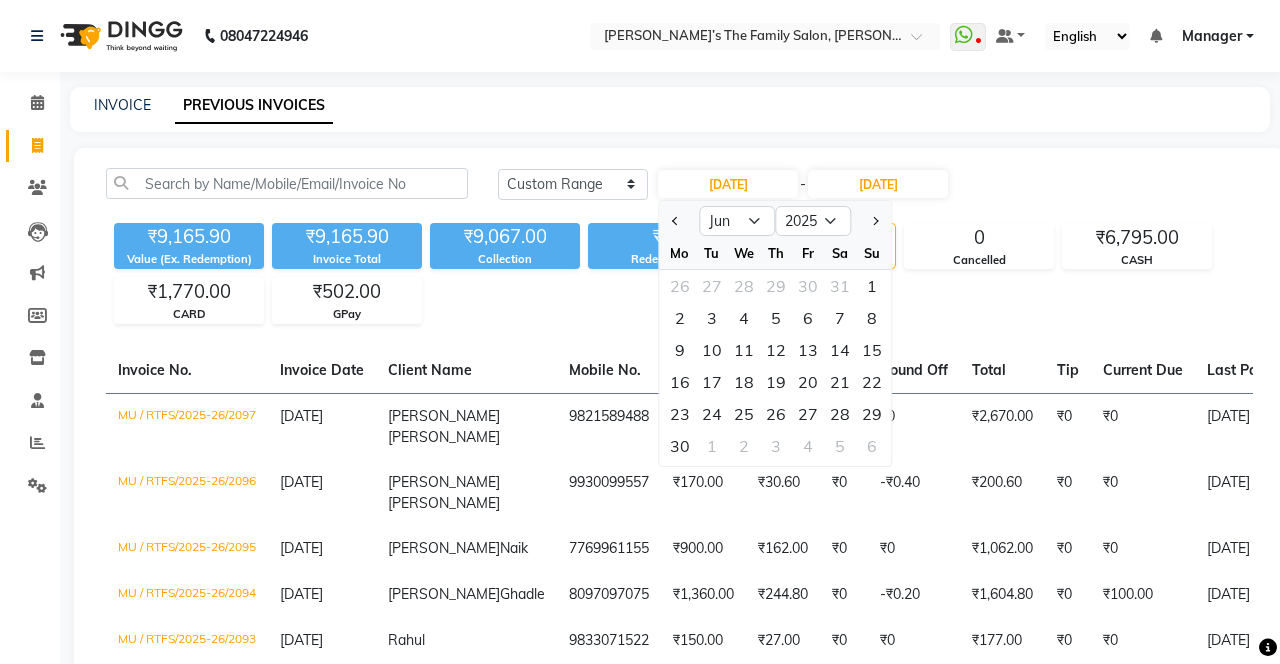 click on "8" 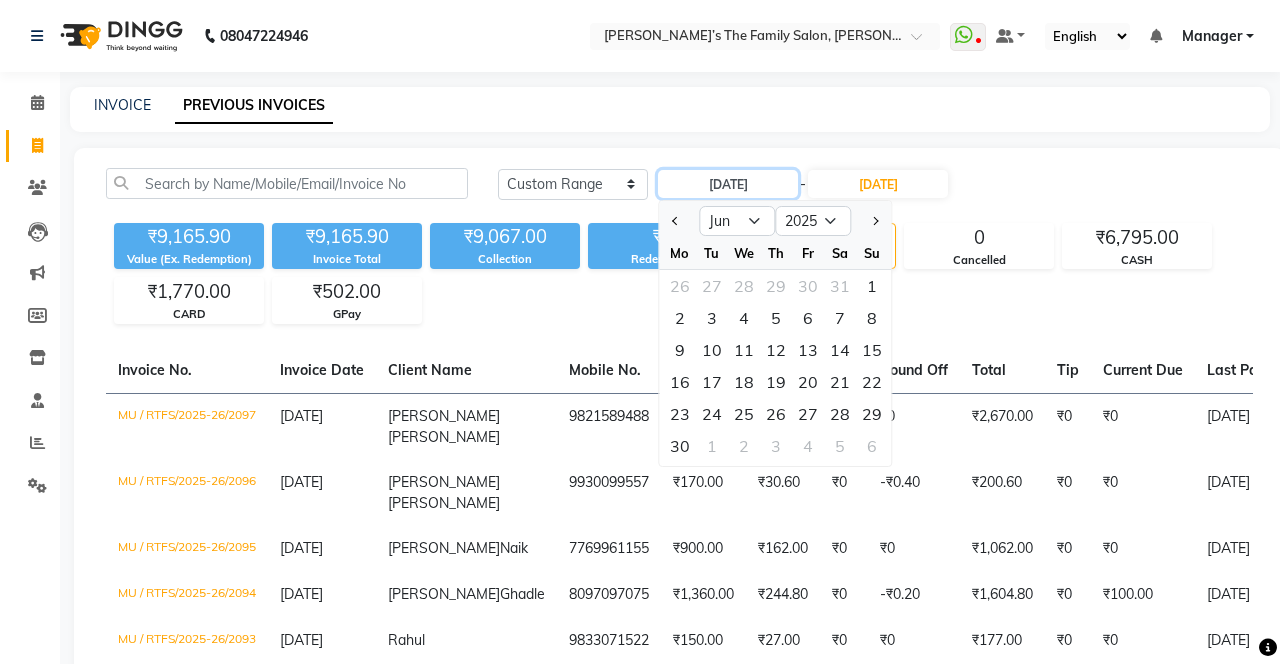 type on "[DATE]" 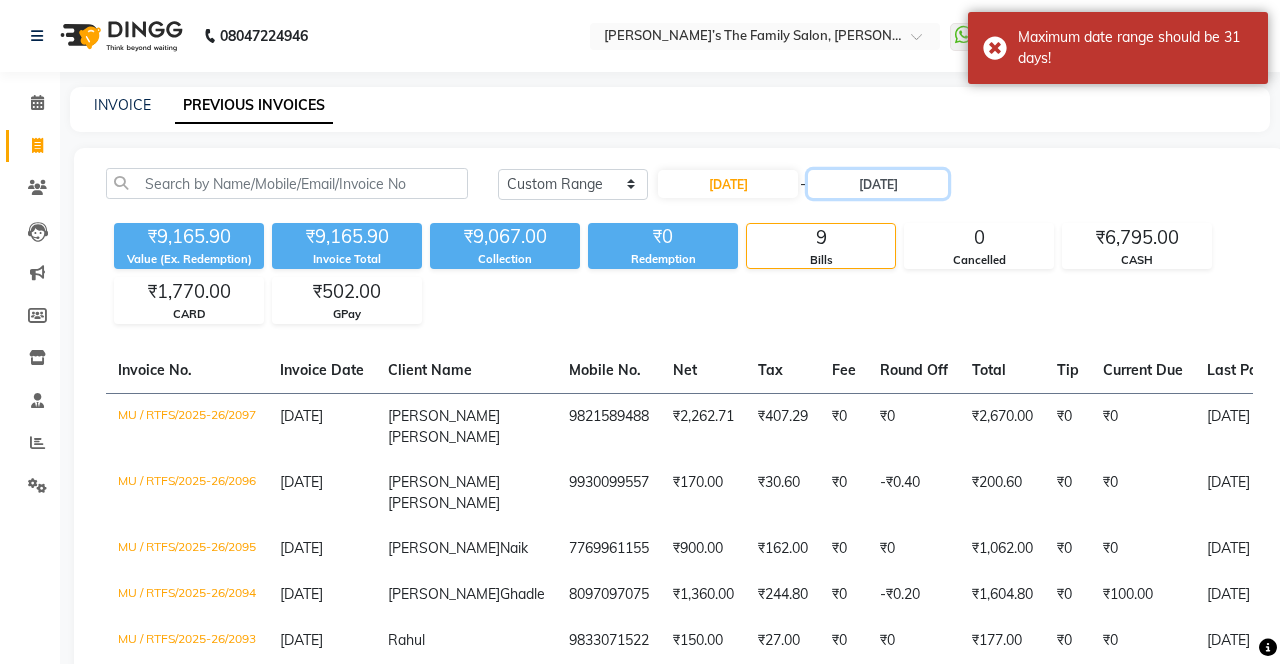 click on "[DATE]" 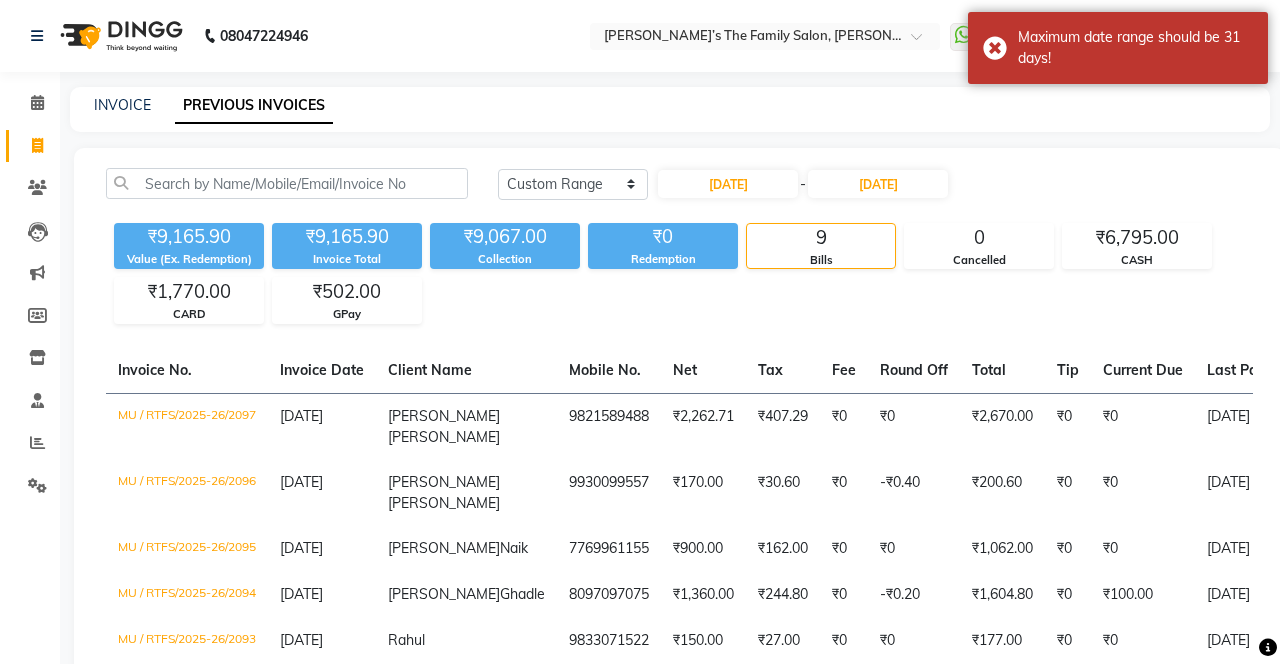 select on "7" 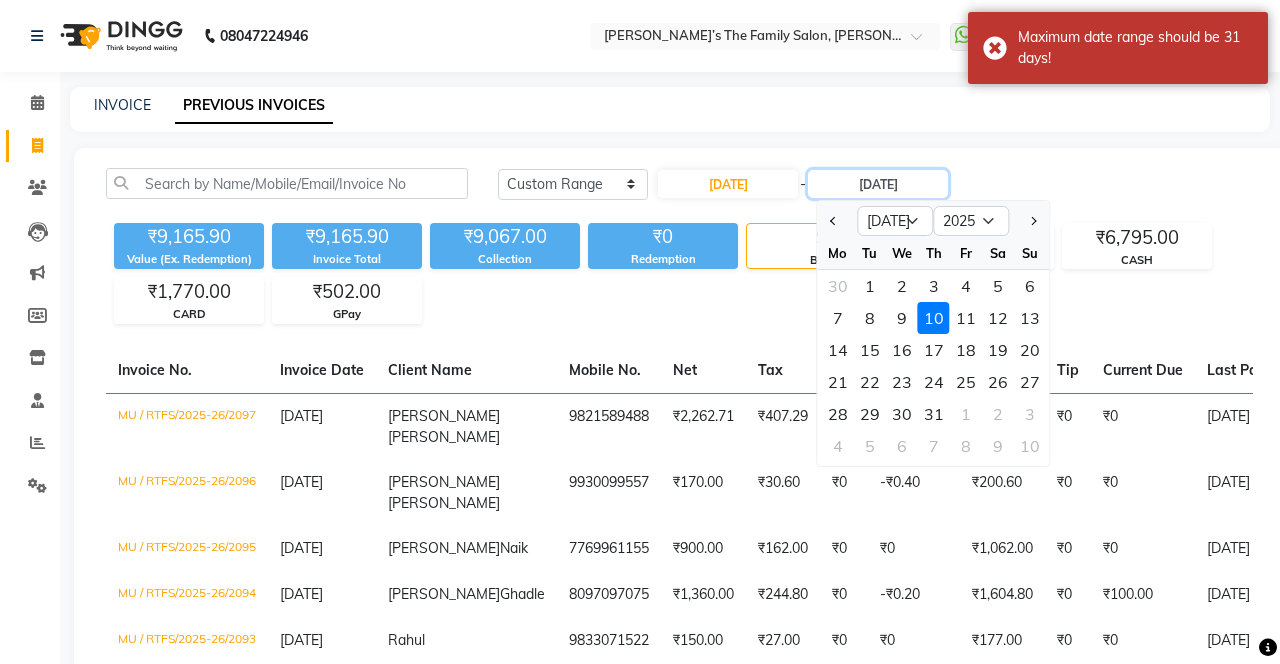 click on "[DATE]" 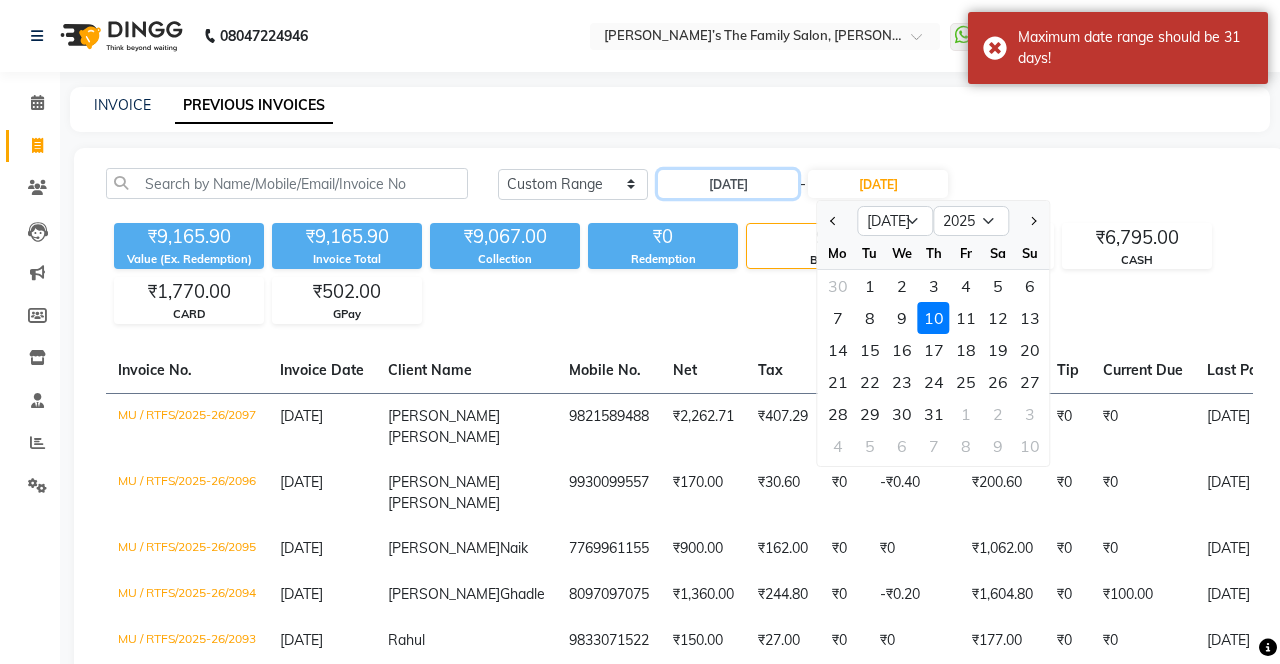 click on "[DATE]" 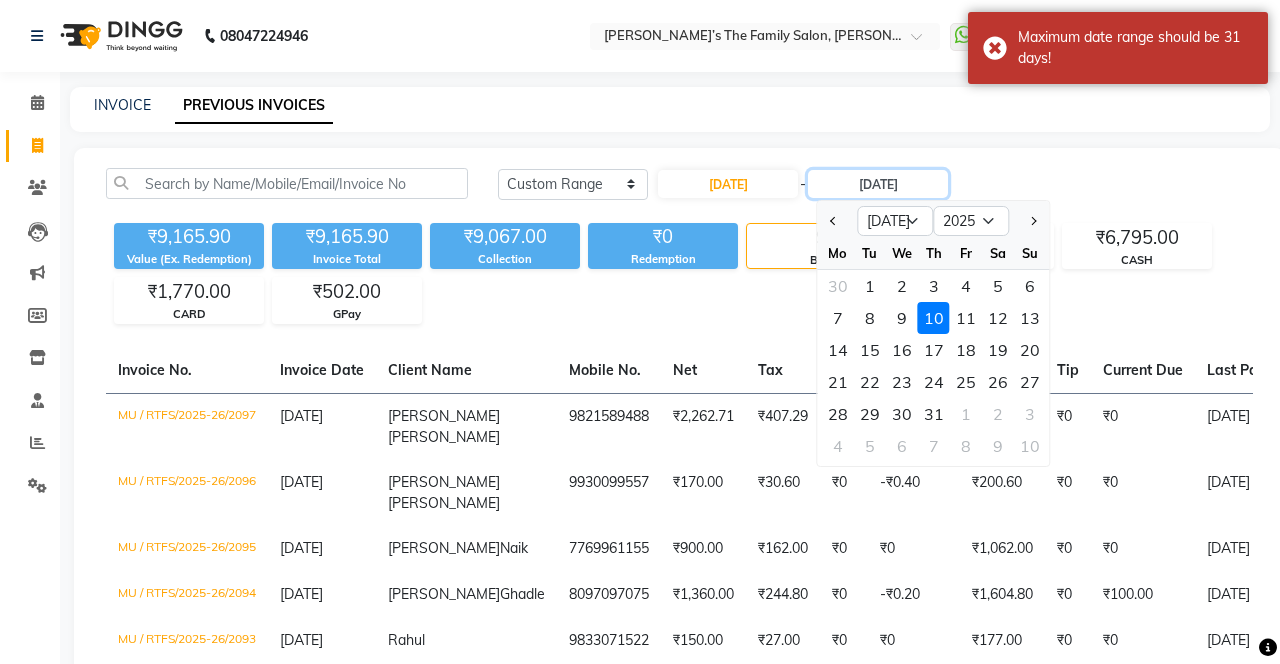 select on "6" 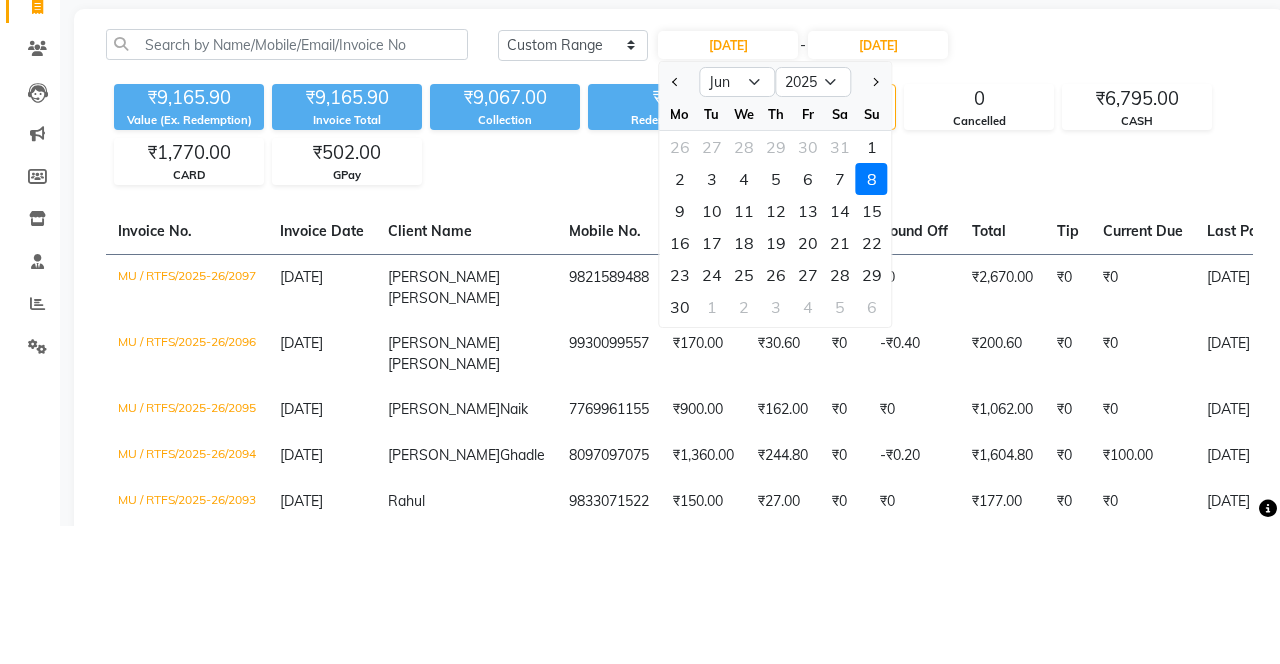 click on "8" 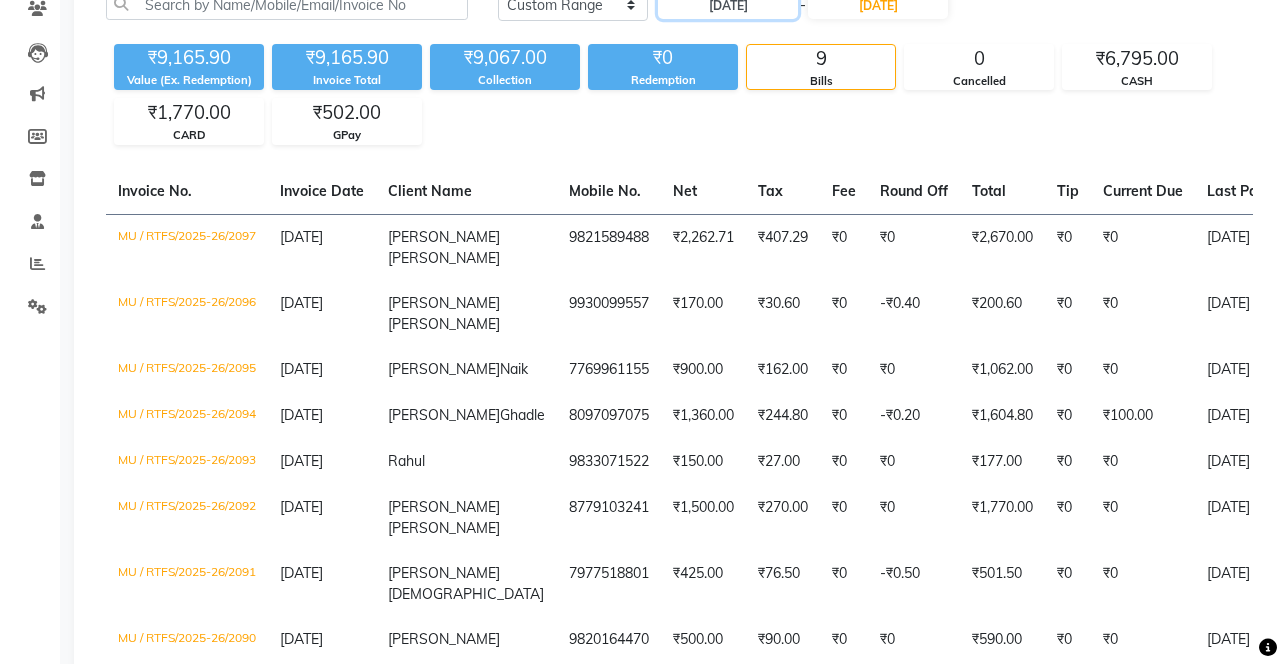 scroll, scrollTop: 329, scrollLeft: 0, axis: vertical 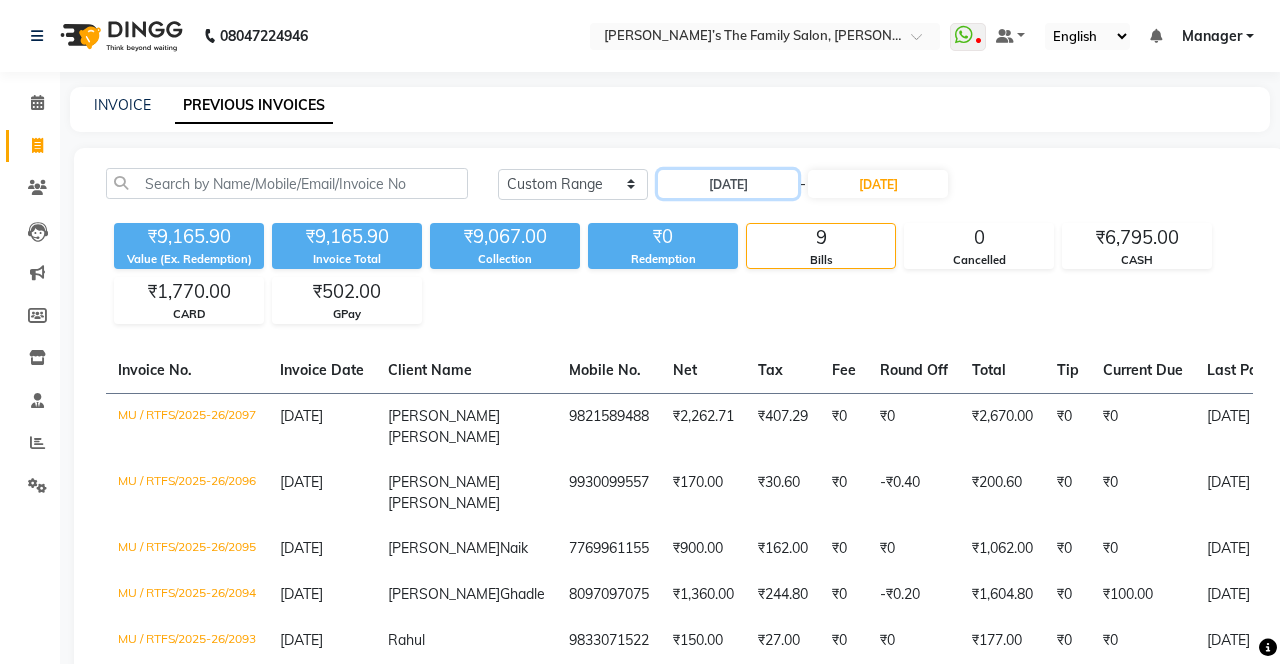 click on "[DATE]" 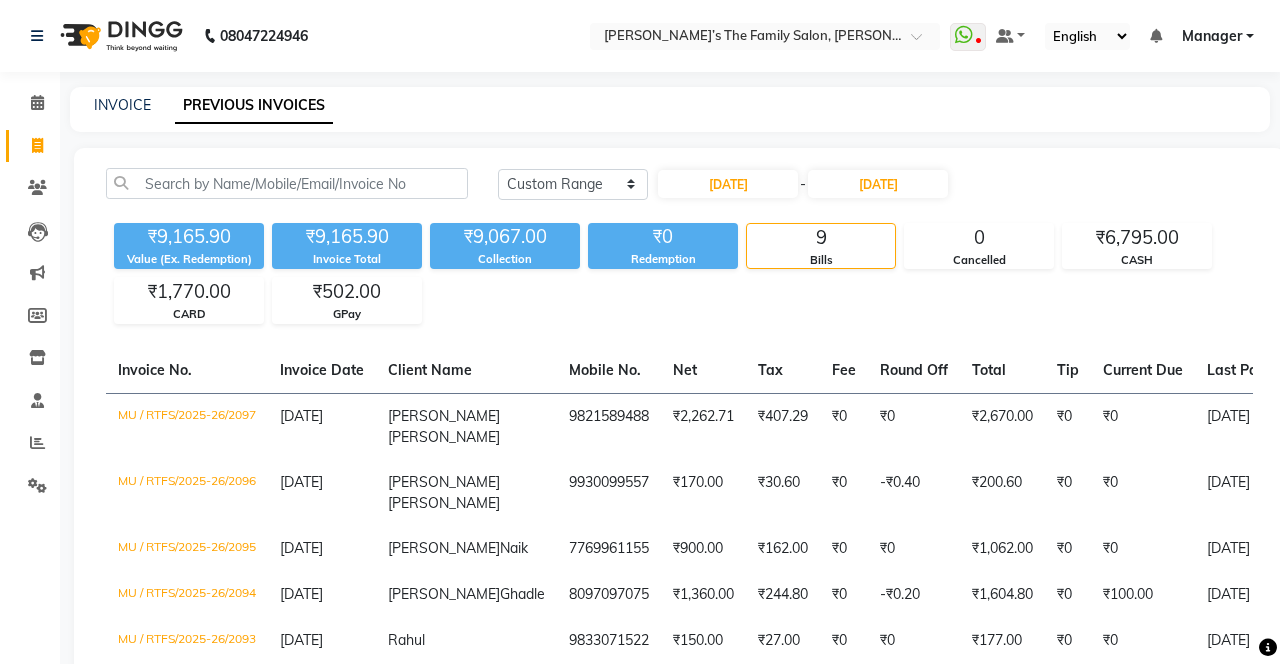 select on "6" 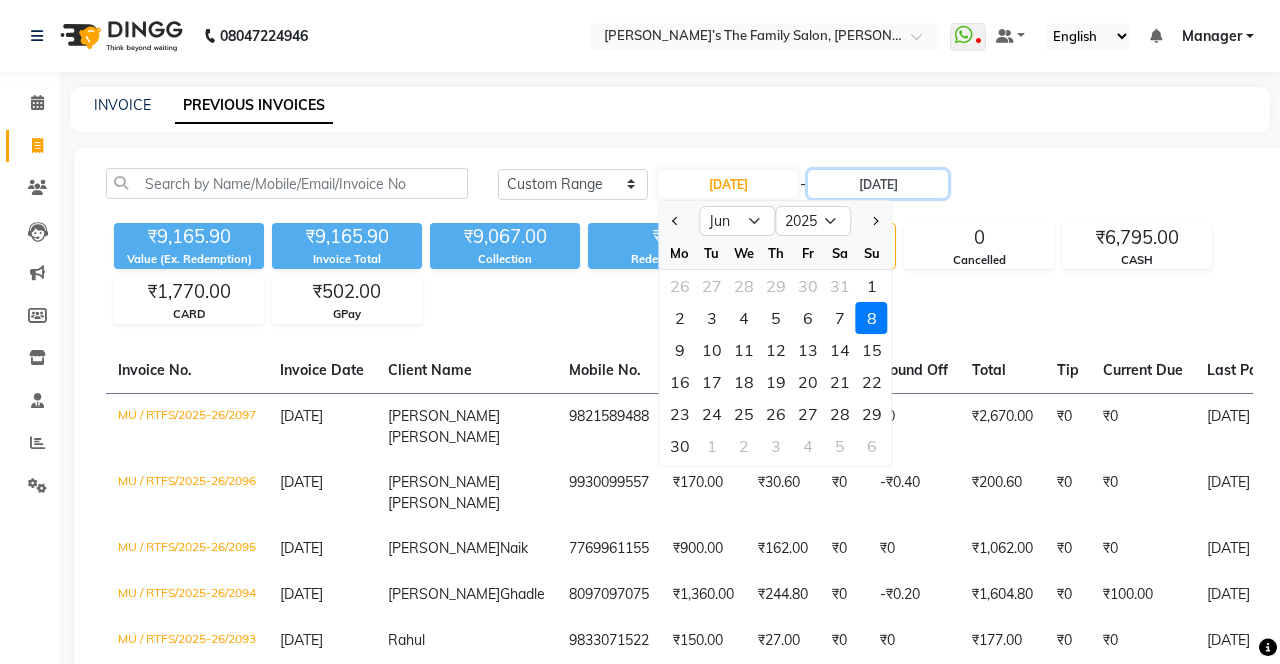 click on "[DATE]" 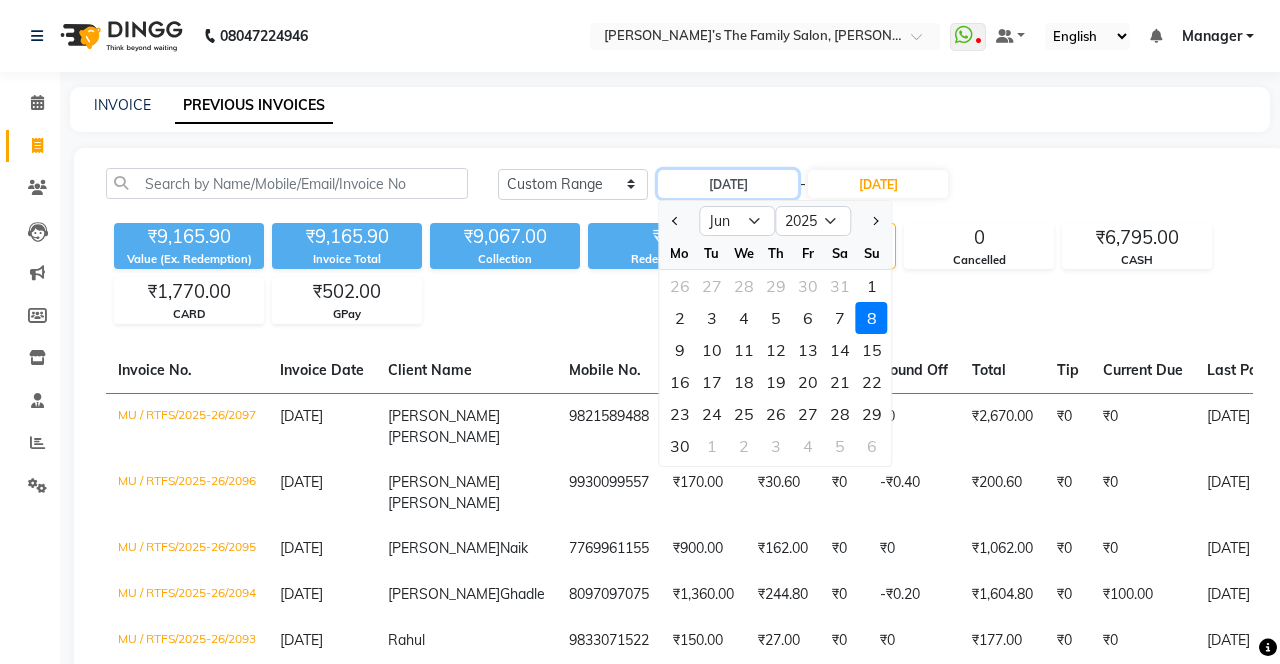 select on "7" 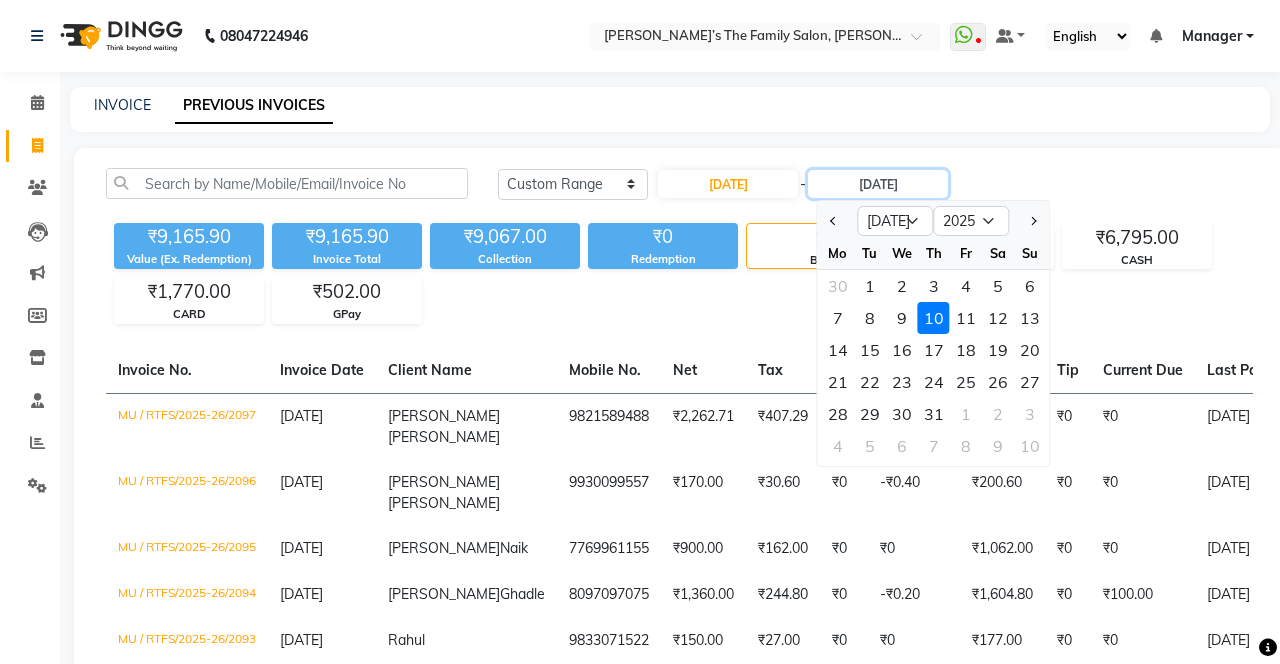 click on "[DATE]" 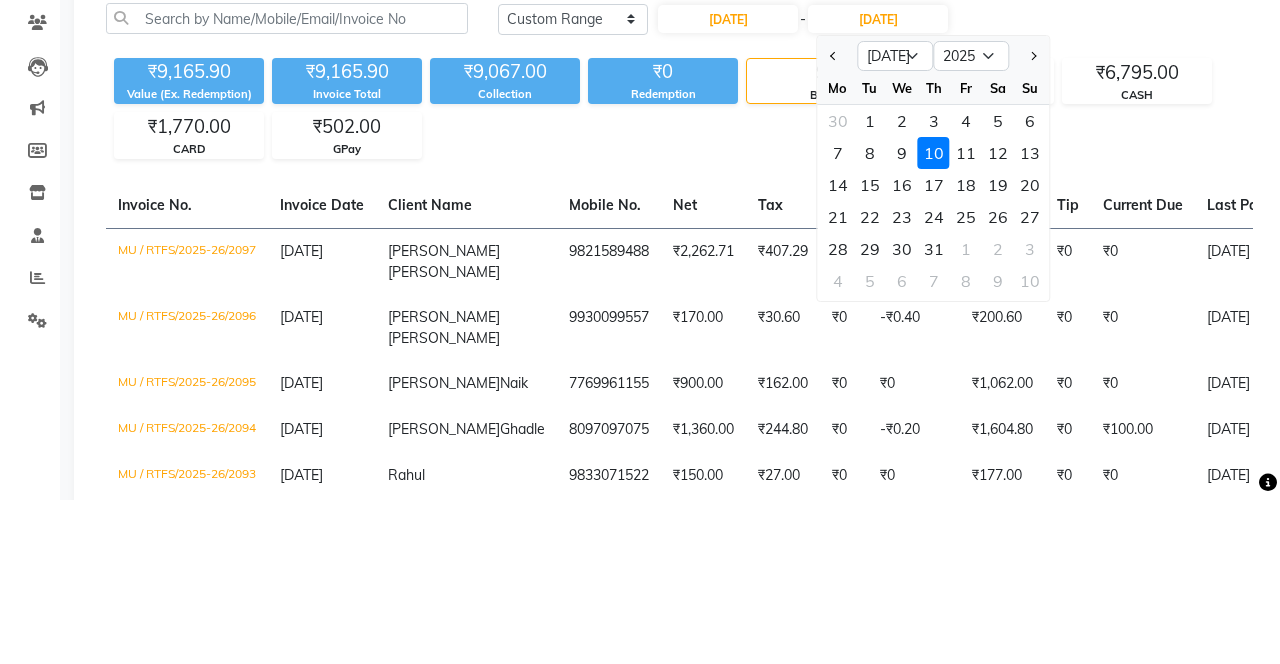 click on "10" 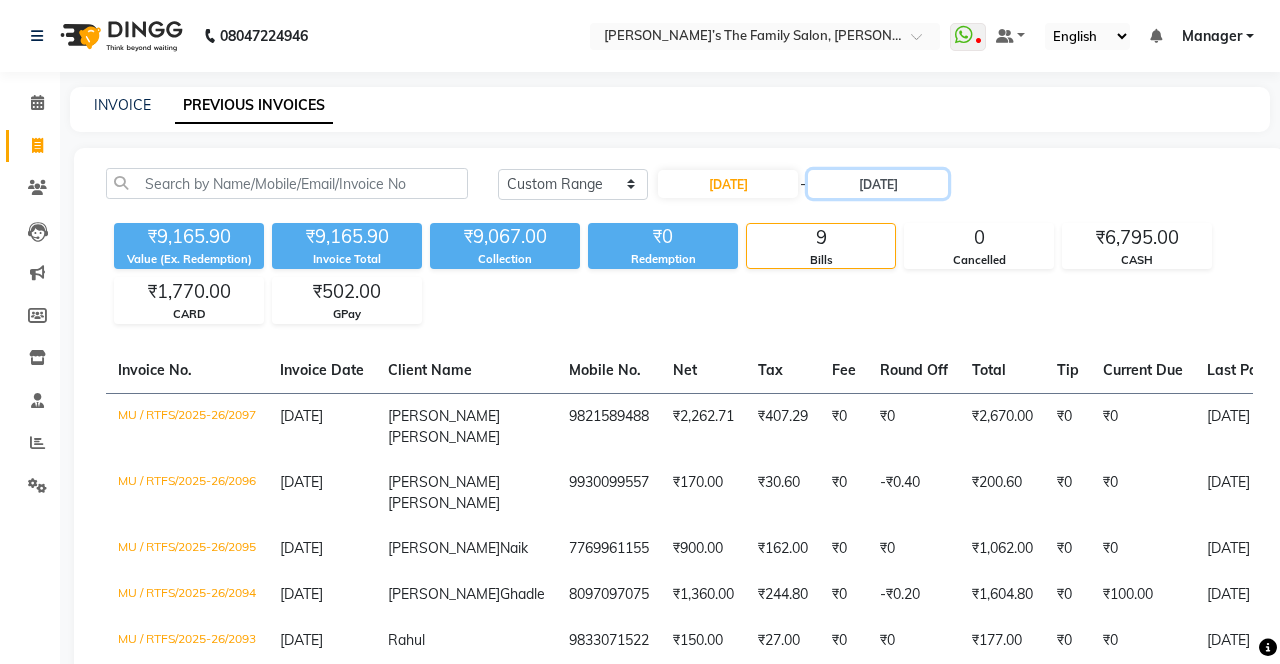 click on "[DATE]" 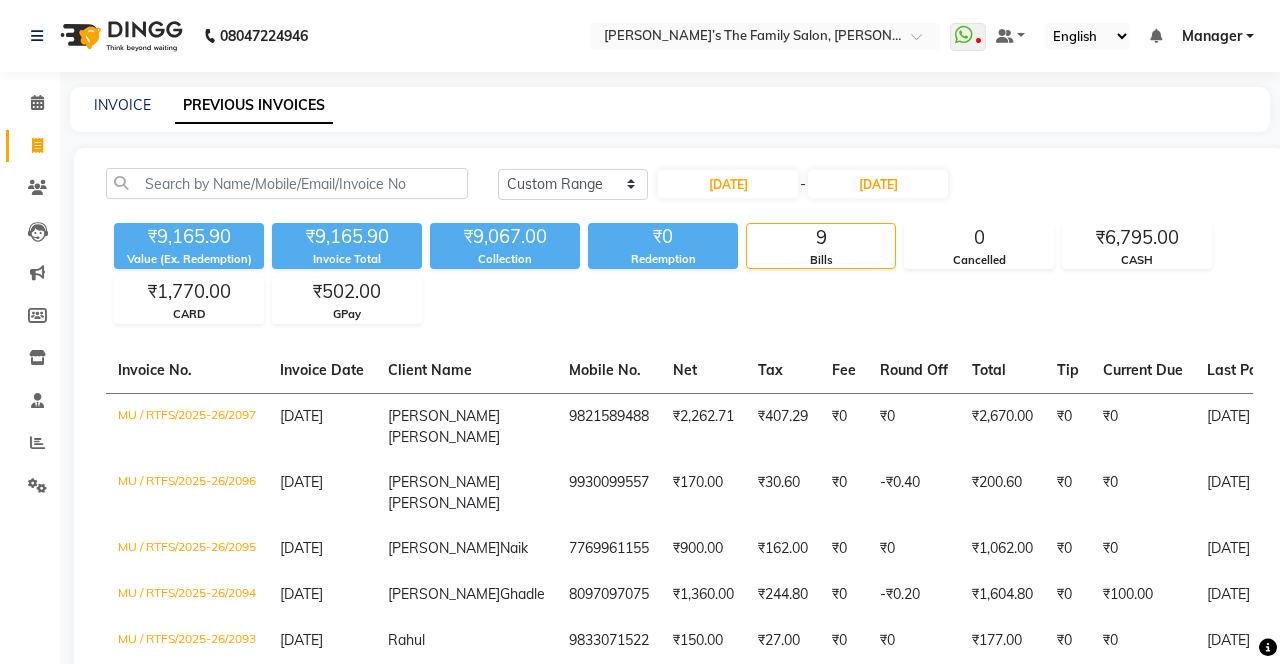 select on "7" 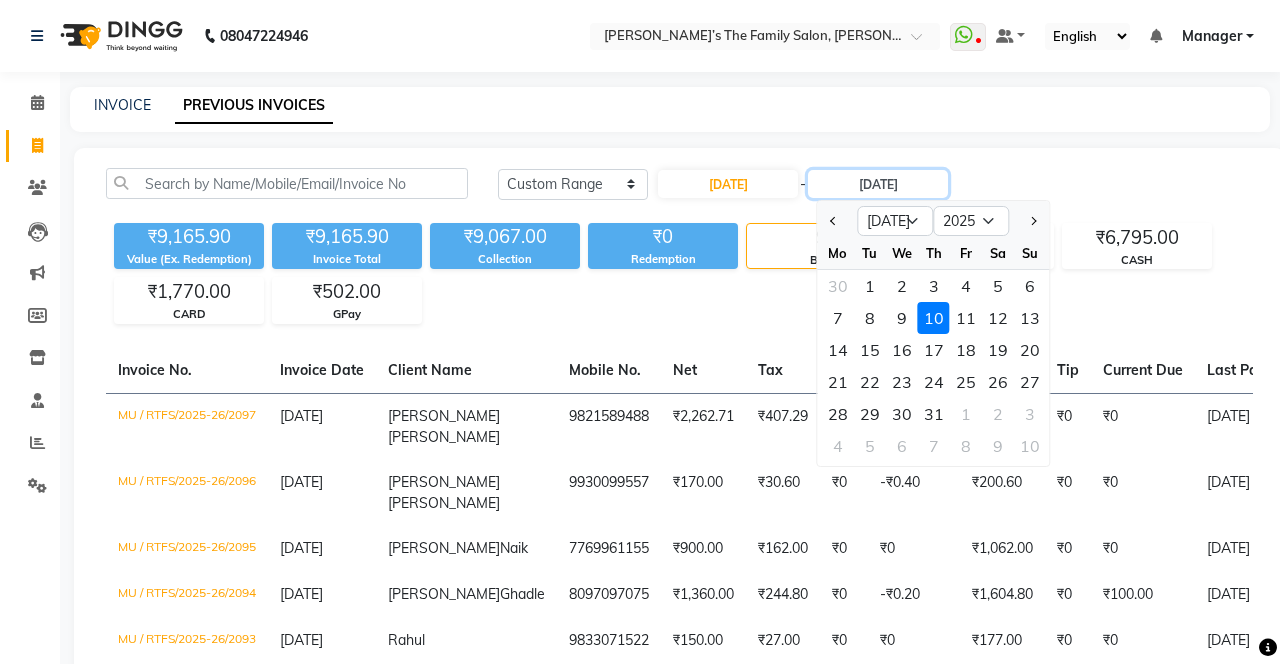click on "[DATE]" 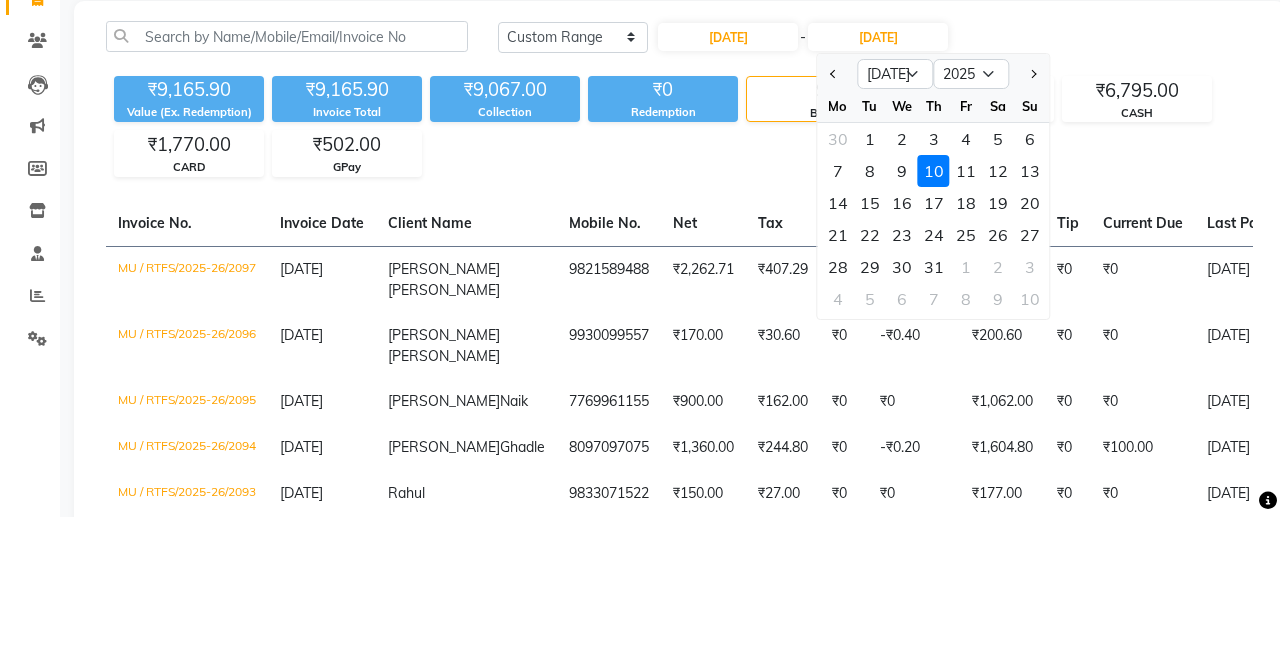 click on "8" 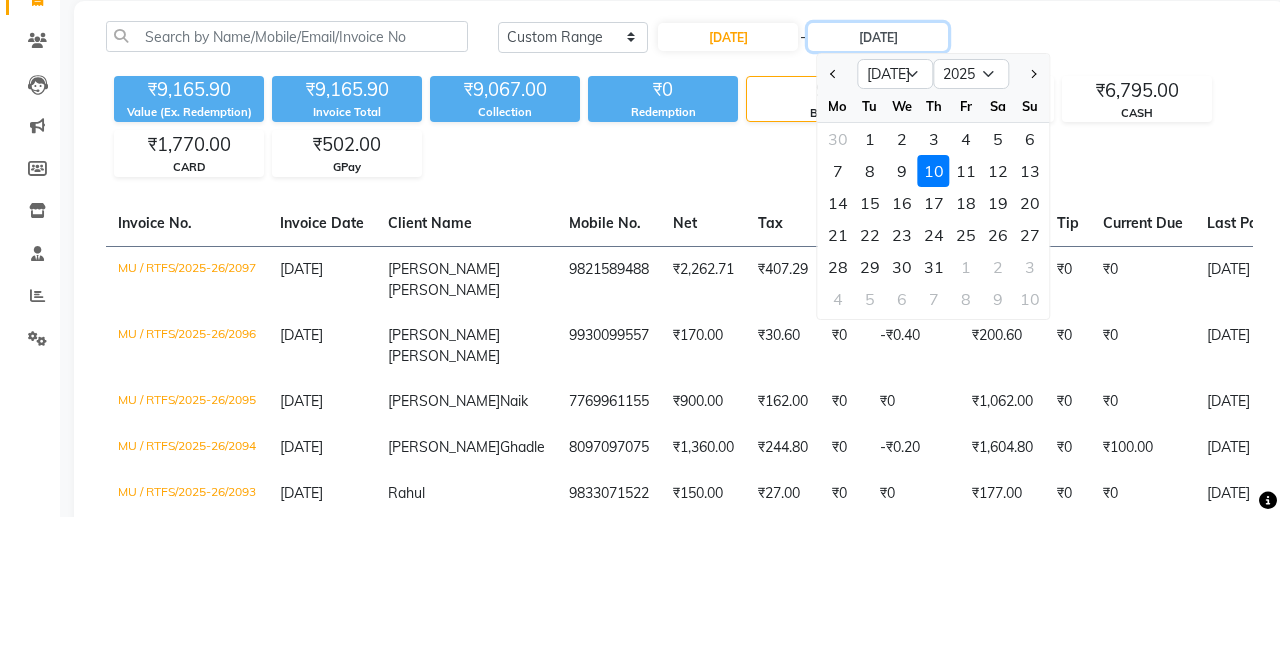 type on "[DATE]" 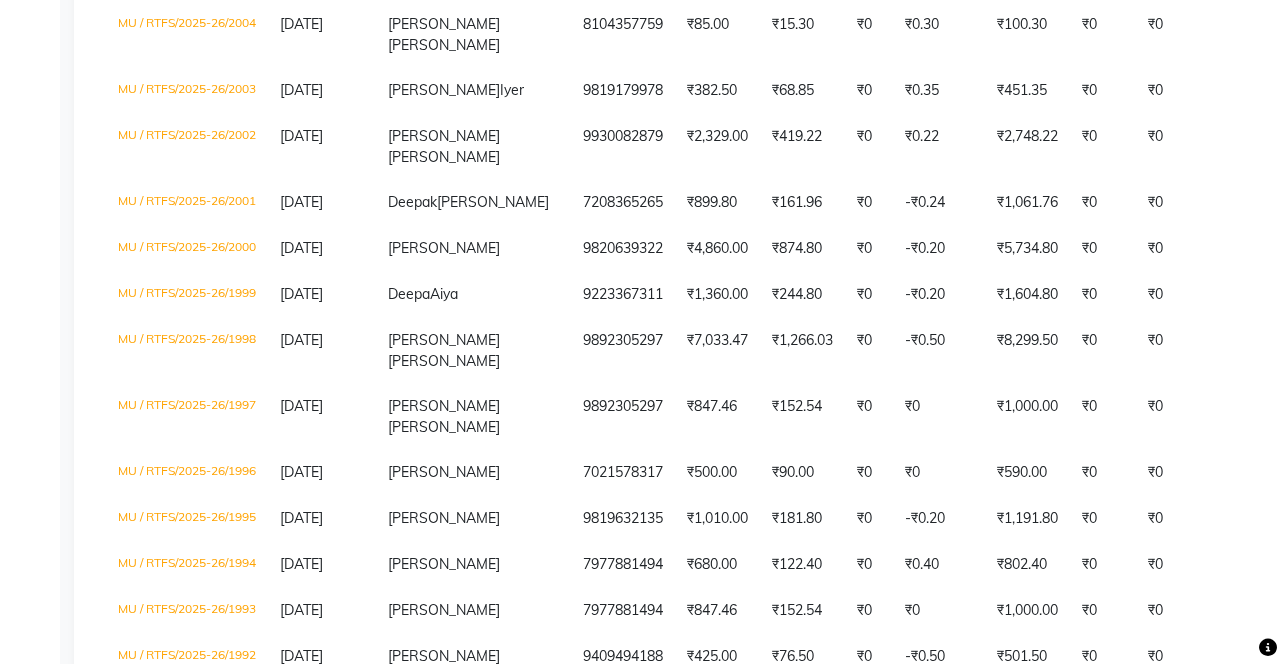 scroll, scrollTop: 0, scrollLeft: 0, axis: both 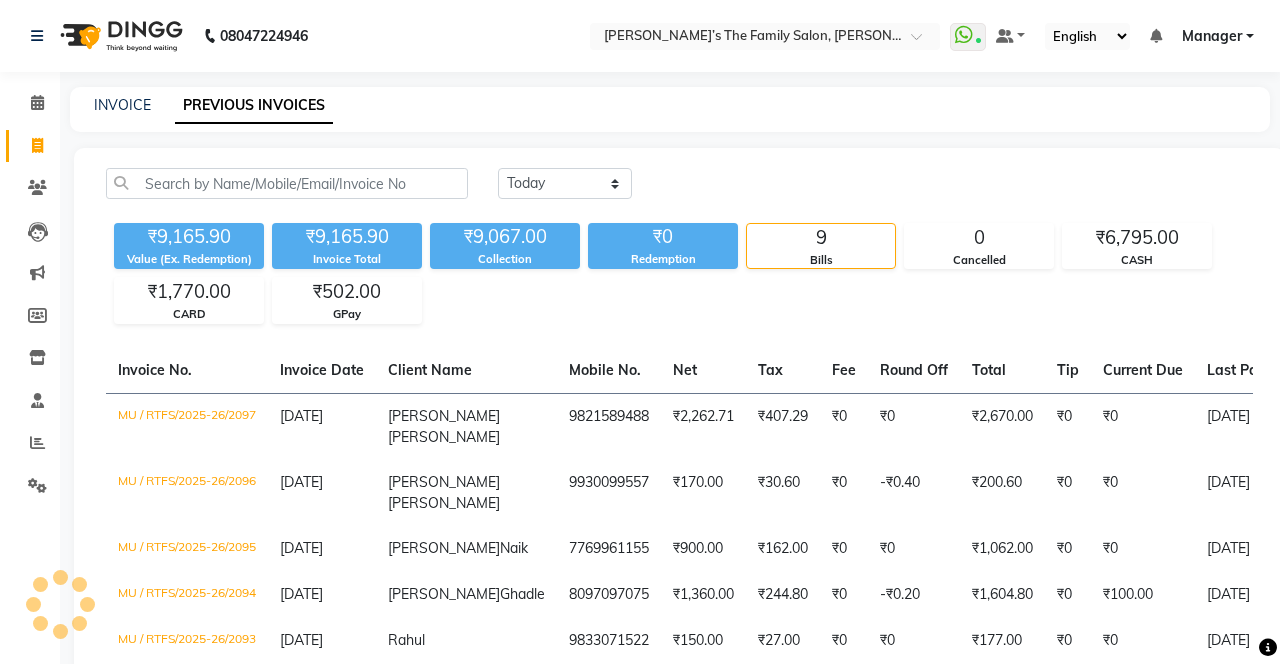 select on "en" 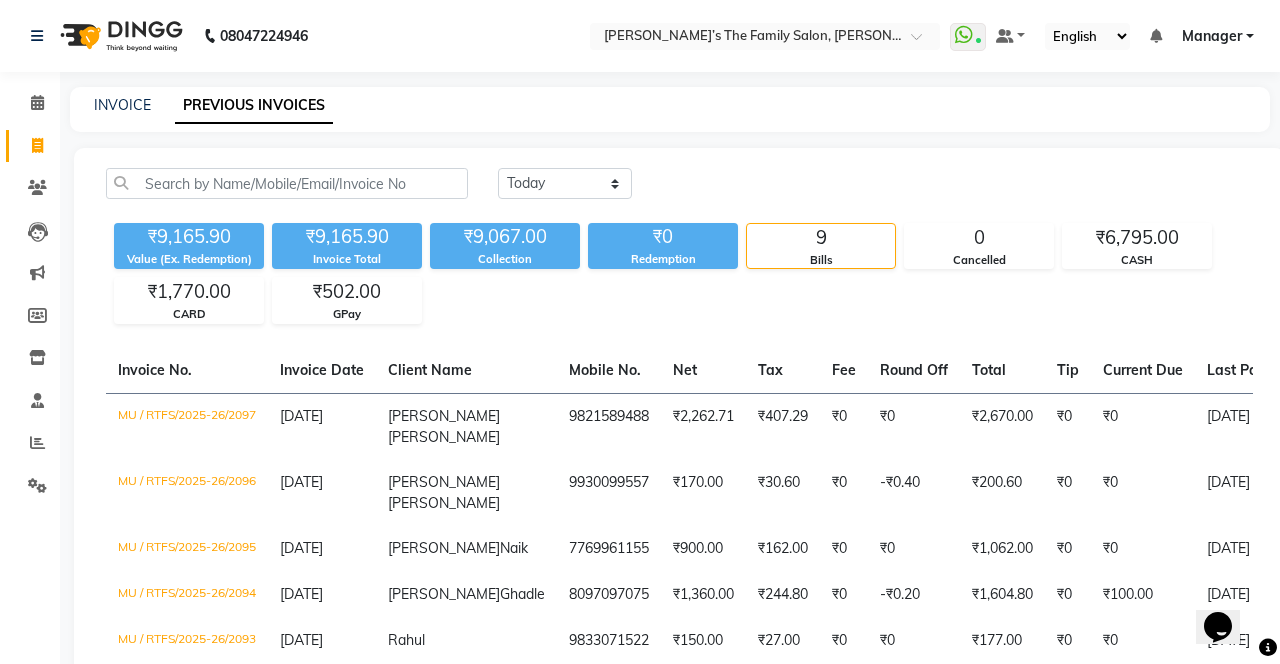 scroll, scrollTop: 0, scrollLeft: 0, axis: both 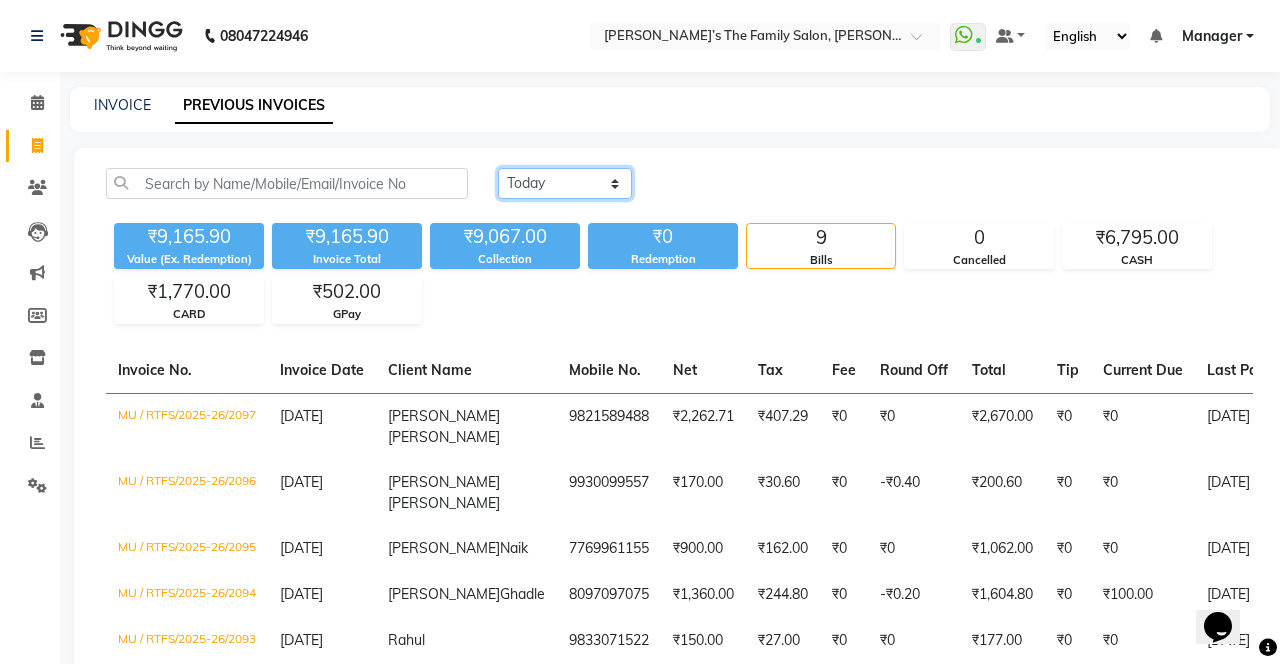 click on "[DATE] [DATE] Custom Range" 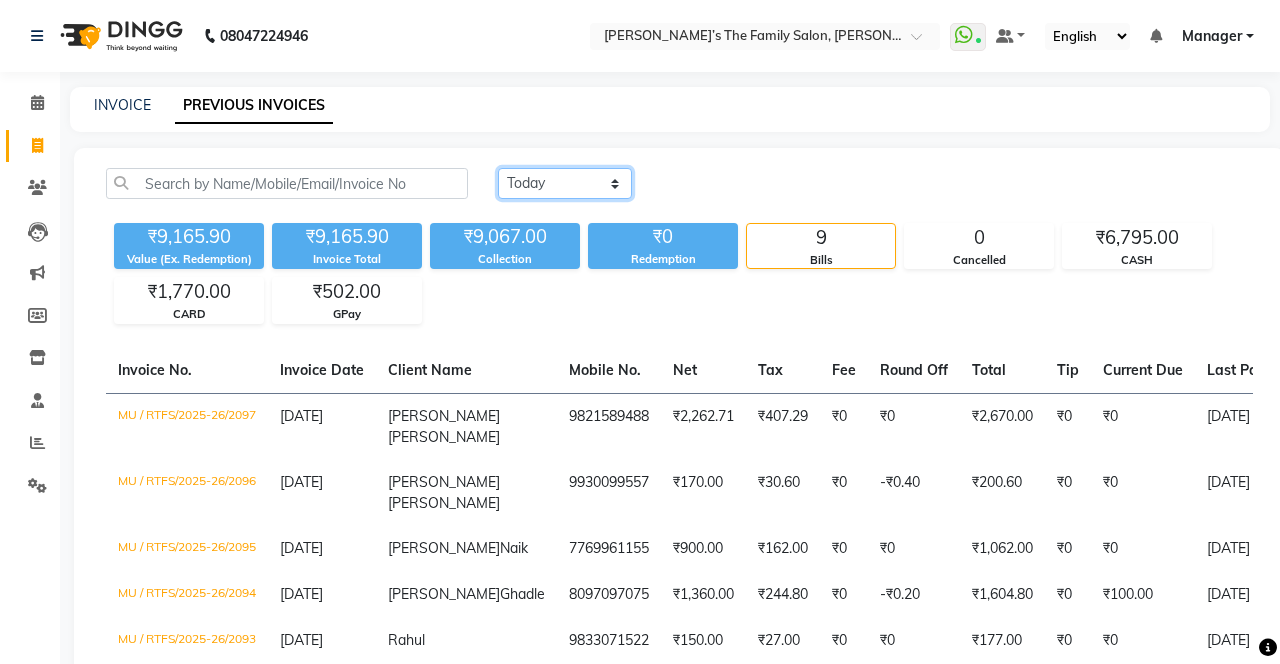 select on "range" 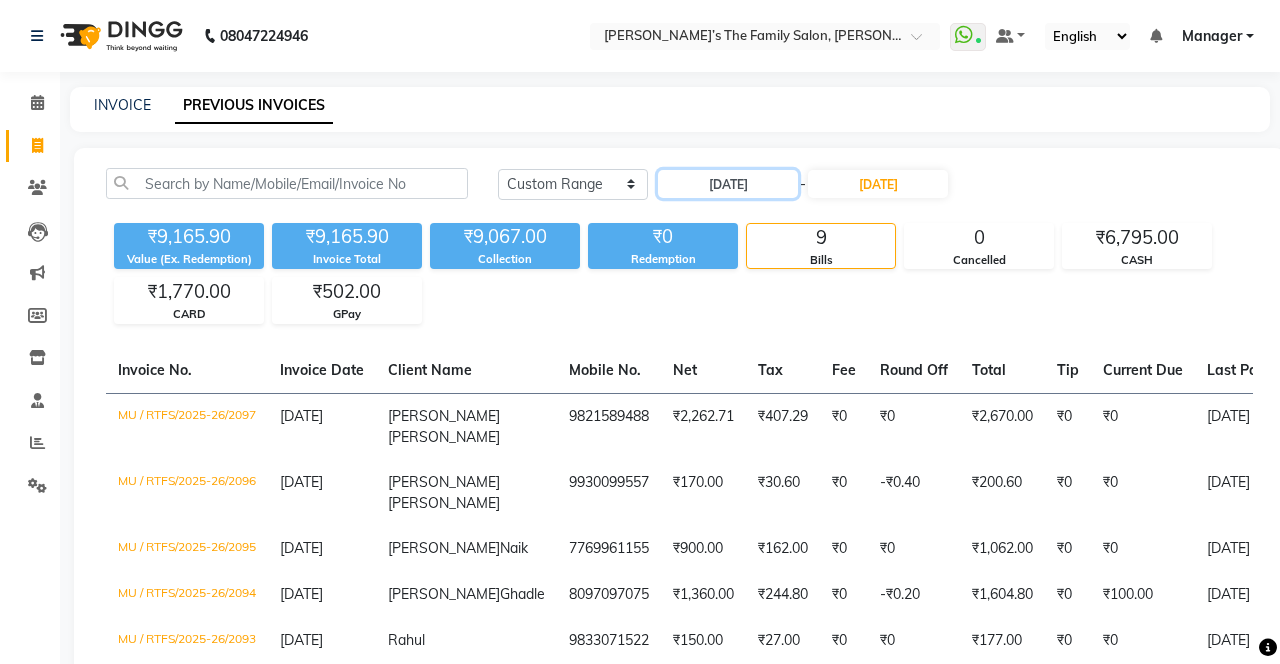 click on "[DATE]" 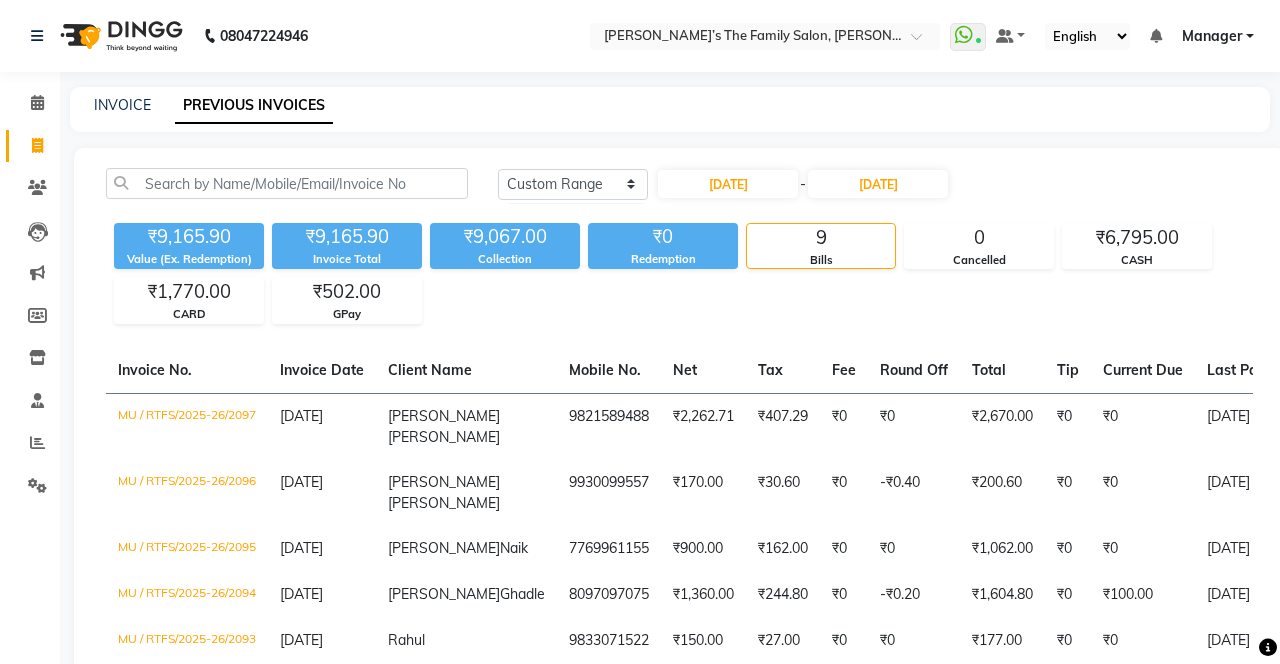 select on "7" 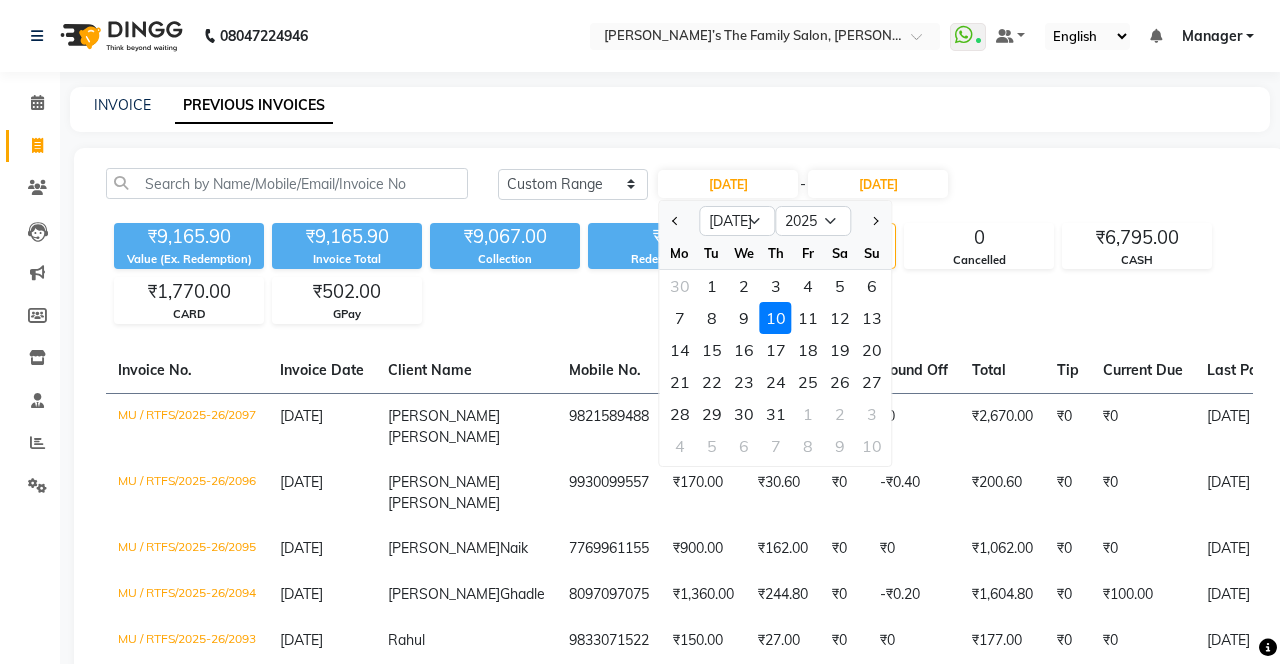 click 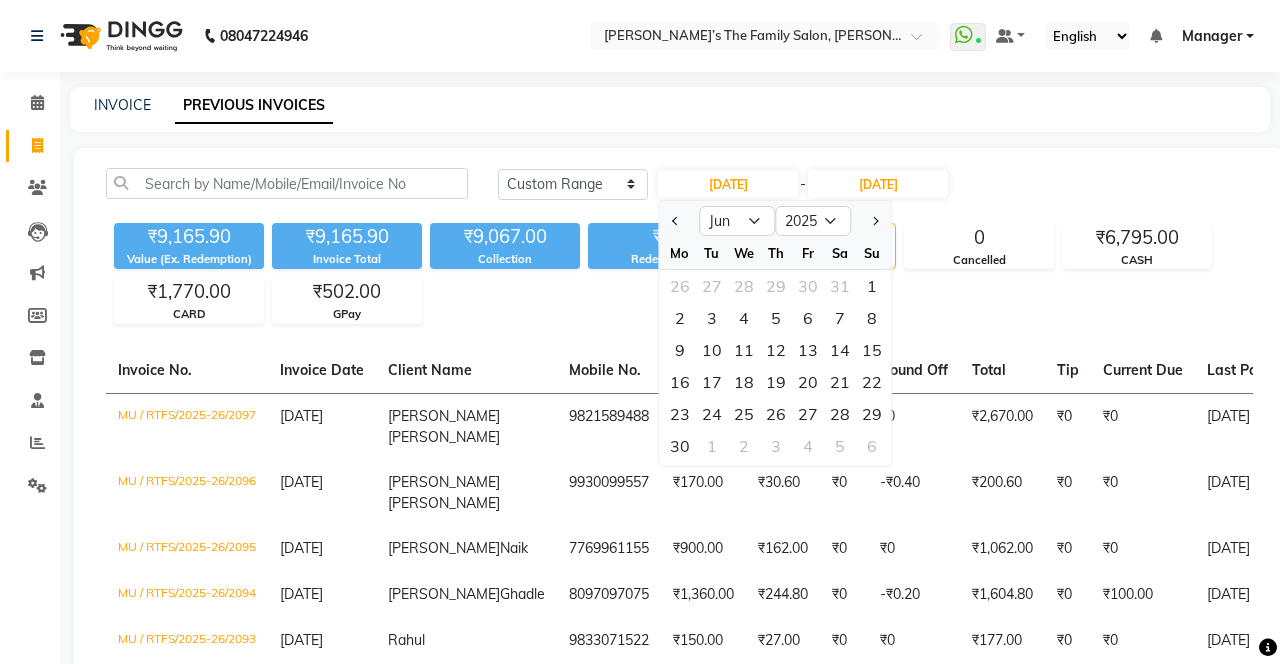 click on "8" 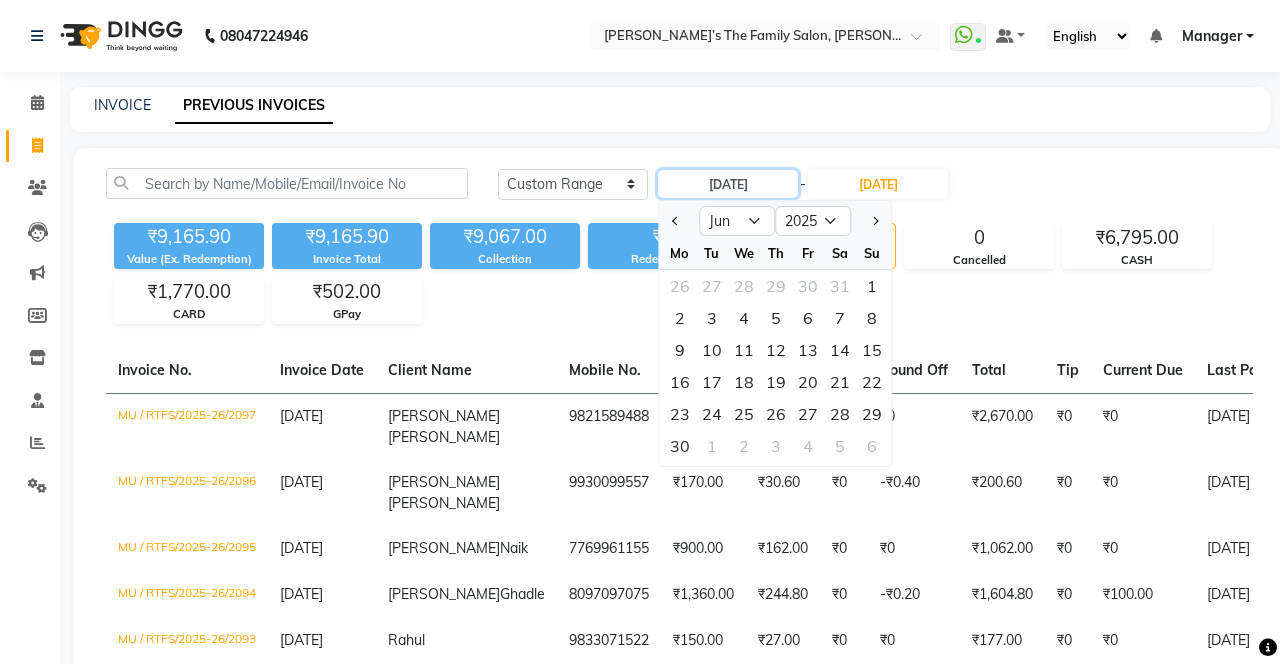type on "[DATE]" 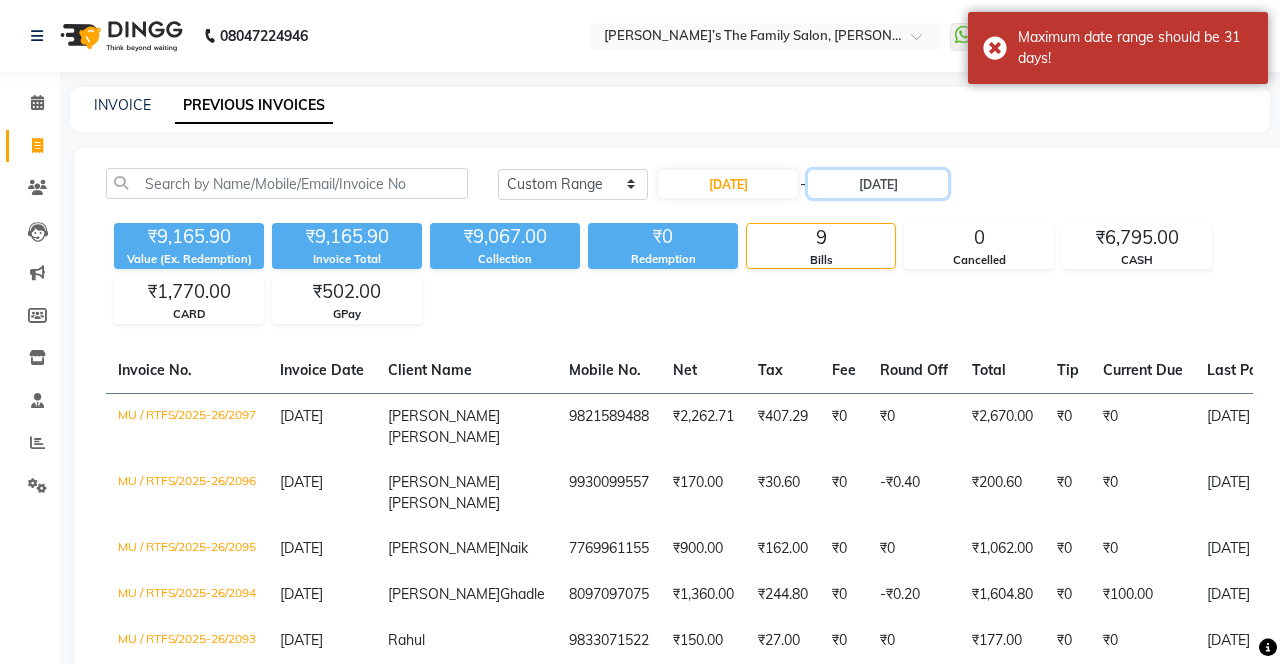 click on "[DATE]" 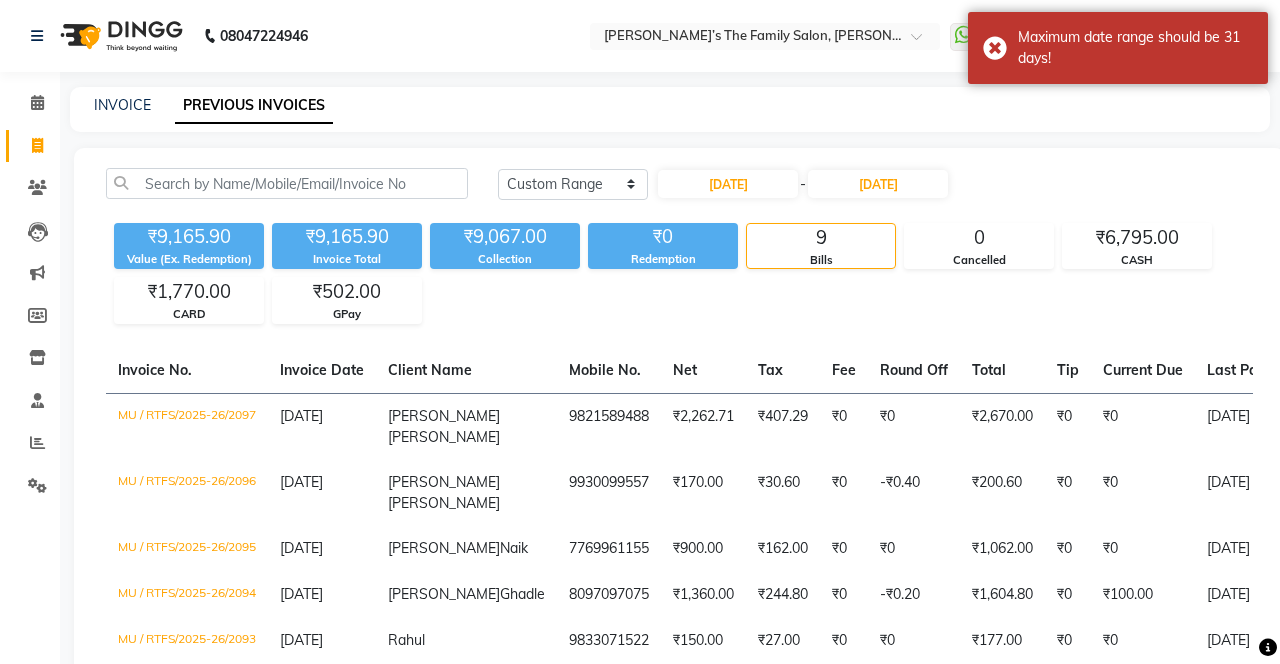 select on "7" 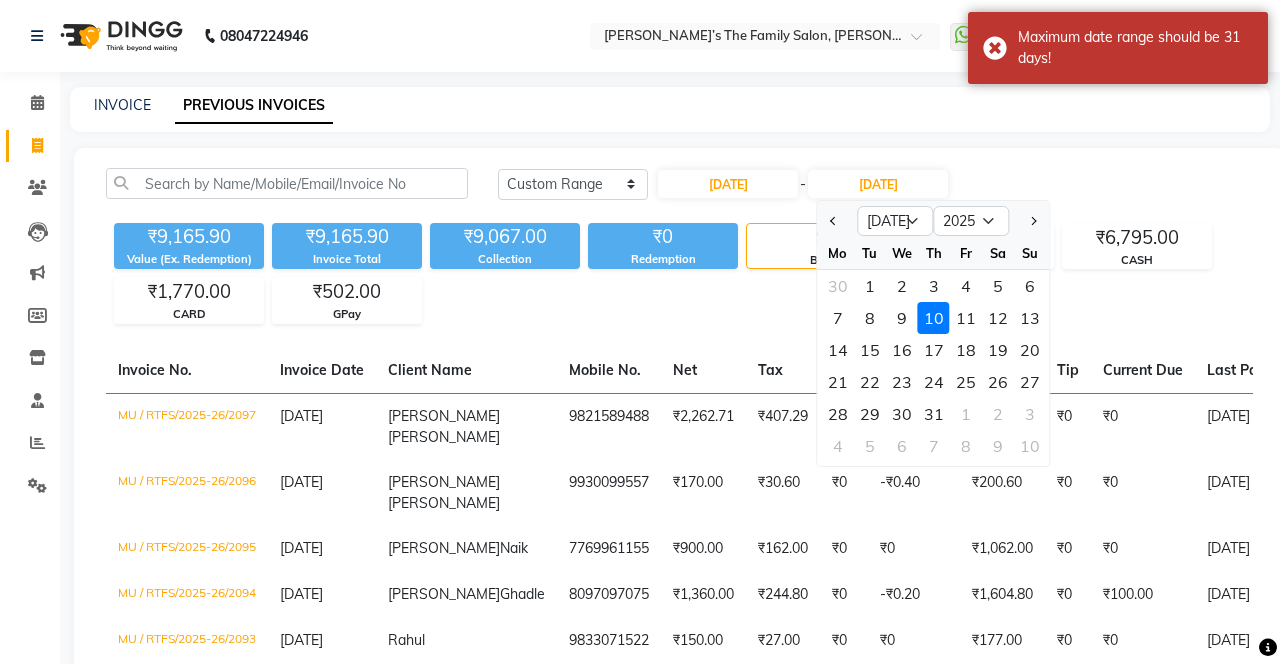 click on "8" 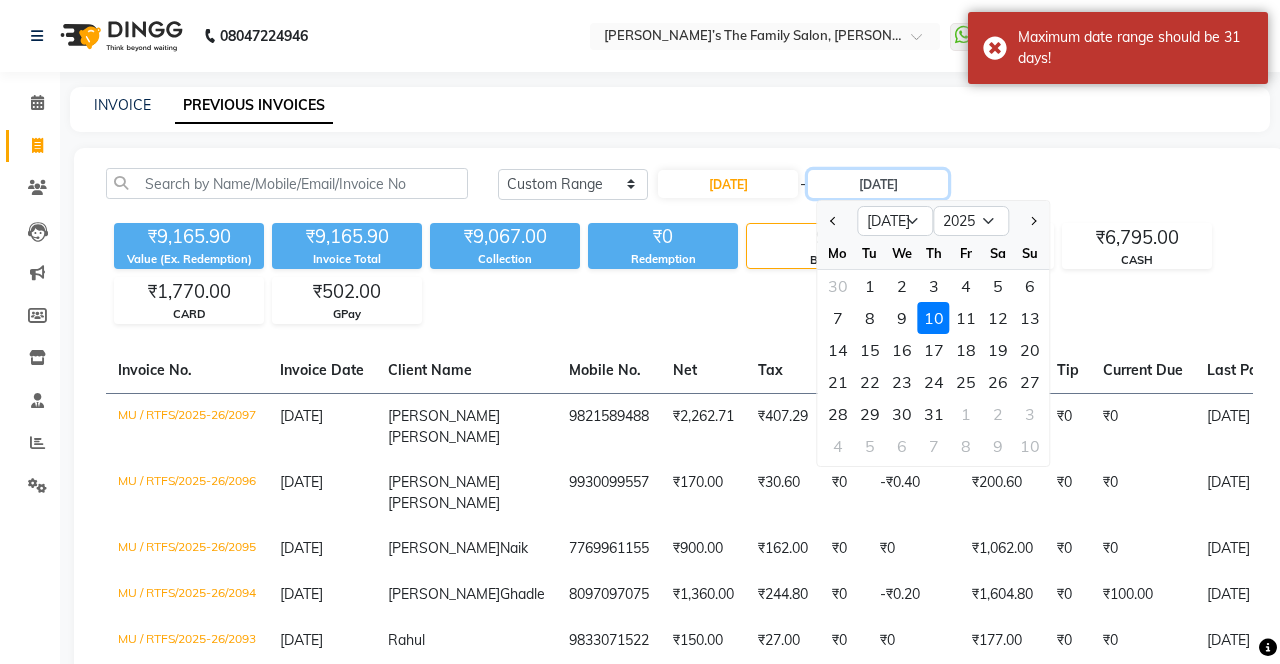 type on "[DATE]" 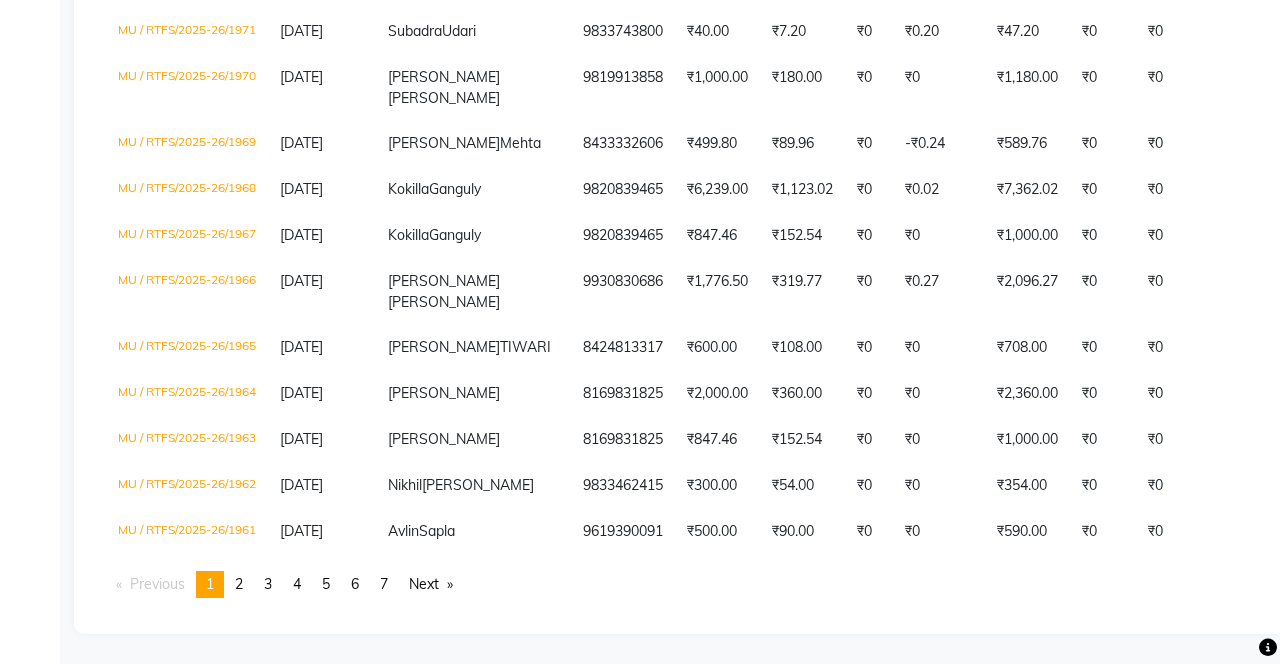 scroll, scrollTop: 5420, scrollLeft: 0, axis: vertical 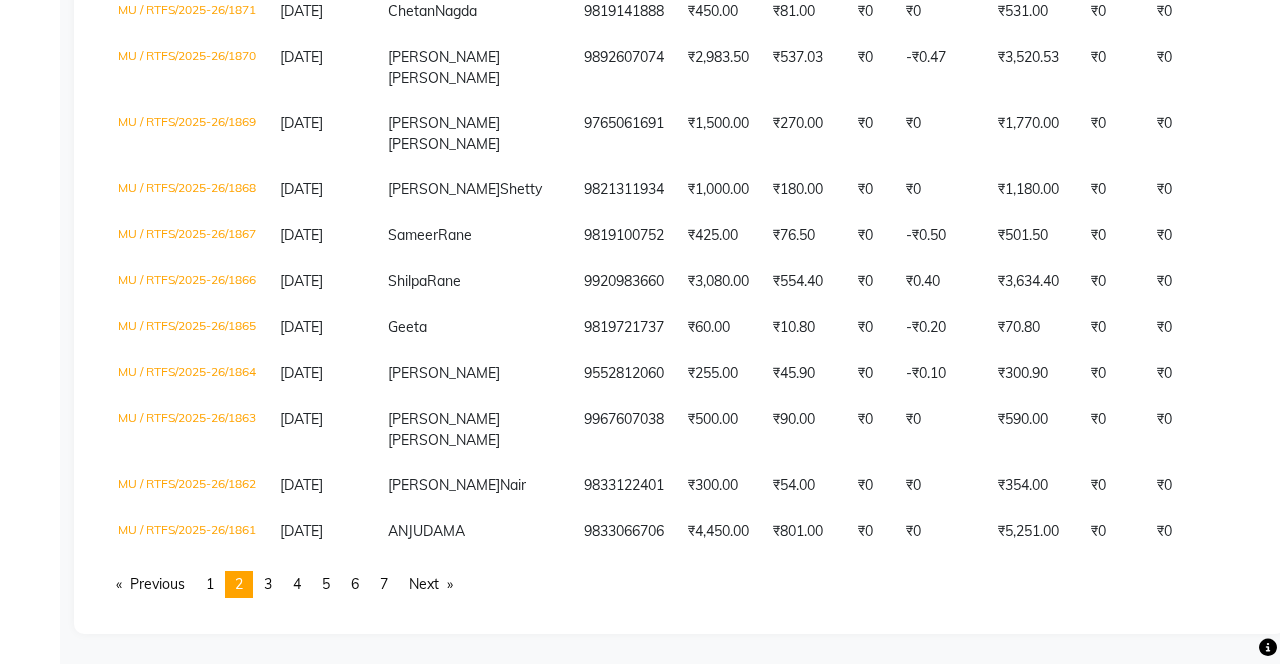 click on "3" at bounding box center (268, 584) 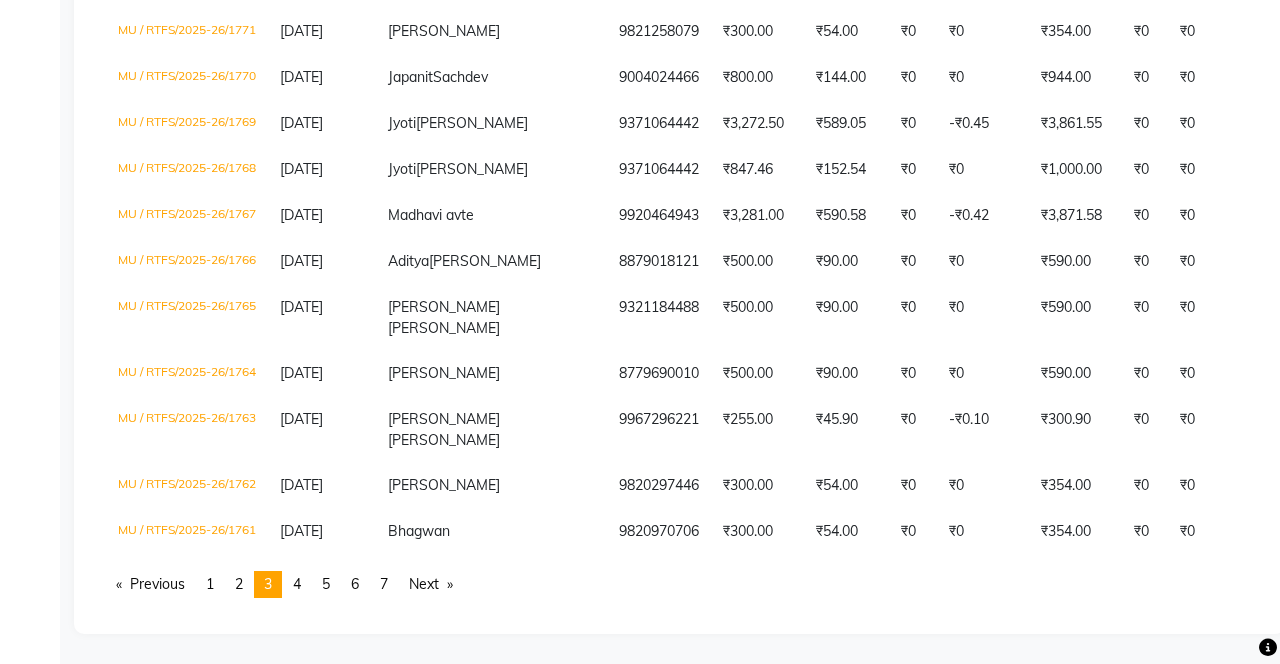 scroll, scrollTop: 5278, scrollLeft: 0, axis: vertical 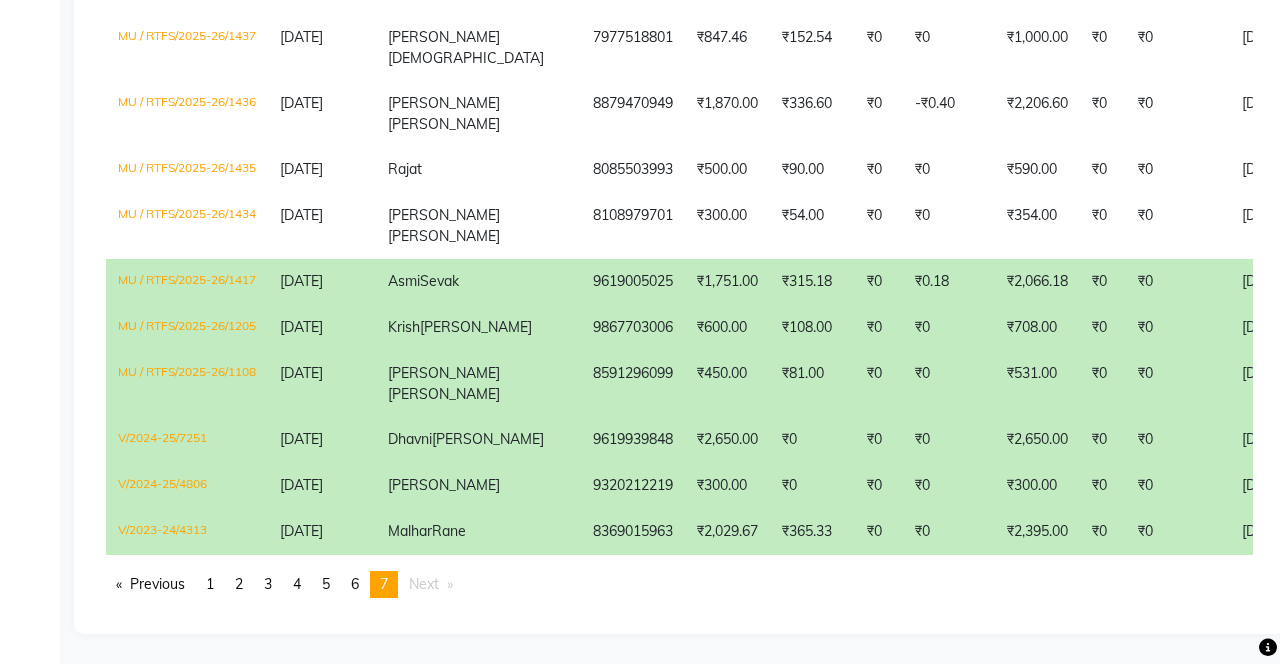 click on "6" at bounding box center [355, 584] 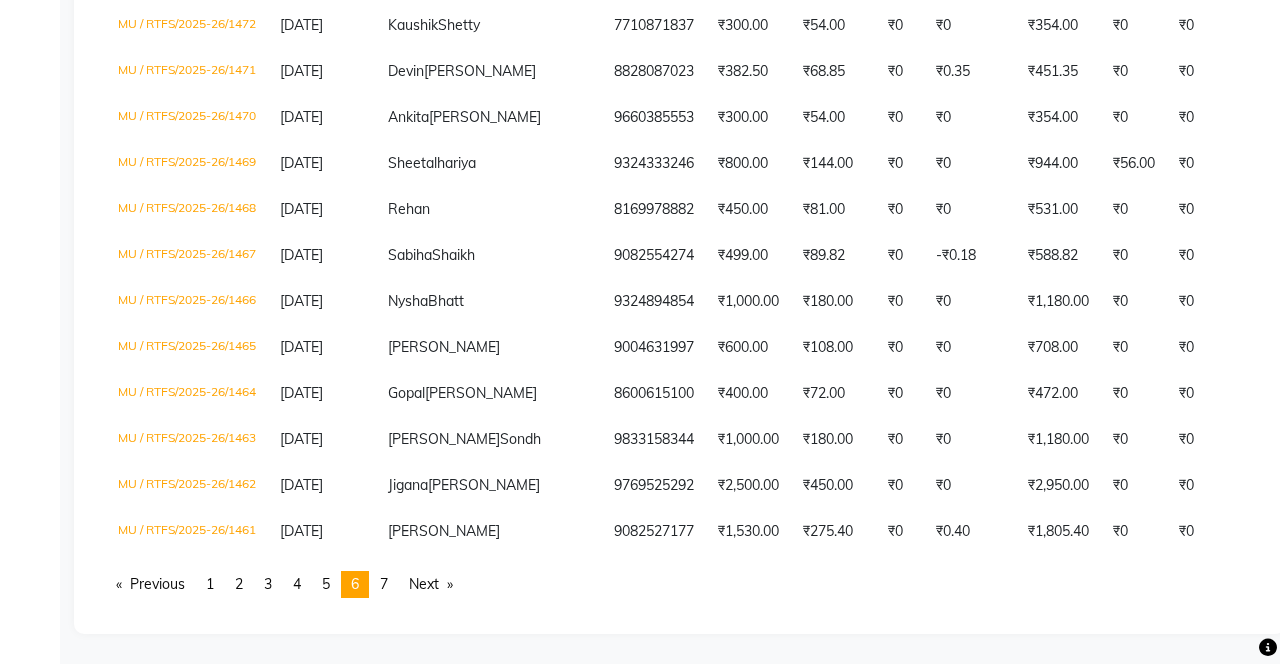 scroll, scrollTop: 5214, scrollLeft: 0, axis: vertical 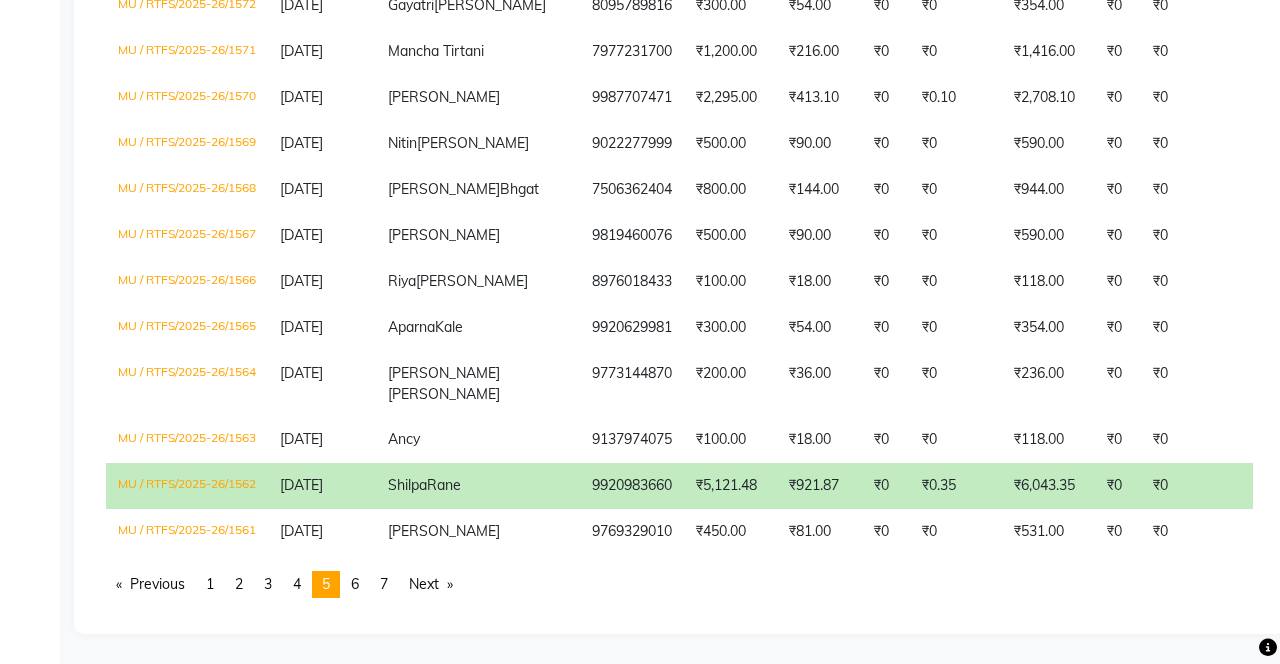 click on "page  7" at bounding box center (384, 584) 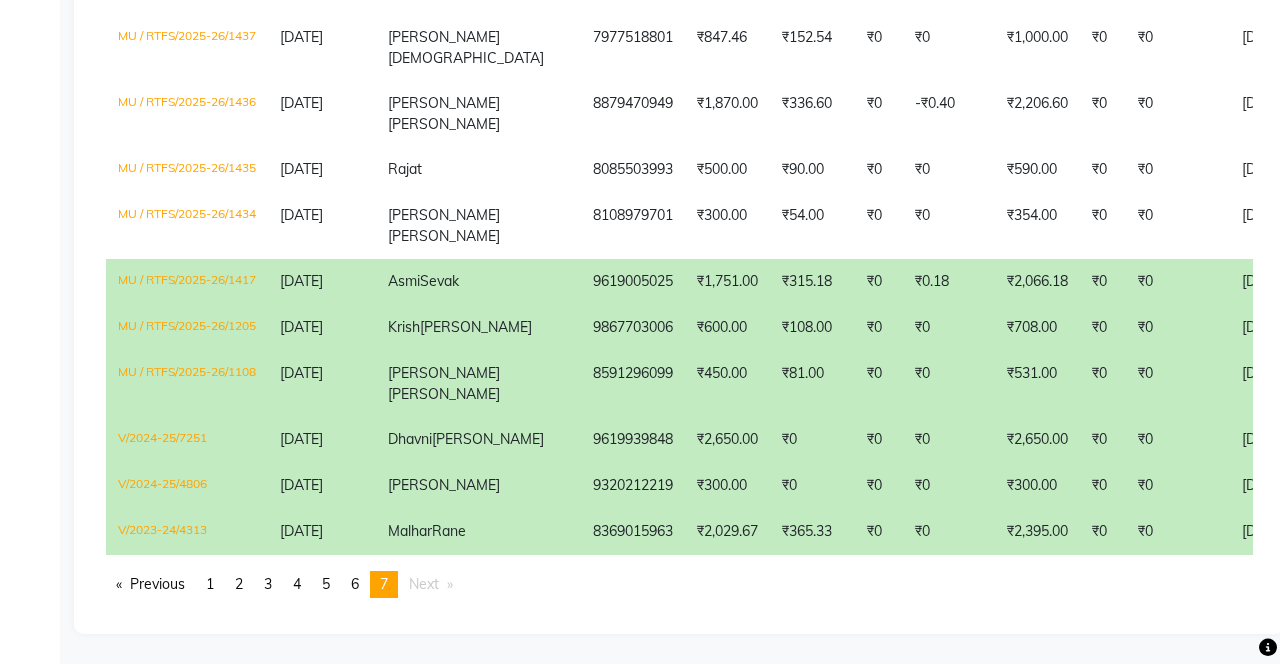 scroll, scrollTop: 1666, scrollLeft: 0, axis: vertical 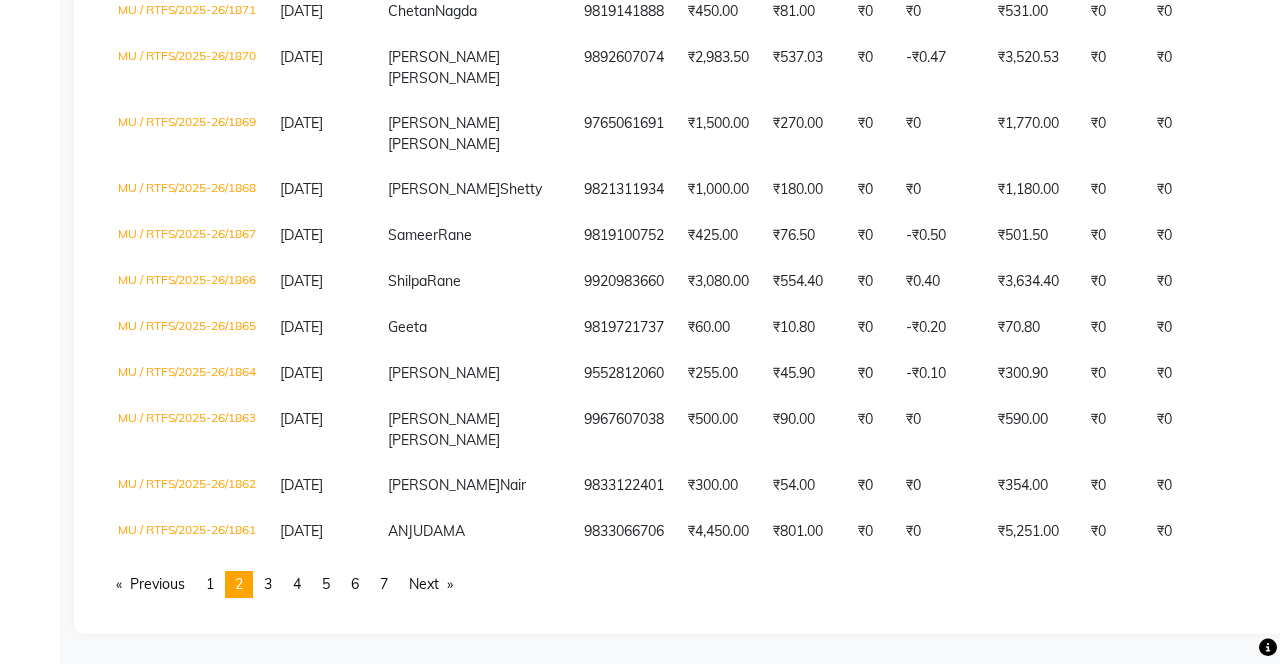 click on "1" at bounding box center [210, 584] 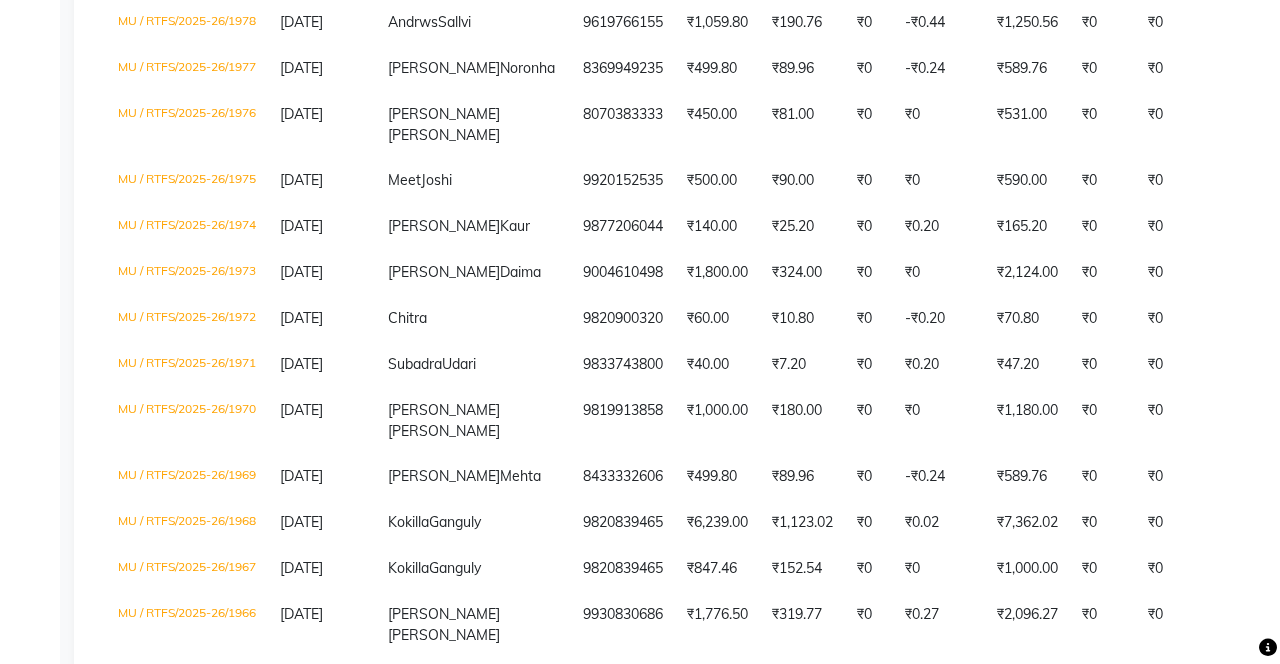 scroll, scrollTop: 4416, scrollLeft: 0, axis: vertical 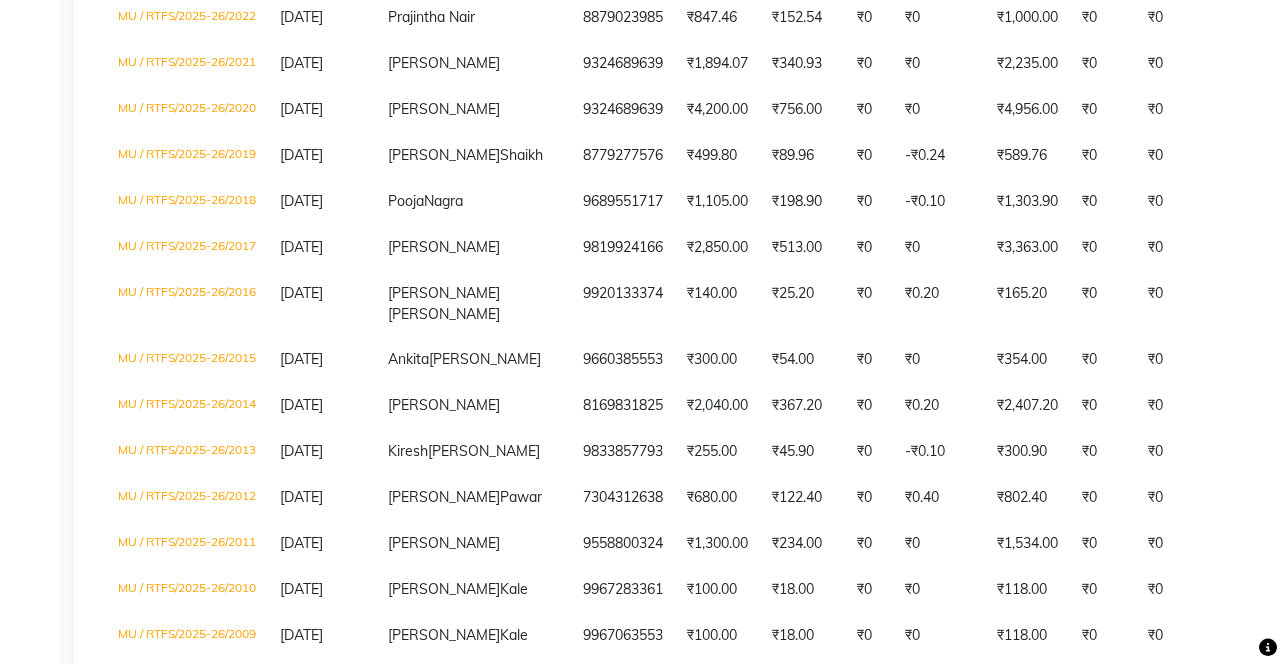 click on "[DATE]" 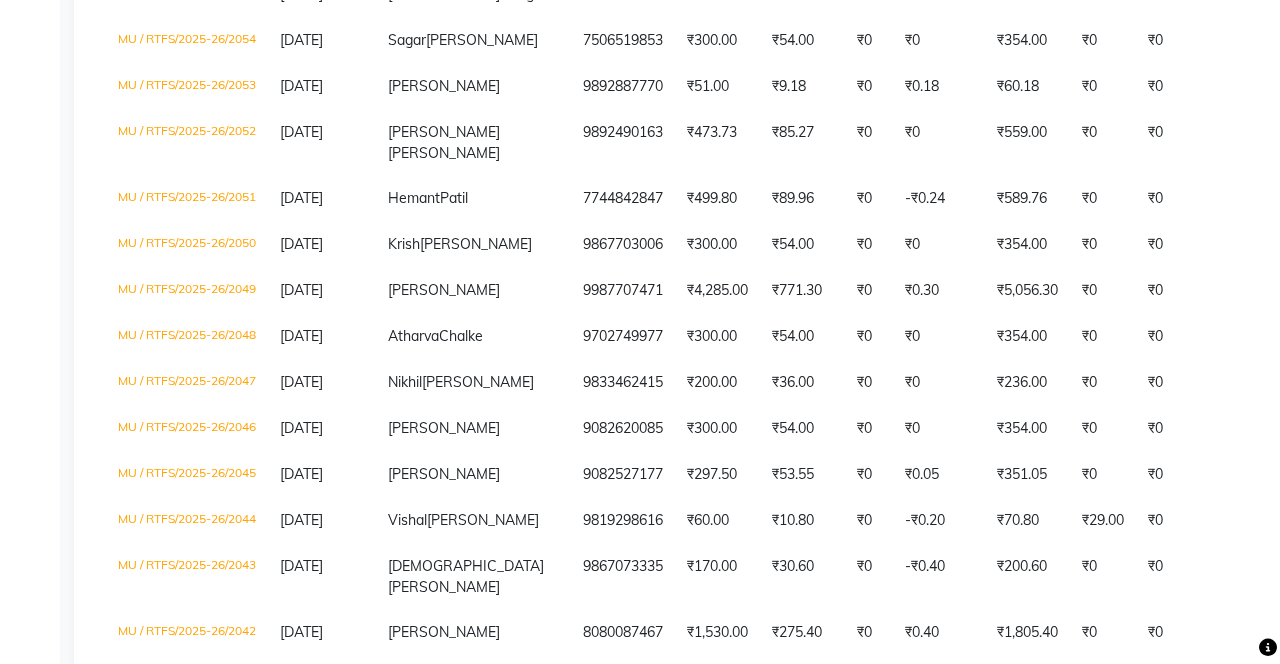 scroll, scrollTop: 0, scrollLeft: 0, axis: both 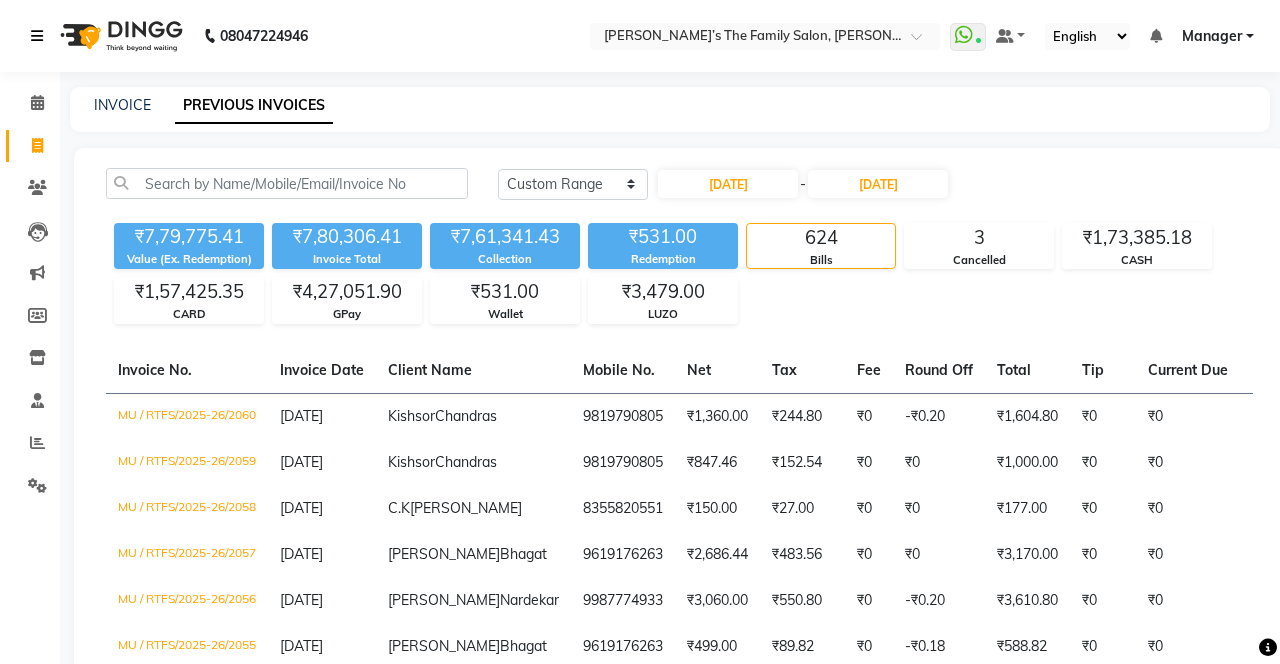 click at bounding box center [41, 36] 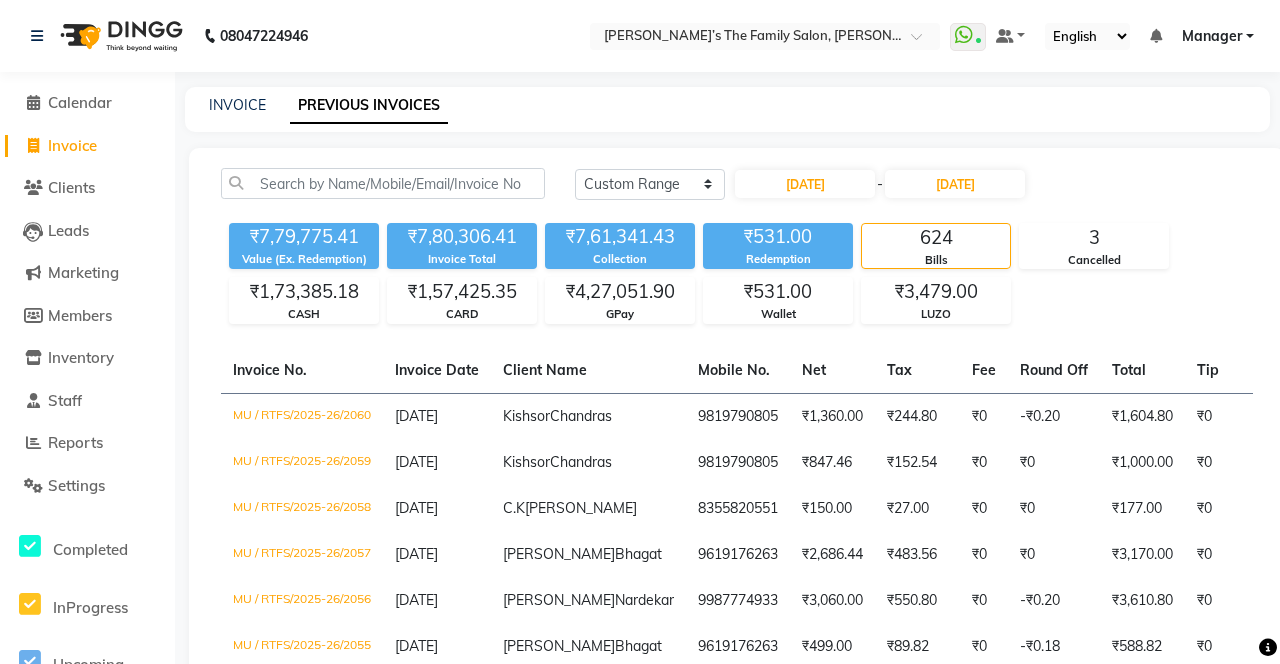 click 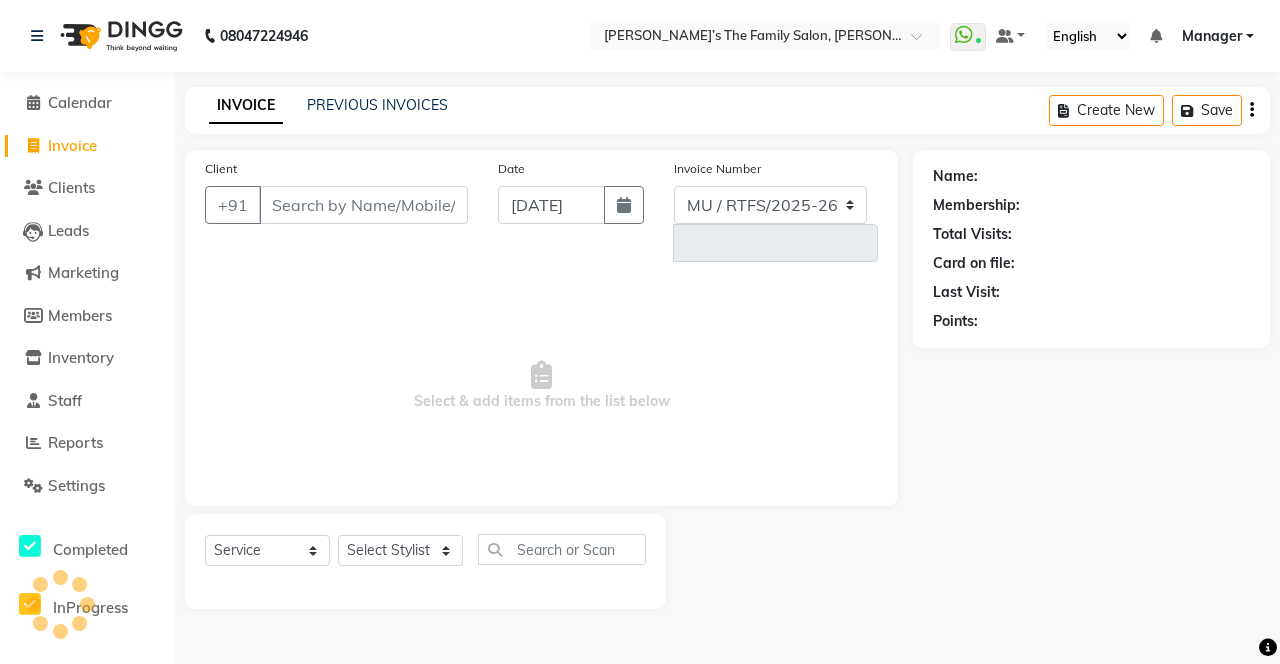 select on "8003" 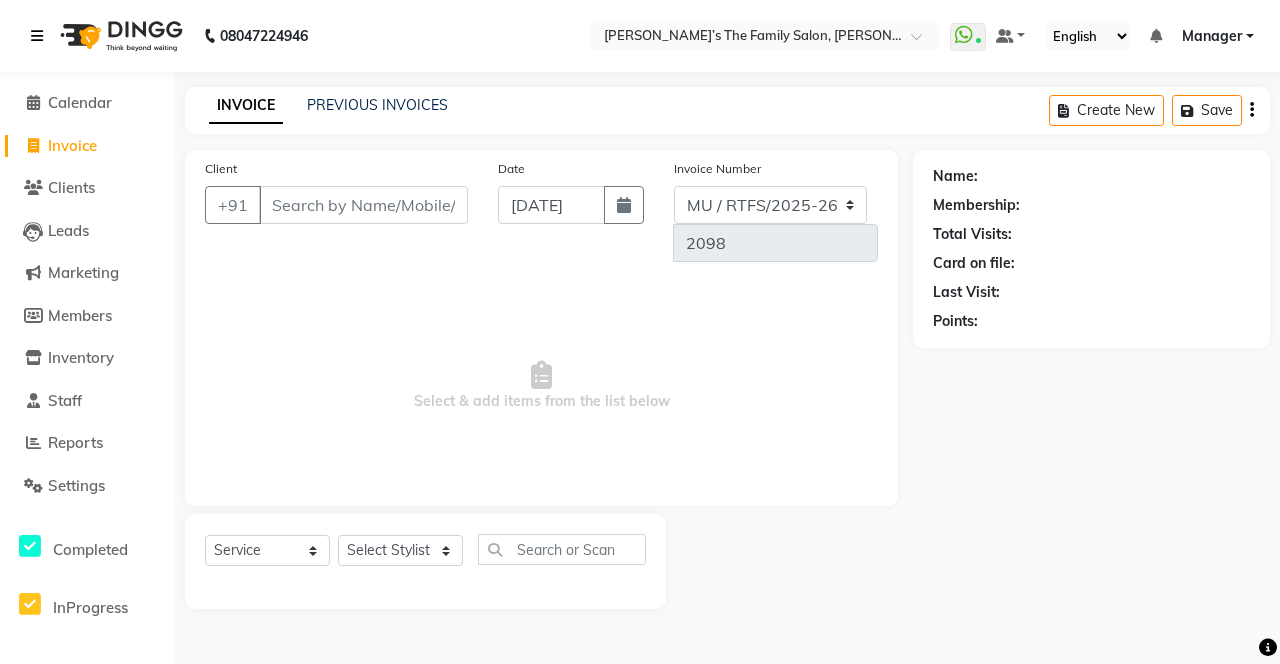 click at bounding box center [37, 36] 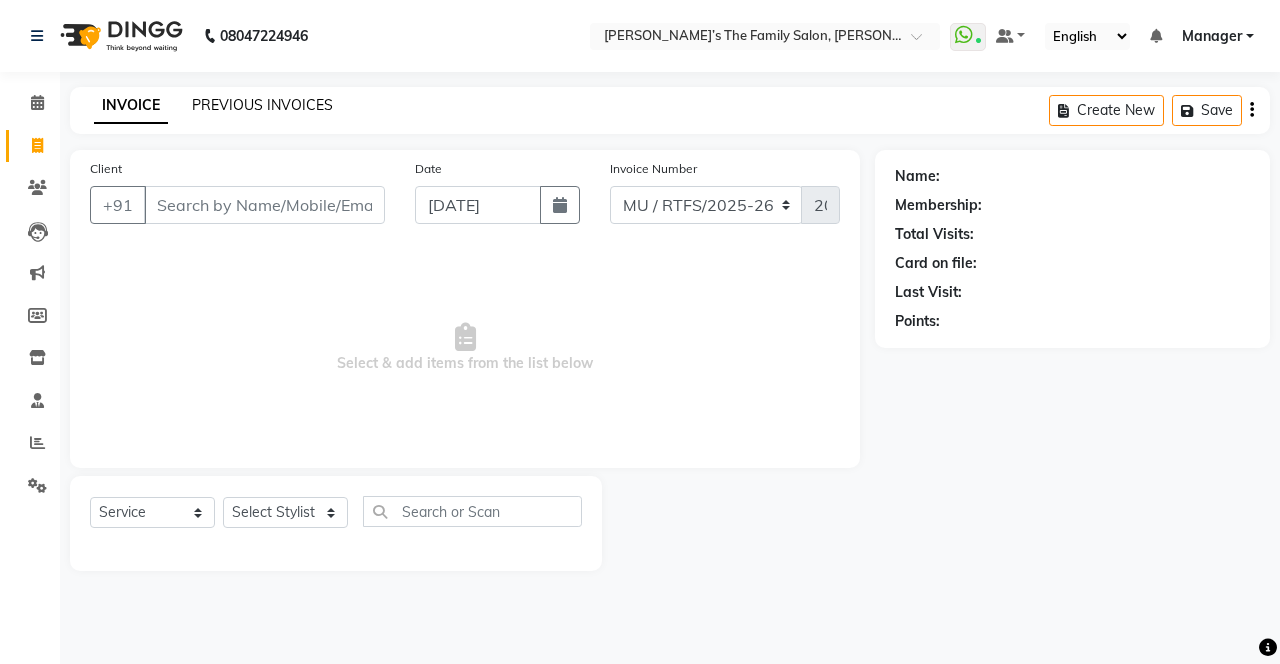 click on "PREVIOUS INVOICES" 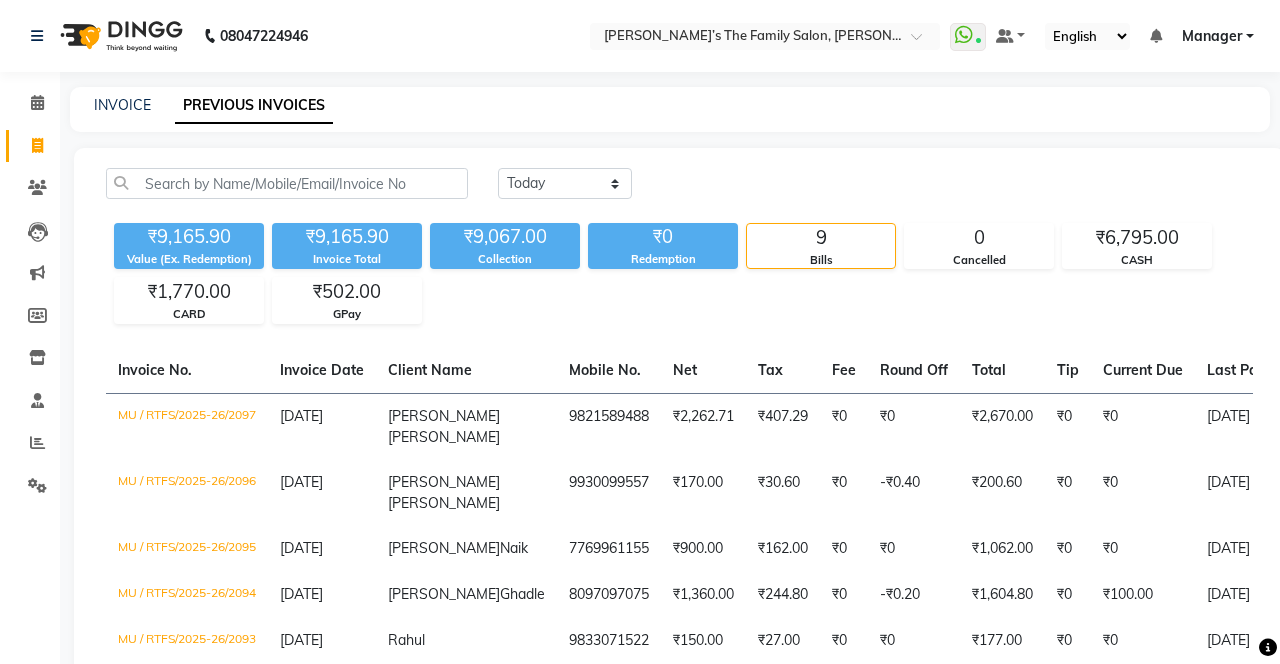 click on "INVOICE PREVIOUS INVOICES" 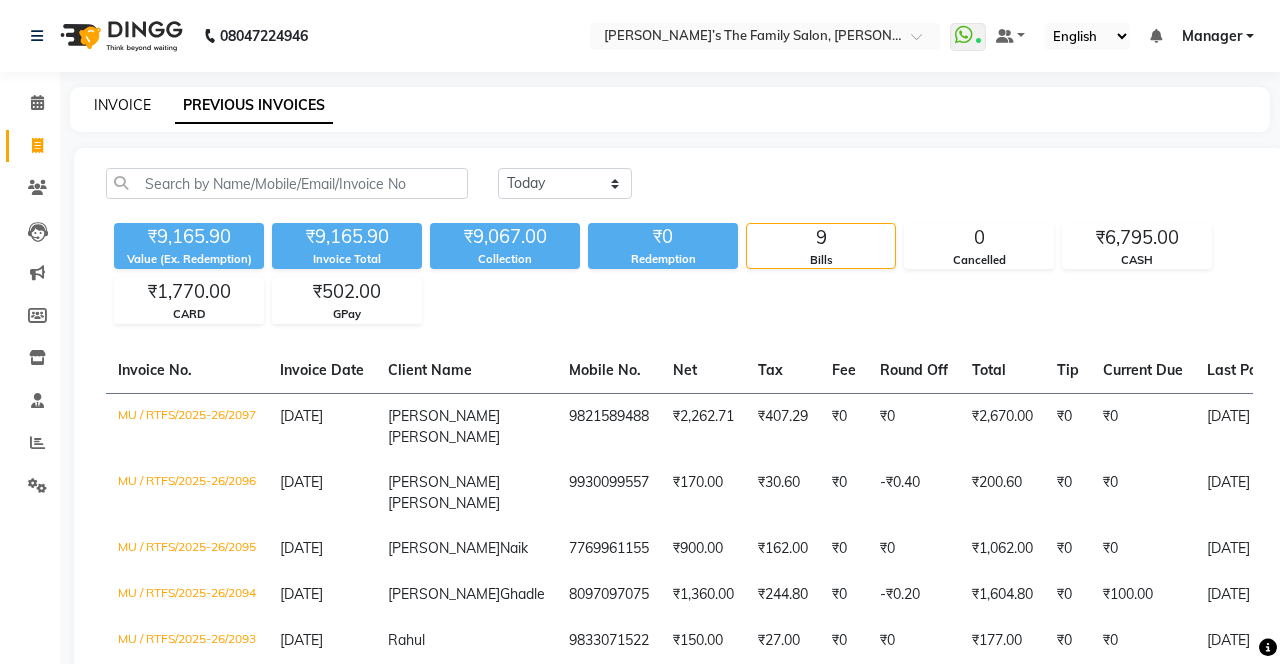 click on "INVOICE" 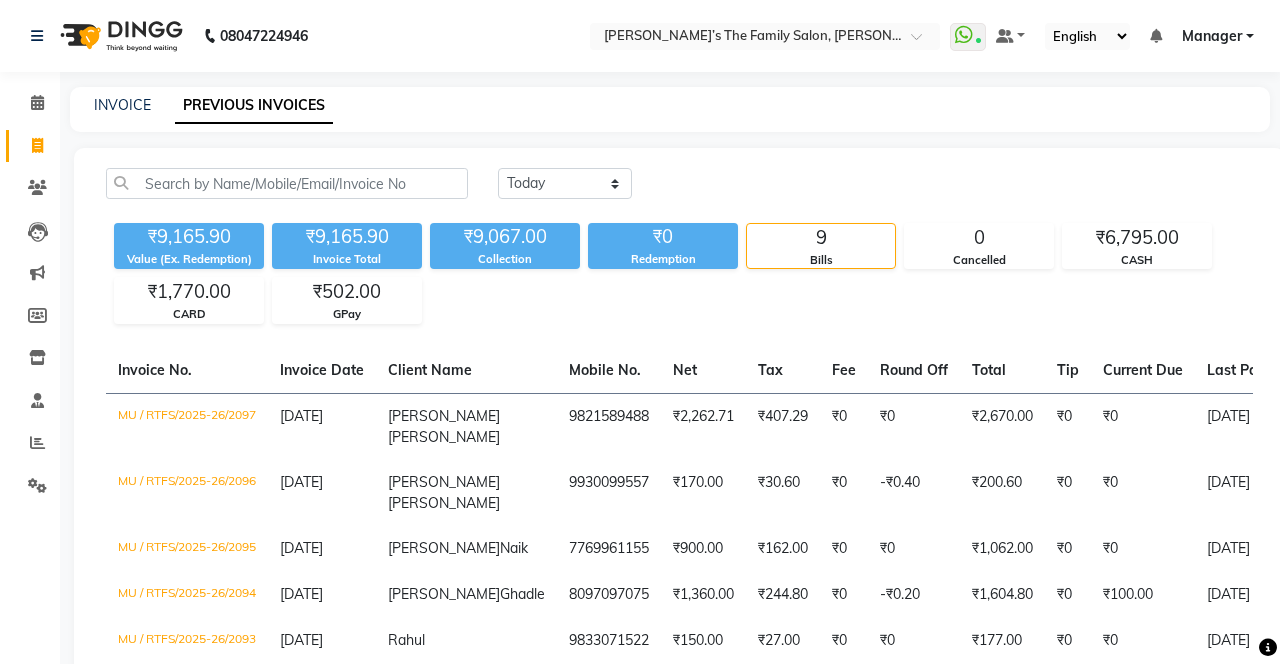 select on "service" 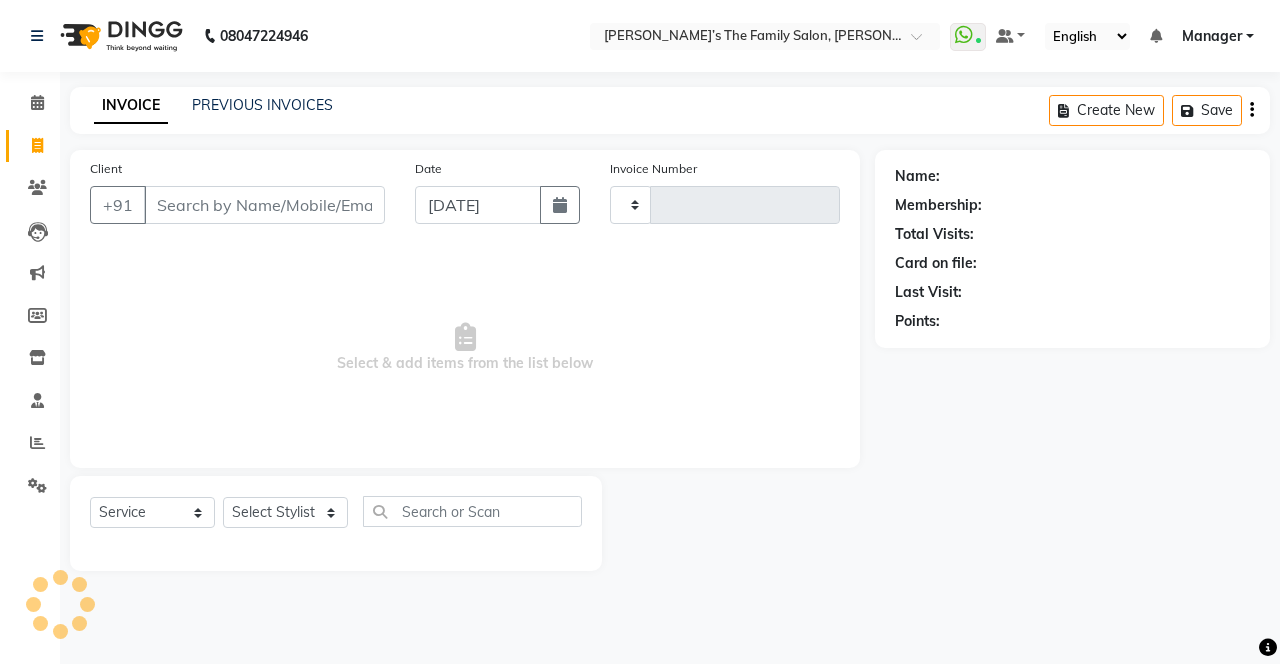 type on "2098" 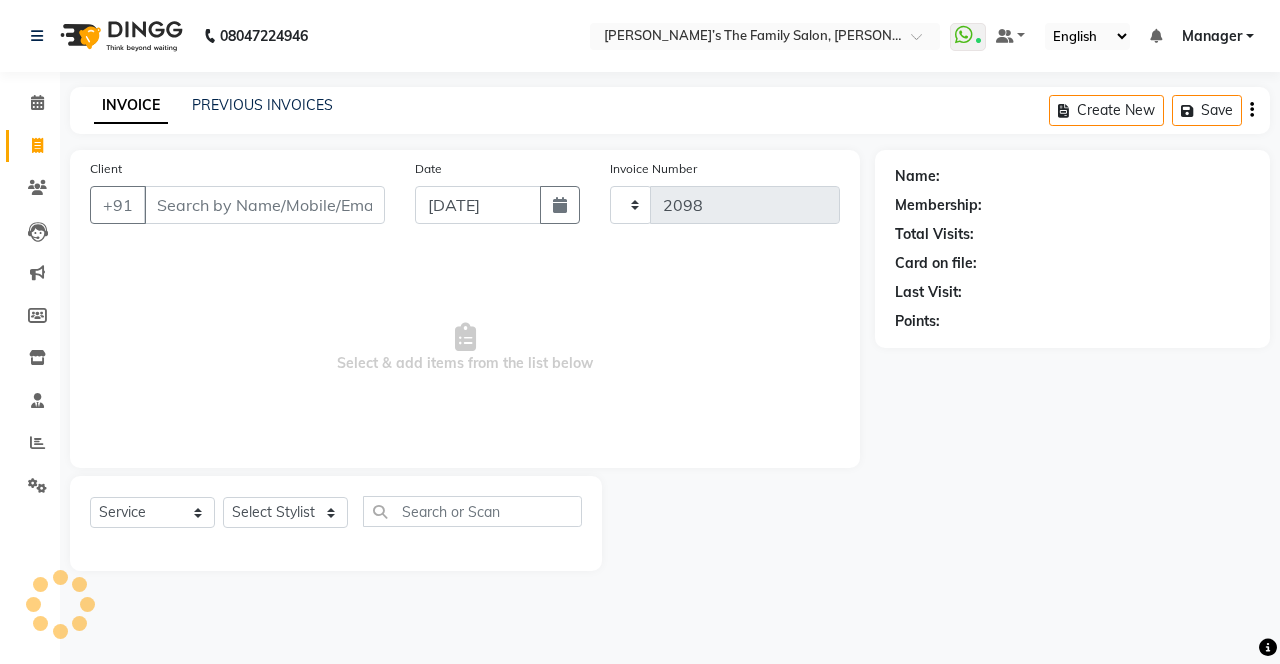 select on "8003" 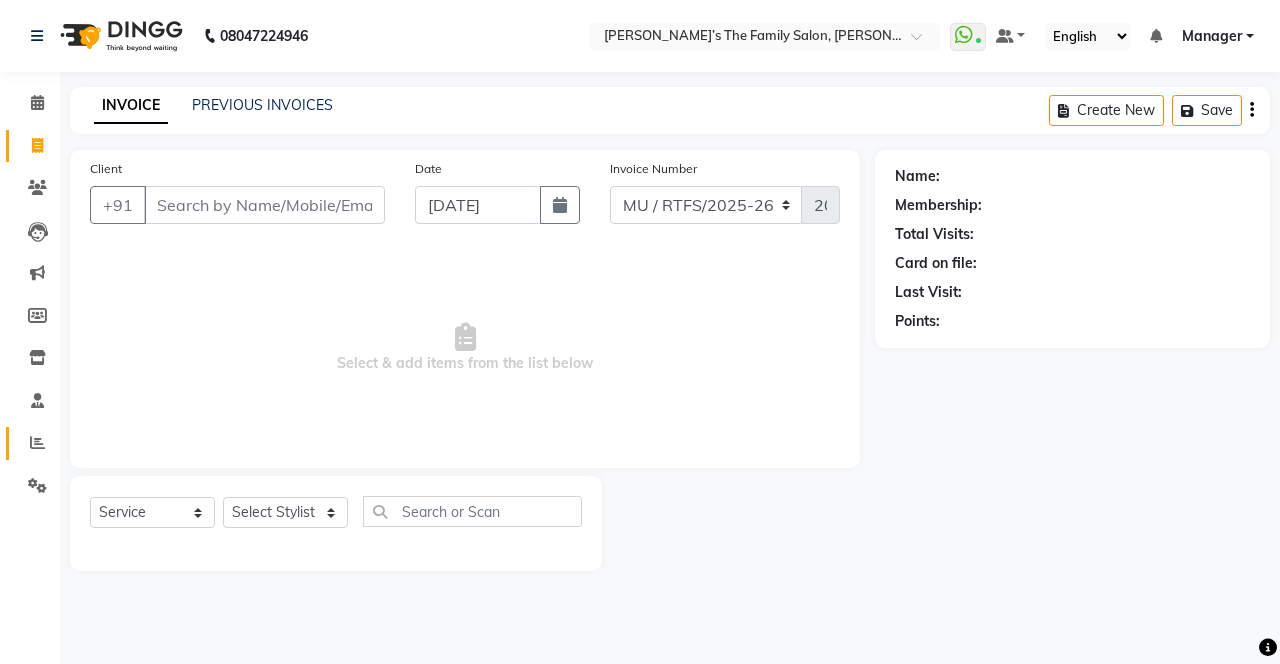 click 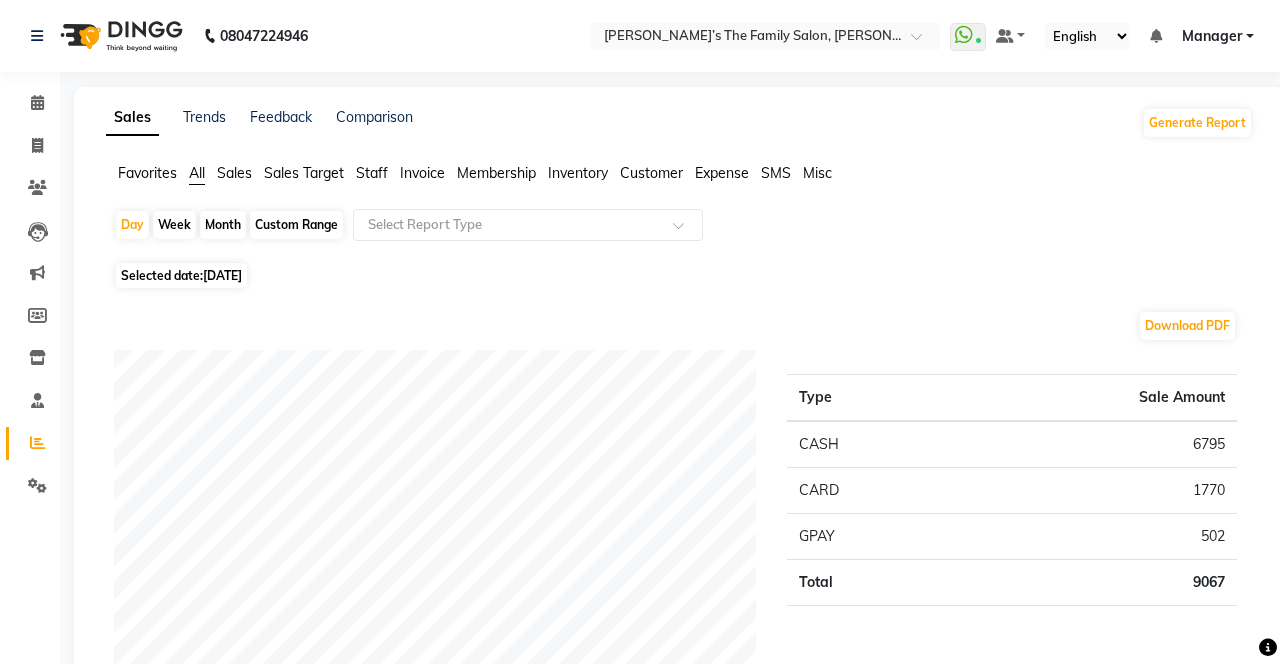 click on "Staff" 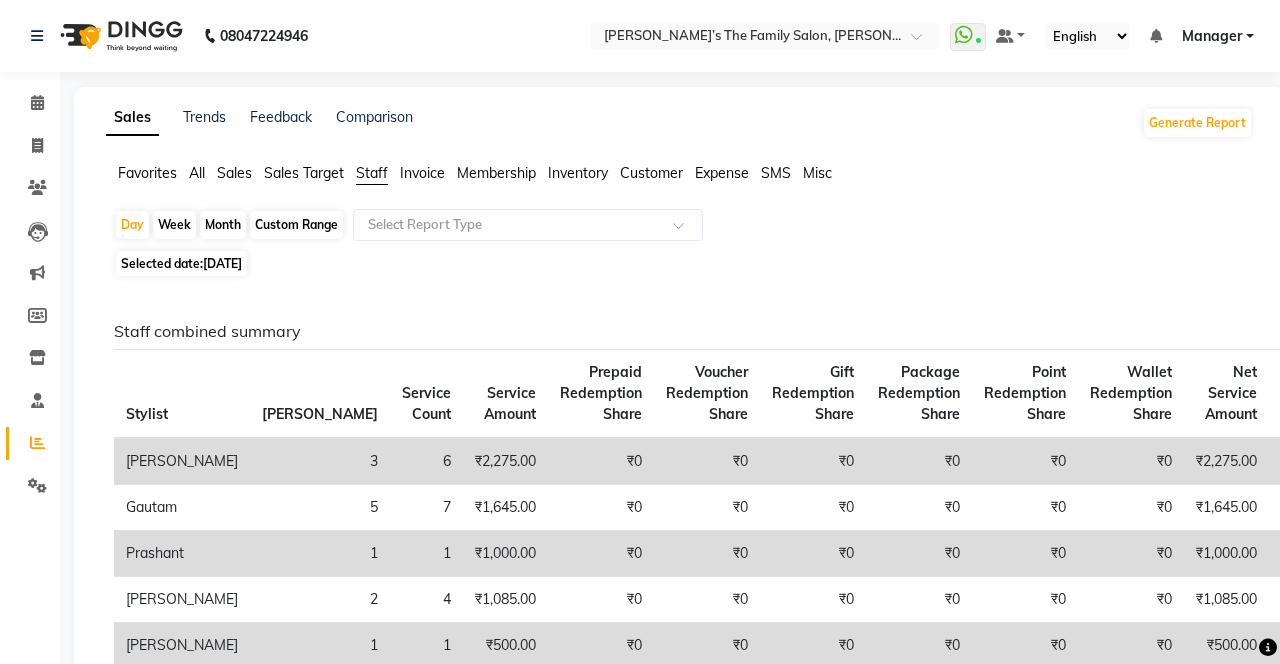 scroll, scrollTop: 0, scrollLeft: 0, axis: both 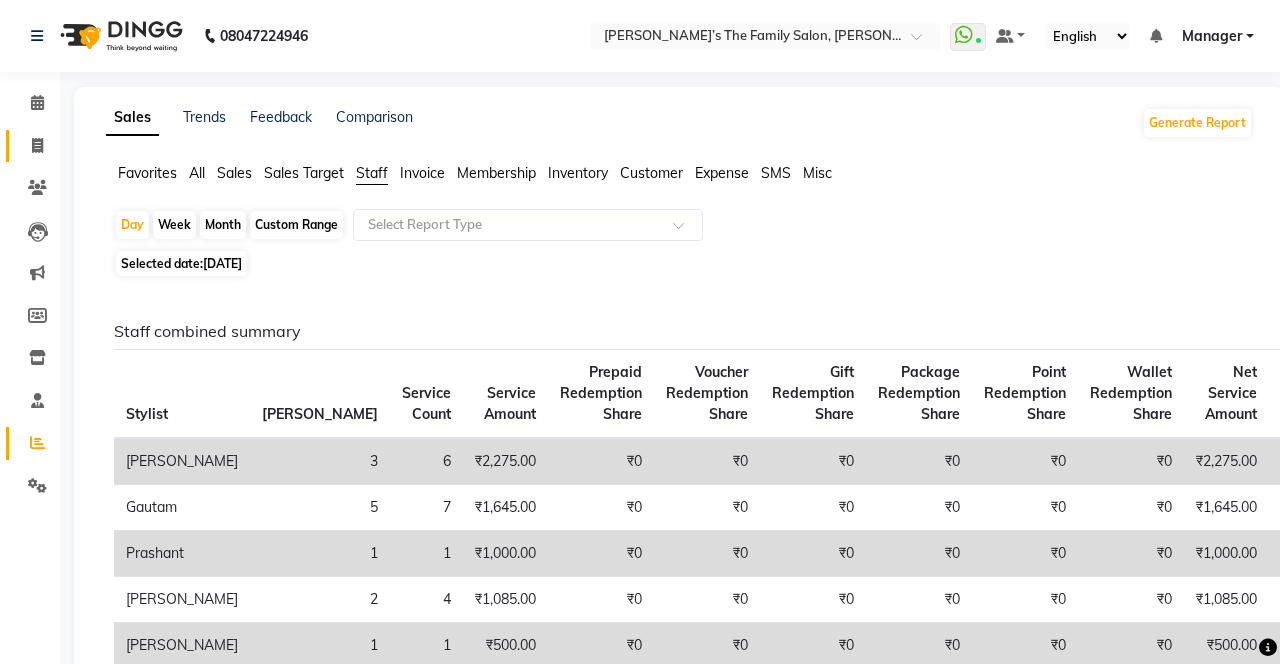click on "Invoice" 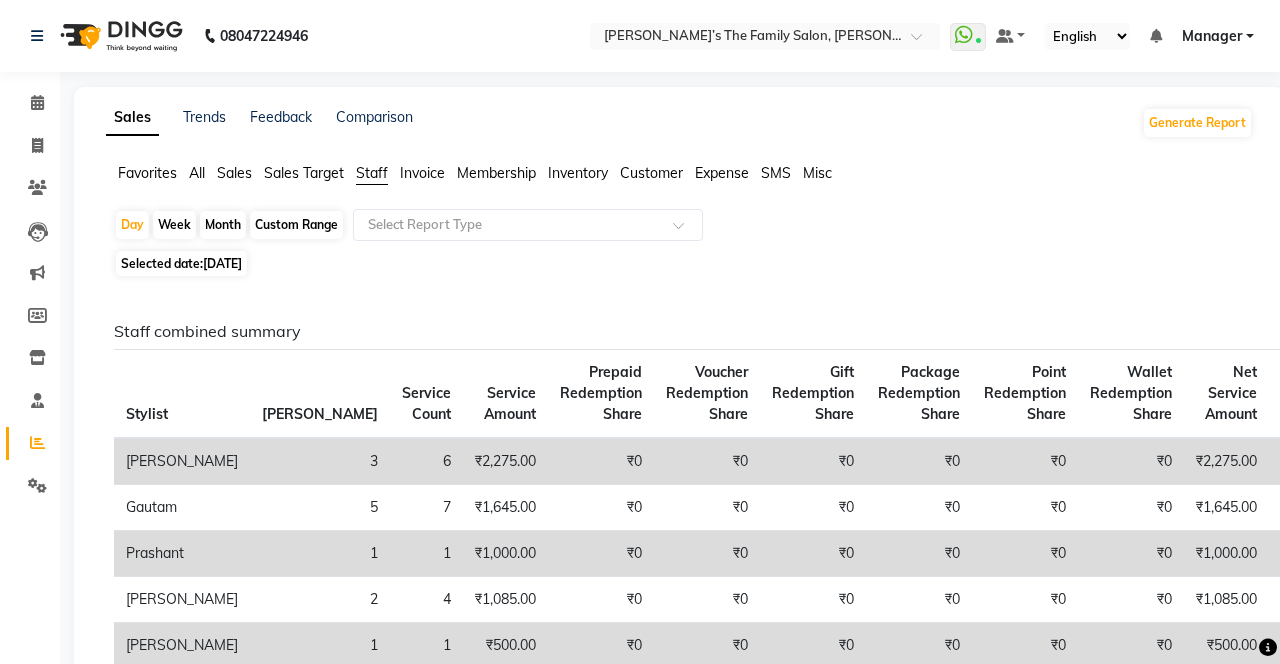 select on "service" 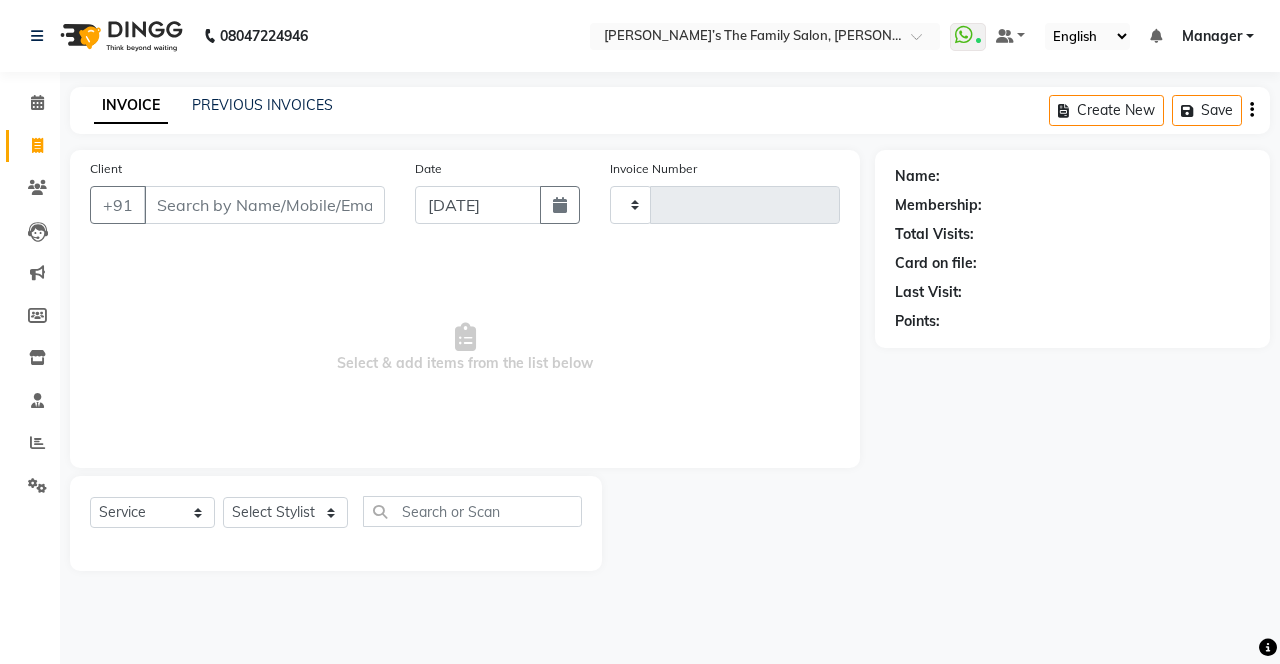 type on "2098" 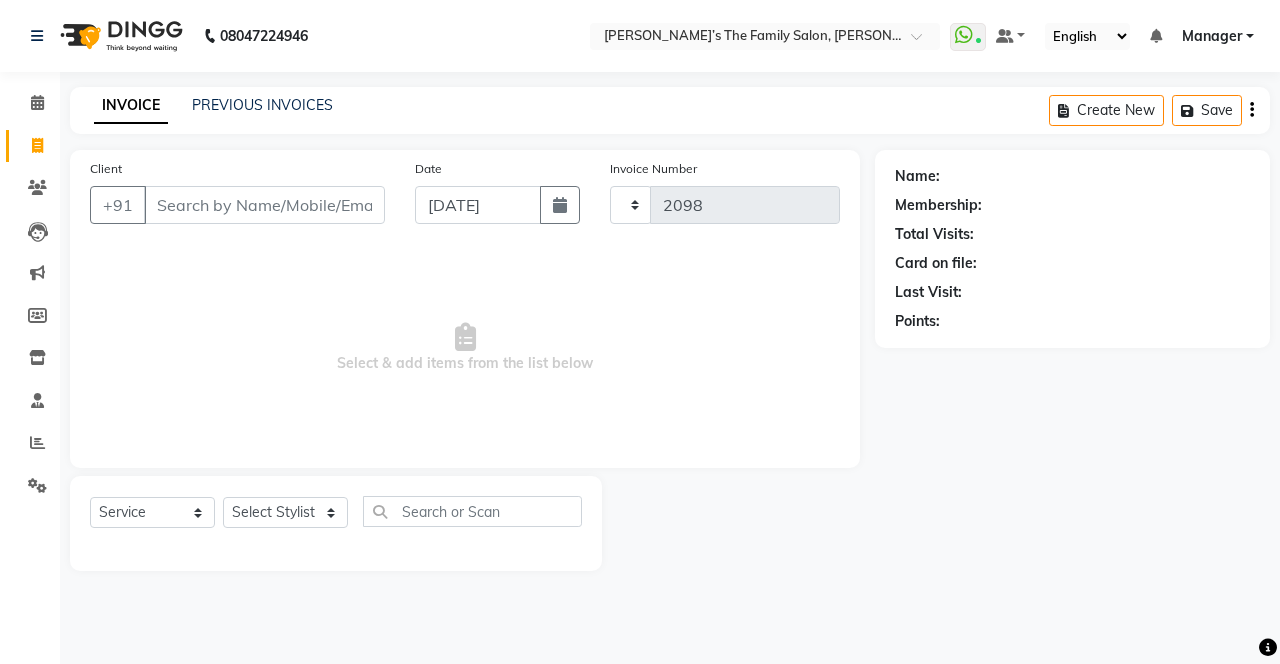 select on "8003" 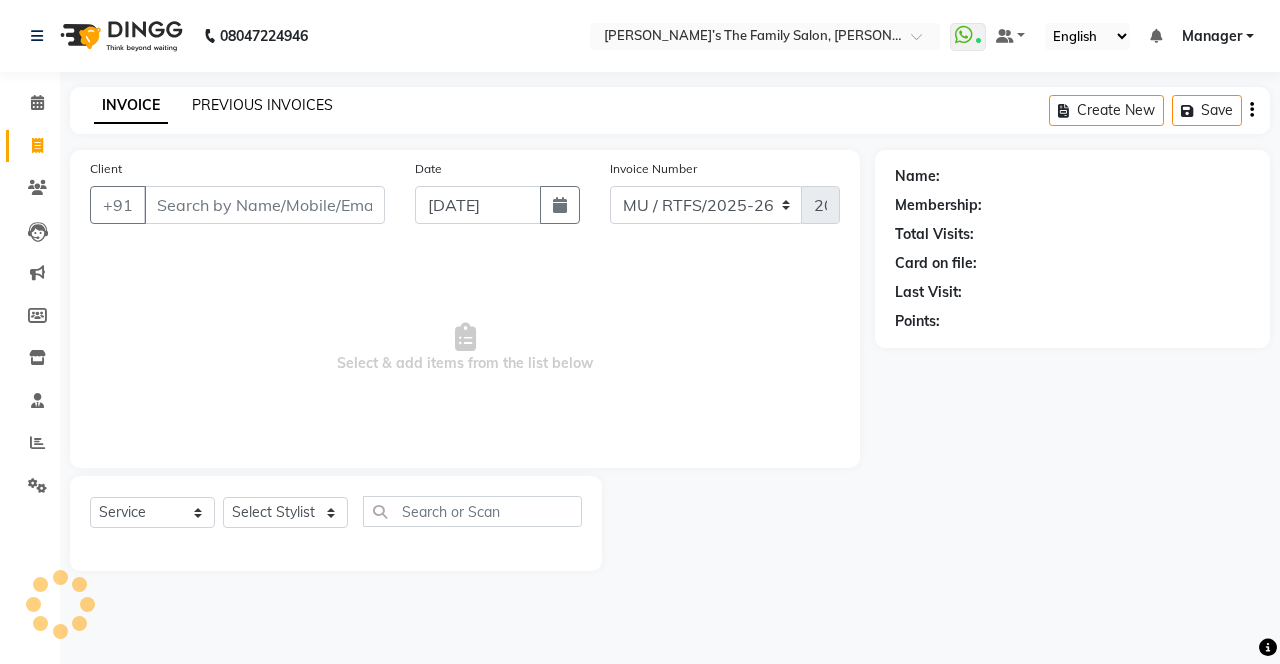 click on "PREVIOUS INVOICES" 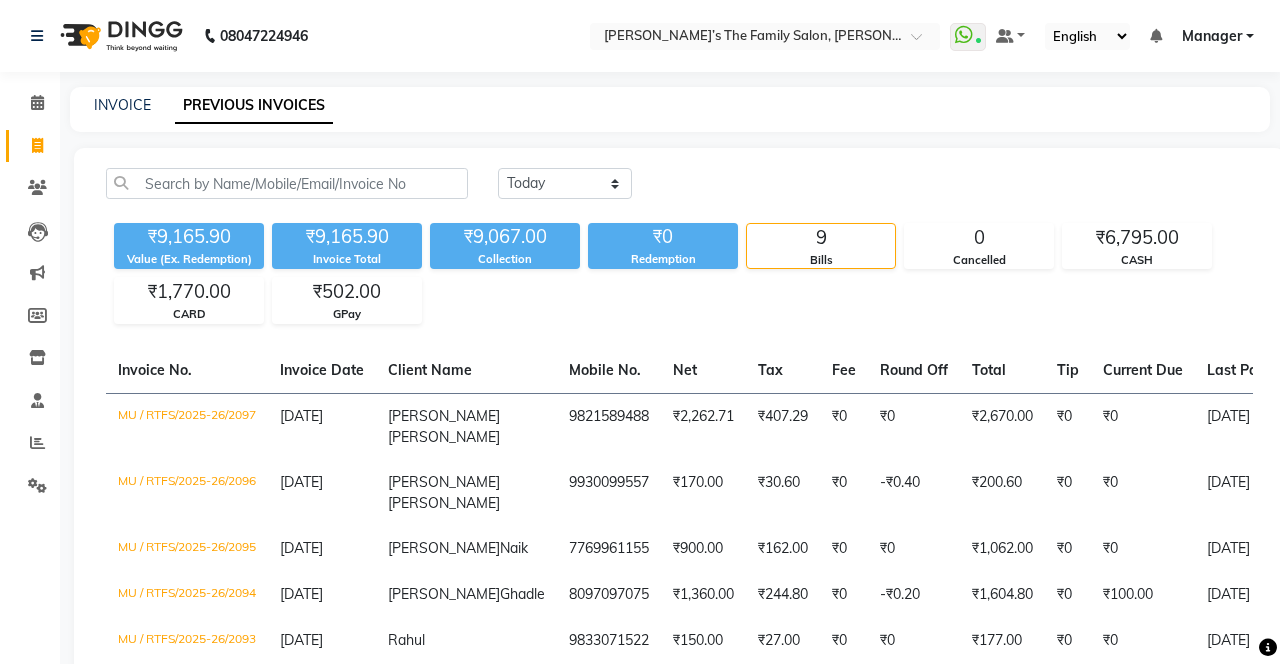 click at bounding box center [1268, 648] 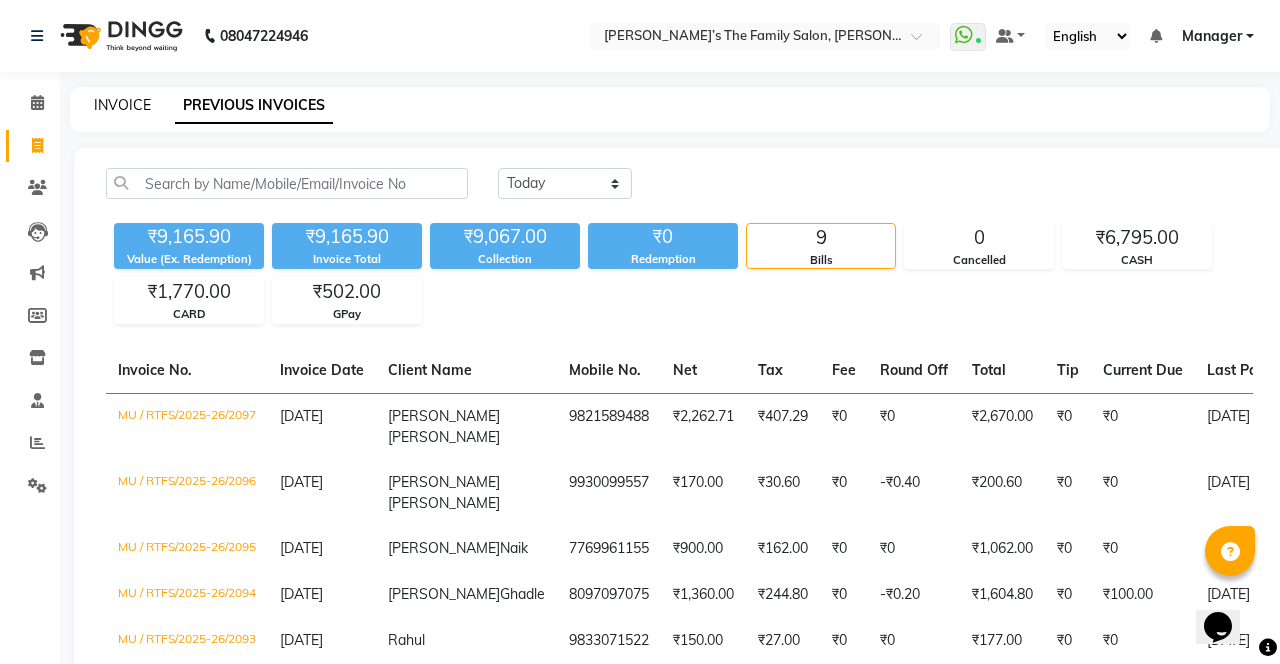 click on "INVOICE" 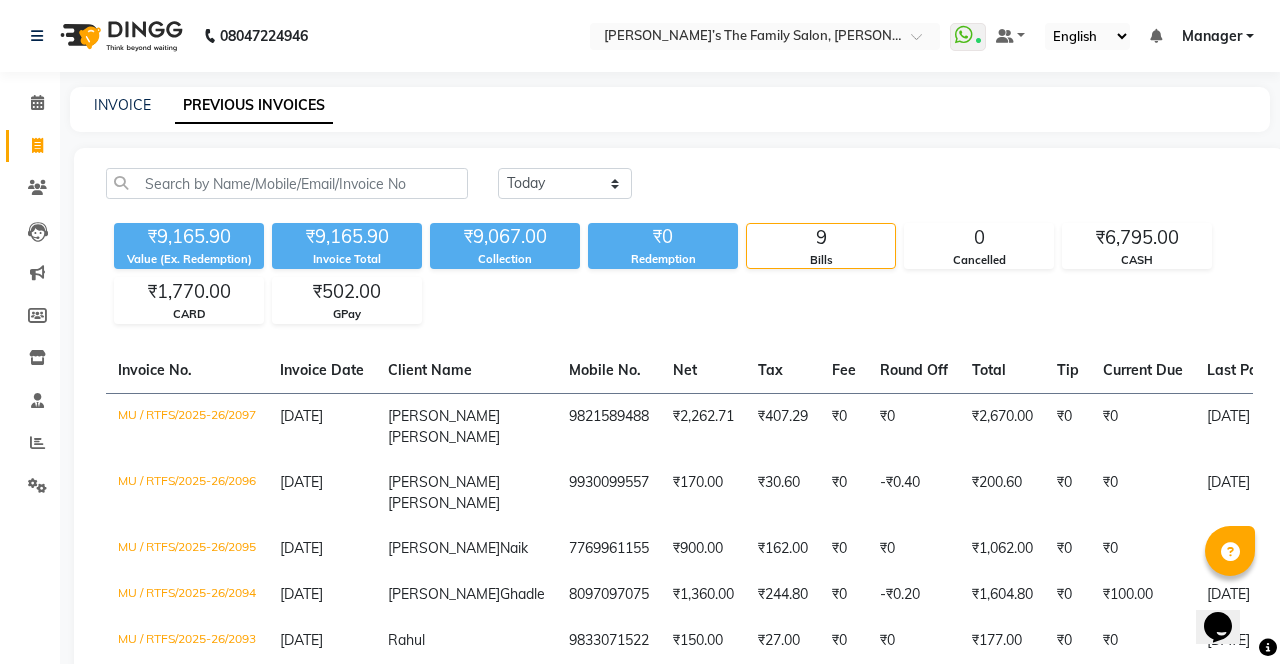 select on "service" 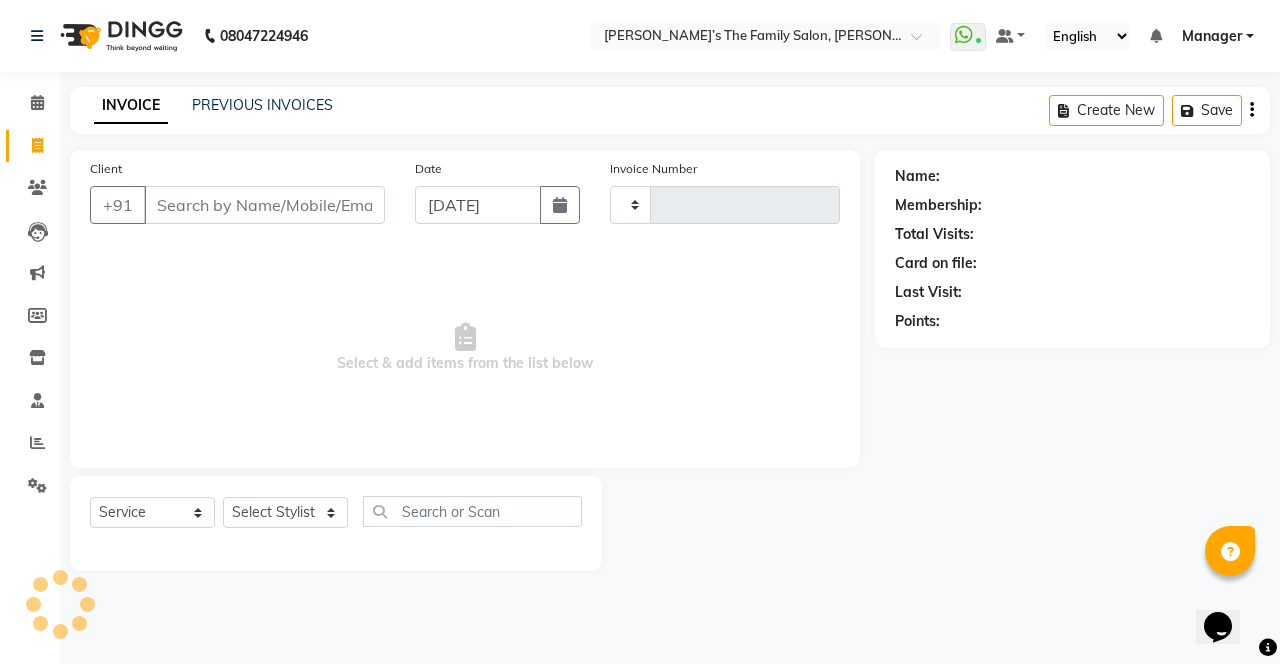 type on "2098" 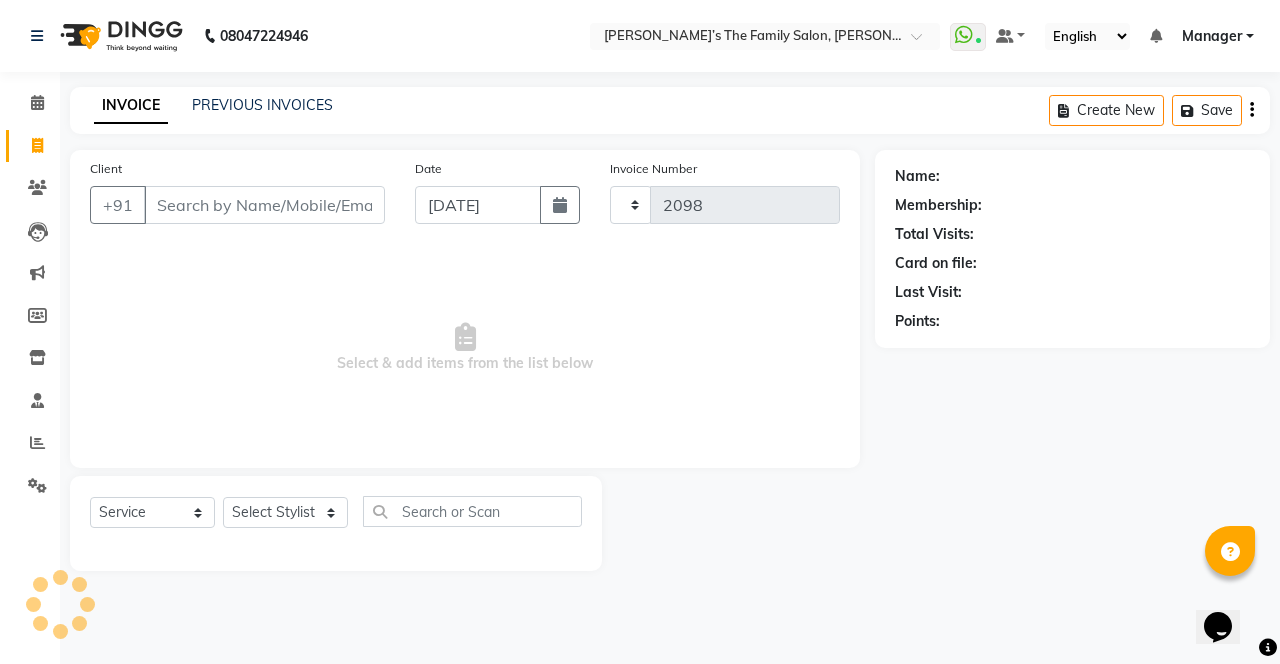 select on "8003" 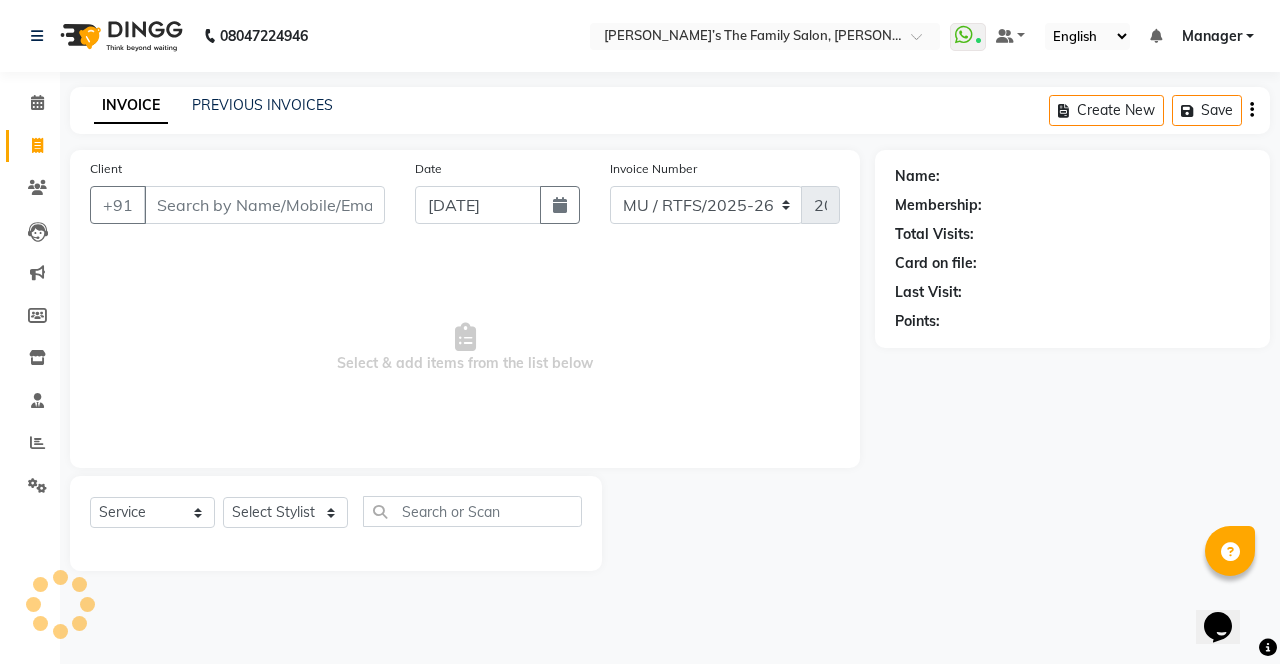 click on "Client" at bounding box center (264, 205) 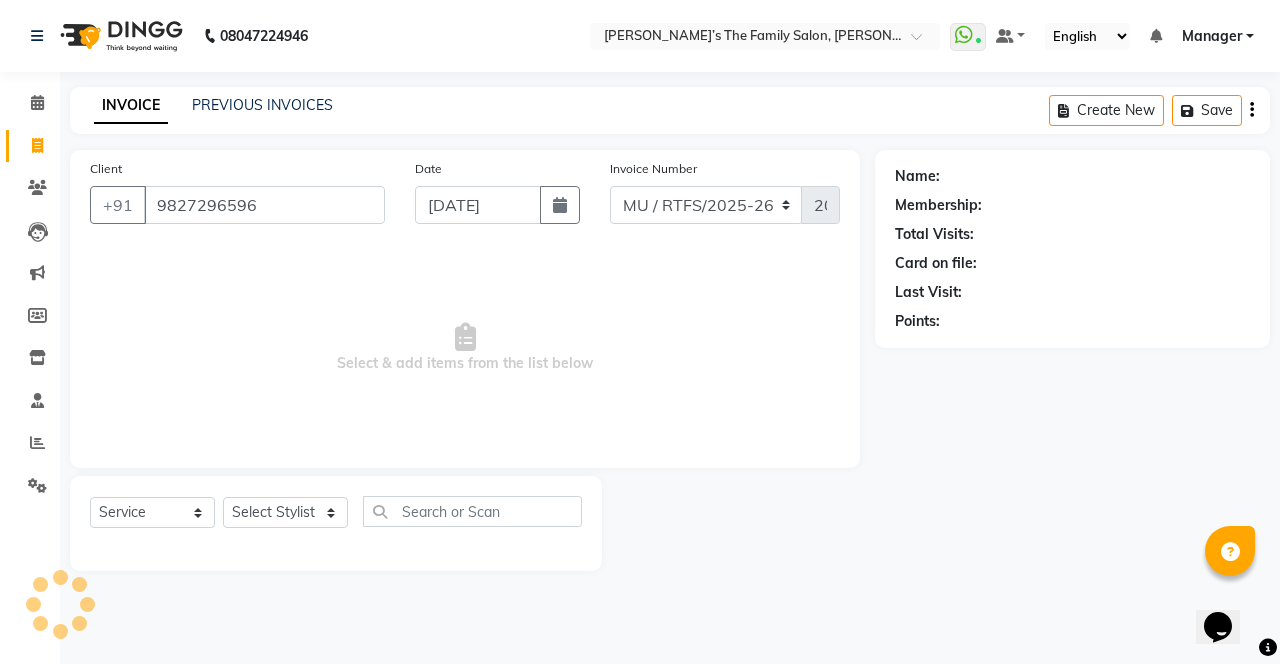 type on "9827296596" 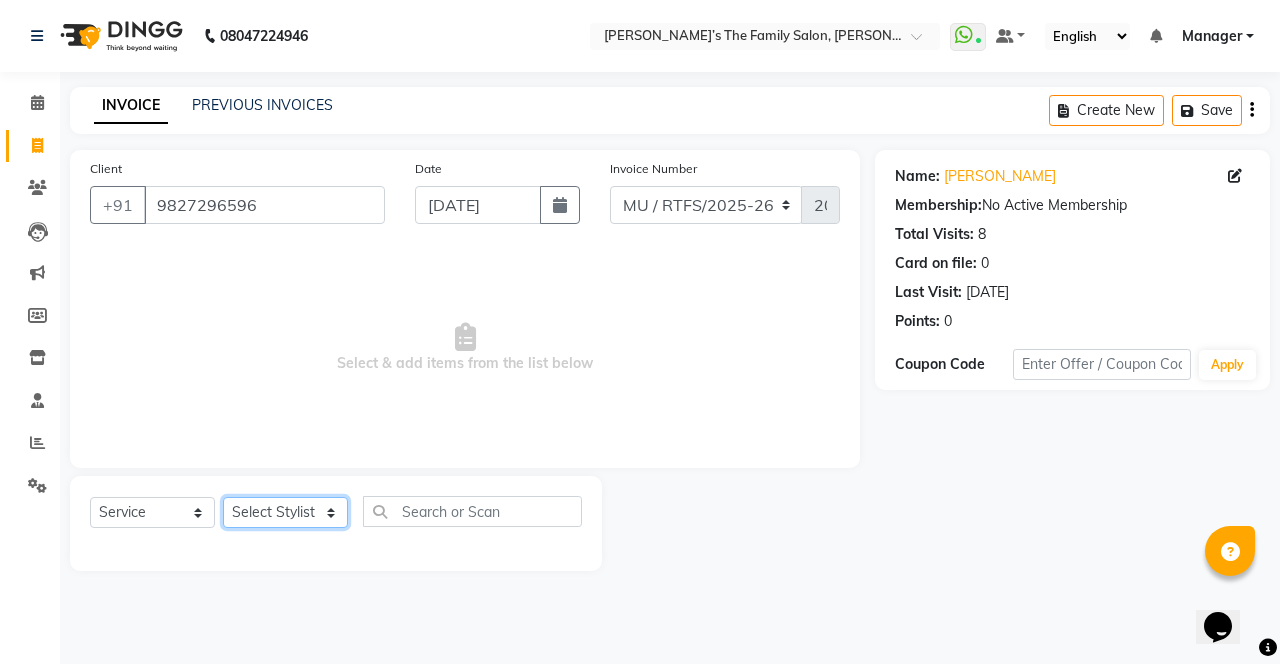 click on "Select Stylist Aarohi P [PERSON_NAME] [PERSON_NAME] [PERSON_NAME] [PERSON_NAME] A Gautam  House sale [PERSON_NAME] [PERSON_NAME]  Manager Meenakshi [PERSON_NAME]  [PERSON_NAME]  [PERSON_NAME] [PERSON_NAME] [PERSON_NAME] Vikas H [PERSON_NAME]" 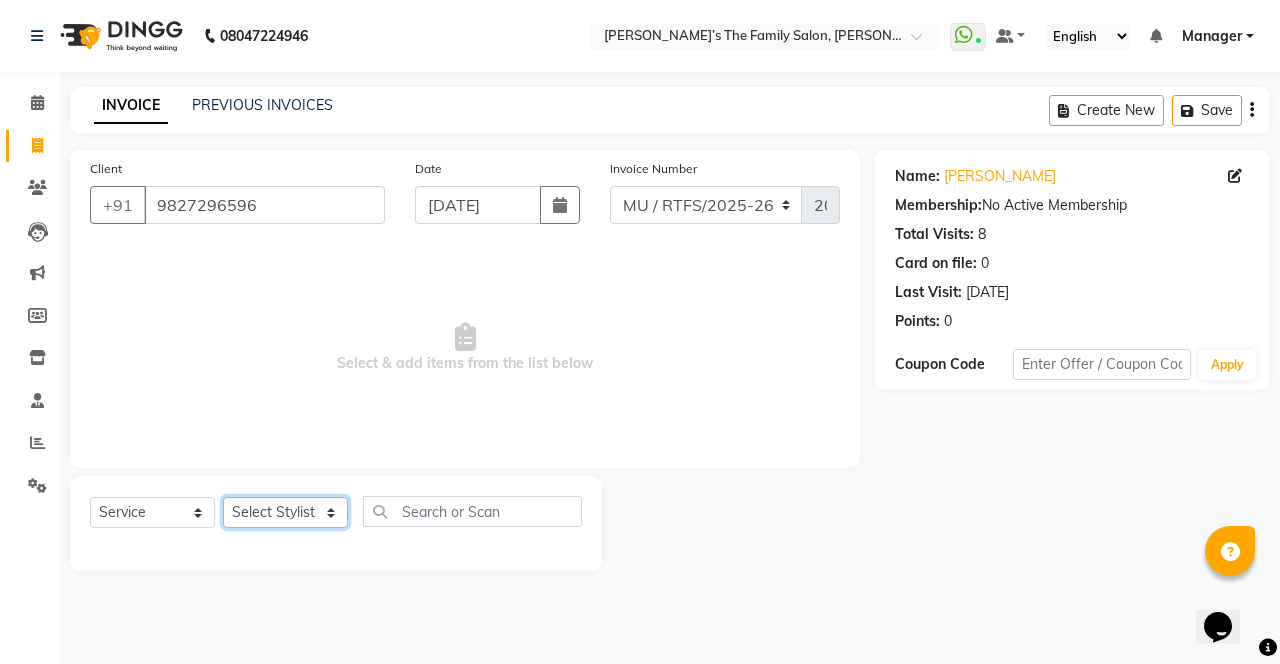 select on "84381" 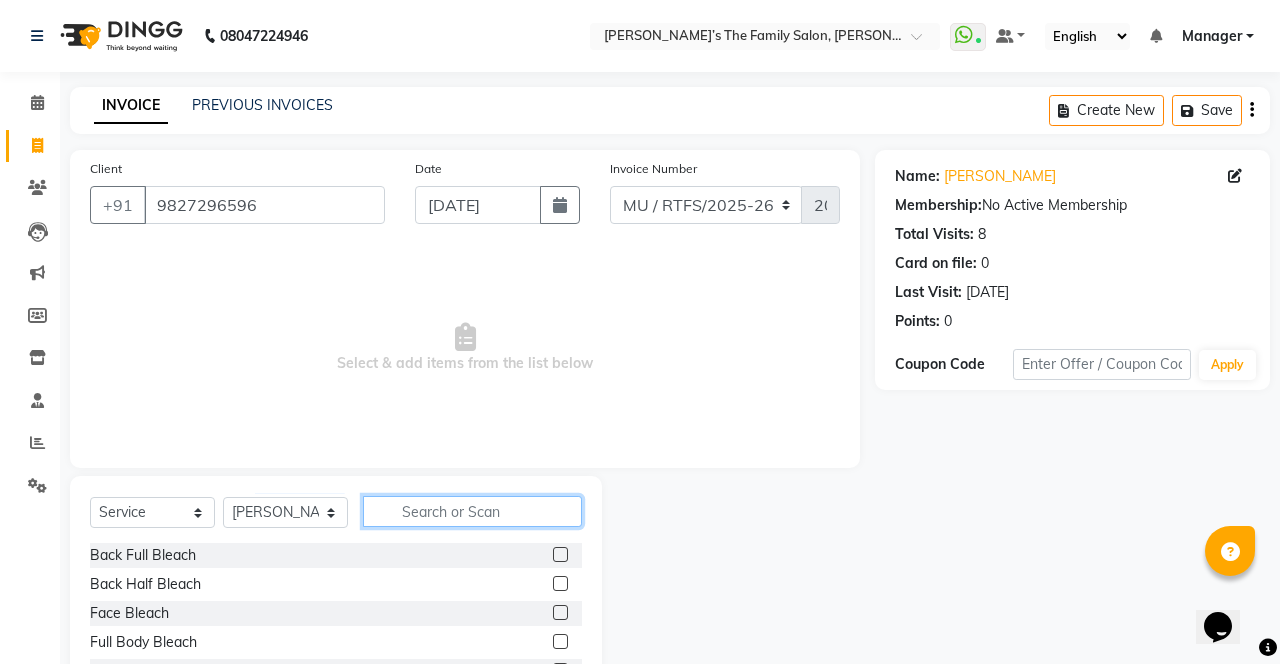 click 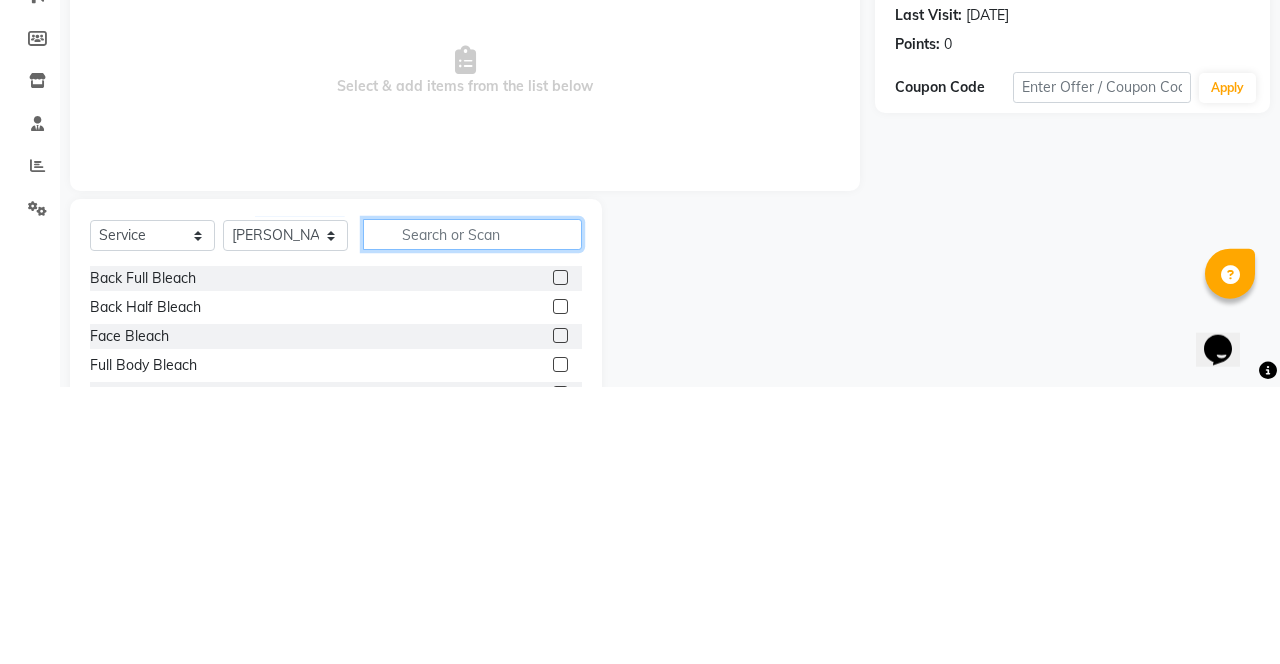 scroll, scrollTop: 16, scrollLeft: 0, axis: vertical 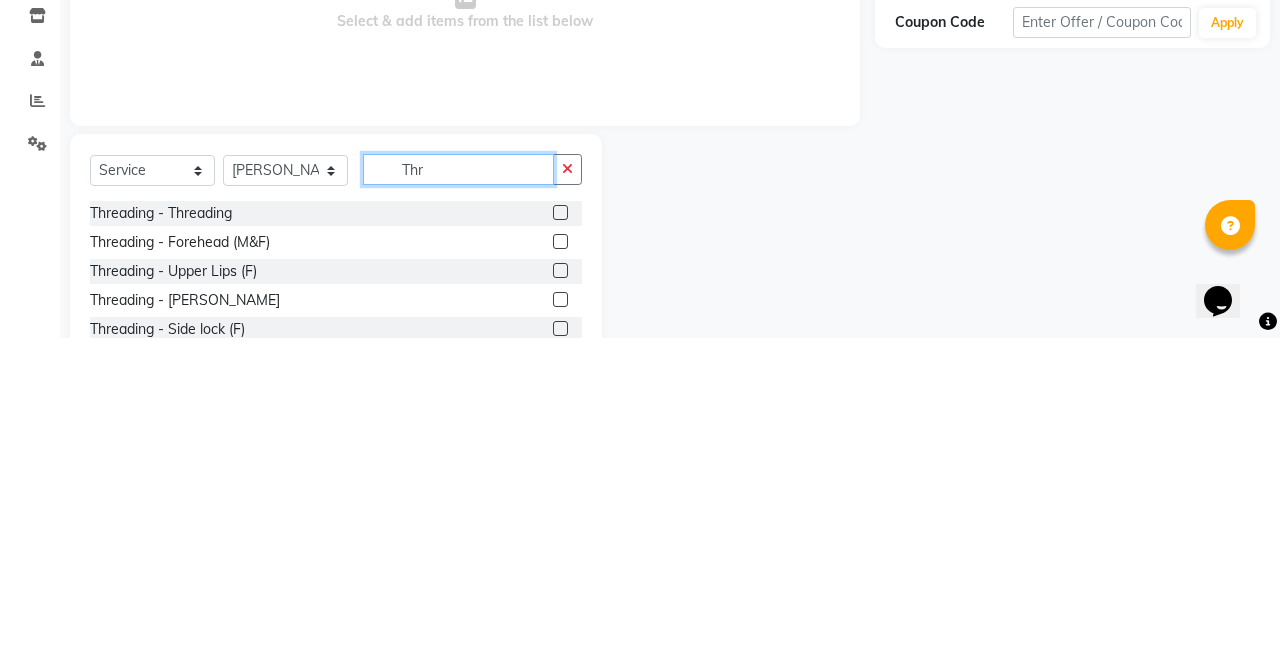 type on "Thr" 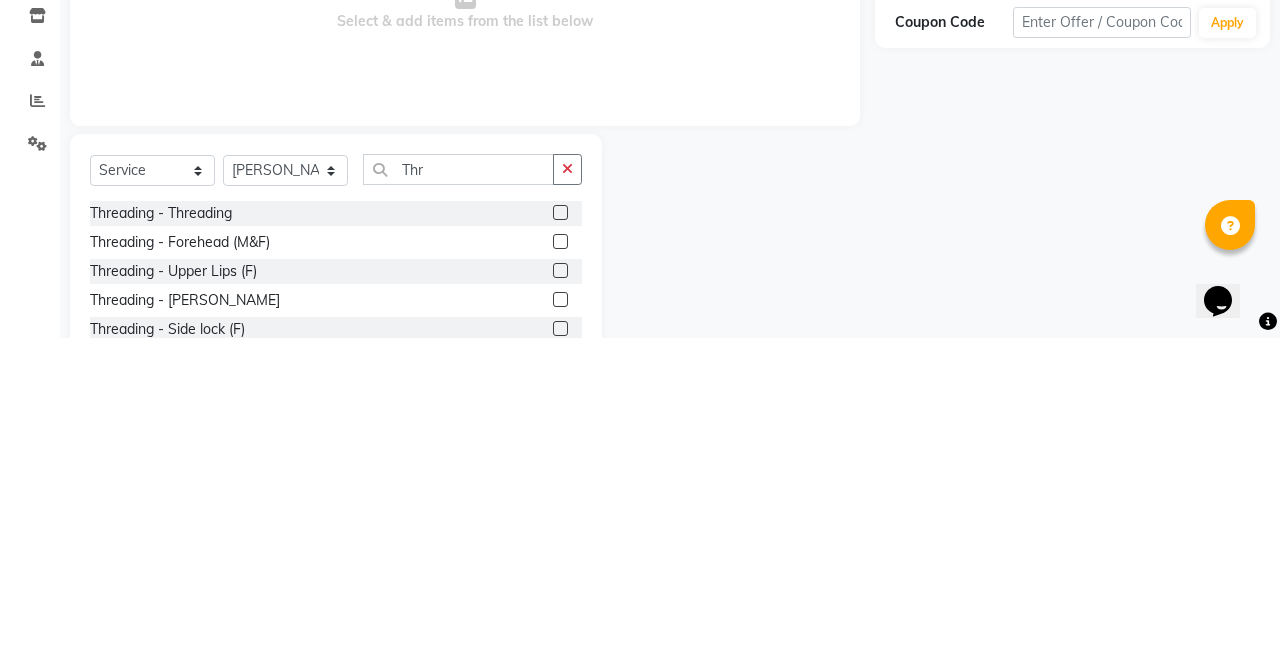 click 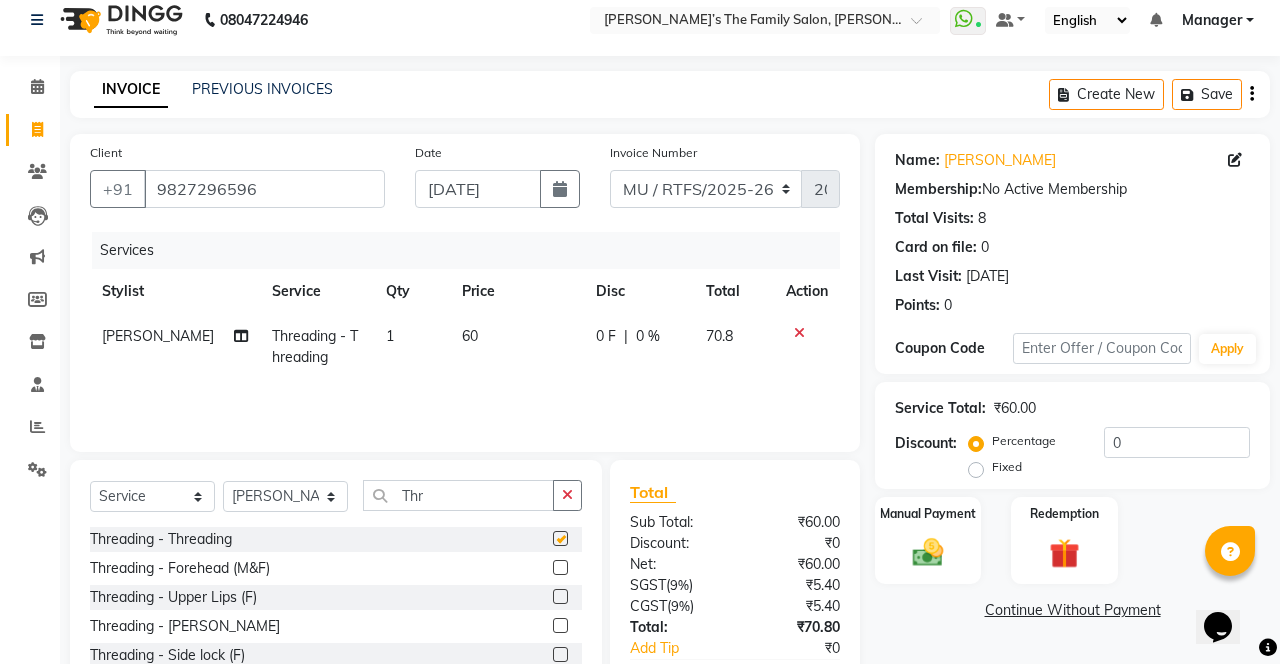 checkbox on "false" 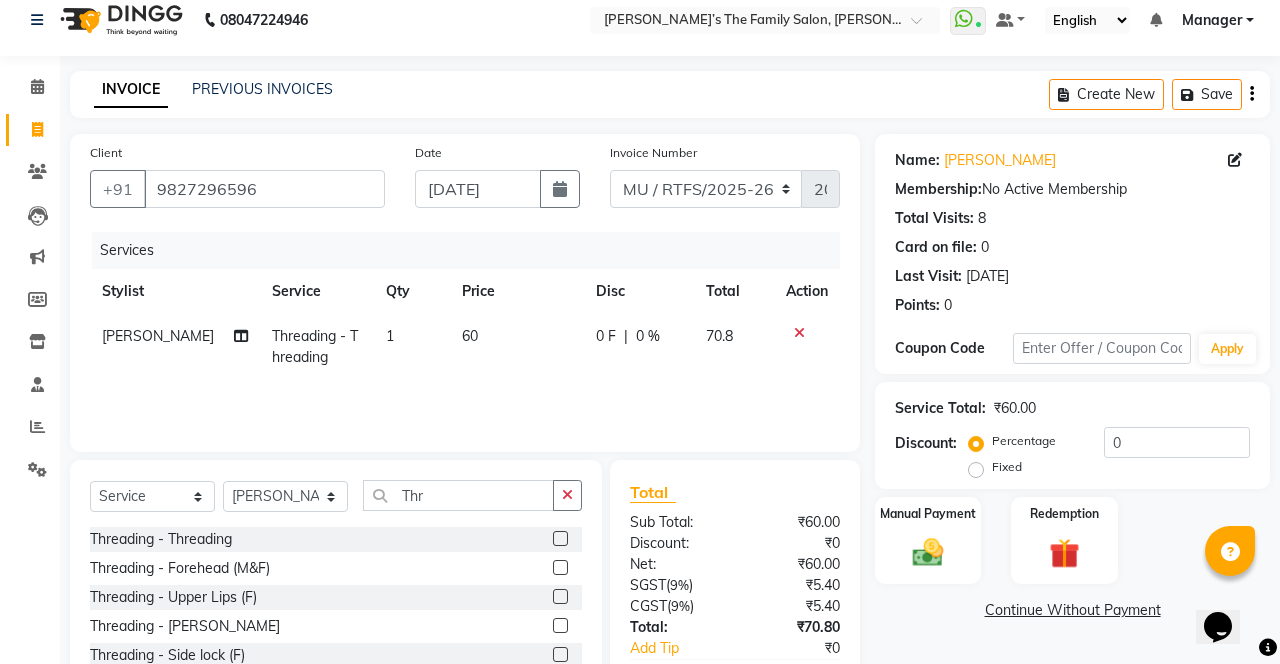click 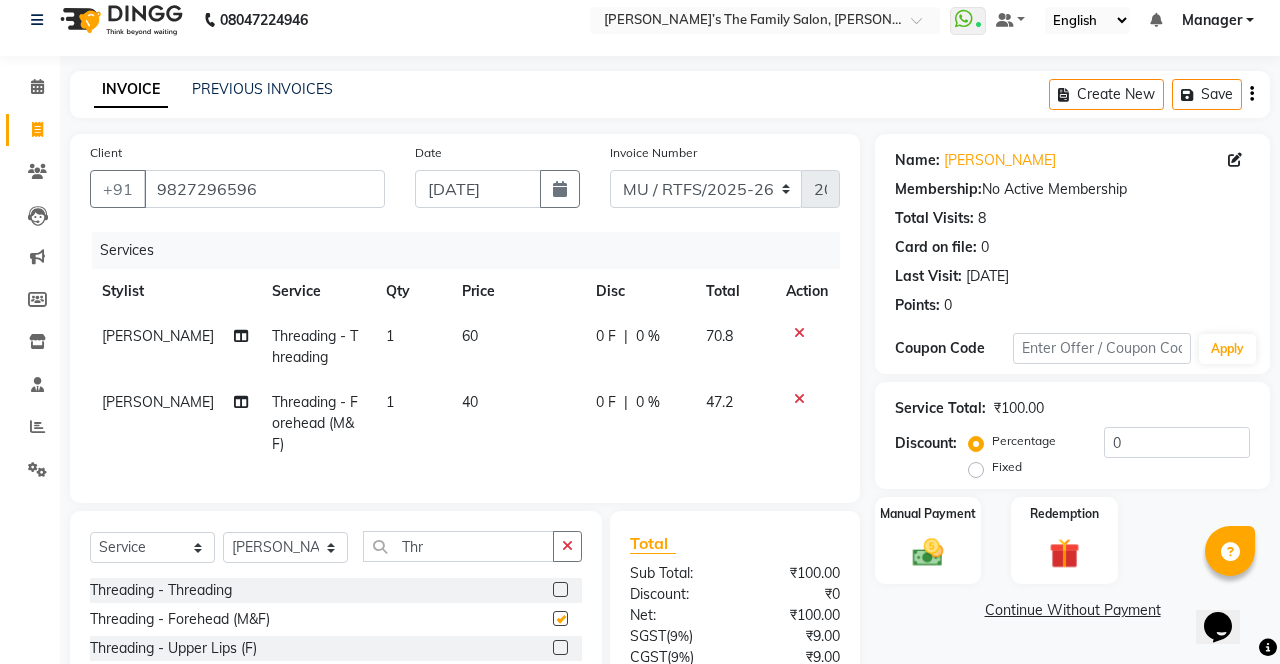 checkbox on "false" 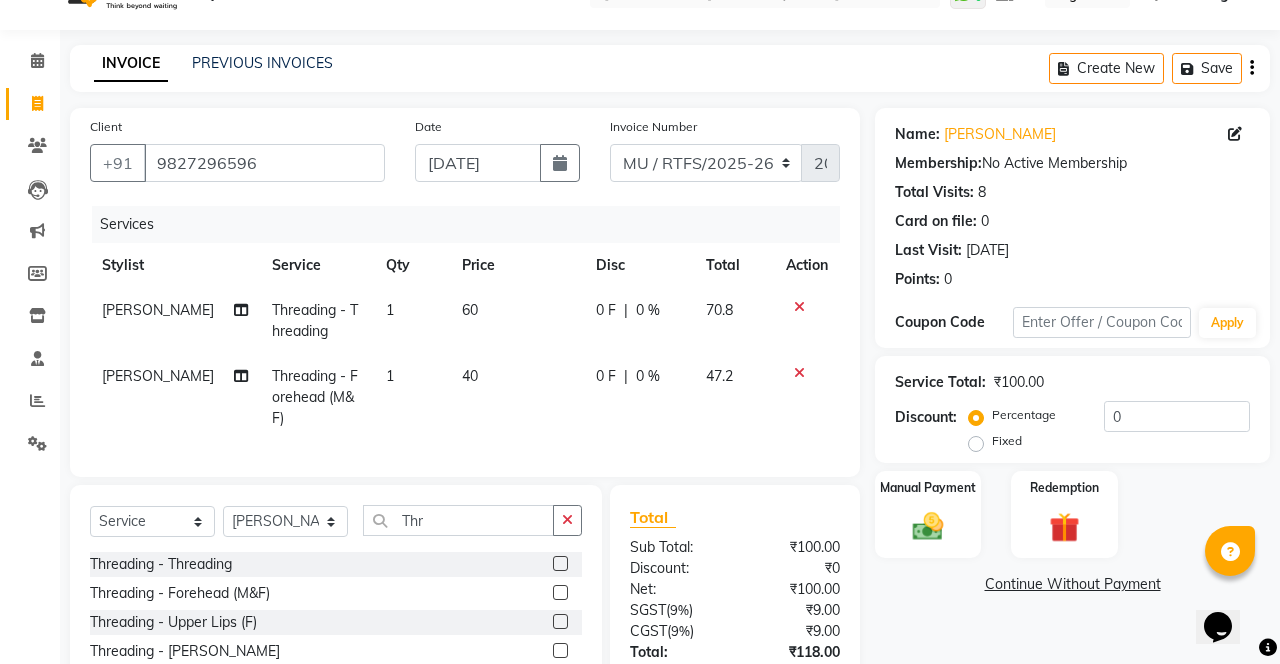 scroll, scrollTop: 122, scrollLeft: 0, axis: vertical 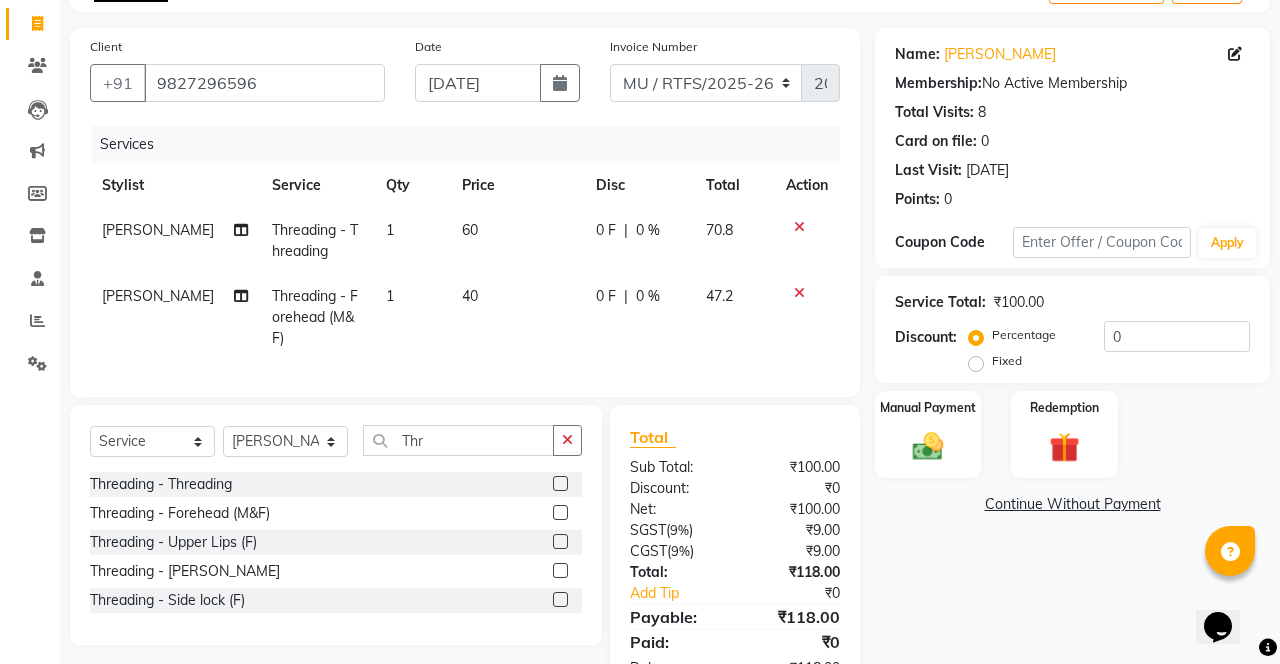 click 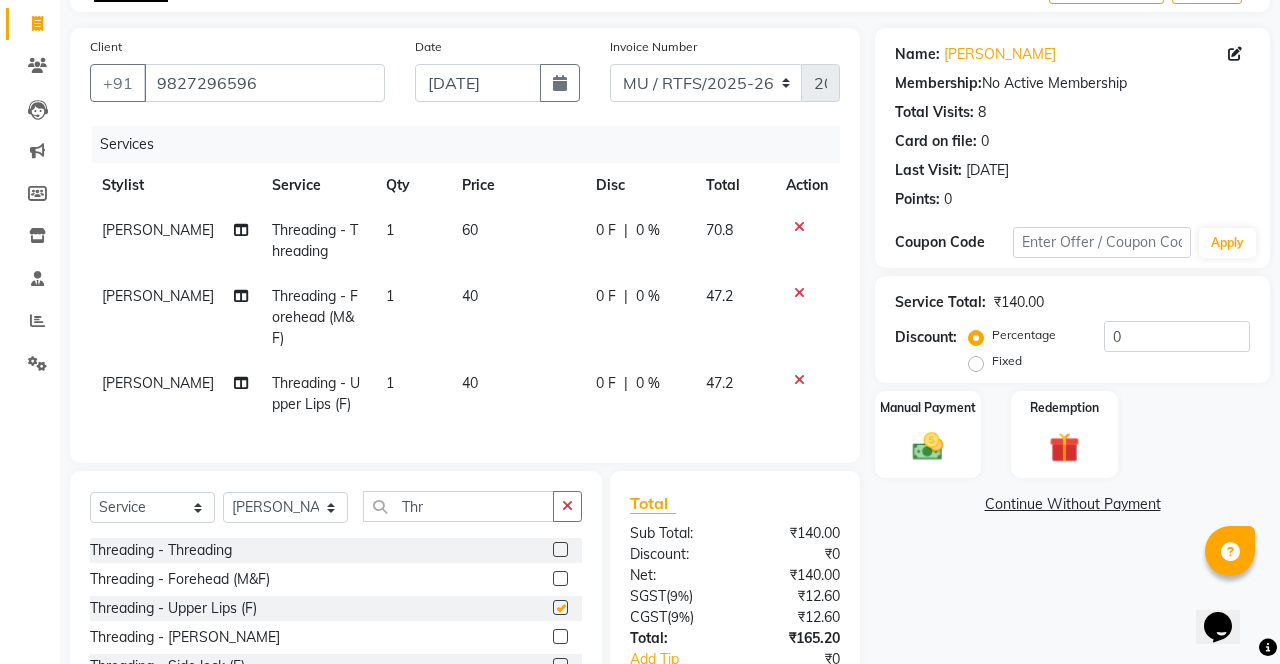 checkbox on "false" 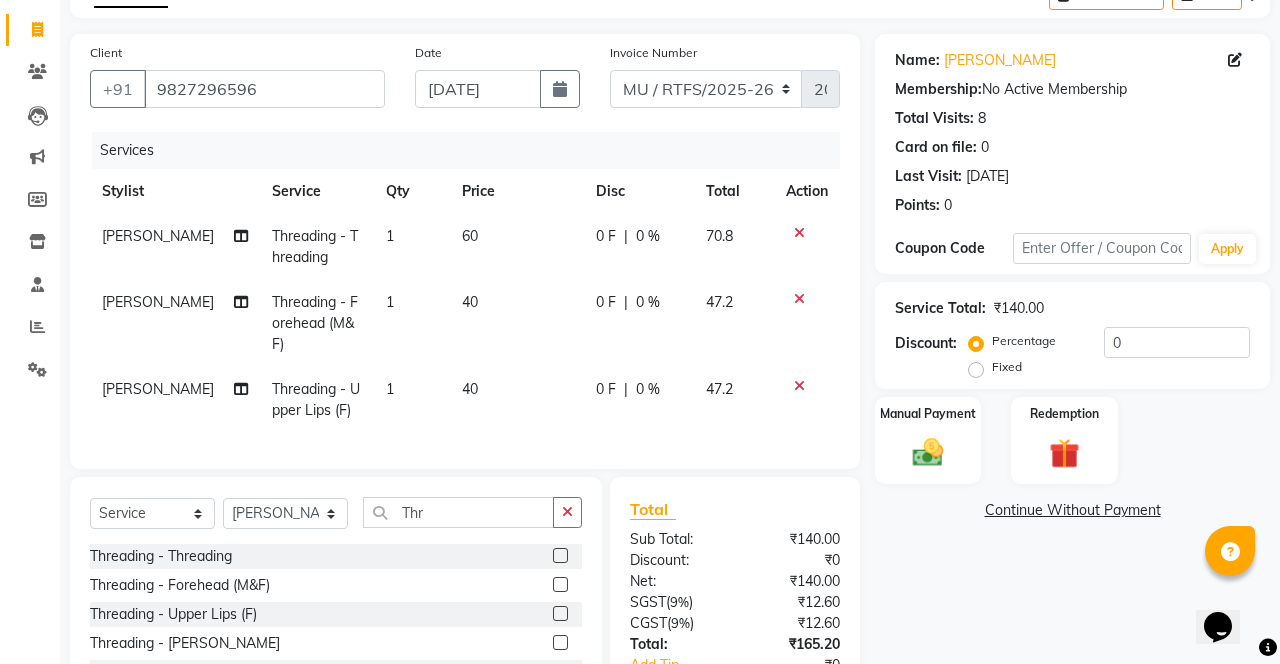 scroll, scrollTop: 111, scrollLeft: 0, axis: vertical 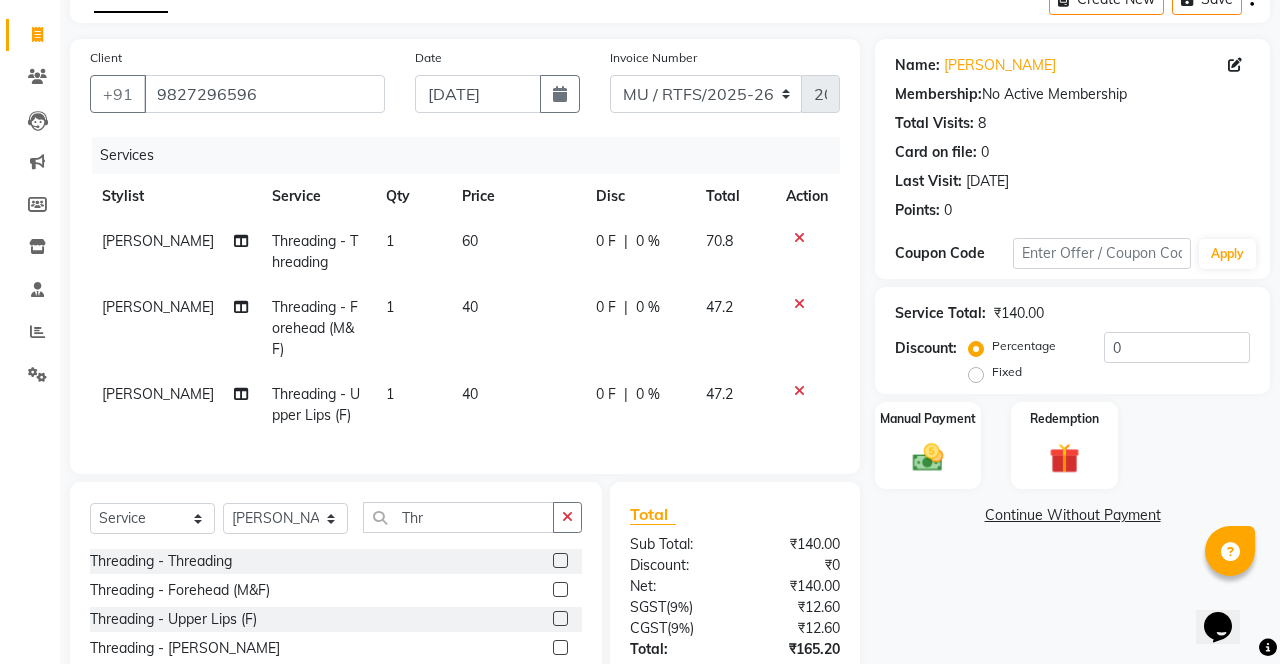 click 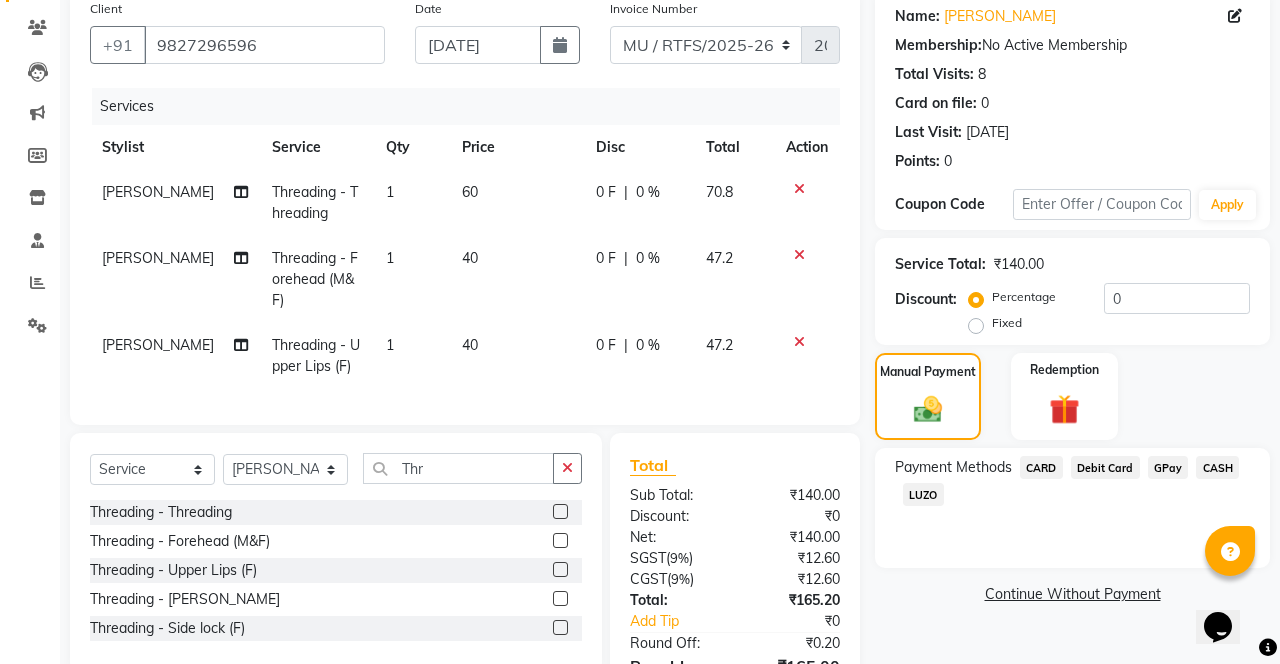 scroll, scrollTop: 208, scrollLeft: 0, axis: vertical 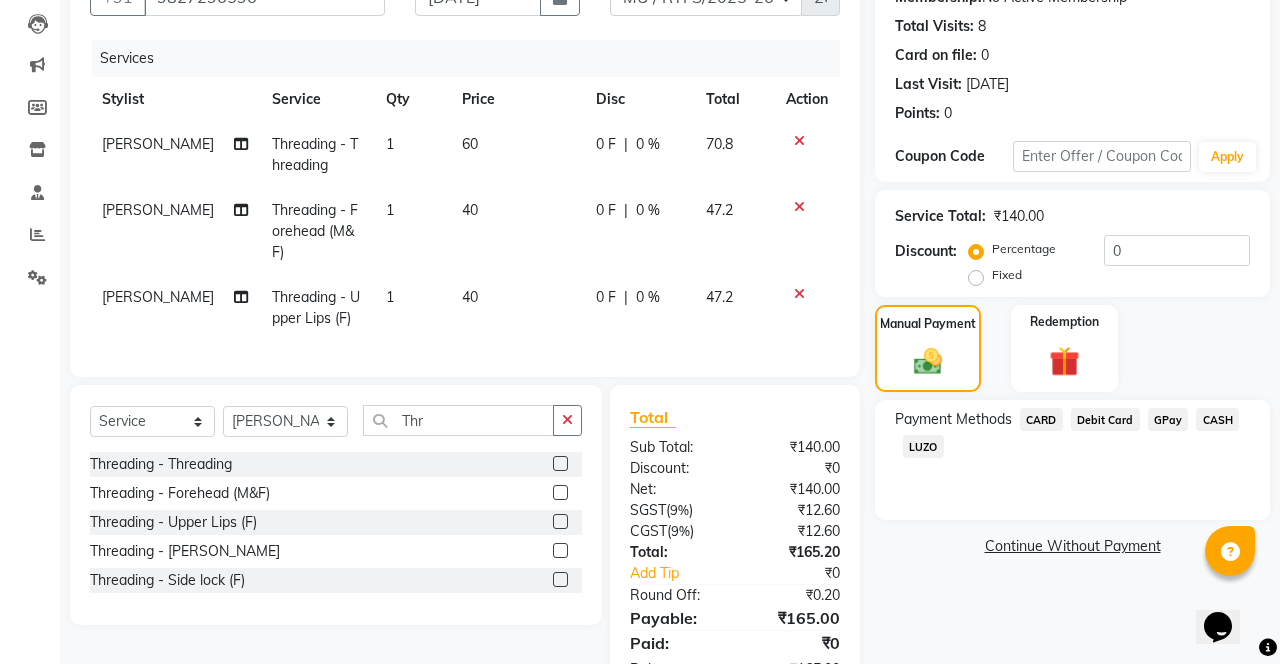 click on "CASH" 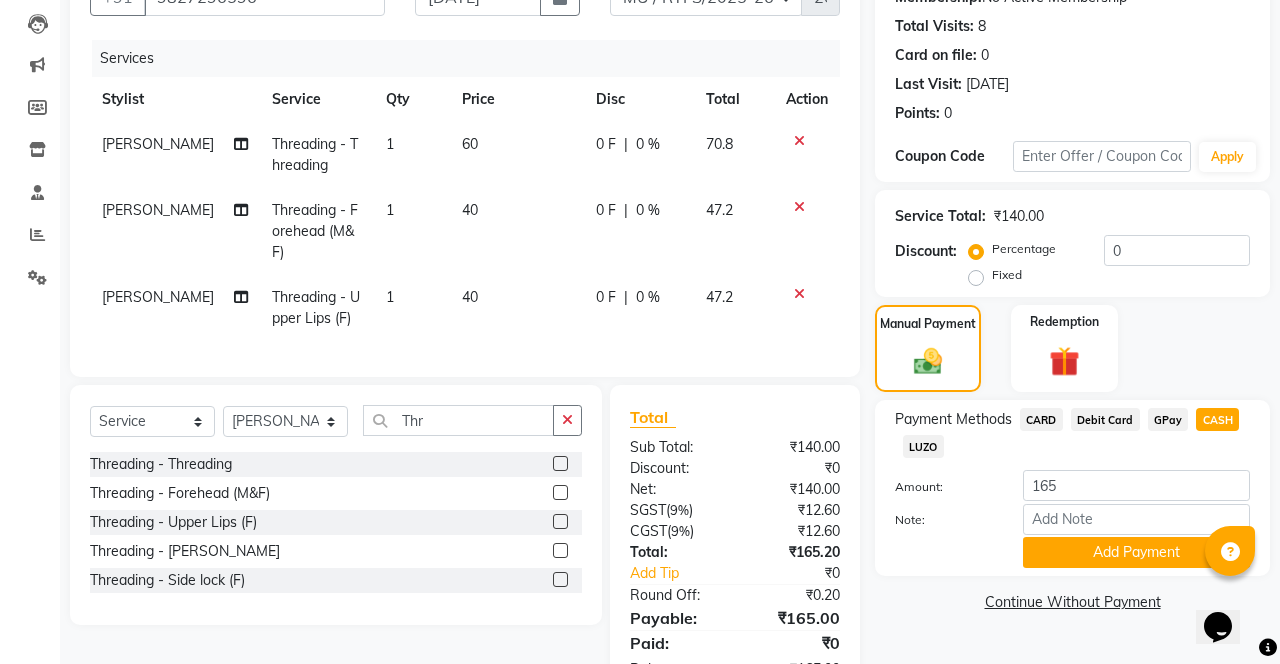 click on "Add Payment" 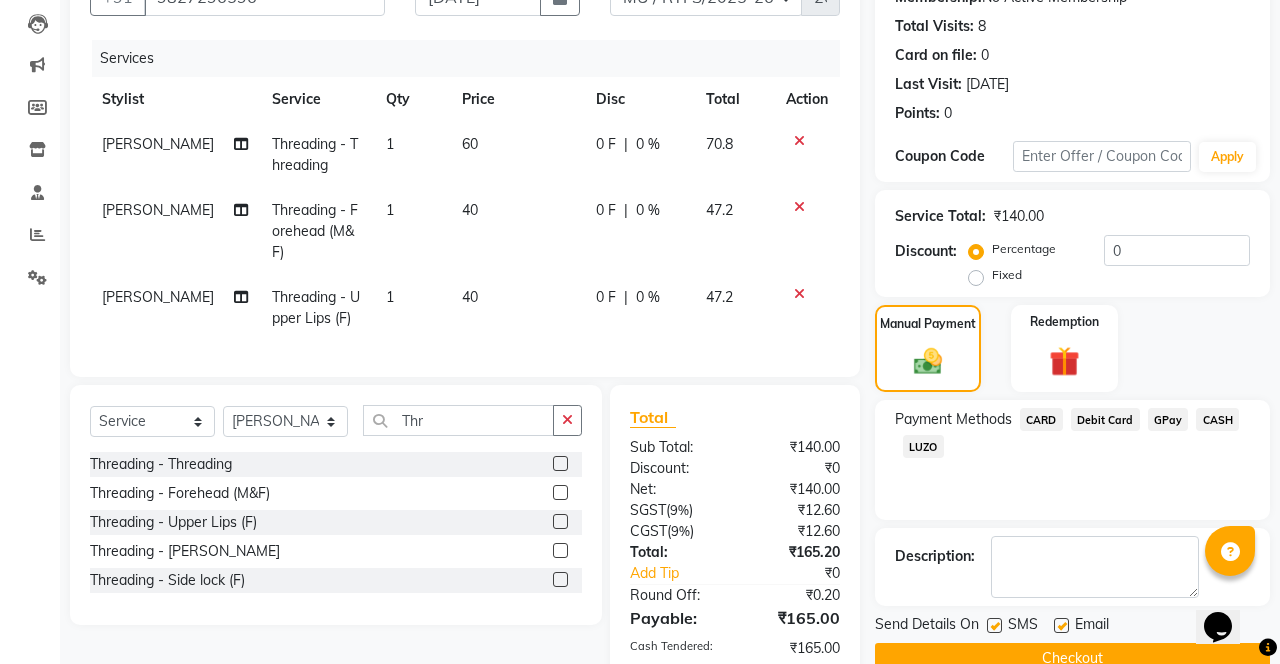 scroll, scrollTop: 279, scrollLeft: 0, axis: vertical 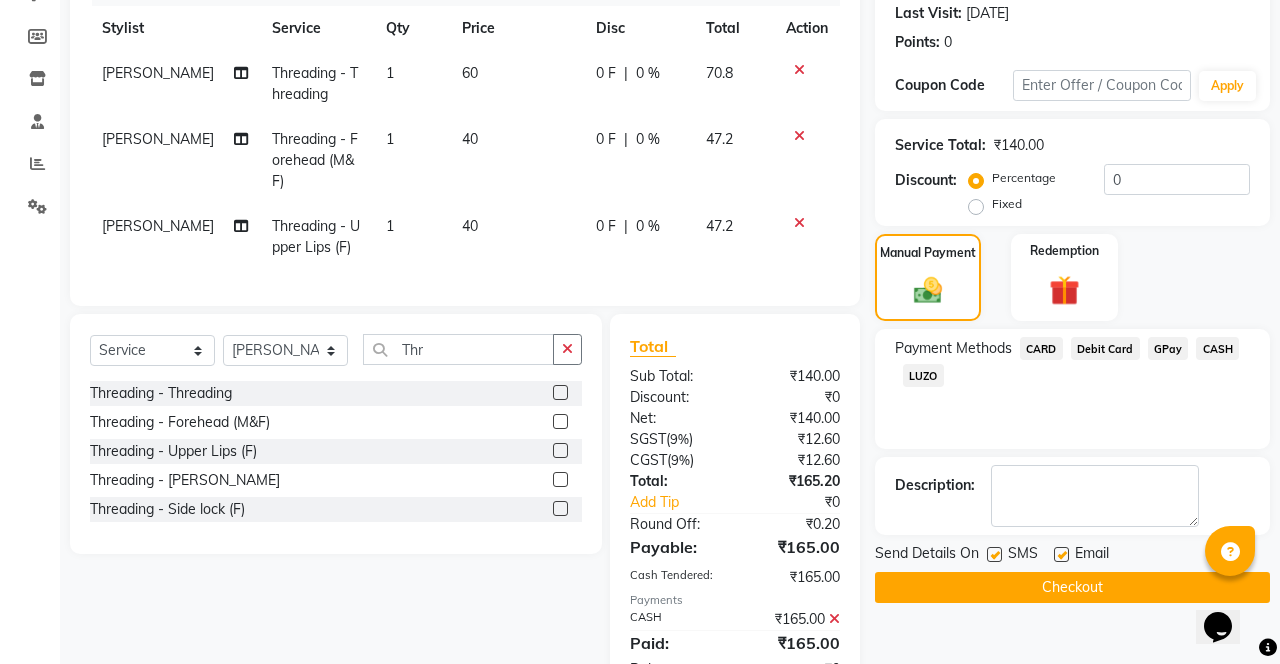 click on "Checkout" 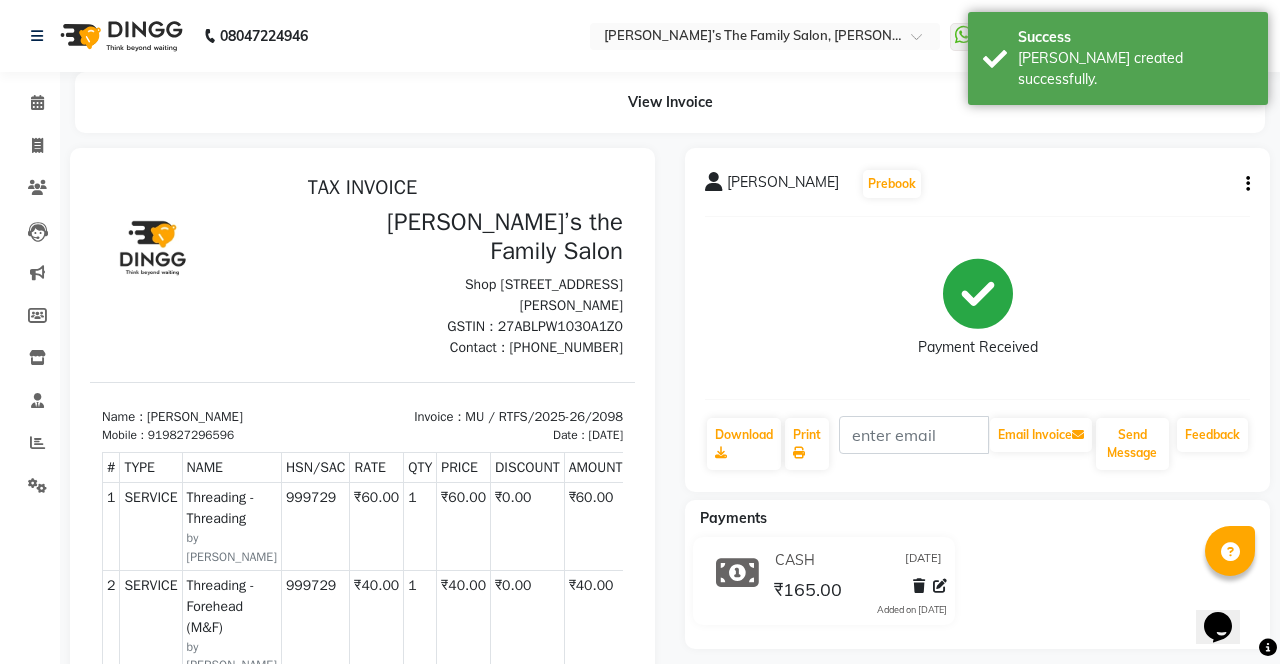 scroll, scrollTop: 0, scrollLeft: 0, axis: both 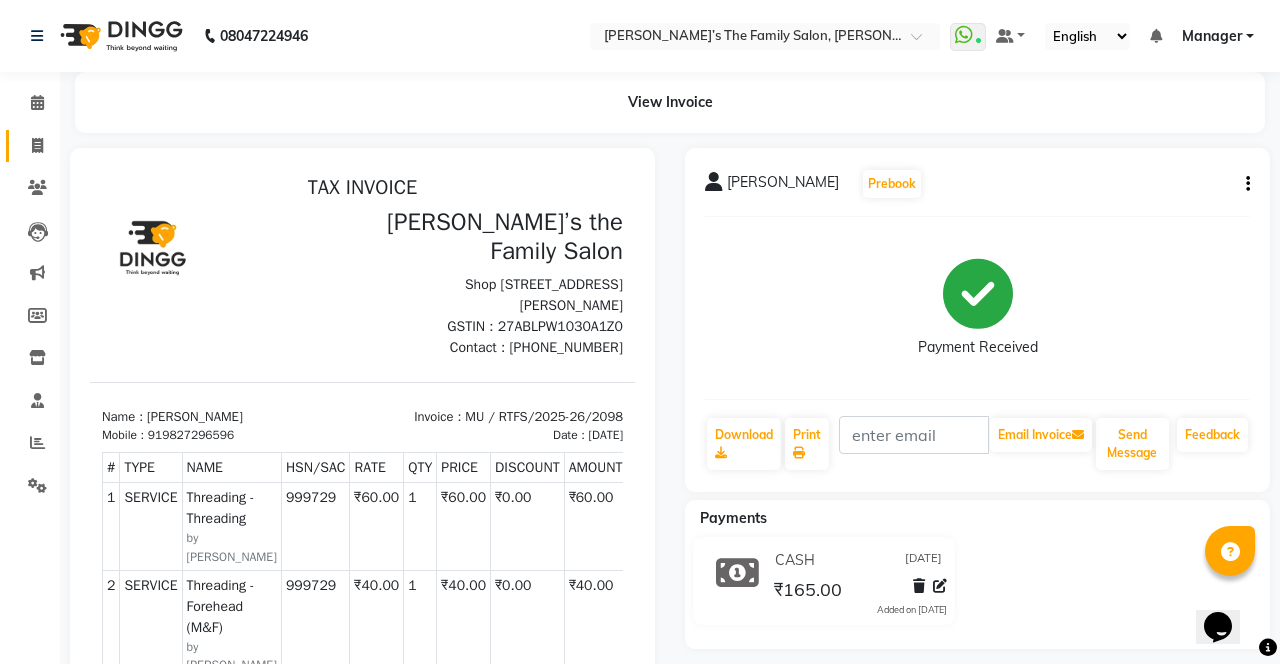 click on "Invoice" 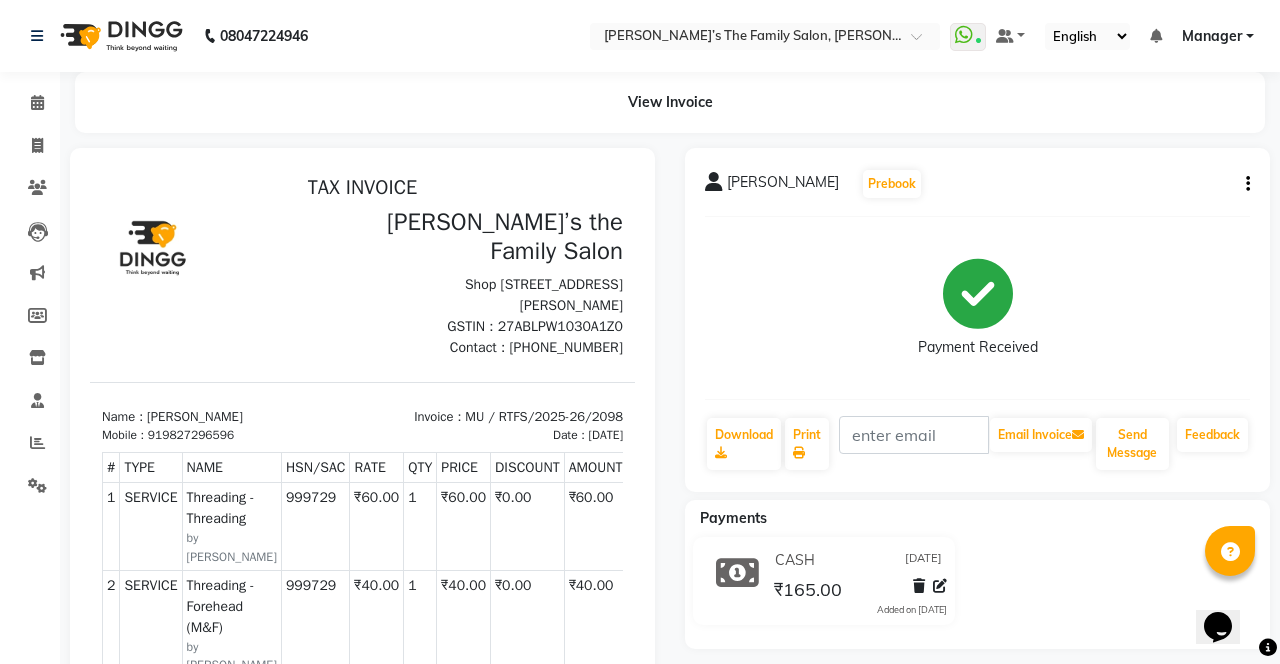 select on "service" 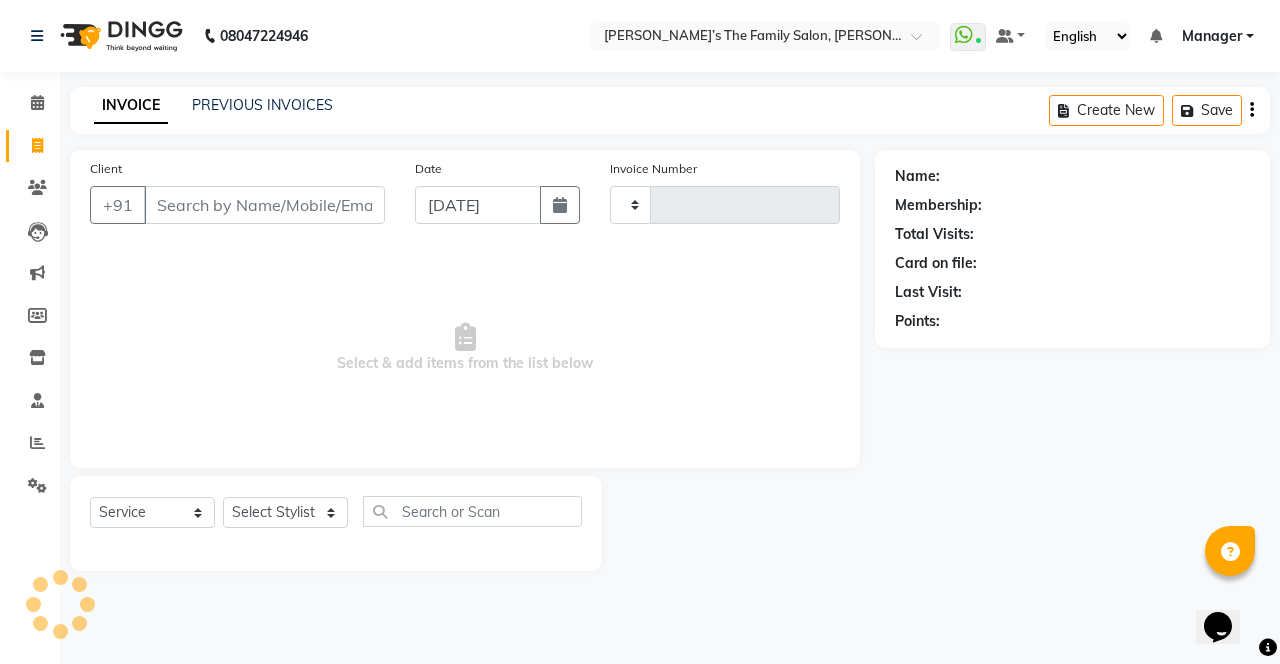 type on "2099" 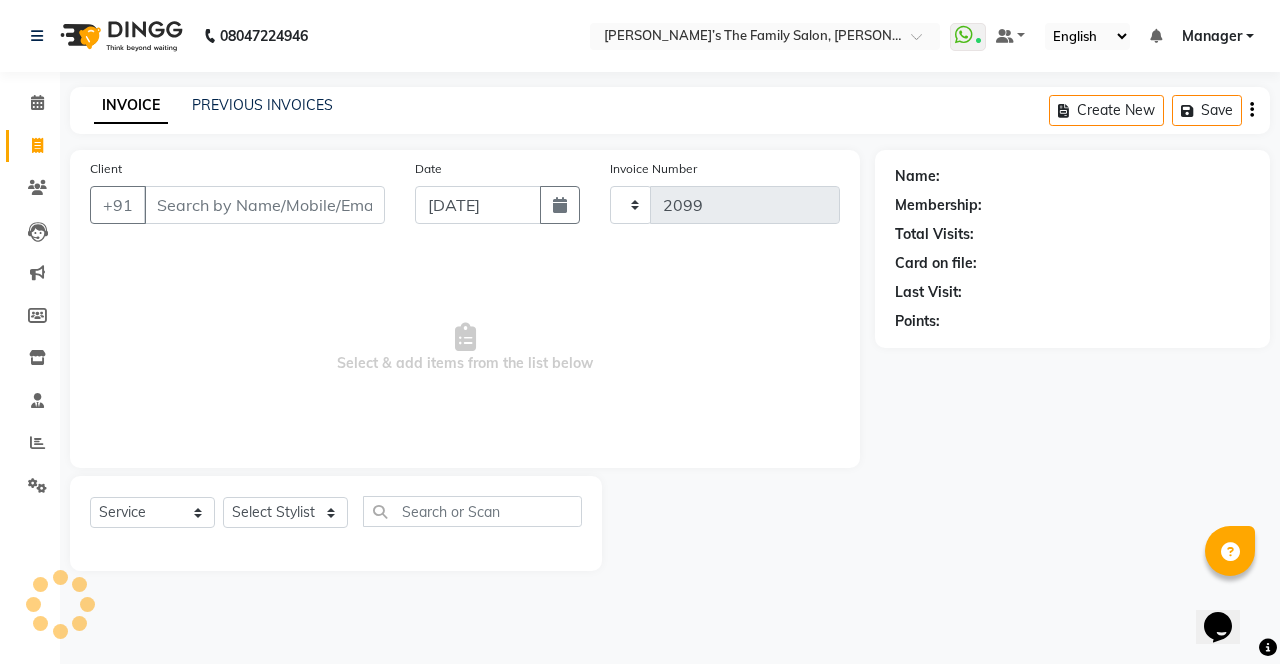 select on "8003" 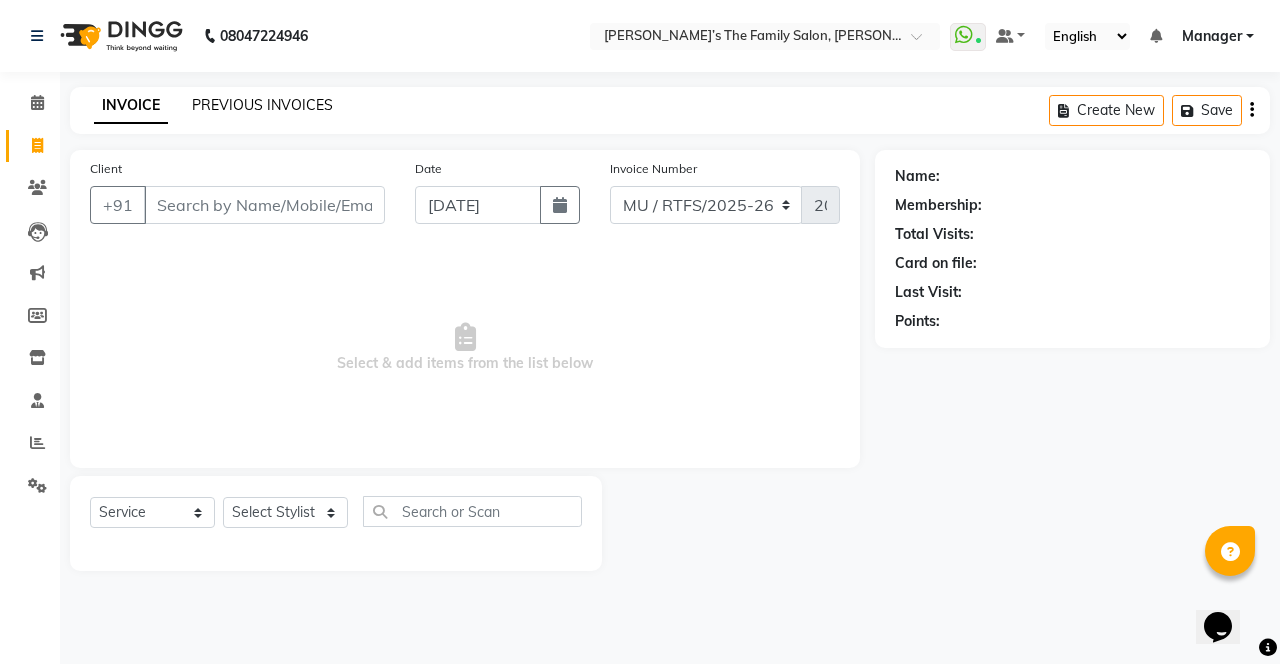 click on "PREVIOUS INVOICES" 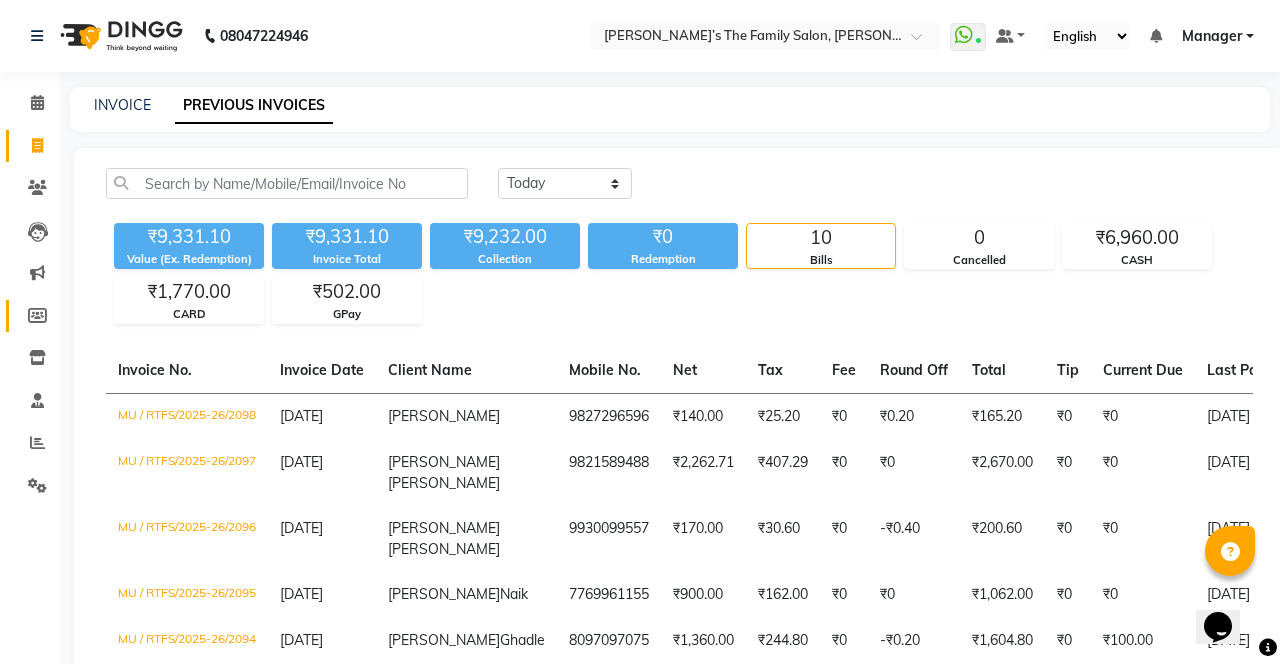 click on "Members" 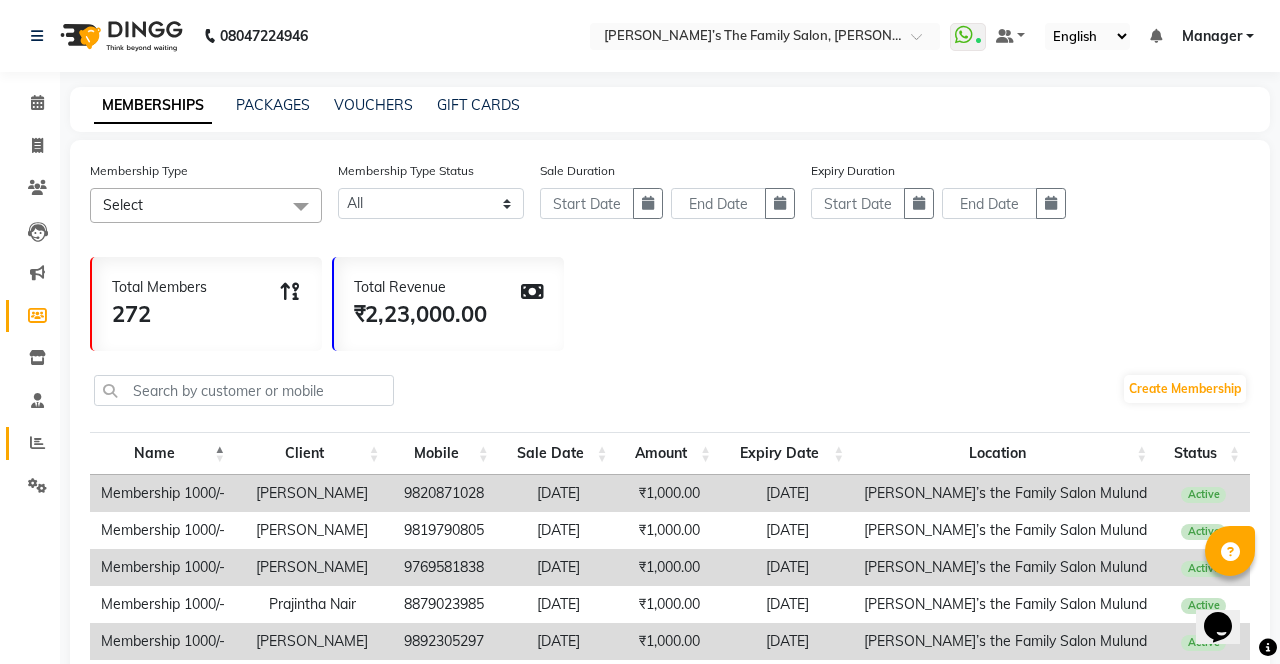 click on "Reports" 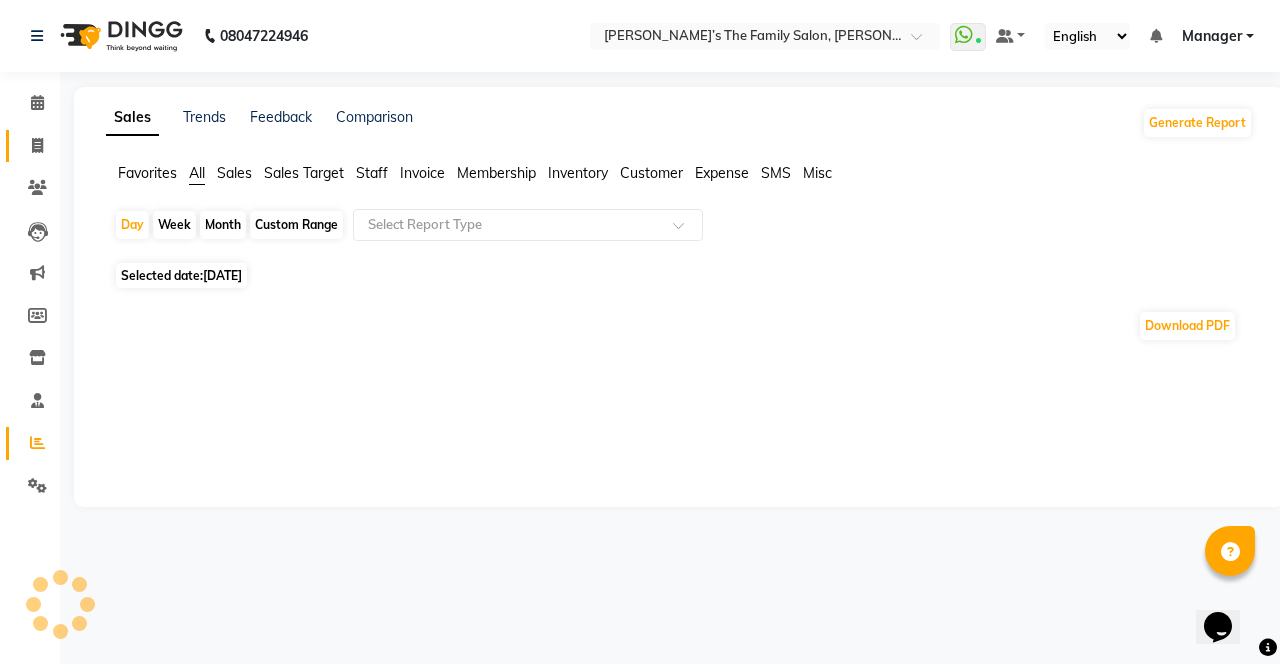 click 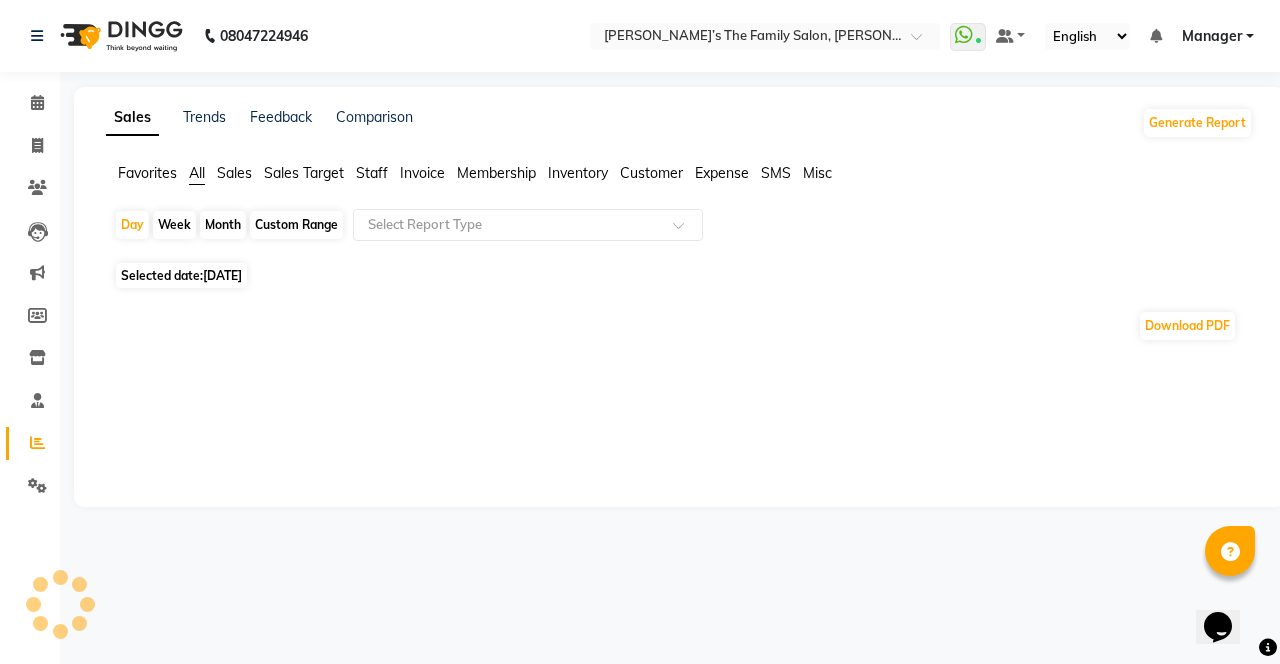 select on "service" 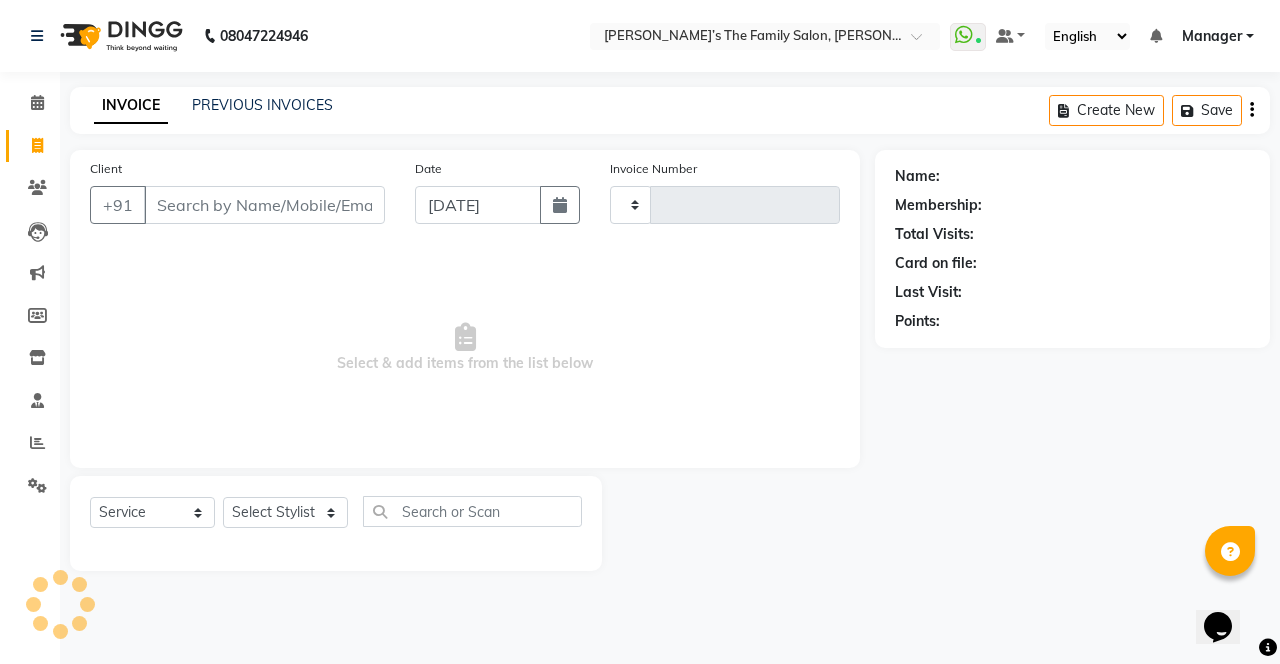 type on "2099" 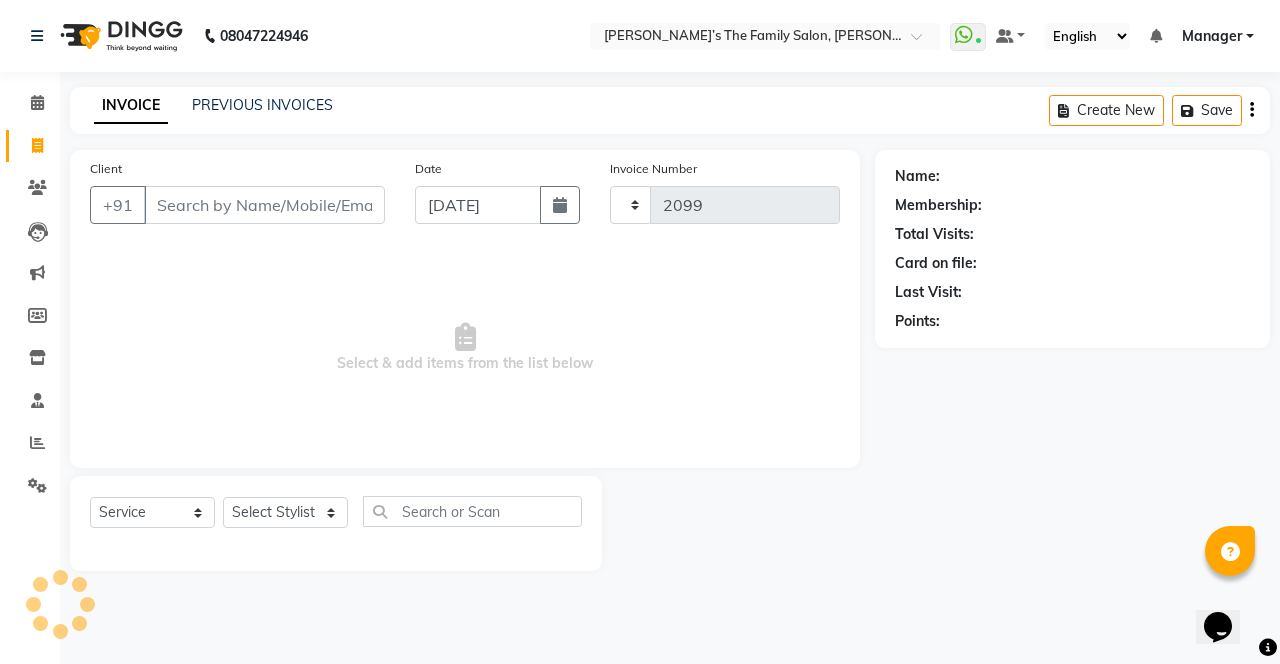 select on "8003" 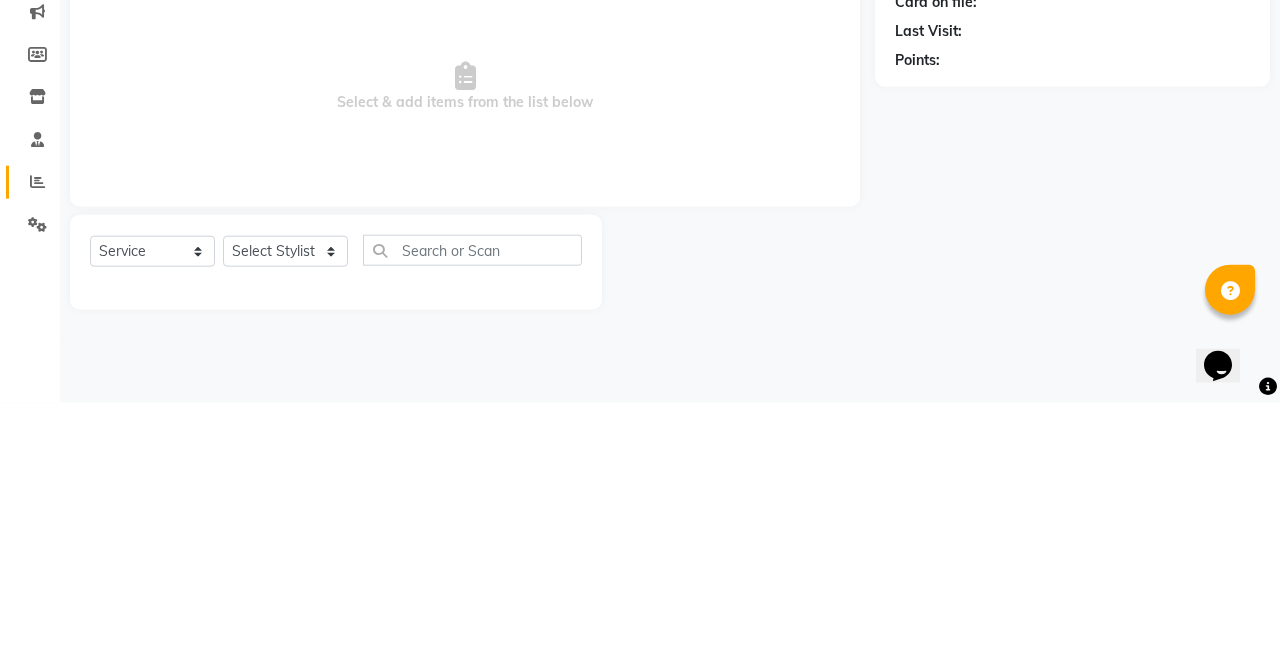 click on "Reports" 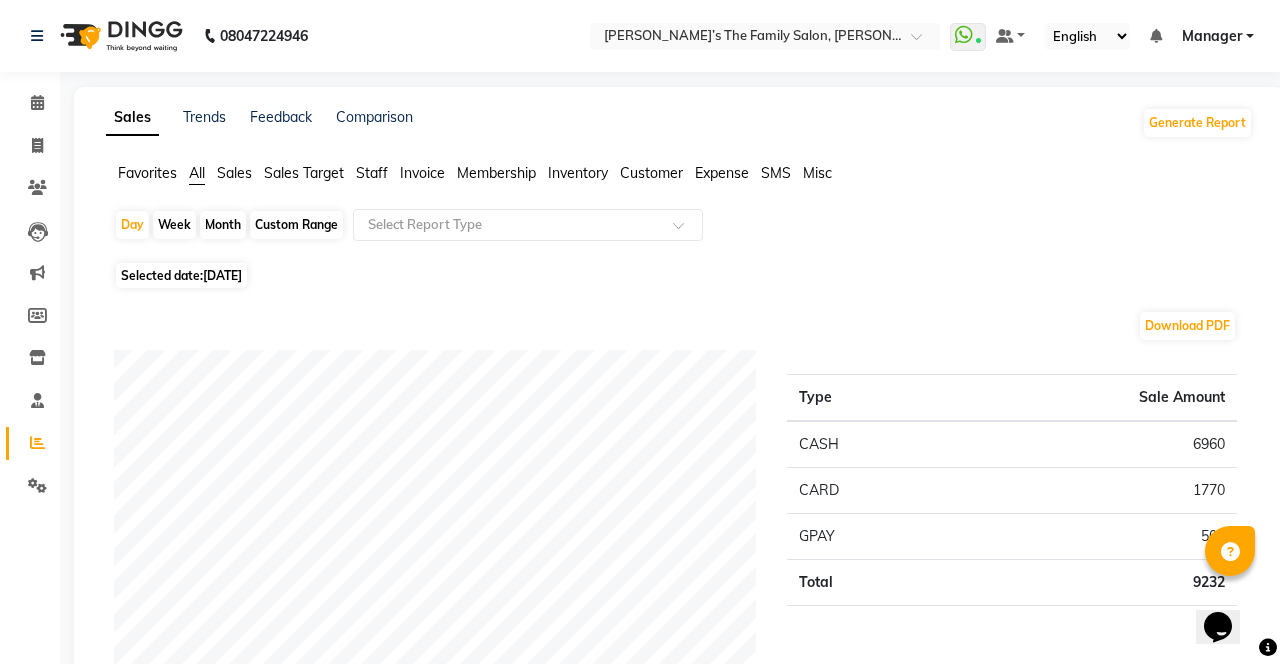 click 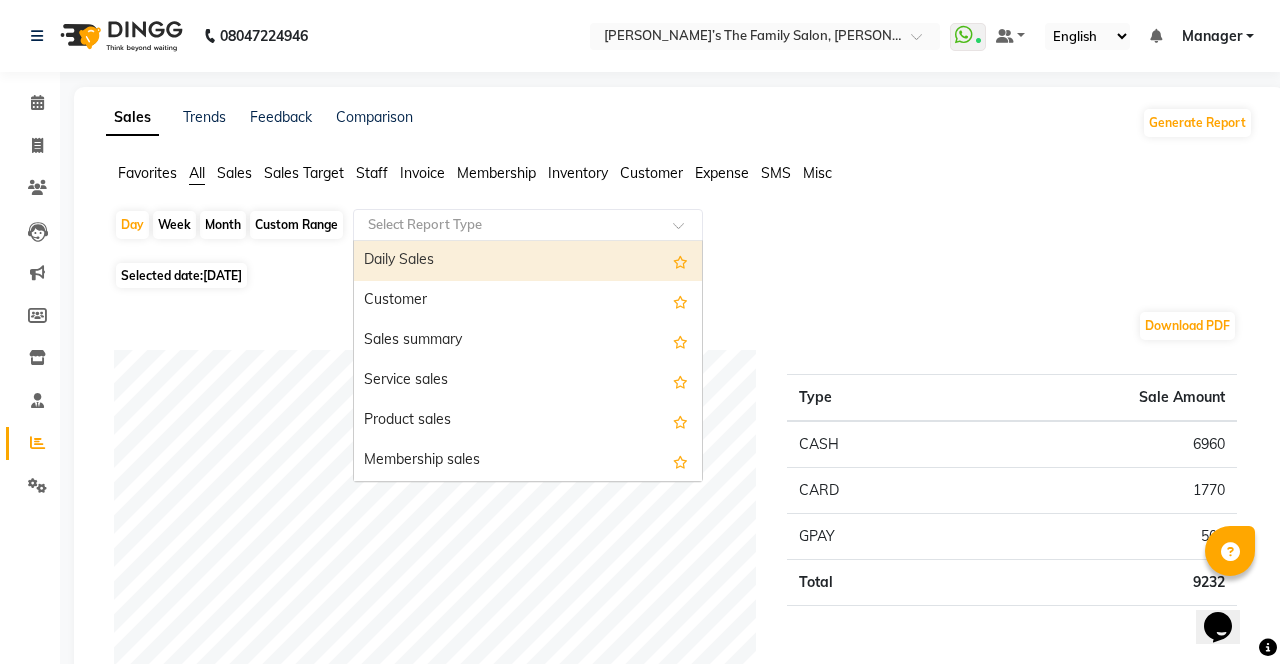 click on "Sales summary" at bounding box center (528, 341) 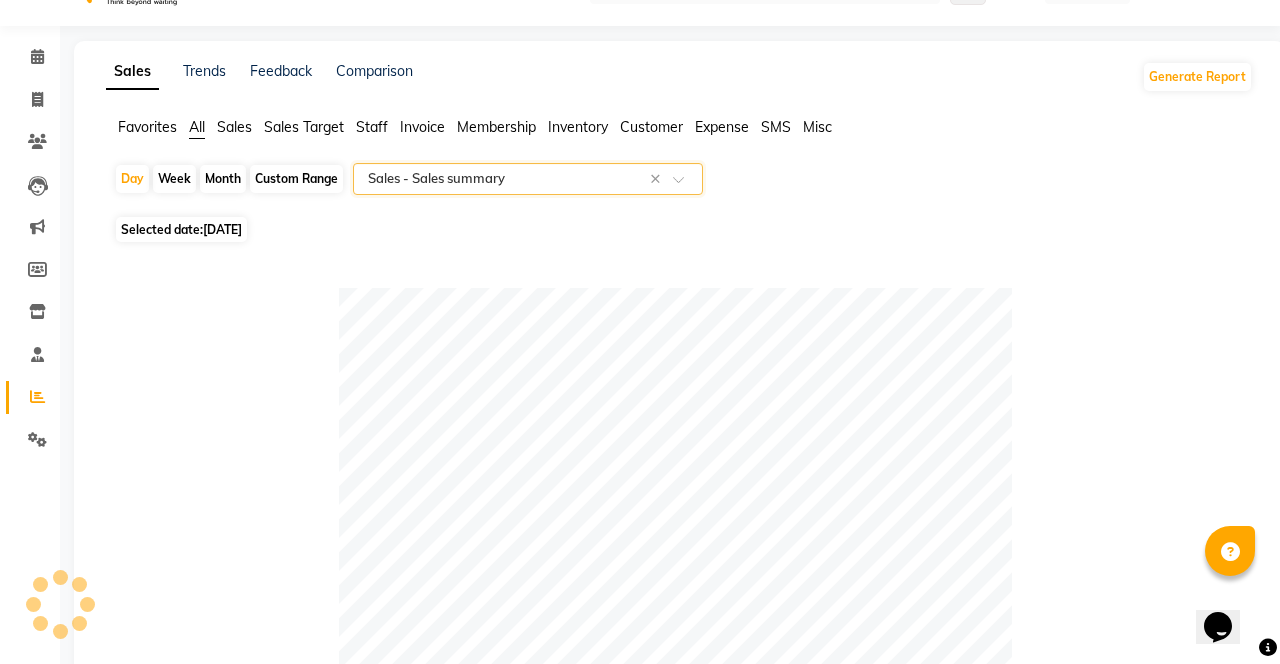 scroll, scrollTop: 0, scrollLeft: 0, axis: both 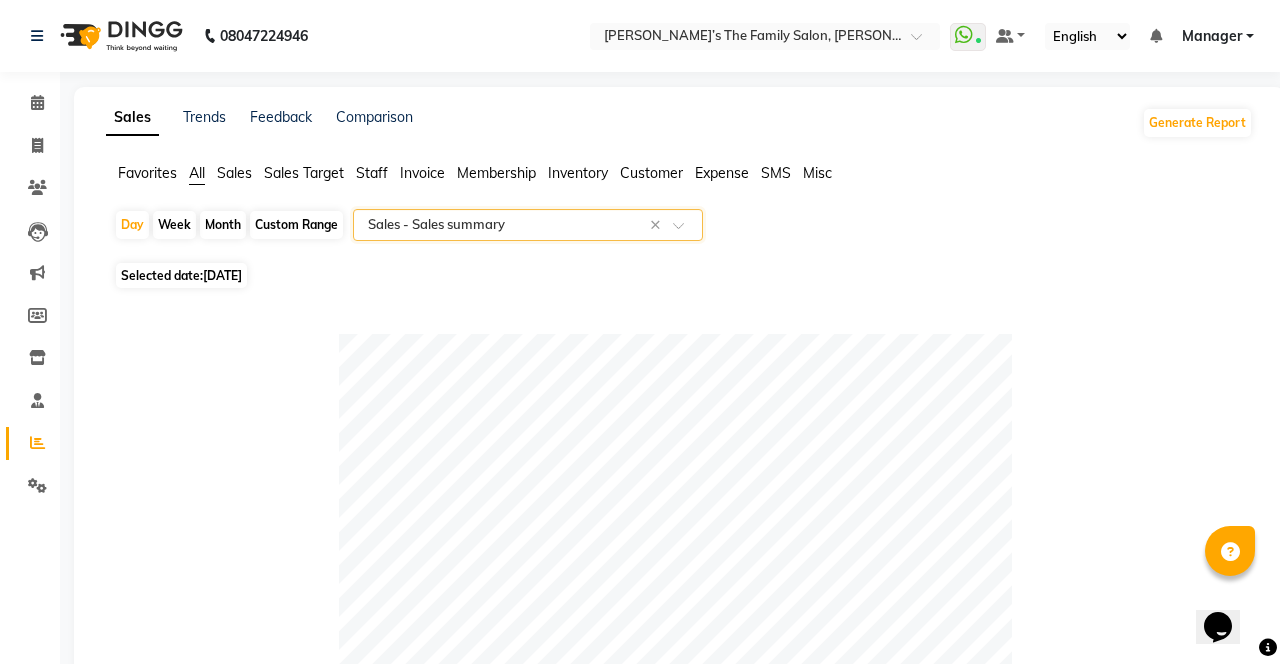 click 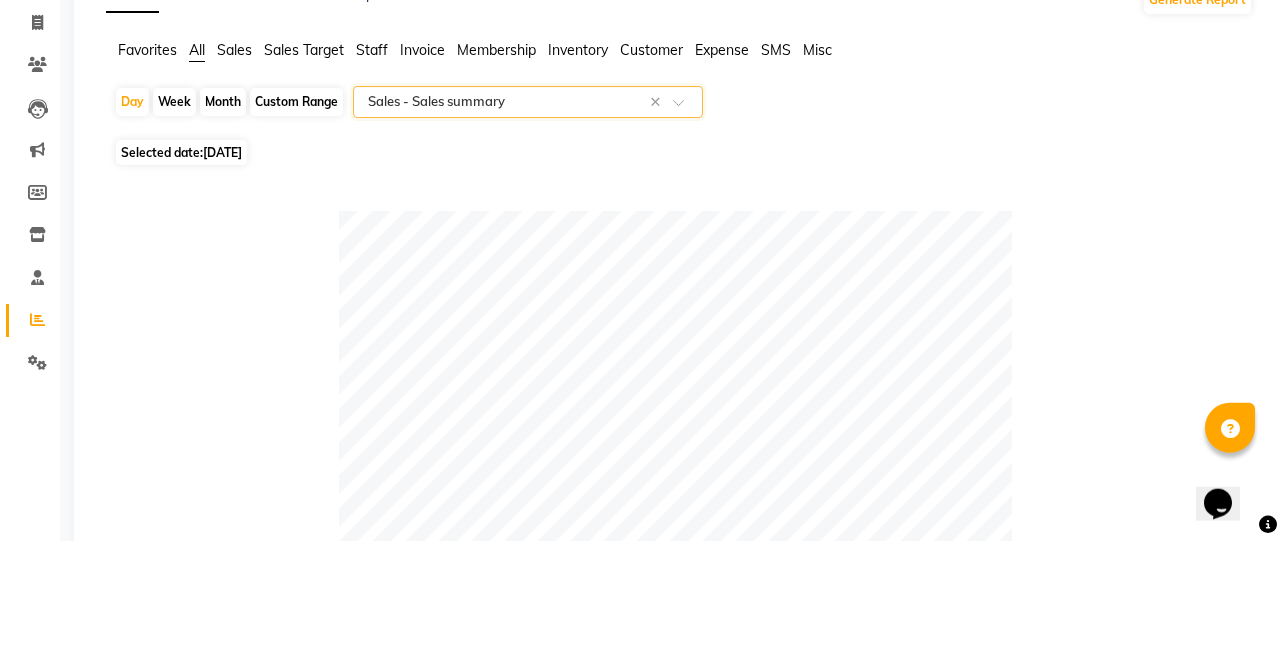 click 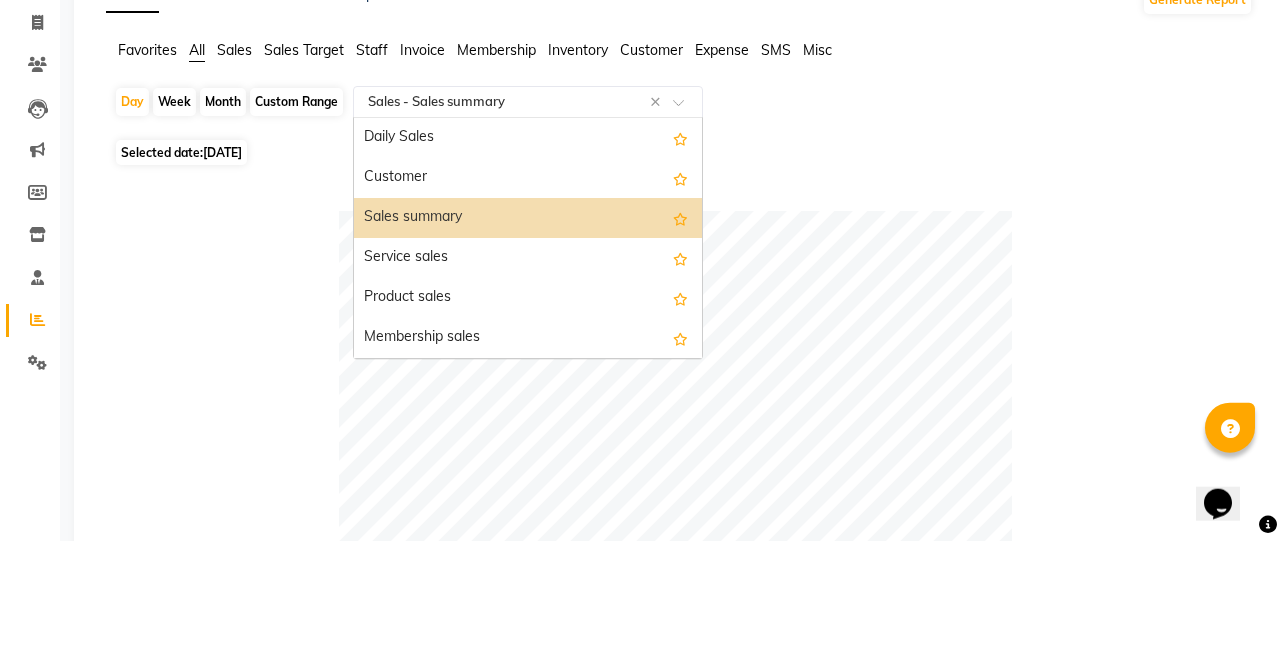 click on "Customer" at bounding box center (528, 301) 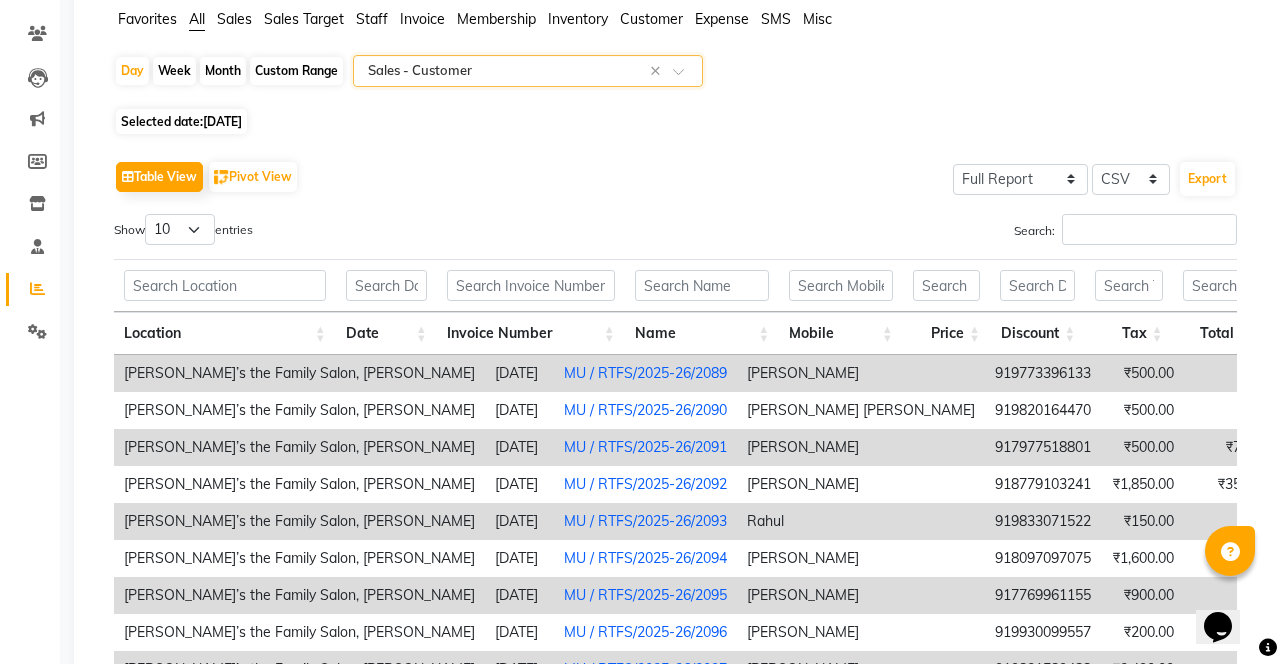 scroll, scrollTop: 0, scrollLeft: 0, axis: both 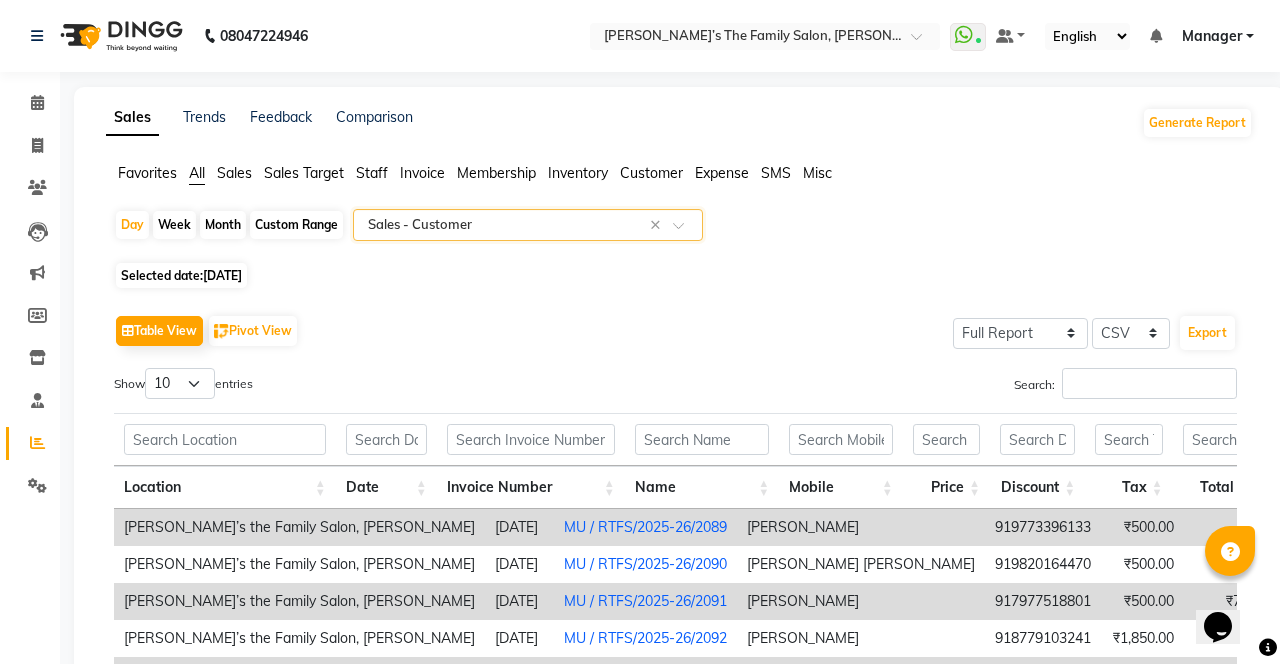 click 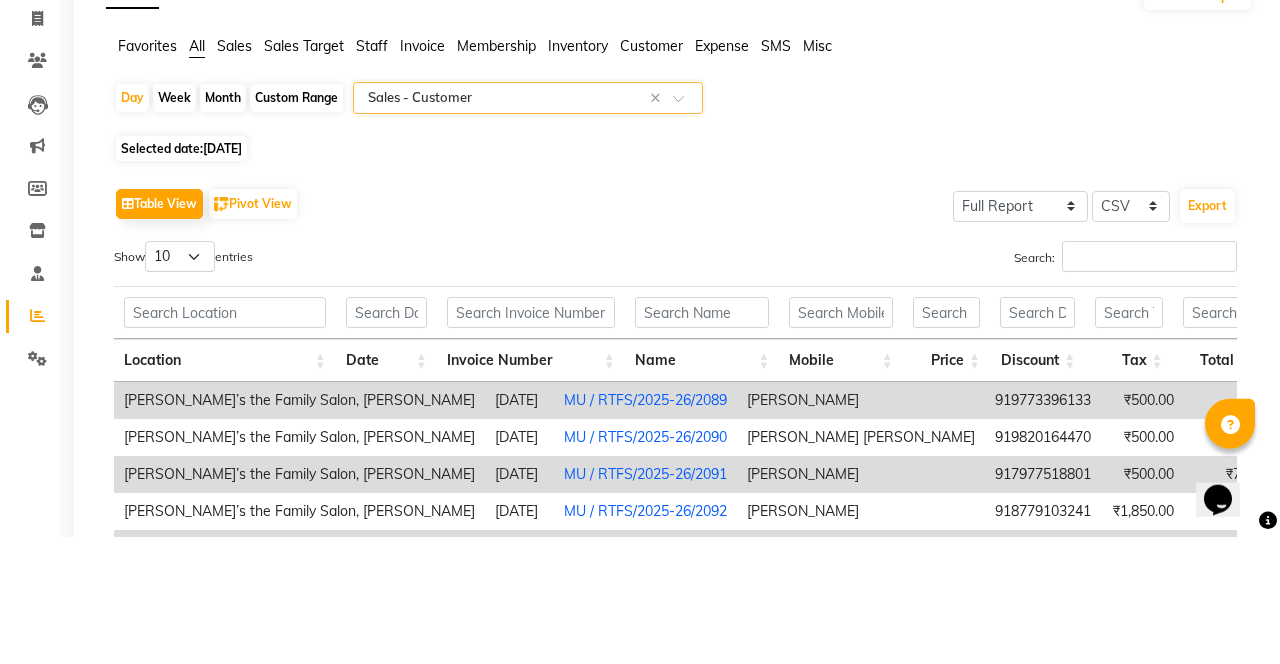 click 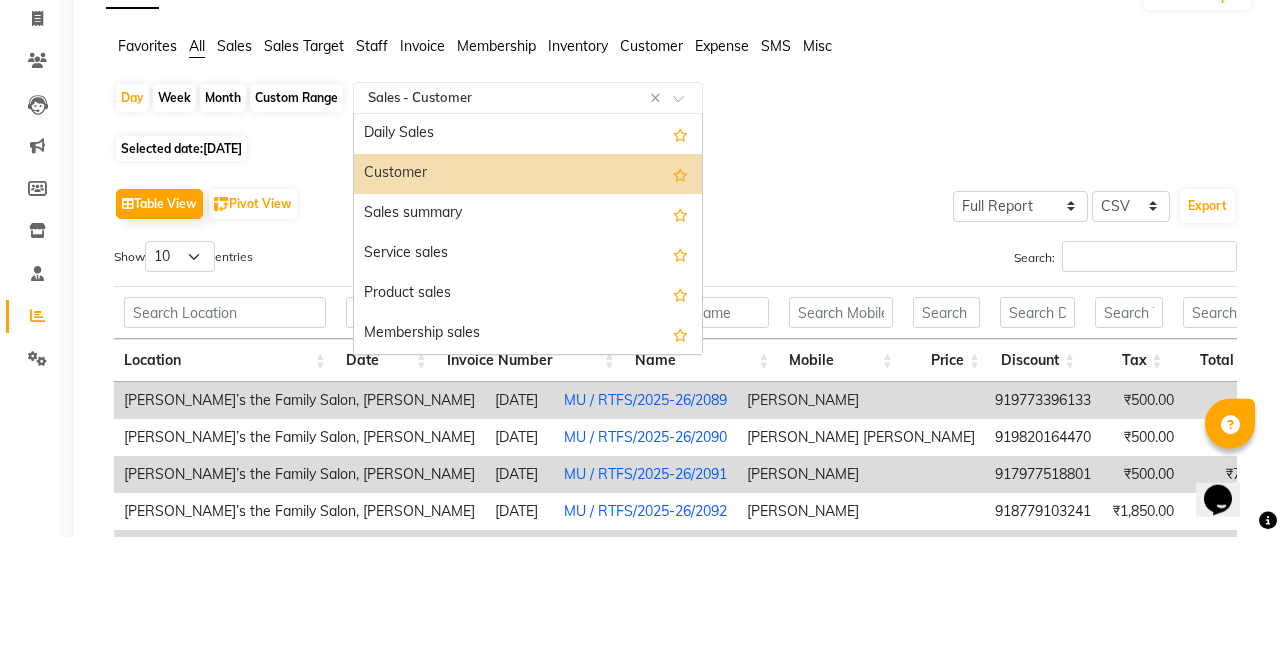 click on "Service sales" at bounding box center (528, 381) 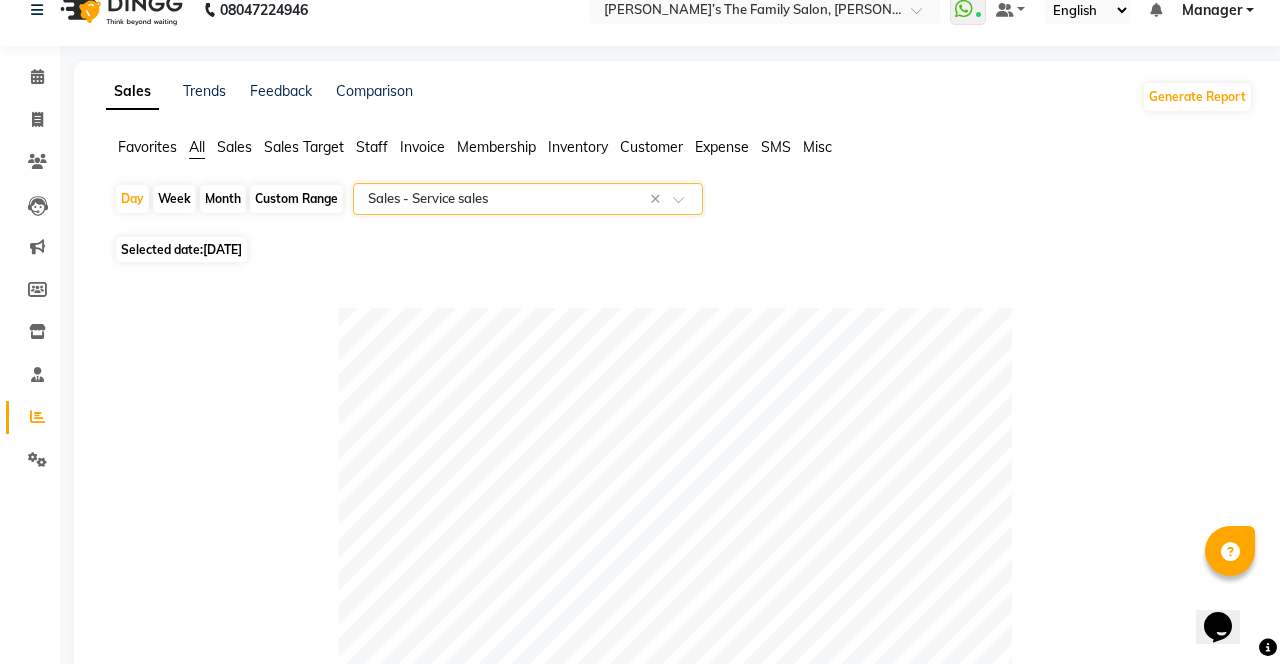 scroll, scrollTop: 29, scrollLeft: 0, axis: vertical 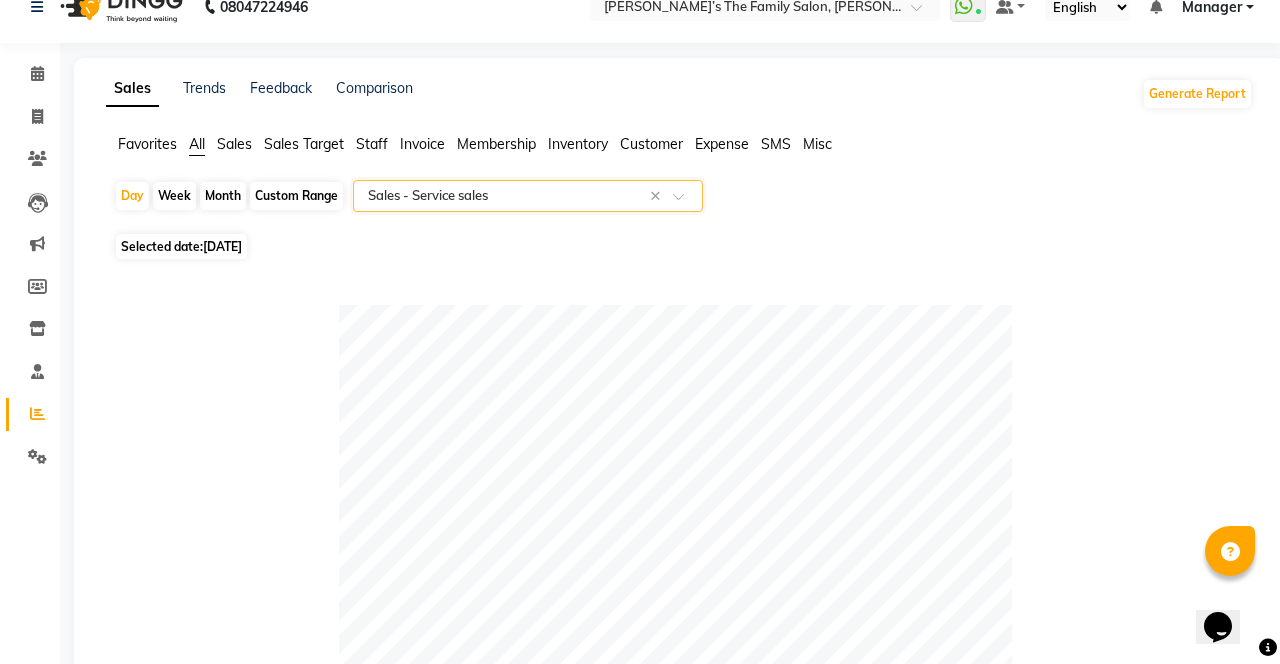 click 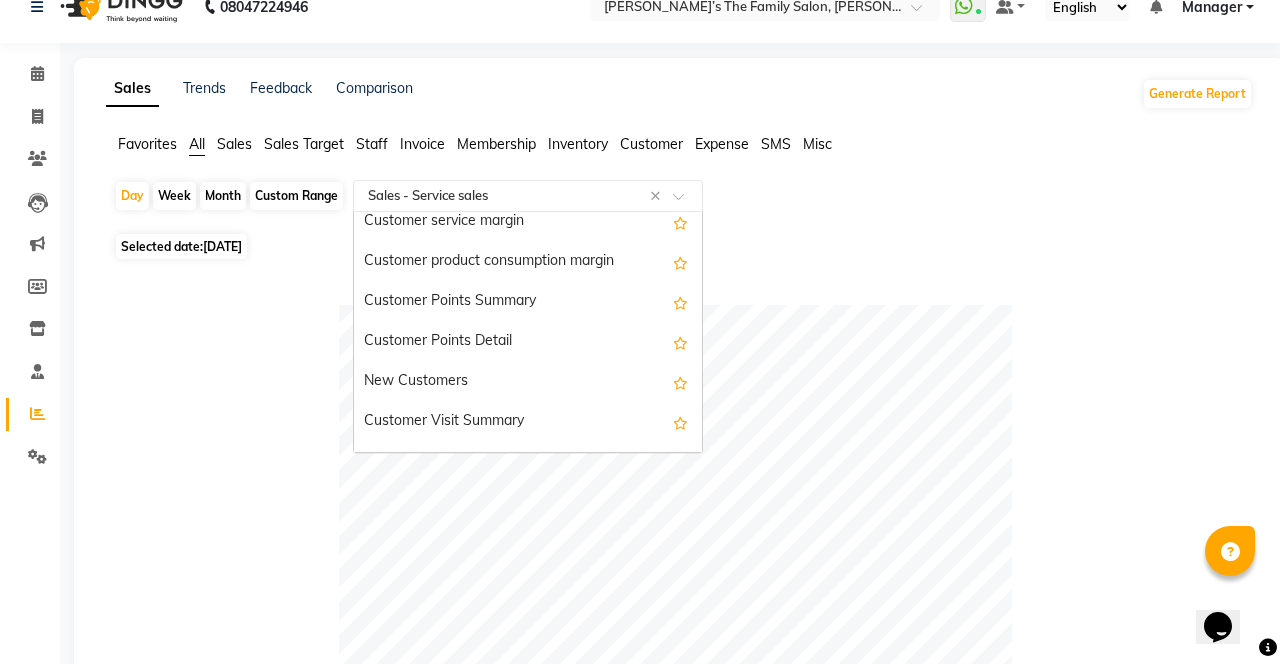 scroll, scrollTop: 3211, scrollLeft: 0, axis: vertical 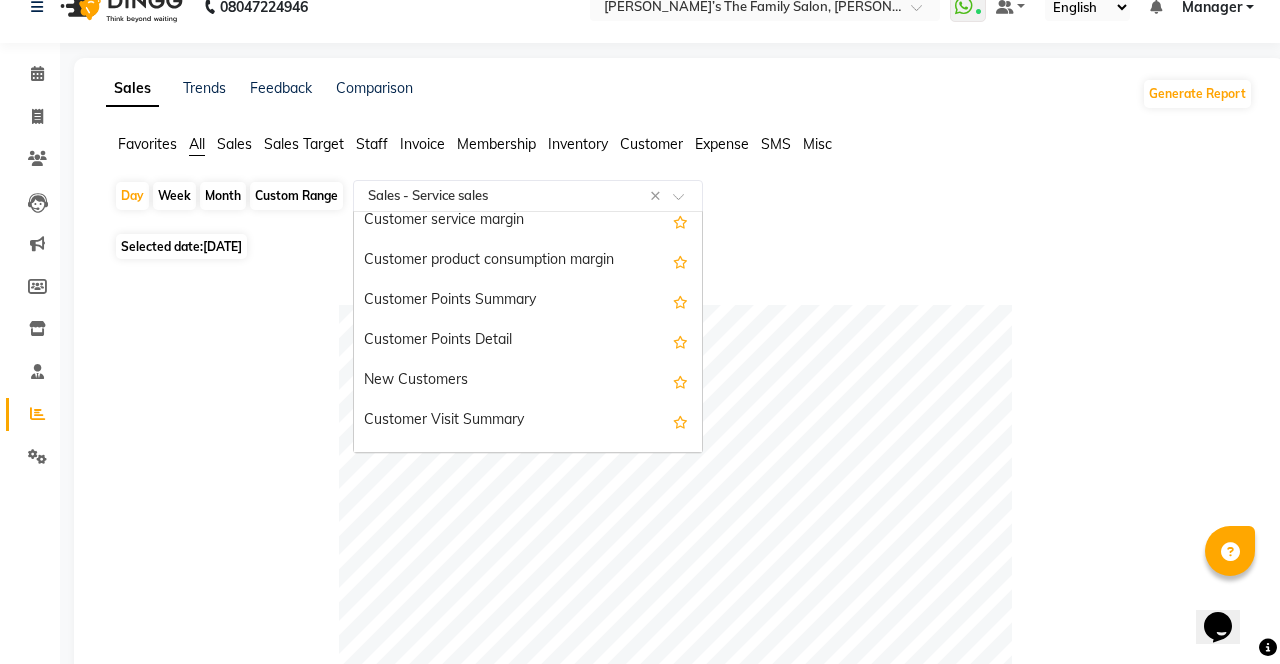 click on "New Customers" at bounding box center (528, 381) 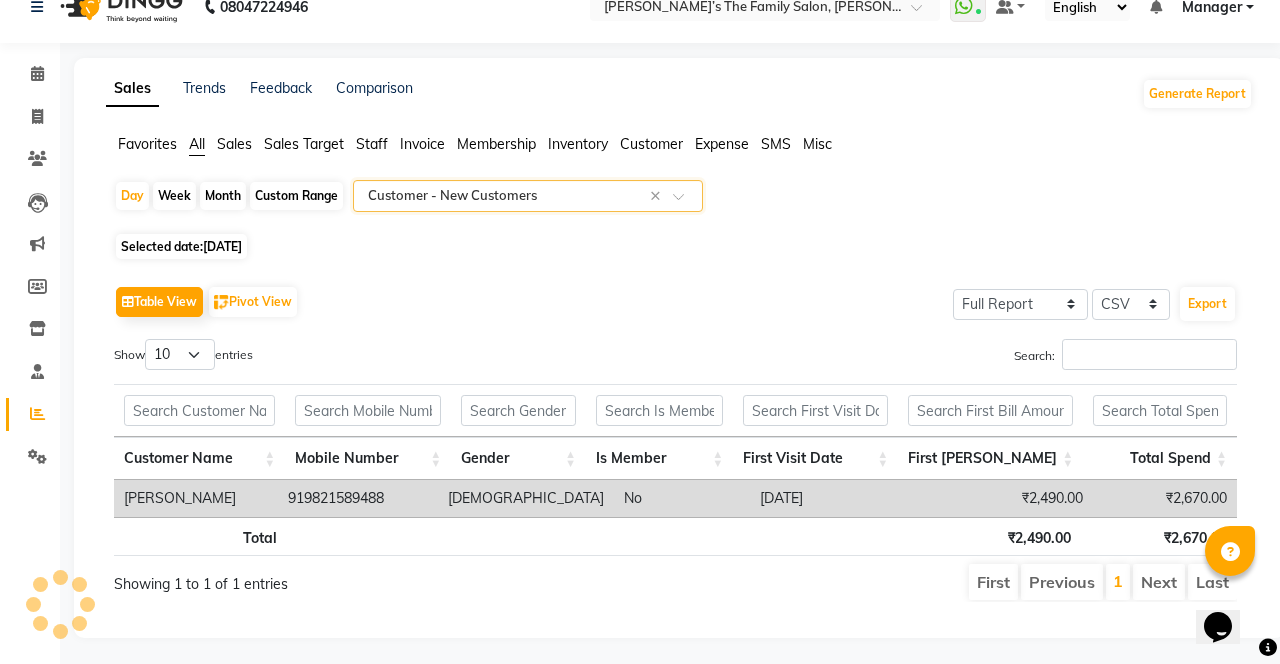 scroll, scrollTop: 0, scrollLeft: 0, axis: both 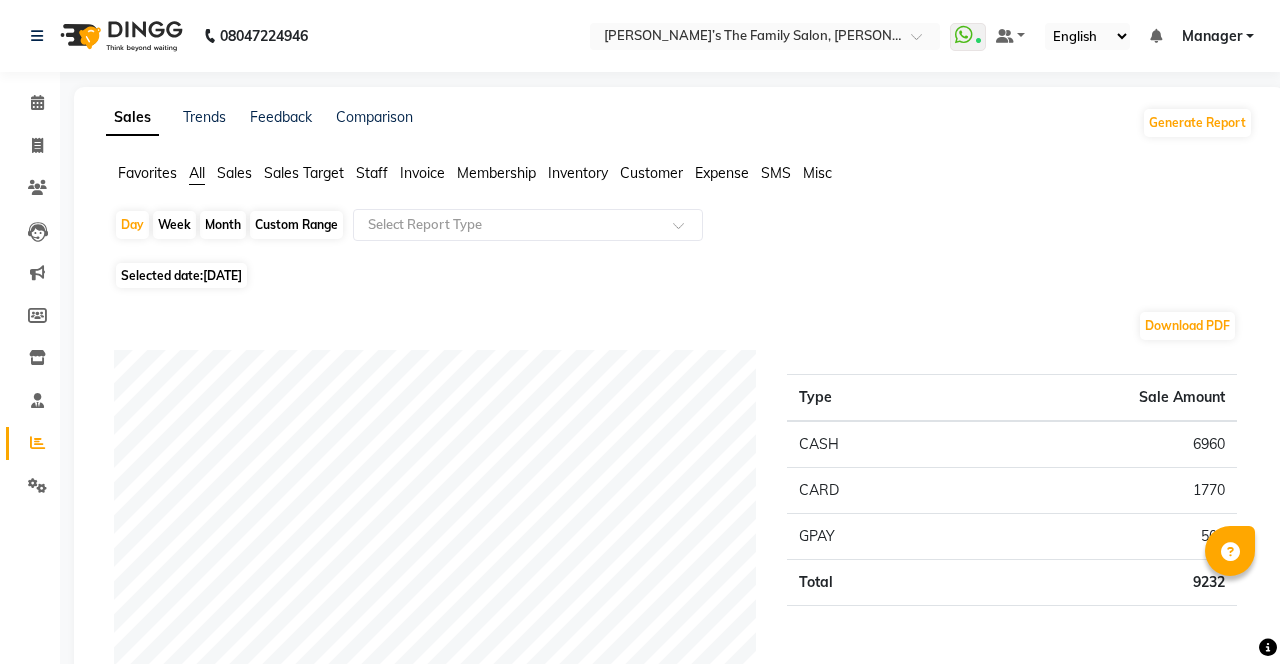 click 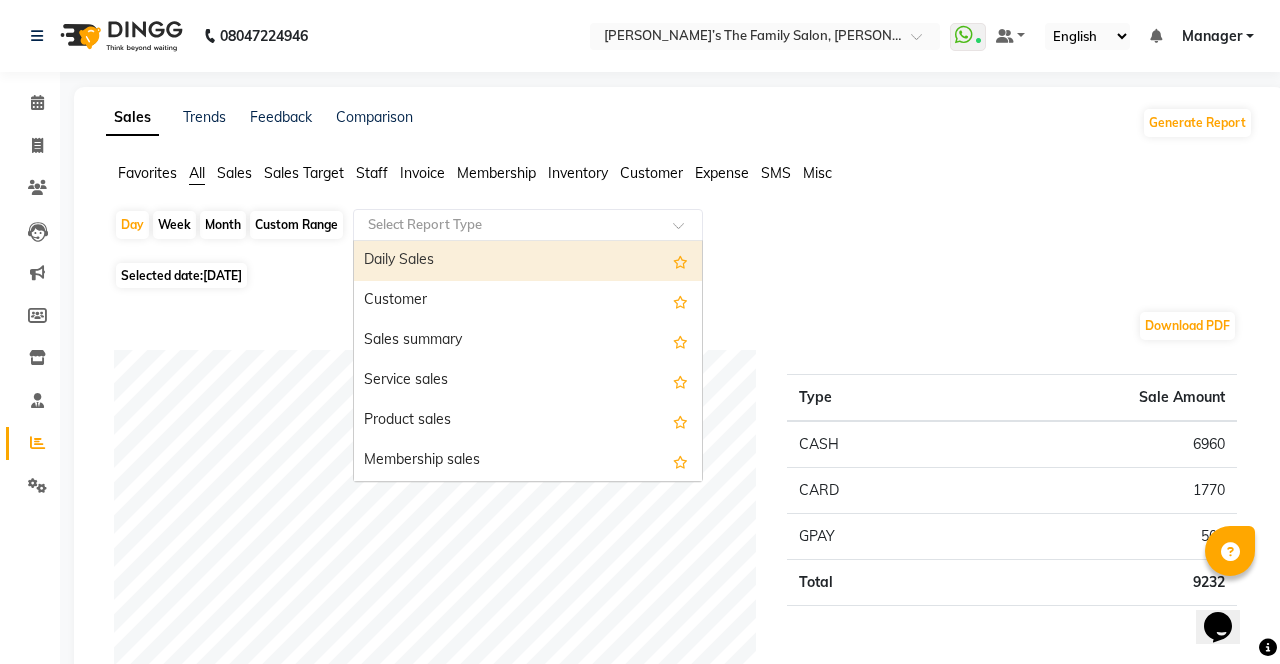 scroll, scrollTop: 0, scrollLeft: 0, axis: both 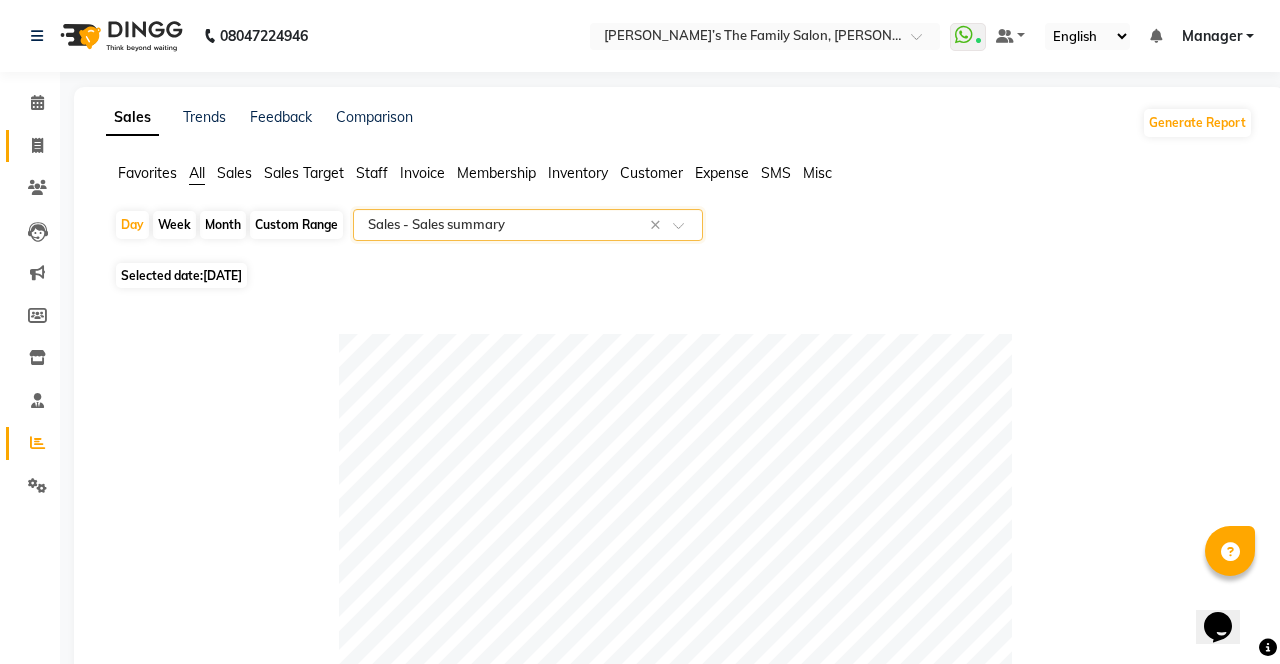 click 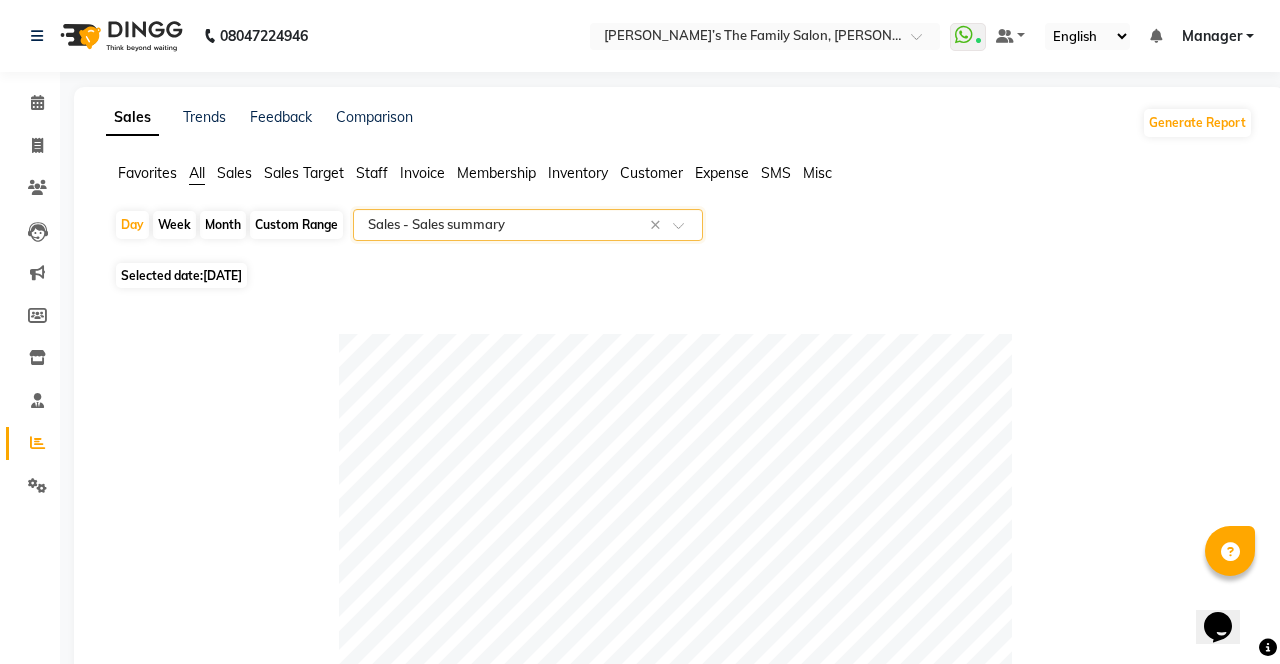 select on "service" 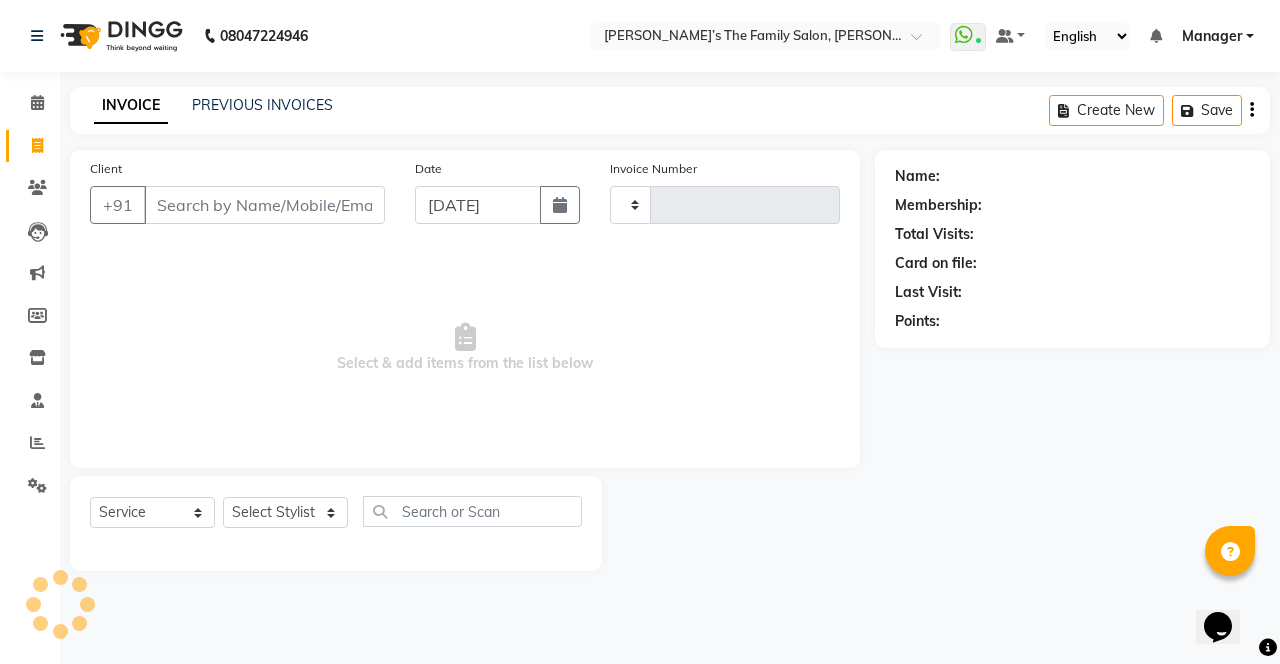 type on "2099" 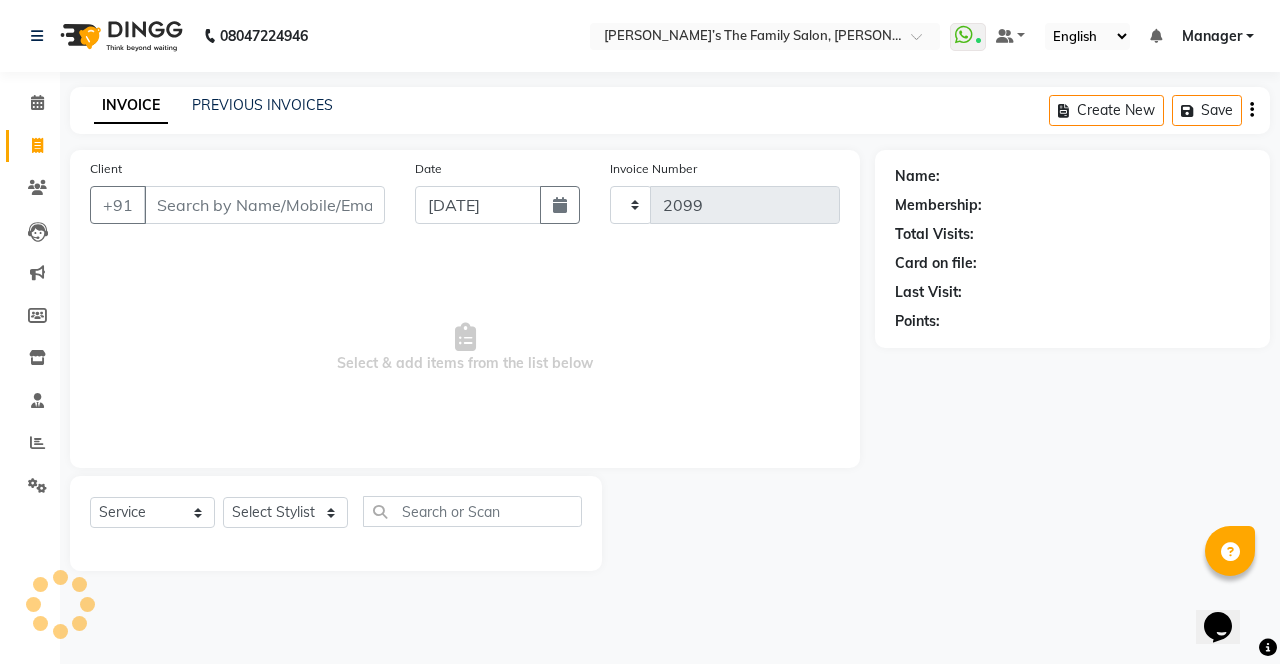 select on "8003" 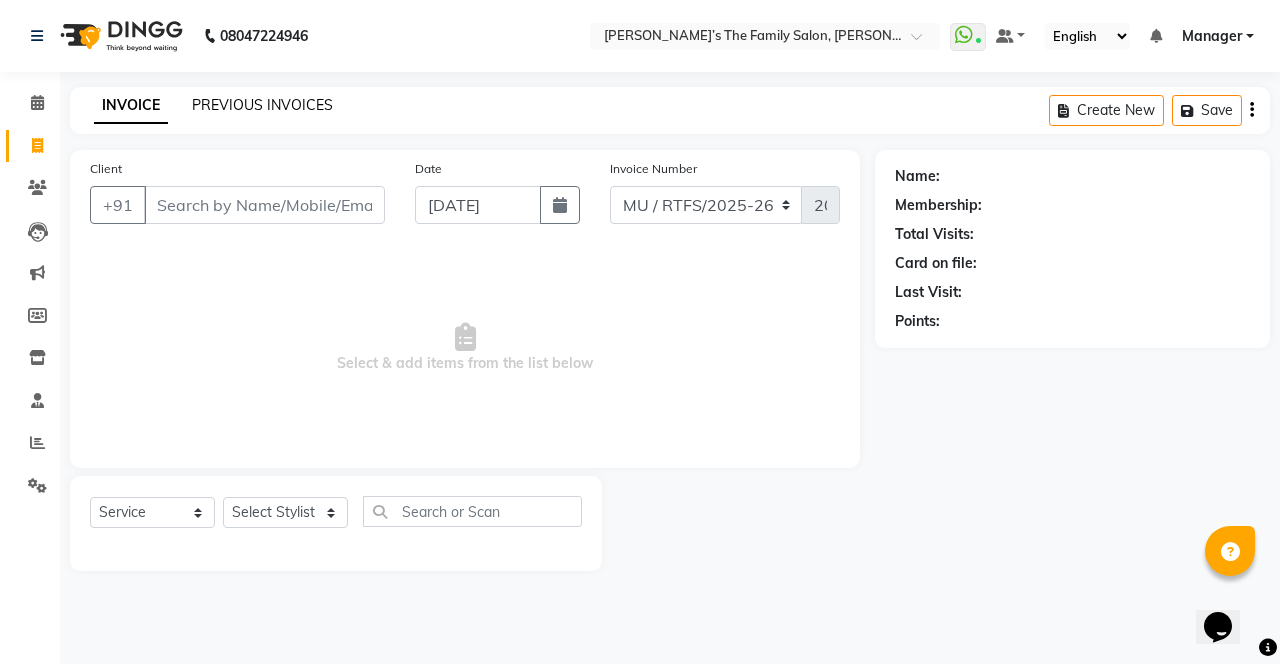 click on "PREVIOUS INVOICES" 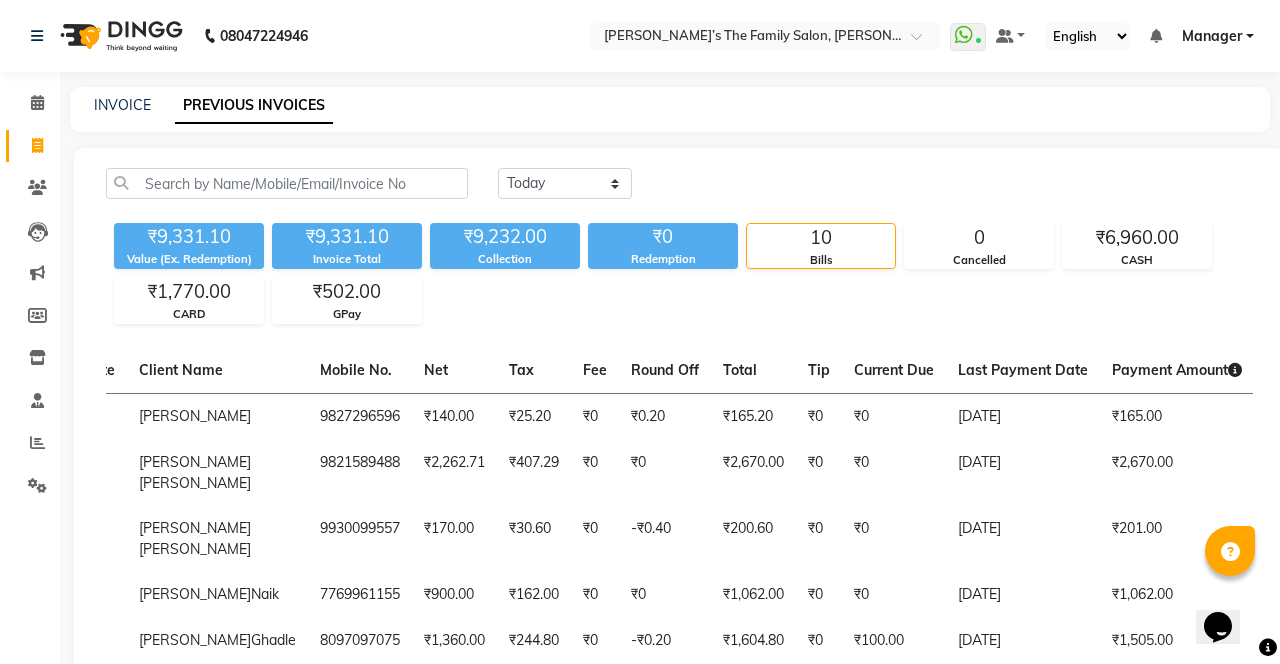 scroll, scrollTop: 0, scrollLeft: 582, axis: horizontal 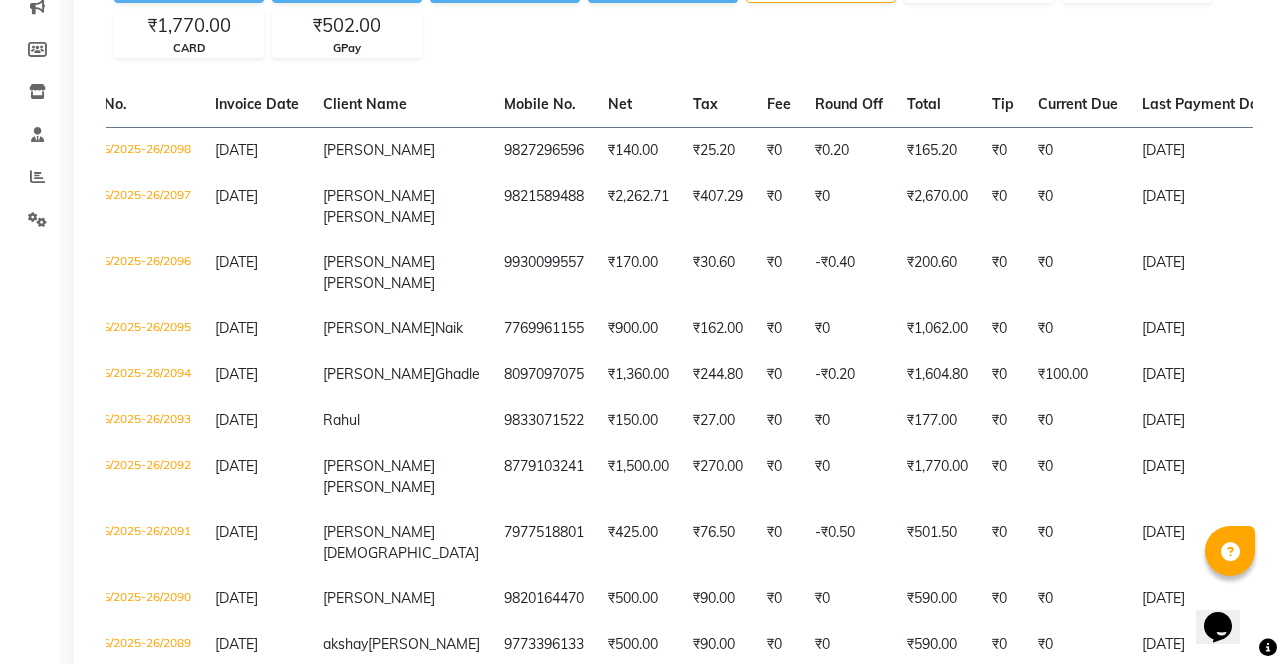 click on "8097097075" 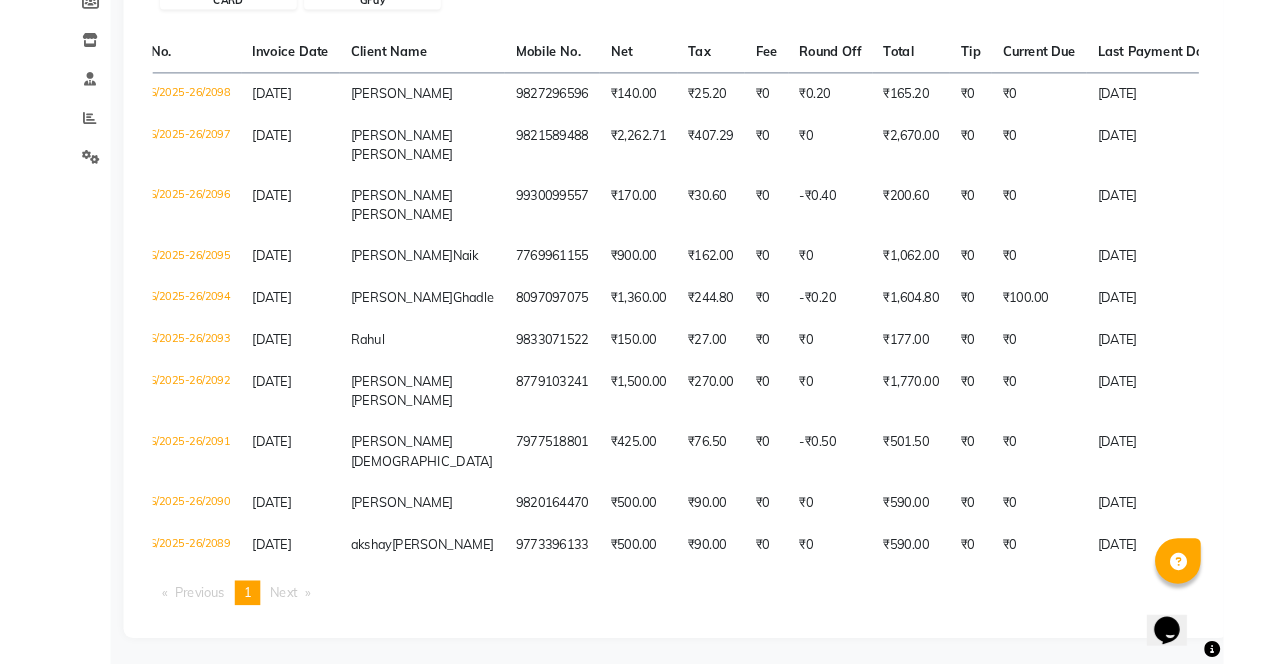 scroll, scrollTop: 330, scrollLeft: 0, axis: vertical 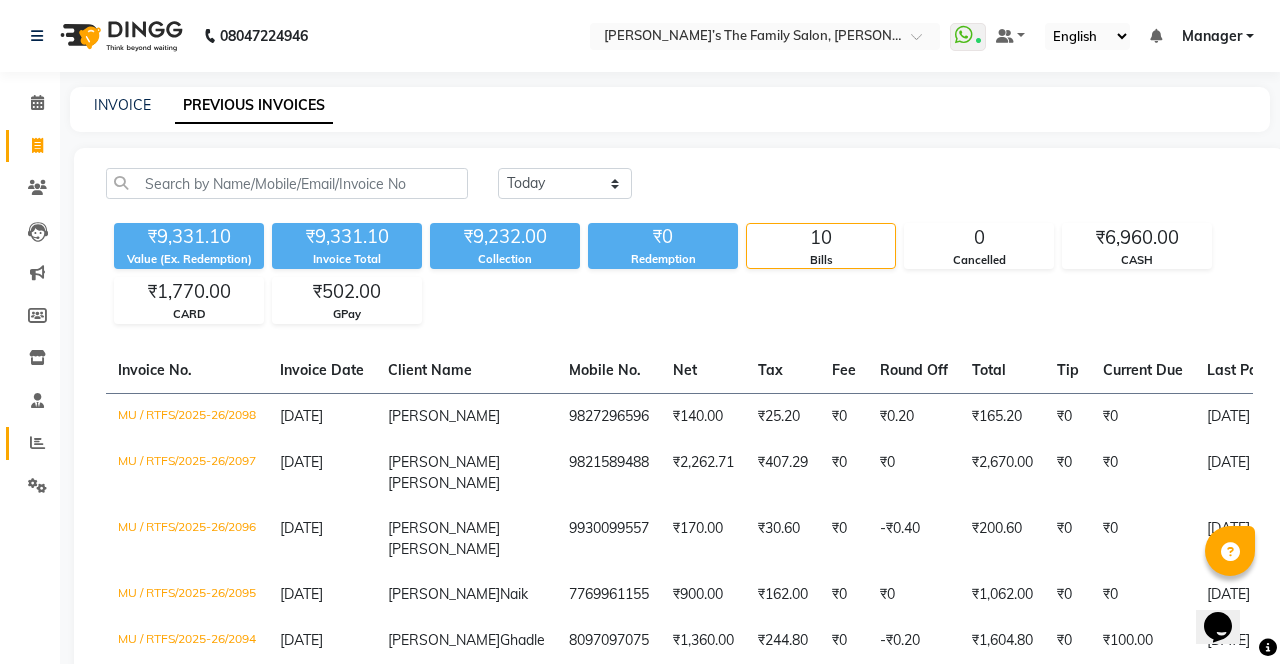 click 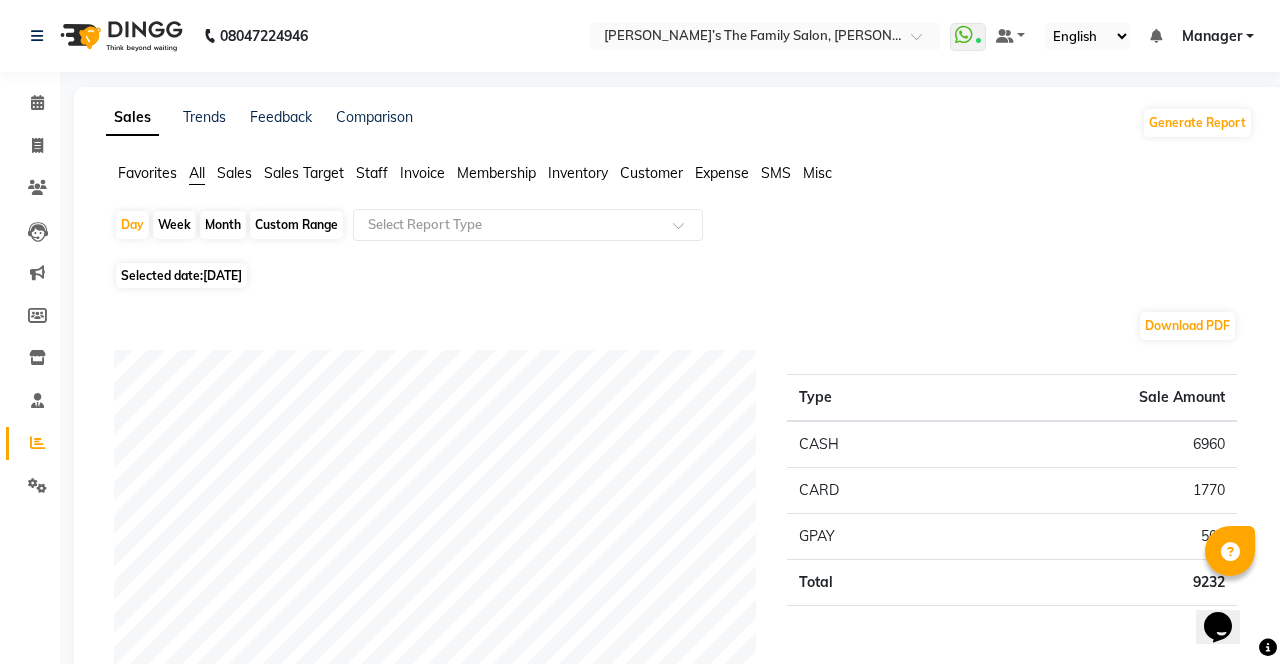 click on "Month" 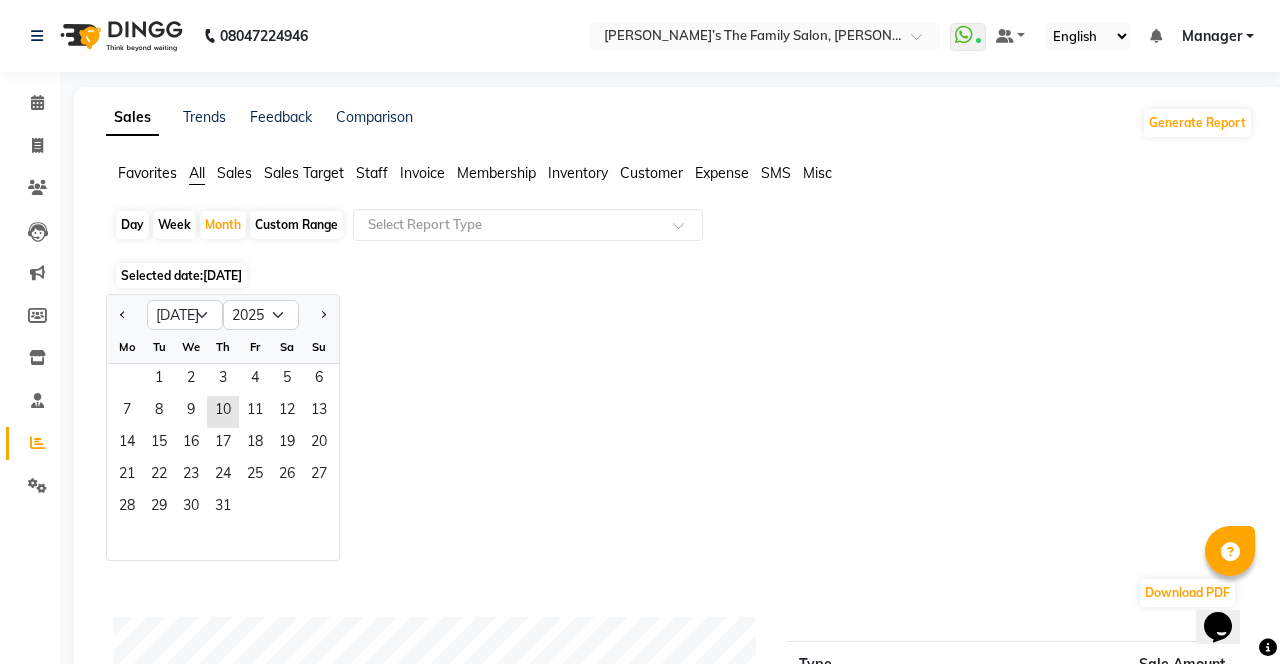 click on "1" 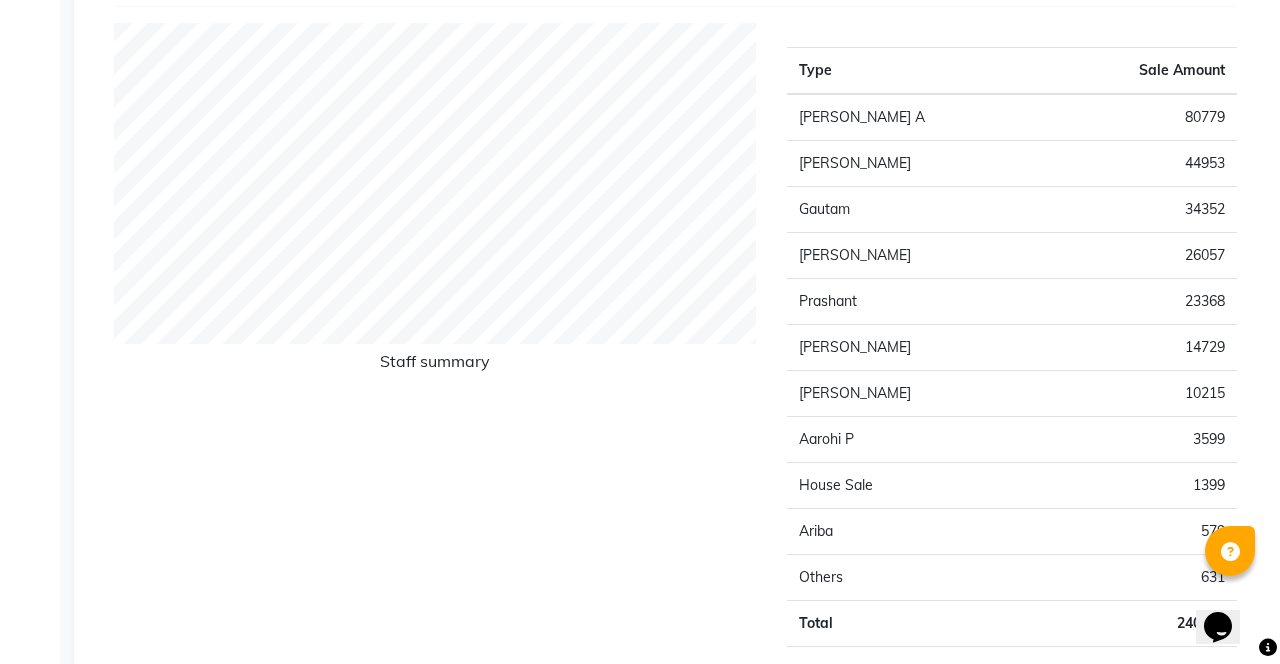 scroll, scrollTop: 744, scrollLeft: 0, axis: vertical 